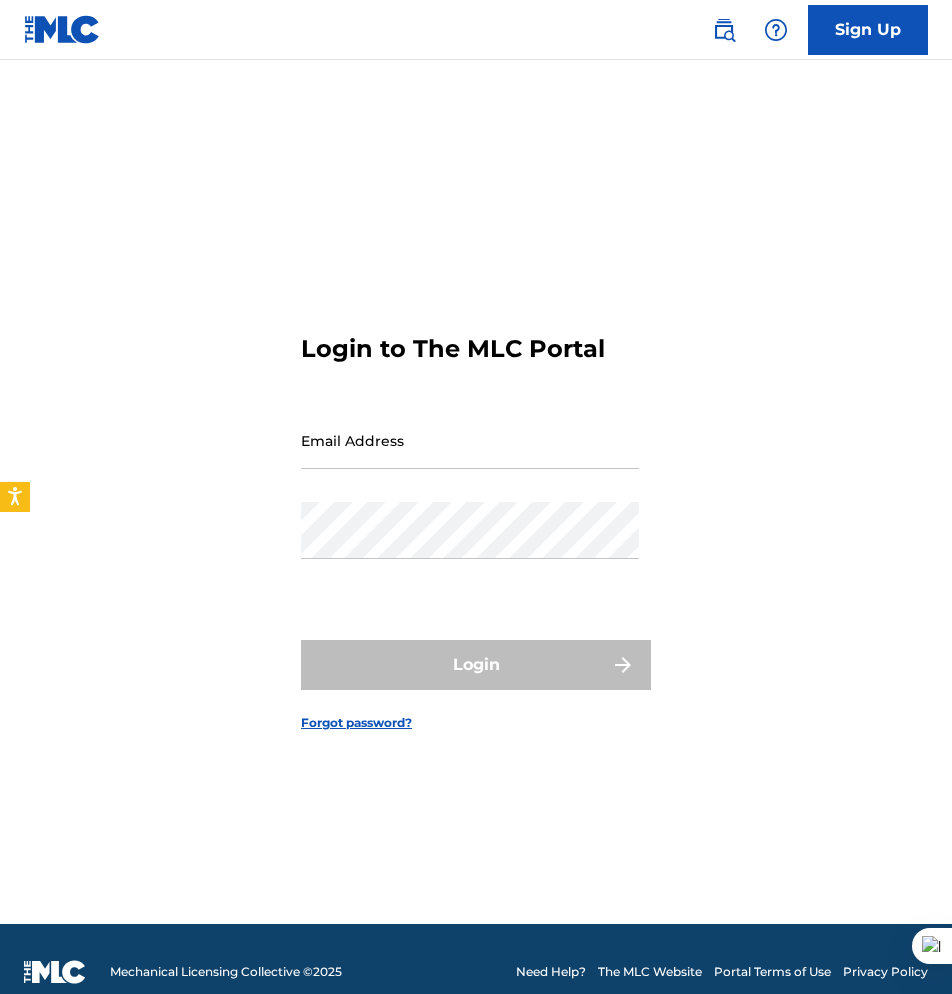 scroll, scrollTop: 0, scrollLeft: 0, axis: both 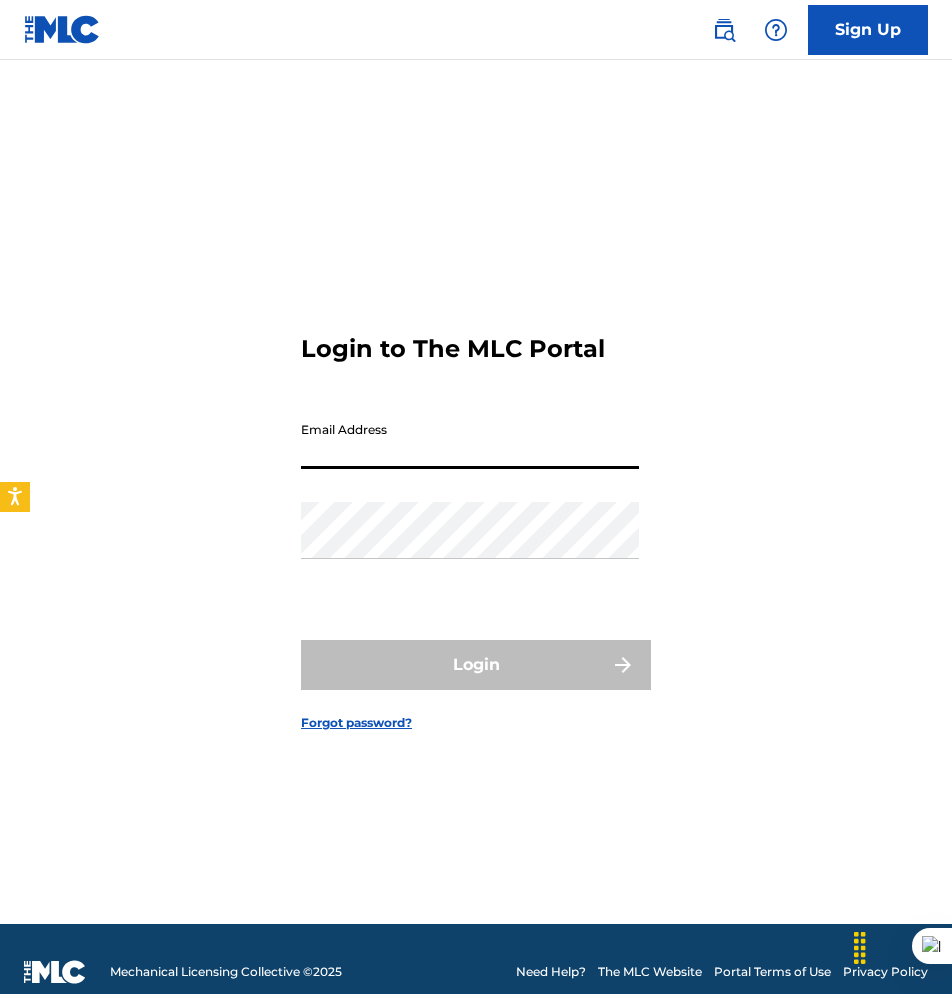 type on "[EMAIL]" 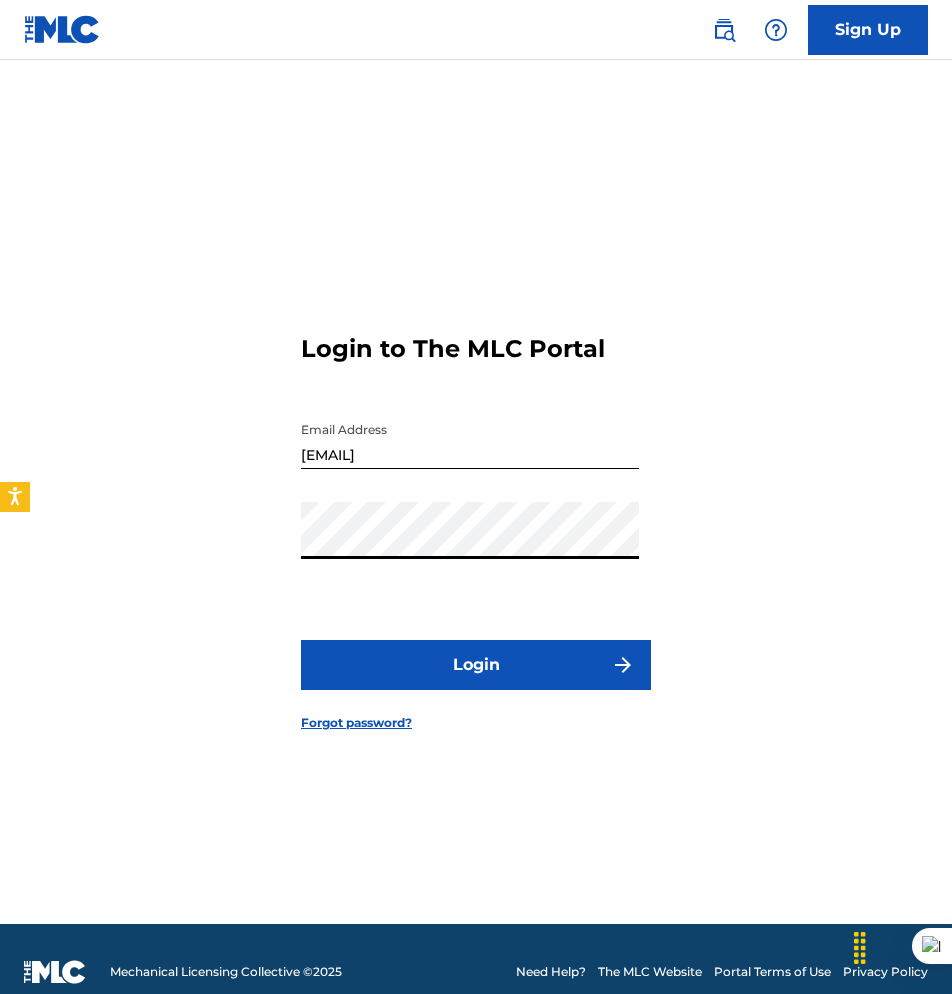 click on "Login to The MLC Portal Email Address artistunitednation@[EMAIL] Password Login Forgot password?" at bounding box center [476, 517] 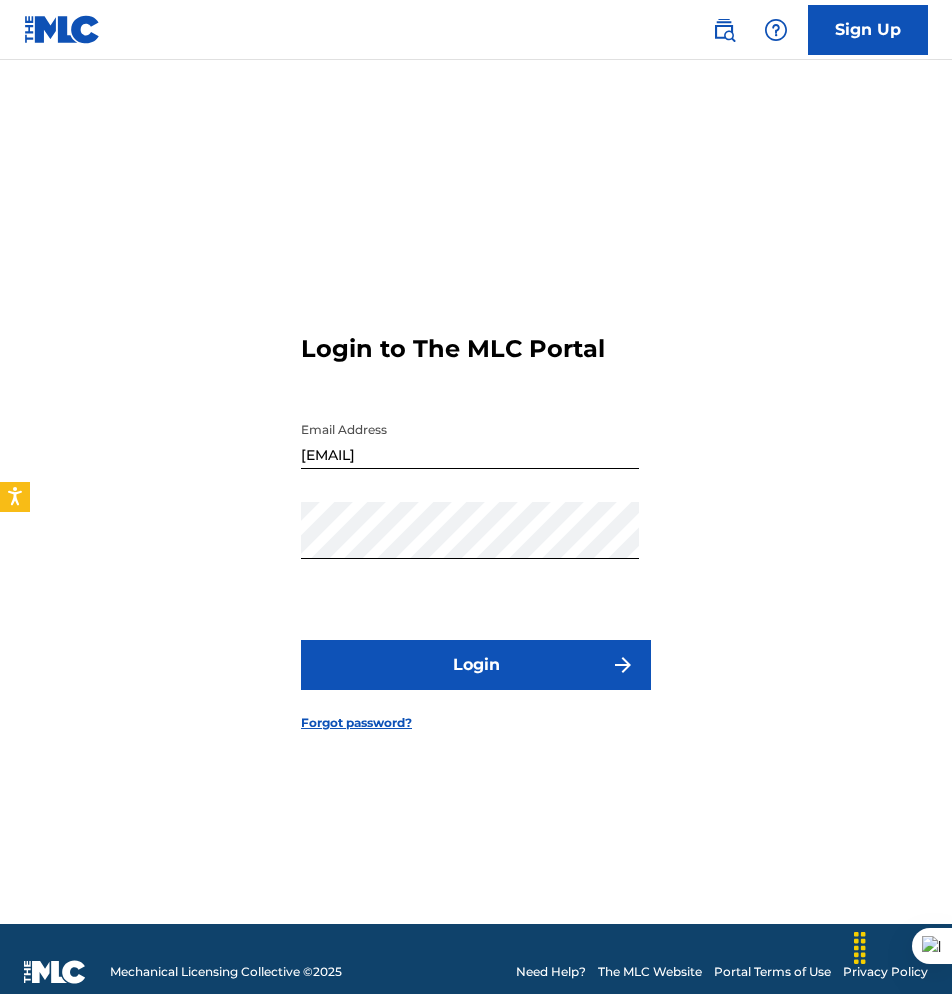 click on "Login" at bounding box center [476, 665] 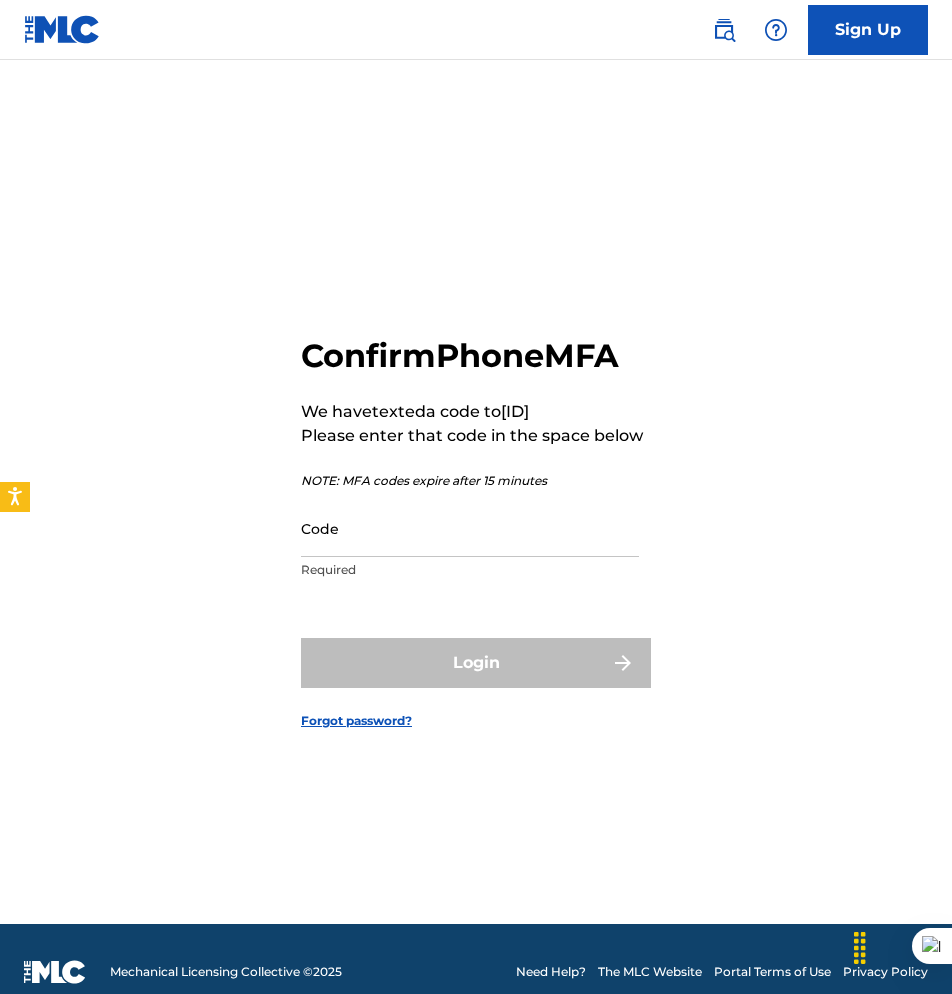 click on "Code" at bounding box center [470, 528] 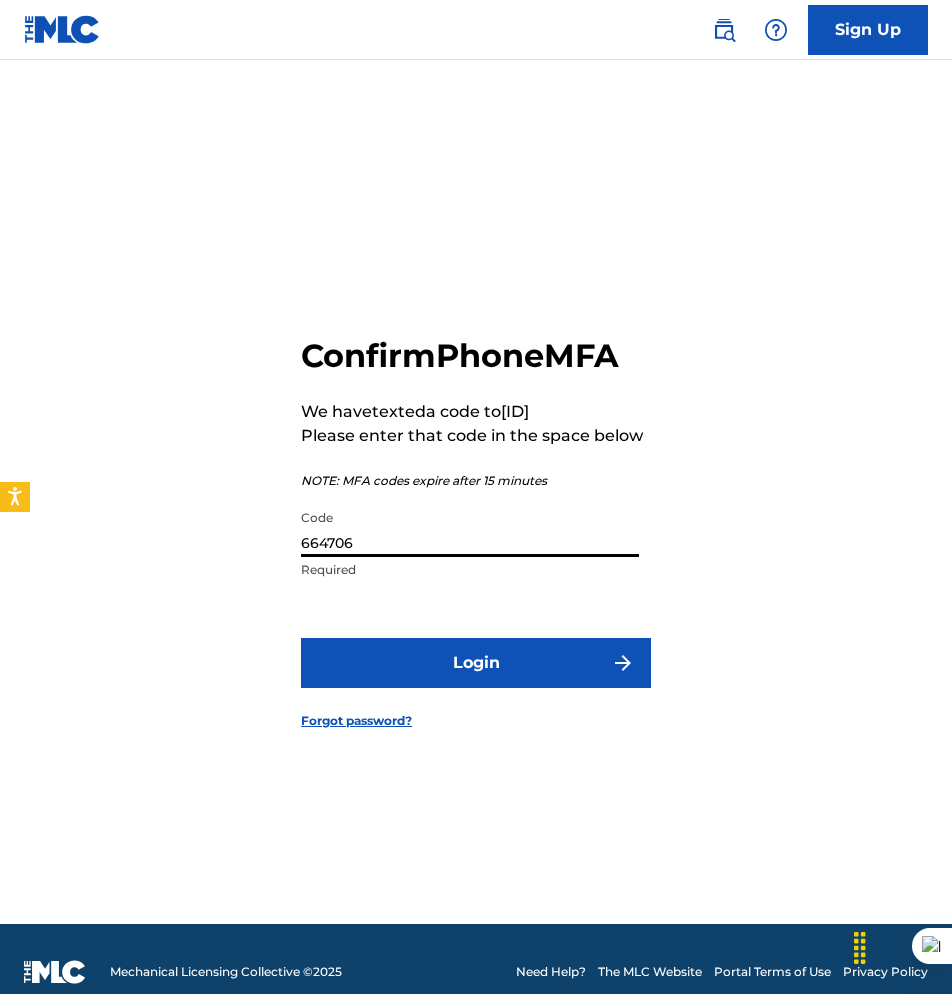 type on "664706" 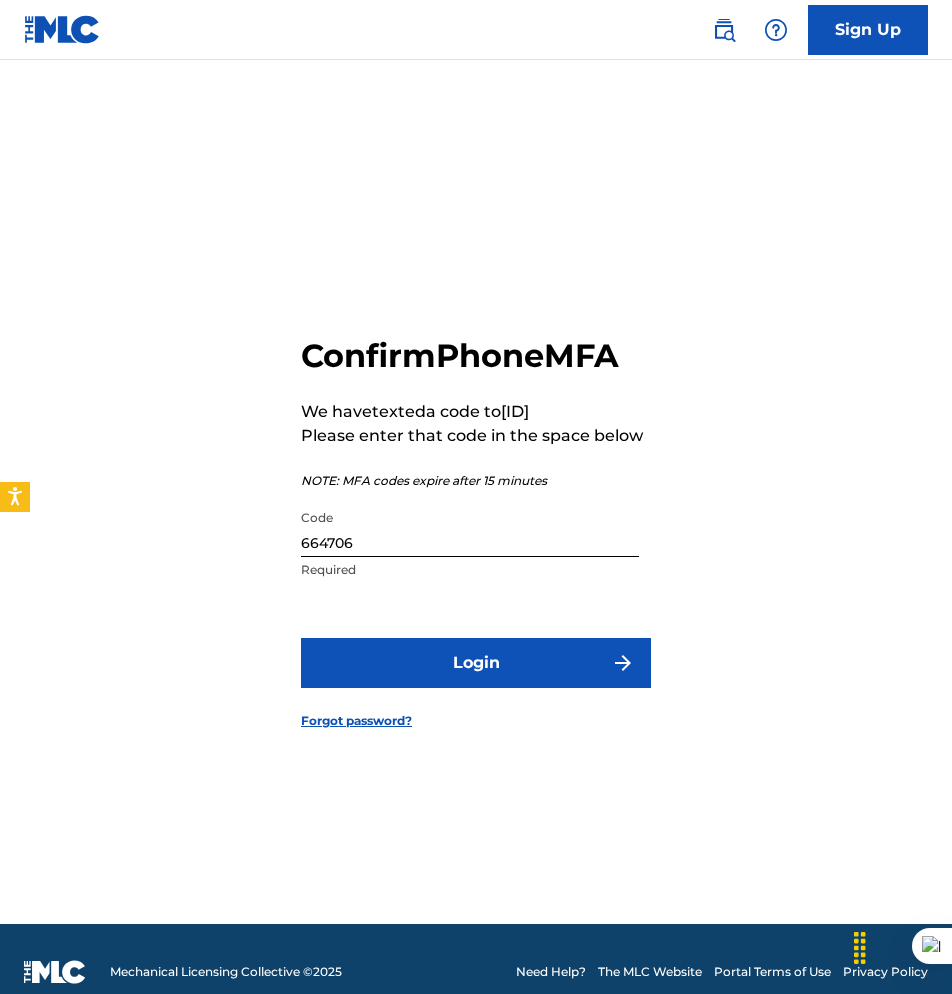 click on "Login" at bounding box center [476, 663] 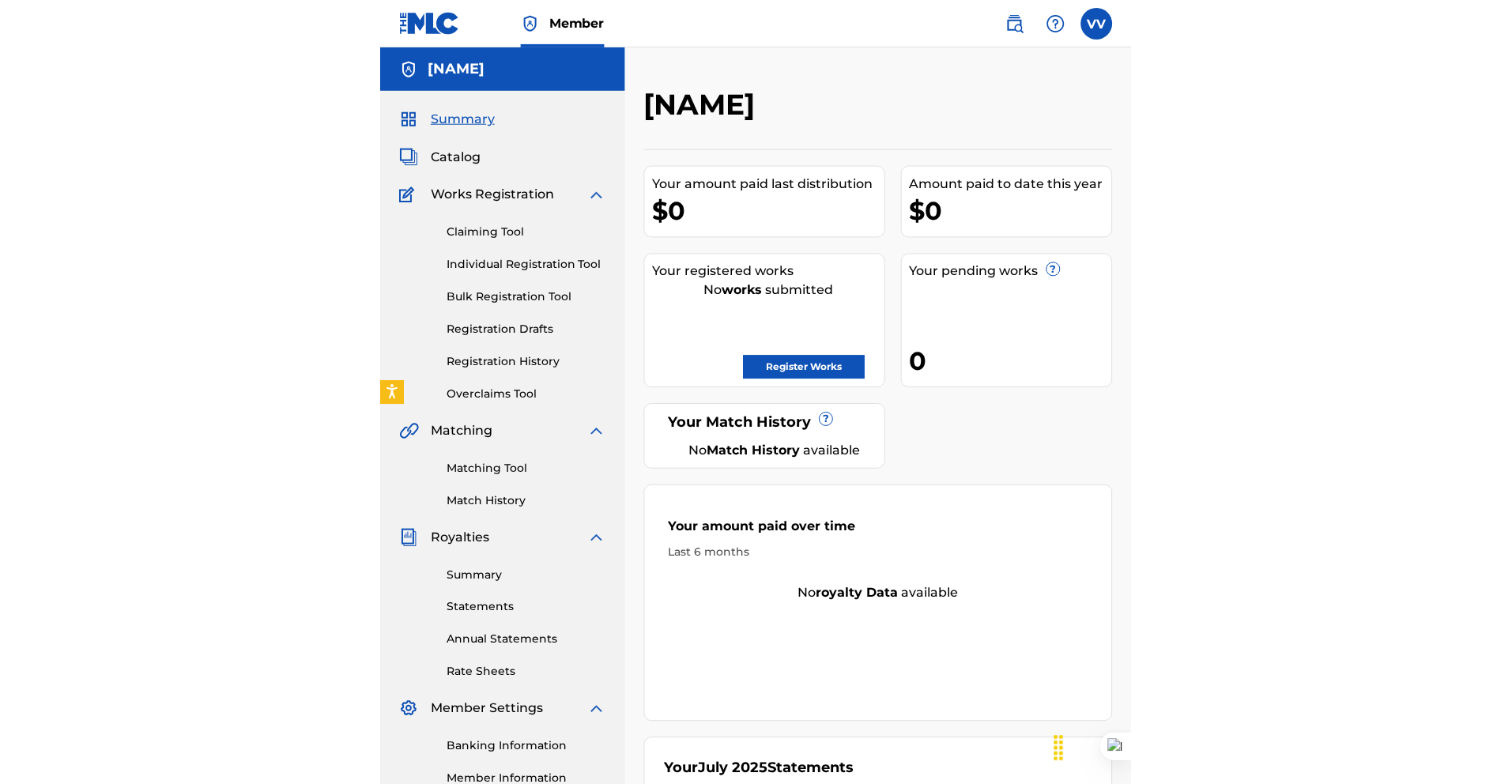 scroll, scrollTop: 0, scrollLeft: 0, axis: both 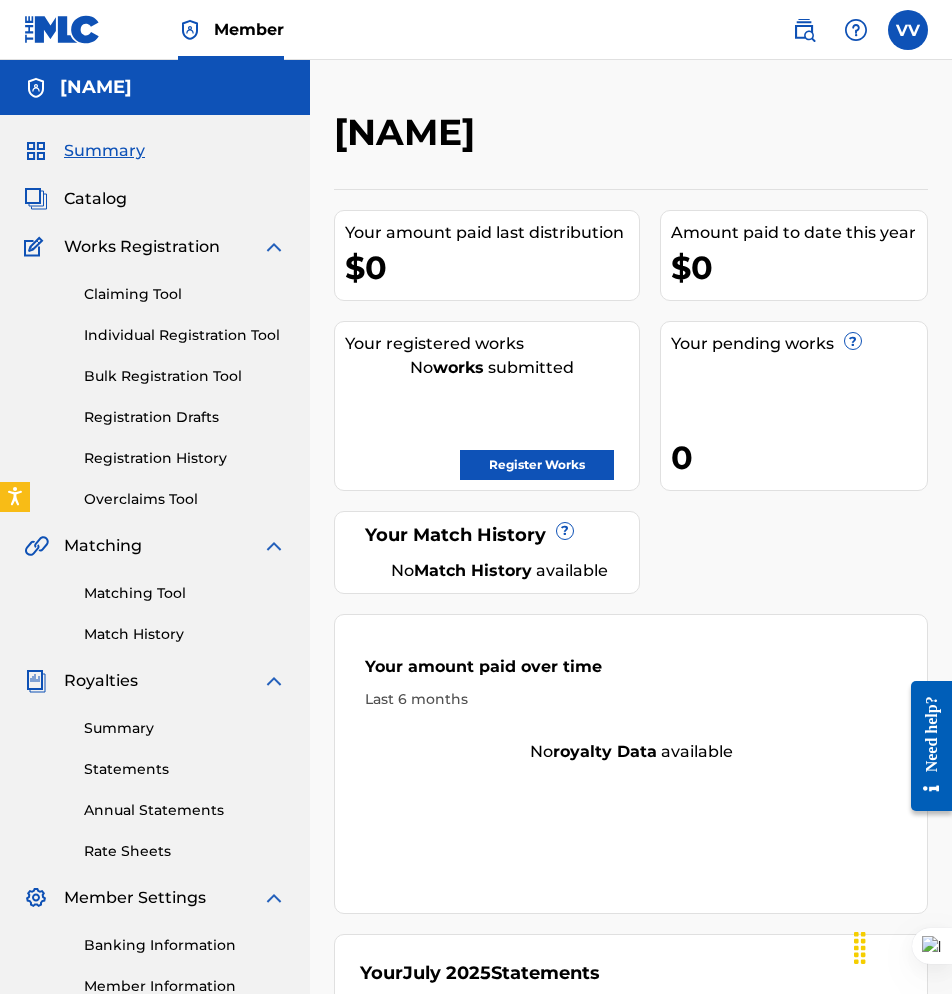 click on "Claiming Tool Individual Registration Tool Bulk Registration Tool Registration Drafts Registration History Overclaims Tool" at bounding box center [155, 384] 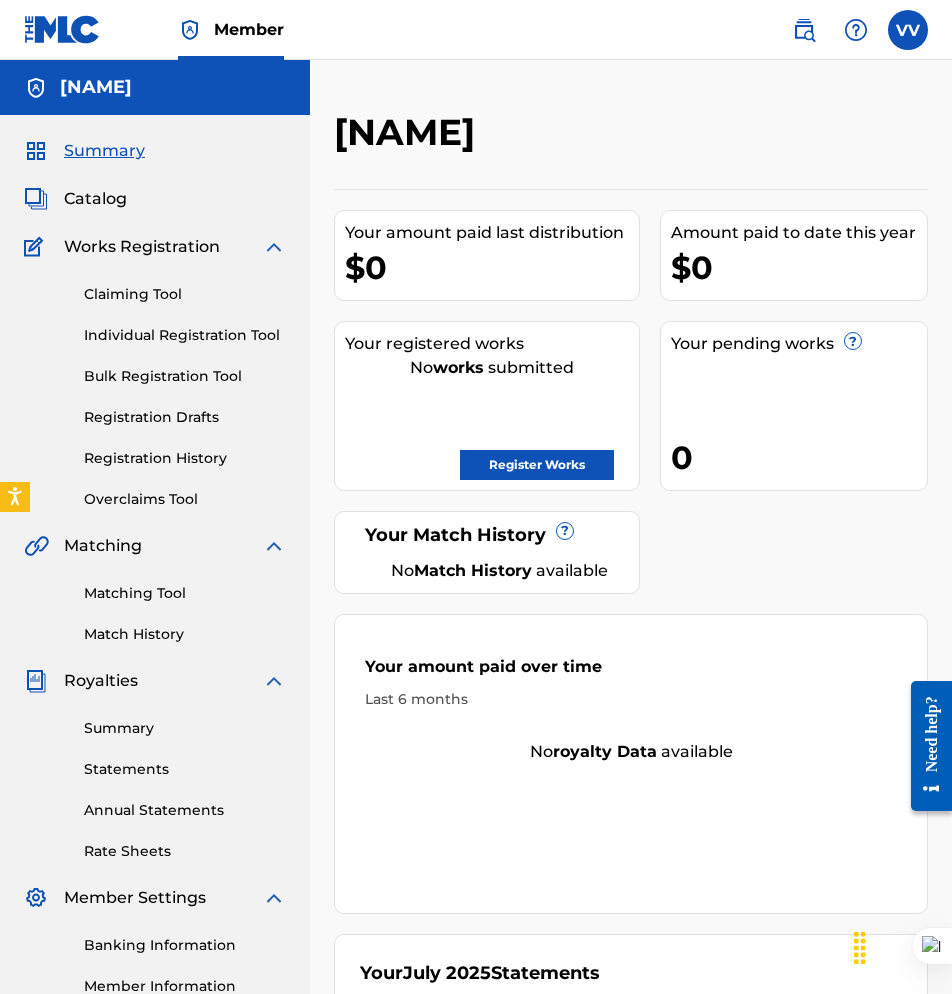 click on "Claiming Tool" at bounding box center [185, 294] 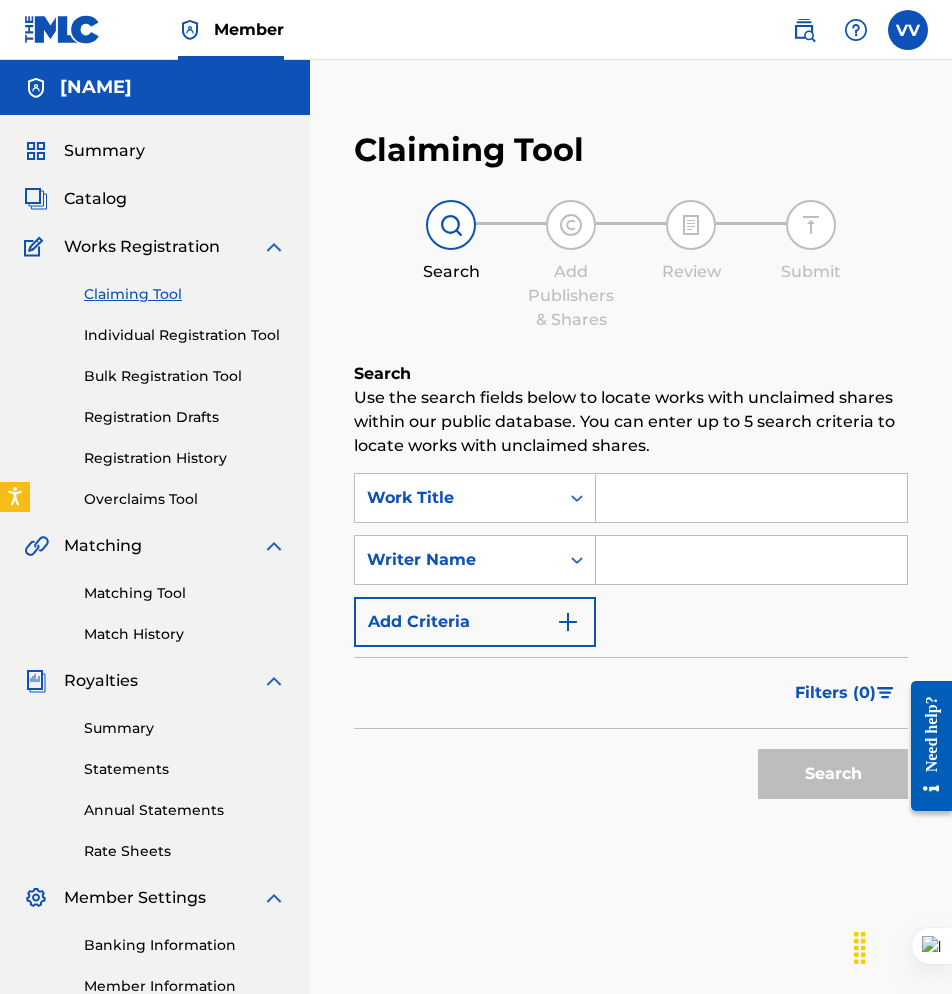 click on "SearchWithCriteriaa8210348-55f2-46d9-882a-275e8d26ac0b Work Title SearchWithCriteria7717fabc-9d57-427f-ac5b-c10ab119fa76 Writer Name Add Criteria" at bounding box center (631, 560) 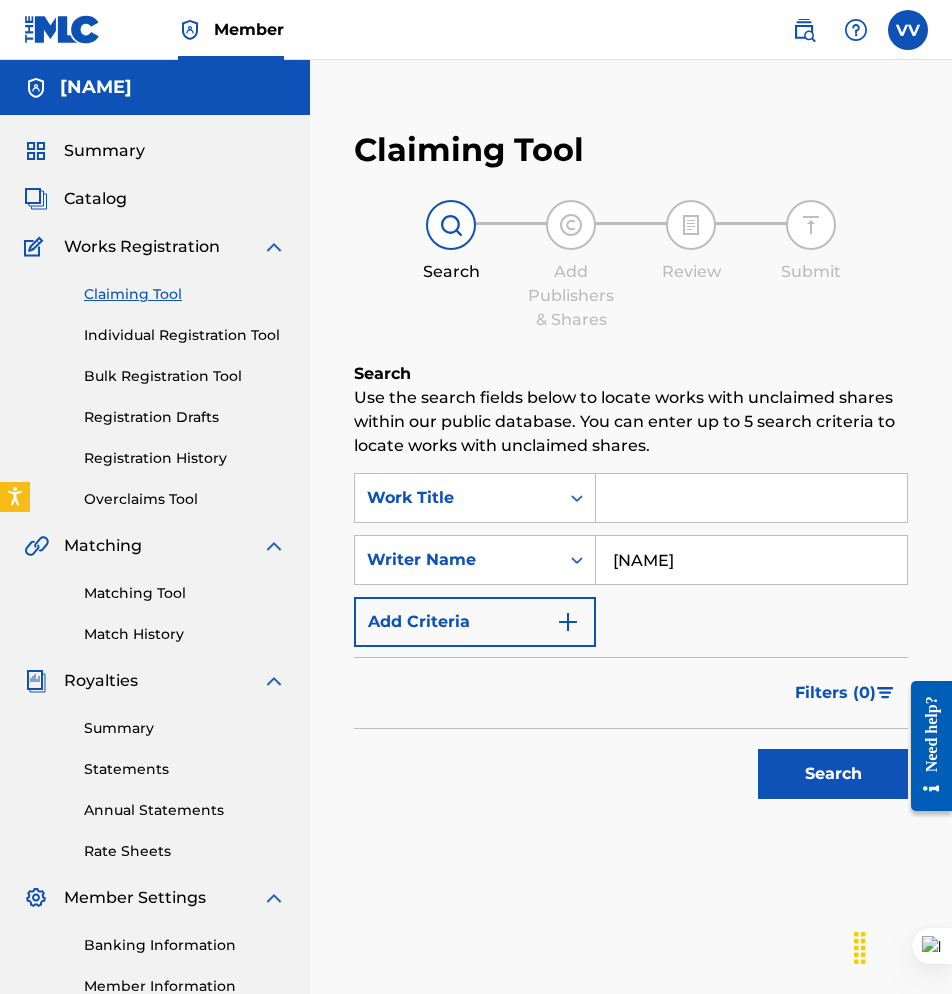 type on "[FIRST] [LAST]" 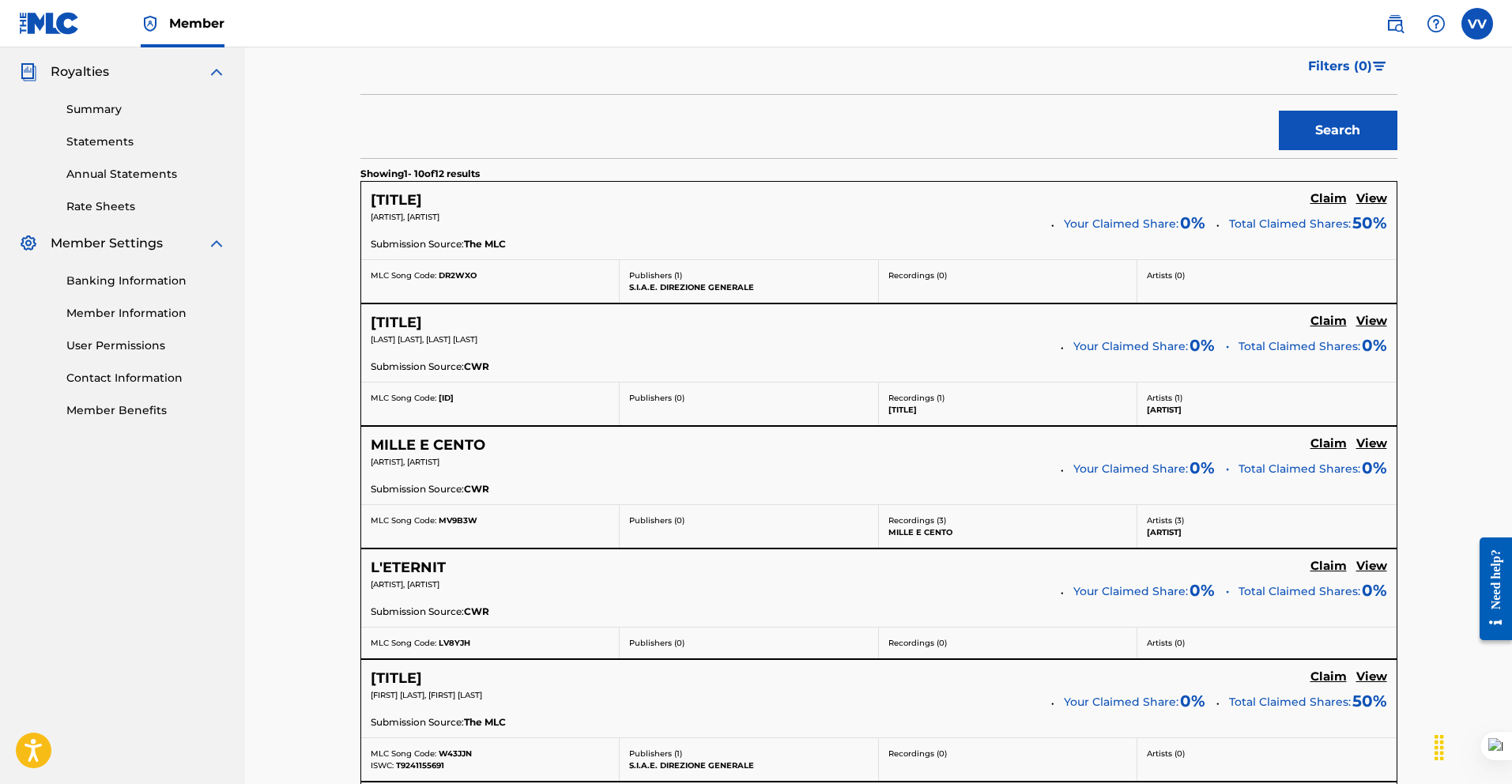 scroll, scrollTop: 475, scrollLeft: 0, axis: vertical 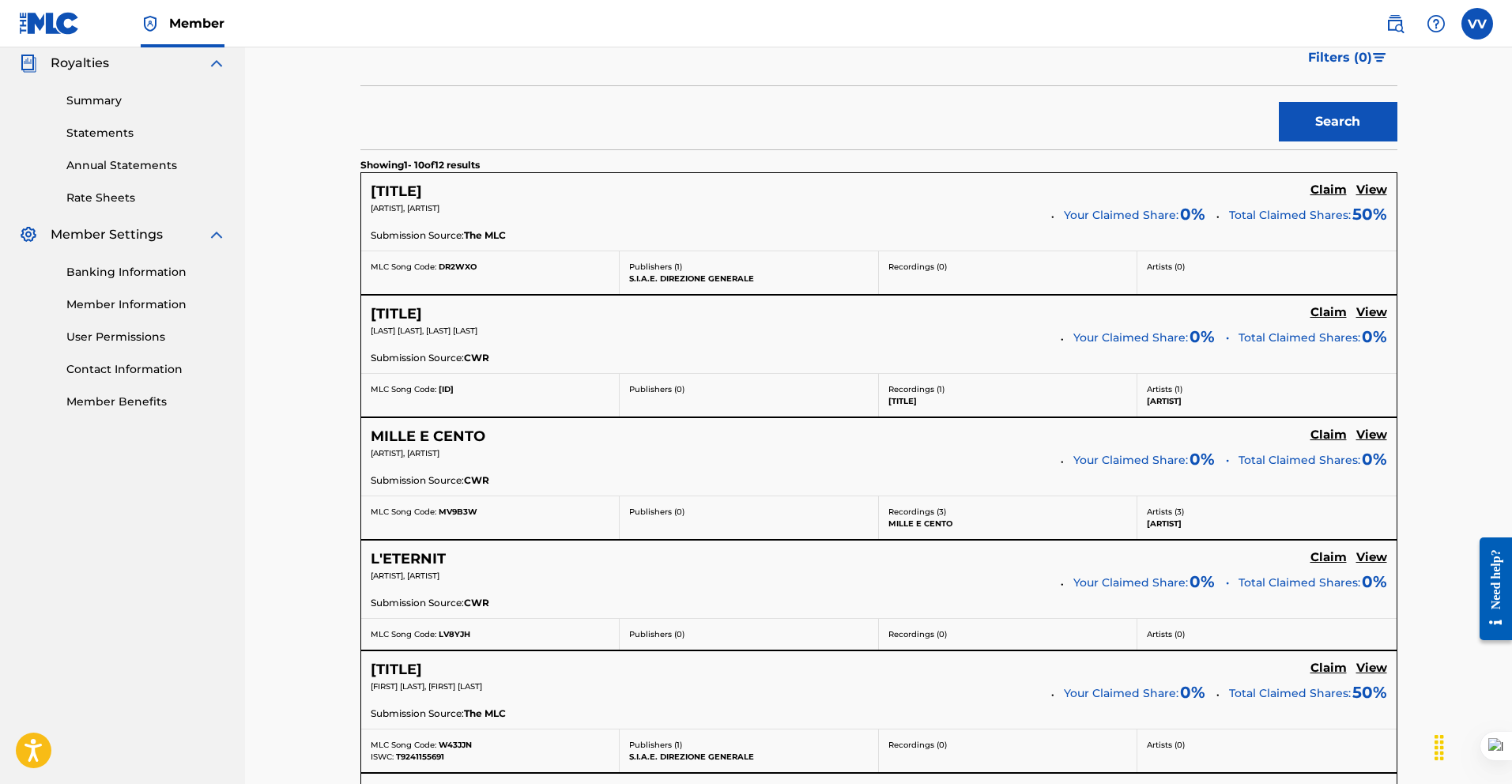click on "Claim" at bounding box center (1329, 191) 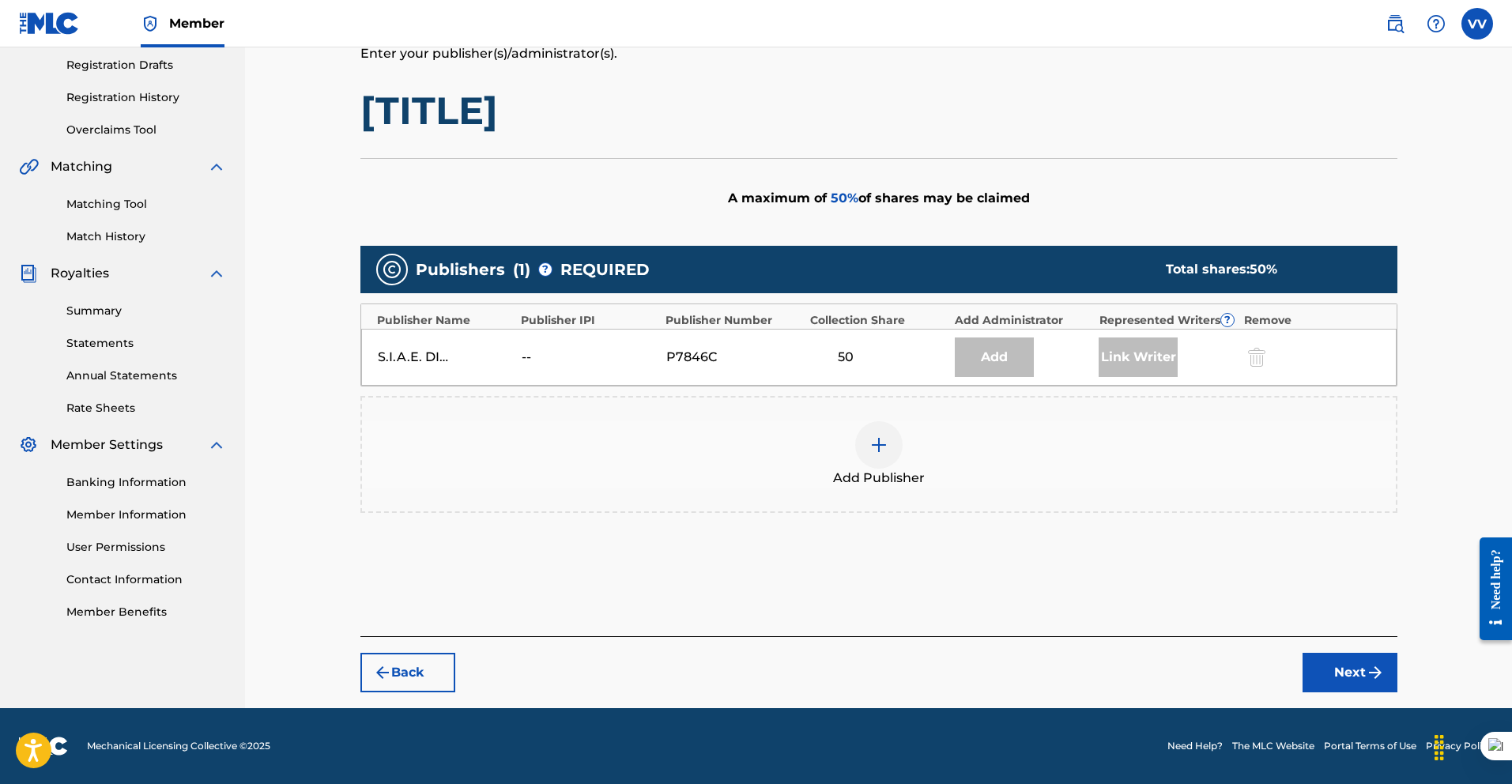 click at bounding box center (879, 445) 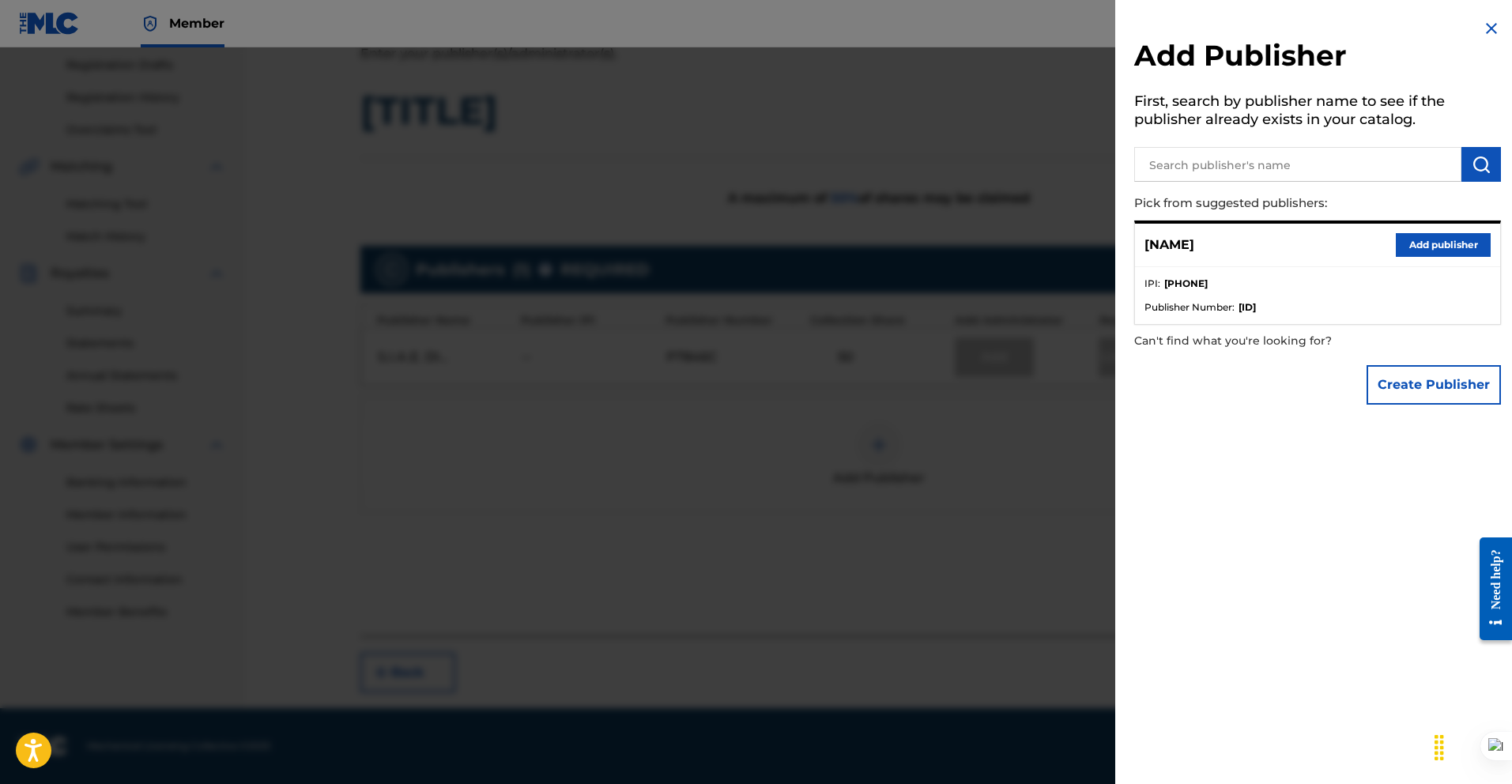 click on "Add publisher" at bounding box center [1443, 245] 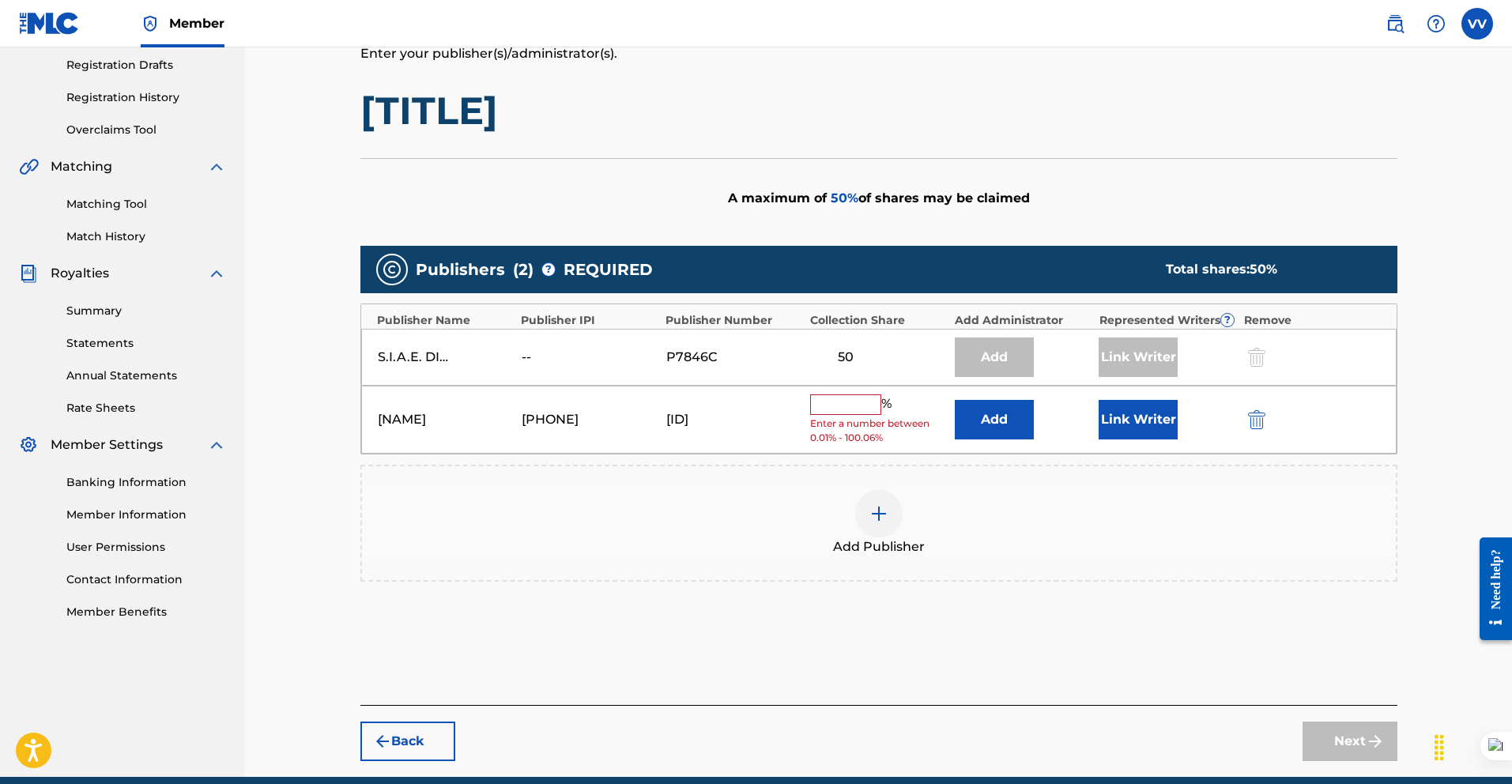 click at bounding box center (846, 405) 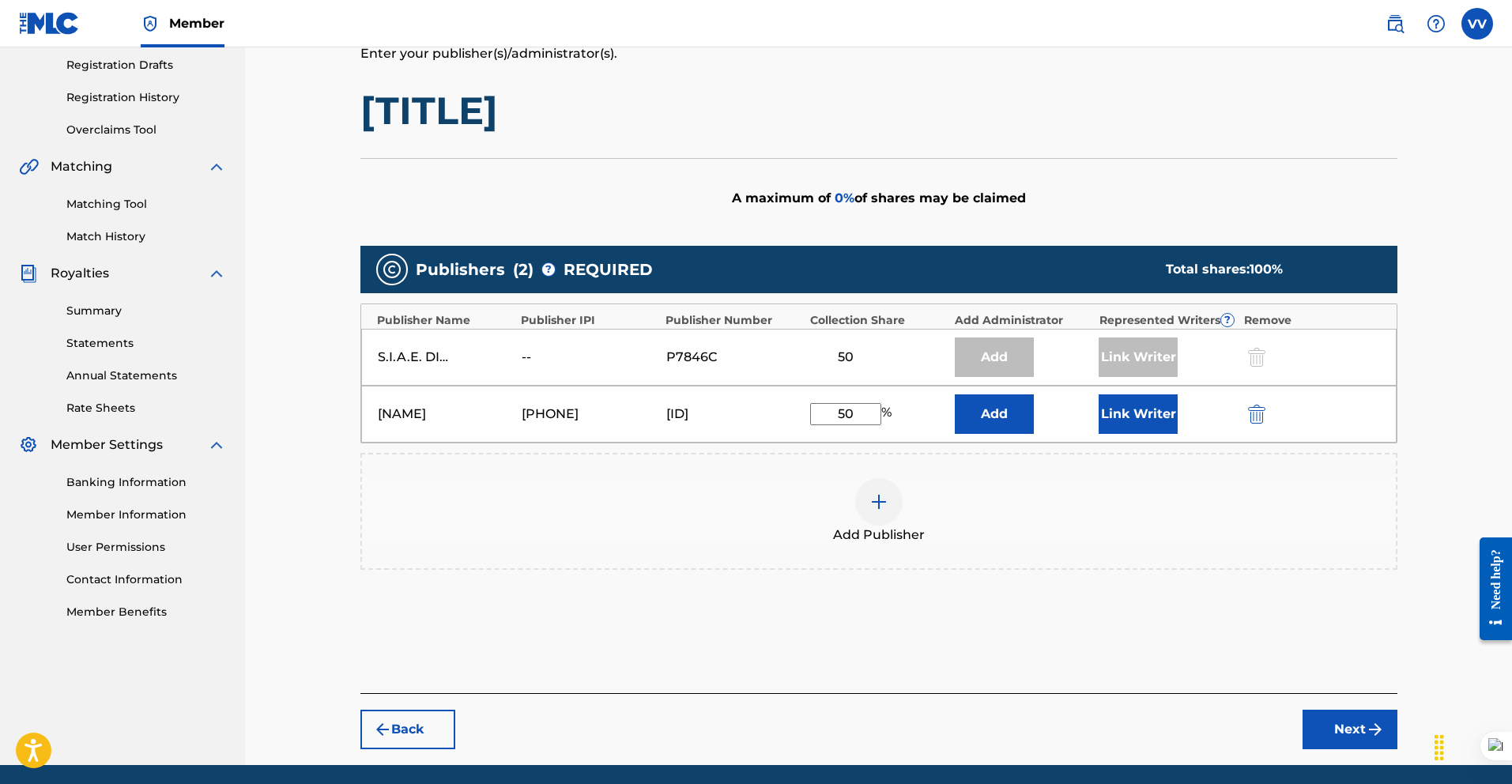 type on "50" 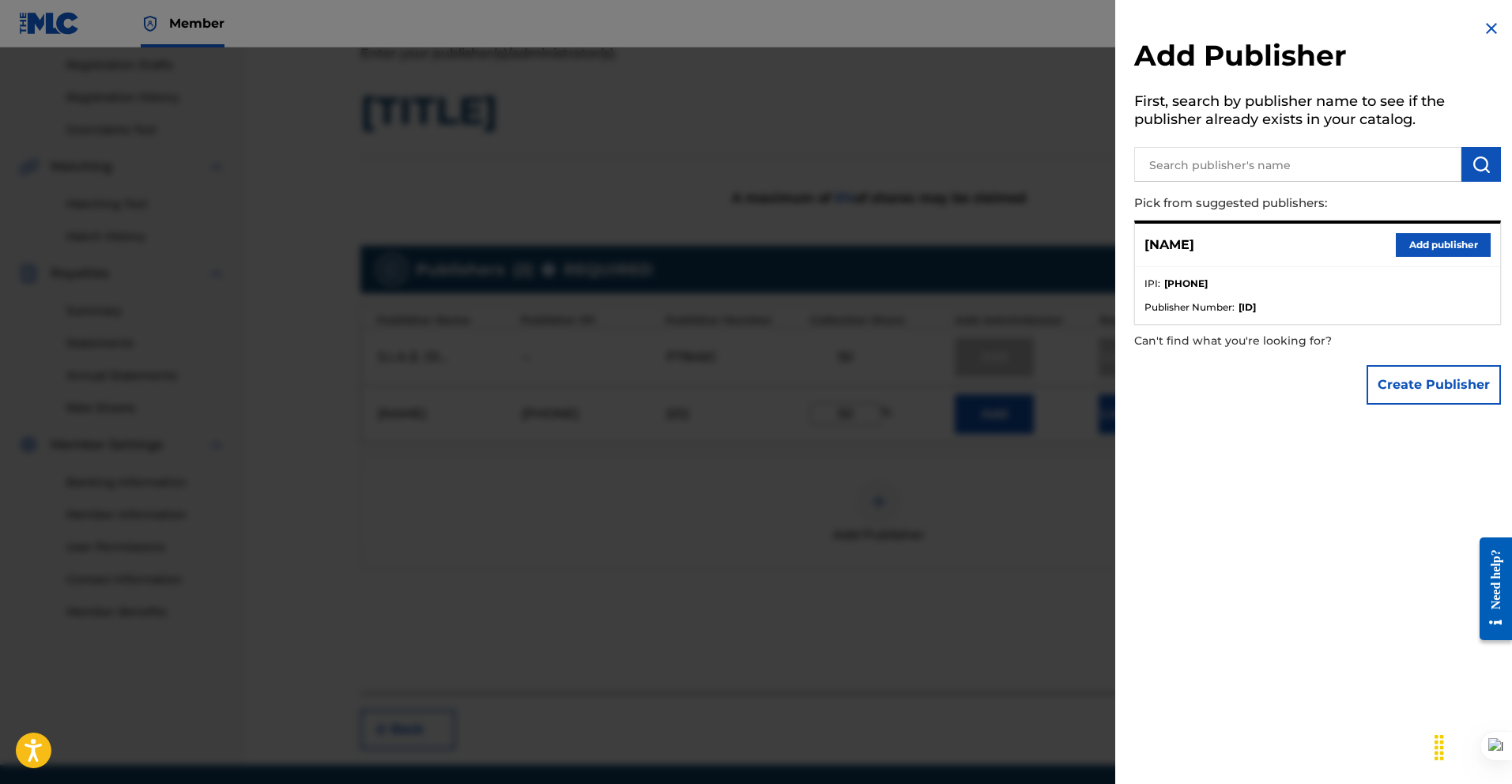 scroll, scrollTop: 322, scrollLeft: 0, axis: vertical 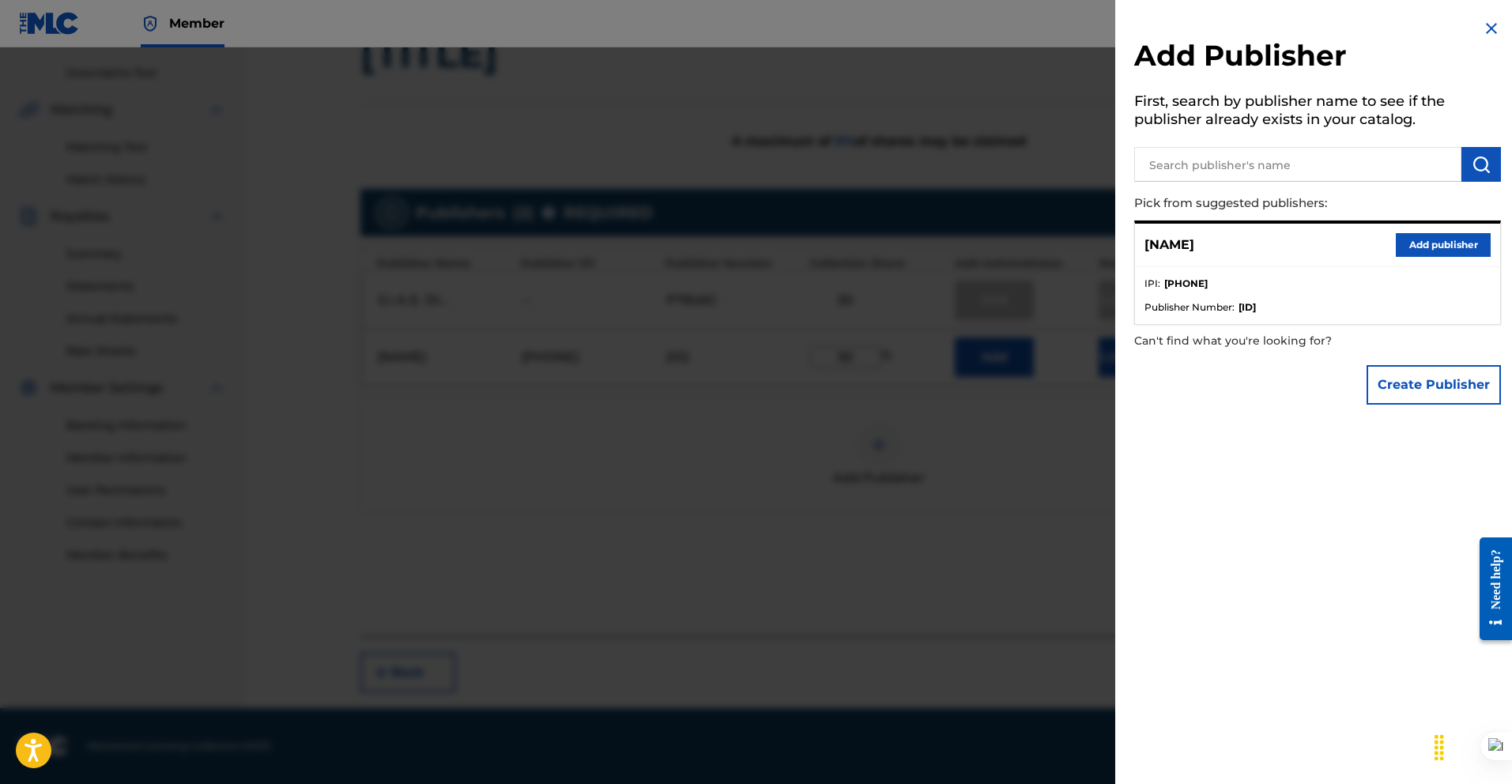 click on "Add Publisher First, search by publisher name to see if the publisher already exists in your catalog. Pick from suggested publishers: Veronica Vitale Add publisher IPI : 00494548018 Publisher Number : P648CY Can't find what you're looking for? Create Publisher" at bounding box center [1318, 216] 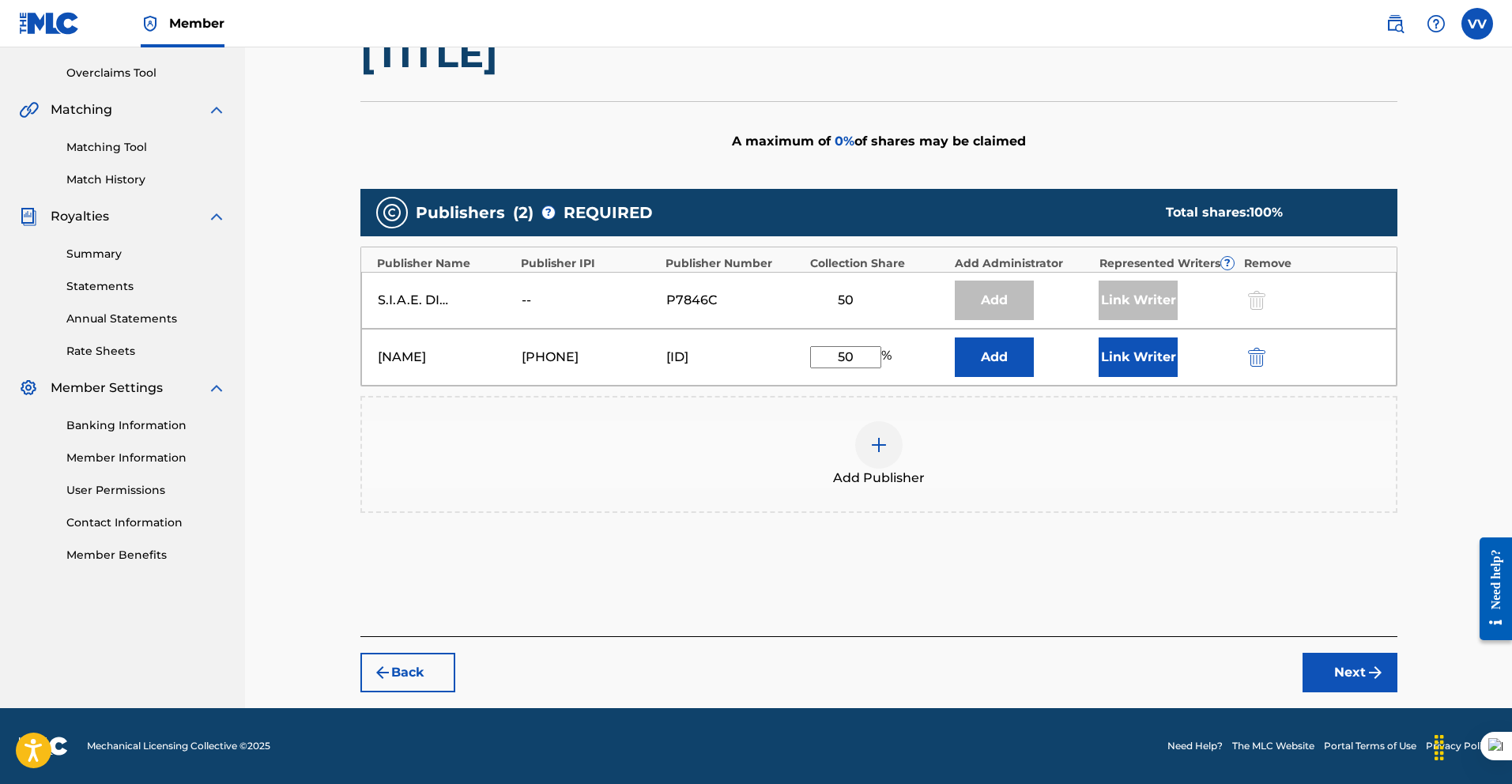 click on "Next" at bounding box center (1350, 673) 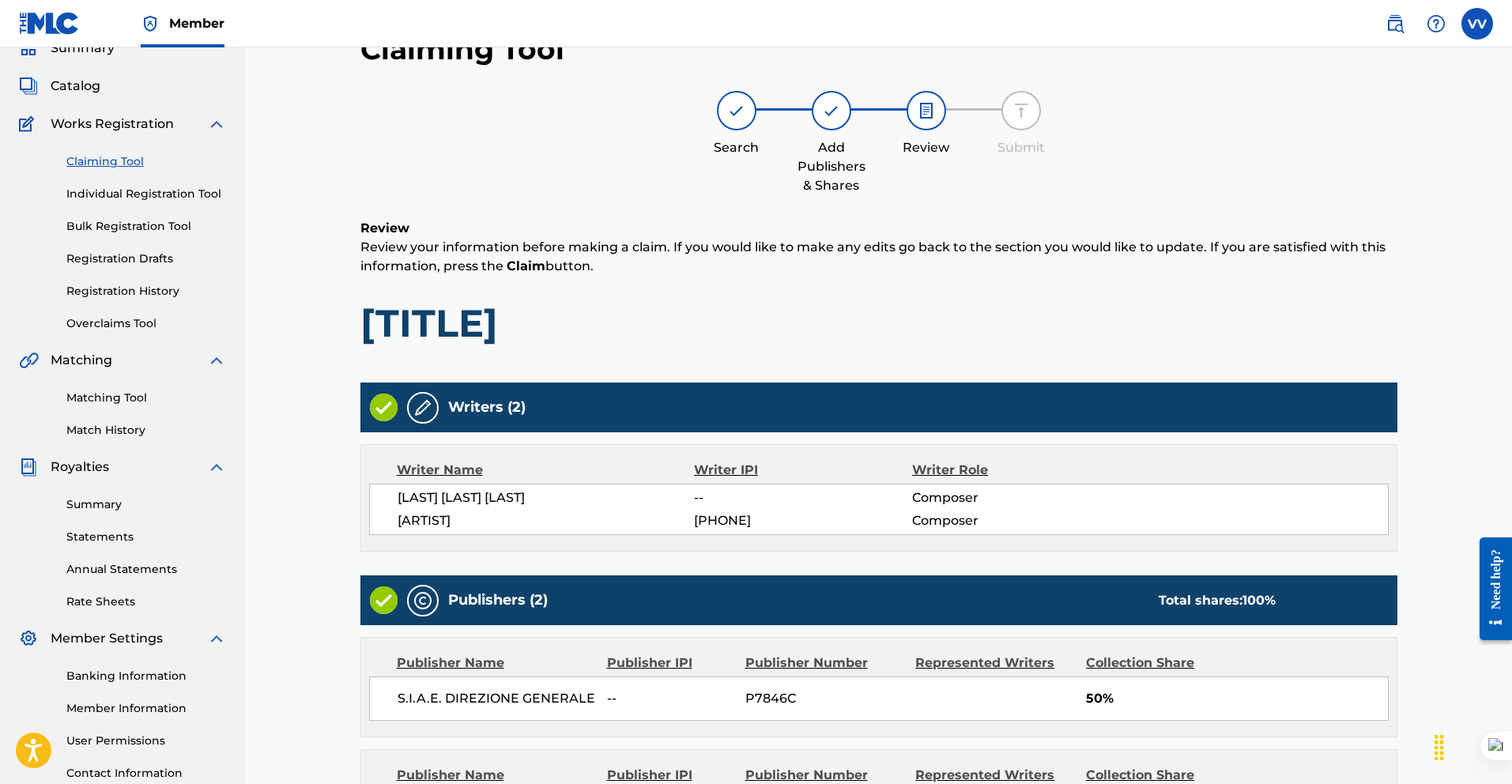 scroll, scrollTop: 306, scrollLeft: 0, axis: vertical 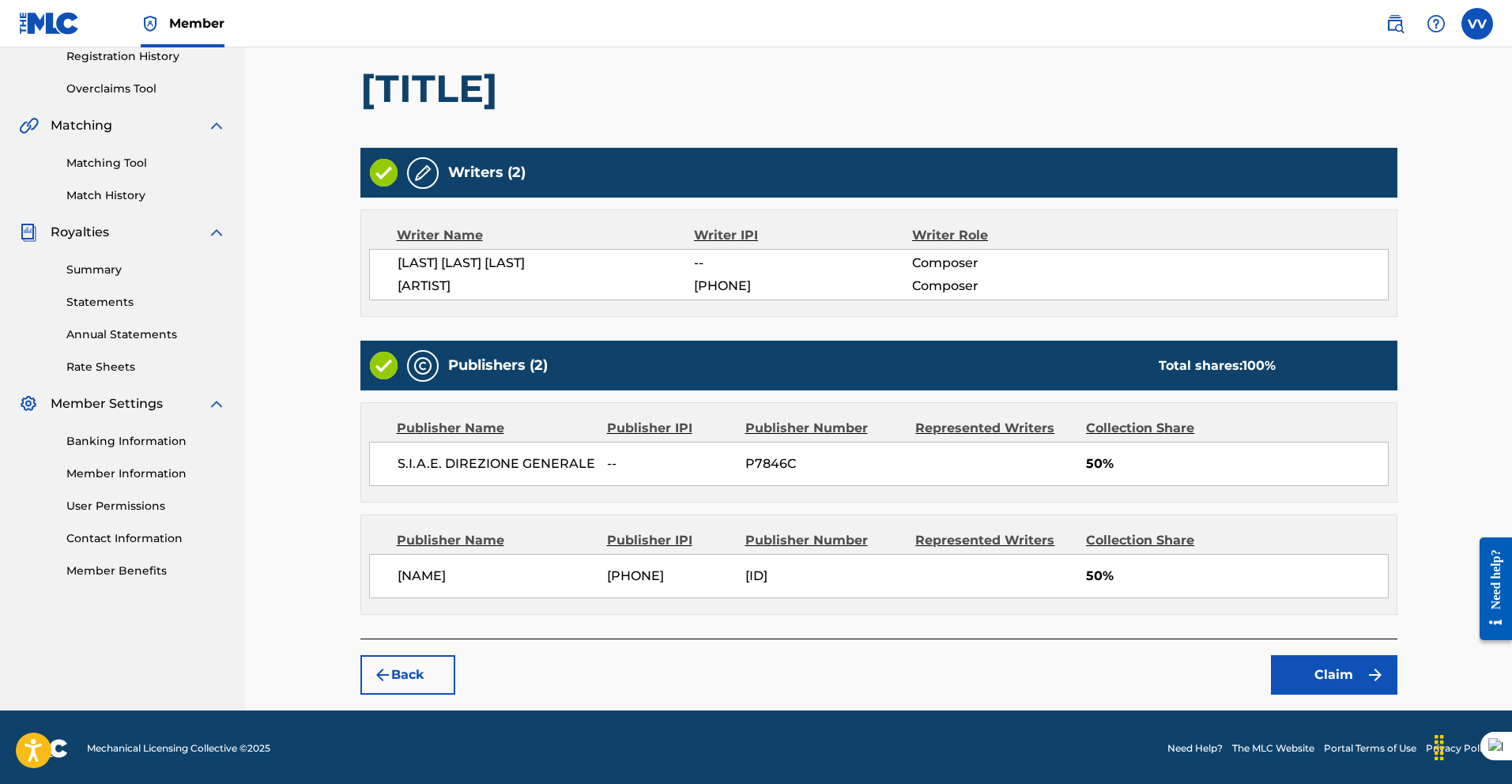 click on "Claim" at bounding box center [1334, 675] 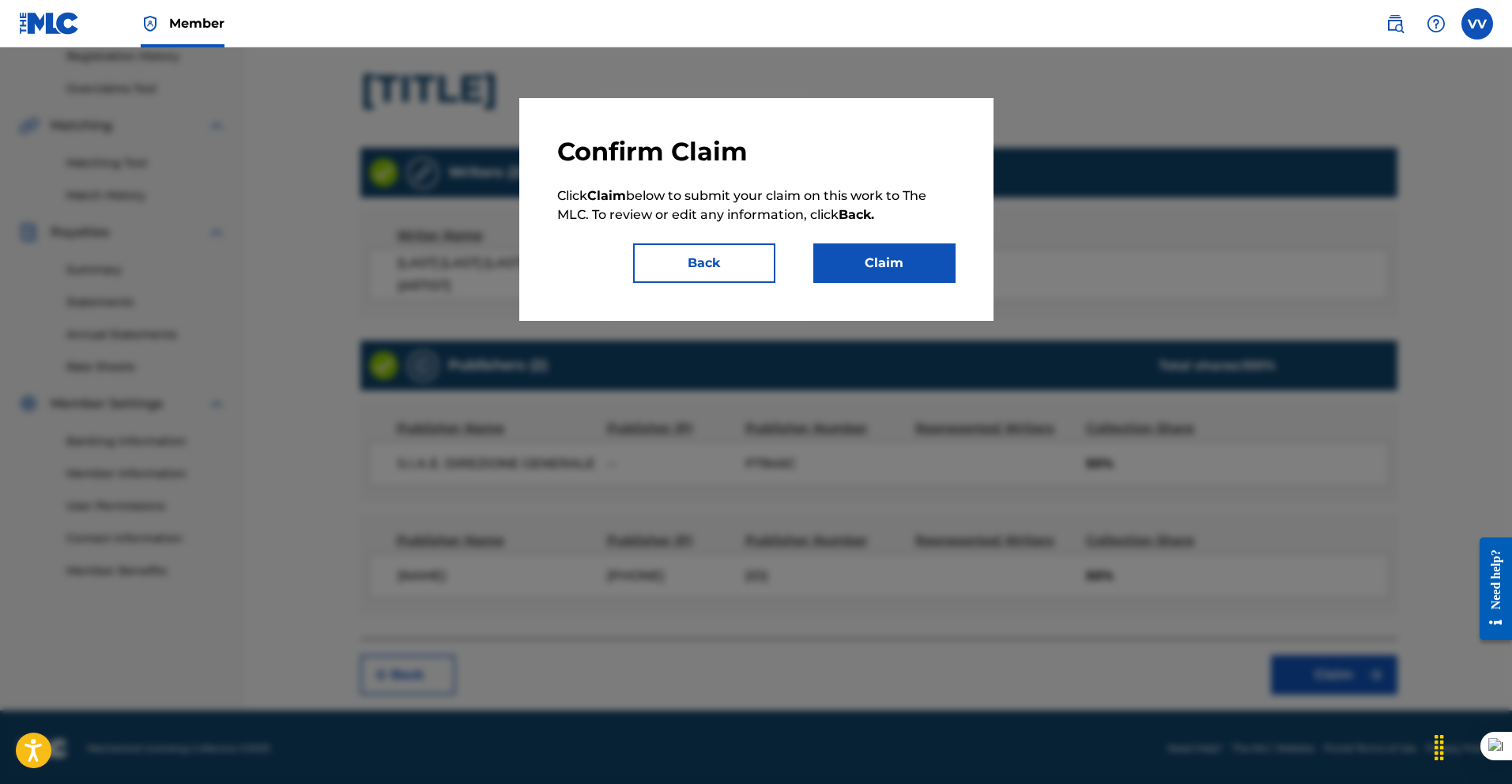 click on "Claim" at bounding box center (884, 263) 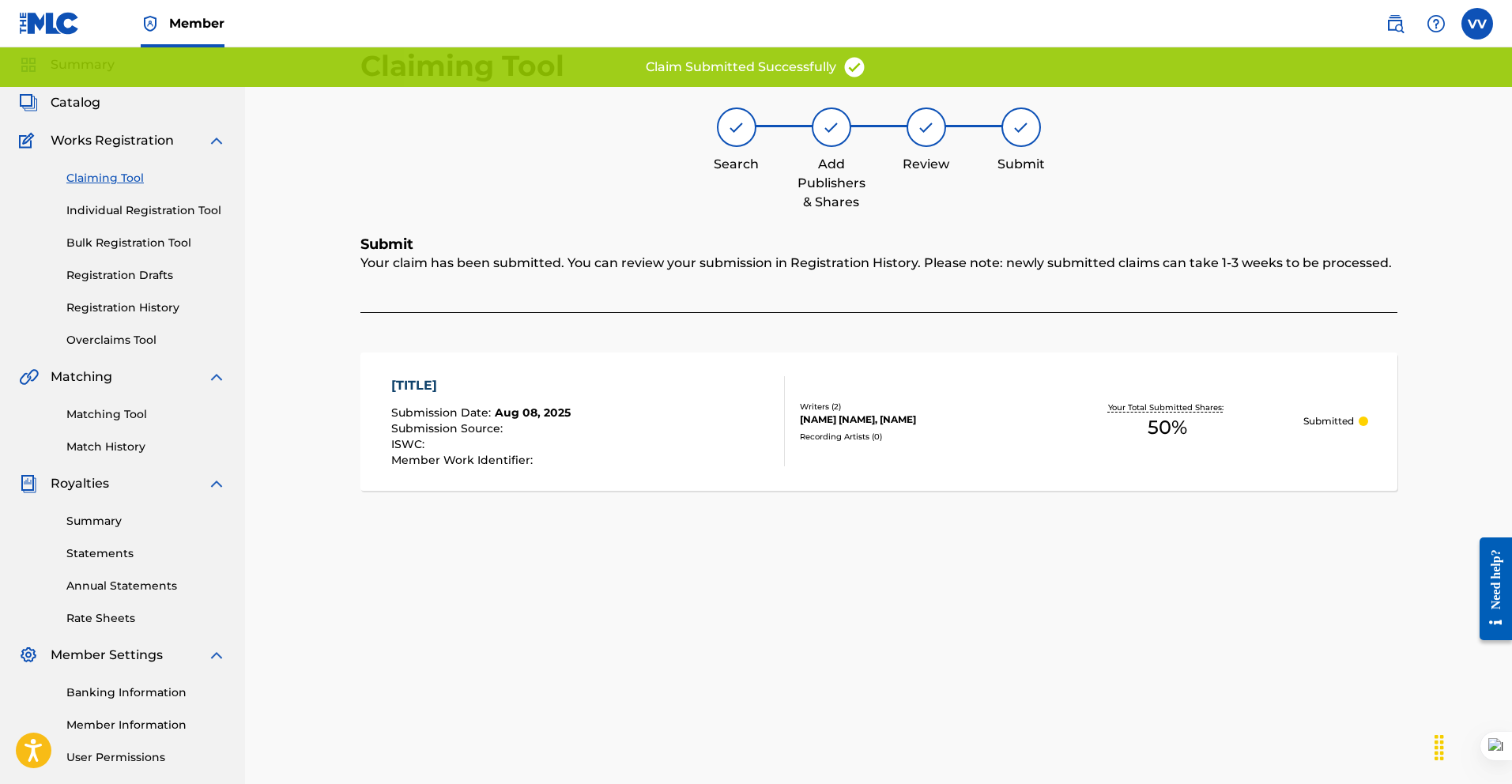 scroll, scrollTop: 49, scrollLeft: 0, axis: vertical 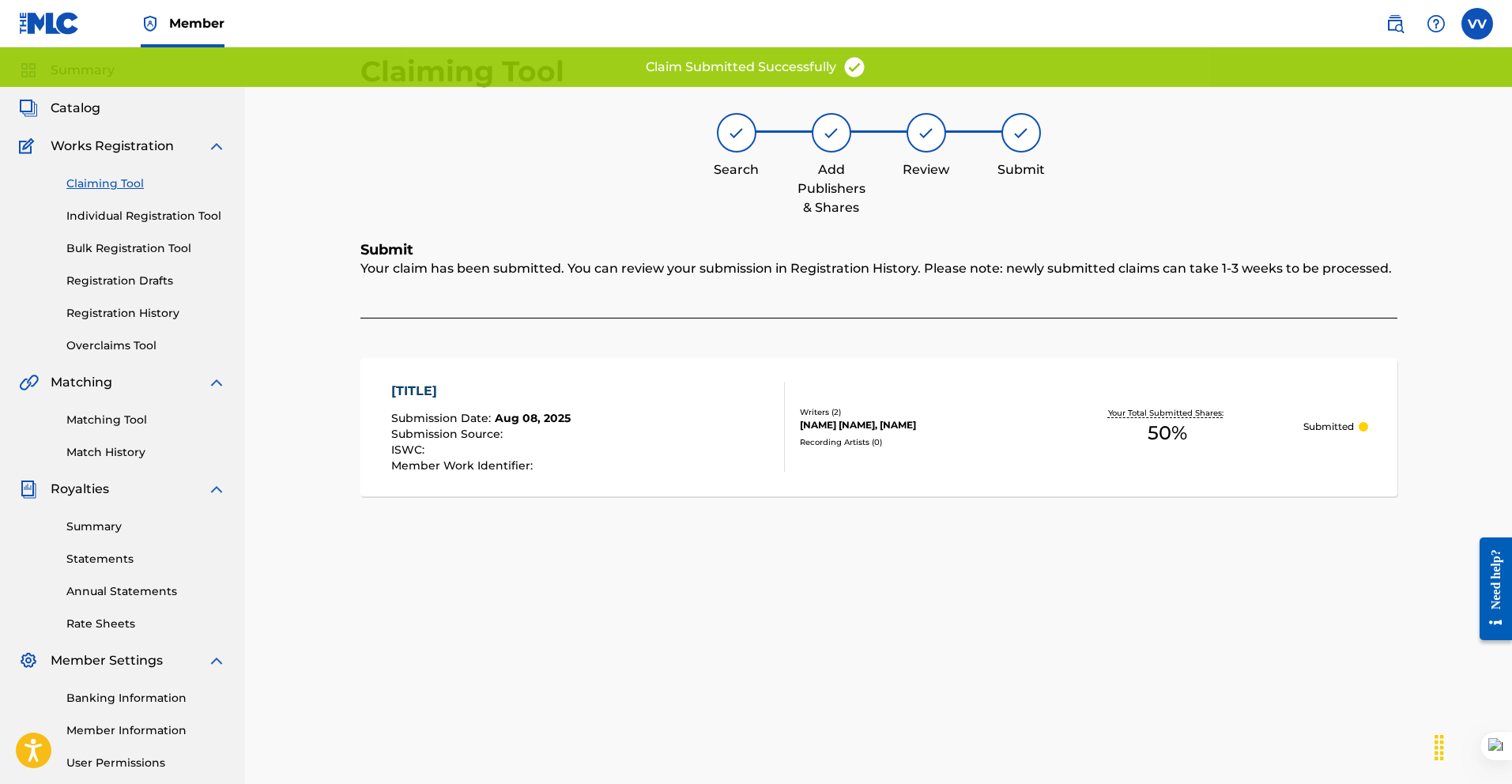click on "Claiming Tool" at bounding box center (146, 183) 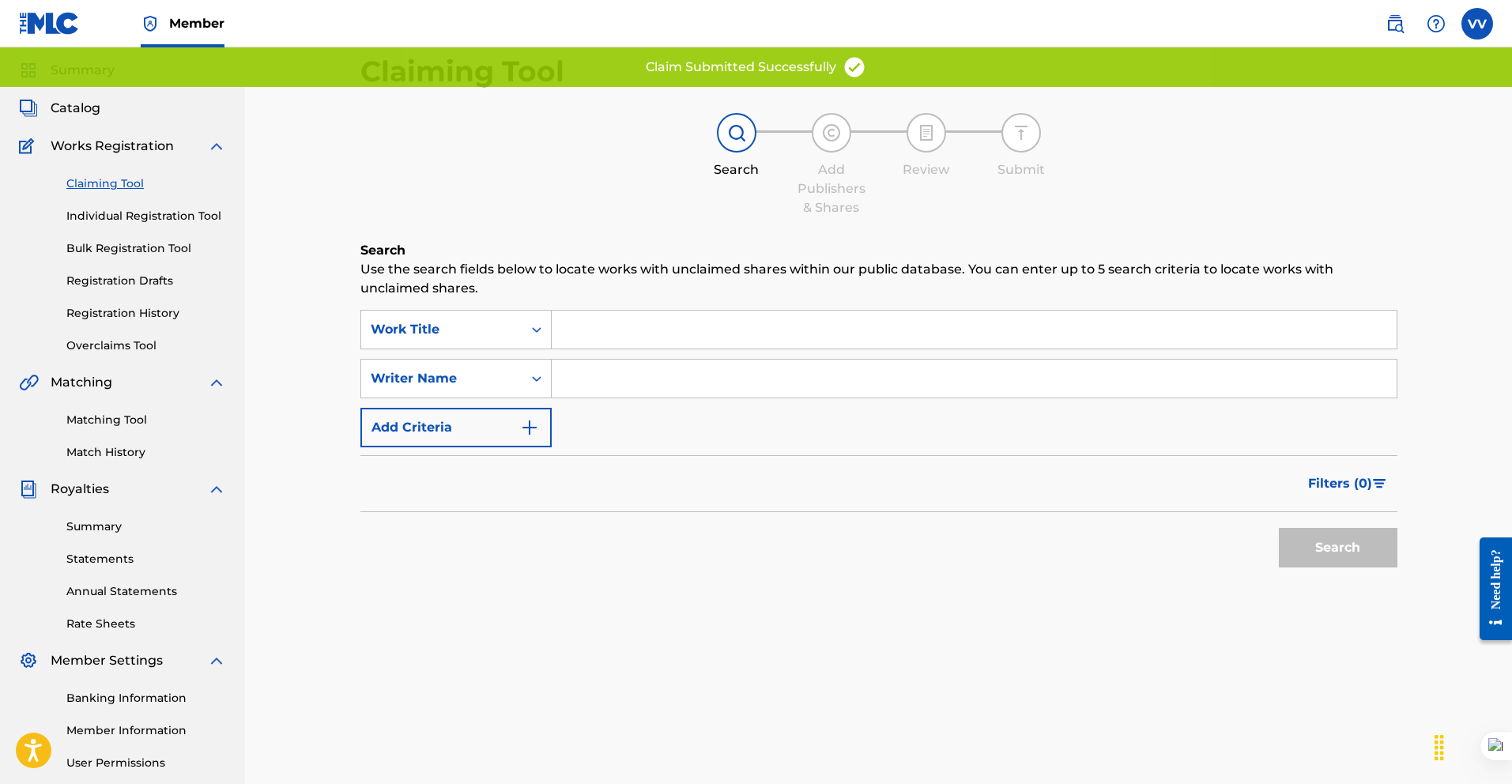 scroll, scrollTop: 0, scrollLeft: 0, axis: both 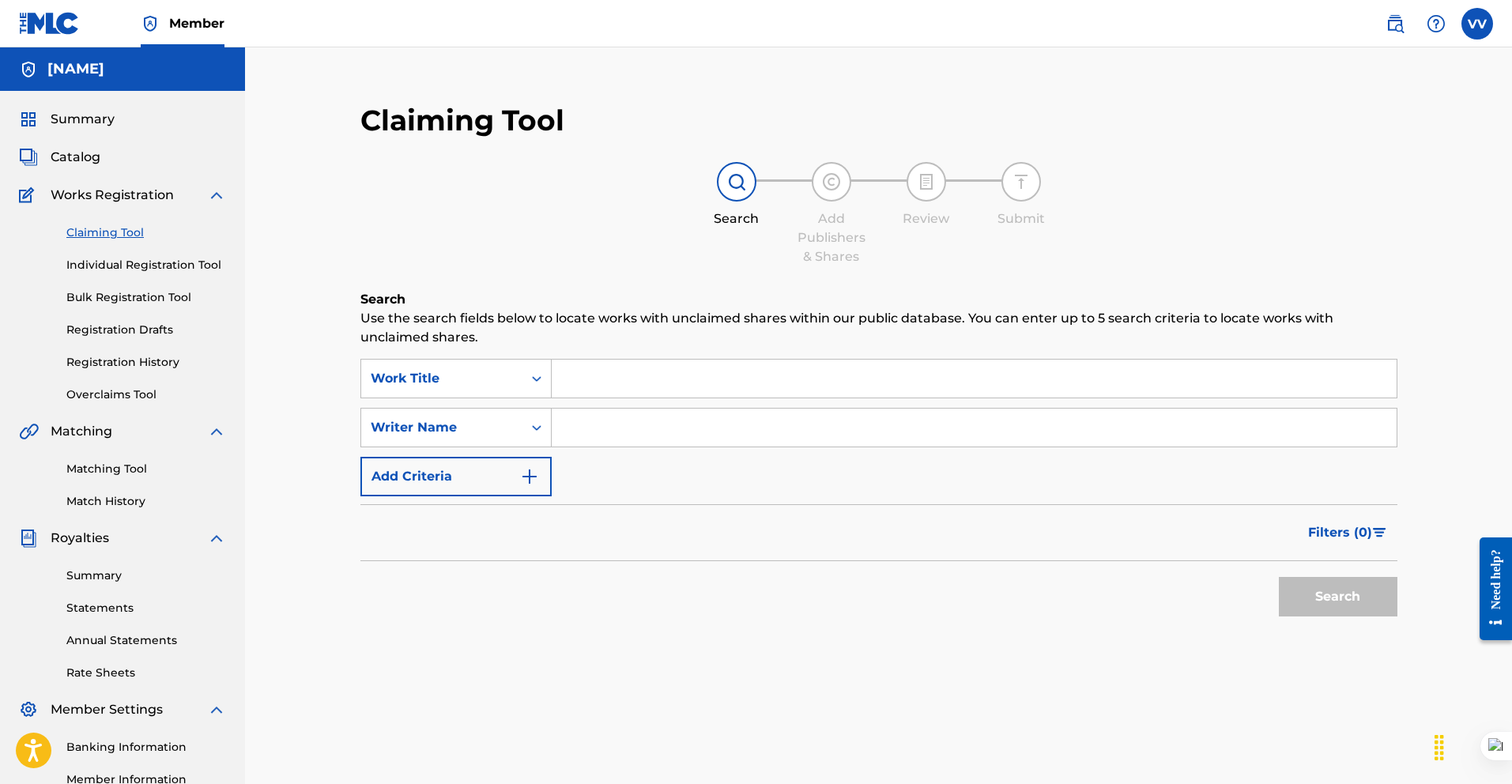 click at bounding box center (974, 428) 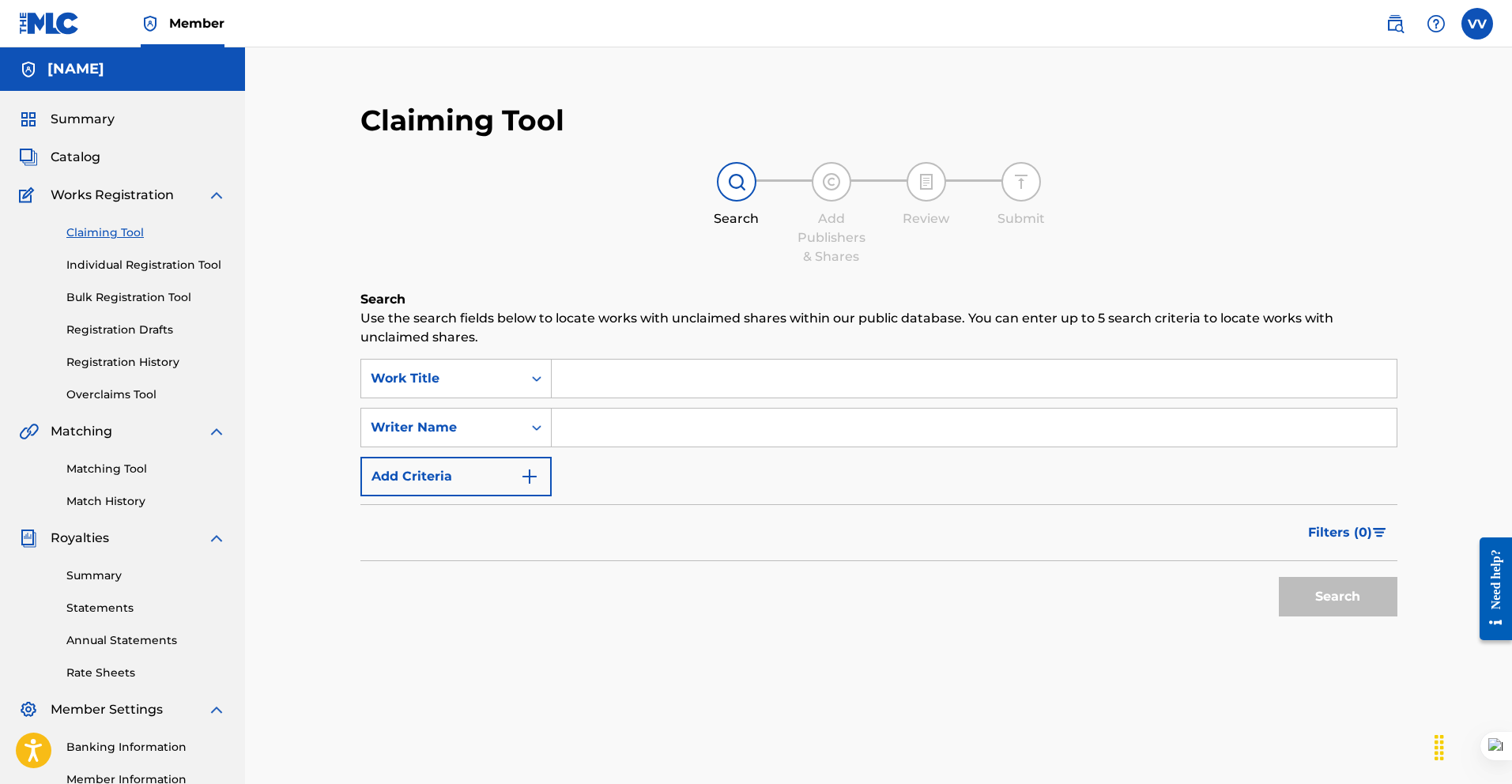 type on "[FIRST] [LAST]" 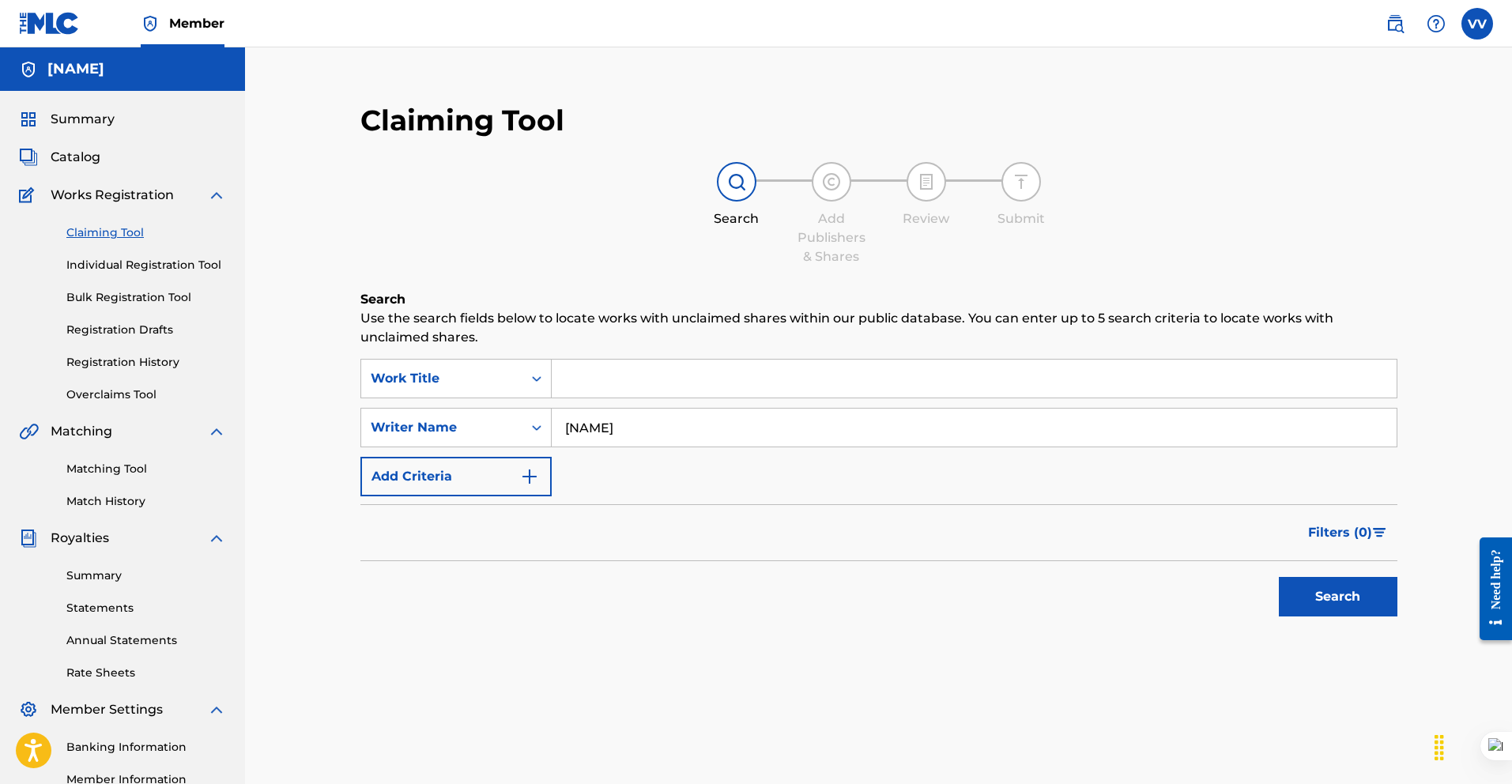 click on "Search" at bounding box center (1338, 597) 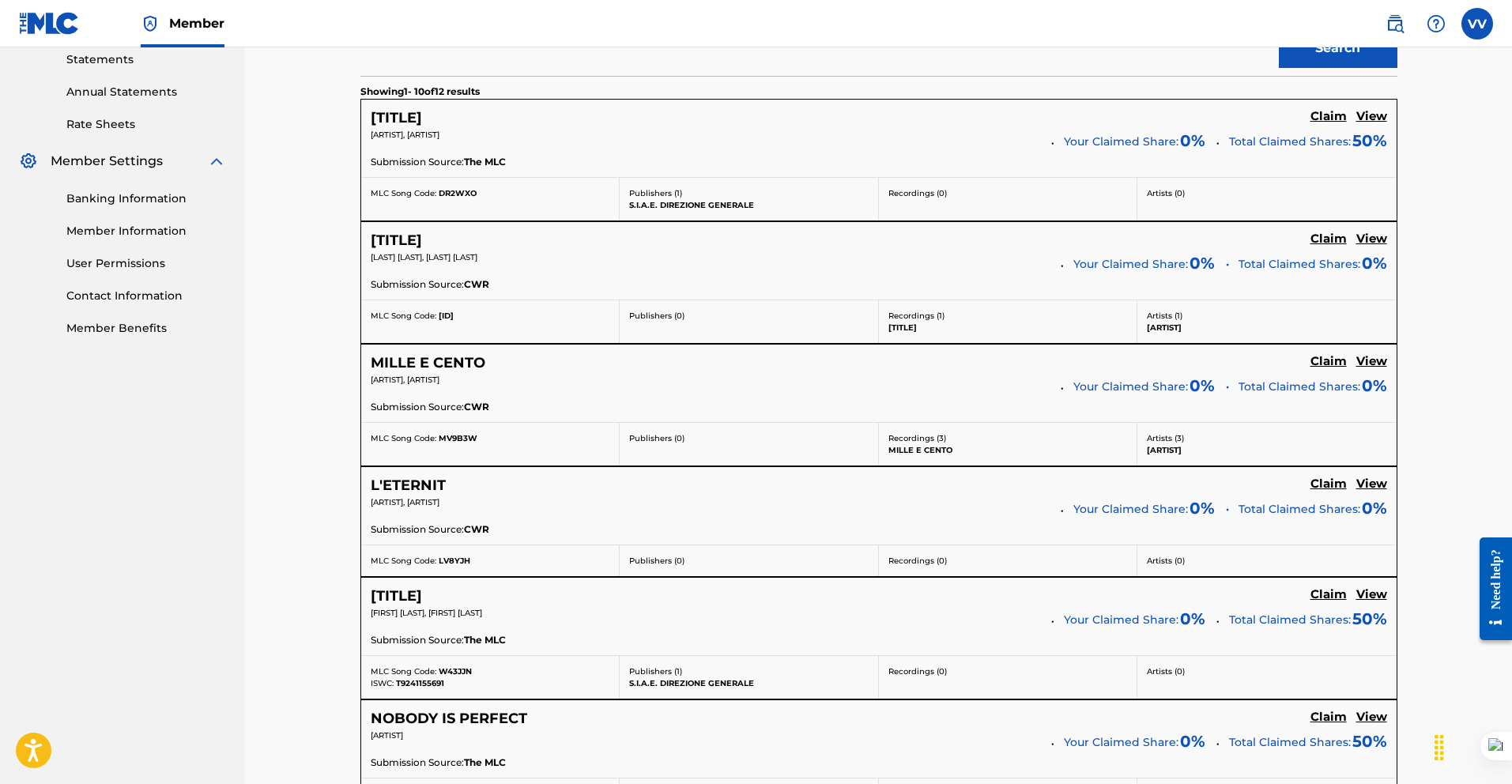 scroll, scrollTop: 566, scrollLeft: 0, axis: vertical 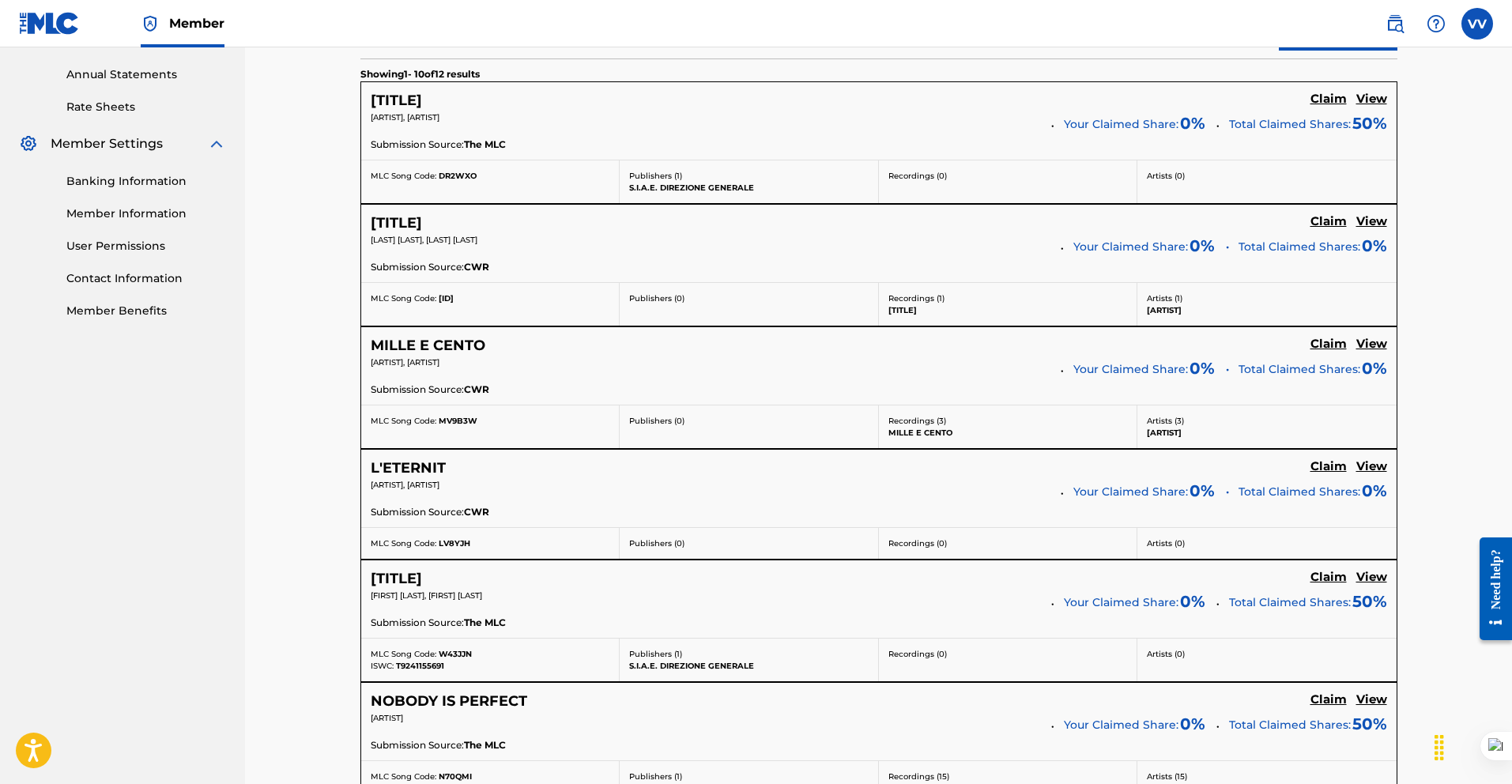 click on "Claim" at bounding box center (1329, 99) 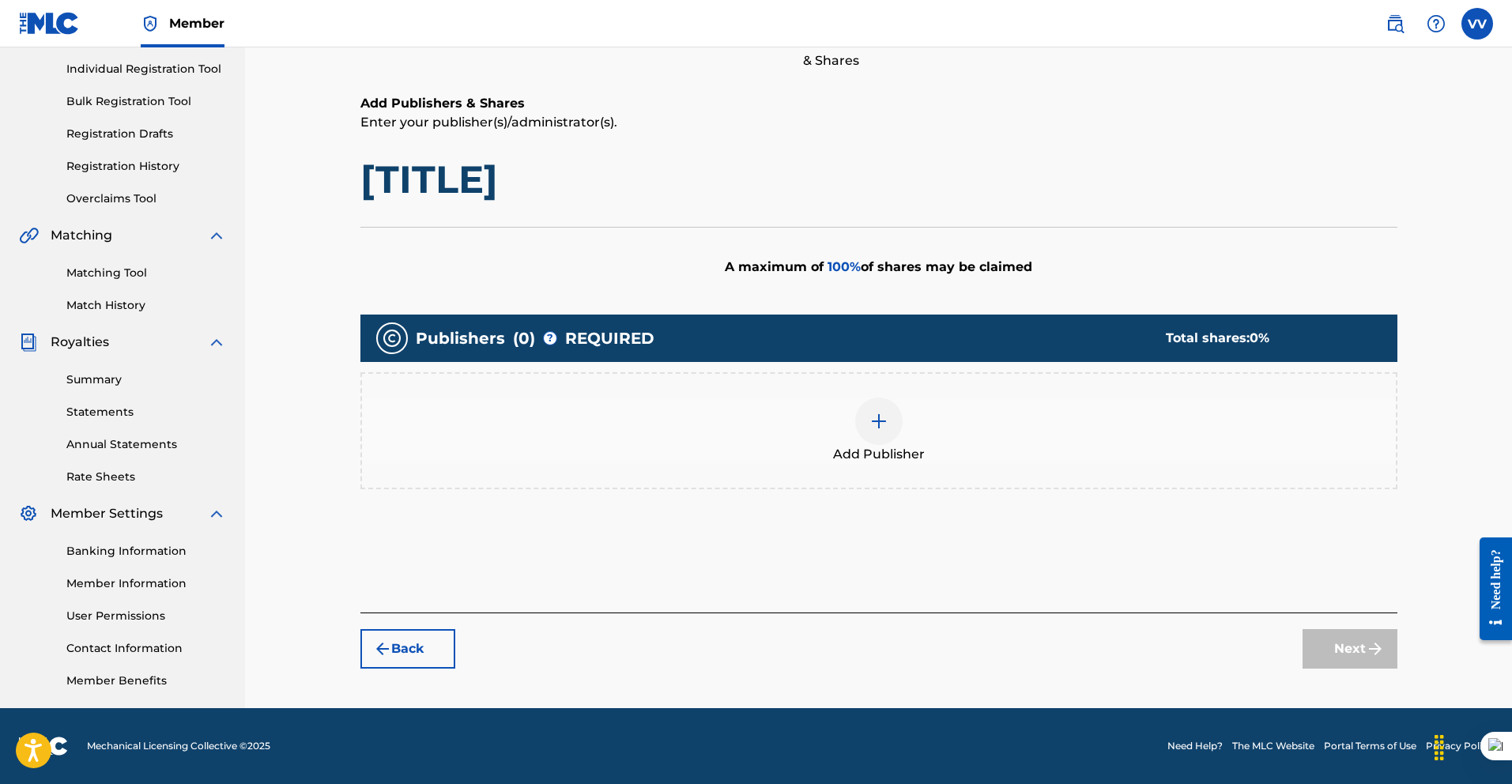 click on "Add Publisher" at bounding box center (879, 431) 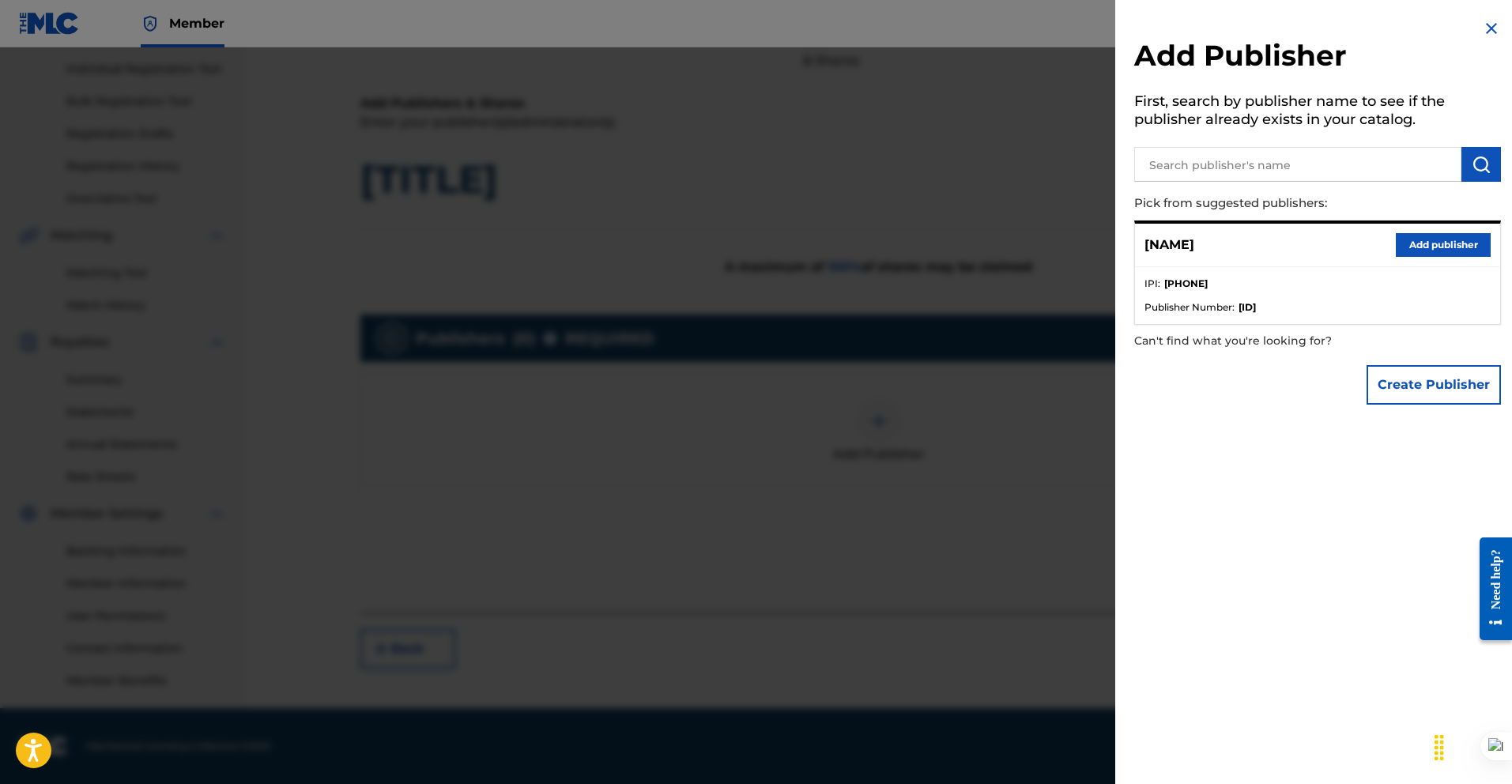 click on "Add publisher" at bounding box center (1443, 245) 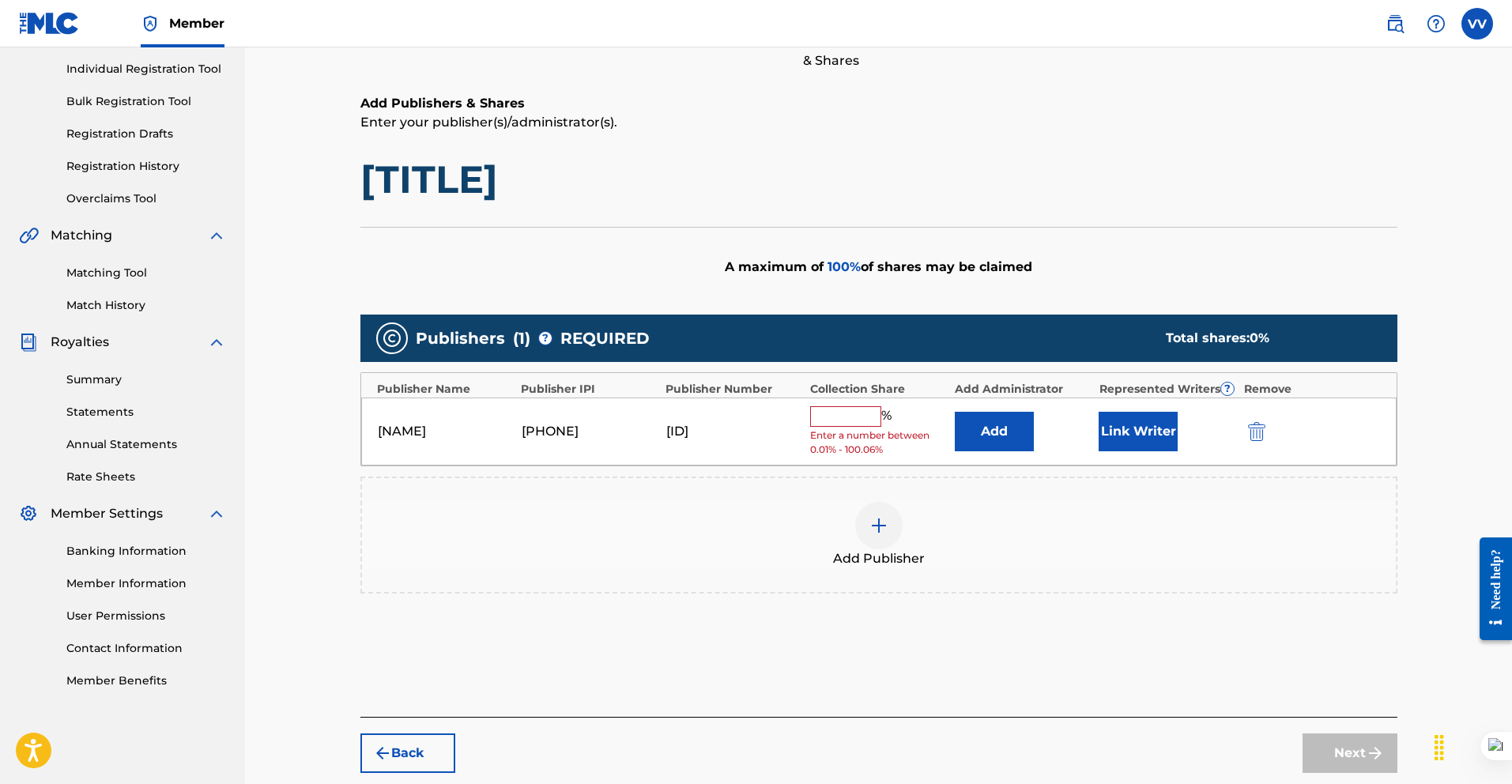 click at bounding box center (846, 416) 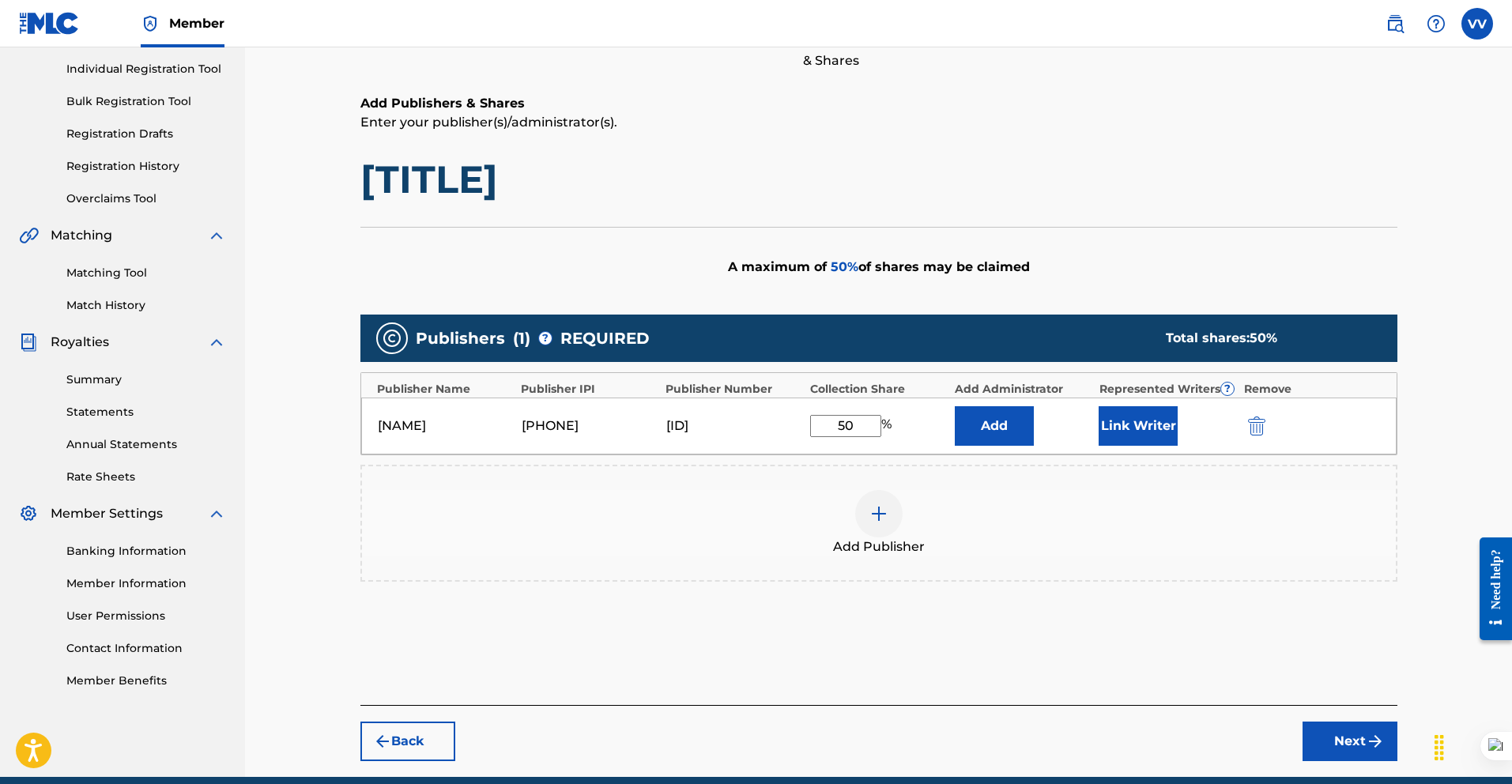 type on "5" 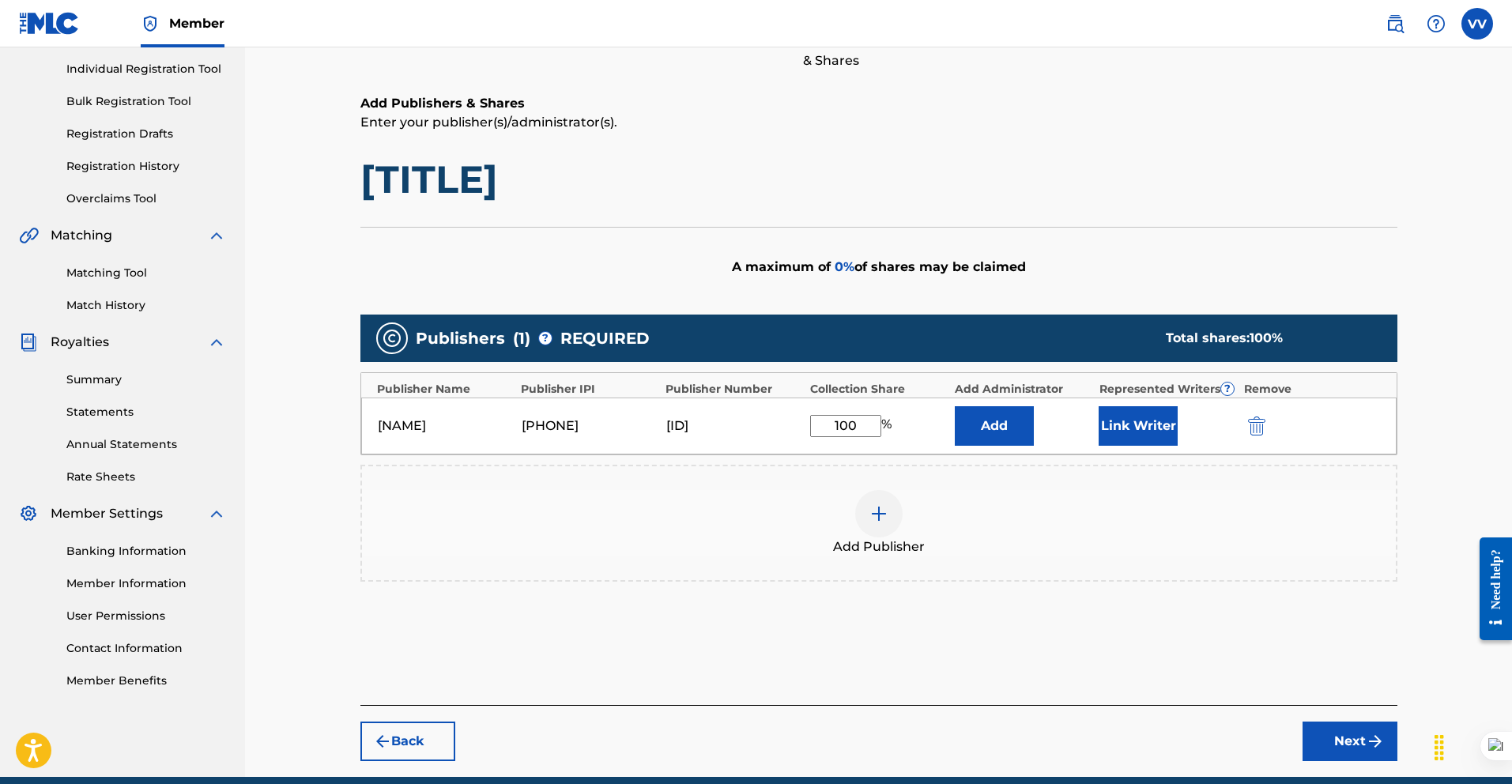 type on "100" 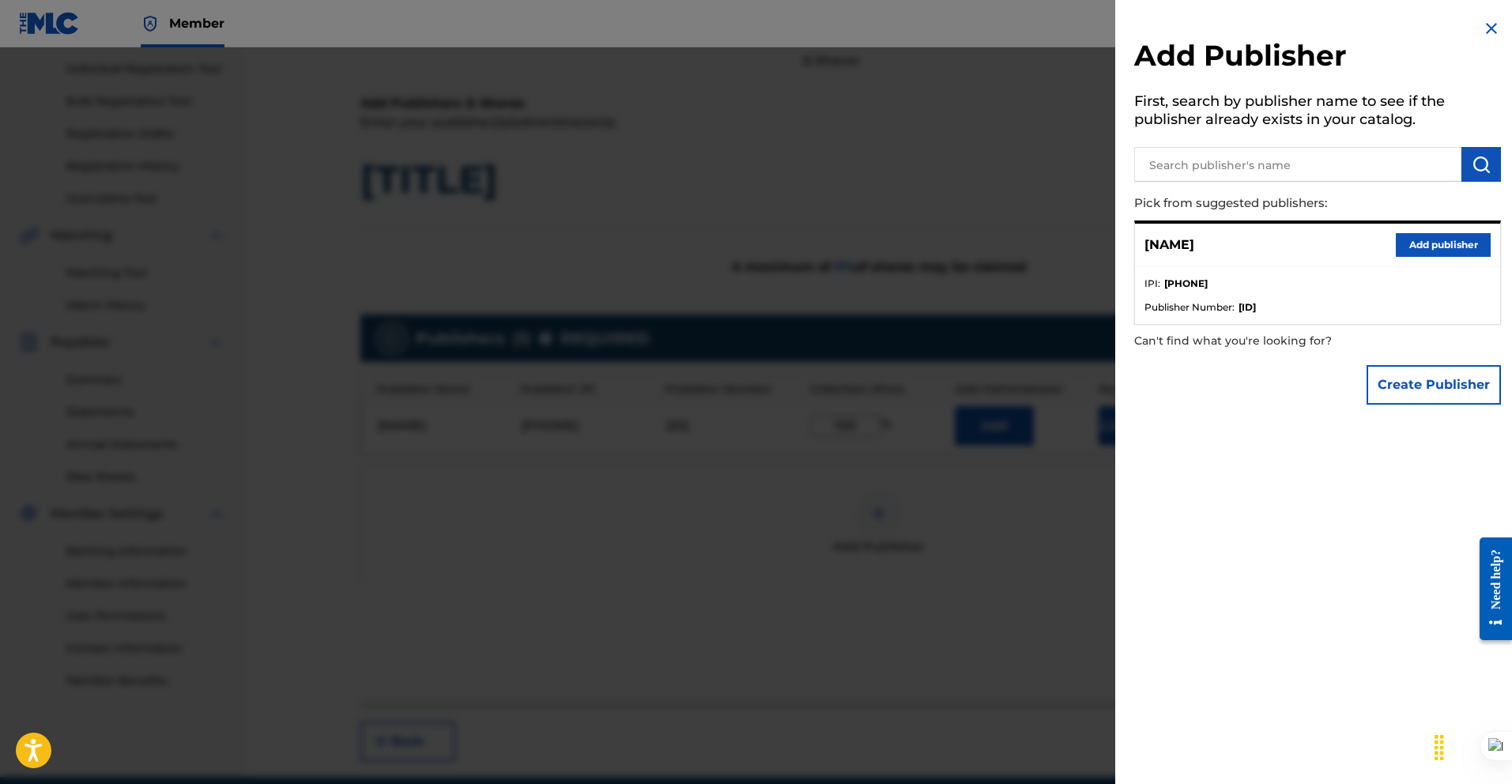 scroll, scrollTop: 265, scrollLeft: 0, axis: vertical 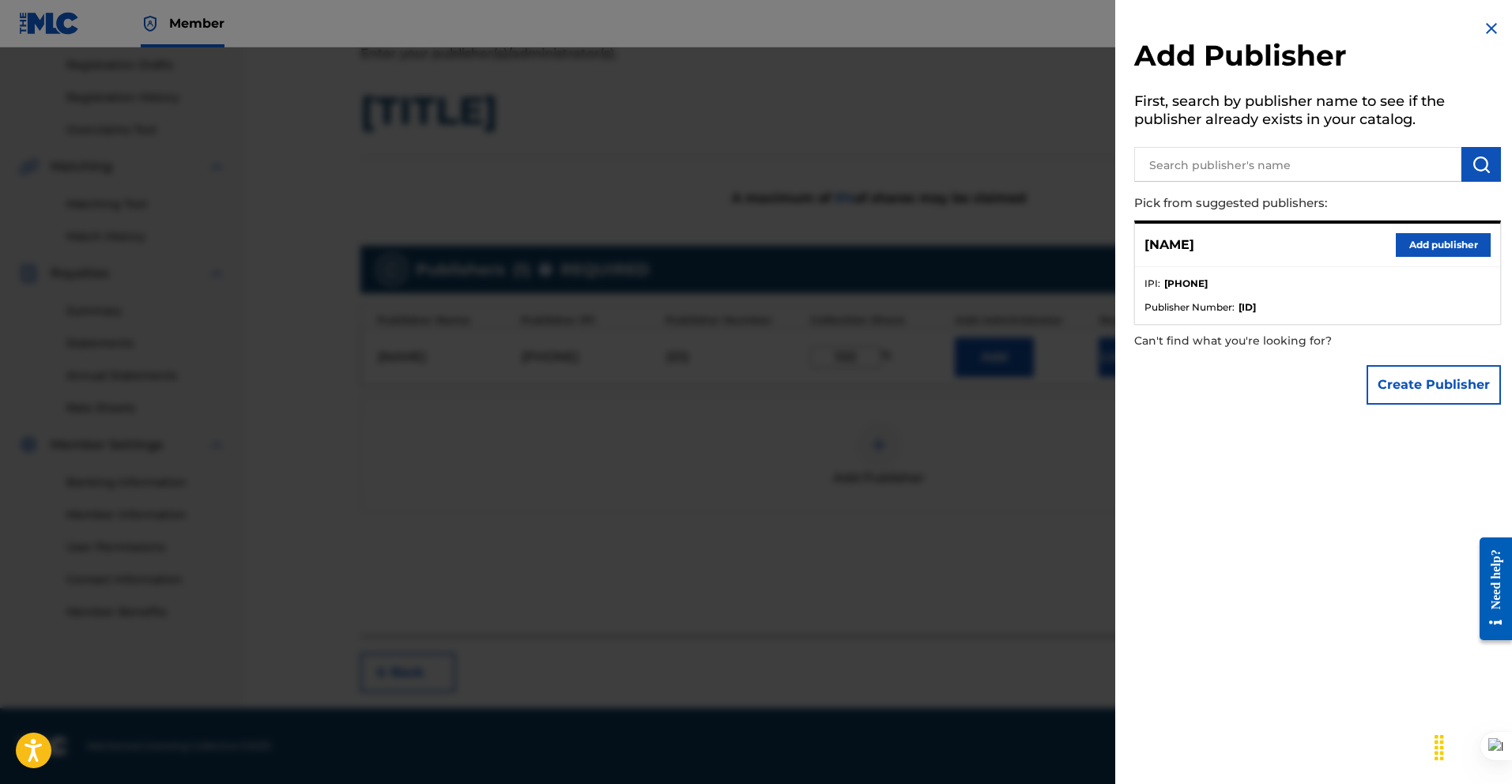 click on "Add Publisher First, search by publisher name to see if the publisher already exists in your catalog. Pick from suggested publishers: Veronica Vitale Add publisher IPI : 00494548018 Publisher Number : P648CY Can't find what you're looking for? Create Publisher" at bounding box center (1318, 216) 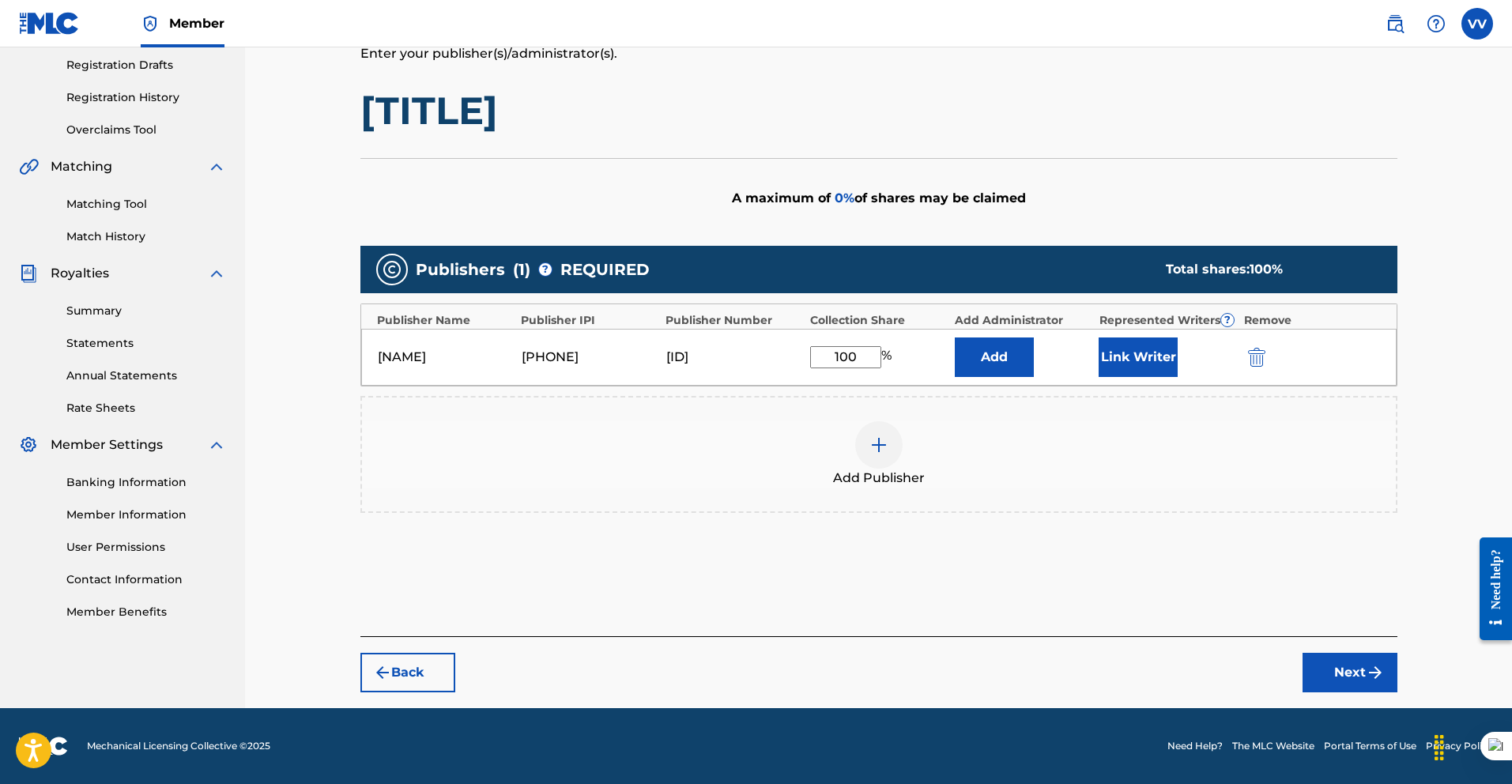 click on "Link Writer" at bounding box center (1138, 357) 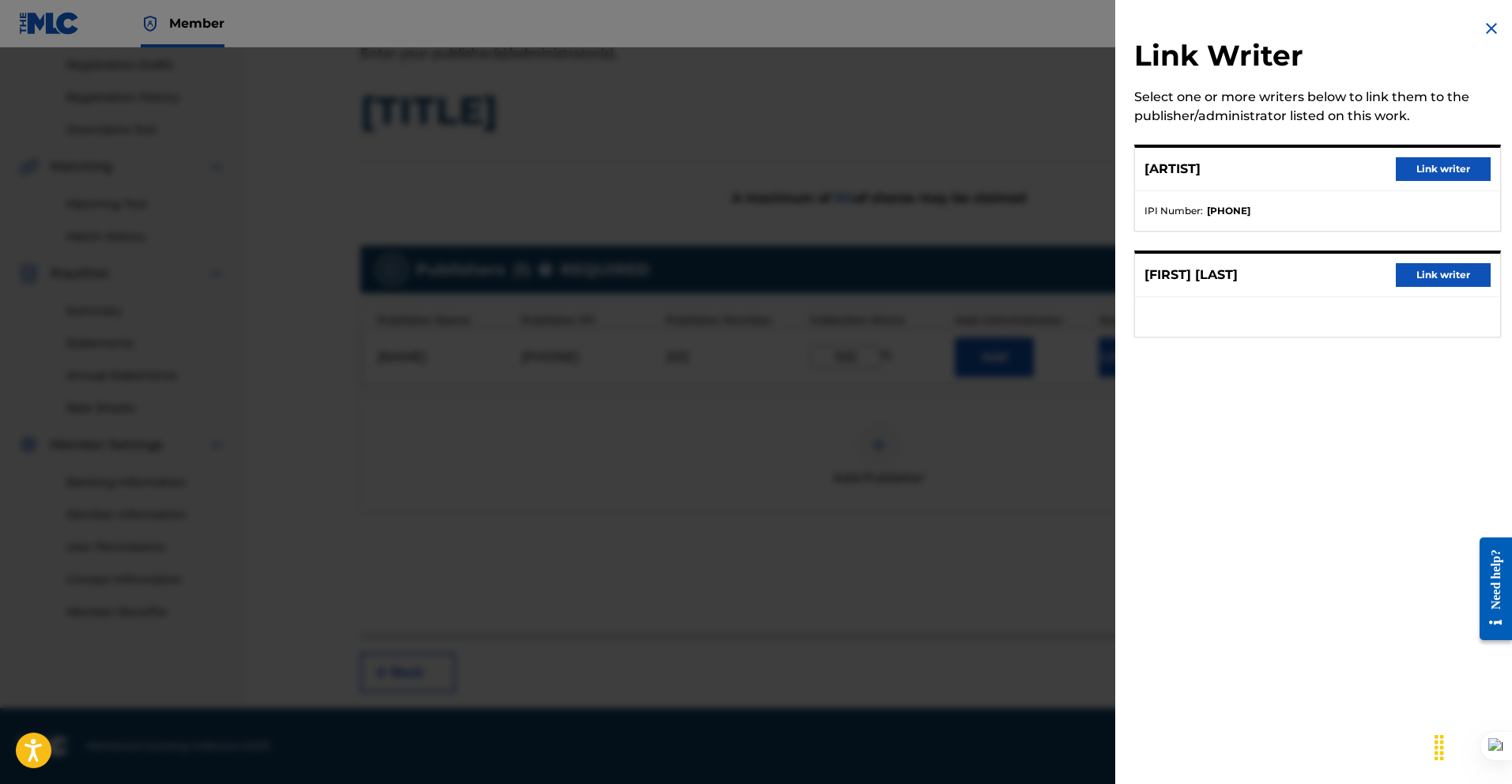 click on "Link writer" at bounding box center (1443, 169) 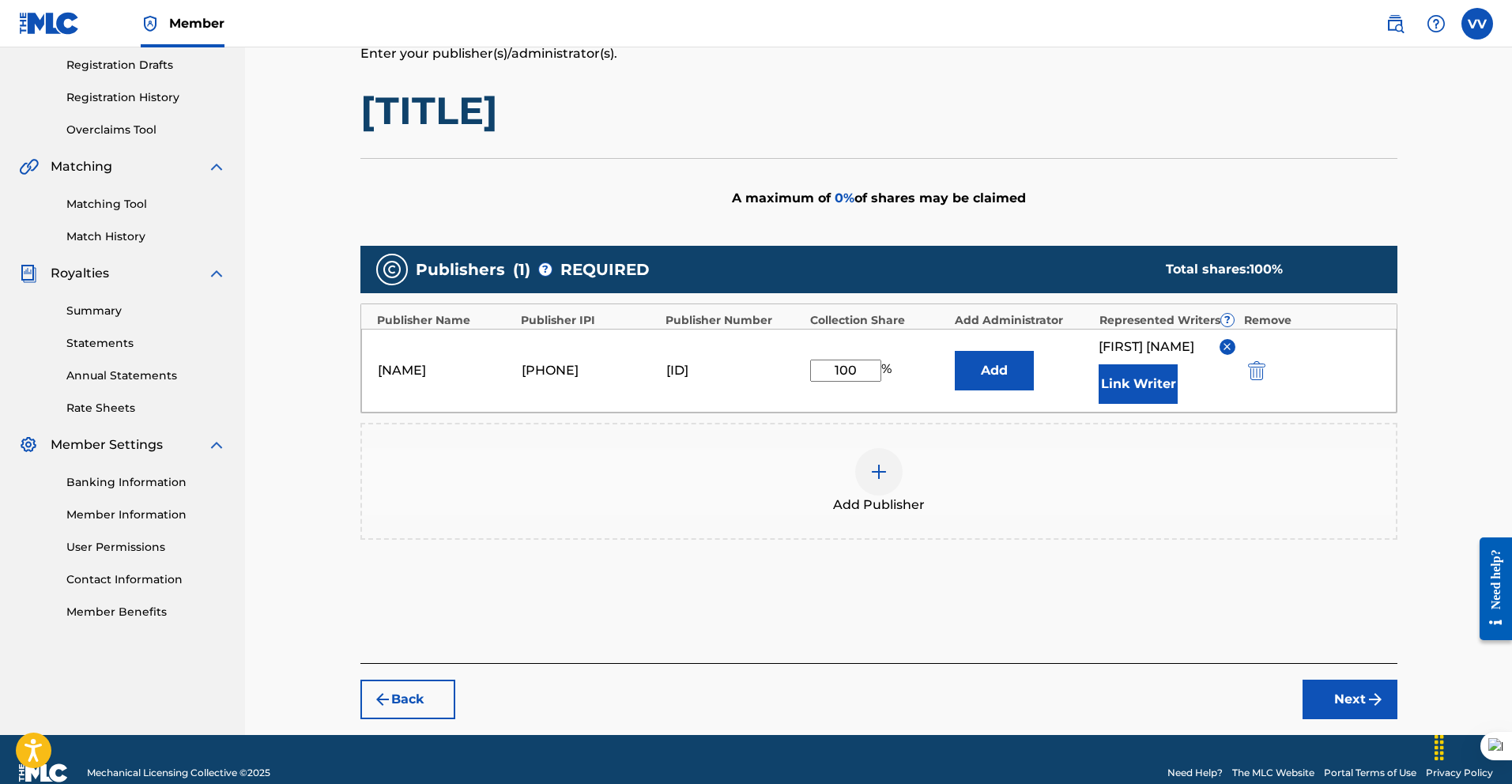 click on "Next" at bounding box center [1350, 699] 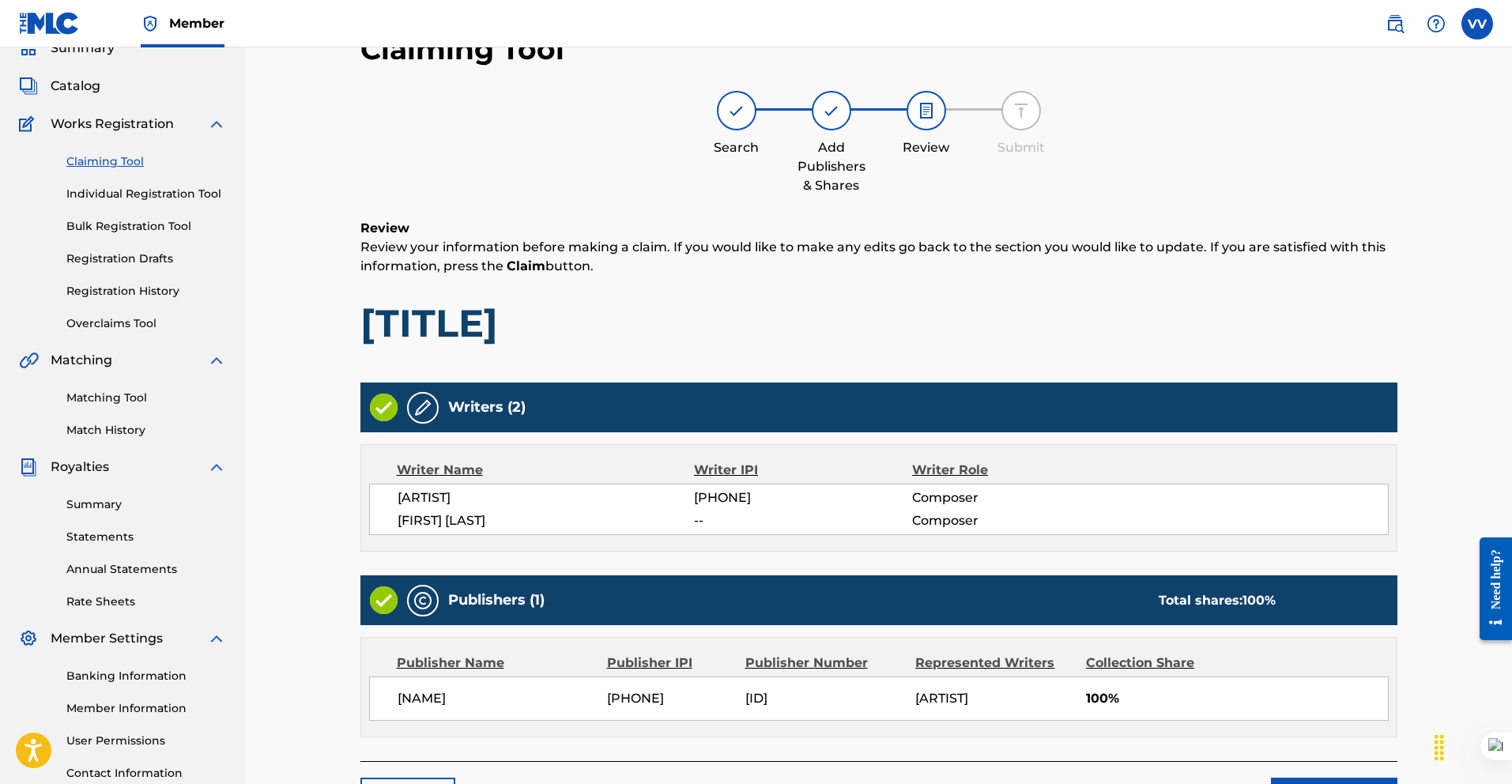 scroll, scrollTop: 196, scrollLeft: 0, axis: vertical 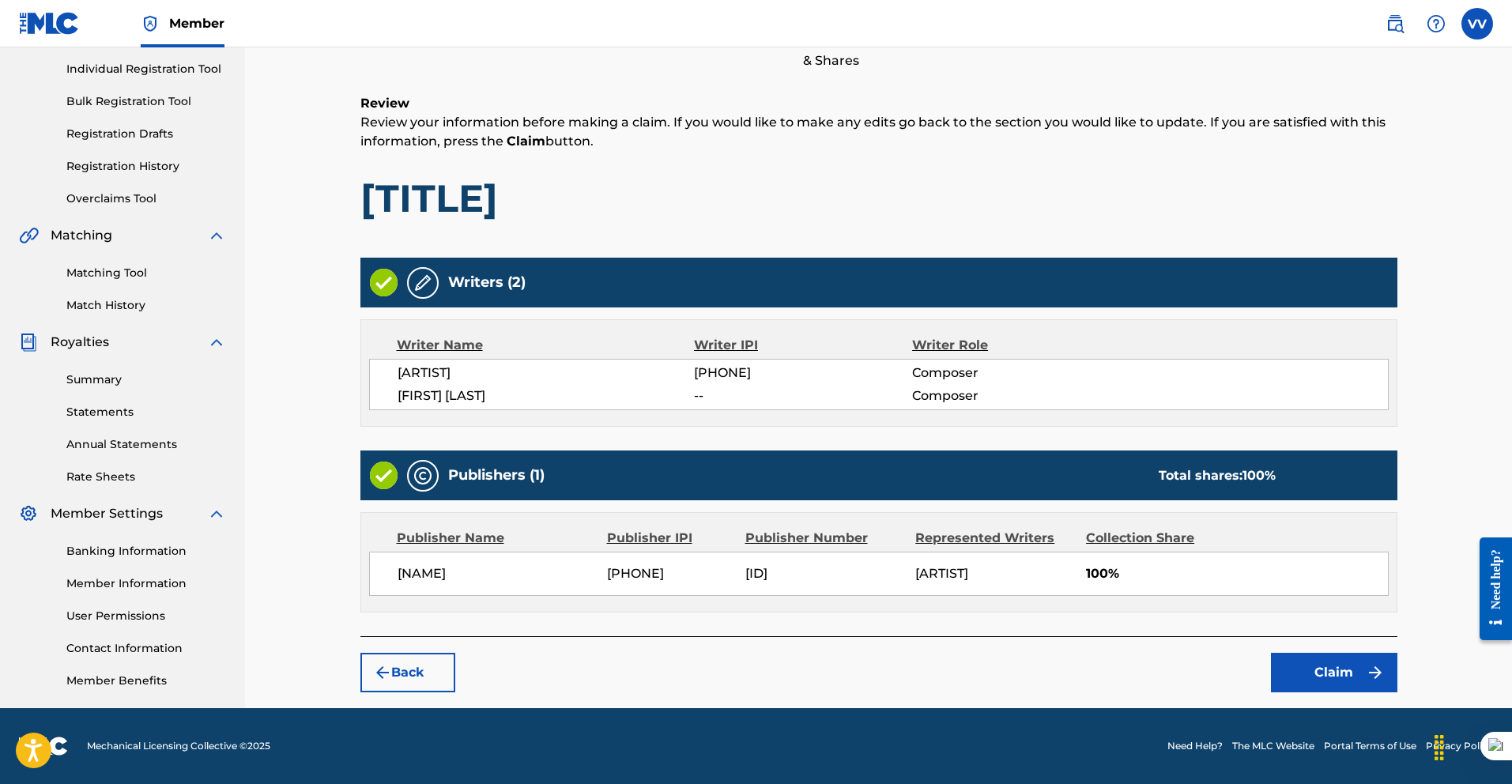 click on "Claim" at bounding box center (1334, 673) 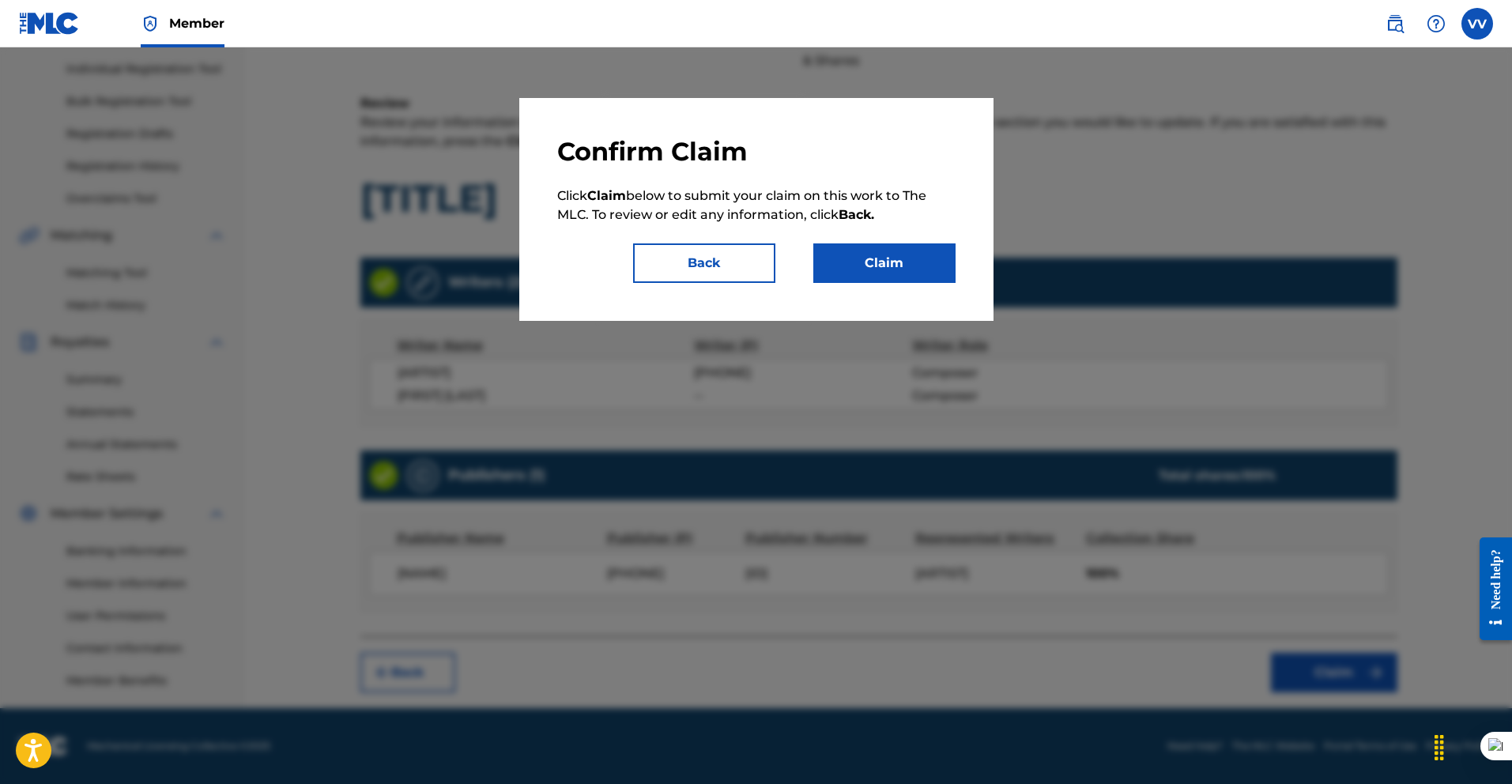 click on "Claim" at bounding box center [884, 263] 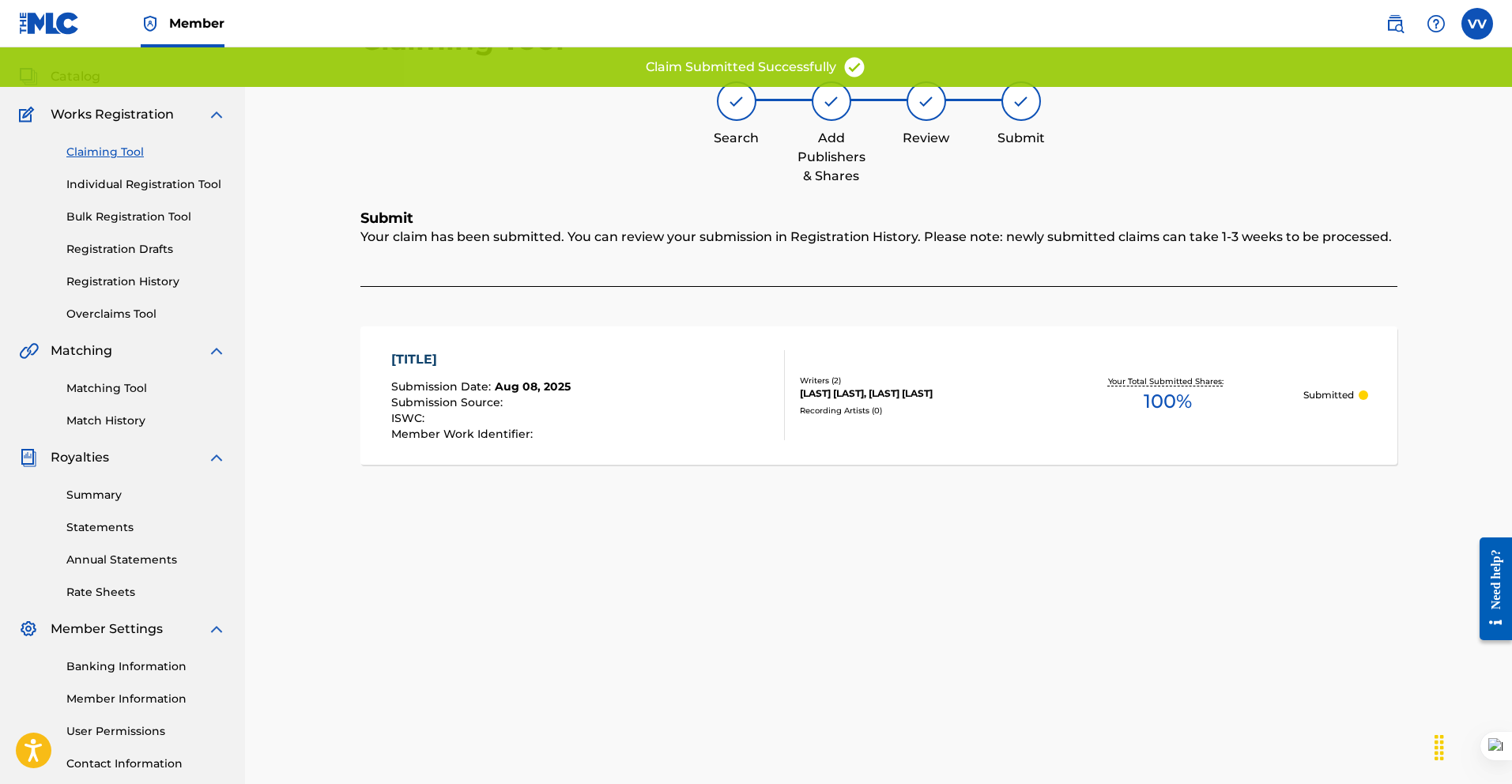scroll, scrollTop: 80, scrollLeft: 0, axis: vertical 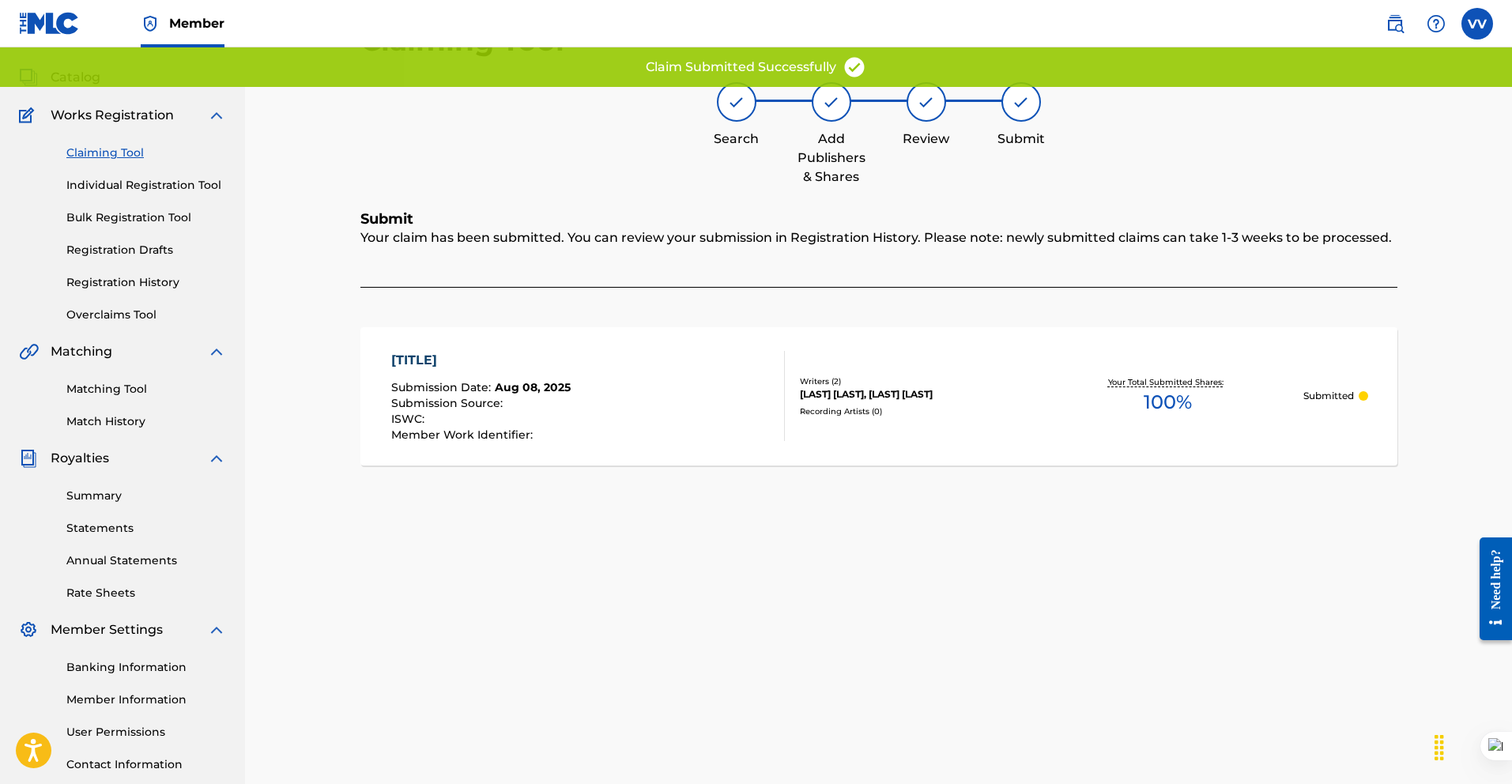 click on "Claiming Tool Individual Registration Tool Bulk Registration Tool Registration Drafts Registration History Overclaims Tool" at bounding box center (123, 224) 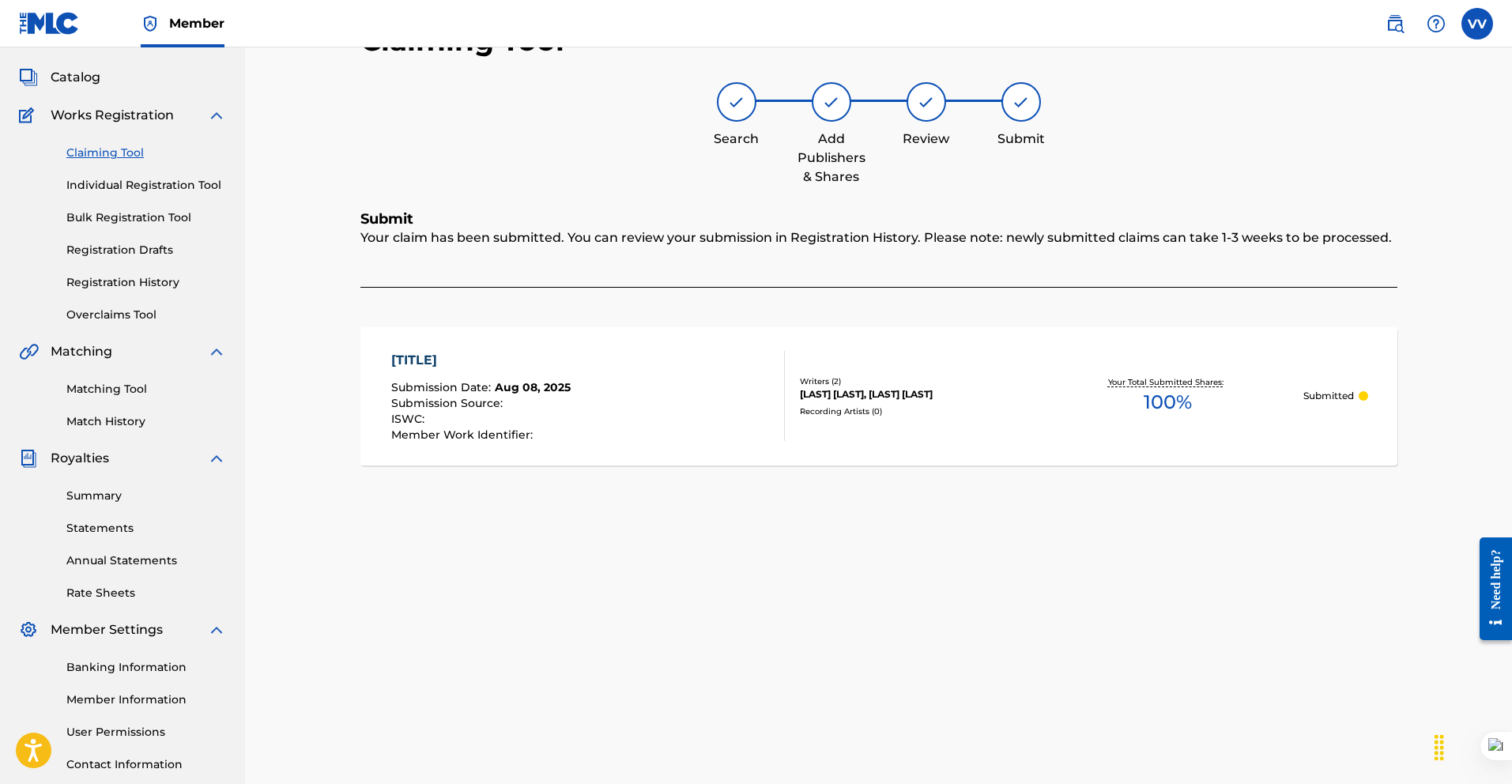 click on "Claiming Tool" at bounding box center [146, 153] 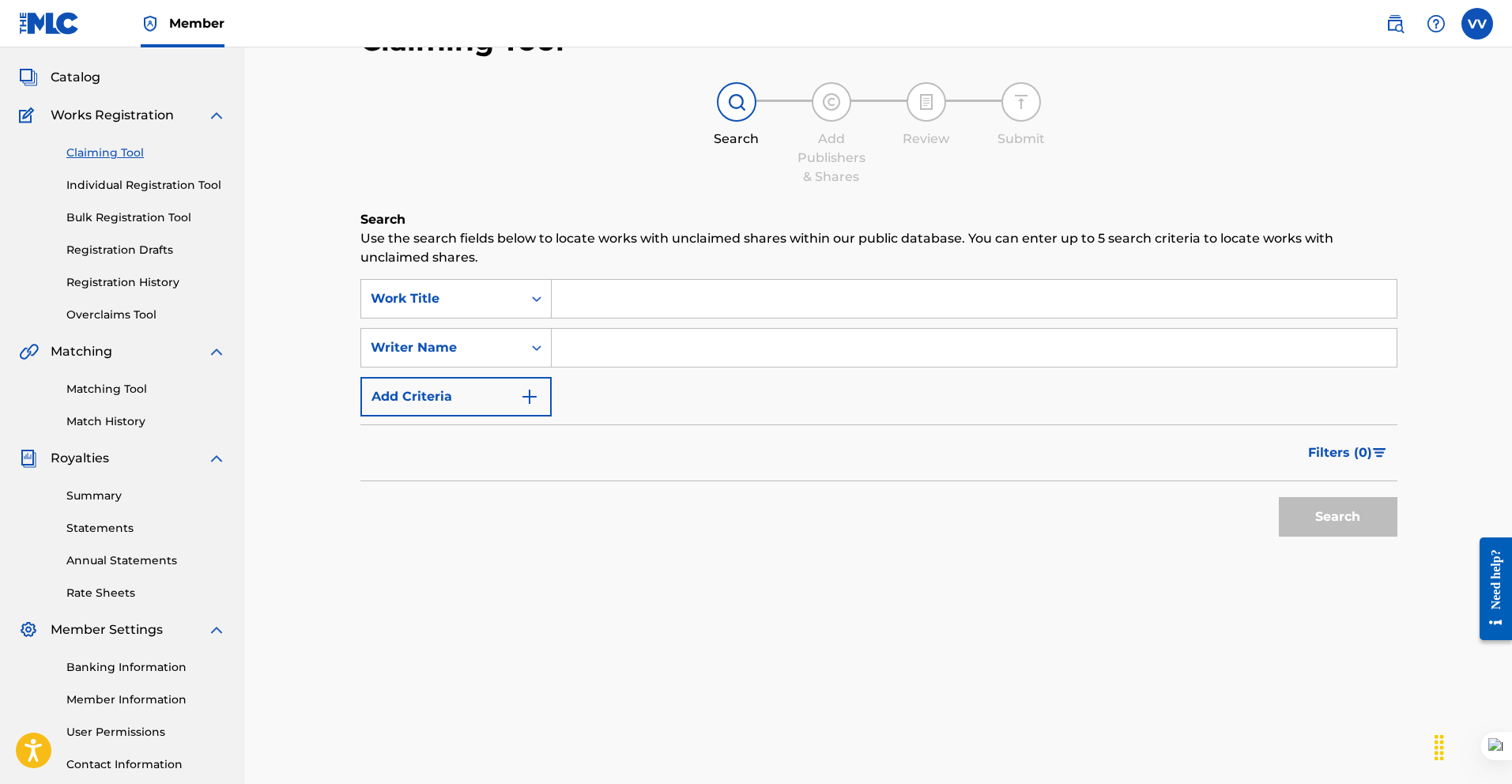 scroll, scrollTop: 0, scrollLeft: 0, axis: both 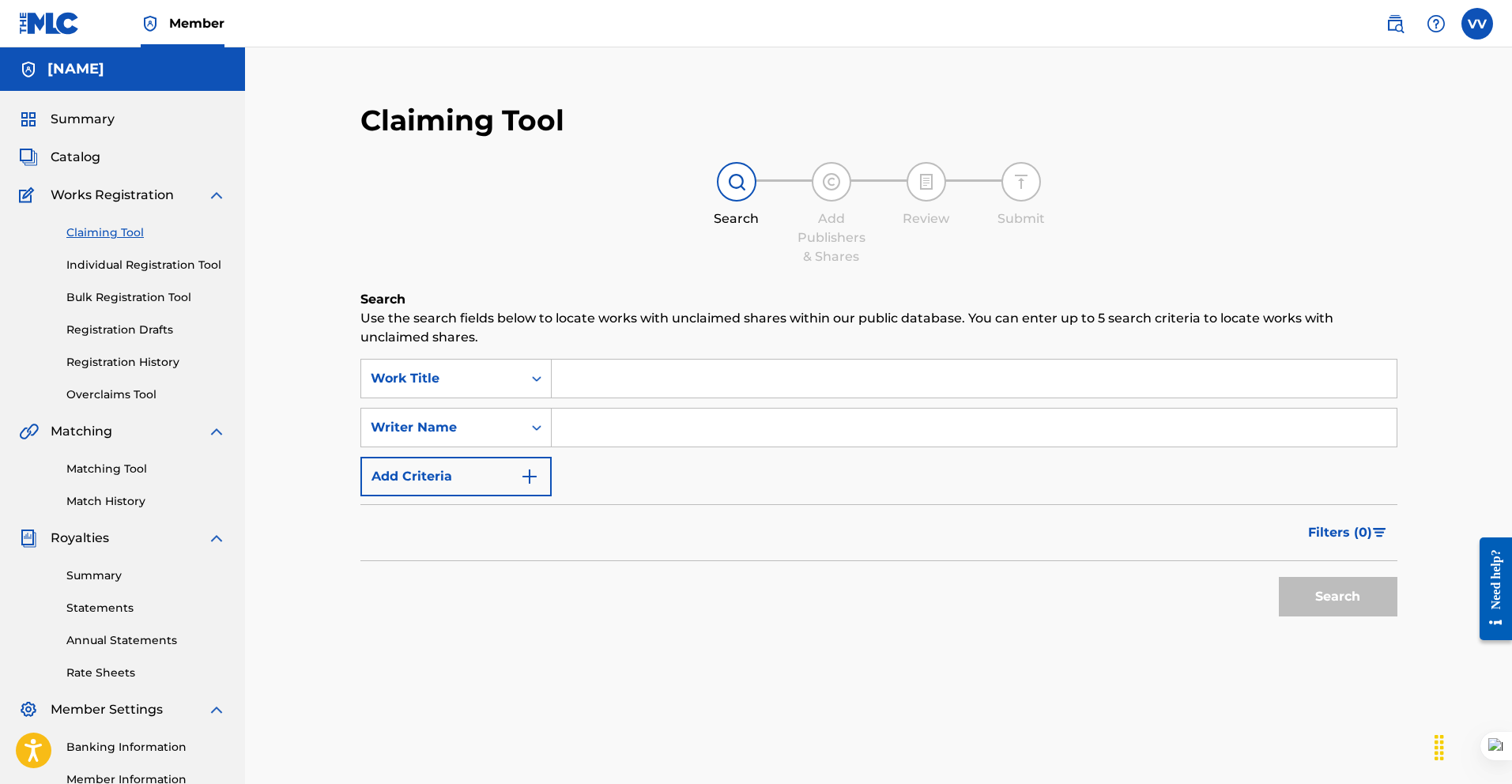click at bounding box center [974, 428] 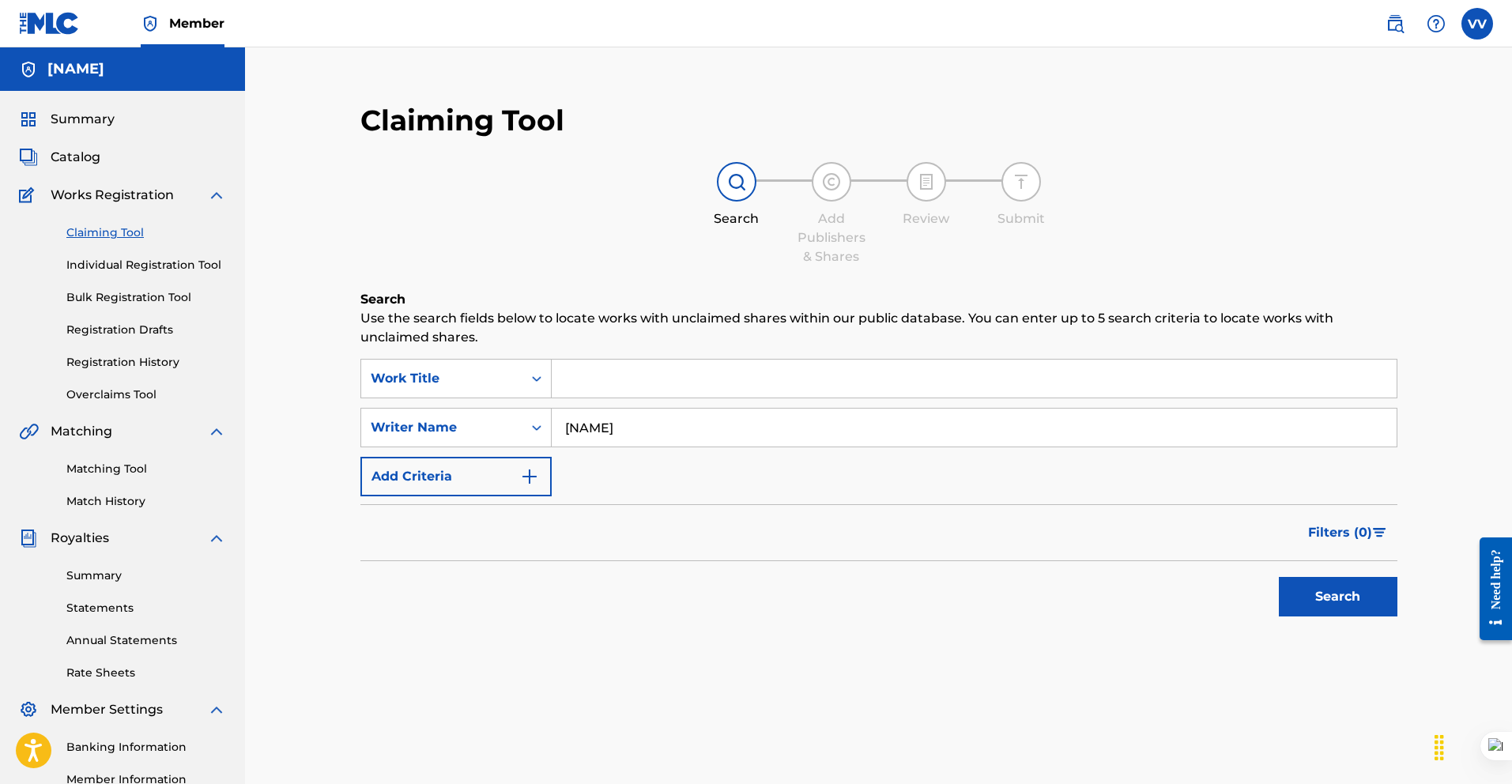 drag, startPoint x: 1398, startPoint y: 609, endPoint x: 1390, endPoint y: 608, distance: 8.062258 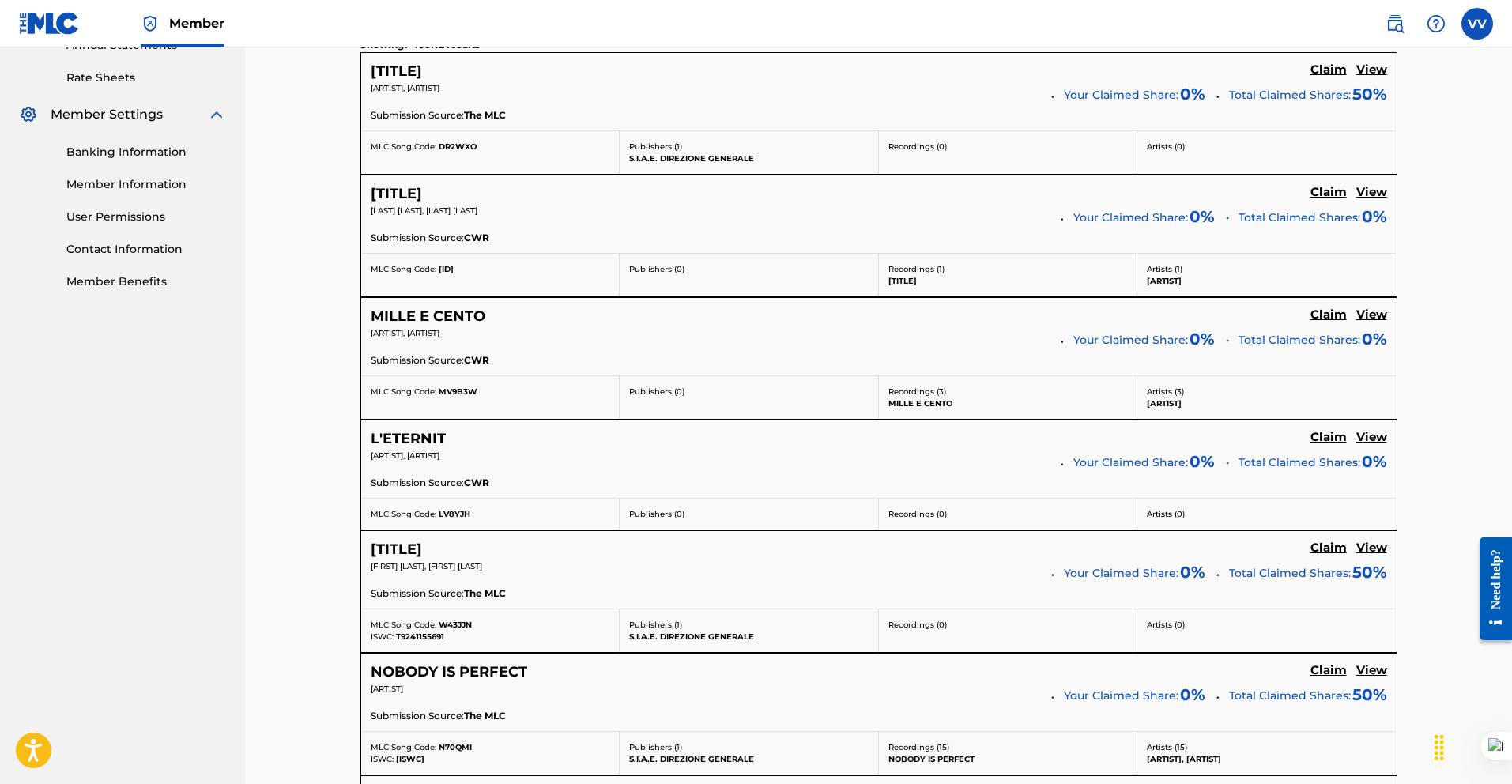 scroll, scrollTop: 597, scrollLeft: 0, axis: vertical 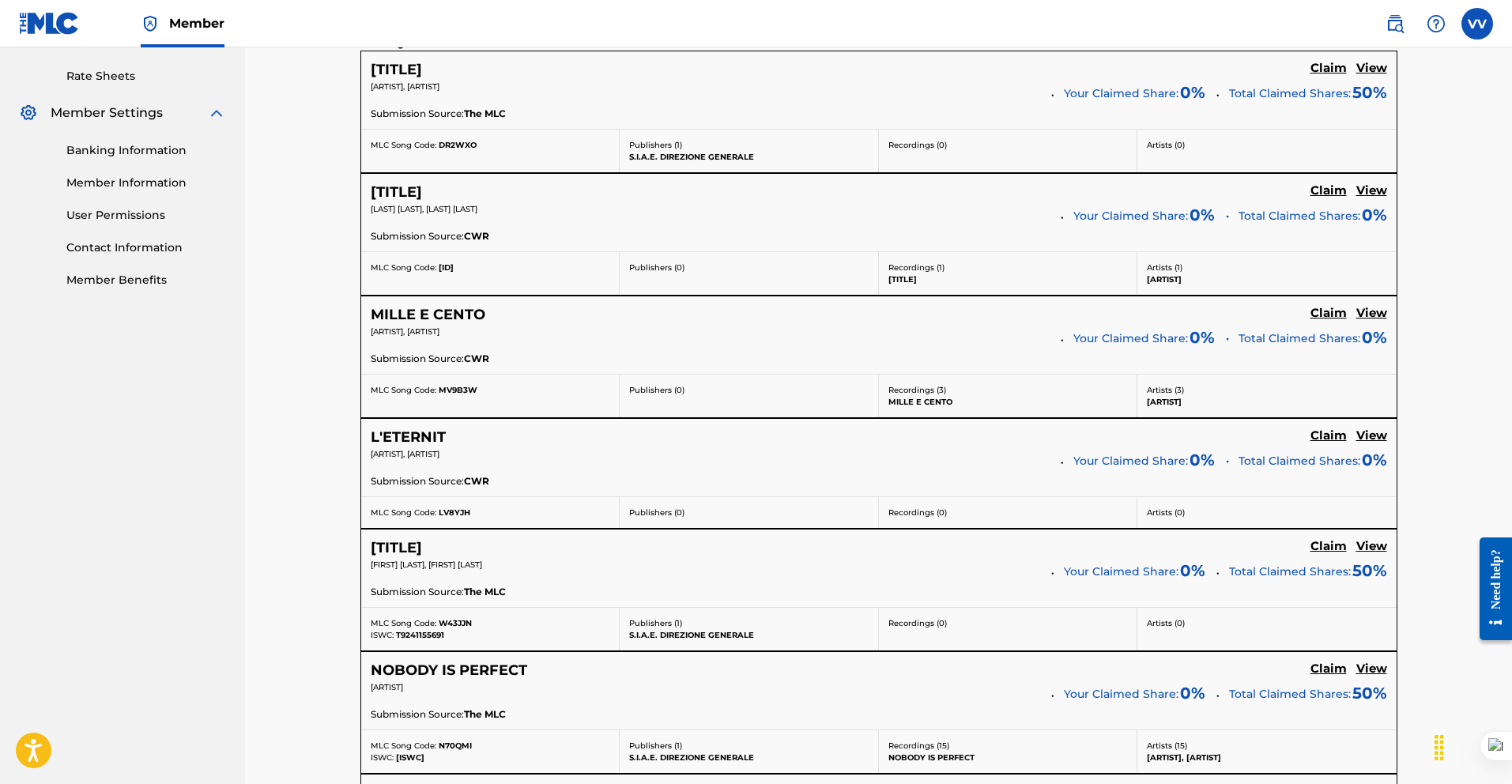 click on "Claim" at bounding box center (1329, 68) 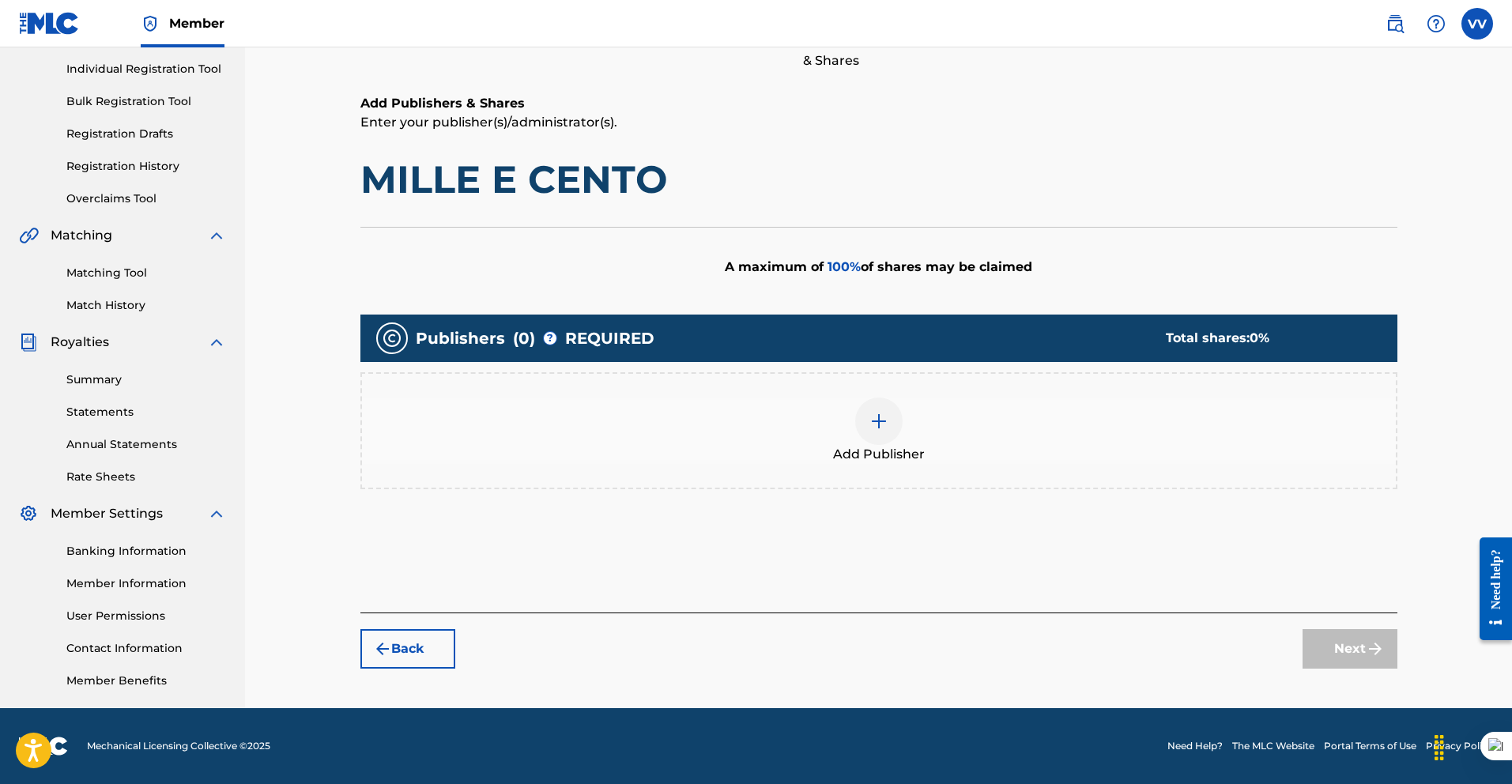 scroll, scrollTop: 196, scrollLeft: 0, axis: vertical 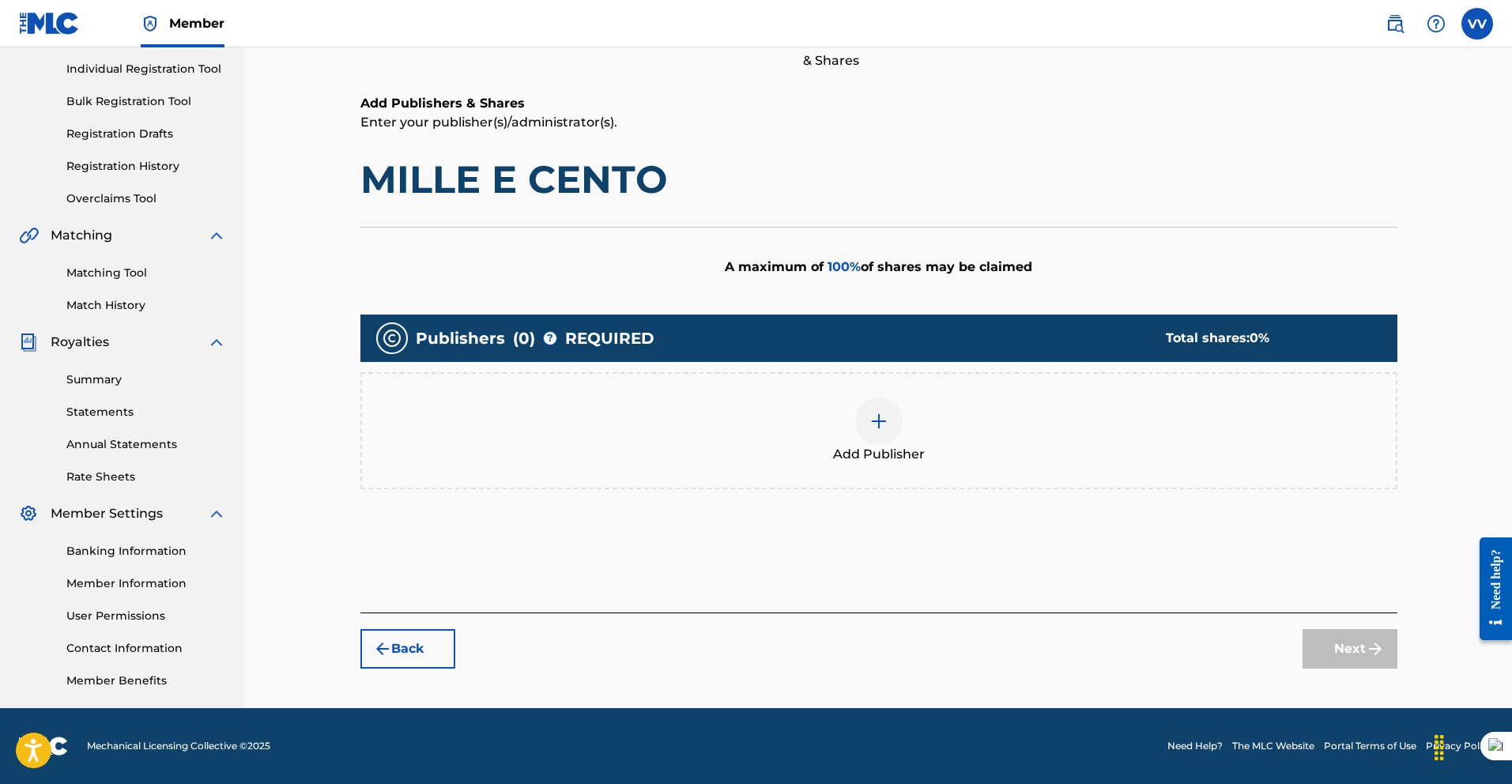 click at bounding box center [879, 421] 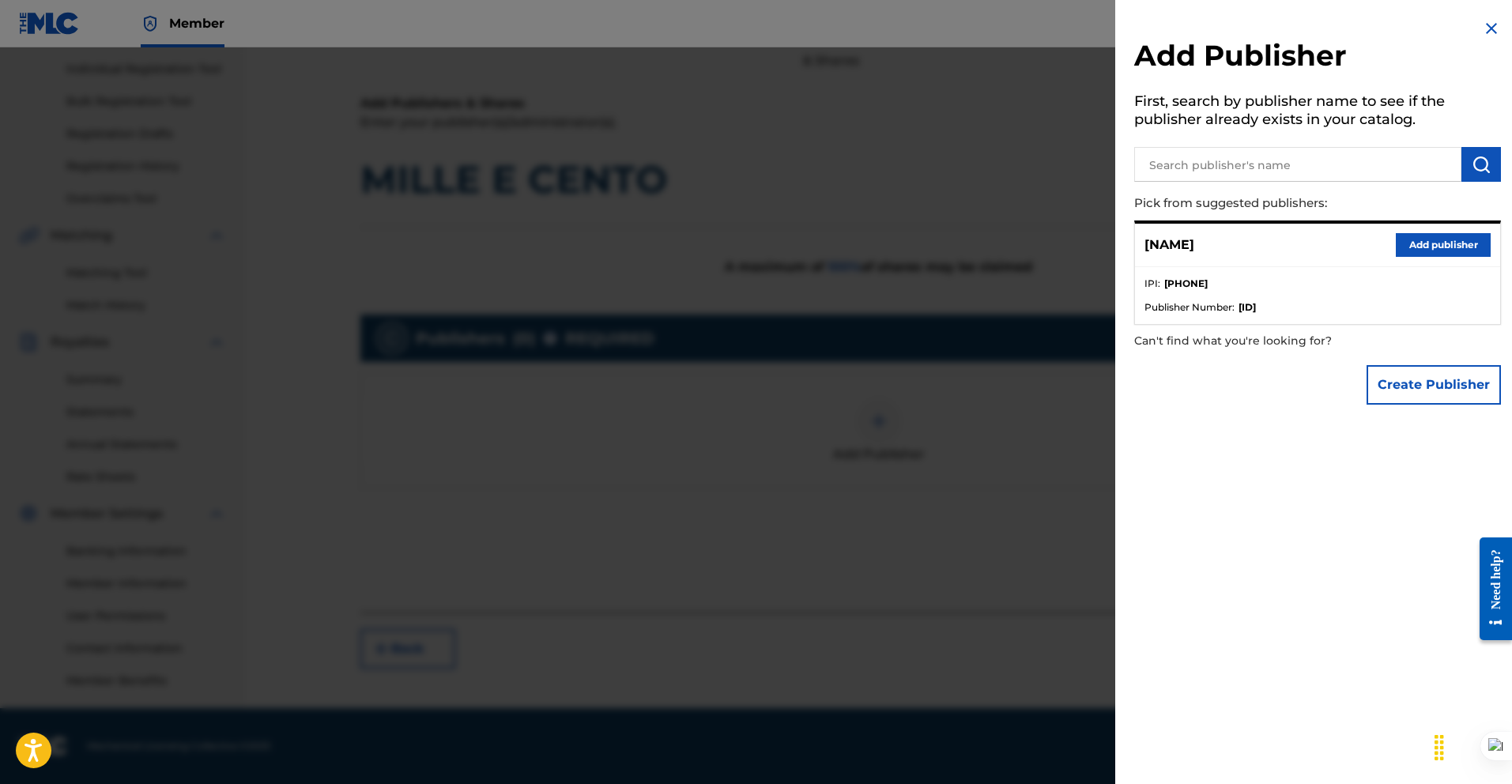click on "Add publisher" at bounding box center (1443, 245) 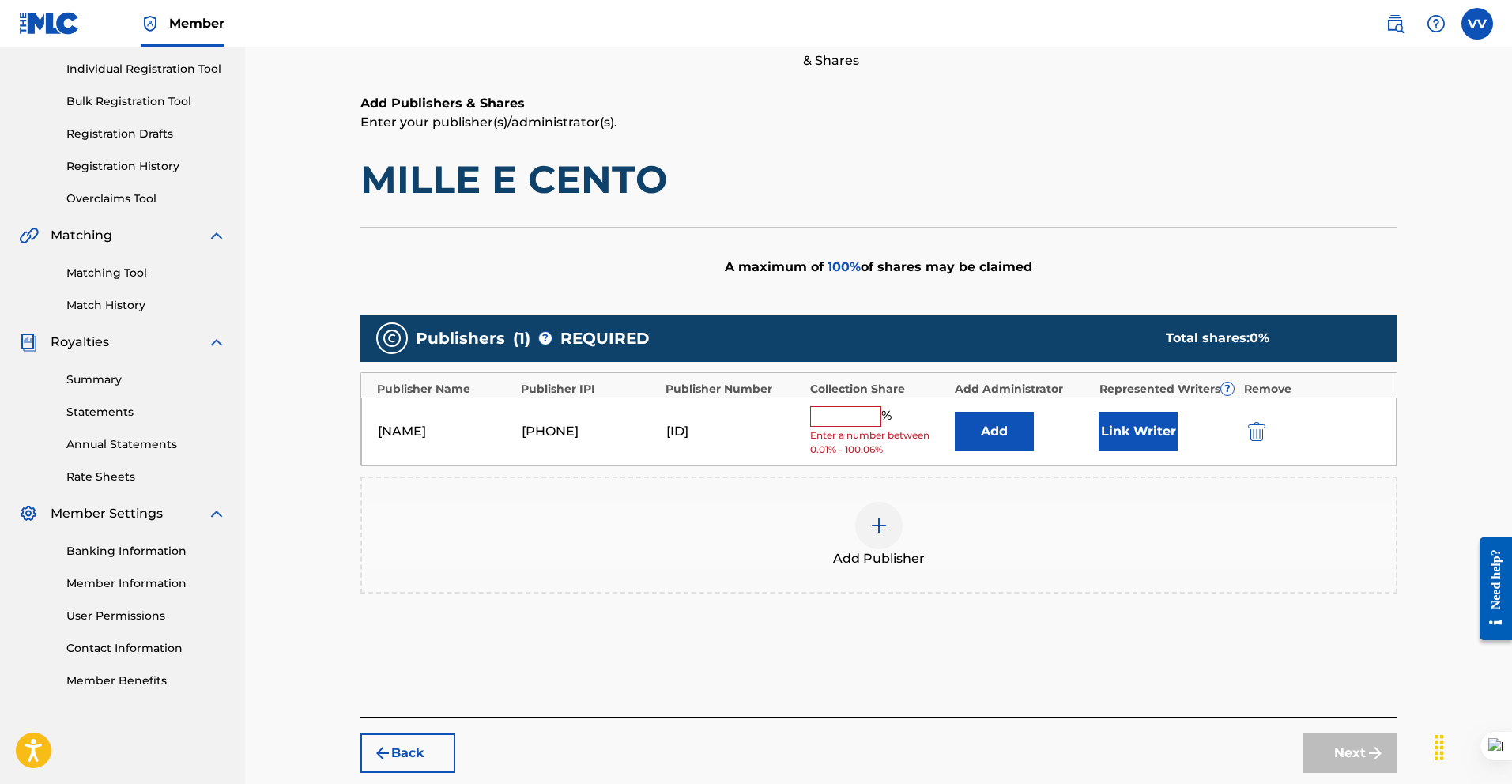 click on "Link Writer" at bounding box center (1138, 432) 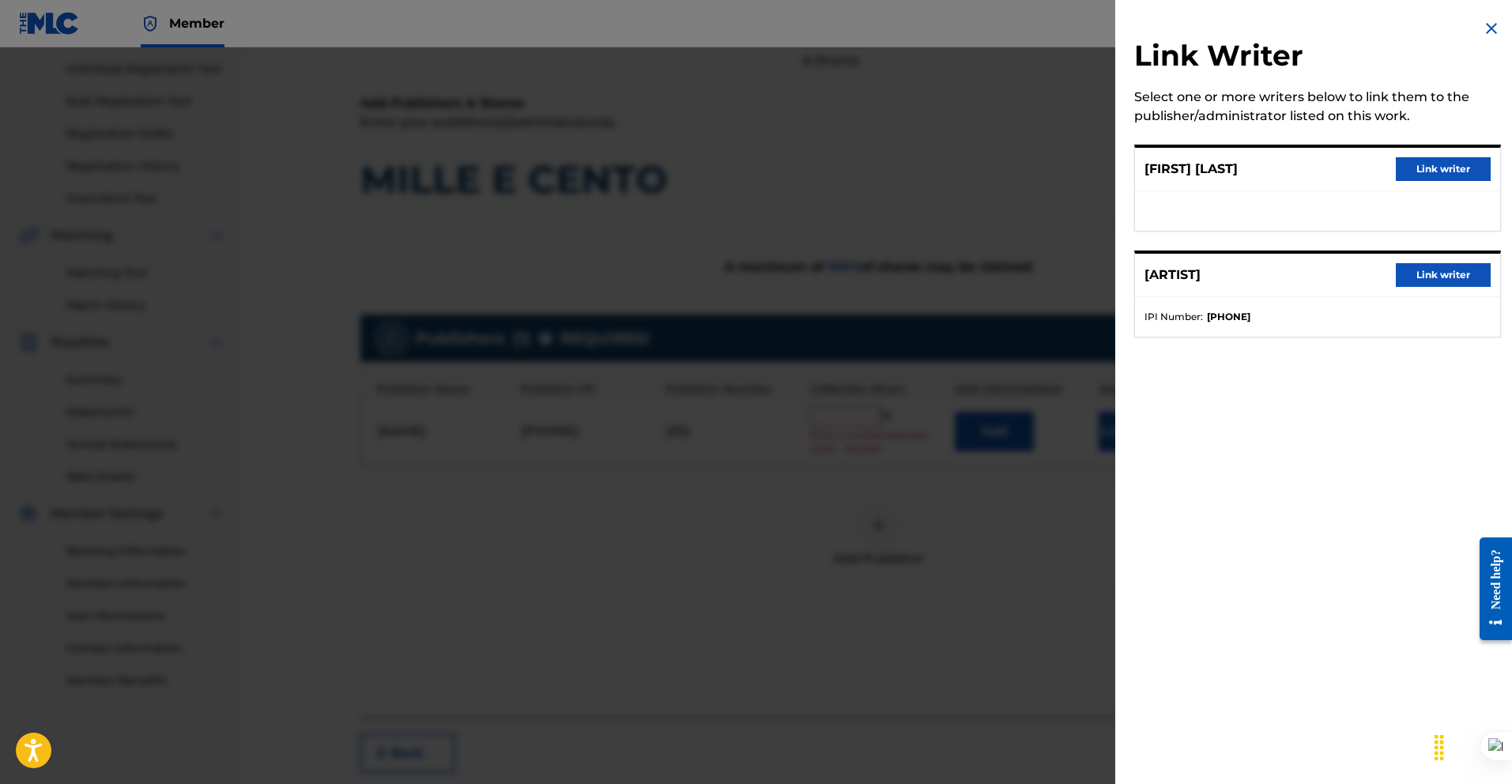 click on "Link writer" at bounding box center [1443, 275] 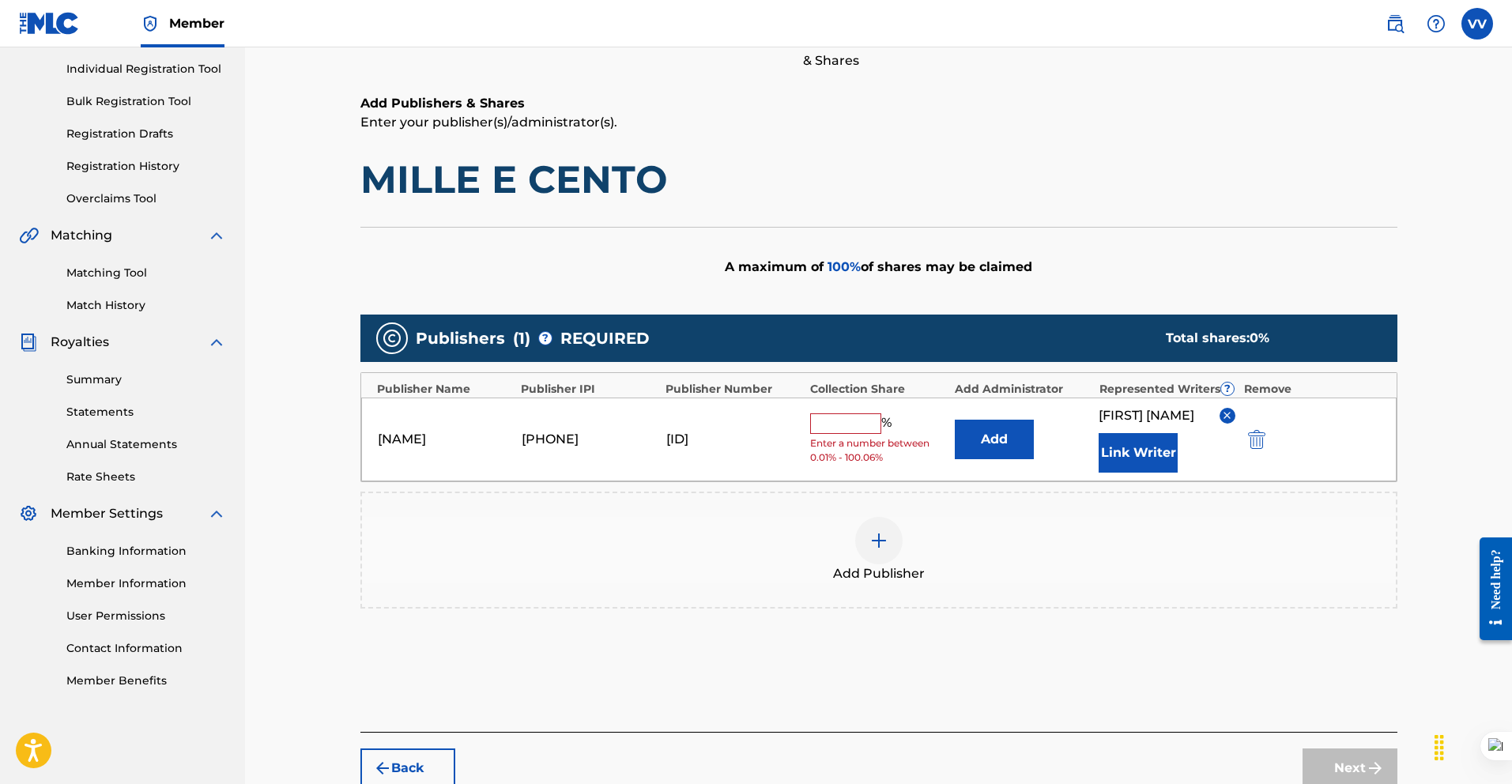scroll, scrollTop: 311, scrollLeft: 0, axis: vertical 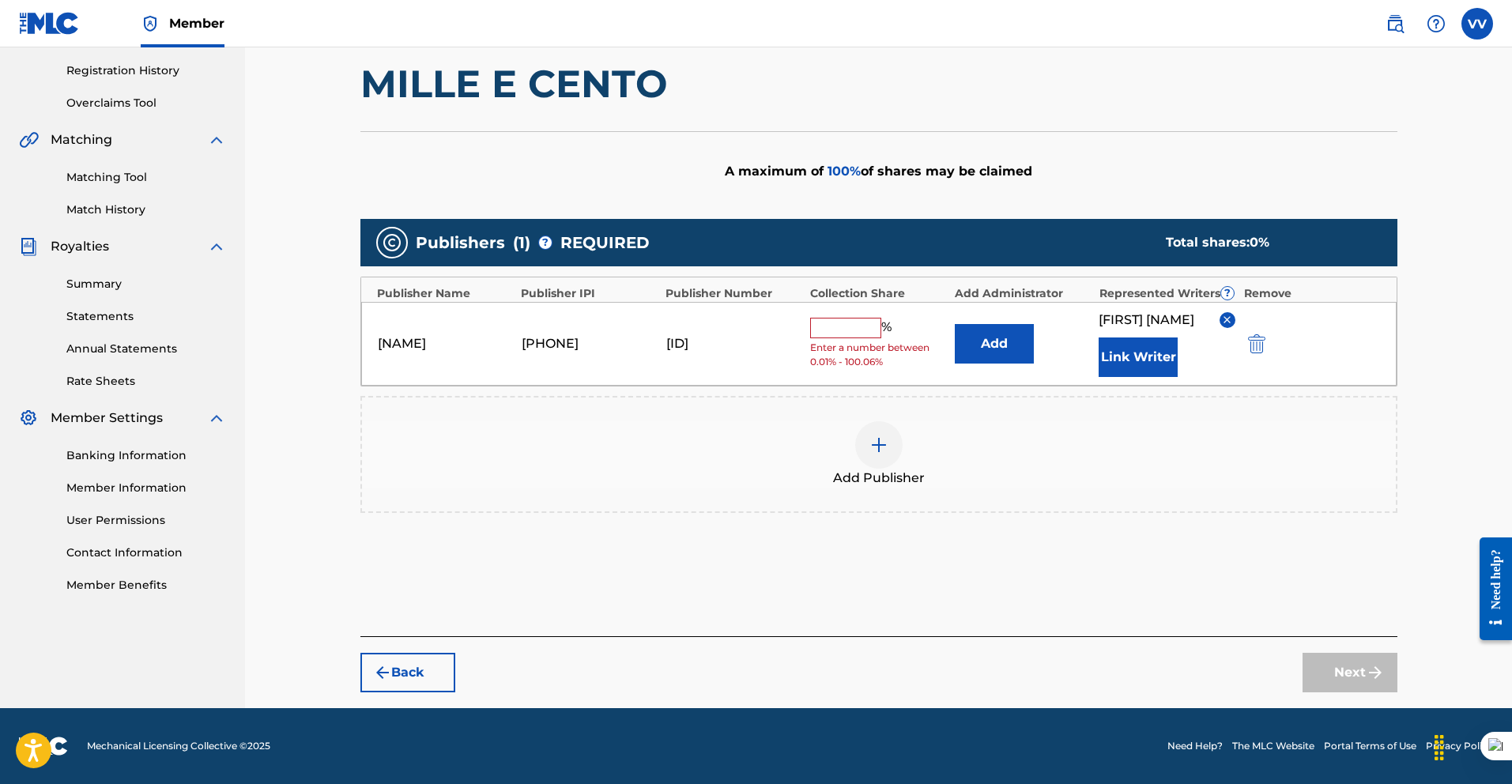 click on "Enter a number between 0.01% - 100.06%" at bounding box center (878, 355) 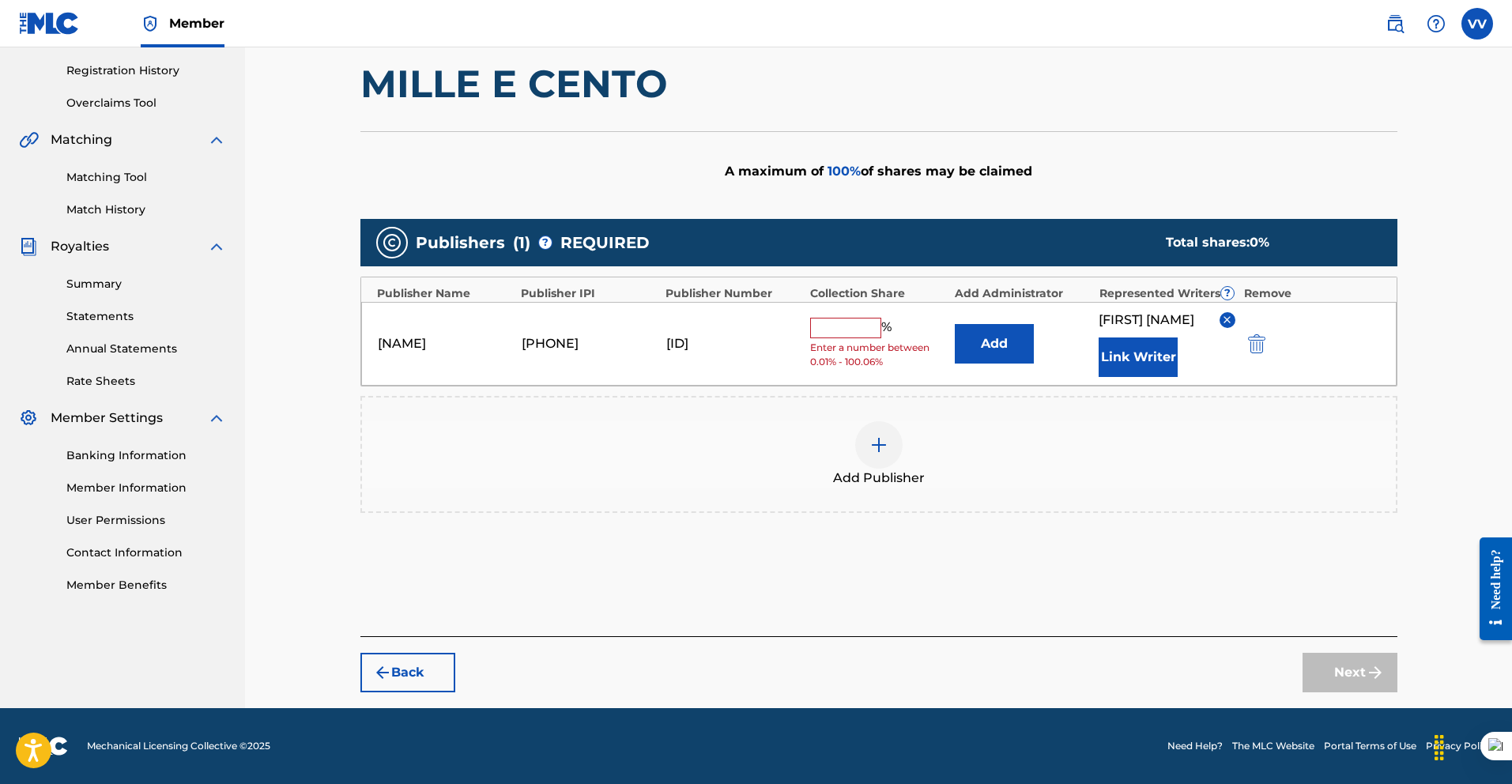 drag, startPoint x: 840, startPoint y: 333, endPoint x: 848, endPoint y: 318, distance: 17 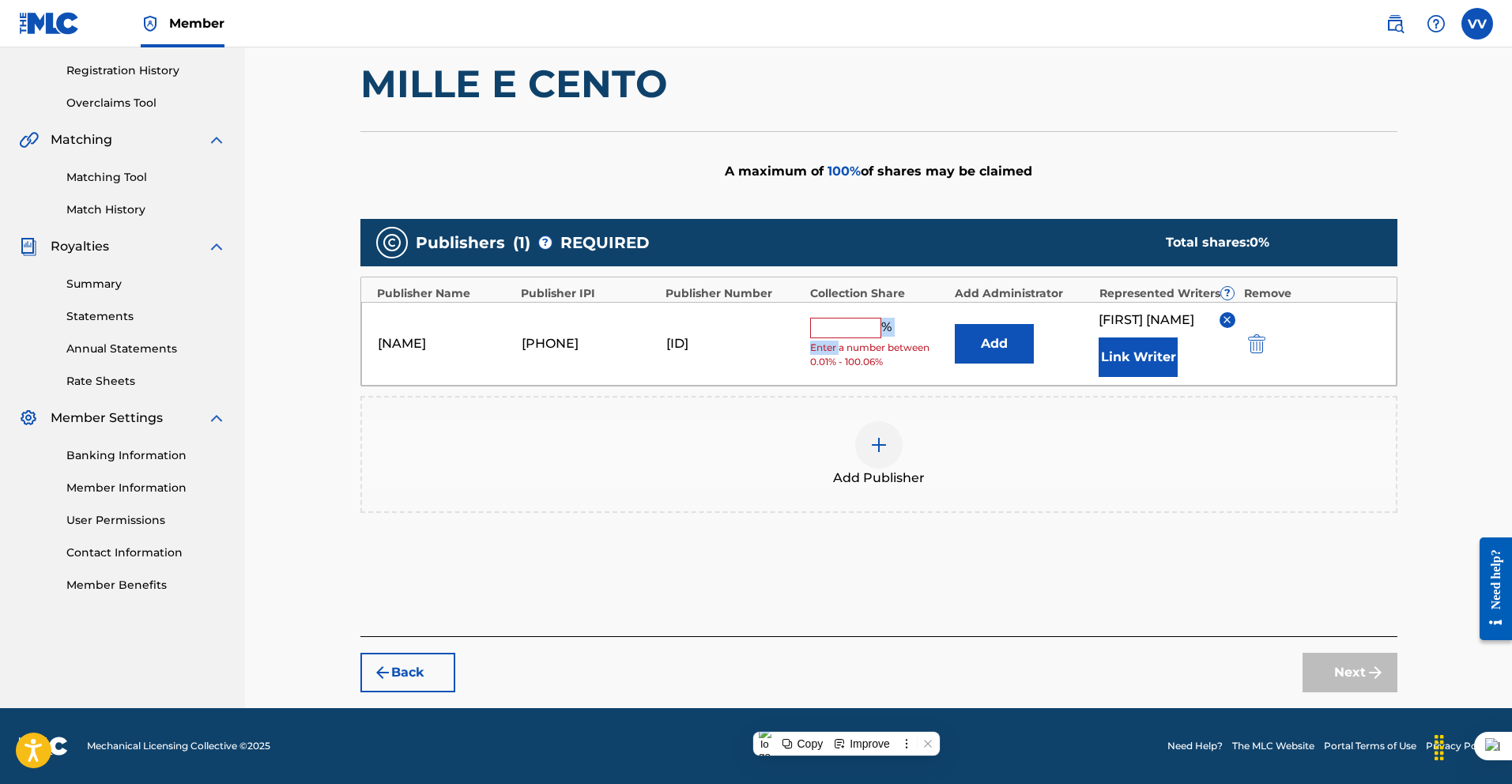 click at bounding box center [846, 328] 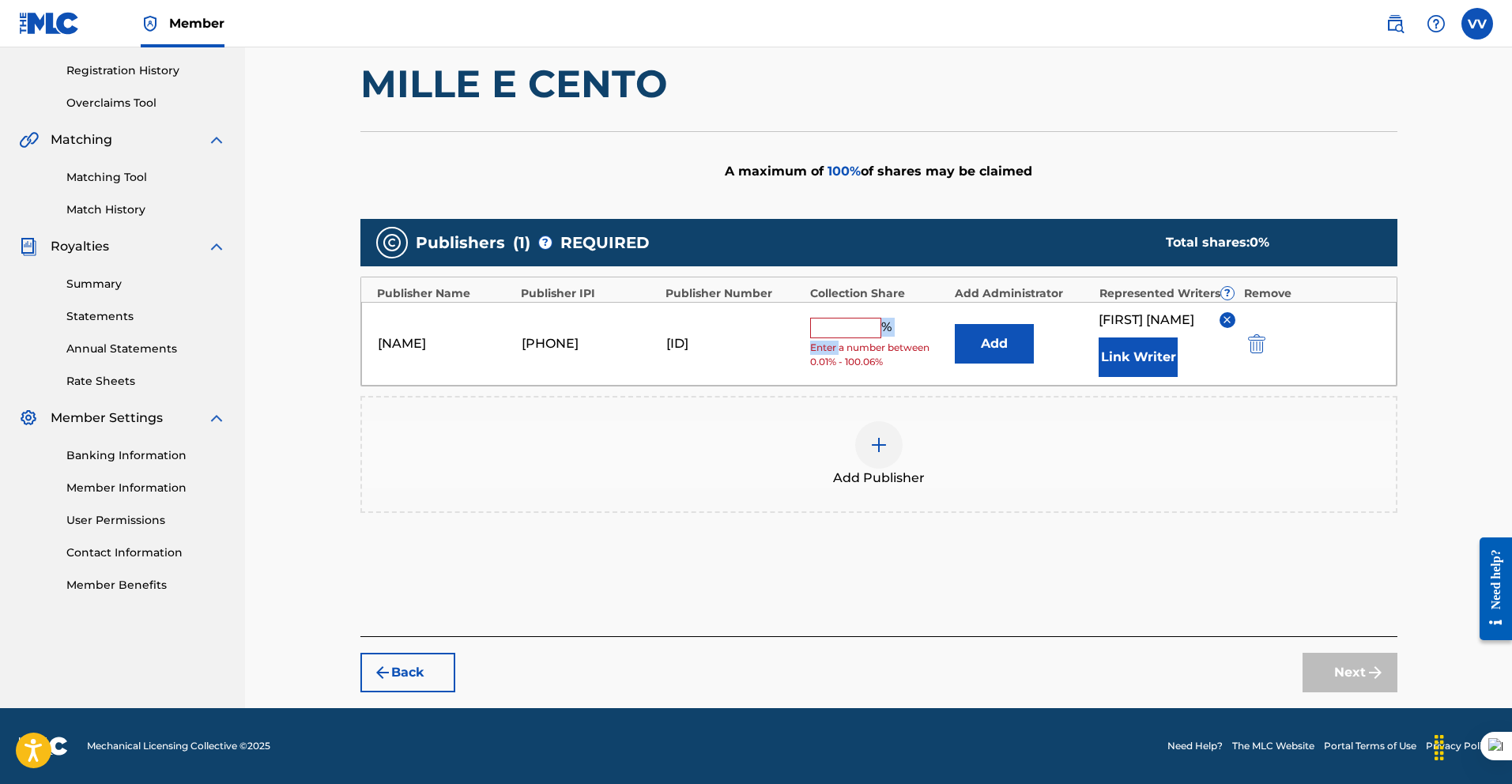click at bounding box center (846, 328) 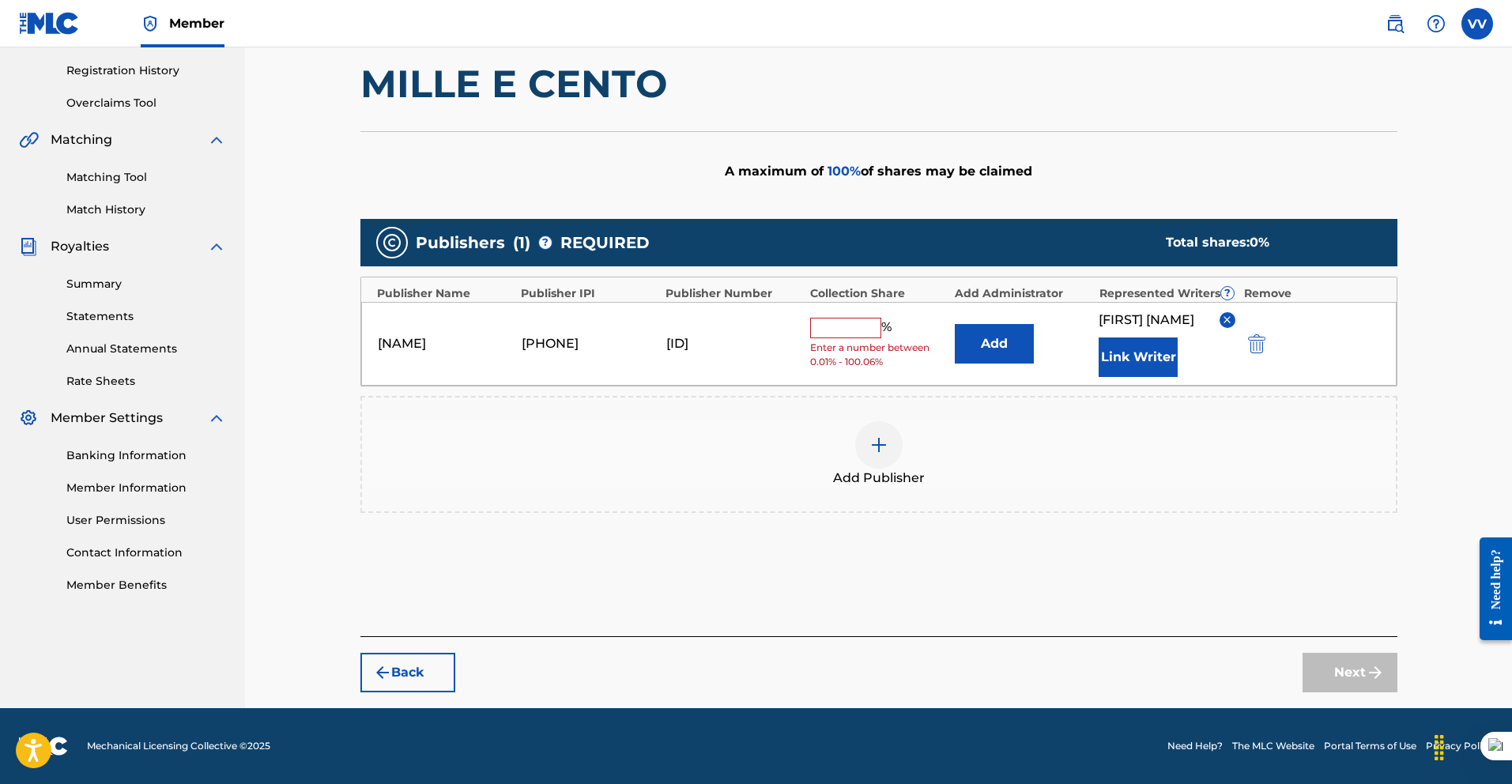 click at bounding box center [846, 328] 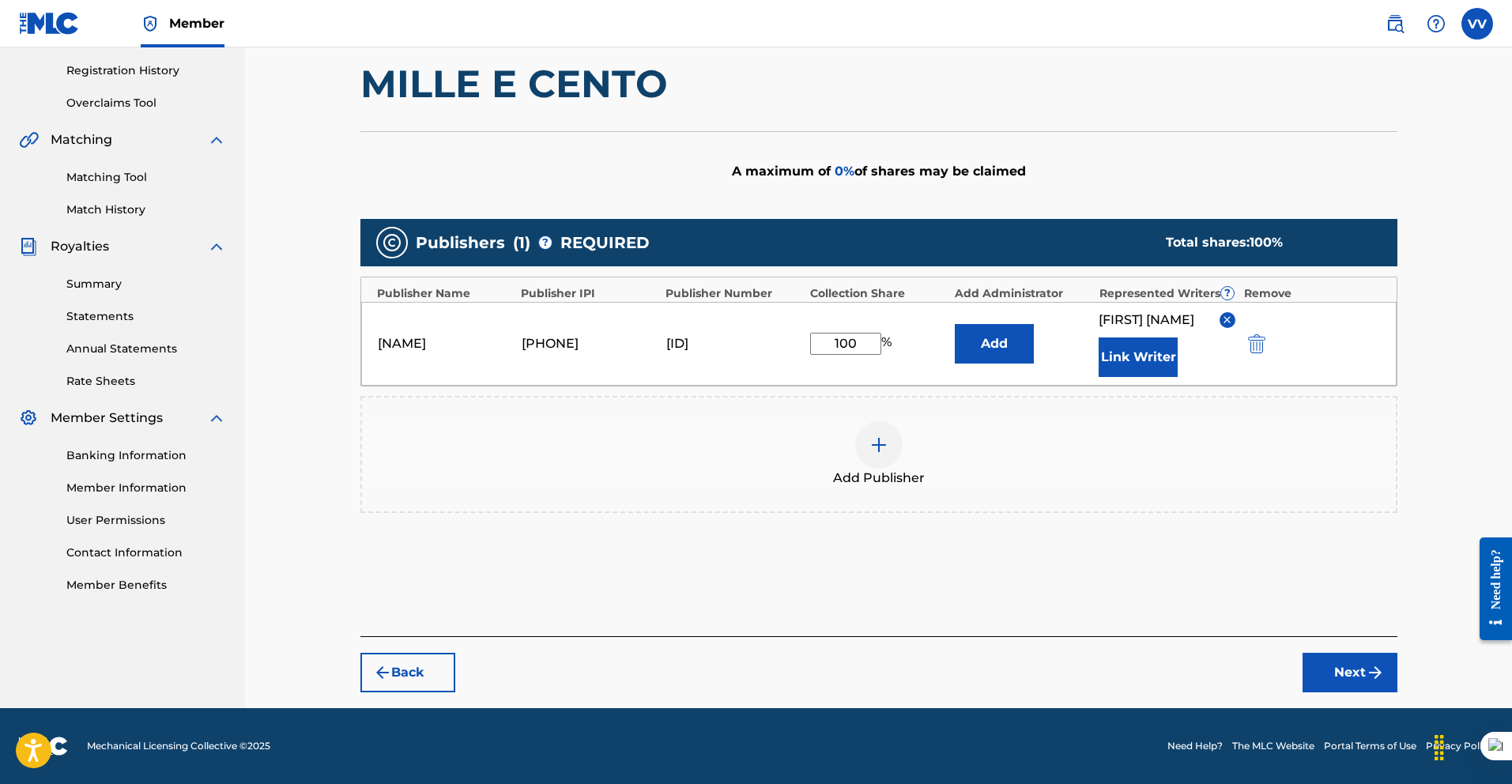click on "Next" at bounding box center [1350, 673] 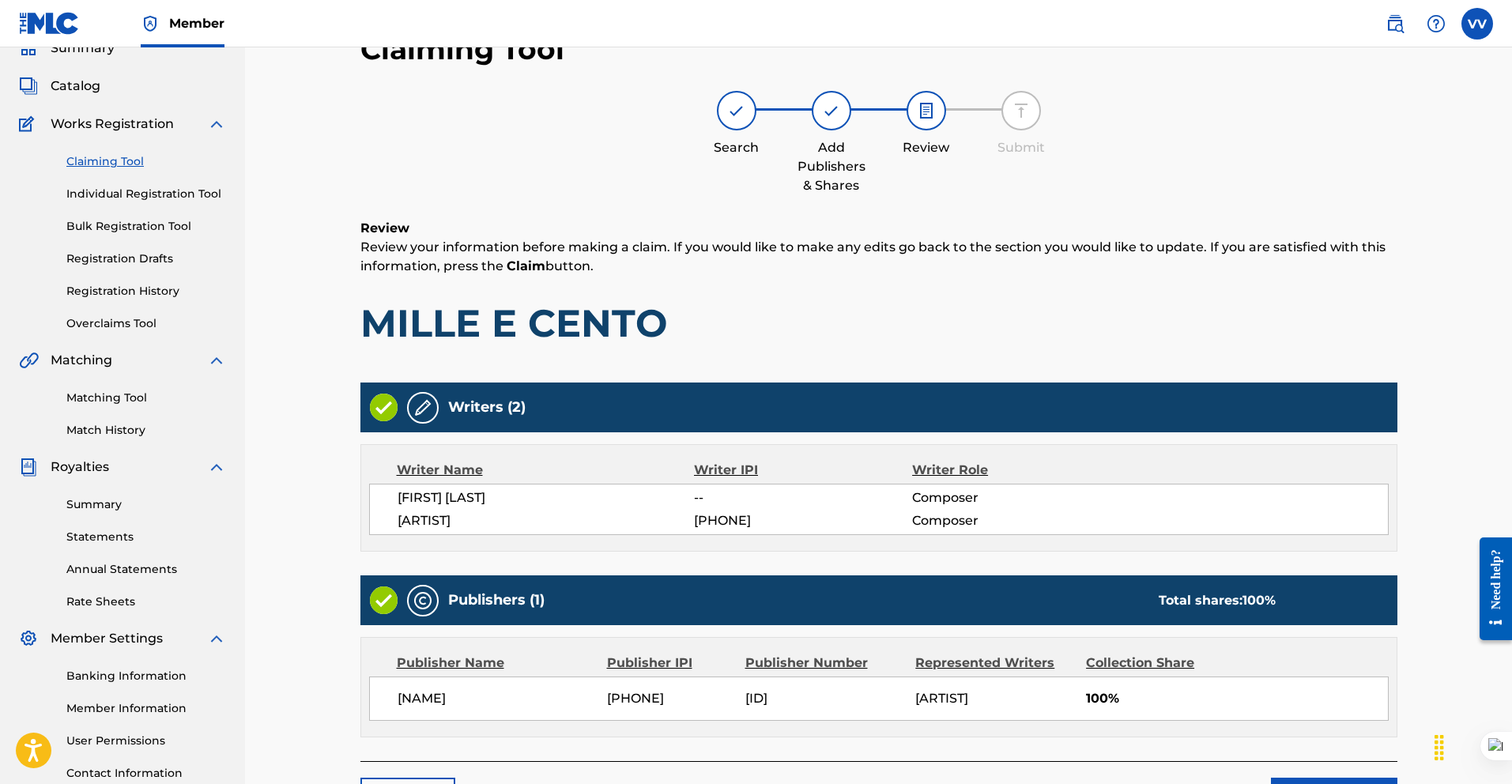 scroll, scrollTop: 196, scrollLeft: 0, axis: vertical 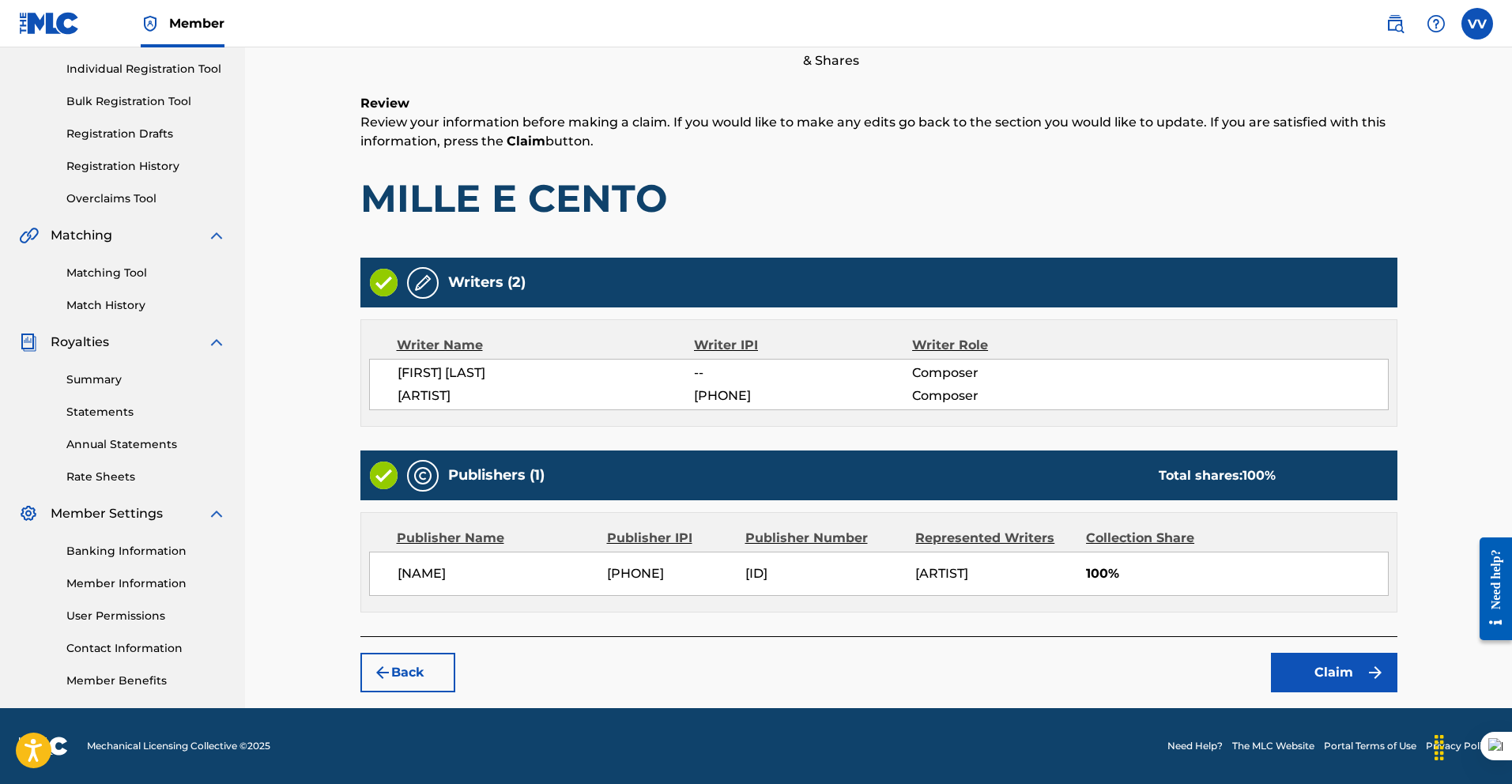 click on "Claim" at bounding box center (1334, 673) 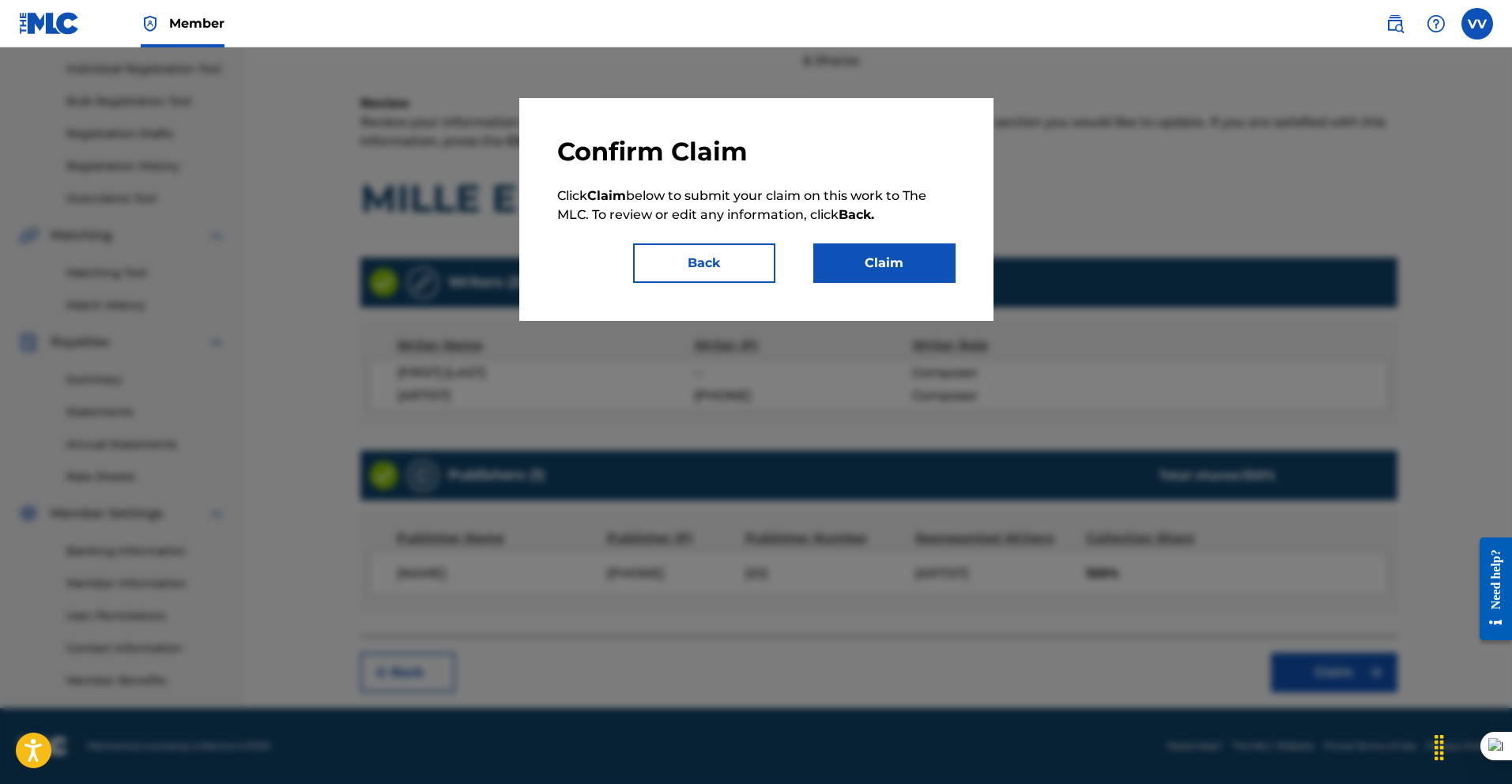click on "Claim" at bounding box center [884, 263] 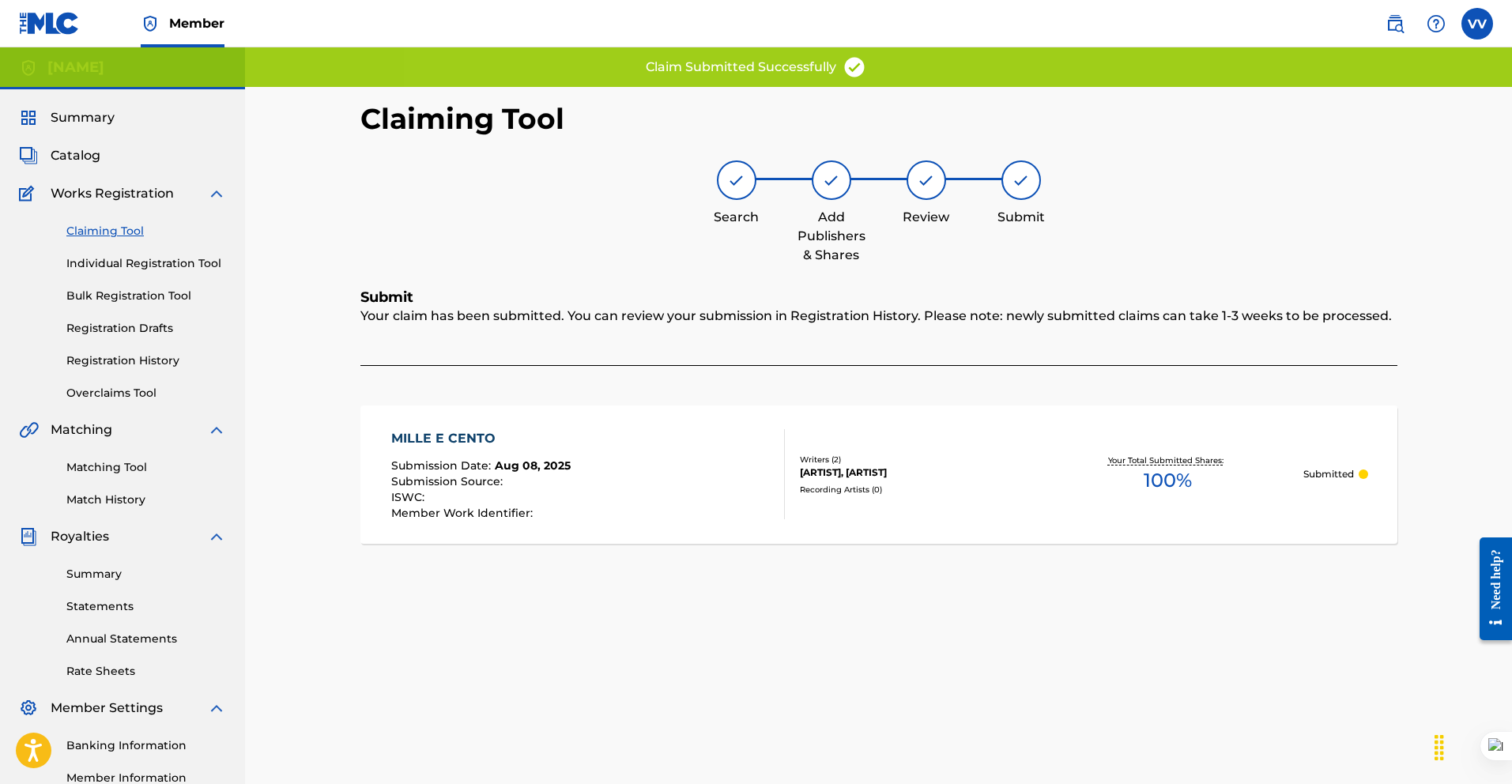 scroll, scrollTop: 0, scrollLeft: 0, axis: both 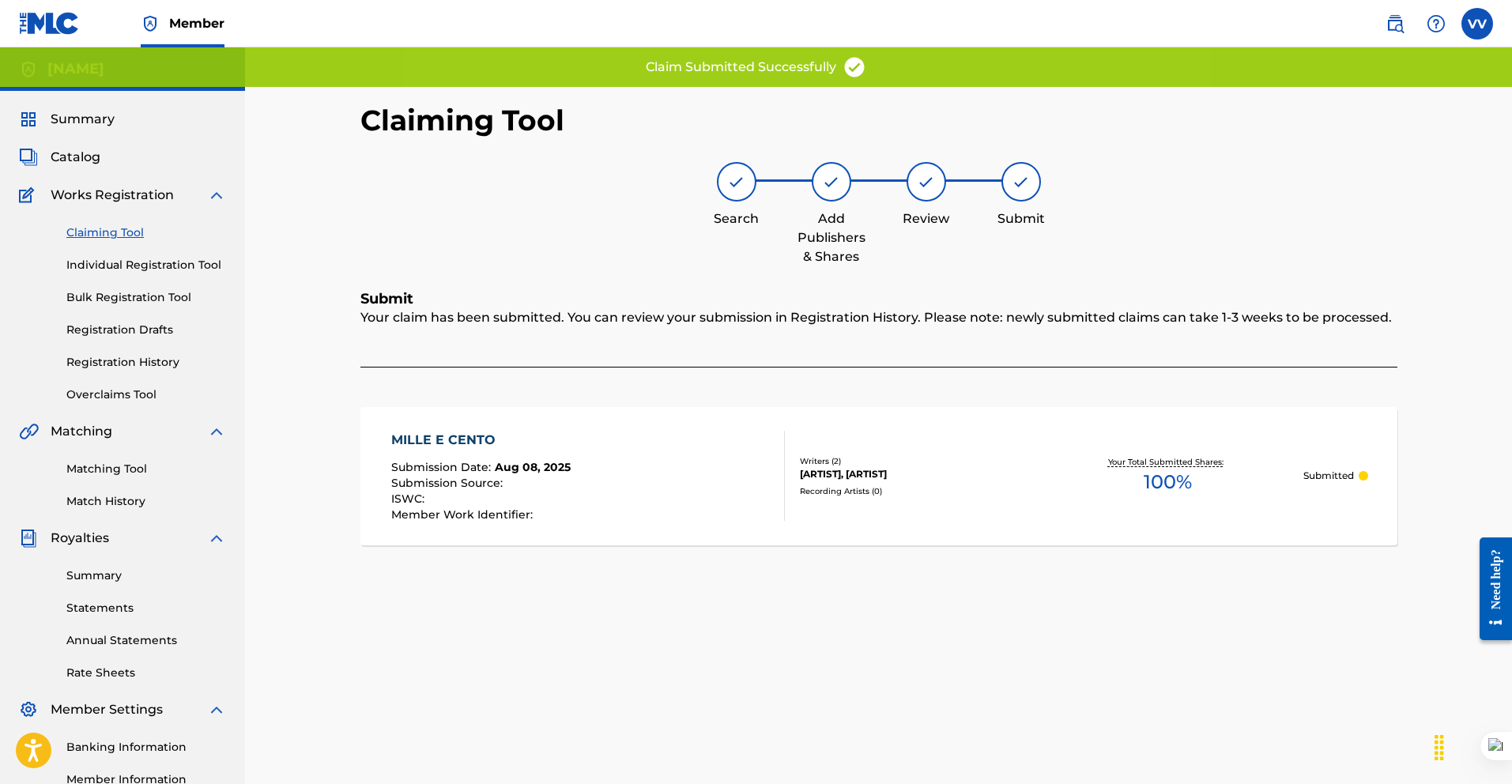 click on "Claiming Tool" at bounding box center [146, 232] 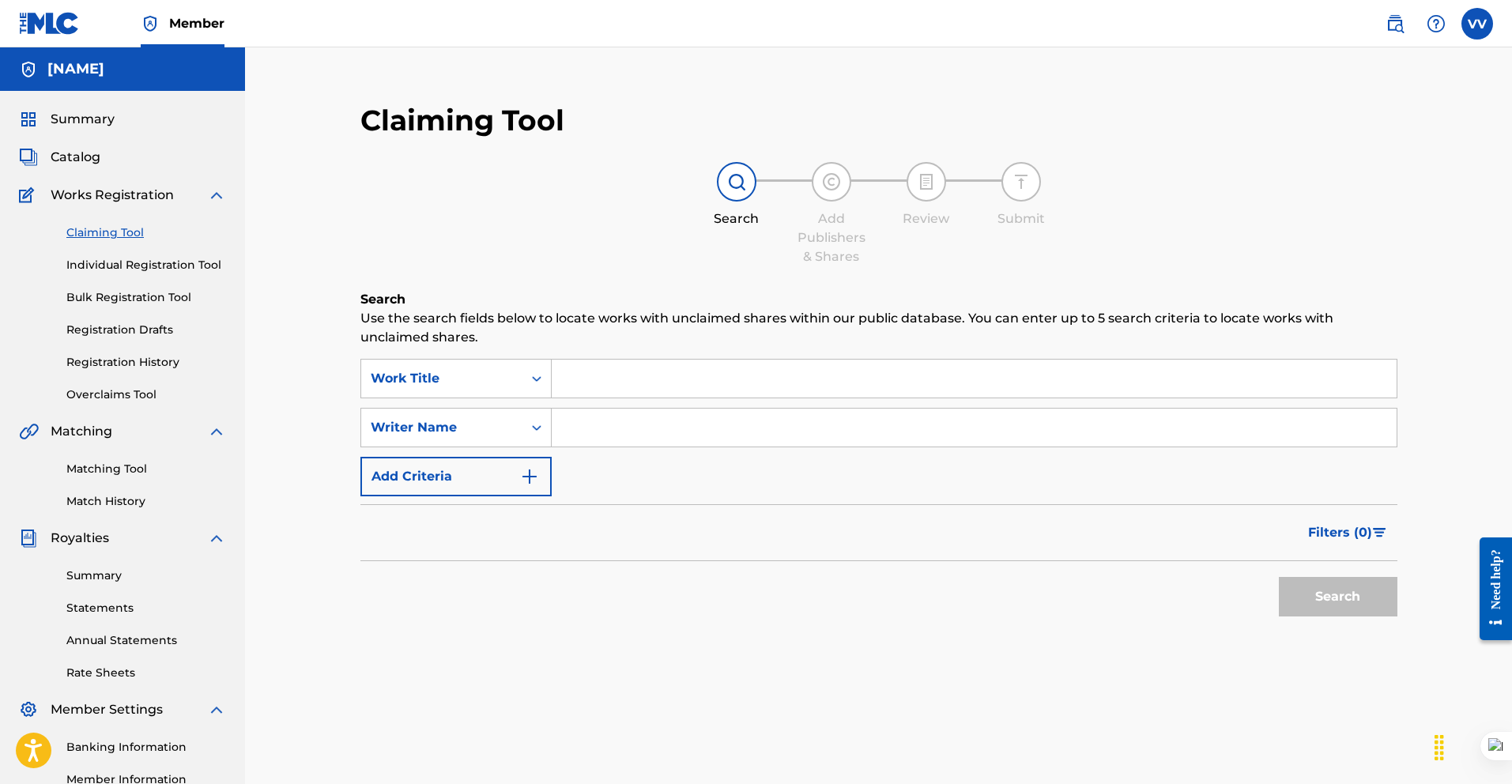 click at bounding box center (974, 428) 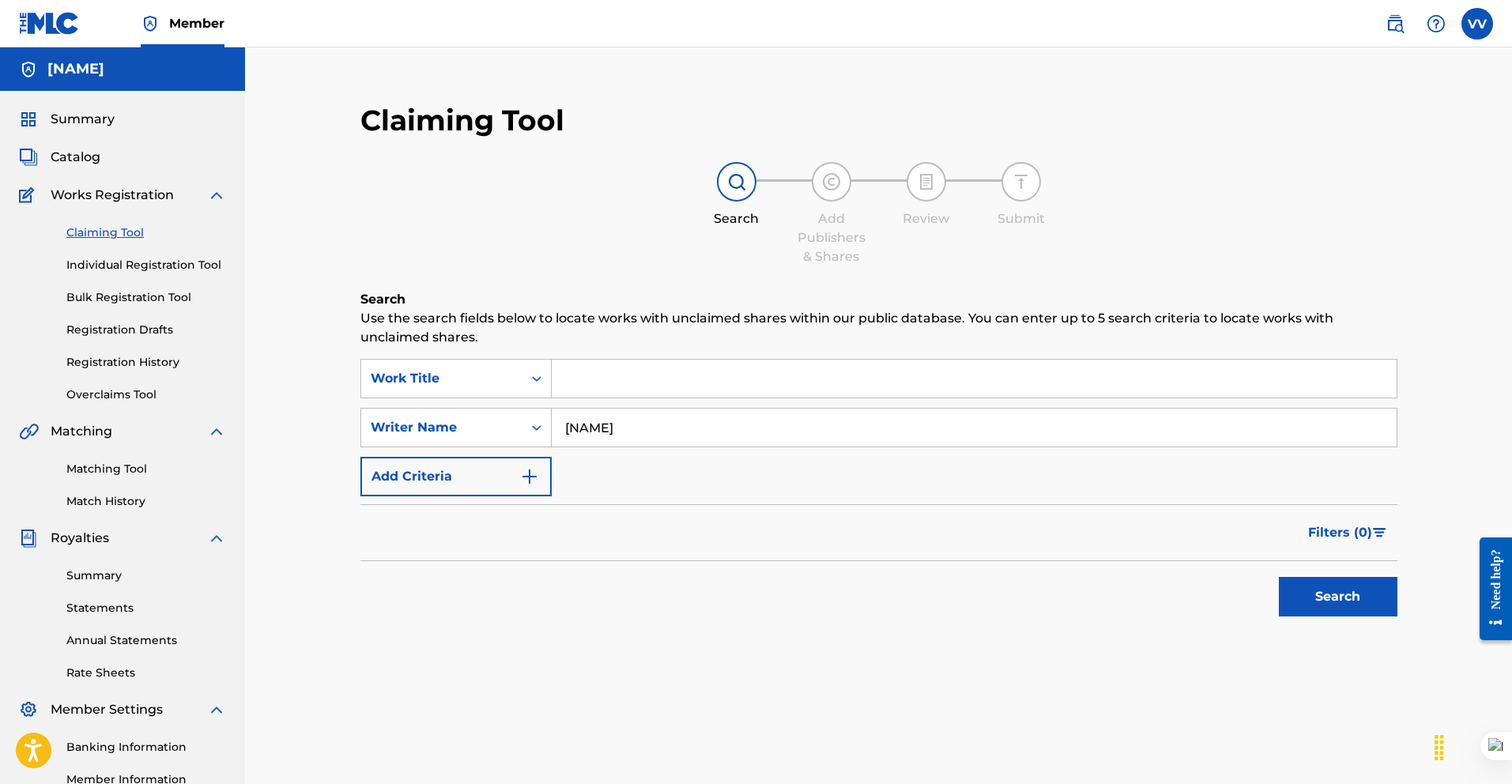 click on "Search" at bounding box center [1338, 597] 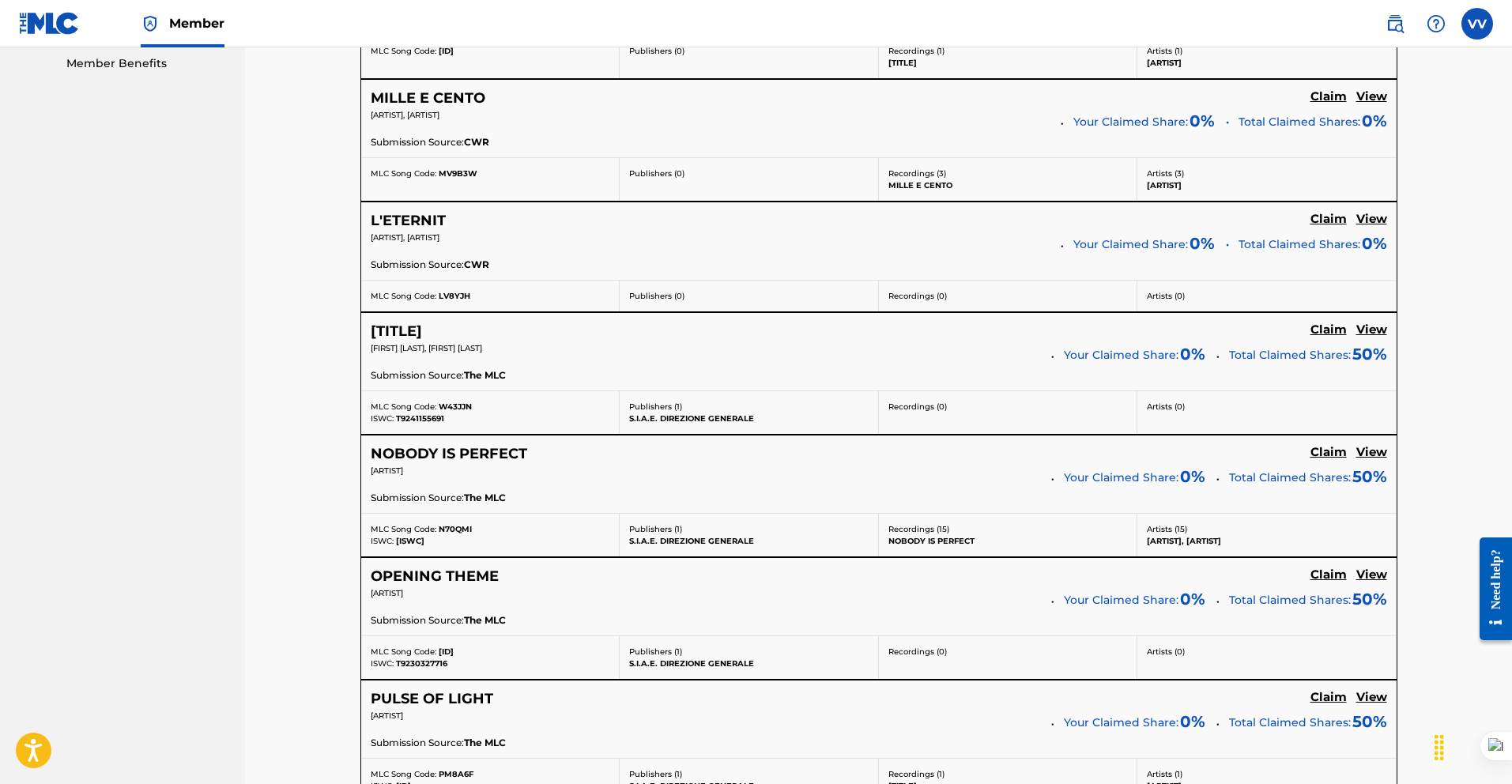 scroll, scrollTop: 869, scrollLeft: 0, axis: vertical 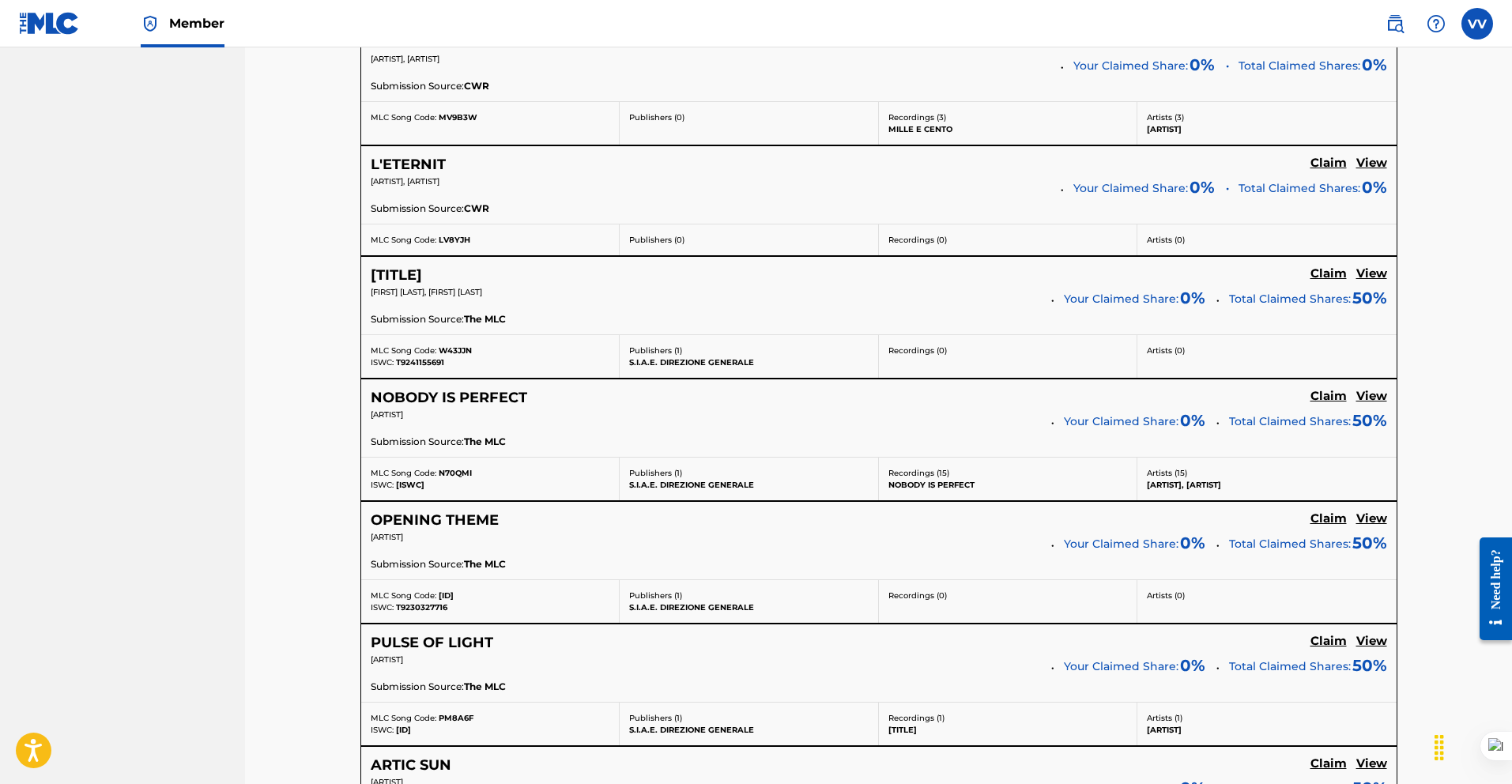 click on "Claim" at bounding box center (1329, -205) 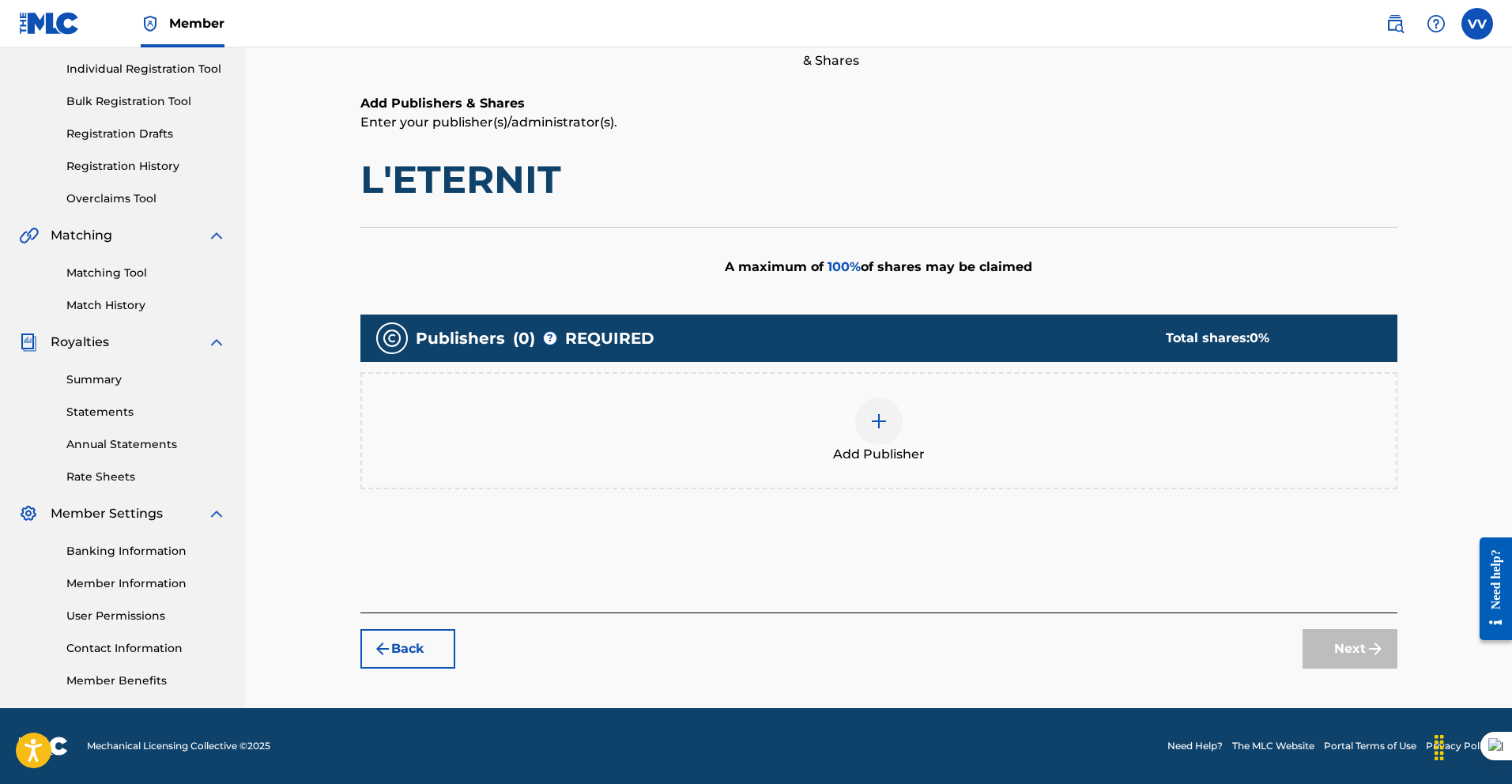 click at bounding box center (879, 421) 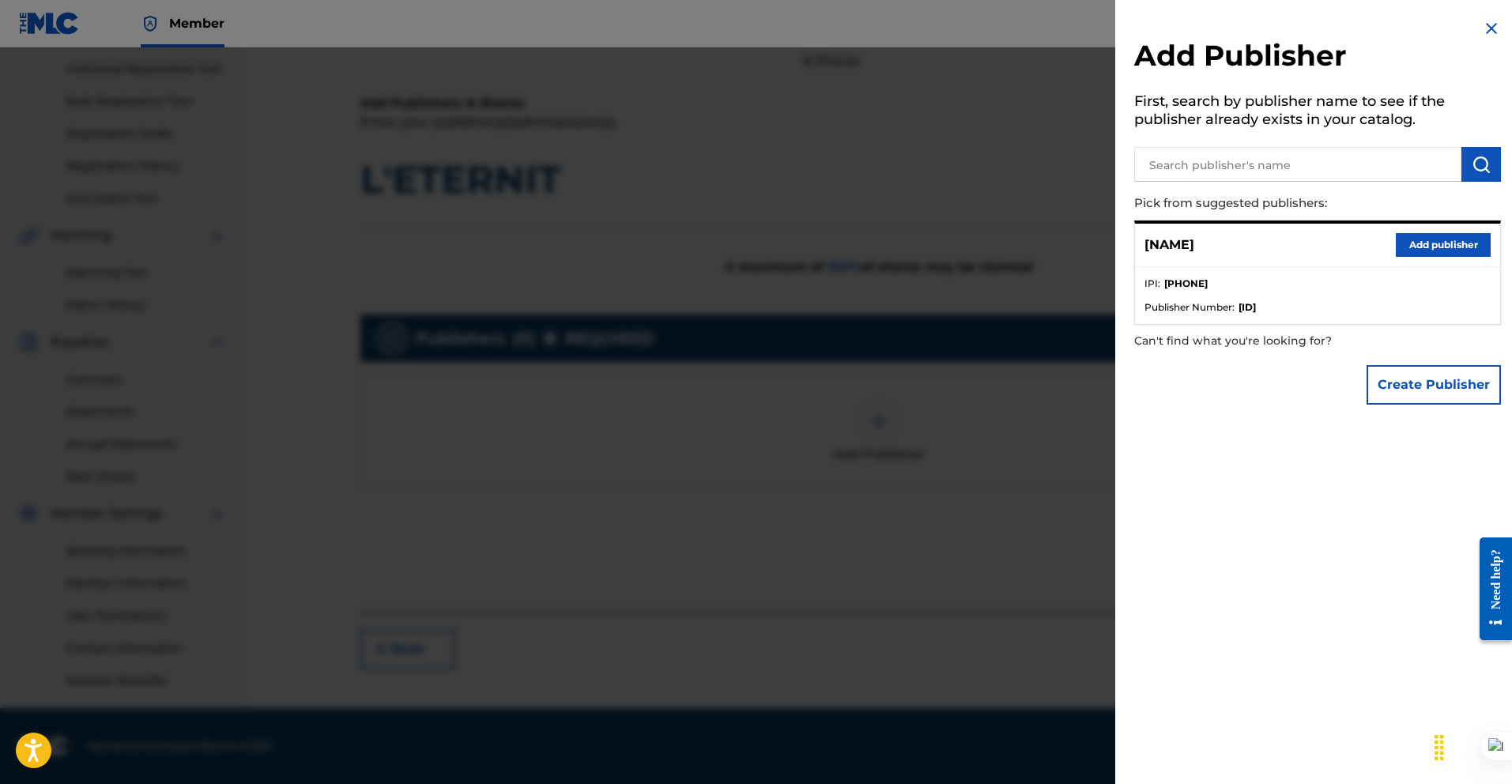 click on "Add publisher" at bounding box center (1443, 245) 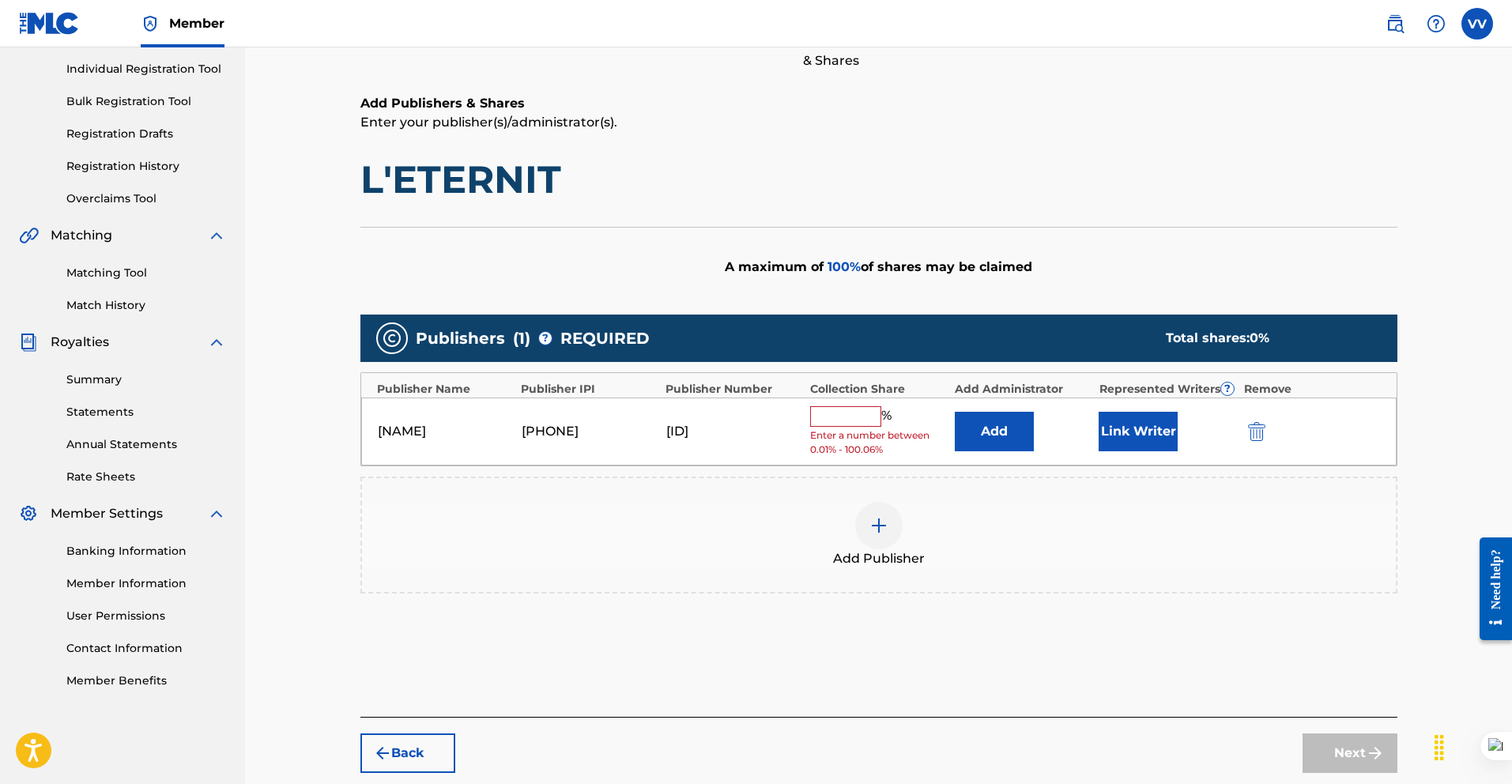 click on "Link Writer" at bounding box center (1138, 432) 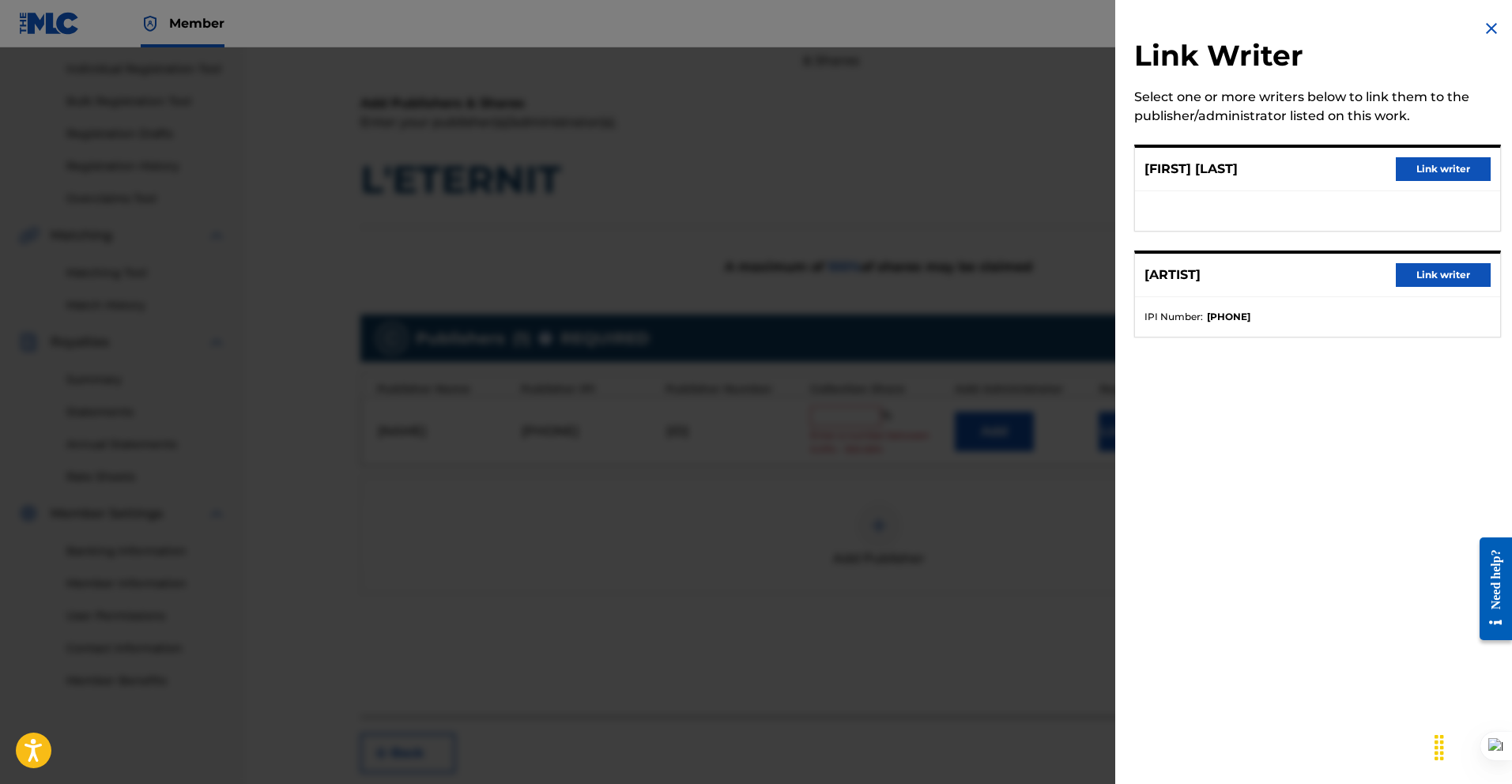 drag, startPoint x: 1432, startPoint y: 274, endPoint x: 1401, endPoint y: 285, distance: 32.893768 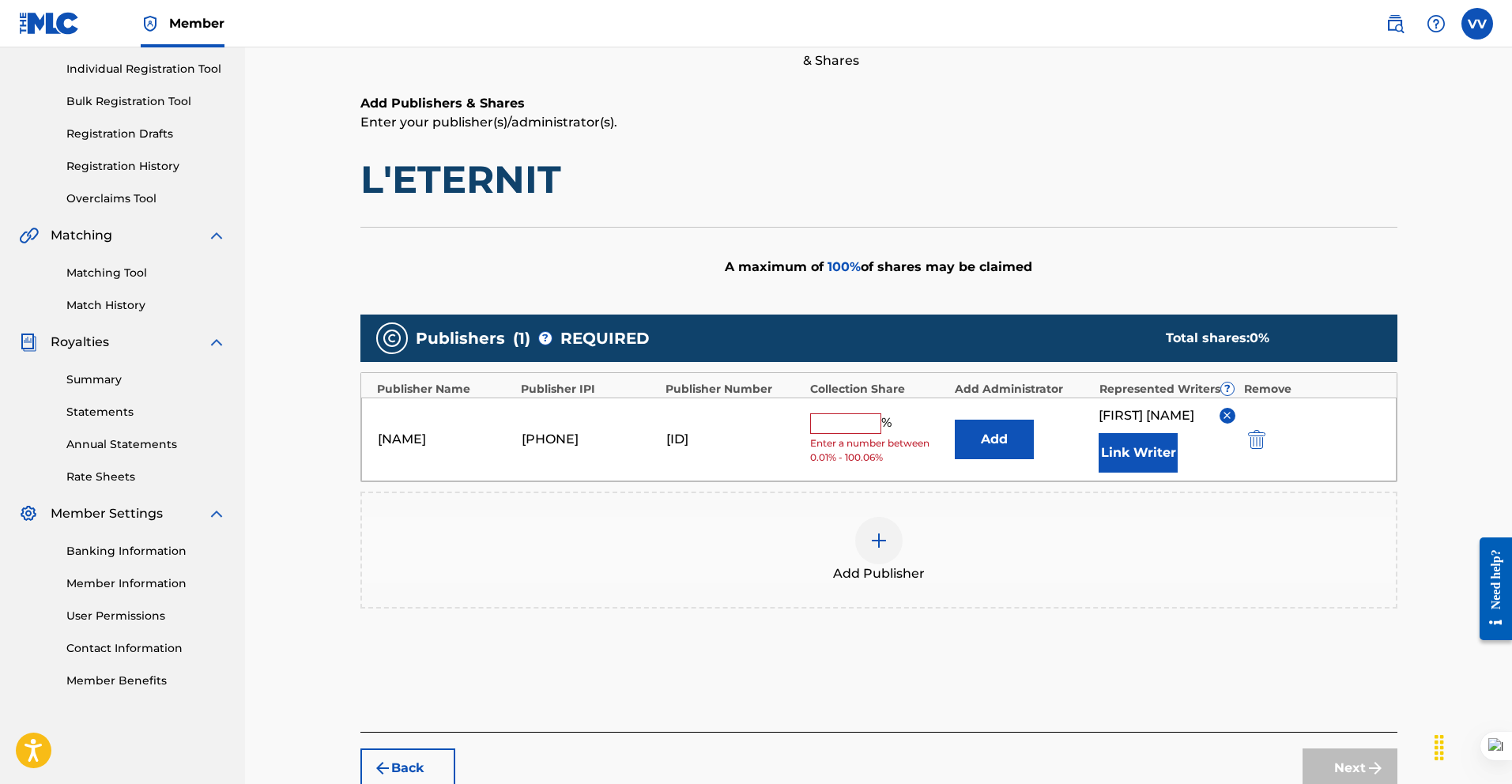 click at bounding box center [846, 424] 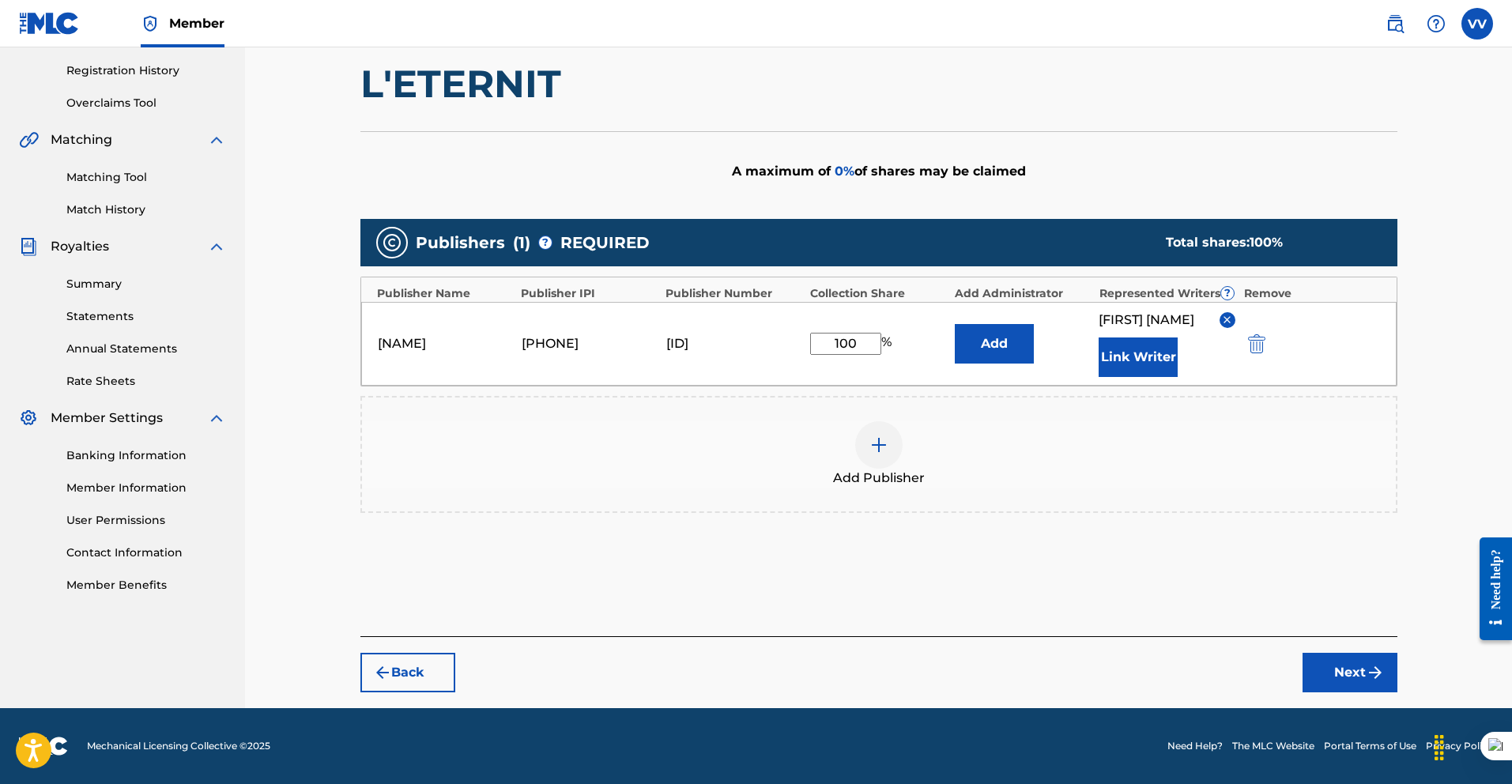 type on "100" 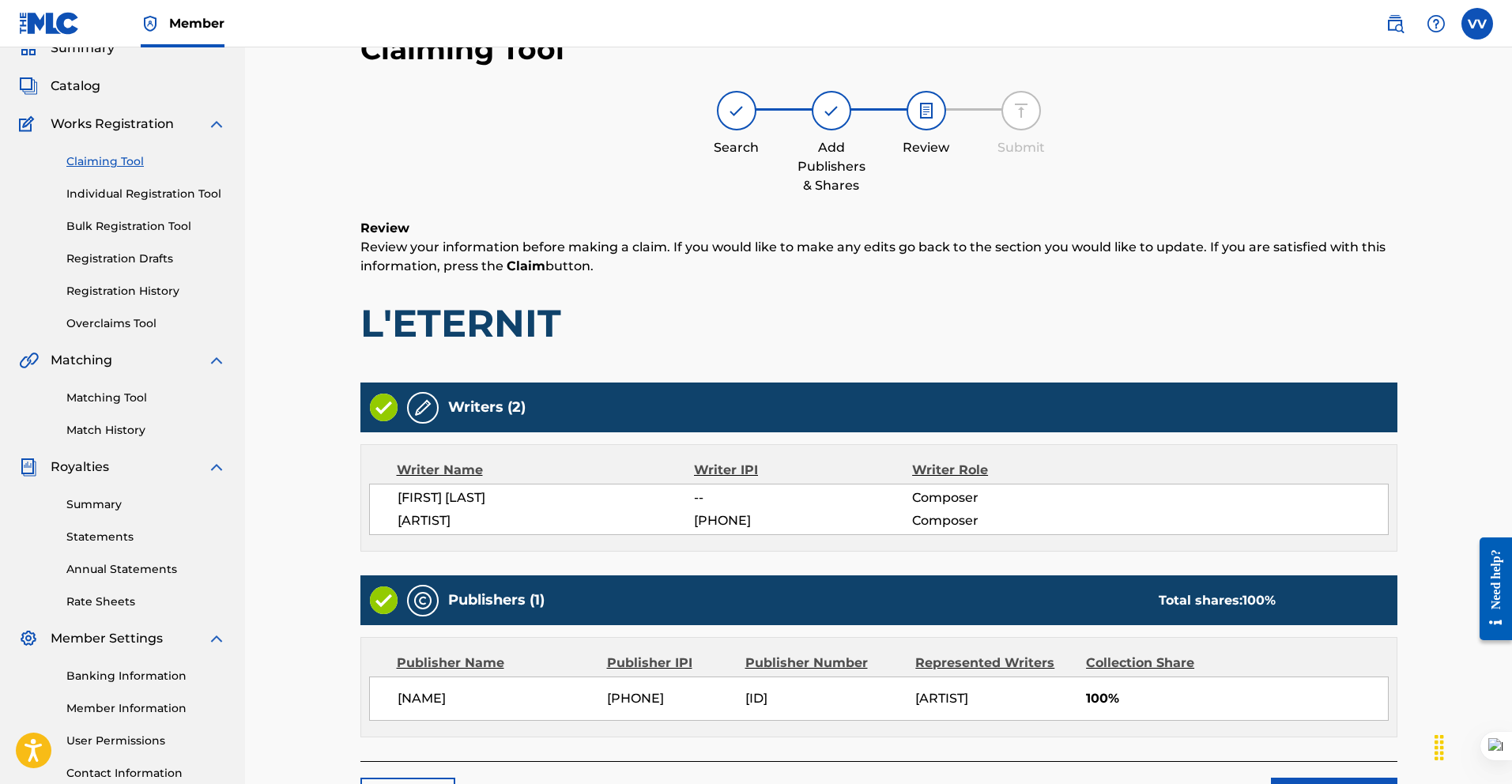 scroll, scrollTop: 196, scrollLeft: 0, axis: vertical 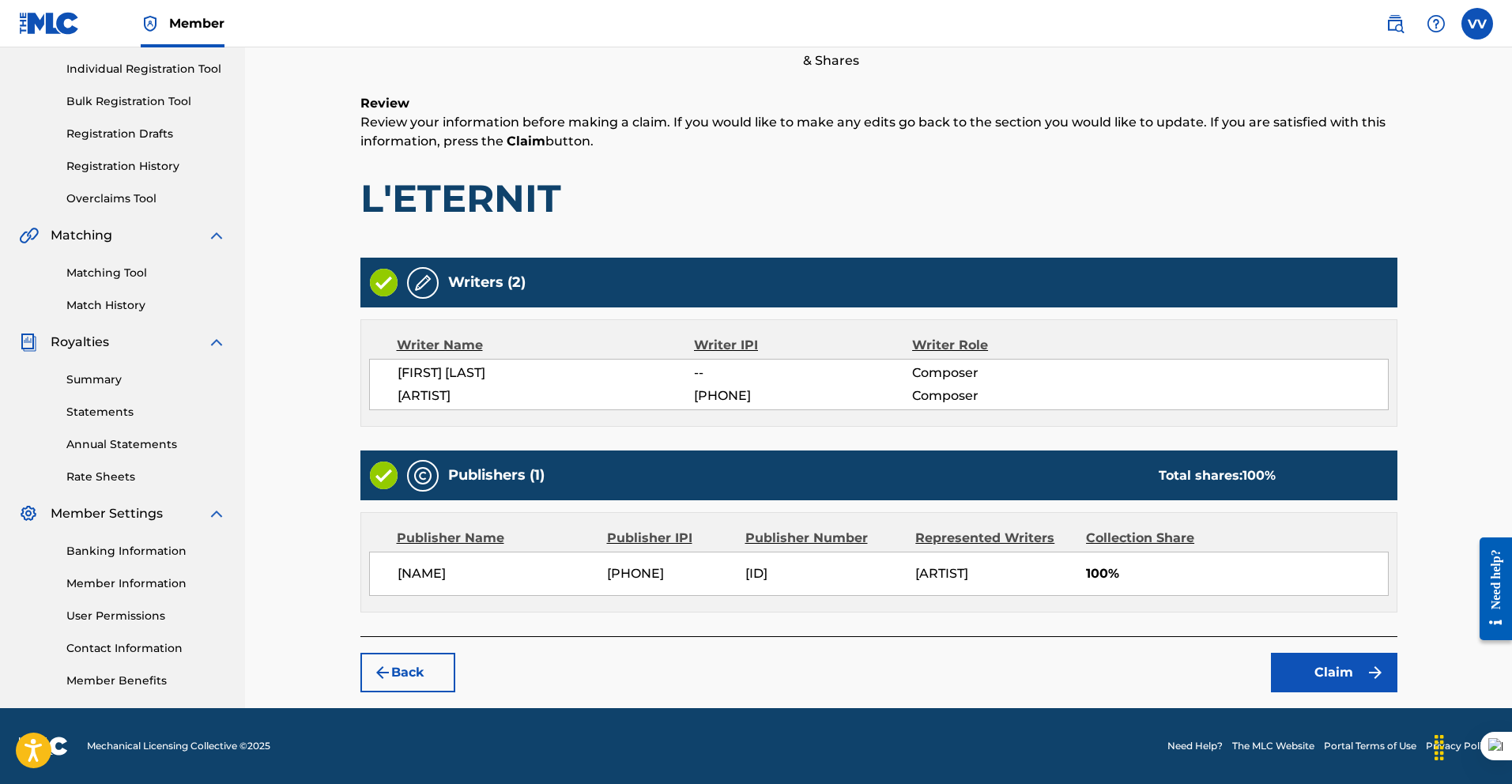 click on "Claim" at bounding box center (1334, 673) 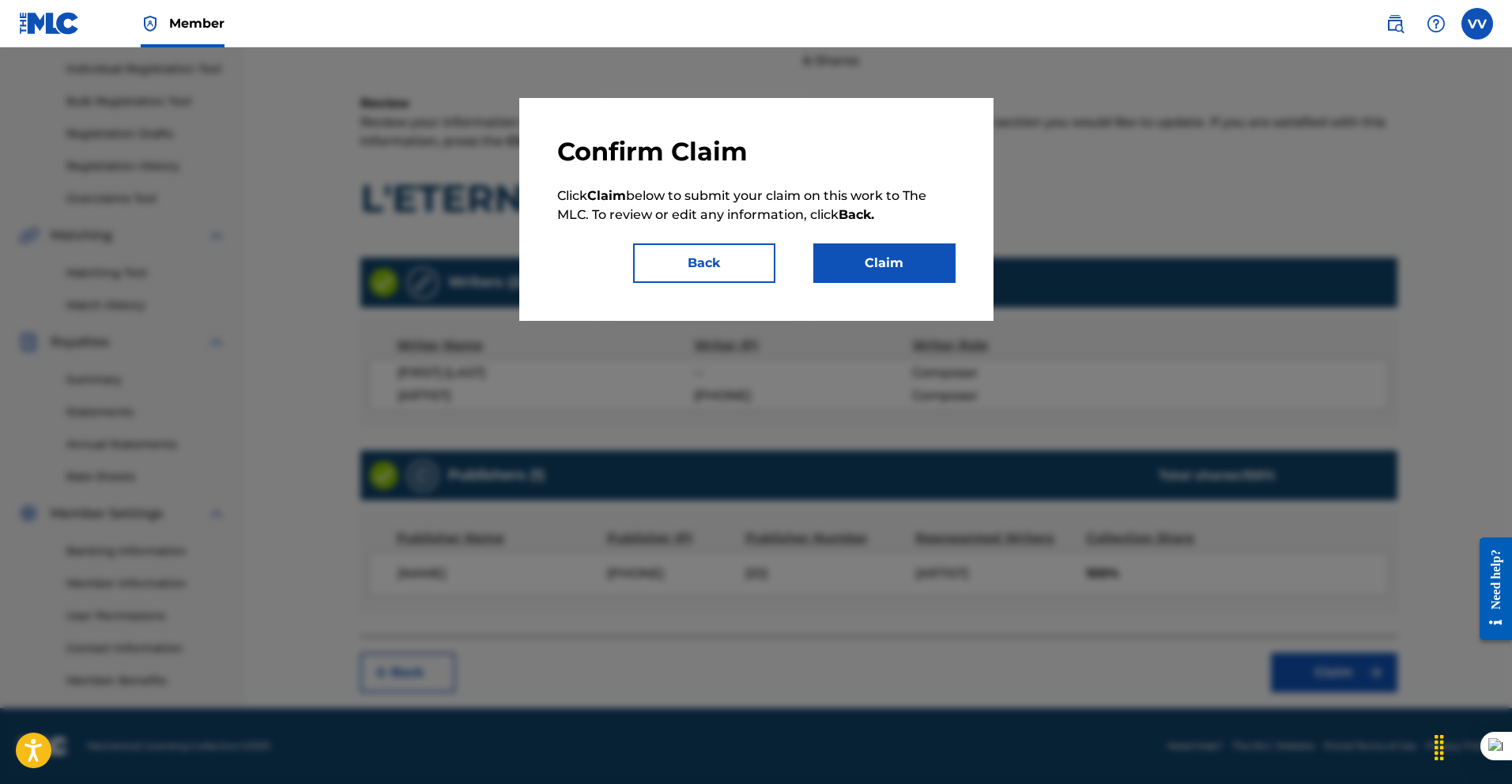 click on "Claim" at bounding box center (884, 263) 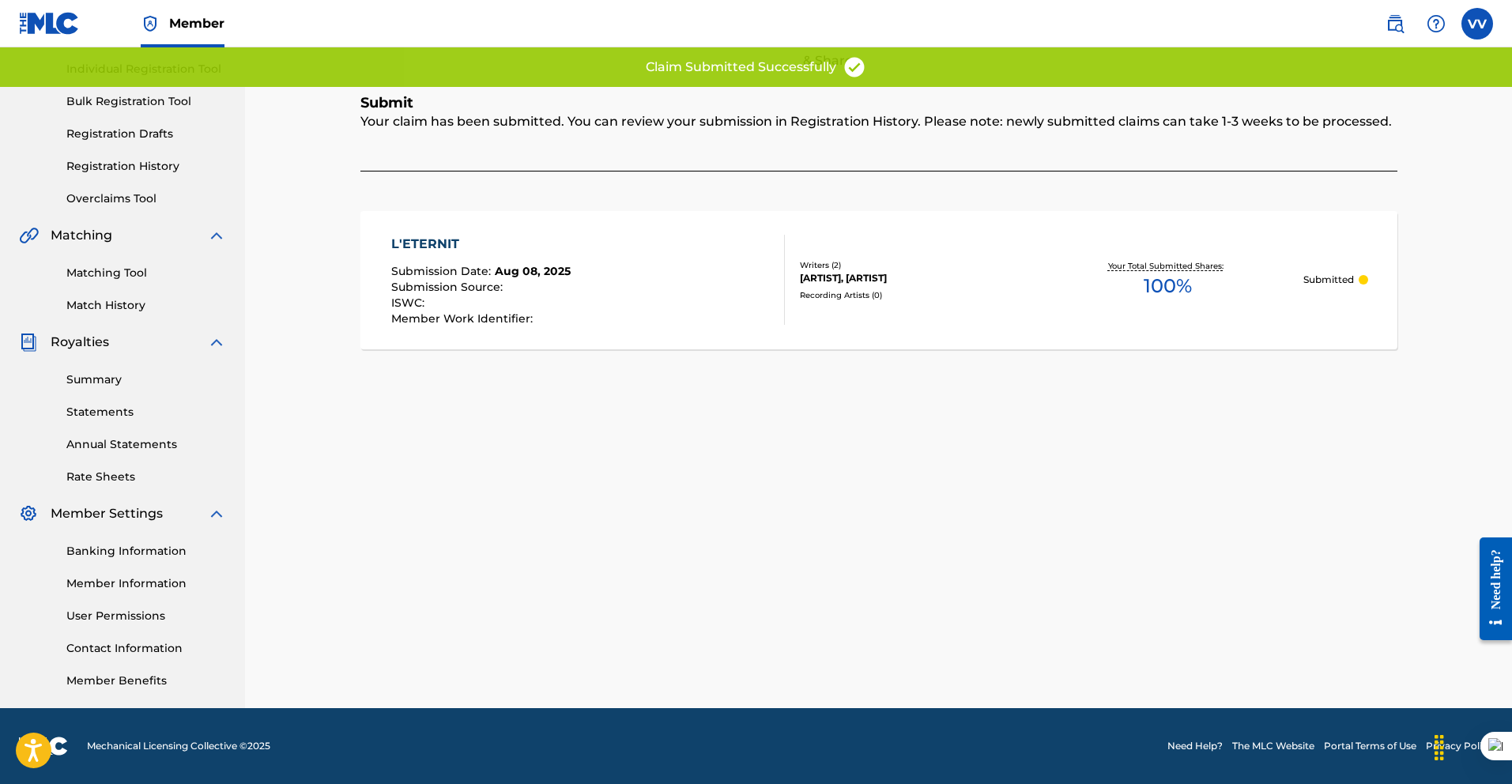 scroll, scrollTop: 0, scrollLeft: 0, axis: both 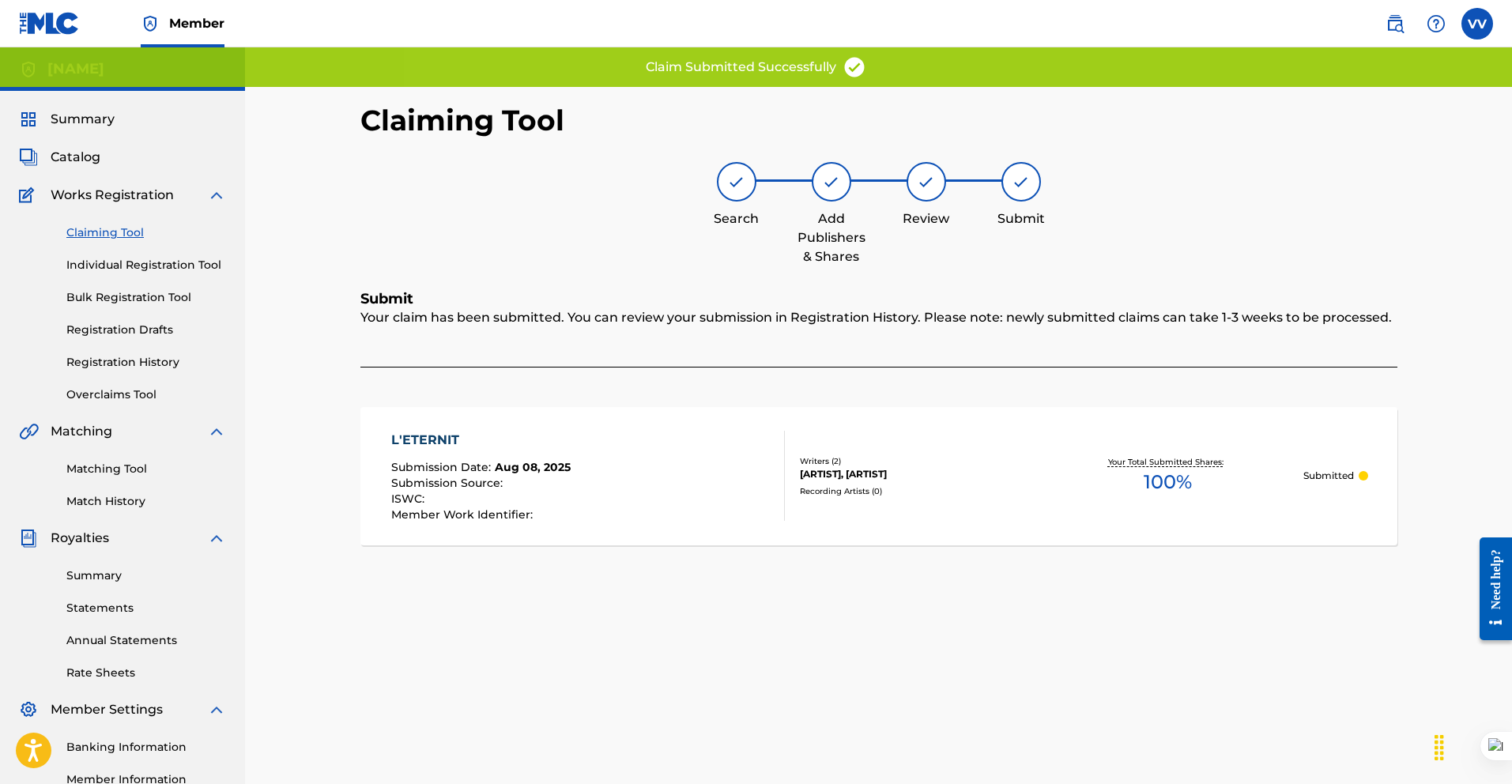 click on "Claiming Tool" at bounding box center (146, 232) 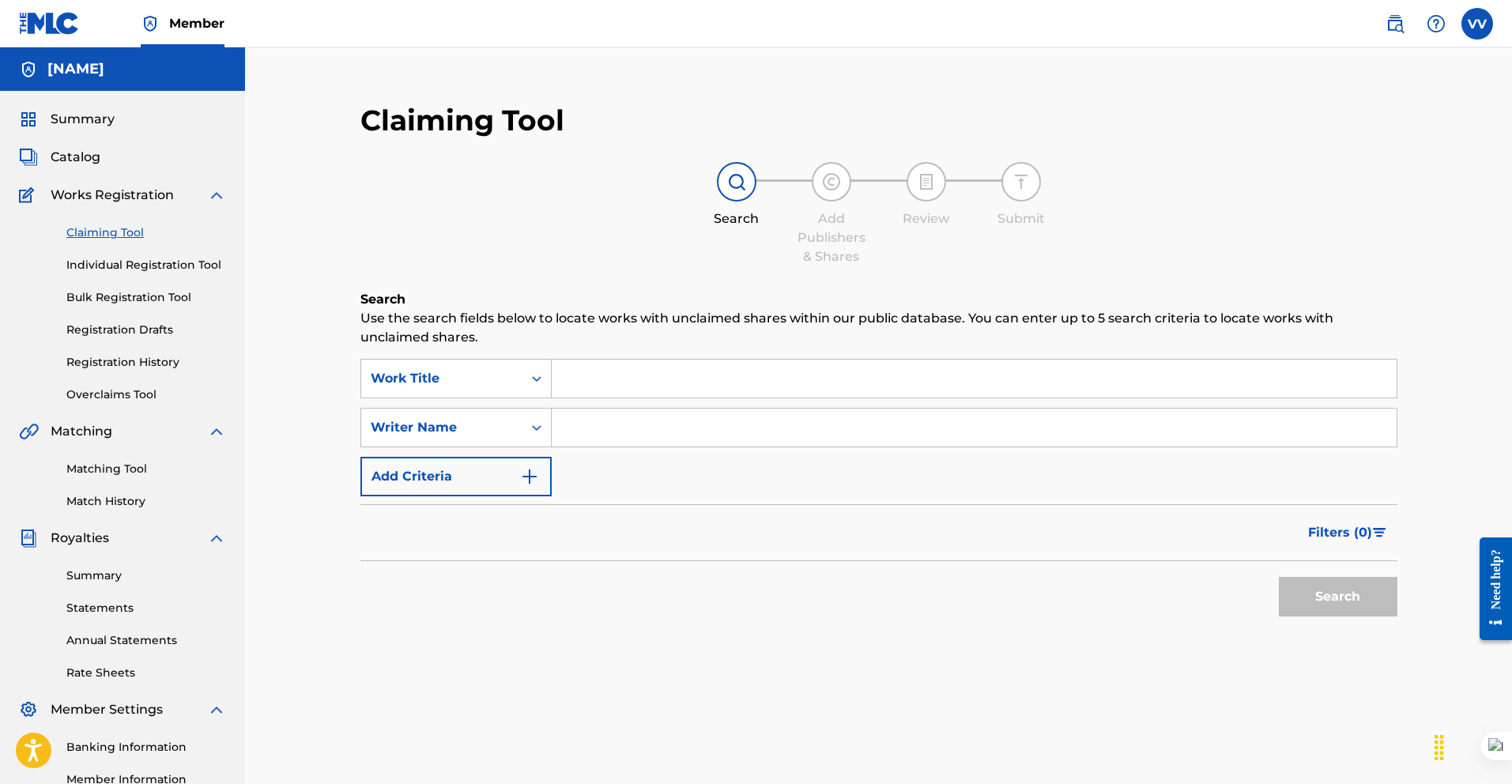 click at bounding box center (974, 428) 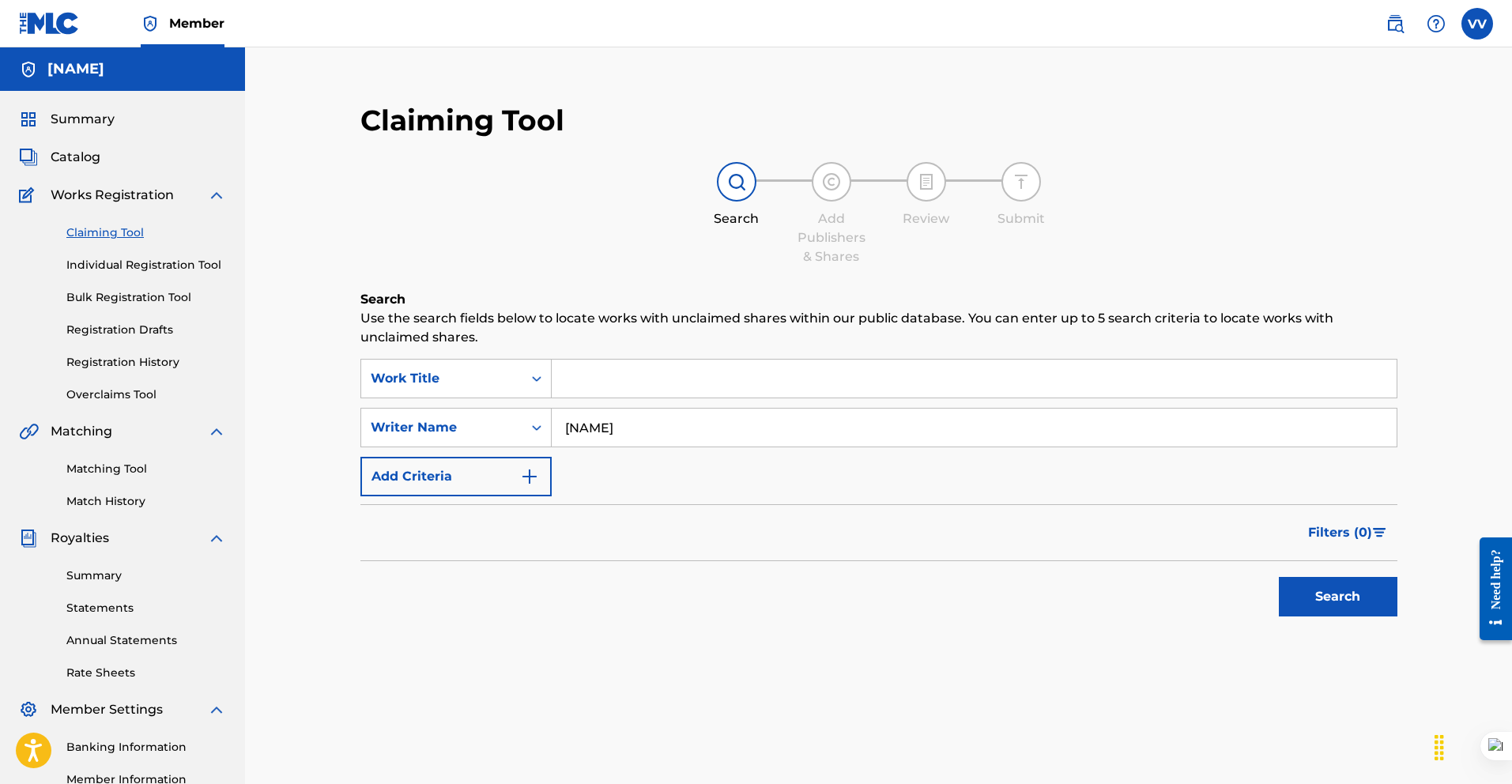 click on "Search" at bounding box center [1338, 597] 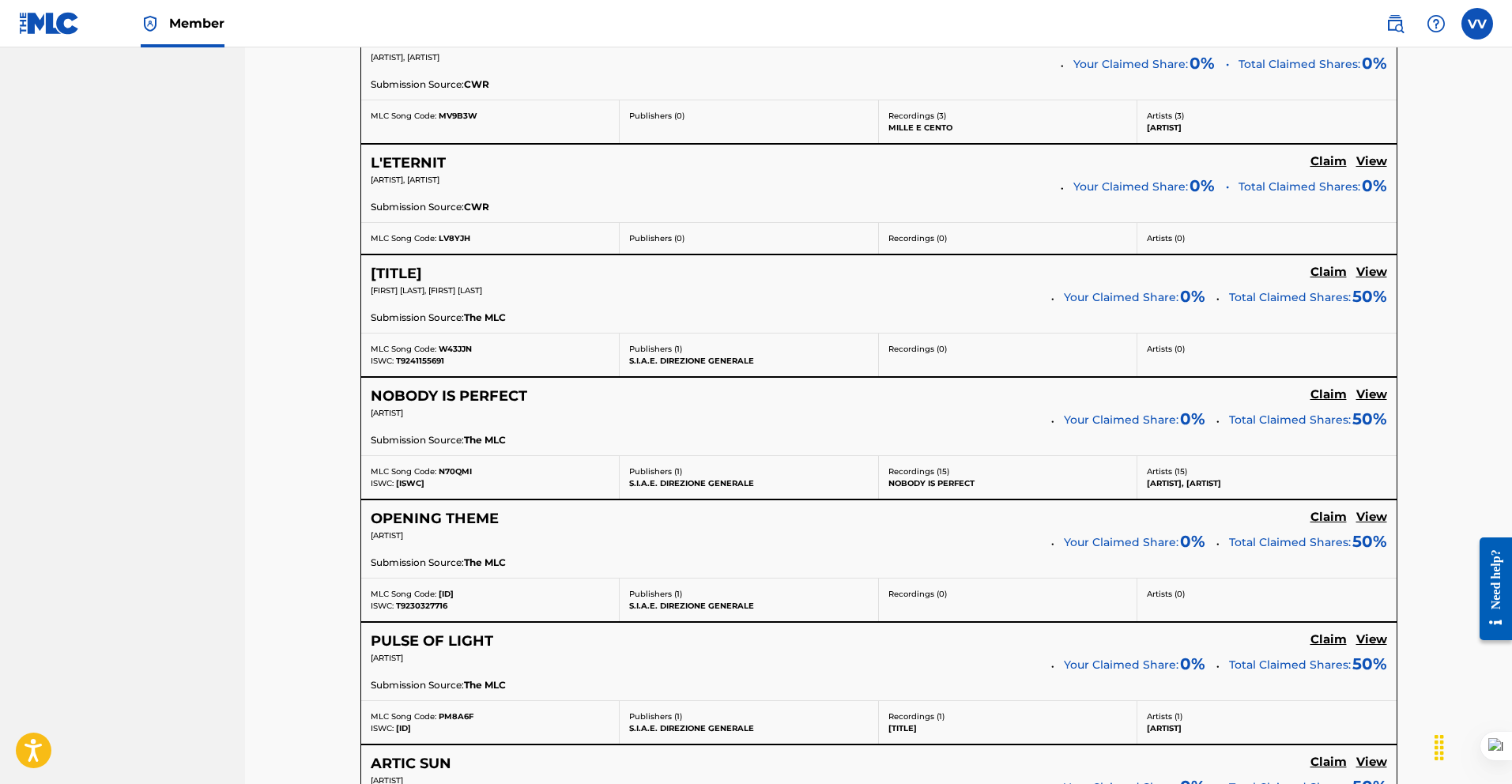 scroll, scrollTop: 879, scrollLeft: 0, axis: vertical 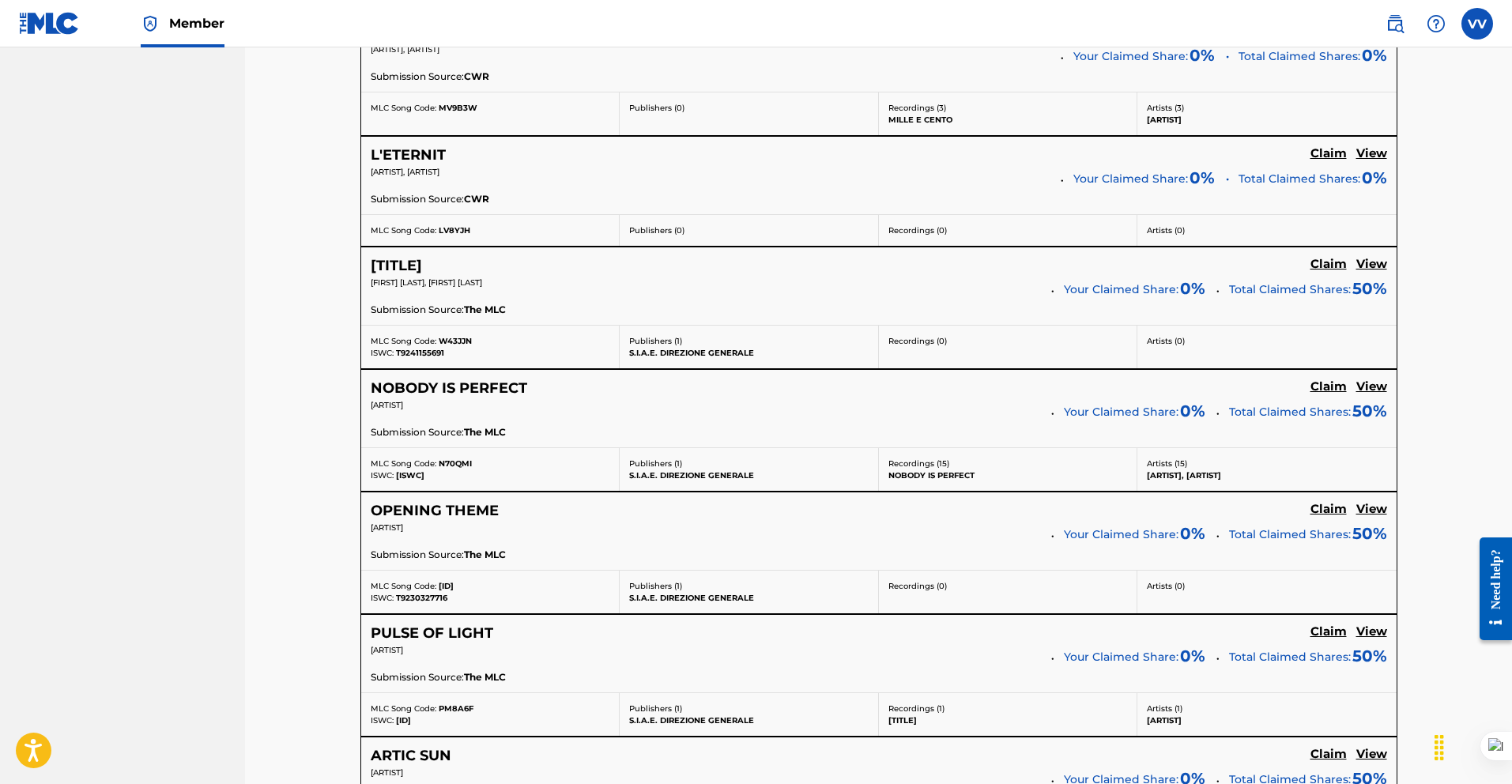 click on "Claim" at bounding box center (1329, -214) 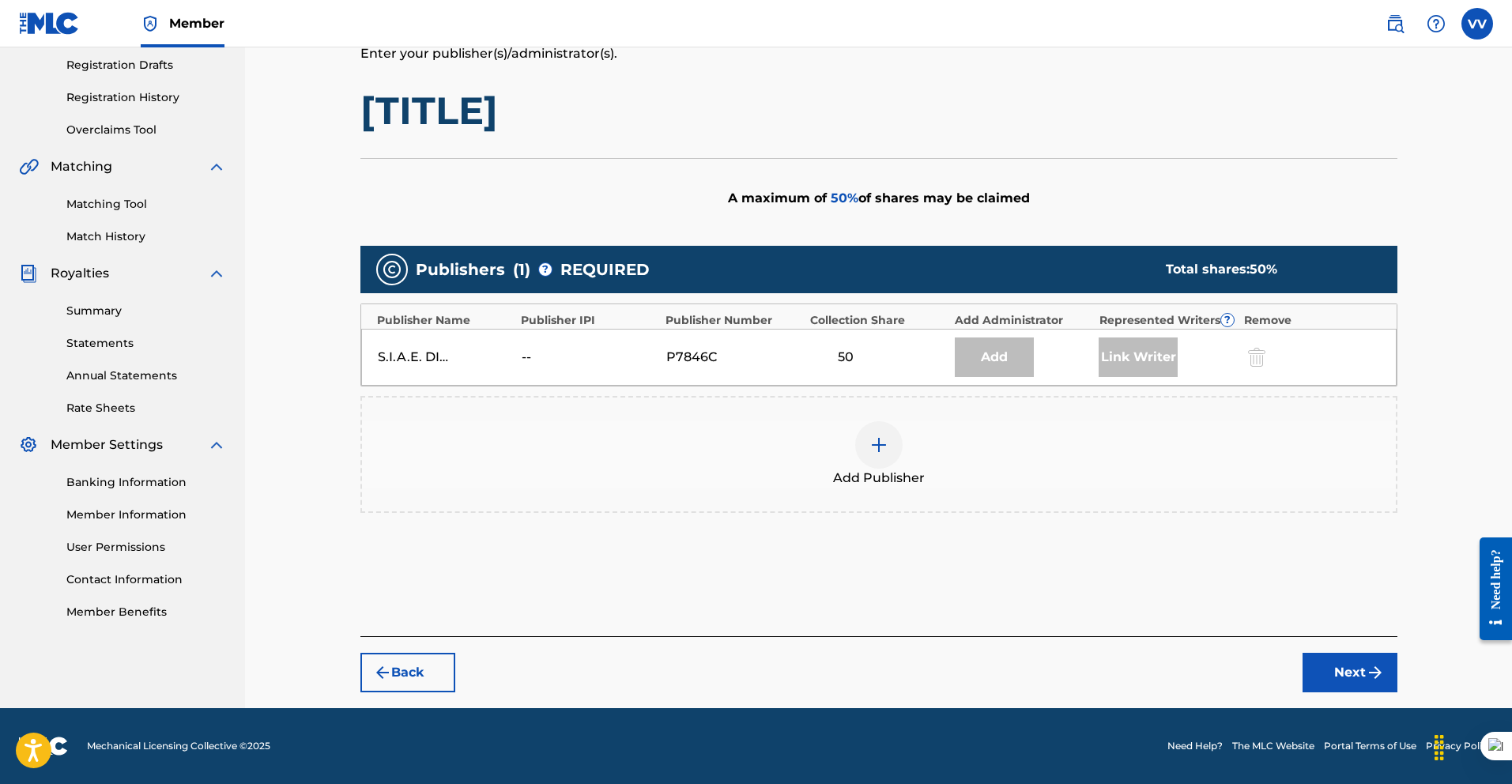 click at bounding box center (879, 445) 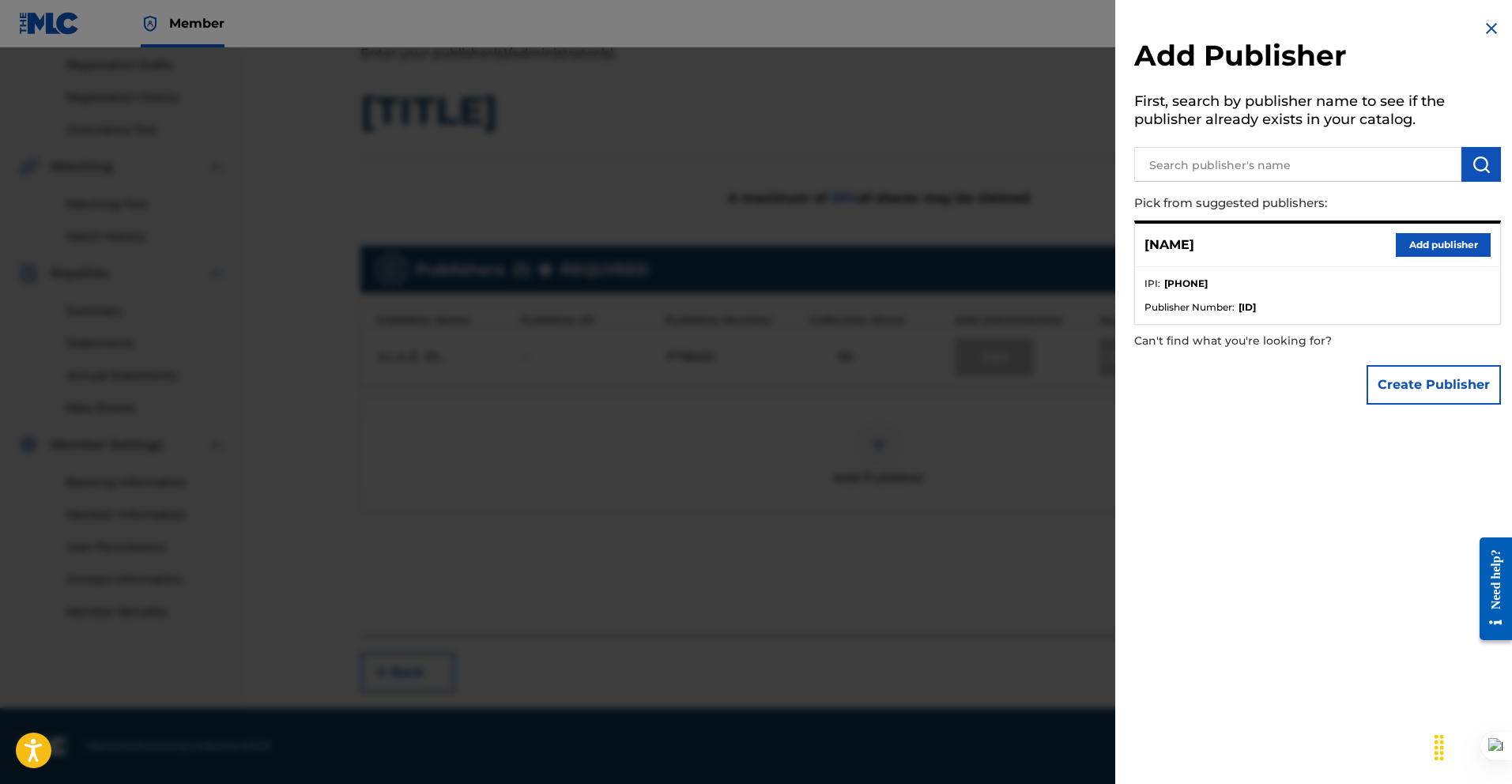 click on "Add publisher" at bounding box center [1443, 245] 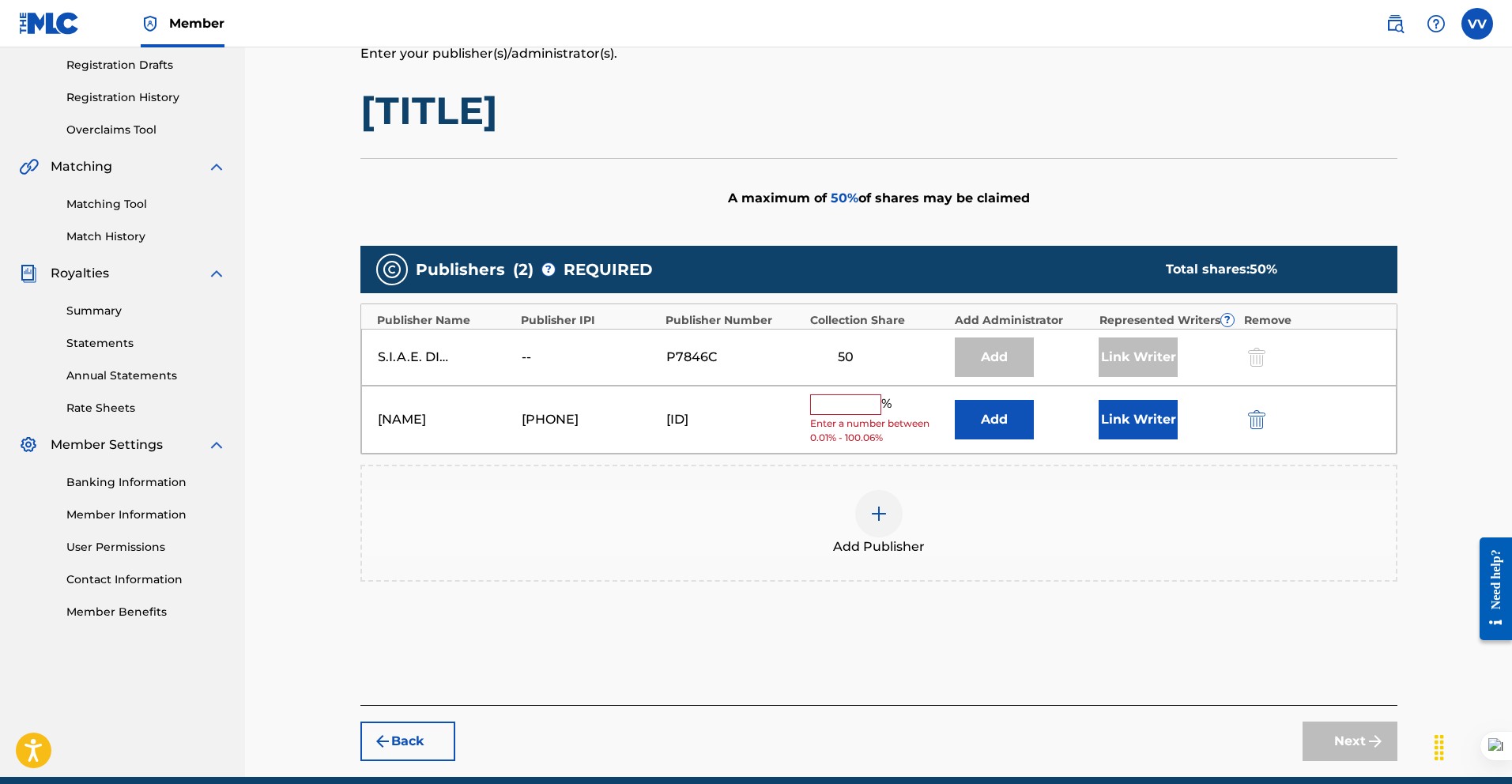 click at bounding box center [846, 405] 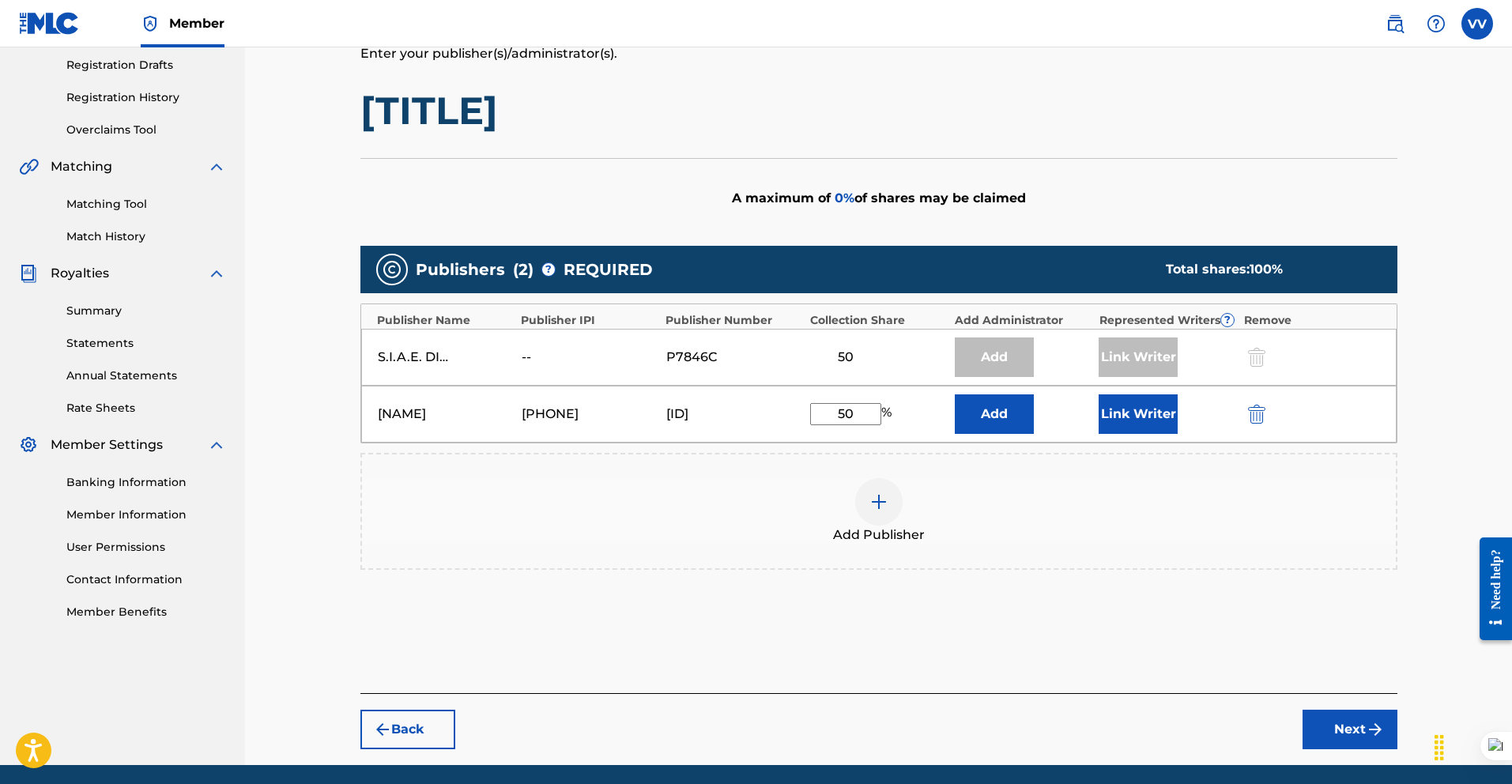 type on "50" 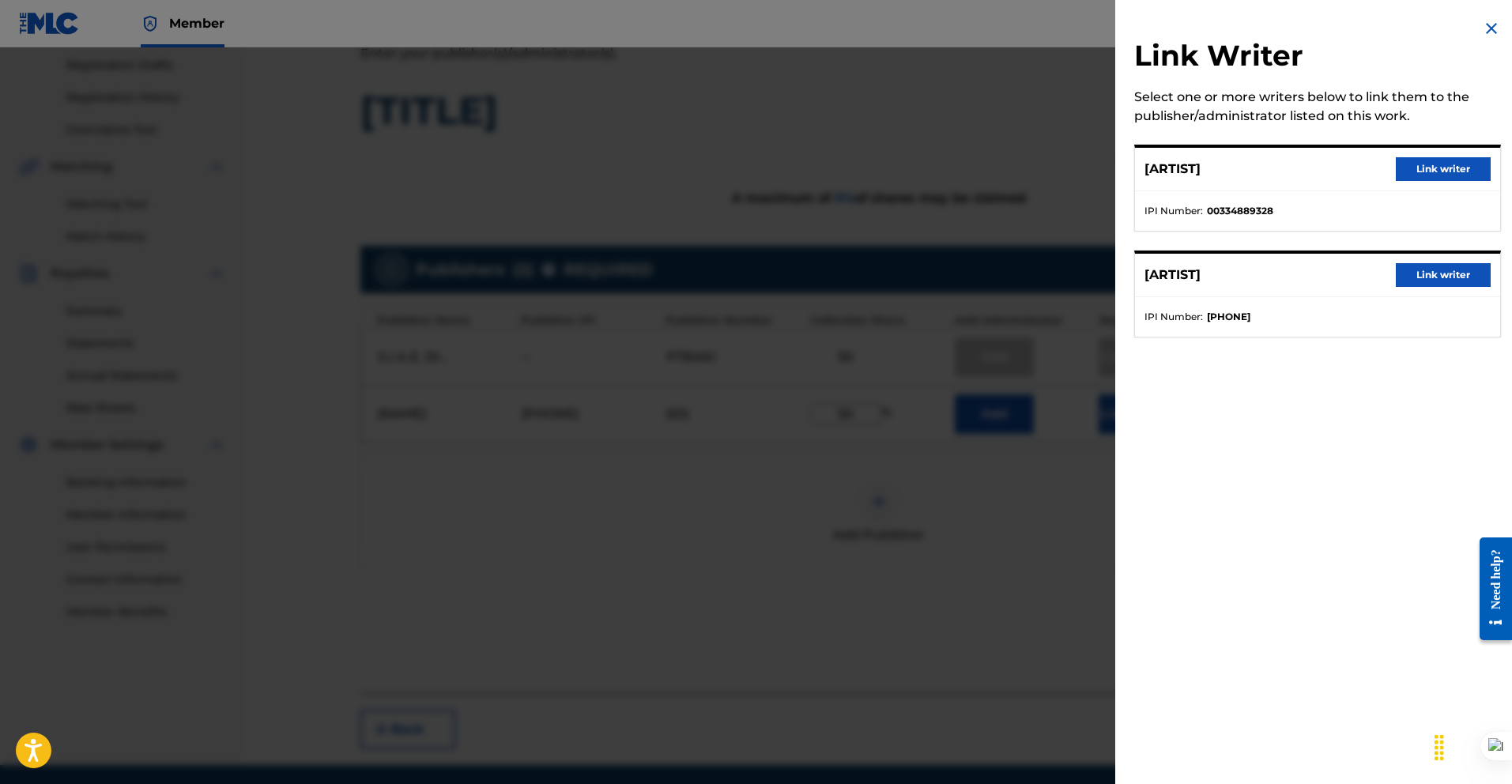 click on "Link writer" at bounding box center (1443, 275) 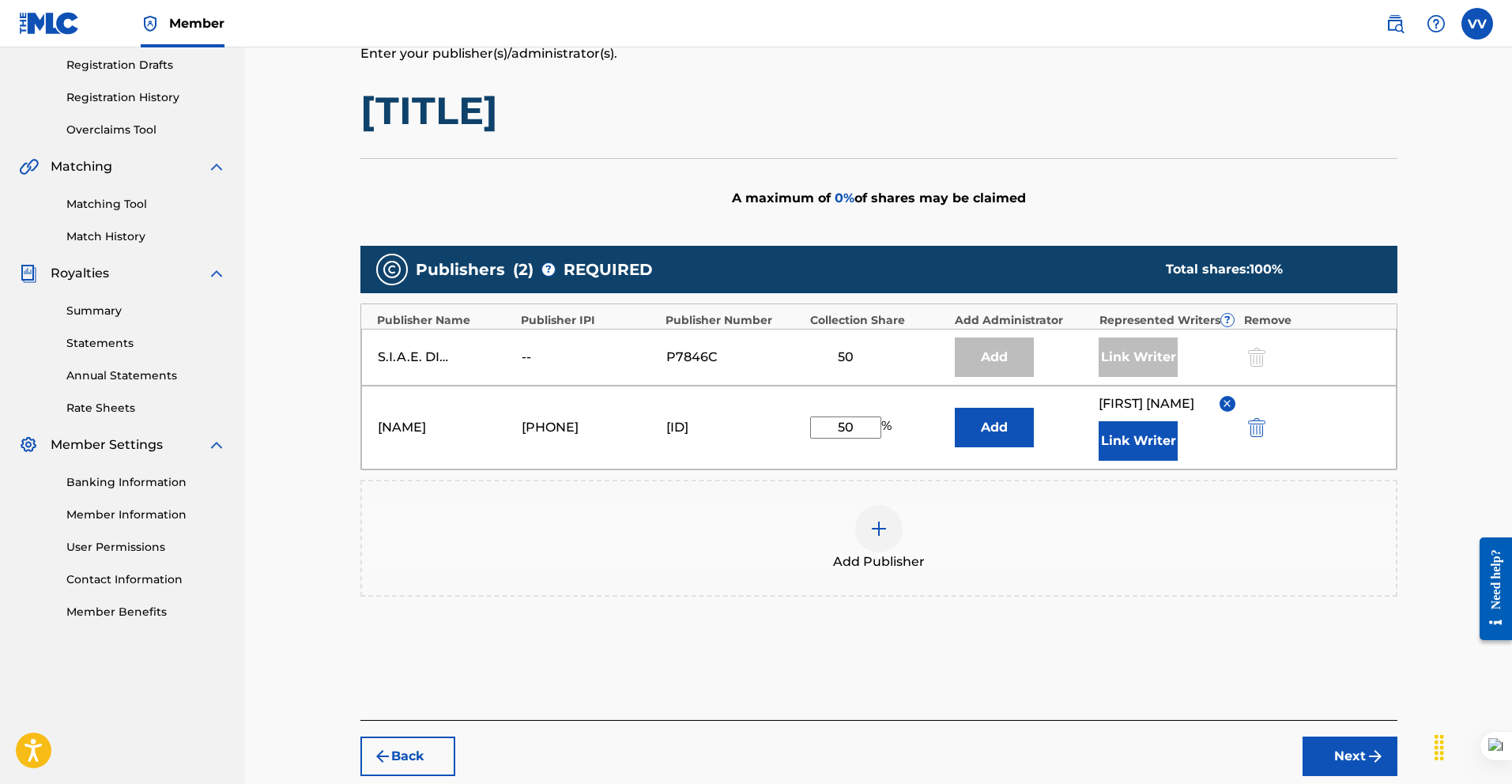 click on "Add Publisher" at bounding box center (879, 538) 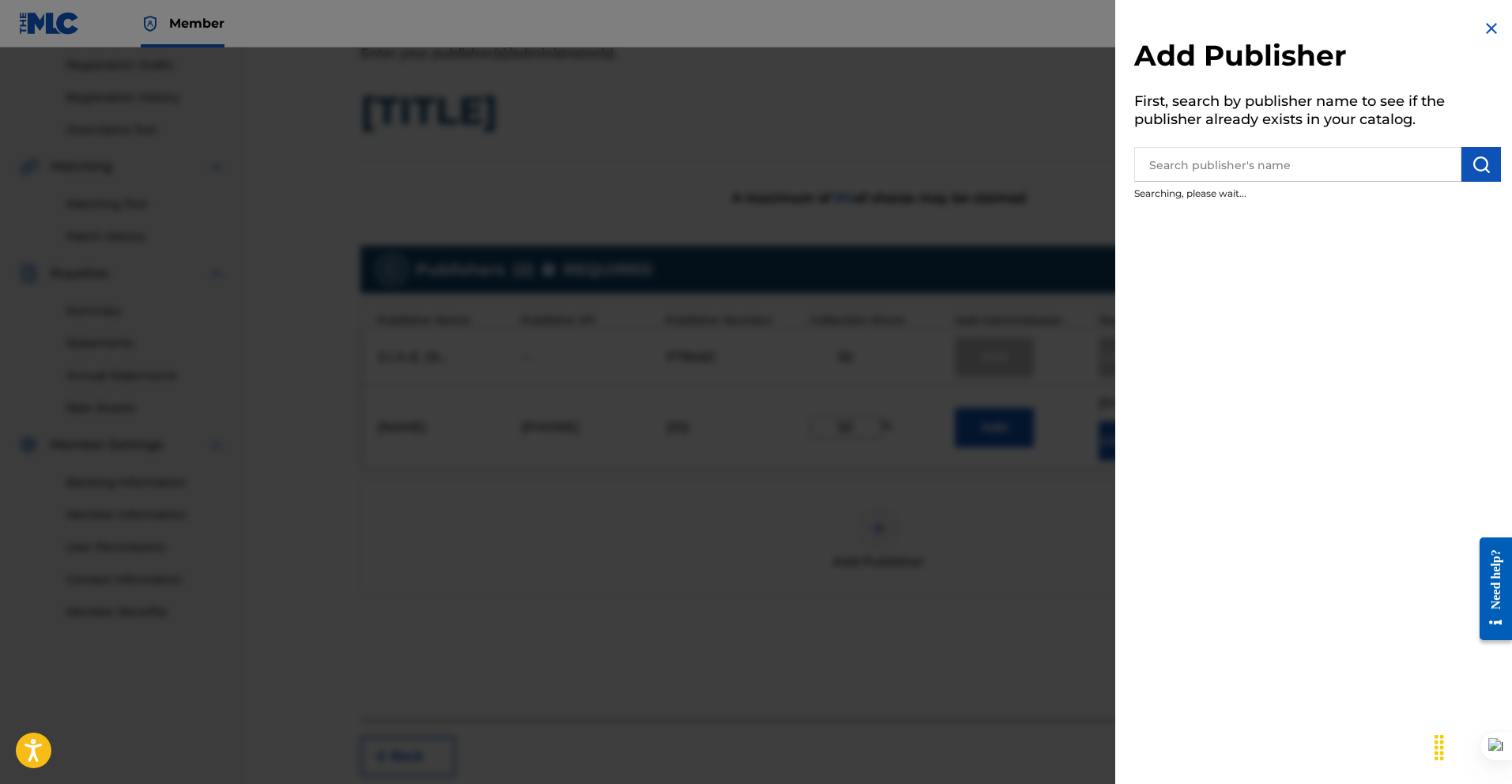 scroll, scrollTop: 368, scrollLeft: 0, axis: vertical 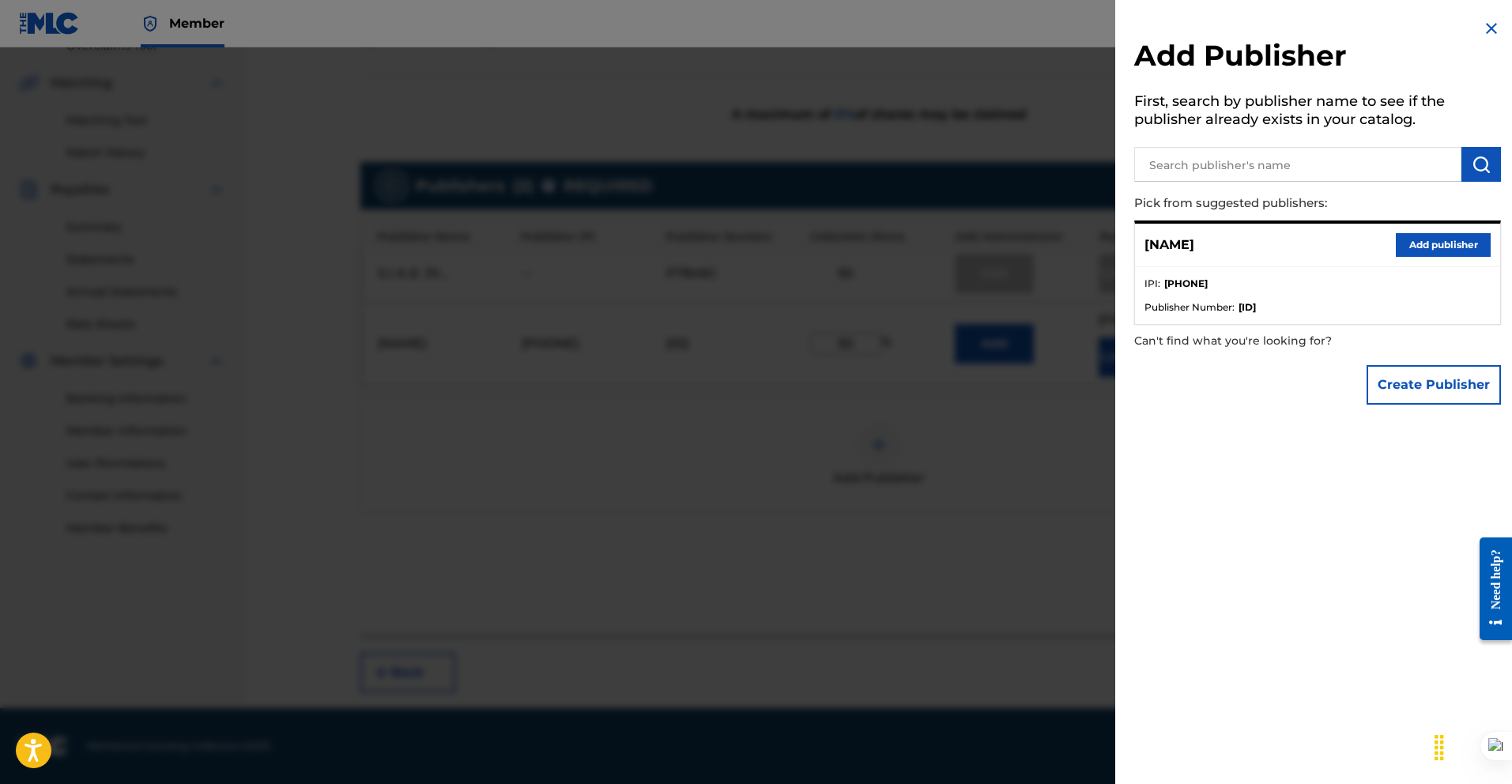 click at bounding box center [1491, 28] 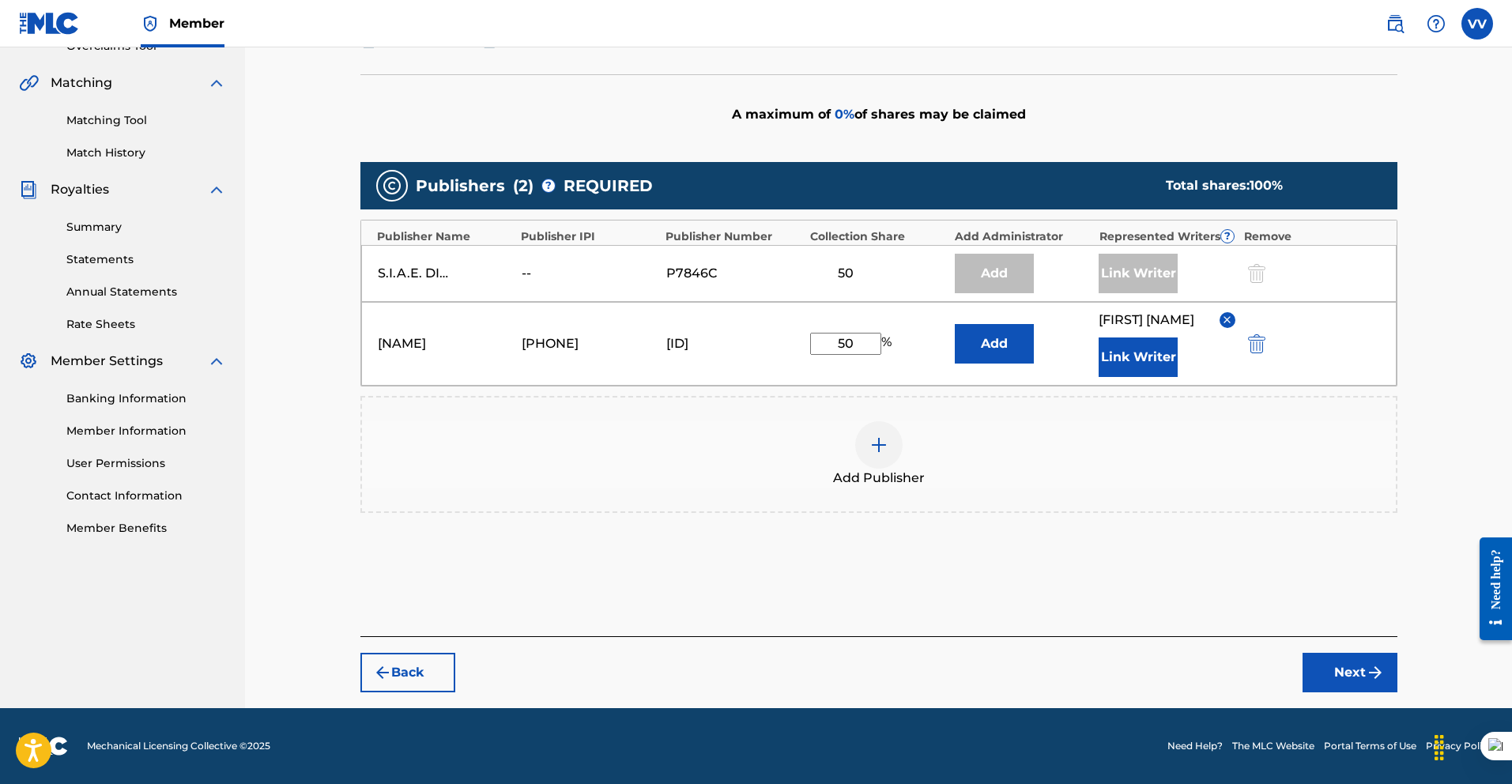 click on "Next" at bounding box center (1350, 673) 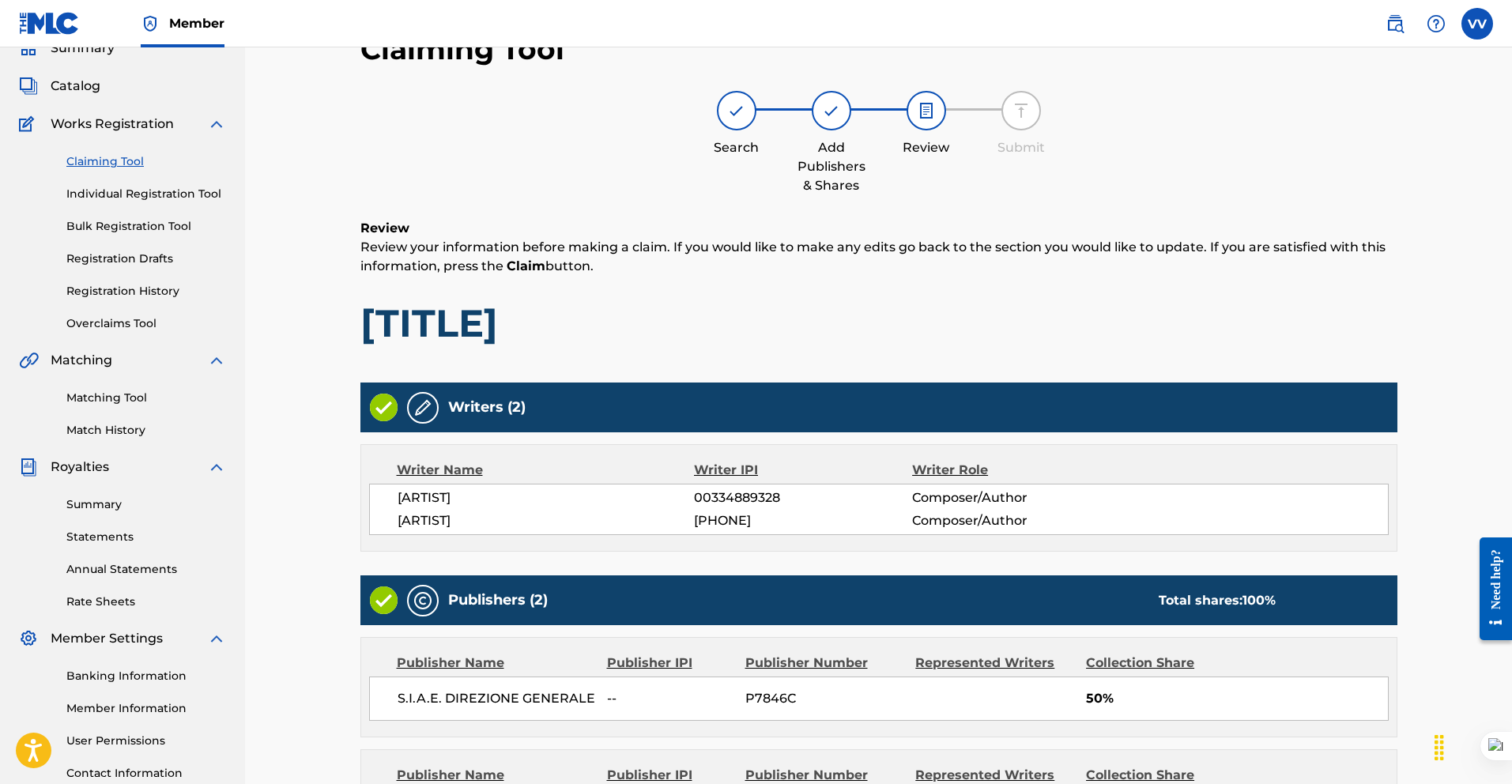 scroll, scrollTop: 306, scrollLeft: 0, axis: vertical 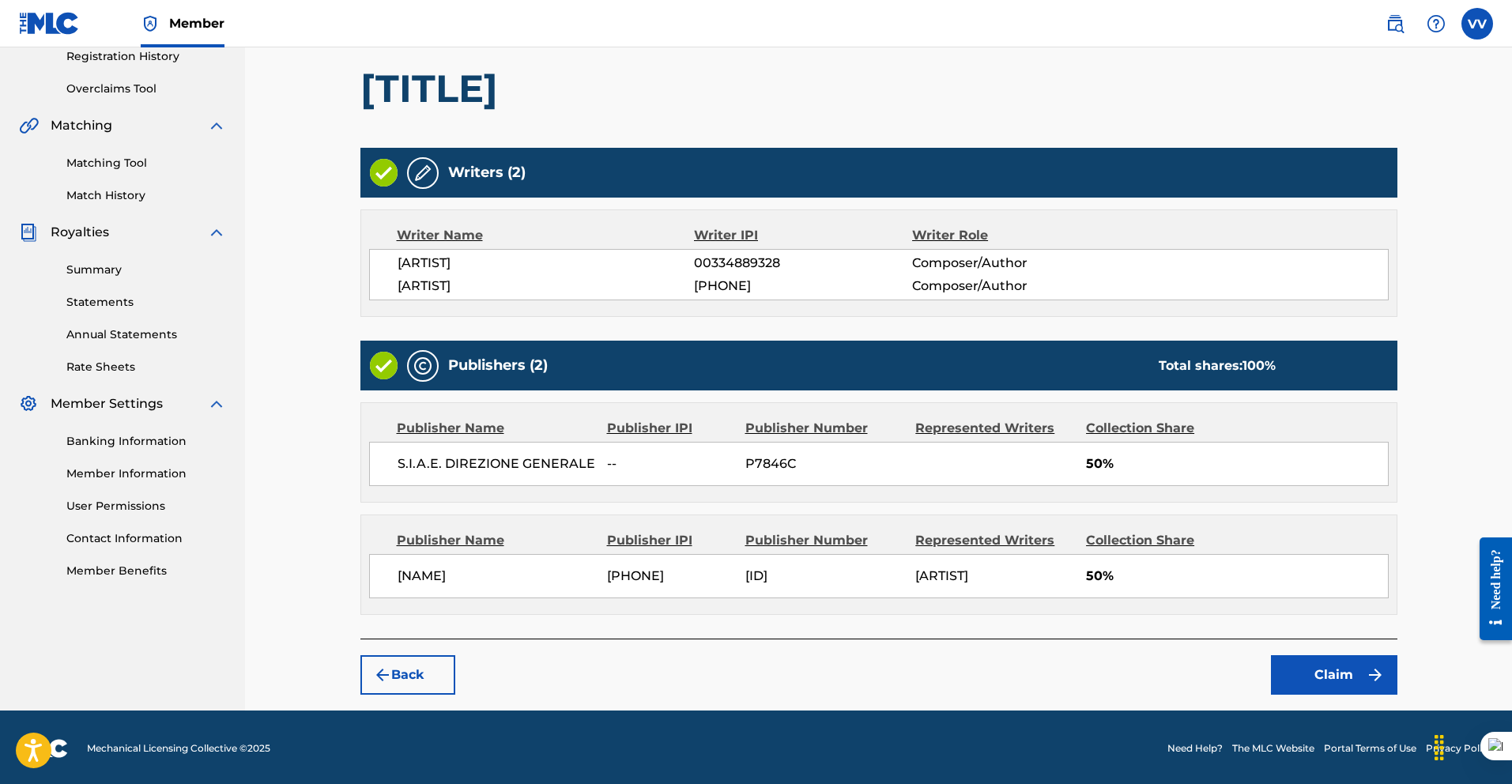 click on "Claim" at bounding box center [1334, 675] 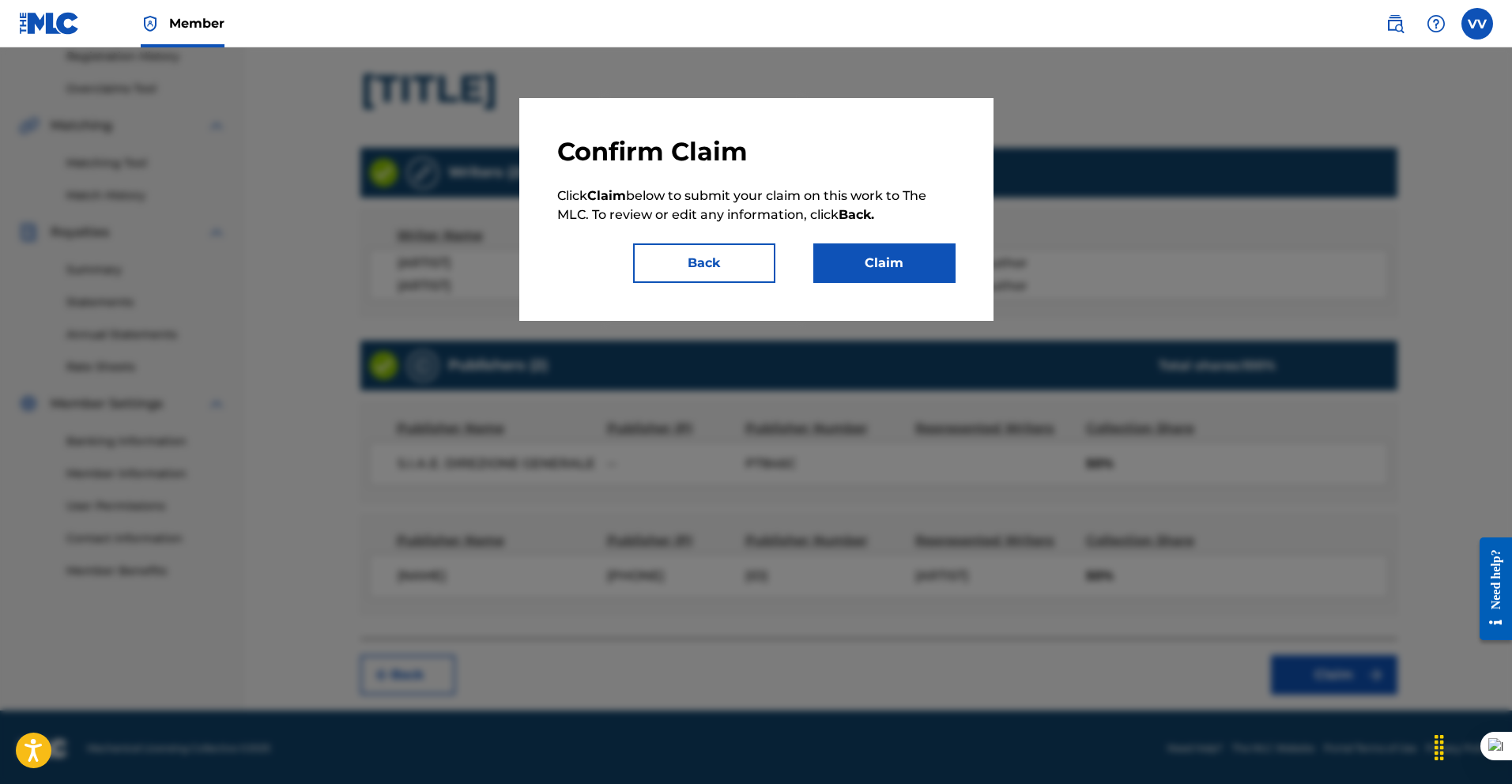 click on "Claim" at bounding box center (884, 263) 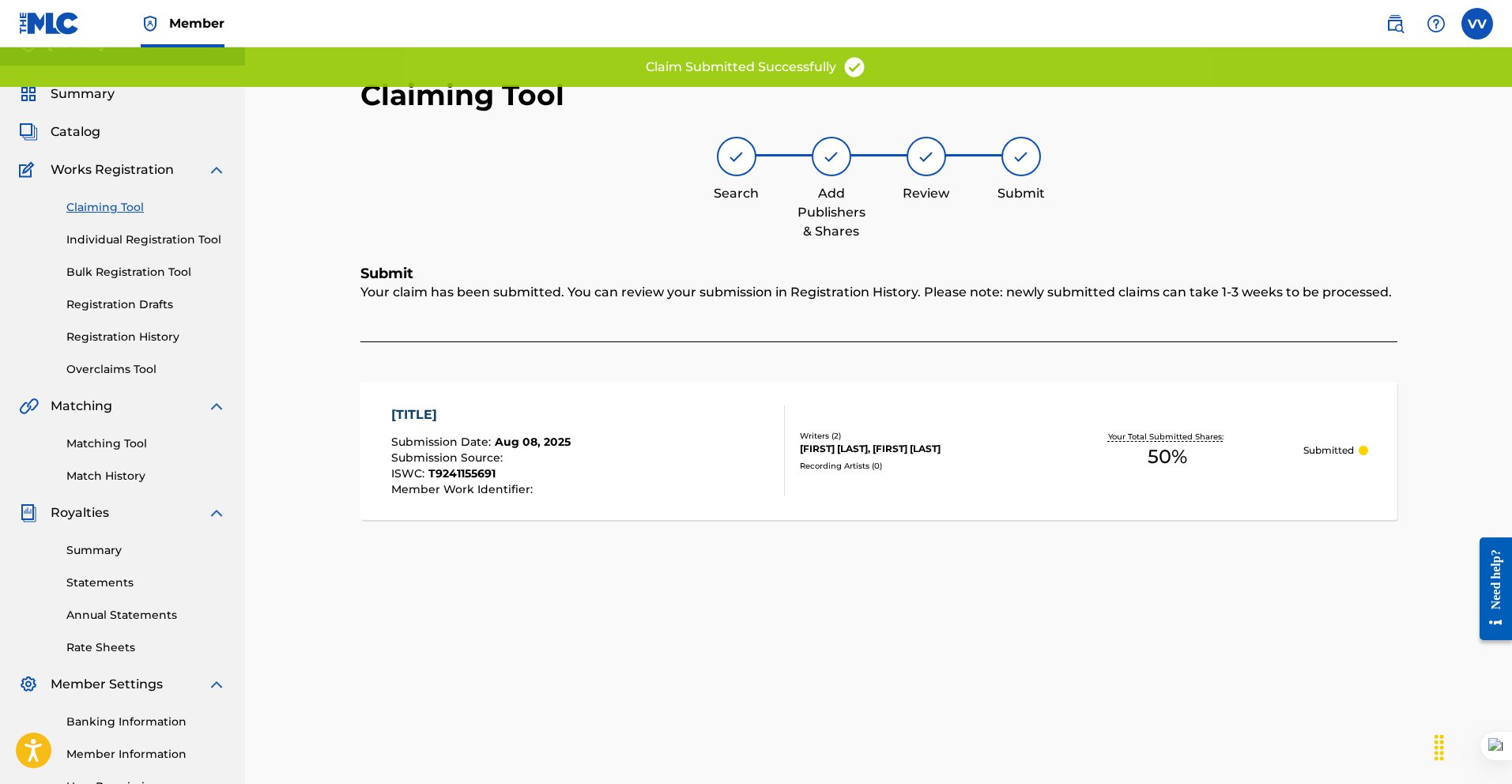 scroll, scrollTop: 0, scrollLeft: 0, axis: both 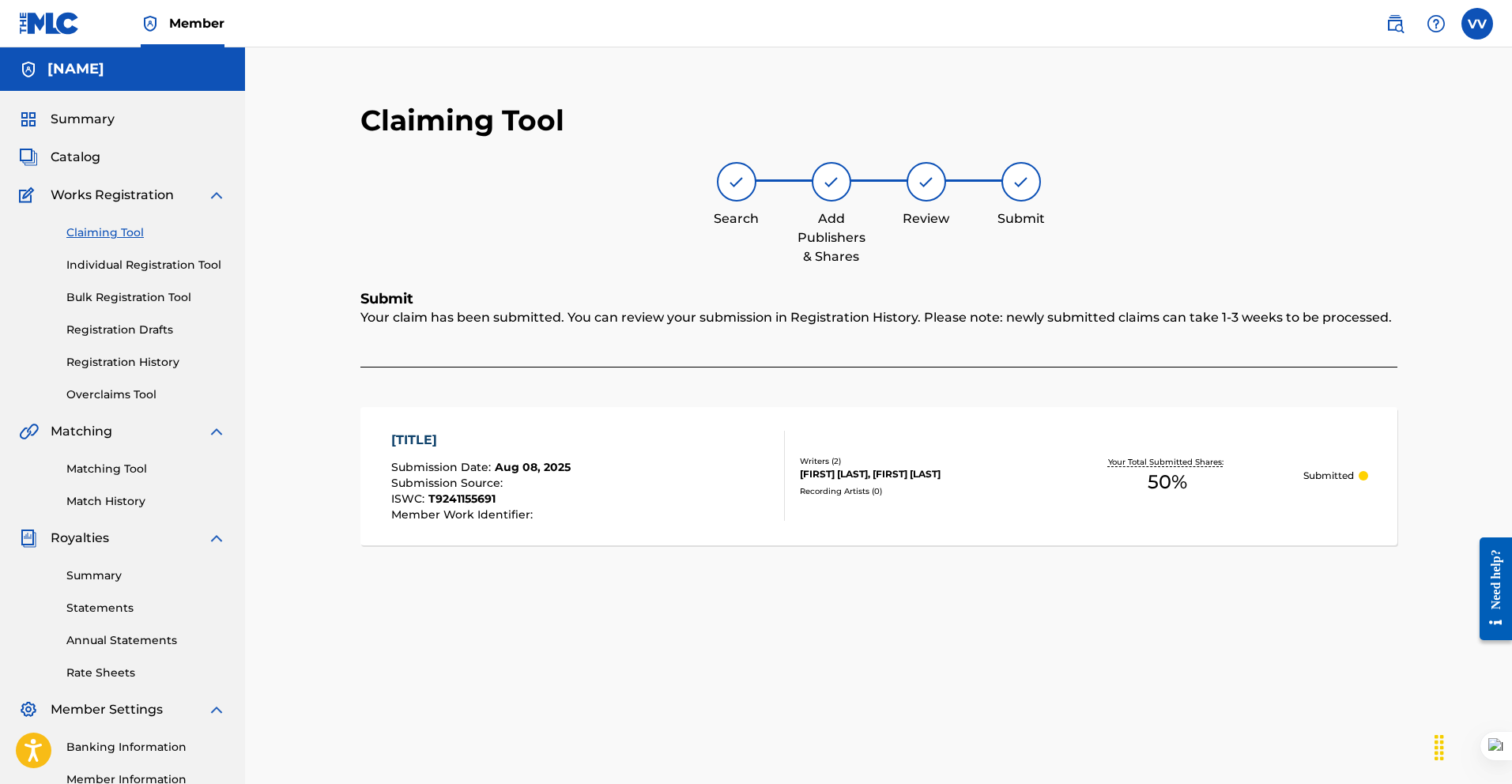 click on "Claiming Tool" at bounding box center [146, 232] 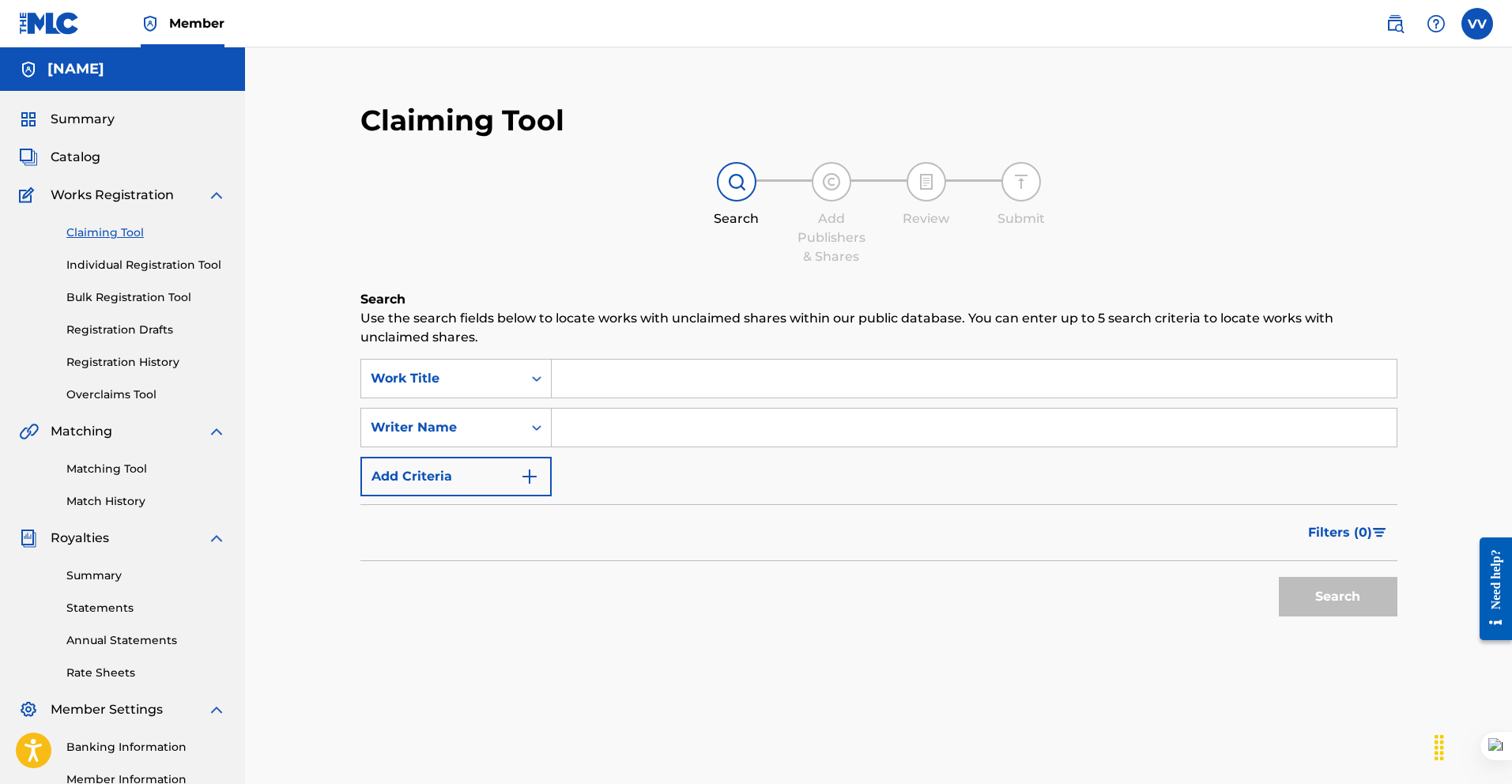 click at bounding box center [974, 428] 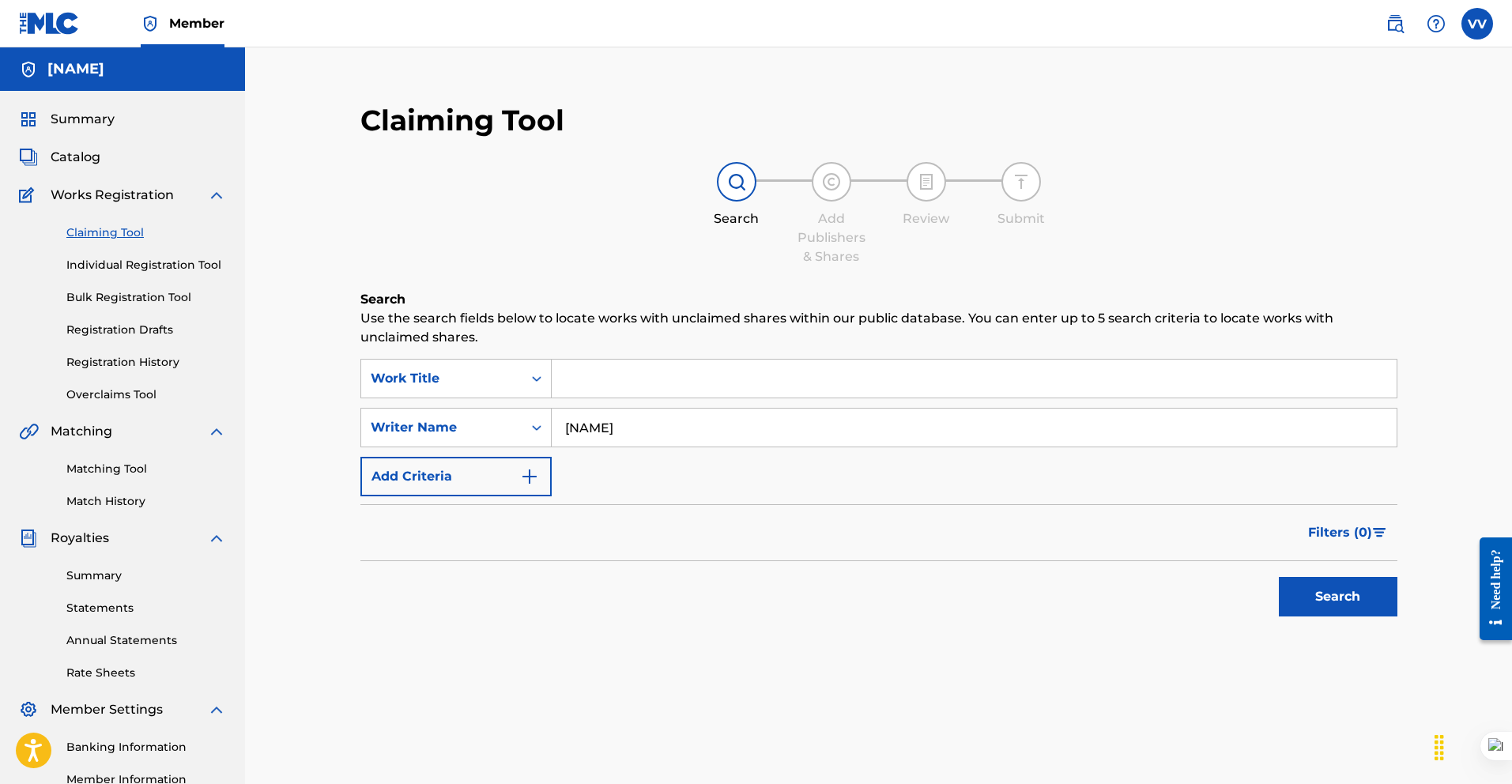 click on "Search" at bounding box center [1338, 597] 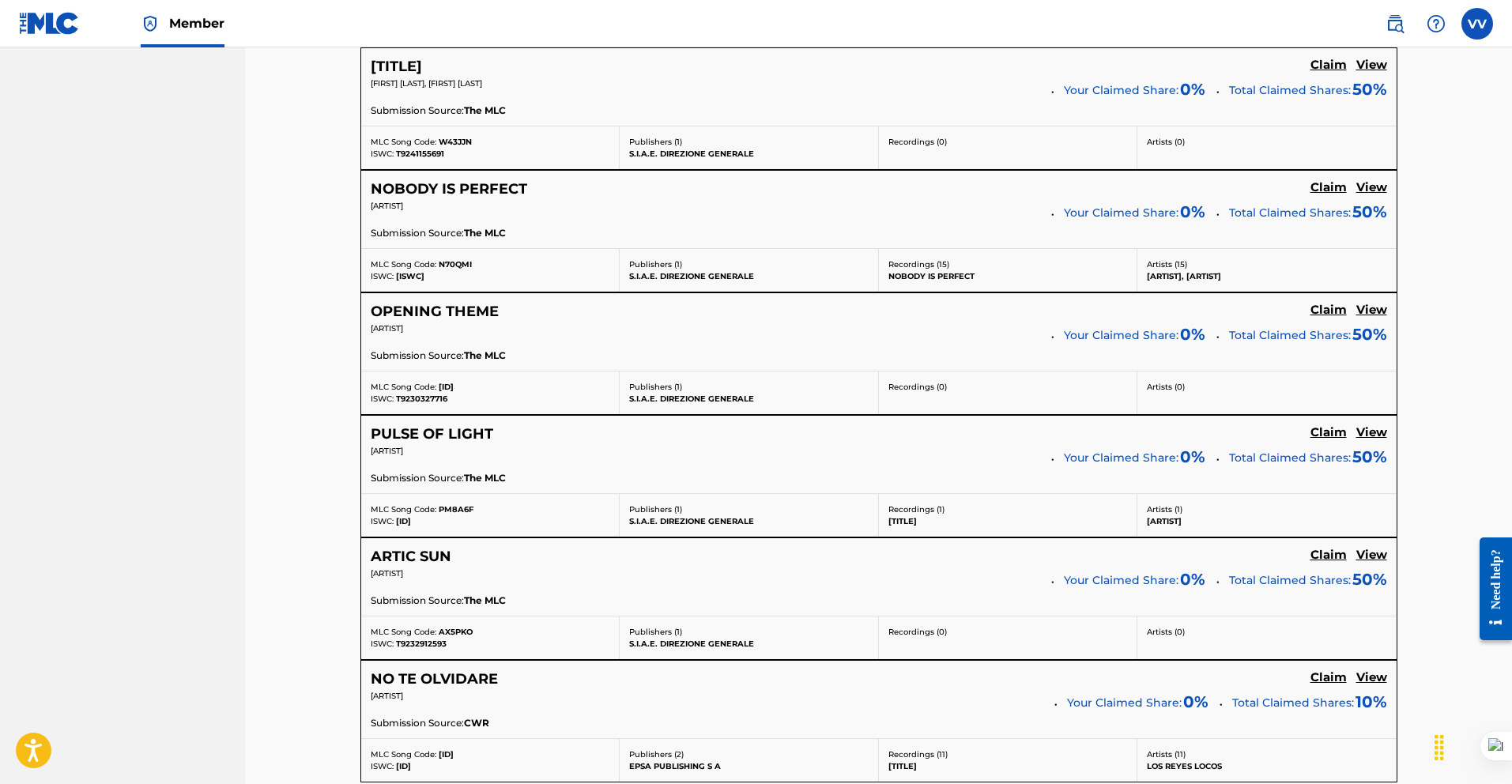 scroll, scrollTop: 1085, scrollLeft: 0, axis: vertical 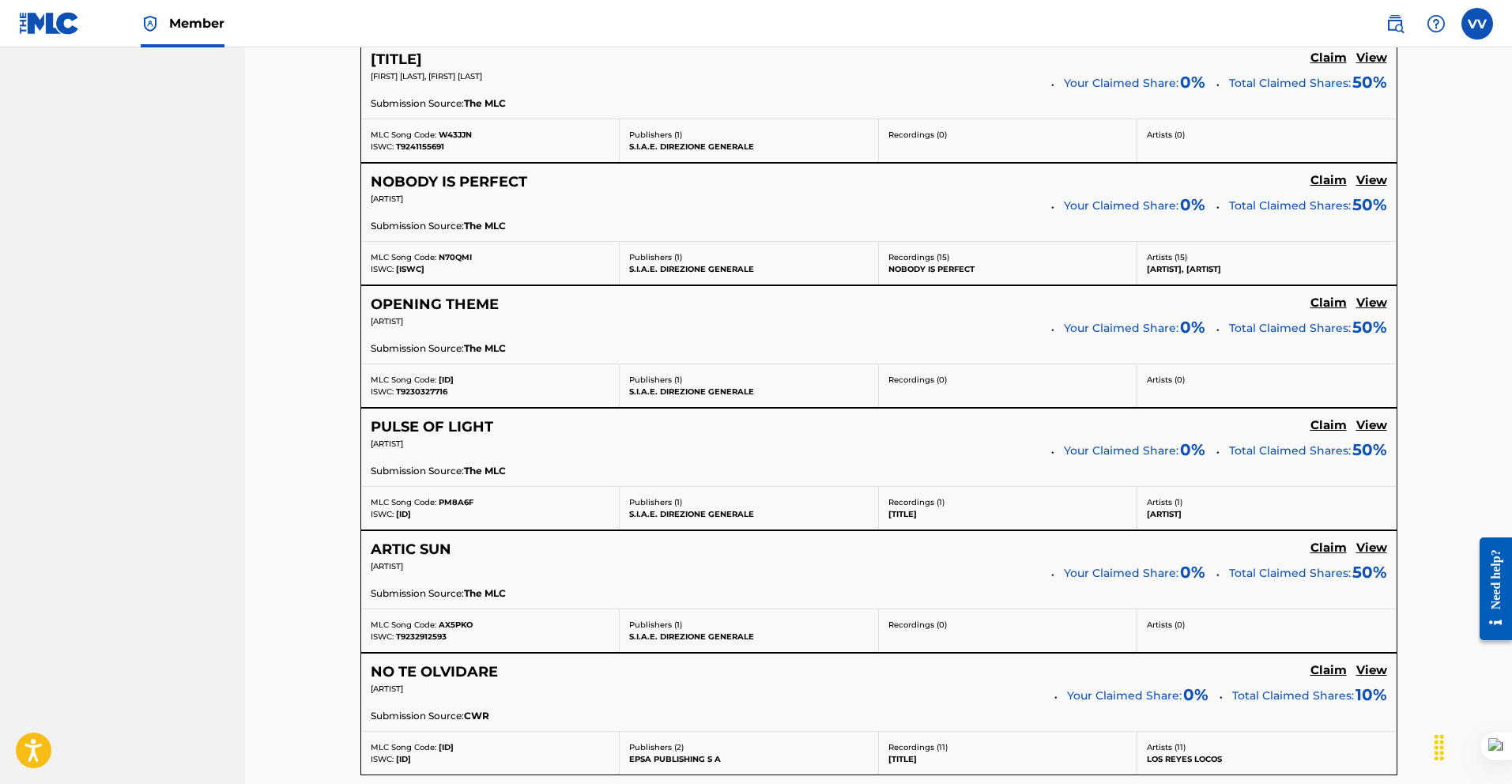 click on "Claim" at bounding box center (1329, -420) 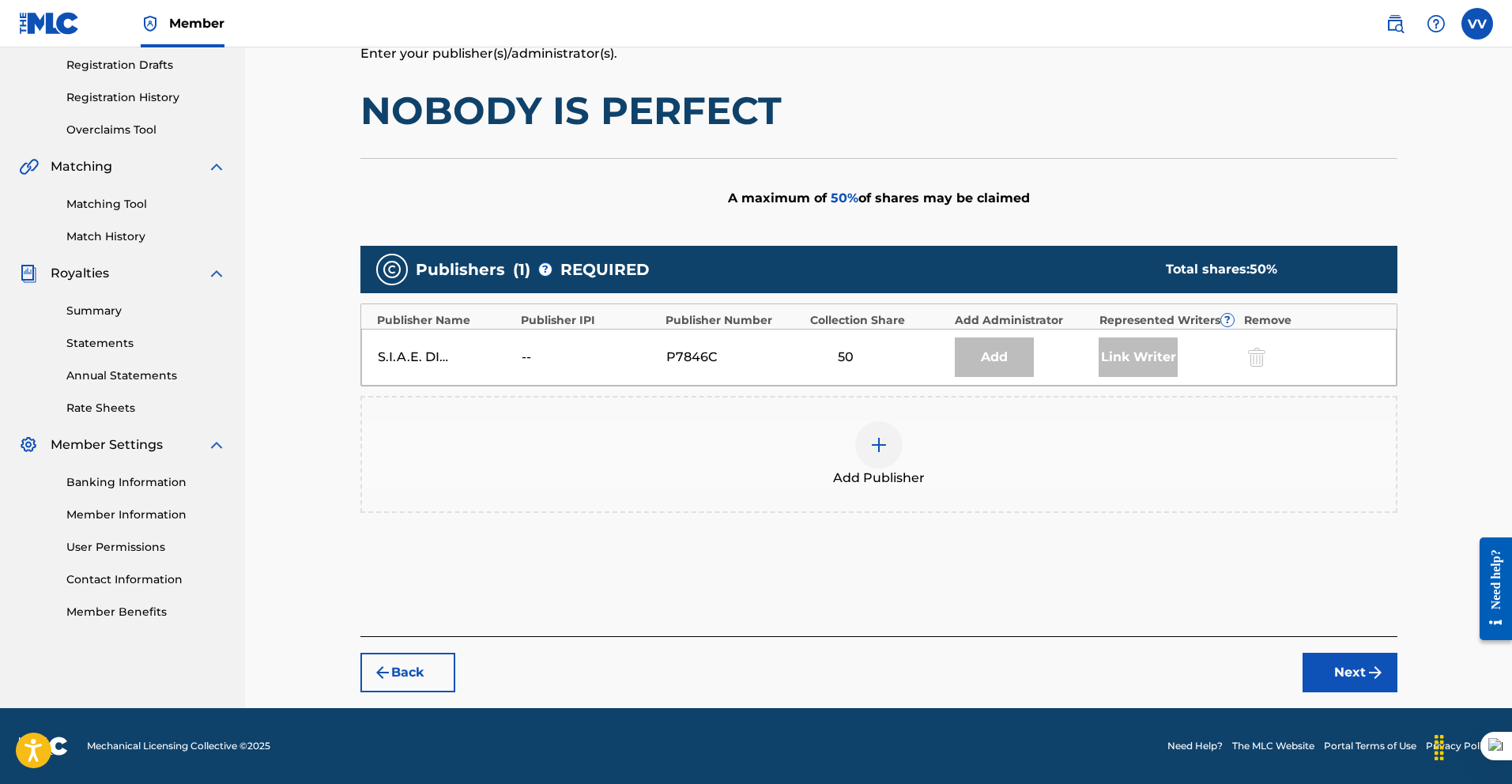 click at bounding box center (879, 445) 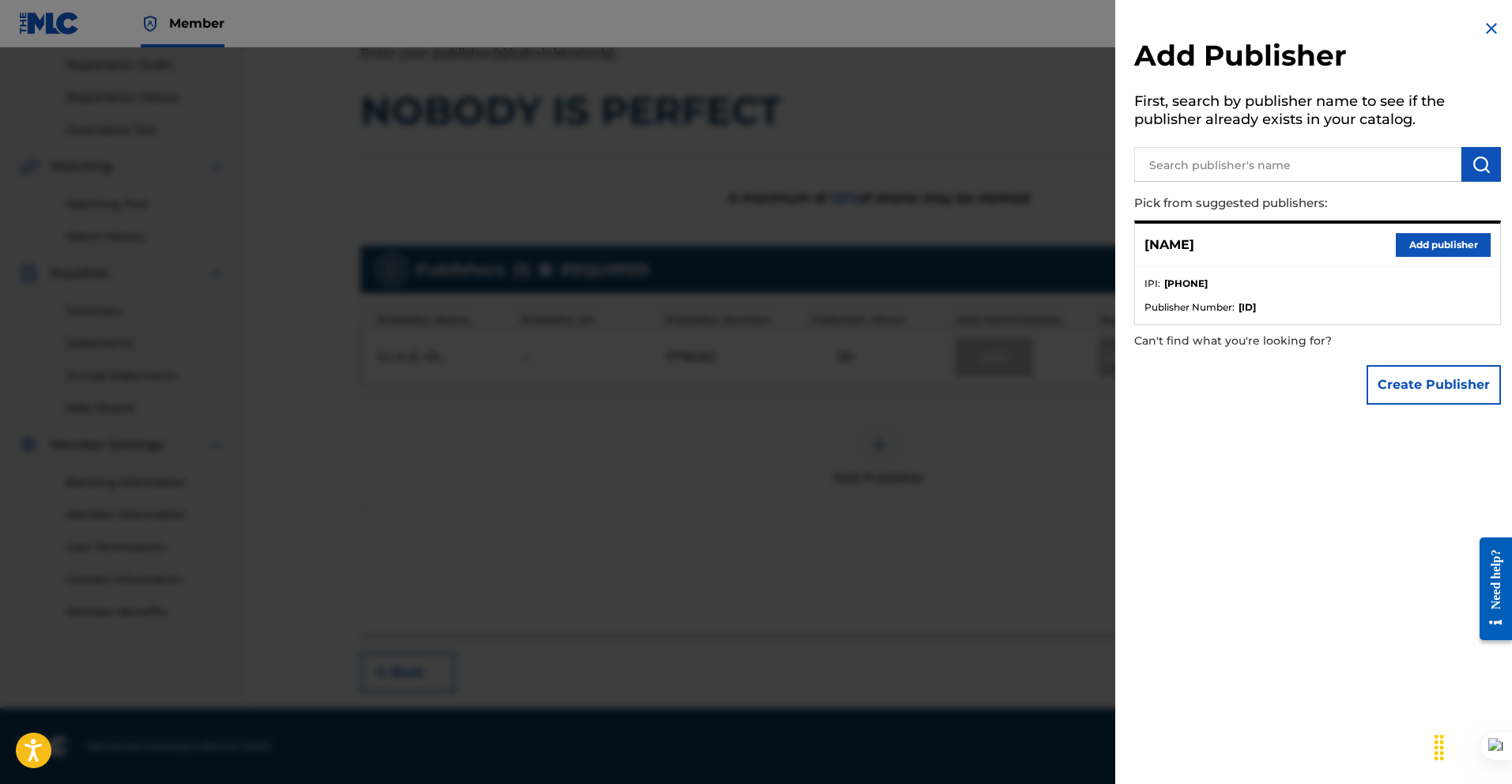 click on "Add publisher" at bounding box center (1443, 245) 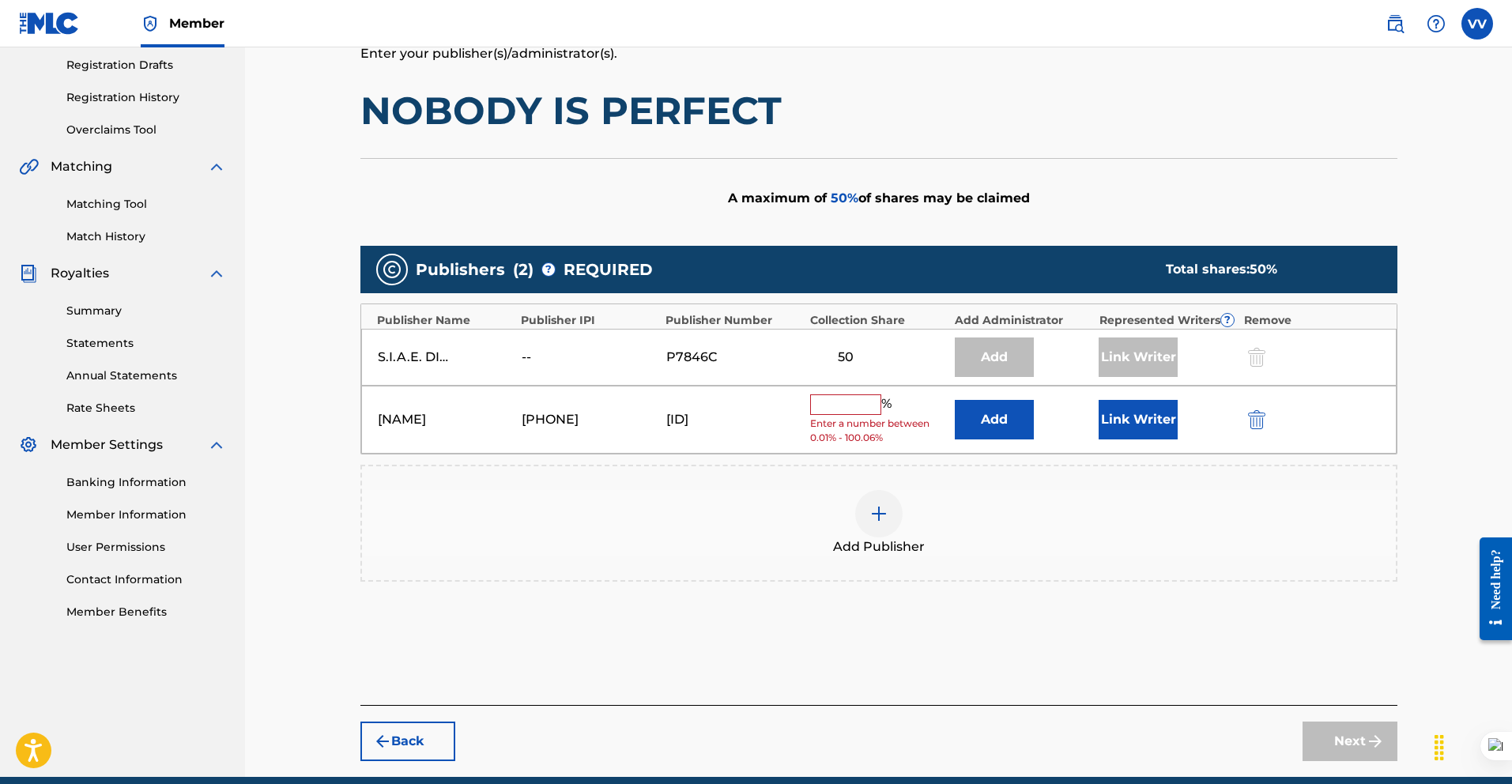 click at bounding box center (846, 405) 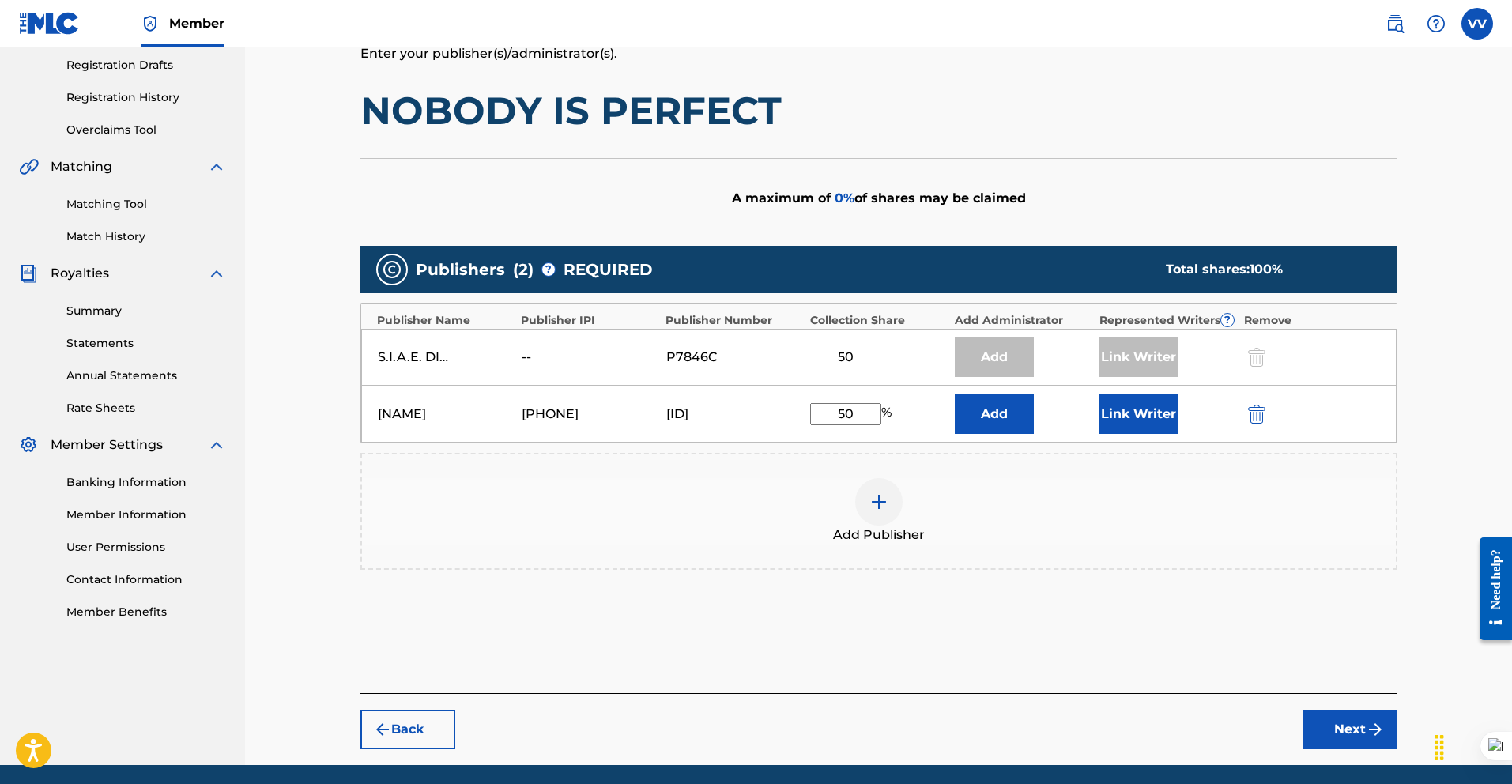 type on "50" 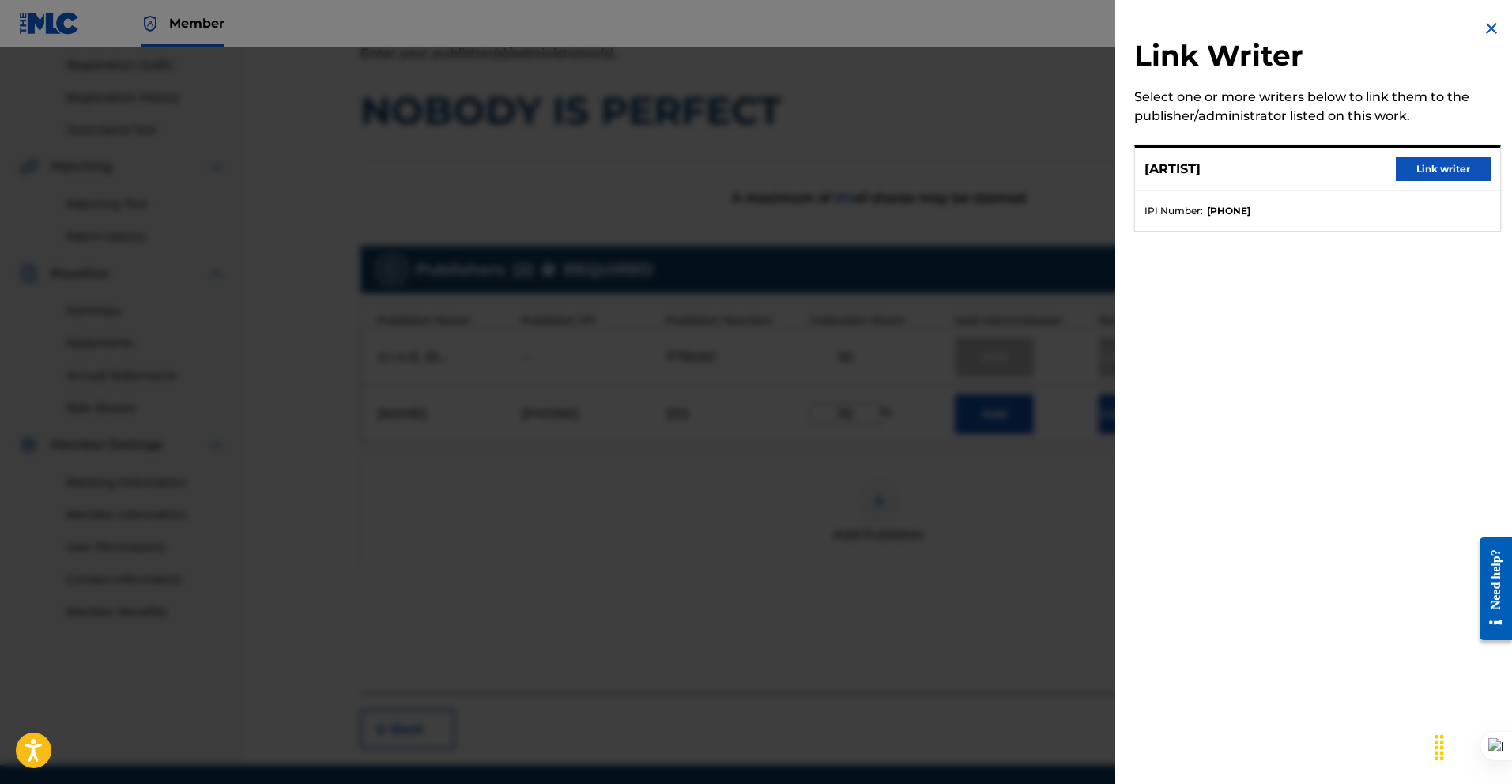 click on "Link writer" at bounding box center [1443, 169] 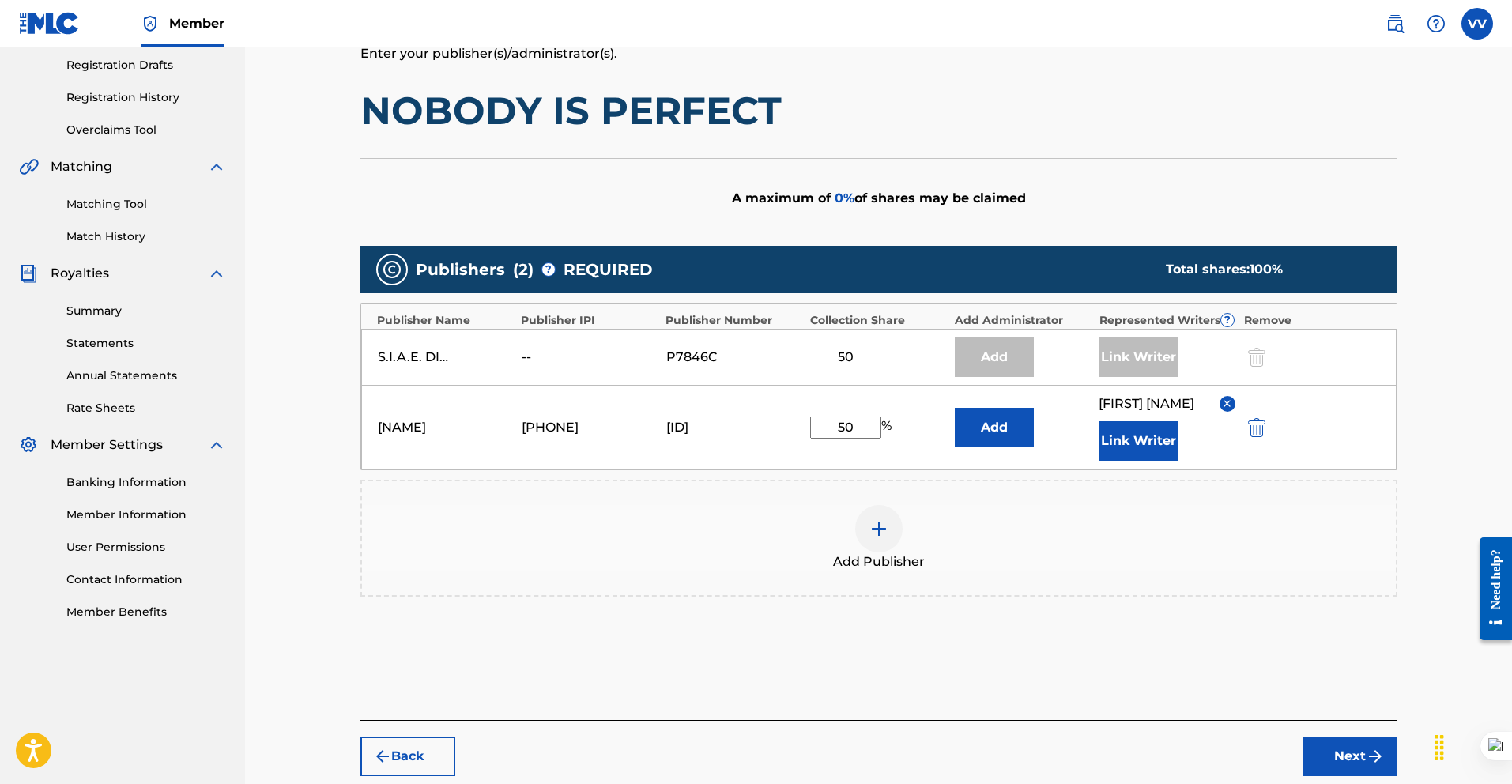 scroll, scrollTop: 368, scrollLeft: 0, axis: vertical 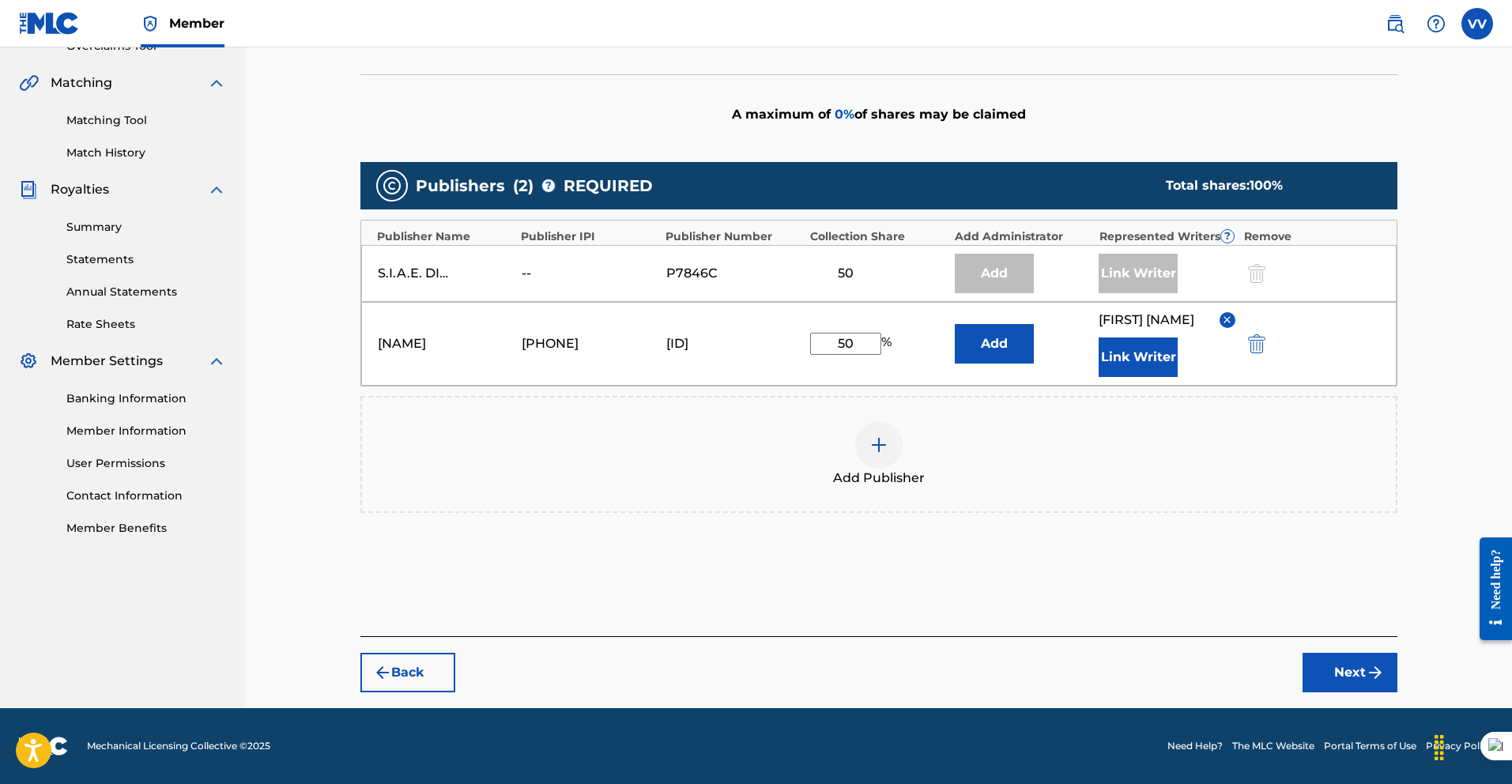 click on "Next" at bounding box center [1350, 673] 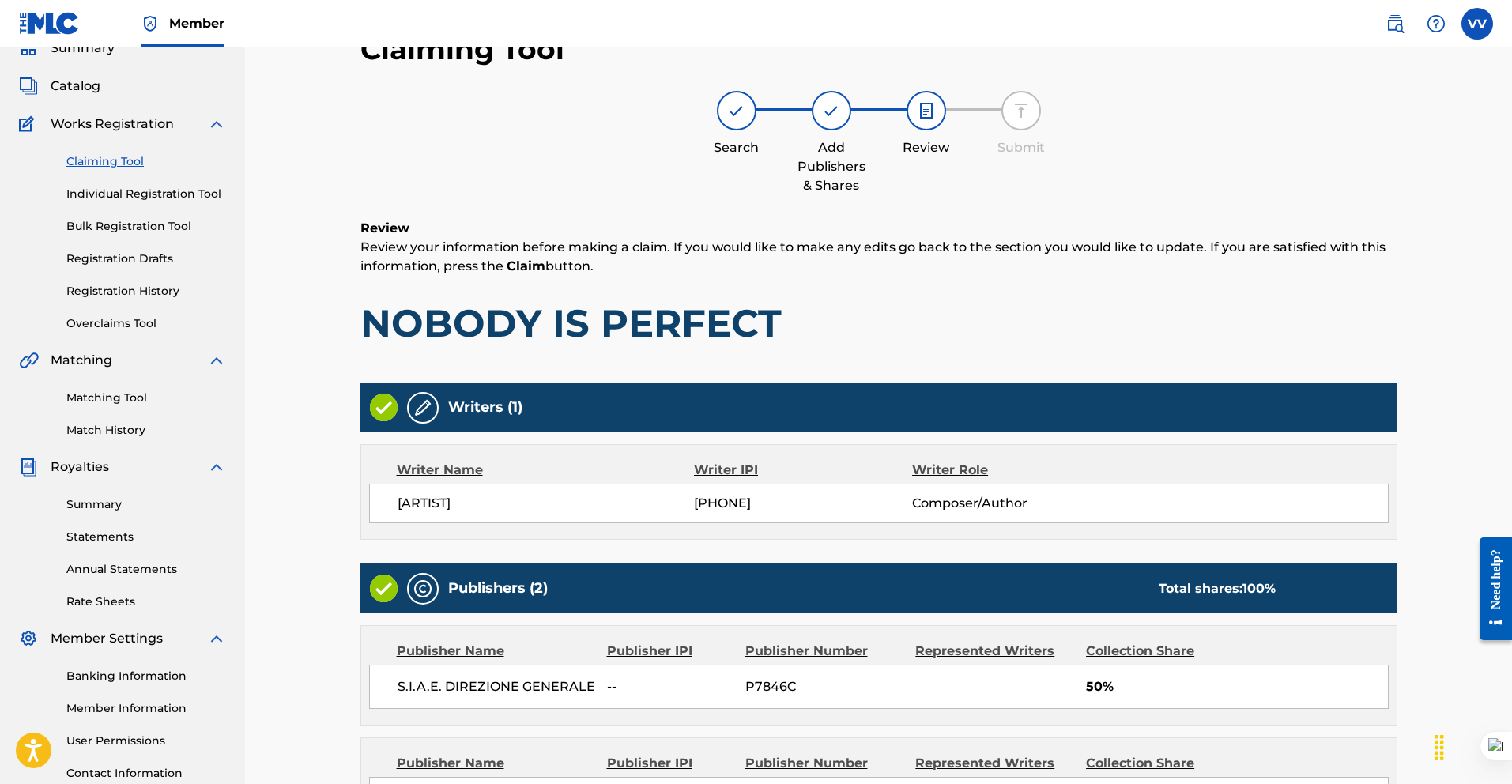 scroll, scrollTop: 295, scrollLeft: 0, axis: vertical 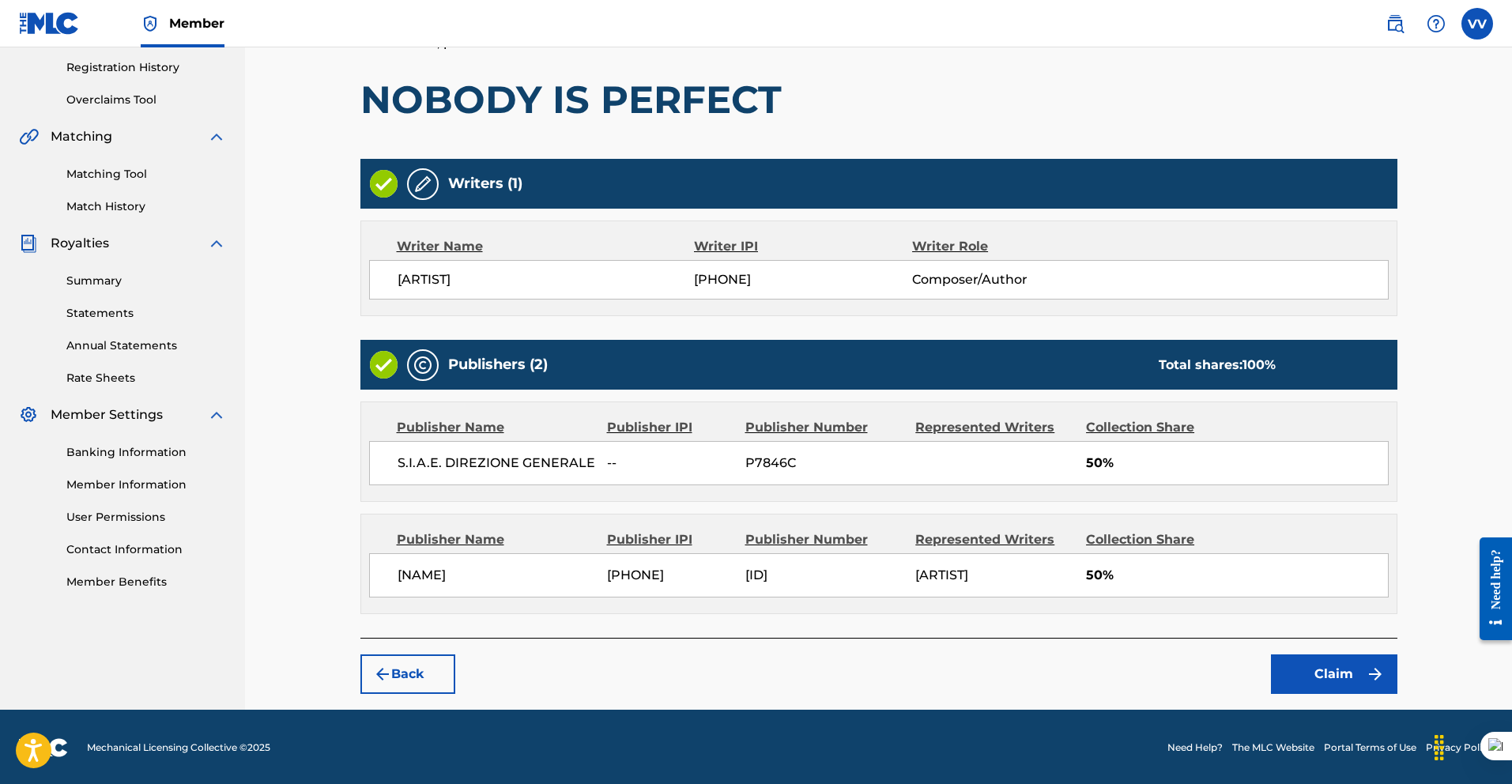 click on "Claim" at bounding box center (1334, 674) 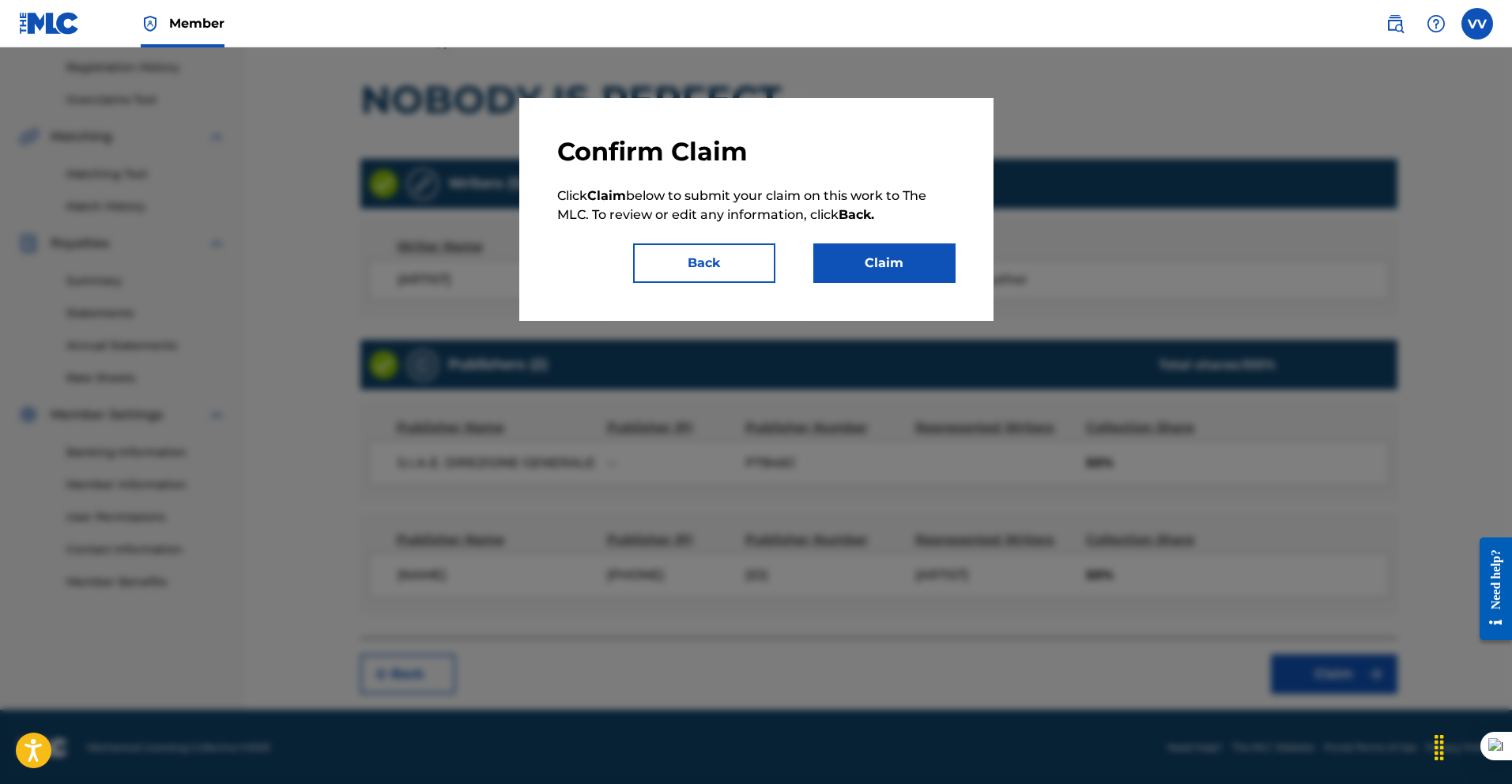 click on "Claim" at bounding box center [884, 263] 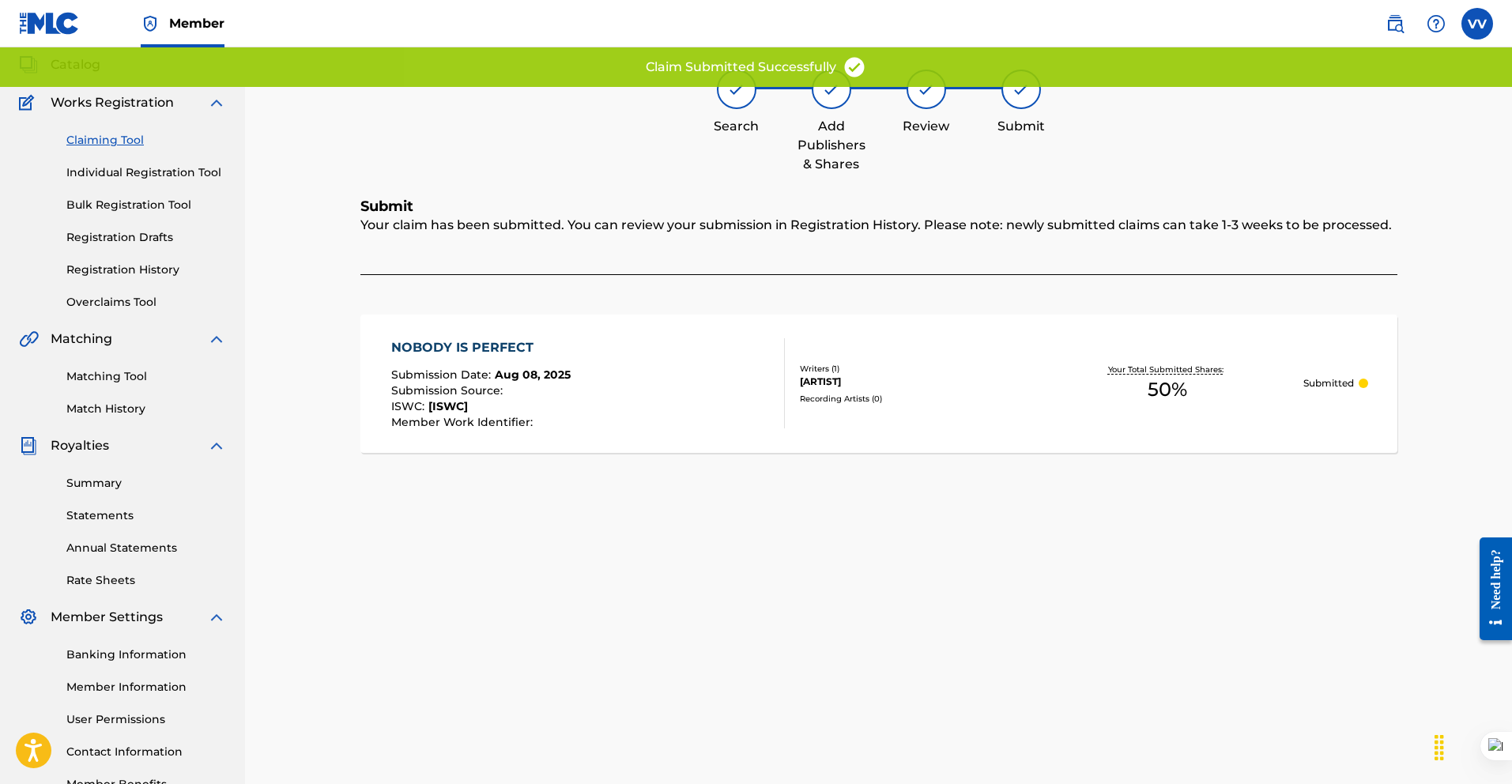 scroll, scrollTop: 92, scrollLeft: 0, axis: vertical 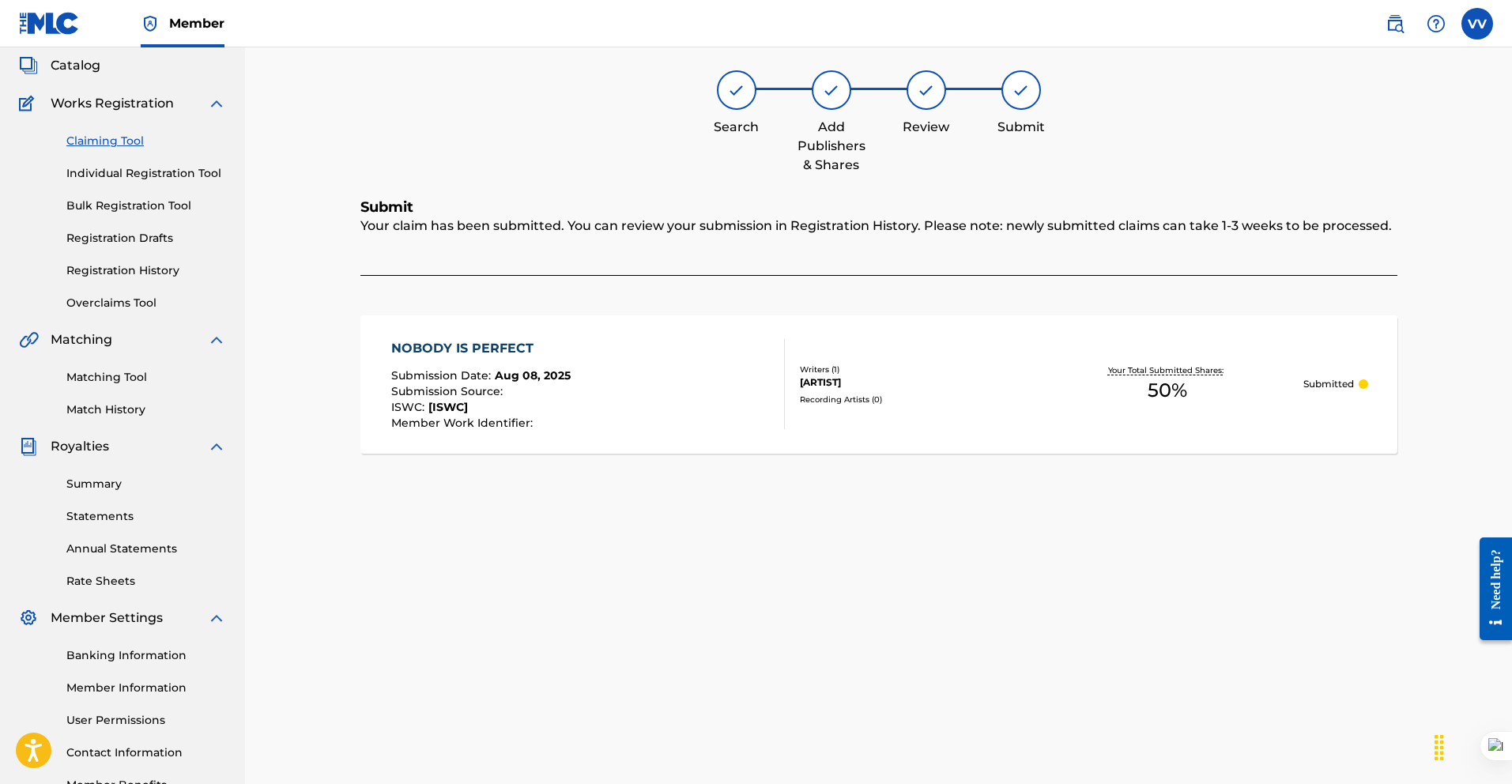 click on "Claiming Tool" at bounding box center [146, 141] 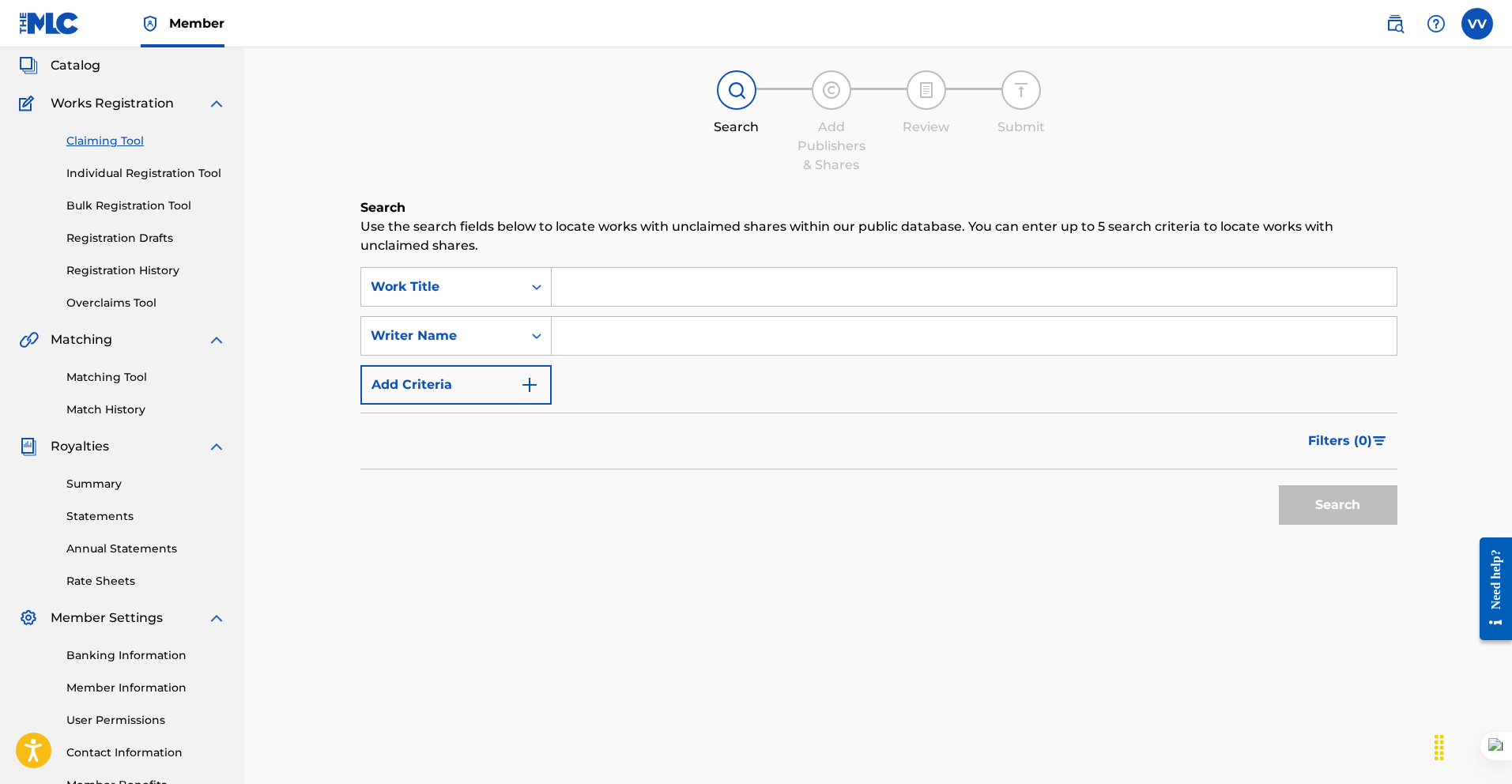 scroll, scrollTop: 0, scrollLeft: 0, axis: both 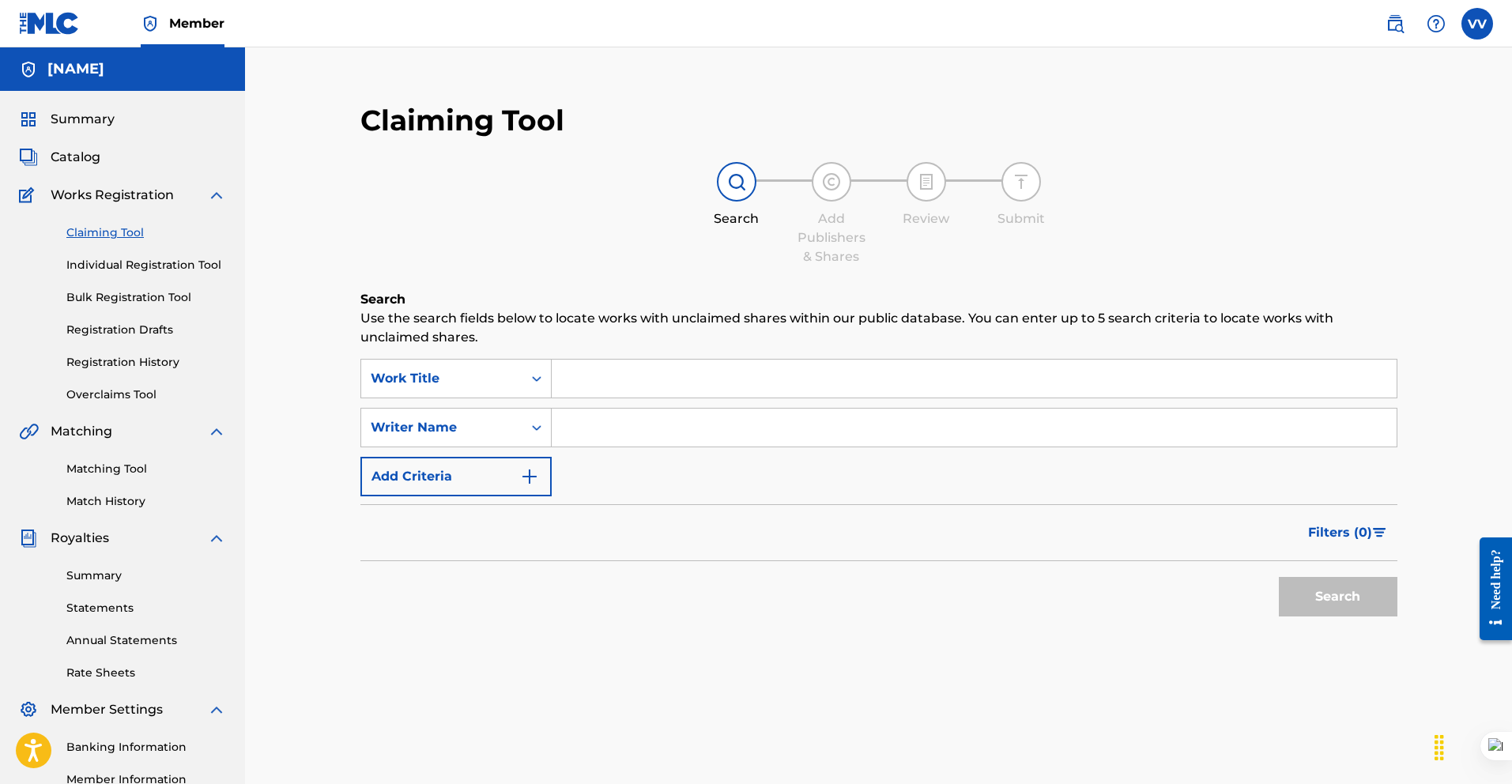 click at bounding box center (974, 428) 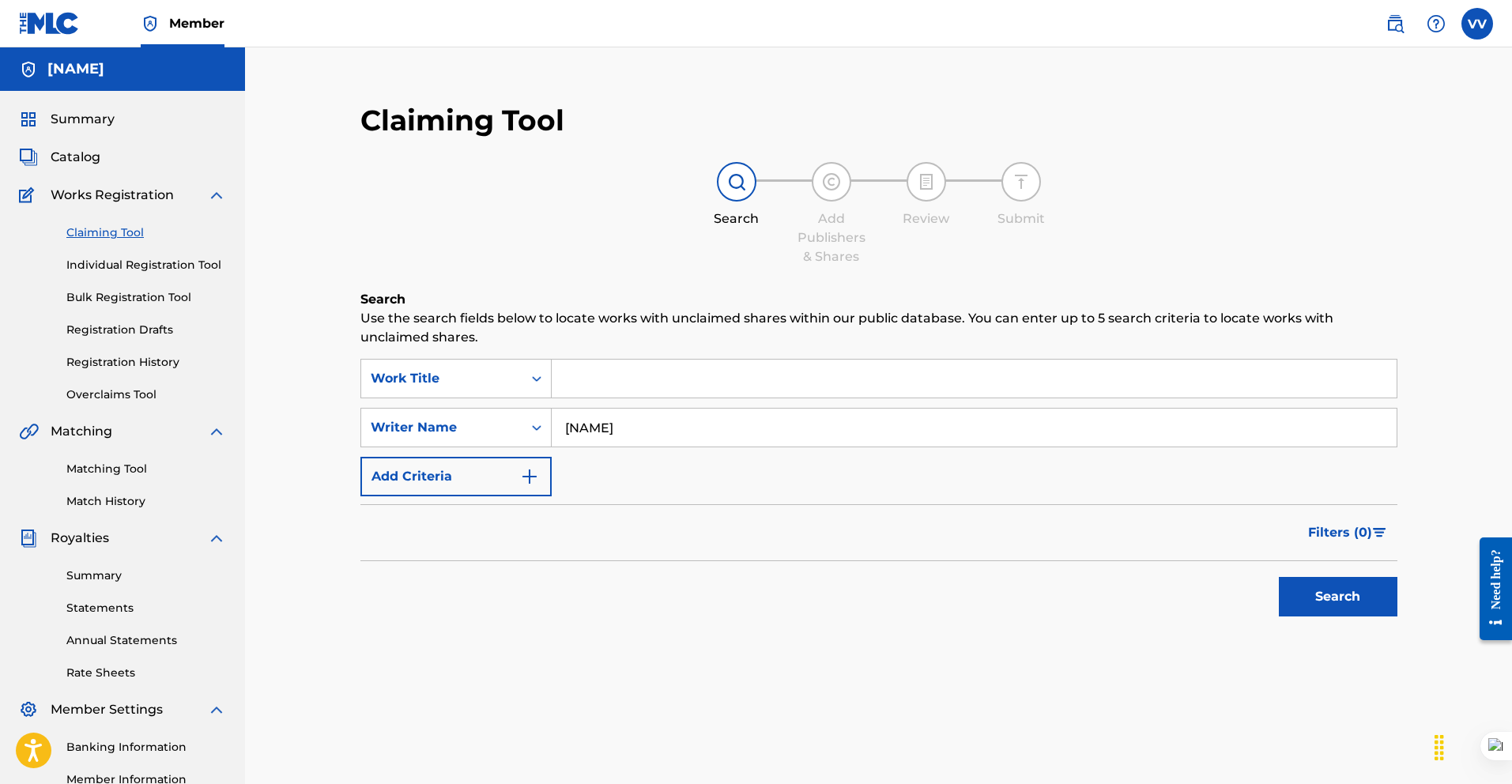 click on "Search" at bounding box center [1338, 597] 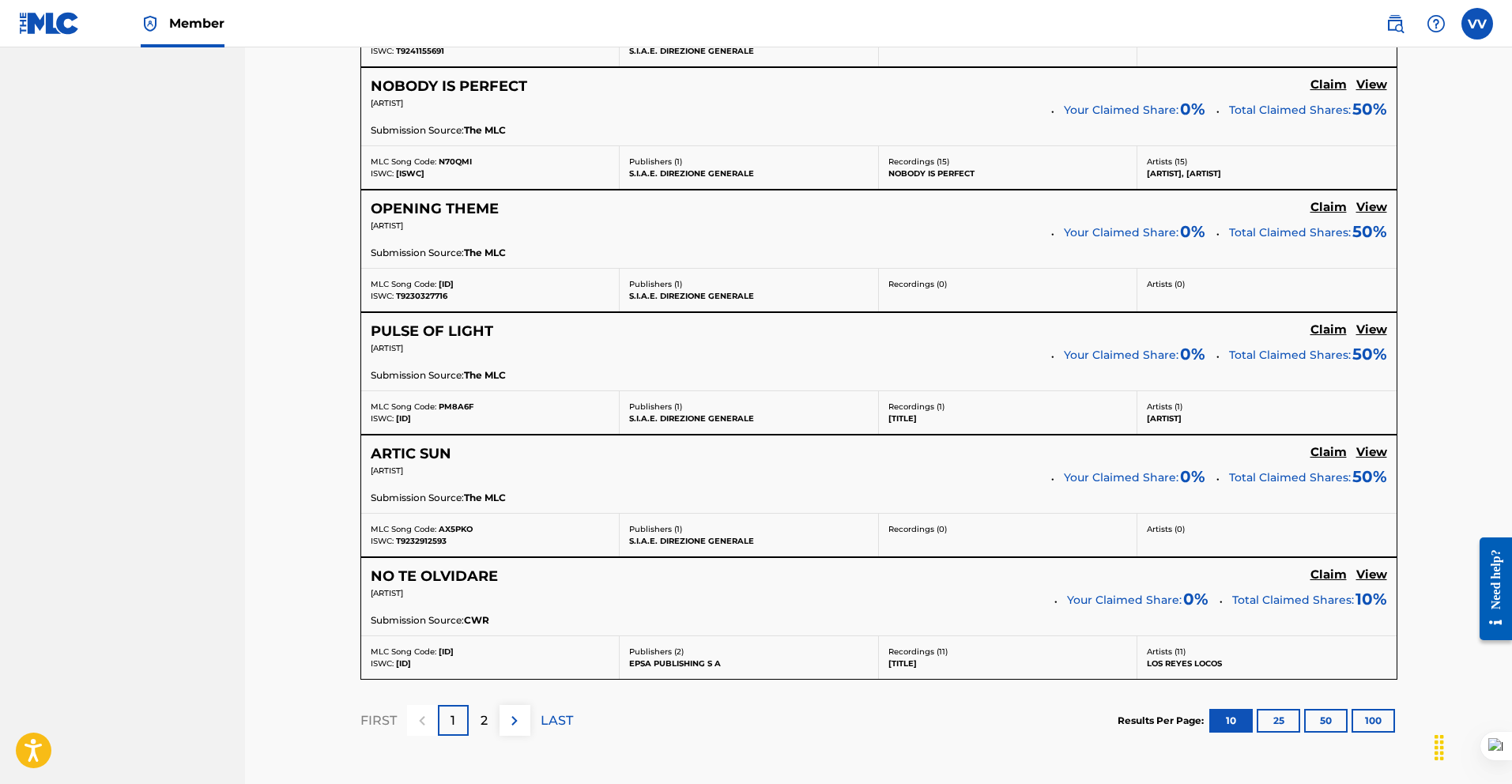 scroll, scrollTop: 1180, scrollLeft: 0, axis: vertical 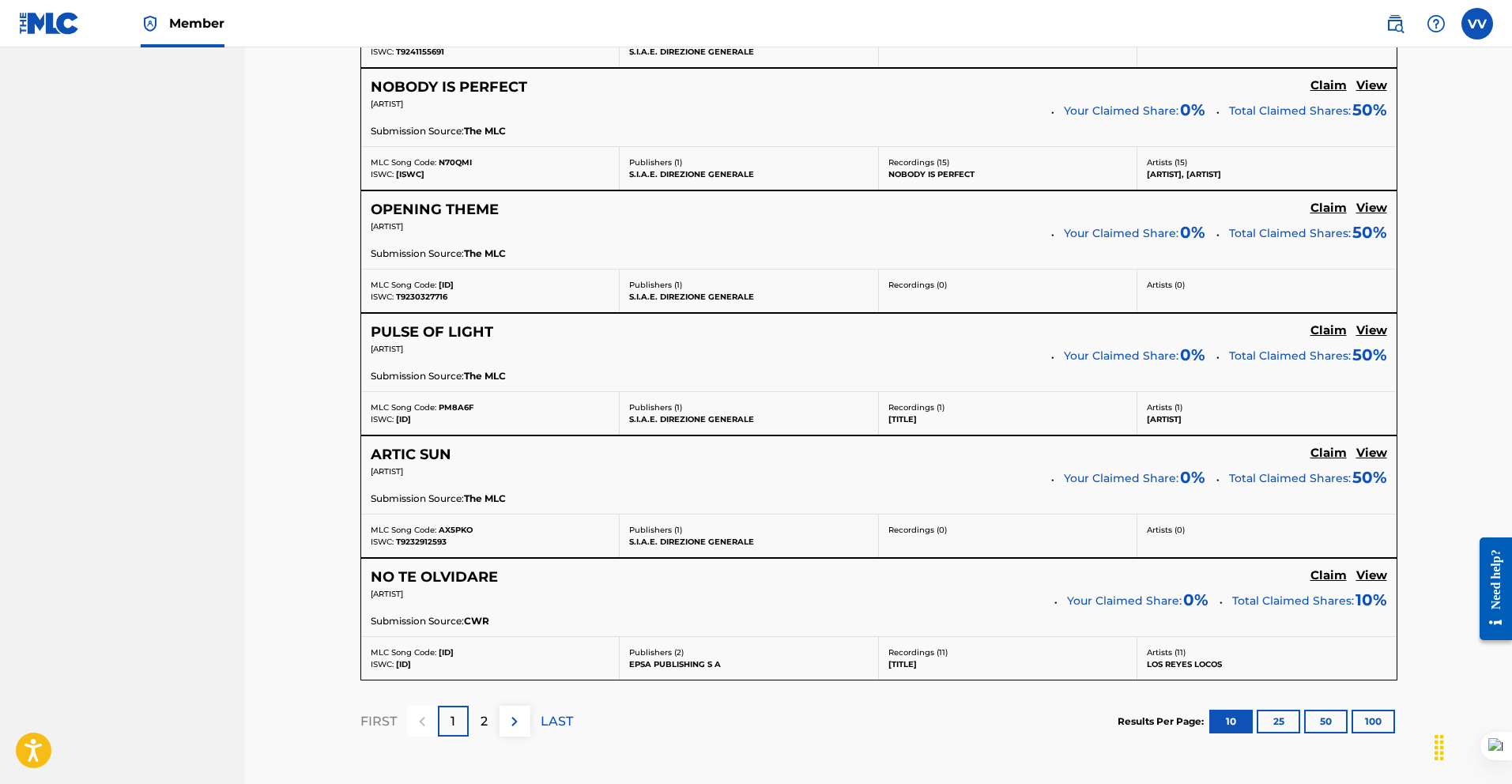 drag, startPoint x: 1340, startPoint y: 217, endPoint x: 1337, endPoint y: 206, distance: 11.4017543 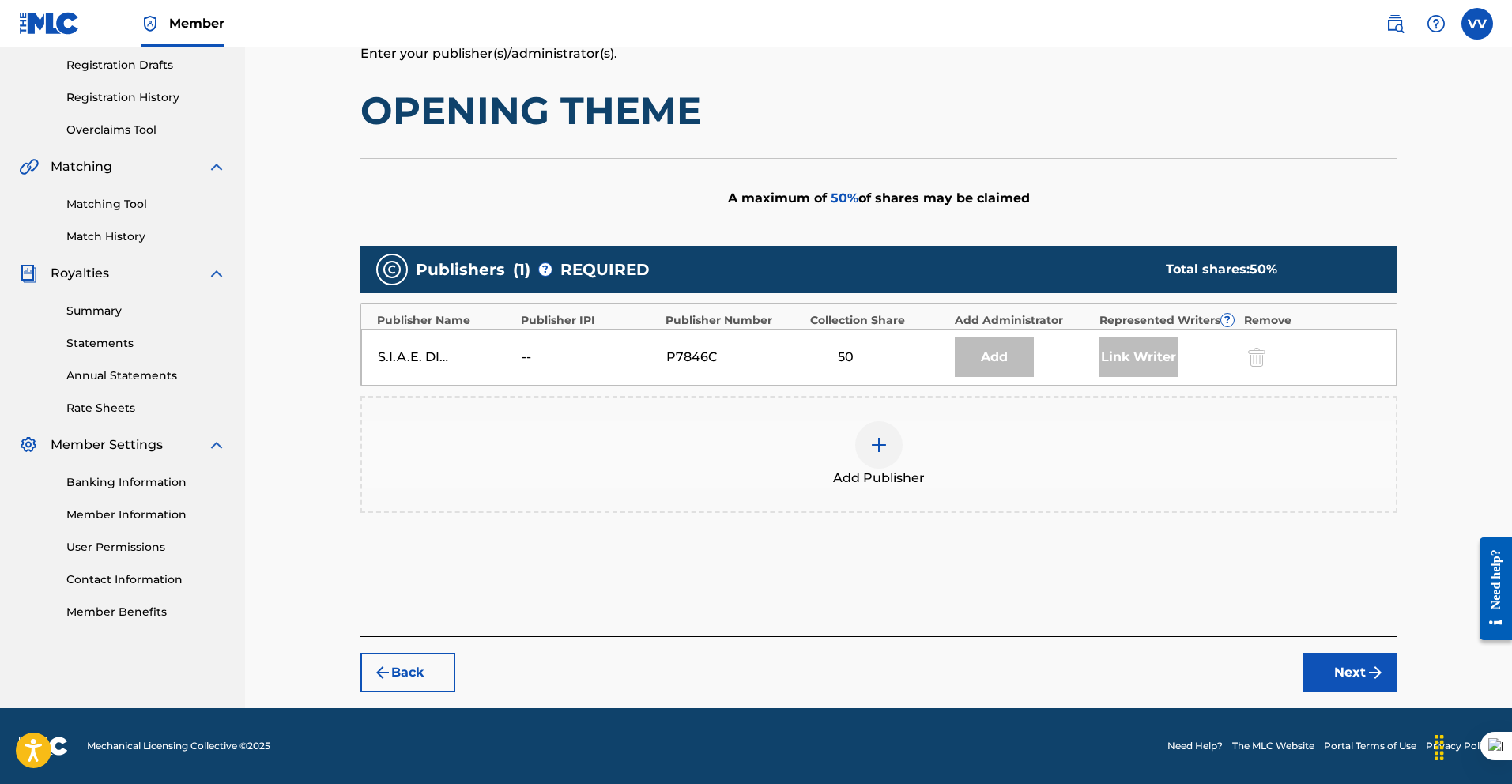 scroll, scrollTop: 196, scrollLeft: 0, axis: vertical 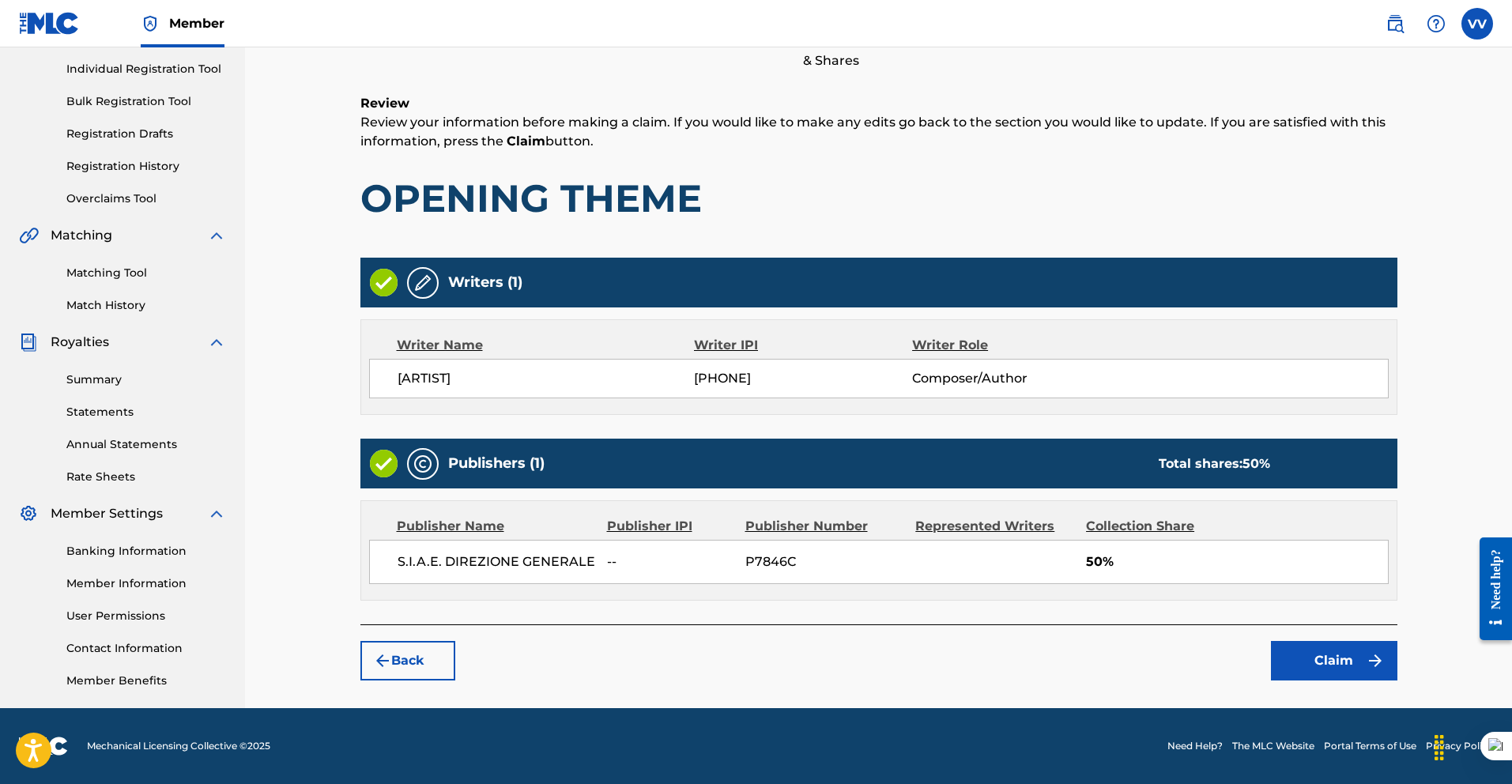 click on "Claim" at bounding box center (1334, 661) 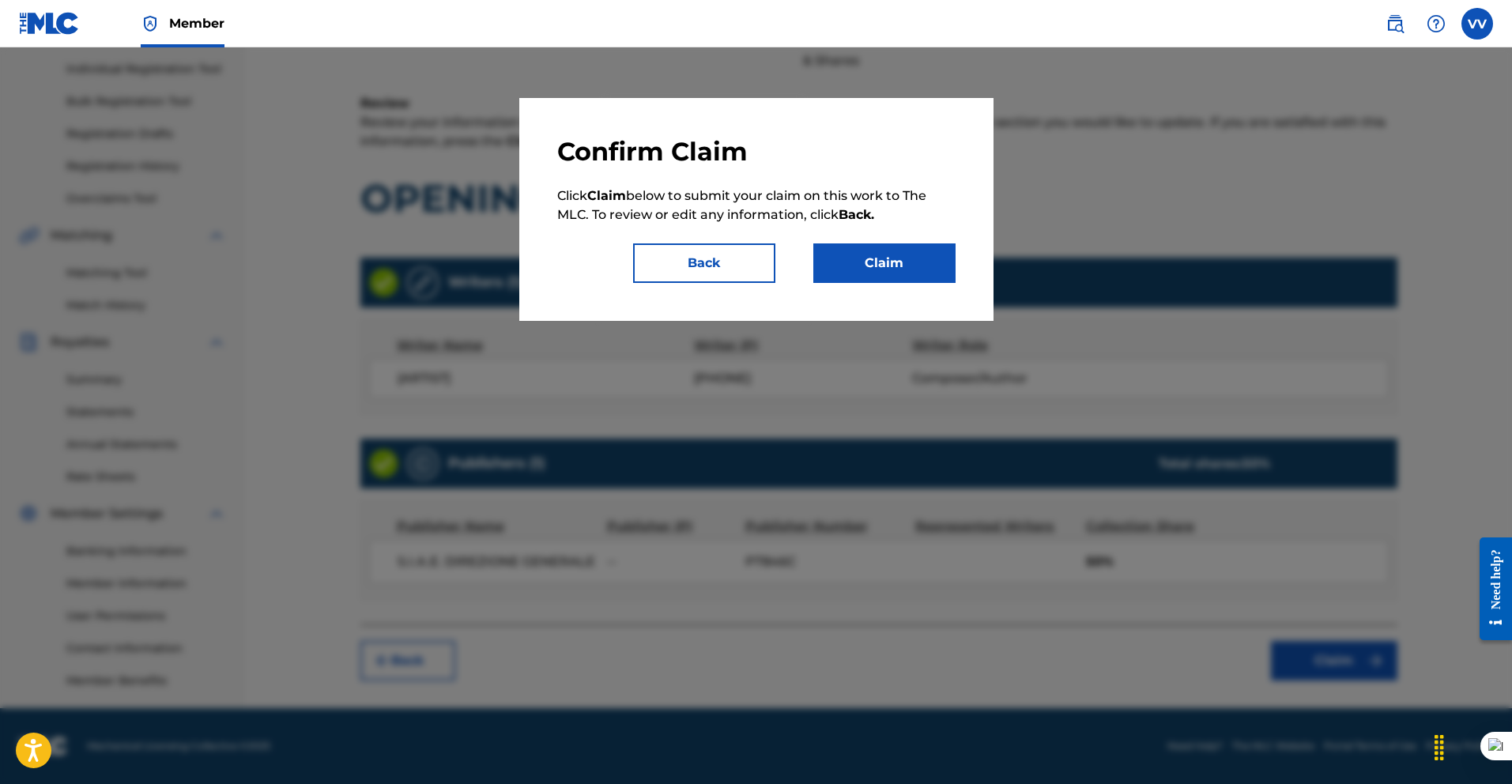 click on "Claim" at bounding box center (884, 263) 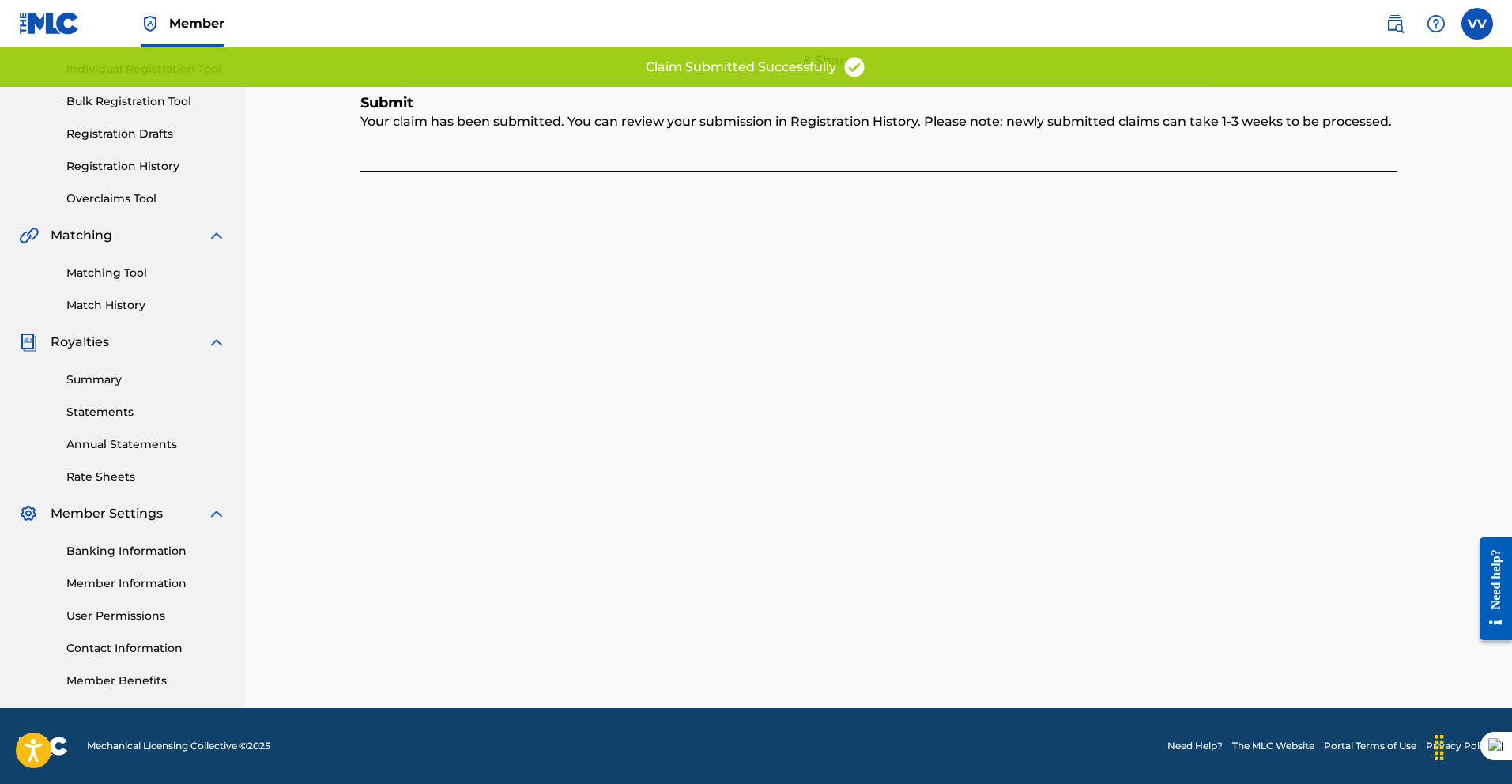 scroll, scrollTop: 0, scrollLeft: 0, axis: both 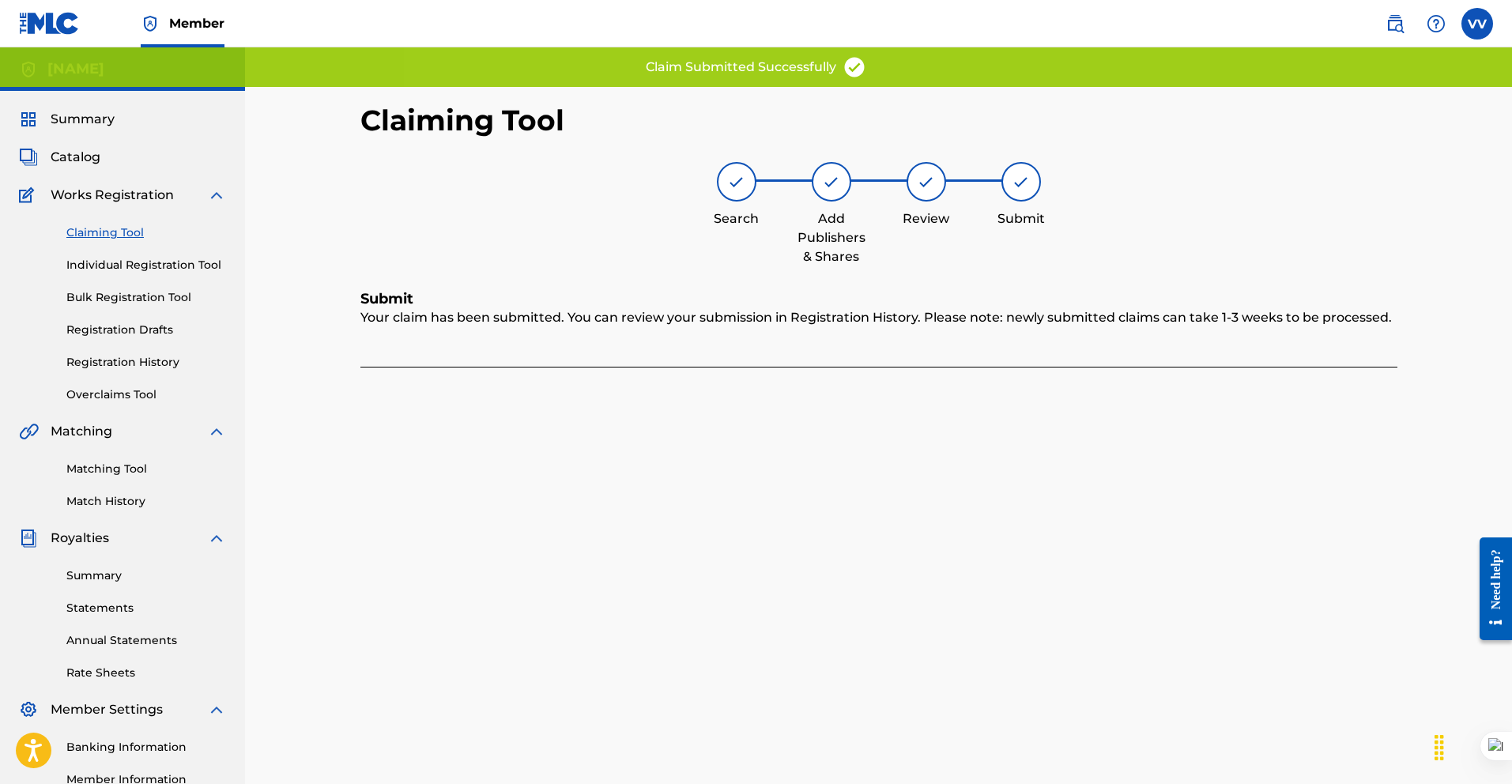click on "Claiming Tool" at bounding box center [146, 232] 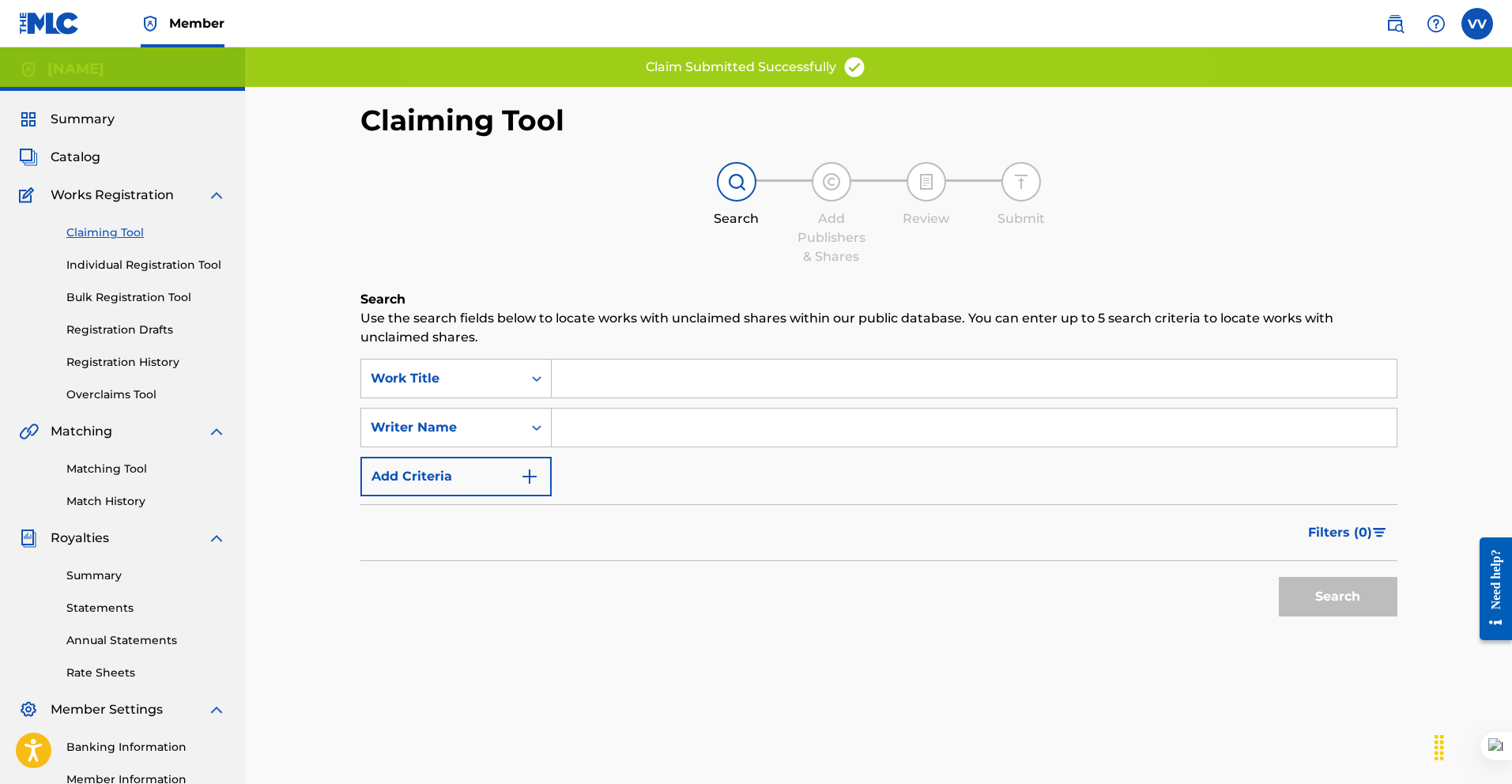 click at bounding box center [974, 428] 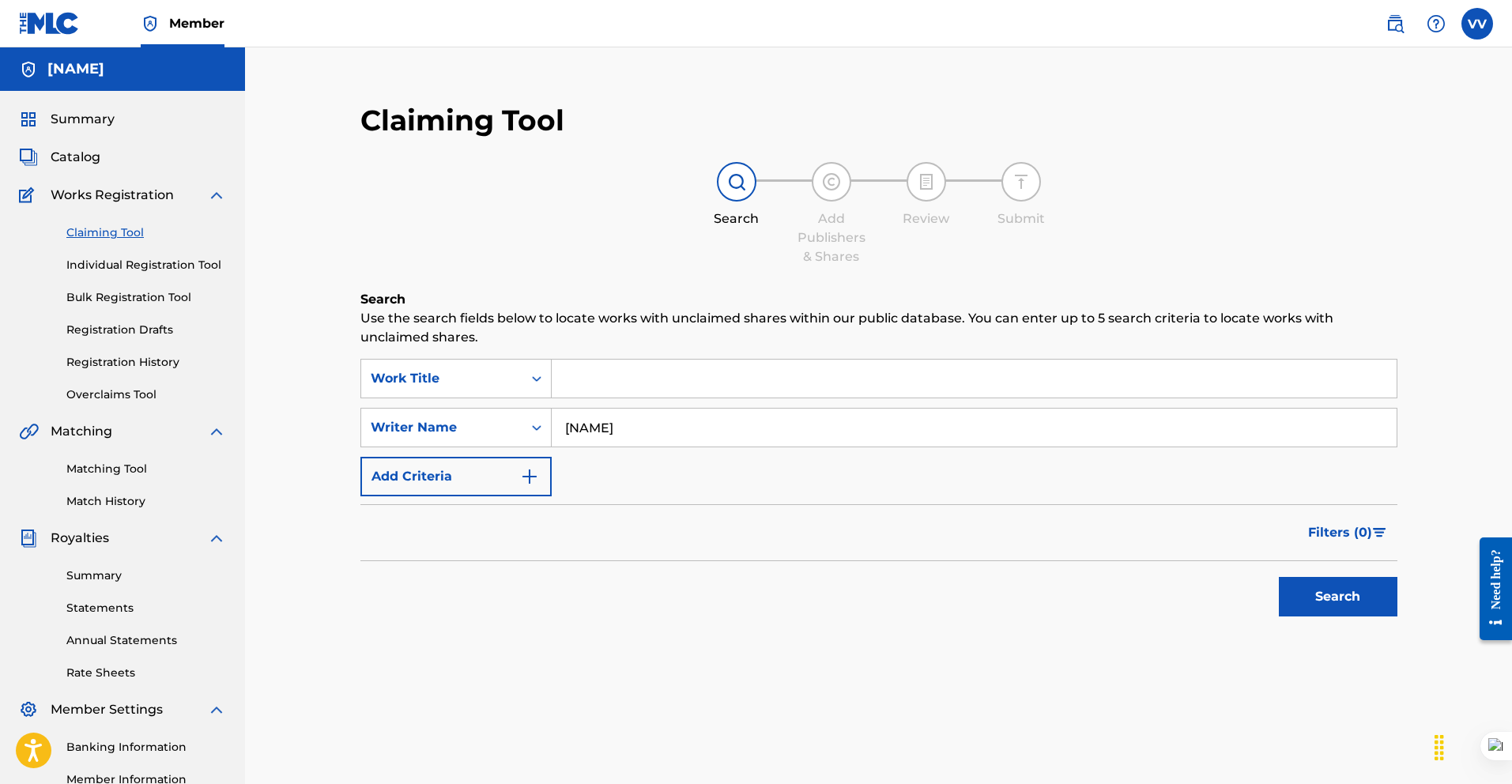 click on "Search" at bounding box center (1338, 597) 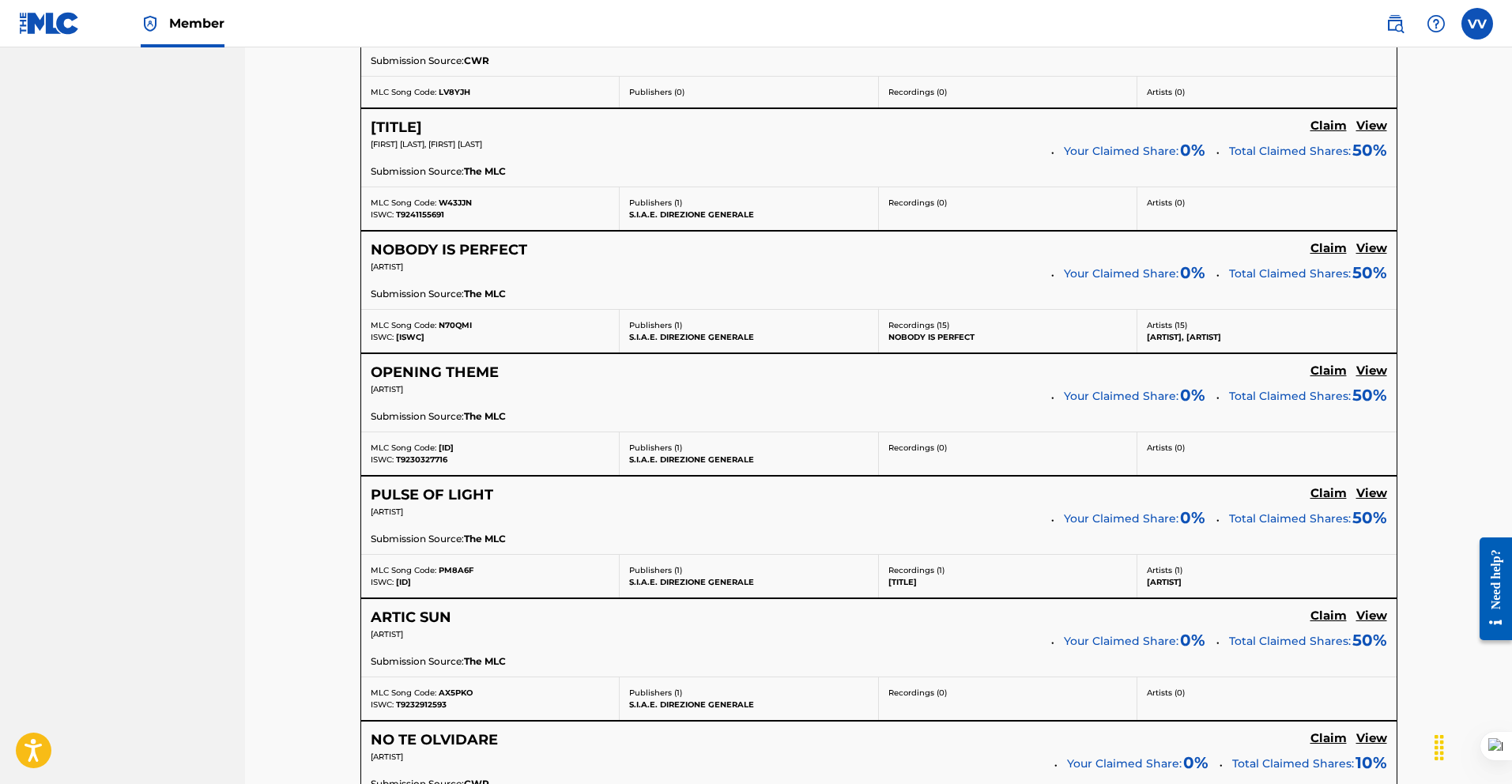scroll, scrollTop: 1016, scrollLeft: 0, axis: vertical 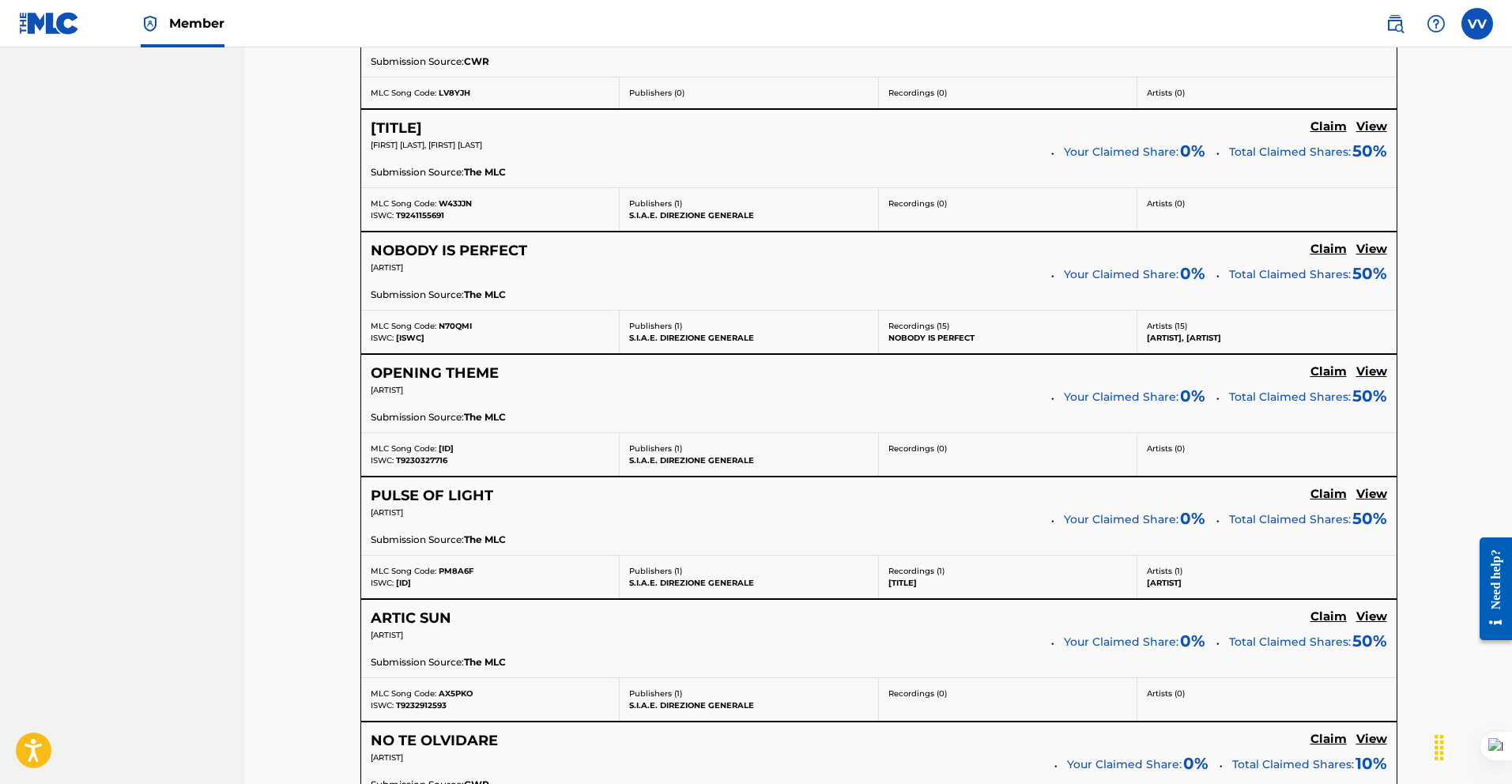click on "Claim" at bounding box center (1329, -352) 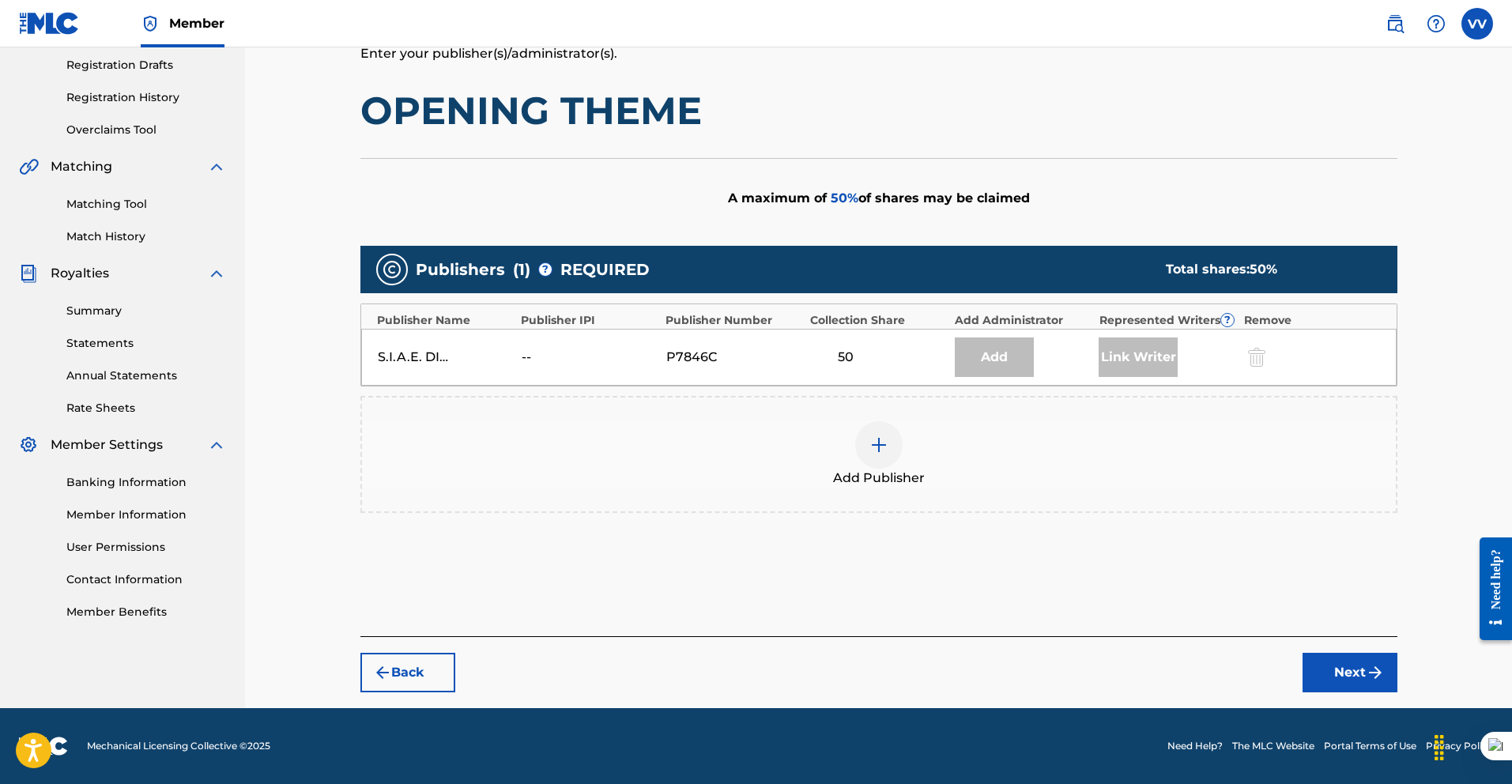 scroll, scrollTop: 265, scrollLeft: 0, axis: vertical 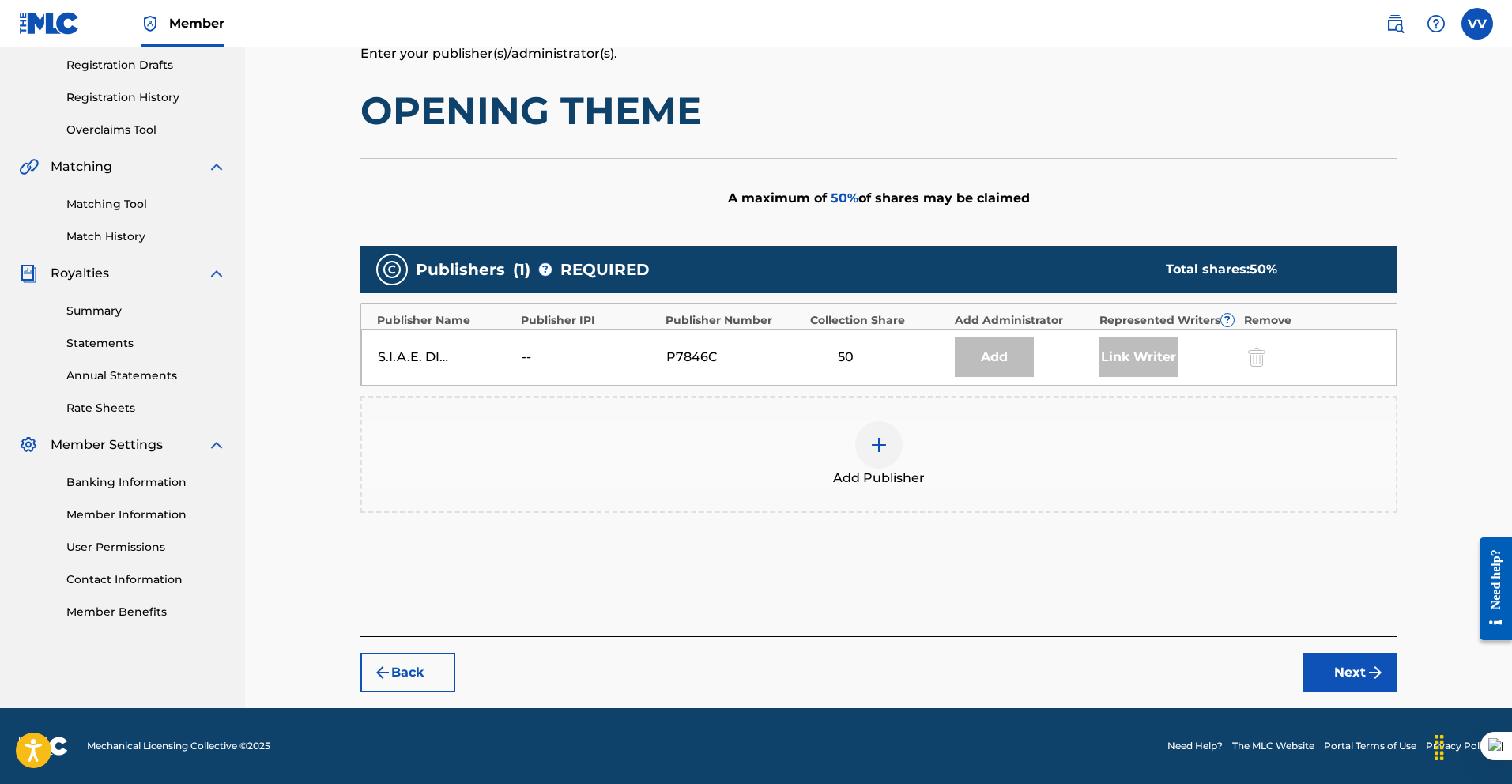 click at bounding box center [879, 445] 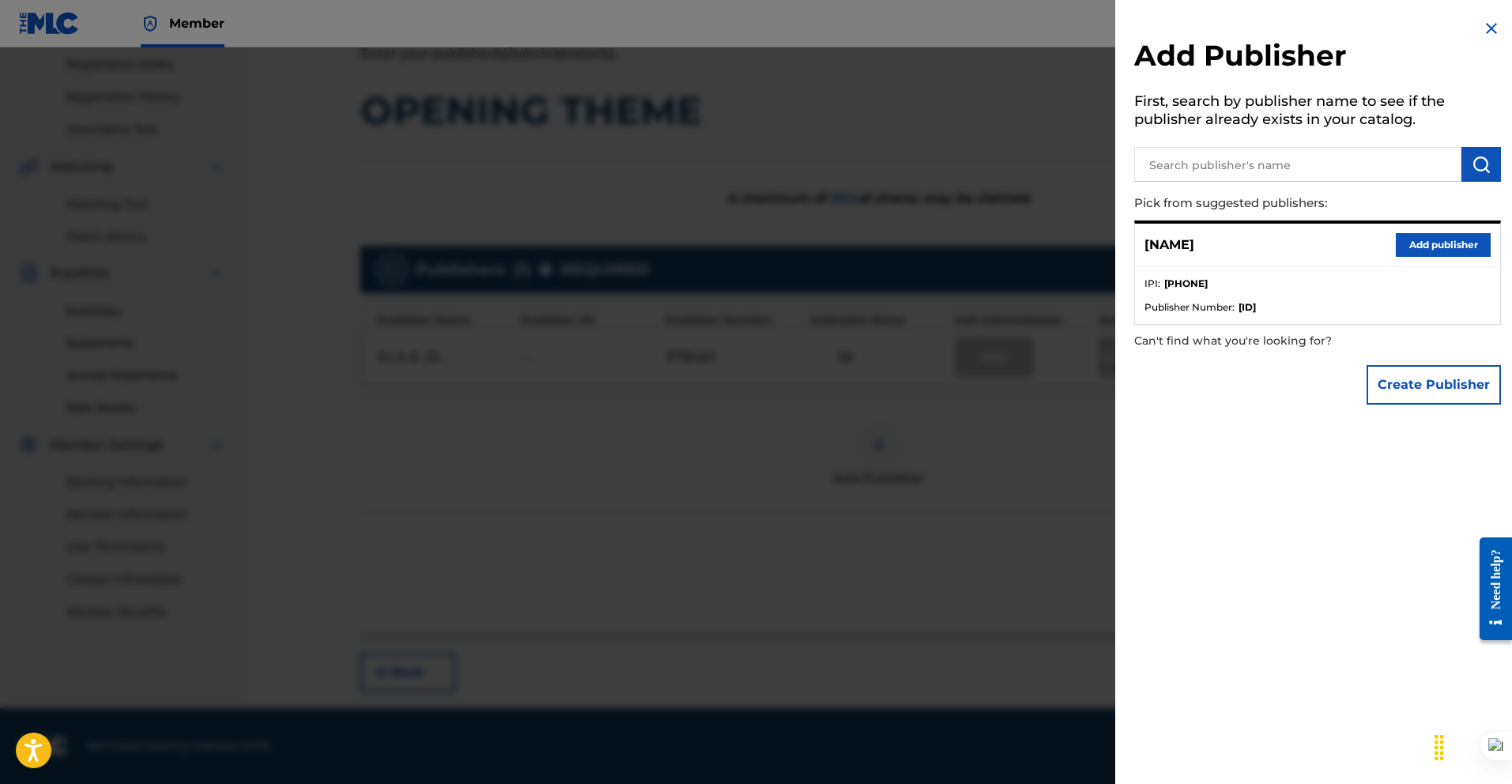 click on "Add publisher" at bounding box center (1443, 245) 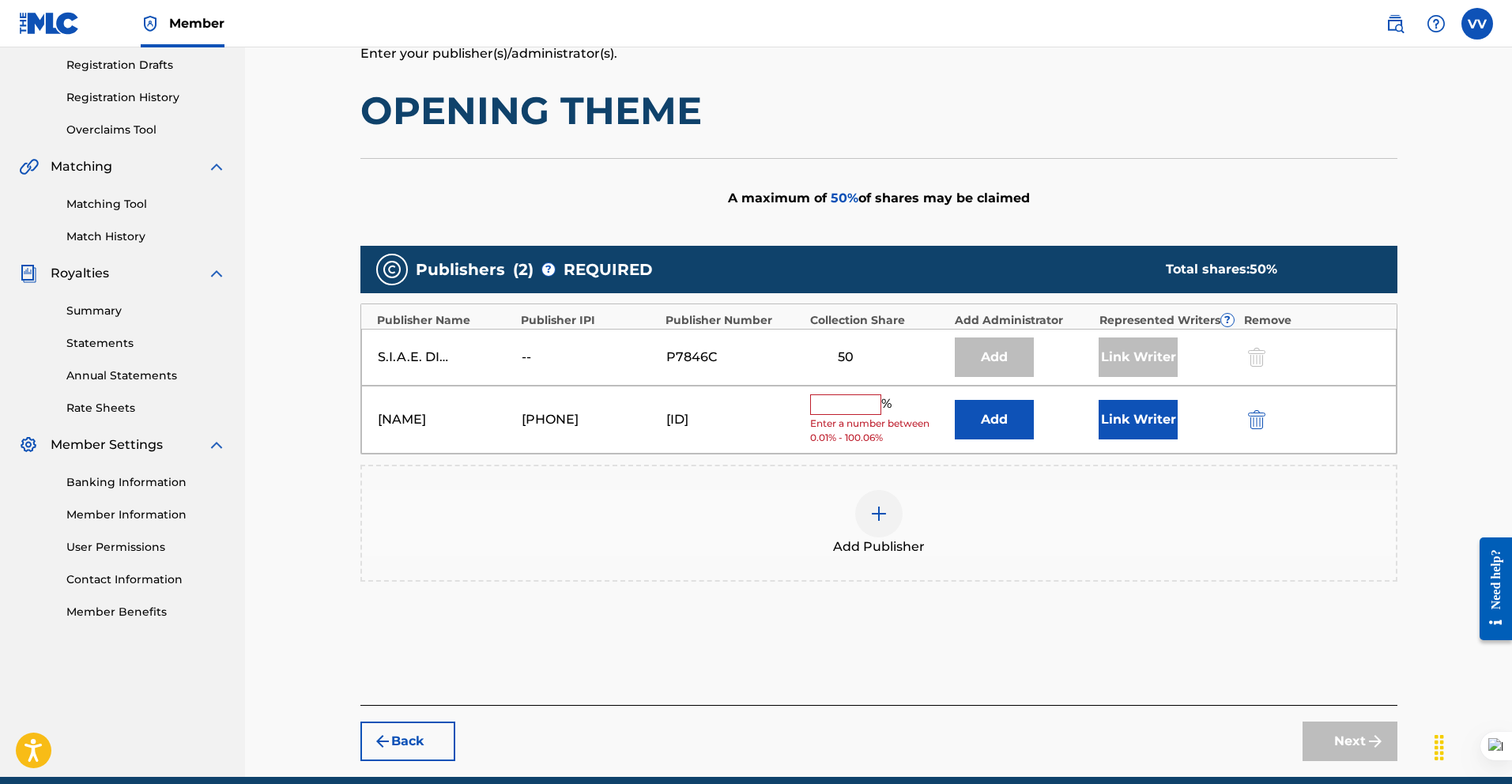click at bounding box center (846, 405) 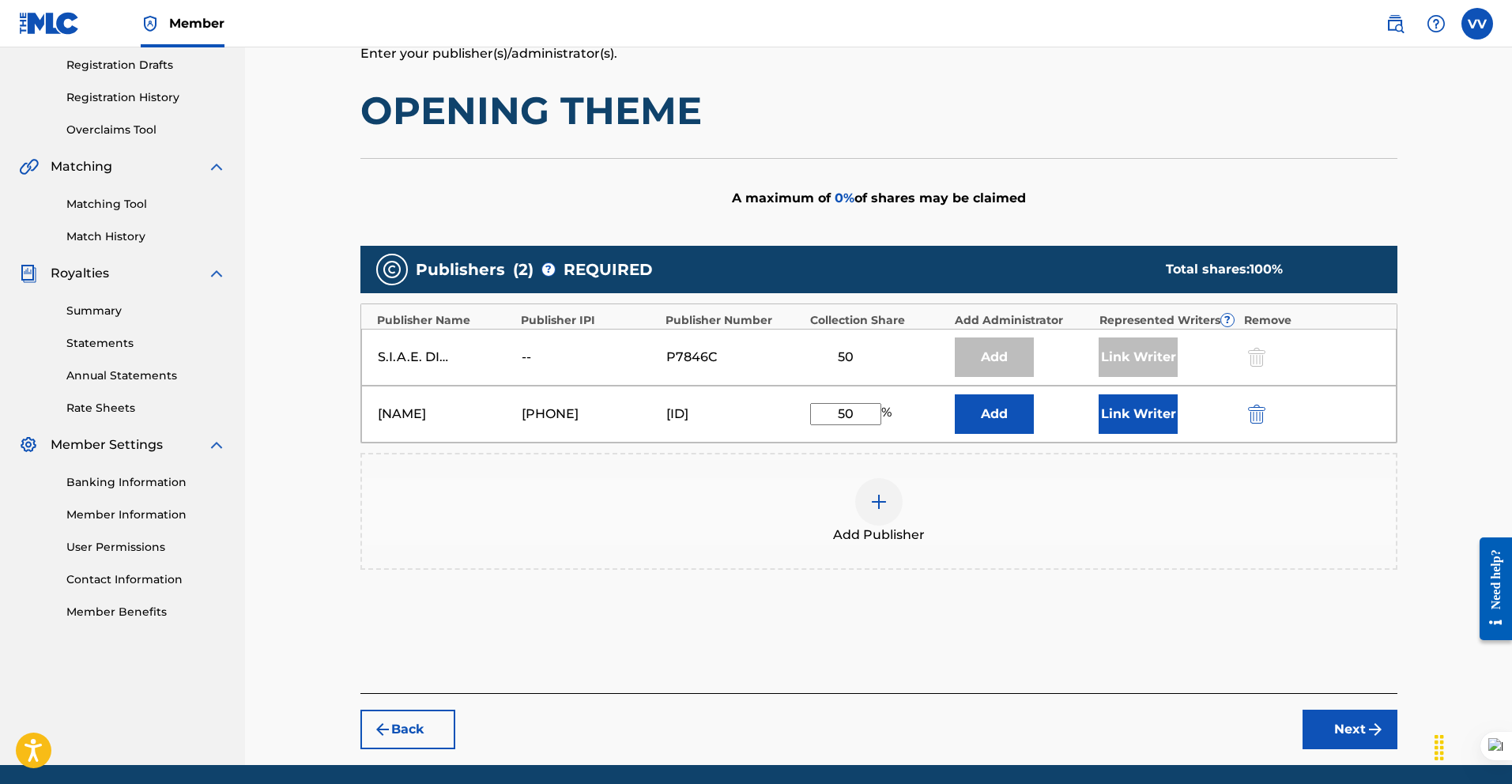 type on "50" 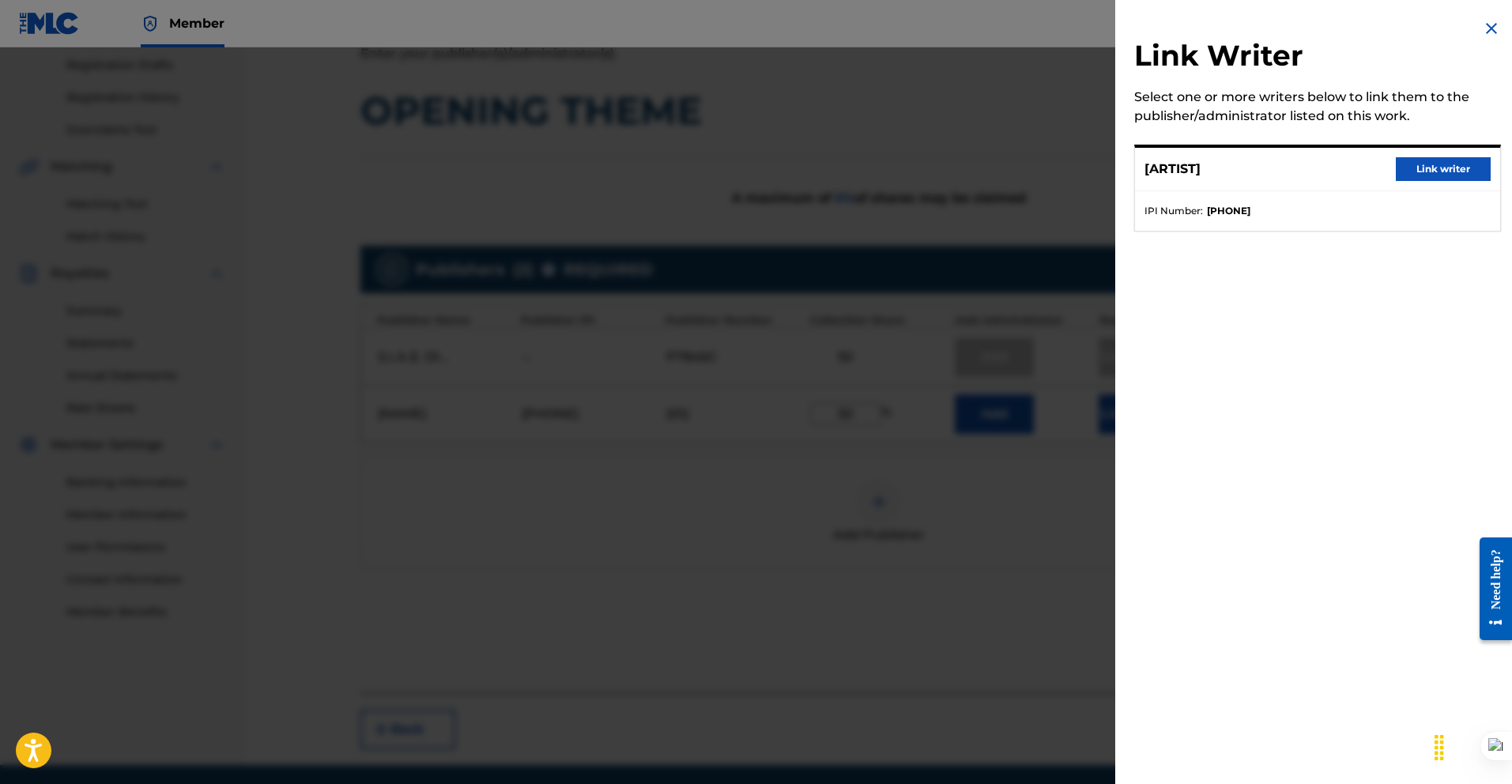 click on "VERONICA VITALE Link writer" at bounding box center [1318, 169] 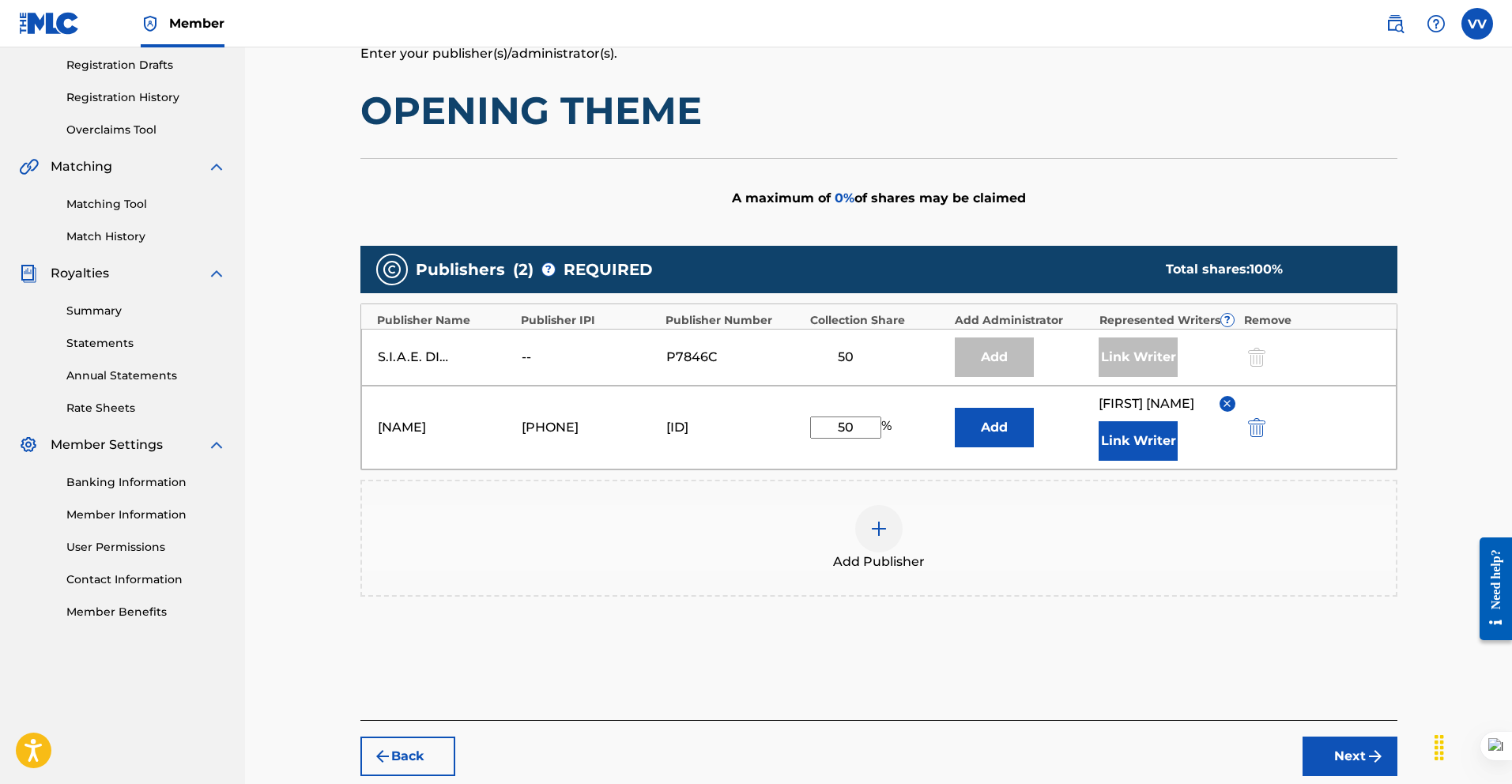 click on "Claiming Tool Search Add Publishers & Shares Review Submit Add Publishers & Shares Enter your publisher(s)/administrator(s). OPENING THEME A maximum of   0 %  of shares may be claimed Publishers ( 2 ) ? REQUIRED Total shares:  100 % Publisher Name Publisher IPI Publisher Number Collection Share Add Administrator Represented Writers ? Remove S.I.A.E. DIREZIONE GENERALE -- P7846C 50 Add Link Writer Veronica Vitale 00494548018 P648CY 50 % Add VERONICA   VITALE Link Writer Add Publisher Back Next" at bounding box center (878, 287) 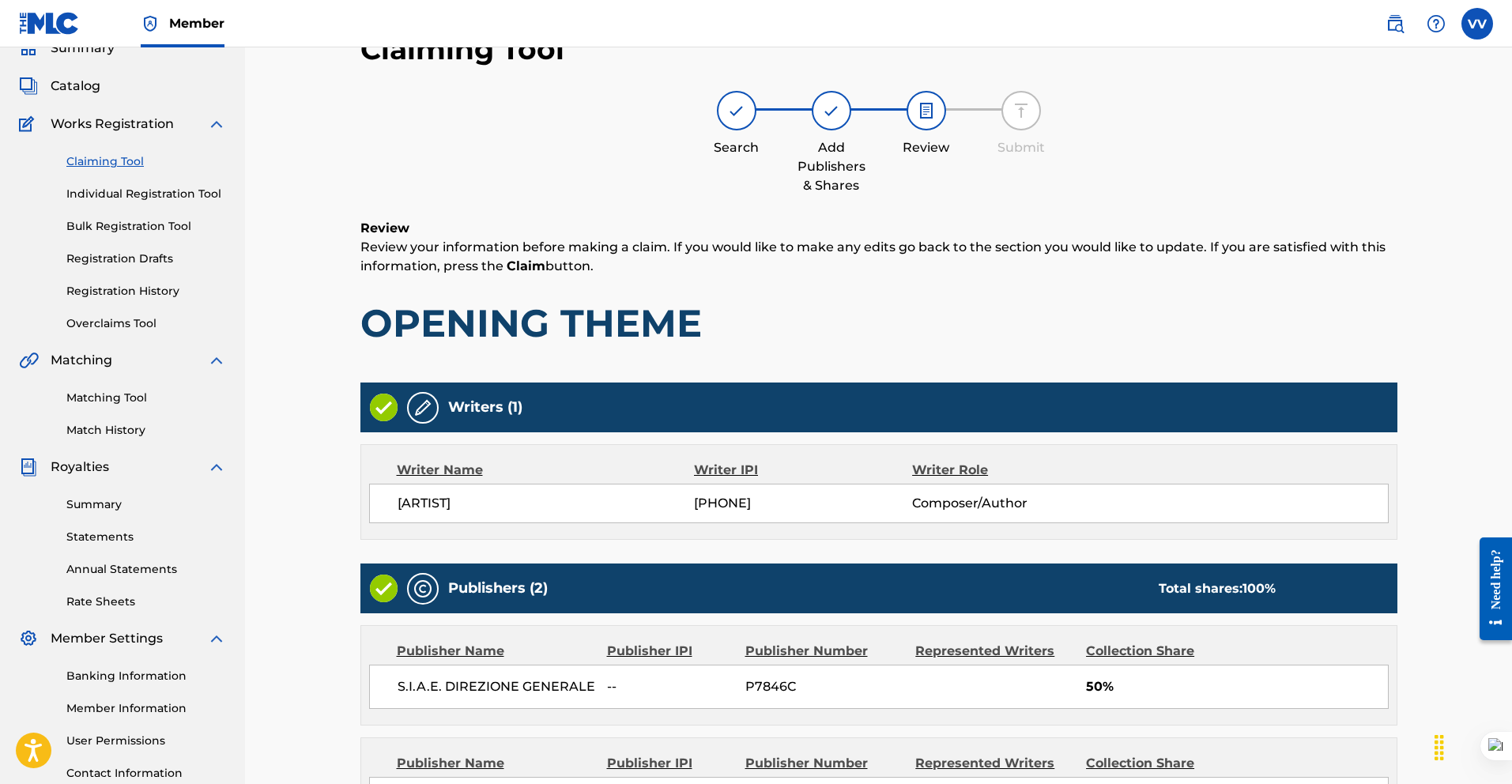 scroll, scrollTop: 295, scrollLeft: 0, axis: vertical 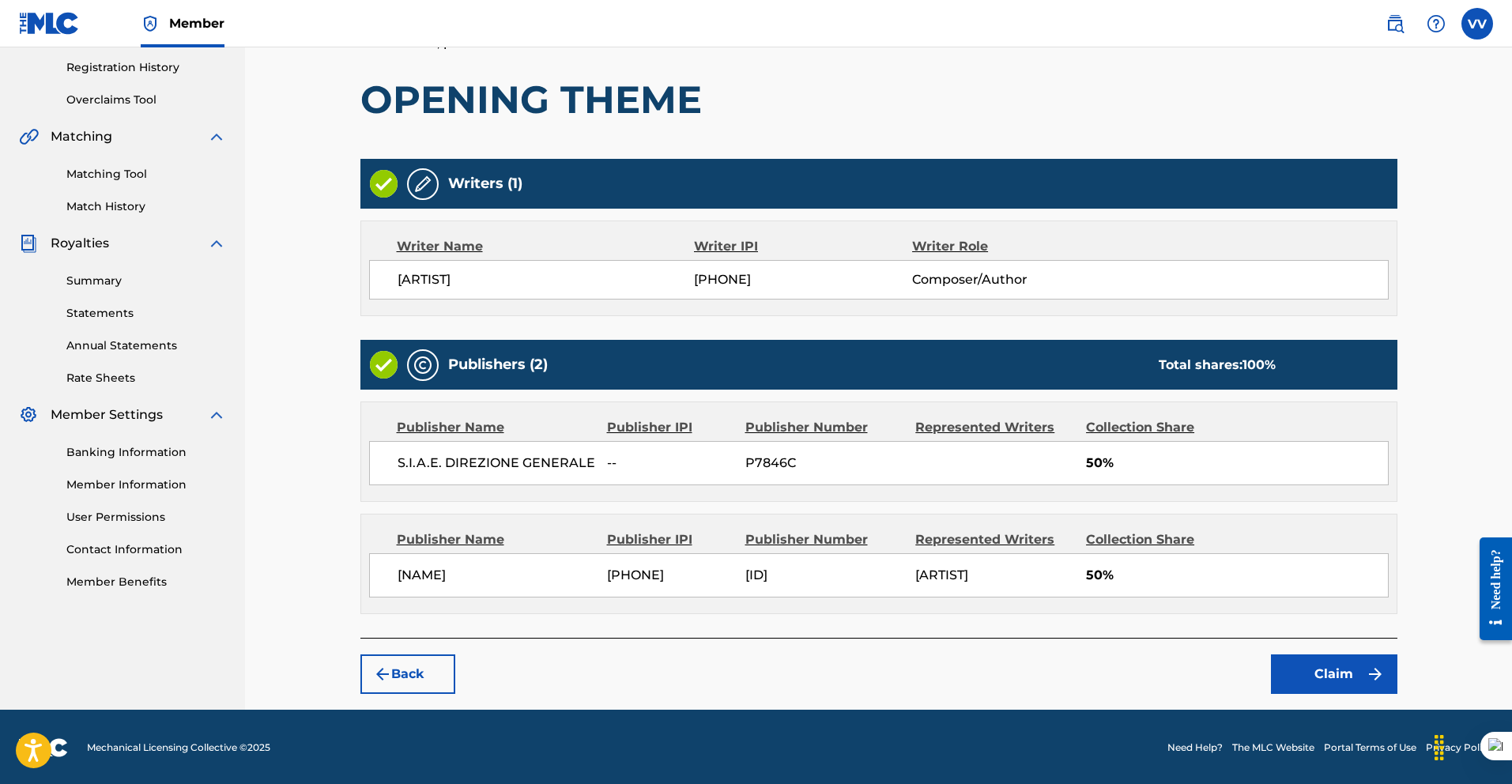 click on "Claim" at bounding box center [1334, 674] 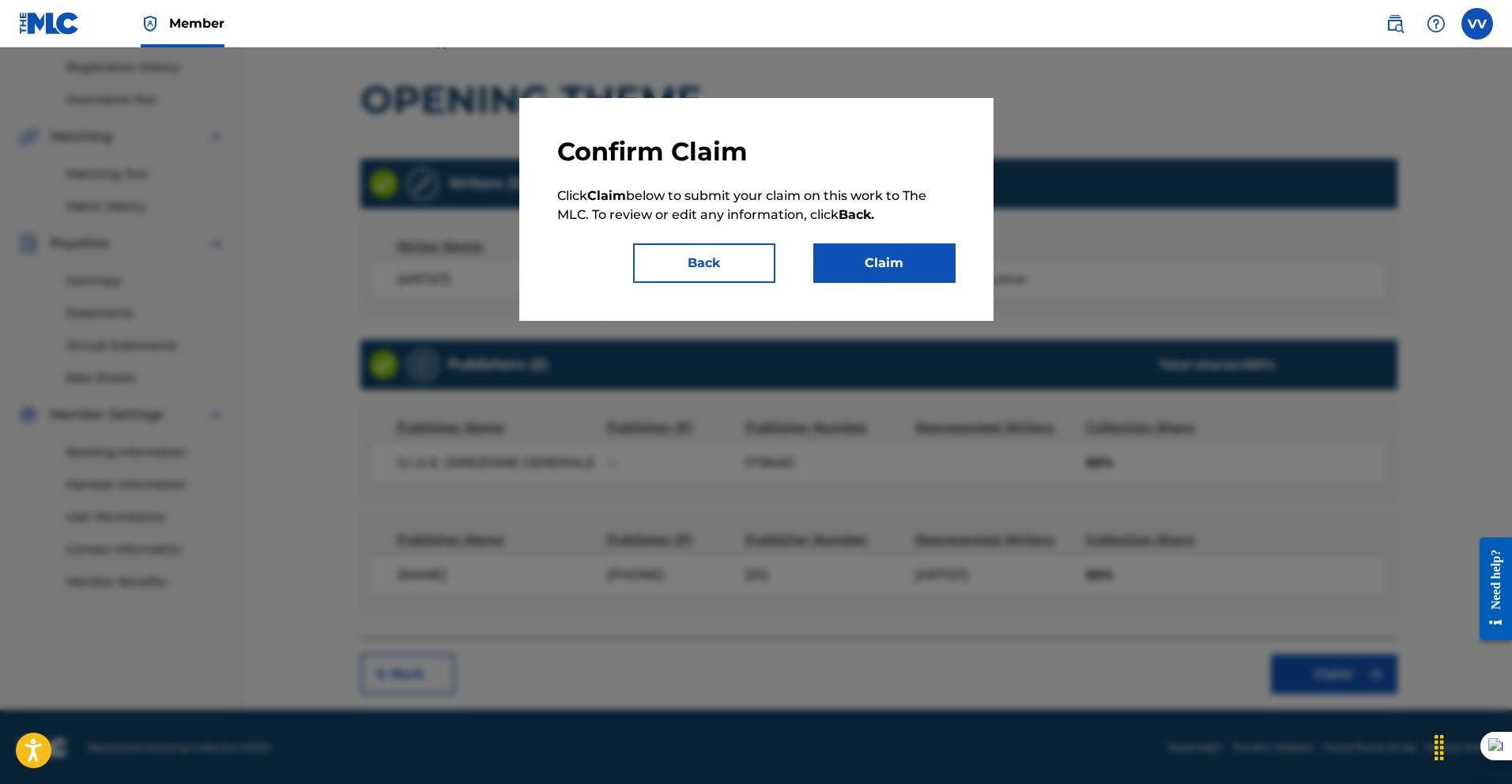 click on "Claim" at bounding box center [884, 263] 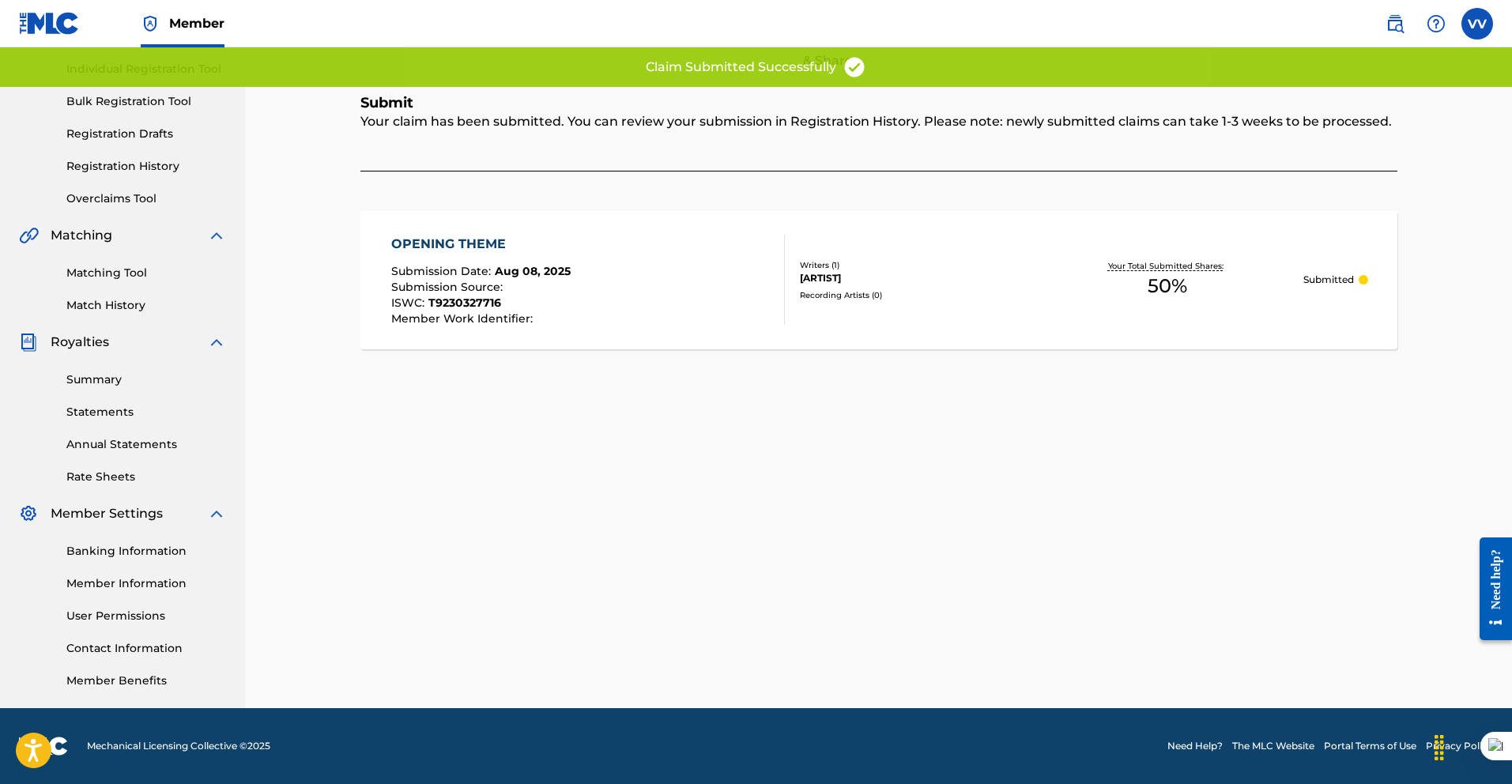 scroll, scrollTop: 0, scrollLeft: 0, axis: both 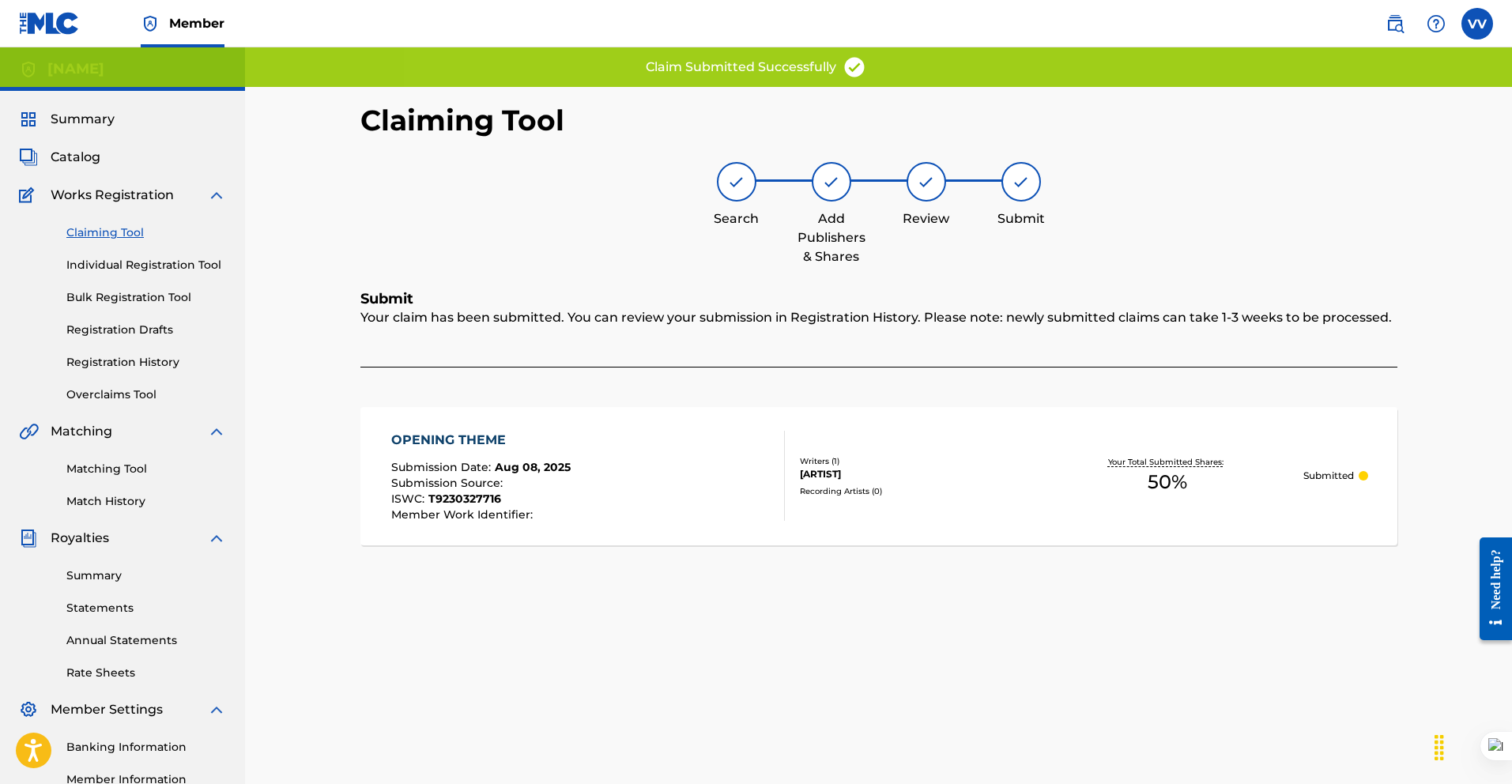 click on "Claiming Tool" at bounding box center (146, 232) 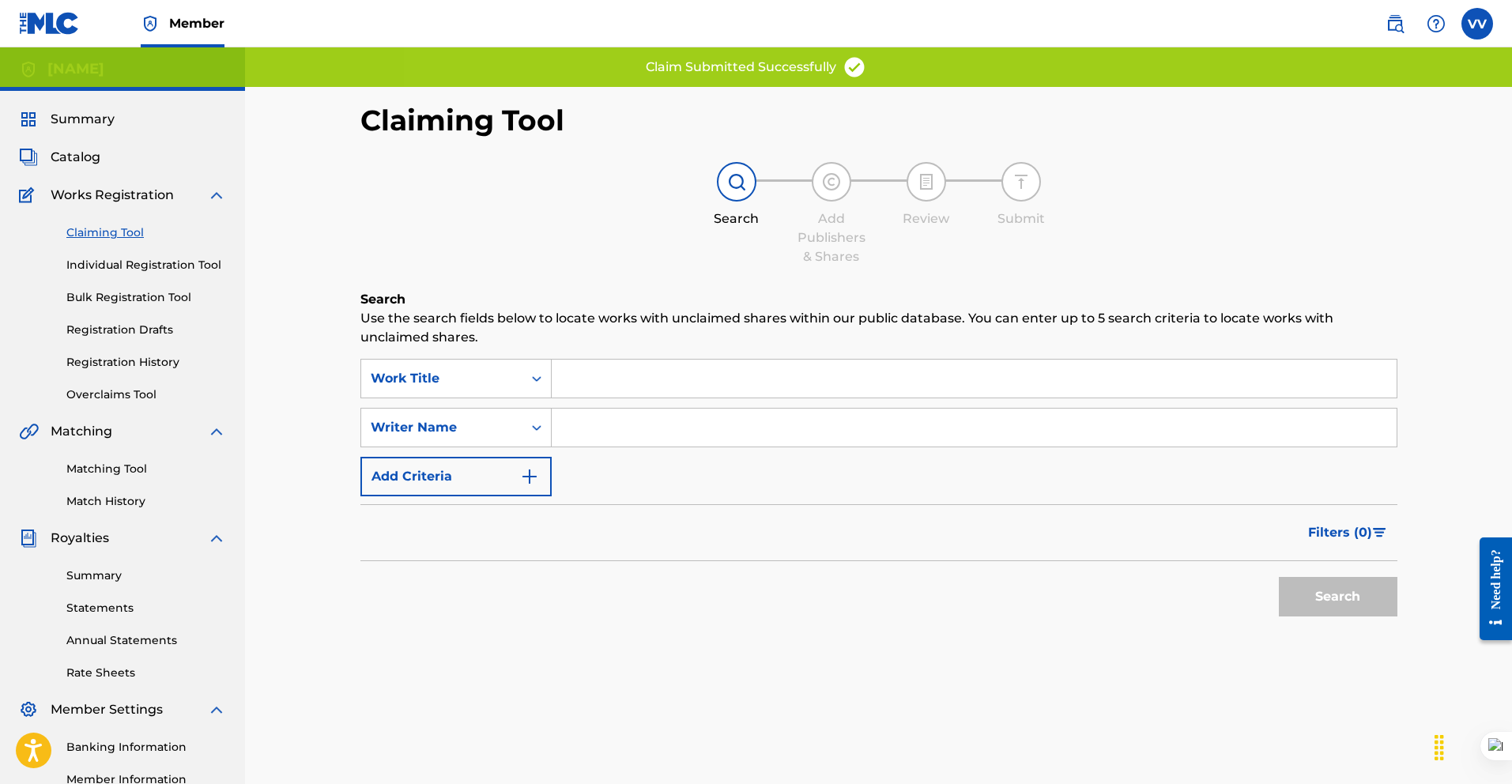 click at bounding box center [974, 428] 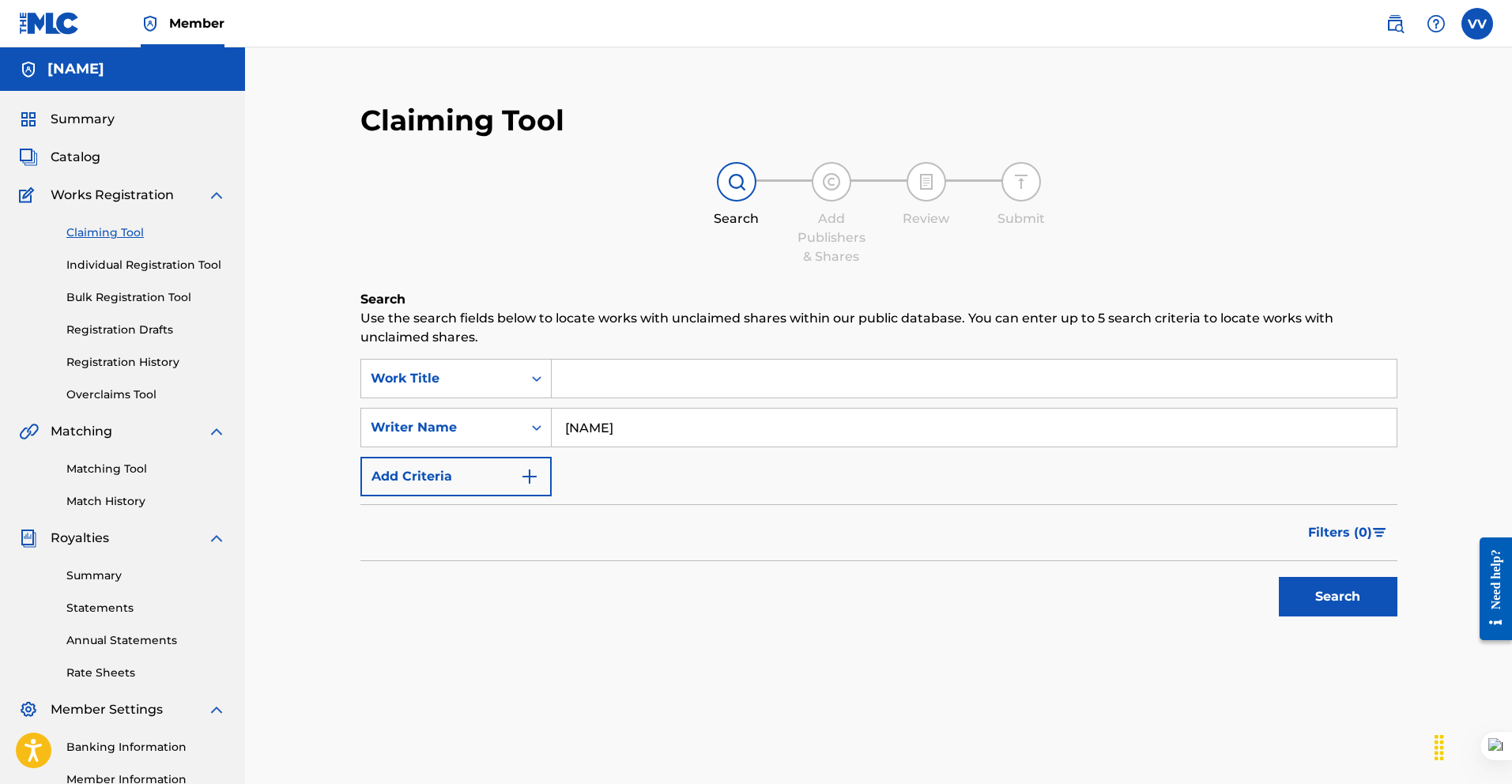 click on "Search" at bounding box center [1338, 597] 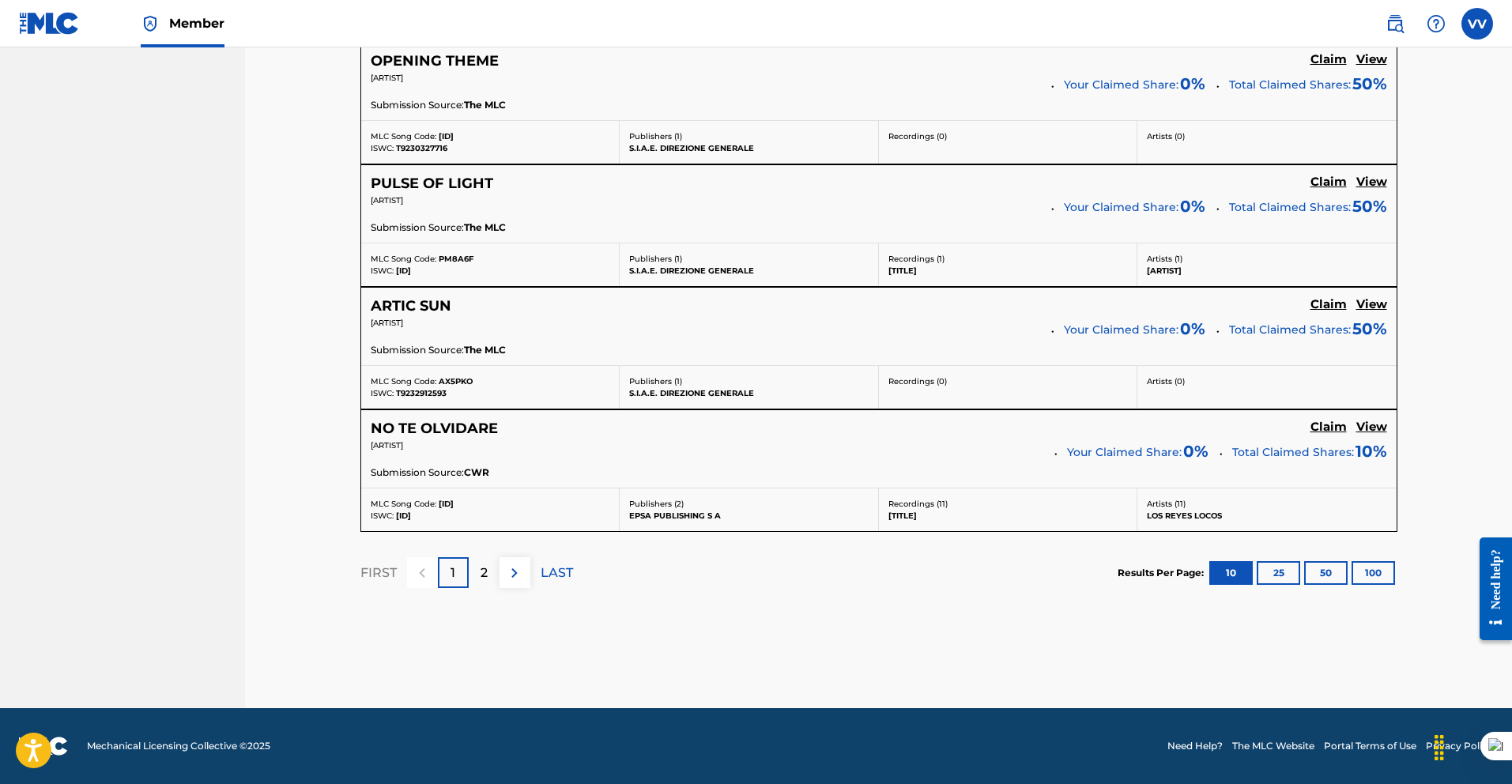 scroll, scrollTop: 1281, scrollLeft: 0, axis: vertical 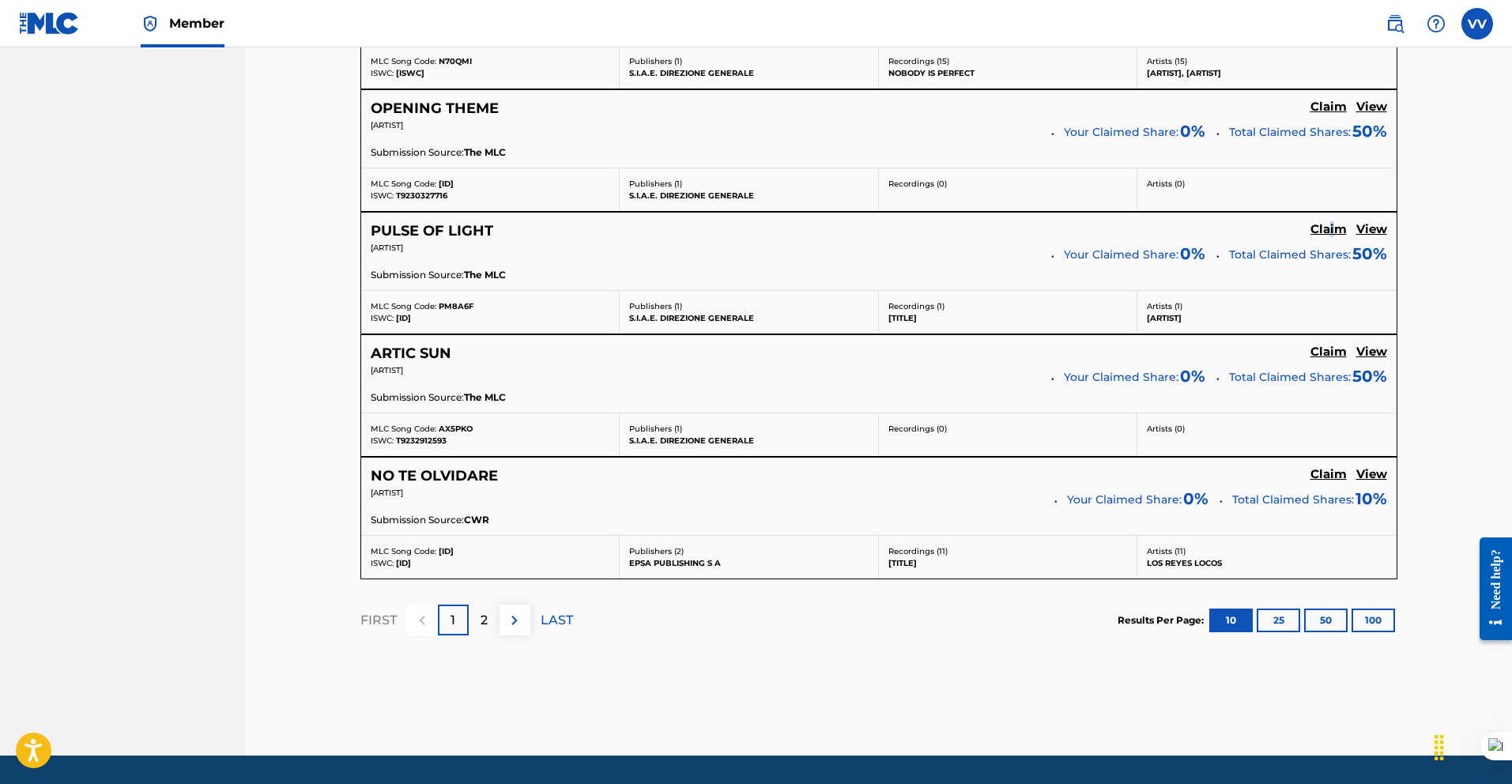 drag, startPoint x: 1333, startPoint y: 221, endPoint x: 1330, endPoint y: 230, distance: 9.486833 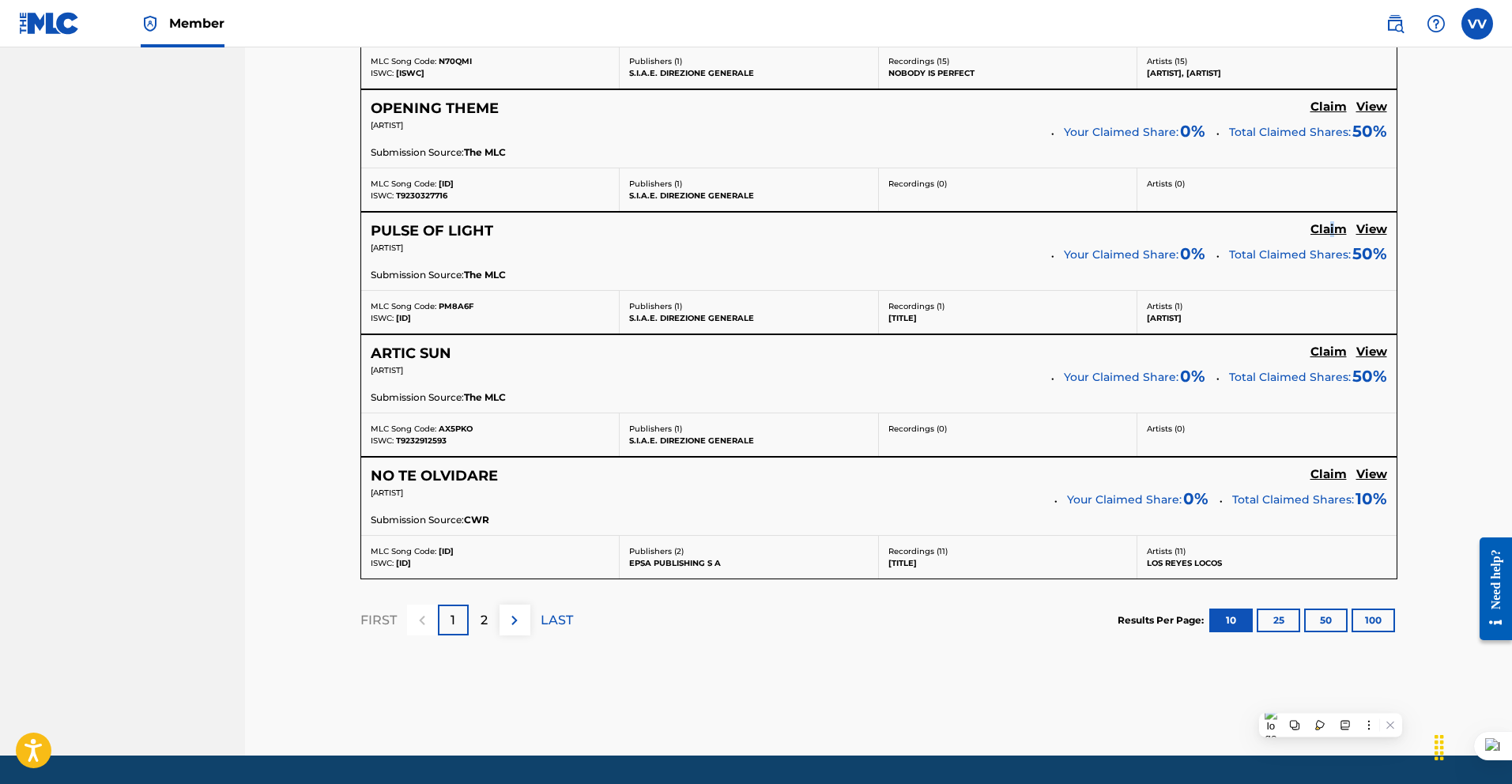 click on "Claim" at bounding box center (1329, -616) 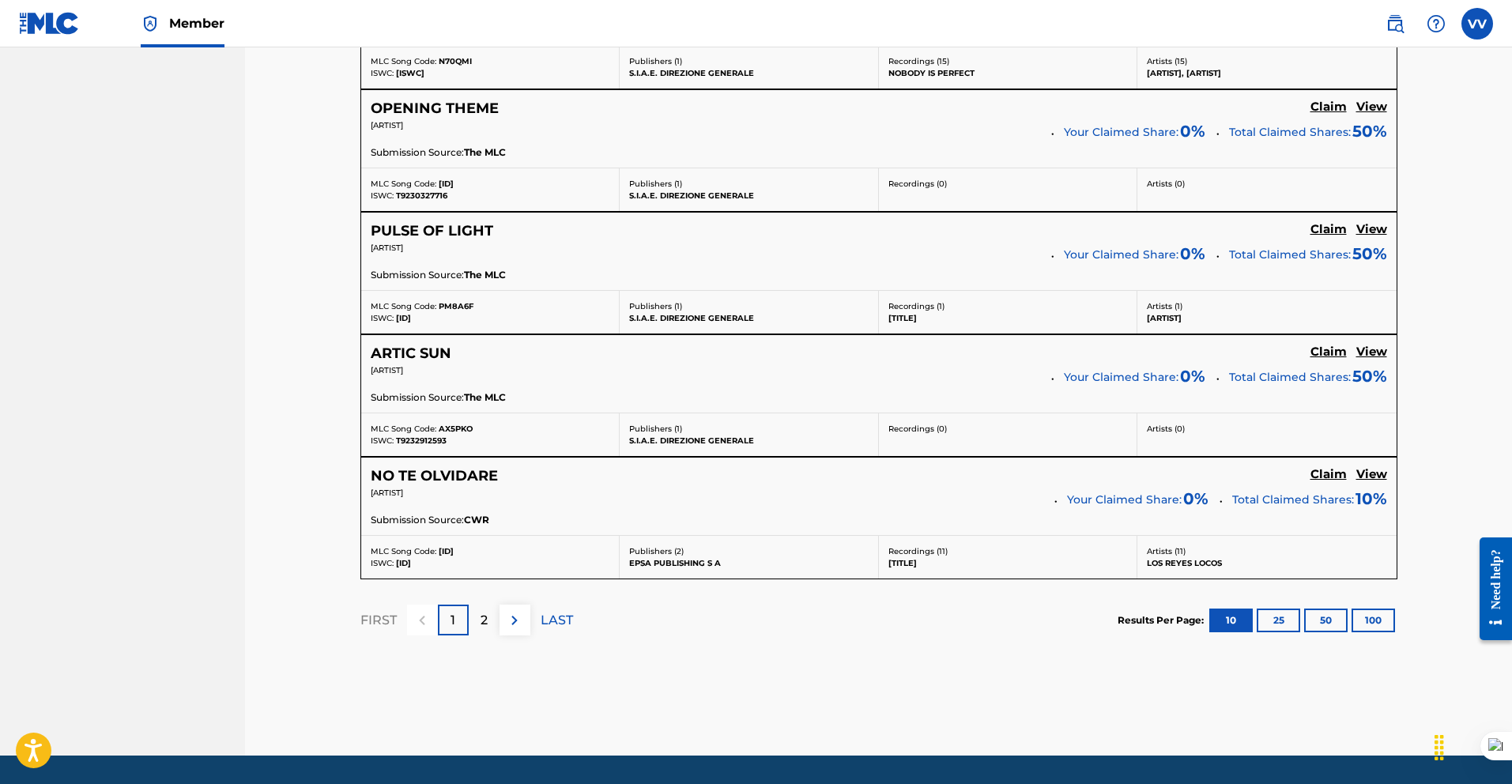 scroll, scrollTop: 265, scrollLeft: 0, axis: vertical 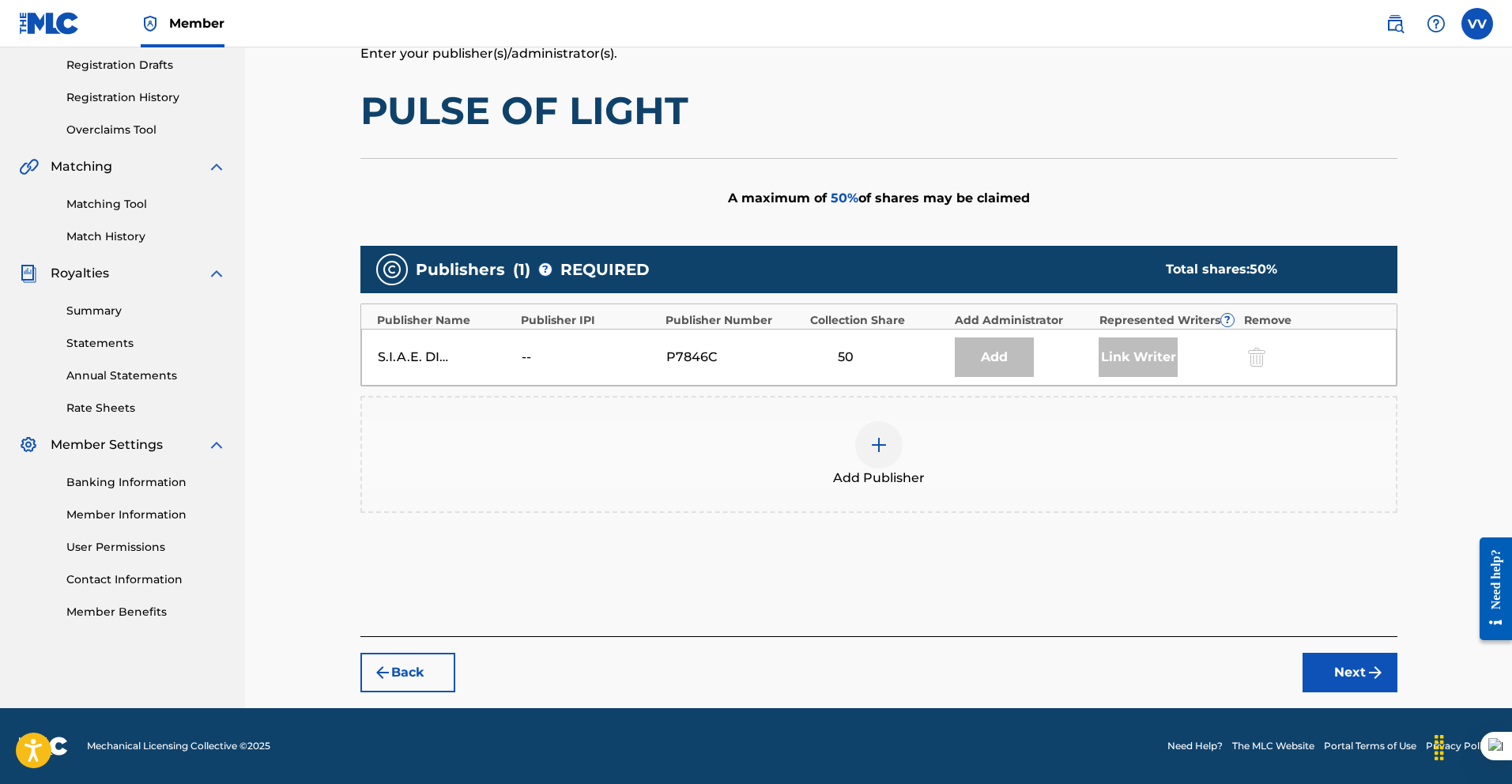 click at bounding box center (879, 445) 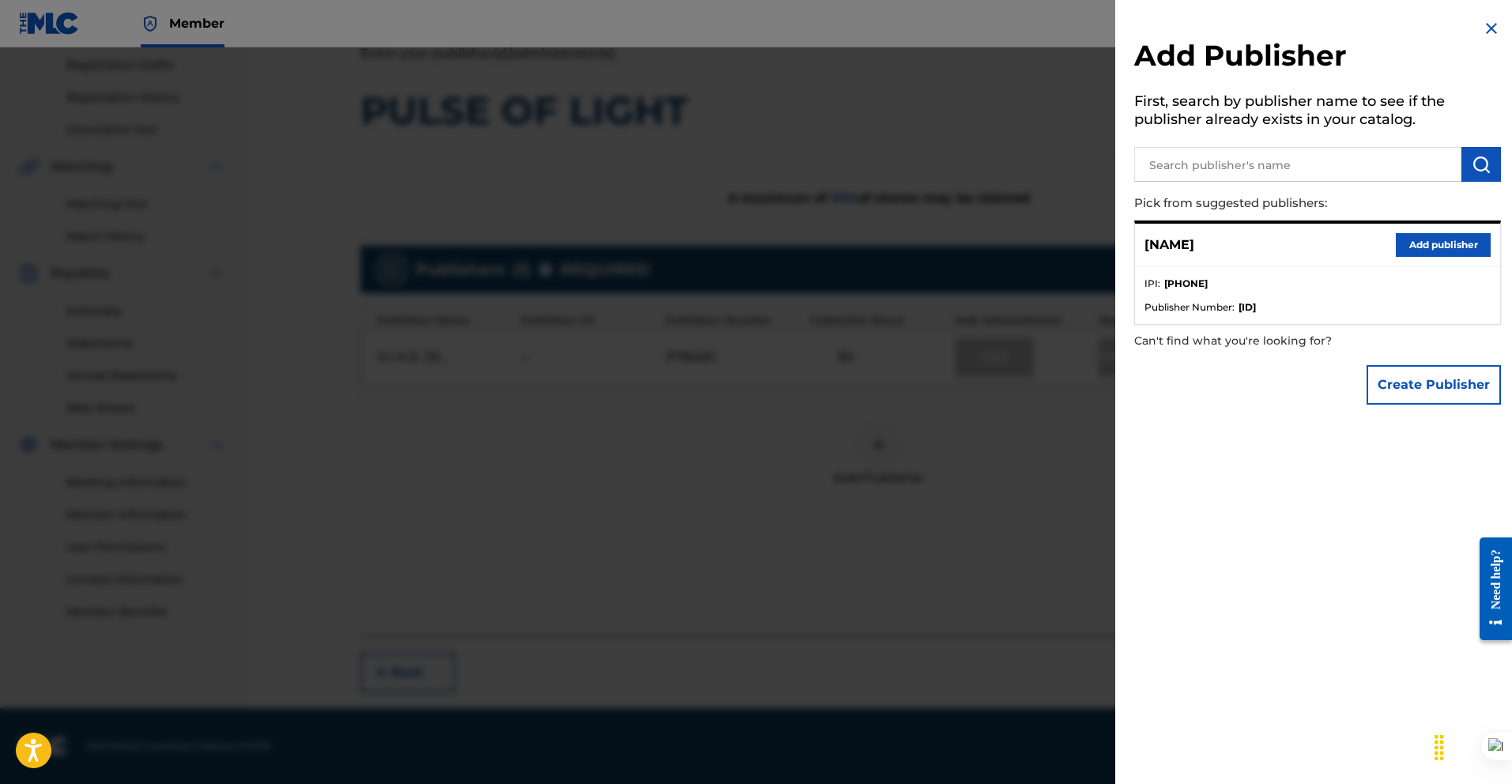 click on "Add publisher" at bounding box center (1443, 245) 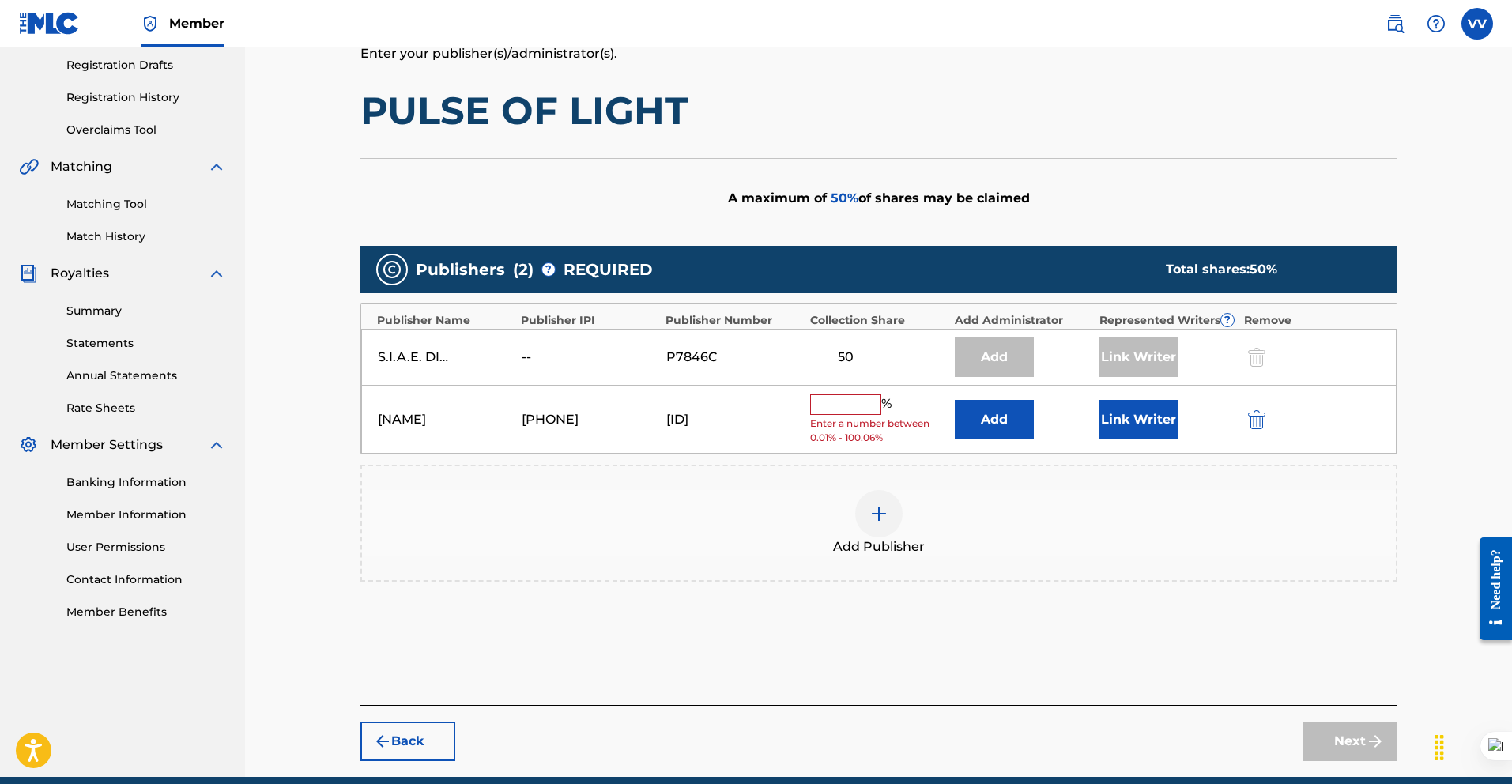 click on "Link Writer" at bounding box center (1138, 420) 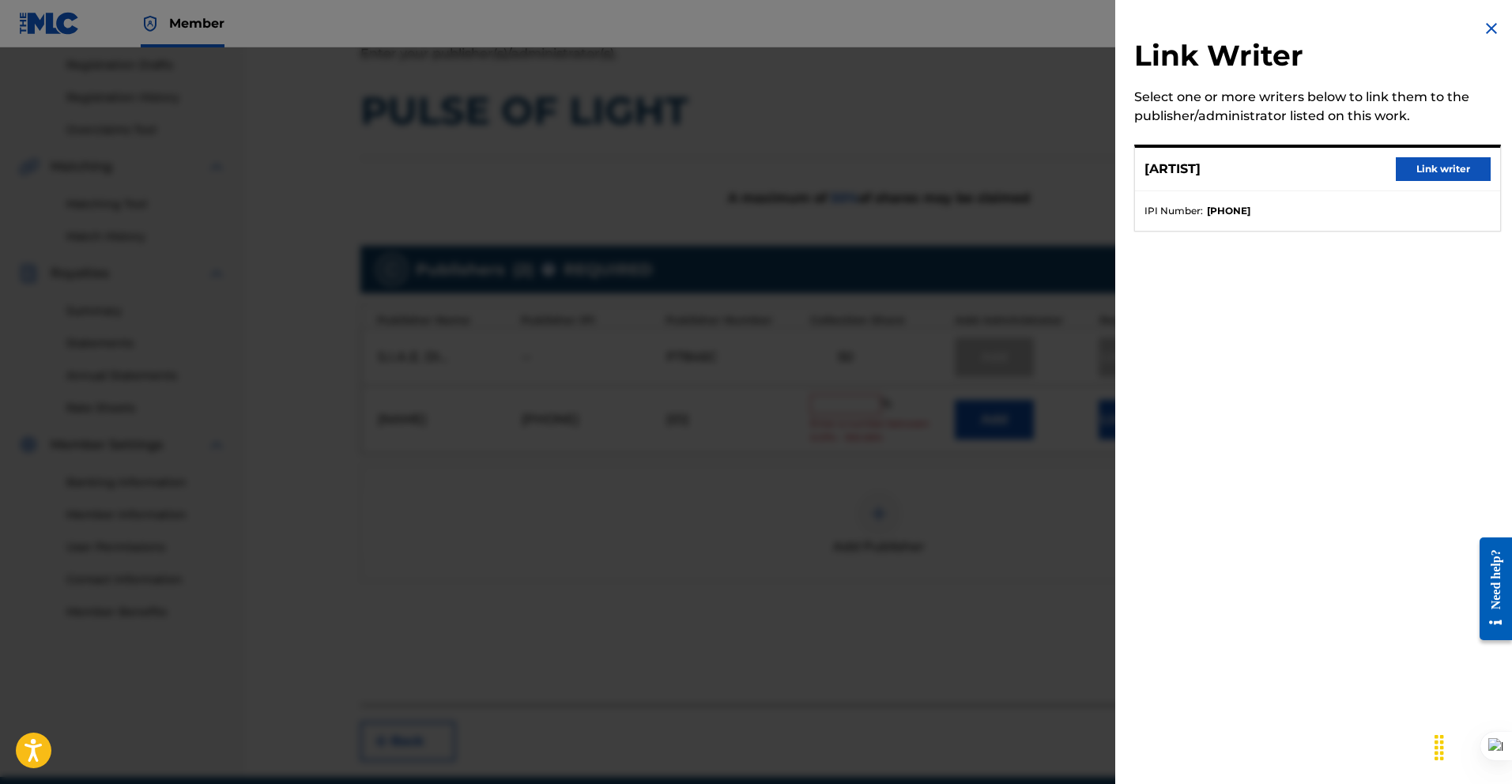 click on "Link writer" at bounding box center [1443, 169] 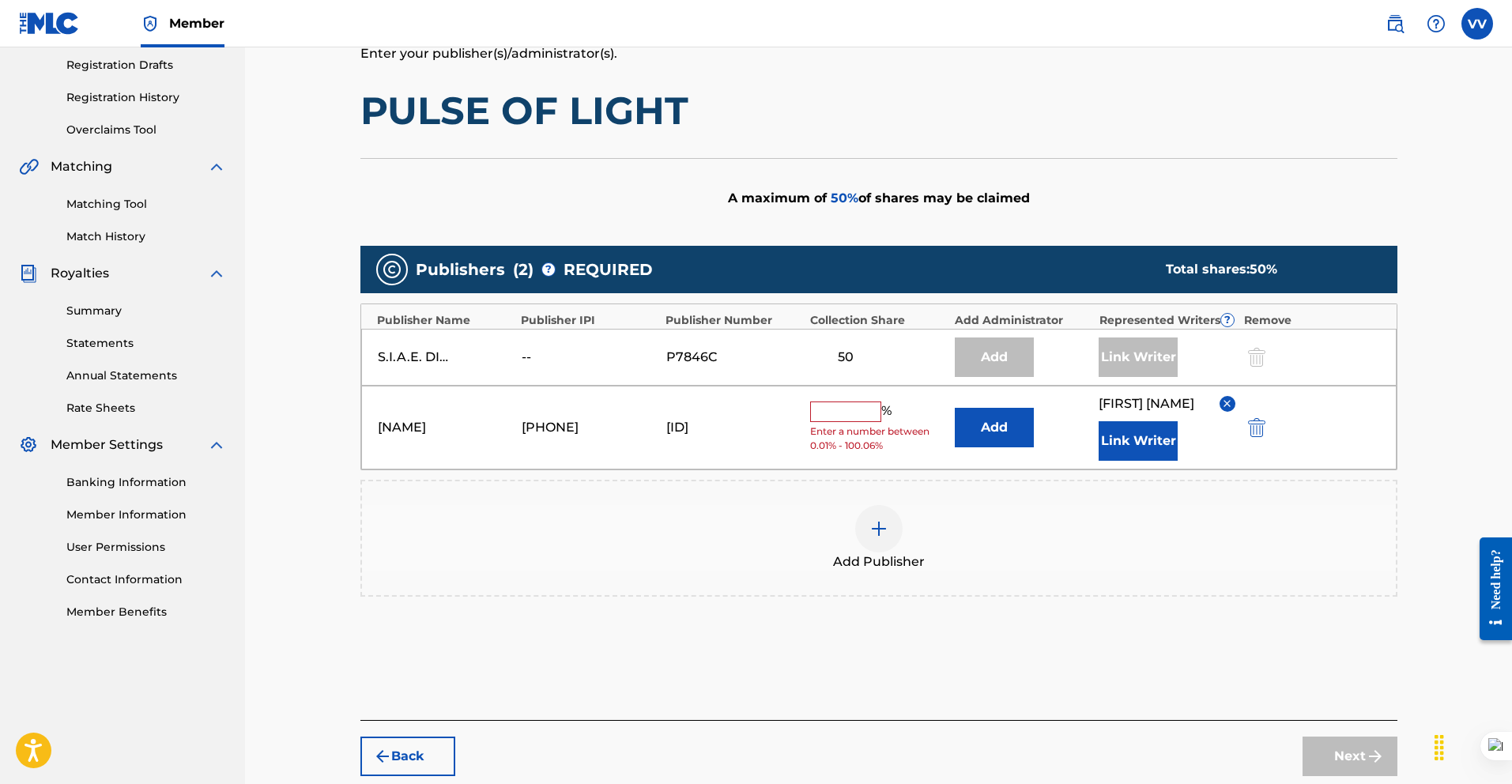 click at bounding box center (846, 412) 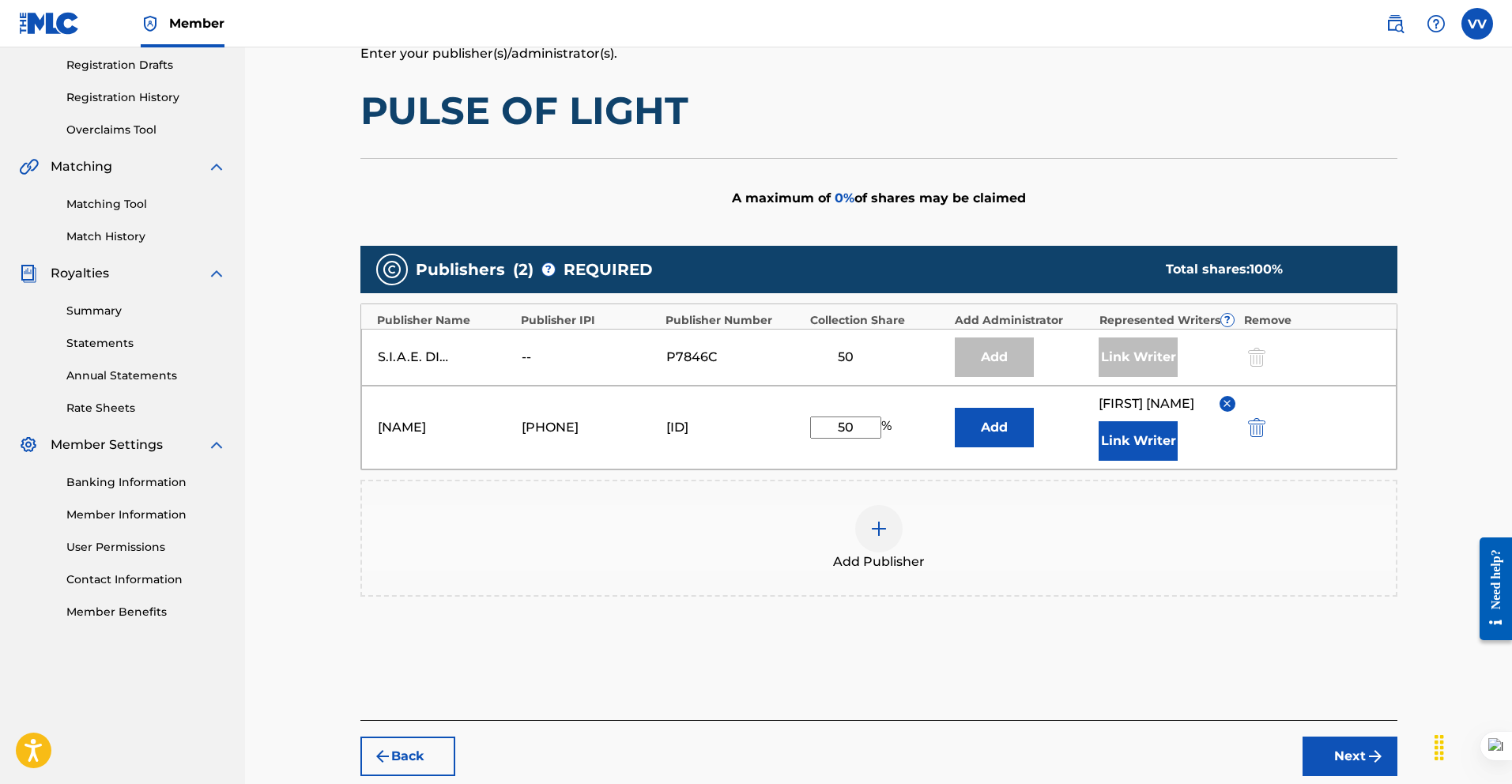 type on "50" 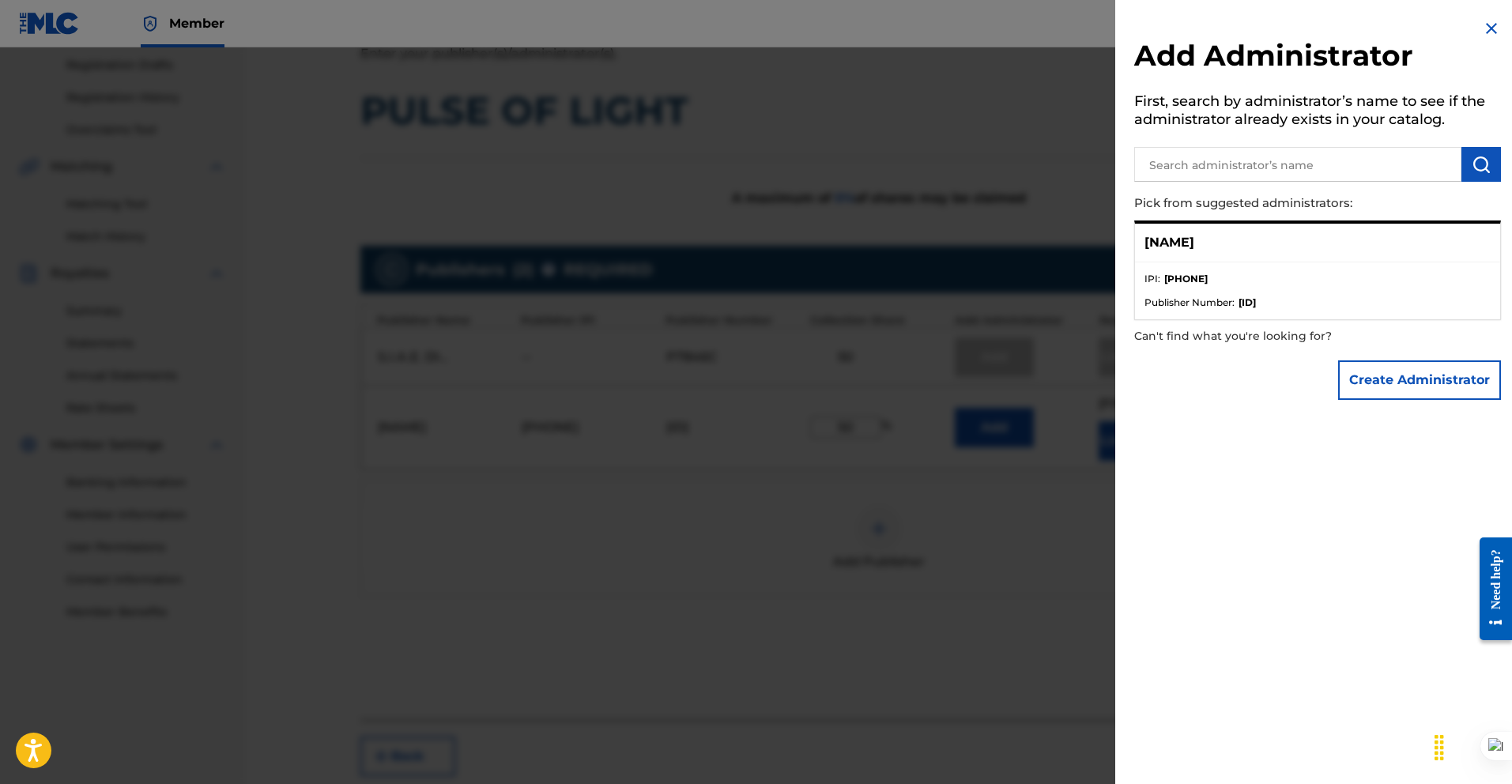 click on "[FIRST] [LAST]" at bounding box center [1169, 243] 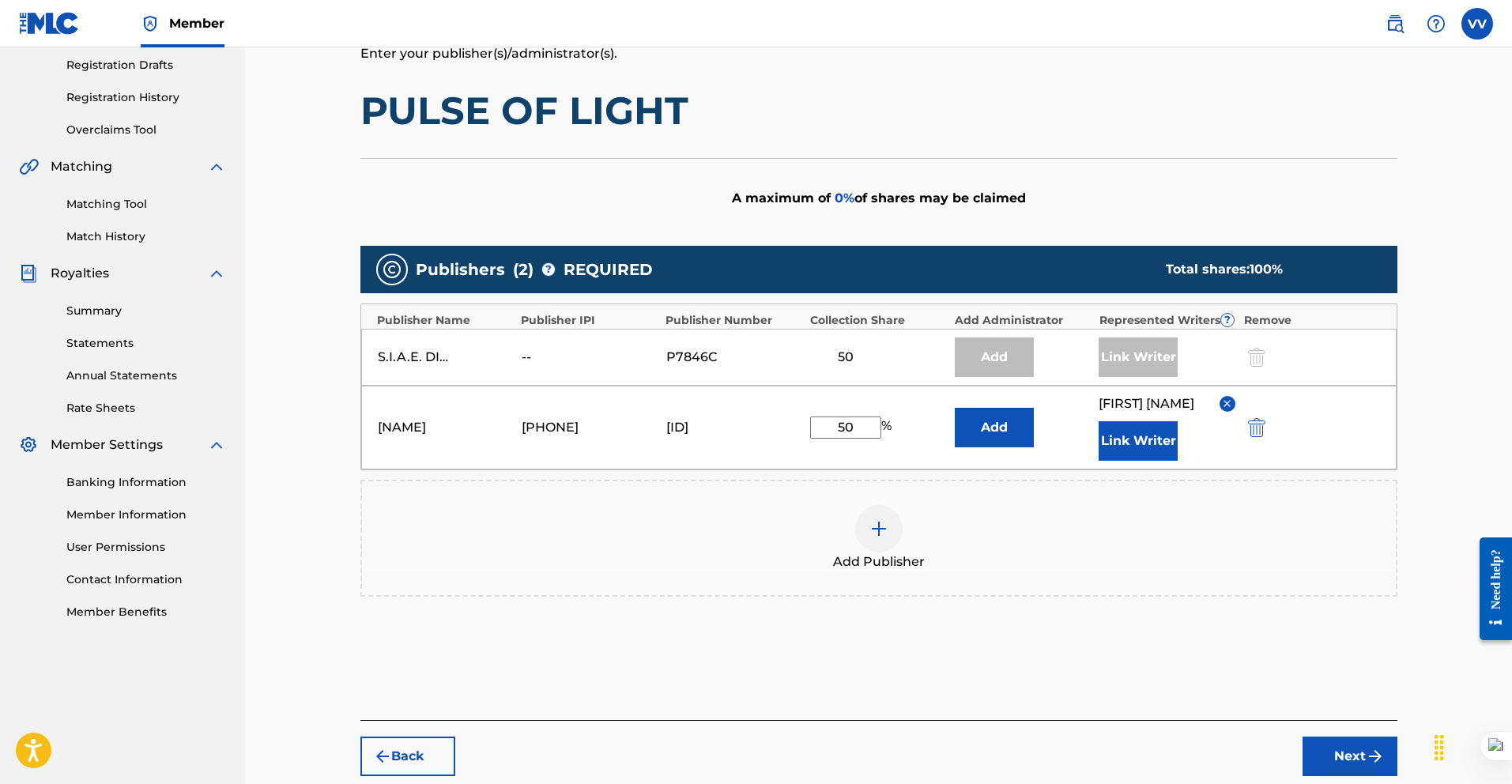 click on "Next" at bounding box center [1350, 756] 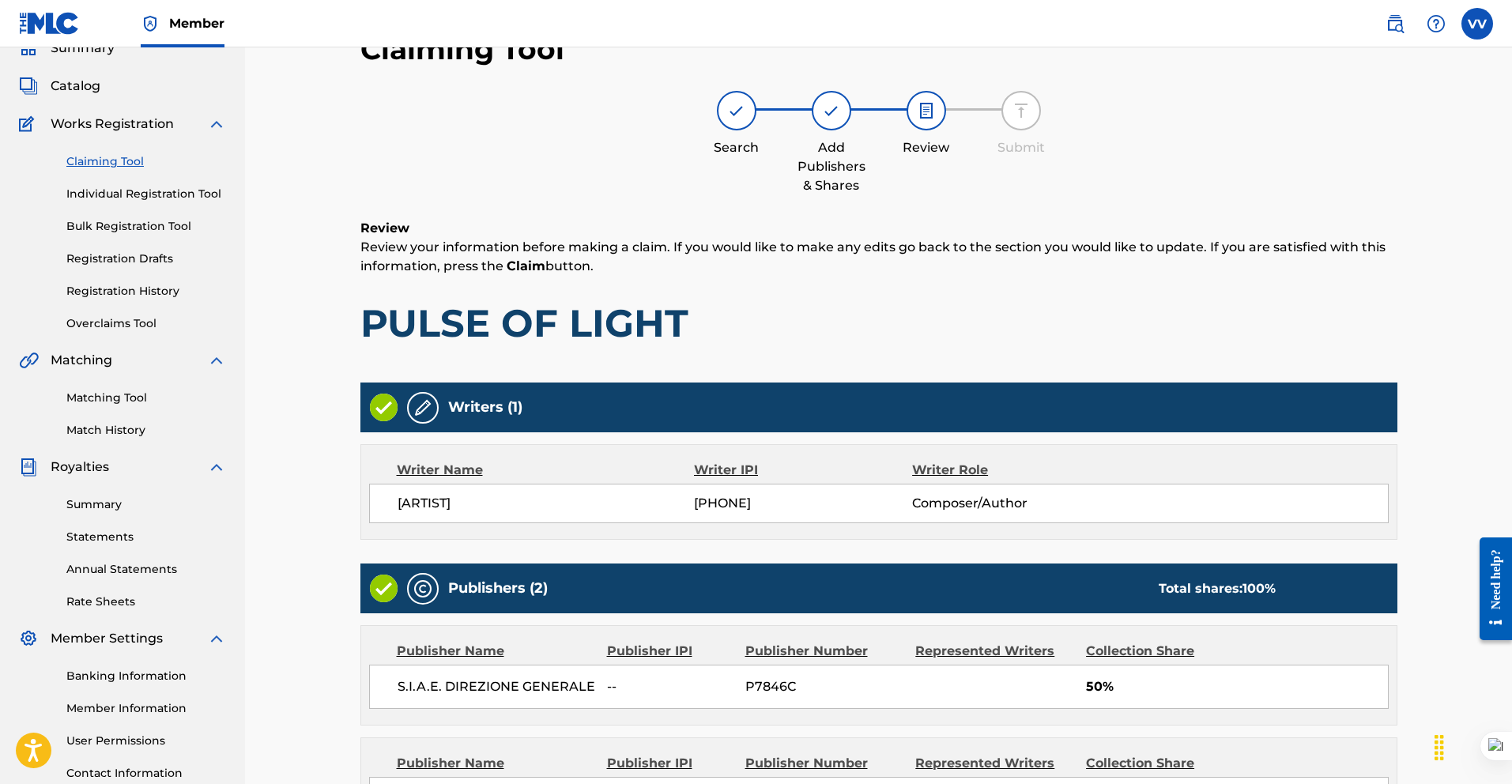 scroll, scrollTop: 295, scrollLeft: 0, axis: vertical 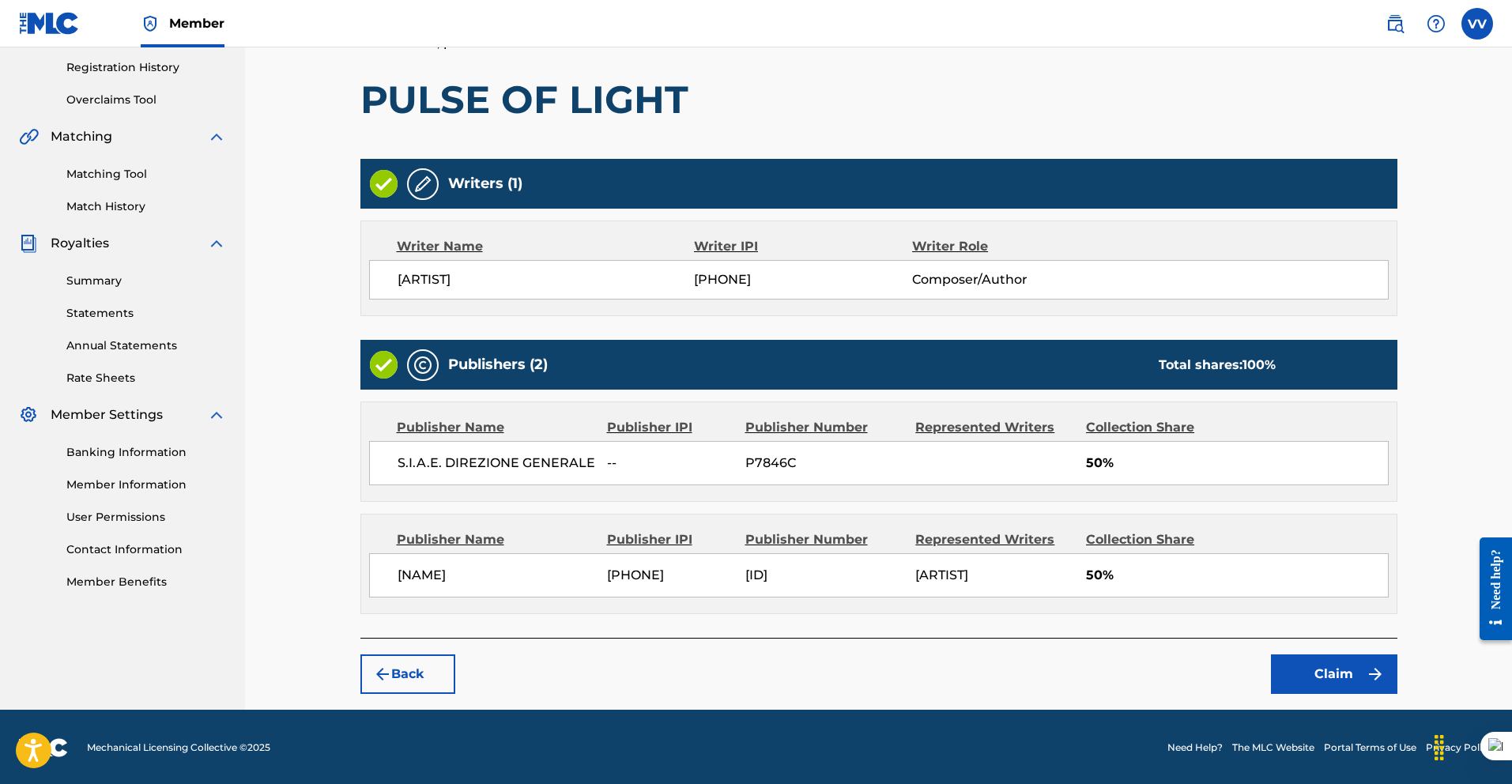 click on "Claim" at bounding box center (1334, 674) 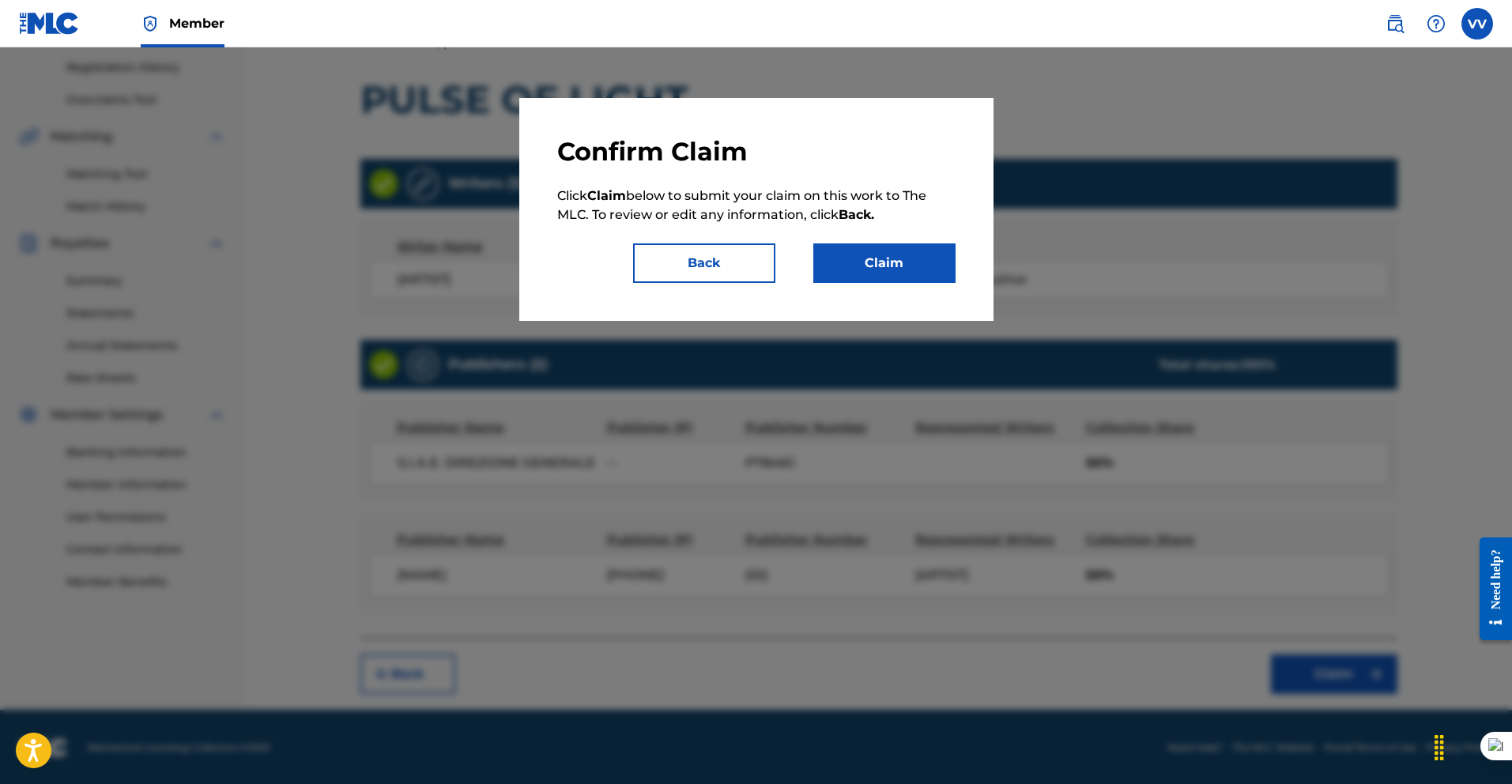 click on "Claim" at bounding box center (884, 263) 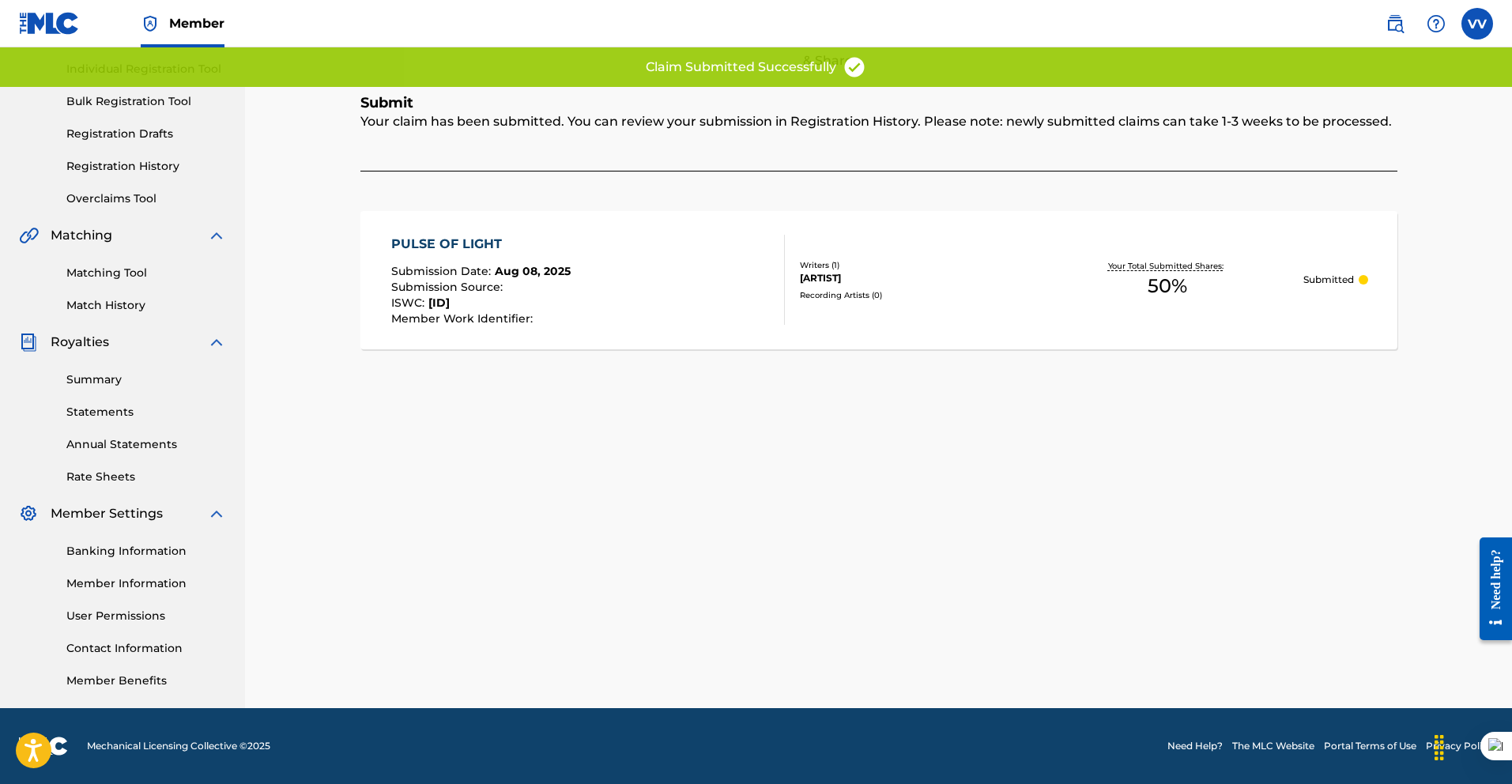 scroll, scrollTop: 0, scrollLeft: 0, axis: both 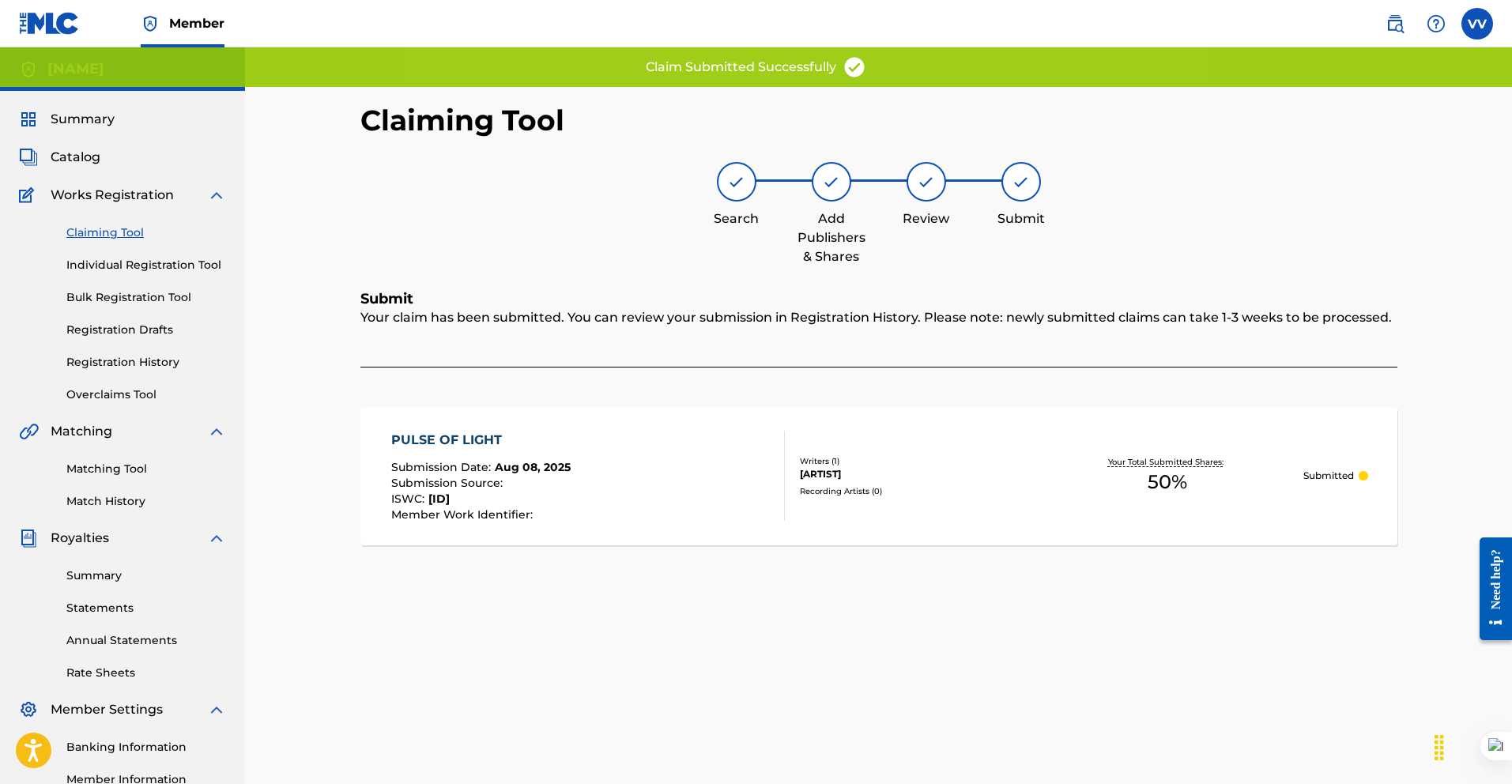 click on "Claiming Tool" at bounding box center [146, 232] 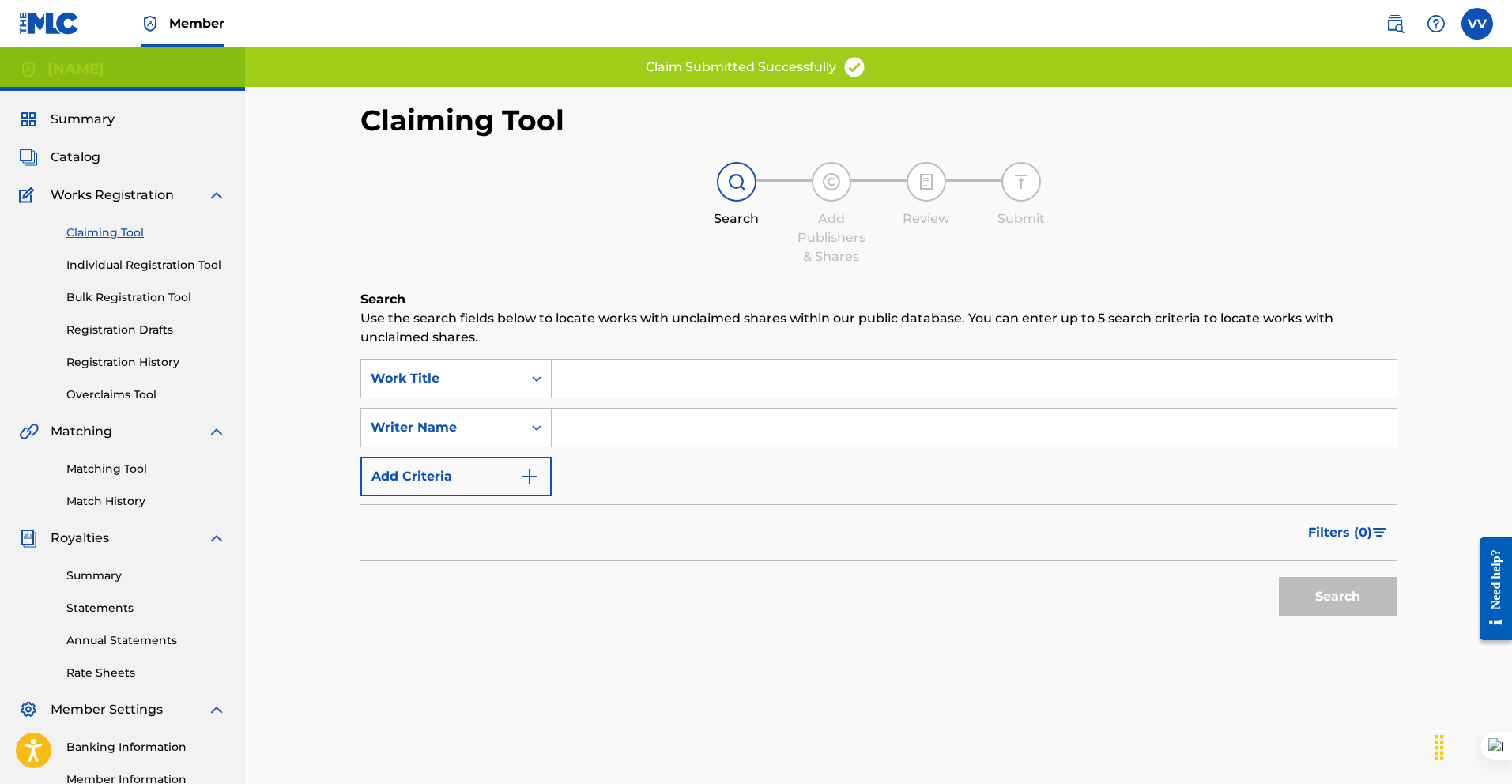 click at bounding box center (974, 428) 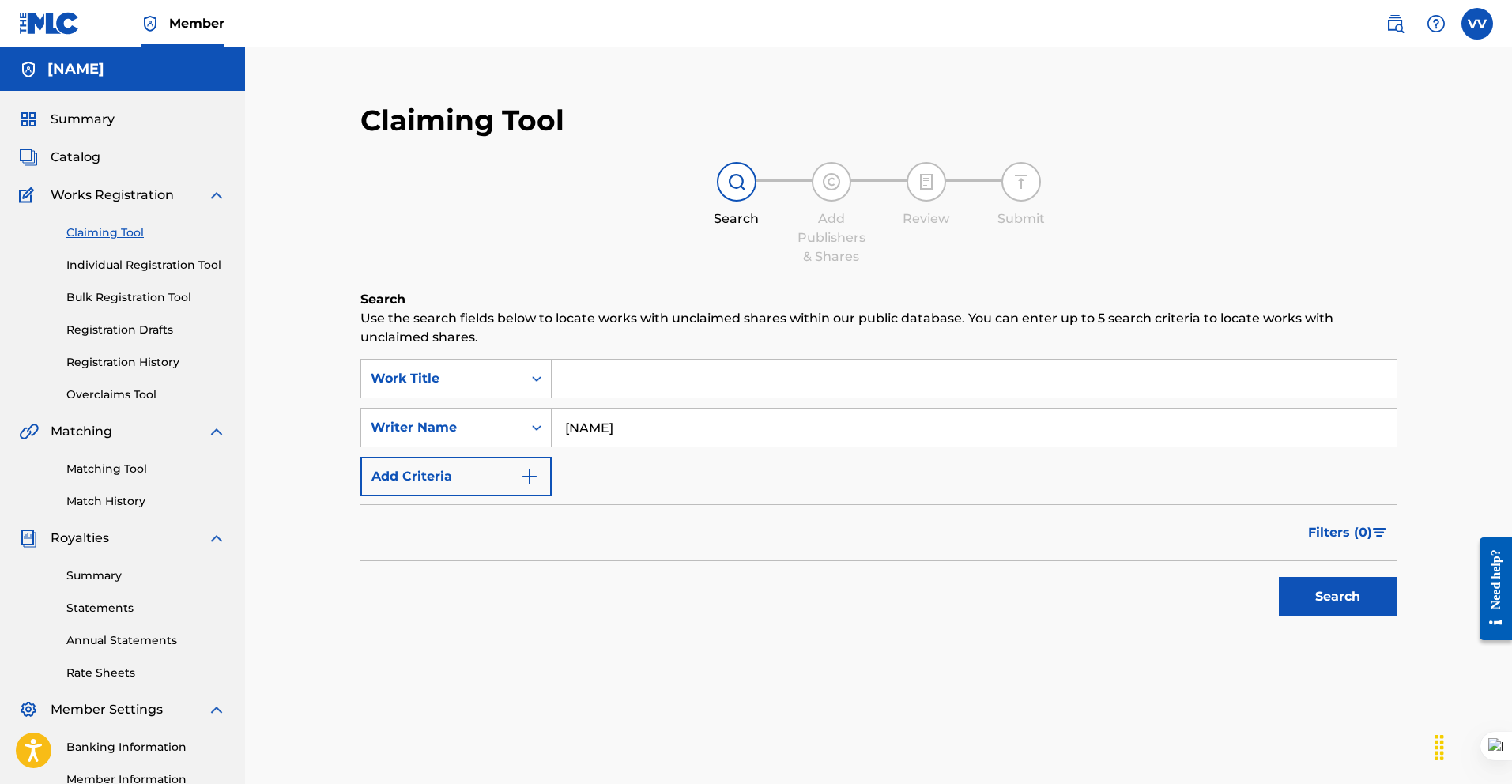 click on "Search" at bounding box center [1338, 597] 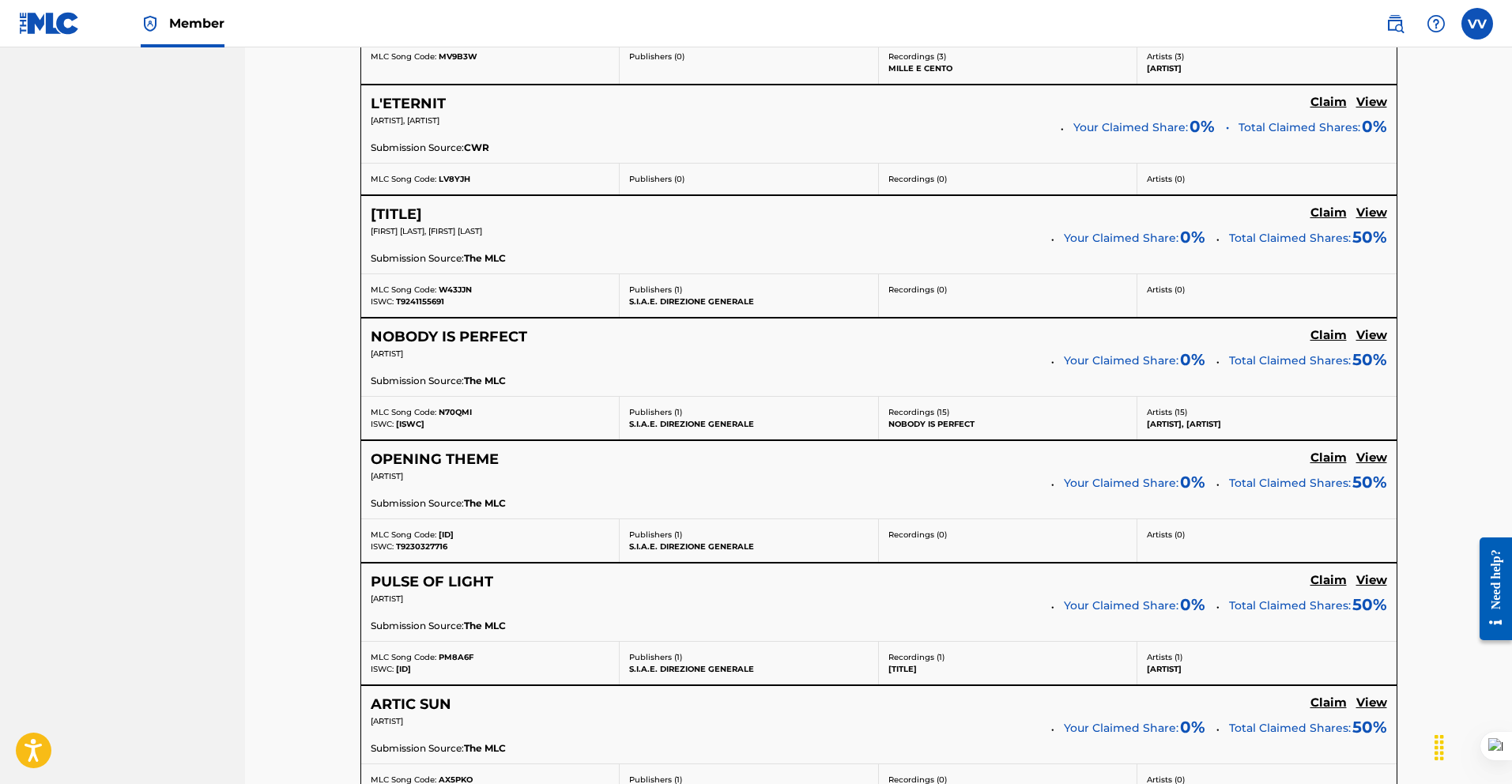 scroll, scrollTop: 1329, scrollLeft: 0, axis: vertical 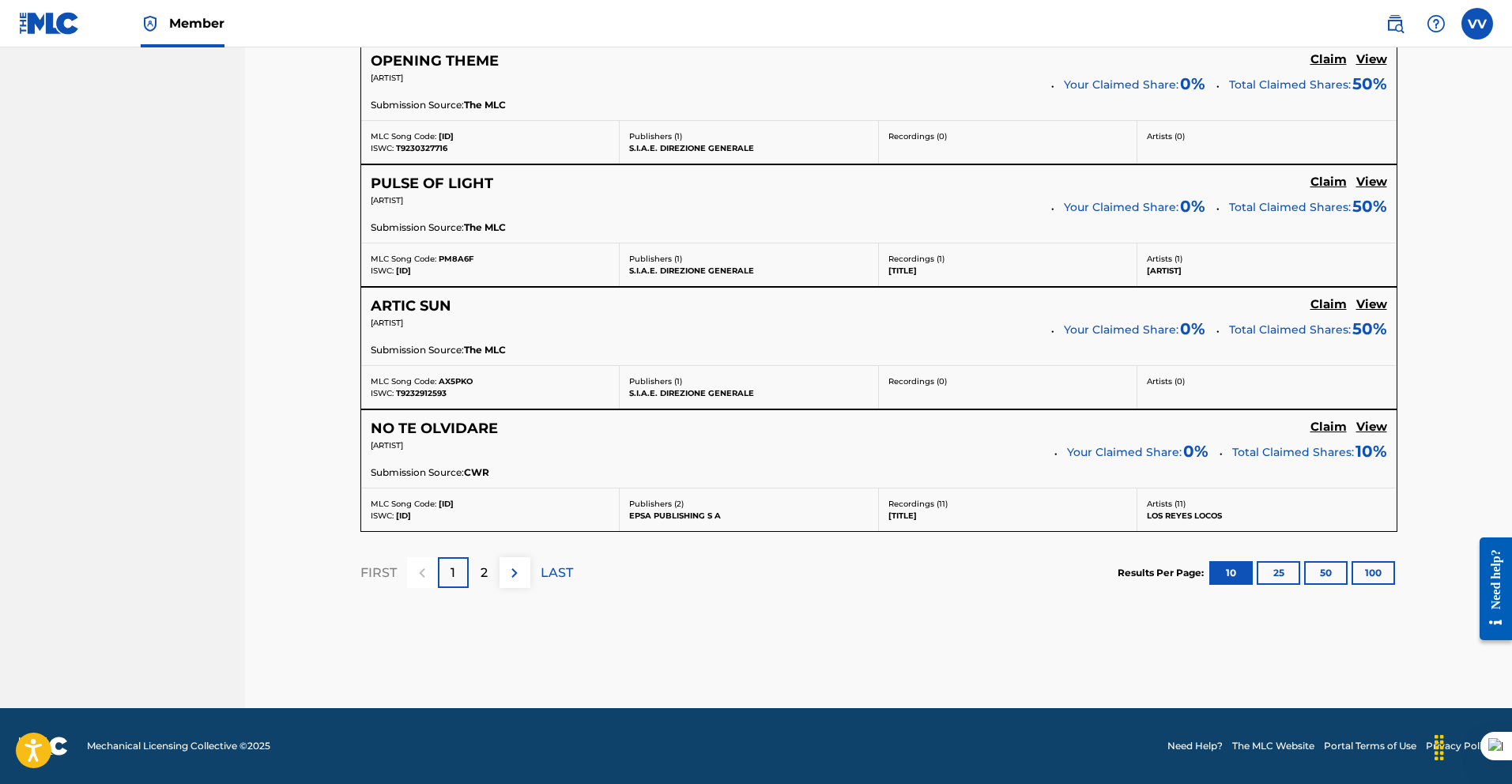 click on "50" at bounding box center [1325, 573] 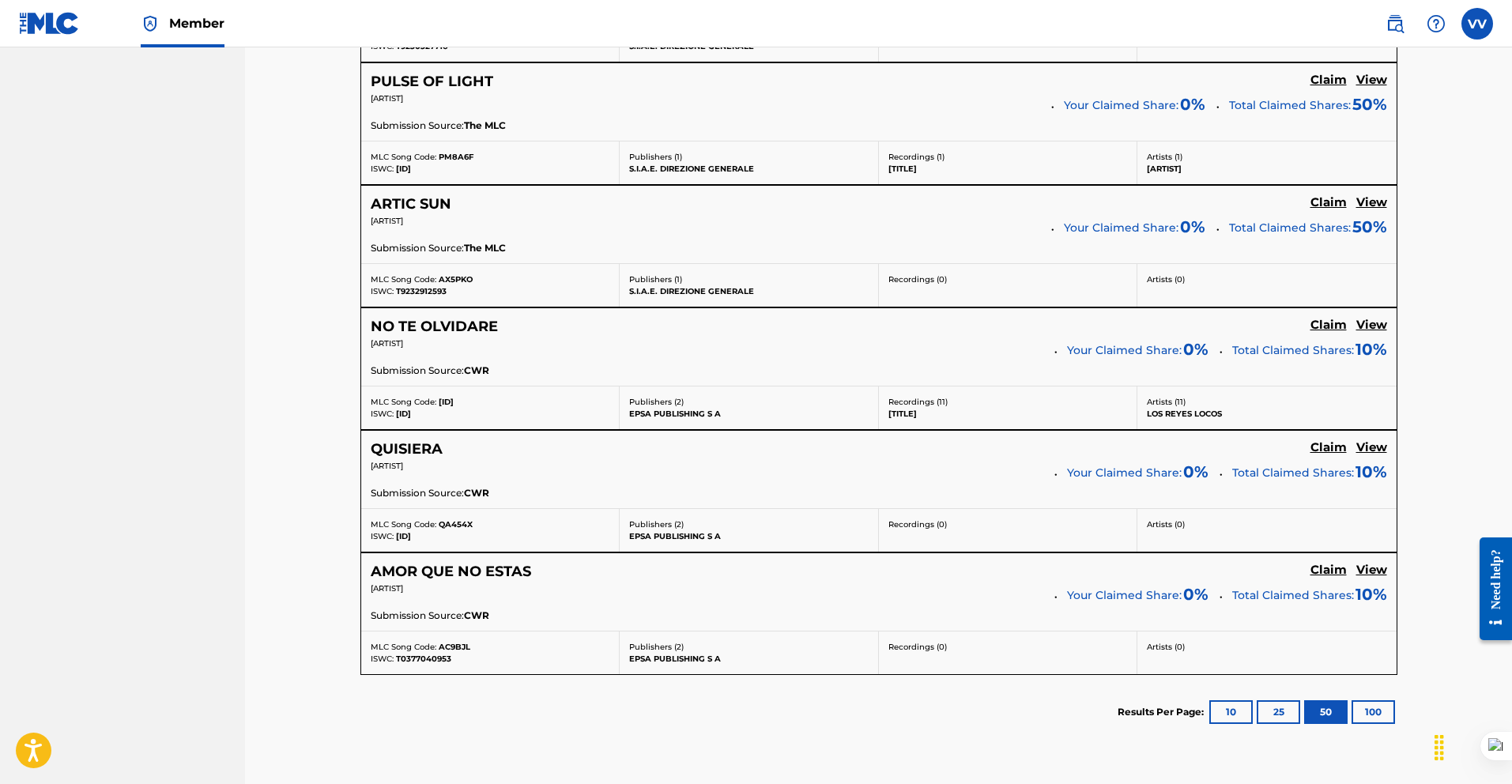 scroll, scrollTop: 1431, scrollLeft: 0, axis: vertical 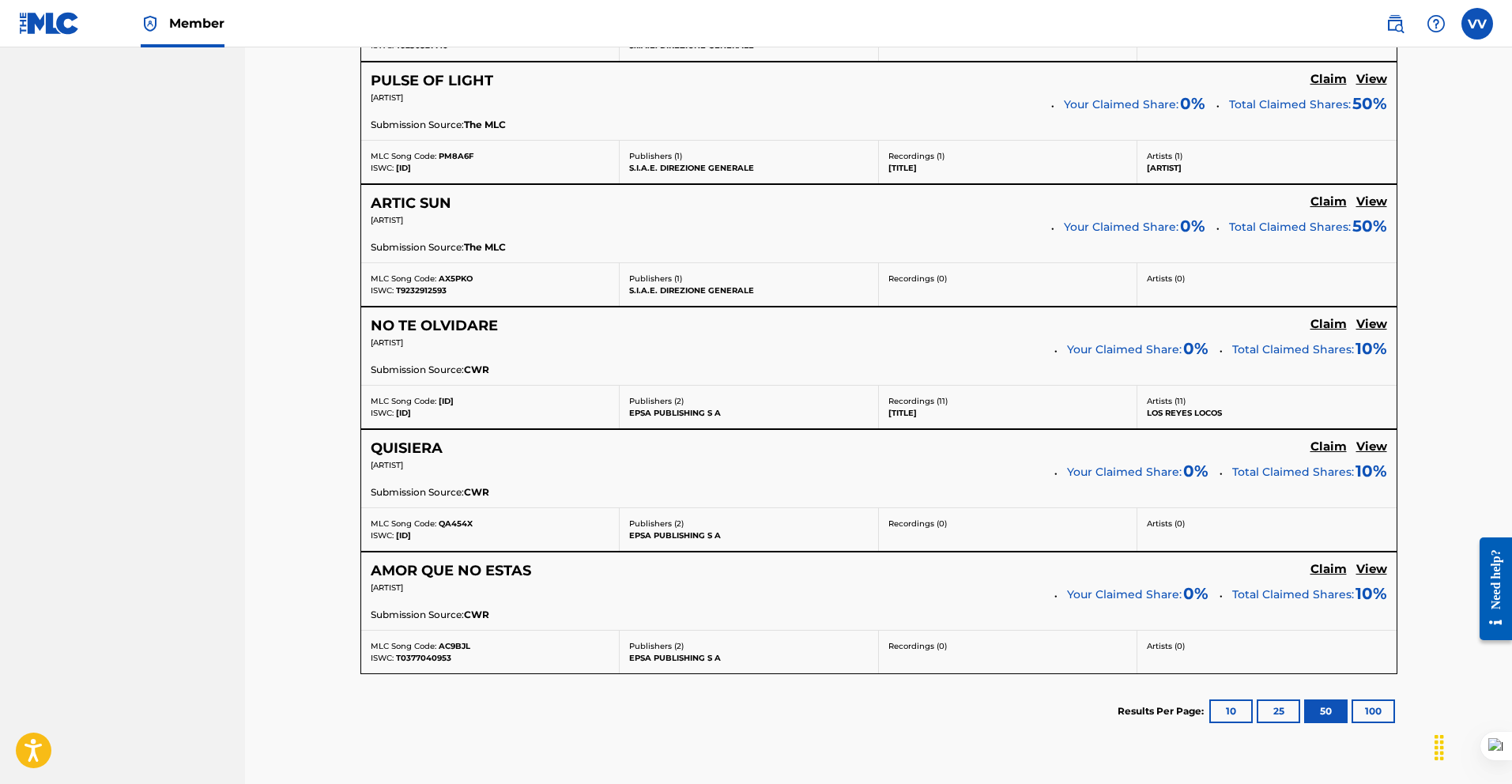 click on "Claim" at bounding box center [1329, -767] 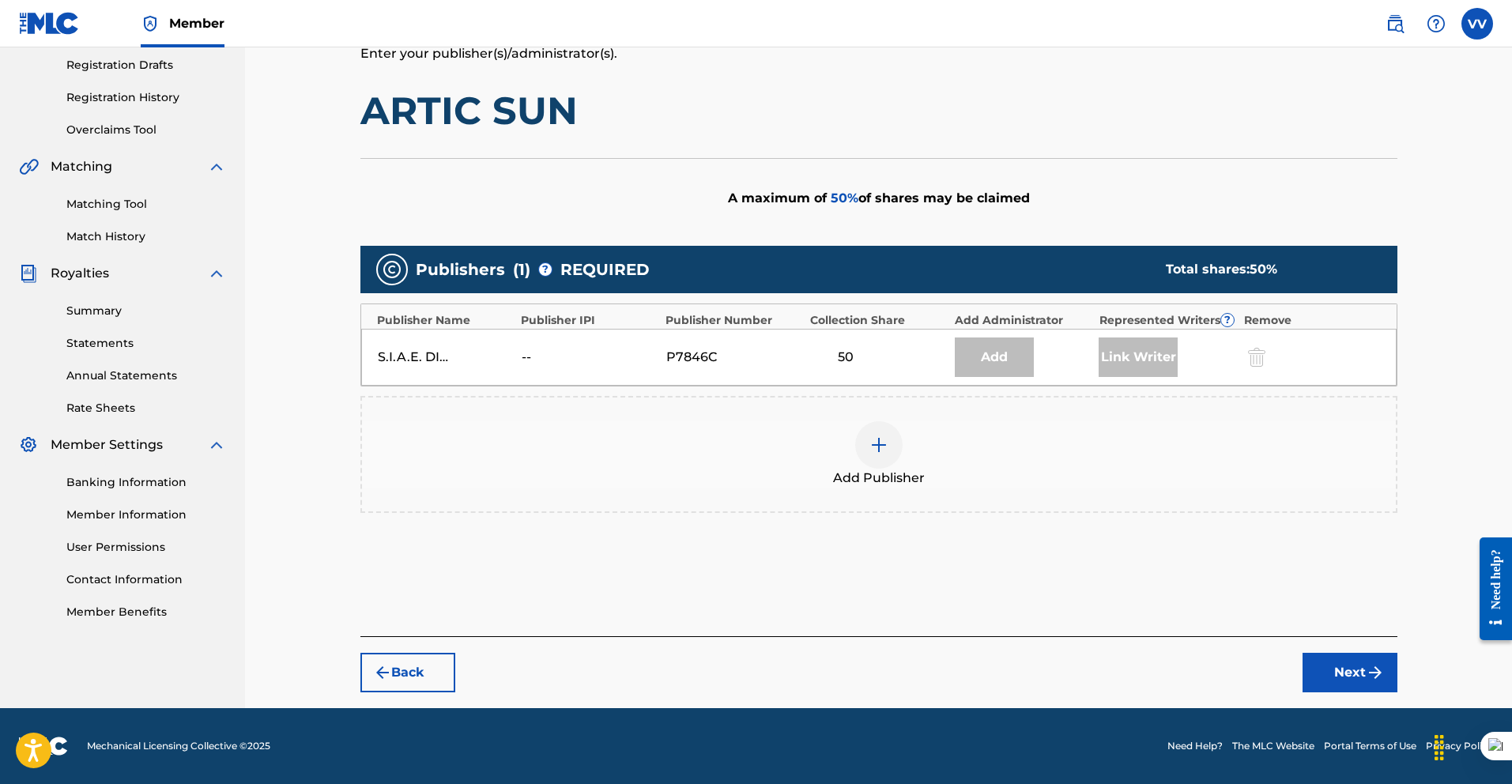 scroll, scrollTop: 265, scrollLeft: 0, axis: vertical 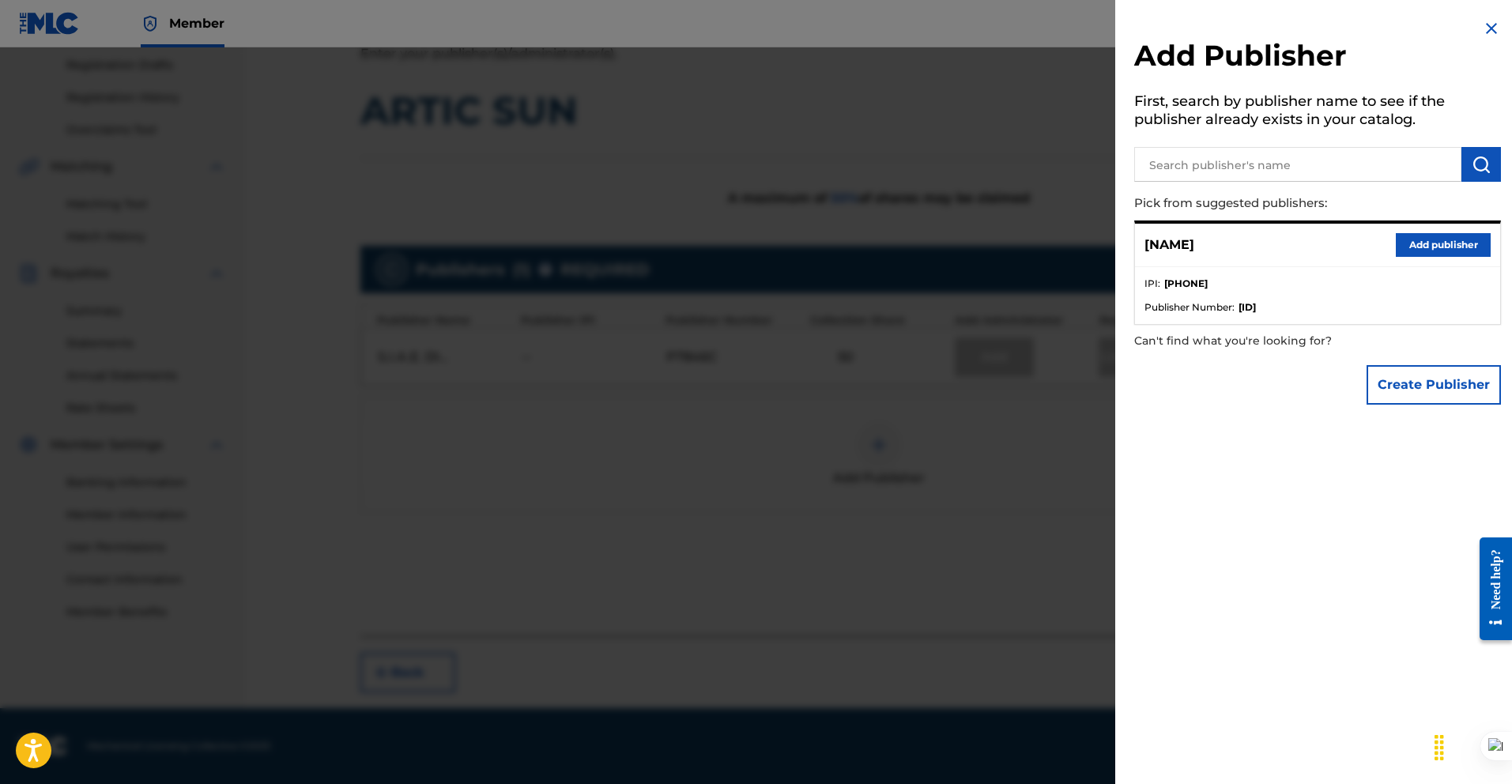 click on "Add publisher" at bounding box center [1443, 245] 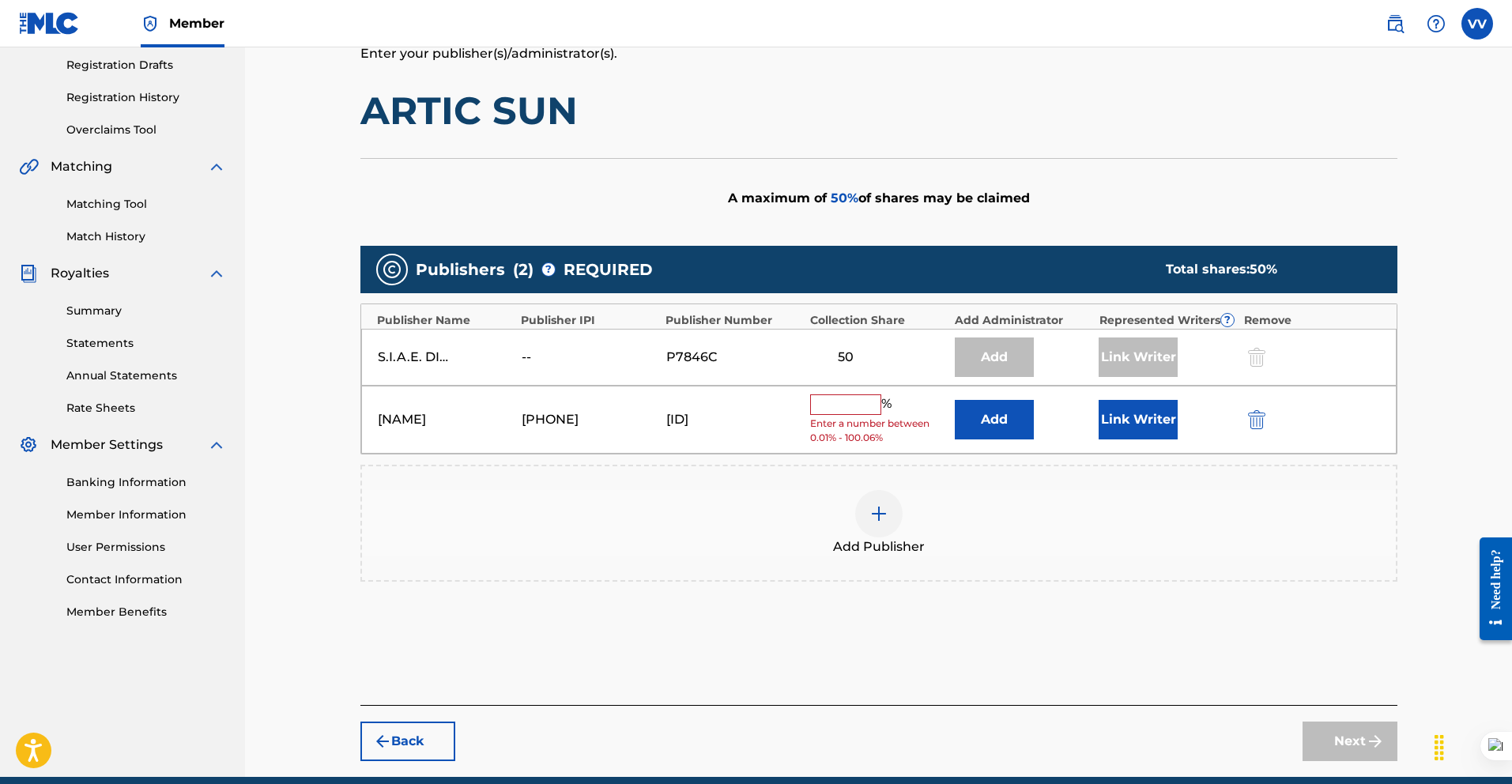 click on "Link Writer" at bounding box center (1138, 420) 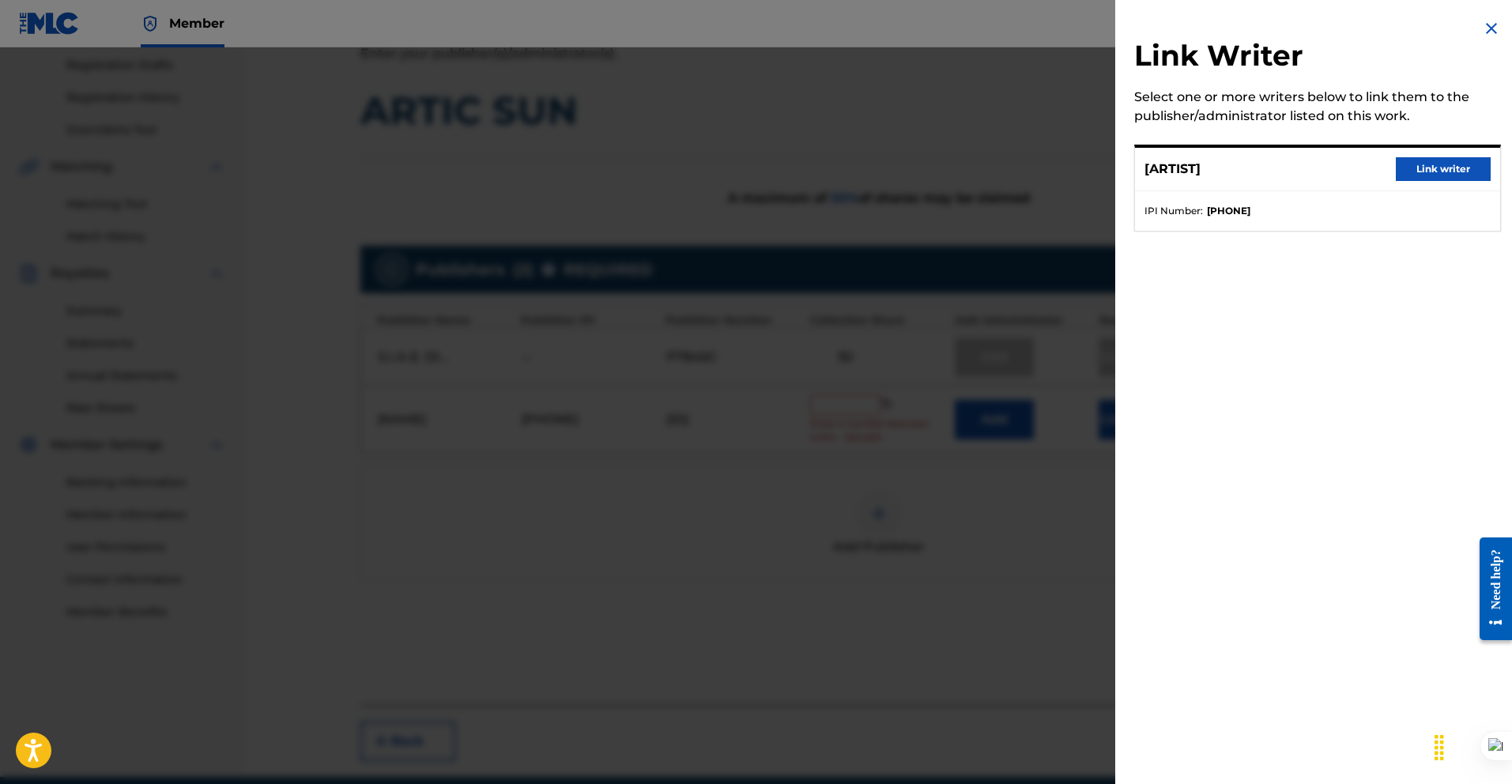 click on "Link writer" at bounding box center [1443, 169] 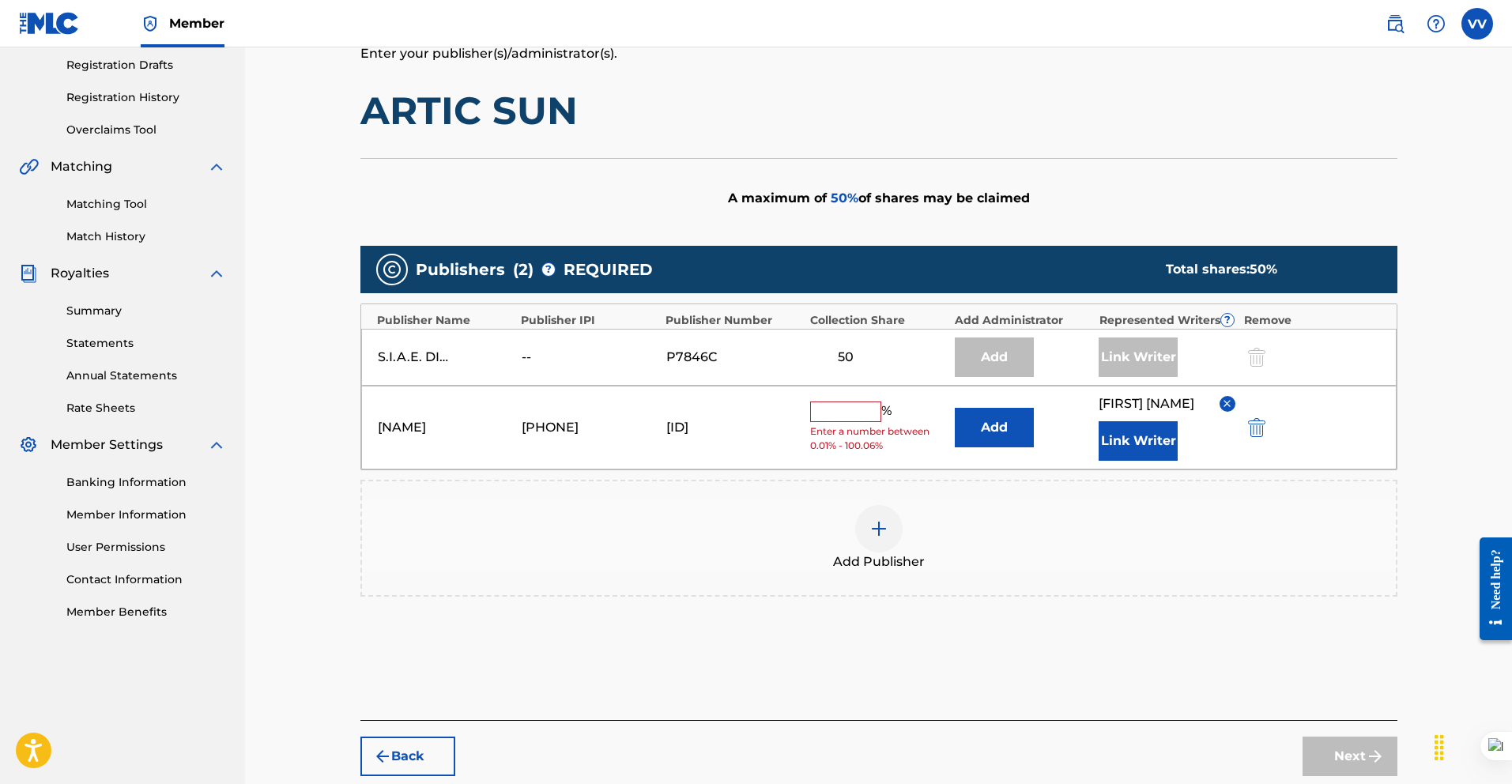 click on "Veronica Vitale 00494548018 P648CY % Enter a number between 0.01% - 100.06% Add VERONICA   VITALE Link Writer" at bounding box center [879, 428] 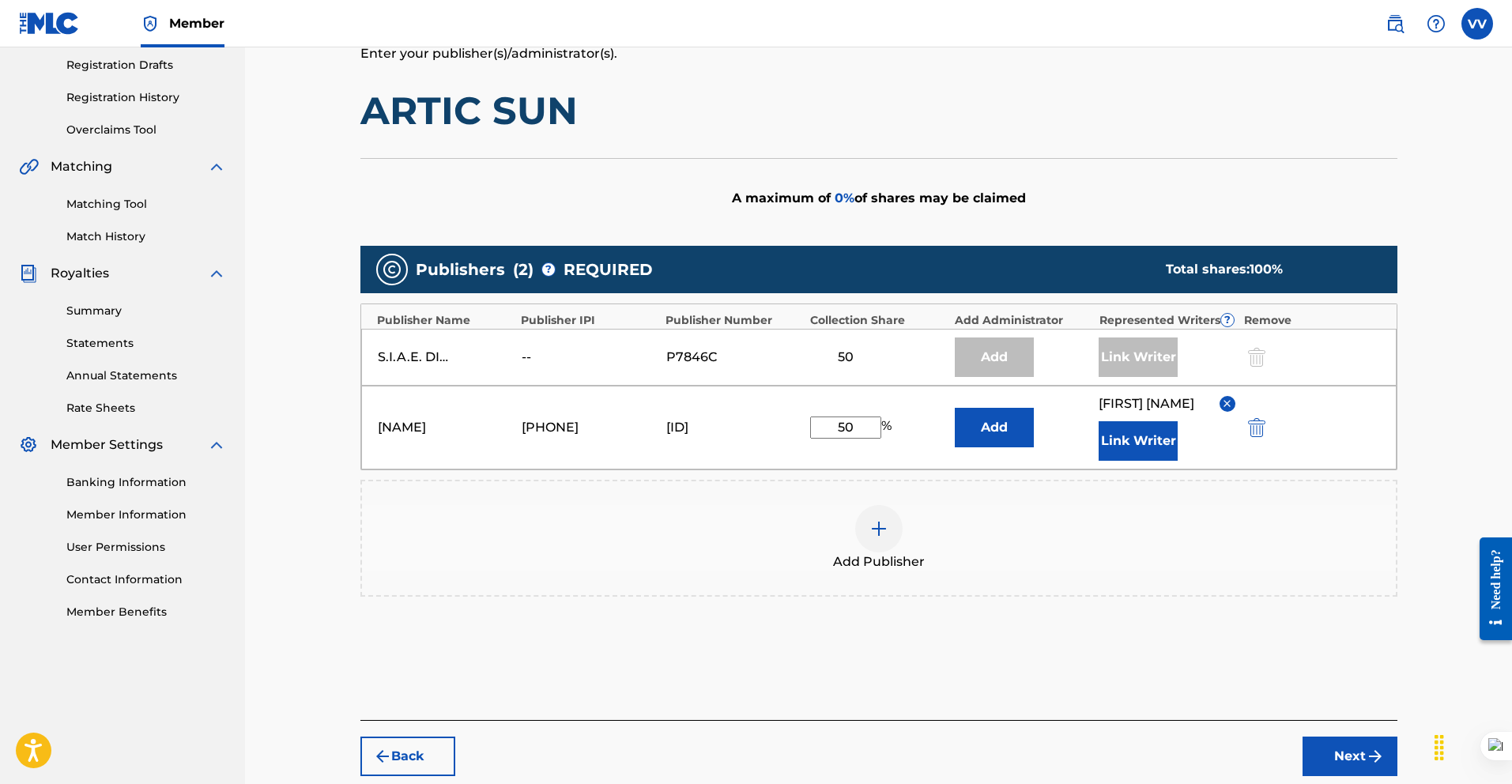 type on "50" 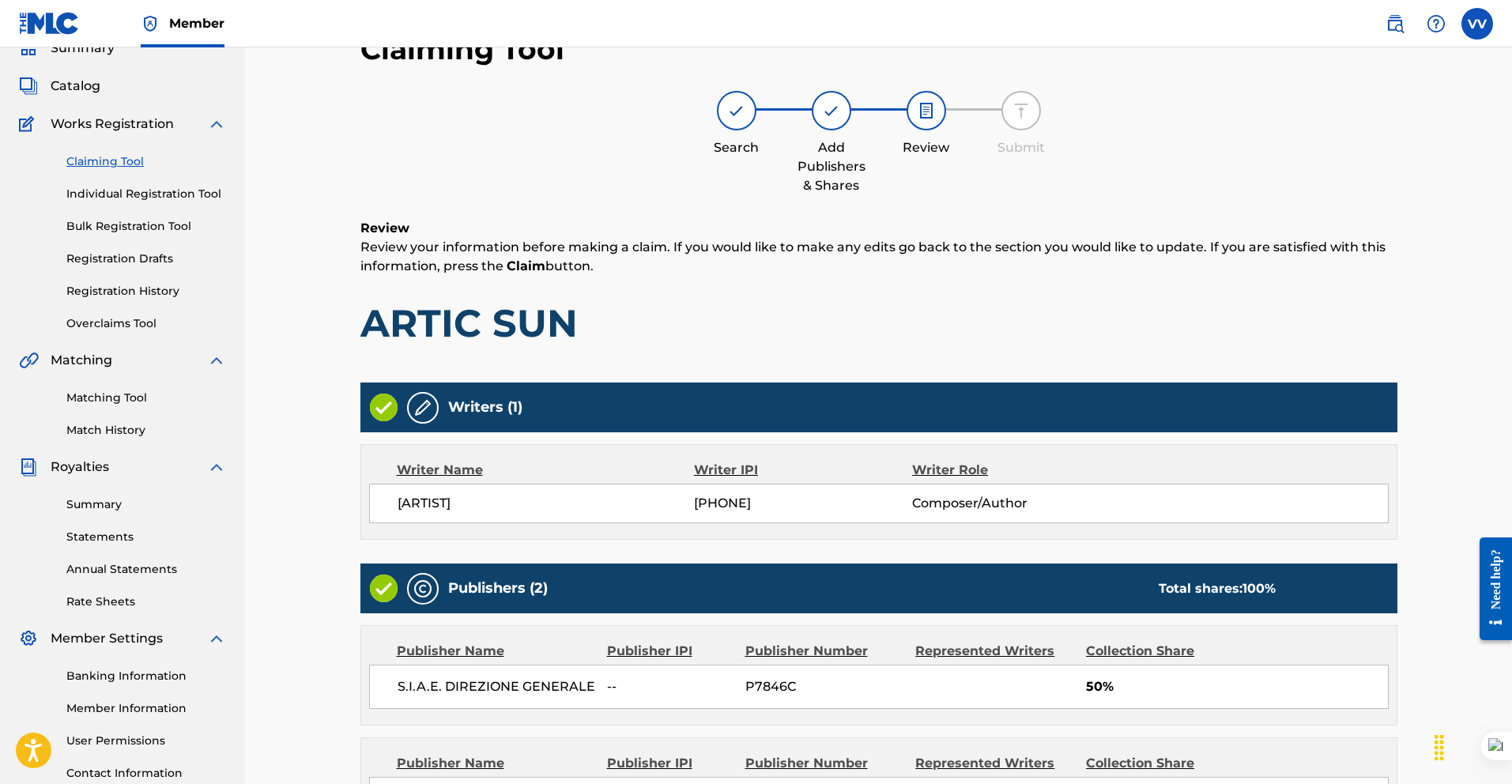 scroll, scrollTop: 295, scrollLeft: 0, axis: vertical 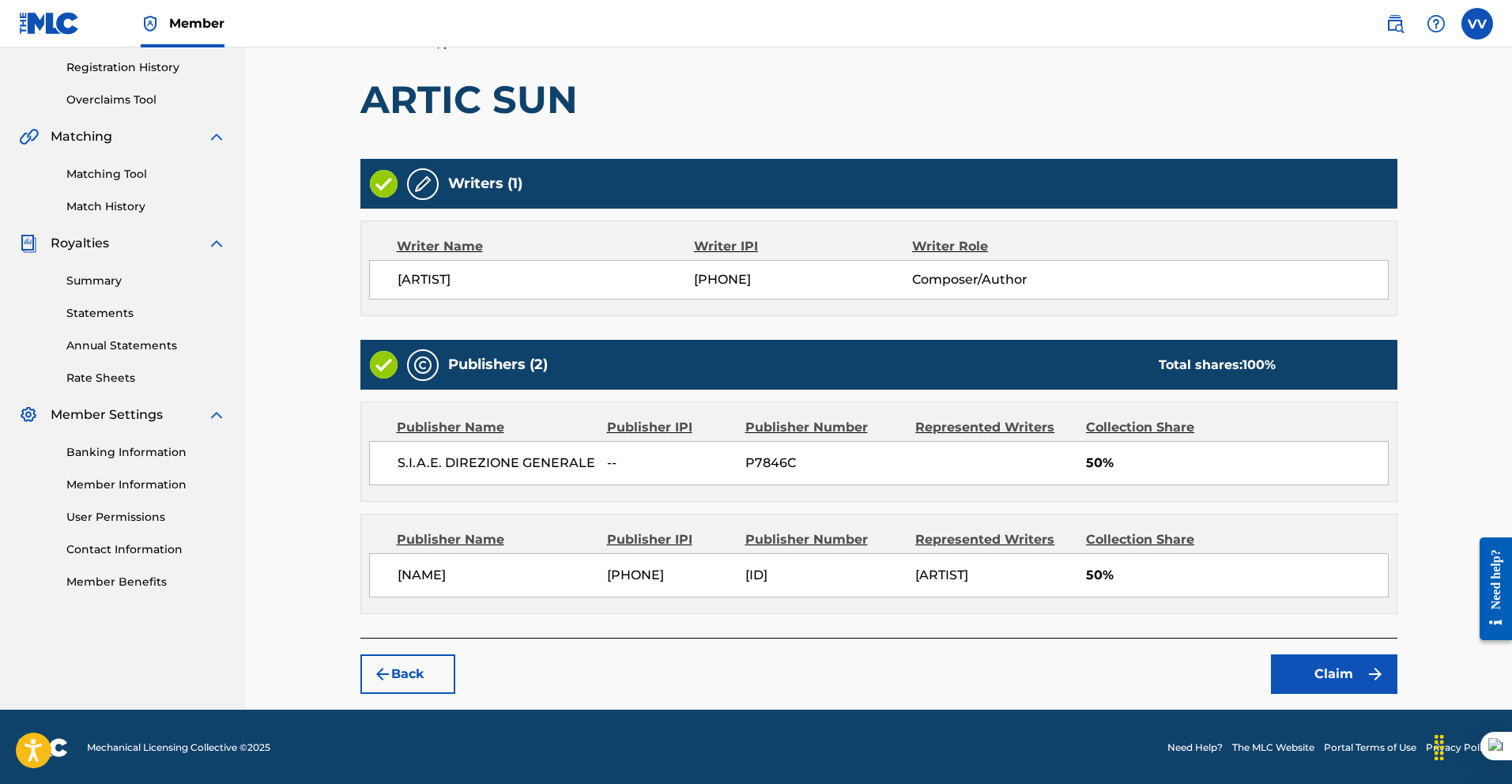 click on "Claim" at bounding box center (1334, 674) 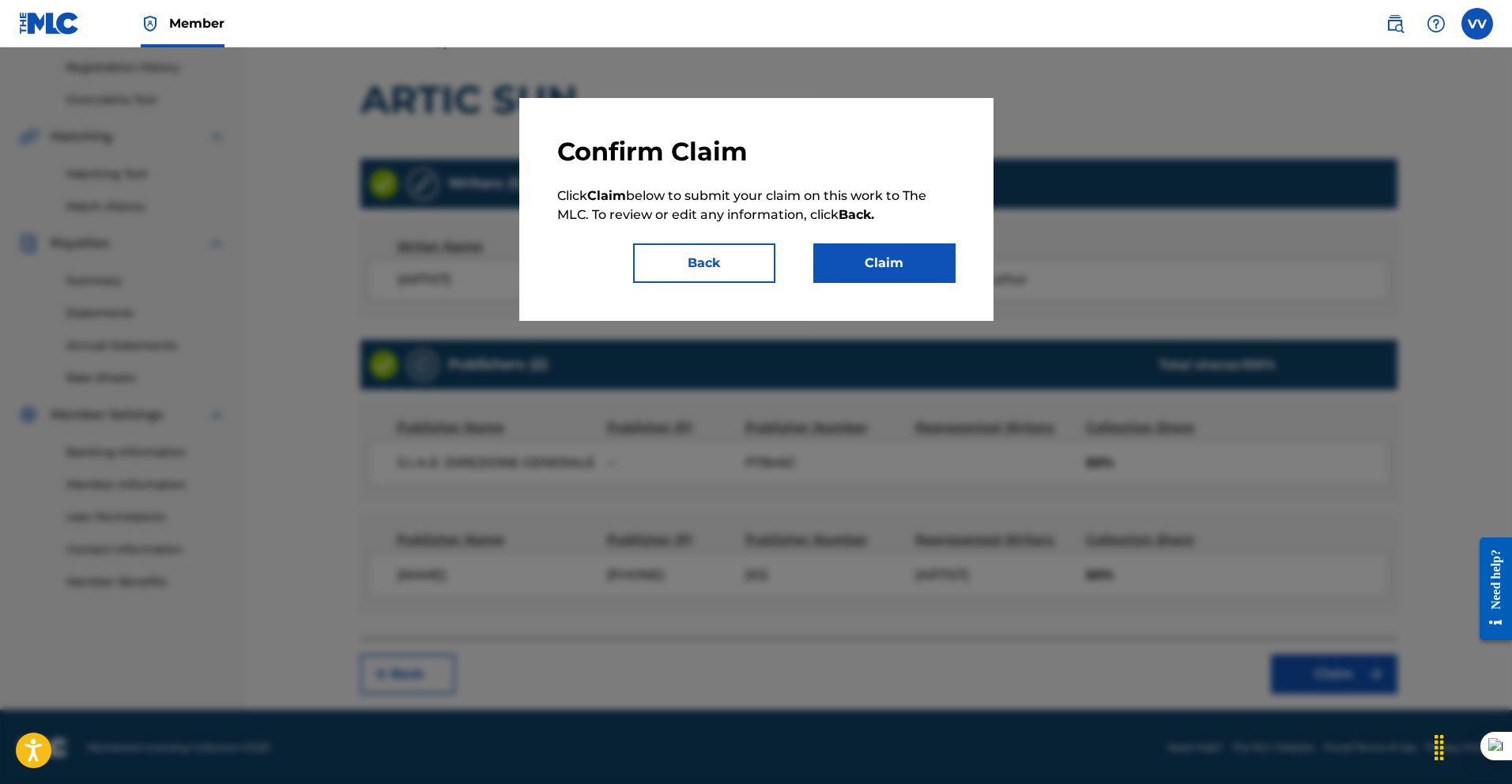 click on "Claim" at bounding box center (884, 263) 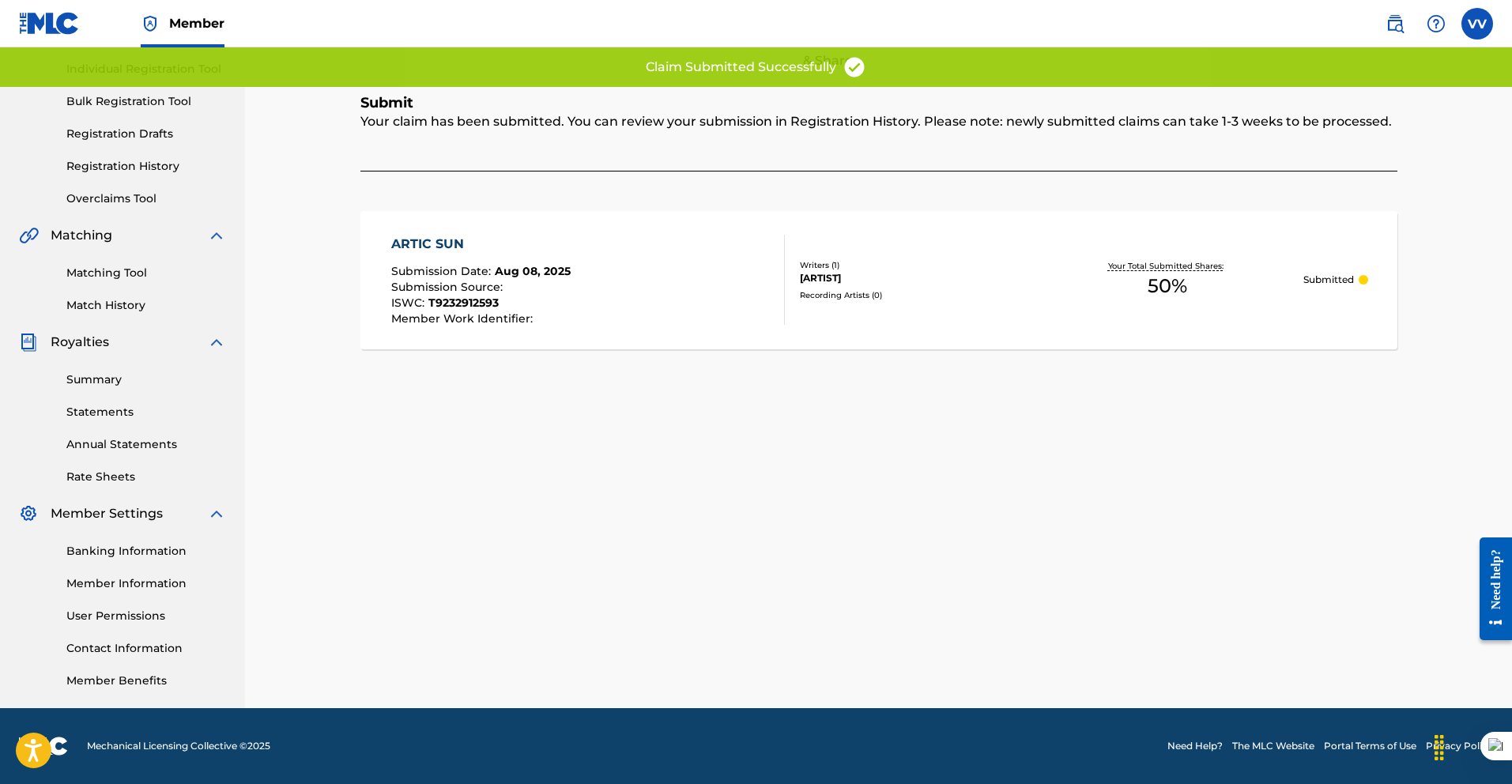 scroll, scrollTop: 0, scrollLeft: 0, axis: both 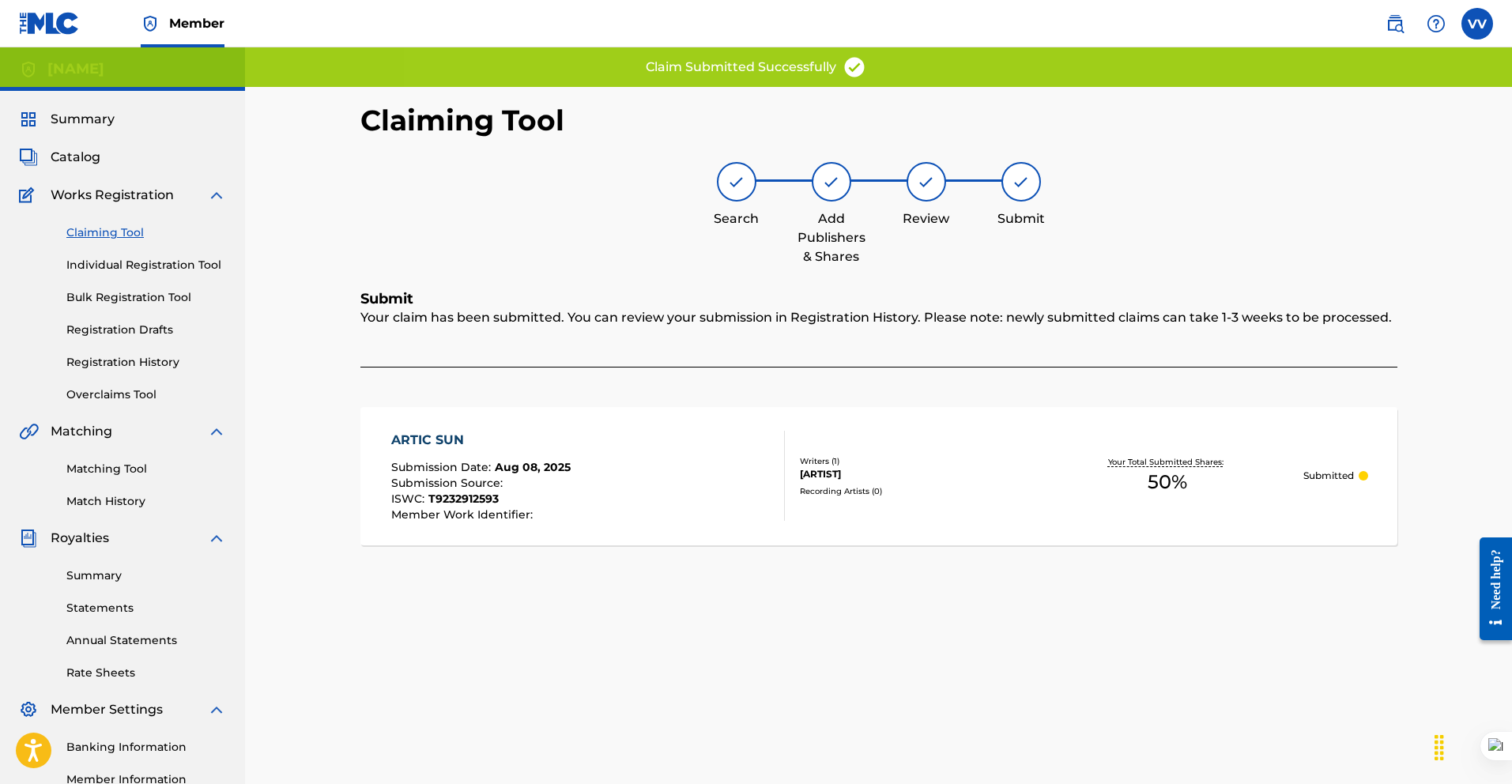 click on "Claiming Tool" at bounding box center (146, 232) 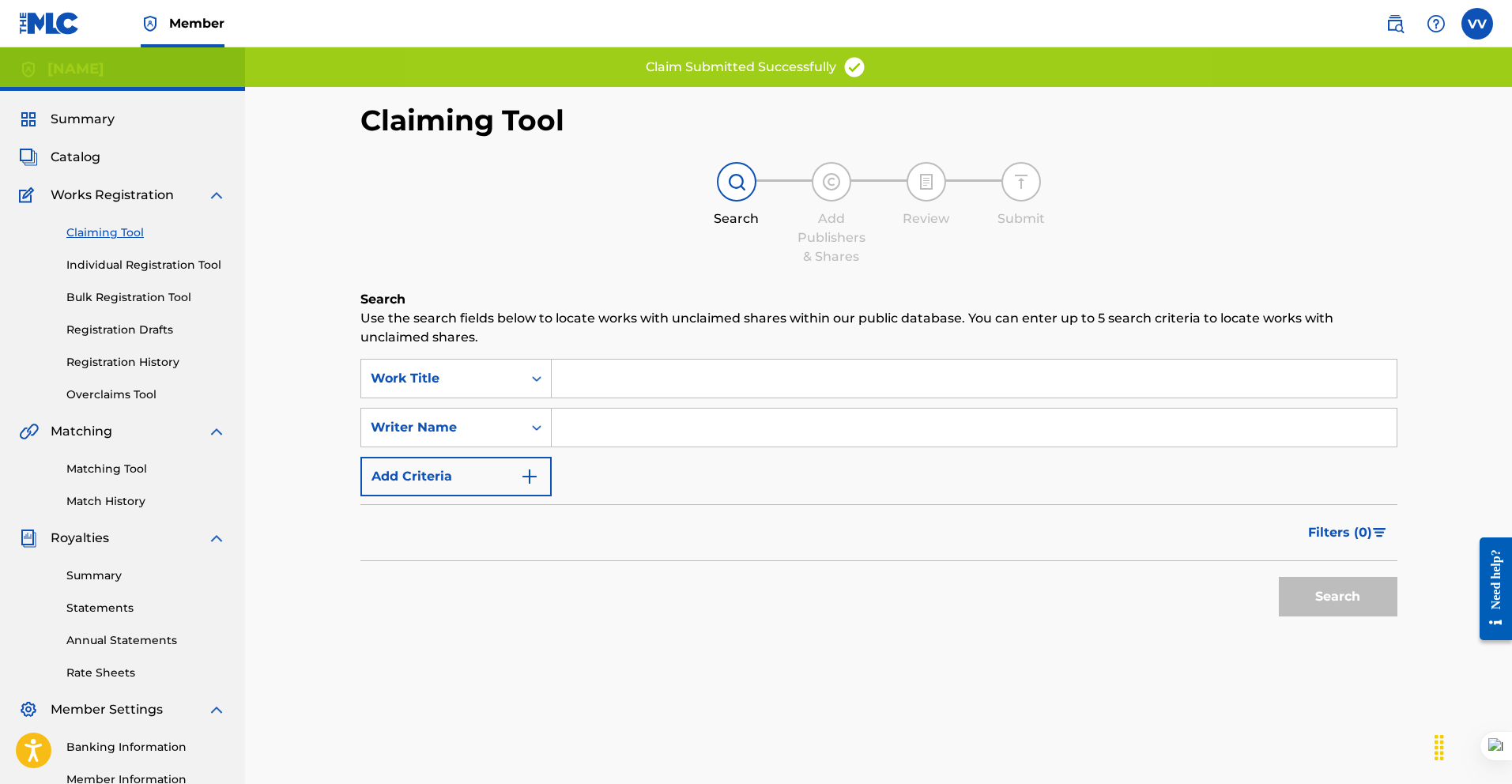 click at bounding box center [974, 428] 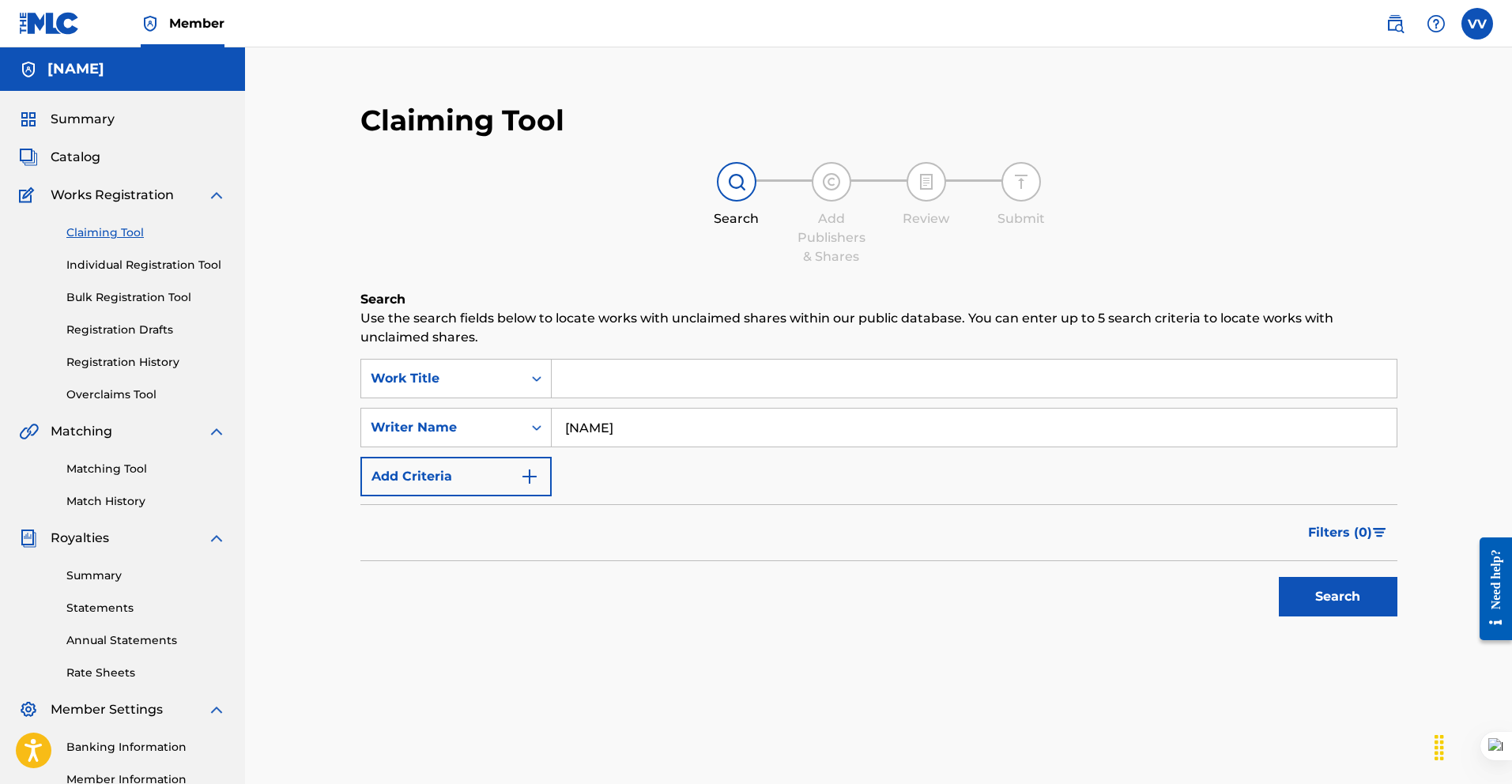 click on "Search" at bounding box center [1338, 597] 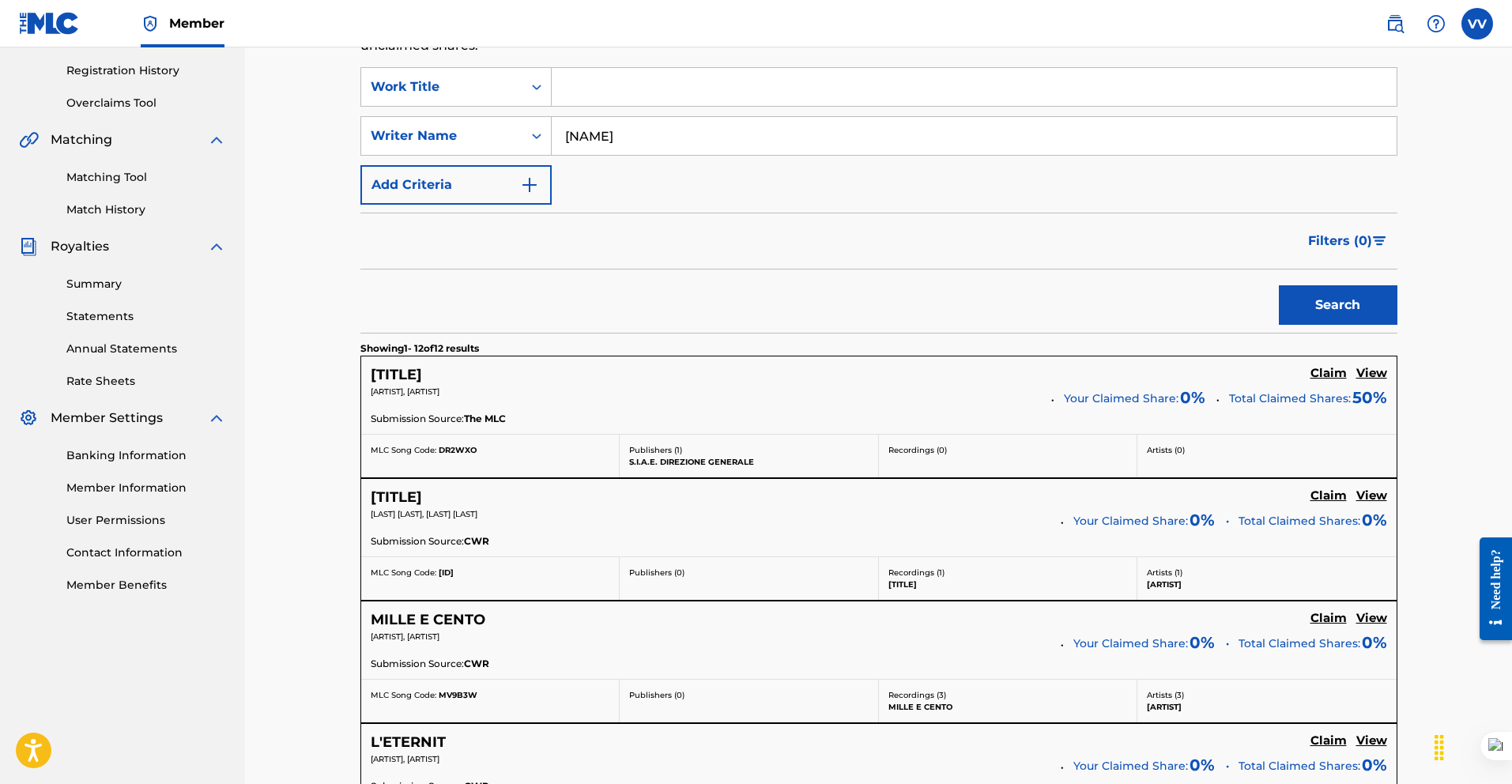 scroll, scrollTop: 0, scrollLeft: 0, axis: both 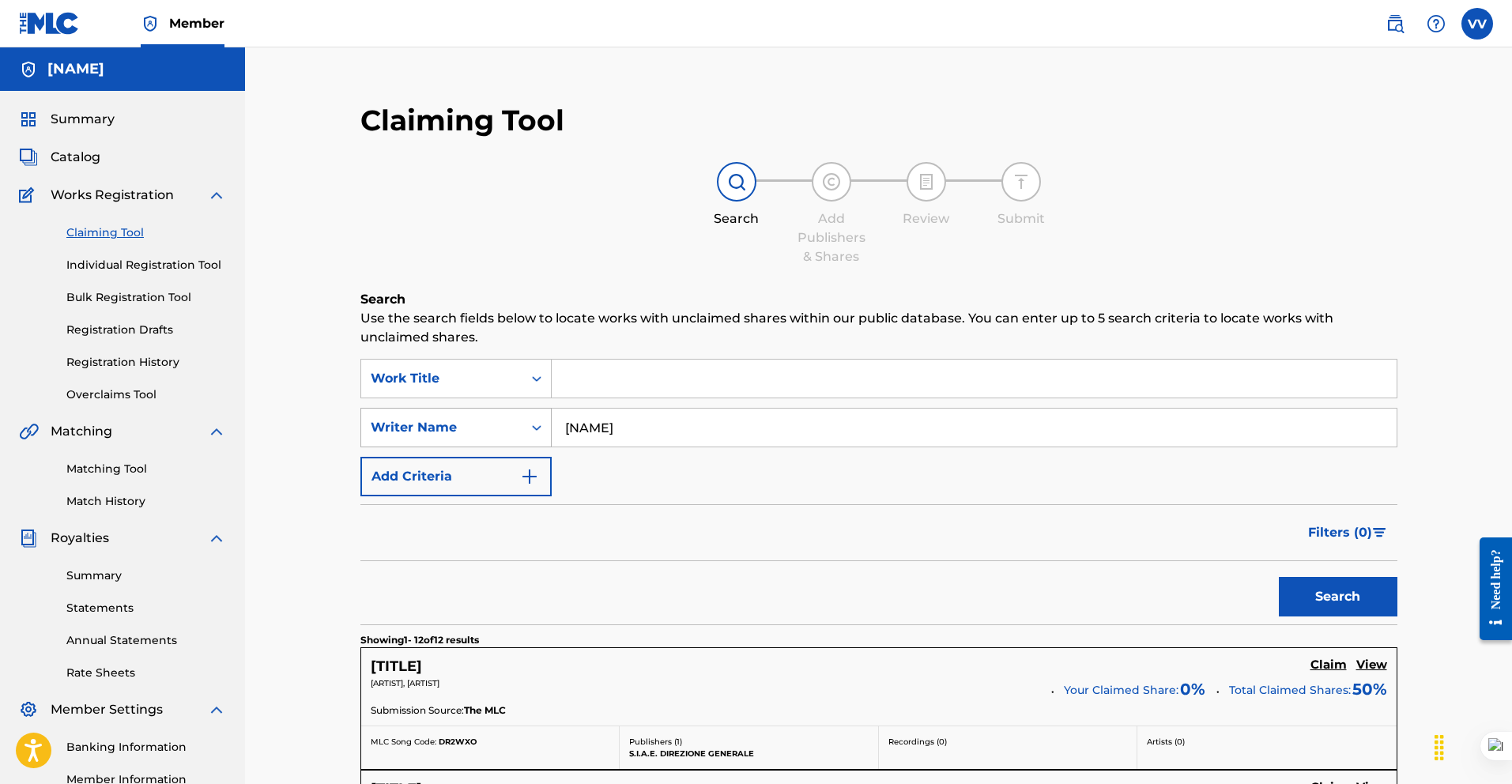 click 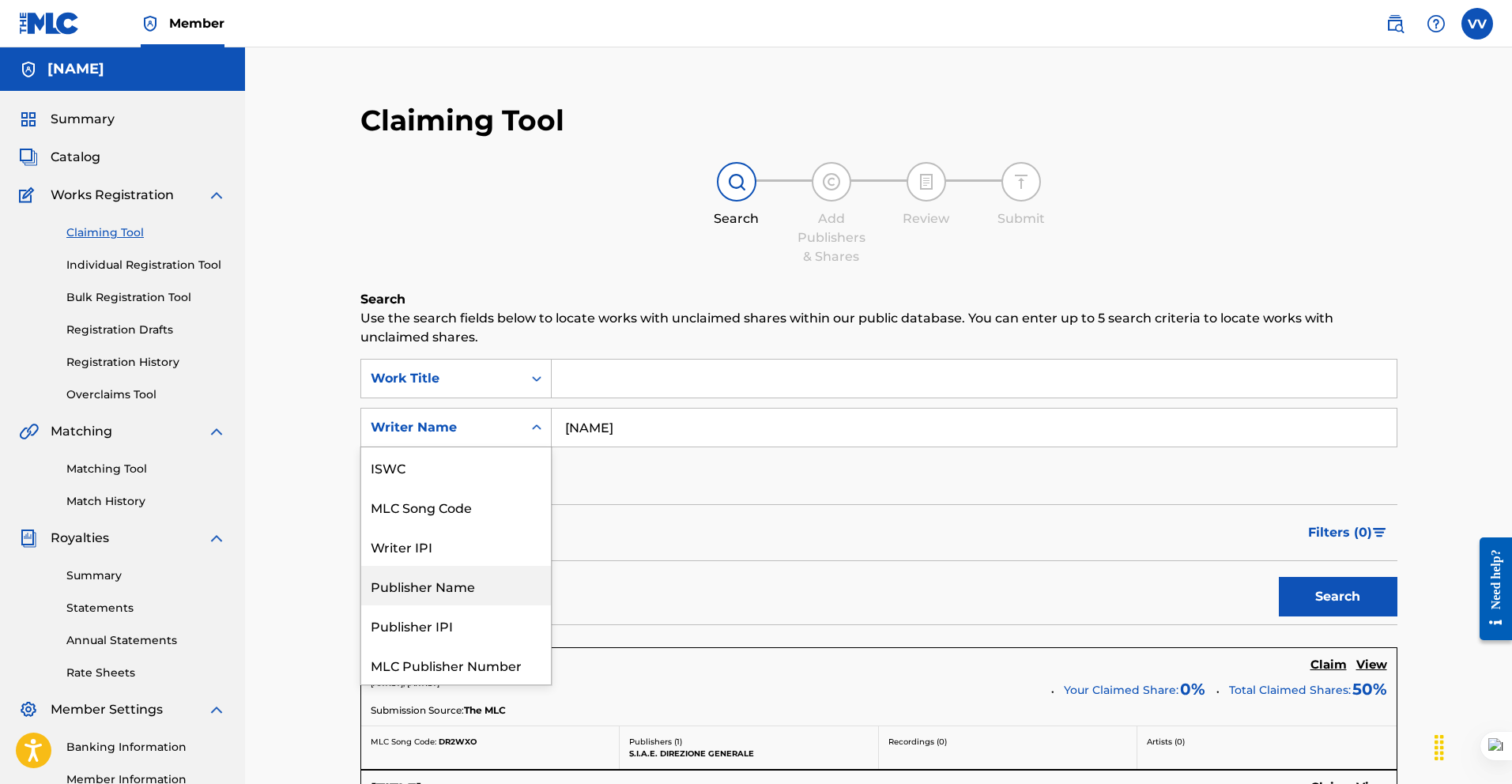 scroll, scrollTop: 40, scrollLeft: 0, axis: vertical 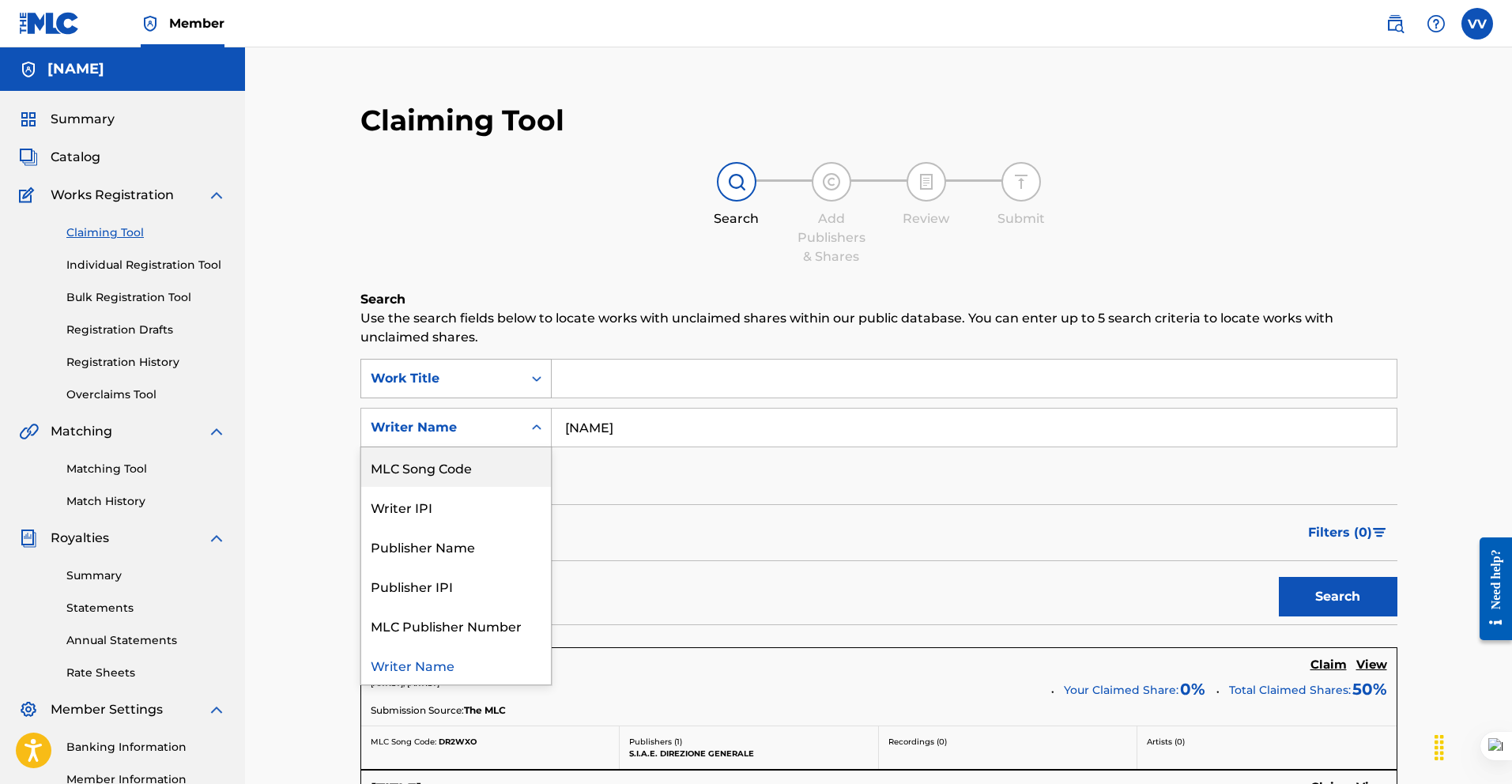 click on "Work Title" at bounding box center (442, 379) 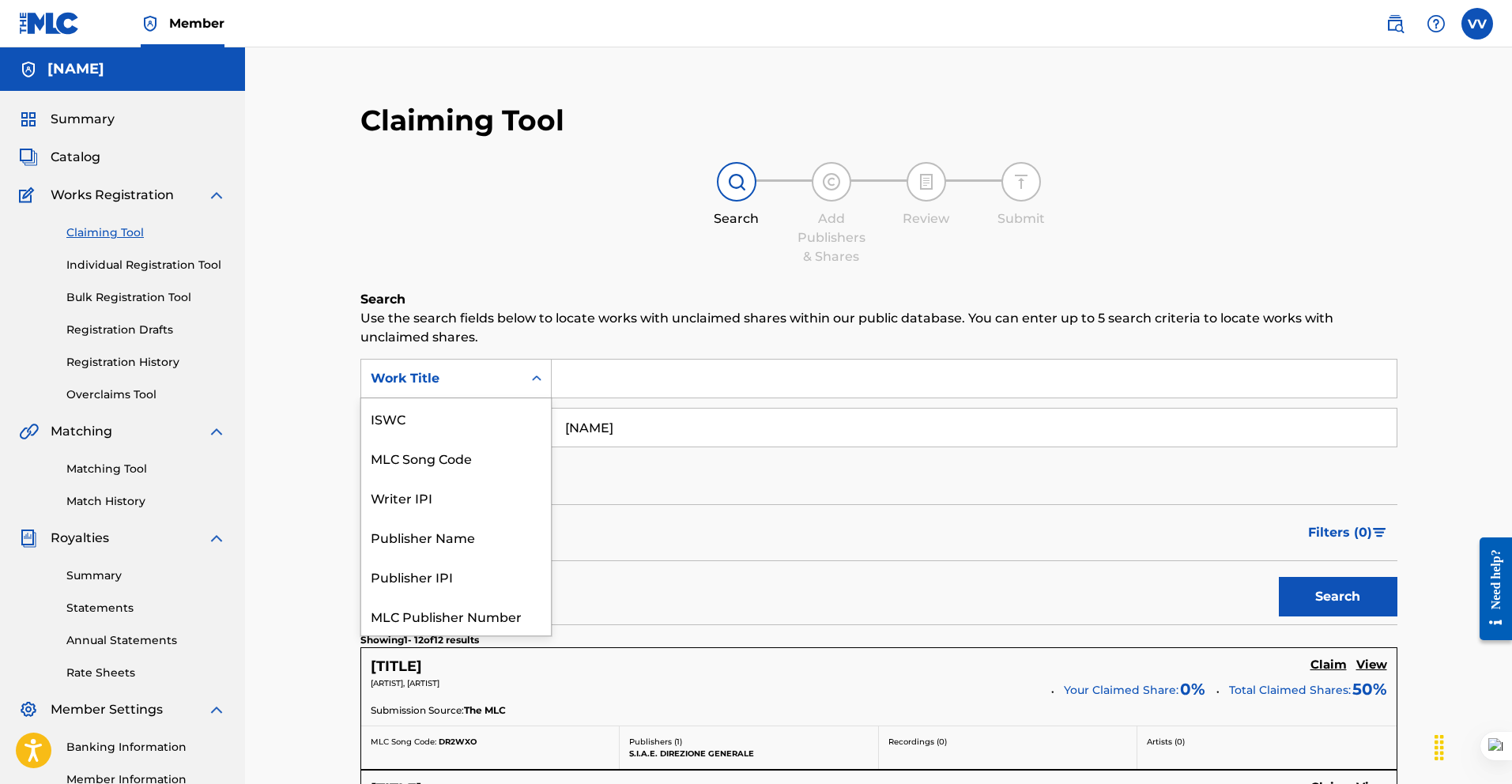 scroll, scrollTop: 40, scrollLeft: 0, axis: vertical 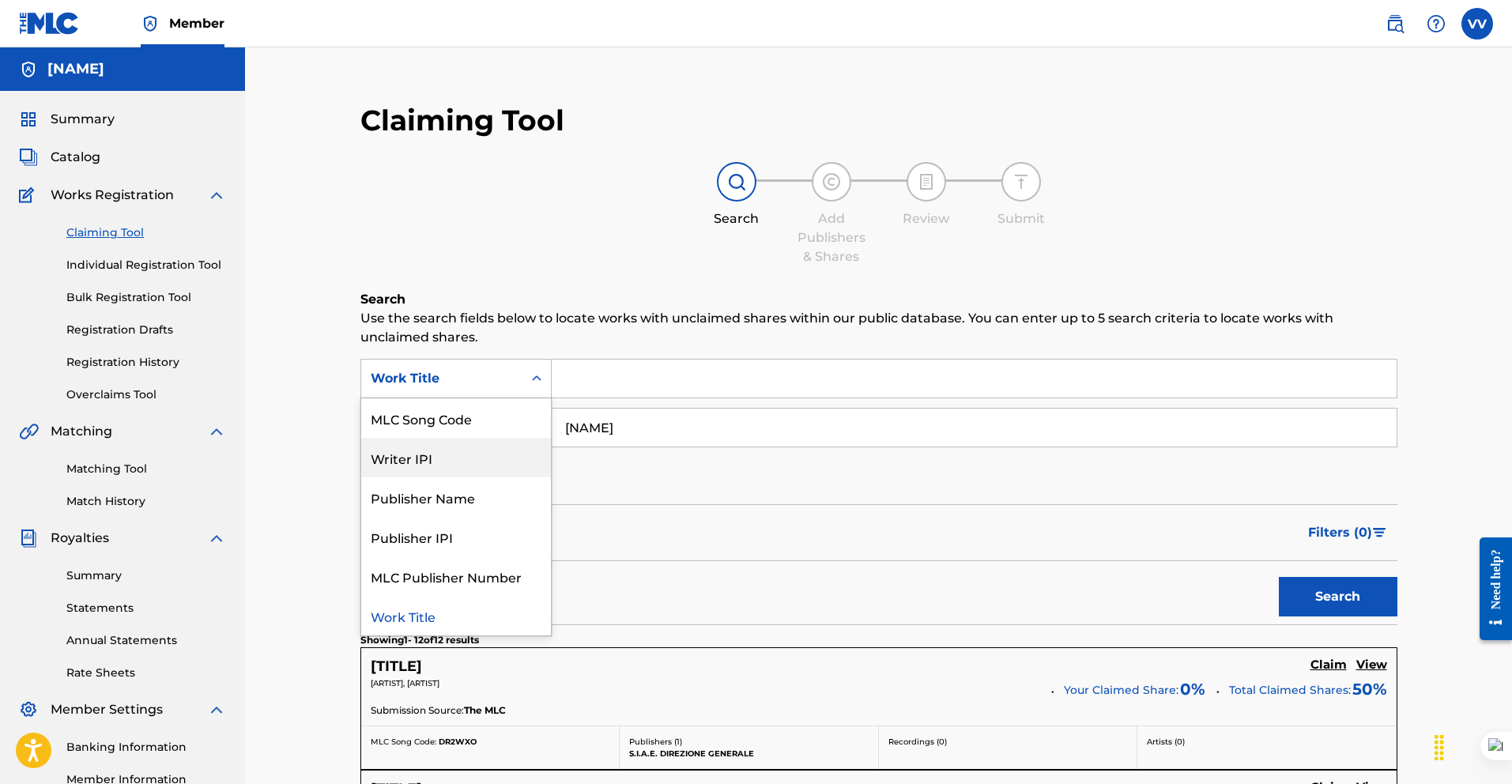 click on "Filters ( 0 )" at bounding box center [879, 533] 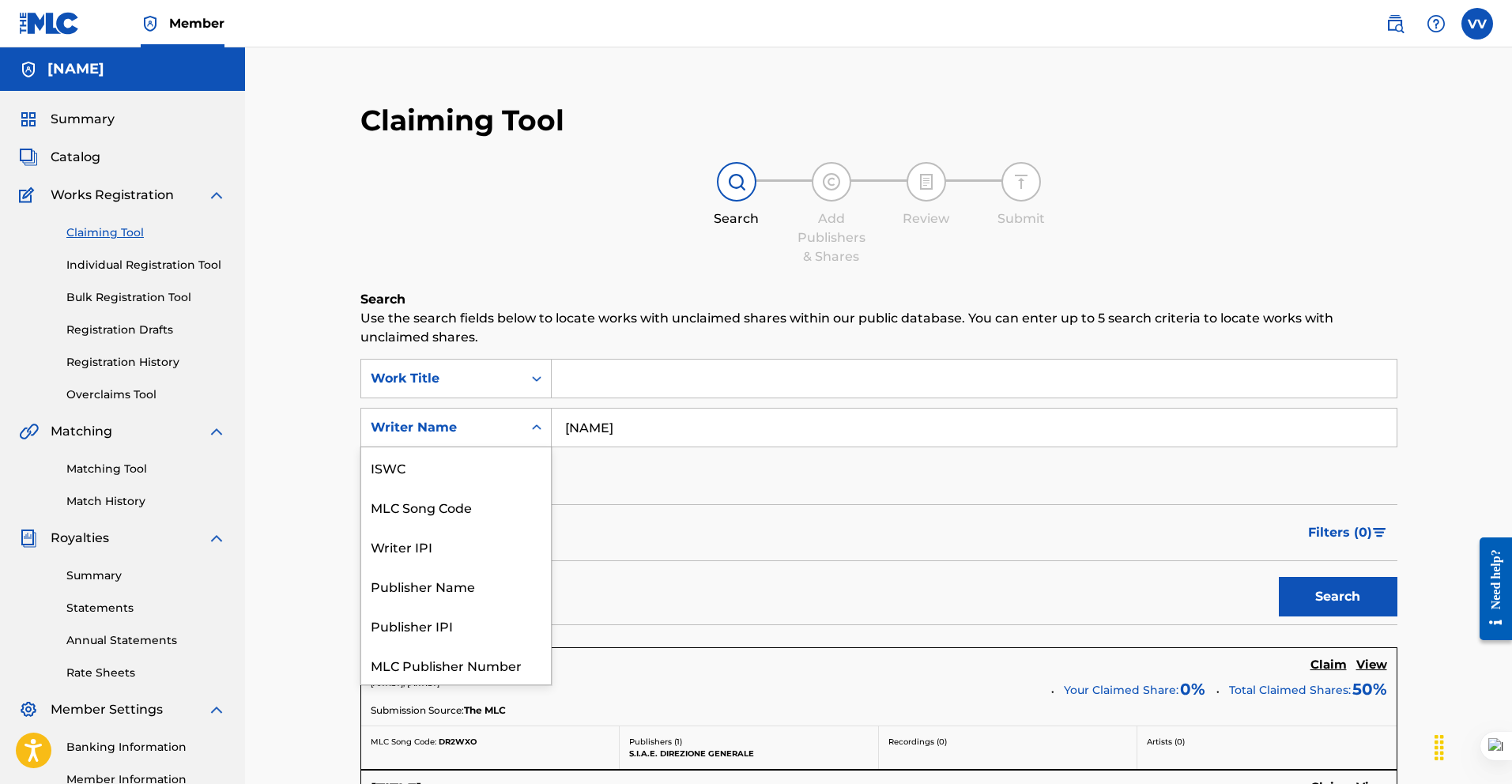 click on "Writer Name" at bounding box center [442, 428] 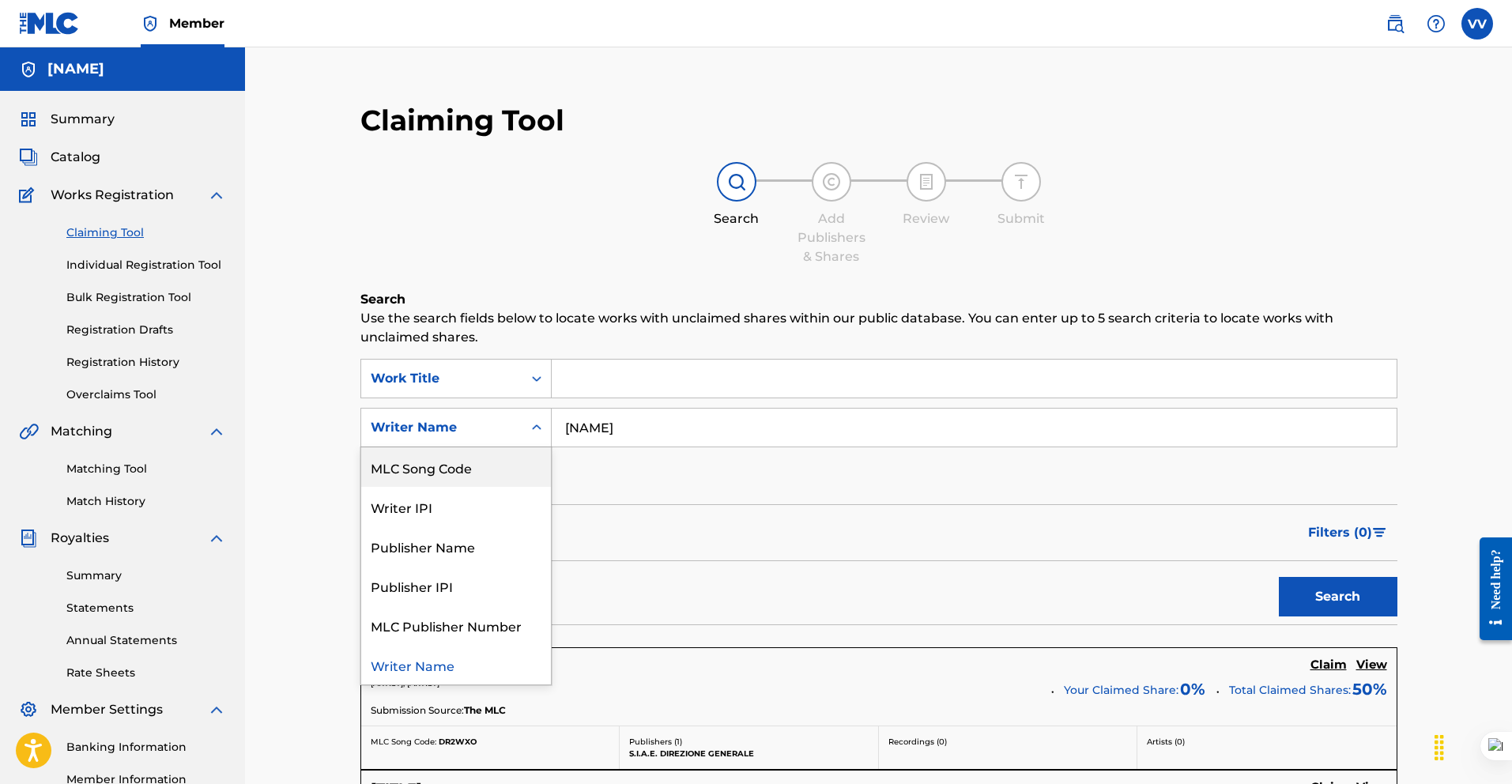 click on "DECODE KEY Claim View" at bounding box center [879, 666] 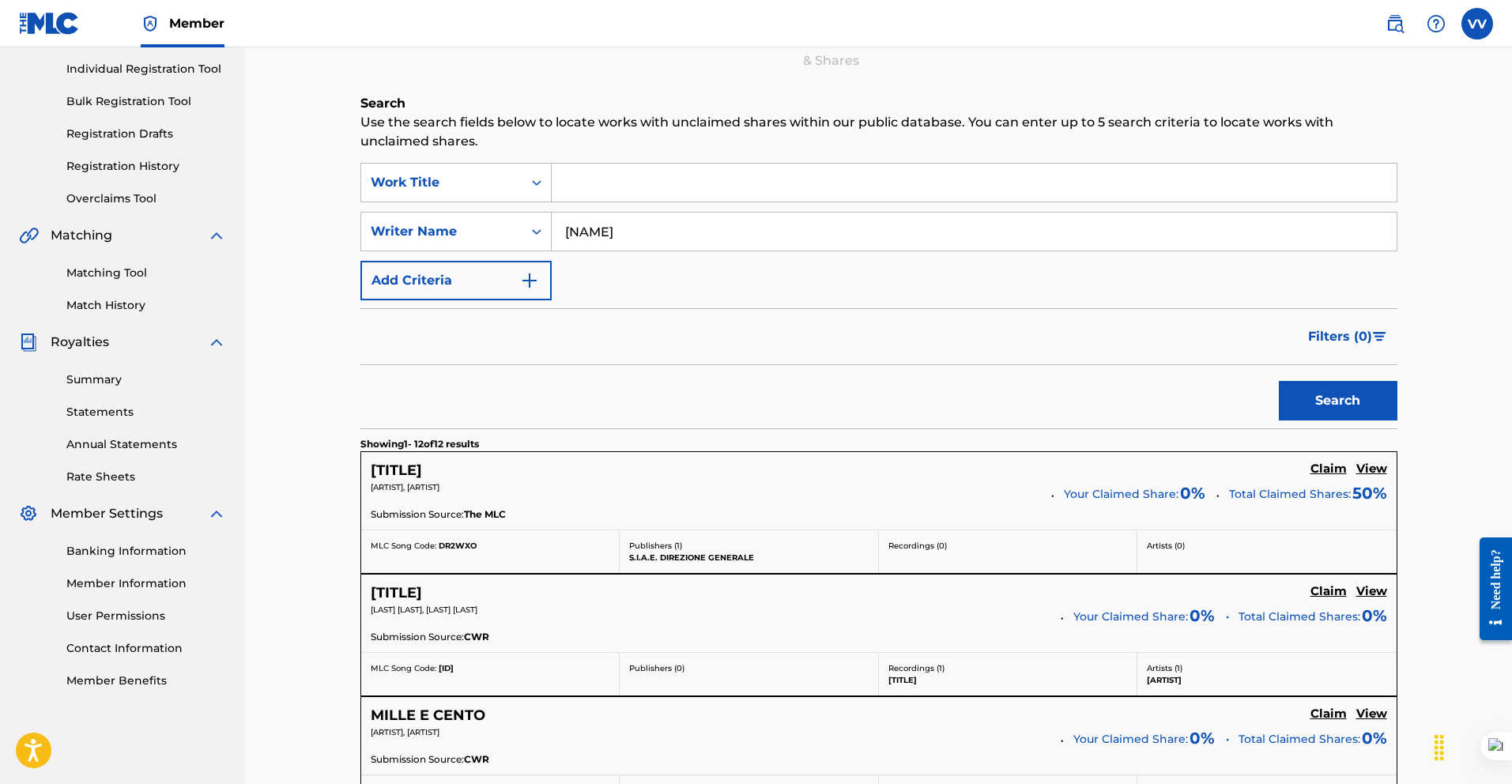 scroll, scrollTop: 197, scrollLeft: 0, axis: vertical 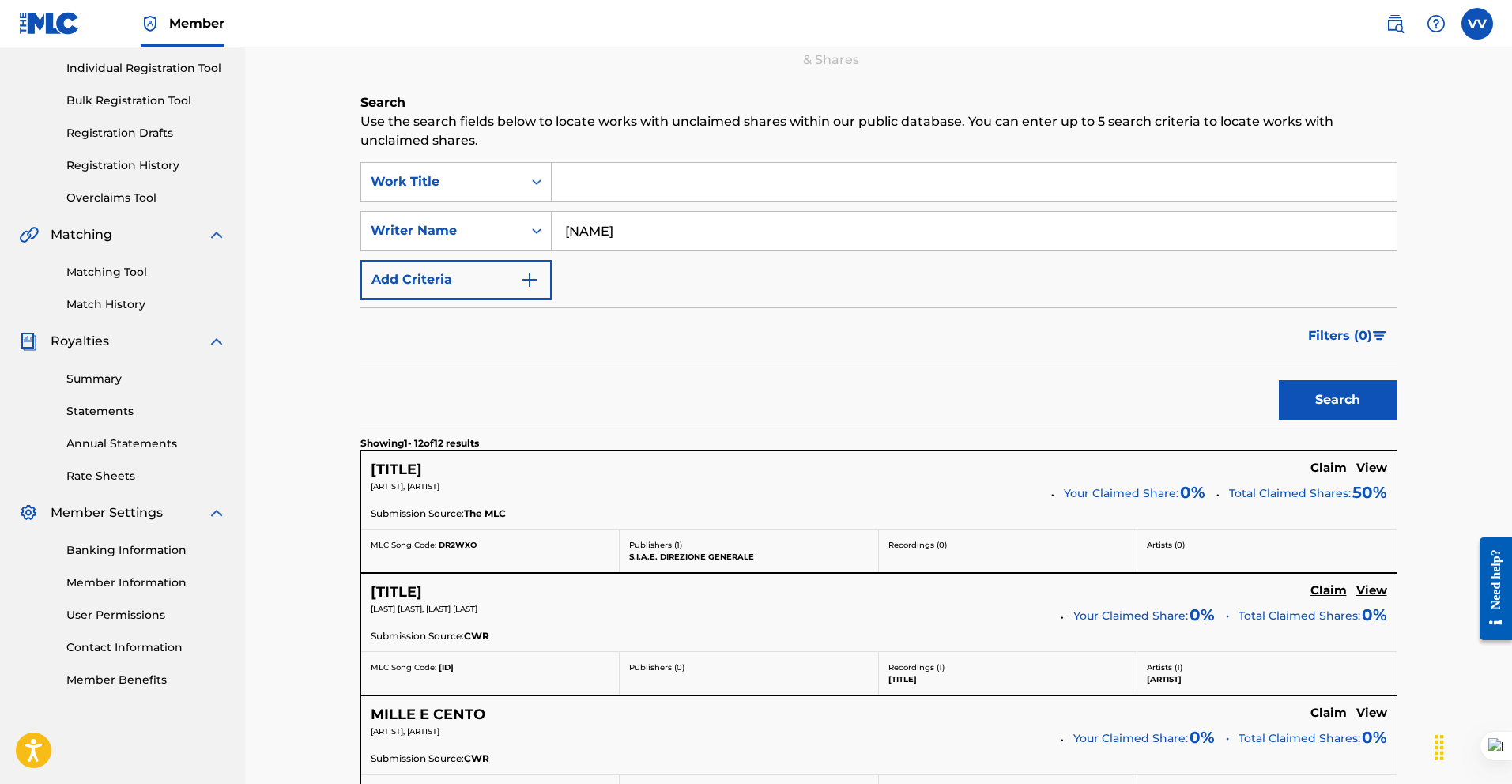 click on "View" at bounding box center (1371, 590) 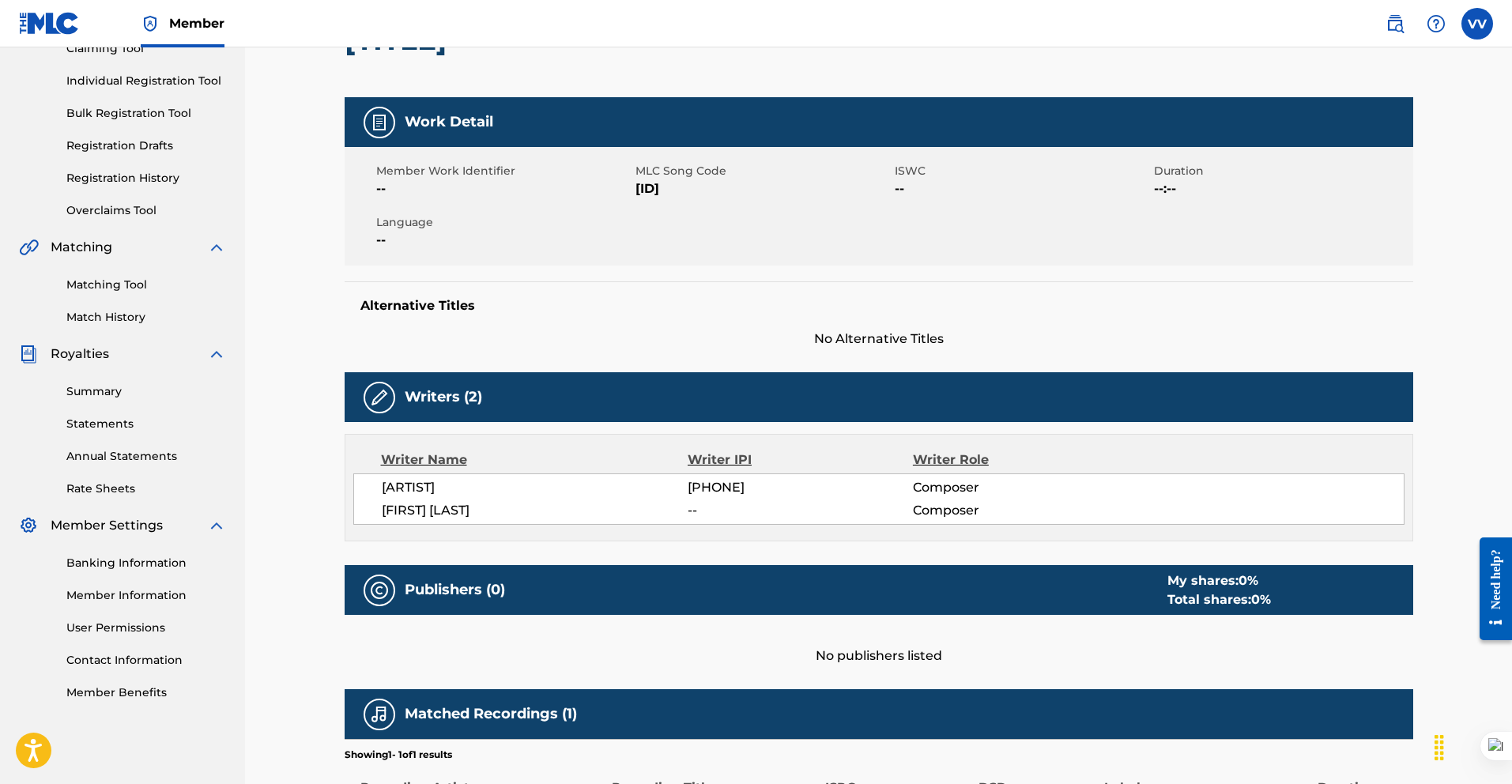 scroll, scrollTop: 185, scrollLeft: 0, axis: vertical 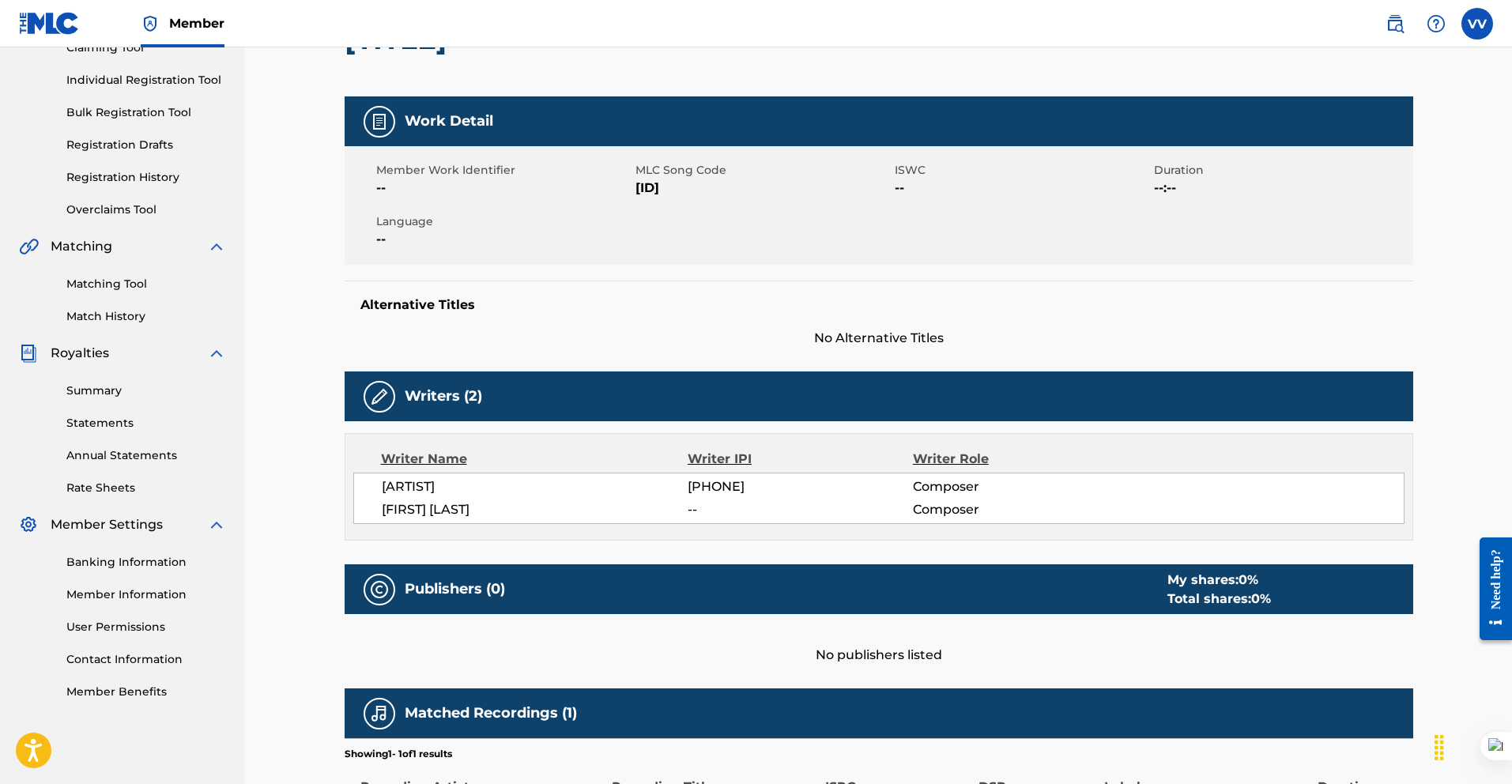 drag, startPoint x: 787, startPoint y: 484, endPoint x: 681, endPoint y: 490, distance: 106.16968 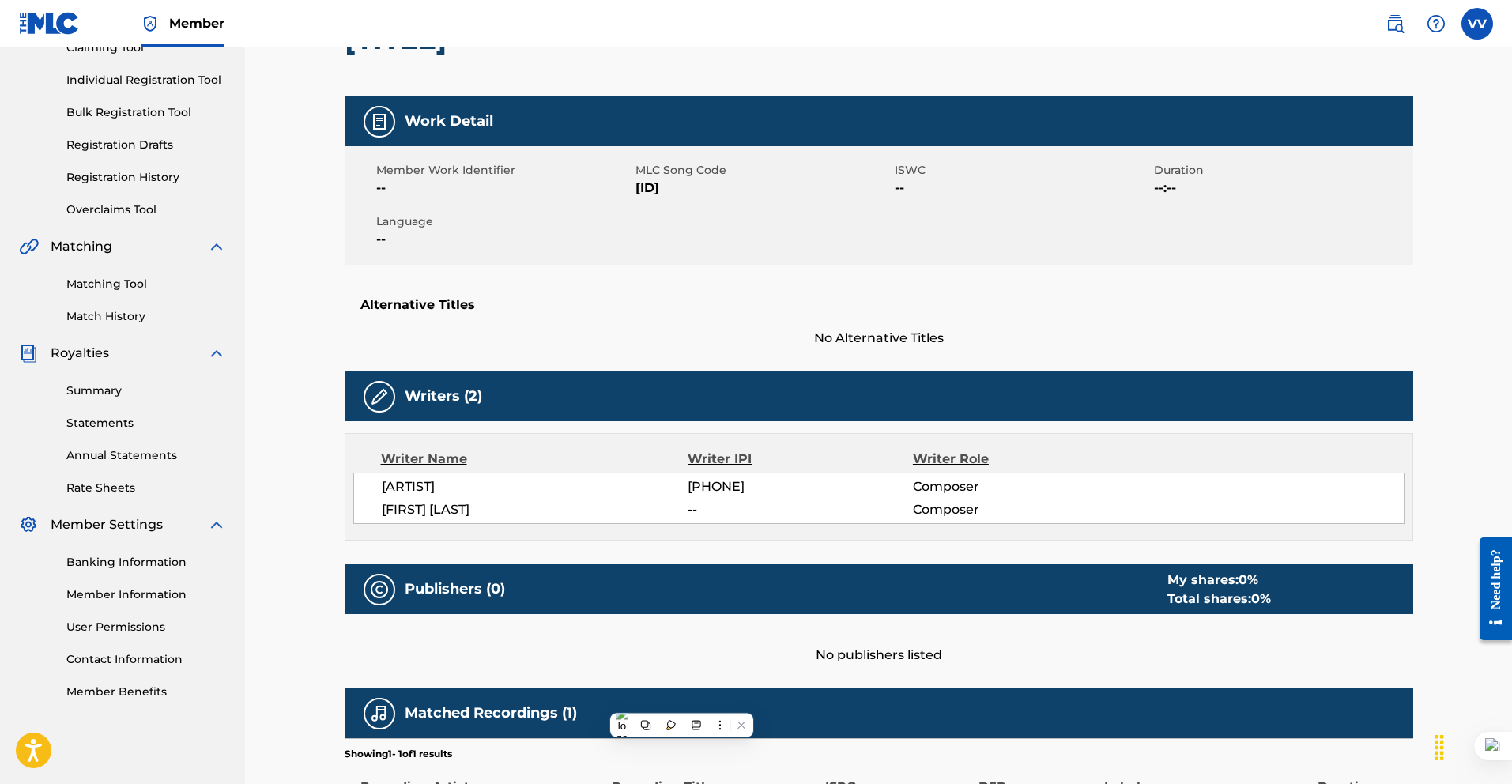 copy on "00494548018" 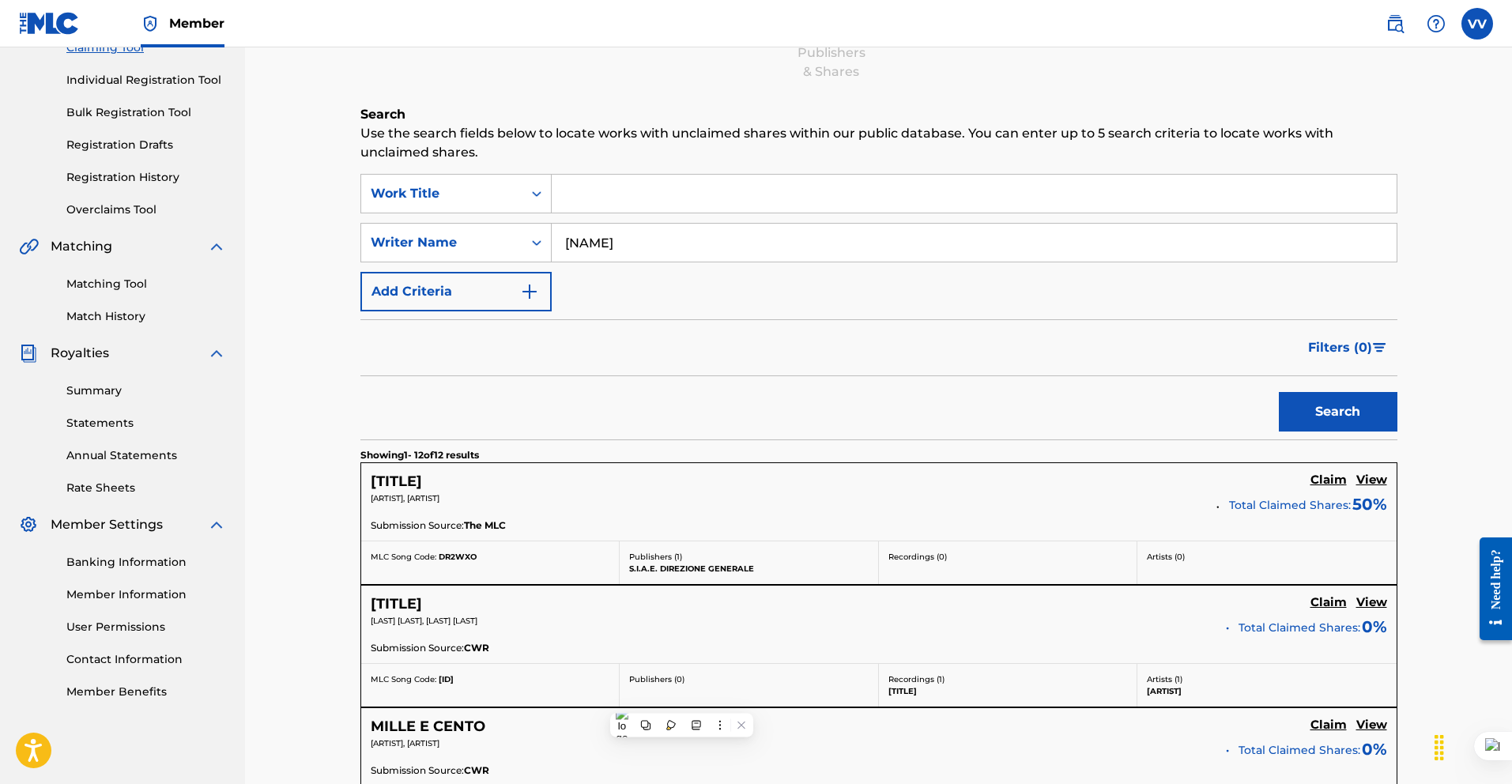 scroll, scrollTop: 197, scrollLeft: 0, axis: vertical 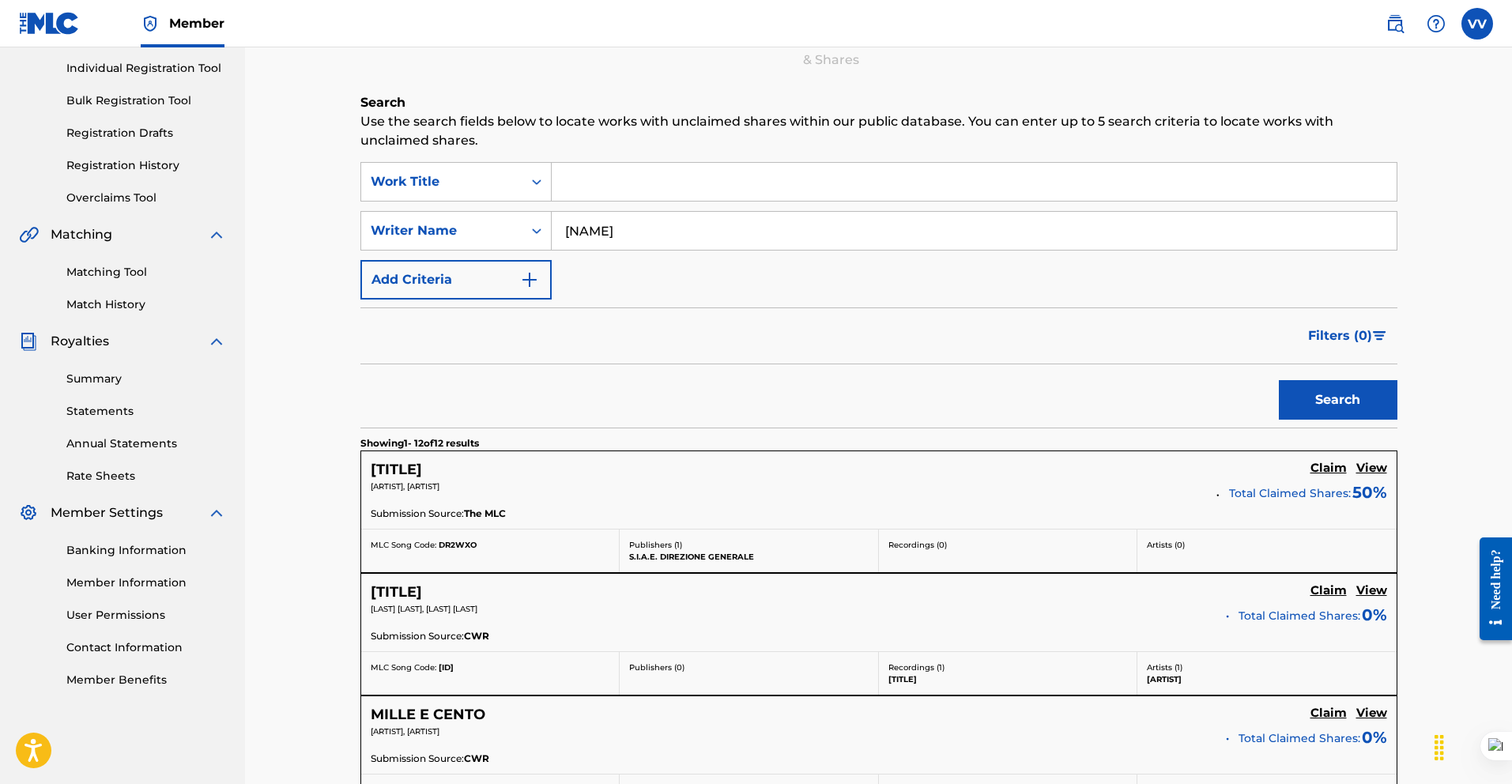 drag, startPoint x: 679, startPoint y: 230, endPoint x: 669, endPoint y: 235, distance: 11.1803399 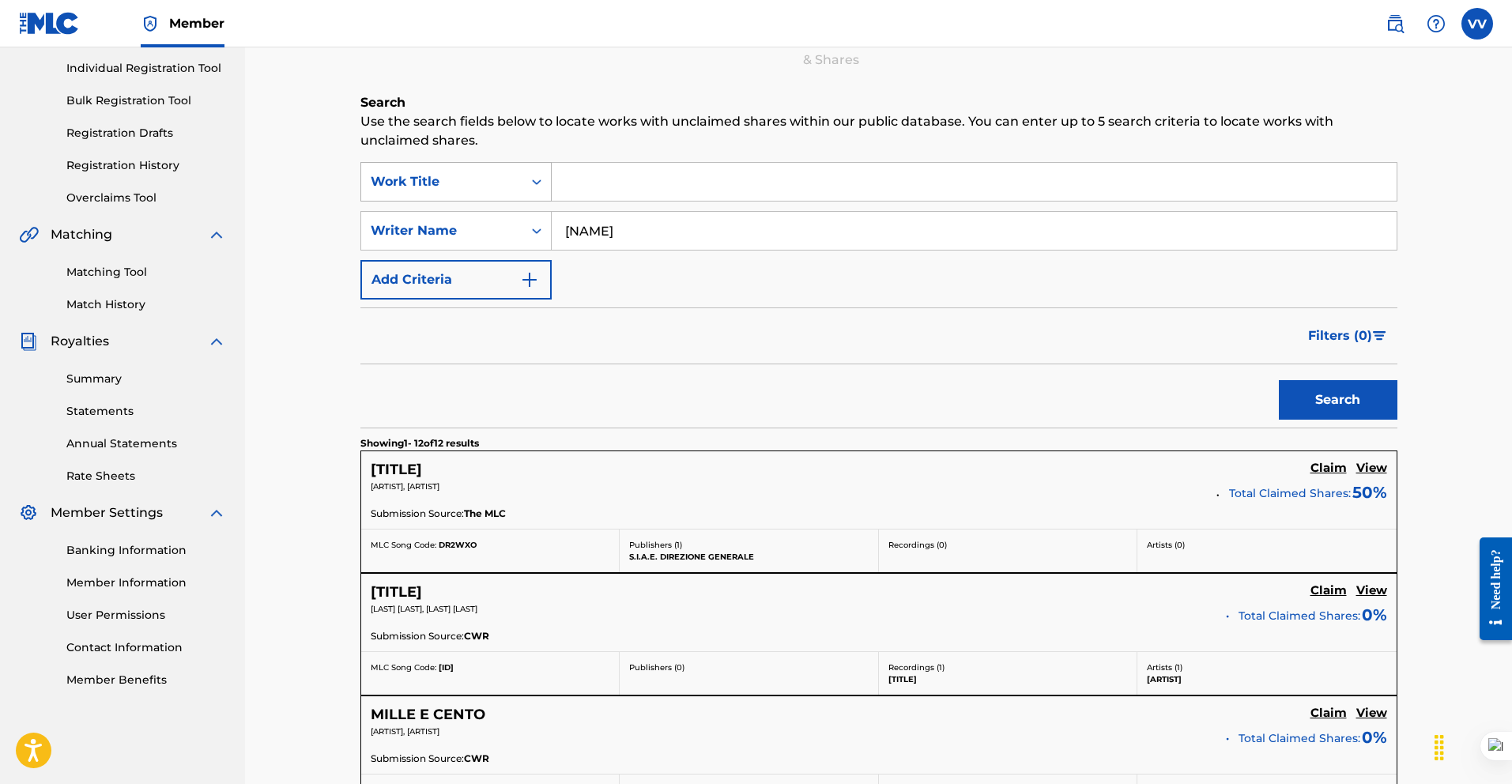 click on "Work Title" at bounding box center [456, 182] 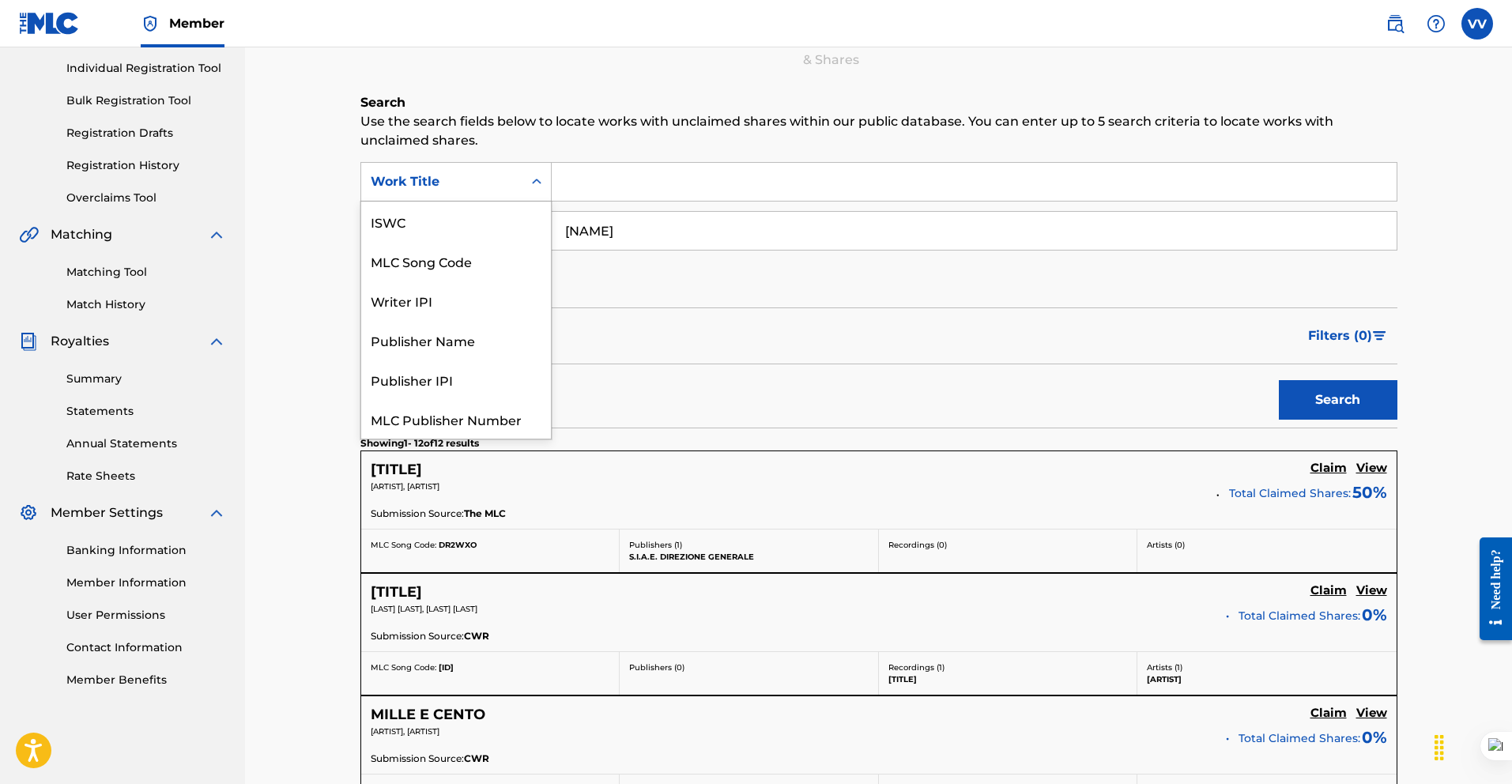 scroll, scrollTop: 40, scrollLeft: 0, axis: vertical 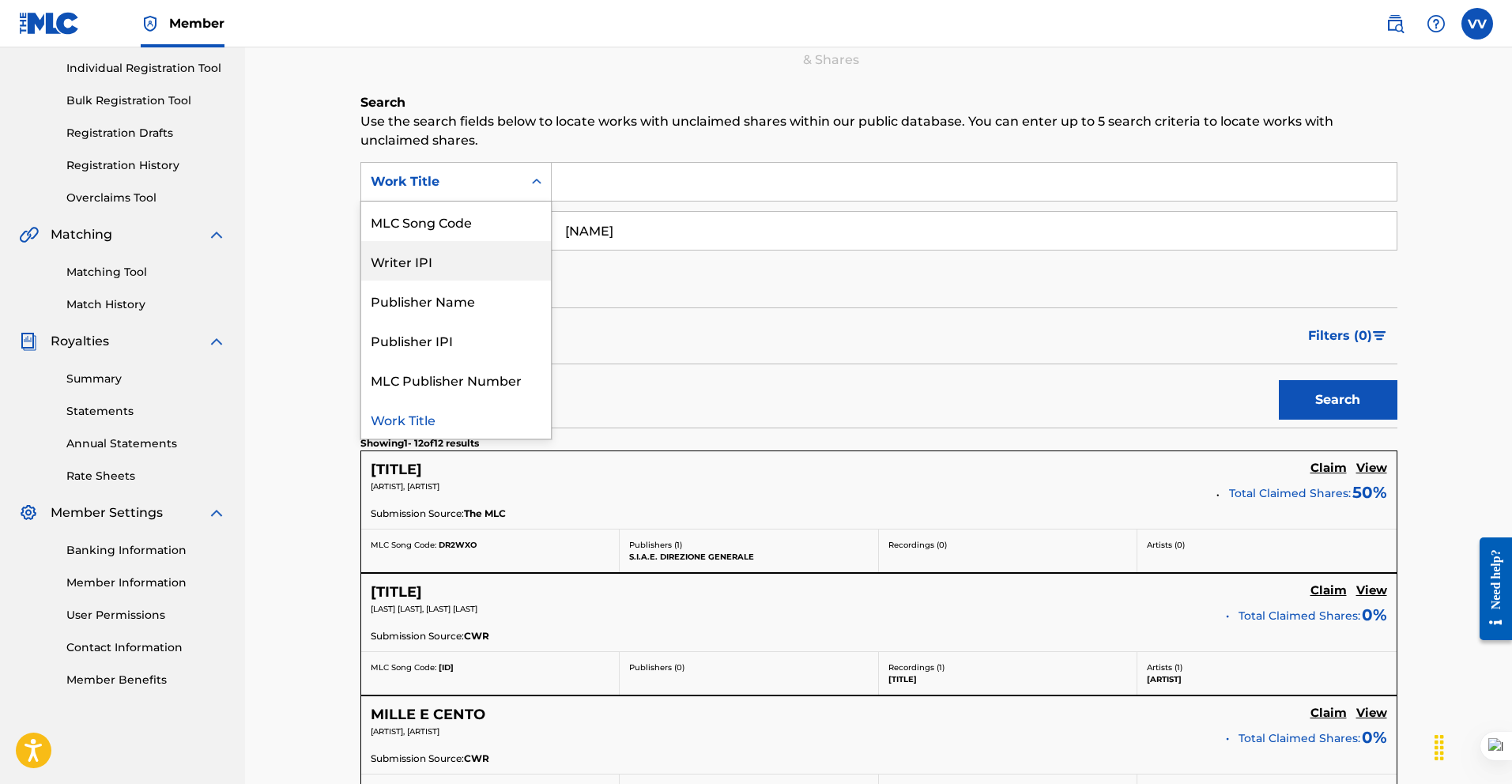 click on "Writer IPI" at bounding box center (456, 261) 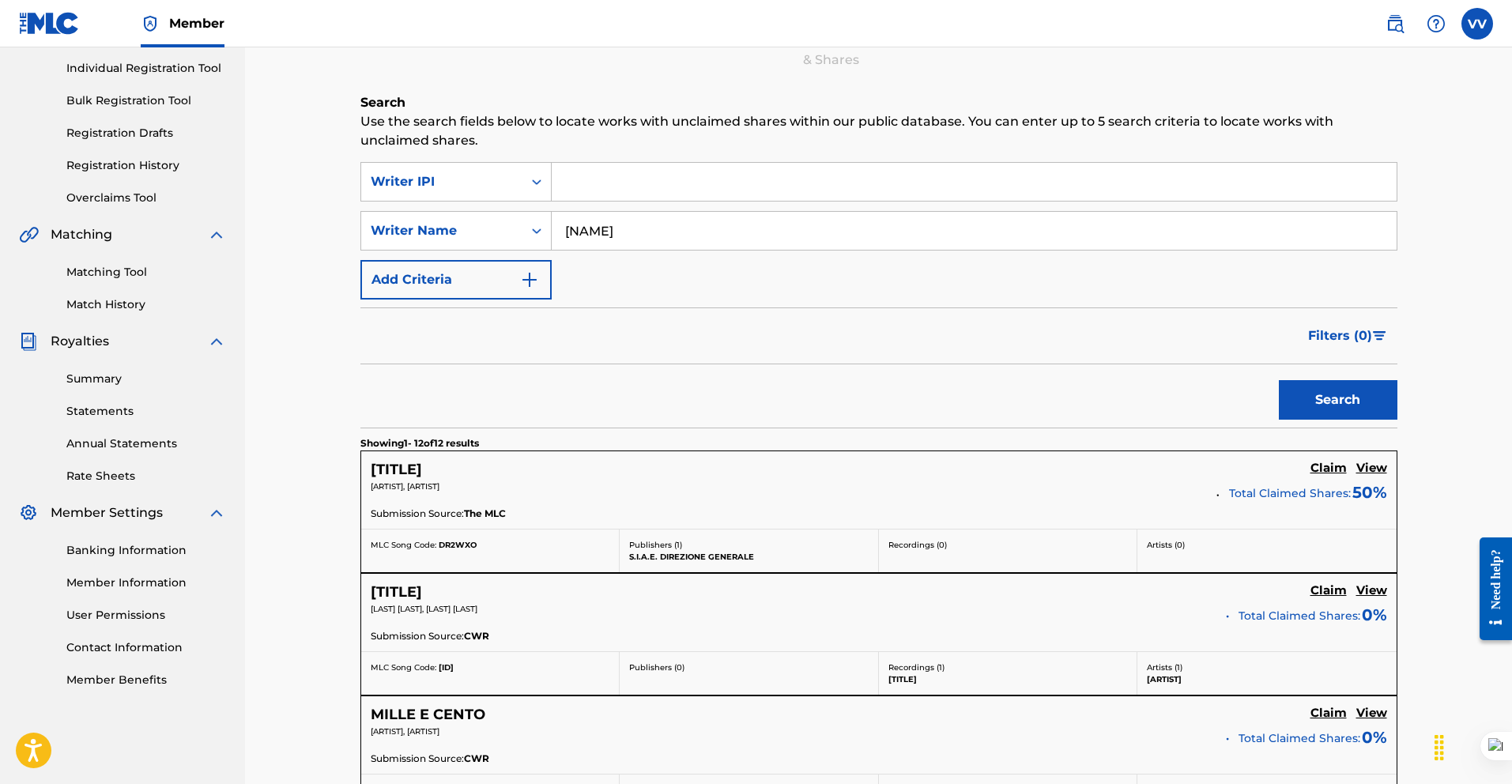 click at bounding box center (974, 182) 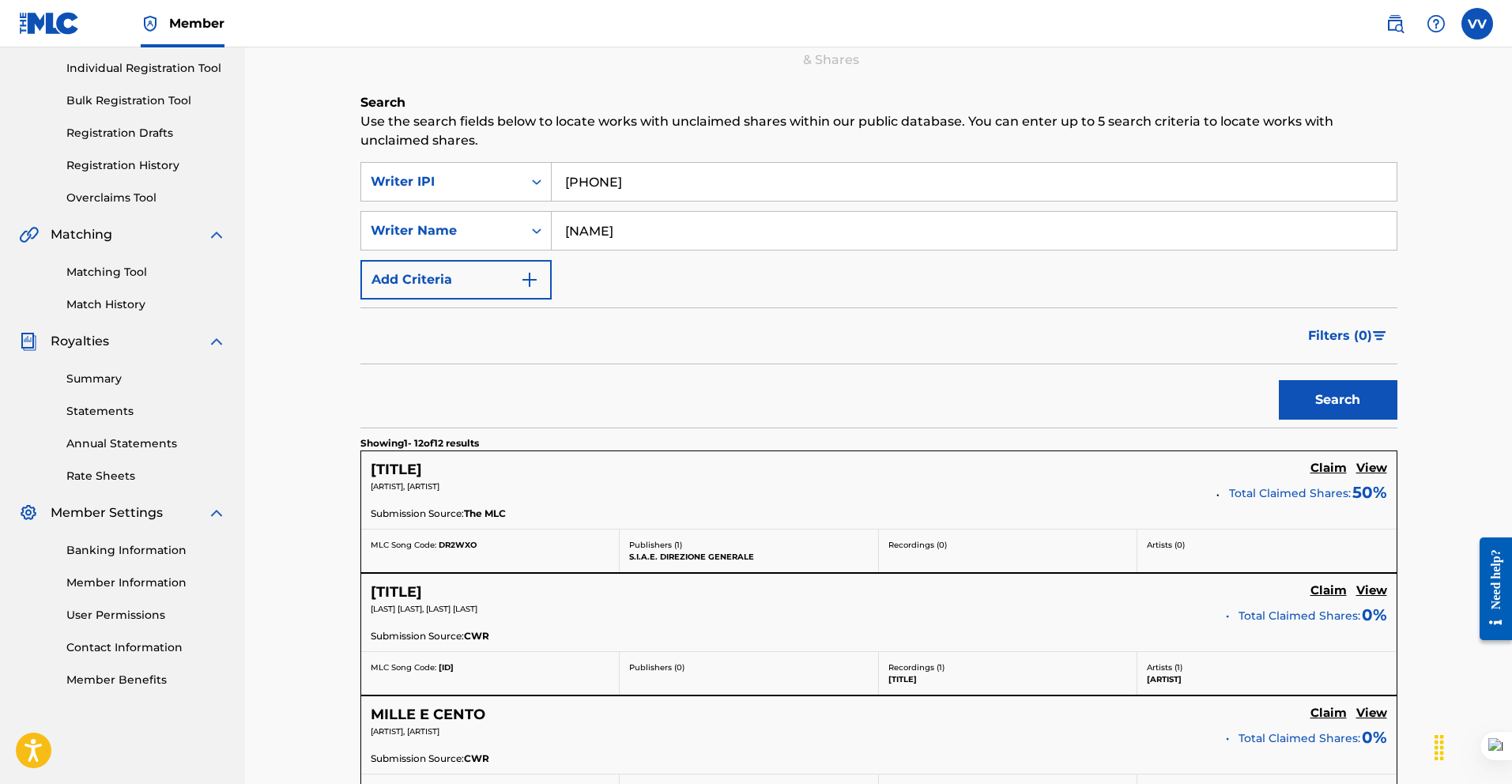 type on "00494548018" 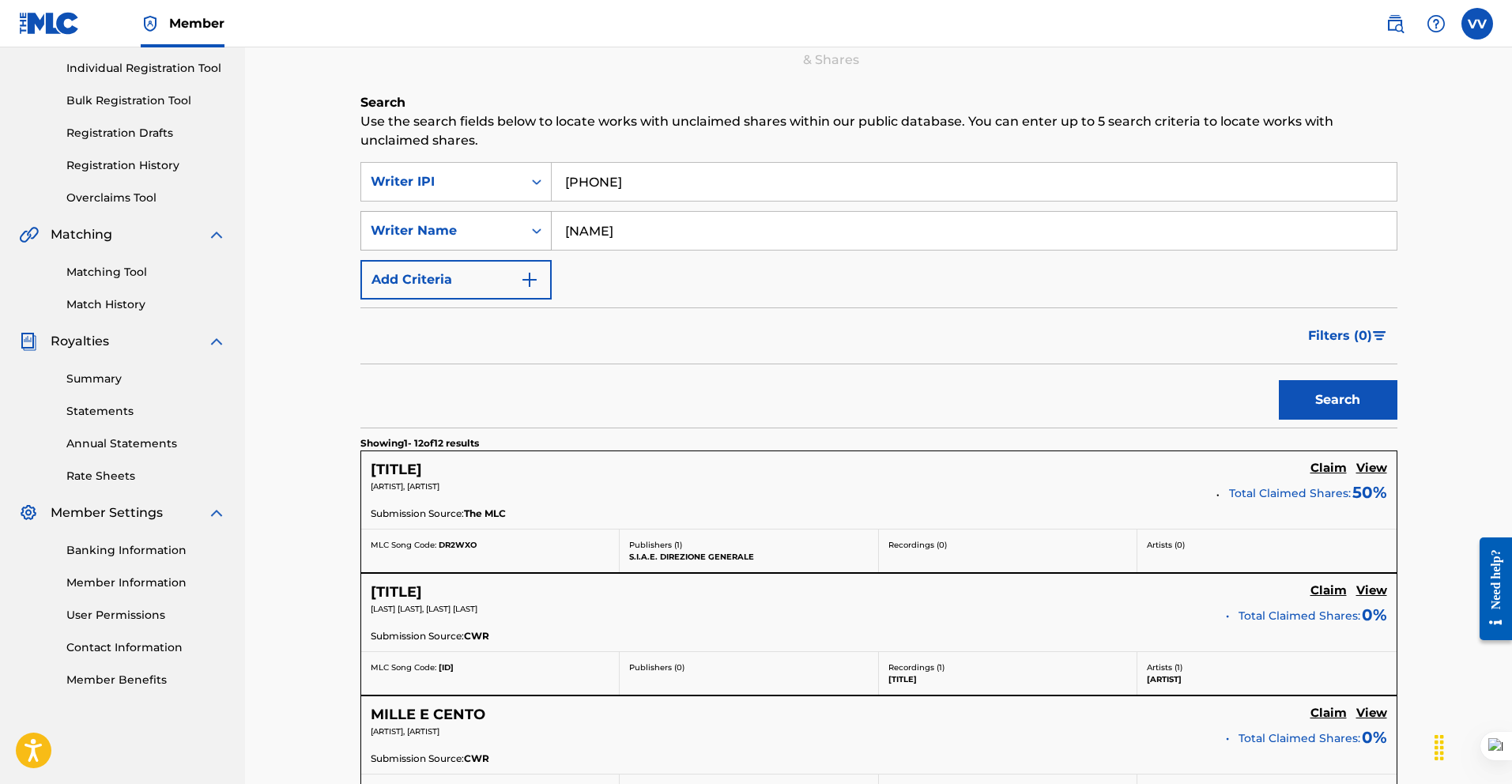 drag, startPoint x: 676, startPoint y: 238, endPoint x: 522, endPoint y: 239, distance: 154.00325 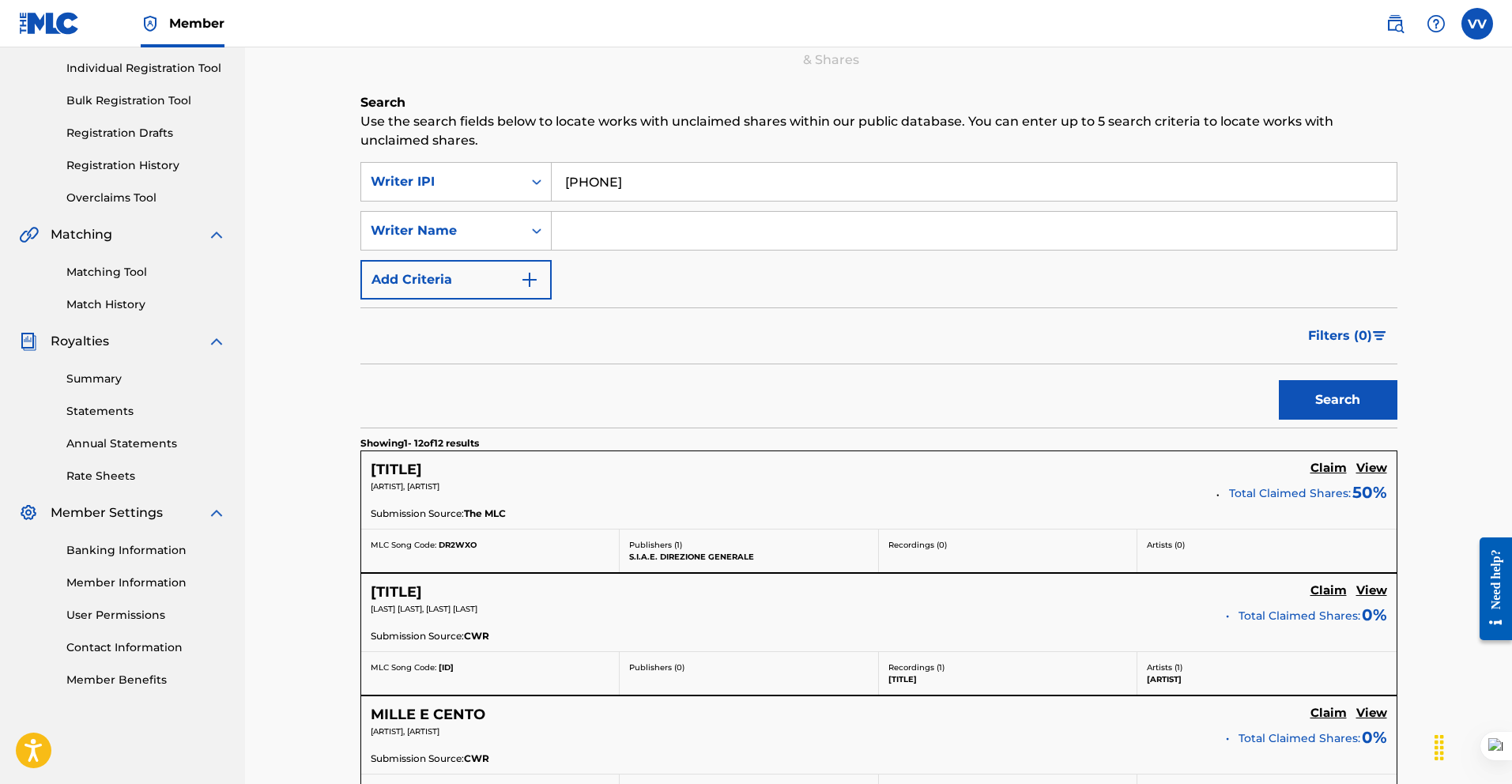 type 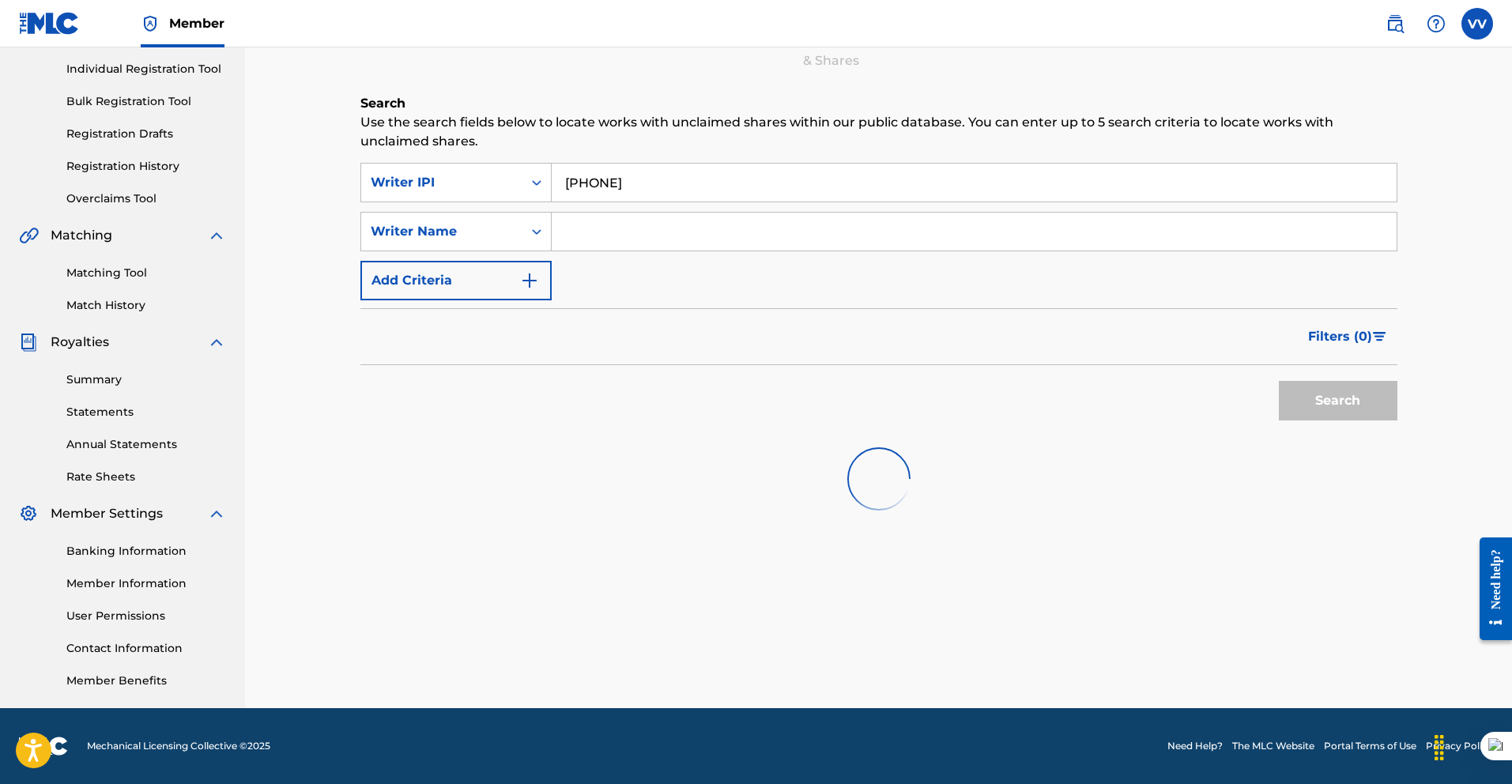 scroll, scrollTop: 196, scrollLeft: 0, axis: vertical 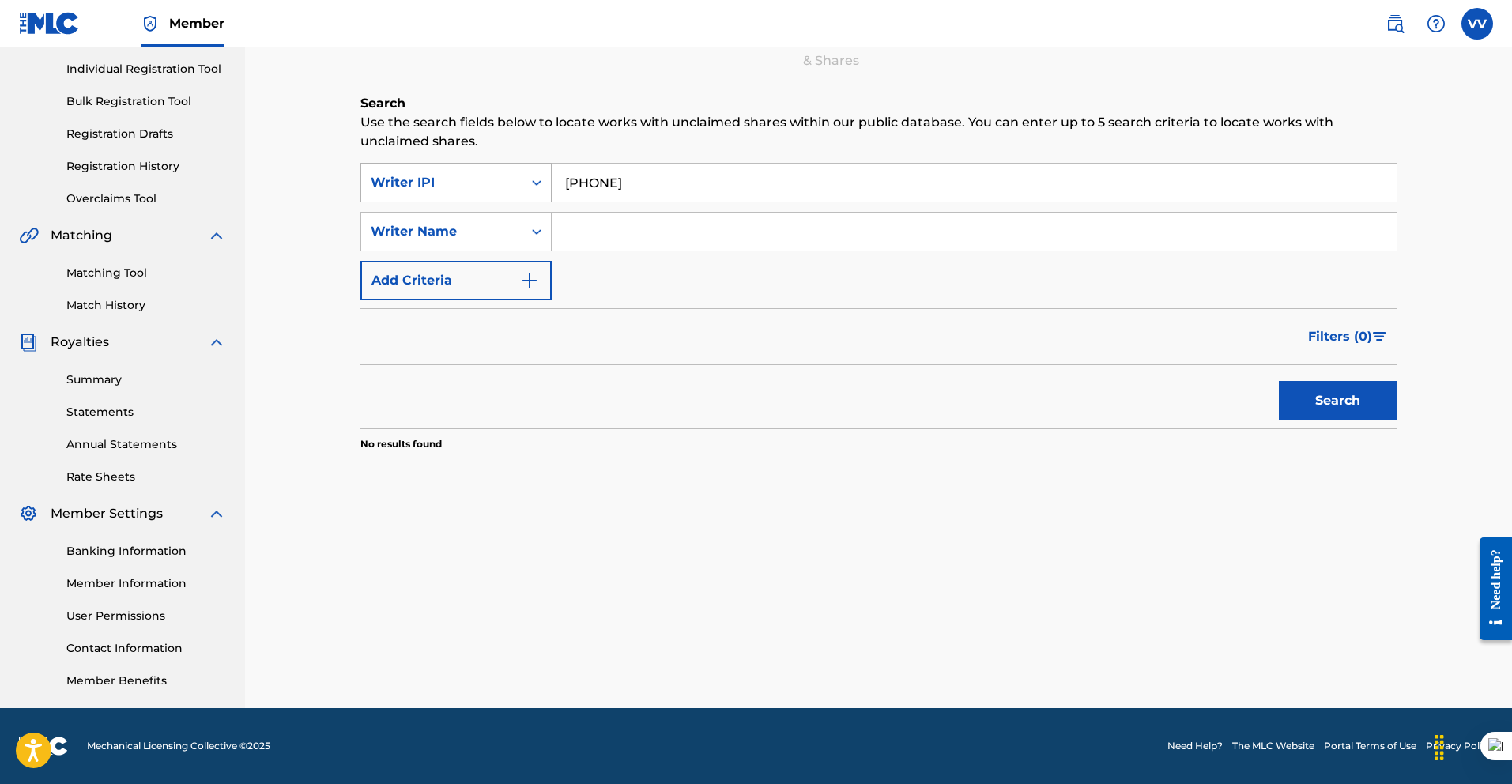 click on "Writer IPI" at bounding box center (442, 183) 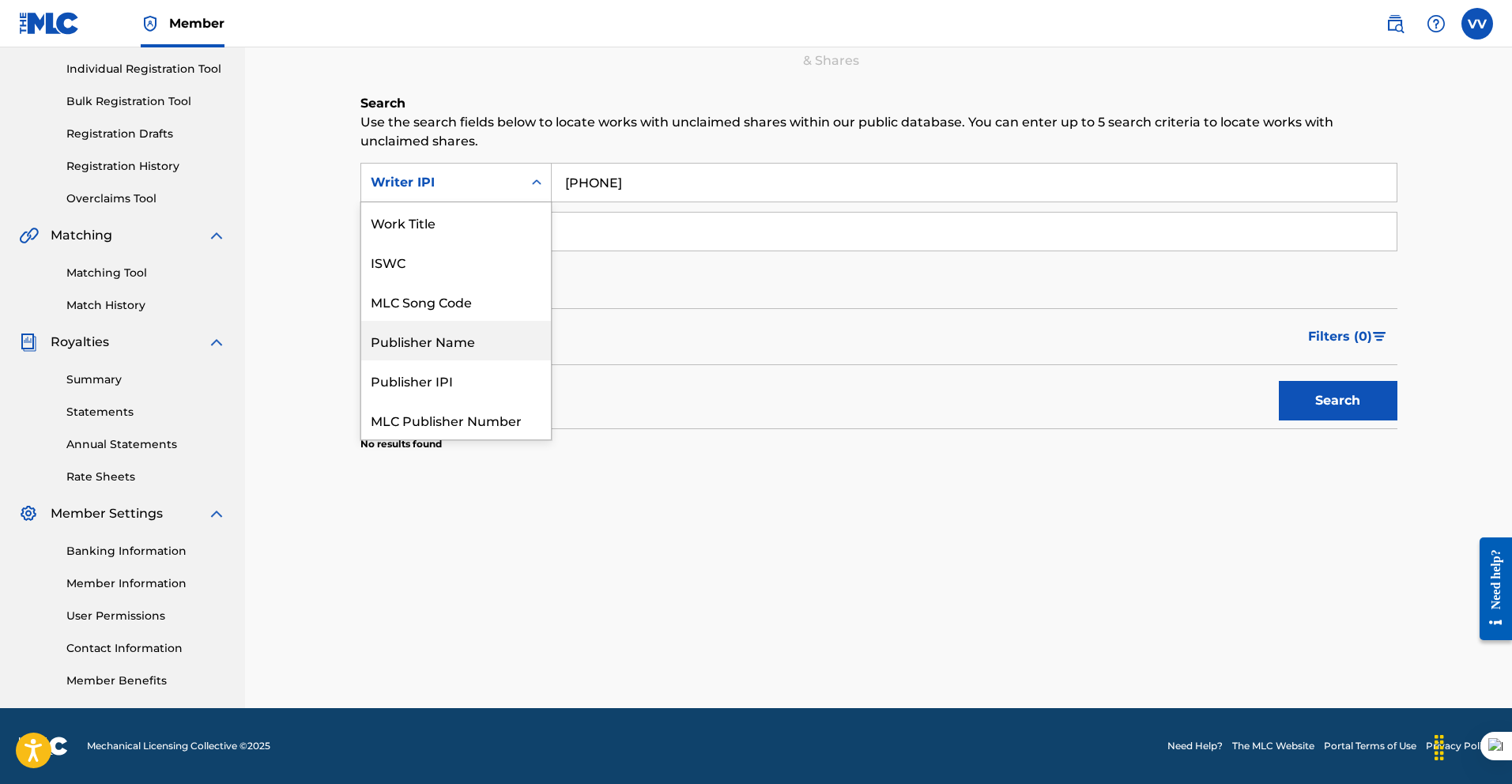 scroll, scrollTop: 40, scrollLeft: 0, axis: vertical 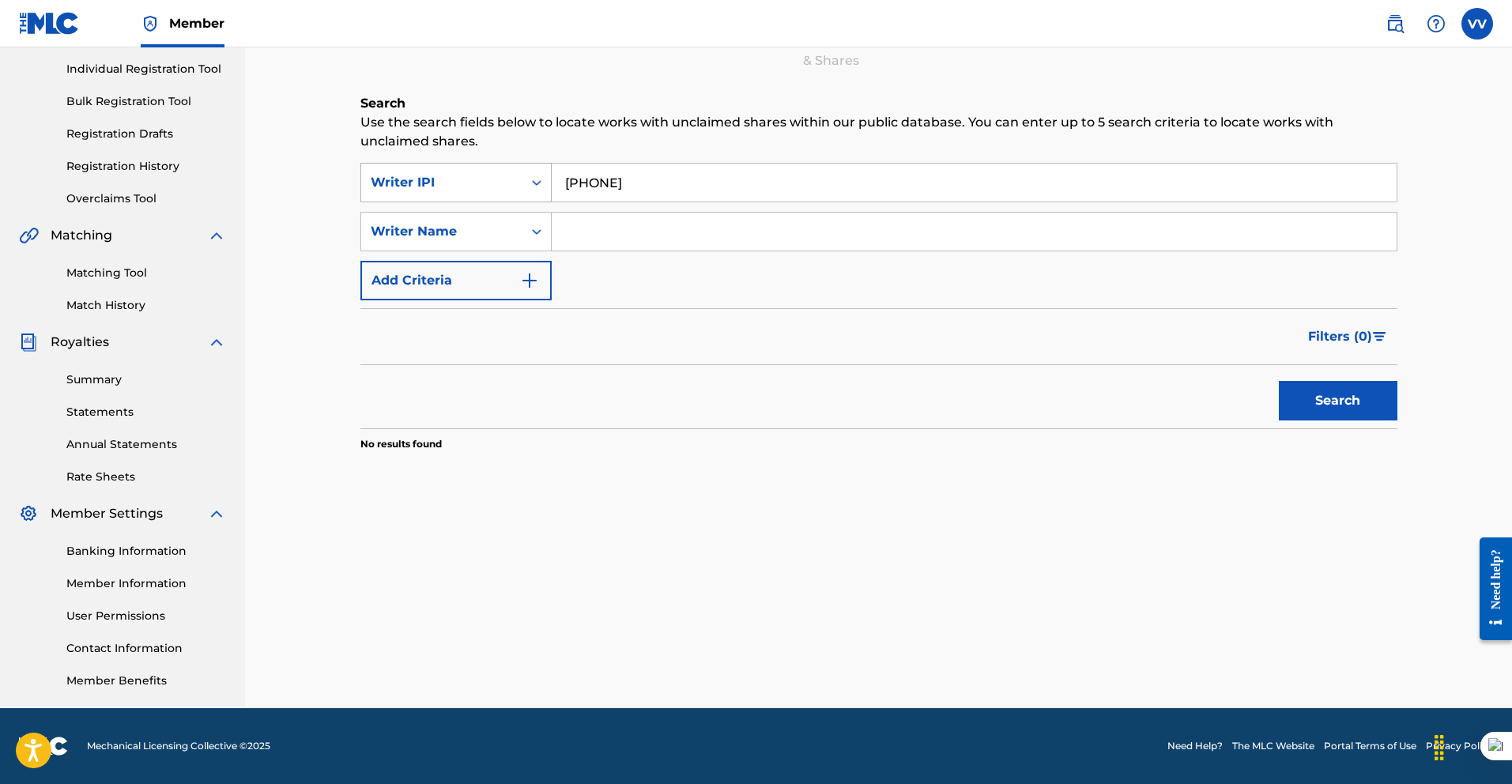 drag, startPoint x: 666, startPoint y: 179, endPoint x: 518, endPoint y: 175, distance: 148.05404 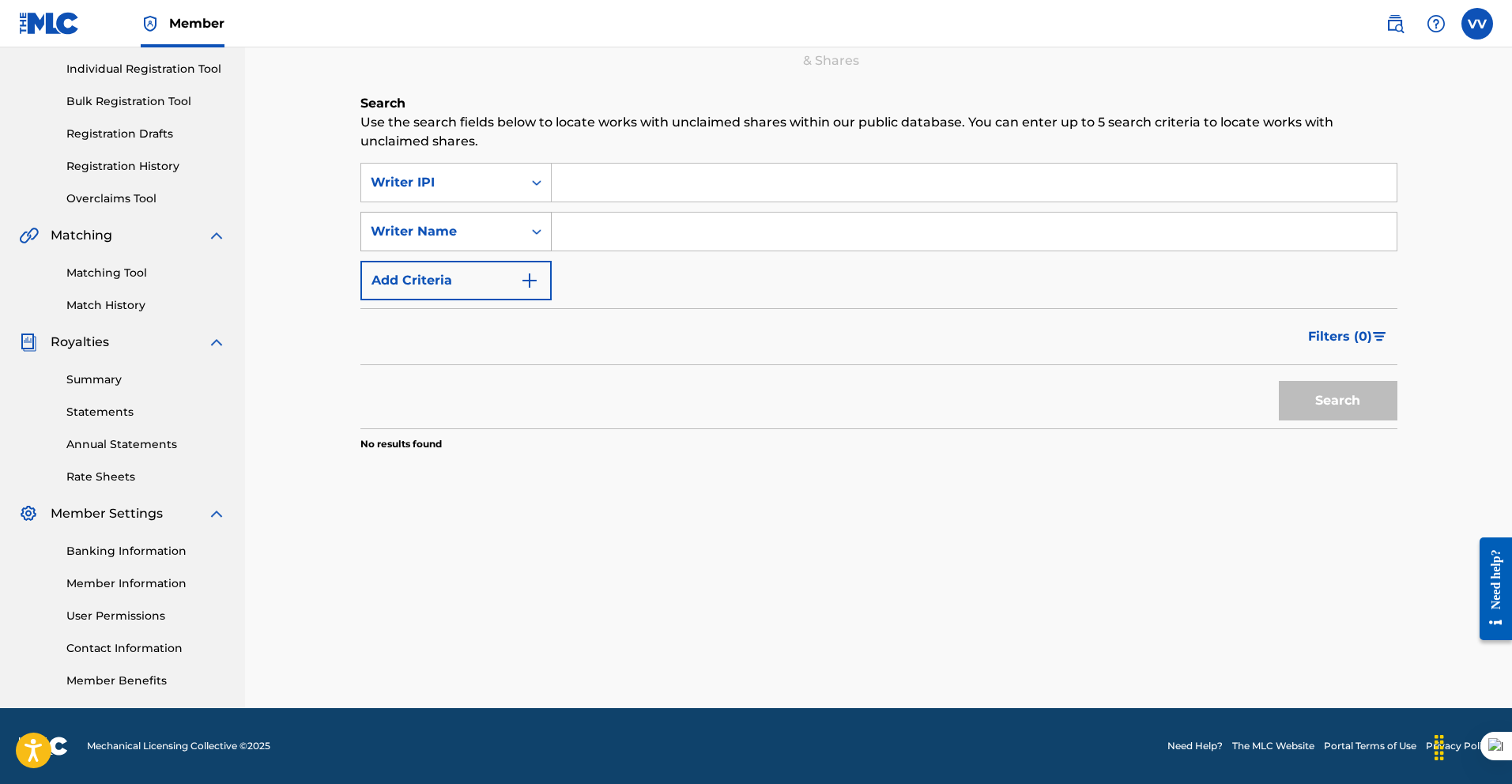type 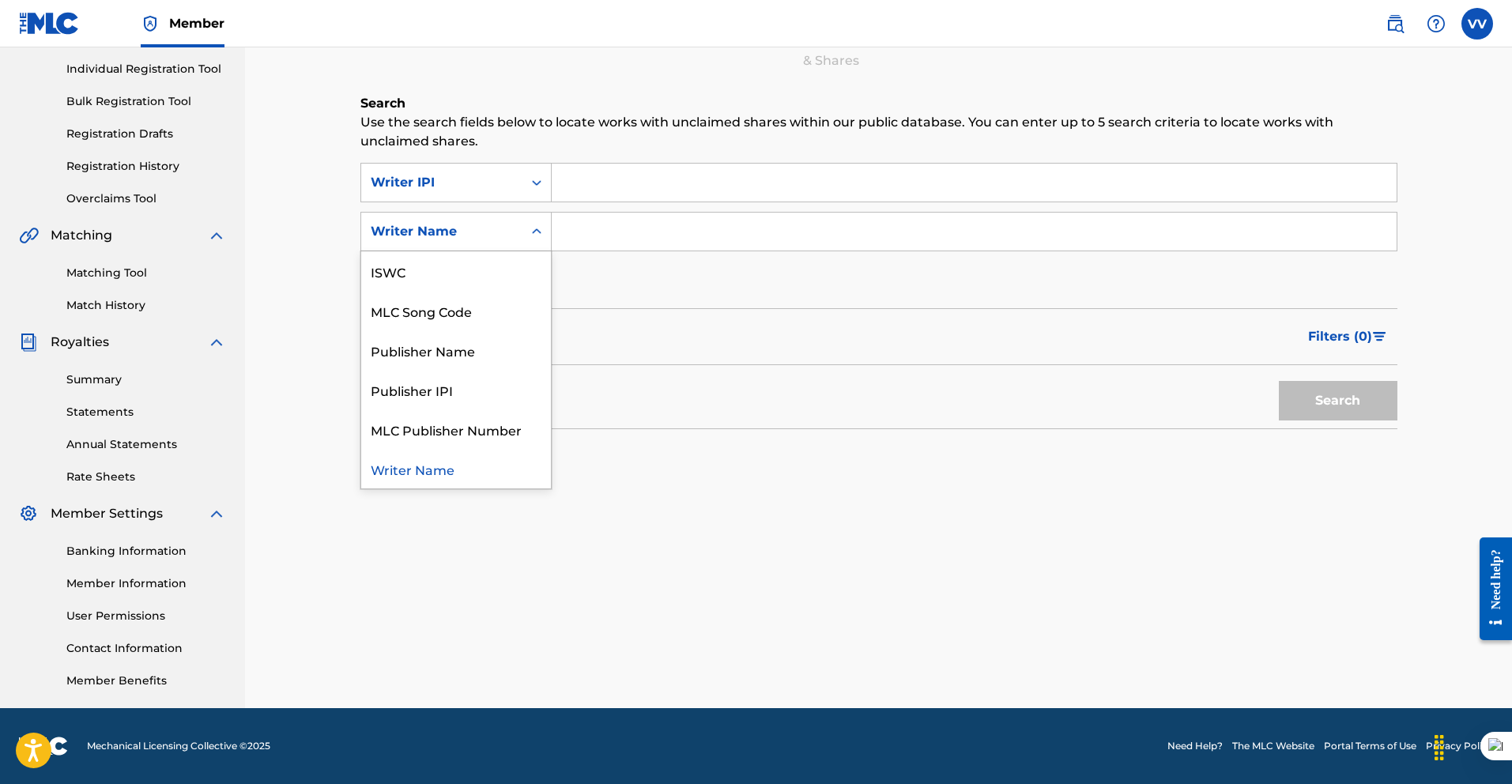 scroll, scrollTop: 0, scrollLeft: 0, axis: both 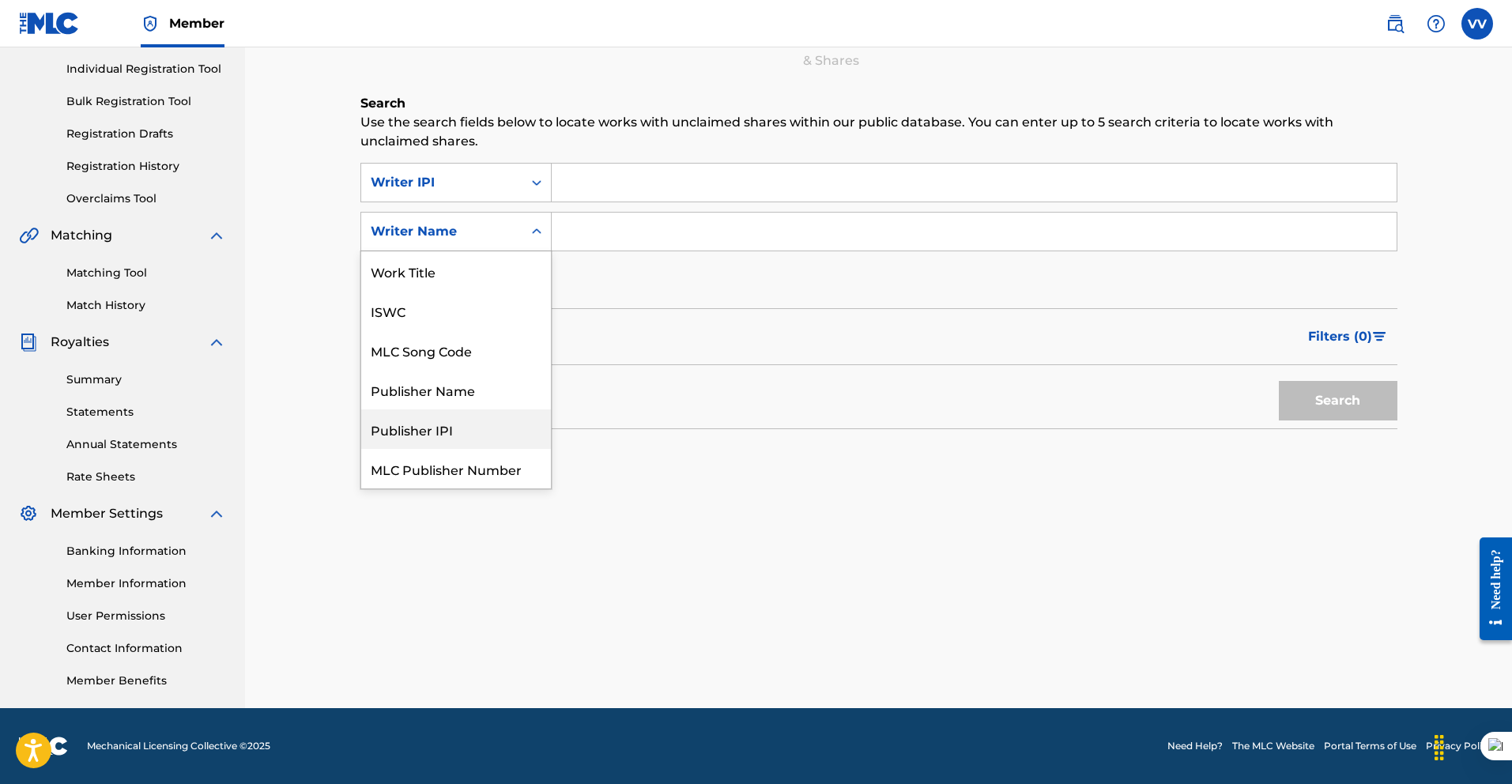 click on "Publisher IPI" at bounding box center (456, 429) 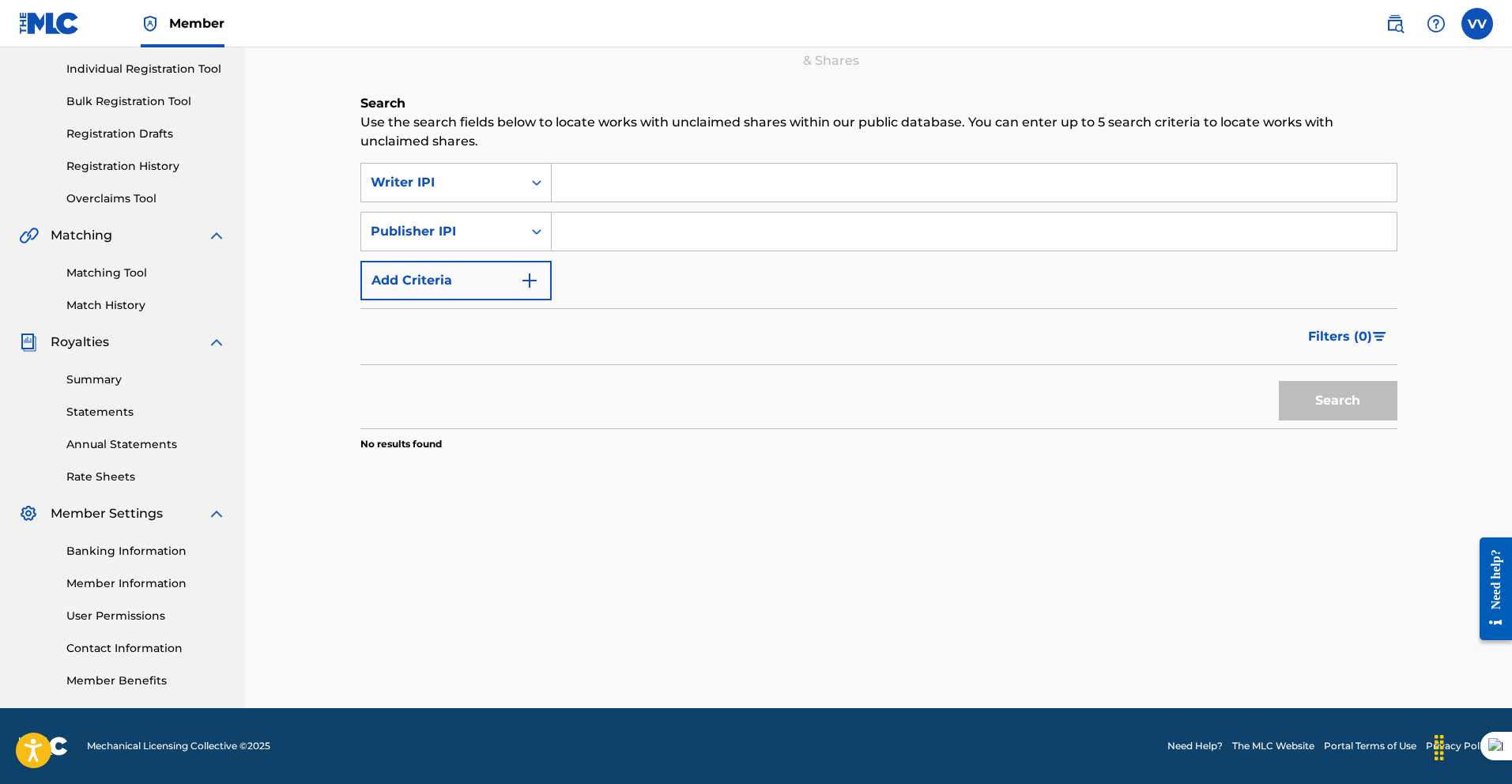 click at bounding box center [974, 232] 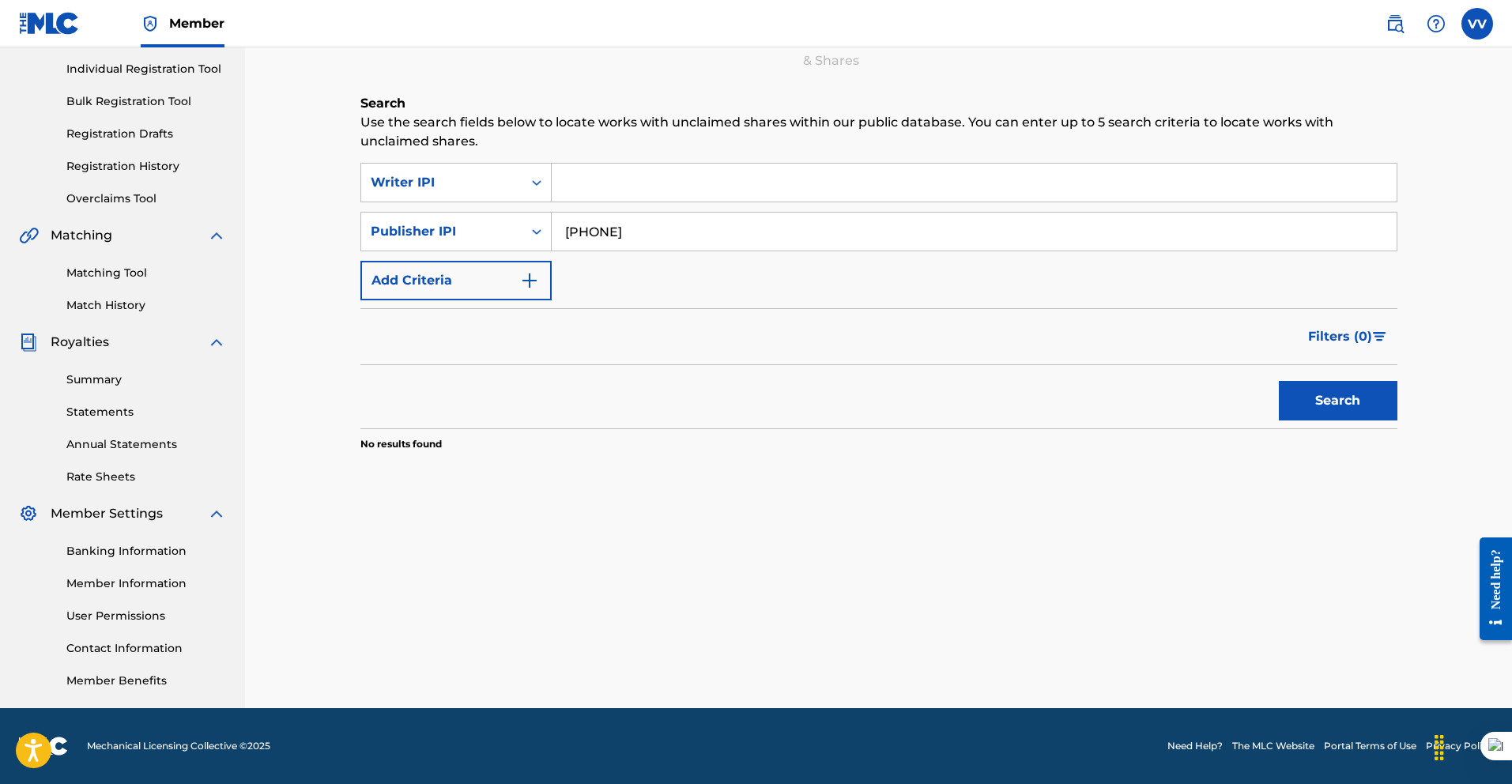 type on "00494548018" 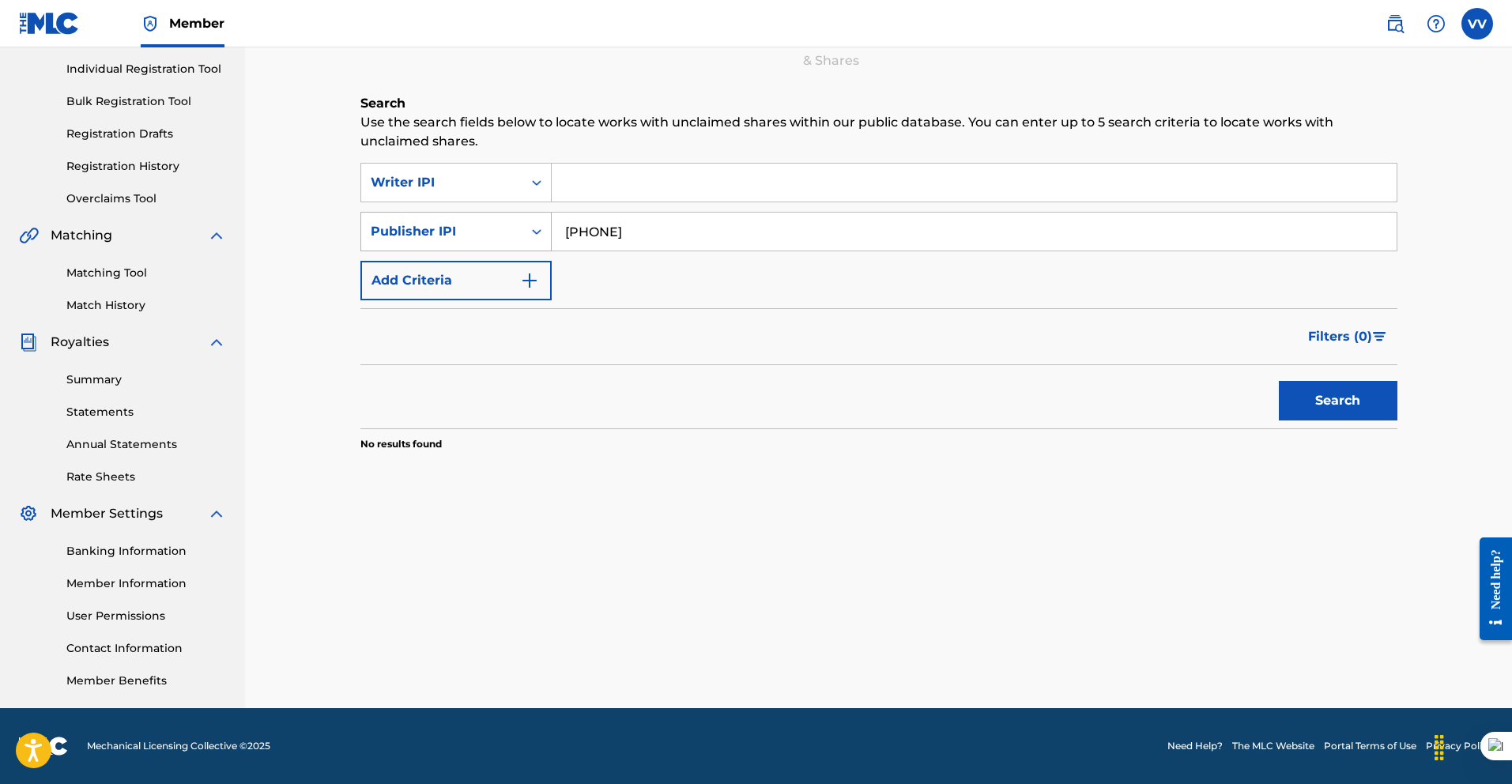 drag, startPoint x: 685, startPoint y: 227, endPoint x: 462, endPoint y: 228, distance: 223.00224 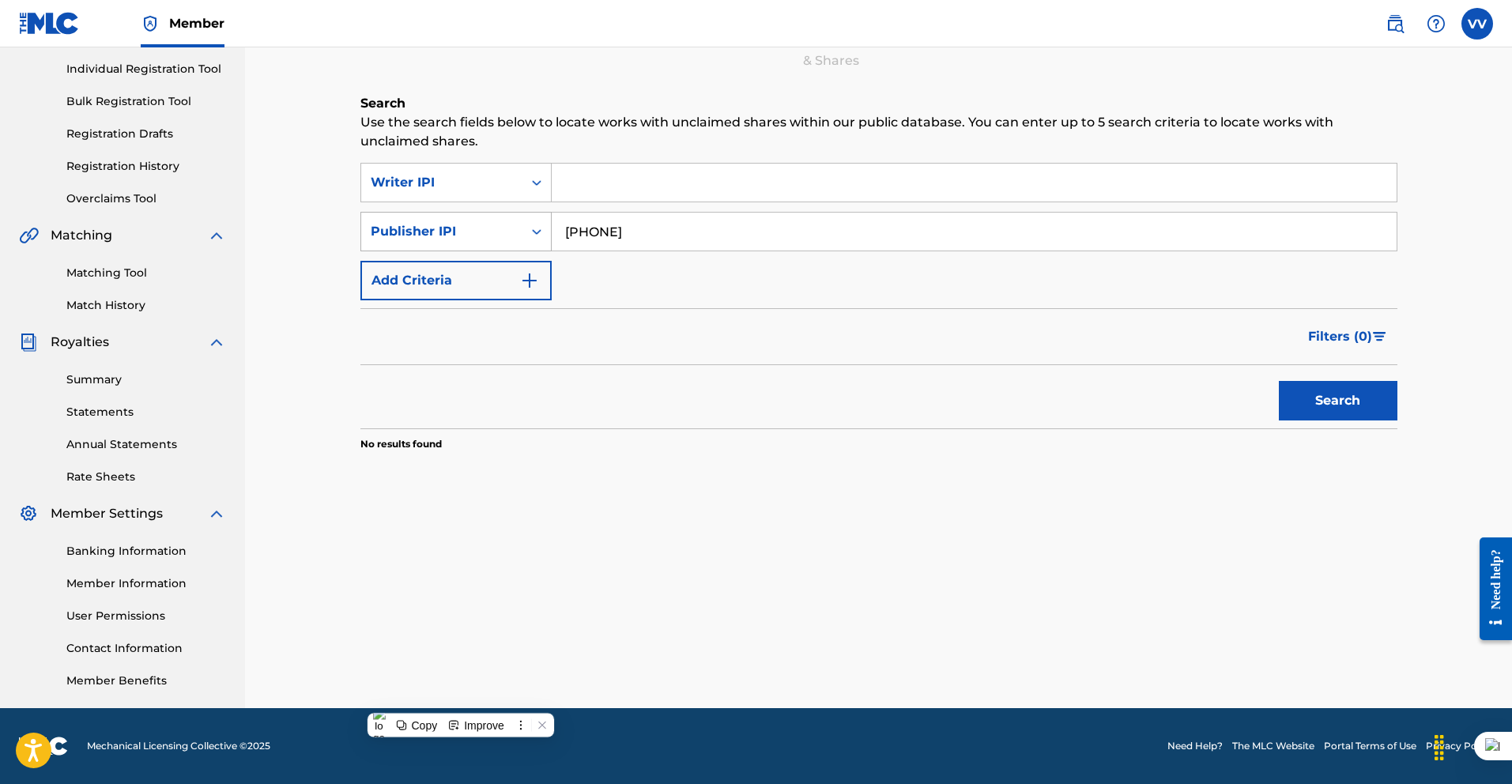 click on "Publisher IPI" at bounding box center [442, 232] 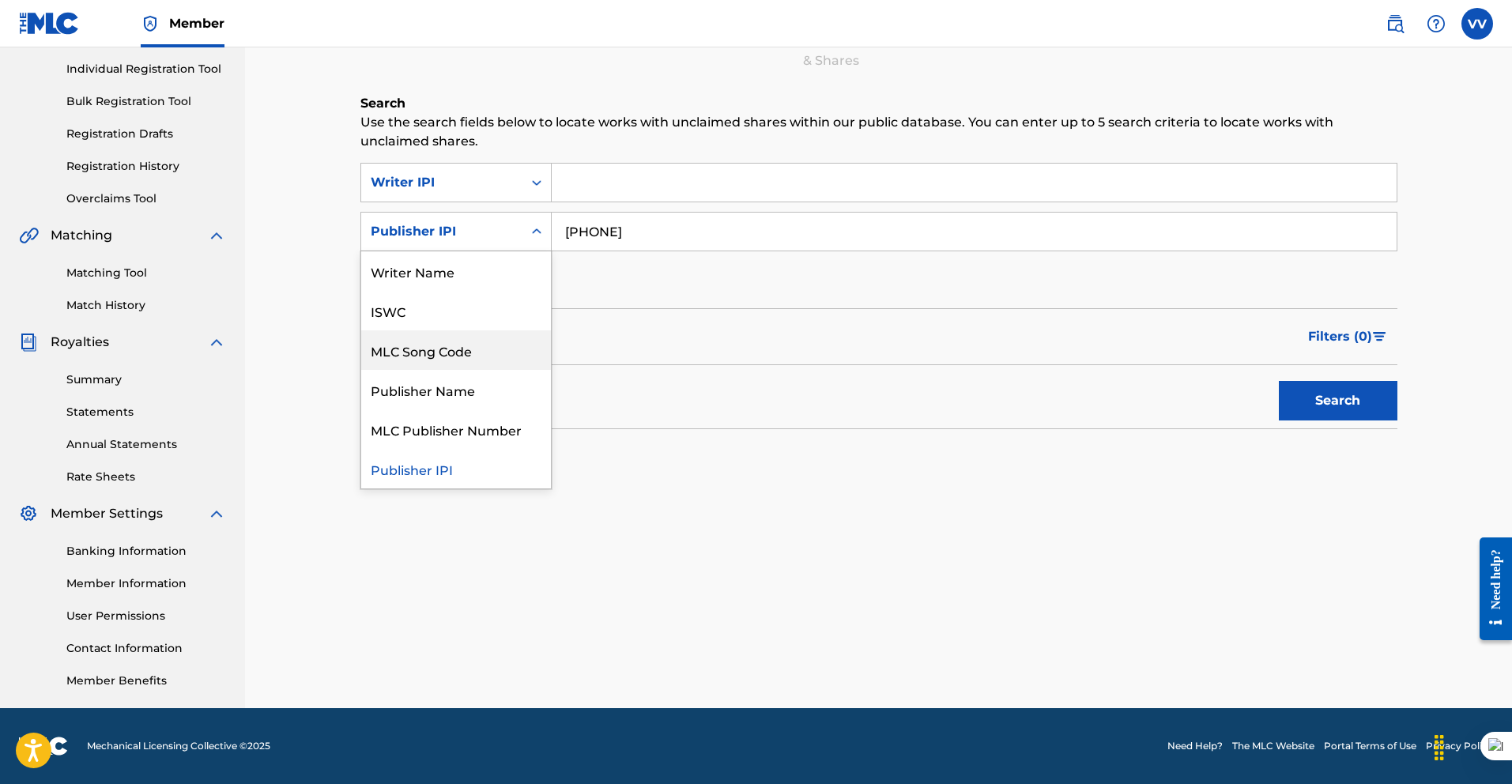 scroll, scrollTop: 0, scrollLeft: 0, axis: both 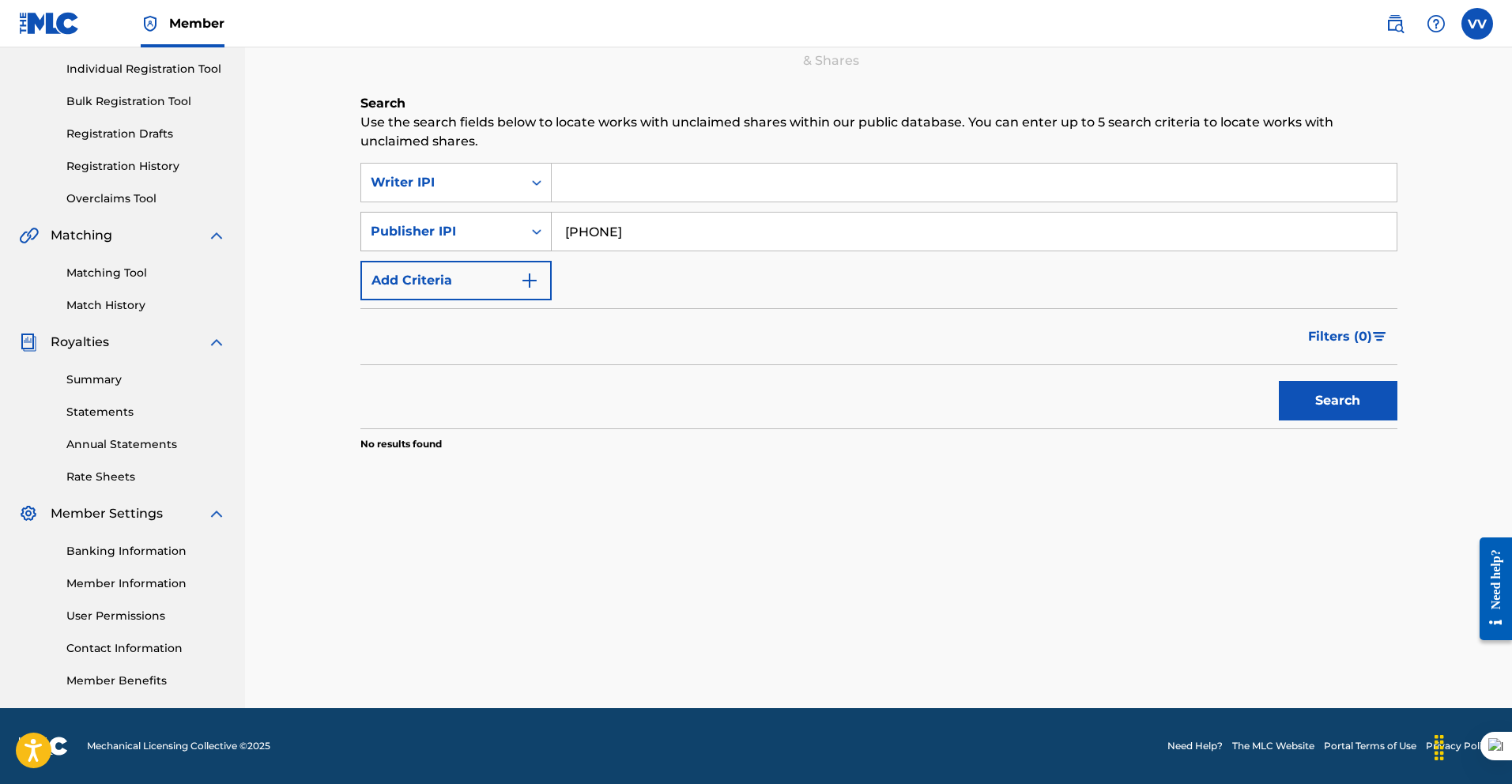 drag, startPoint x: 685, startPoint y: 226, endPoint x: 383, endPoint y: 224, distance: 302.00662 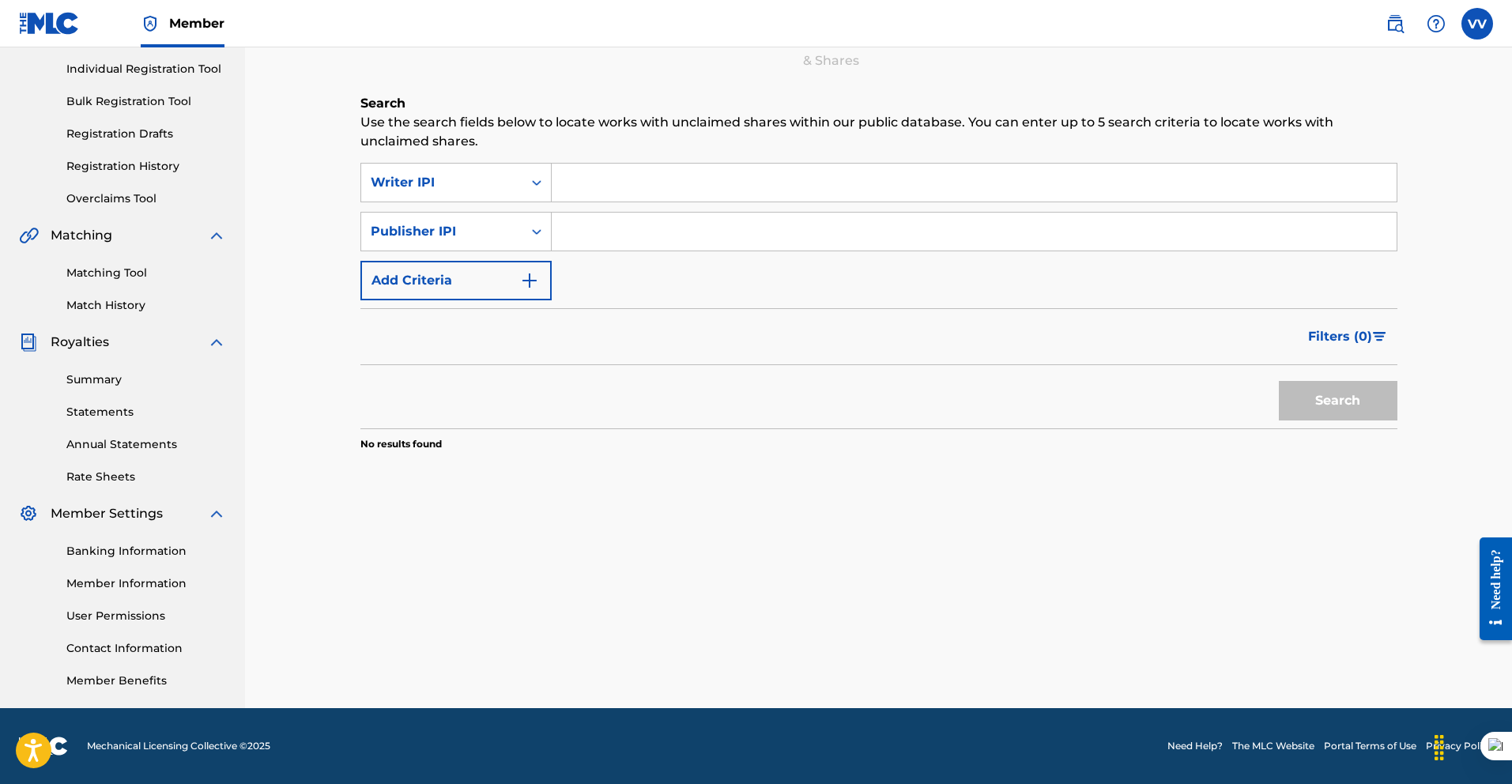 type 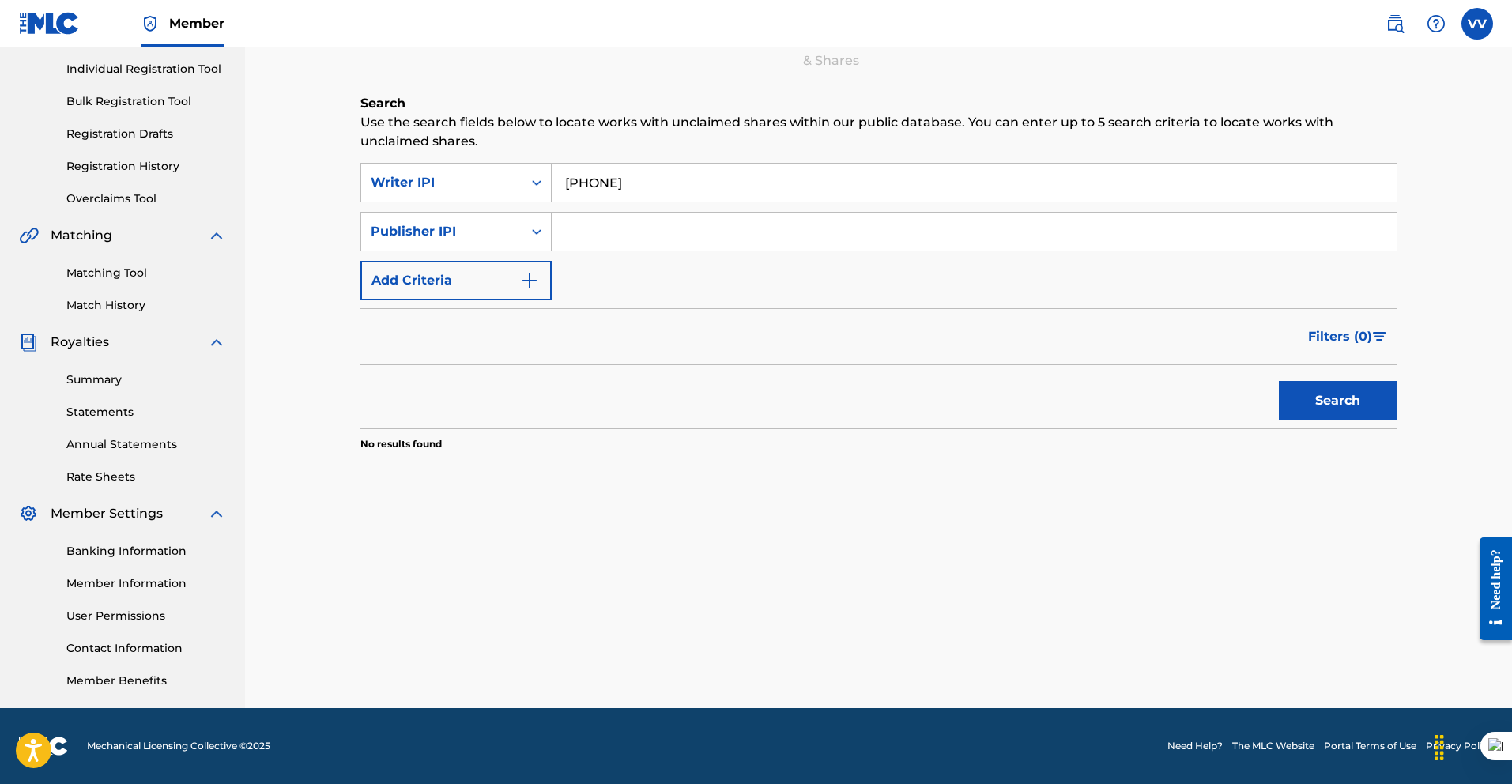 click on "Search" at bounding box center [1338, 401] 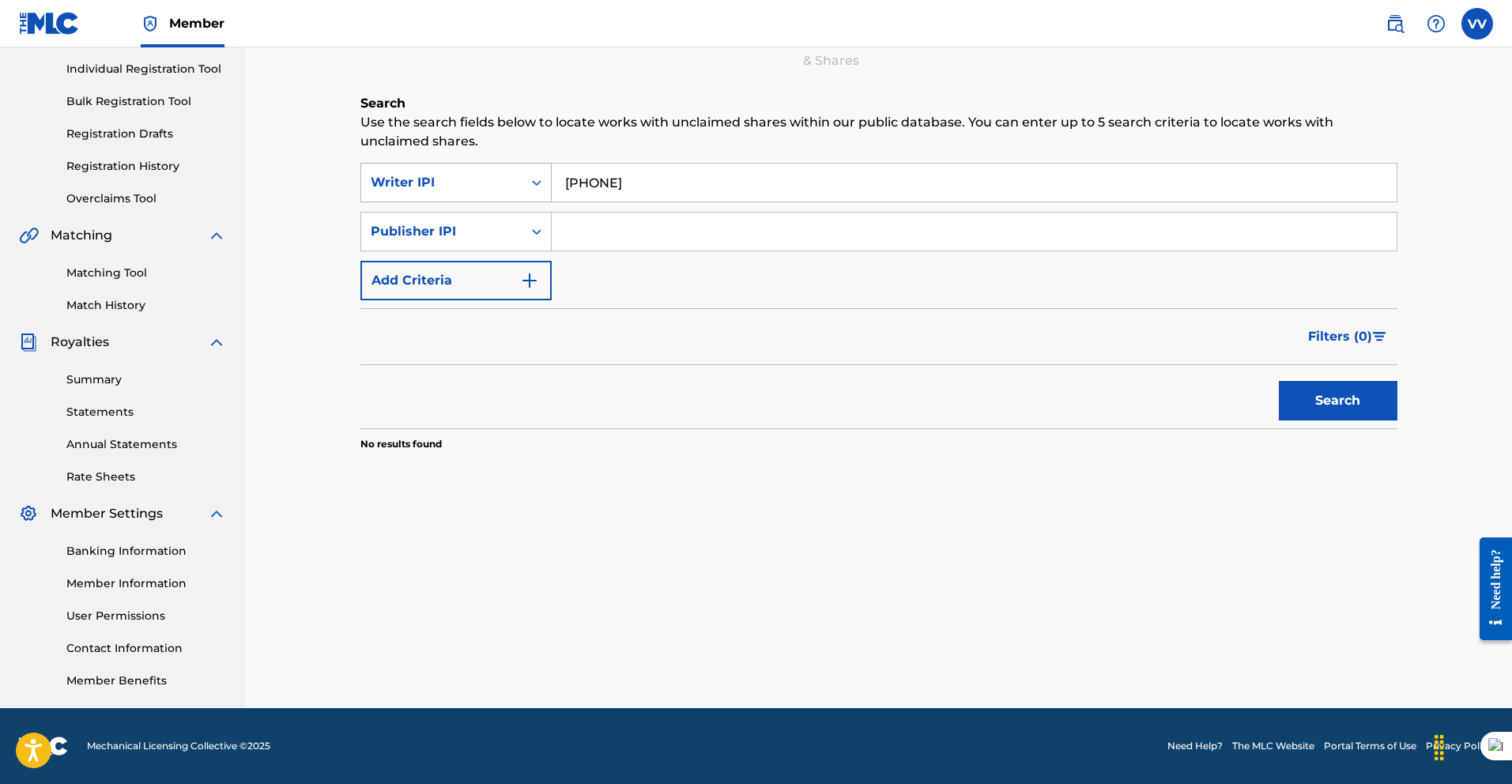 drag, startPoint x: 584, startPoint y: 191, endPoint x: 528, endPoint y: 167, distance: 60.92618 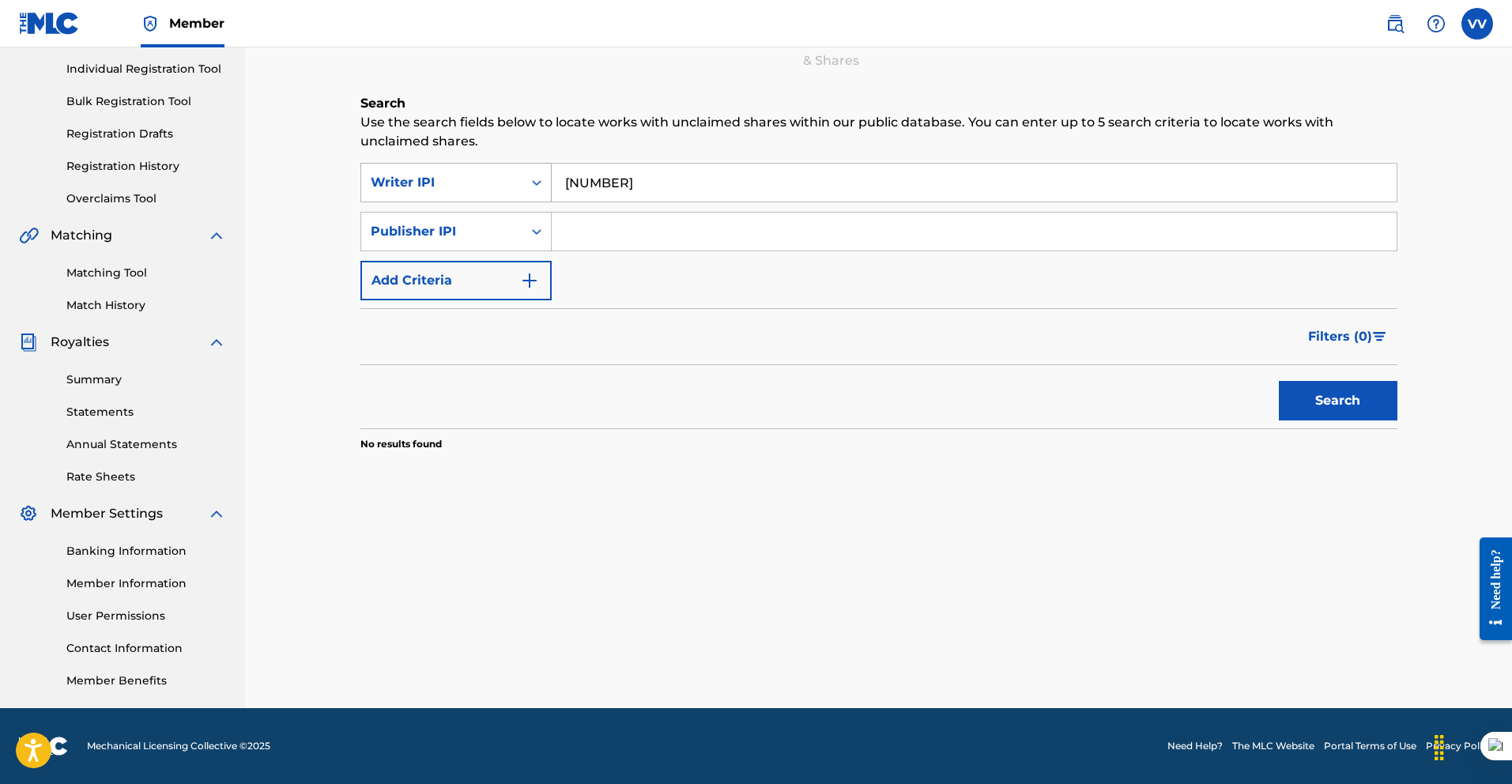 click on "Search" at bounding box center (1338, 401) 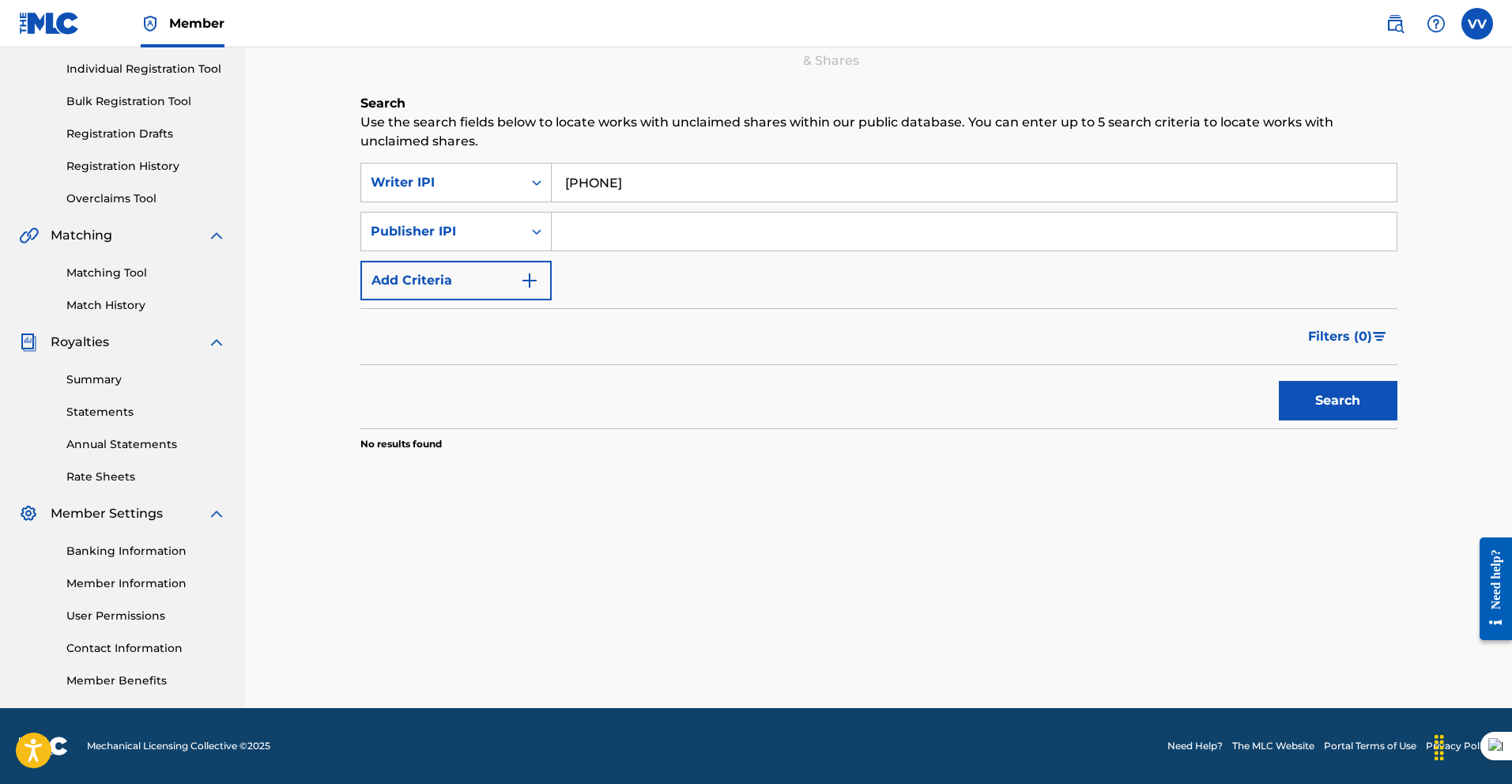 type on "00494548018" 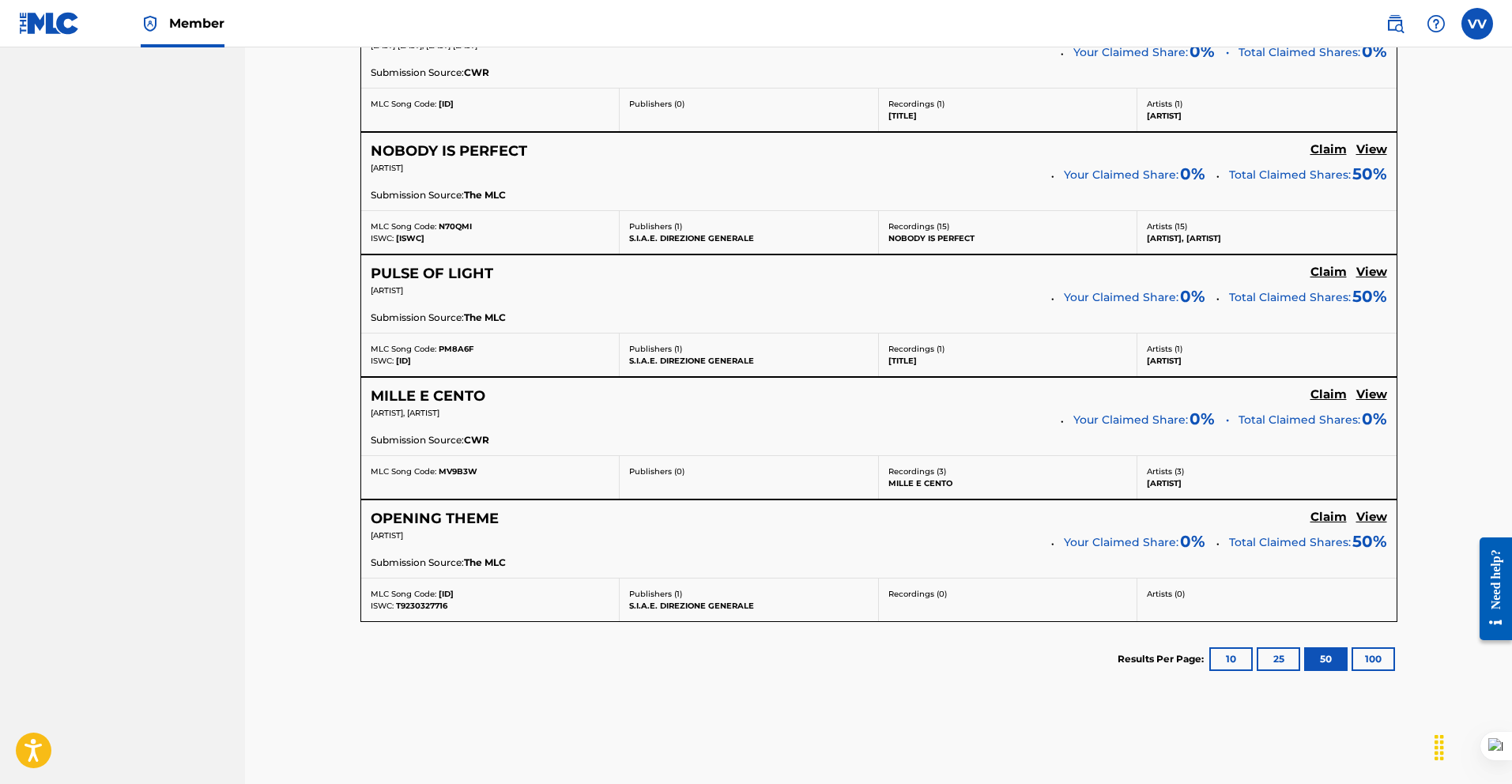 scroll, scrollTop: 1199, scrollLeft: 0, axis: vertical 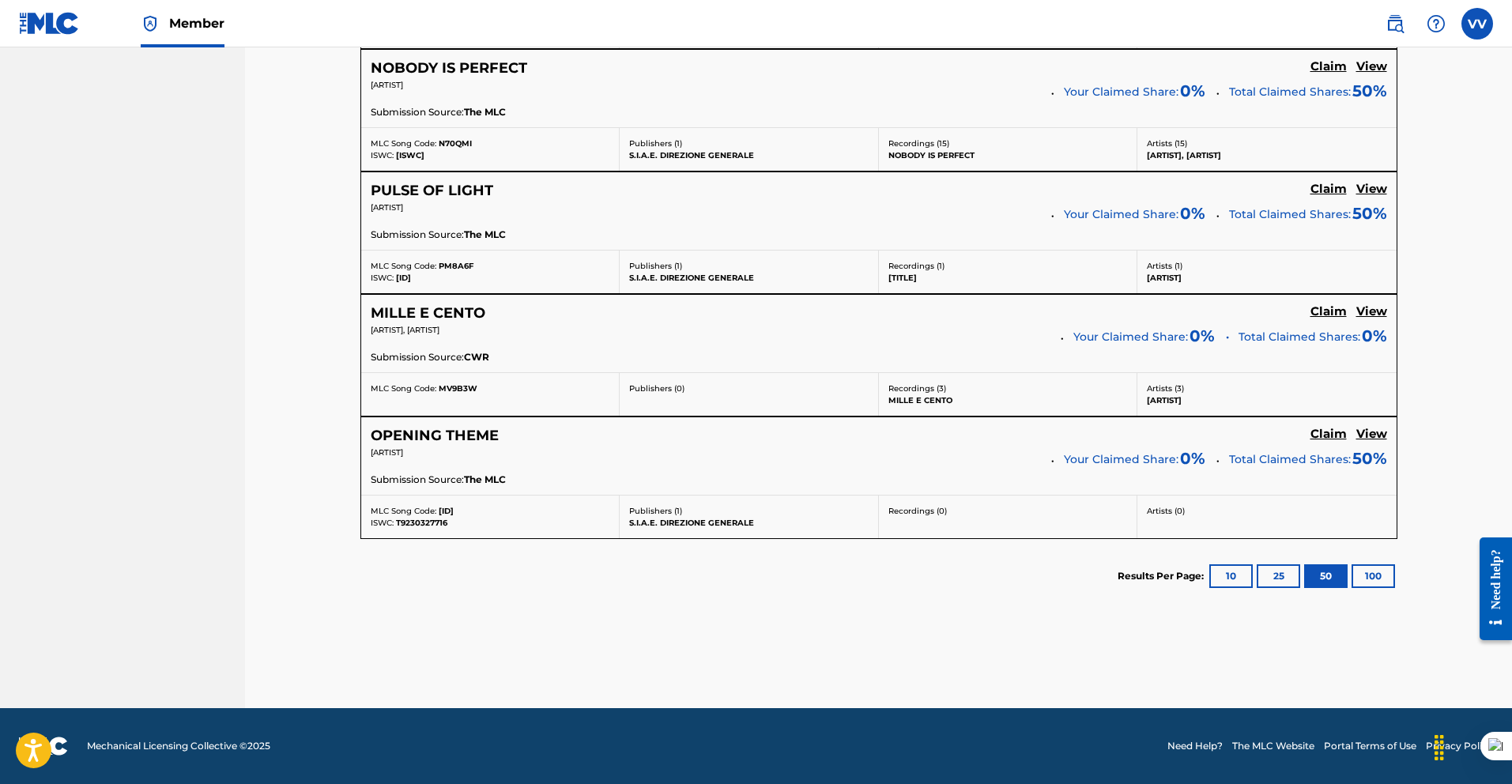 click on "Results Per Page: 10 25 50 100" at bounding box center [1257, 576] 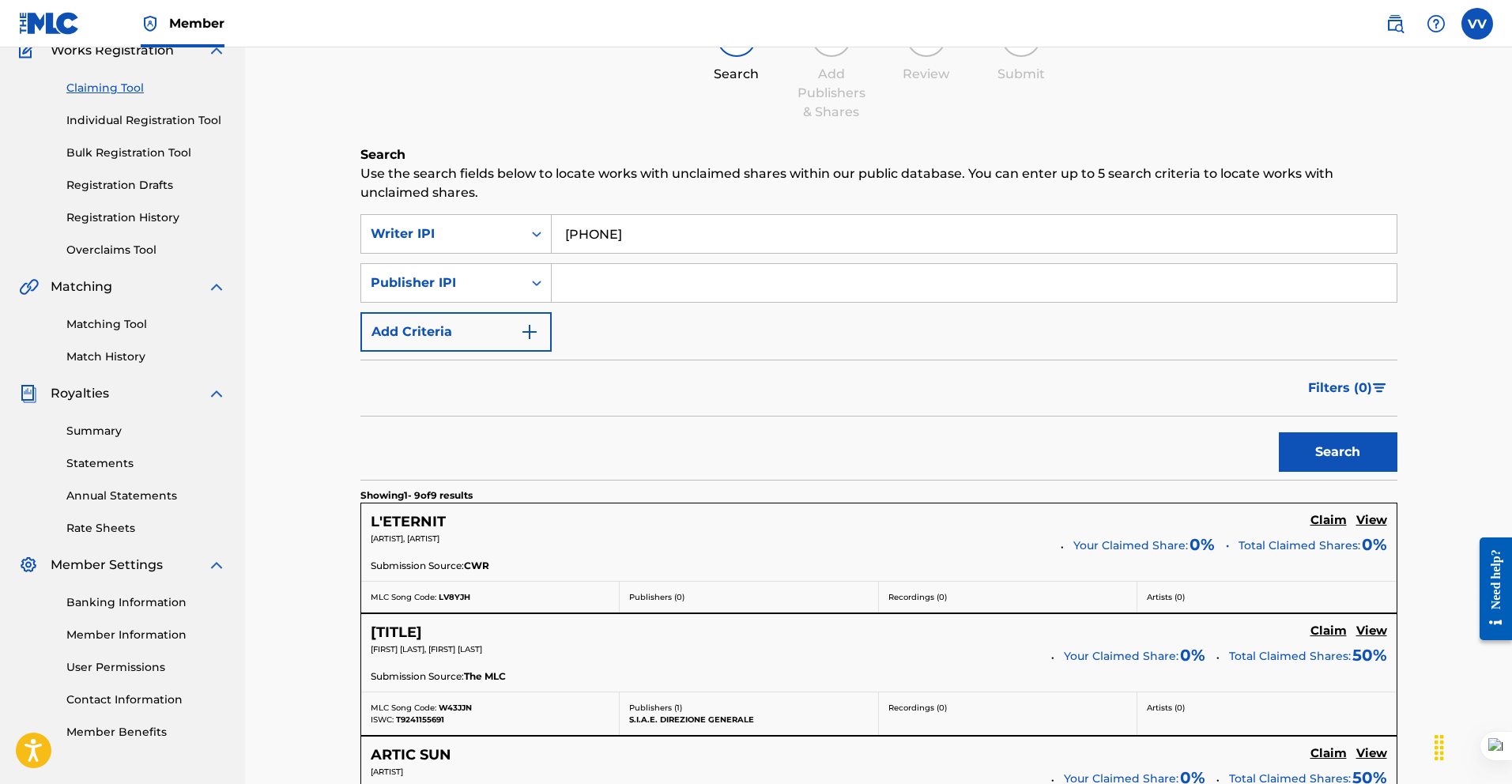 scroll, scrollTop: 0, scrollLeft: 0, axis: both 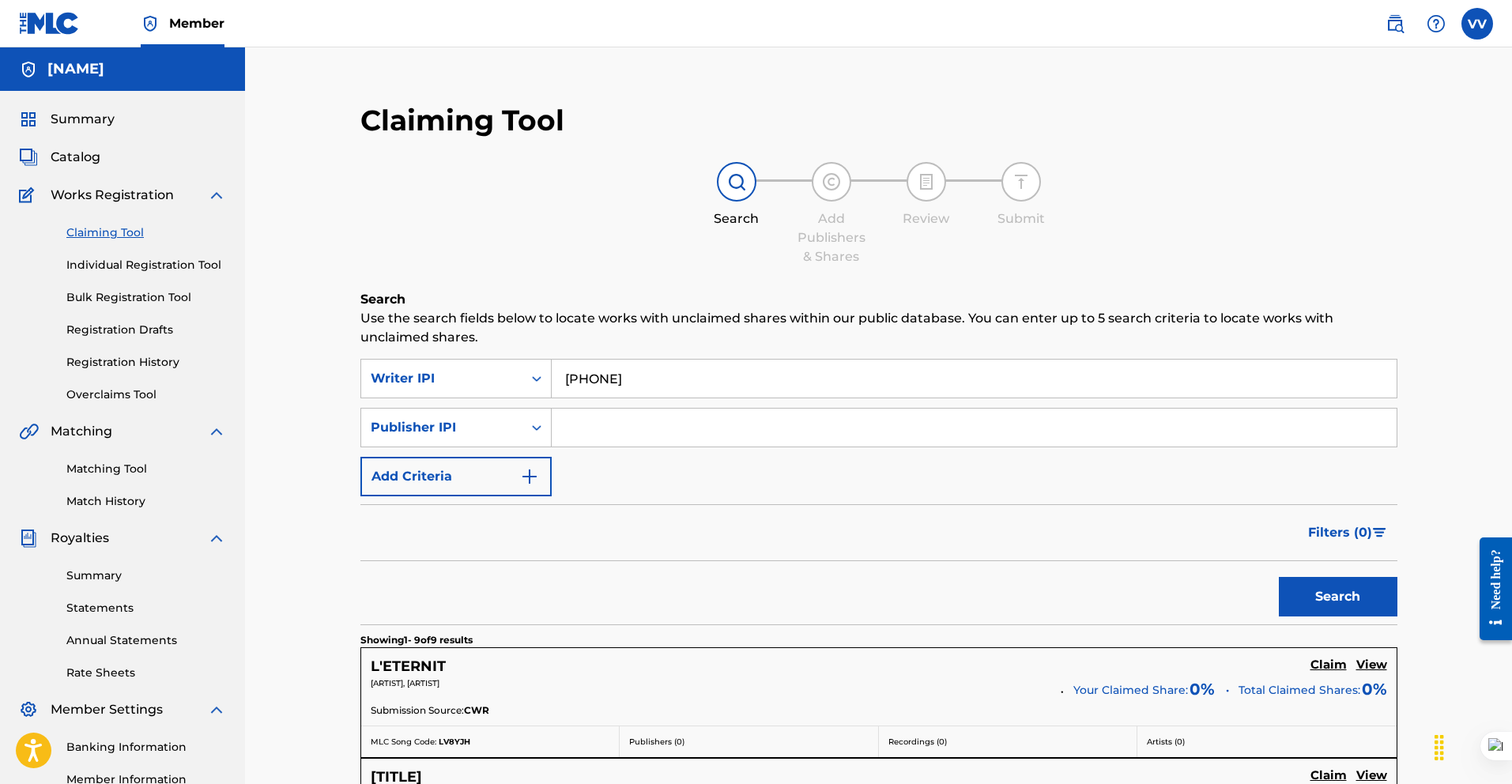 click on "Matching Tool" at bounding box center (146, 469) 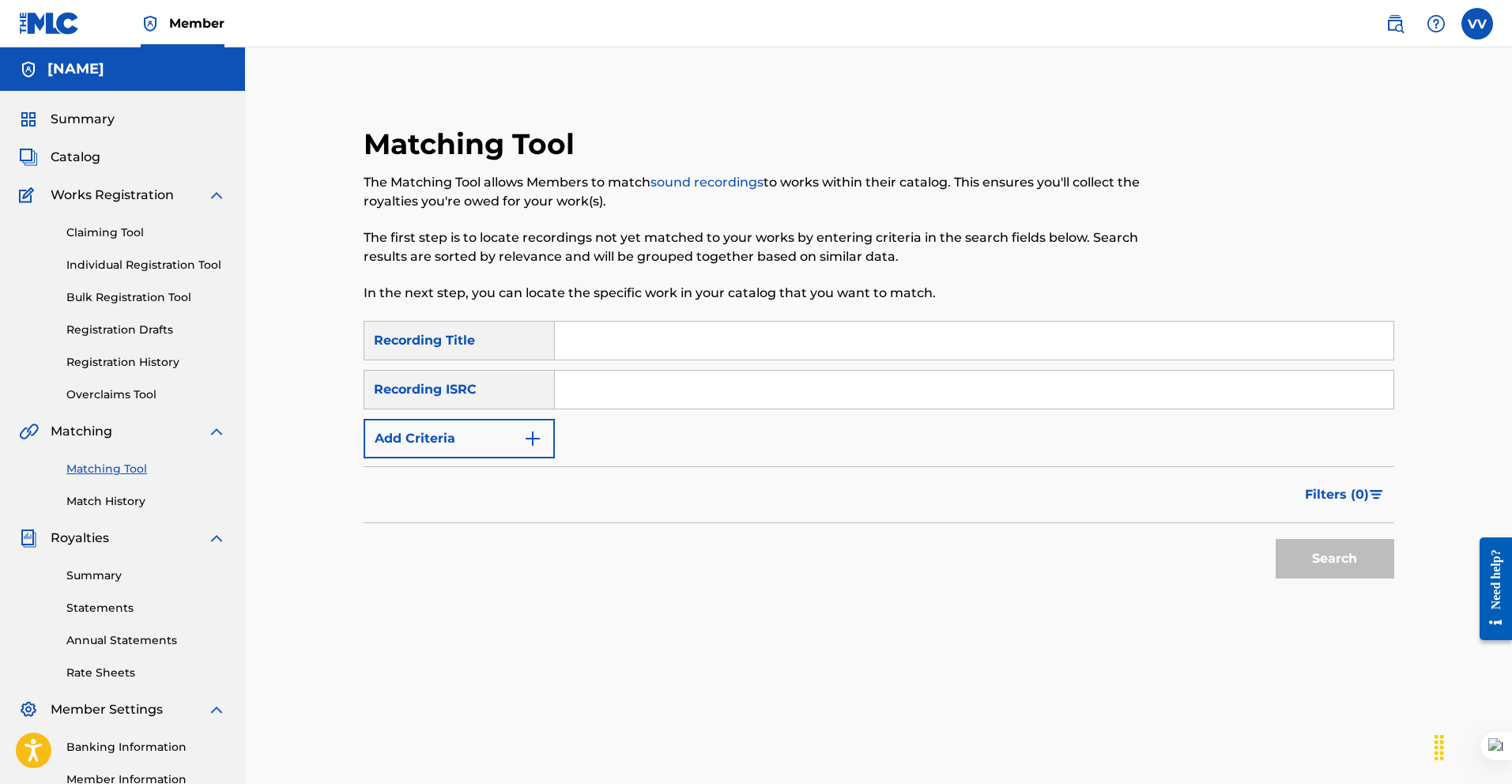 click on "Add Criteria" at bounding box center [459, 439] 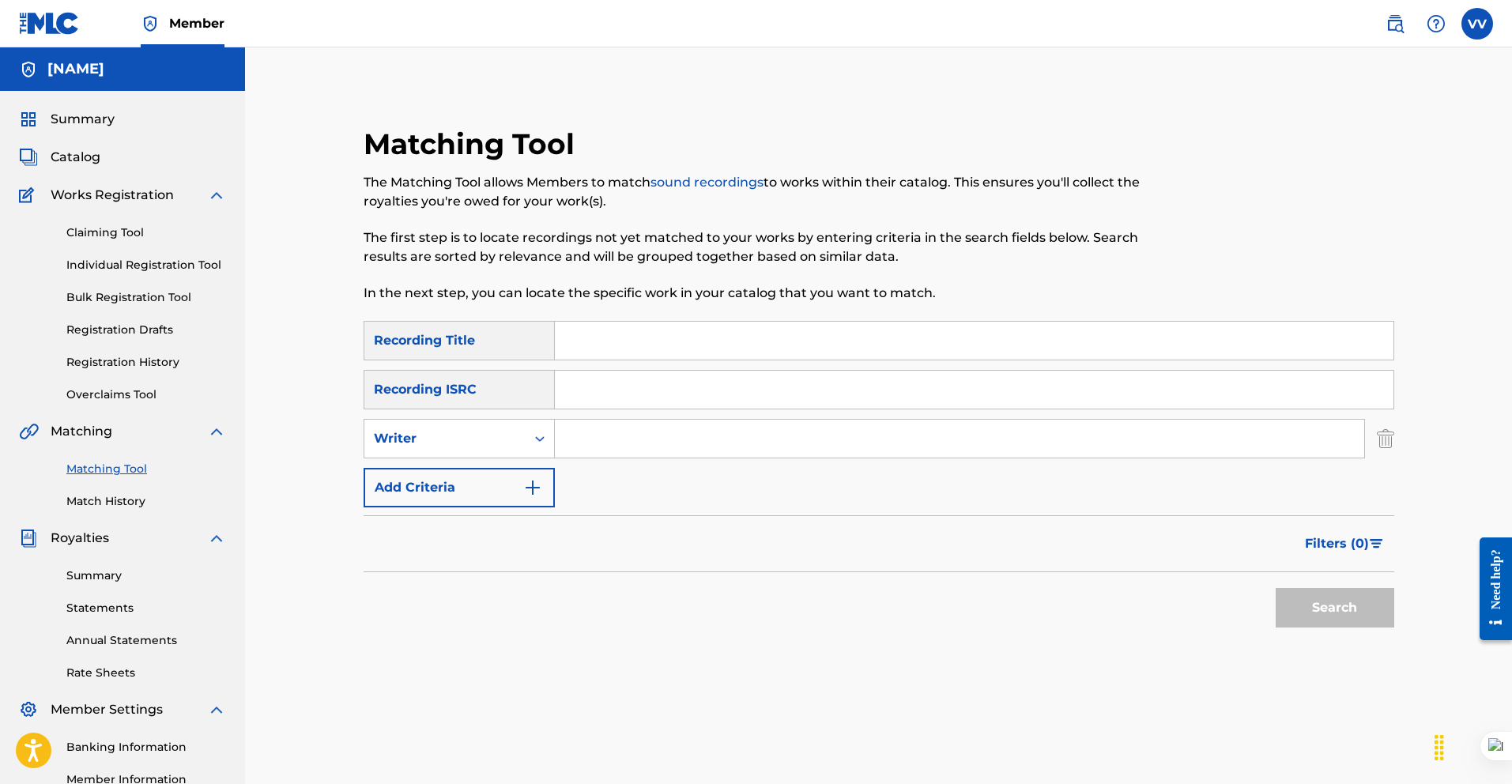 click at bounding box center (960, 439) 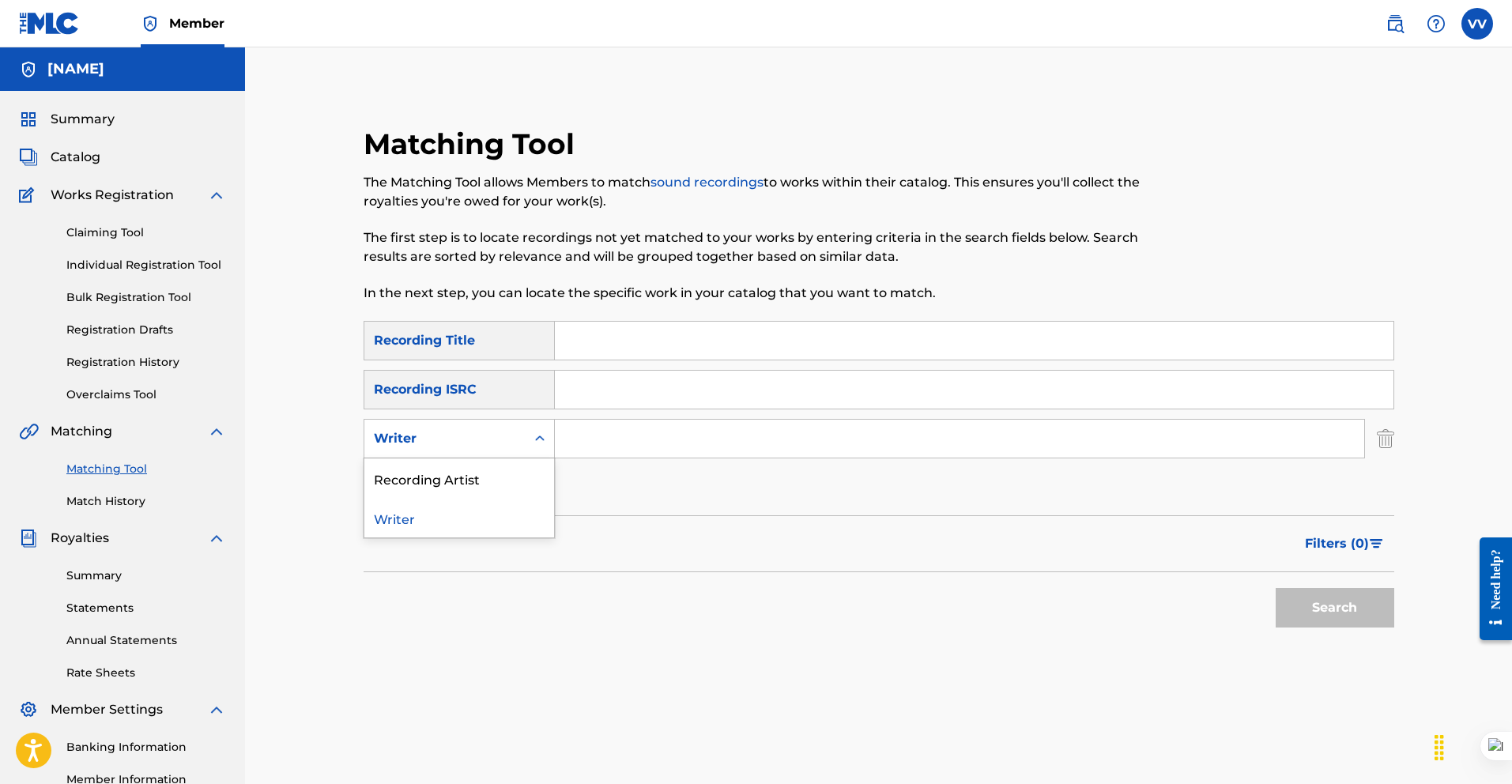 click 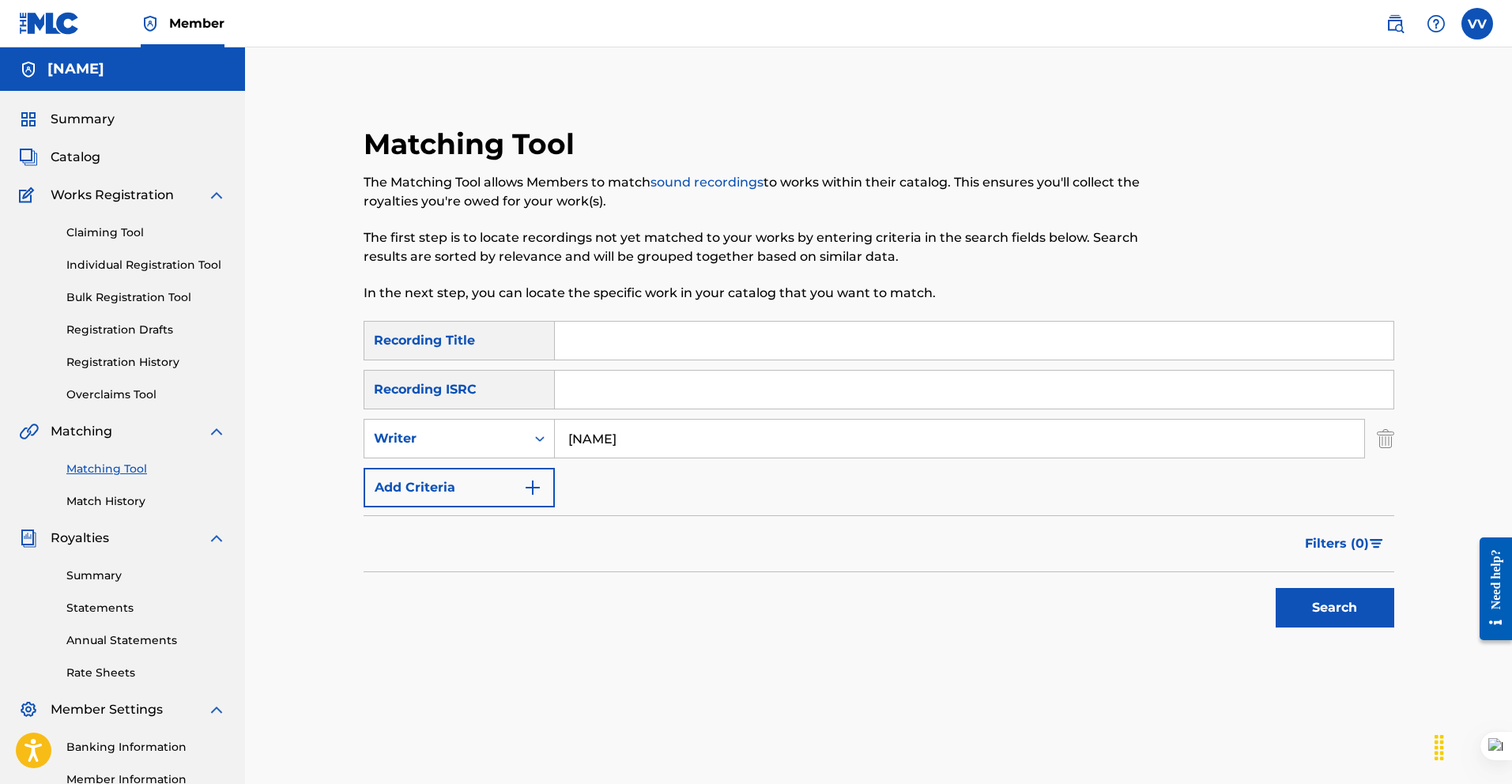 type on "[FIRST] [LAST]" 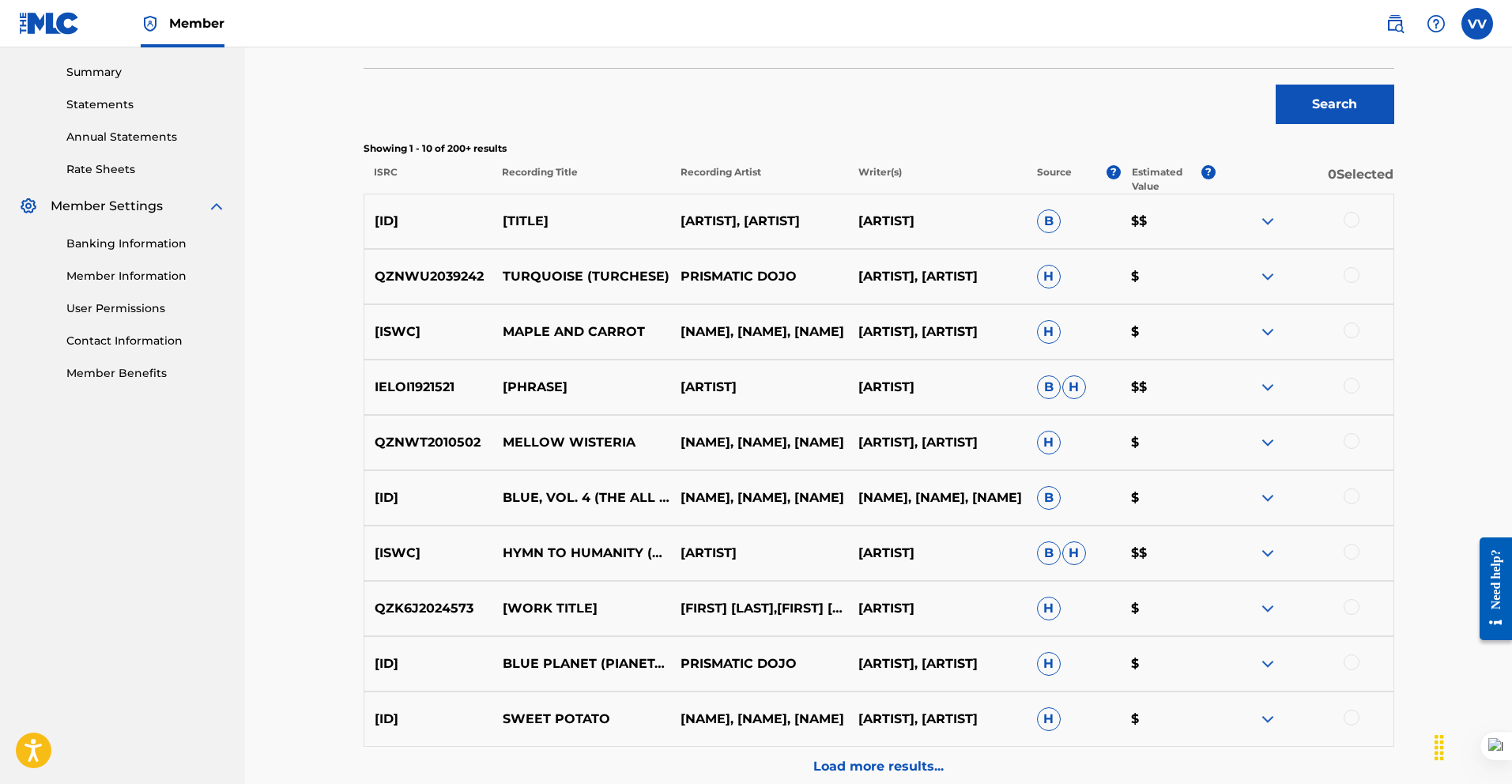 scroll, scrollTop: 509, scrollLeft: 0, axis: vertical 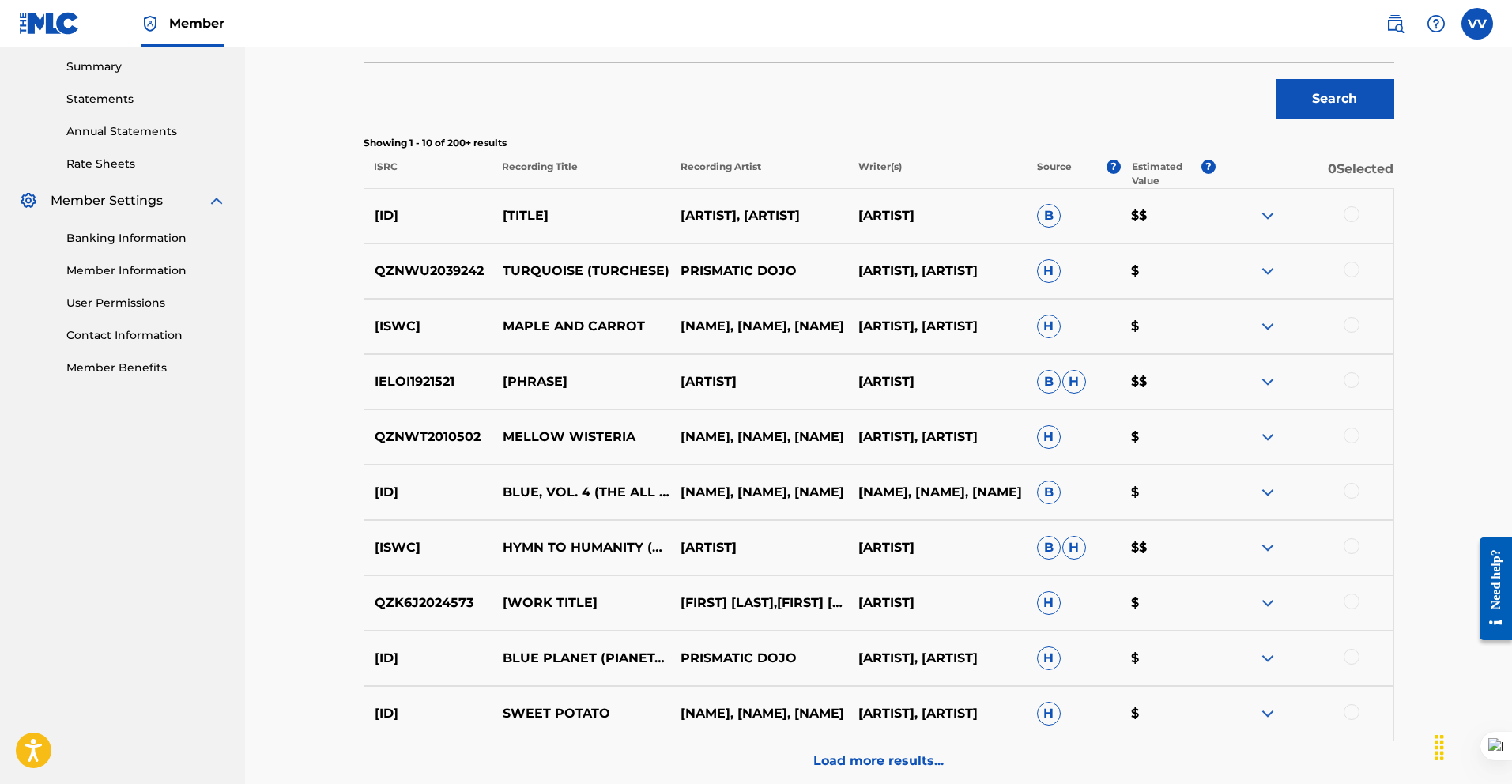 click at bounding box center [1268, 216] 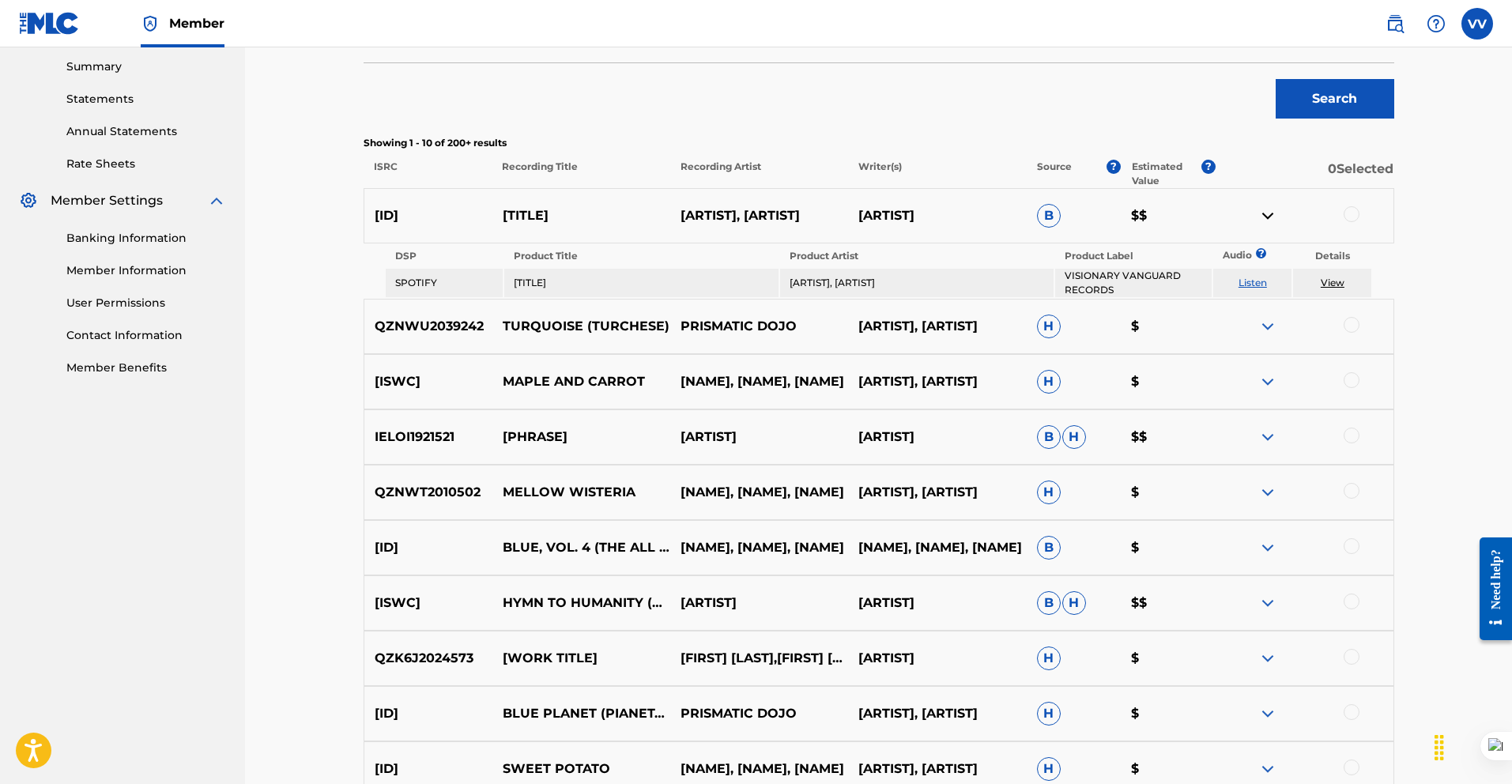 click on "View" at bounding box center [1333, 282] 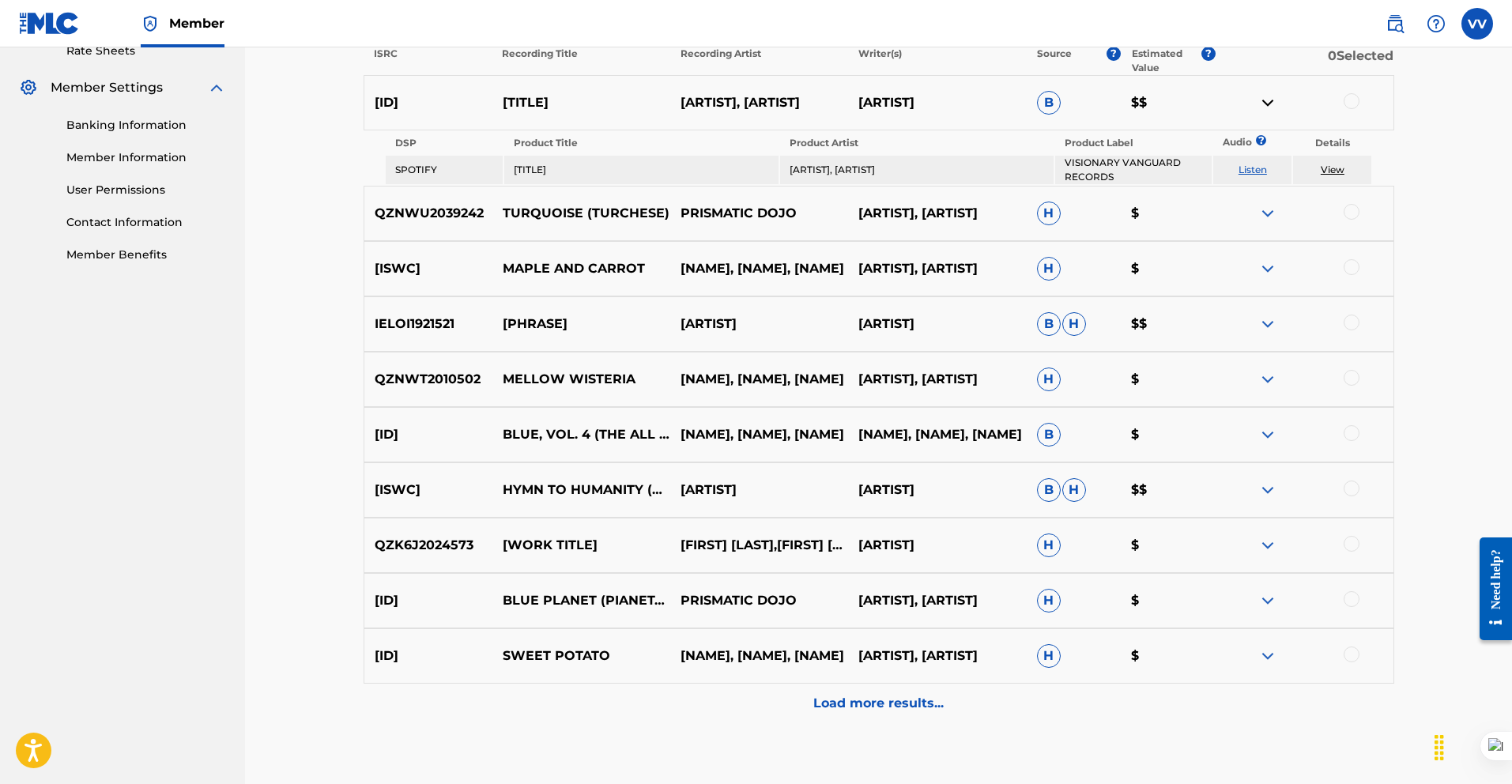 scroll, scrollTop: 623, scrollLeft: 0, axis: vertical 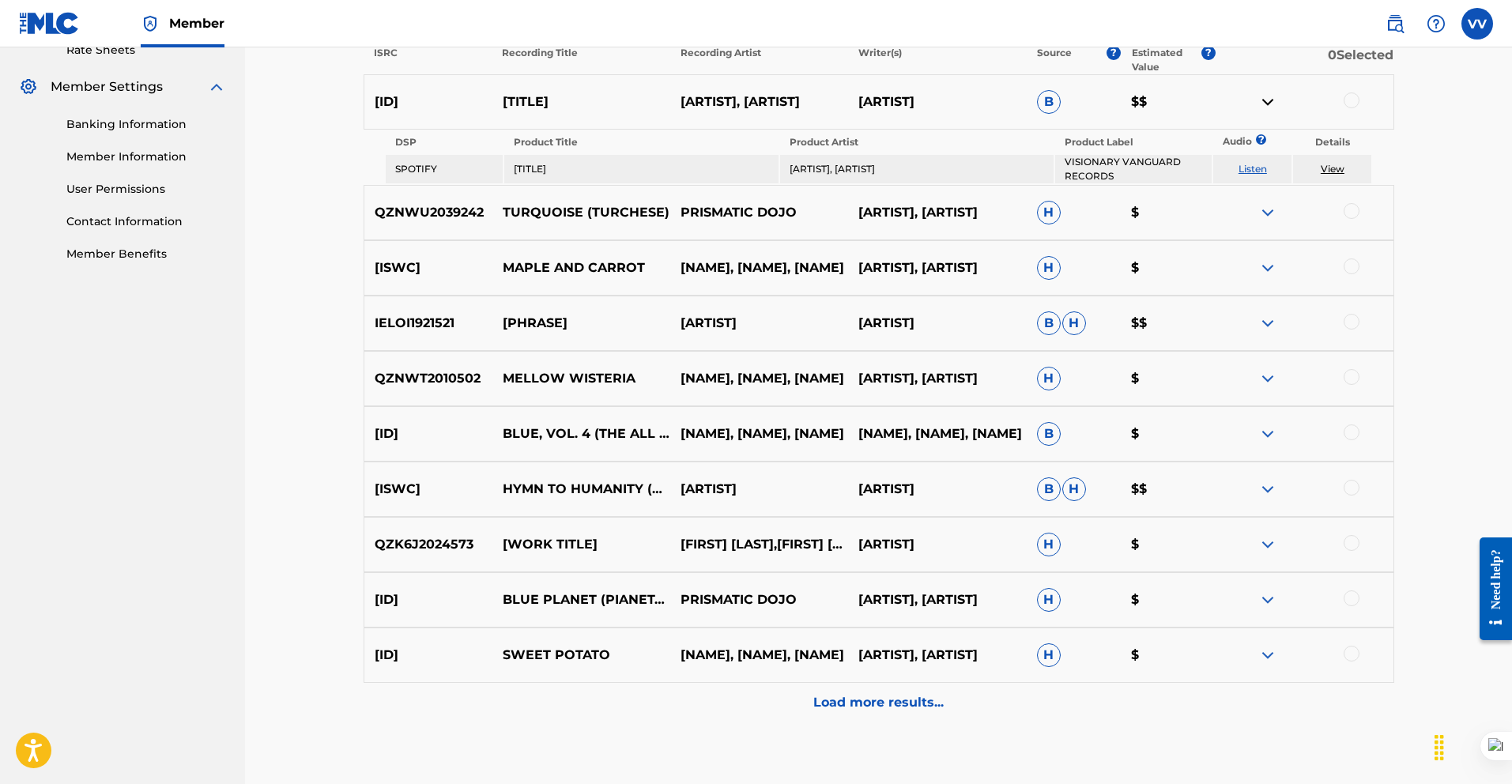 click on "Load more results..." at bounding box center [878, 703] 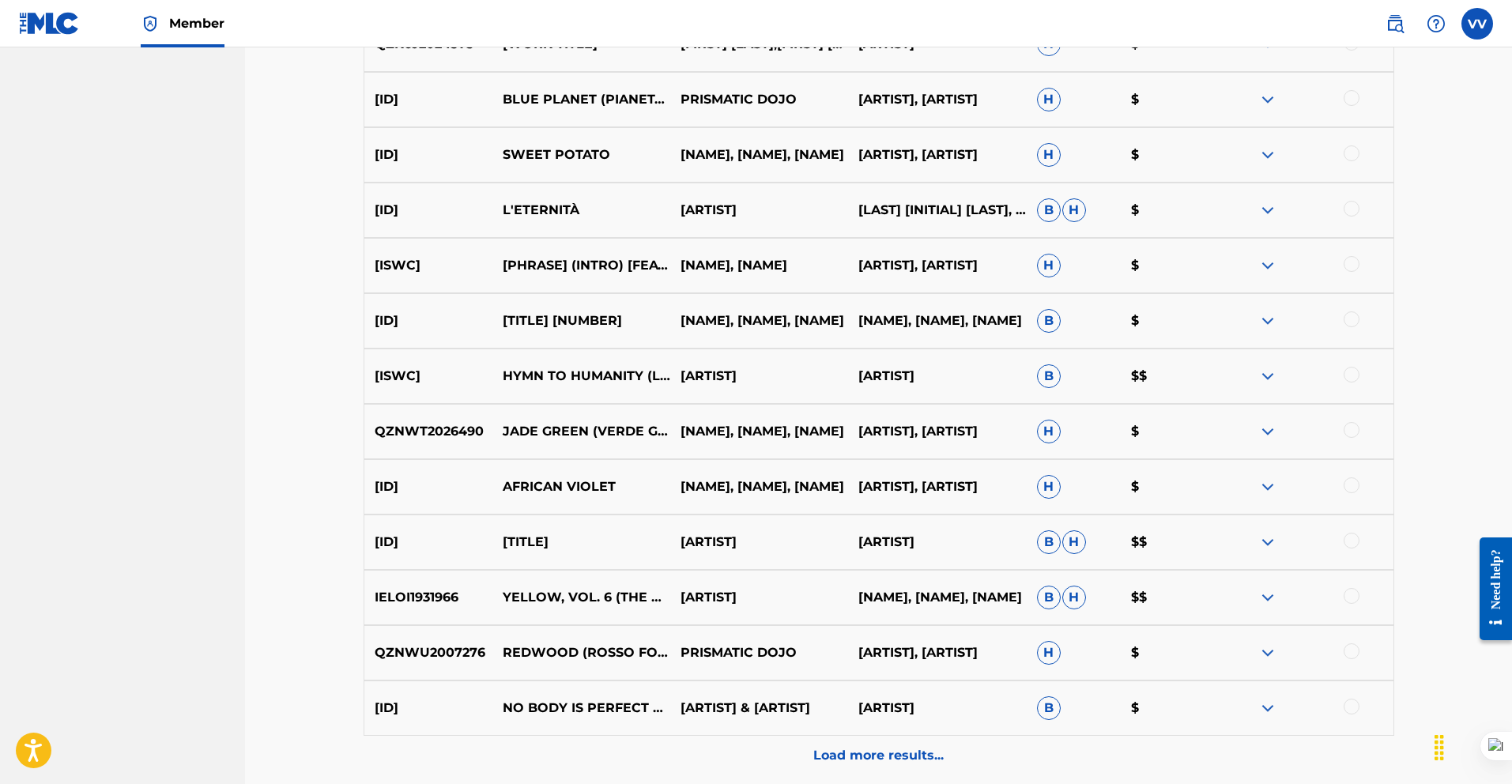 scroll, scrollTop: 1081, scrollLeft: 0, axis: vertical 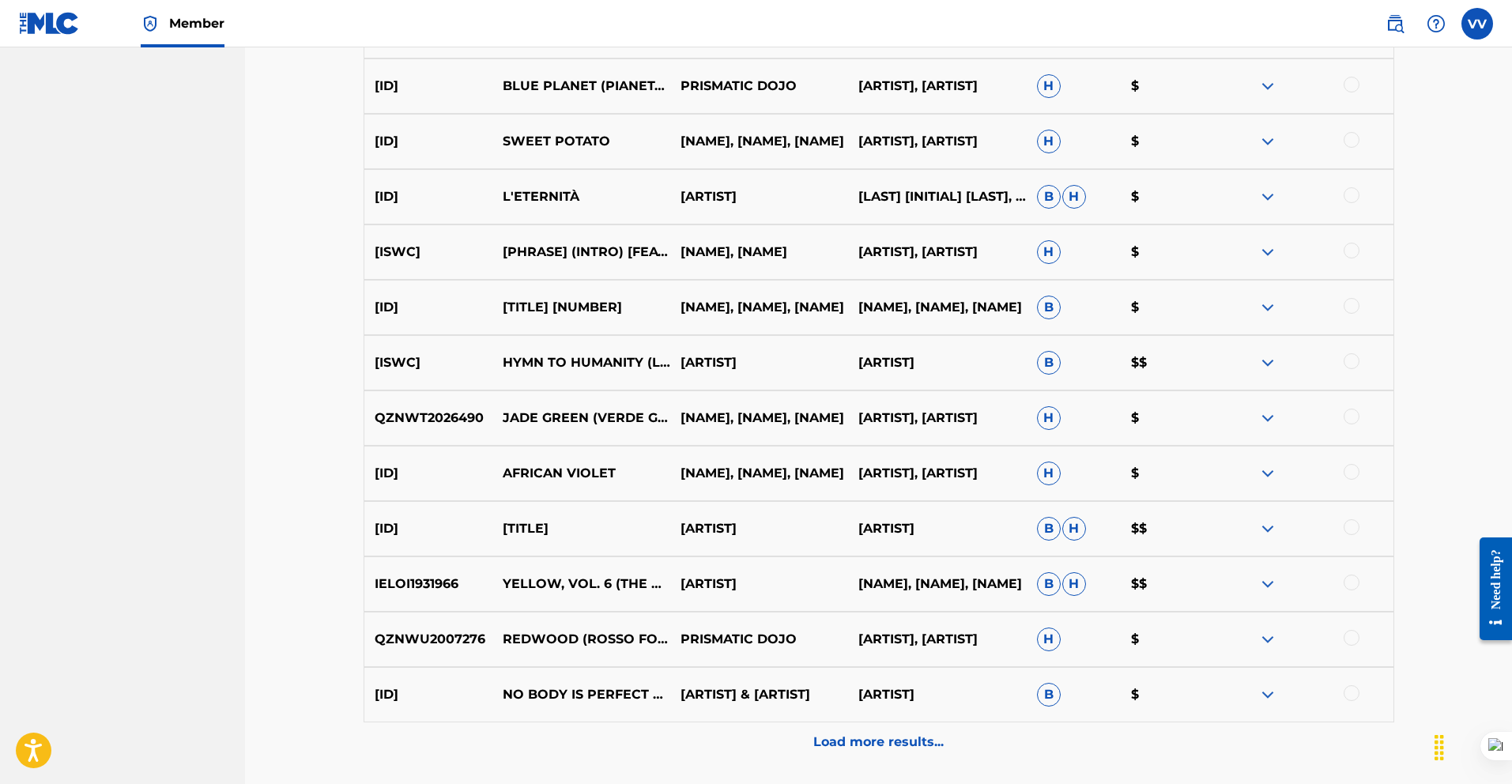 click at bounding box center [1268, 584] 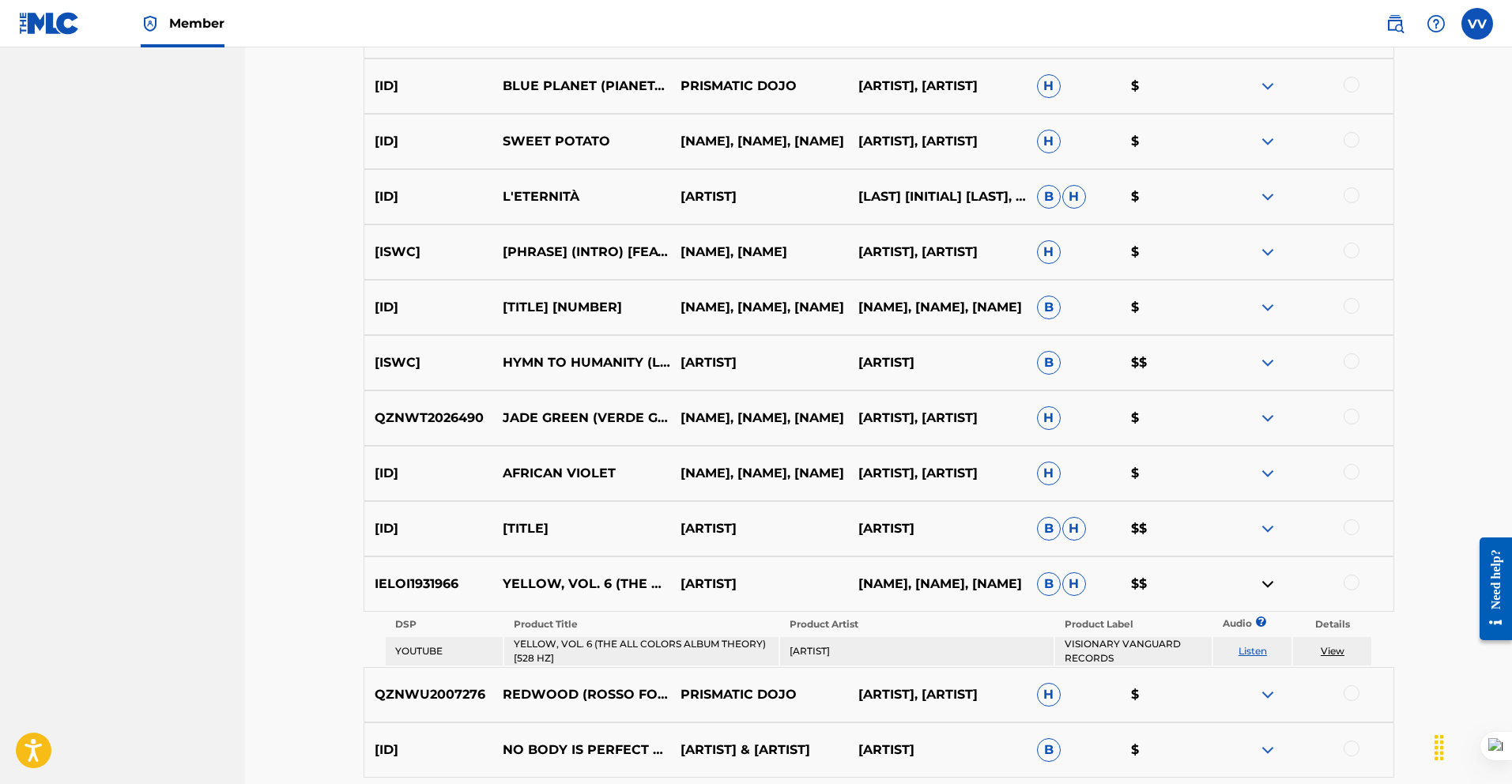 scroll, scrollTop: 1269, scrollLeft: 0, axis: vertical 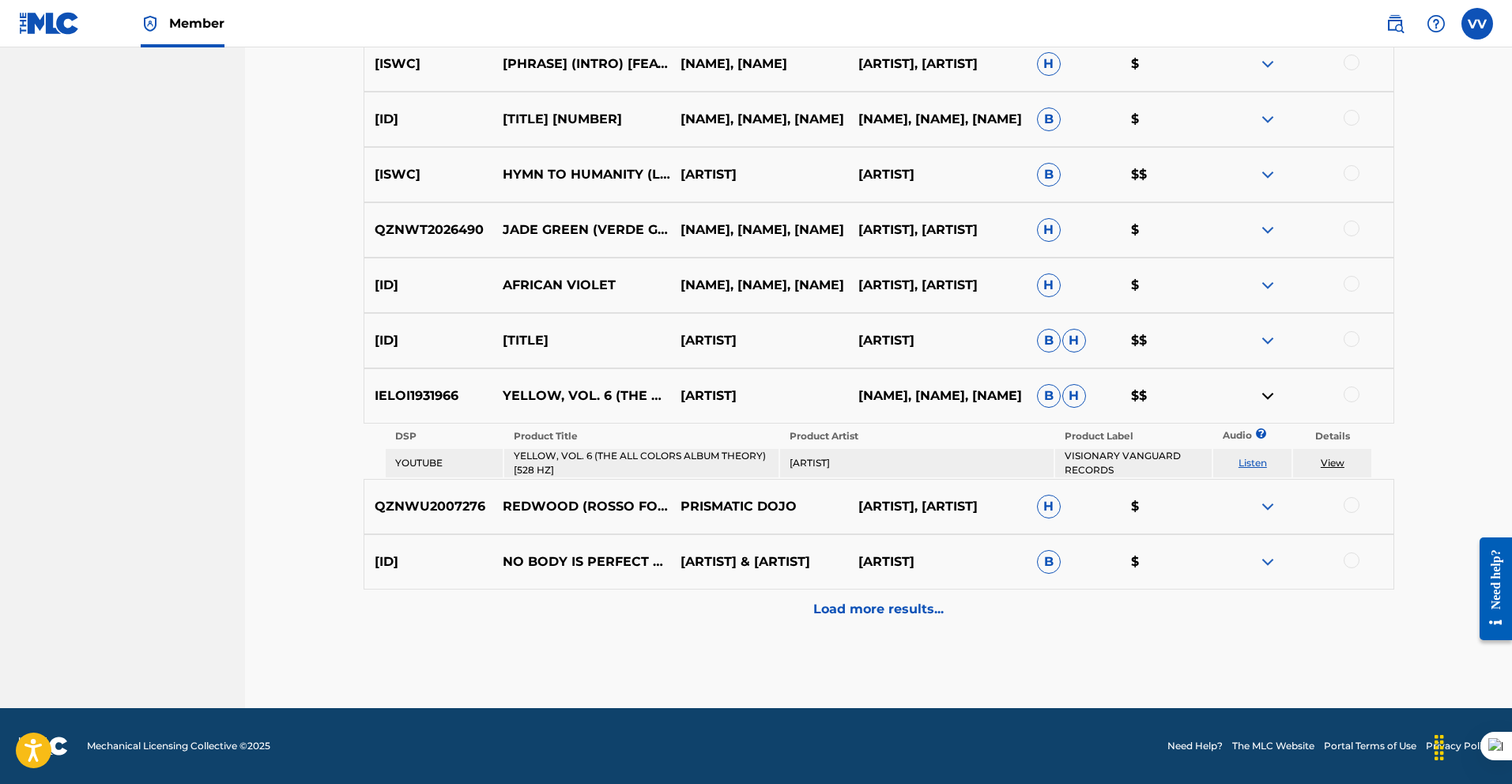 click on "Load more results..." at bounding box center (878, 609) 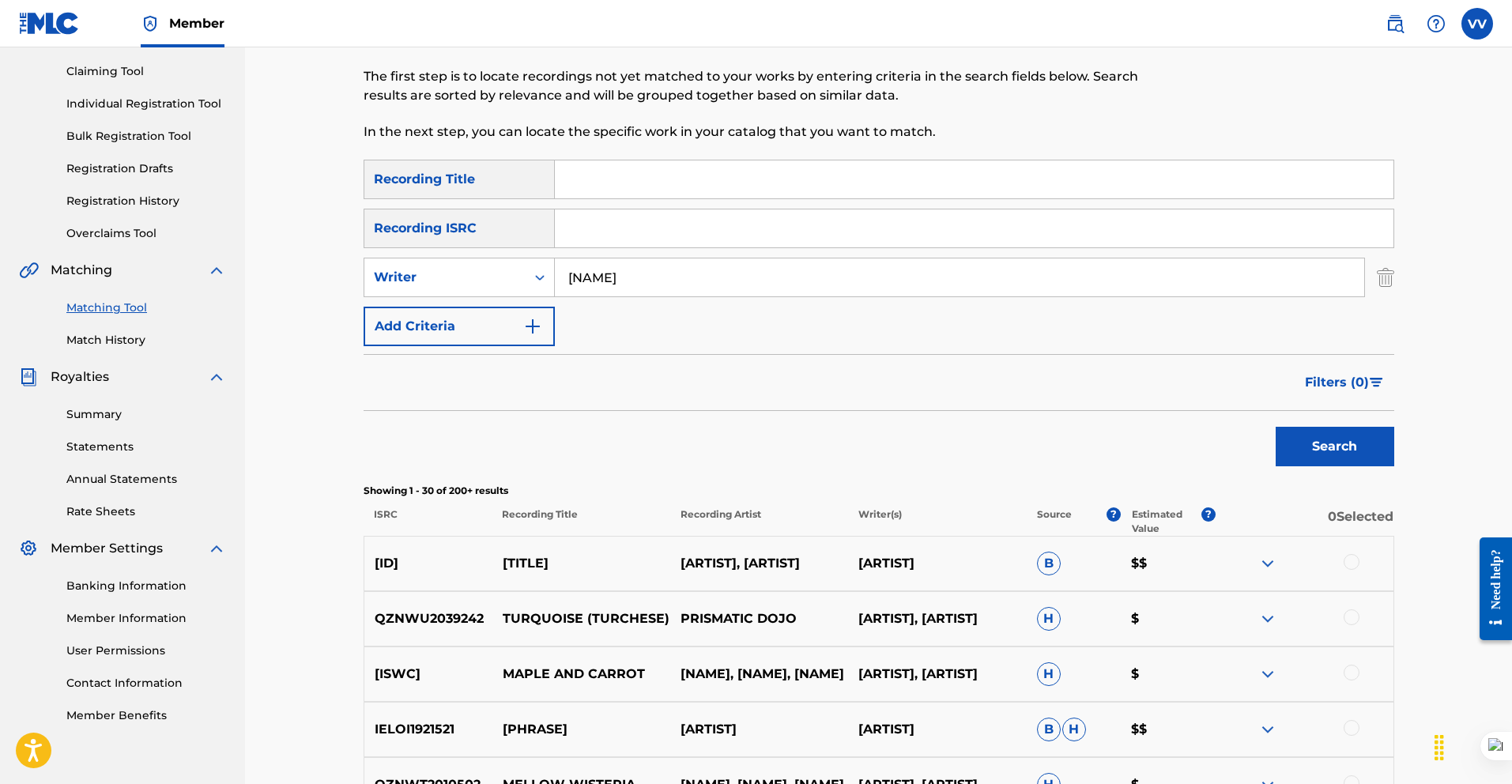 scroll, scrollTop: 263, scrollLeft: 0, axis: vertical 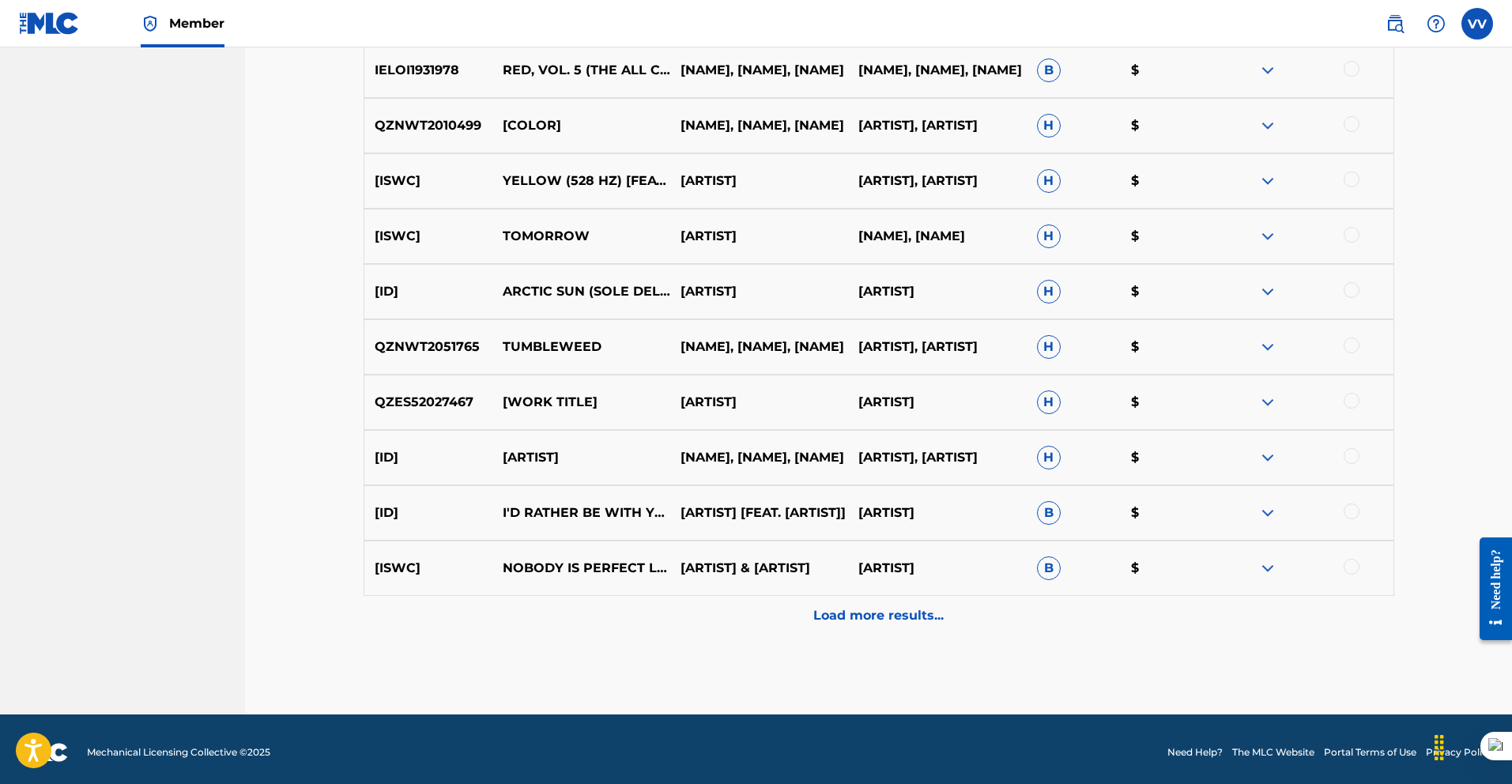 click on "Load more results..." at bounding box center [878, 616] 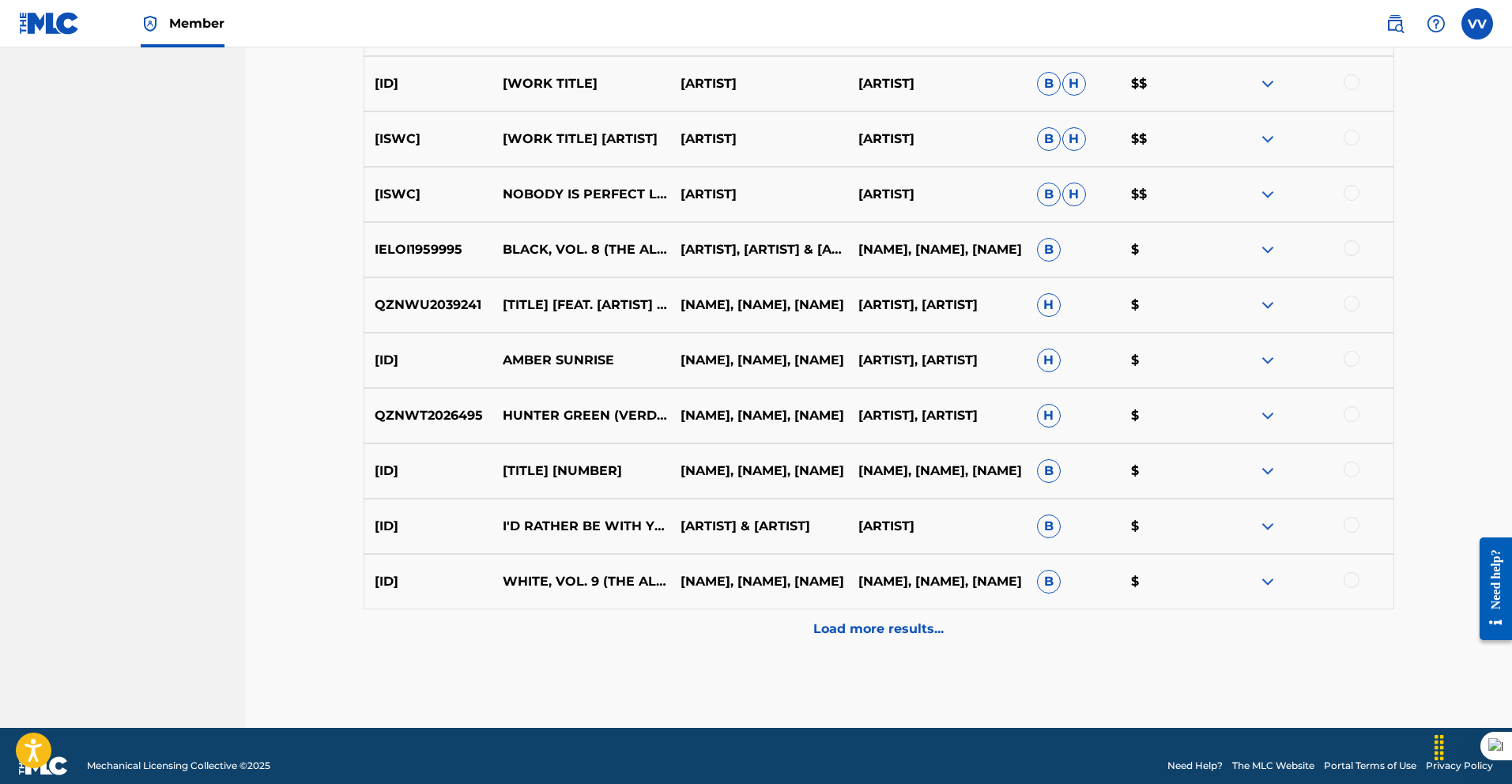 scroll, scrollTop: 2320, scrollLeft: 0, axis: vertical 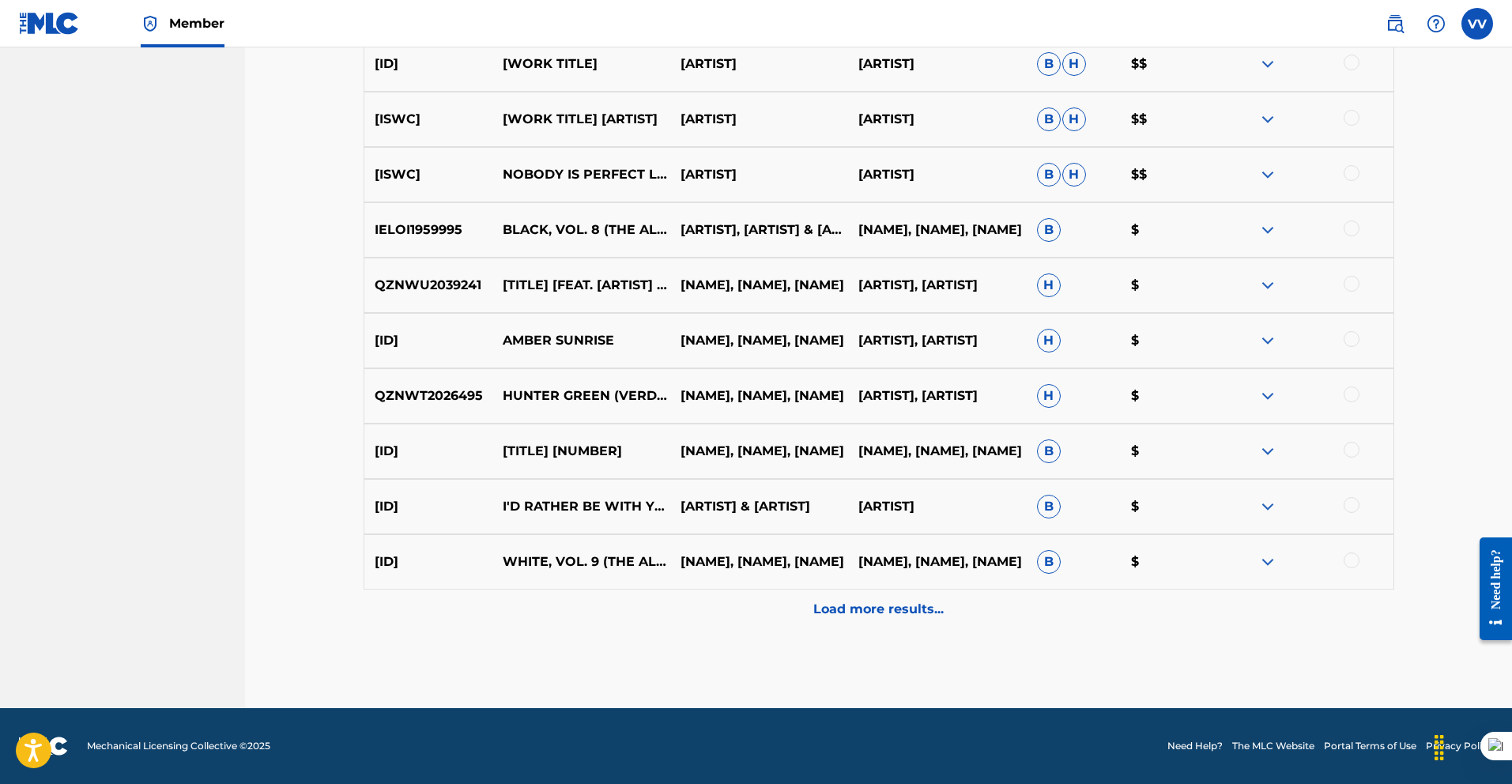 click on "Load more results..." at bounding box center (879, 609) 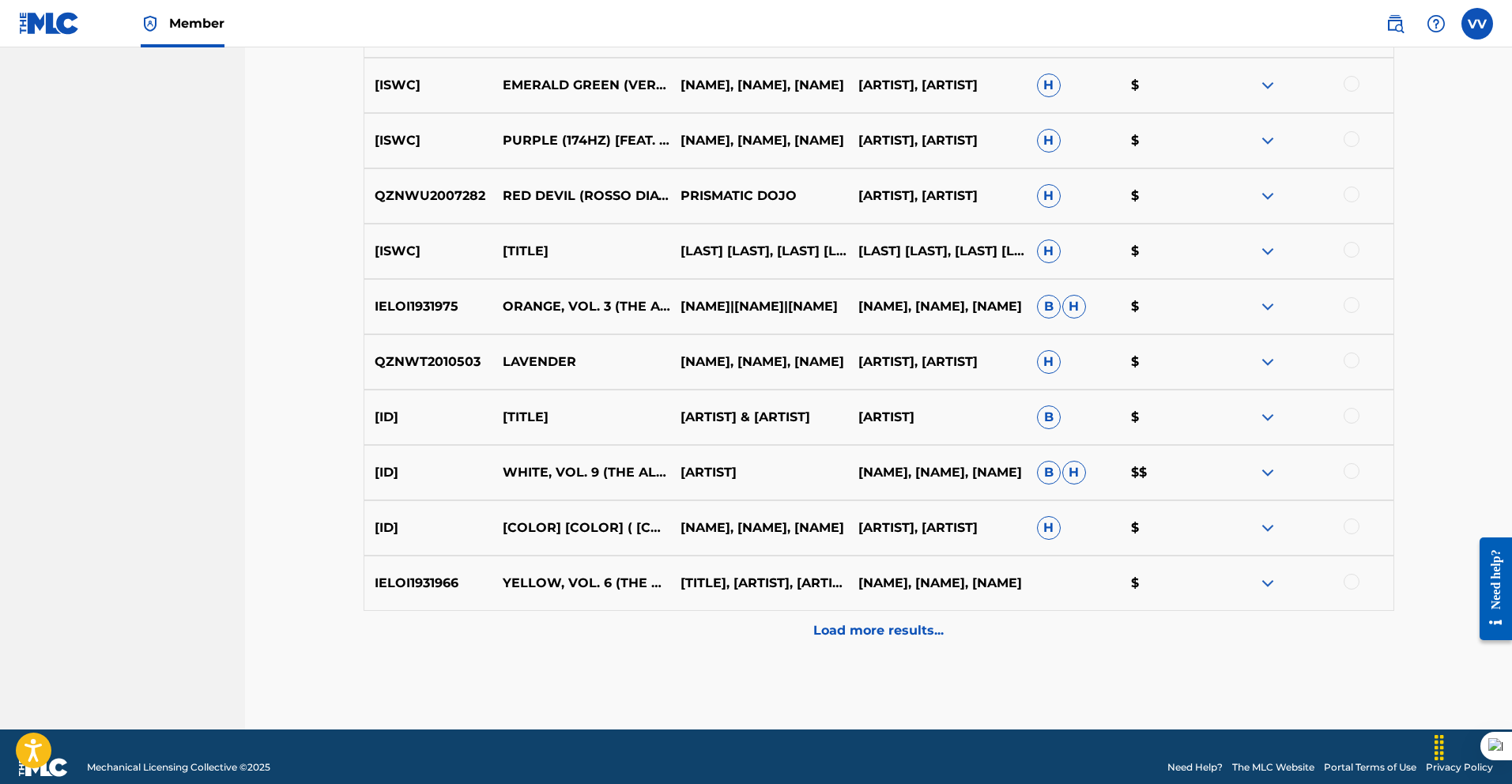 scroll, scrollTop: 2874, scrollLeft: 0, axis: vertical 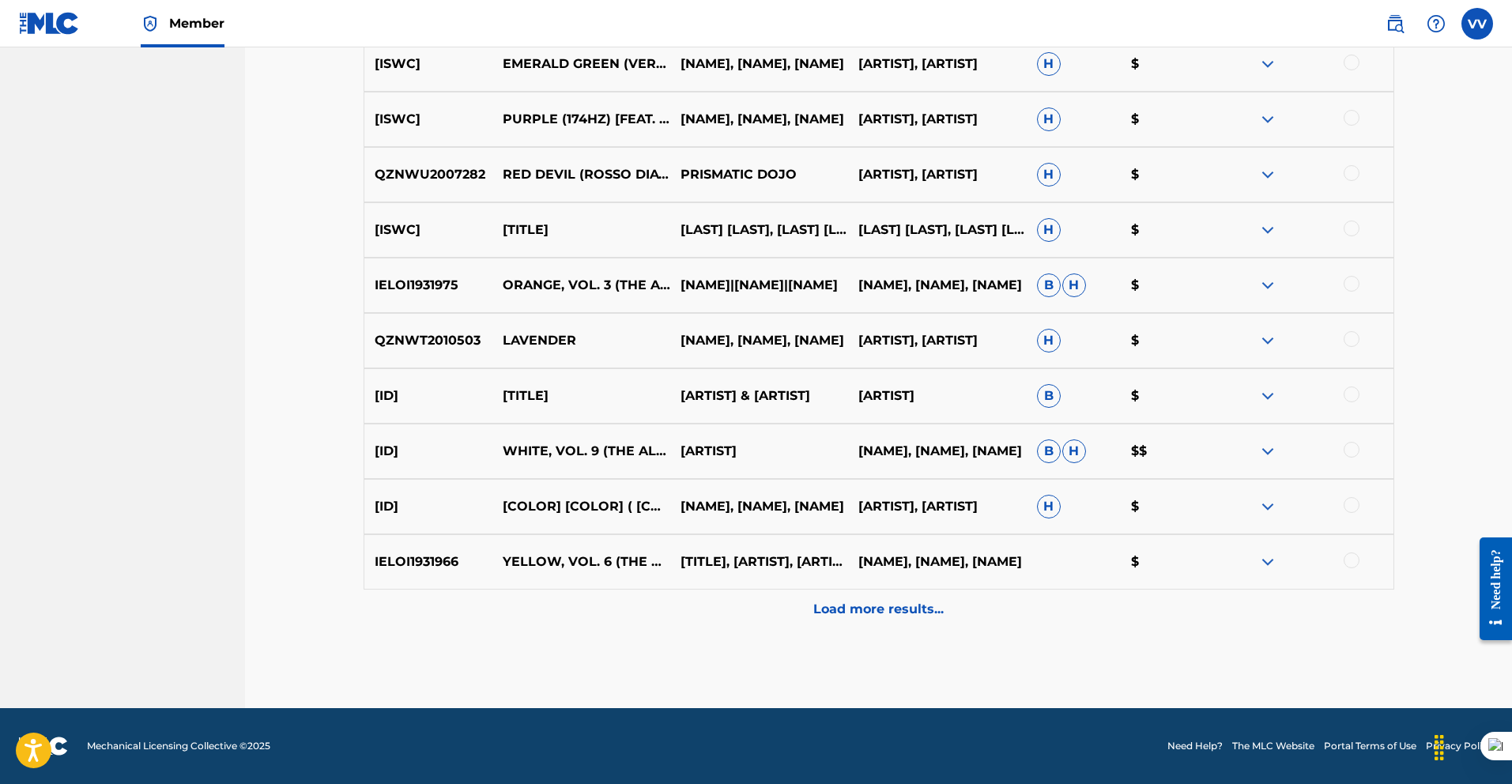 click on "Load more results..." at bounding box center (878, 609) 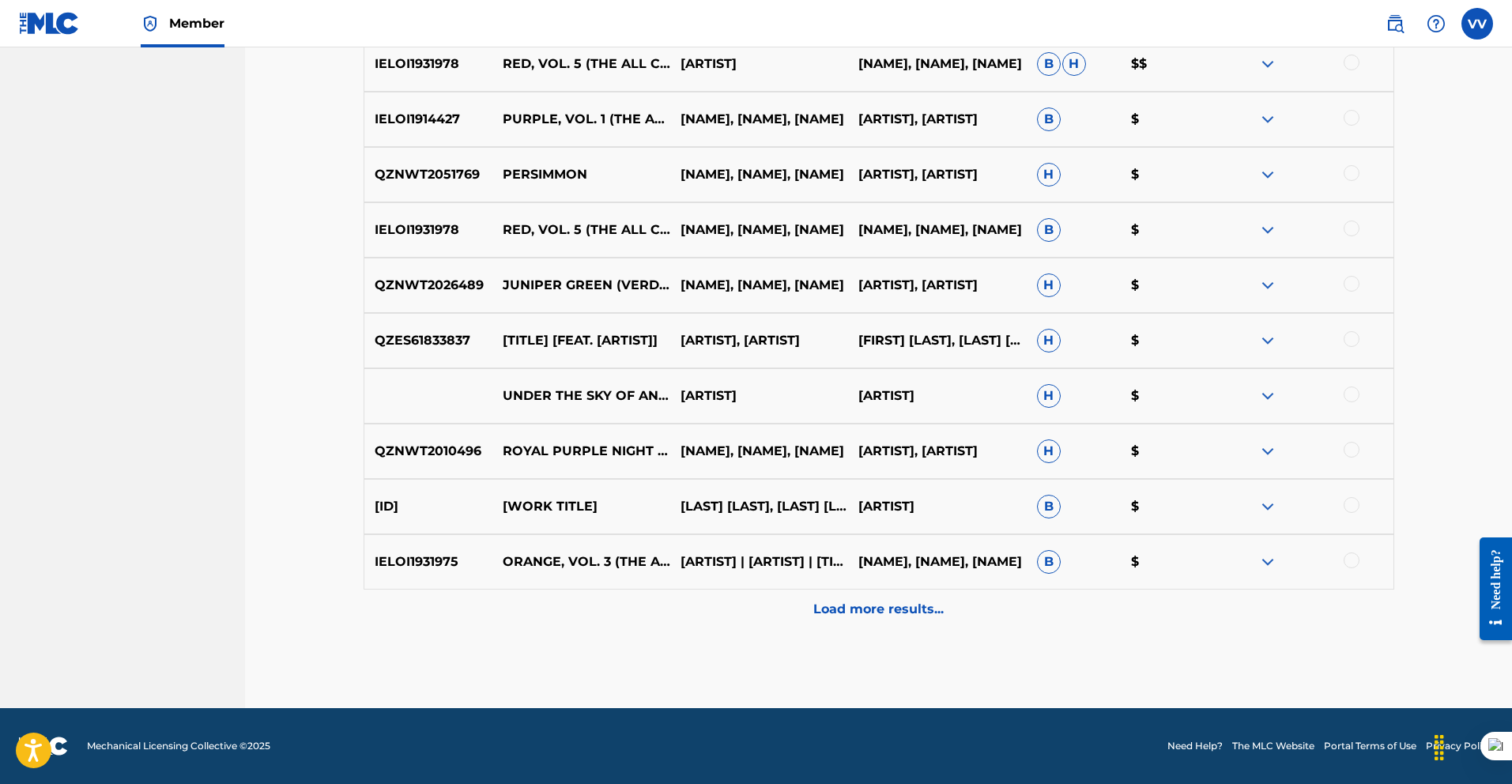 click on "Load more results..." at bounding box center [878, 609] 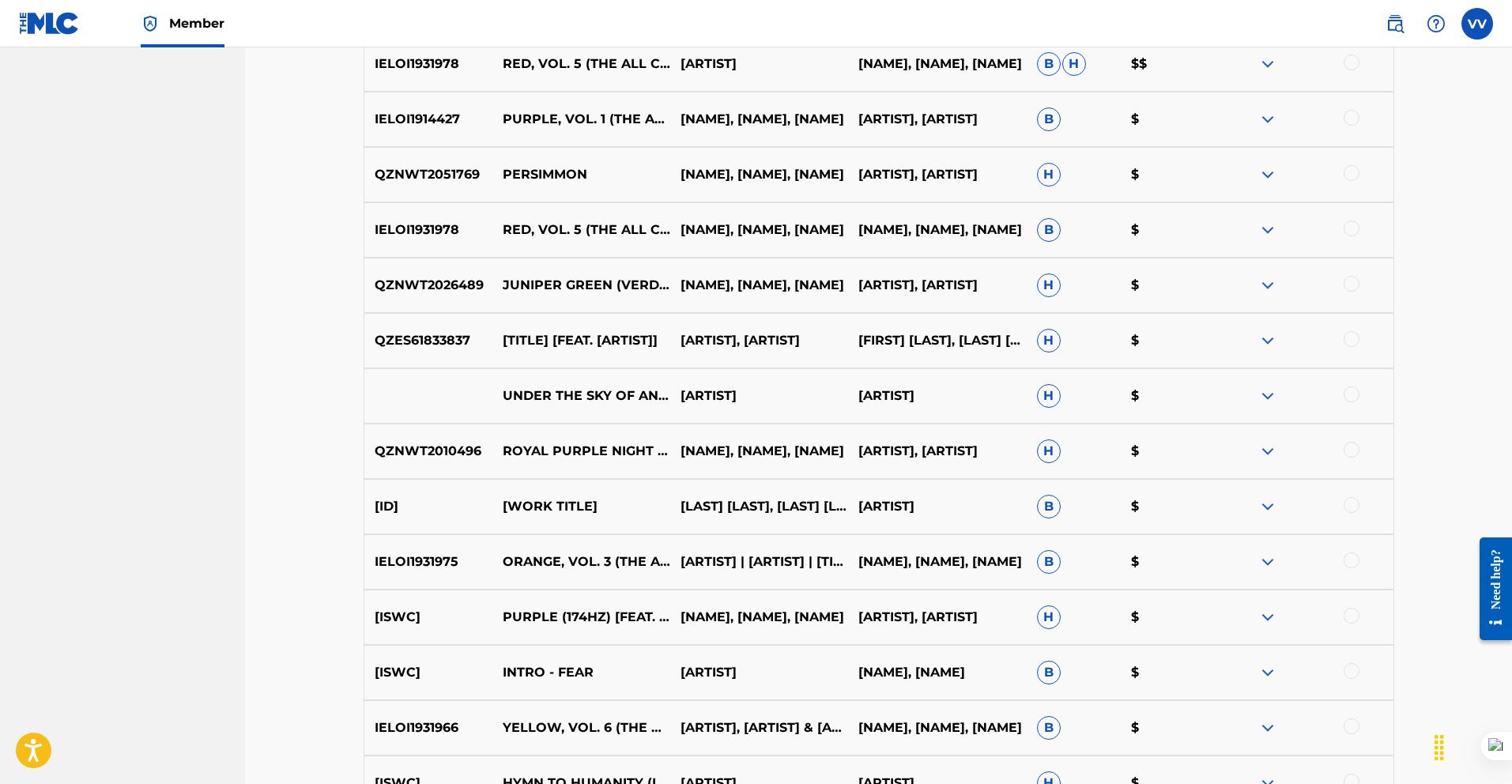 scroll, scrollTop: 3980, scrollLeft: 0, axis: vertical 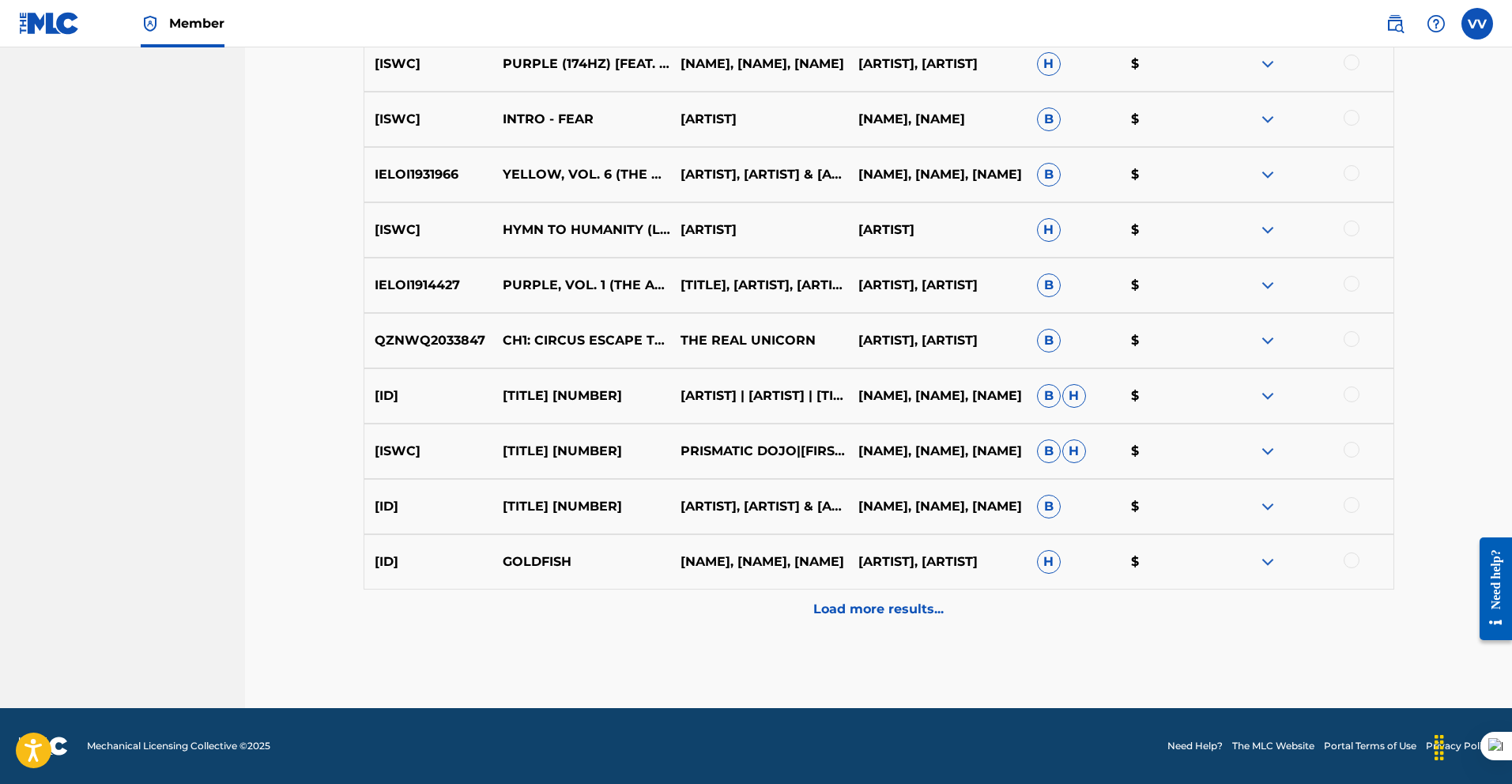 click on "Load more results..." at bounding box center (878, 609) 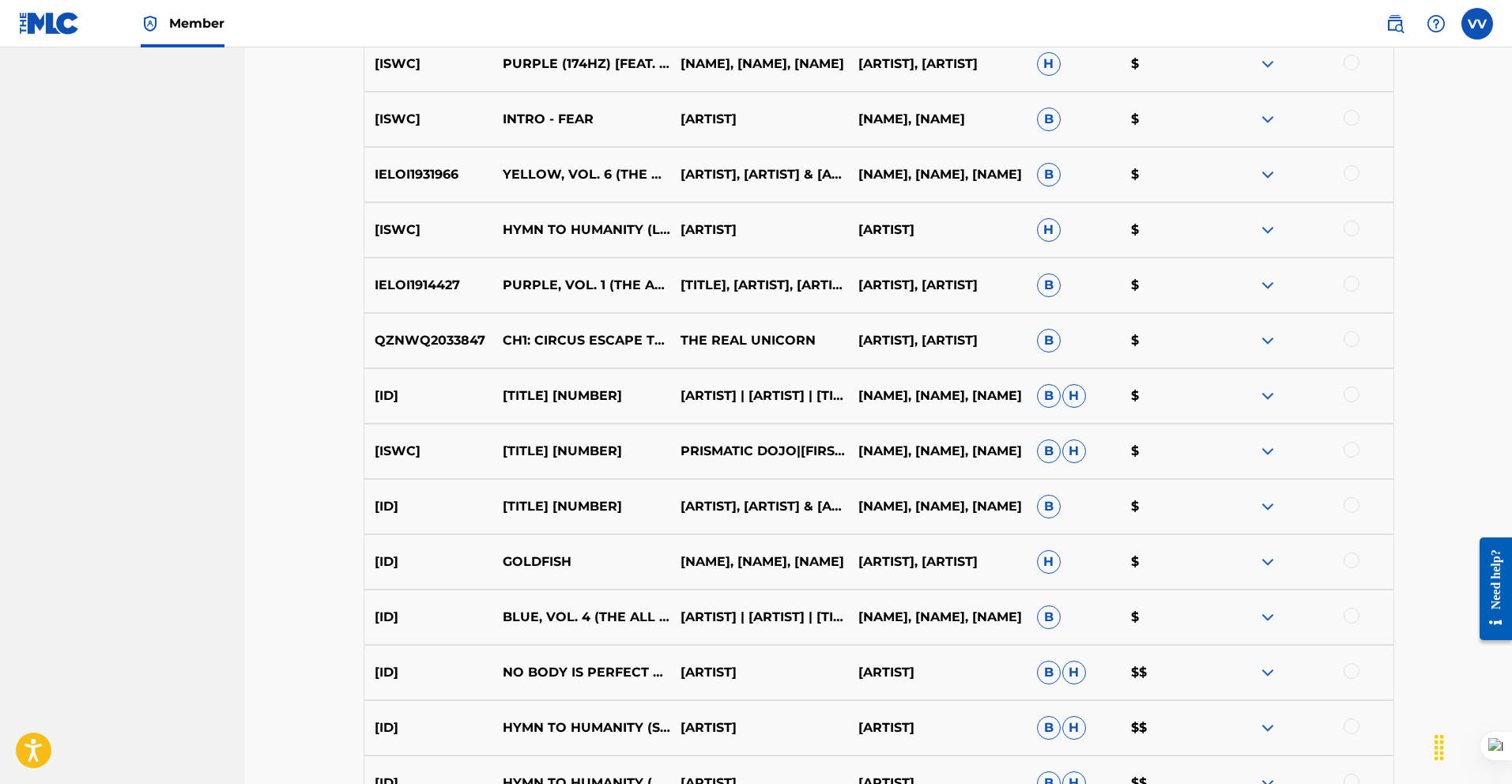 scroll, scrollTop: 4533, scrollLeft: 0, axis: vertical 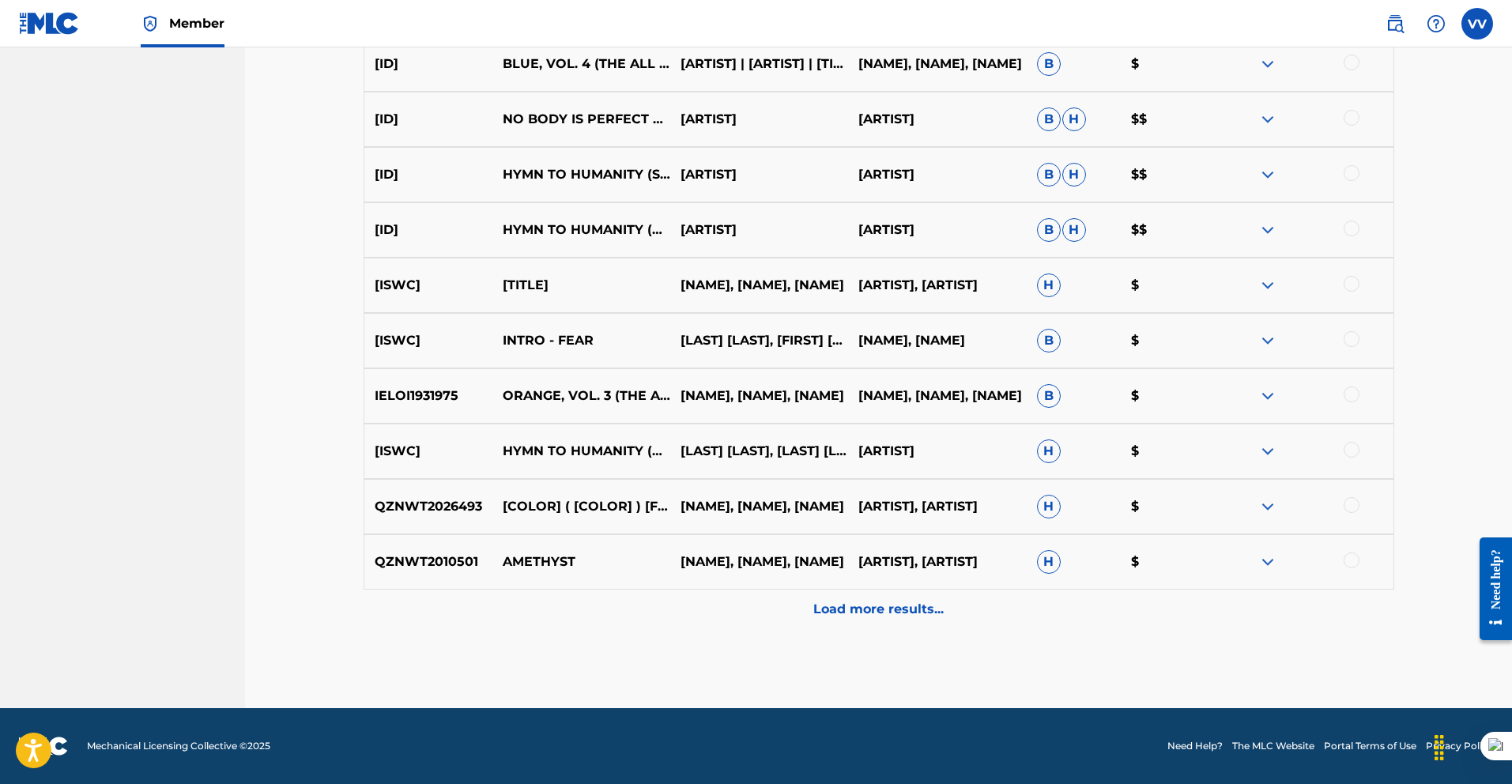 click on "Load more results..." at bounding box center (878, 609) 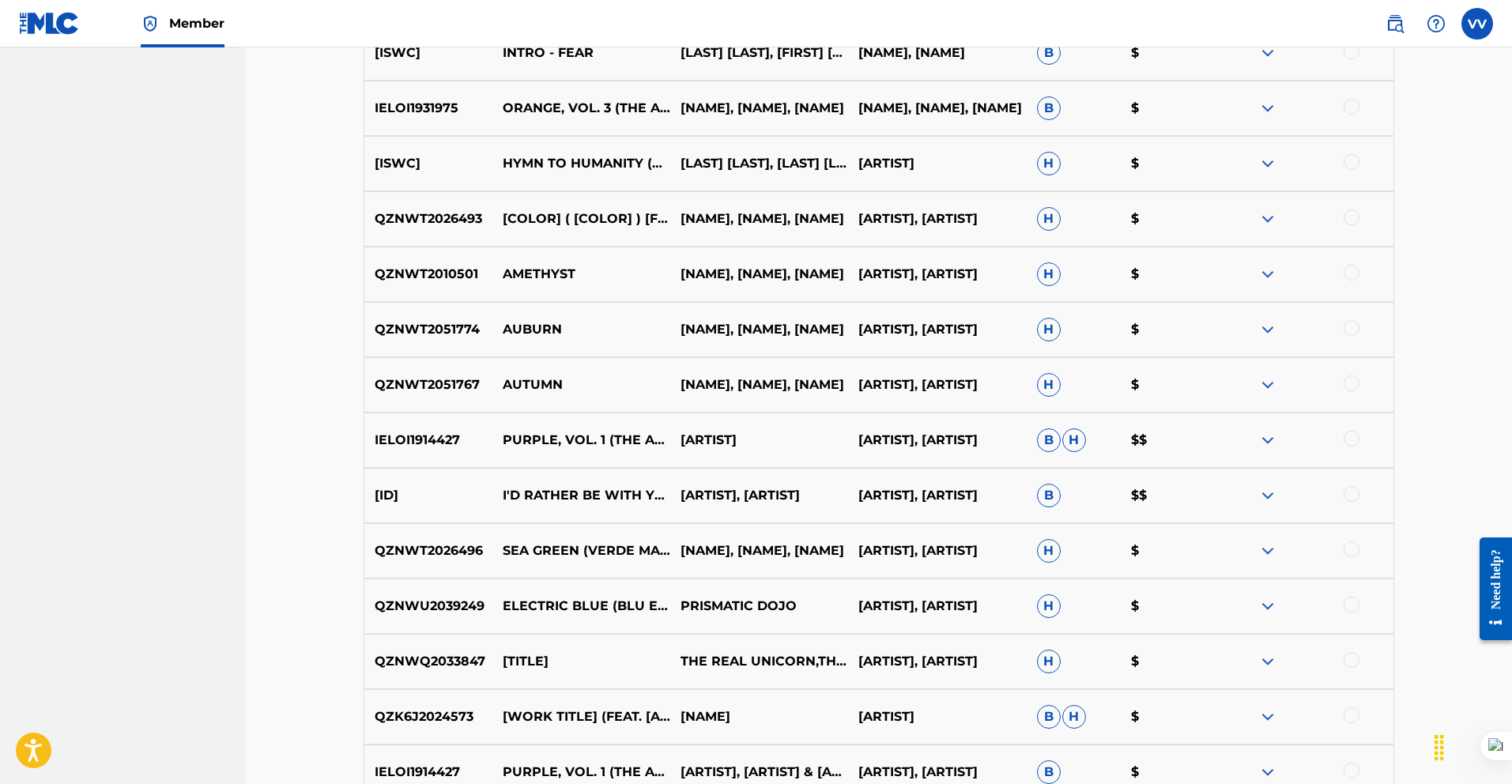 scroll, scrollTop: 5087, scrollLeft: 0, axis: vertical 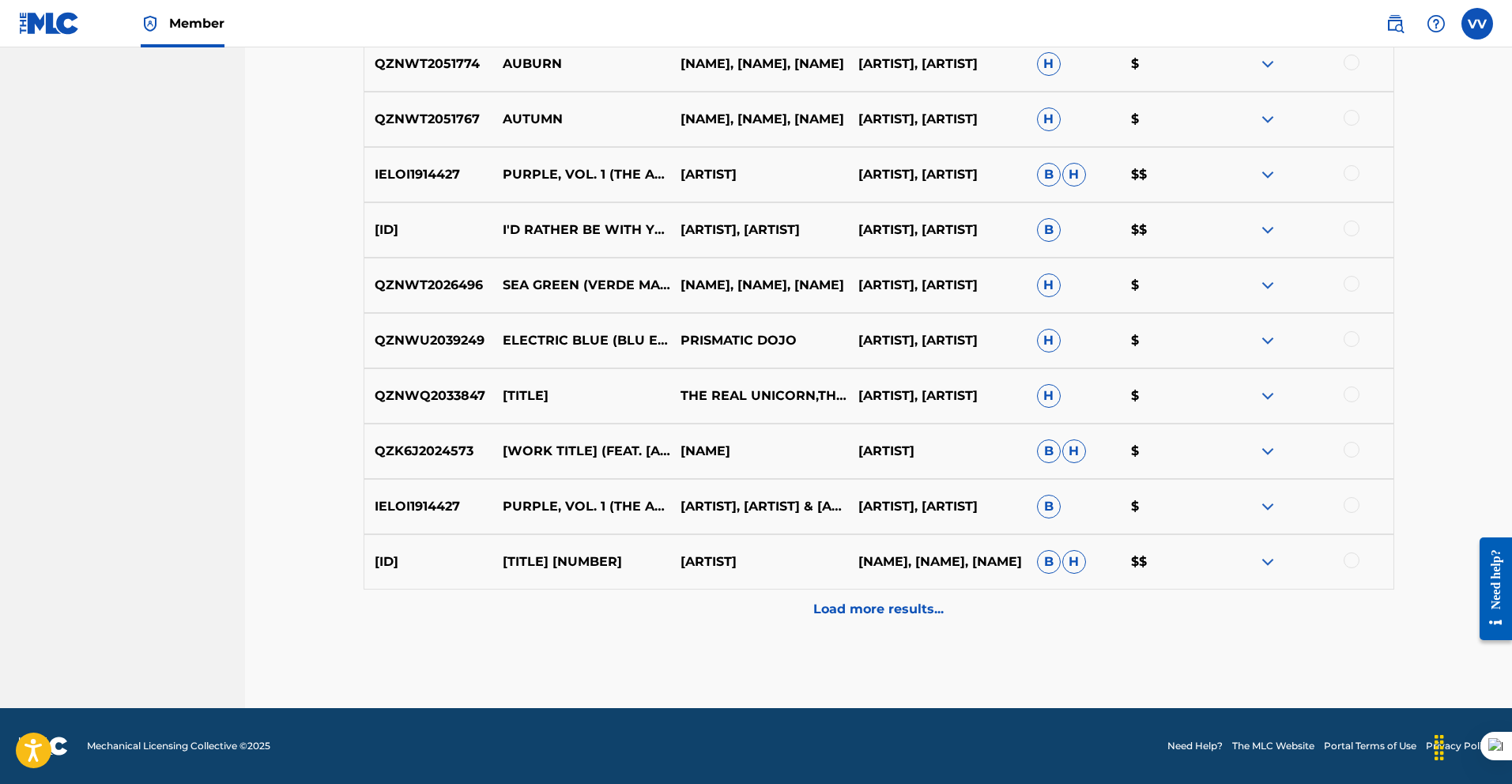 click on "Load more results..." at bounding box center [878, 609] 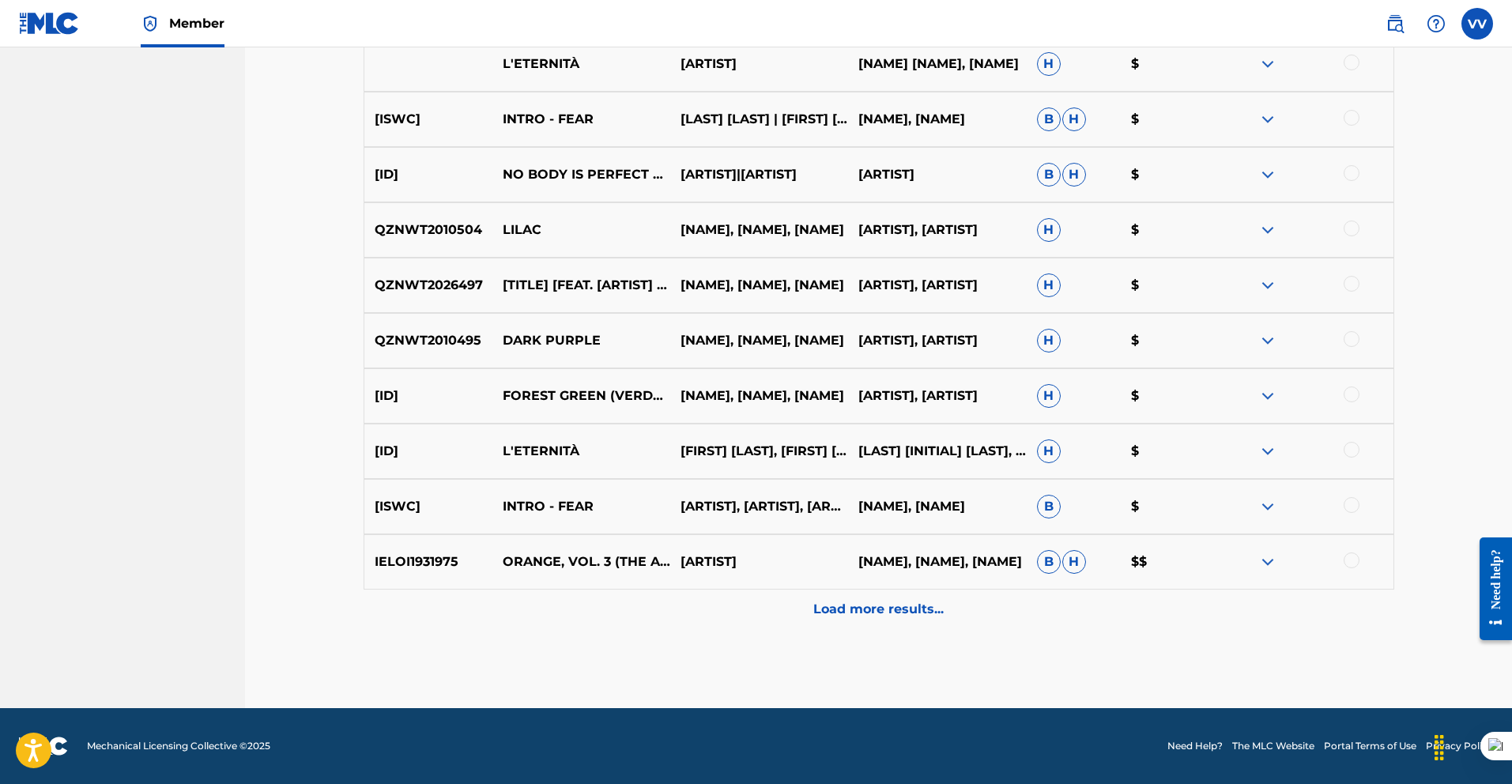 click on "Load more results..." at bounding box center (878, 609) 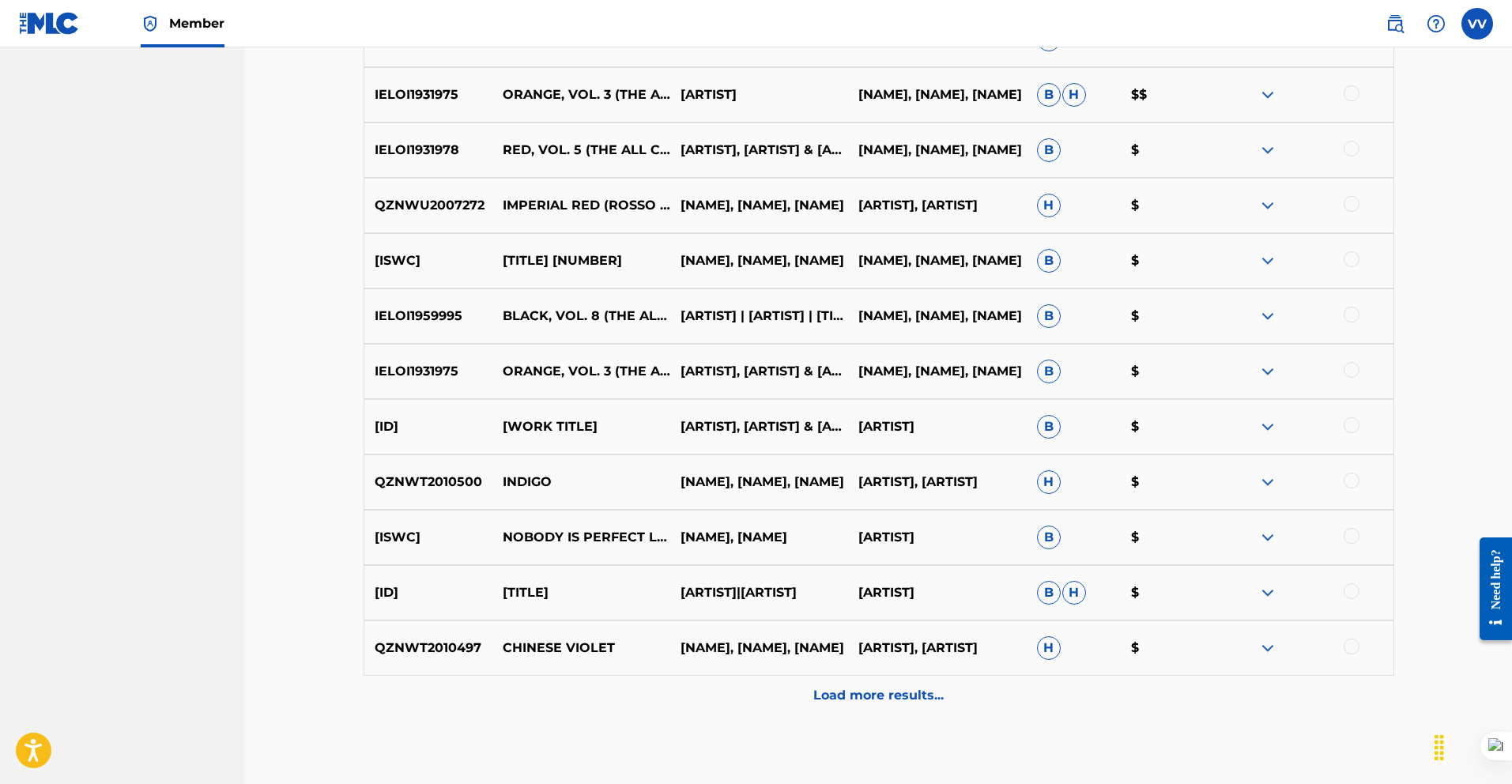 scroll, scrollTop: 6193, scrollLeft: 0, axis: vertical 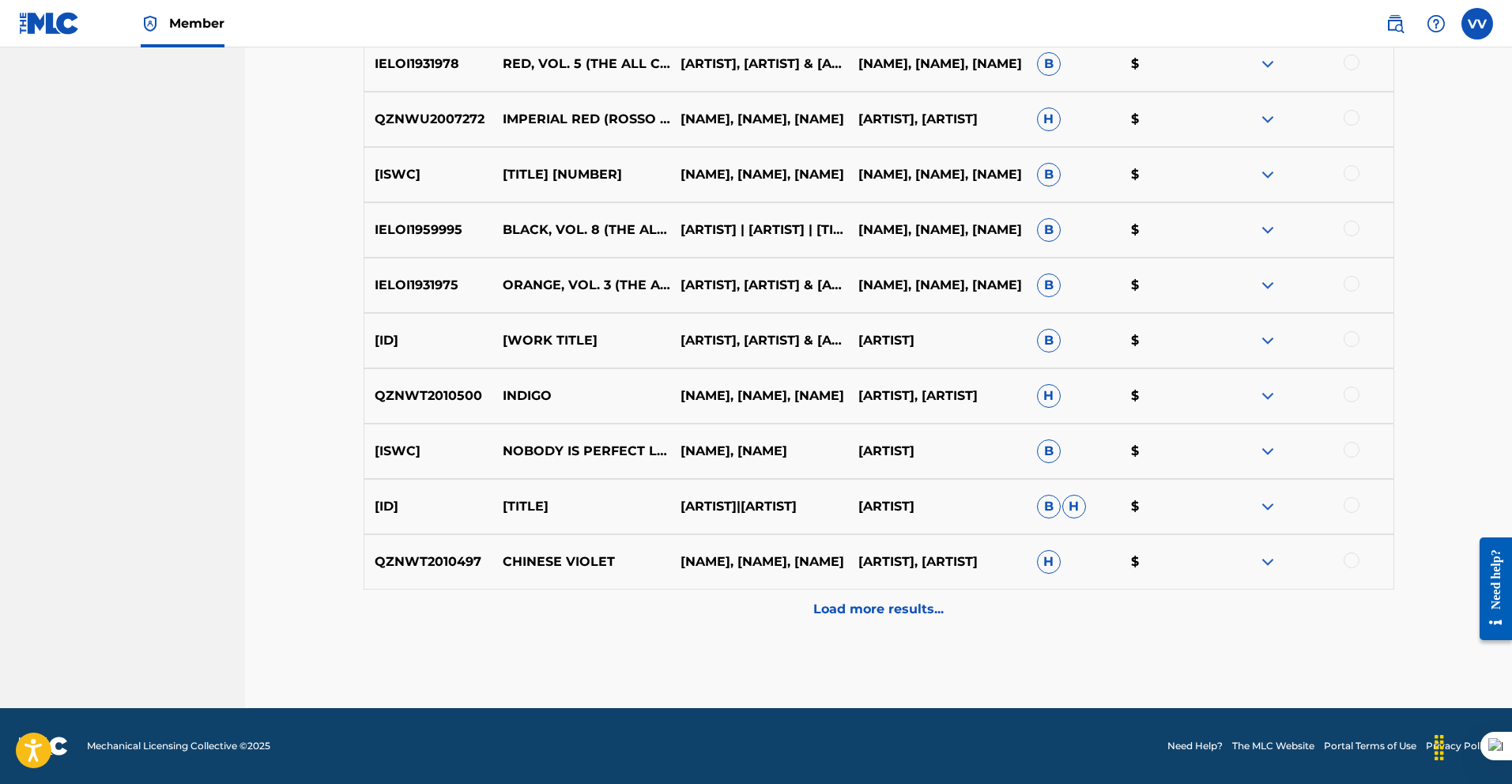 click at bounding box center [1352, 560] 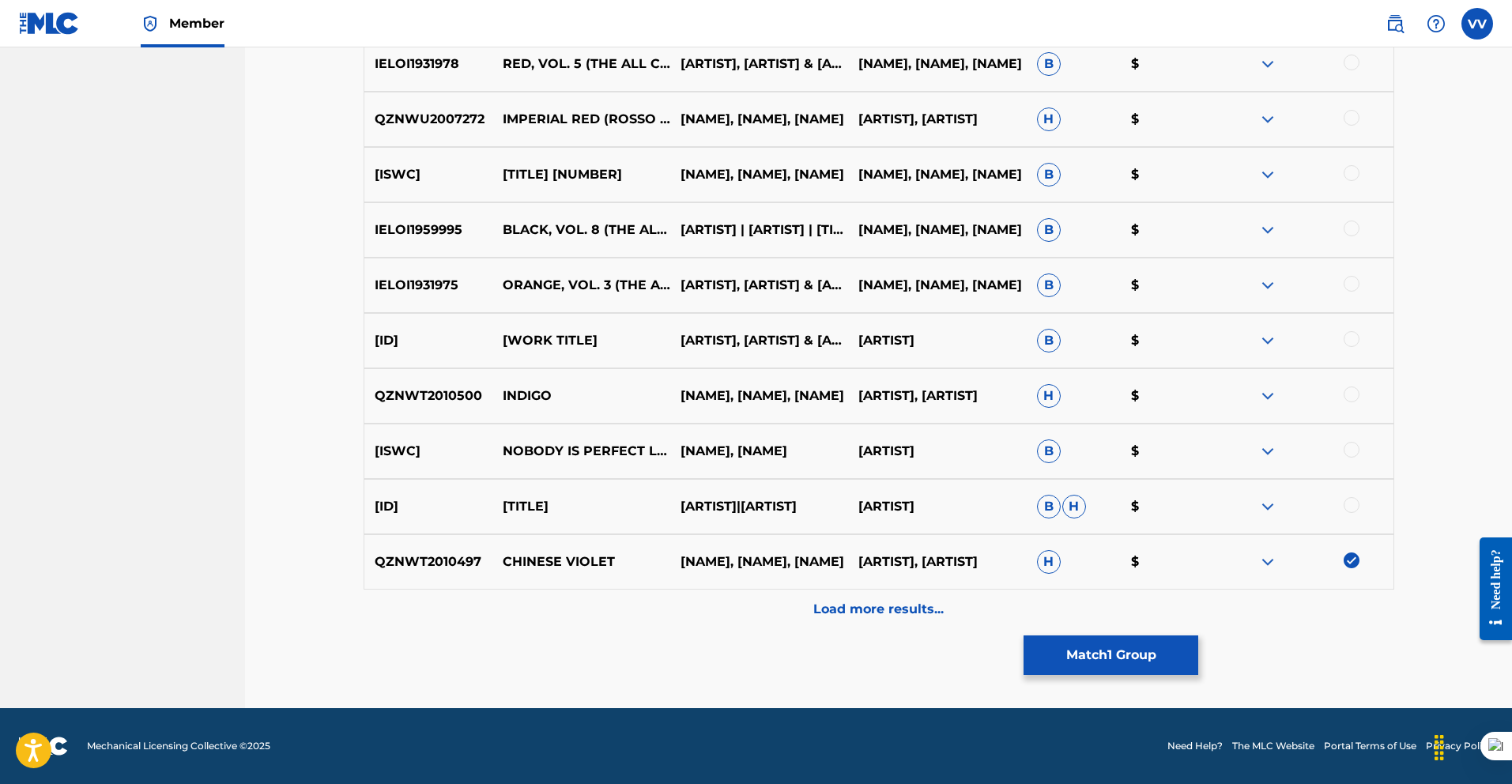 click at bounding box center (1352, 505) 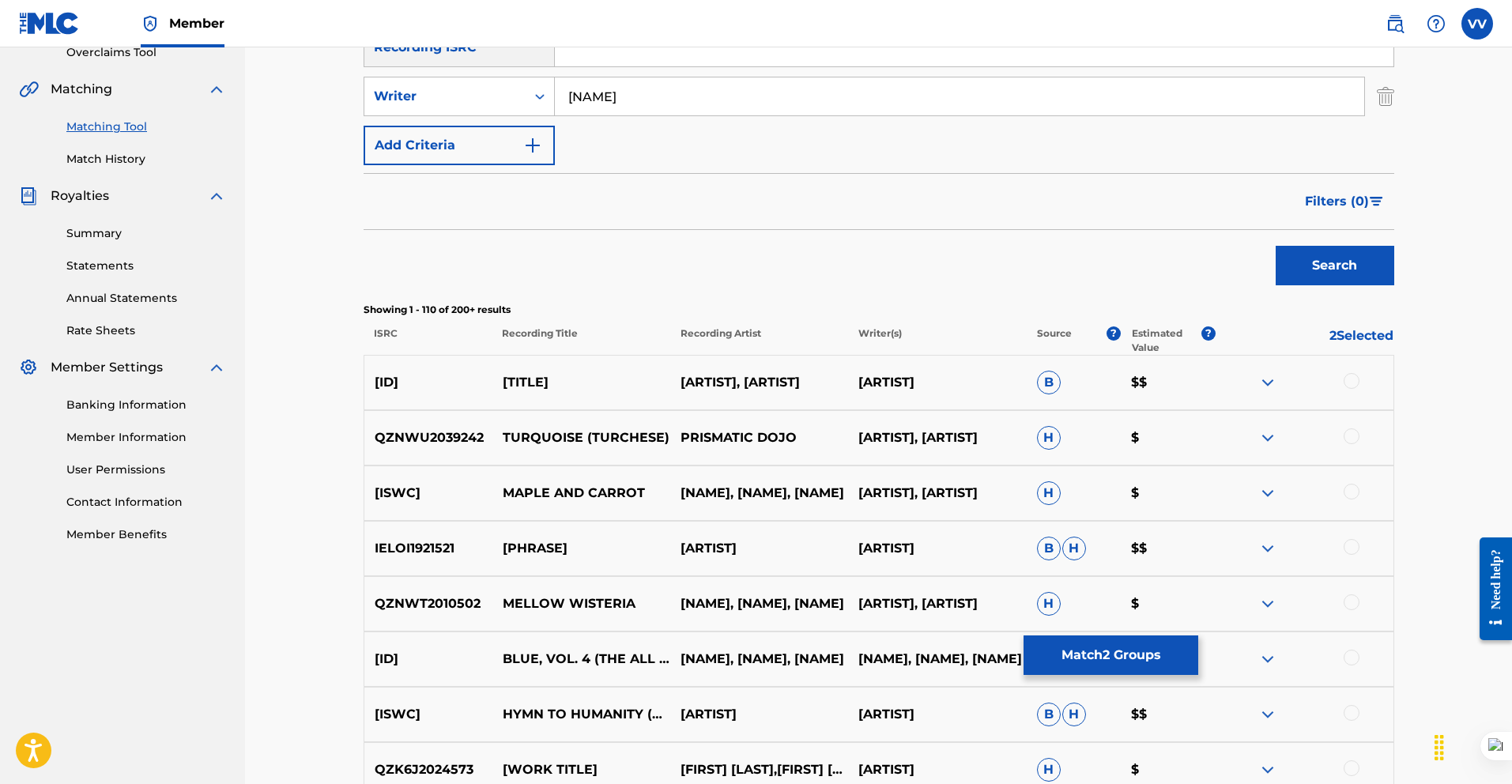 scroll, scrollTop: 355, scrollLeft: 0, axis: vertical 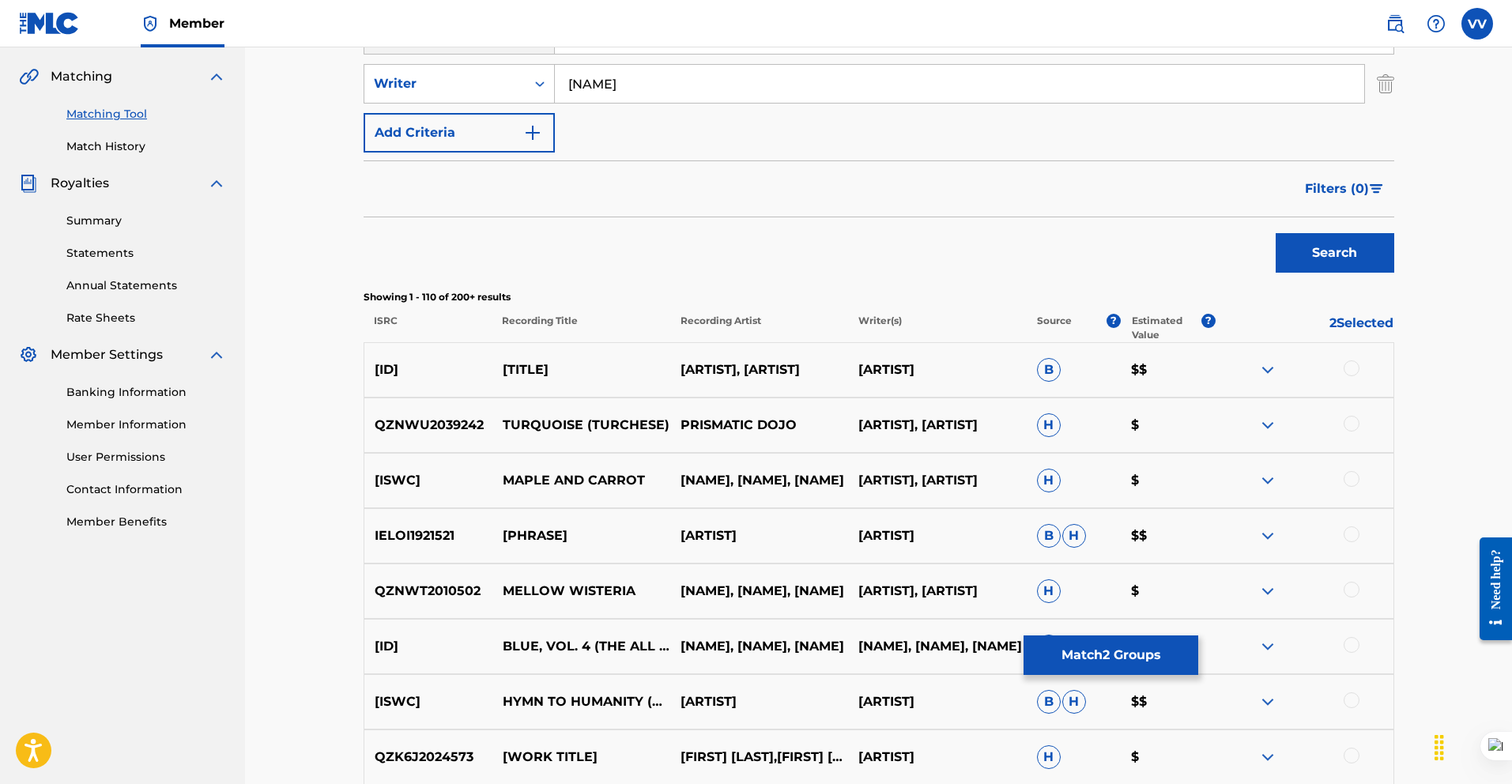 click at bounding box center (1352, 368) 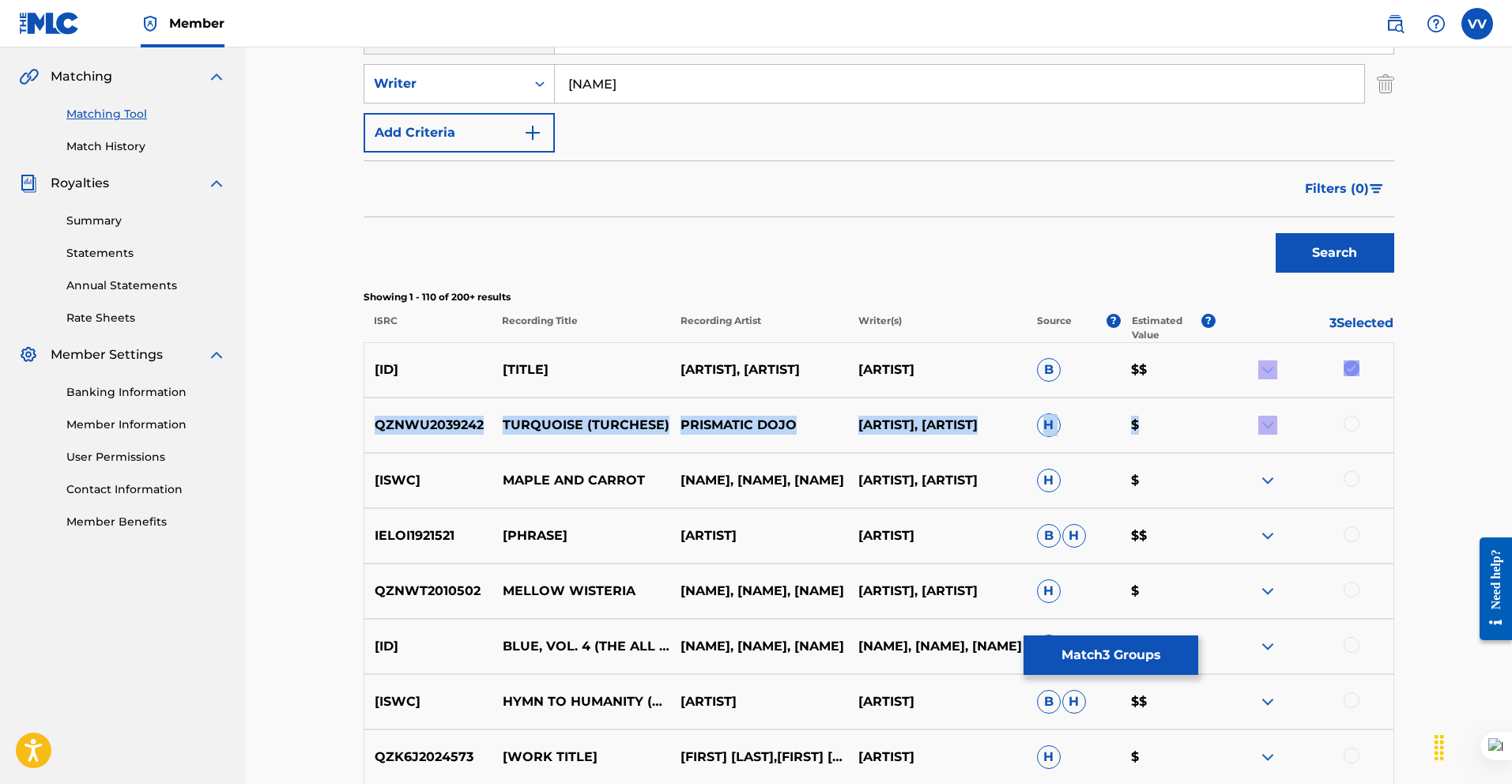 click at bounding box center (1303, 425) 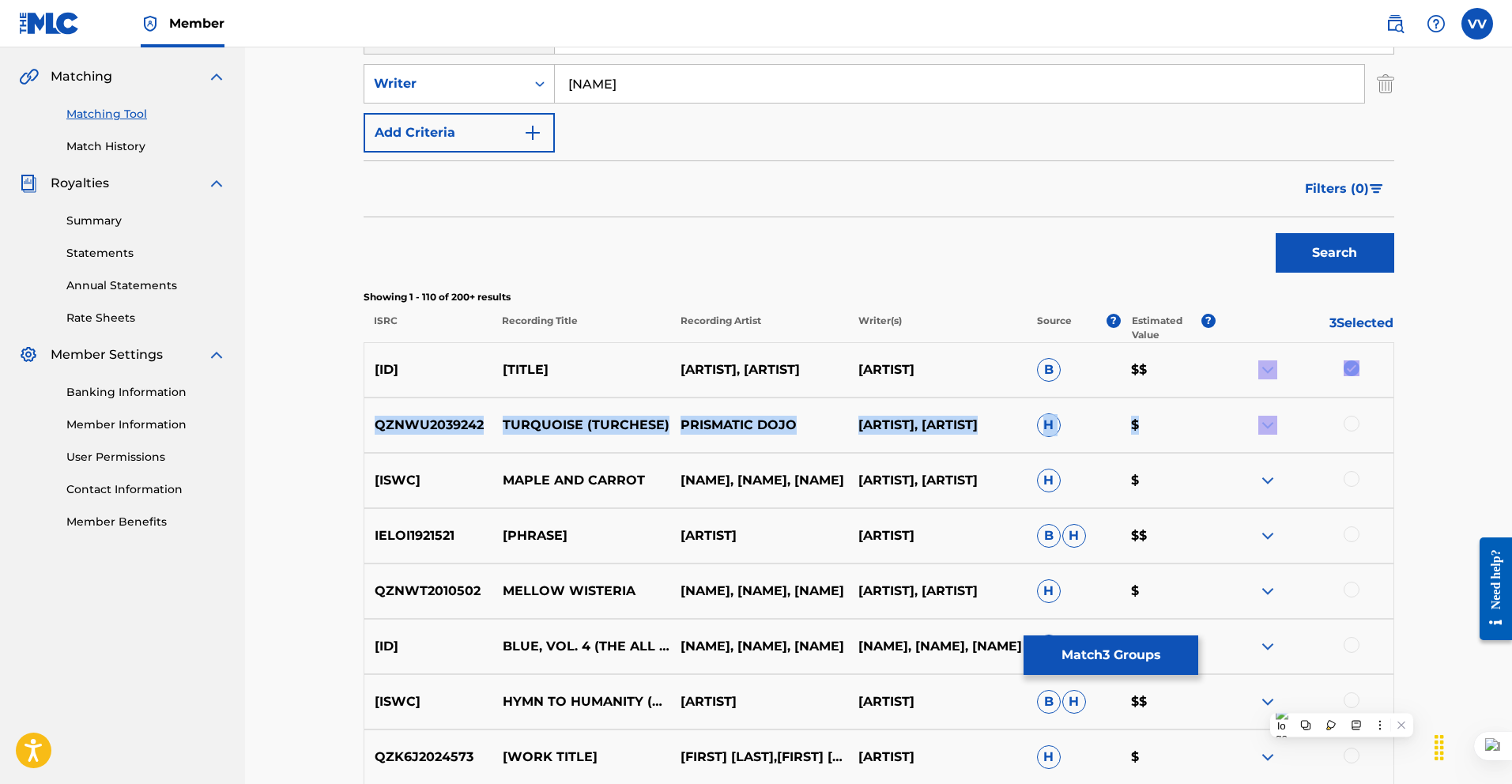 click at bounding box center [1352, 424] 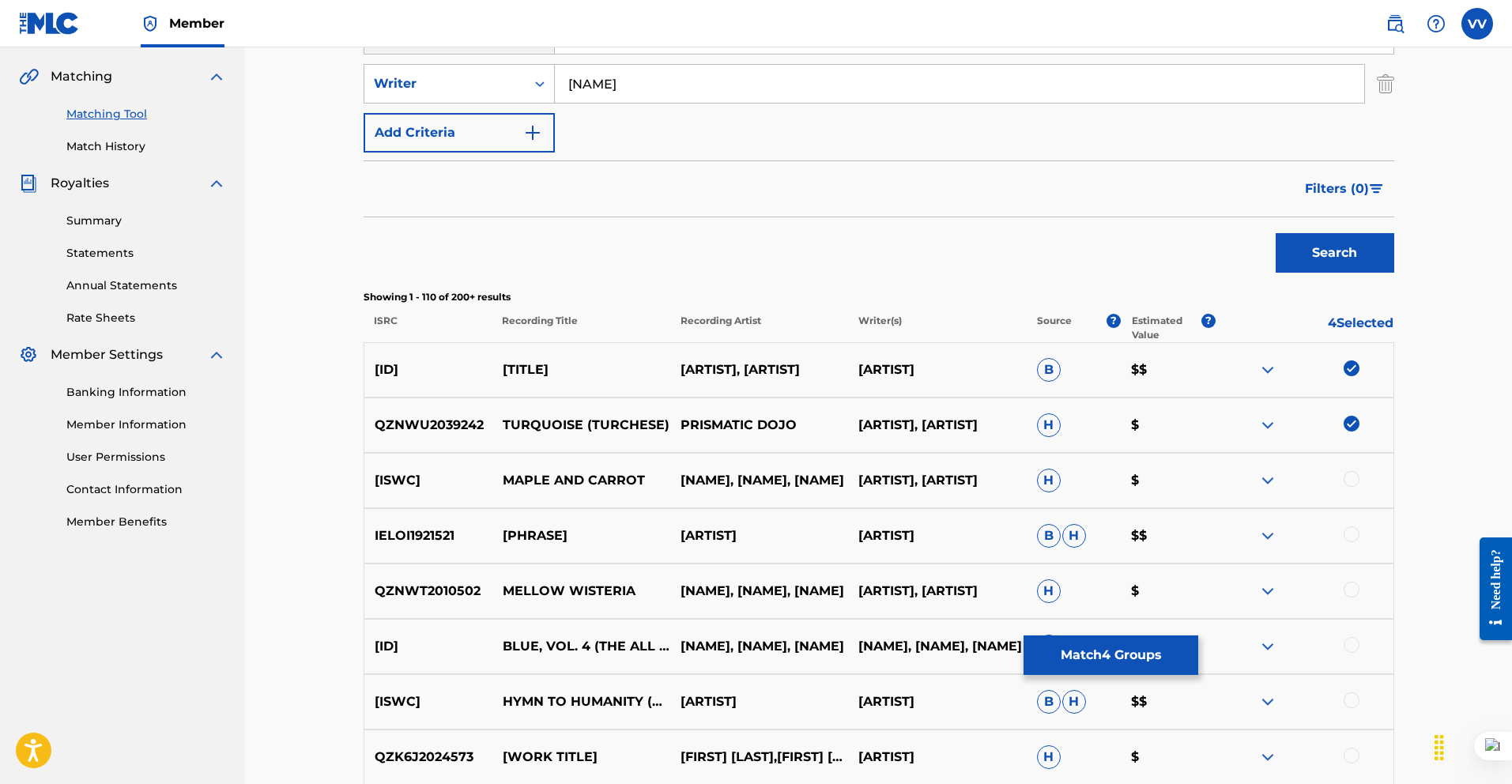 click at bounding box center [1352, 479] 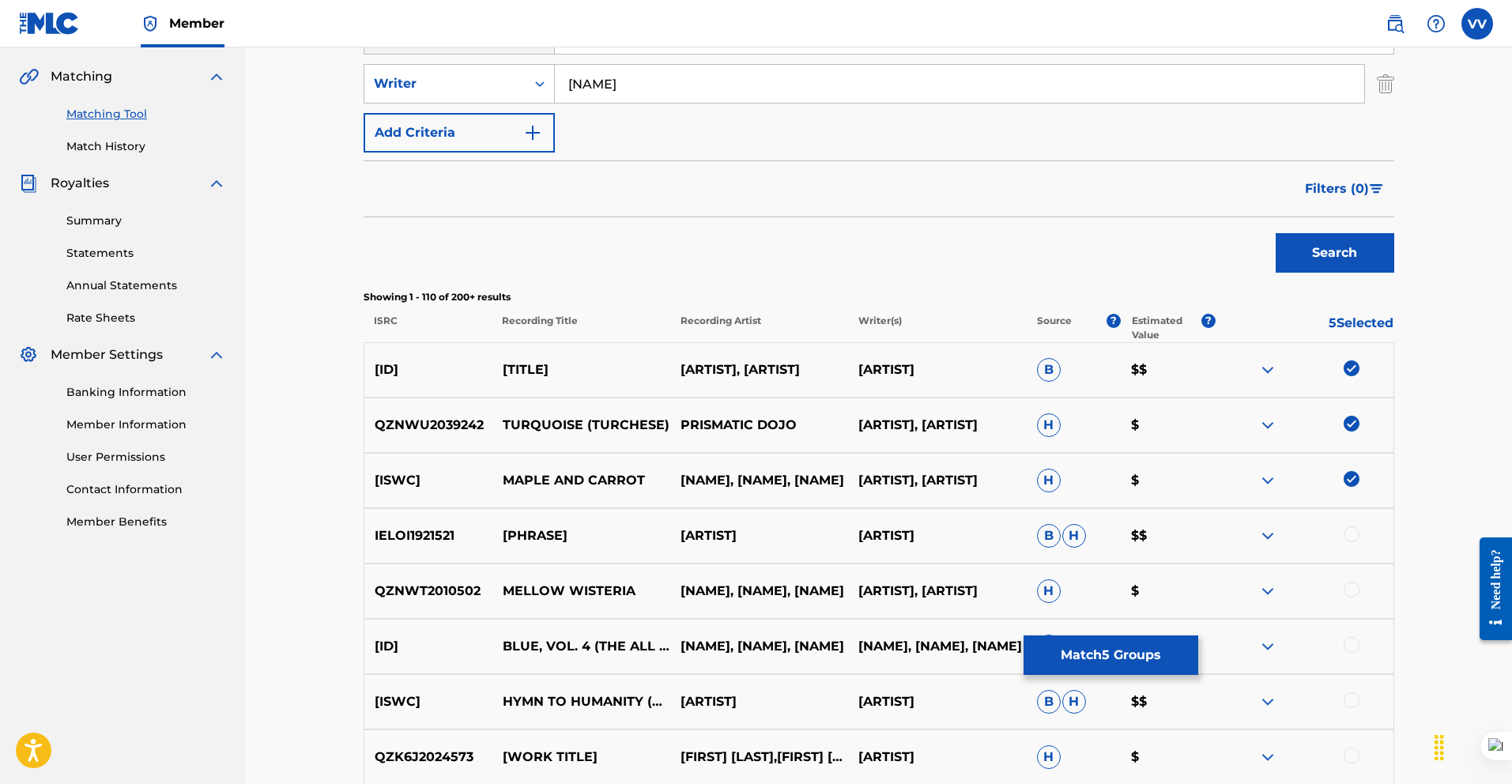 click at bounding box center [1352, 534] 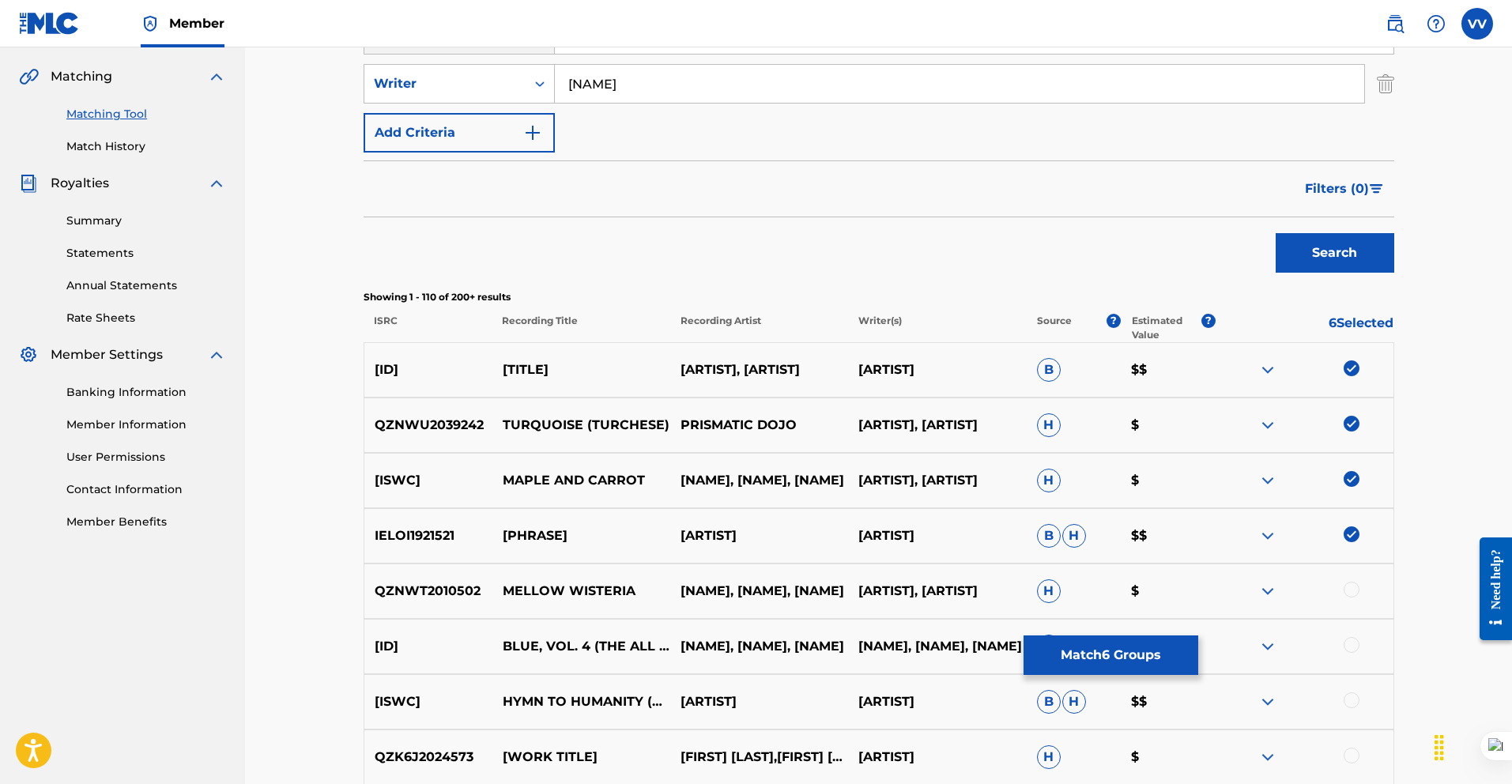 click at bounding box center [1352, 590] 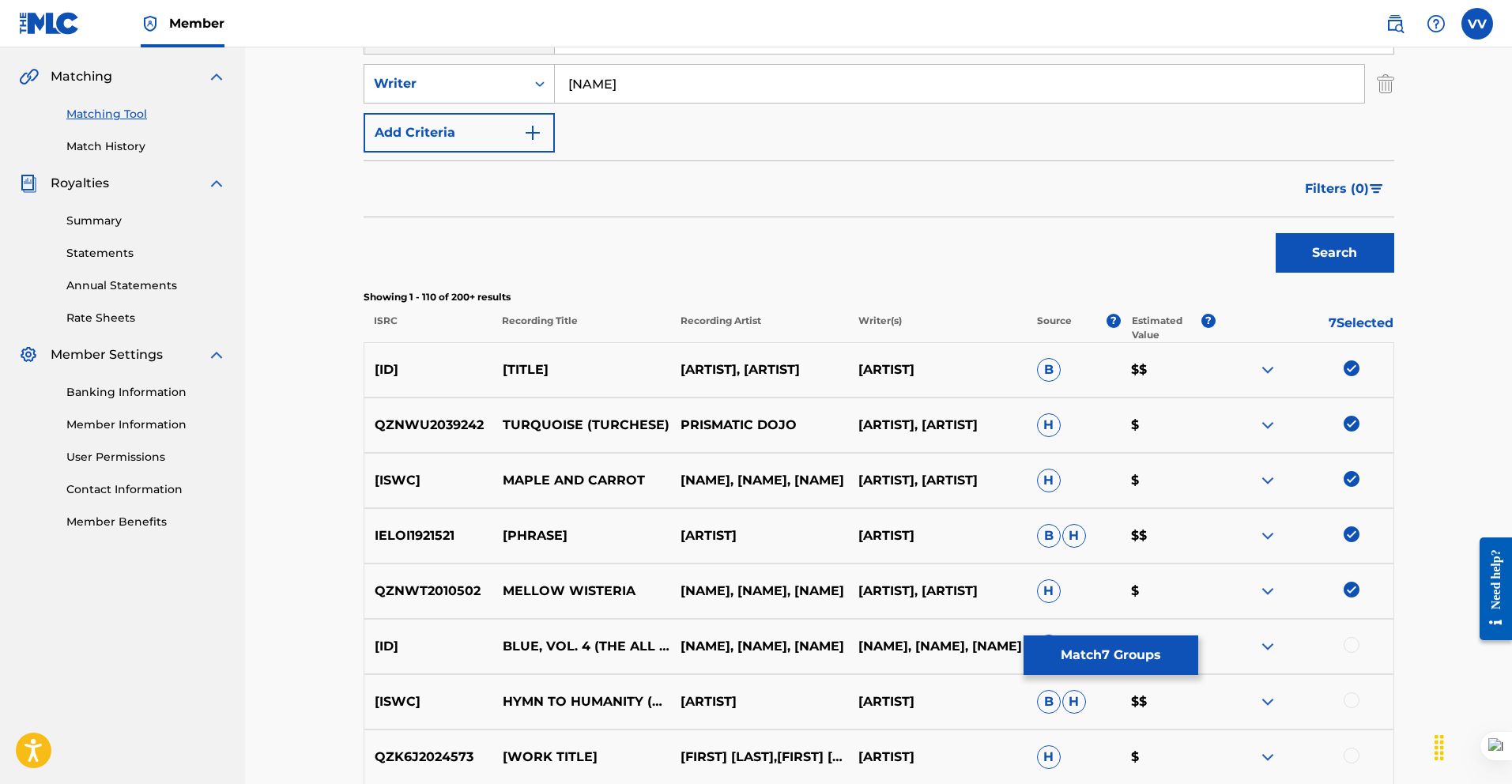 click at bounding box center (1303, 646) 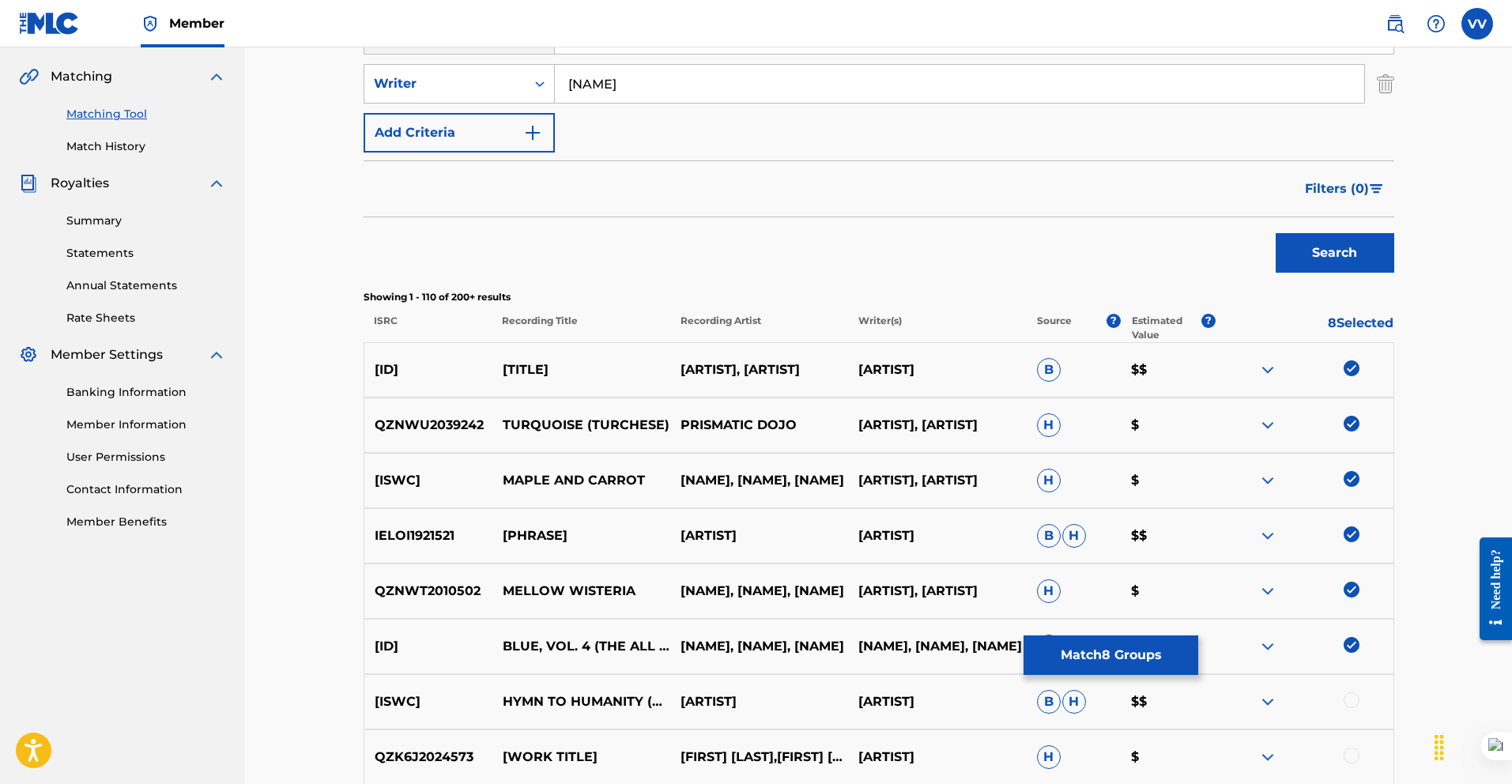 click at bounding box center (1352, 700) 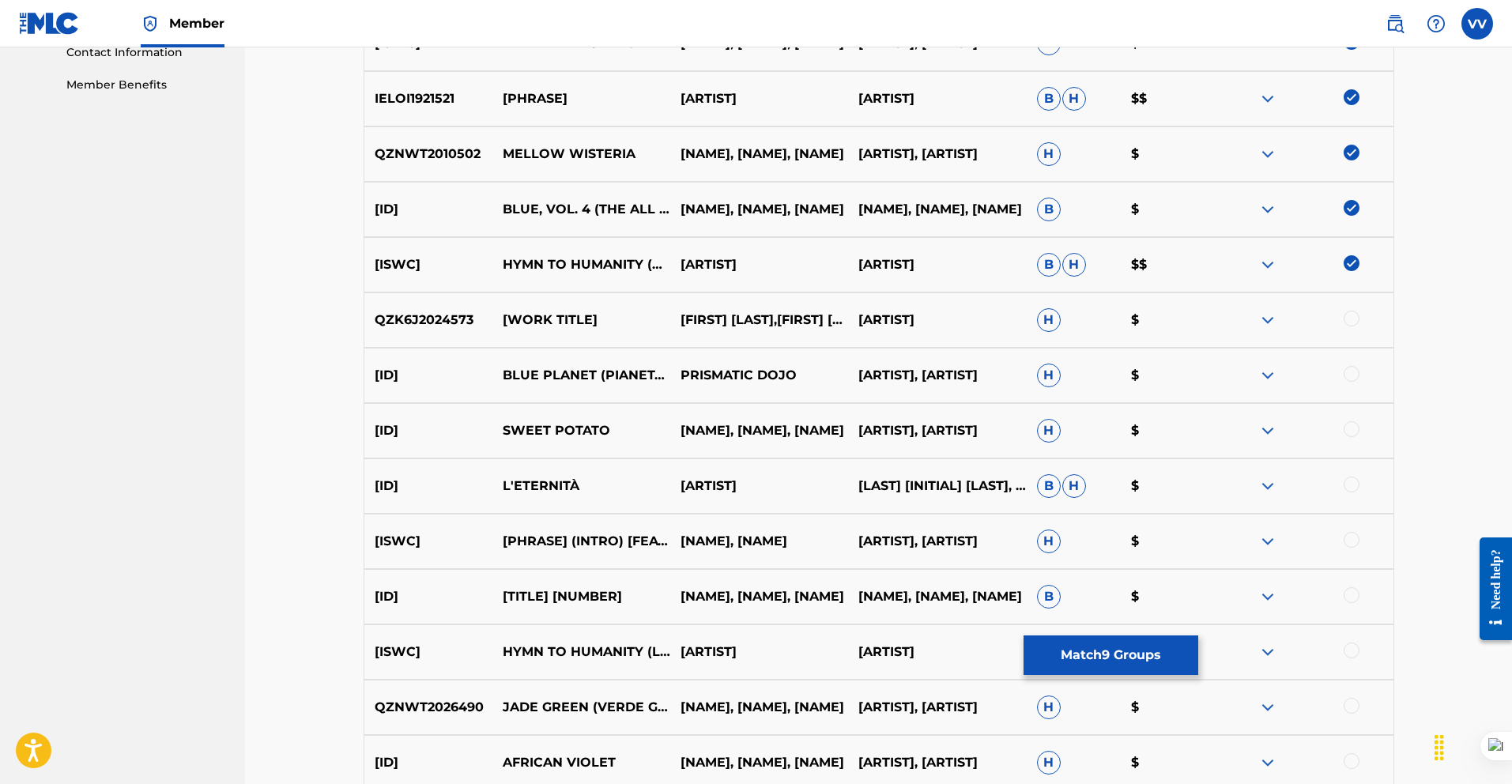 scroll, scrollTop: 801, scrollLeft: 0, axis: vertical 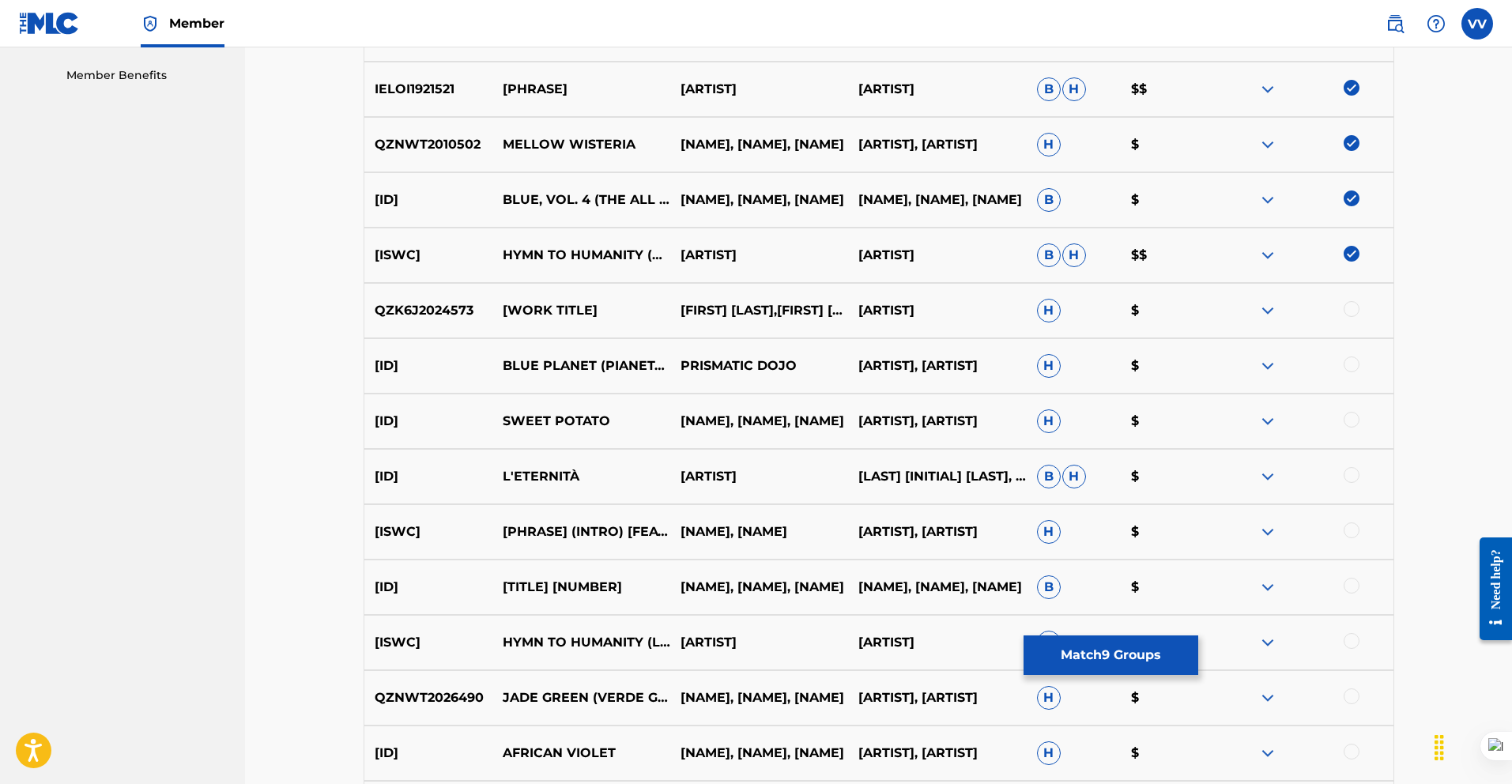 click at bounding box center (1352, 309) 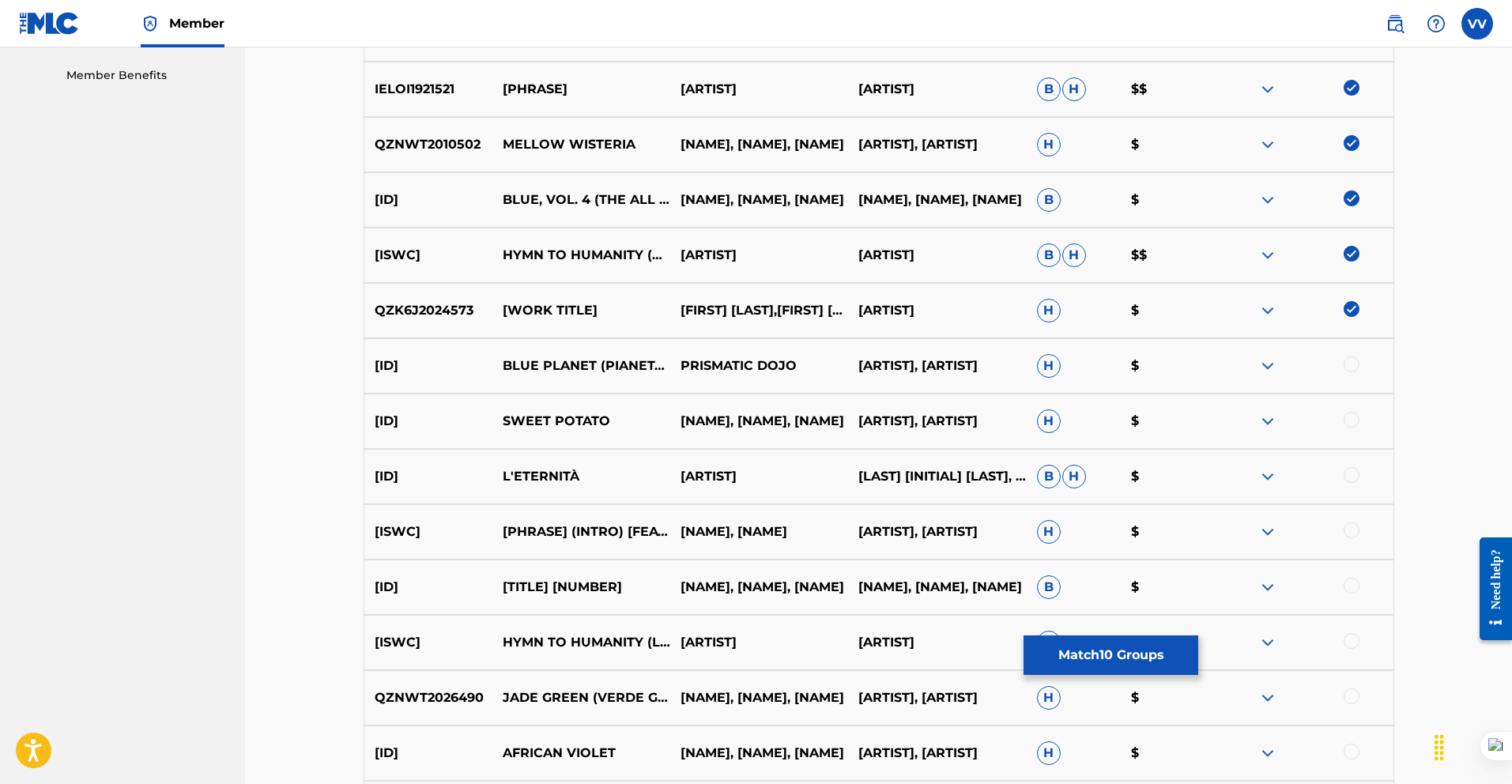 click at bounding box center (1352, 364) 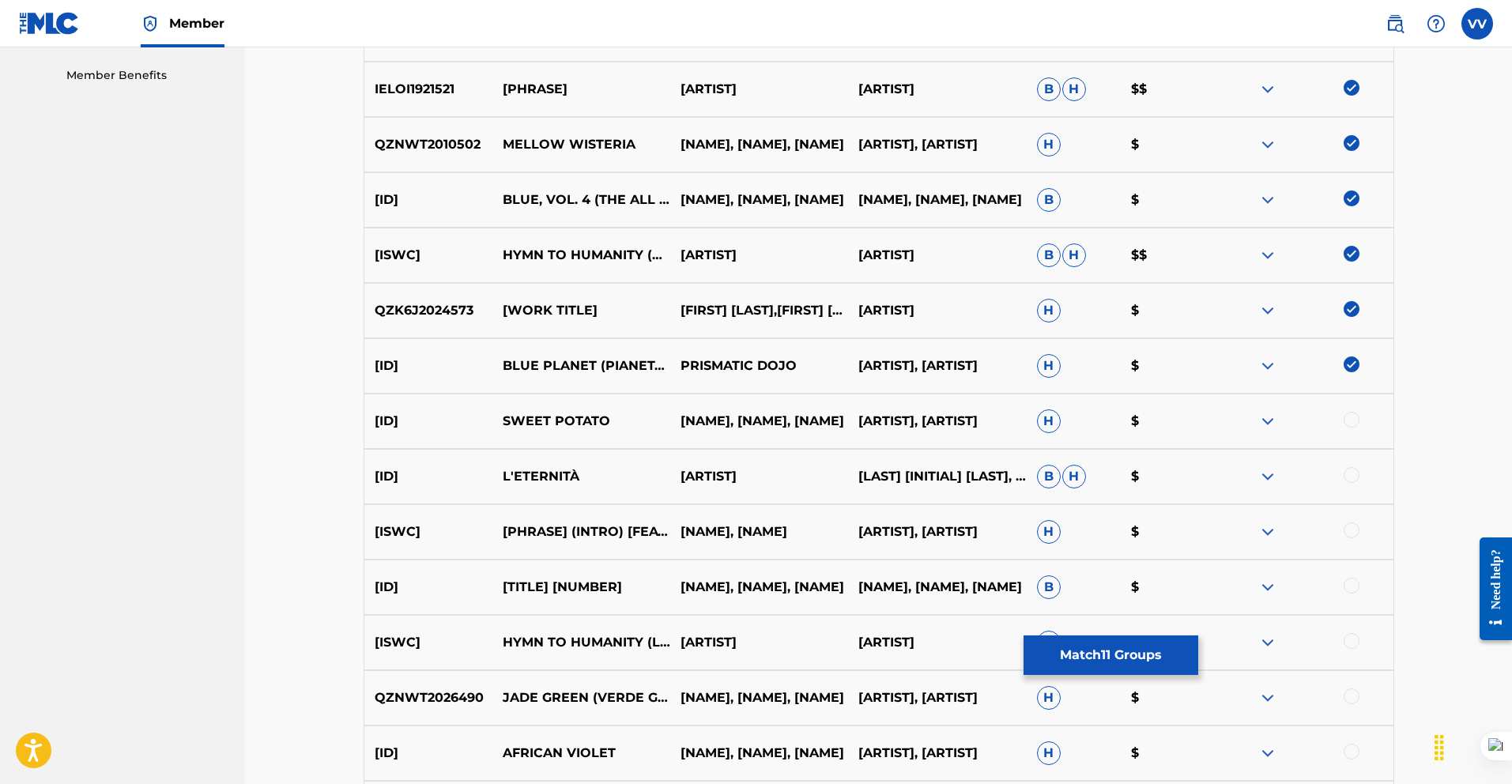 click at bounding box center [1352, 420] 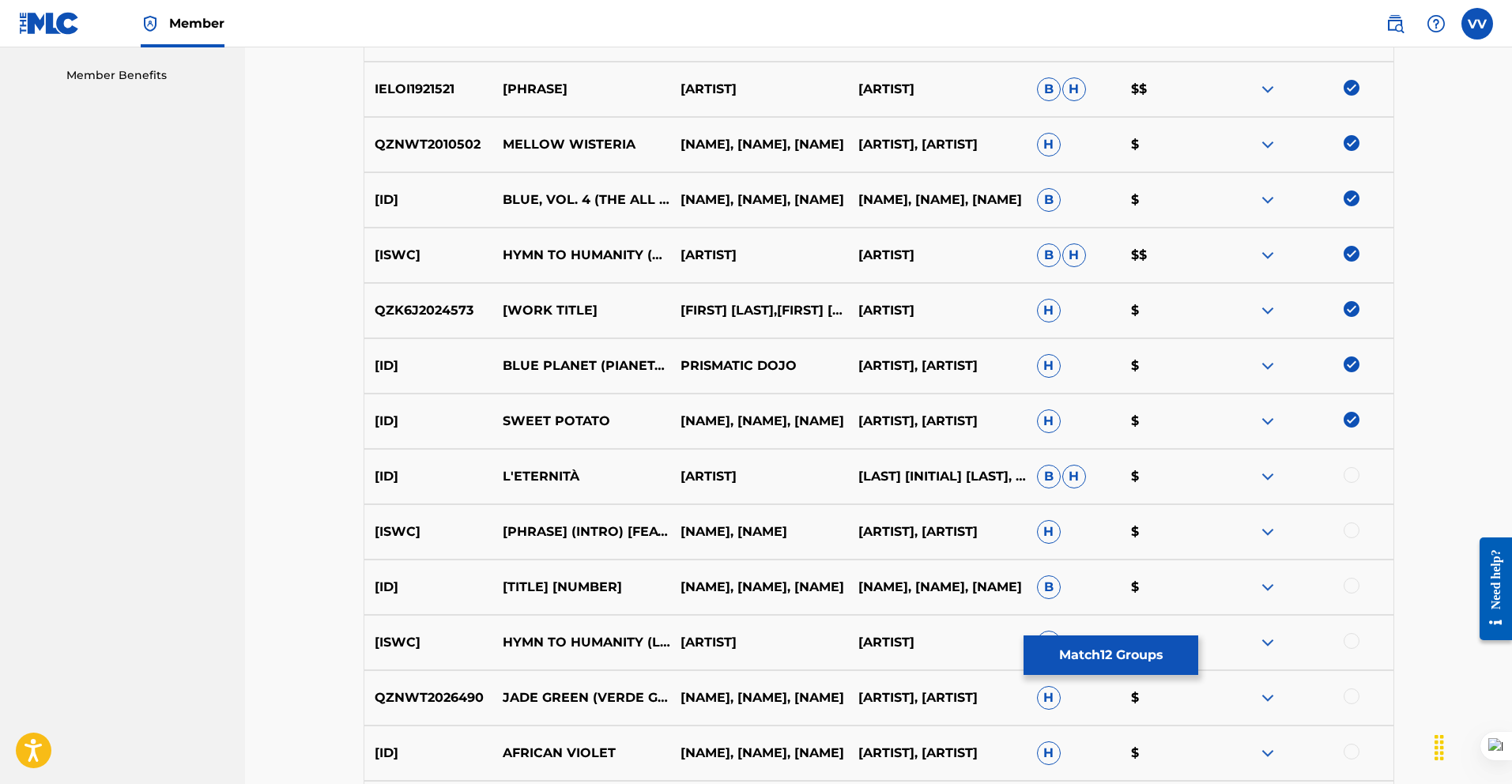 click at bounding box center (1352, 475) 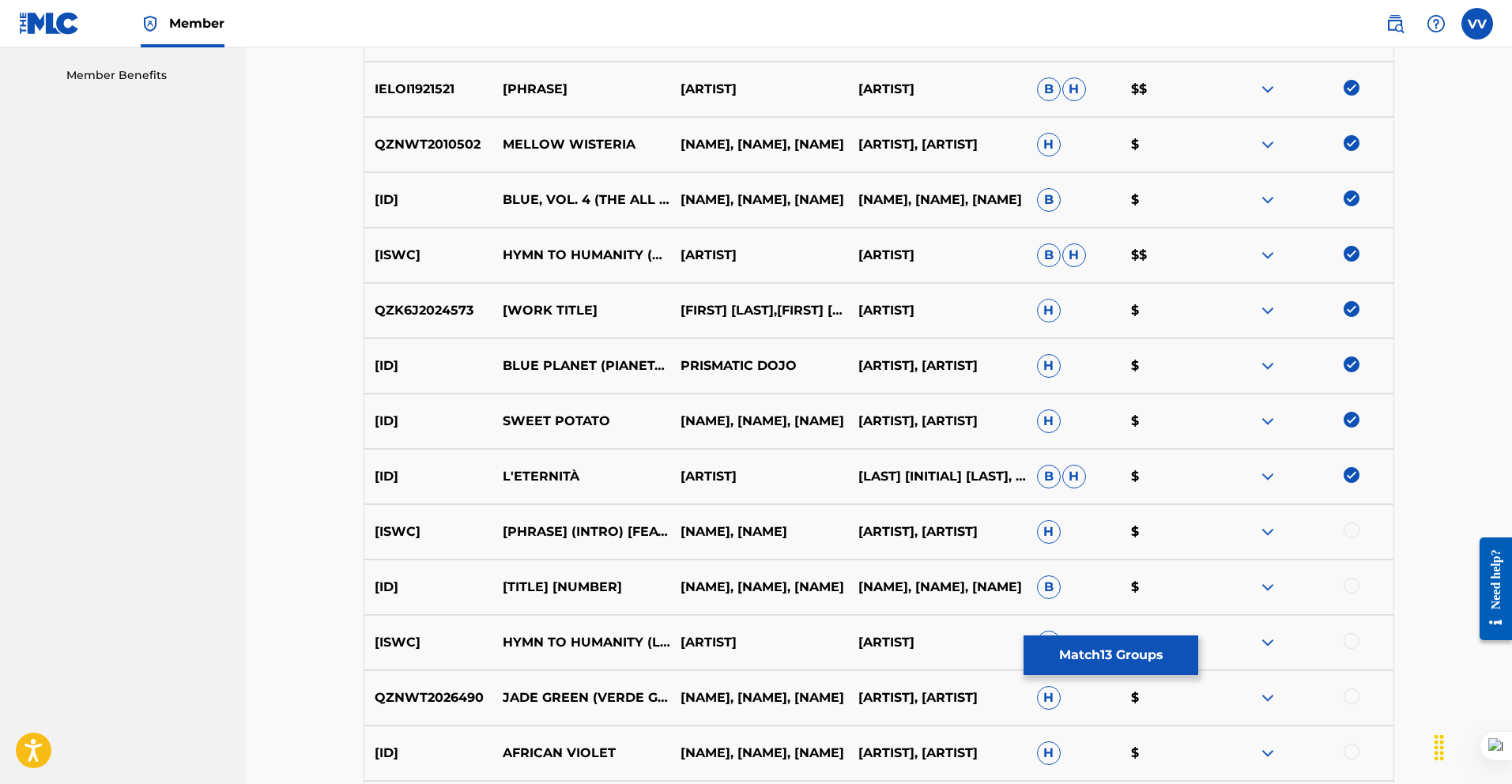 click on "QZK6J2024572 FEAR (INTRO) [FEAT. VERONICA VITALE] ARIEL CERVANTES,VERONICA VITALE VERONICA VITALE, XAVIER AYHLLÓN H $" at bounding box center [879, 532] 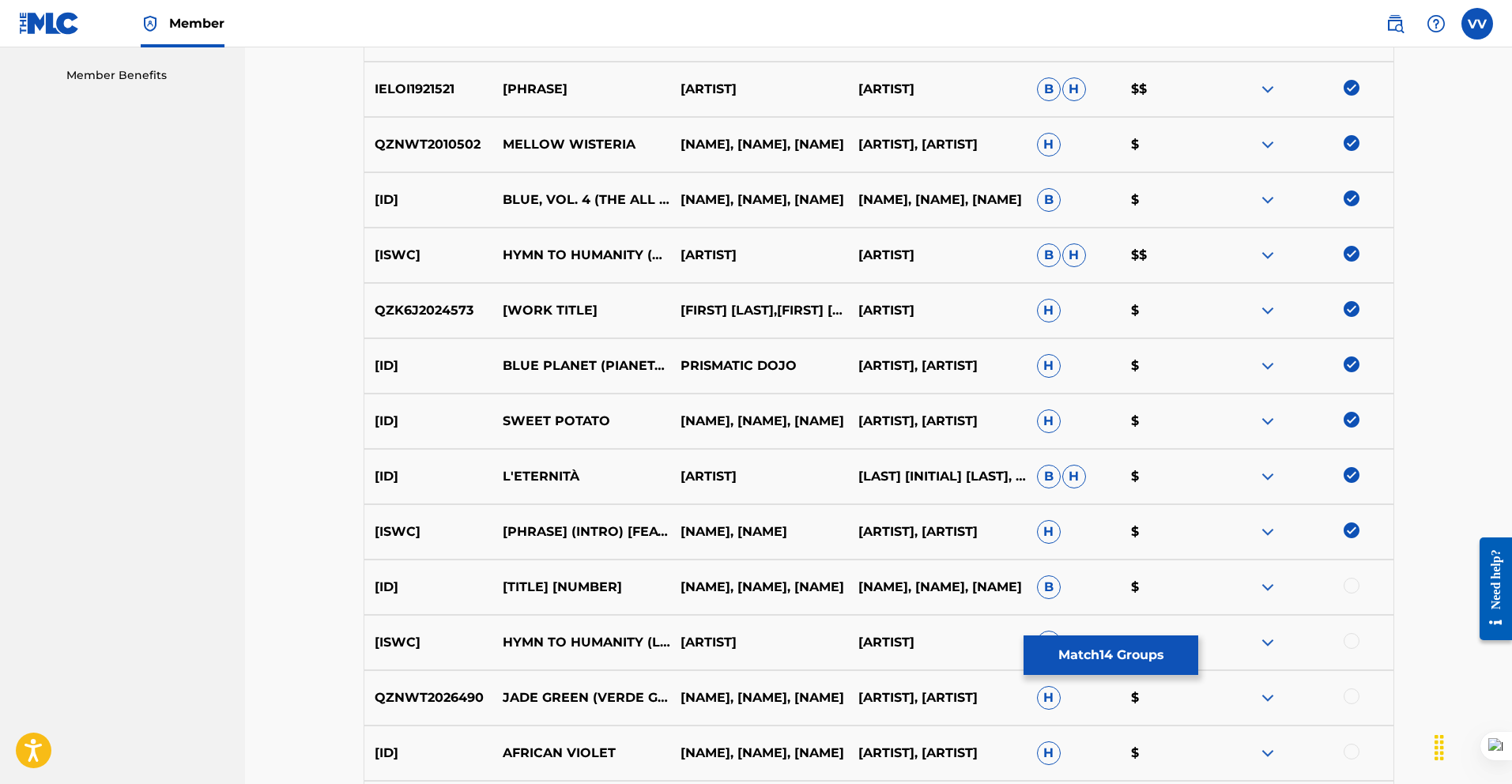 click at bounding box center [1352, 586] 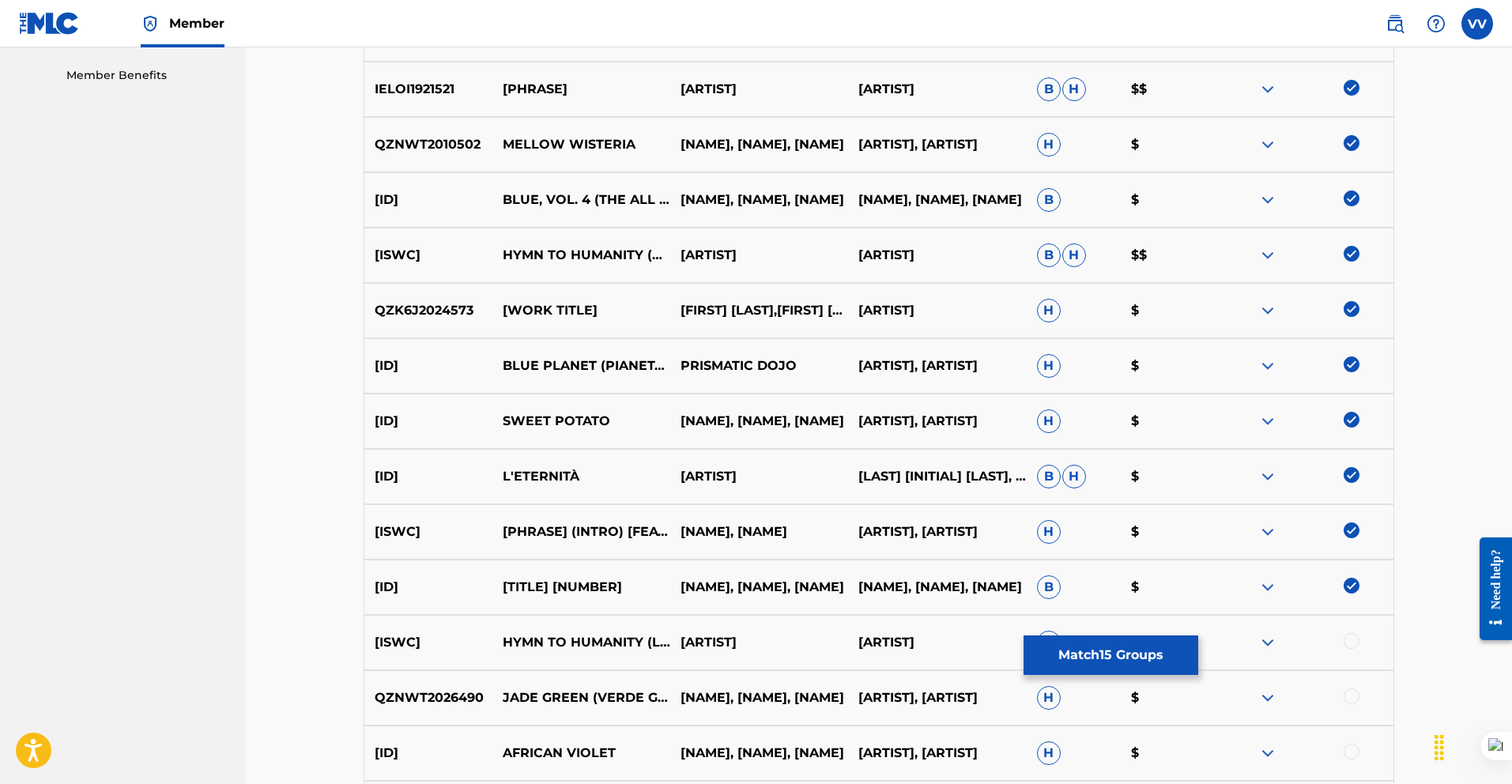 click at bounding box center (1352, 641) 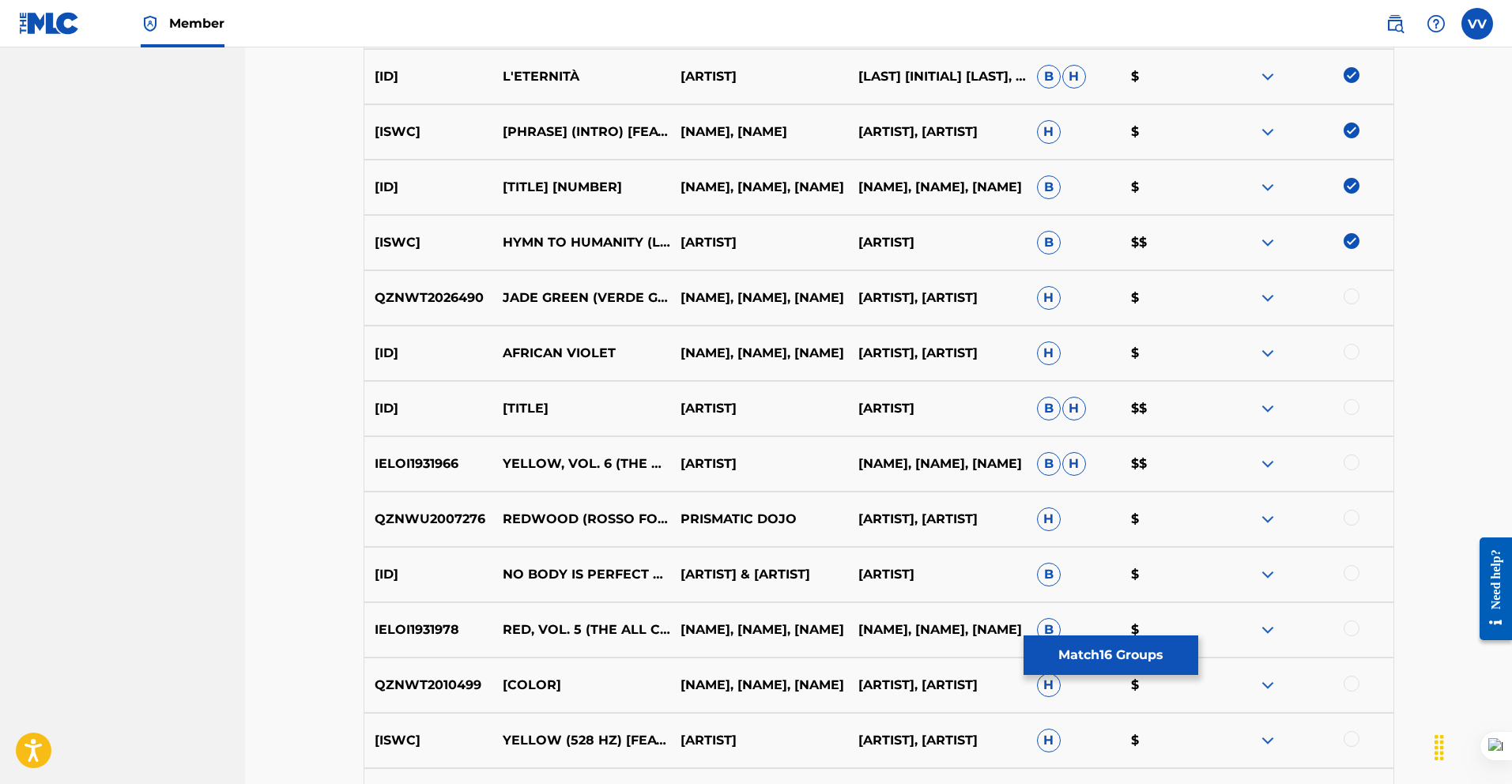 scroll, scrollTop: 1208, scrollLeft: 0, axis: vertical 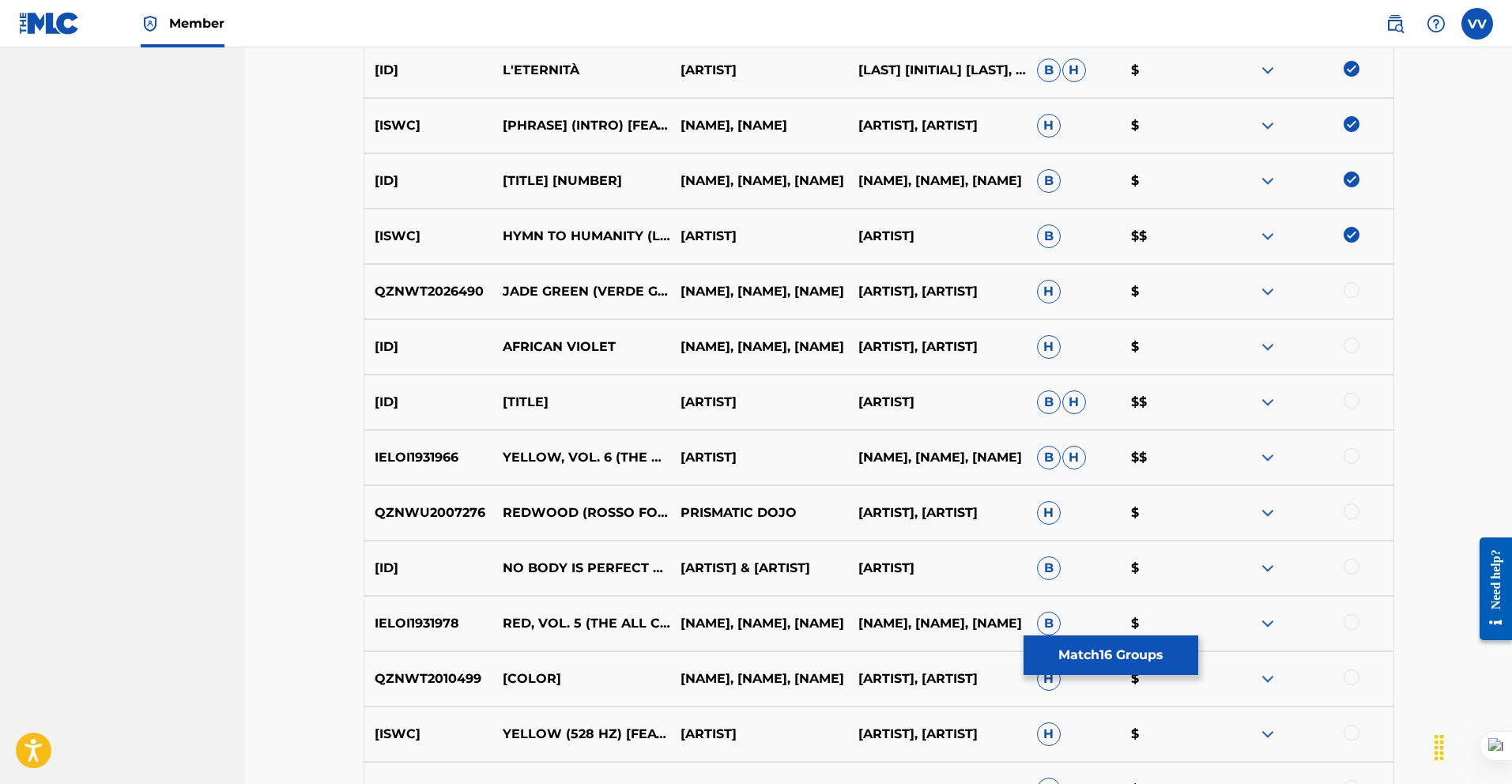click at bounding box center (1352, 290) 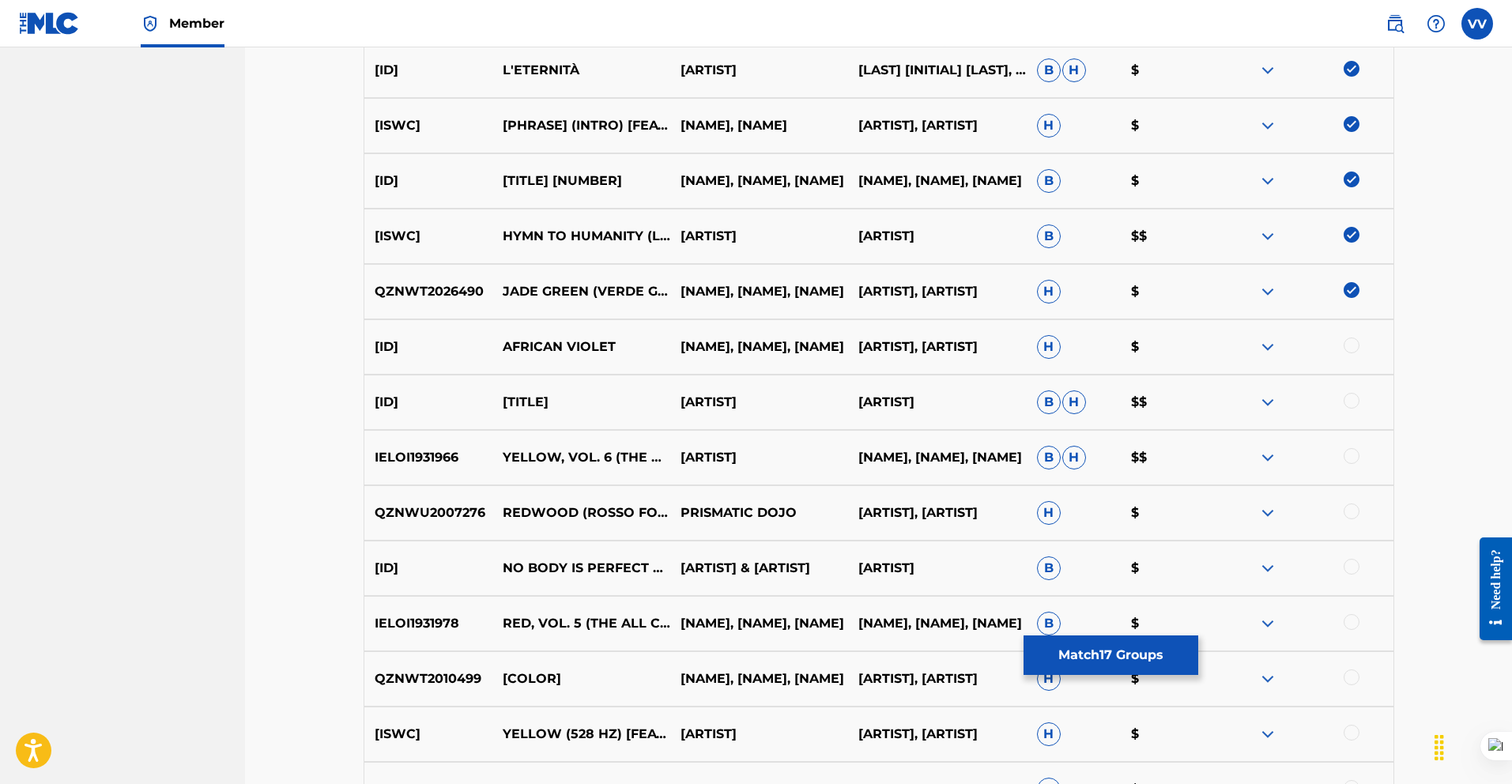 click at bounding box center (1352, 345) 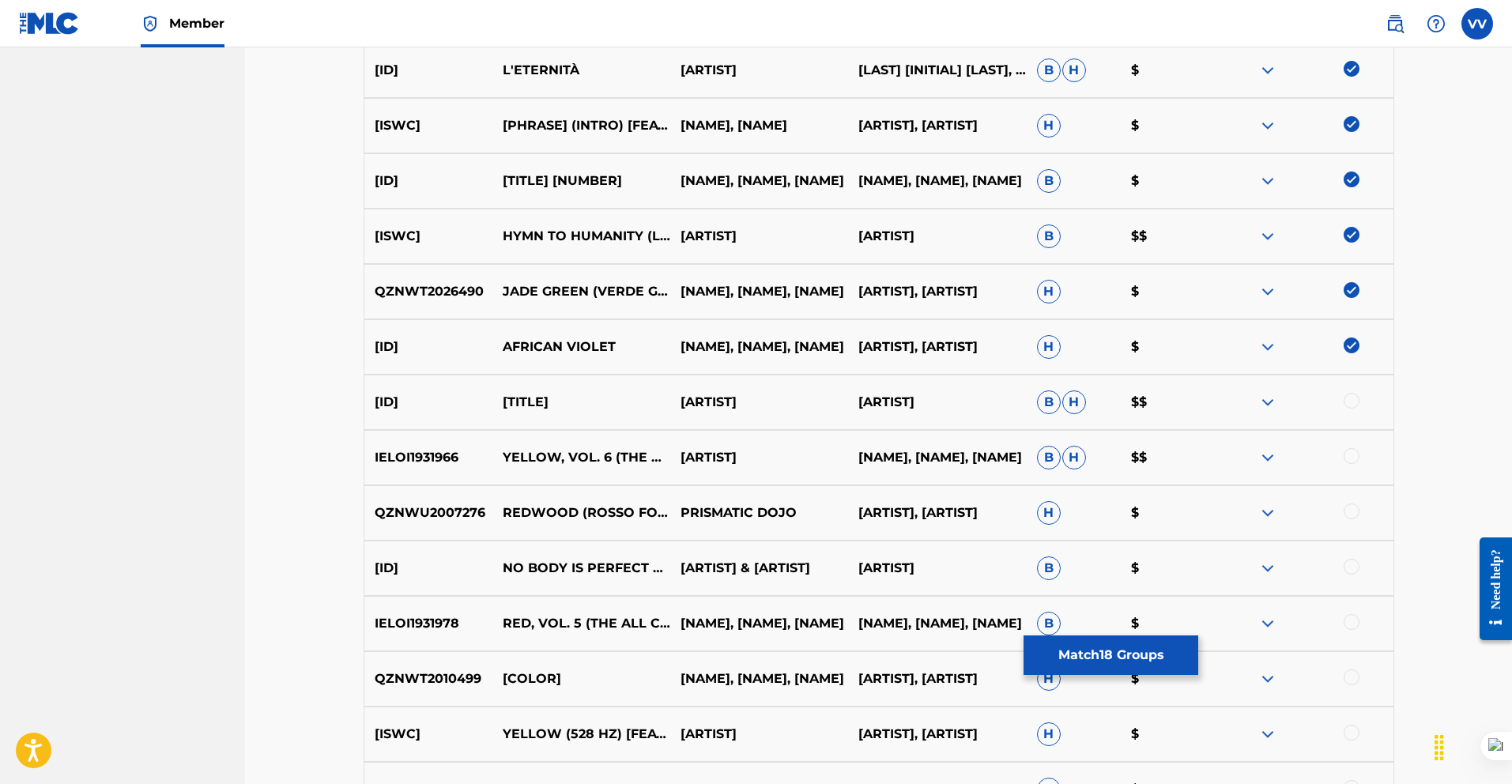 click at bounding box center (1352, 401) 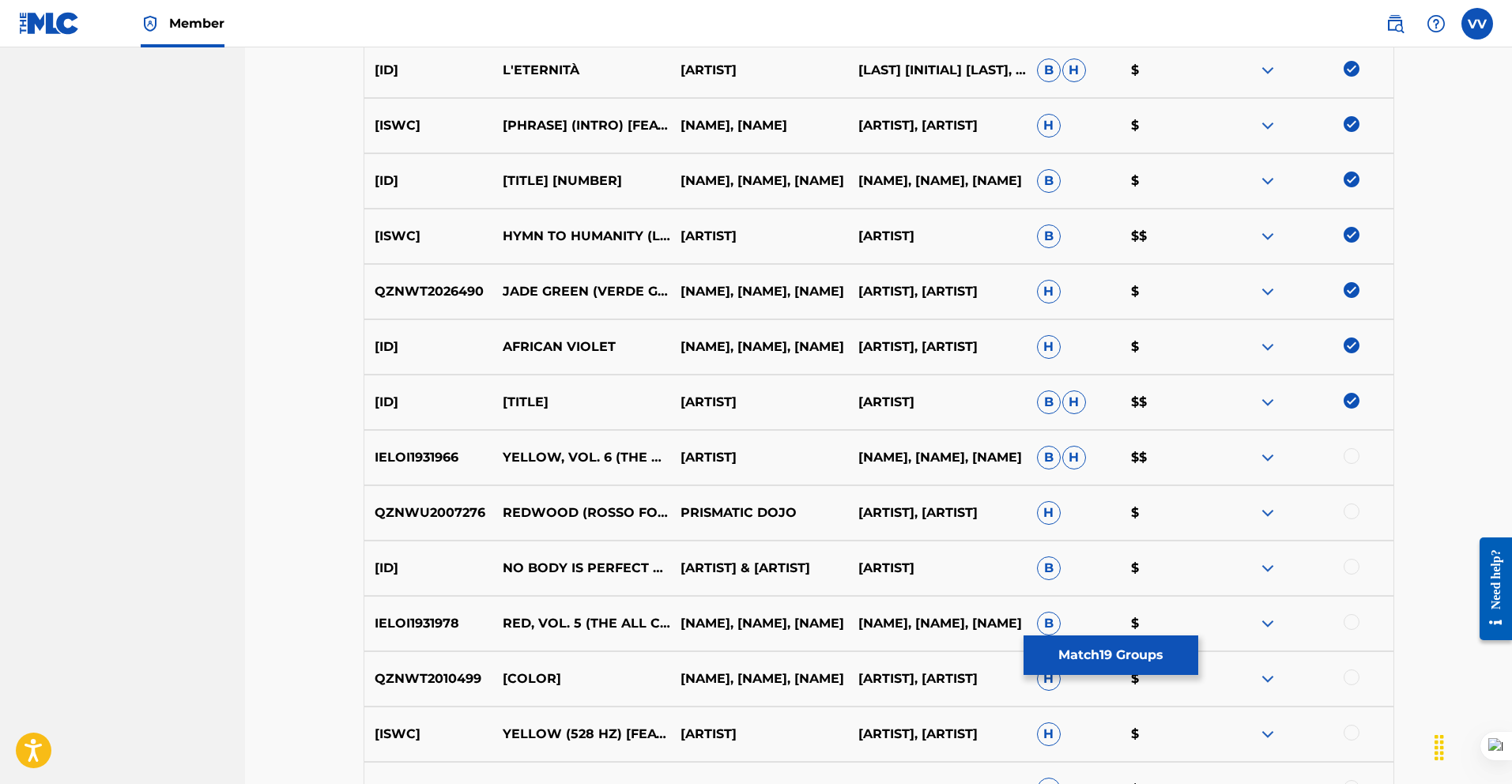 click at bounding box center (1352, 456) 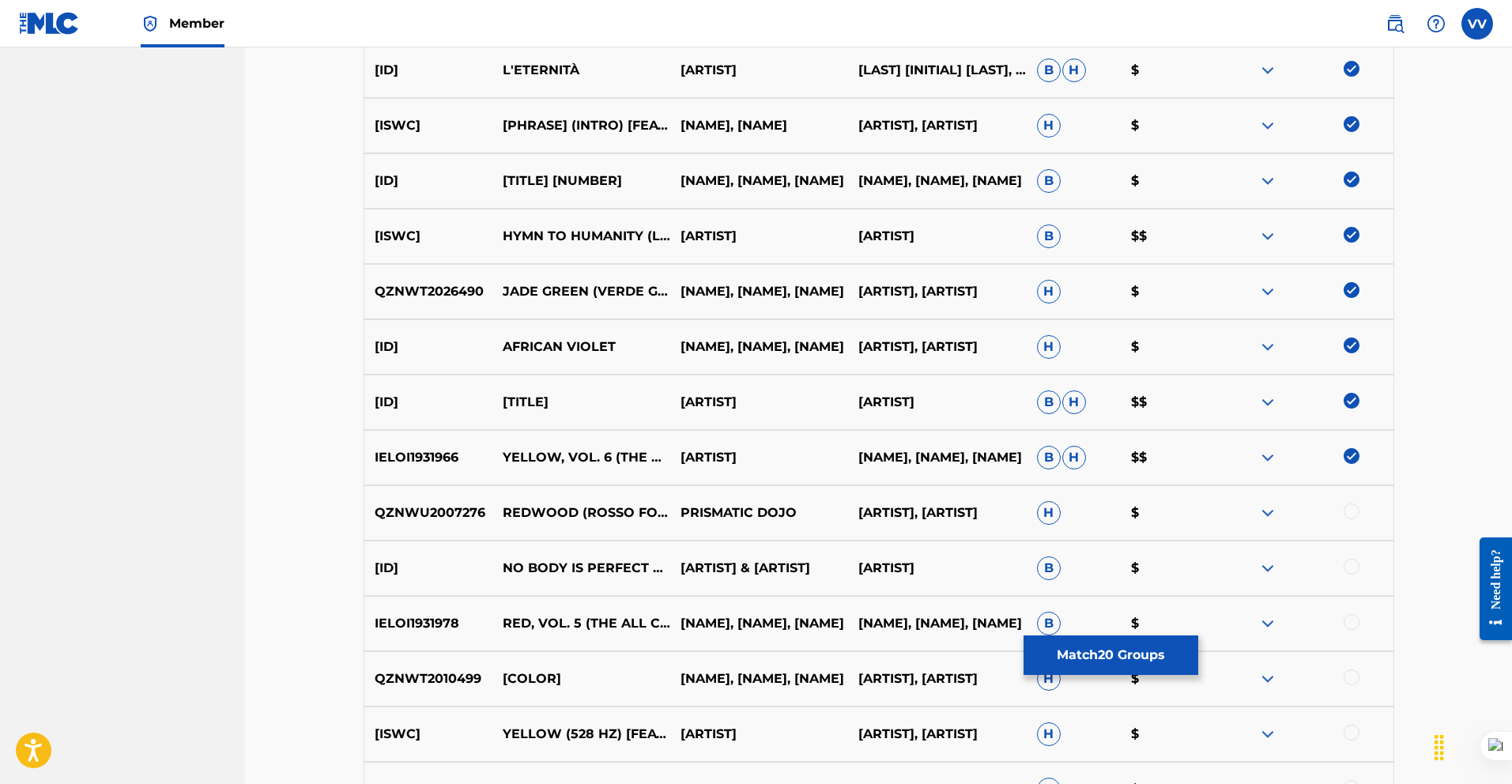 click at bounding box center [1352, 511] 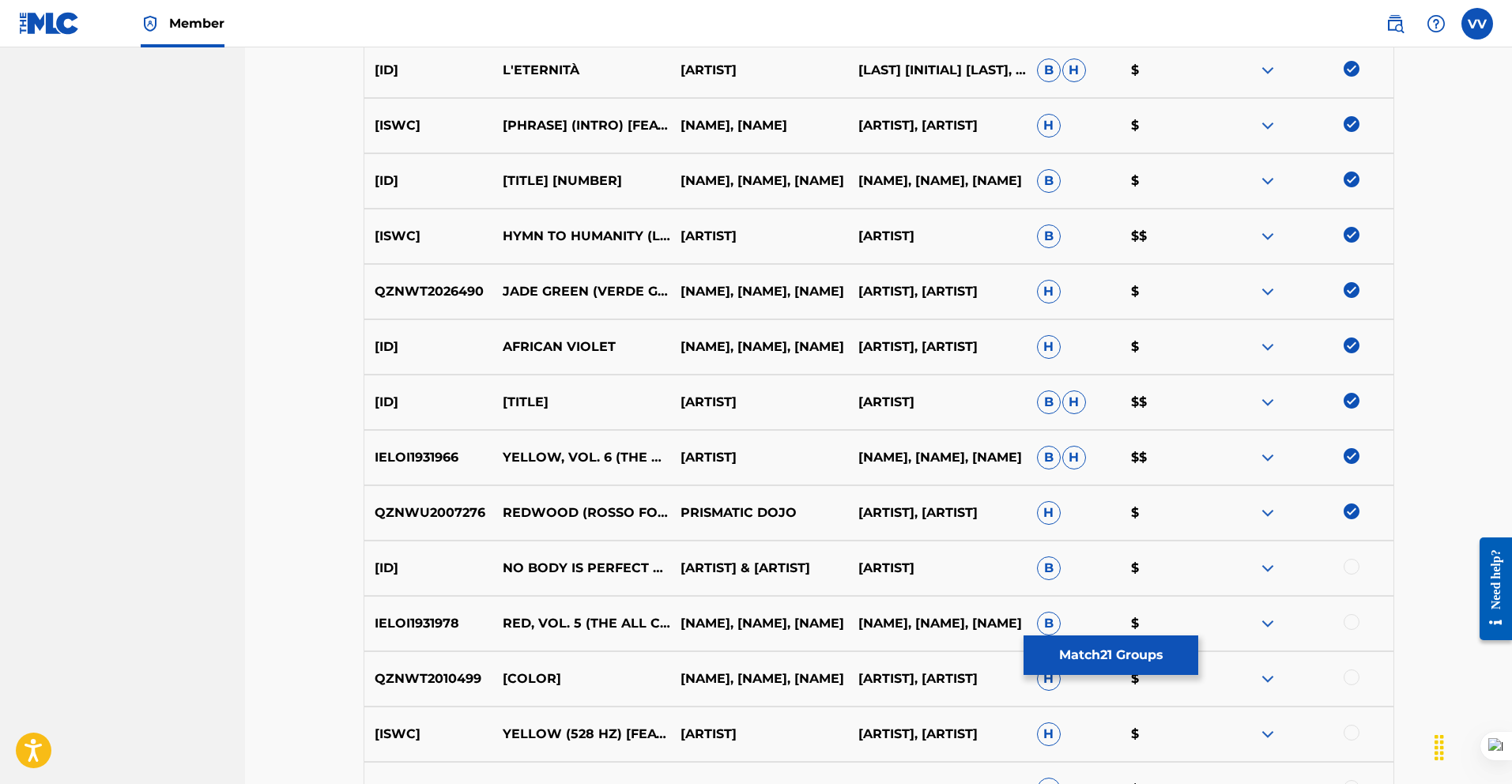 click at bounding box center [1352, 567] 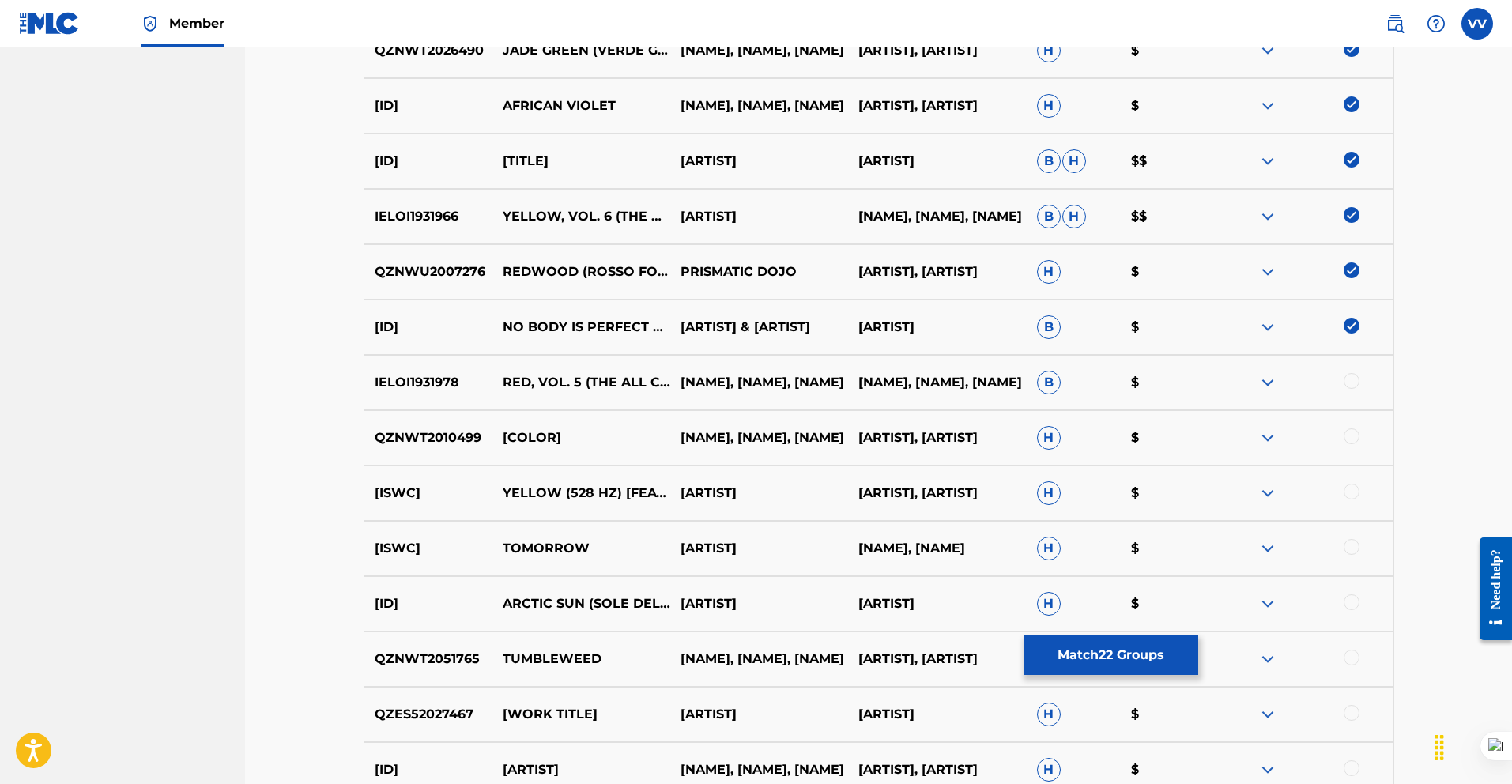 scroll, scrollTop: 1449, scrollLeft: 0, axis: vertical 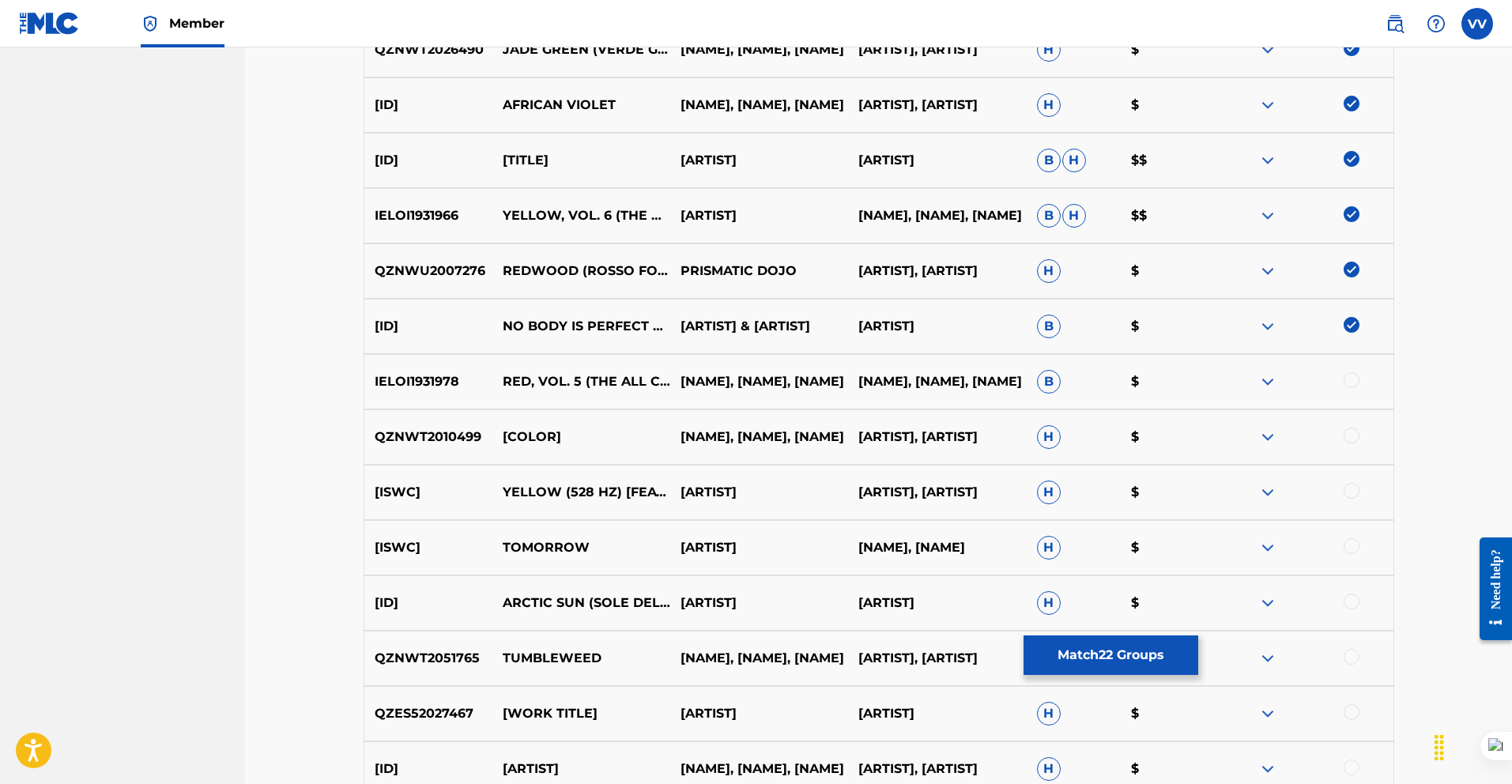 click at bounding box center (1303, 382) 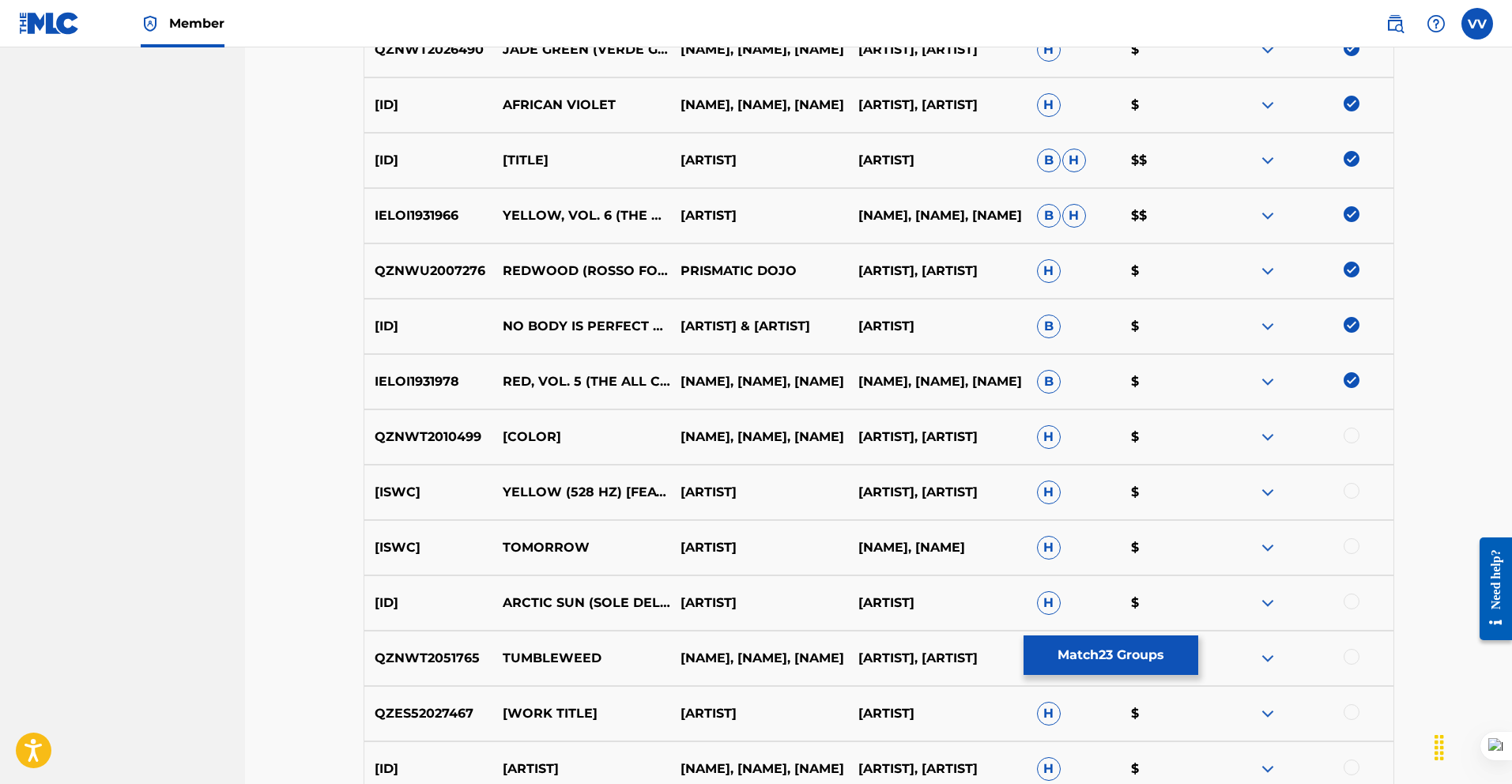 click at bounding box center [1352, 435] 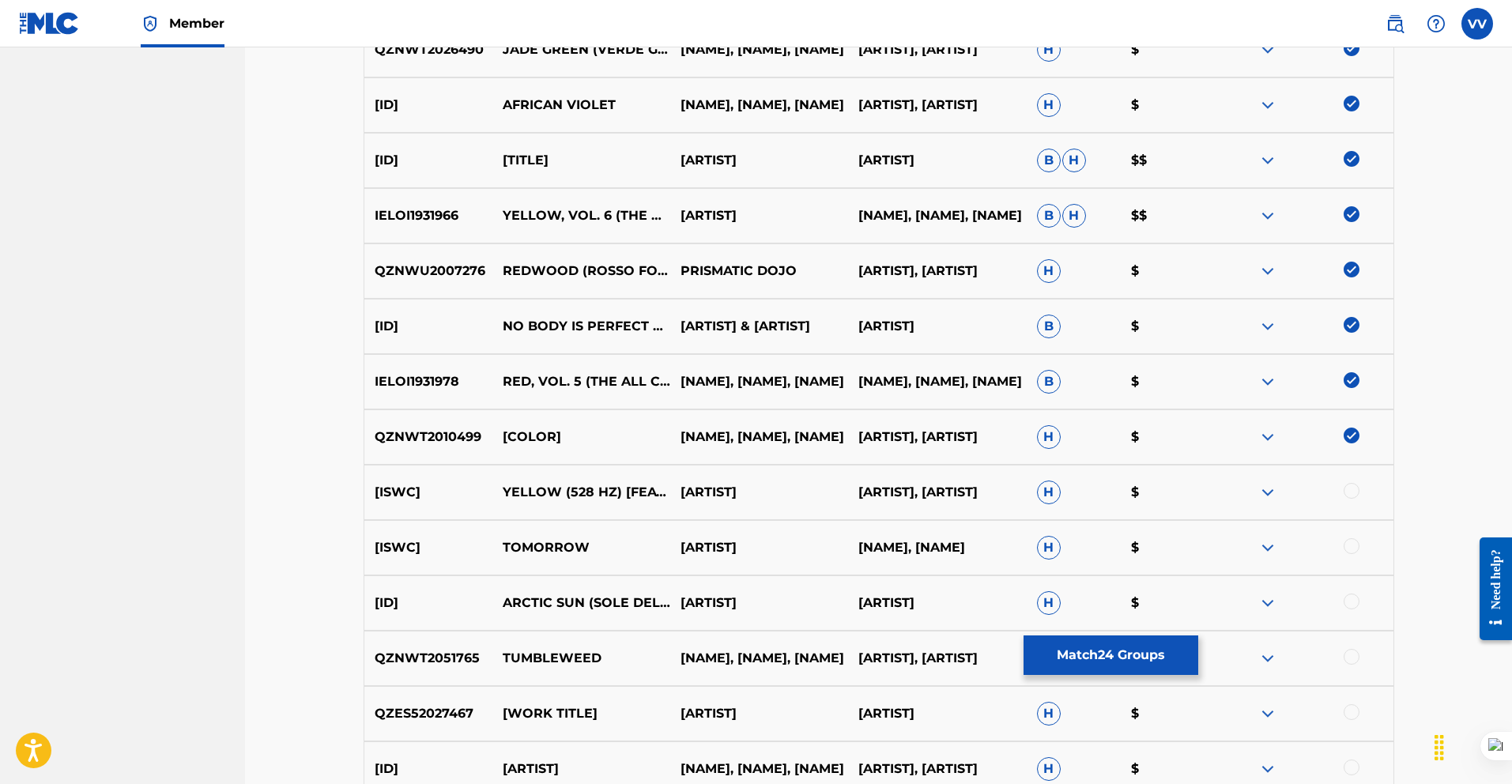 click at bounding box center [1352, 491] 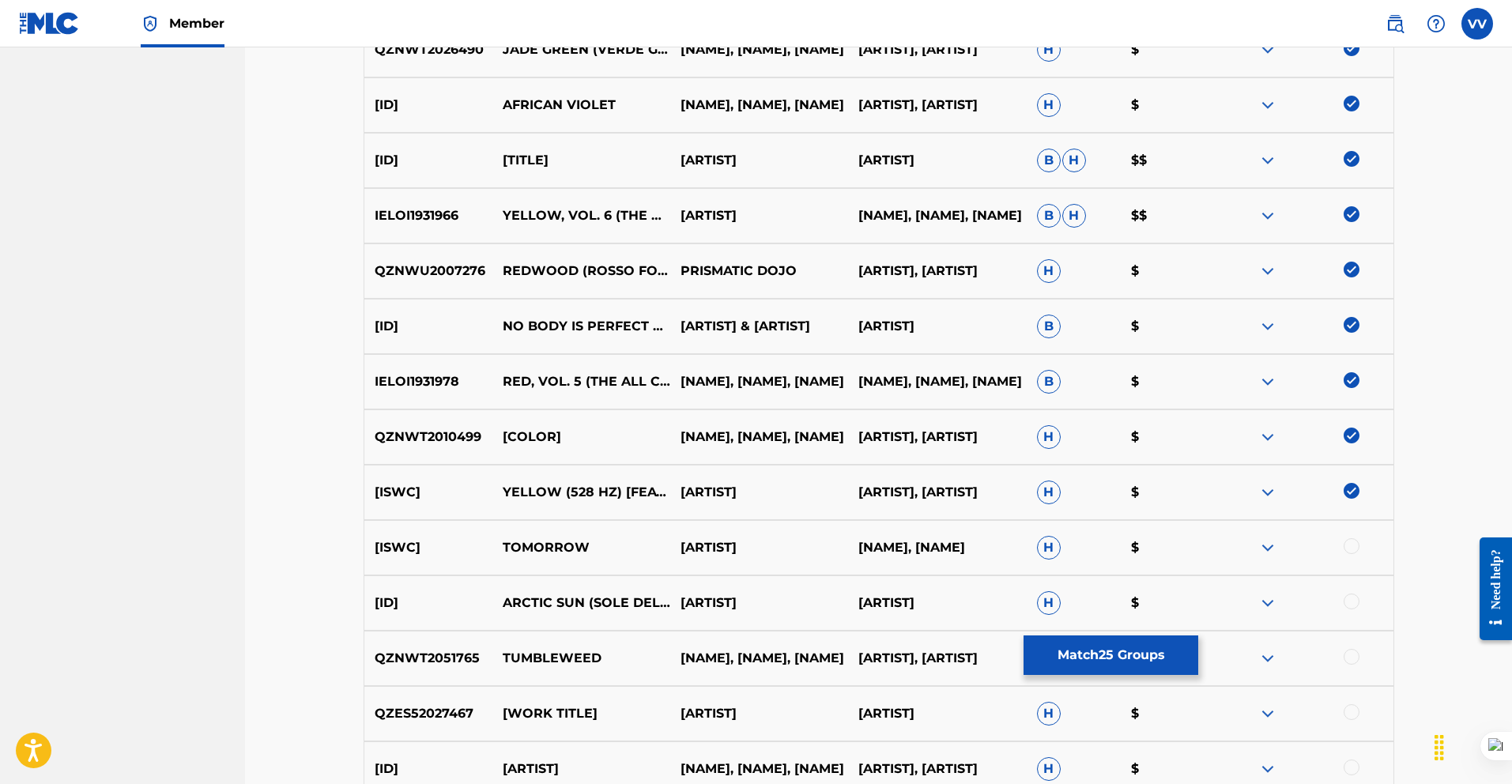 click at bounding box center (1352, 546) 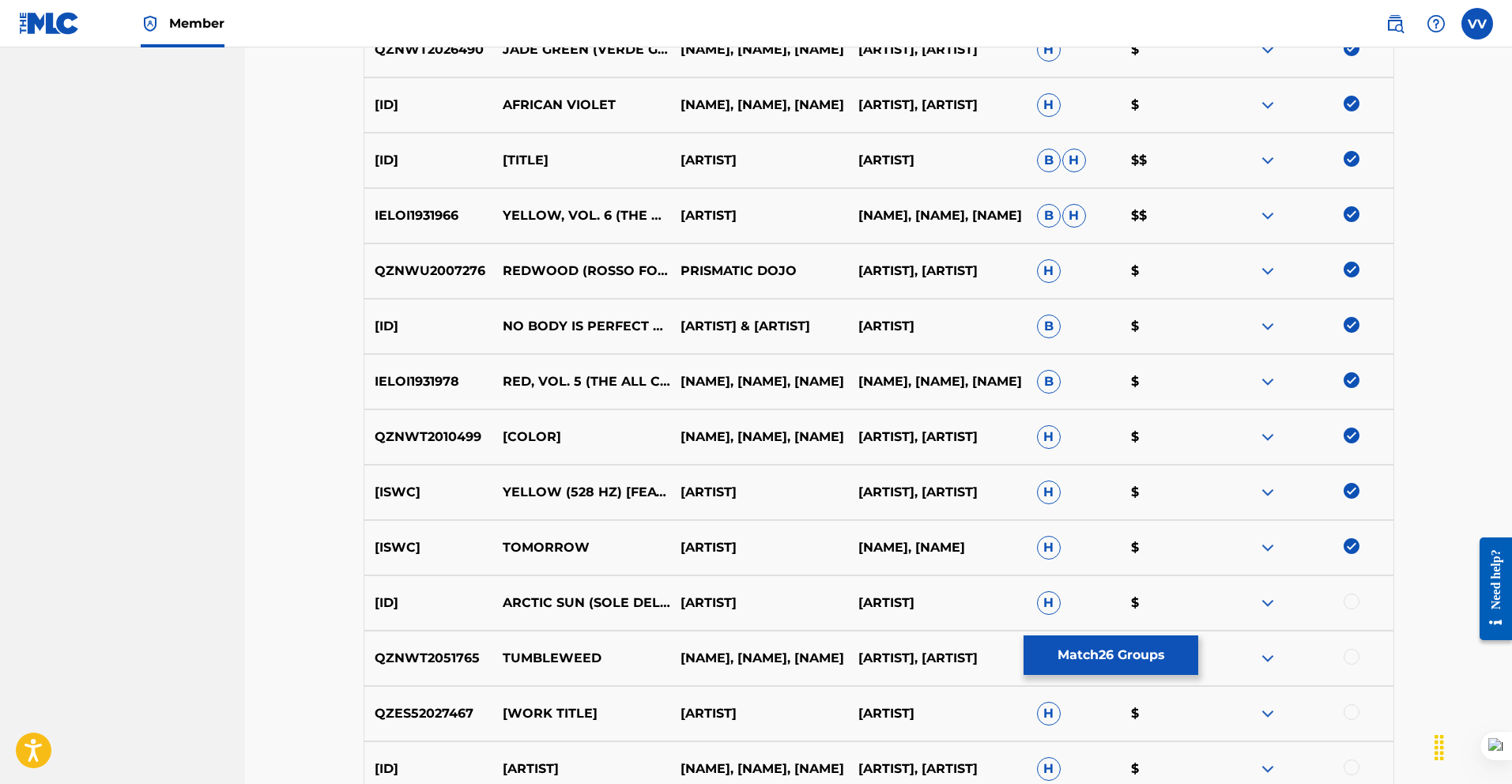 click at bounding box center (1352, 601) 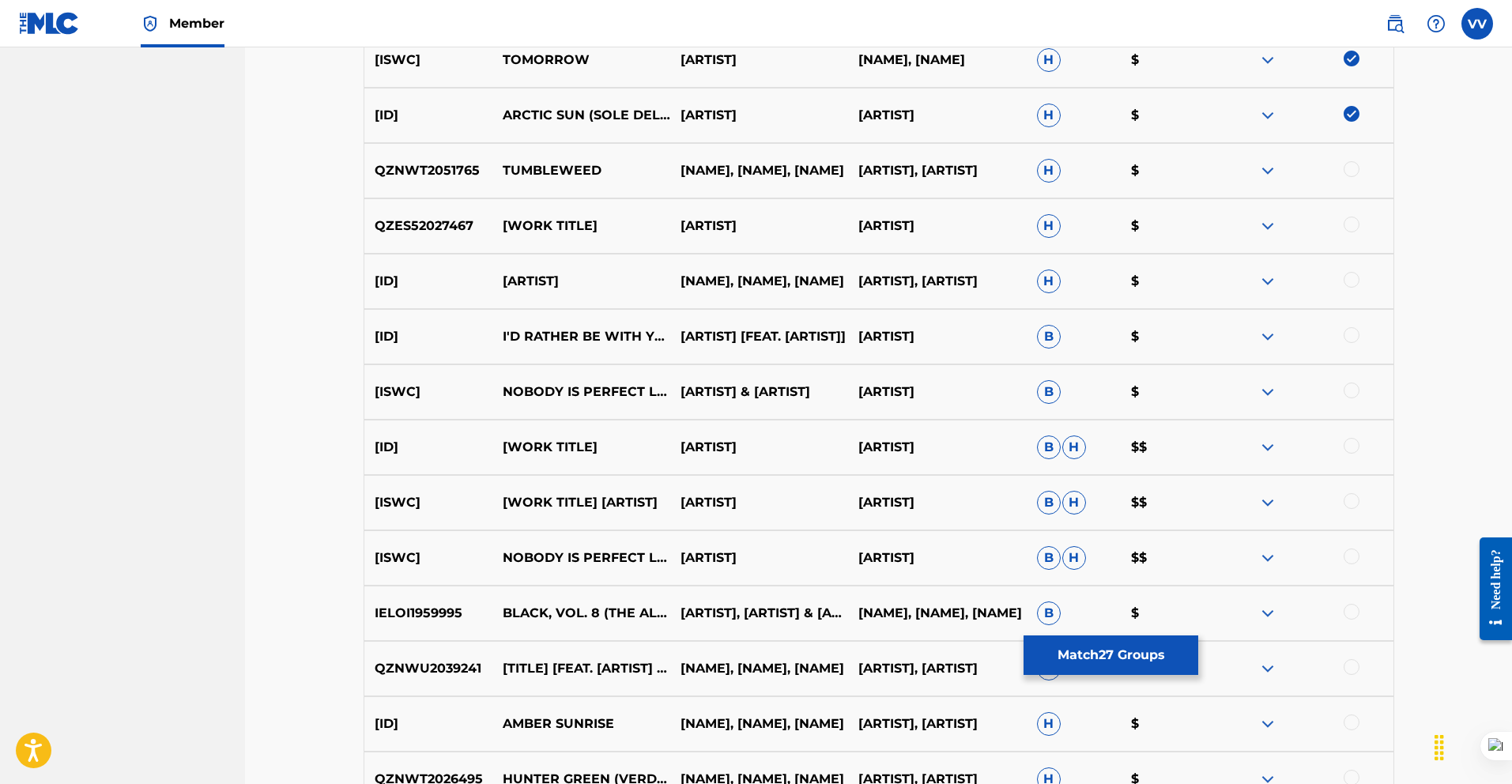 scroll, scrollTop: 2013, scrollLeft: 0, axis: vertical 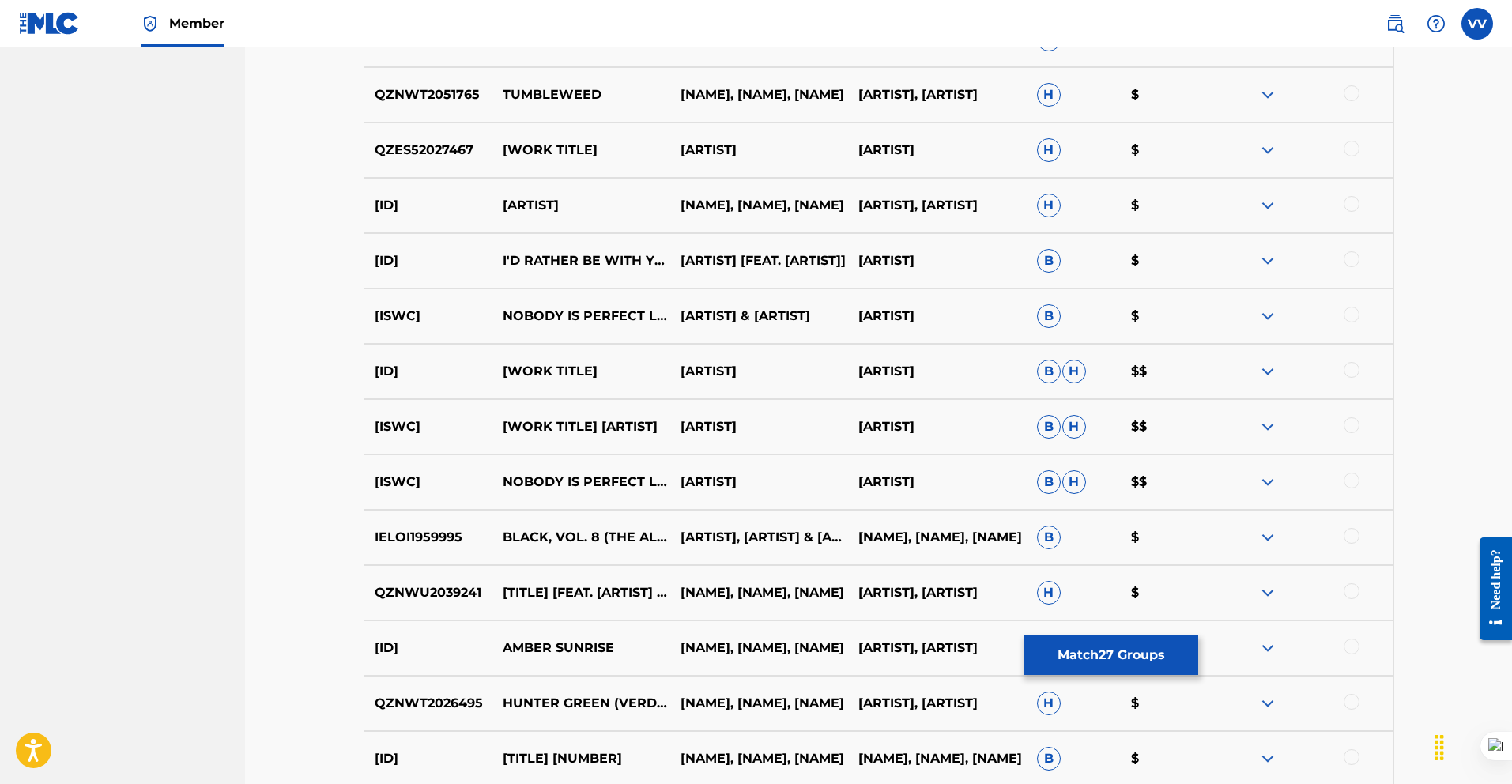 click at bounding box center [1352, 93] 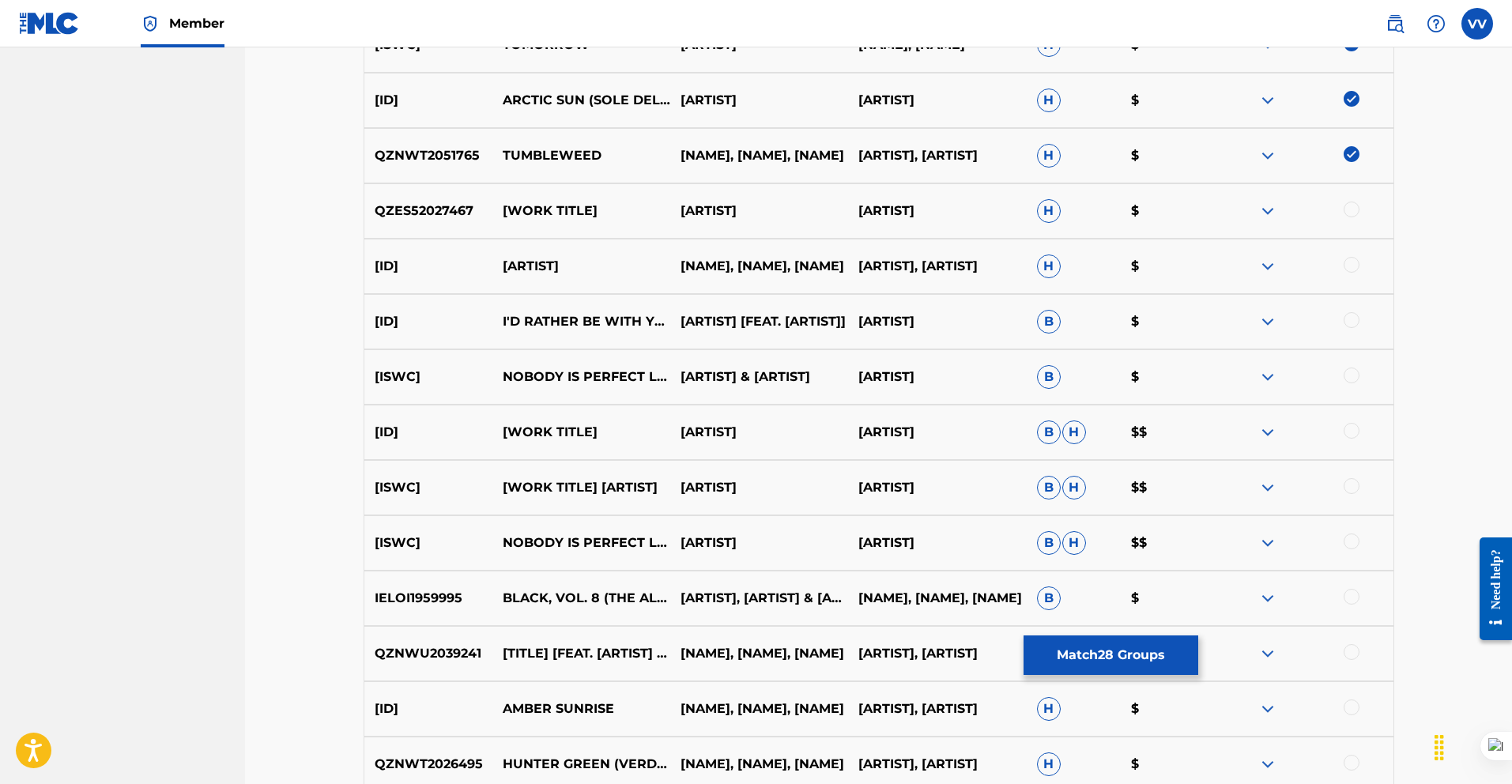 scroll, scrollTop: 1951, scrollLeft: 0, axis: vertical 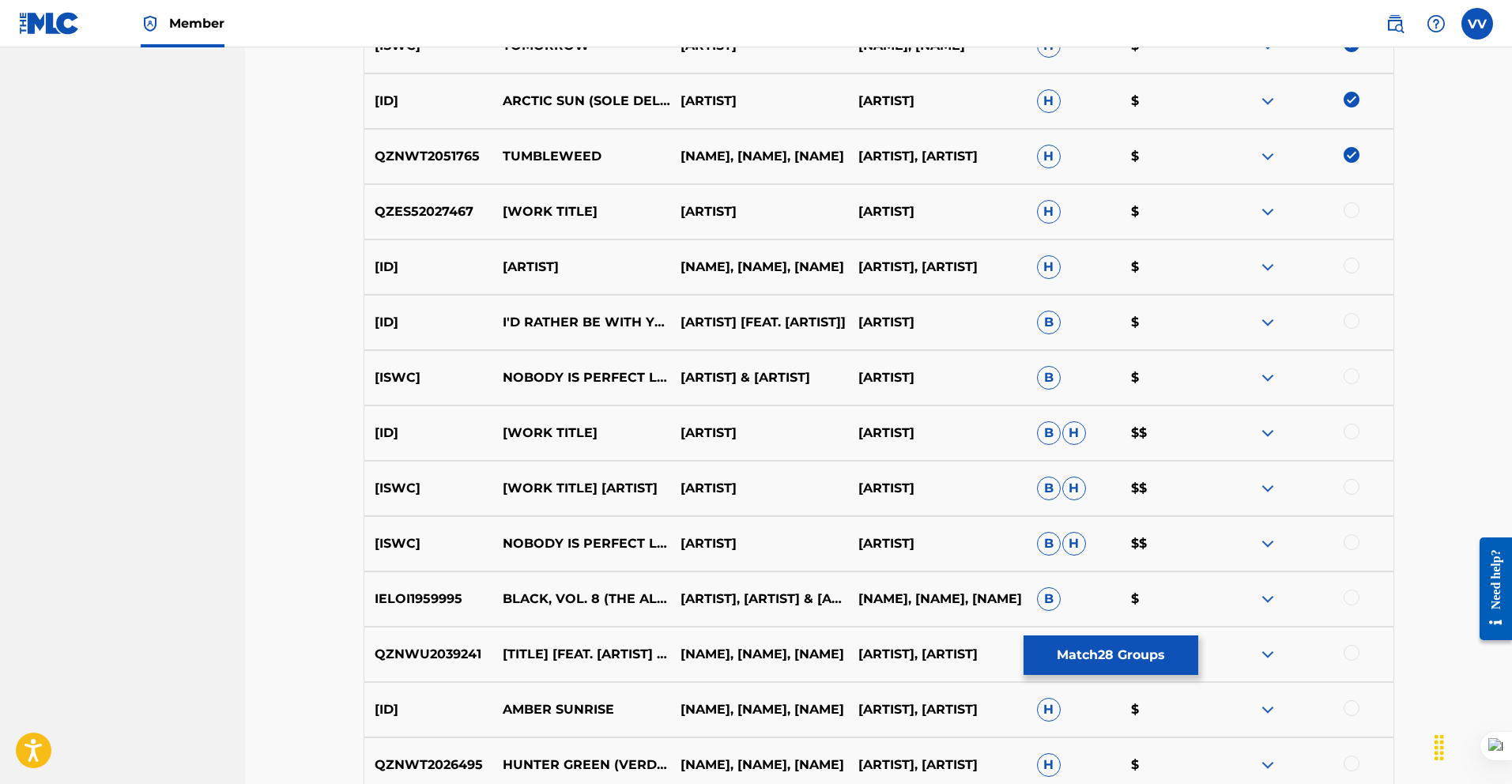 click at bounding box center (1352, 210) 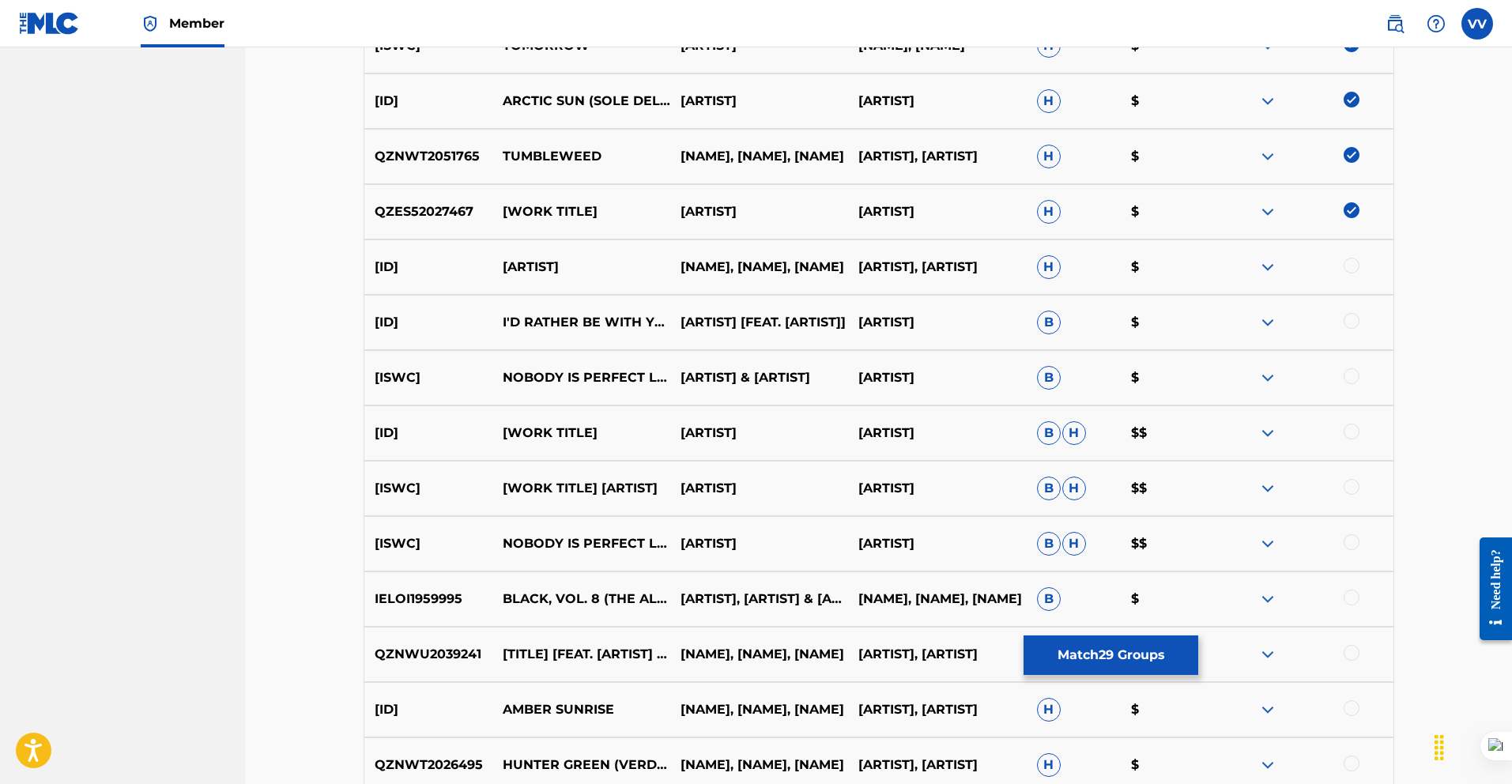drag, startPoint x: 1353, startPoint y: 252, endPoint x: 1352, endPoint y: 266, distance: 14.035669 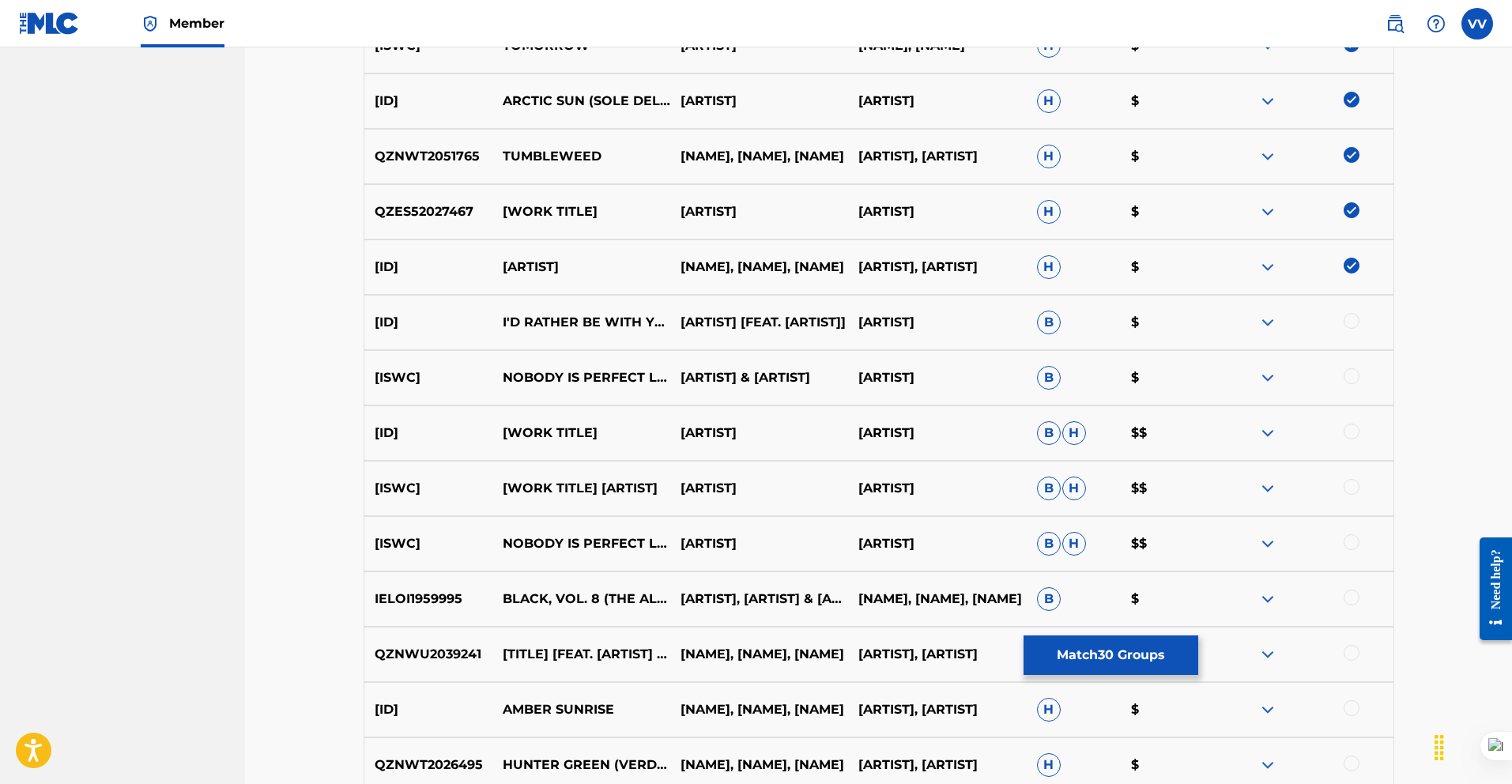 click at bounding box center (1352, 321) 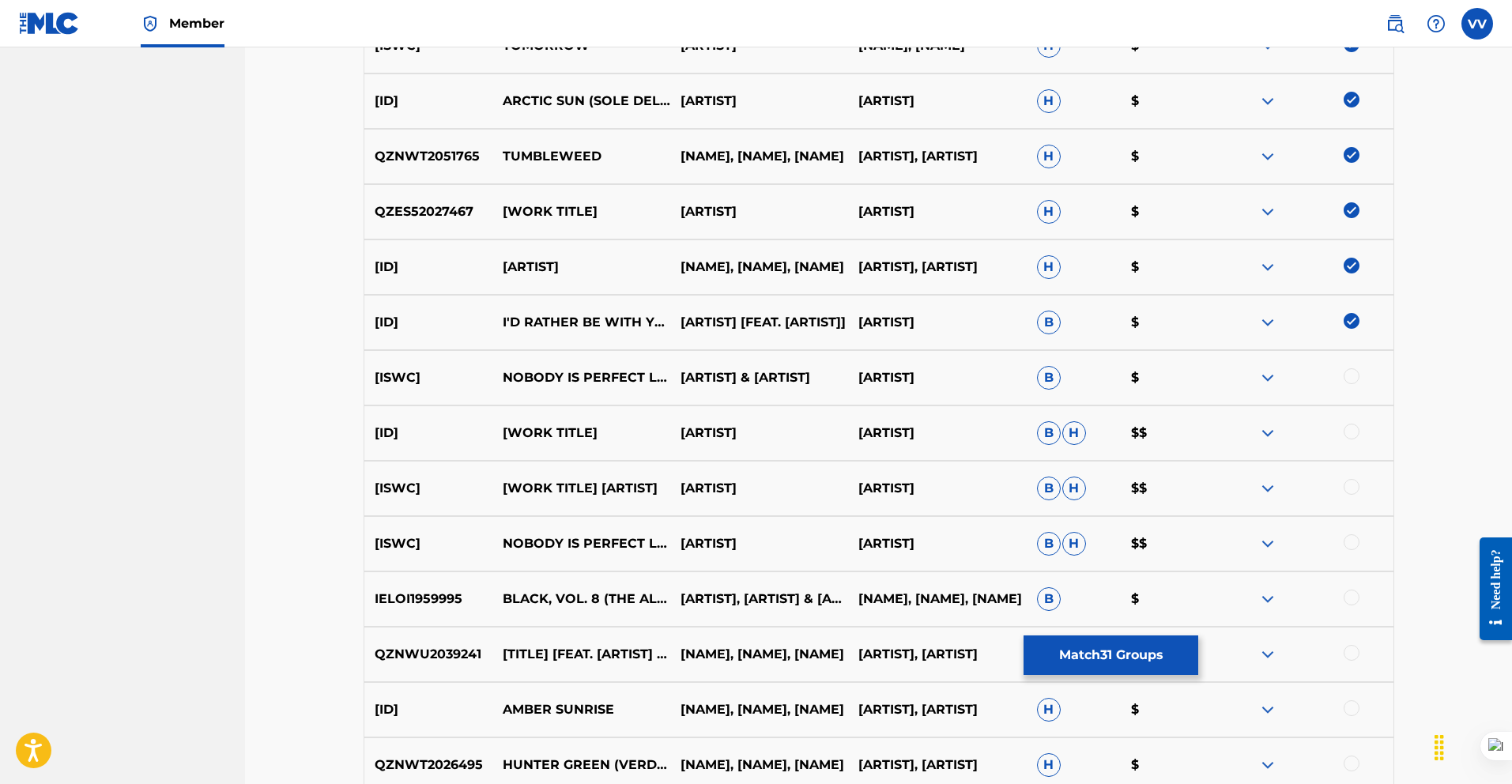 click at bounding box center (1352, 376) 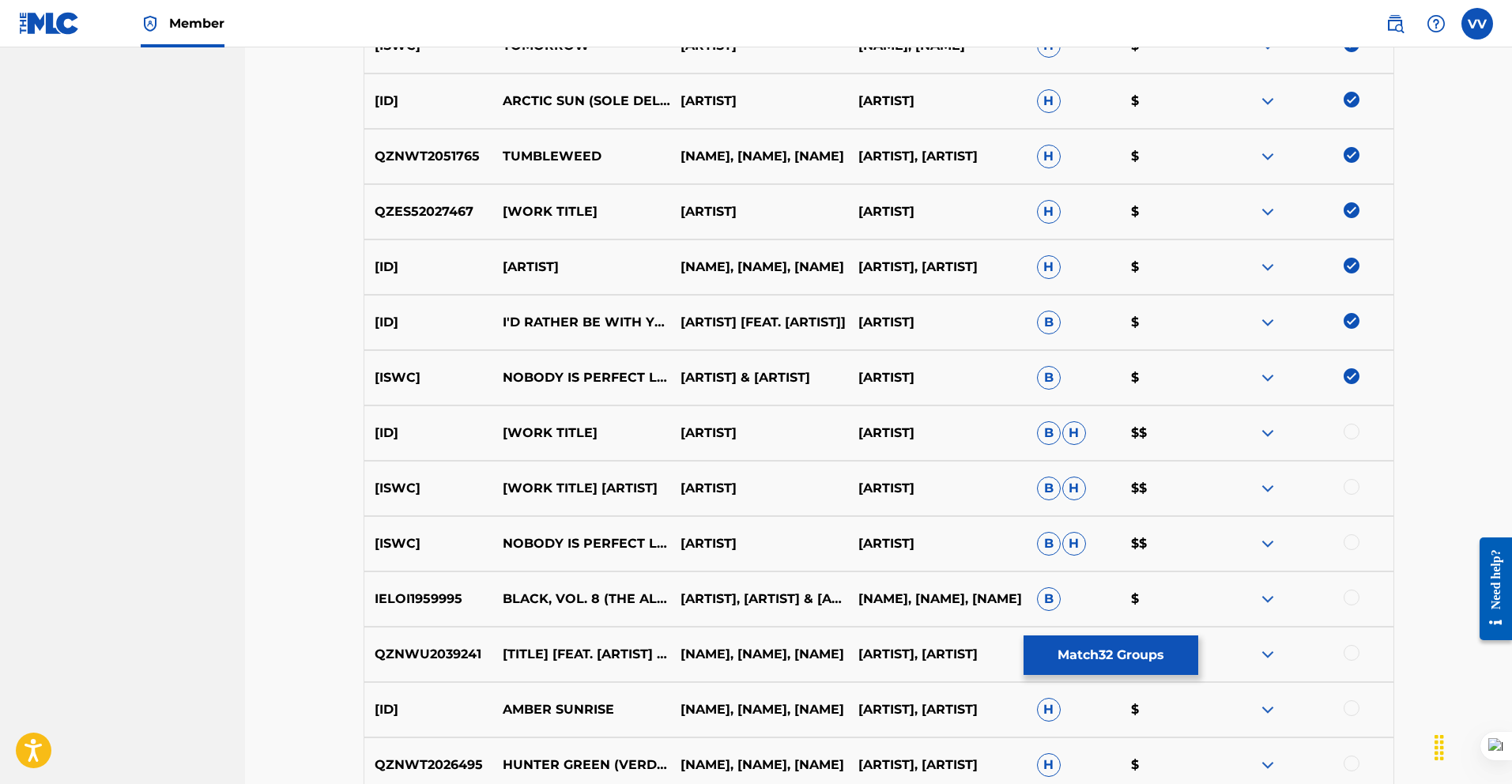 click at bounding box center [1352, 432] 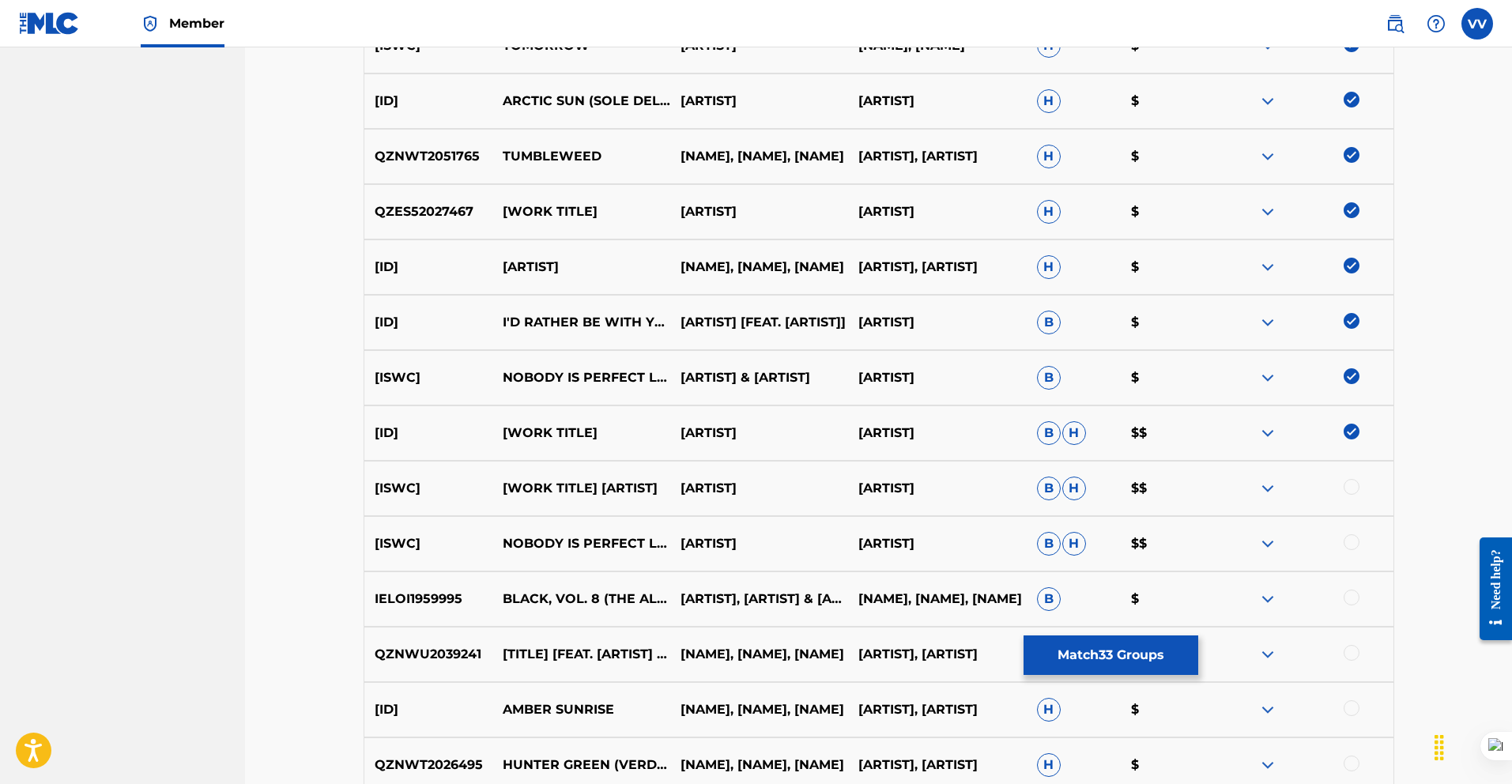click at bounding box center (1352, 487) 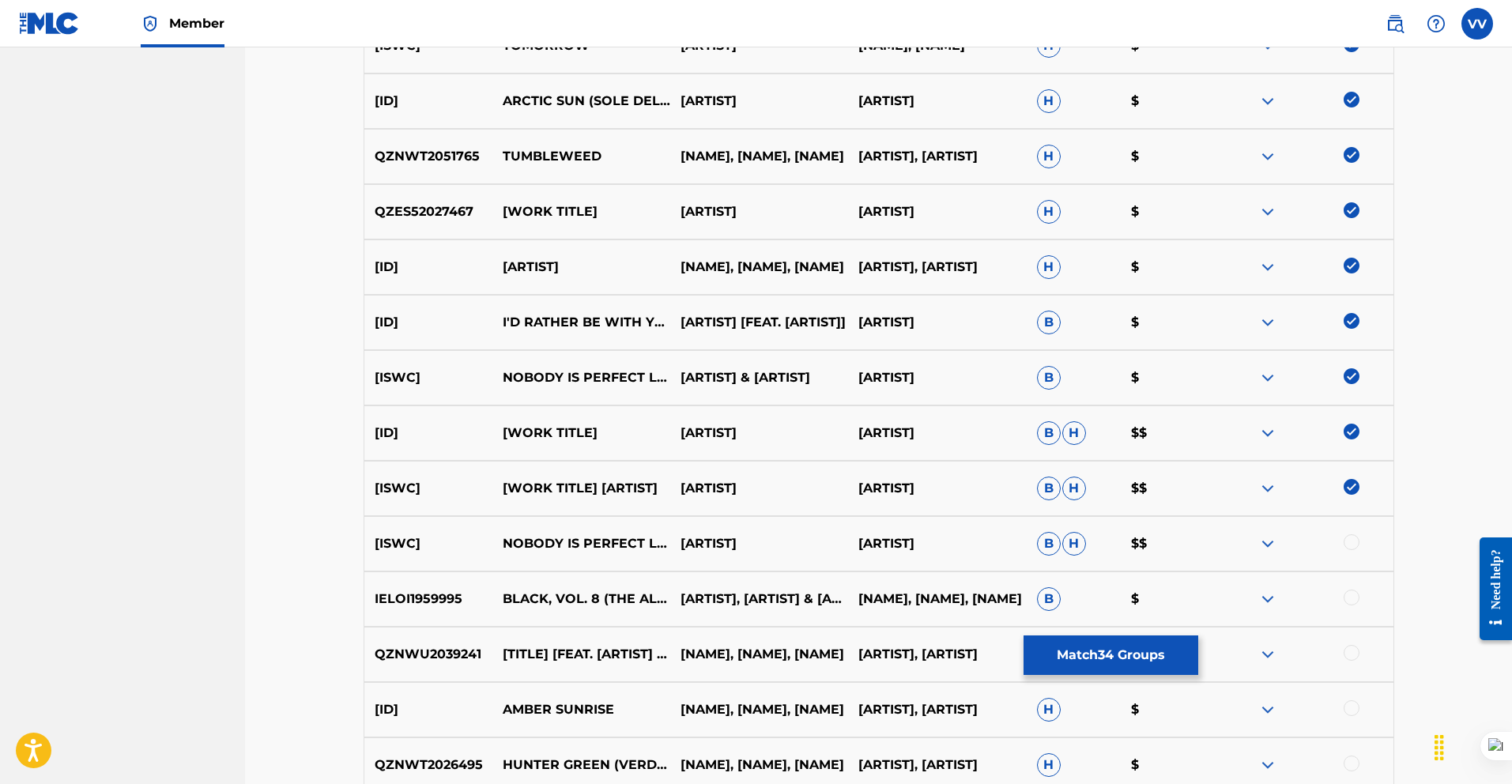click at bounding box center [1352, 542] 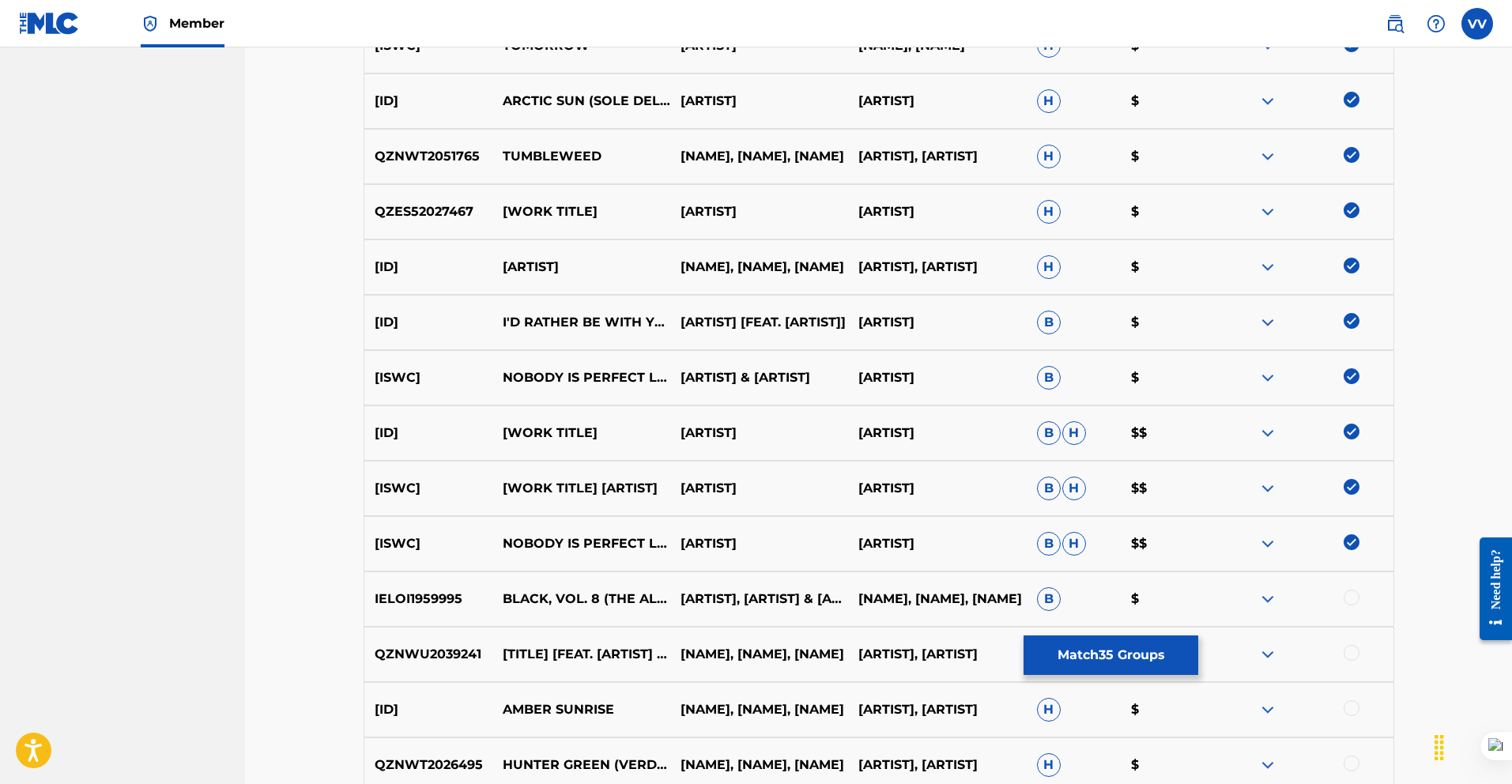 click at bounding box center [1352, 597] 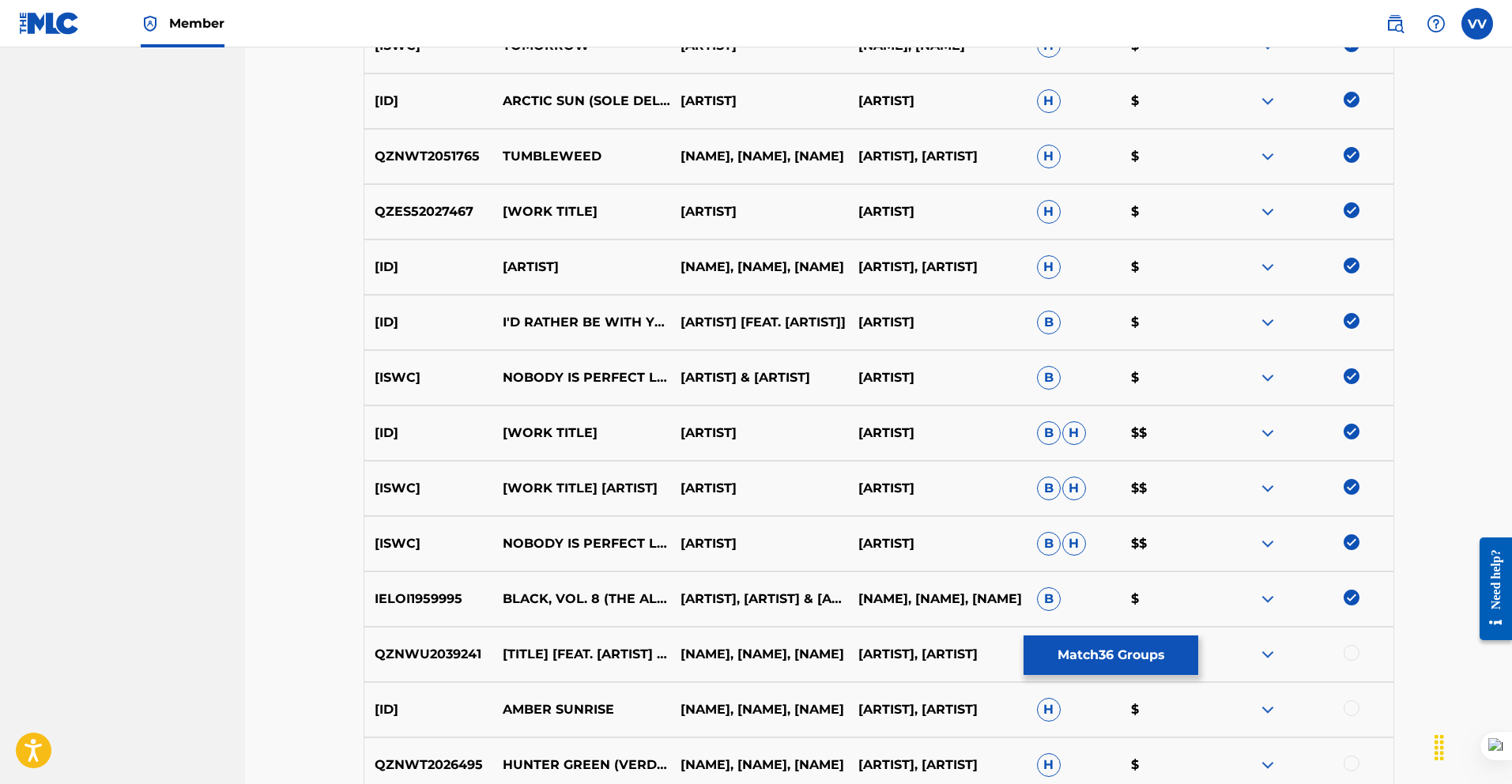 click at bounding box center [1352, 653] 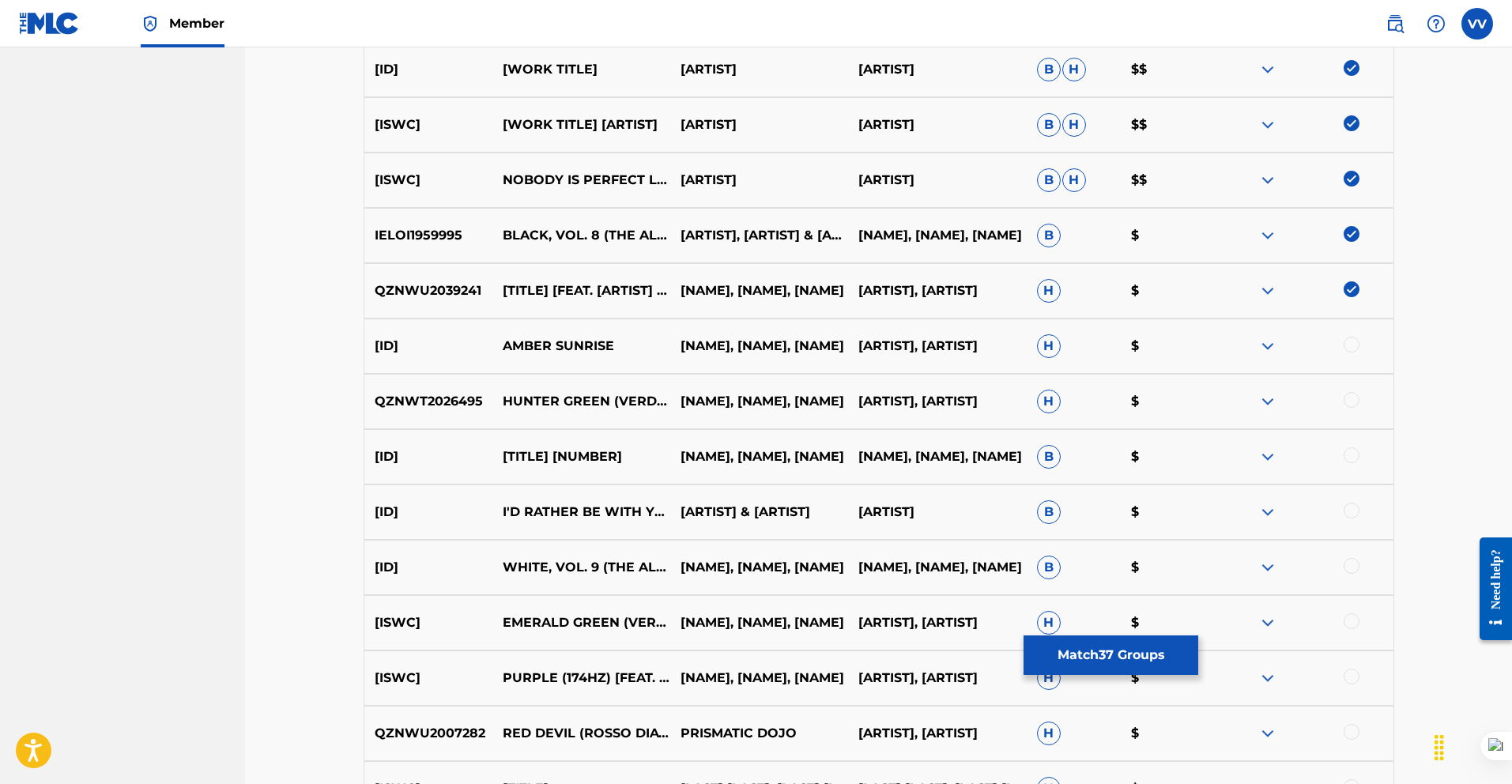 scroll, scrollTop: 2316, scrollLeft: 0, axis: vertical 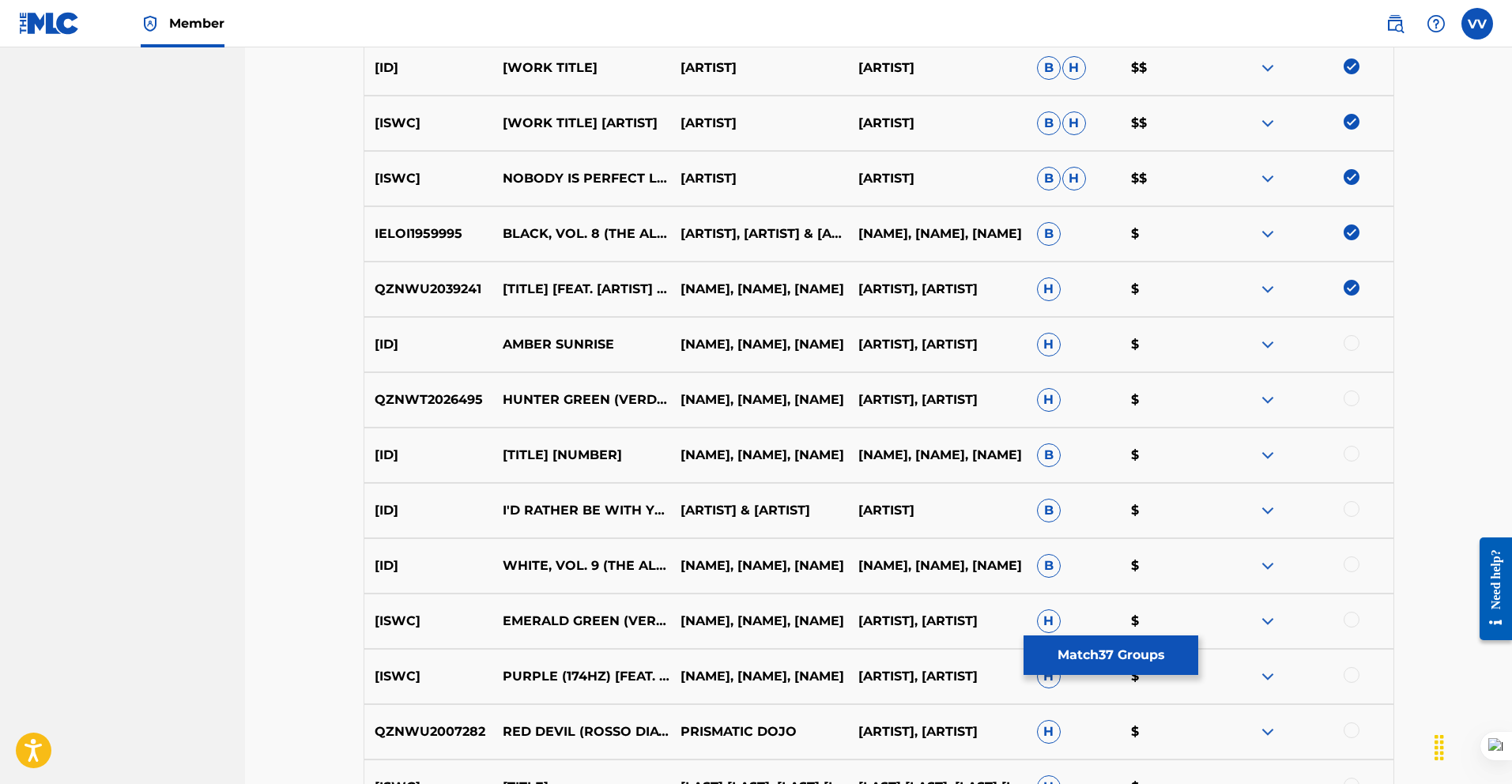 drag, startPoint x: 1352, startPoint y: 326, endPoint x: 1356, endPoint y: 334, distance: 8.944272 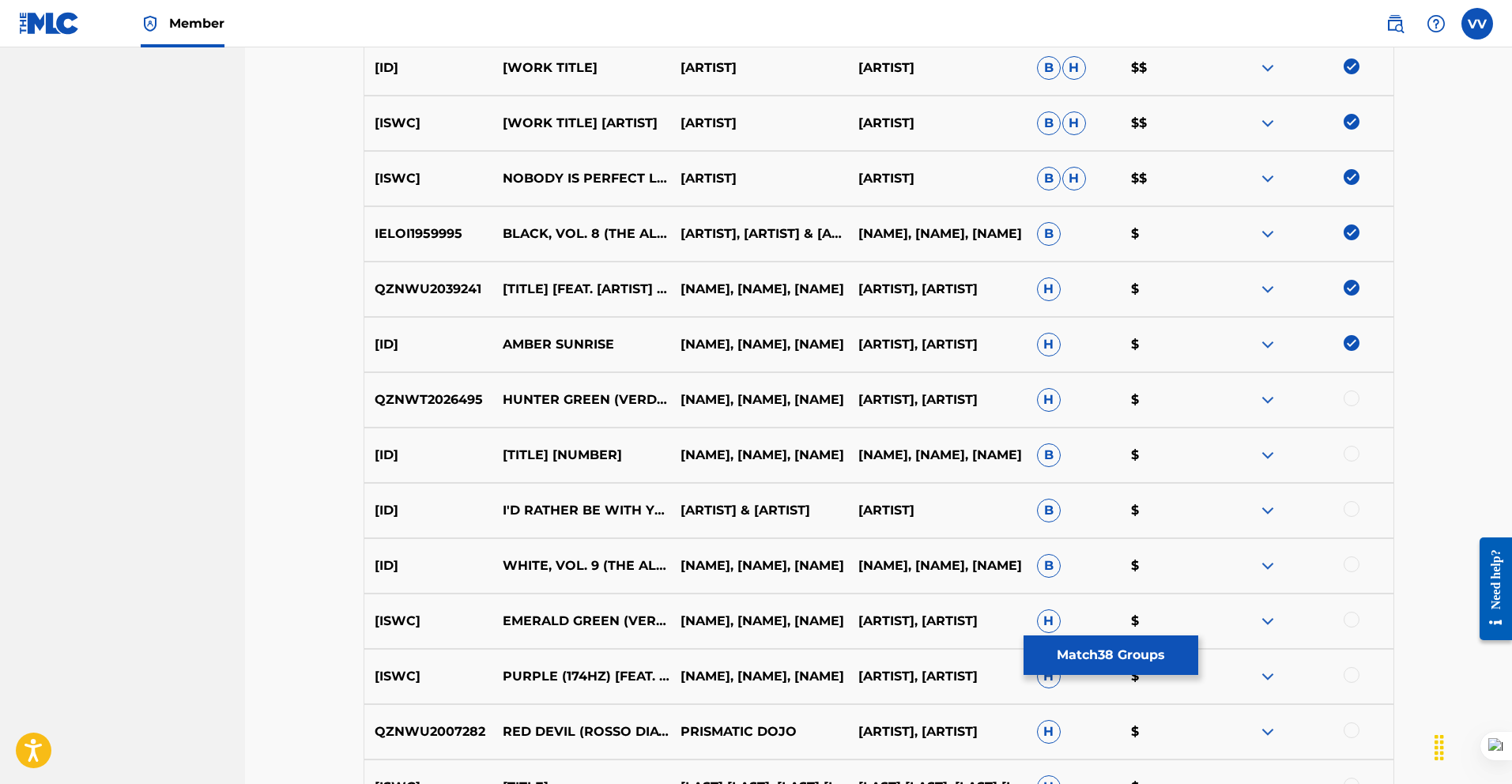 click at bounding box center [1352, 398] 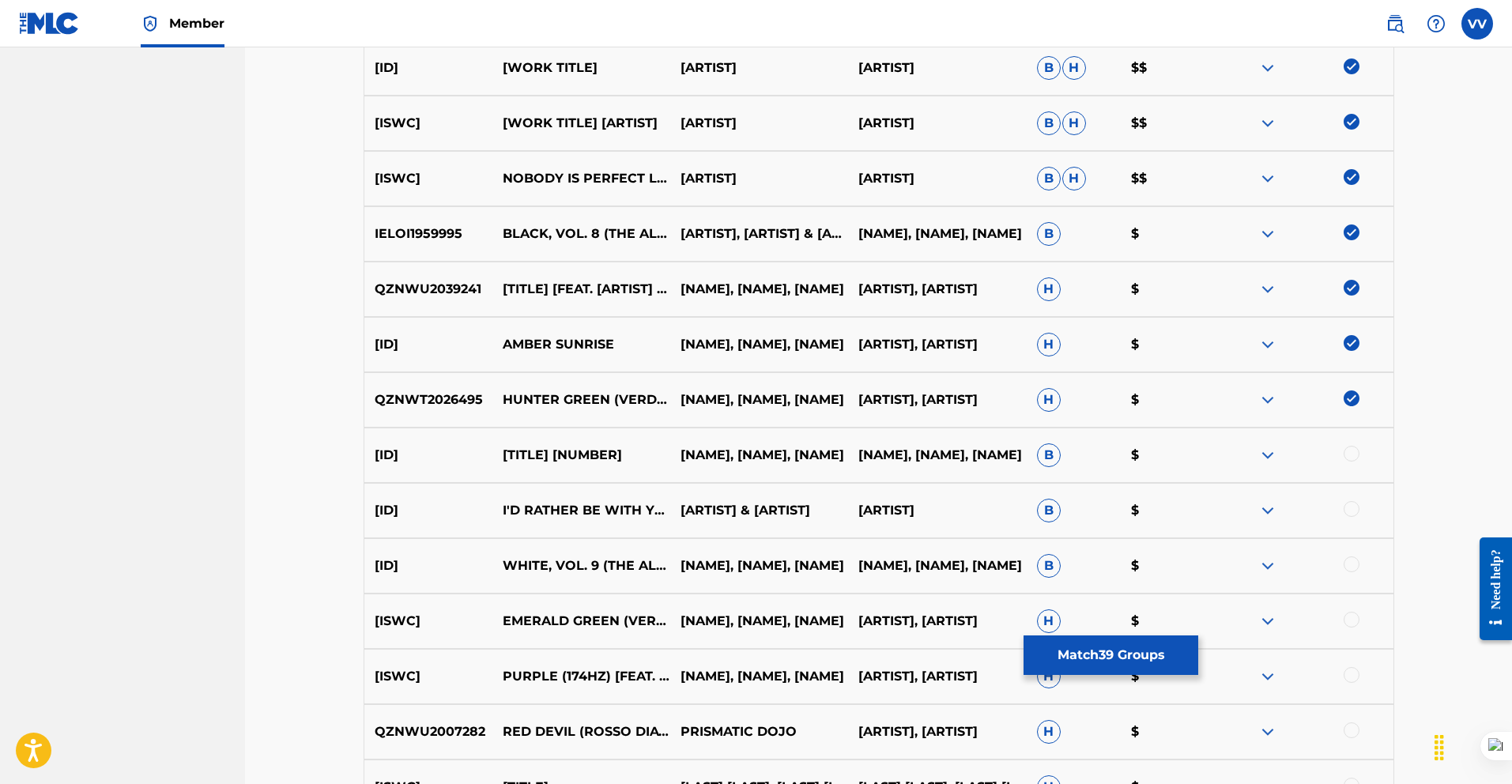 click on "IELOI1931991 GREEN, VOL. 2 (THE ALL COLORS ALBUM THEORY) [639 HZ] VERONICA VITALE,PATRICK J HAMILTON,PRISMATIC DOJO PATRICK J HAMILTON, PRISMATIC DOJO, VERONICA VITALE B $" at bounding box center (879, 455) 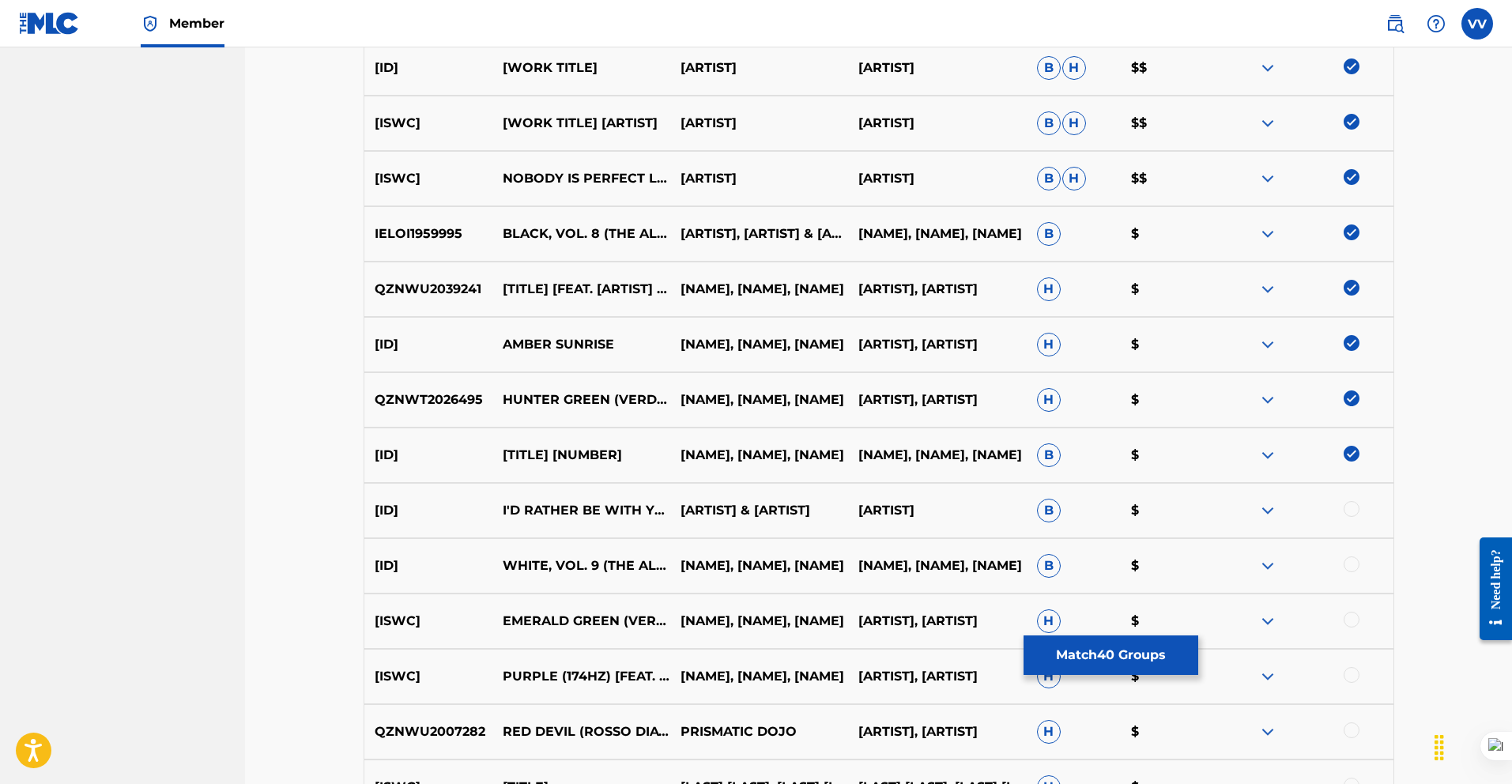 click at bounding box center [1352, 509] 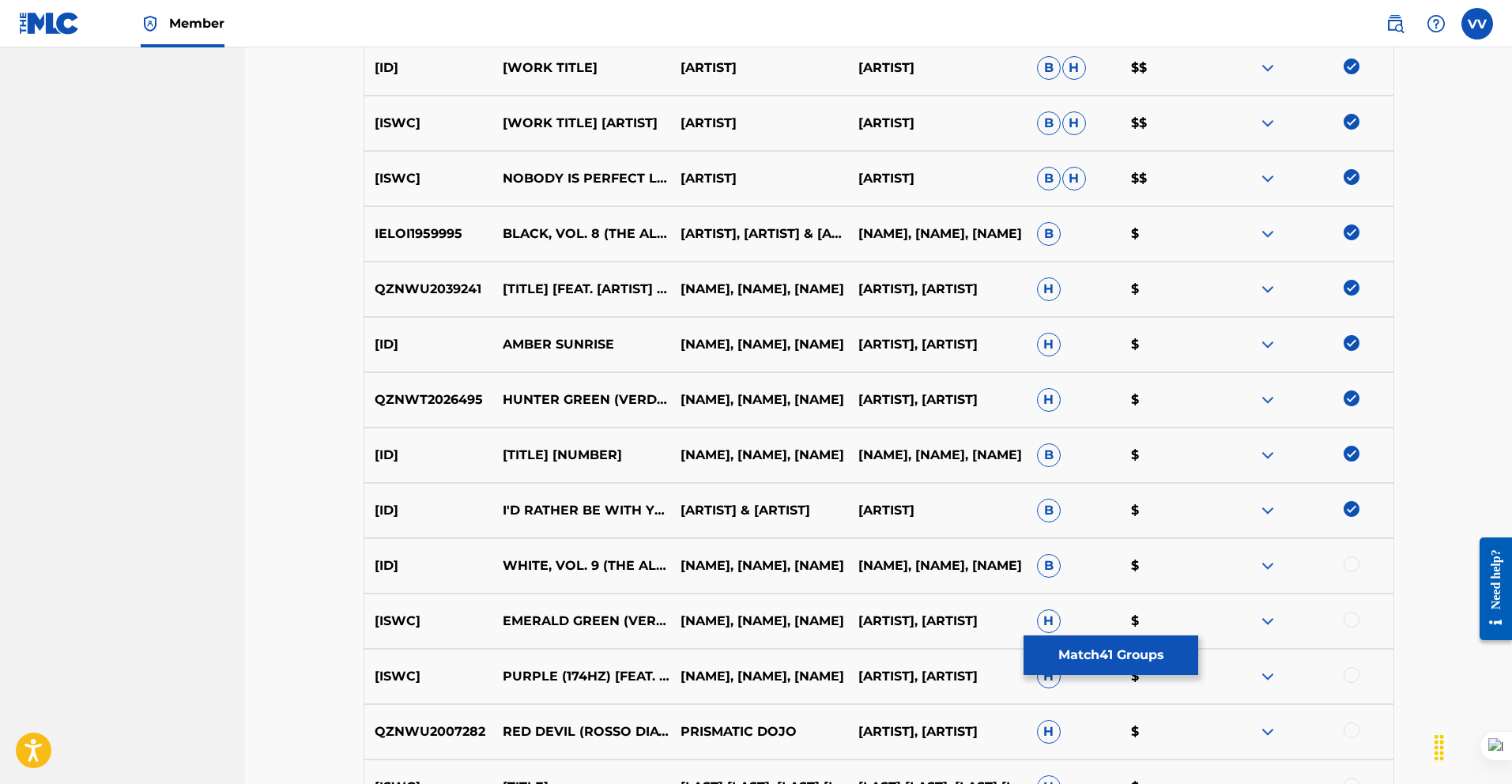 click at bounding box center (1352, 564) 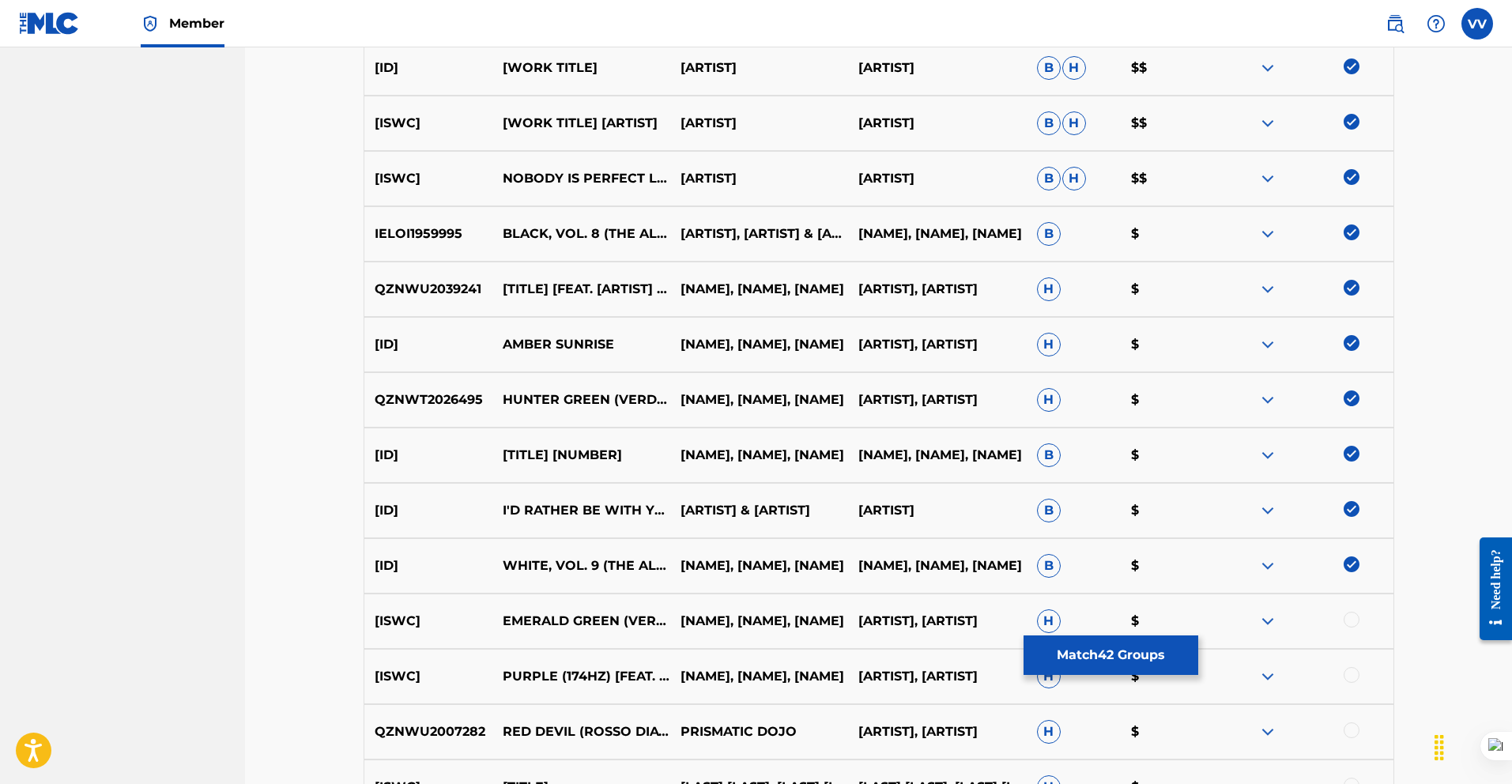 click at bounding box center [1352, 620] 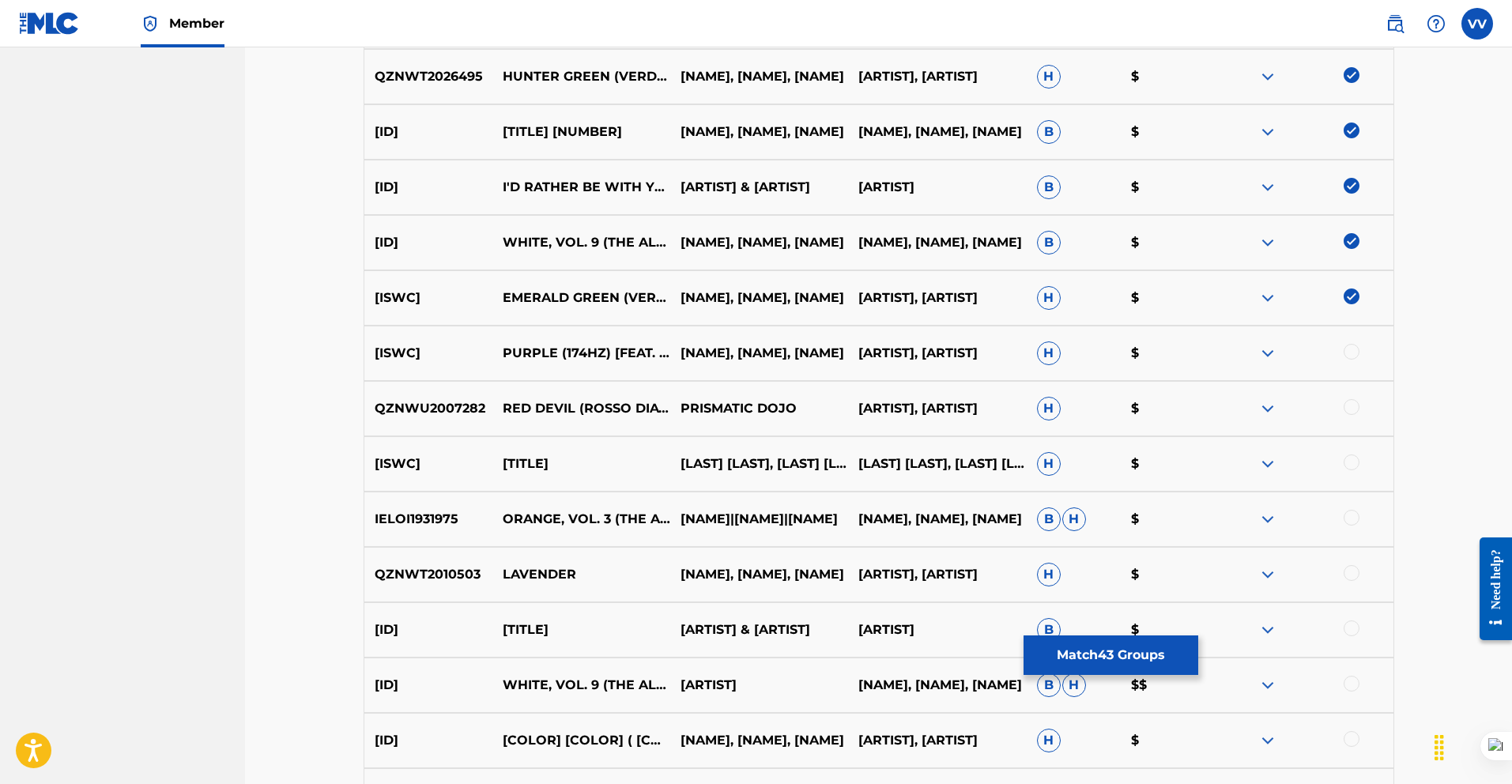 scroll, scrollTop: 2687, scrollLeft: 0, axis: vertical 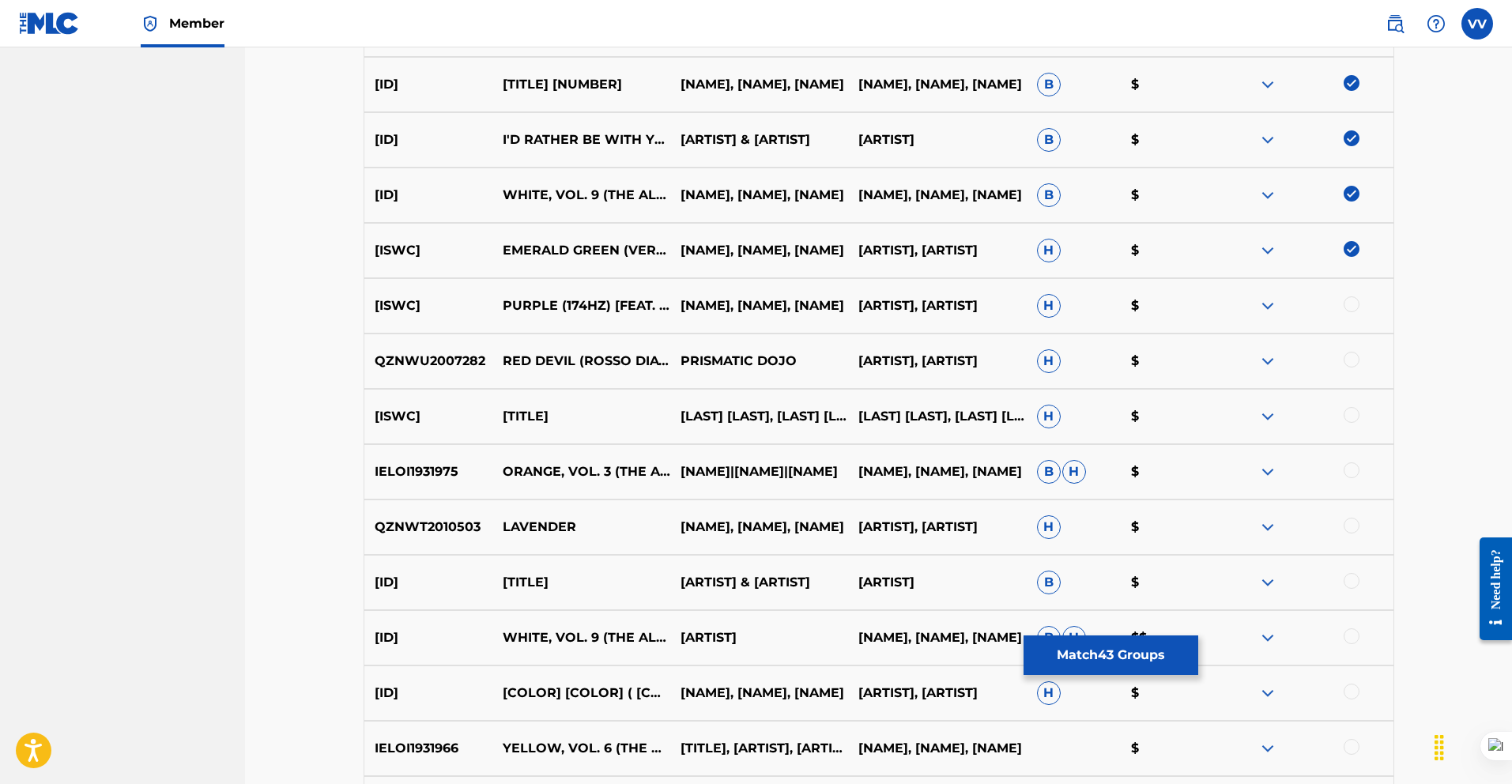 click at bounding box center [1352, 304] 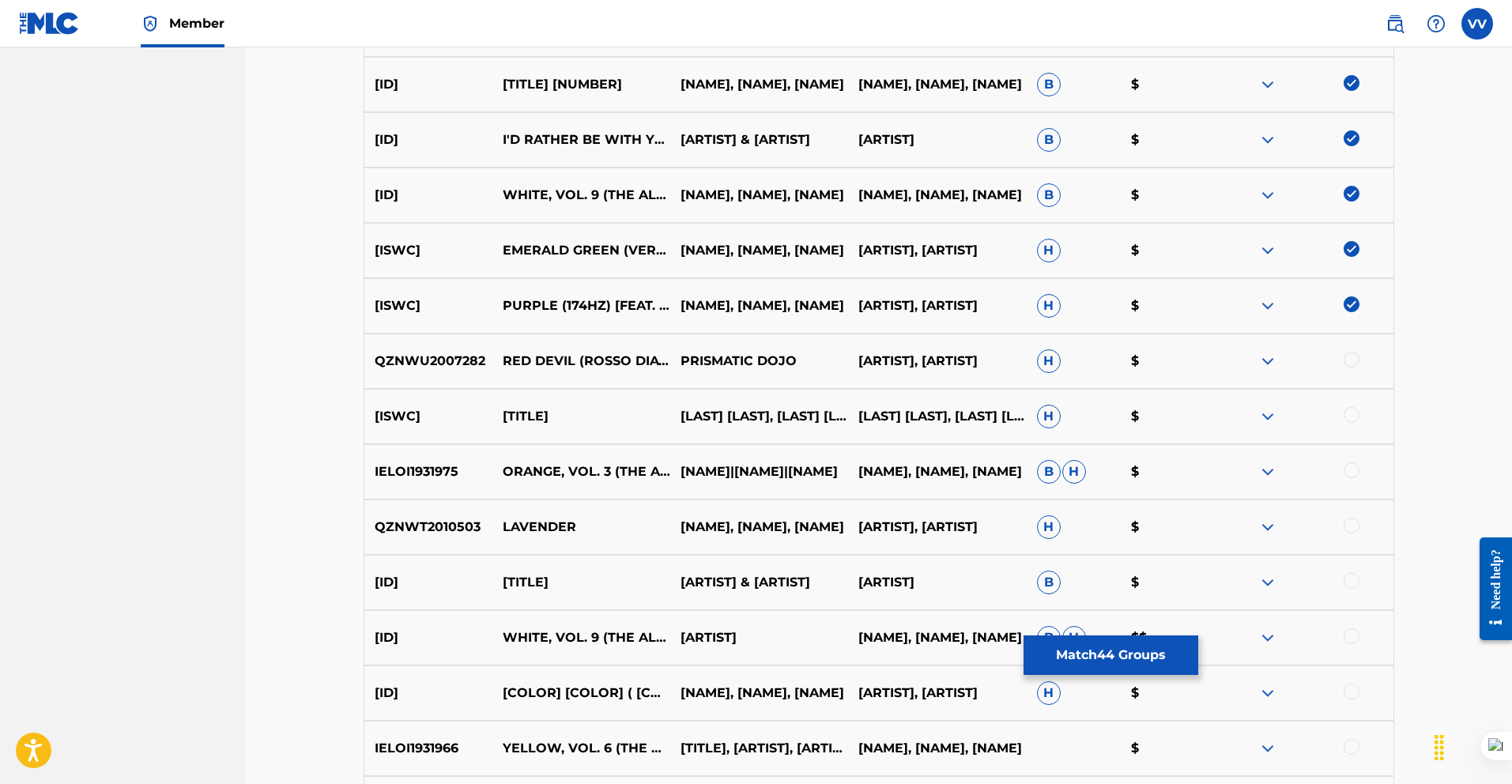 click at bounding box center [1352, 360] 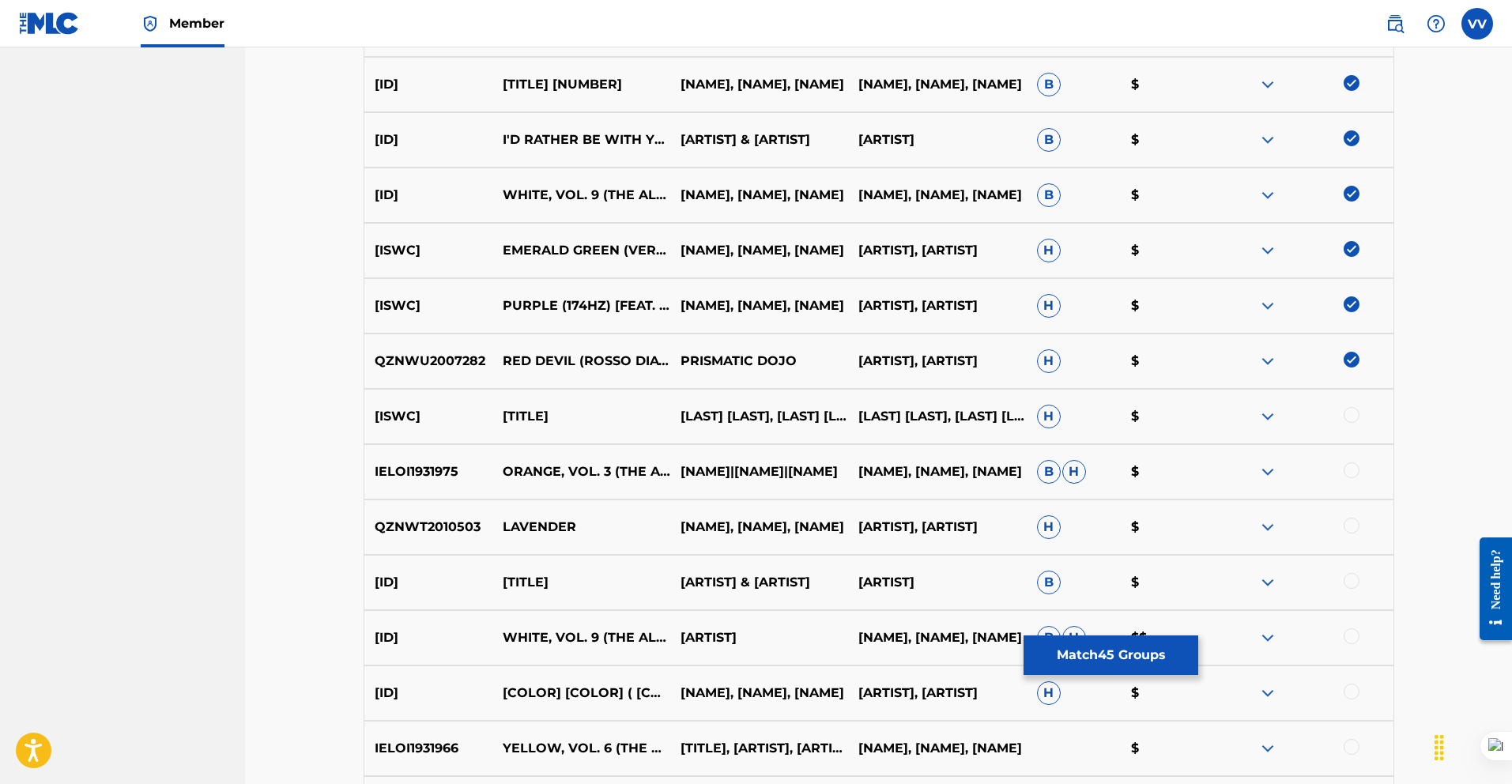 click at bounding box center (1352, 415) 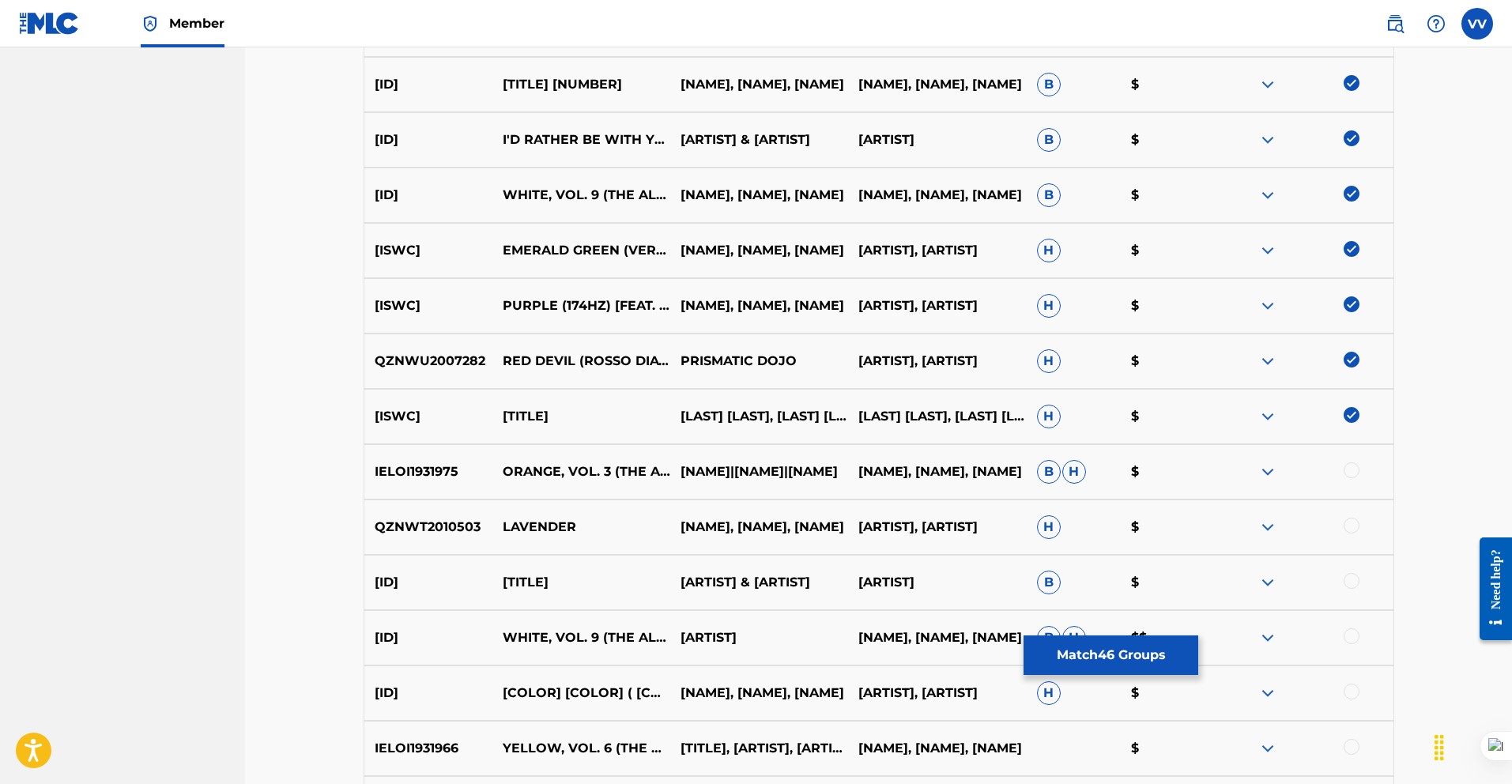 click at bounding box center (1352, 470) 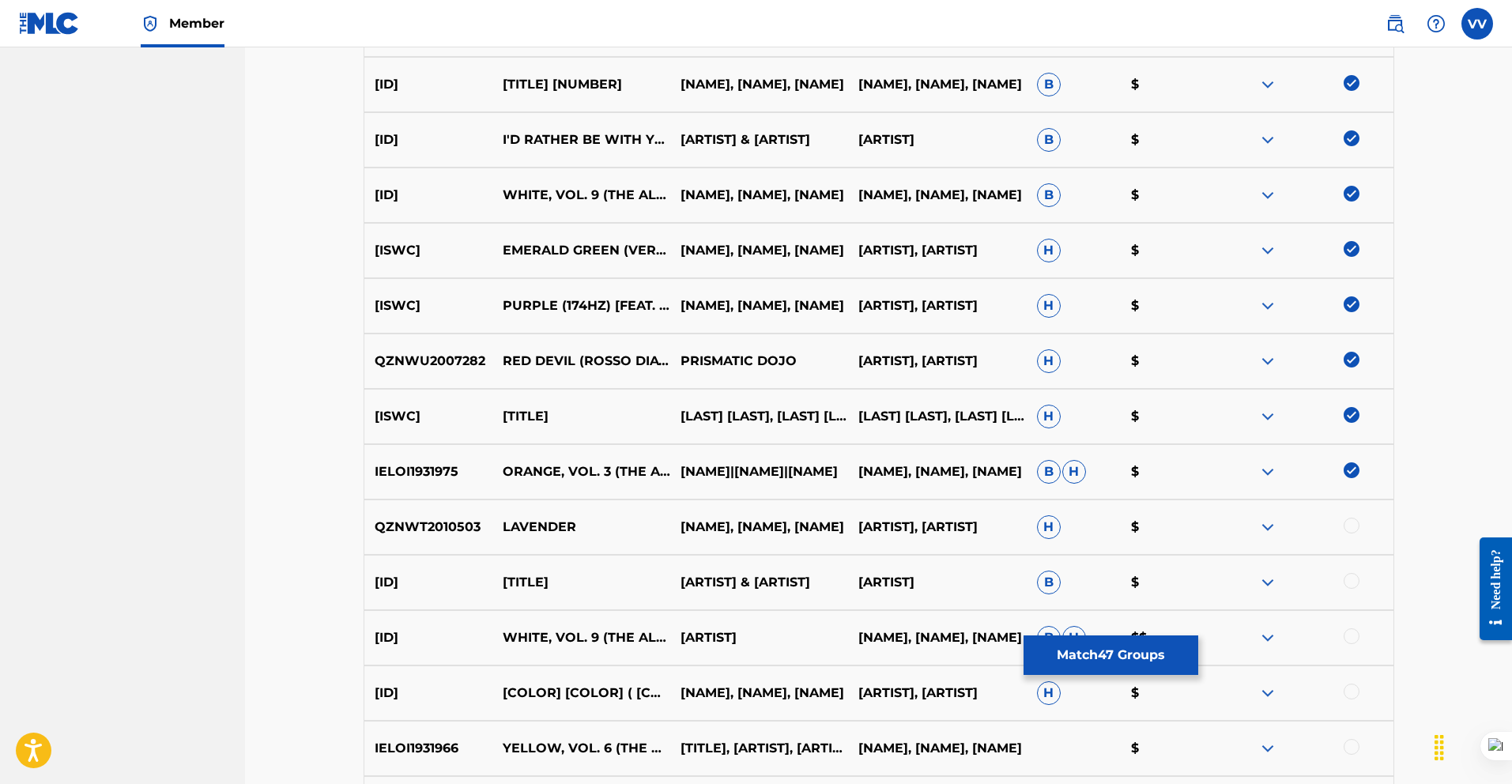 click at bounding box center (1352, 526) 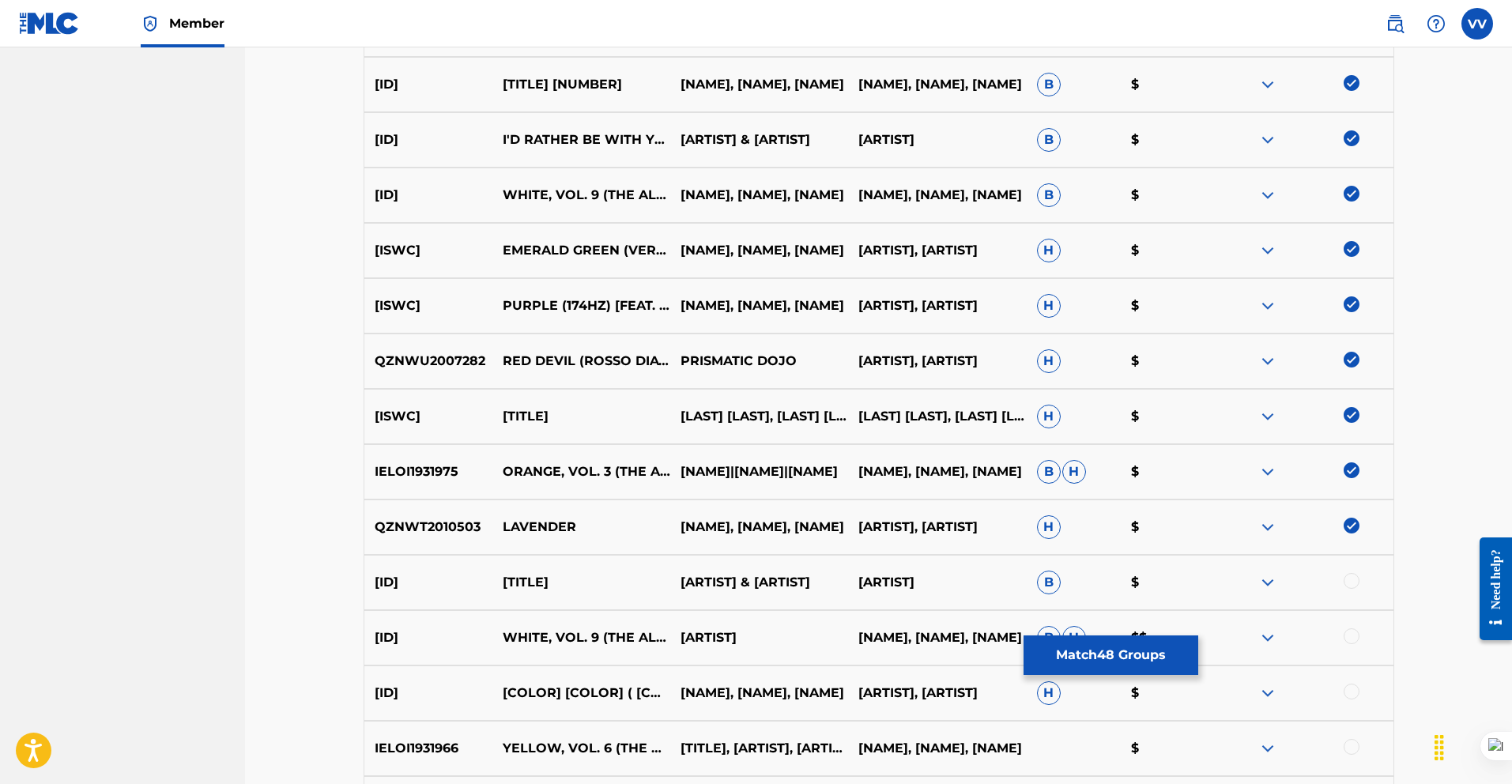 click at bounding box center [1352, 581] 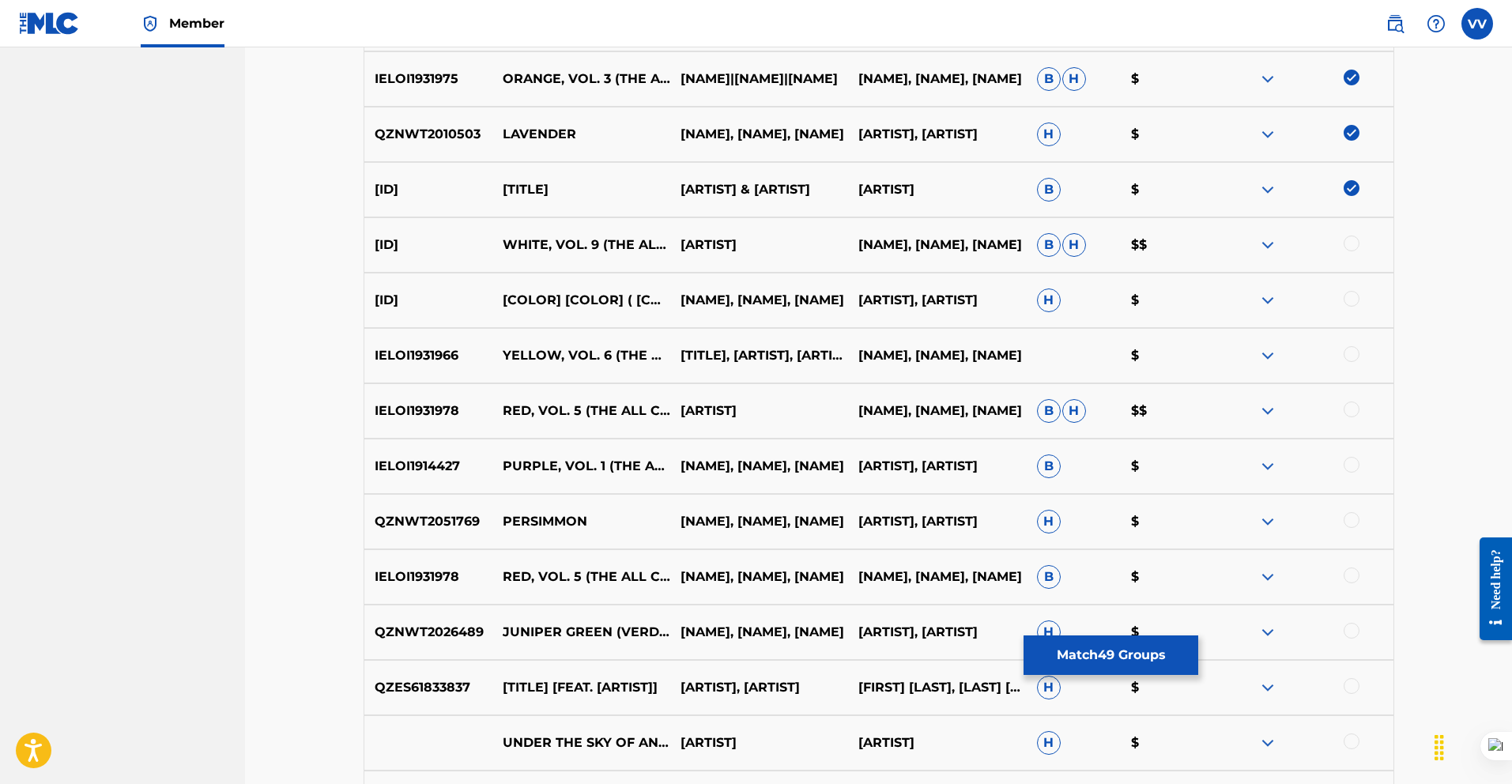 scroll, scrollTop: 3151, scrollLeft: 0, axis: vertical 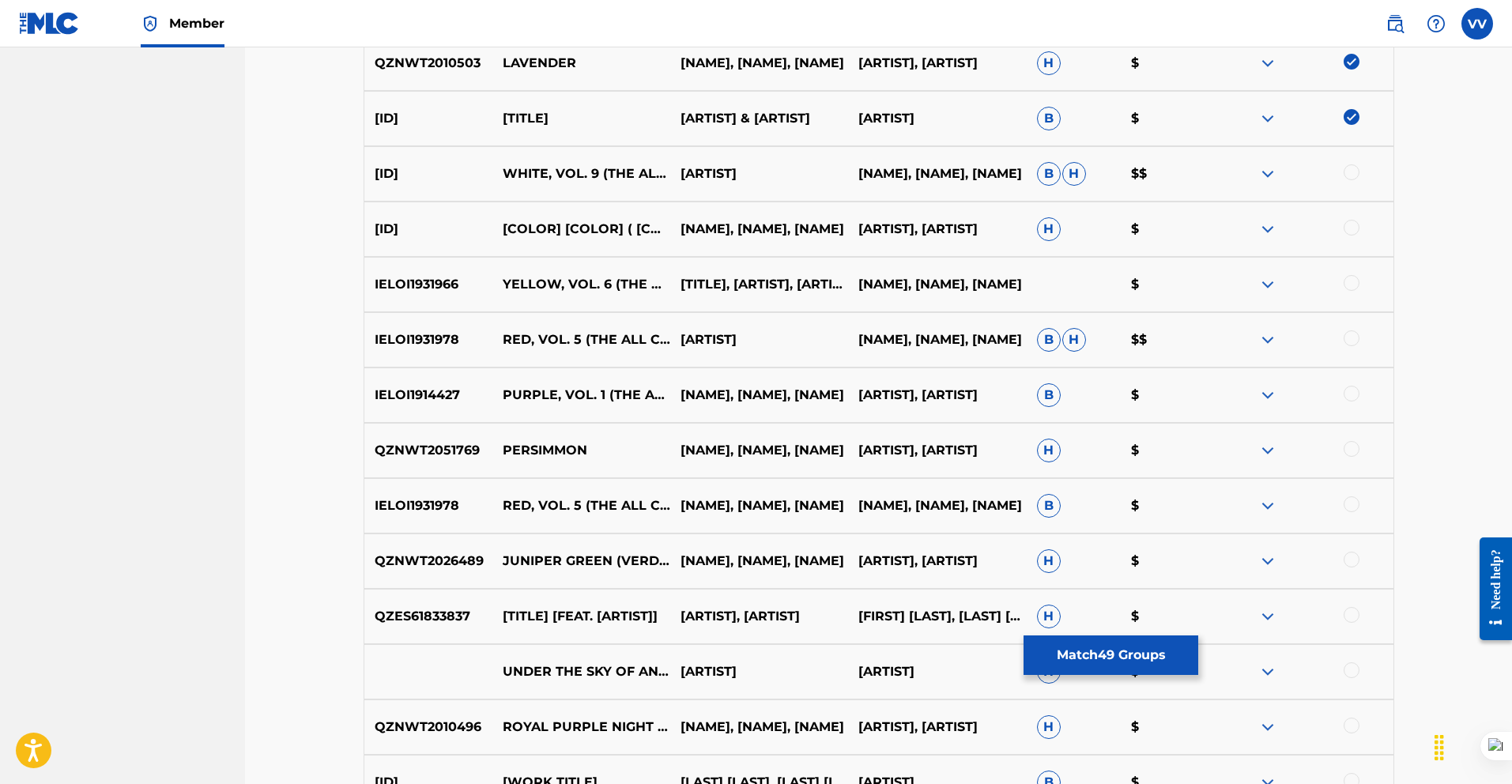 click at bounding box center (1352, 172) 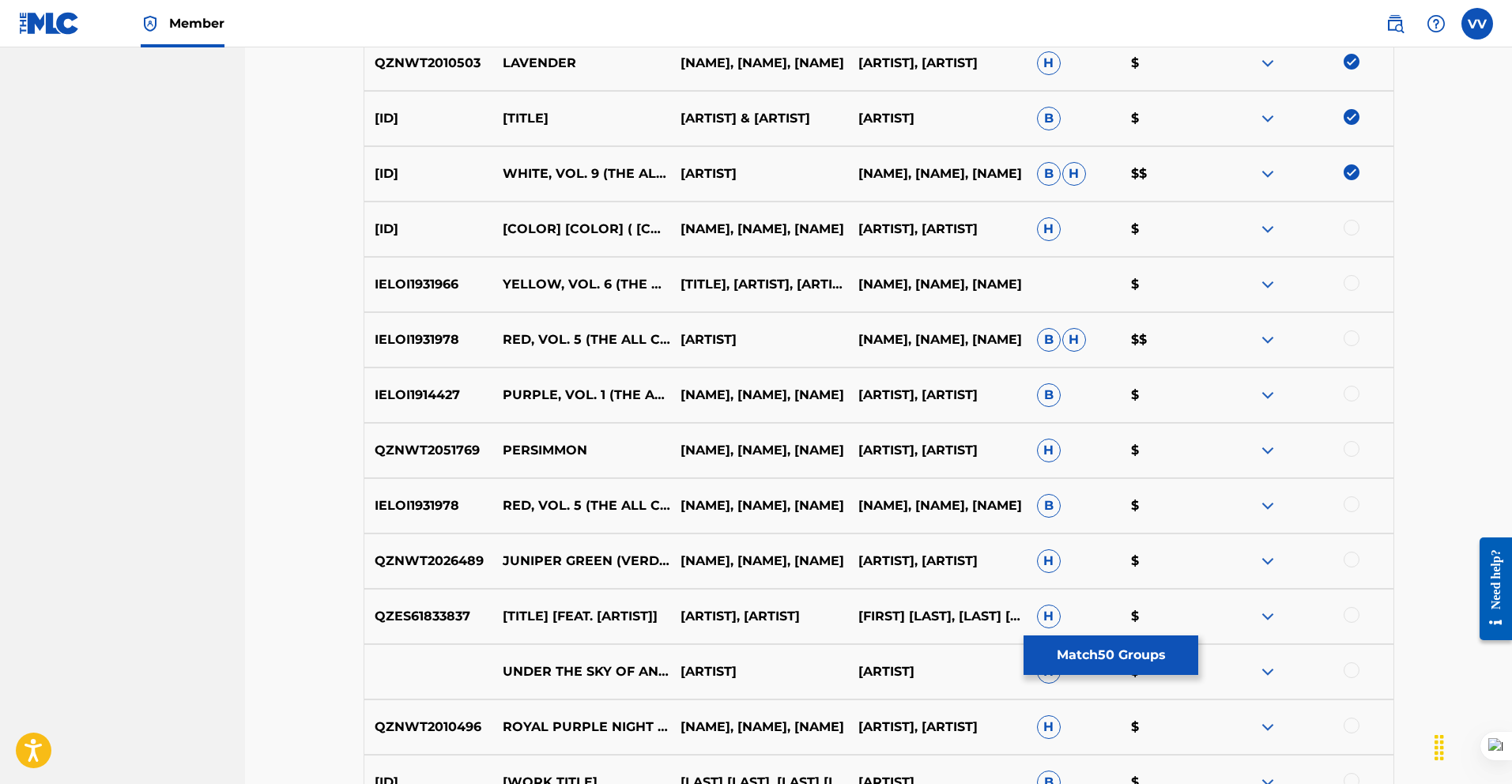 click at bounding box center (1352, 228) 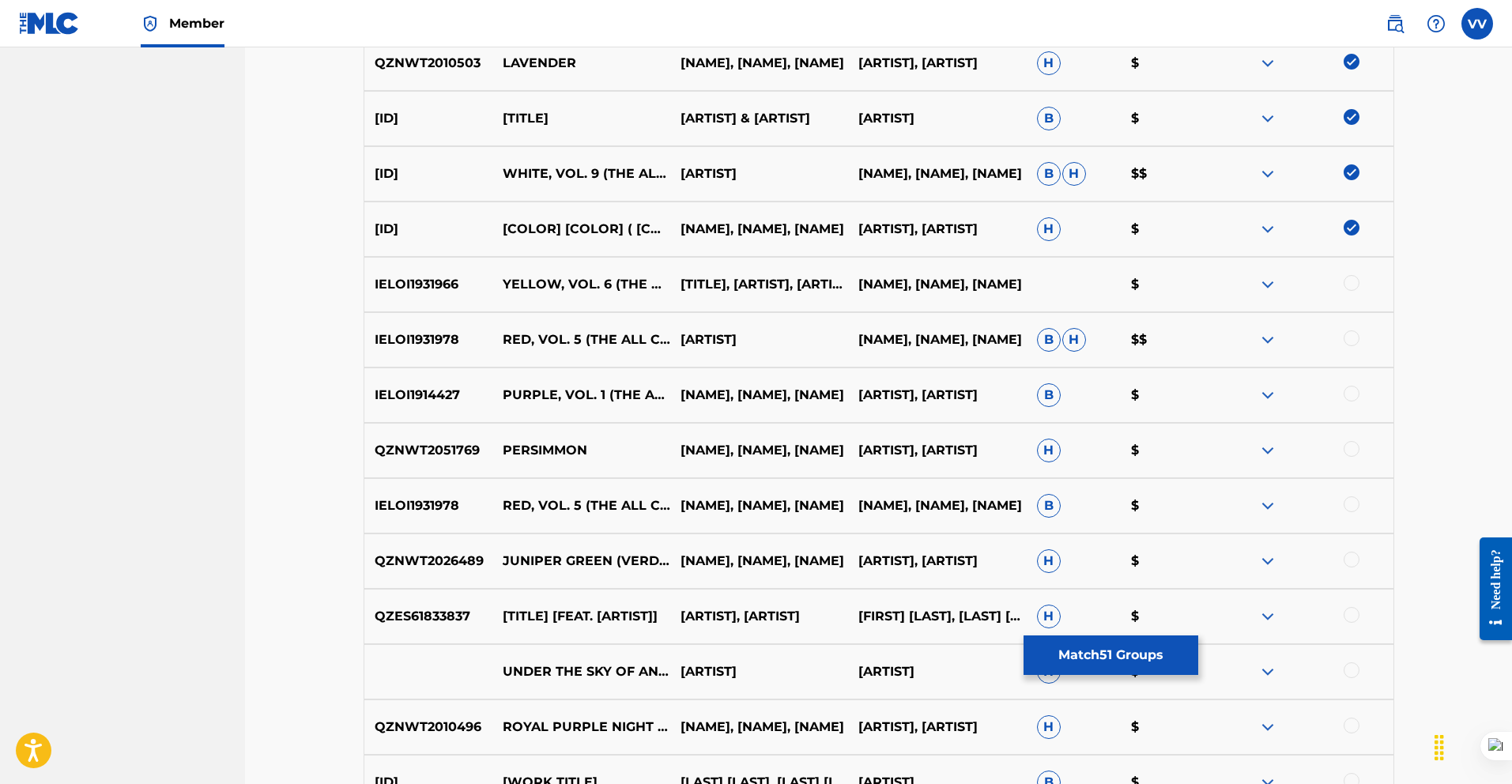 click on "IELOI1931966 YELLOW, VOL. 6 (THE ALL COLORS ALBUM THEORY) [528 HZ] PRISMATIC DOJO,PATRICK J HAMILTON,VERONICA VITALE PATRICK J HAMILTON, PRISMATIC DOJO, VERONICA VITALE $" at bounding box center (879, 285) 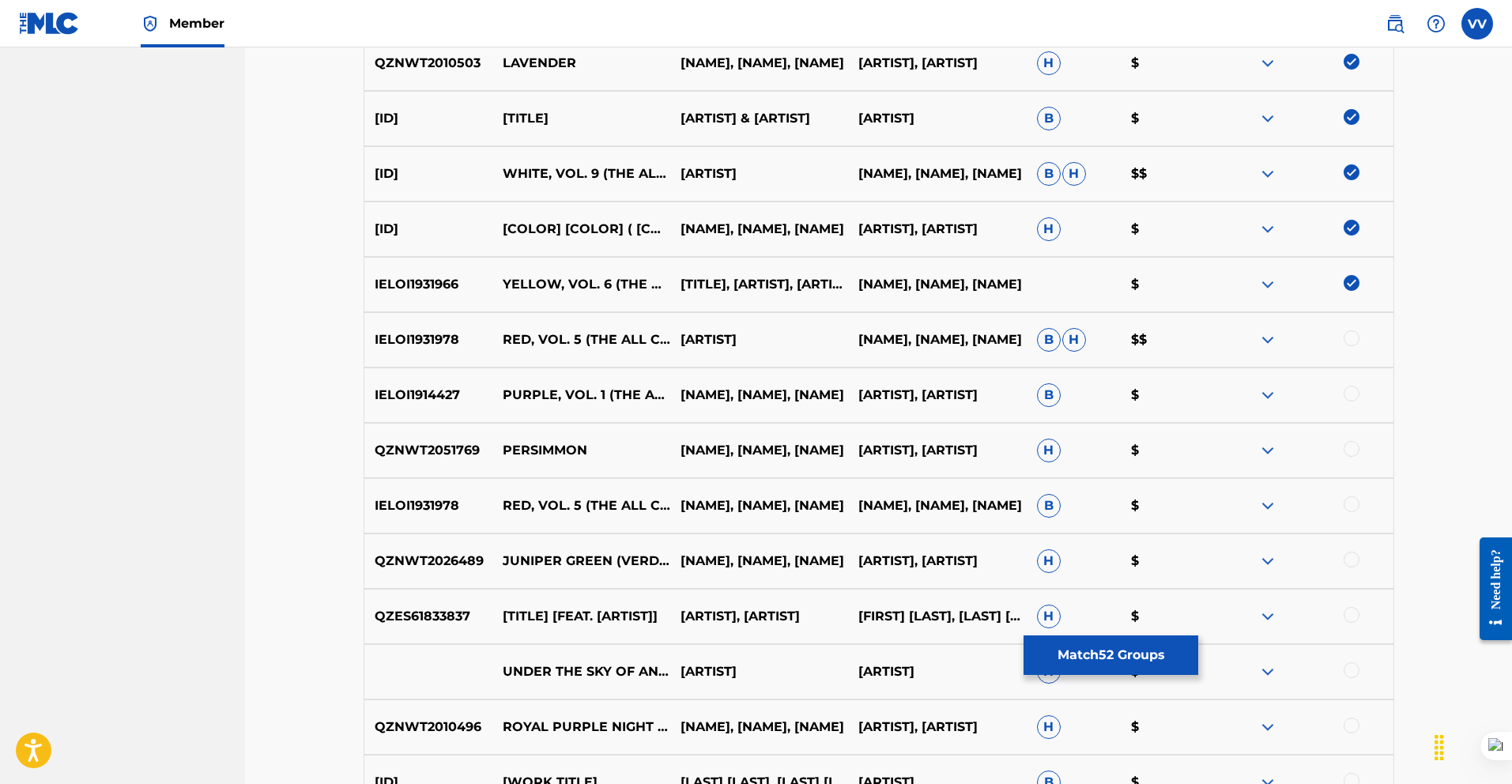 click at bounding box center [1352, 338] 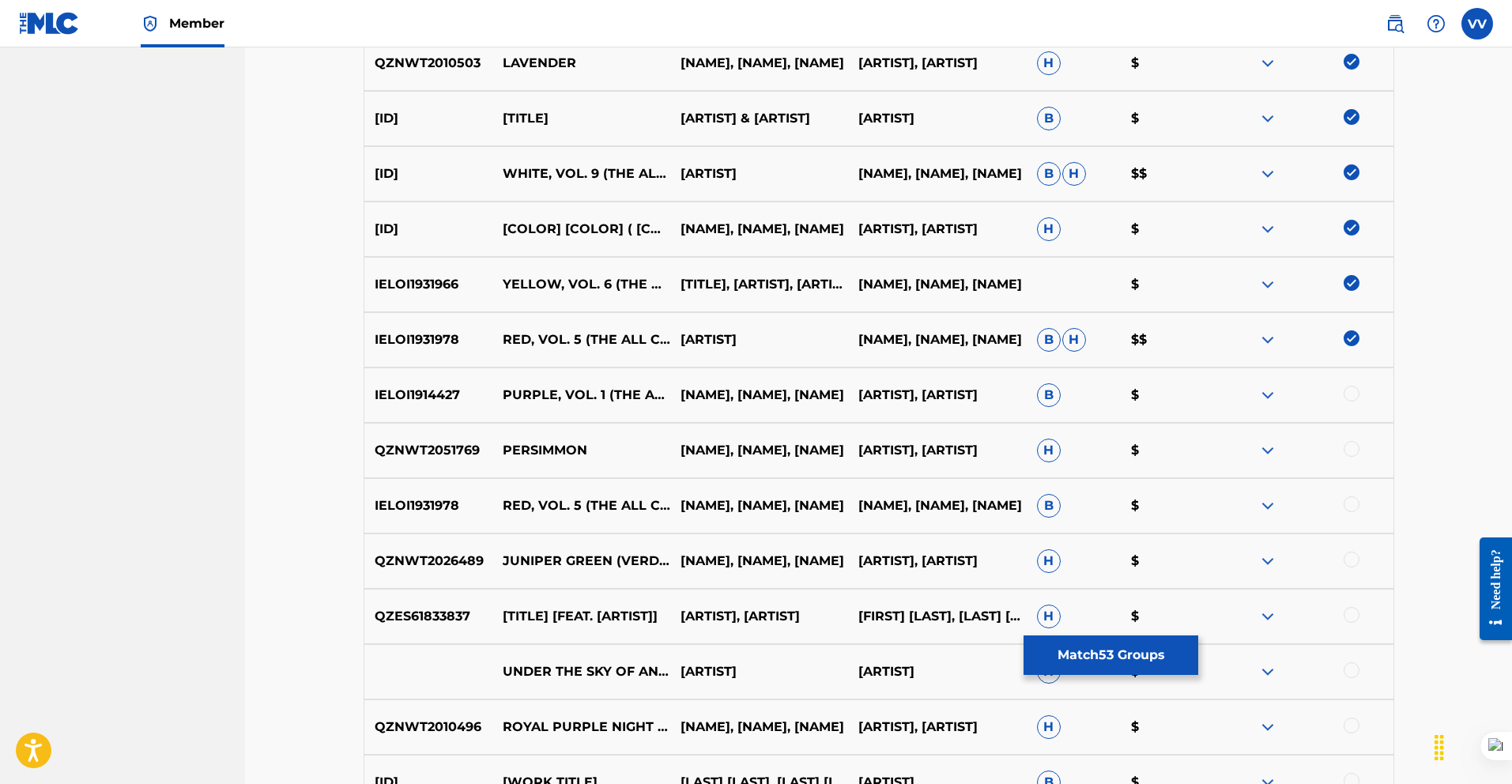 click at bounding box center (1352, 394) 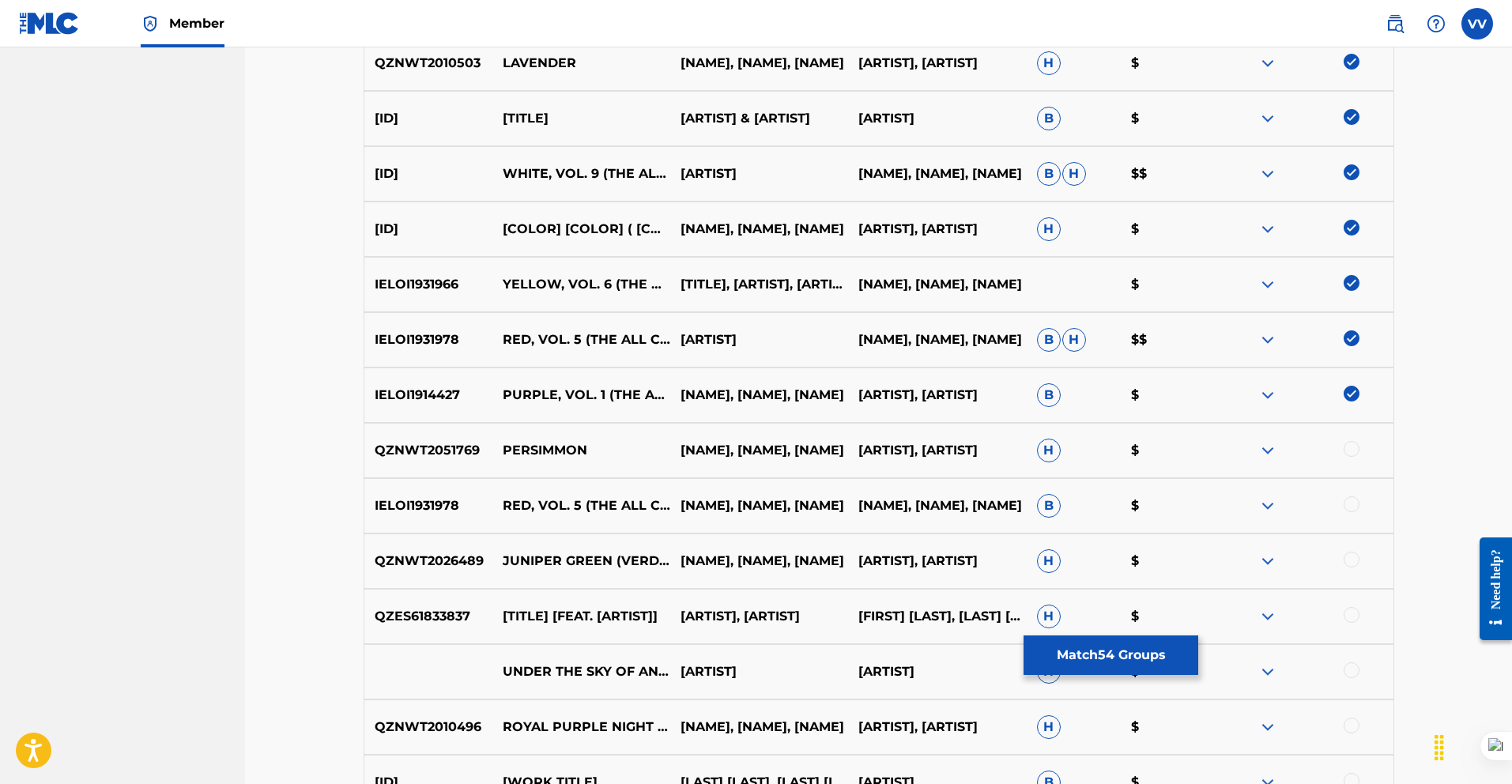click at bounding box center [1352, 449] 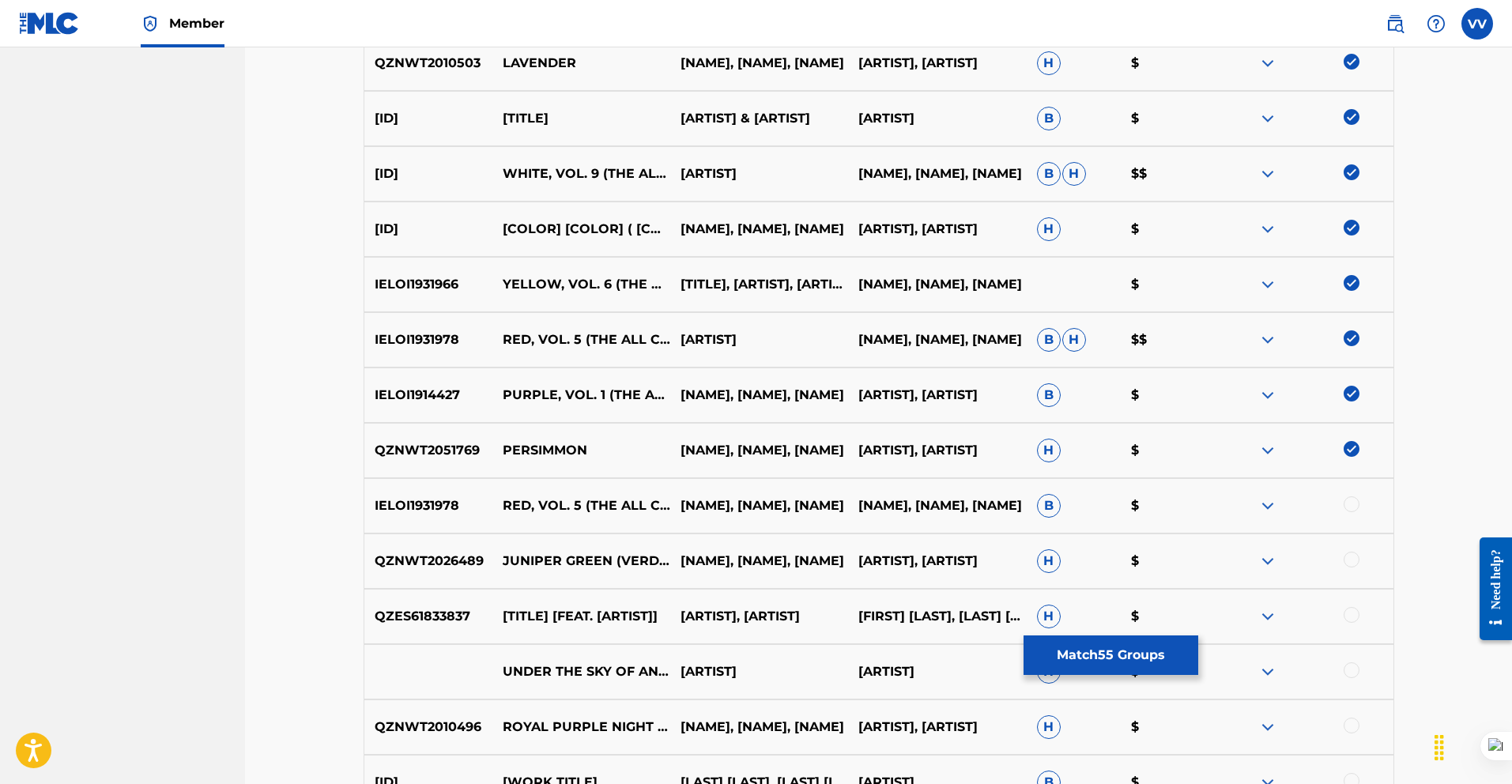 click at bounding box center (1303, 506) 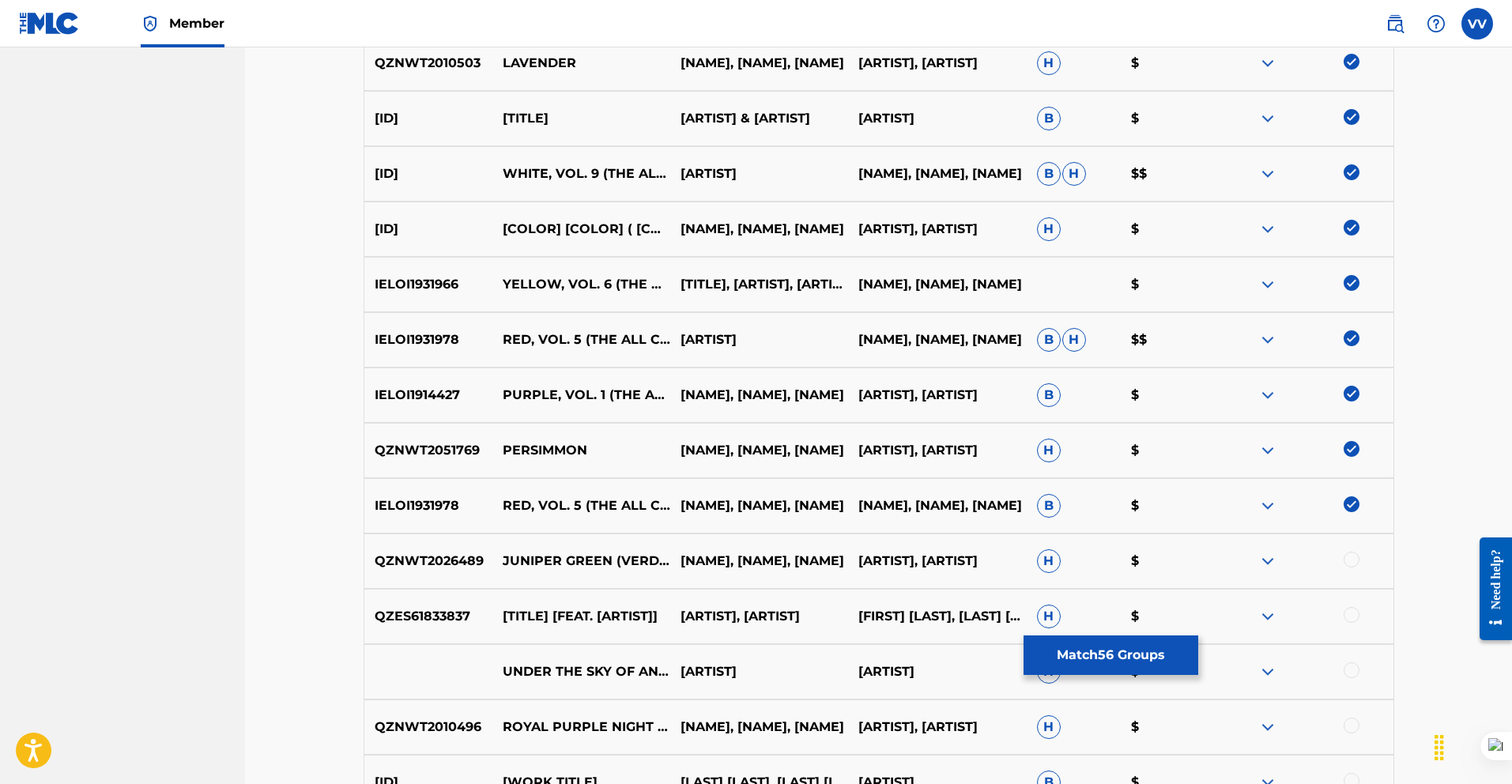 click at bounding box center (1352, 560) 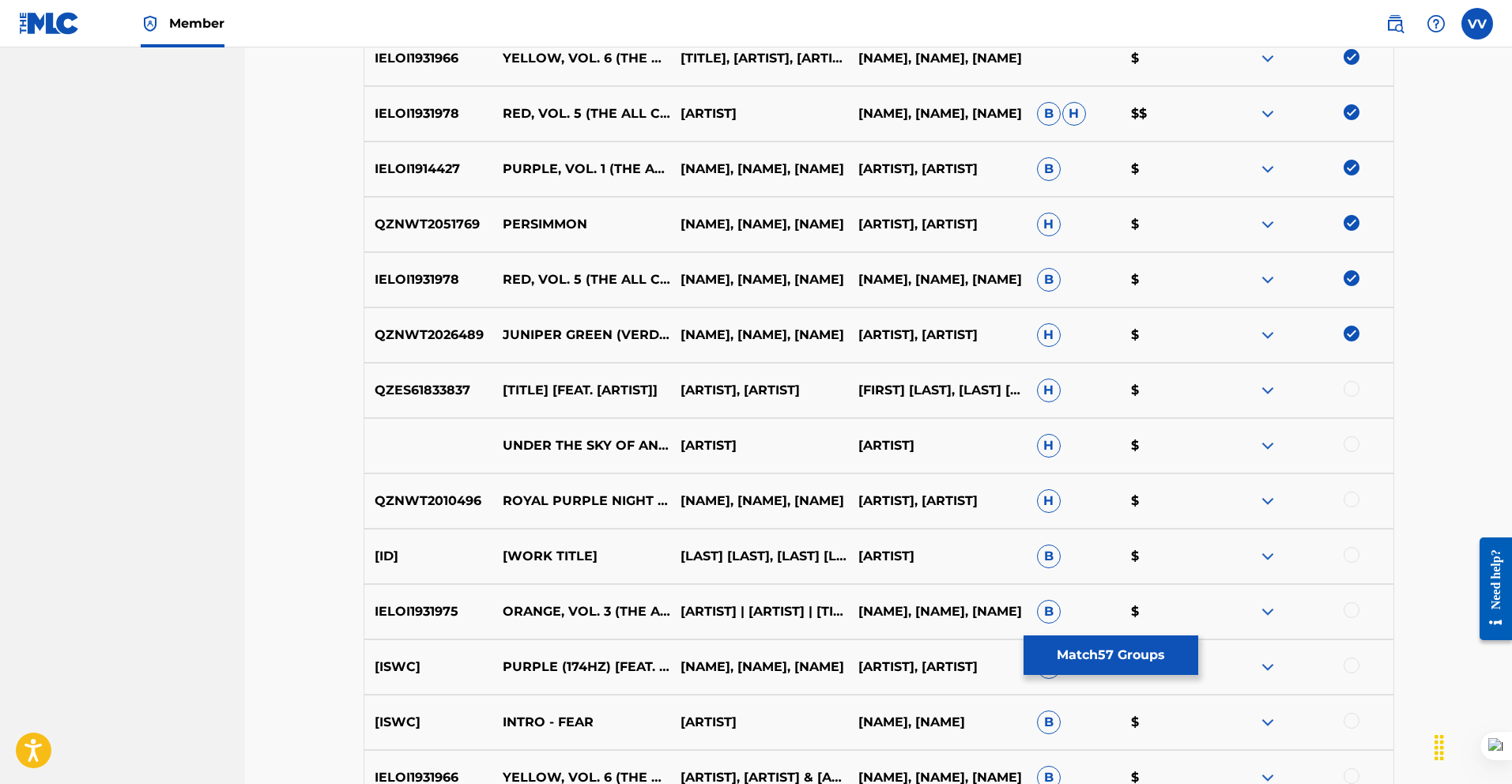 scroll, scrollTop: 3395, scrollLeft: 0, axis: vertical 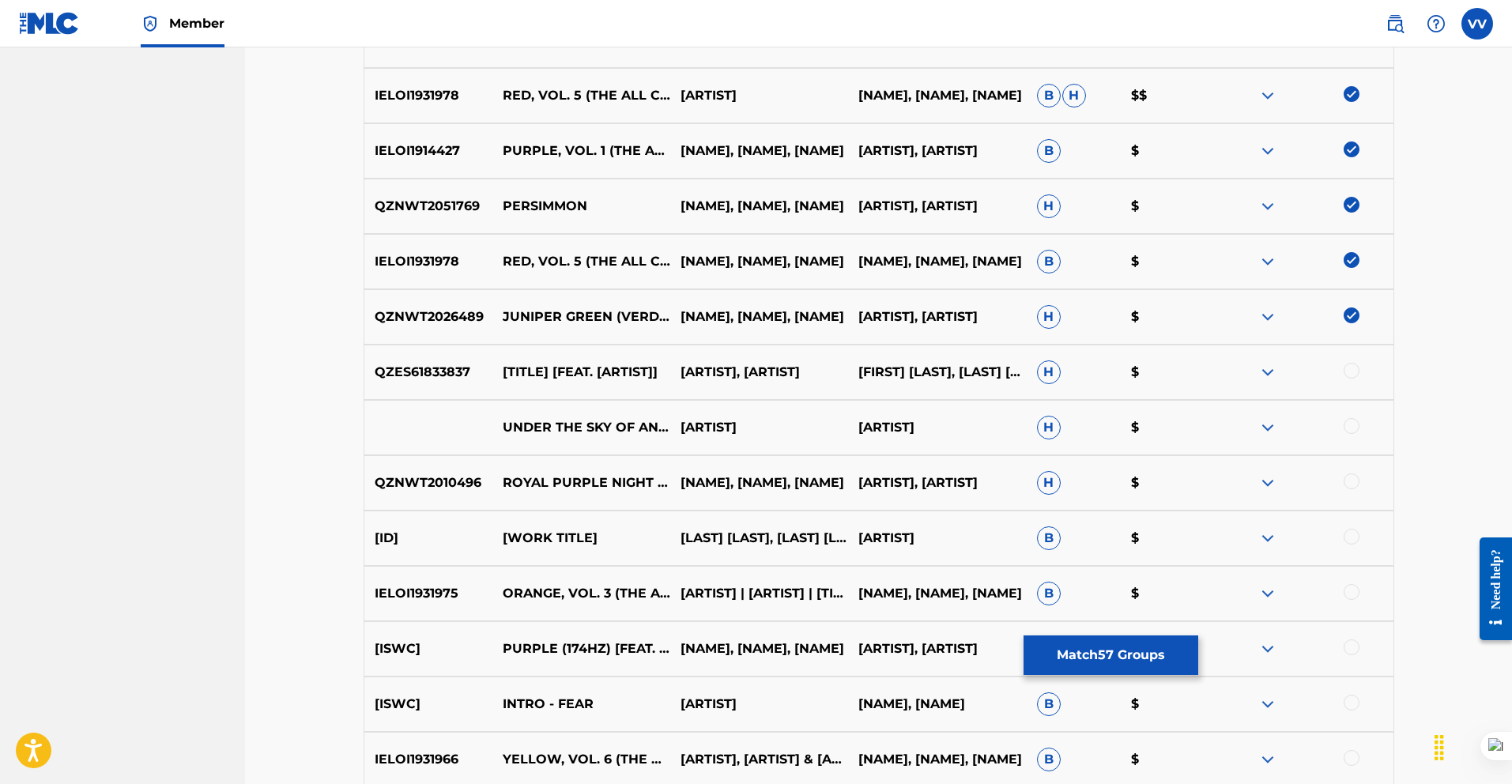 click at bounding box center (1352, 371) 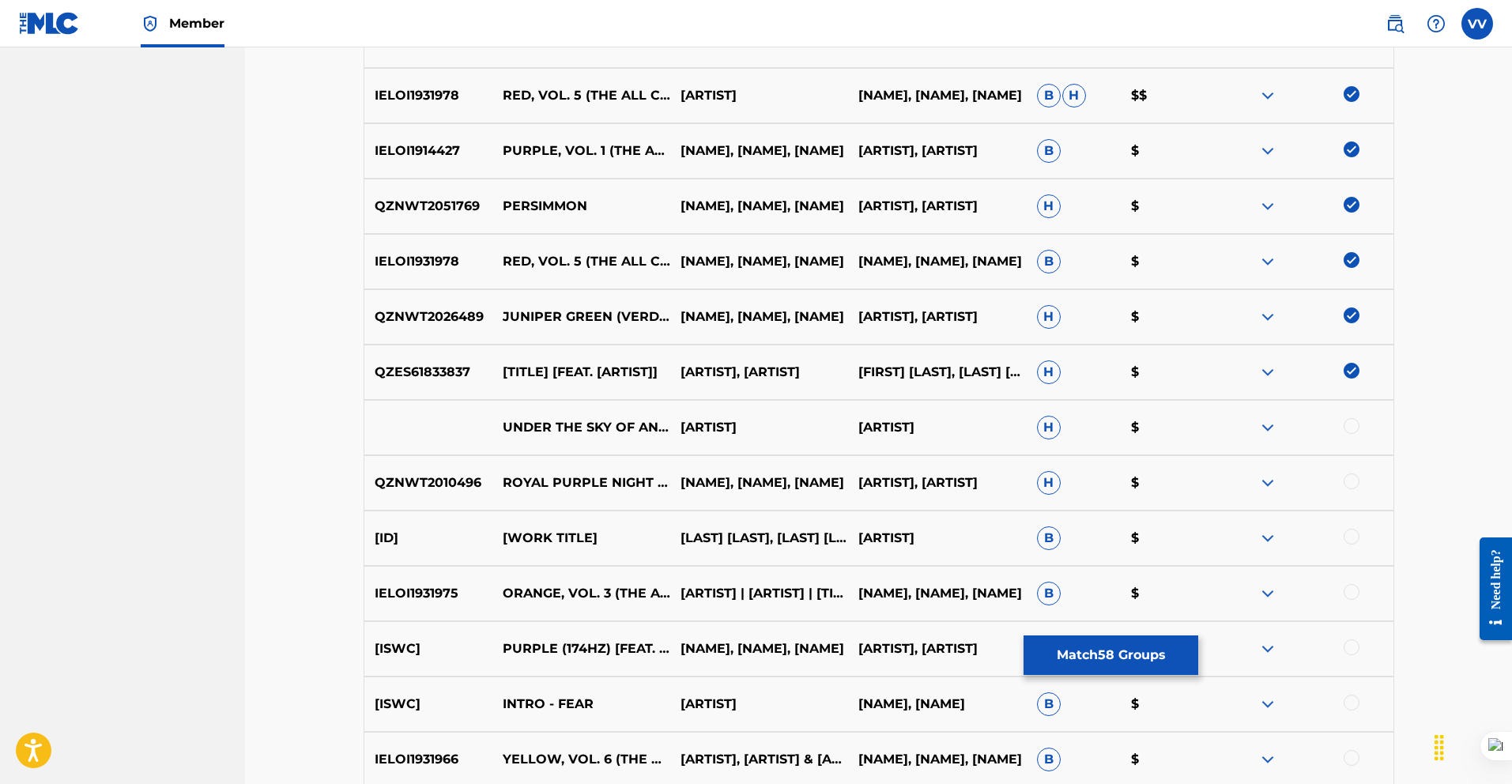 click at bounding box center [1352, 426] 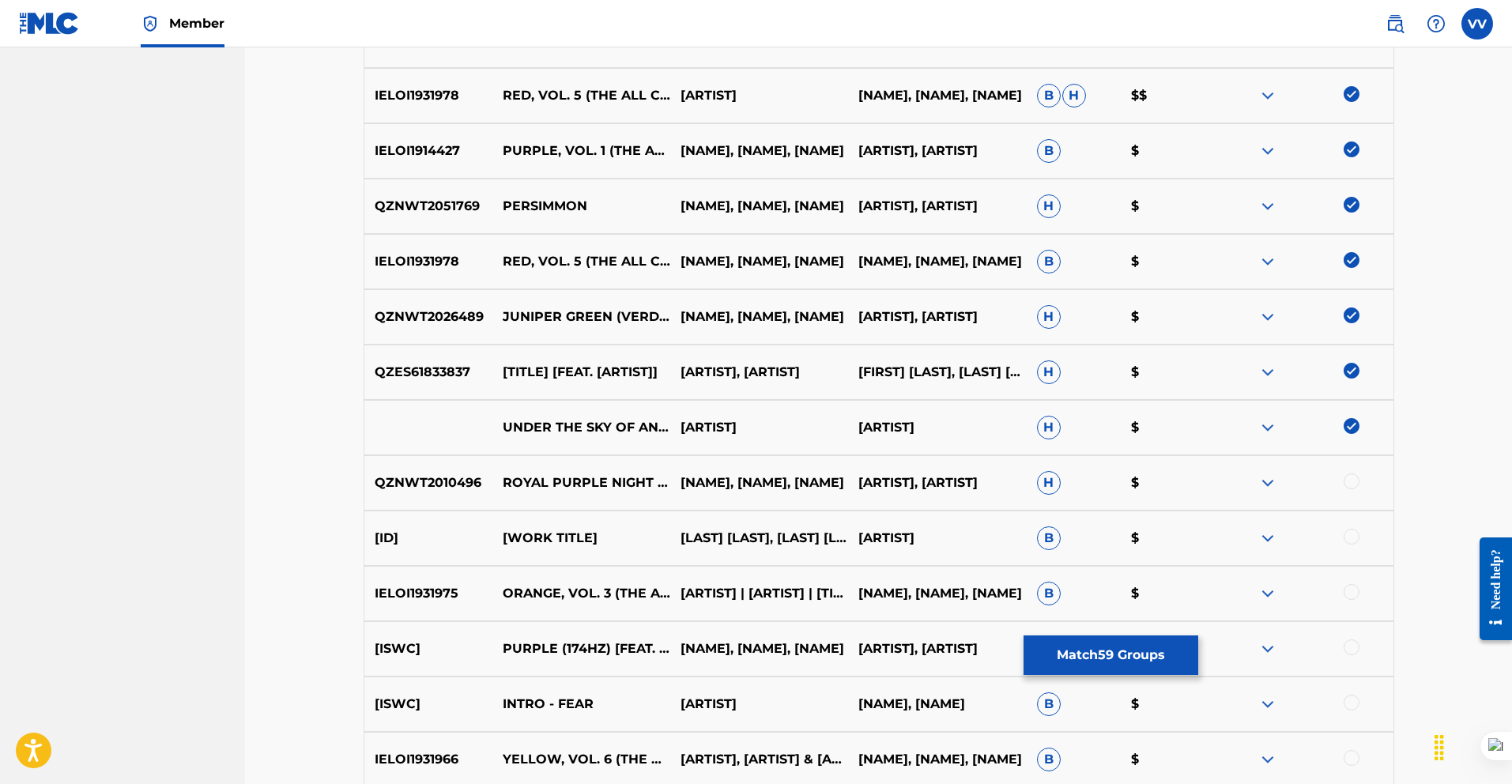 click at bounding box center (1352, 481) 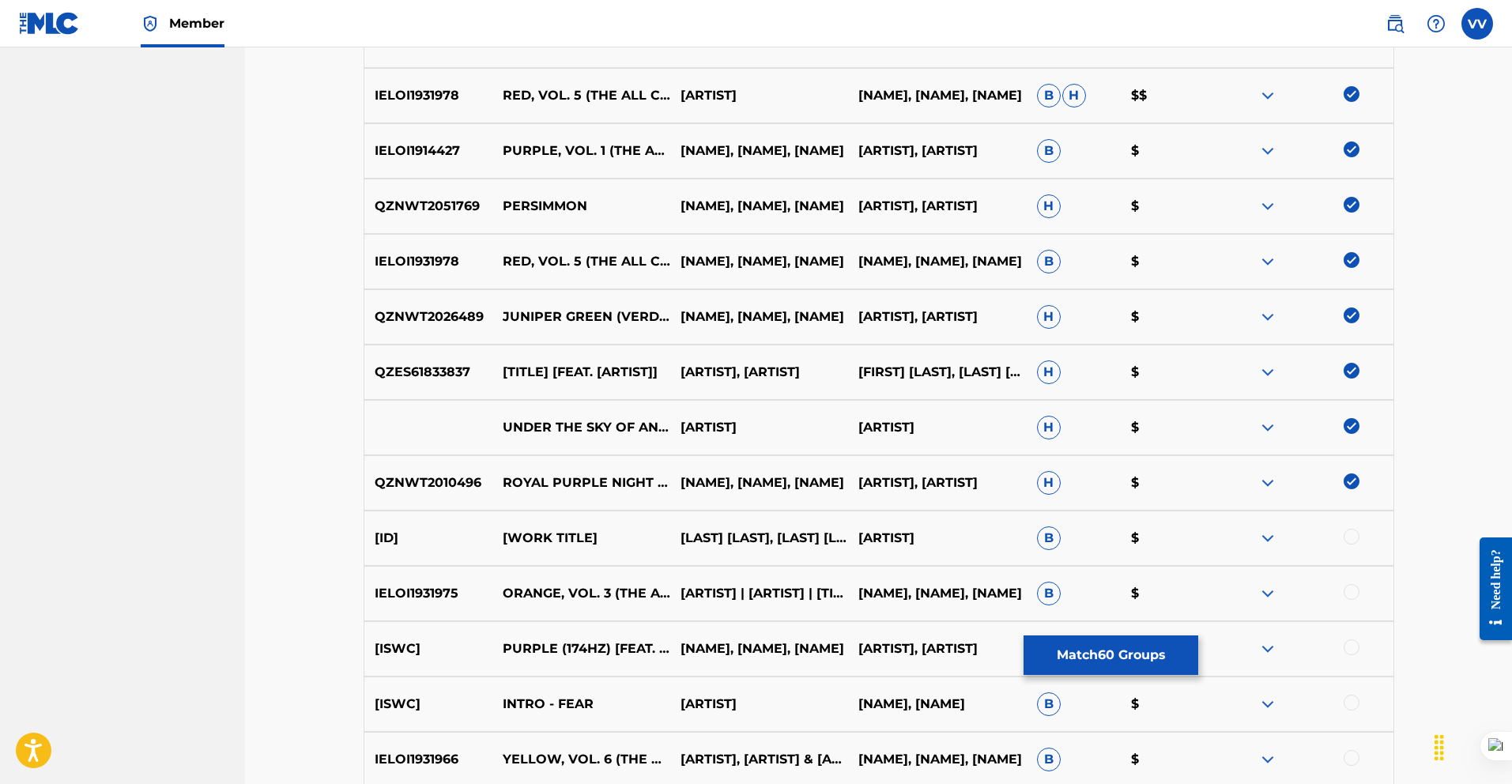 click at bounding box center (1352, 537) 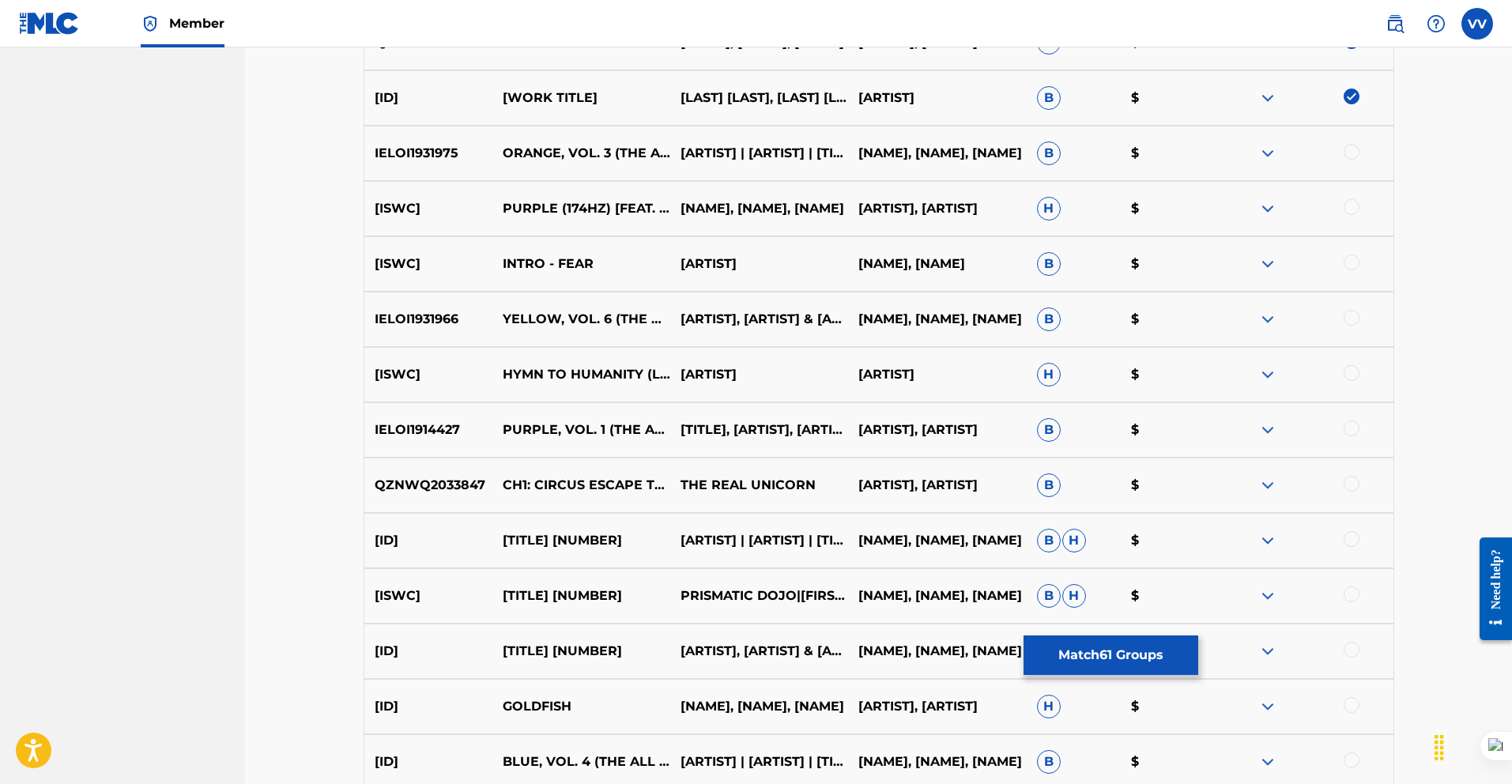 scroll, scrollTop: 3839, scrollLeft: 0, axis: vertical 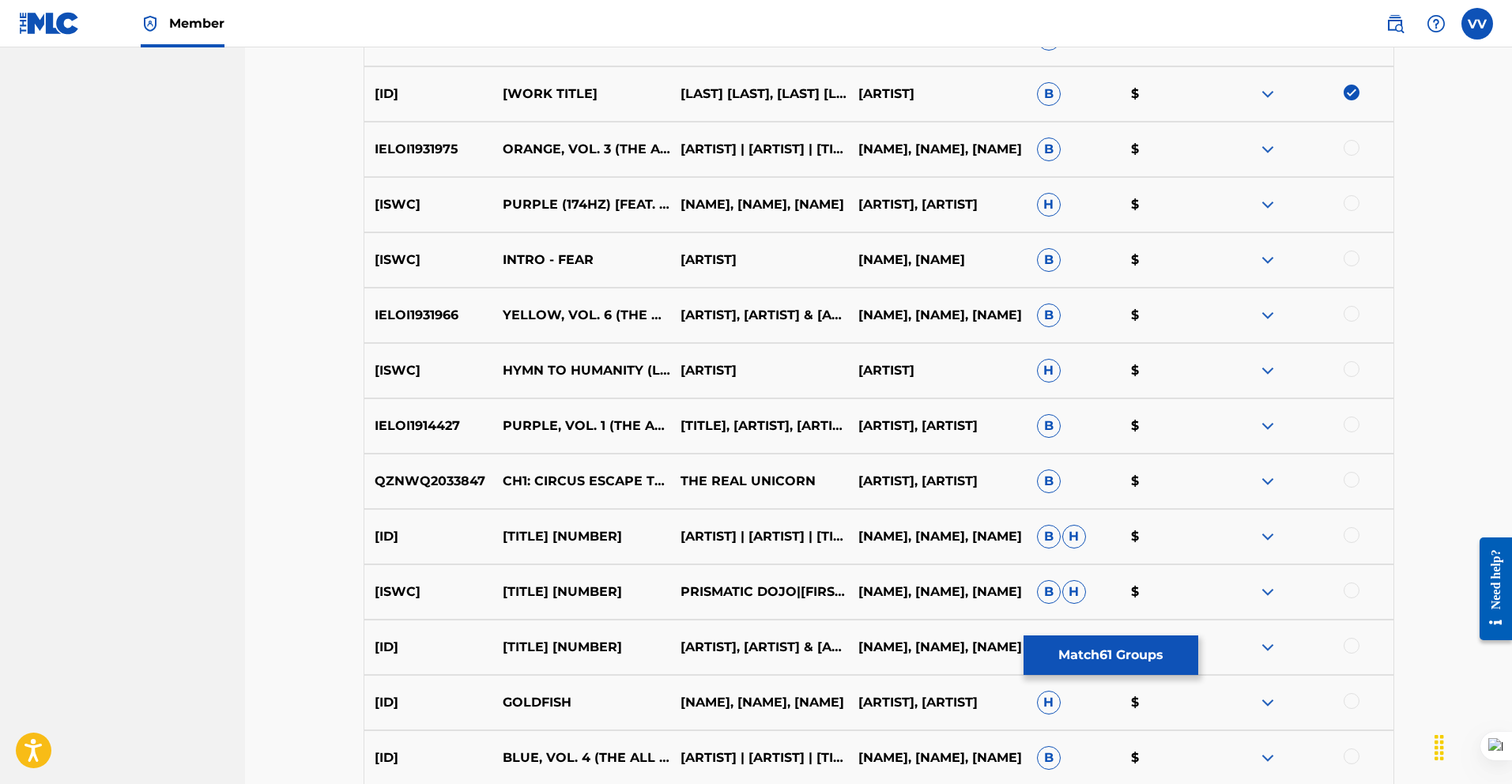 click at bounding box center (1303, 149) 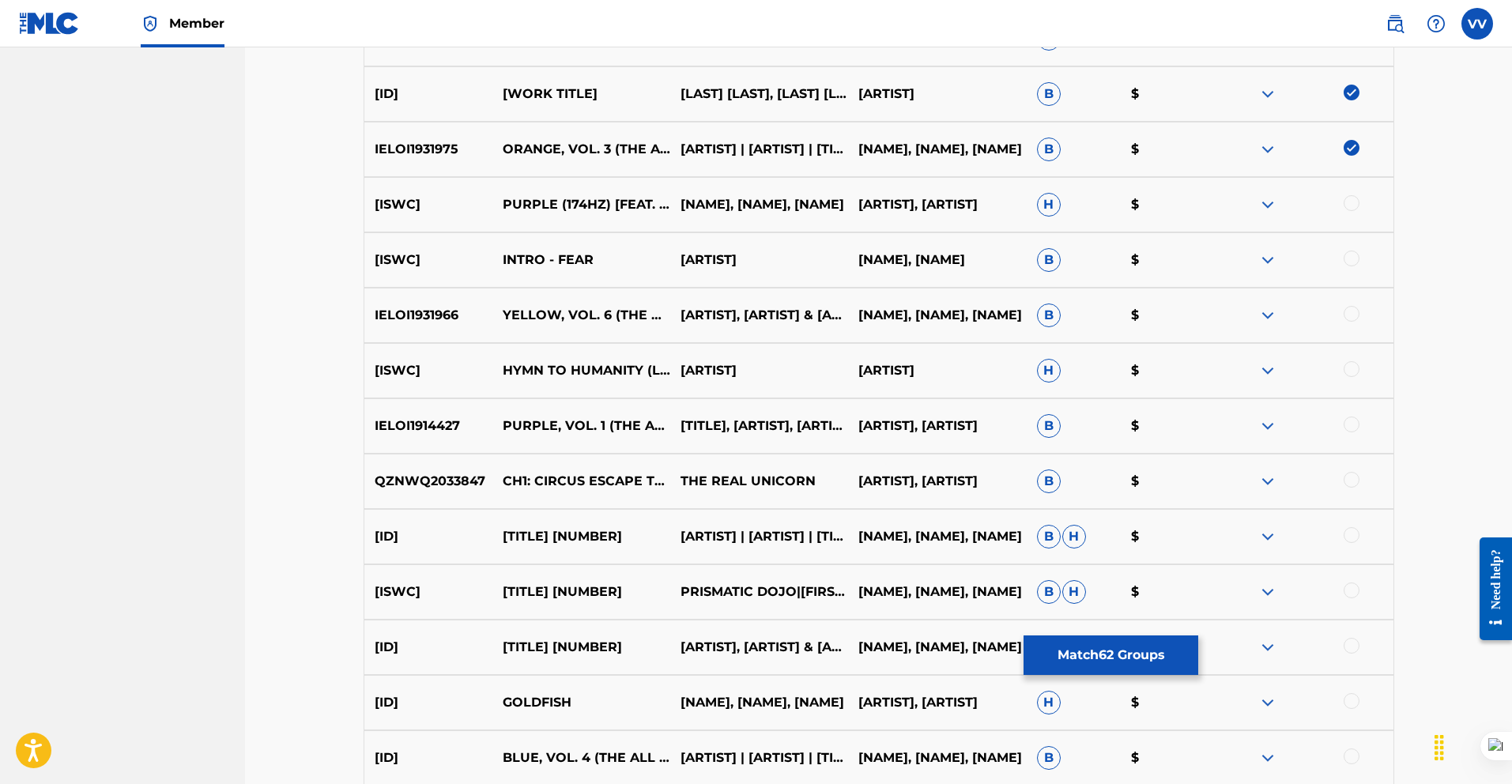 click at bounding box center [1352, 203] 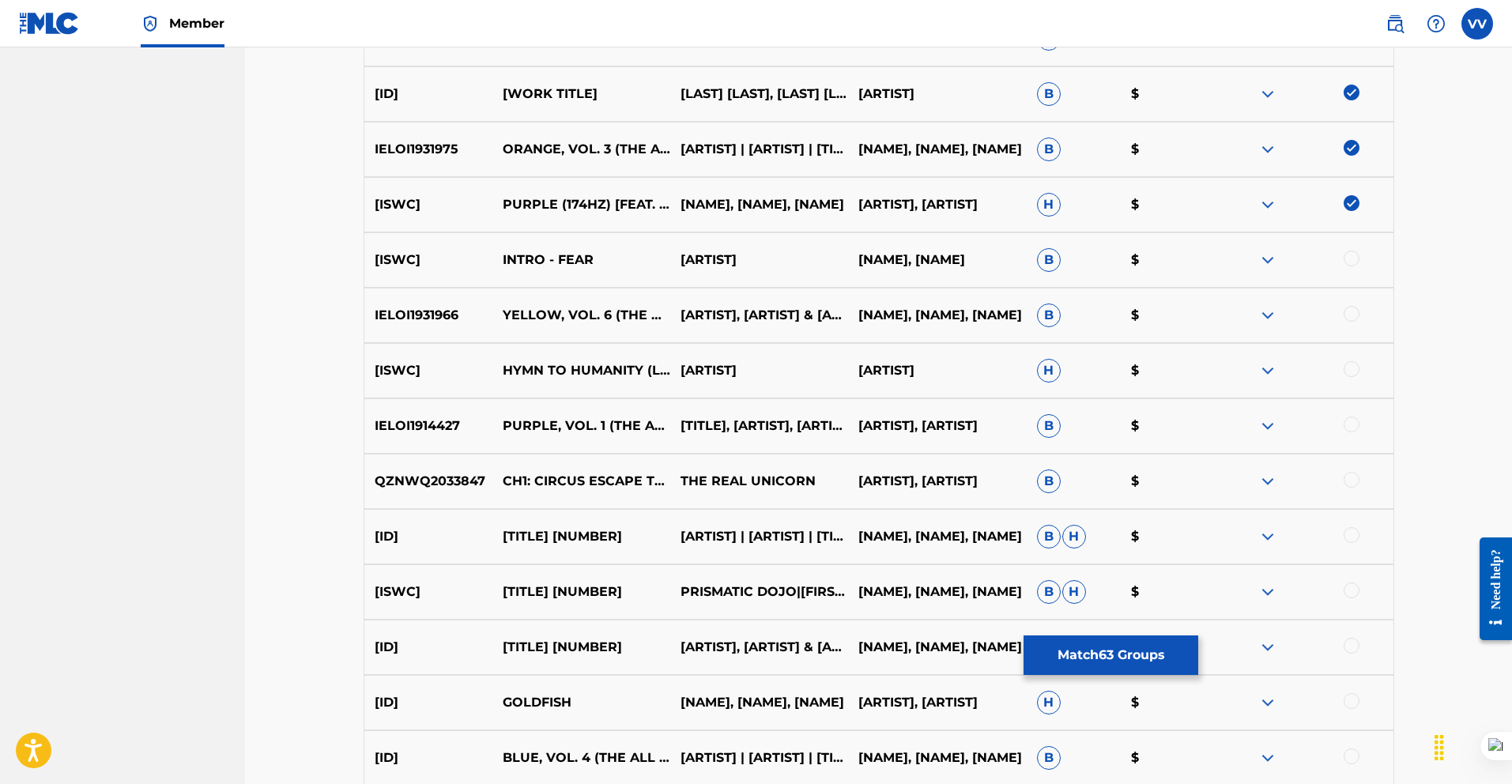 click at bounding box center [1352, 258] 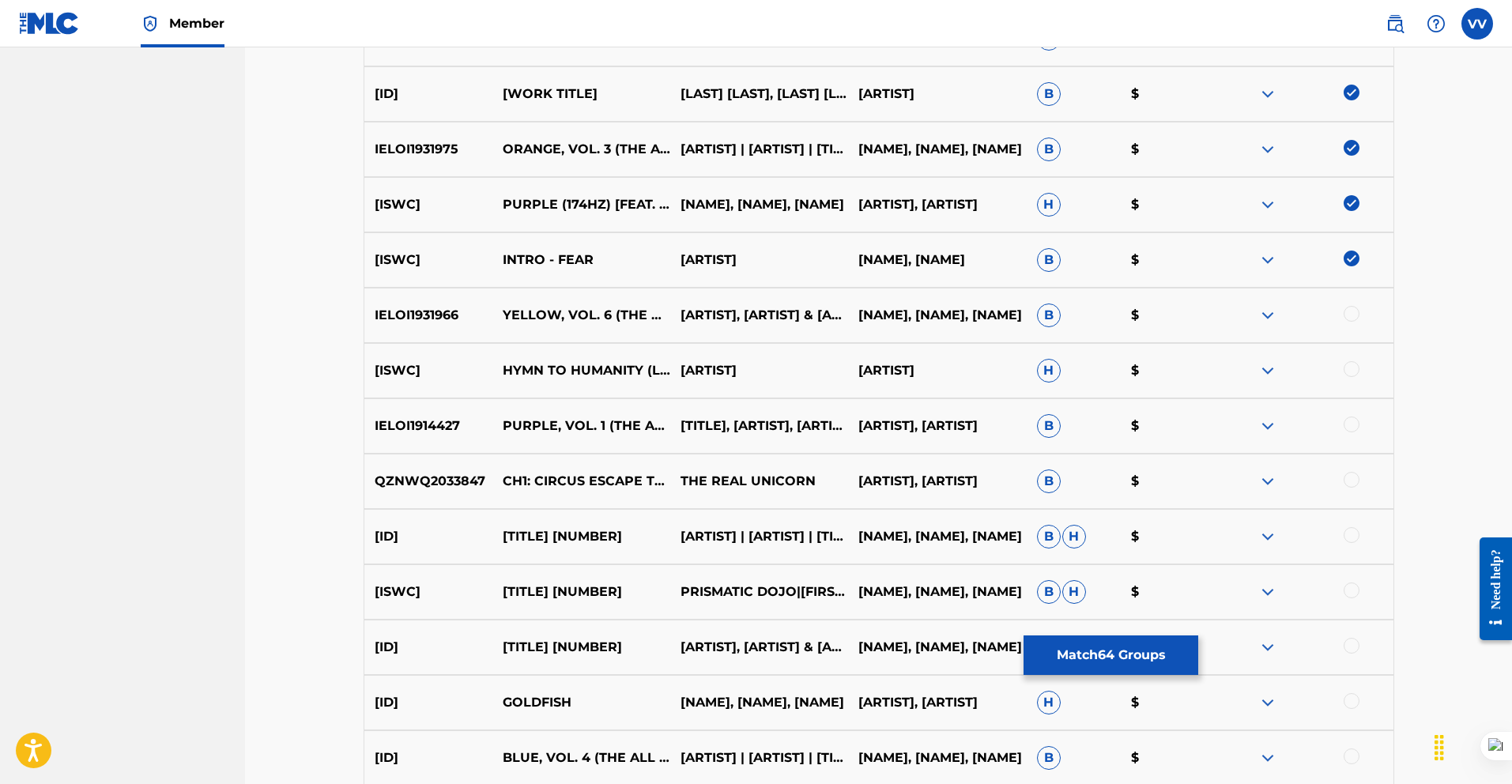 click at bounding box center [1352, 314] 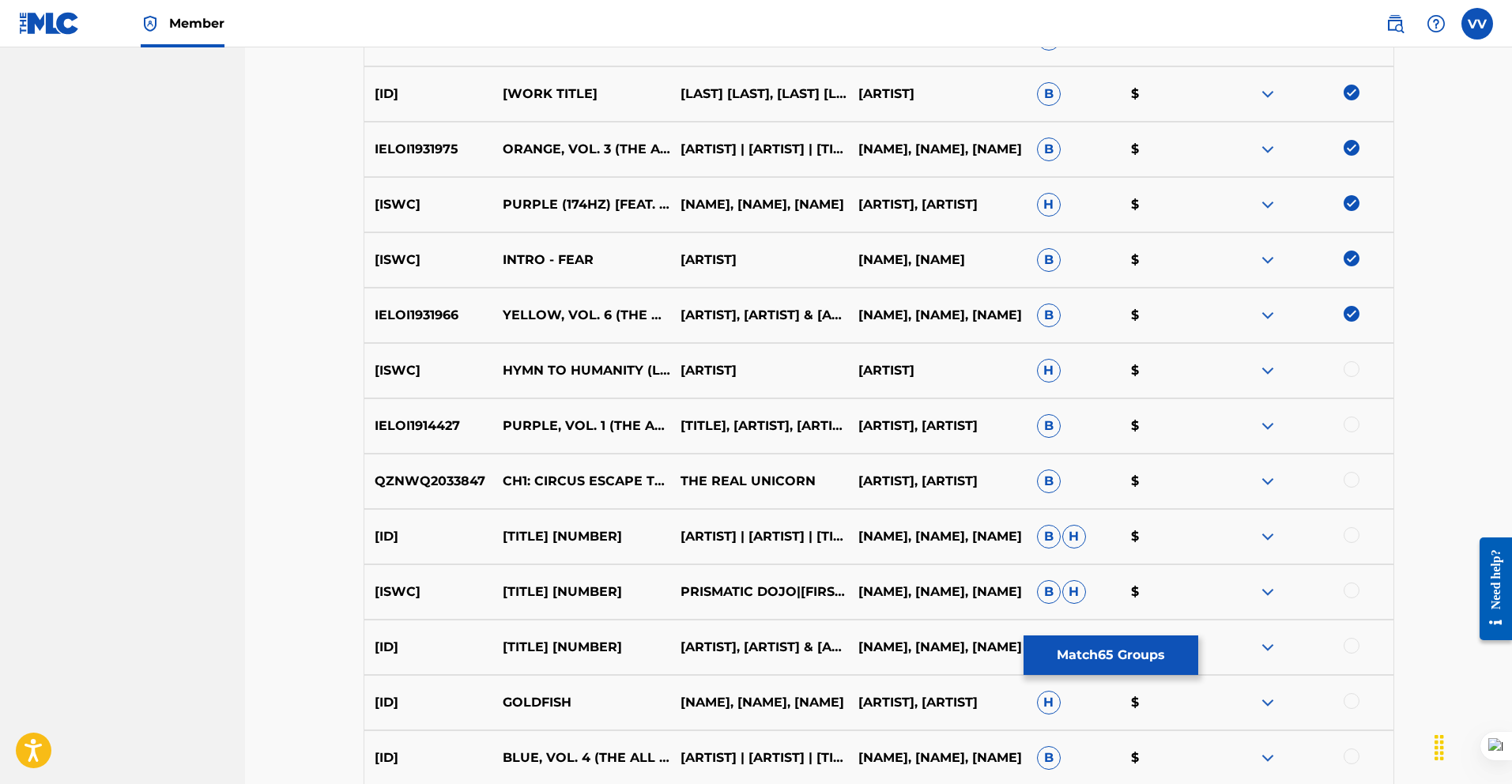 click at bounding box center (1352, 369) 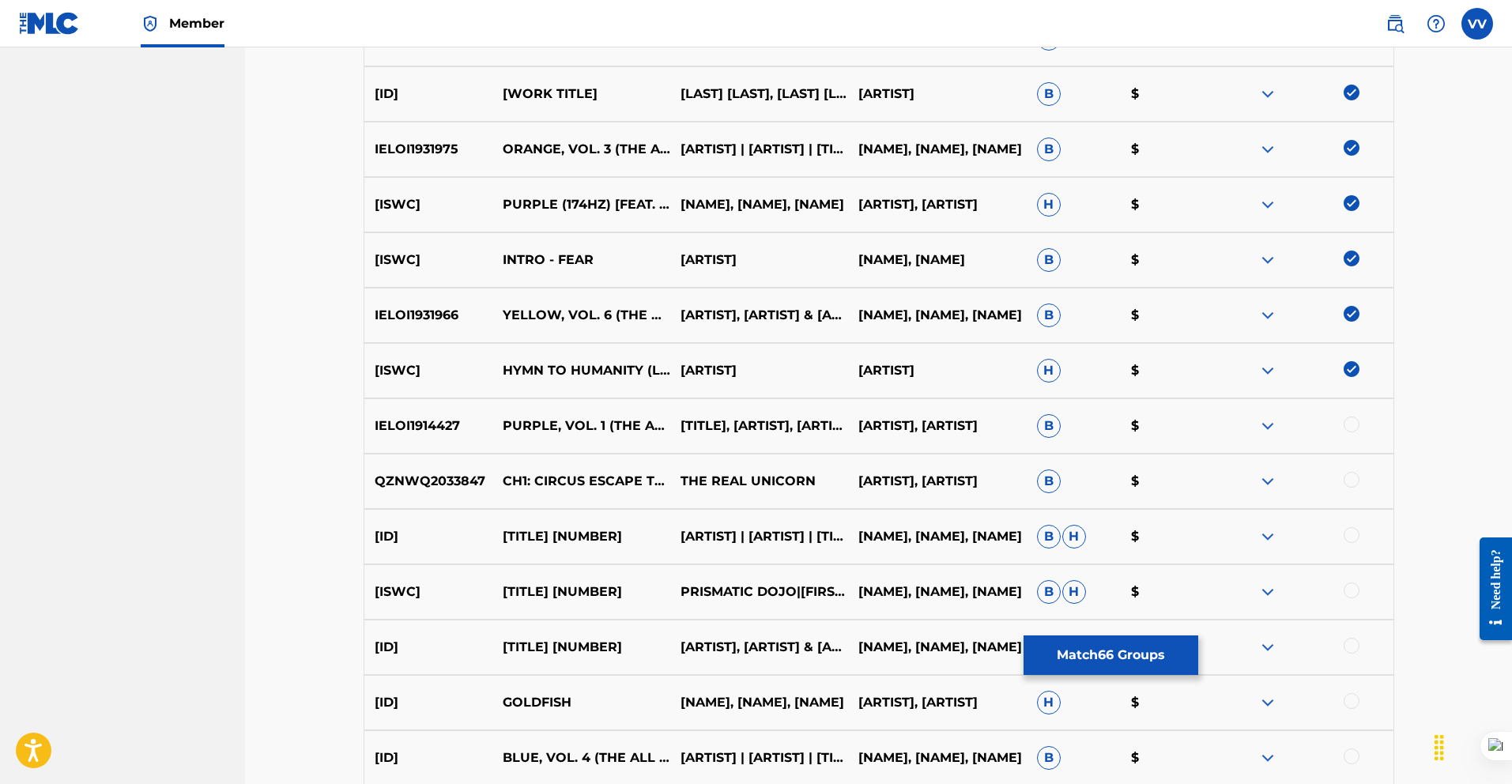 click at bounding box center [1352, 424] 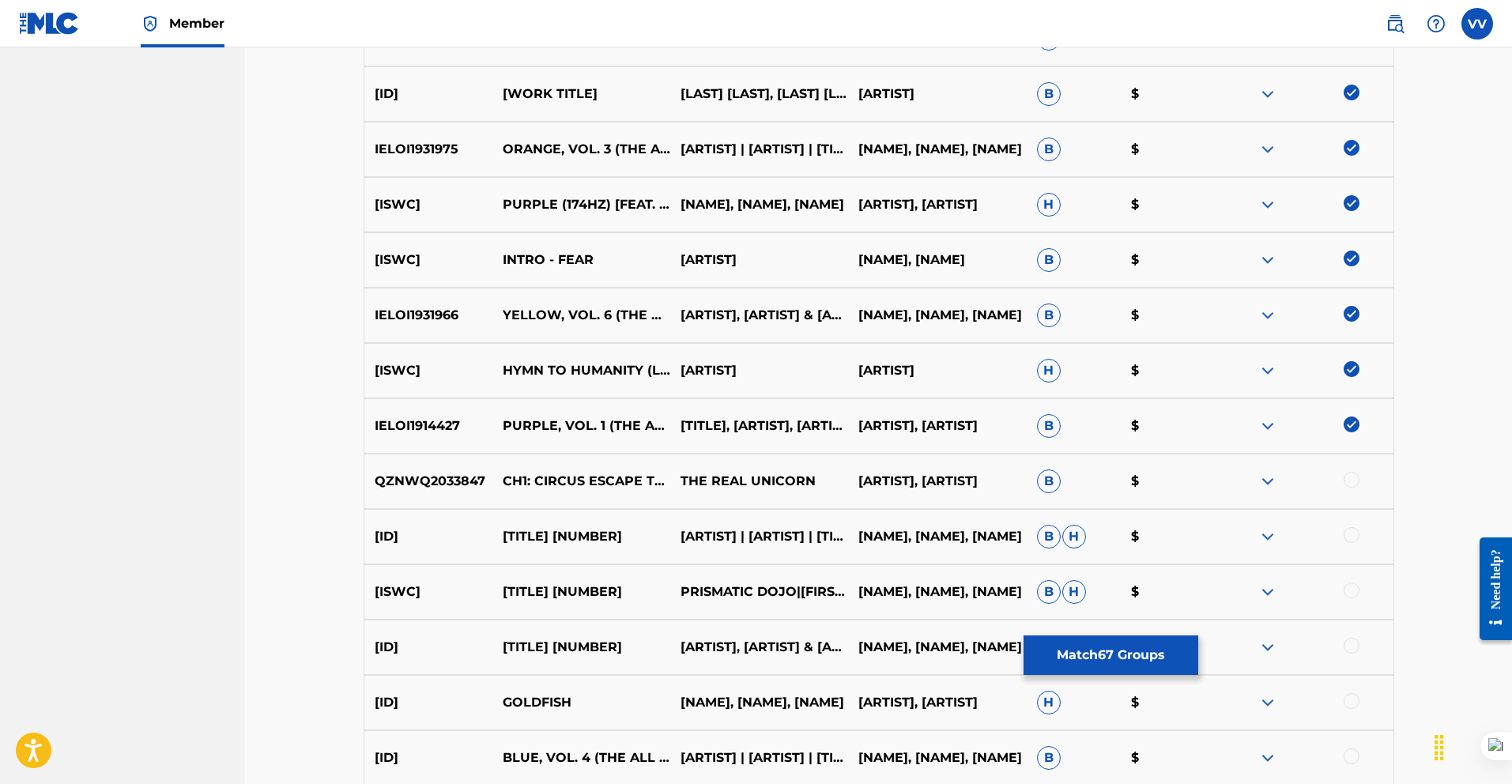 click at bounding box center [1352, 480] 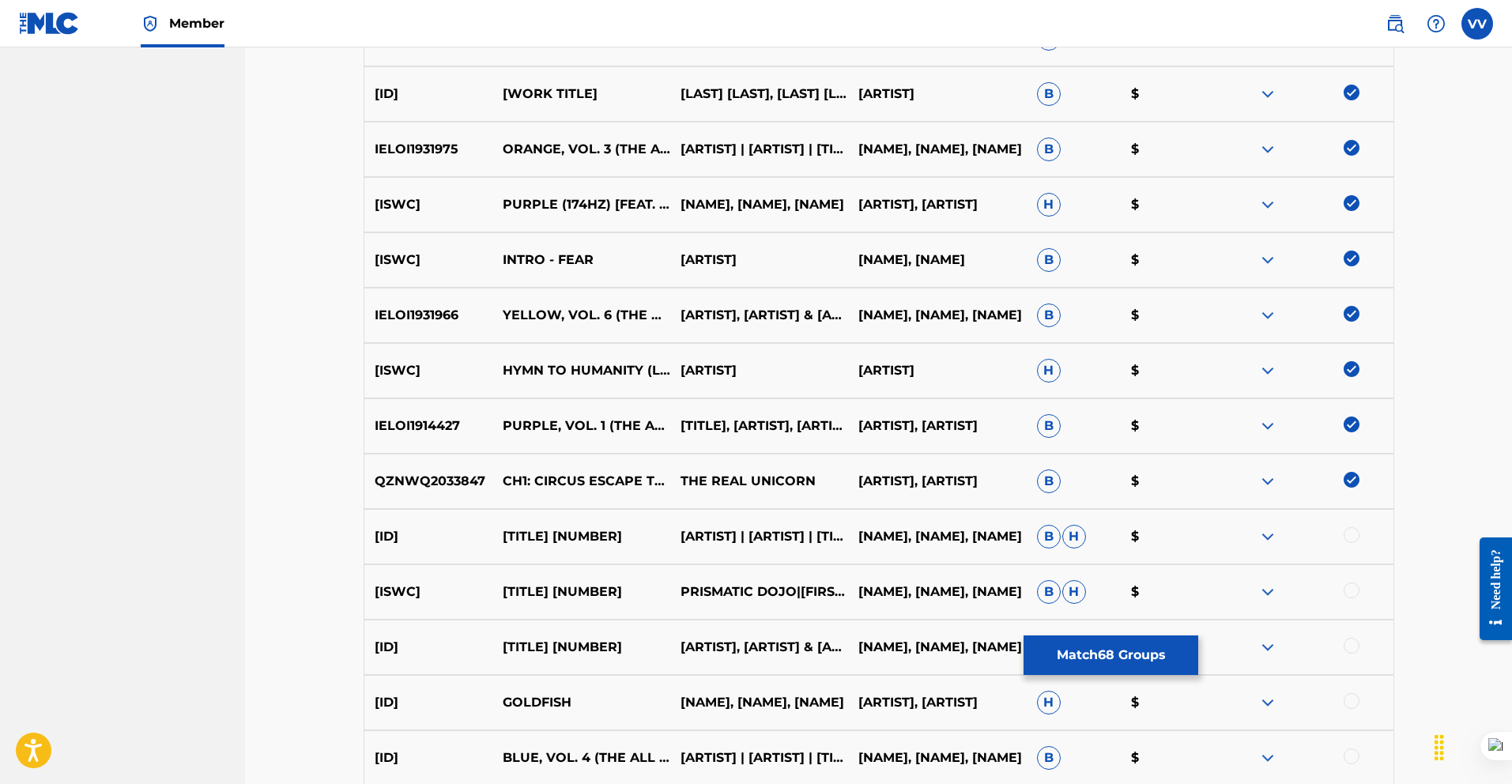 click at bounding box center [1352, 535] 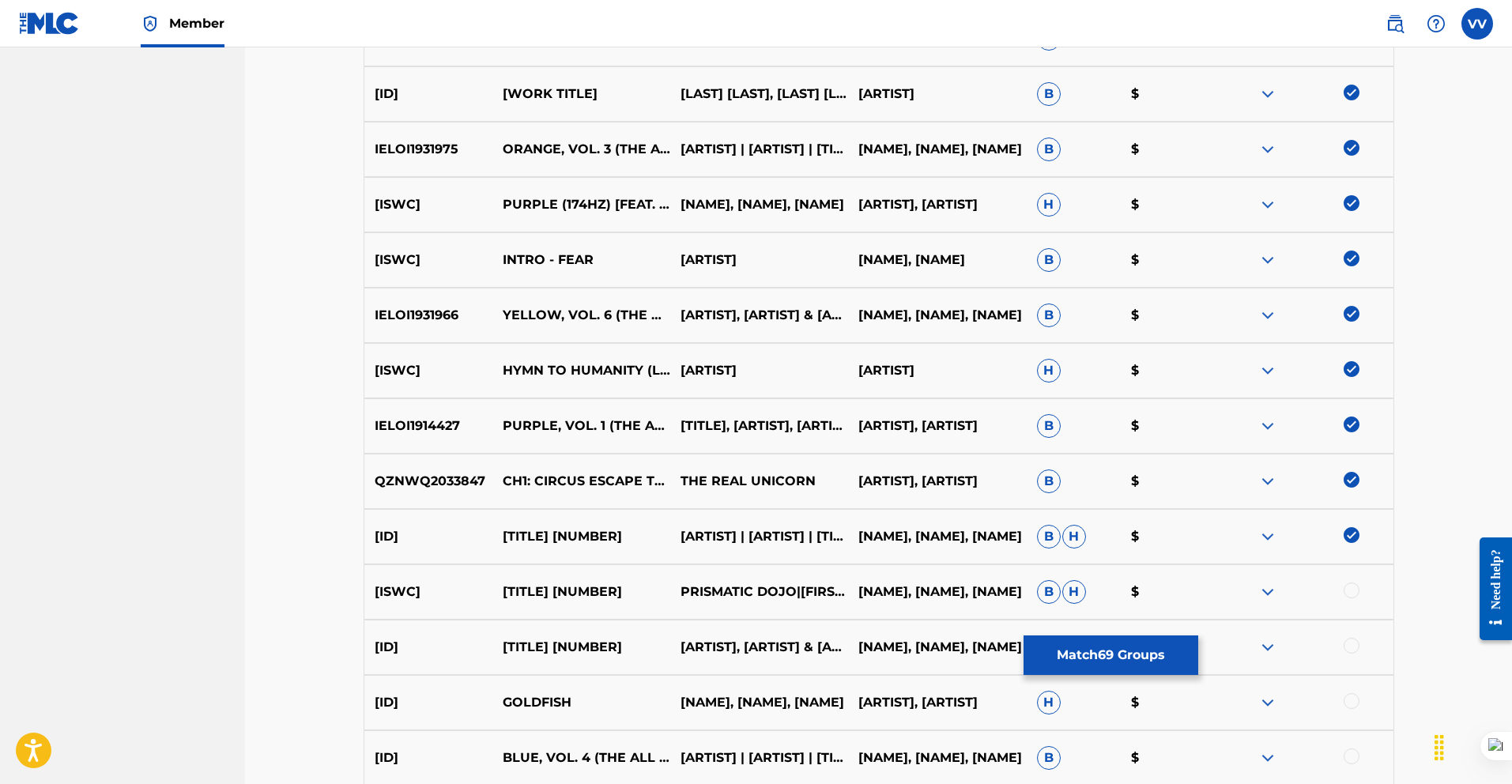 click at bounding box center [1352, 590] 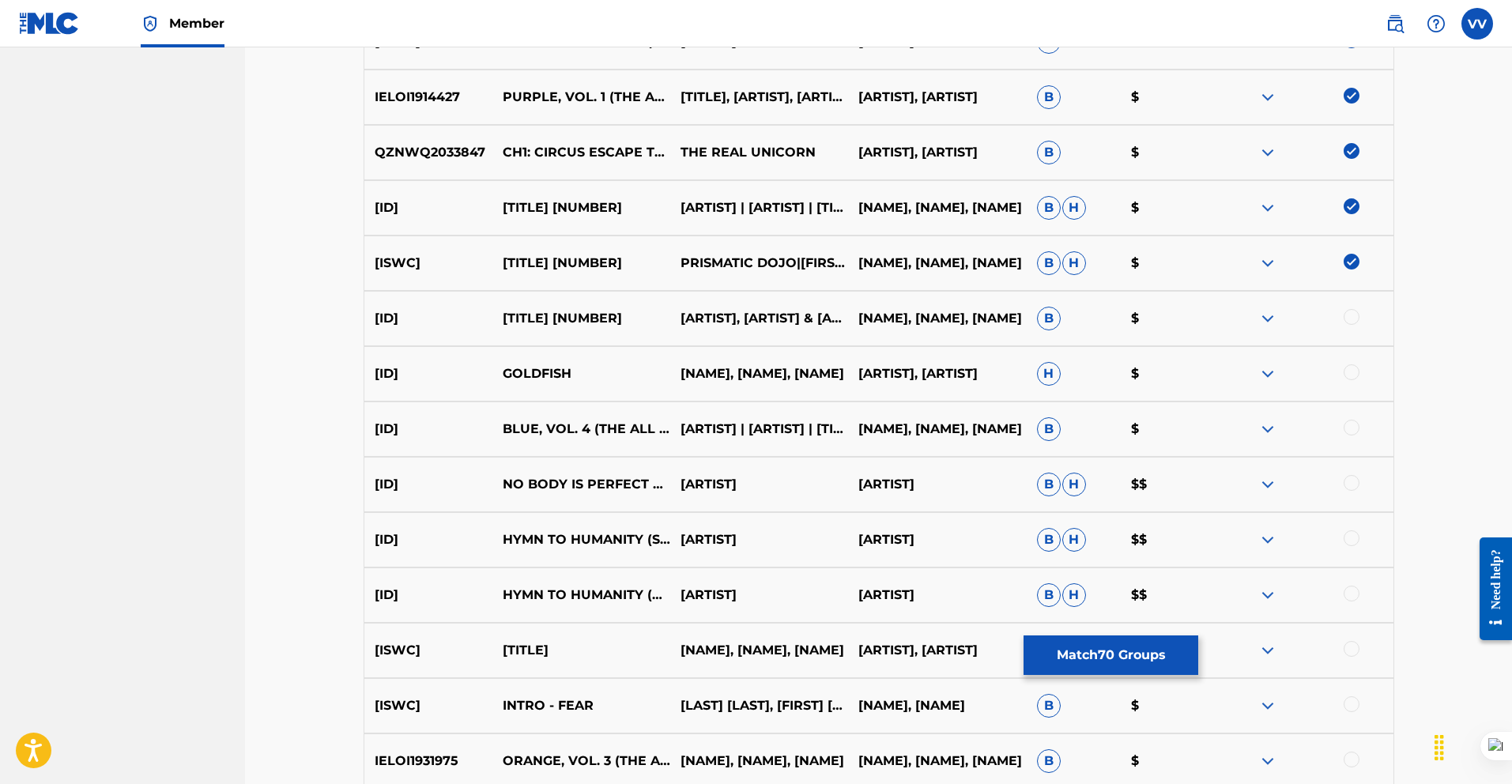 scroll, scrollTop: 4178, scrollLeft: 0, axis: vertical 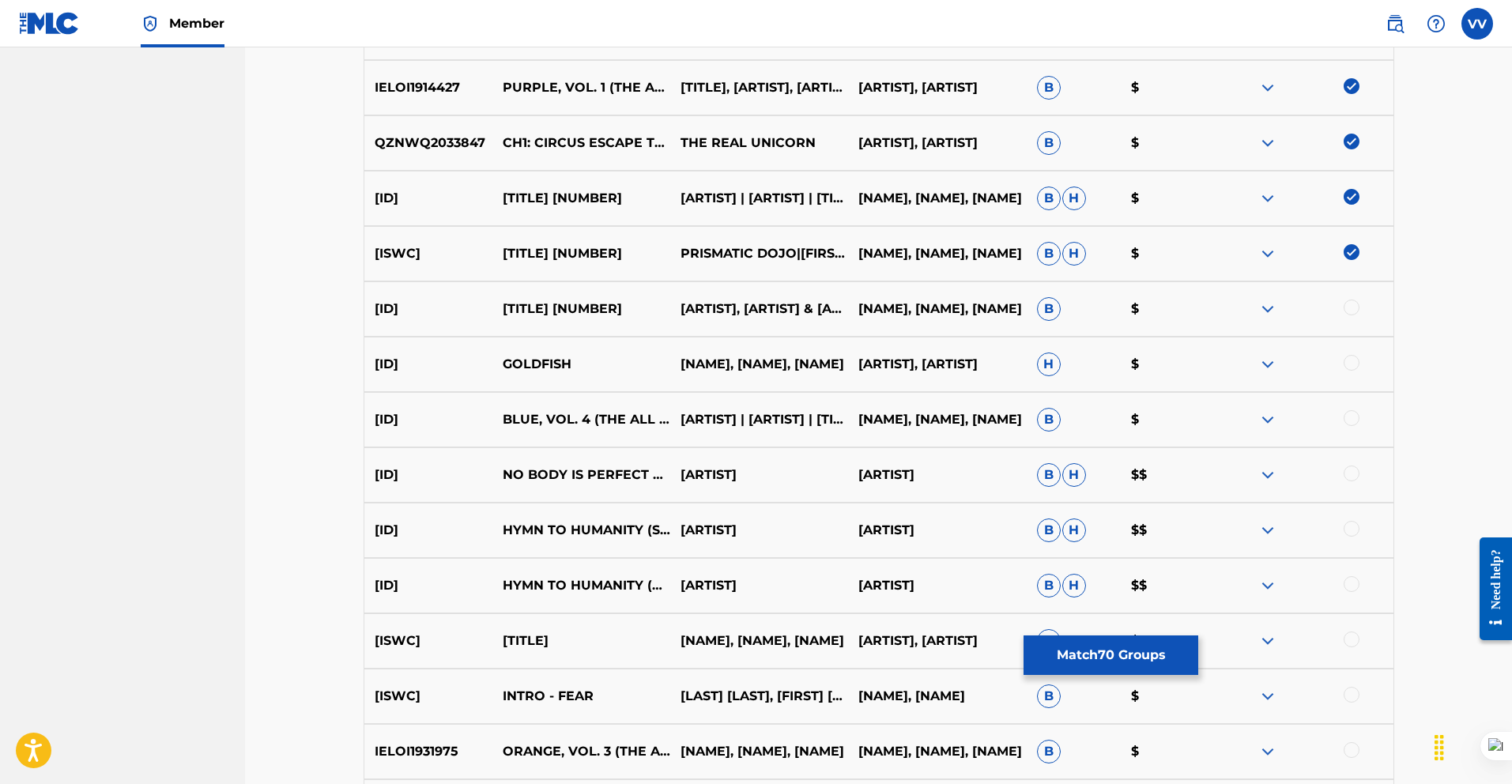 click on "IELOI1931991 GREEN, VOL. 2 (THE ALL COLORS ALBUM THEORY) [639 HZ] VERONICA VITALE,PATRICK J HAMILTON & PRISMATIC DOJO PATRICK J HAMILTON, PRISMATIC DOJO, VERONICA VITALE B $" at bounding box center (879, 309) 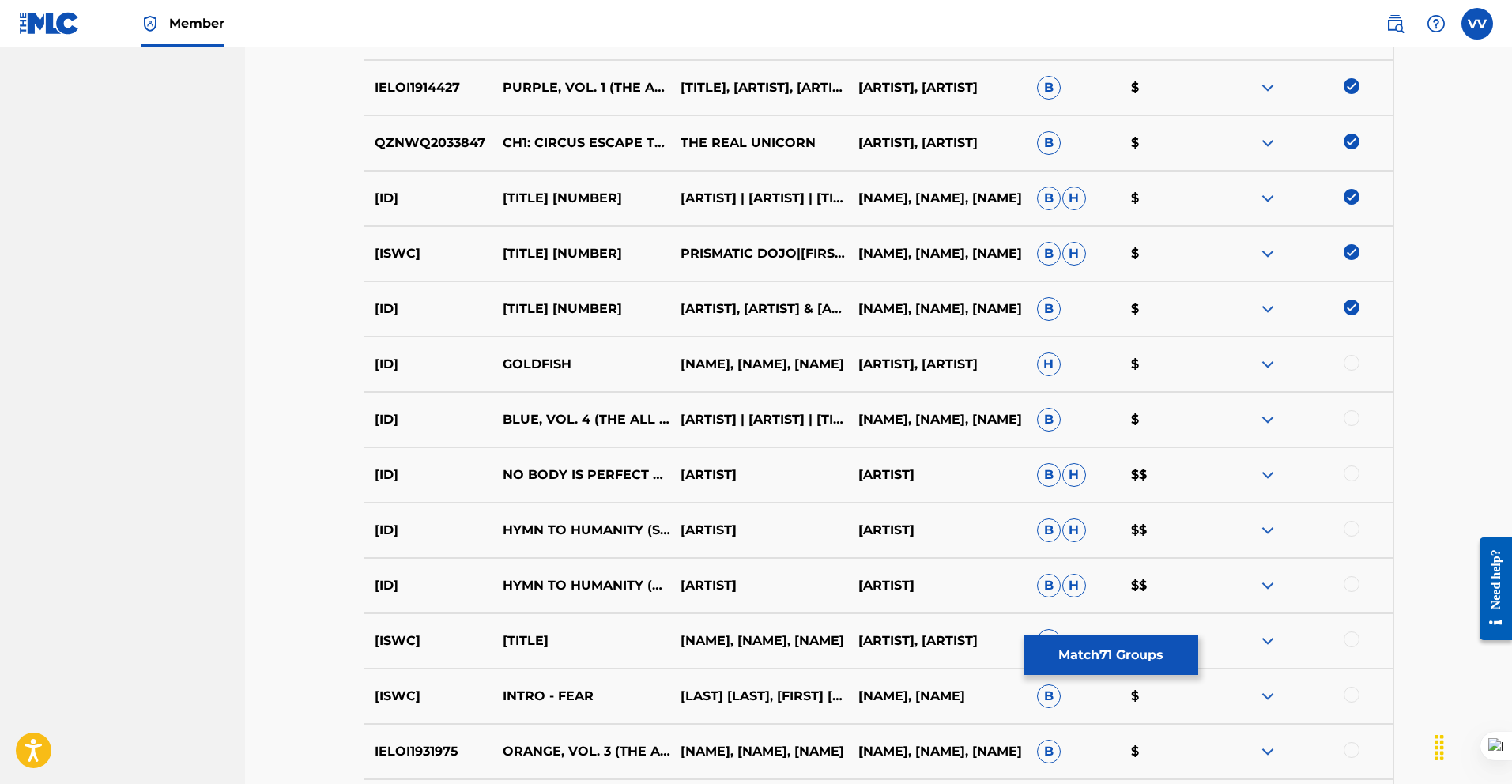 click at bounding box center [1352, 363] 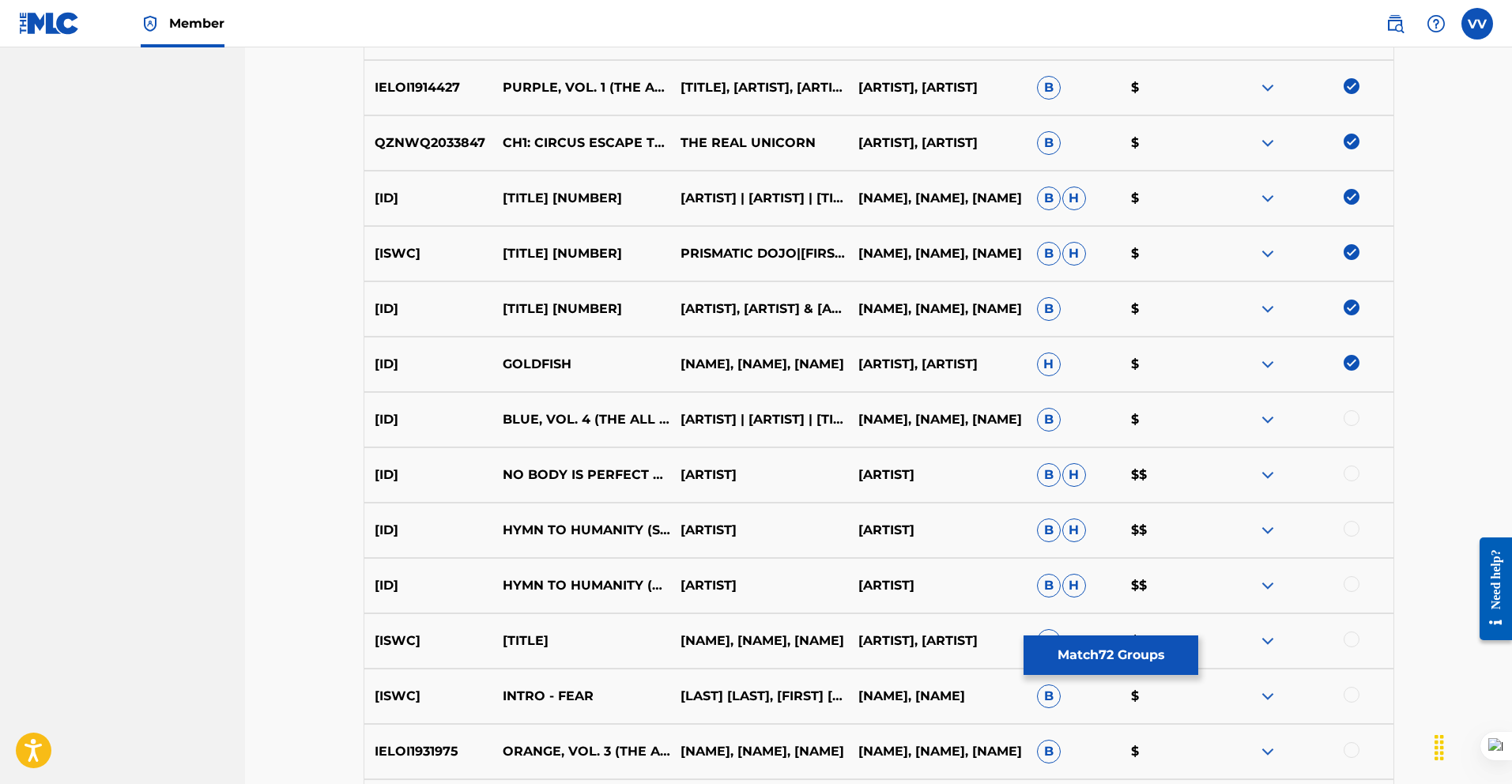 click at bounding box center (1352, 418) 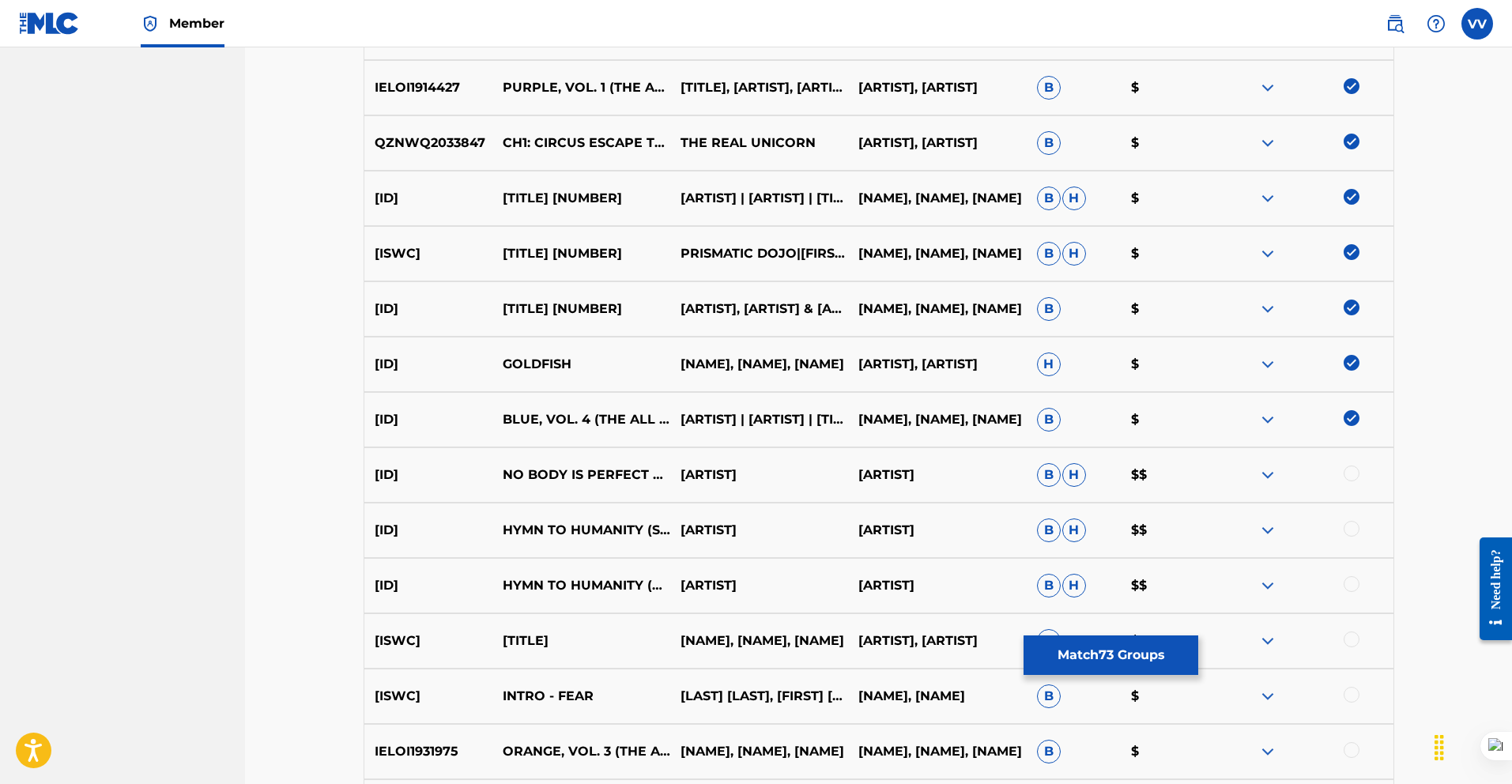 click at bounding box center (1352, 473) 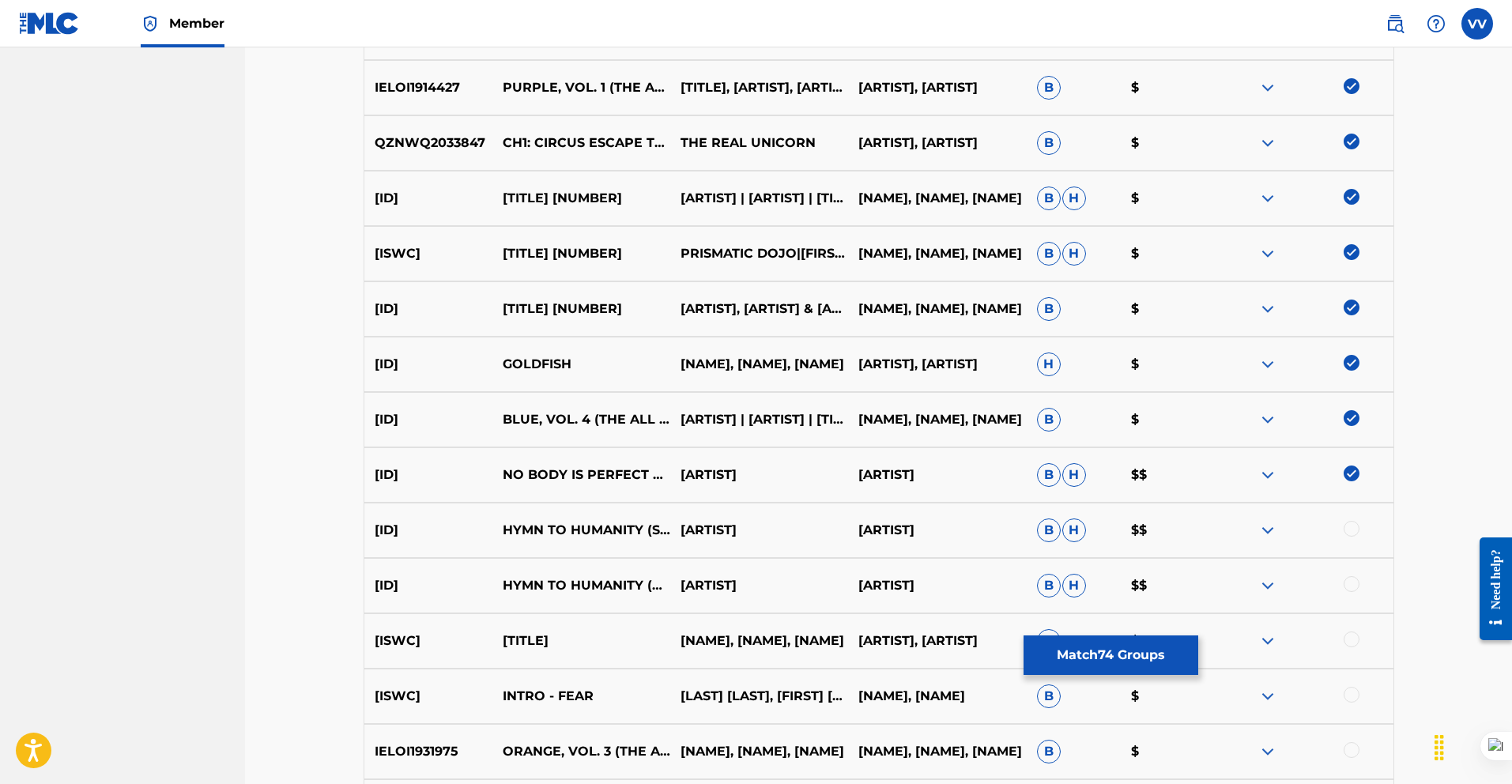 click at bounding box center [1352, 529] 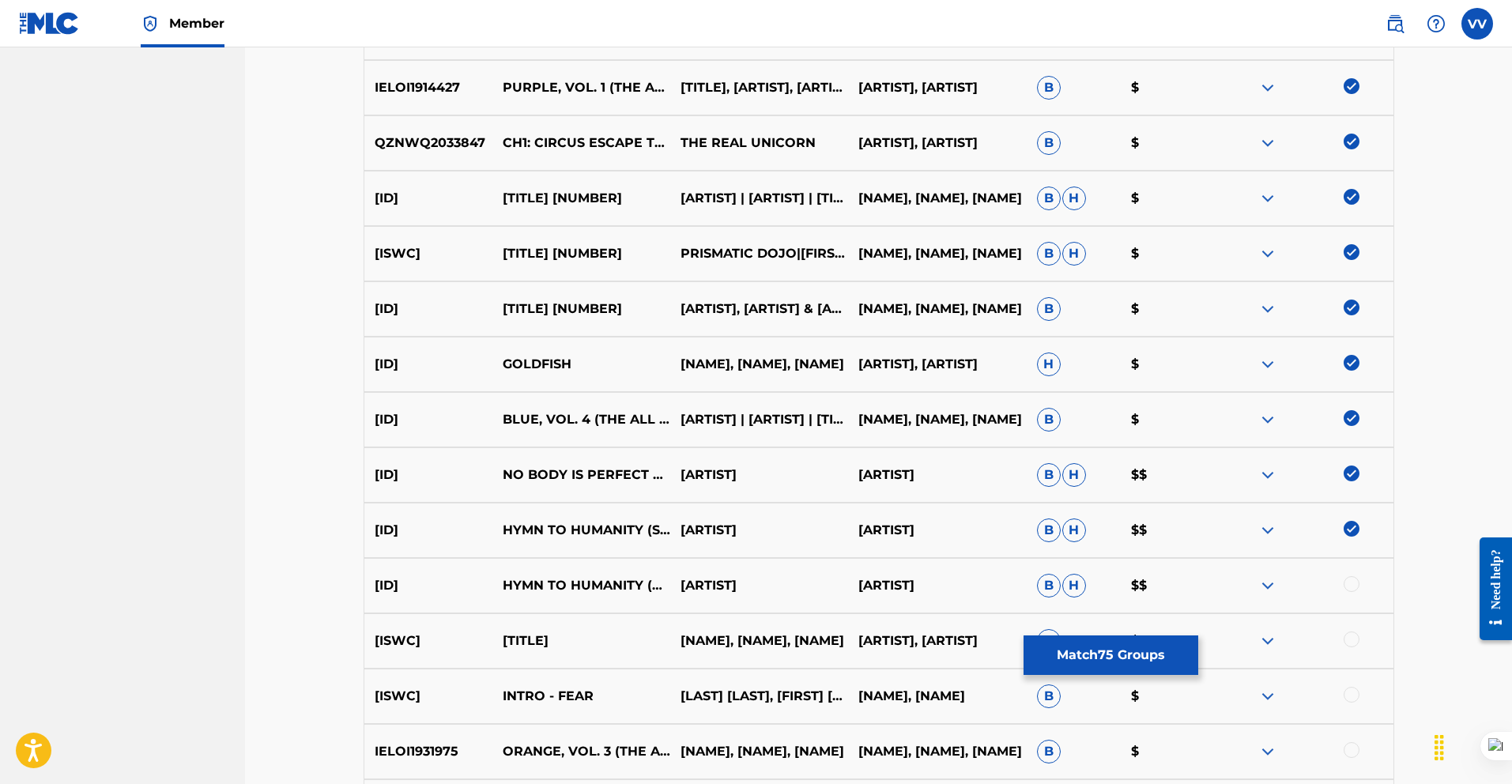 click at bounding box center [1352, 584] 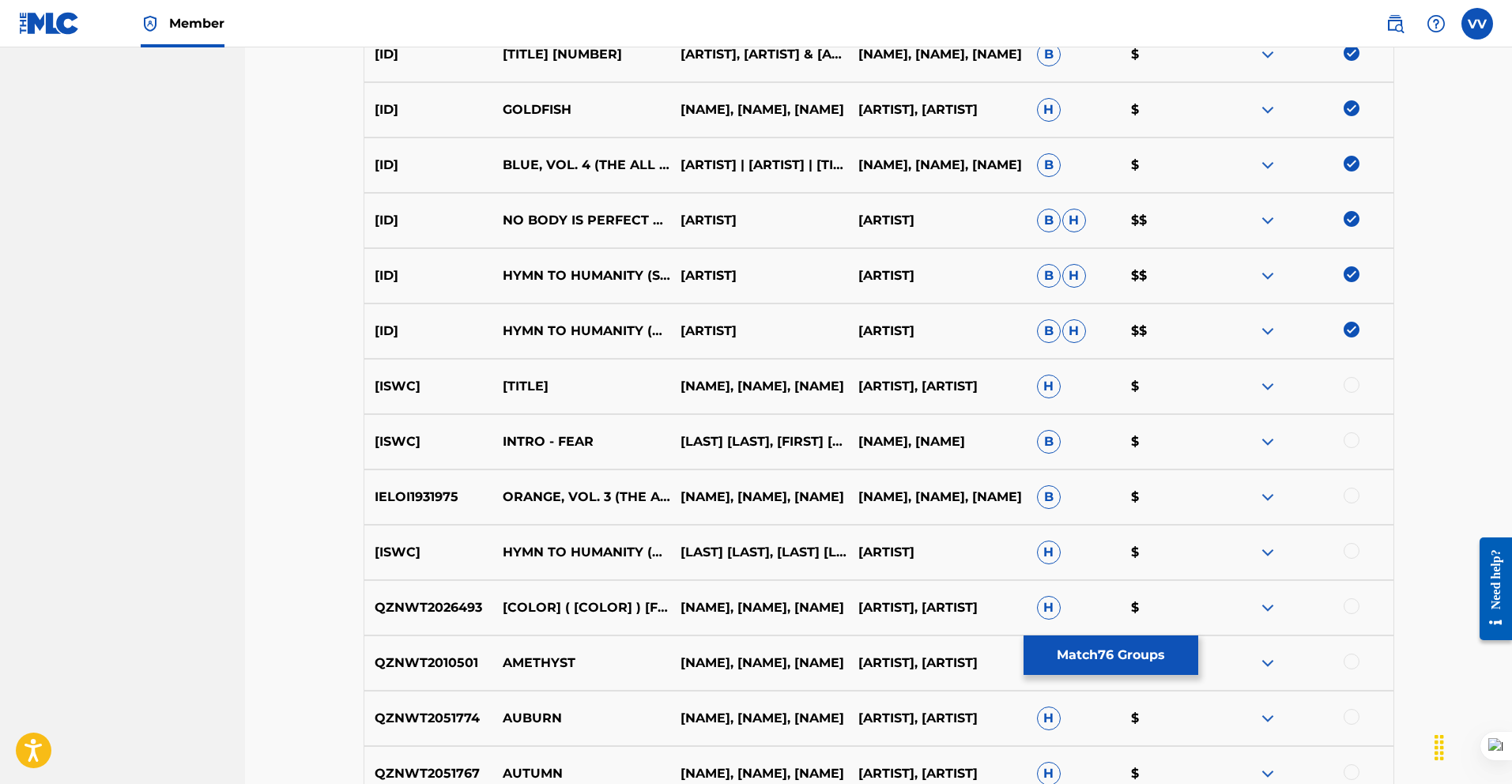 scroll, scrollTop: 4434, scrollLeft: 0, axis: vertical 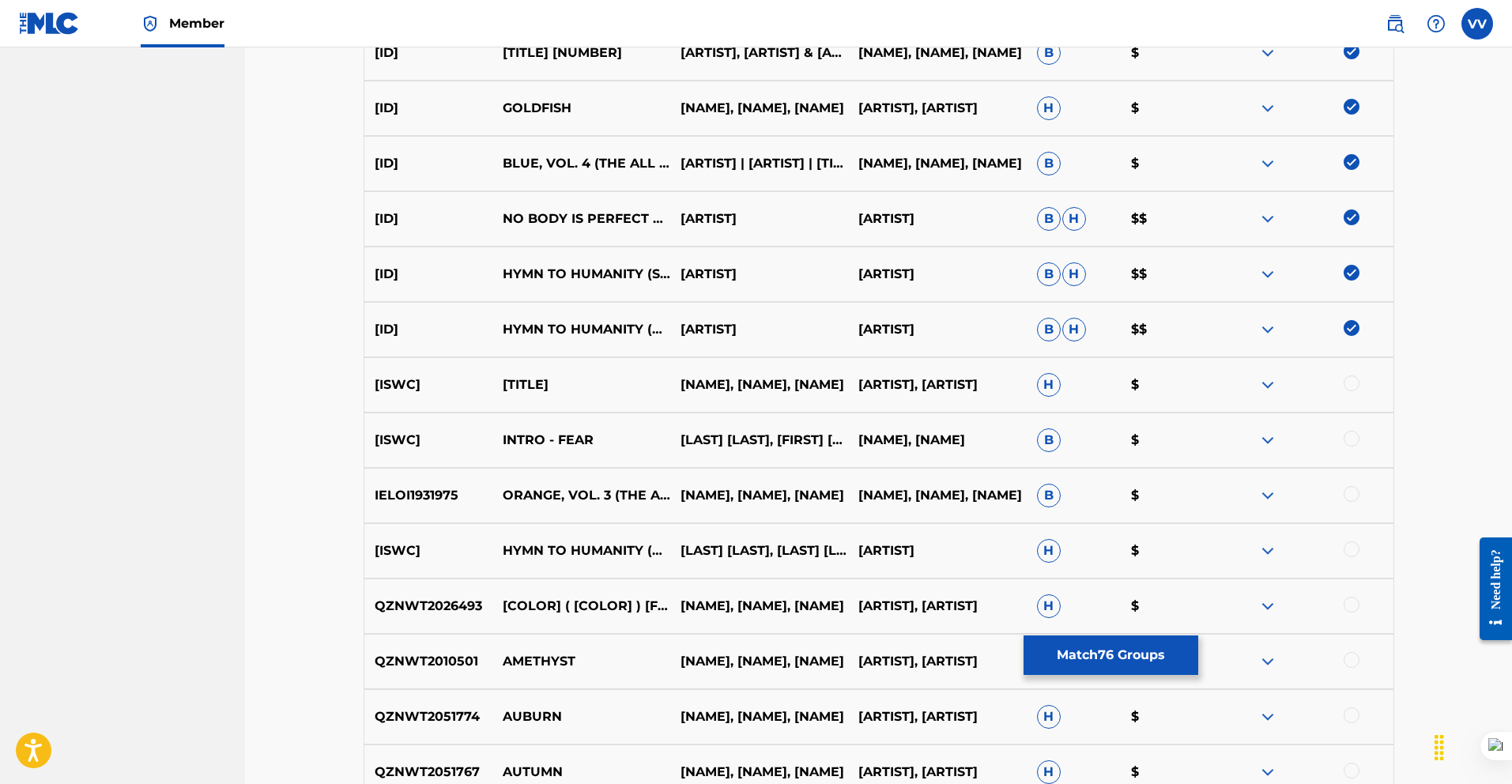 click on "QZNWT2051766 SEDONA DESERT PRISMATIC DOJO,VERONICA VITALE,PATRICK J HAMILTON PATRICK HAMILTON, VERONICA VITALE H $" at bounding box center (879, 385) 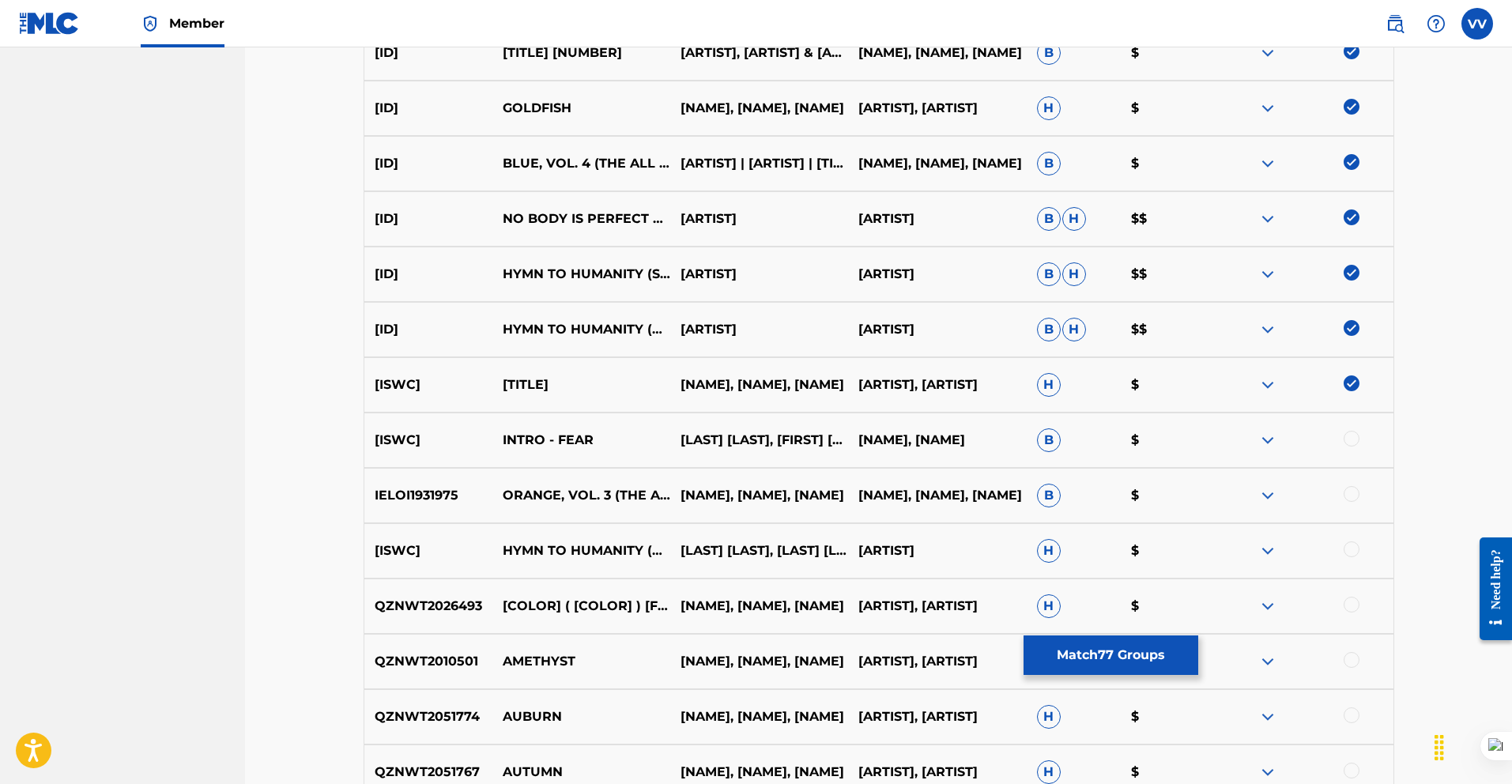 click at bounding box center (1352, 439) 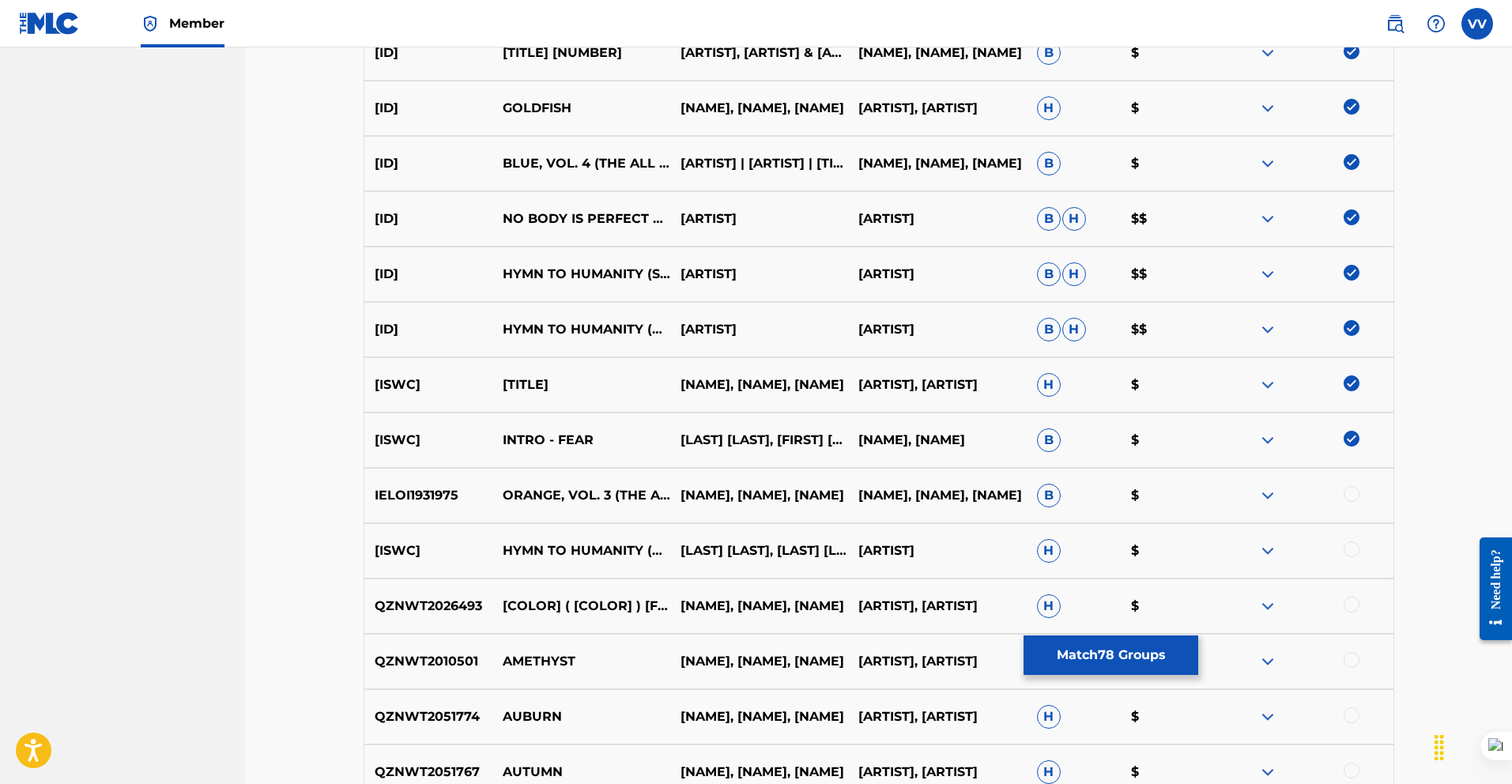 click at bounding box center [1352, 494] 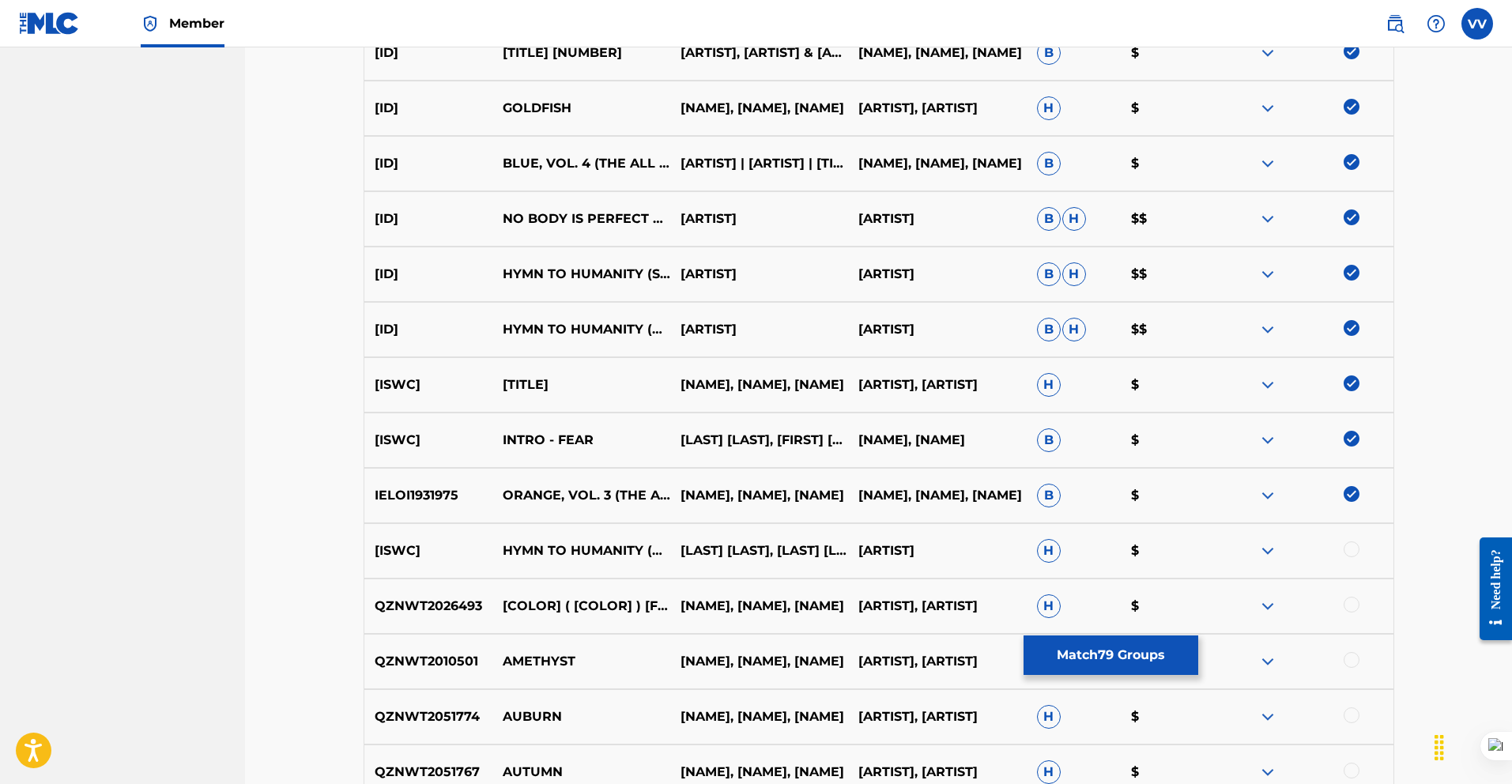 click at bounding box center [1352, 549] 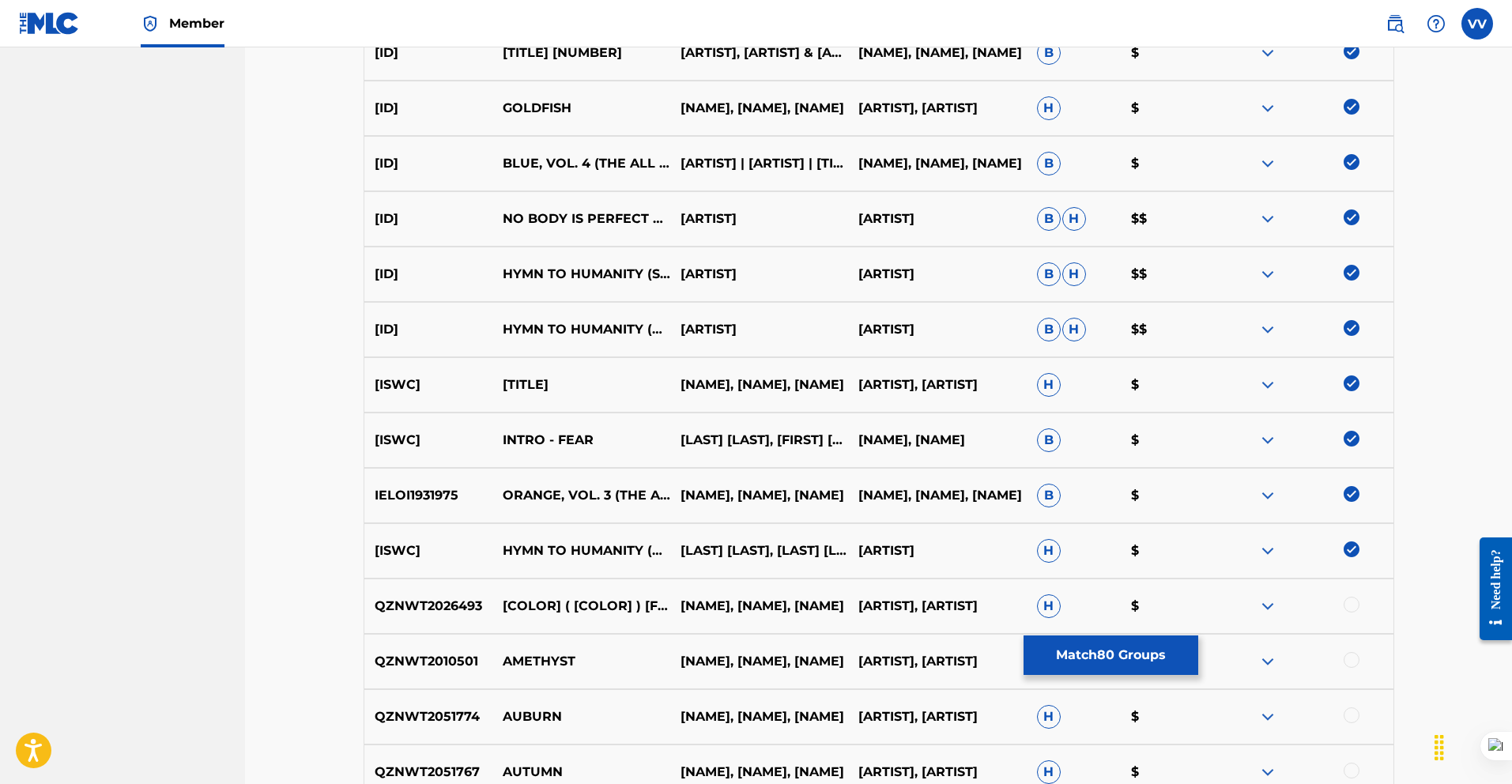 click at bounding box center (1352, 605) 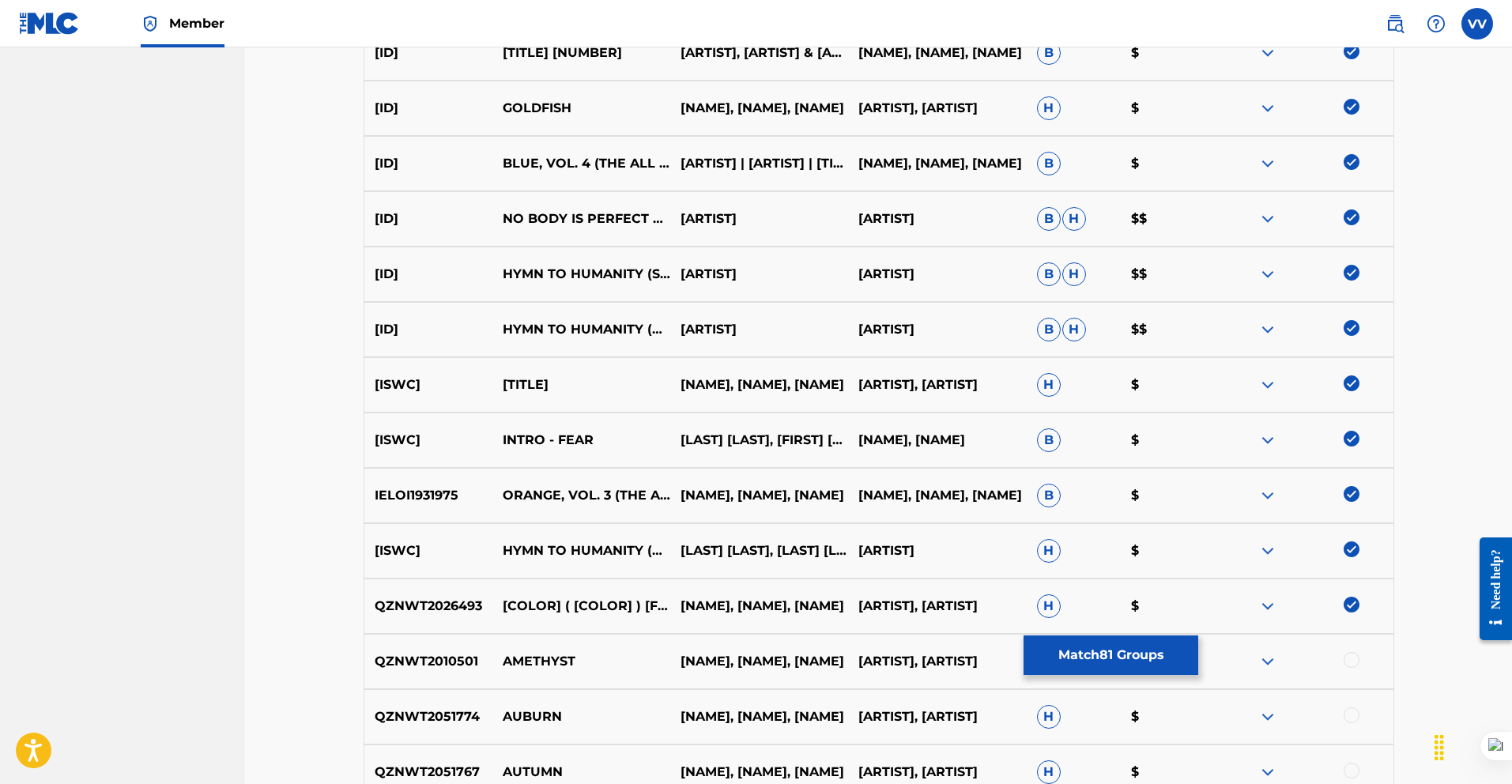 click at bounding box center [1352, 660] 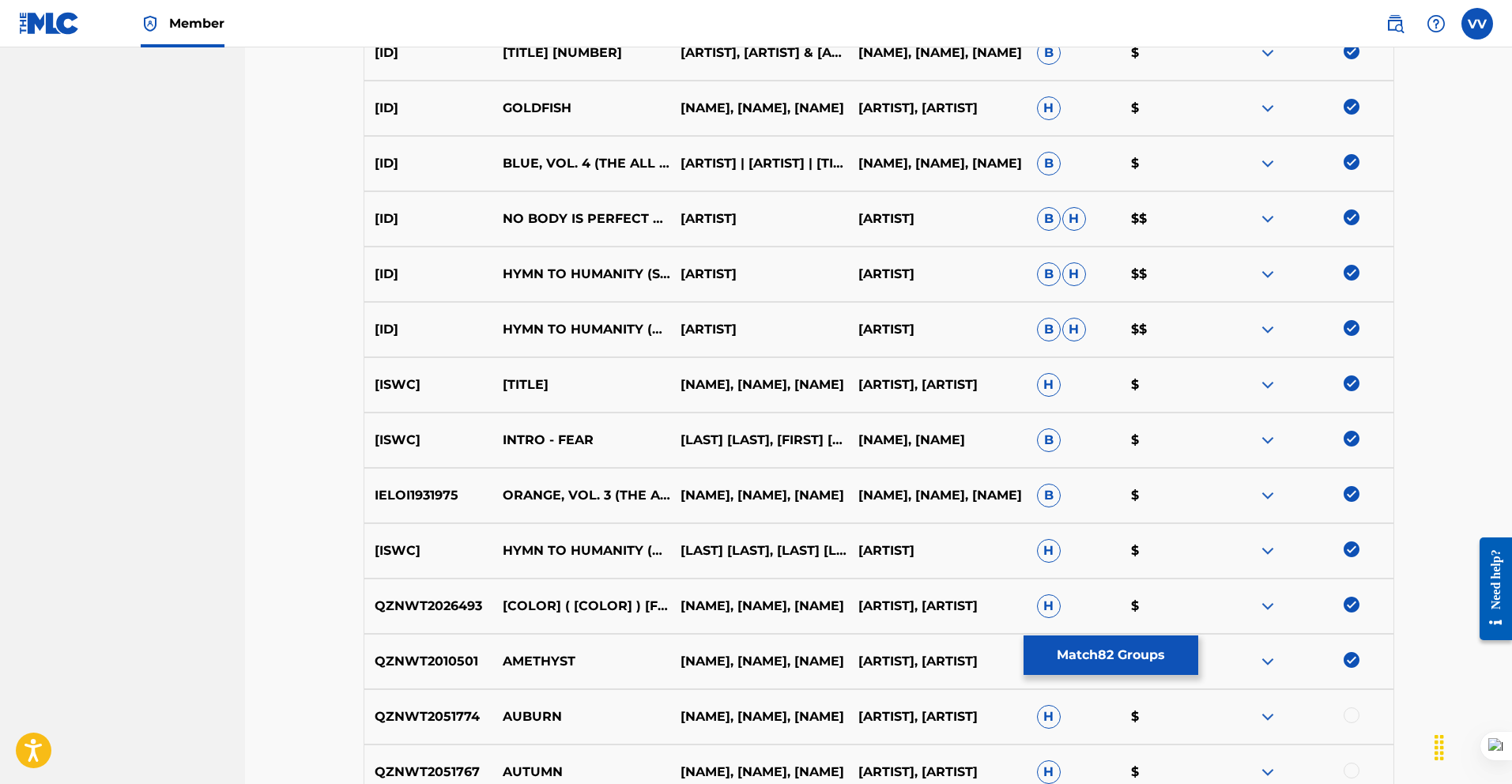 click at bounding box center [1352, 715] 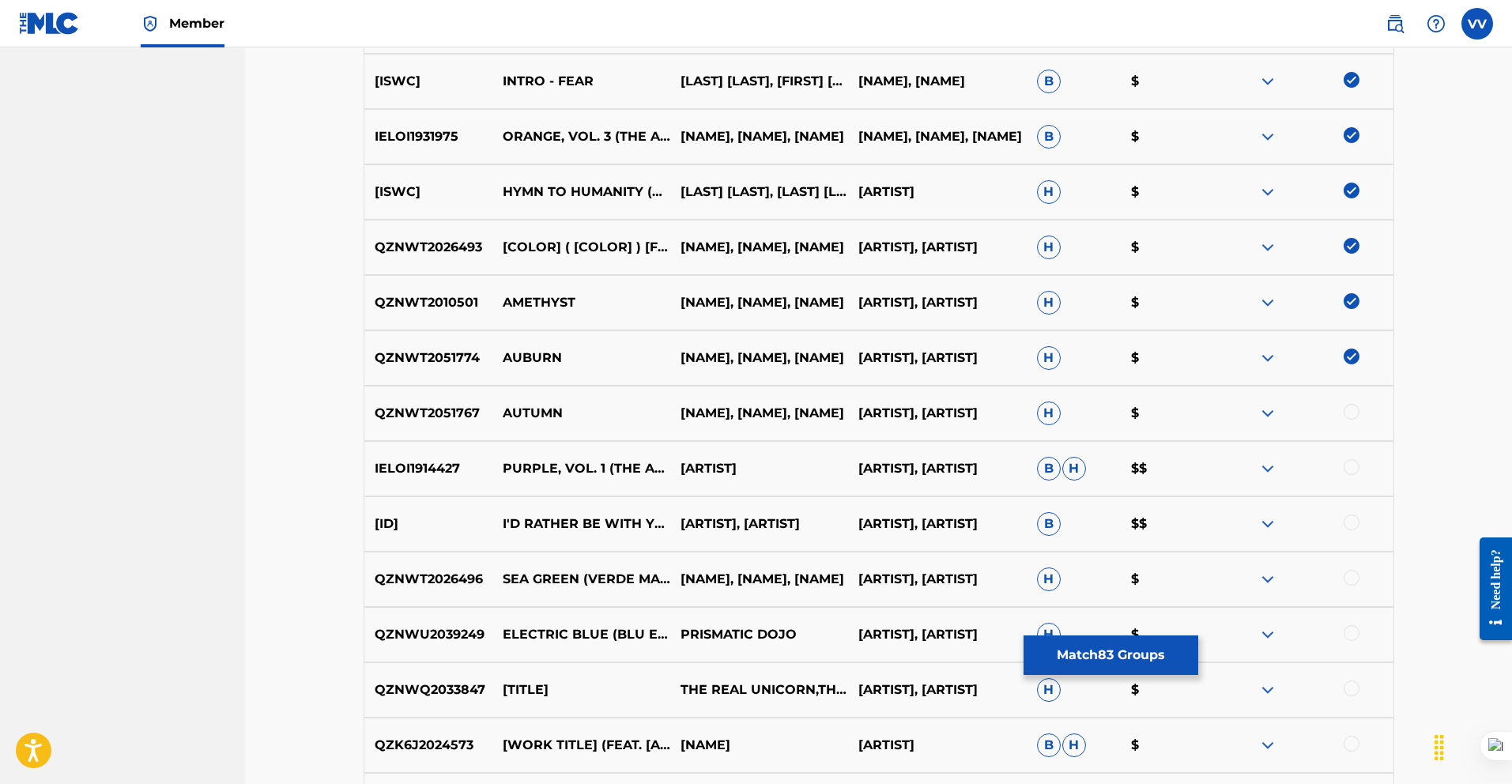 scroll, scrollTop: 4796, scrollLeft: 0, axis: vertical 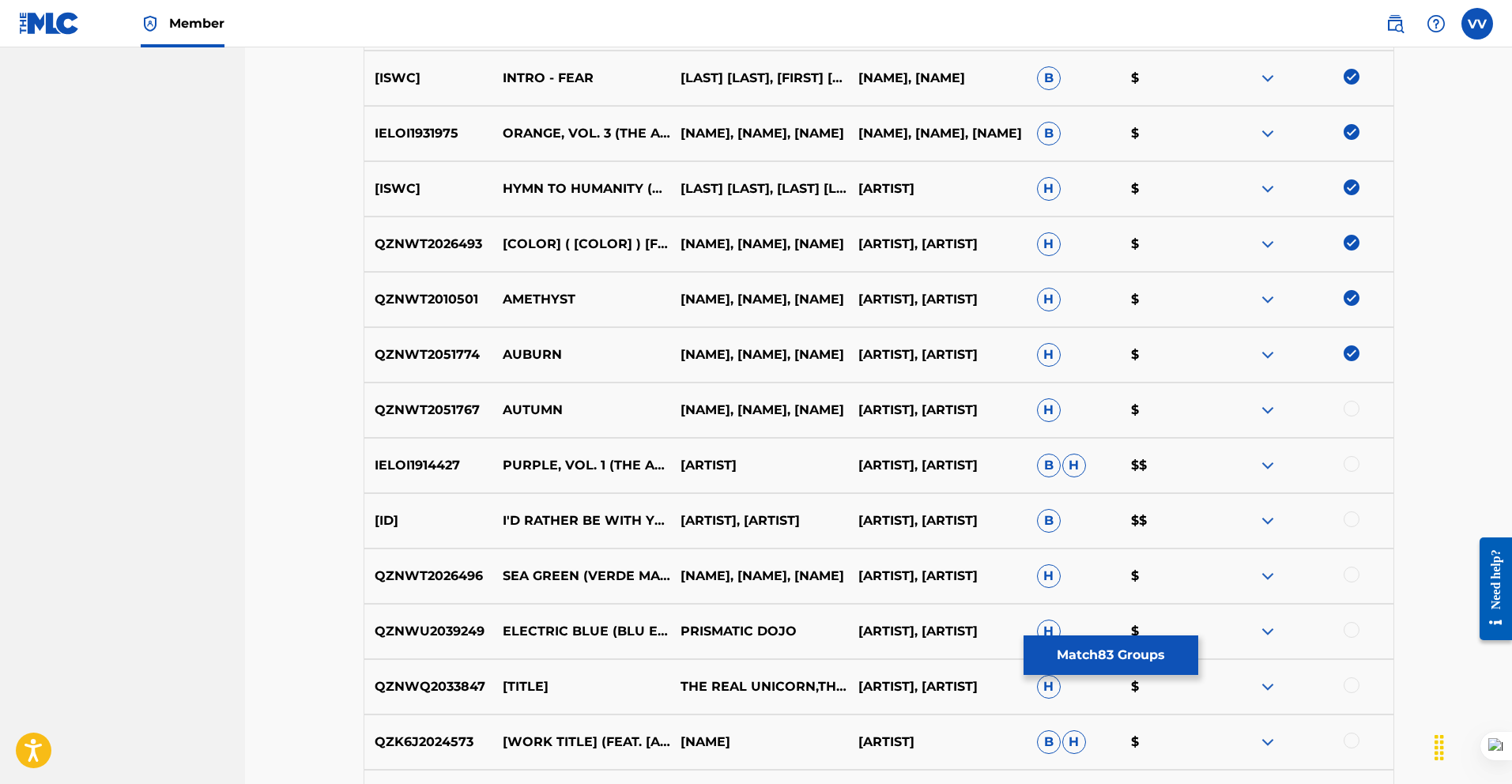 click at bounding box center (1352, 409) 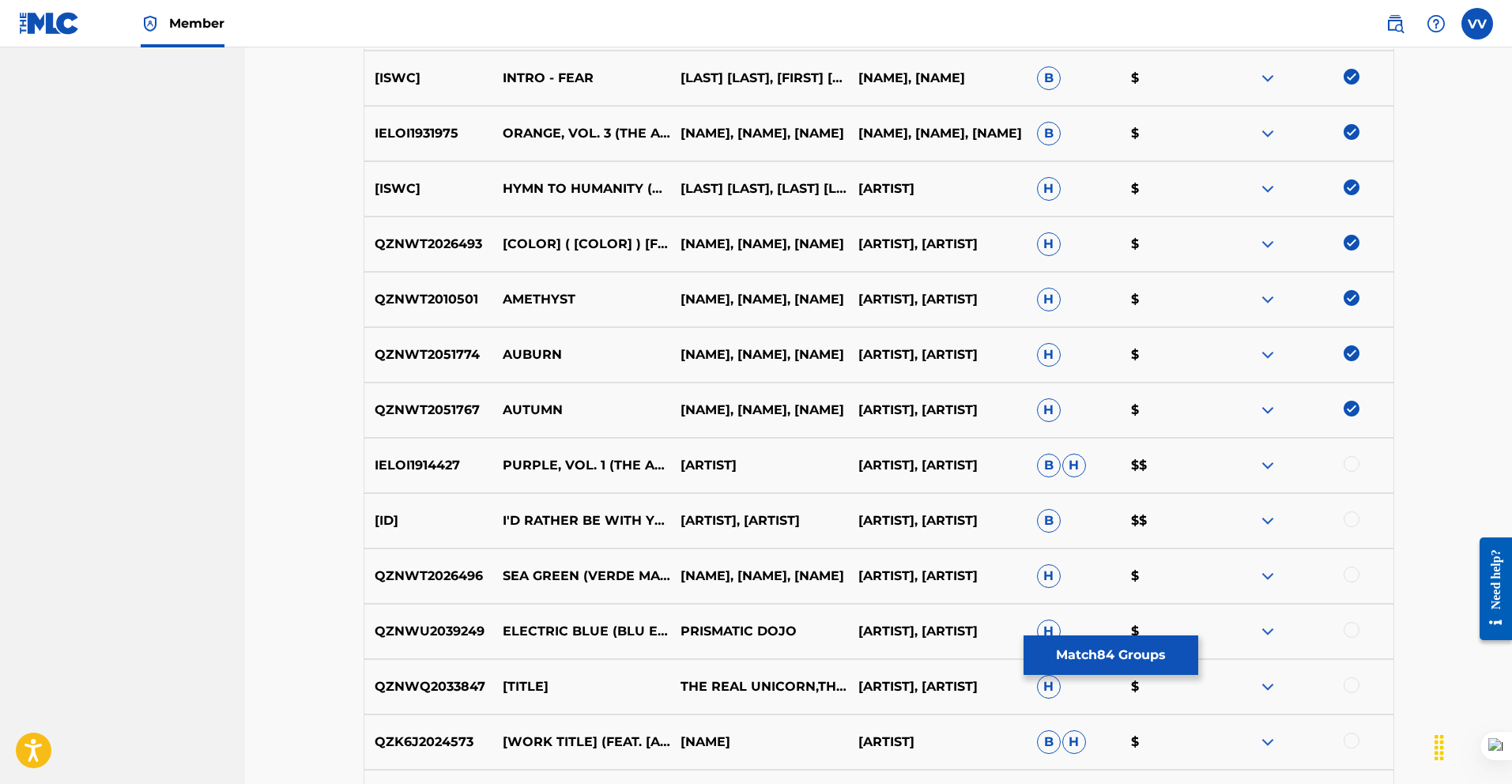 click at bounding box center [1352, 464] 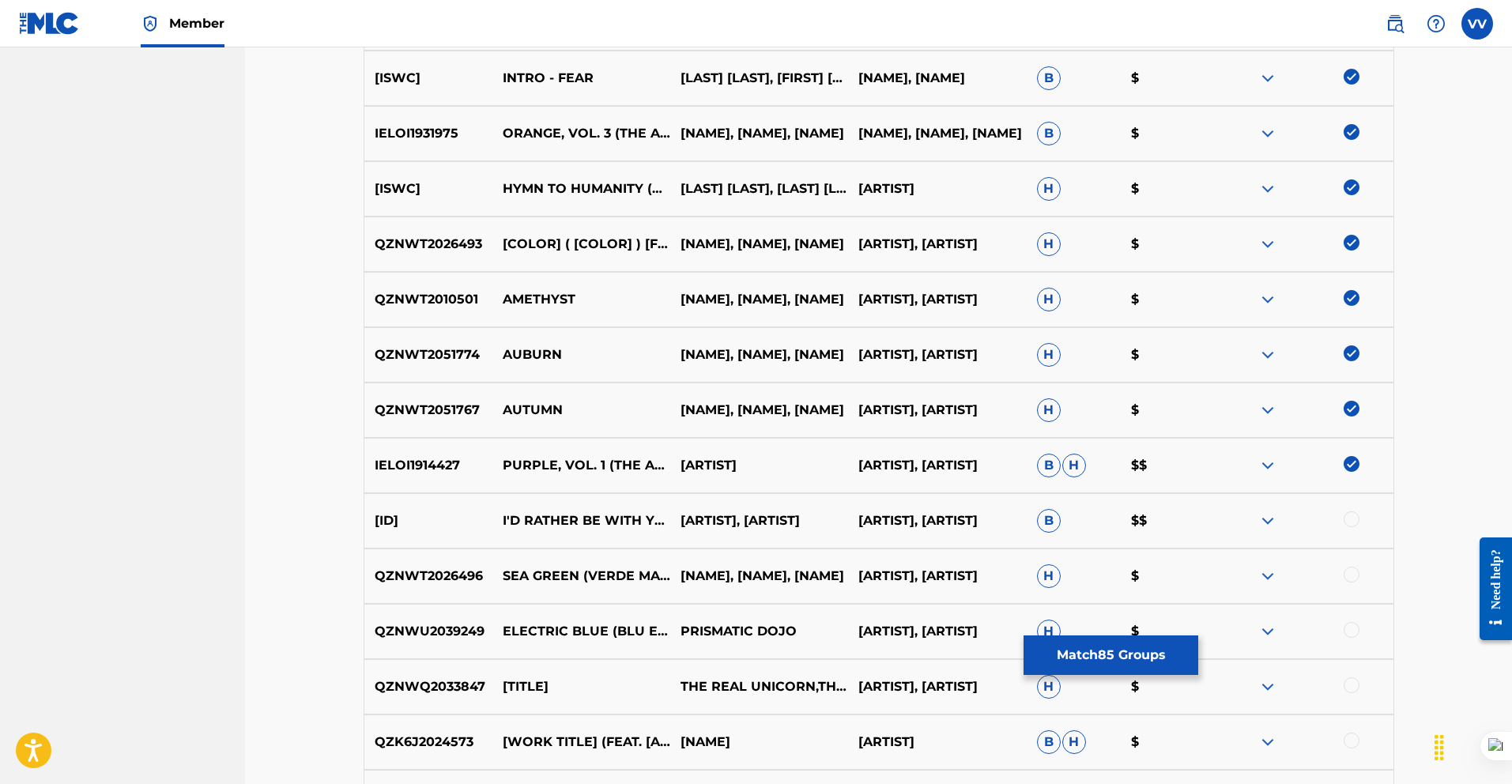 click at bounding box center (1352, 519) 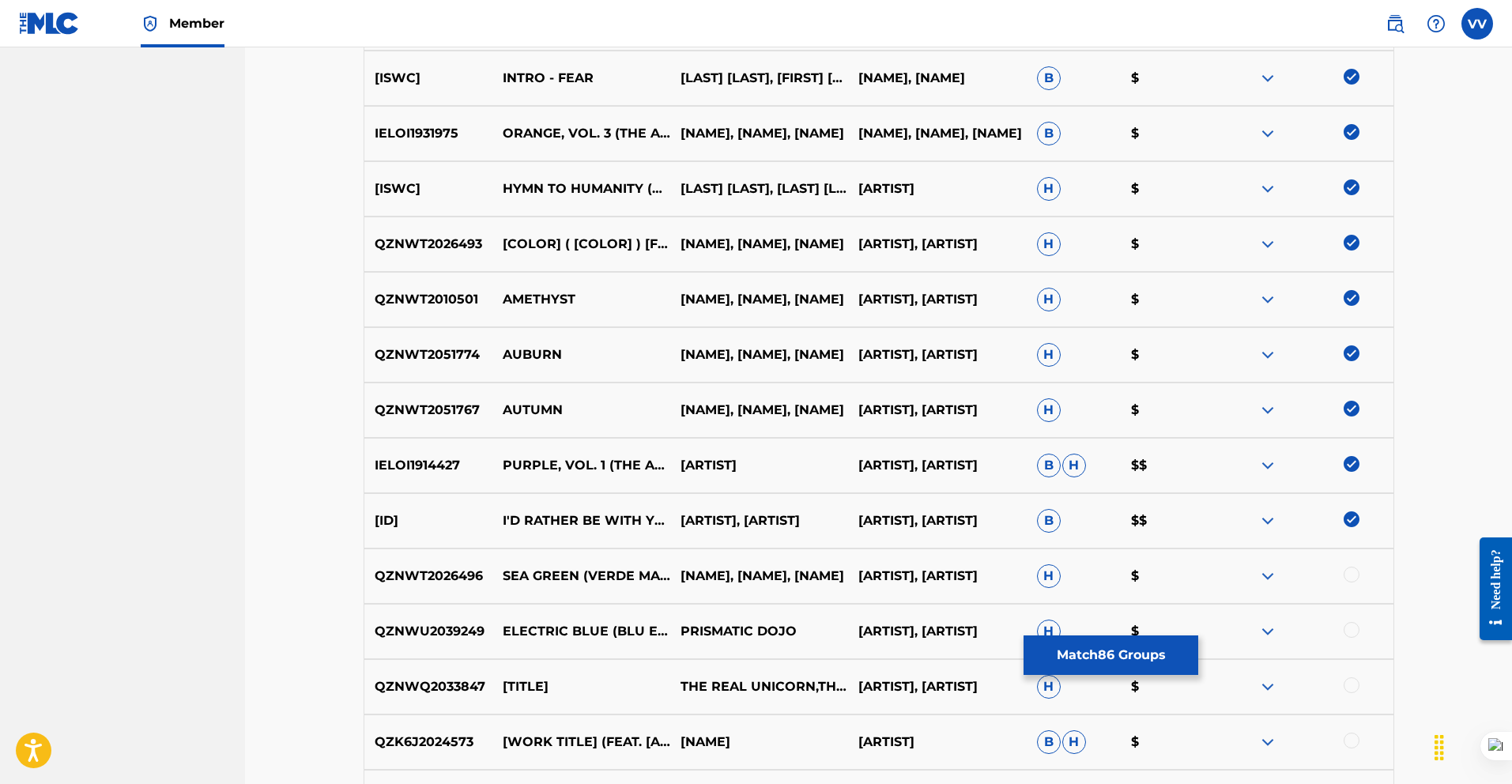 click at bounding box center [1352, 519] 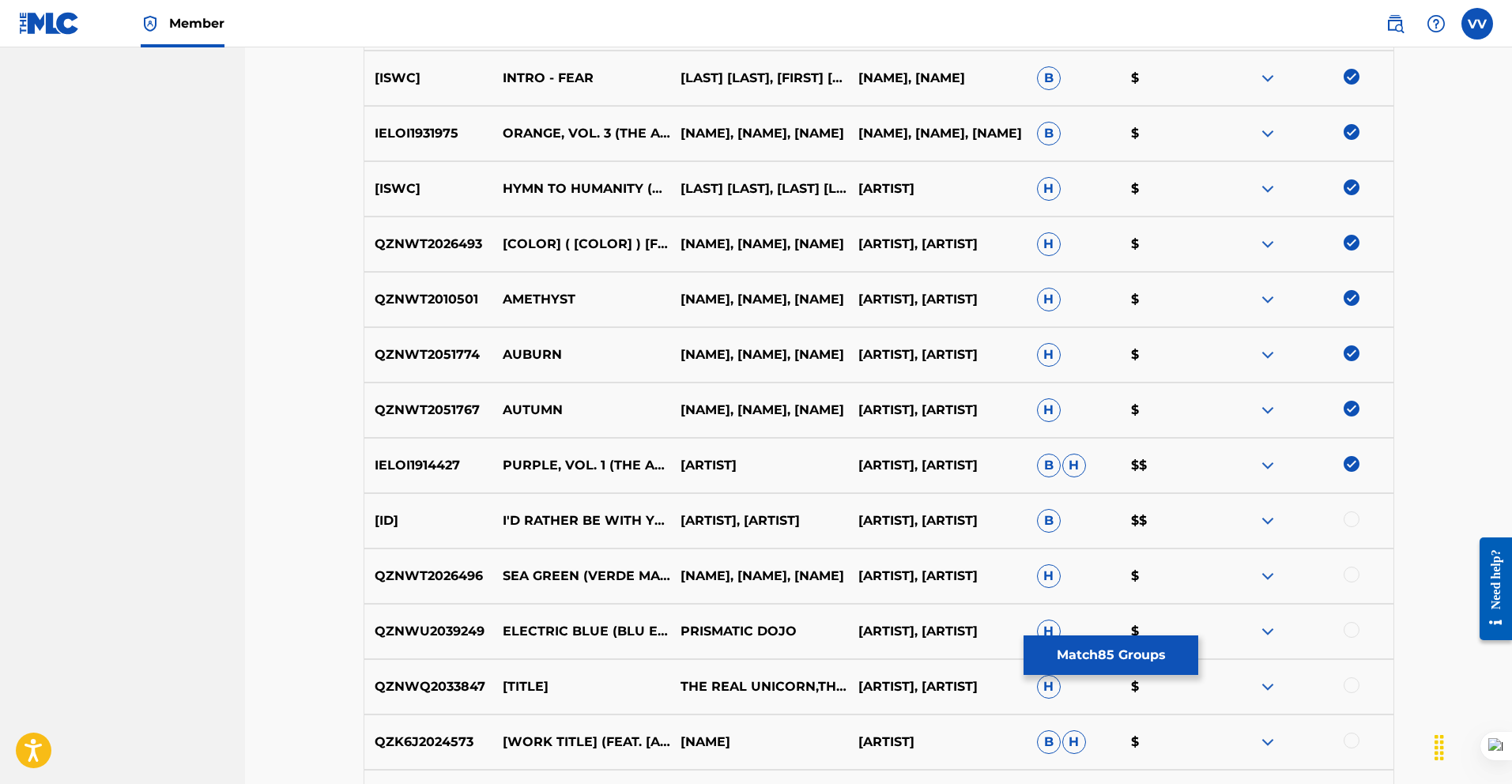 click at bounding box center (1352, 575) 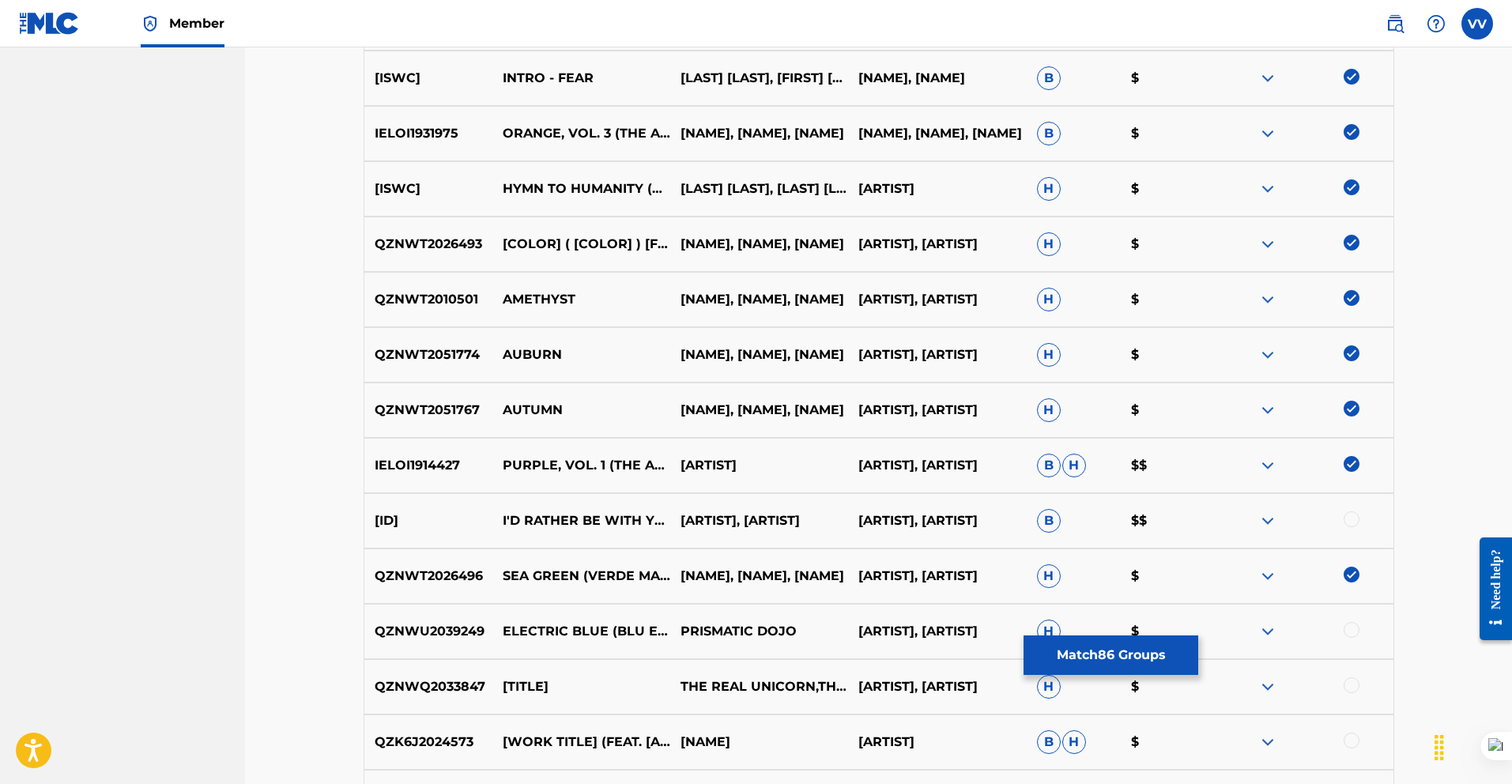 drag, startPoint x: 1352, startPoint y: 520, endPoint x: 1350, endPoint y: 598, distance: 78.02564 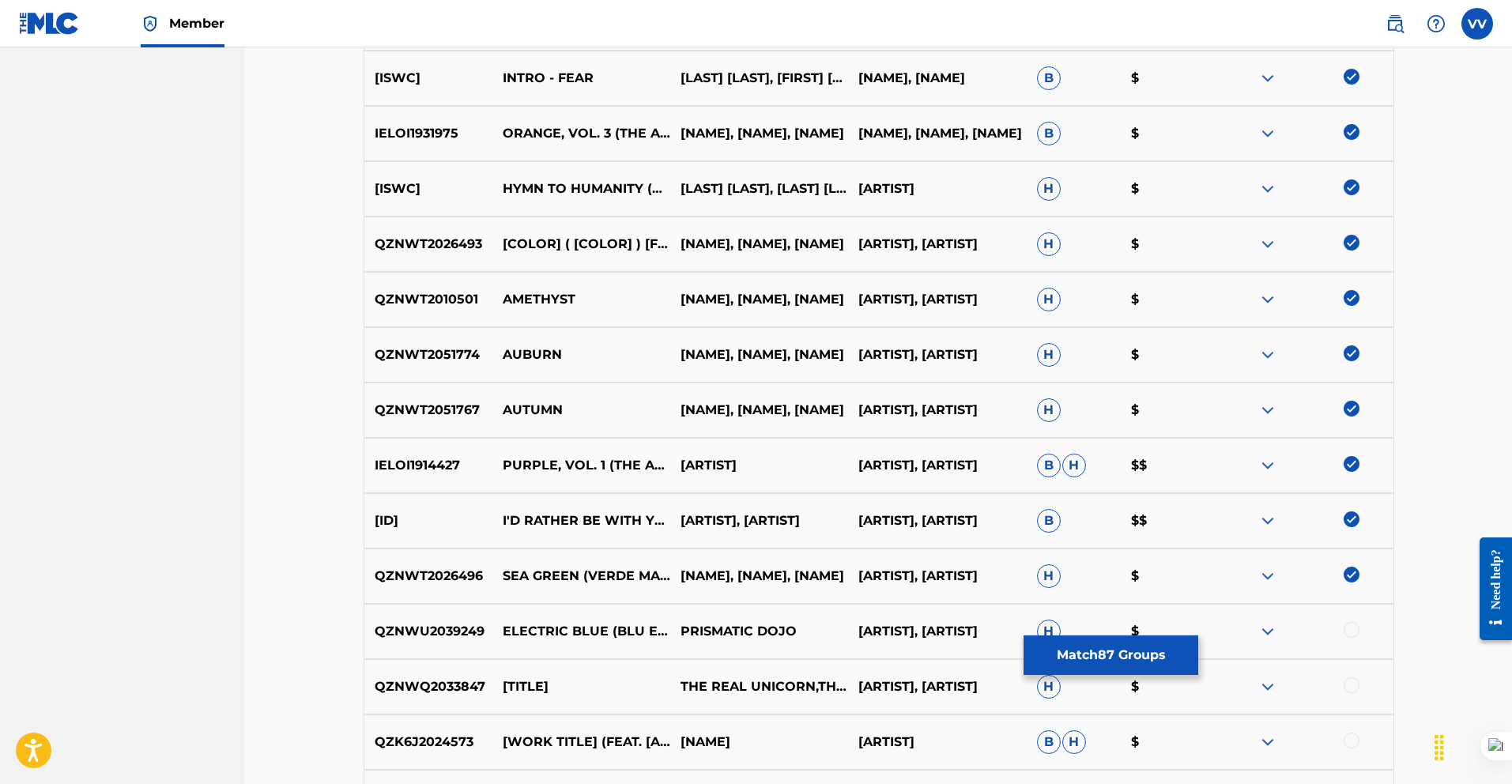 click at bounding box center [1352, 630] 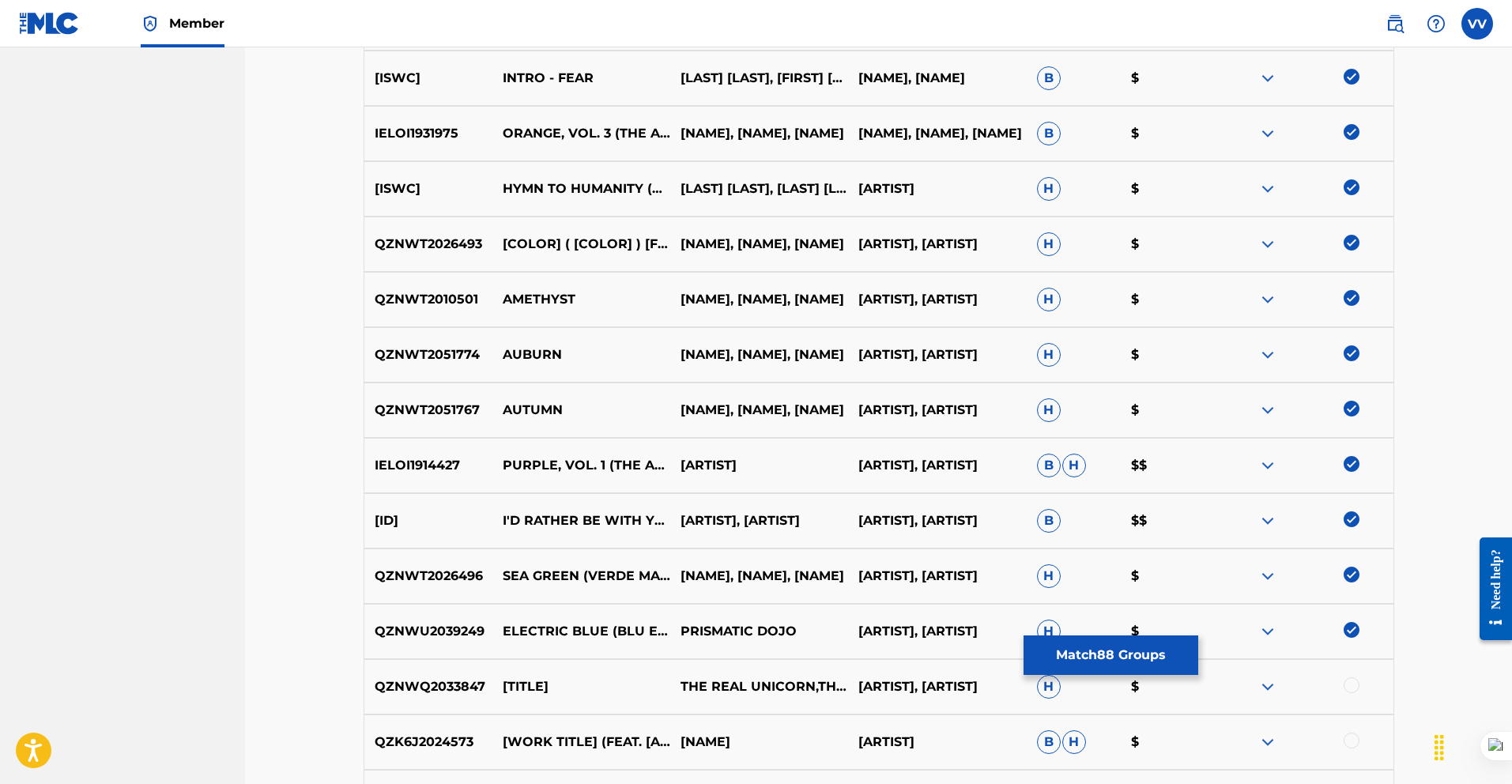 click at bounding box center [1352, 685] 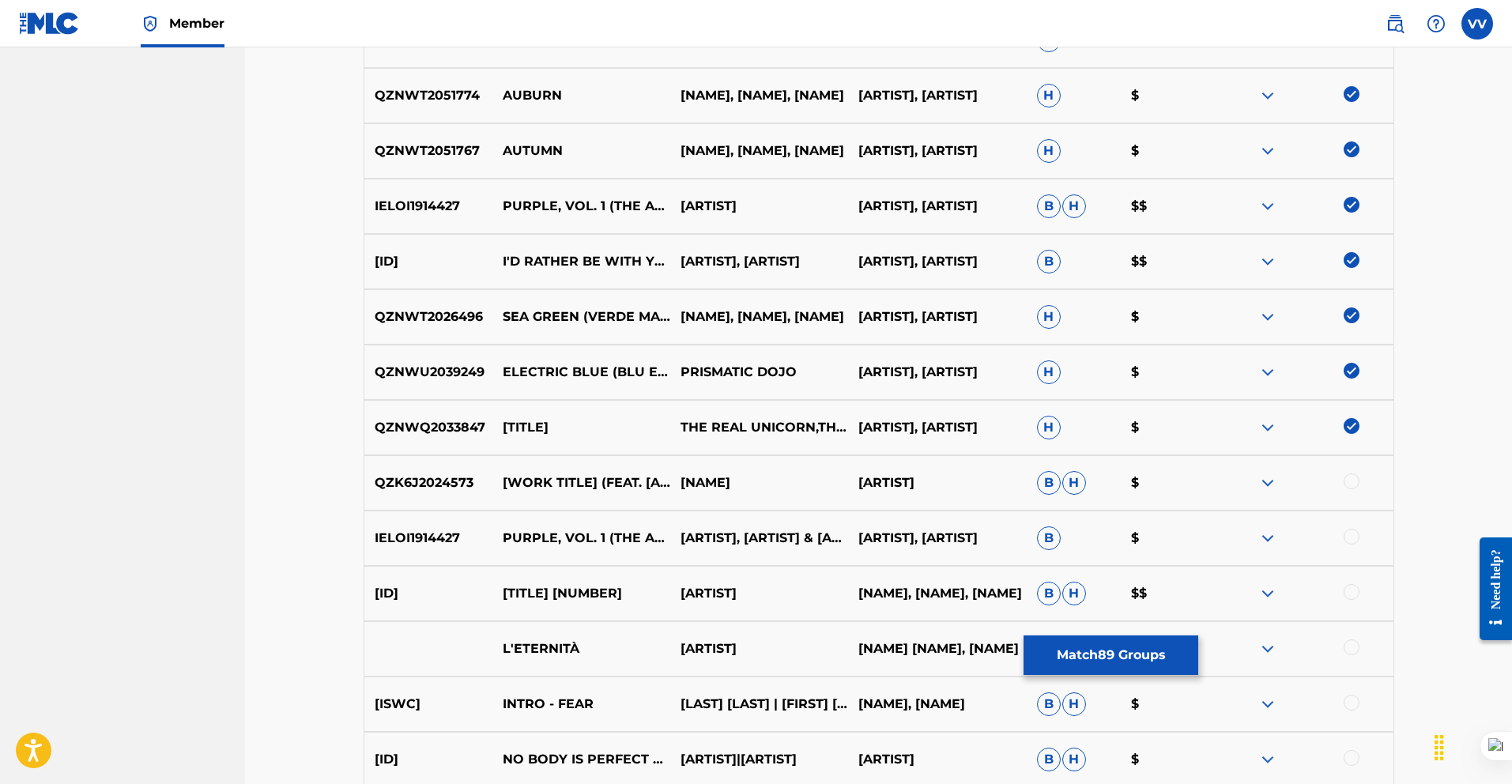 scroll, scrollTop: 5121, scrollLeft: 0, axis: vertical 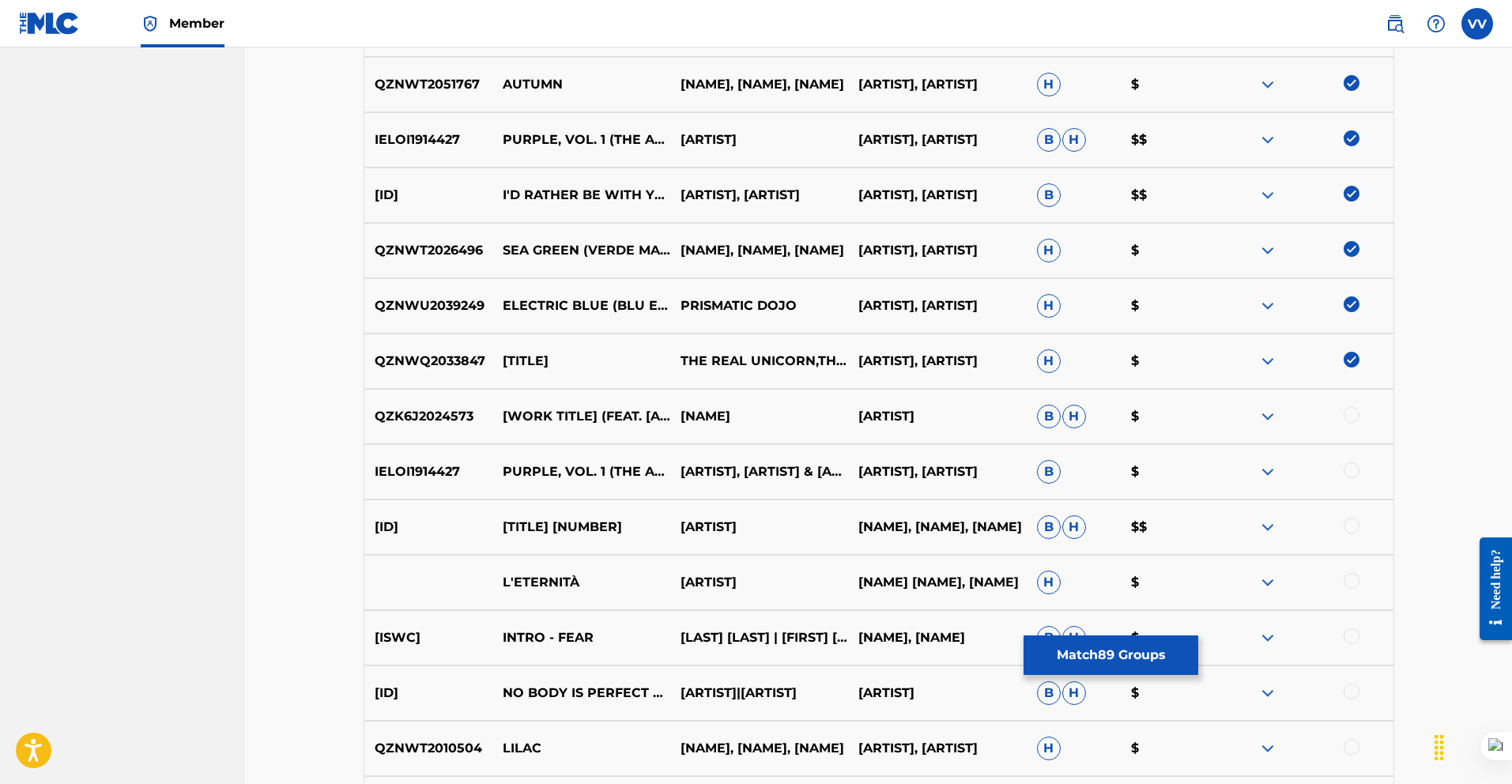 click at bounding box center [1352, 415] 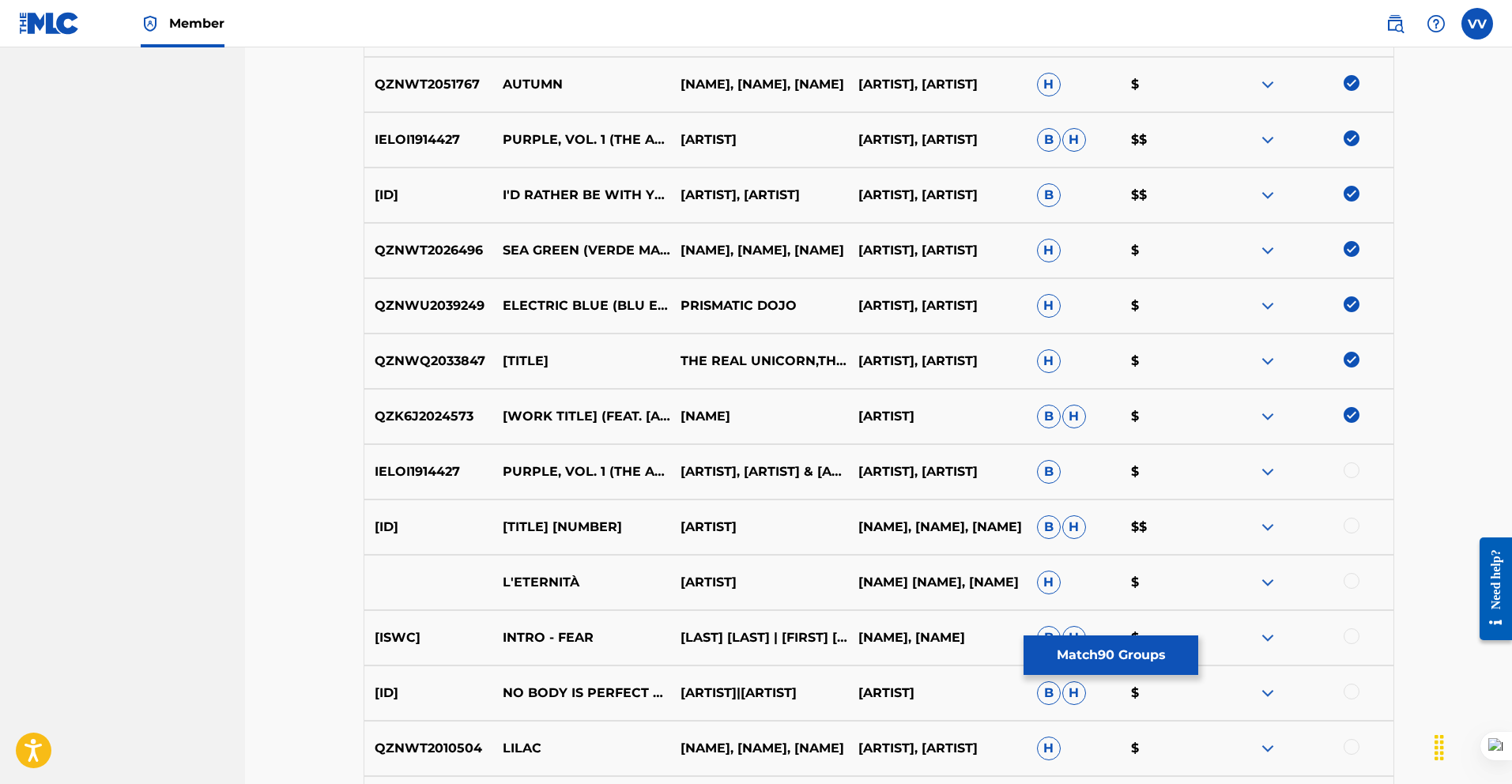 click at bounding box center (1352, 470) 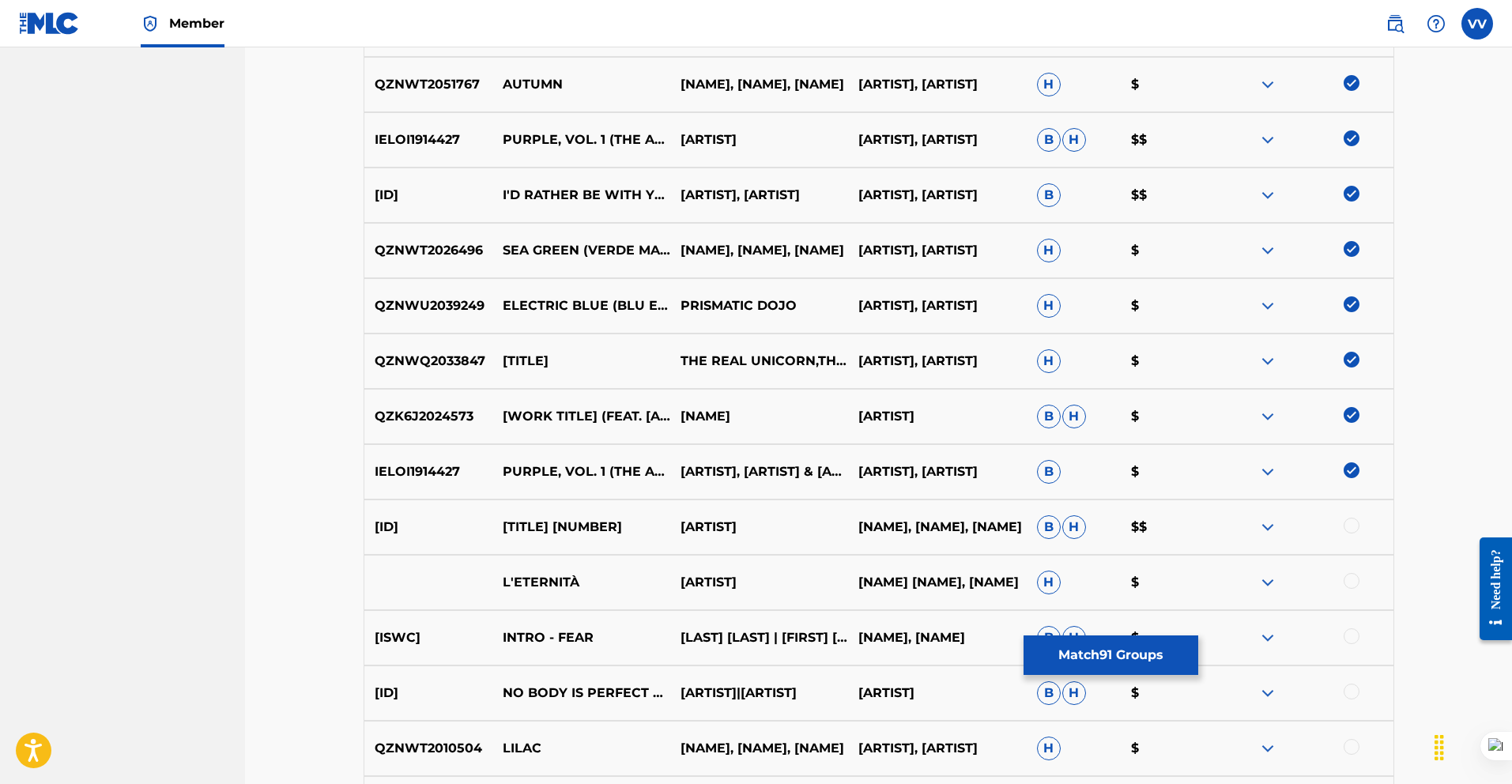 click at bounding box center (1352, 526) 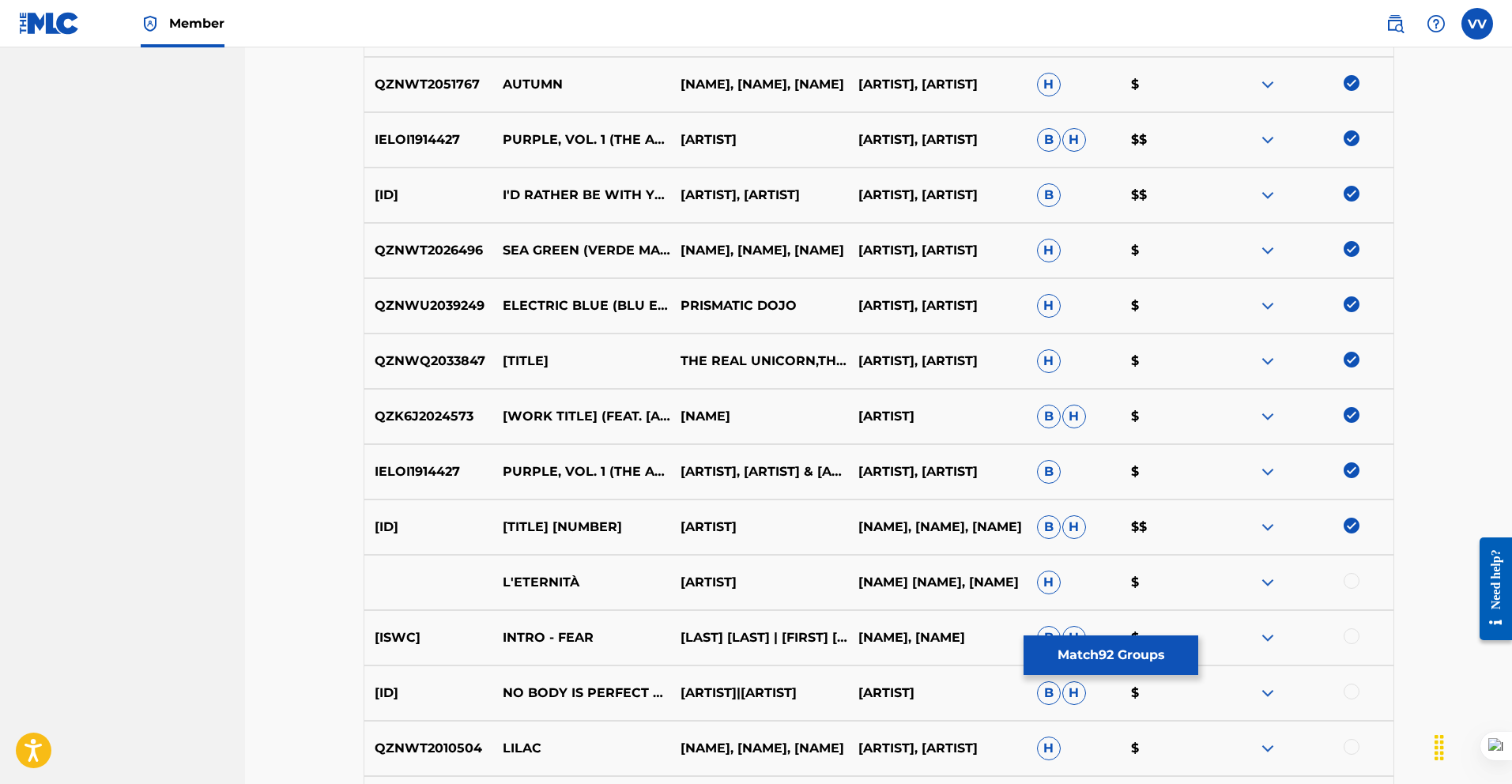 click at bounding box center (1352, 581) 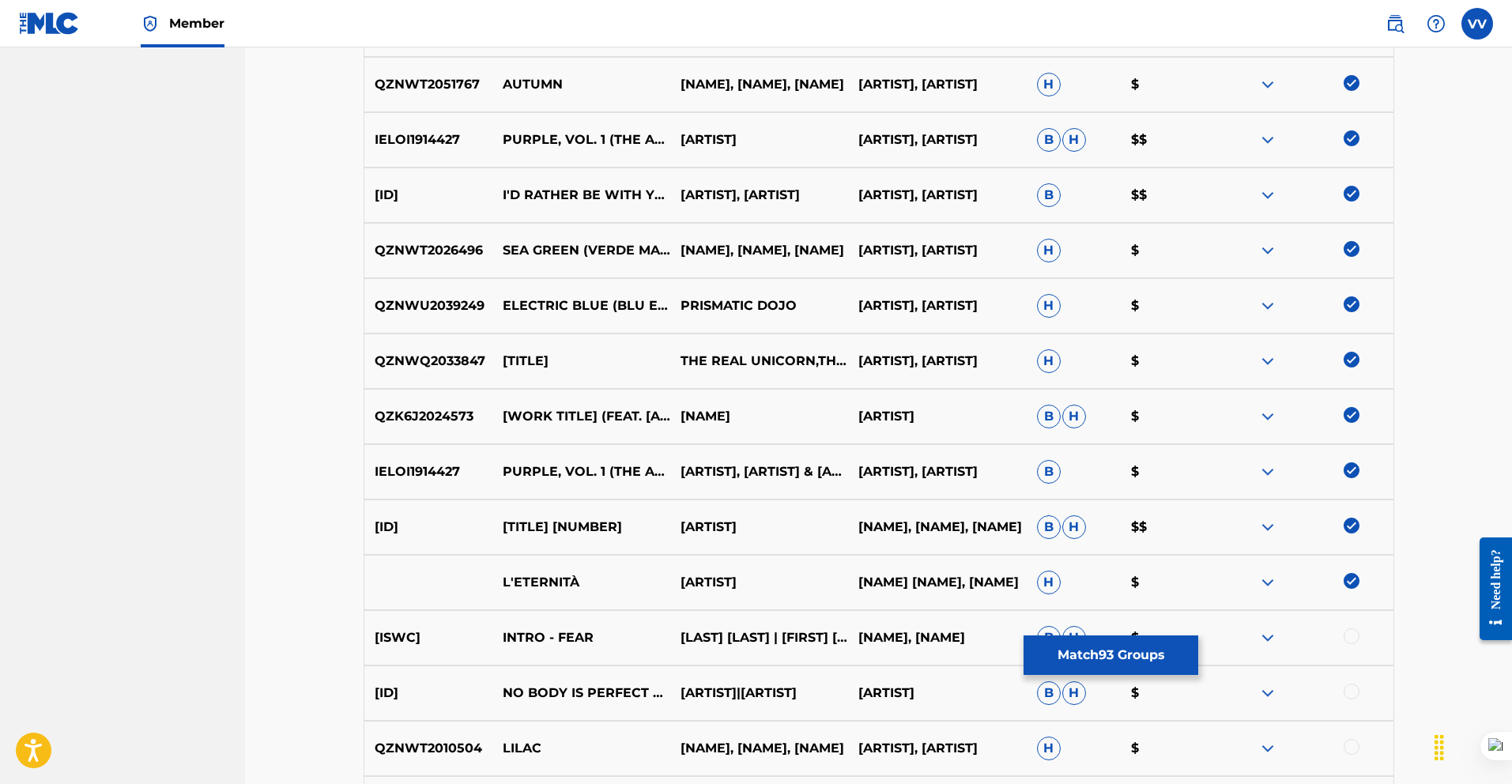 click at bounding box center [1352, 636] 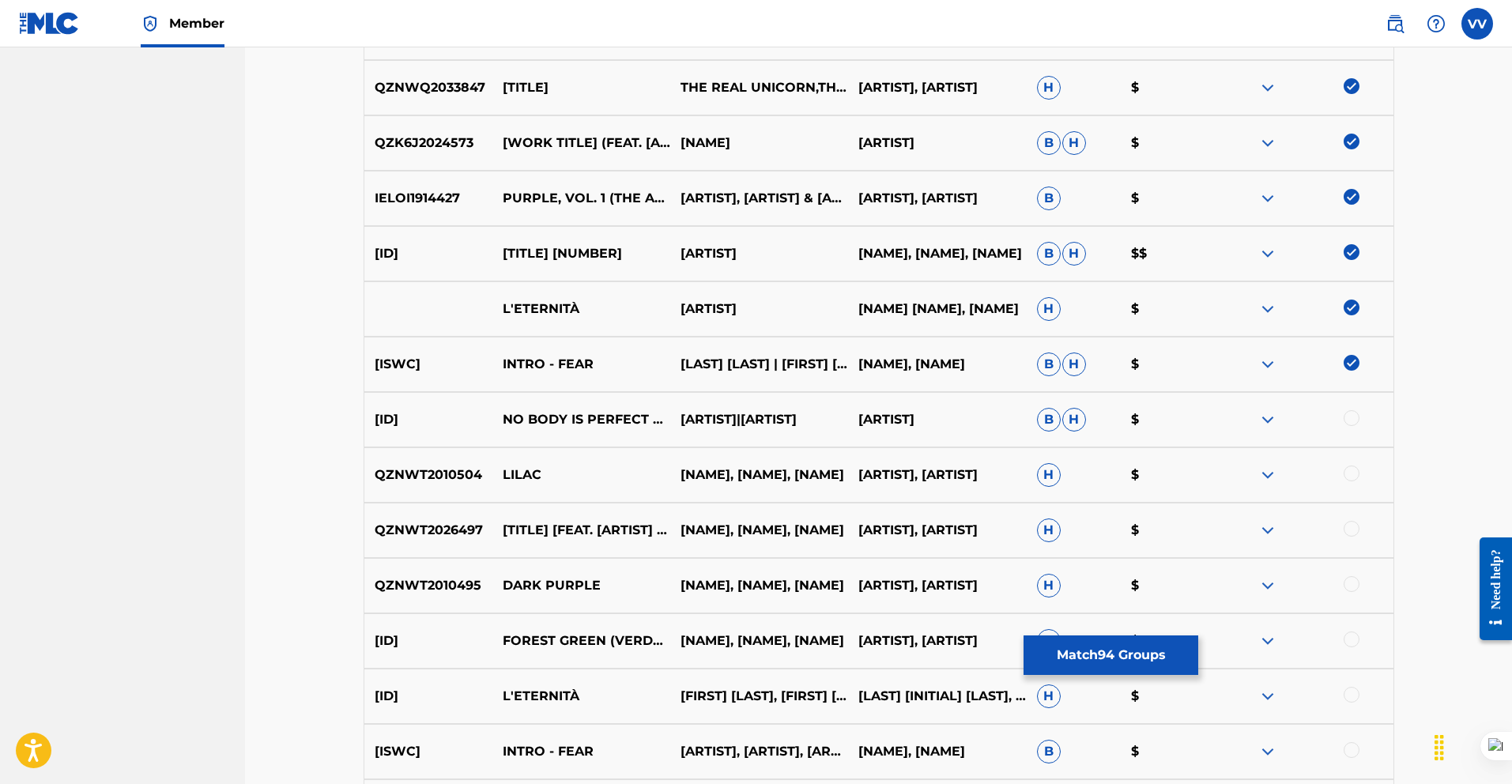 scroll, scrollTop: 5399, scrollLeft: 0, axis: vertical 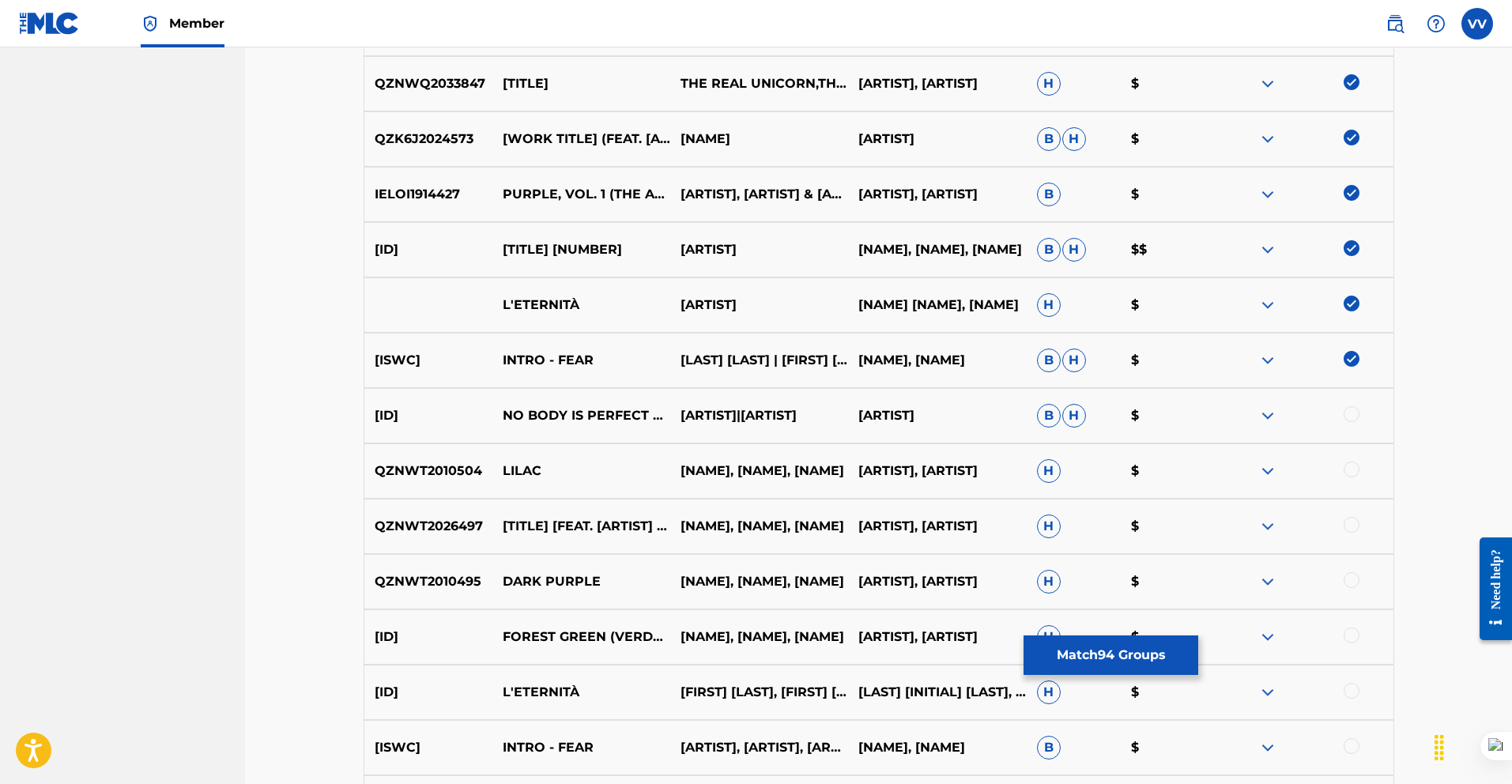 click at bounding box center [1352, 414] 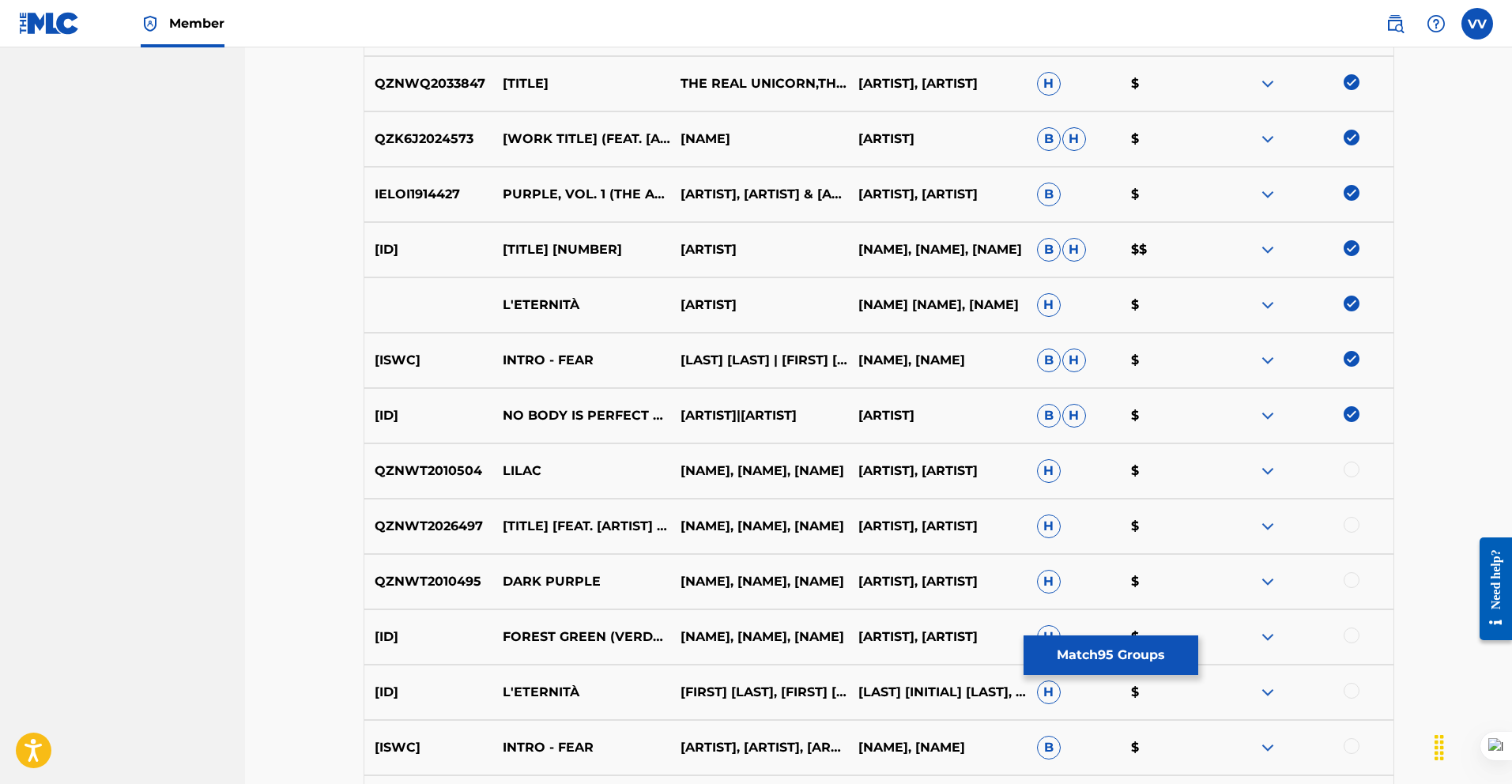 click at bounding box center (1352, 469) 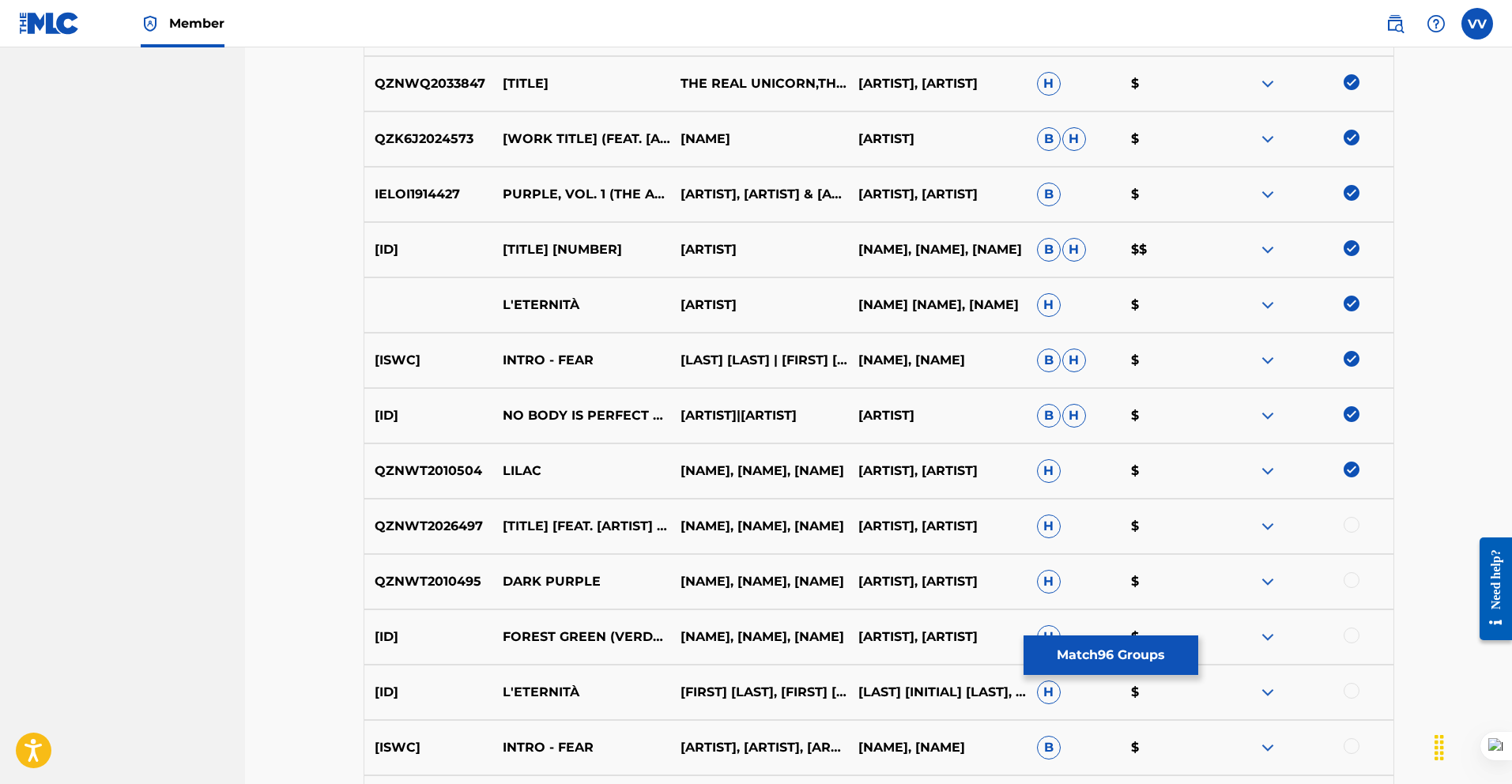 click at bounding box center [1352, 525] 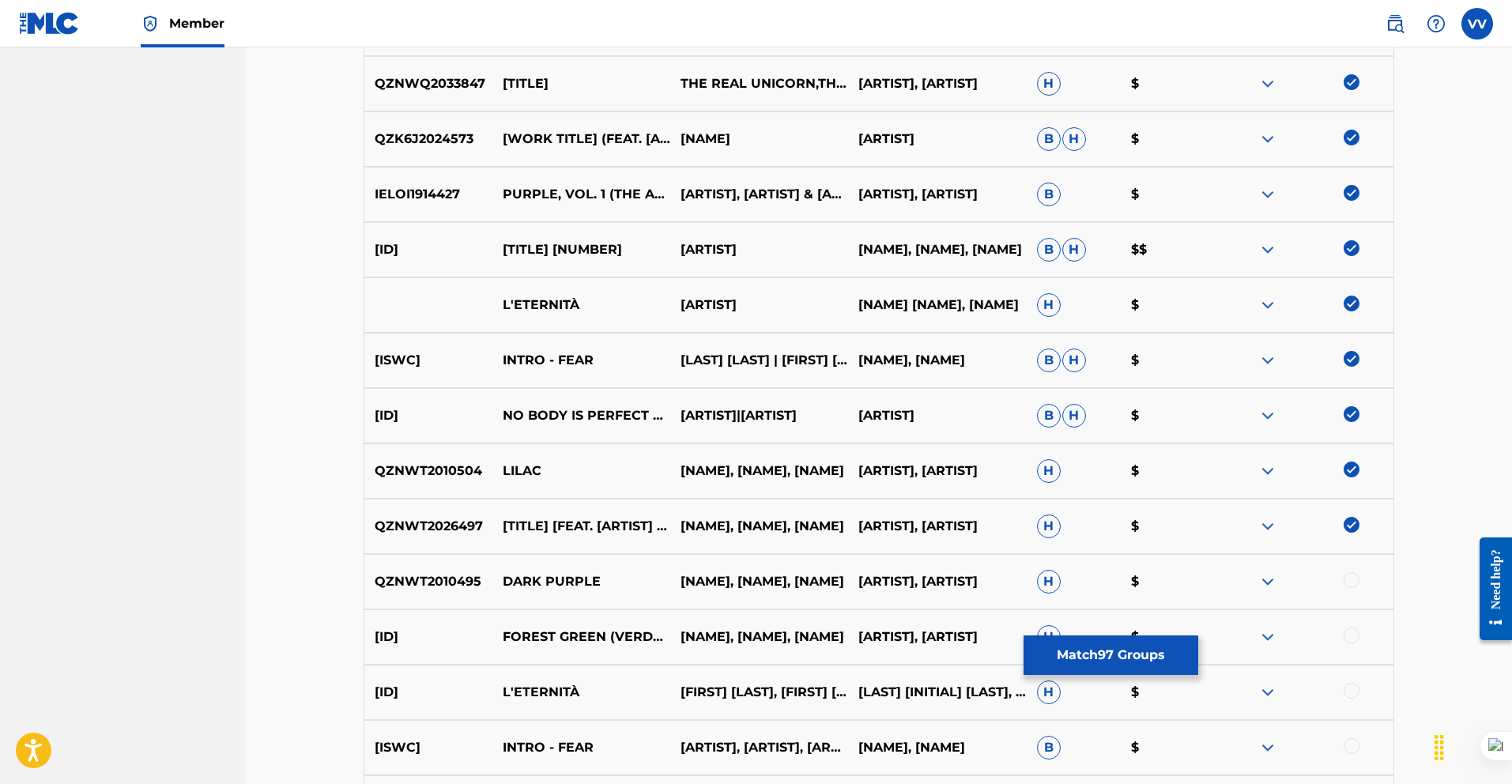 click at bounding box center (1352, 580) 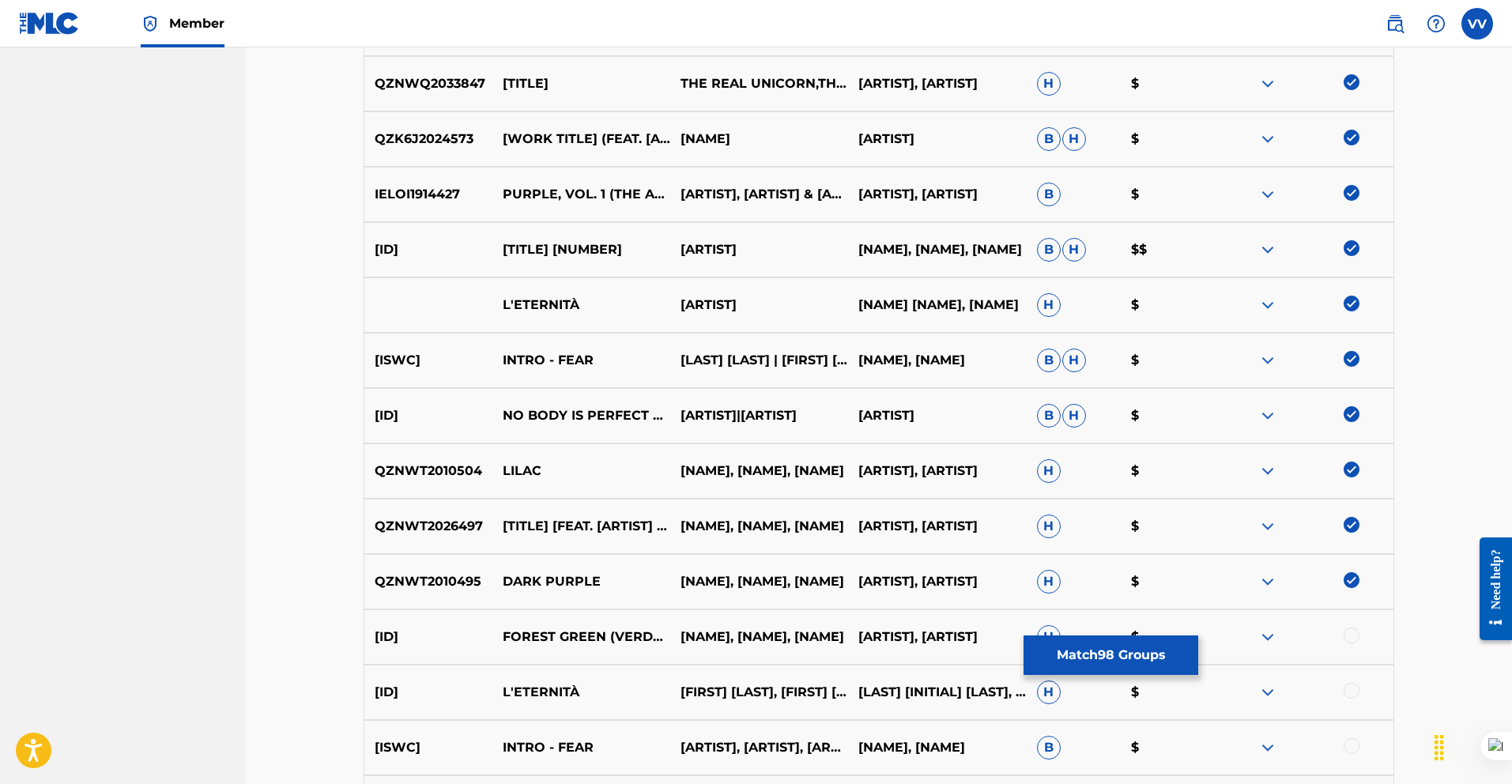 click at bounding box center (1352, 635) 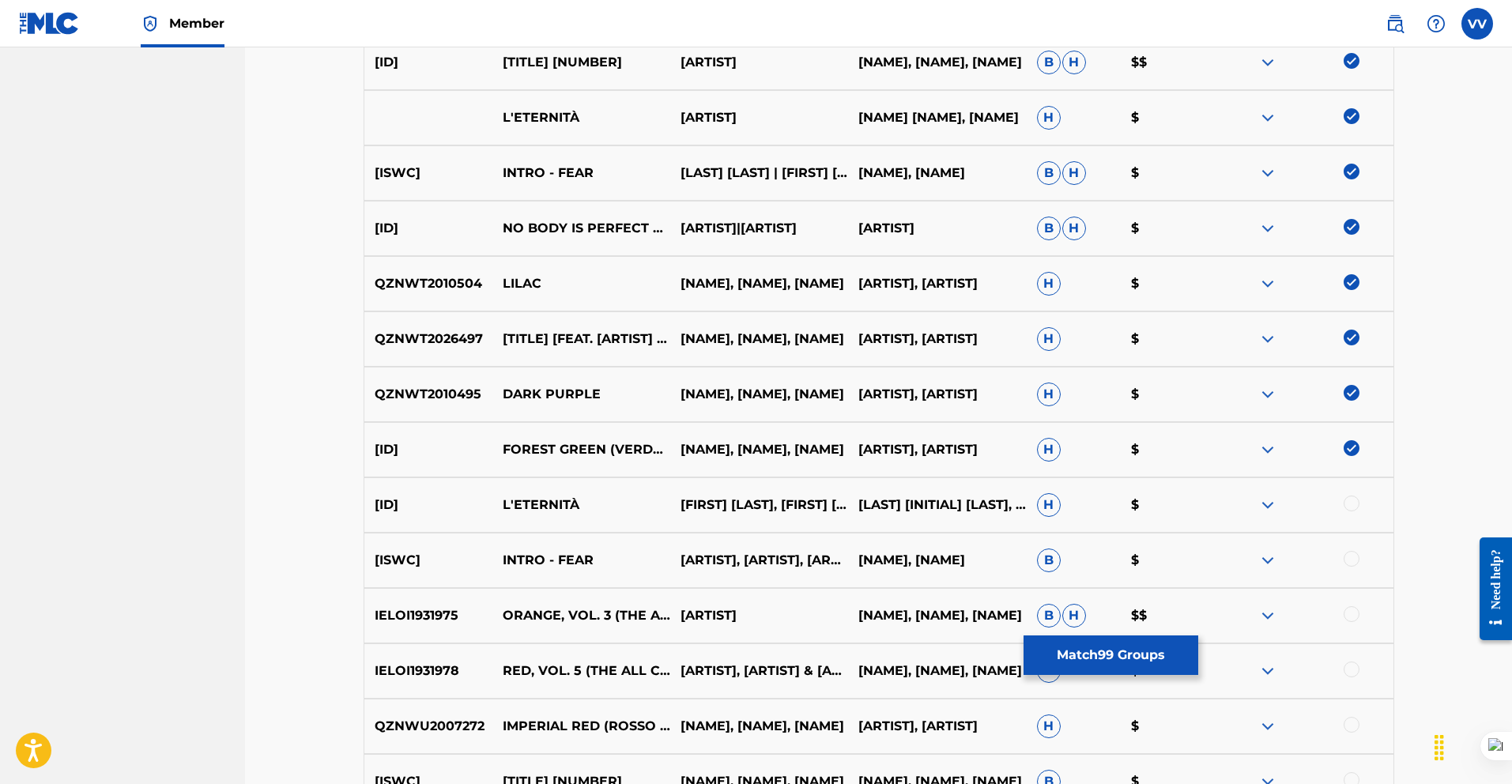 scroll, scrollTop: 5587, scrollLeft: 0, axis: vertical 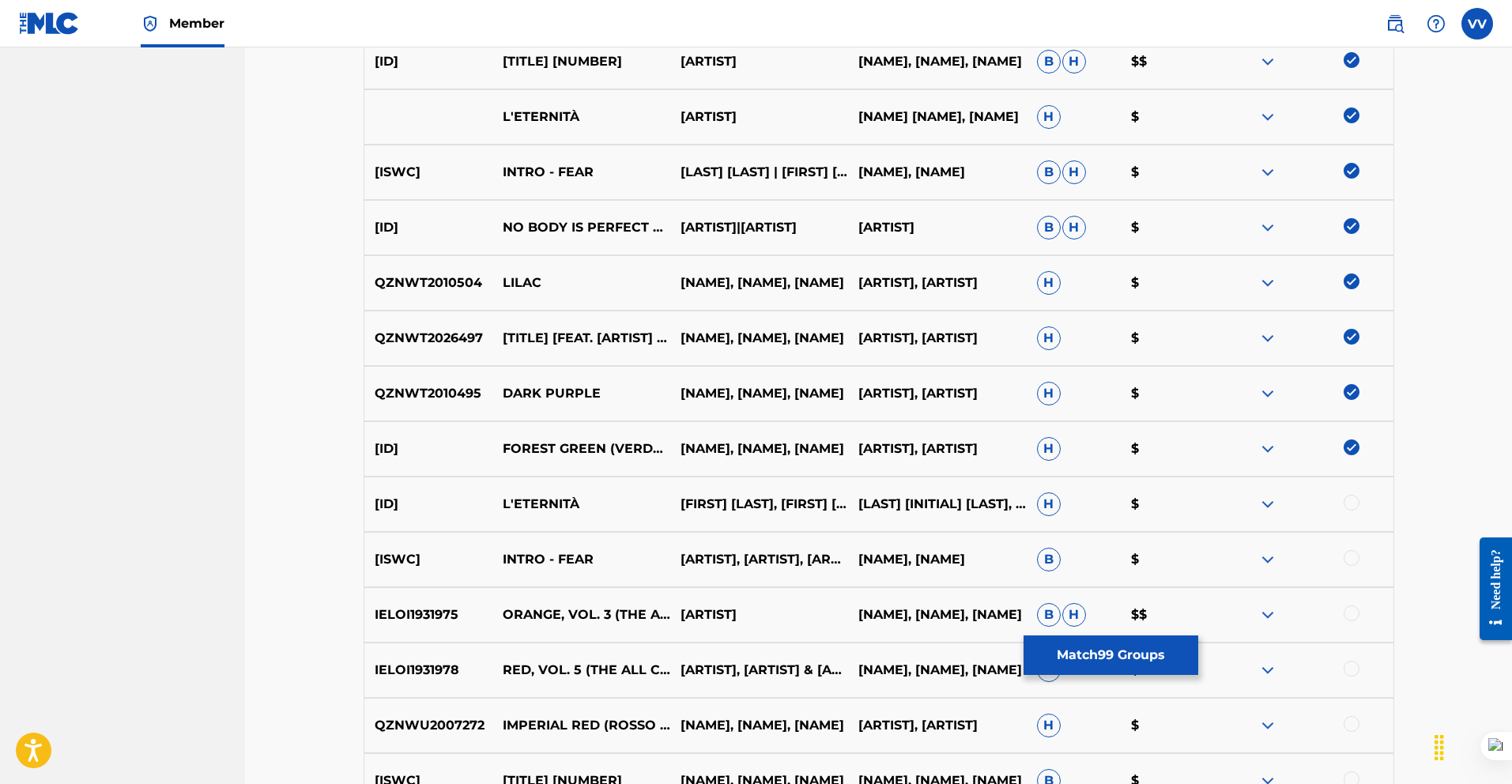 click at bounding box center (1352, 503) 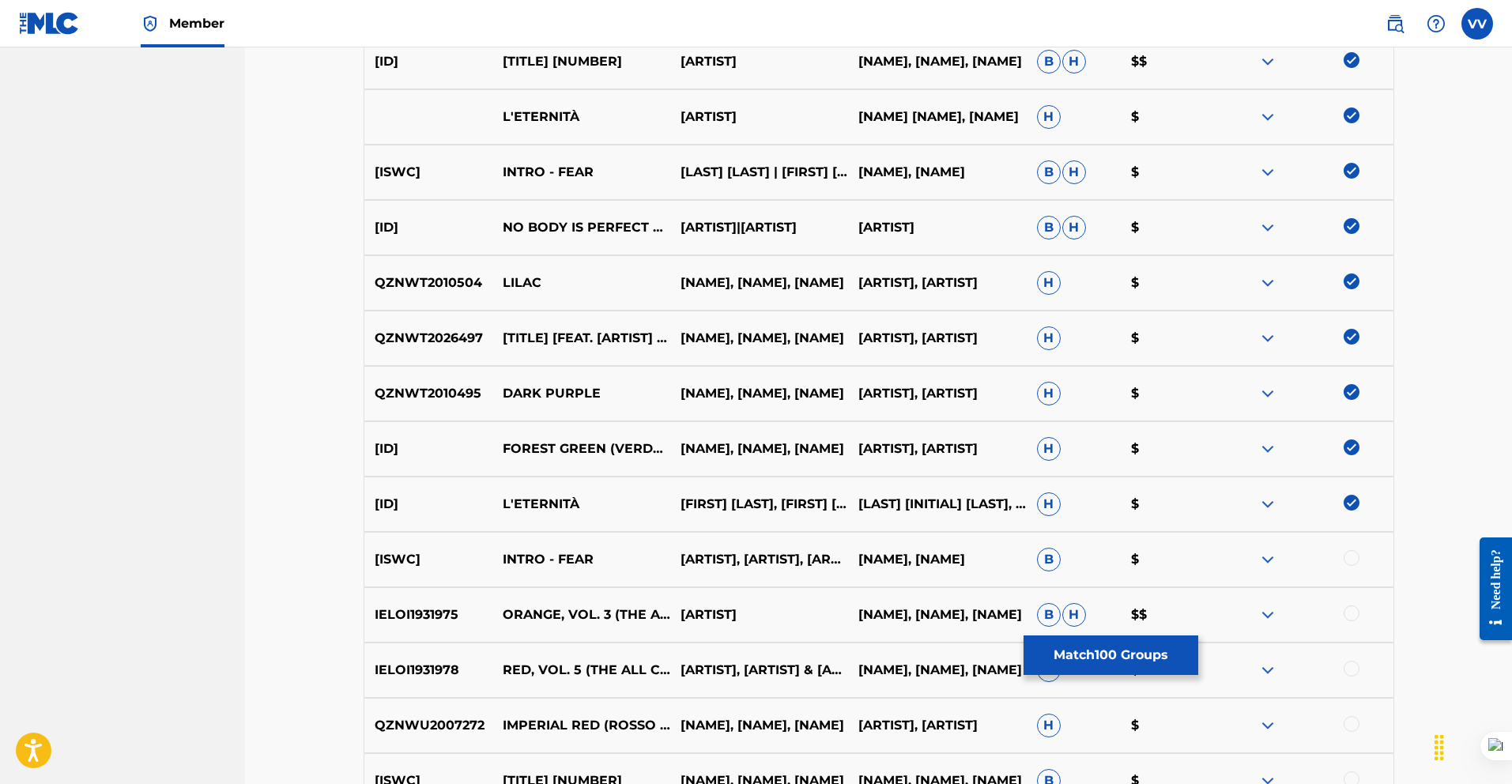 click at bounding box center [1303, 560] 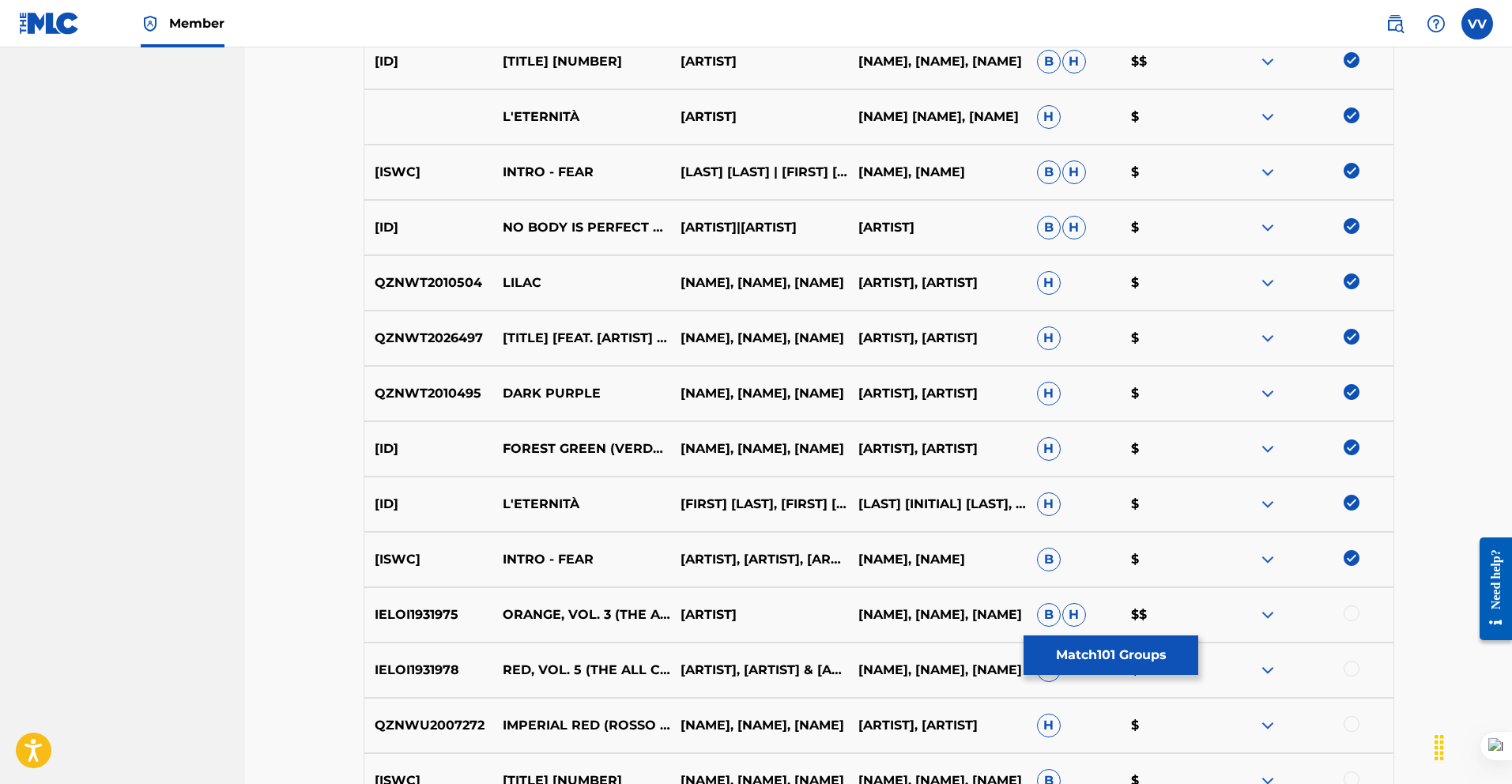 click at bounding box center (1352, 613) 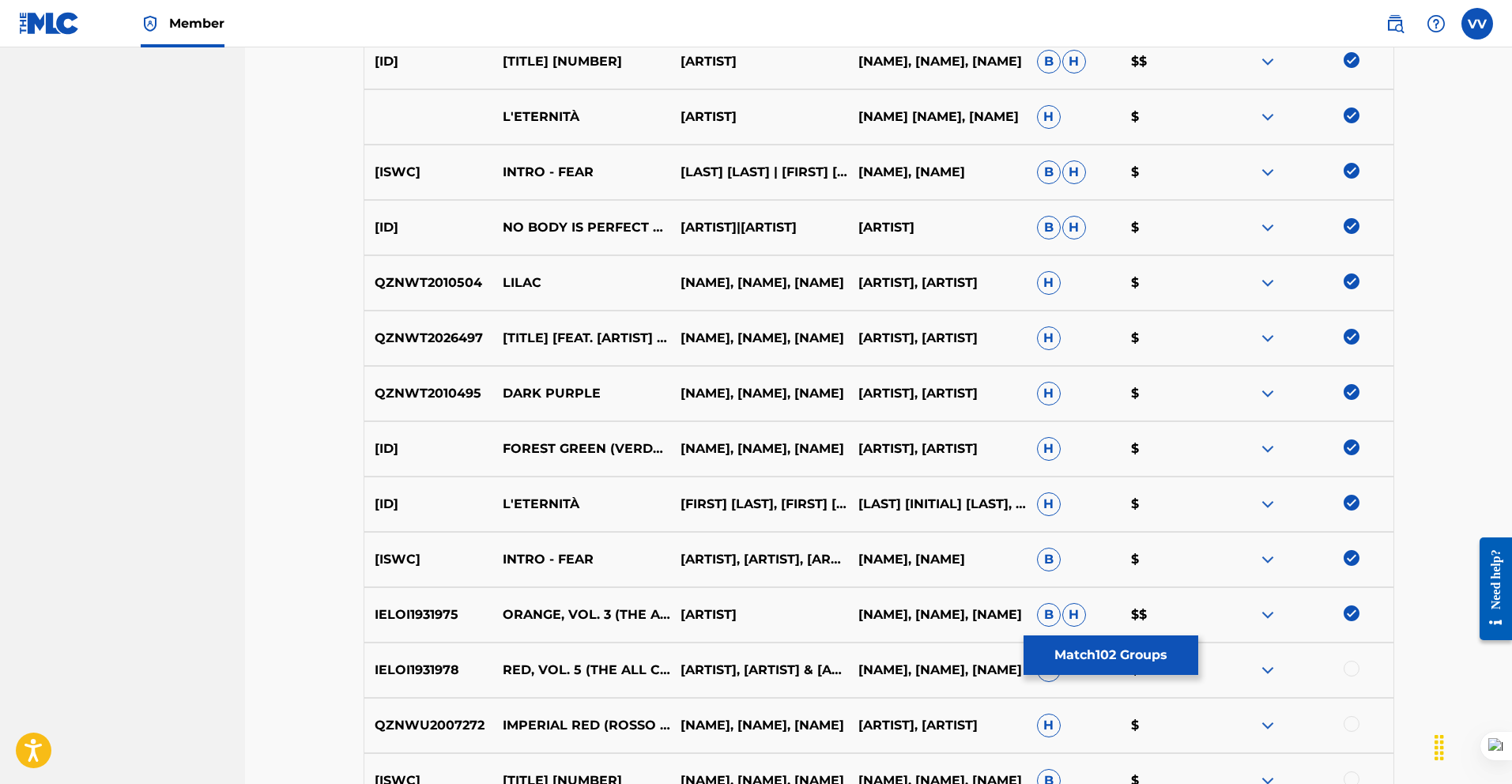 click at bounding box center [1352, 669] 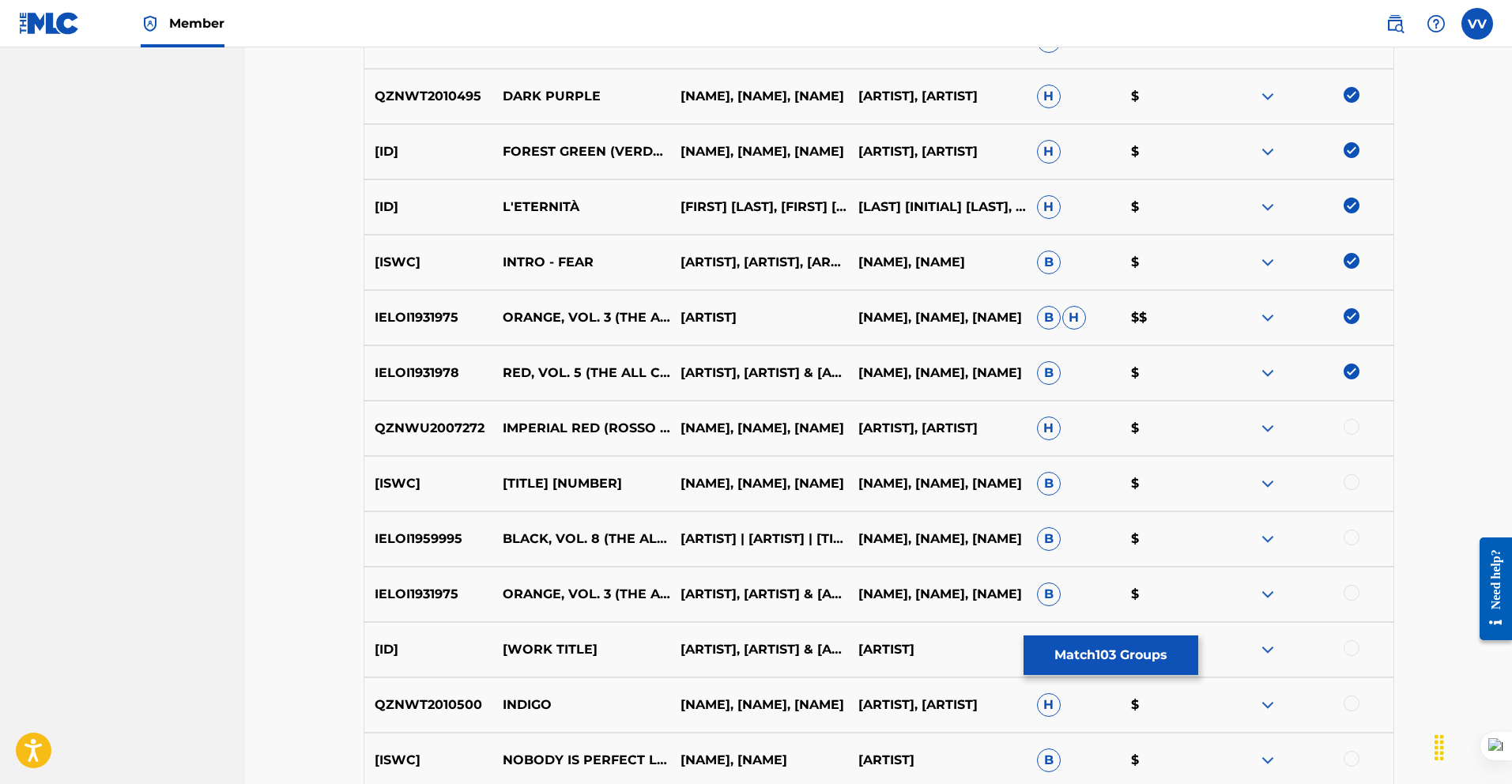 scroll, scrollTop: 5893, scrollLeft: 0, axis: vertical 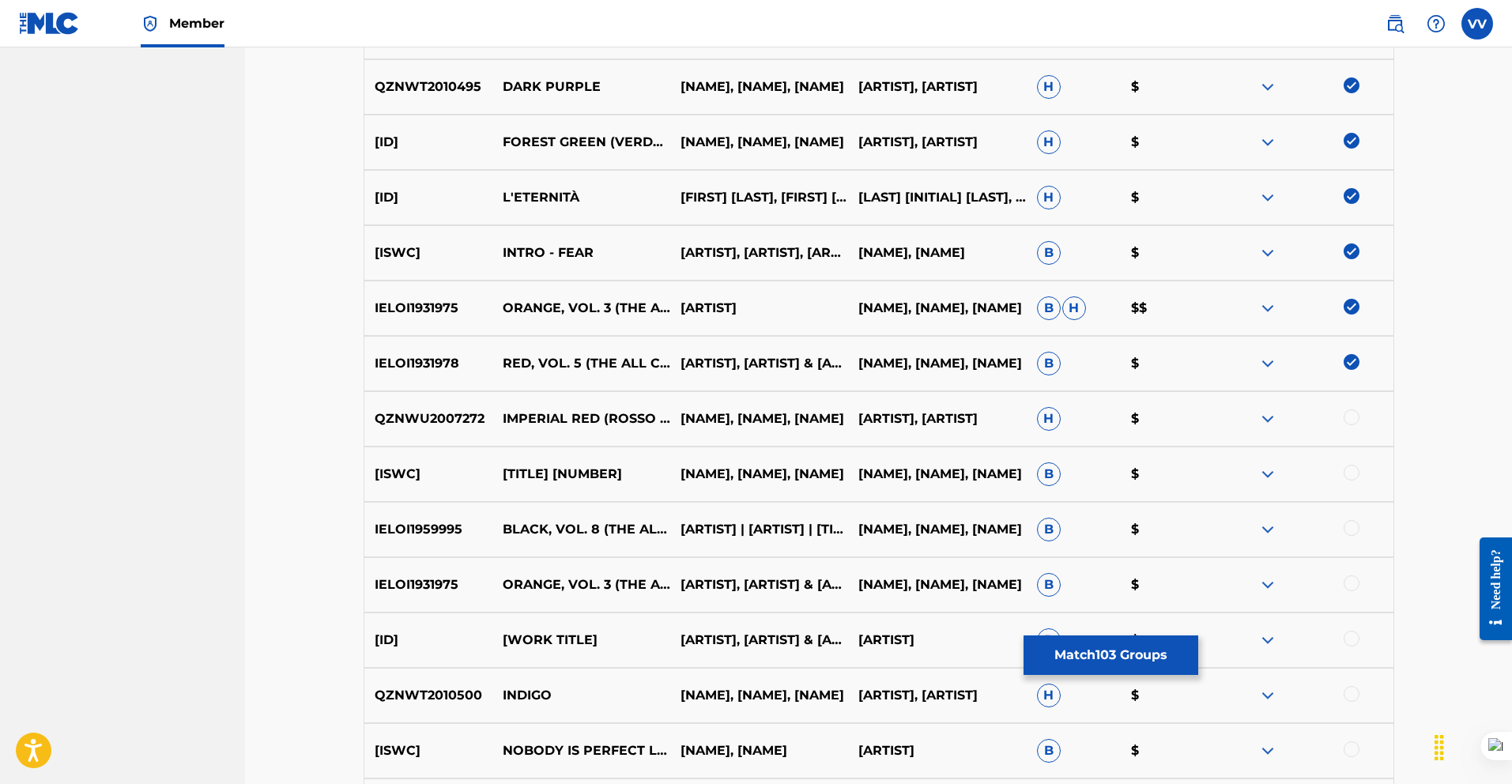 click at bounding box center (1352, 417) 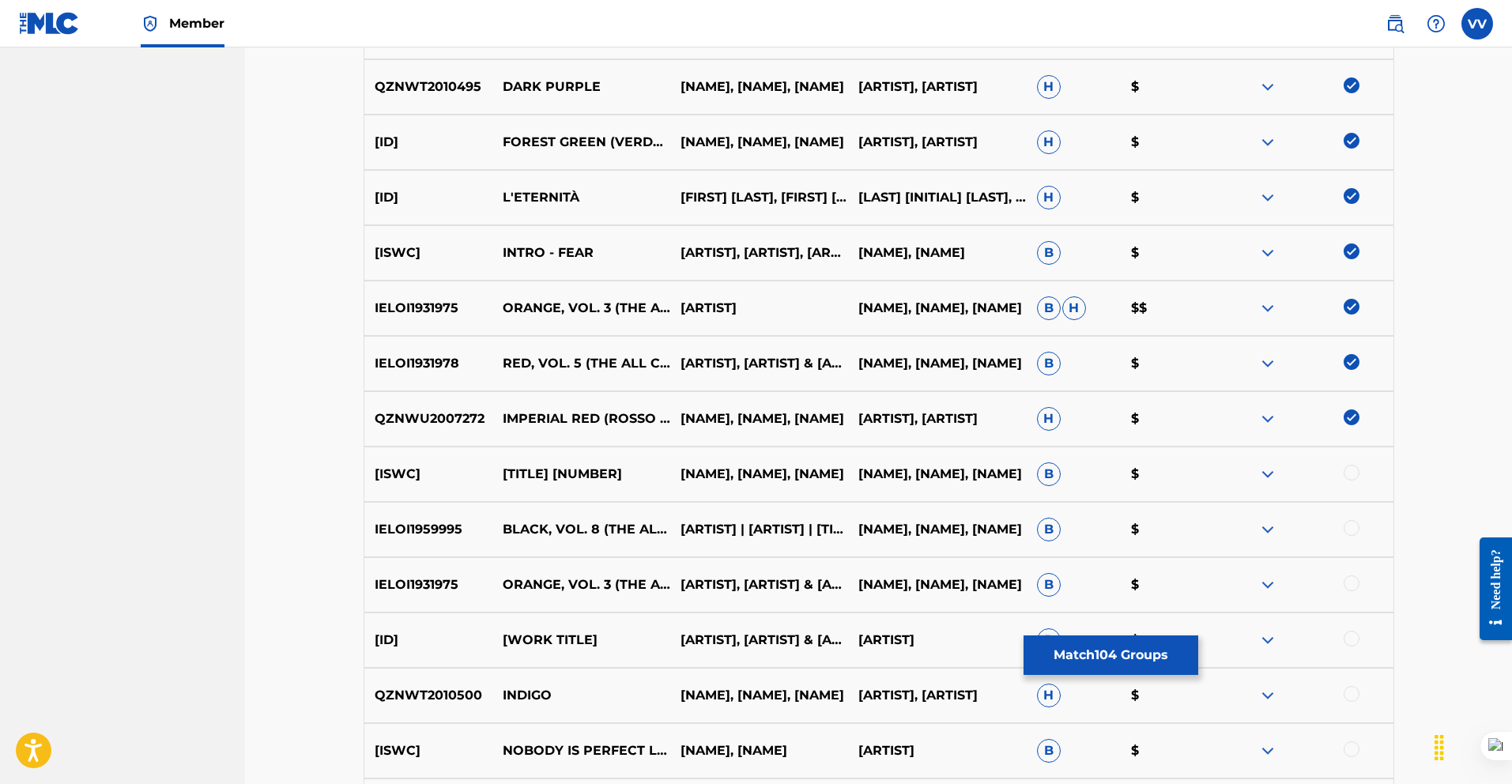 click at bounding box center [1352, 473] 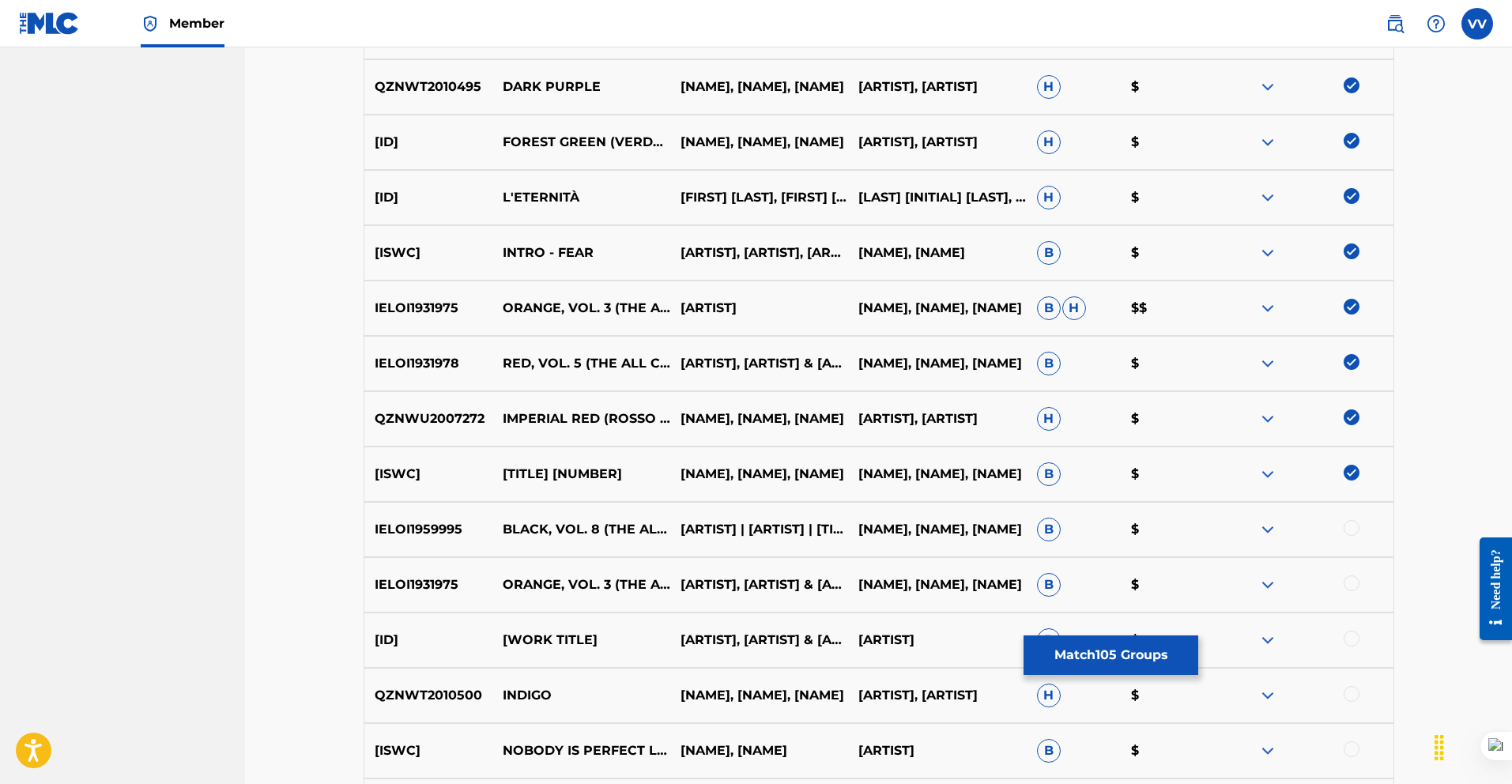 click at bounding box center (1352, 528) 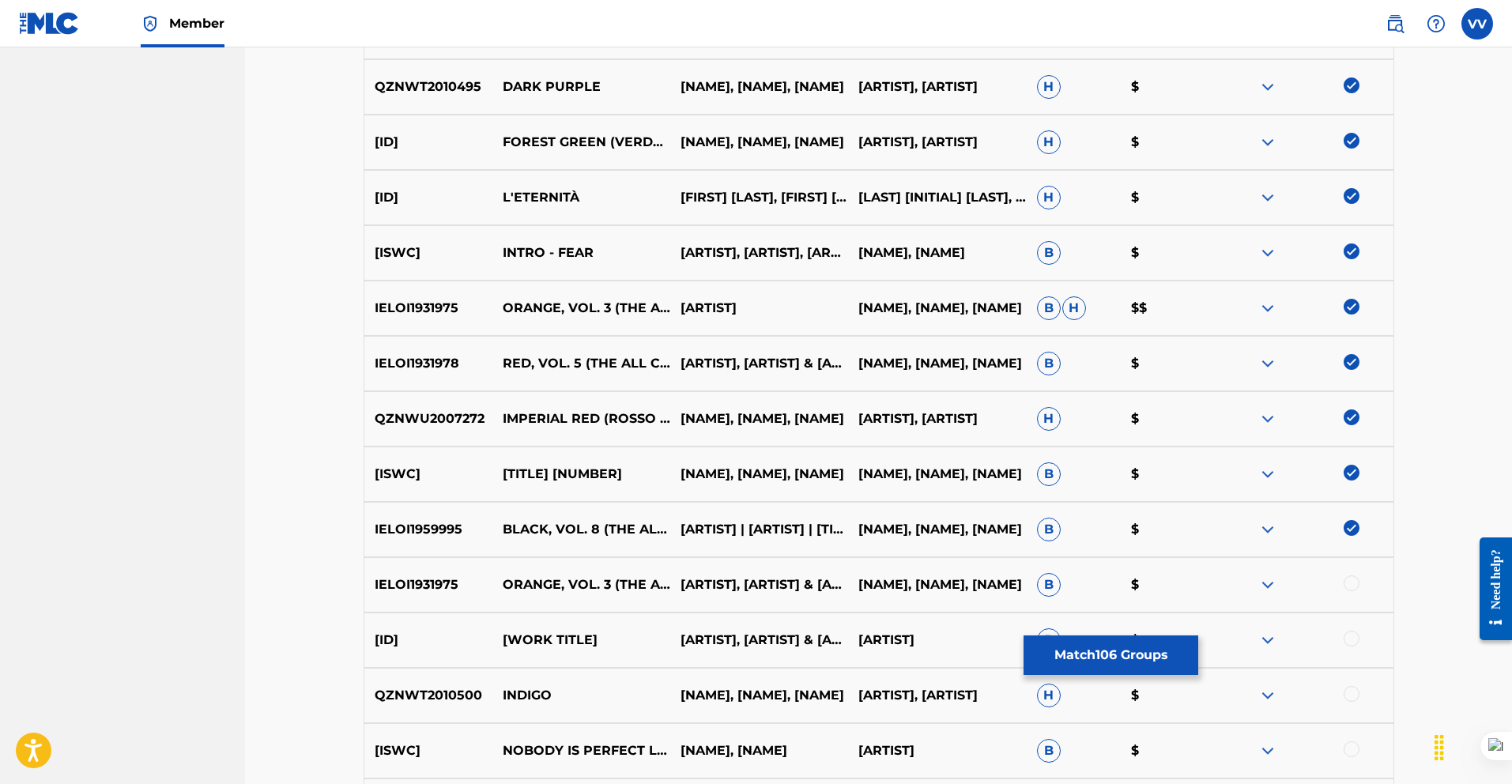 click on "IELOI1931975 ORANGE, VOL. 3 (THE ALL COLORS ALBUM THEORY) [417 HZ] VERONICA VITALE,PATRICK J HAMILTON & PRISMATIC DOJO PATRICK J HAMILTON, PRISMATIC DOJO, VERONICA VITALE B $" at bounding box center [879, 585] 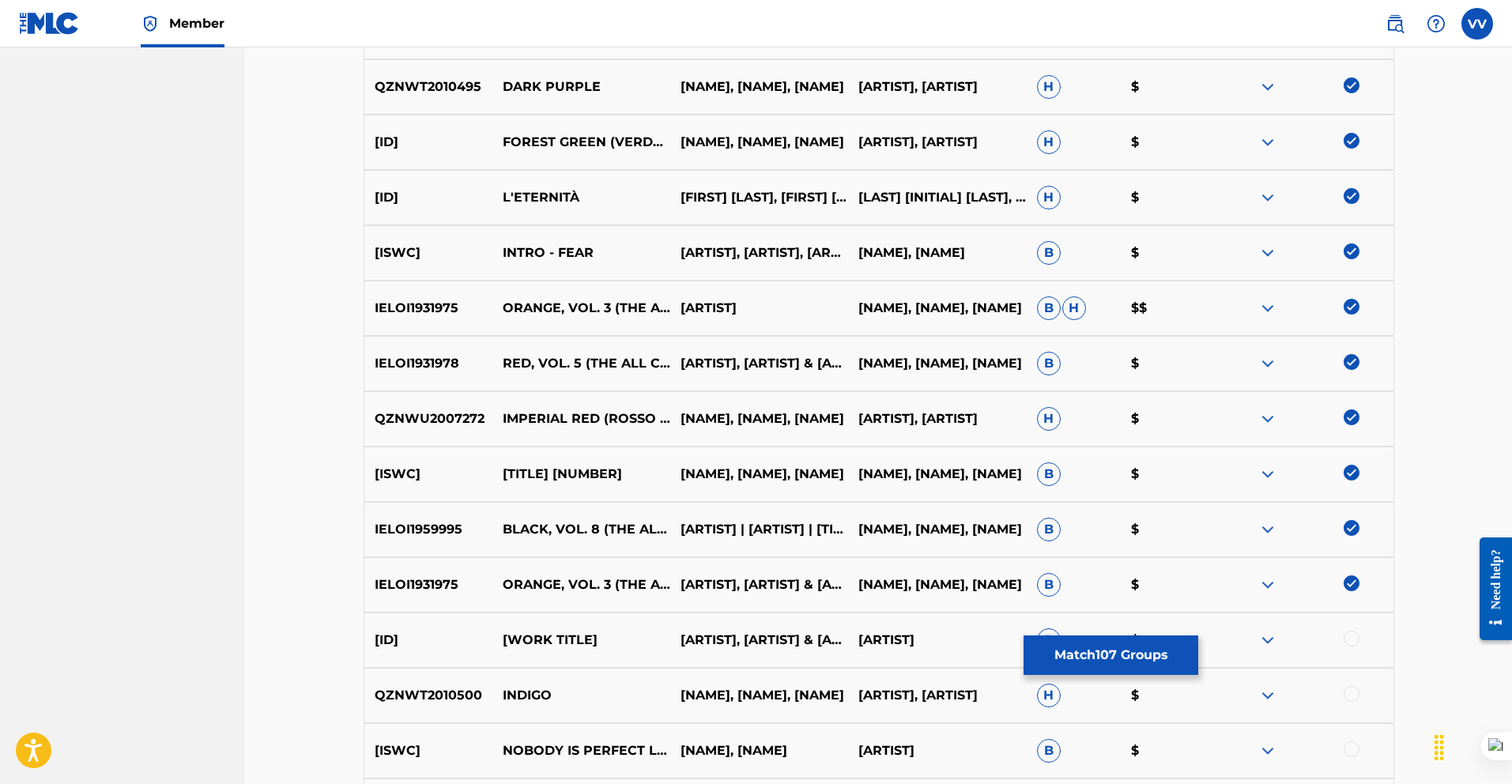 click at bounding box center (1352, 639) 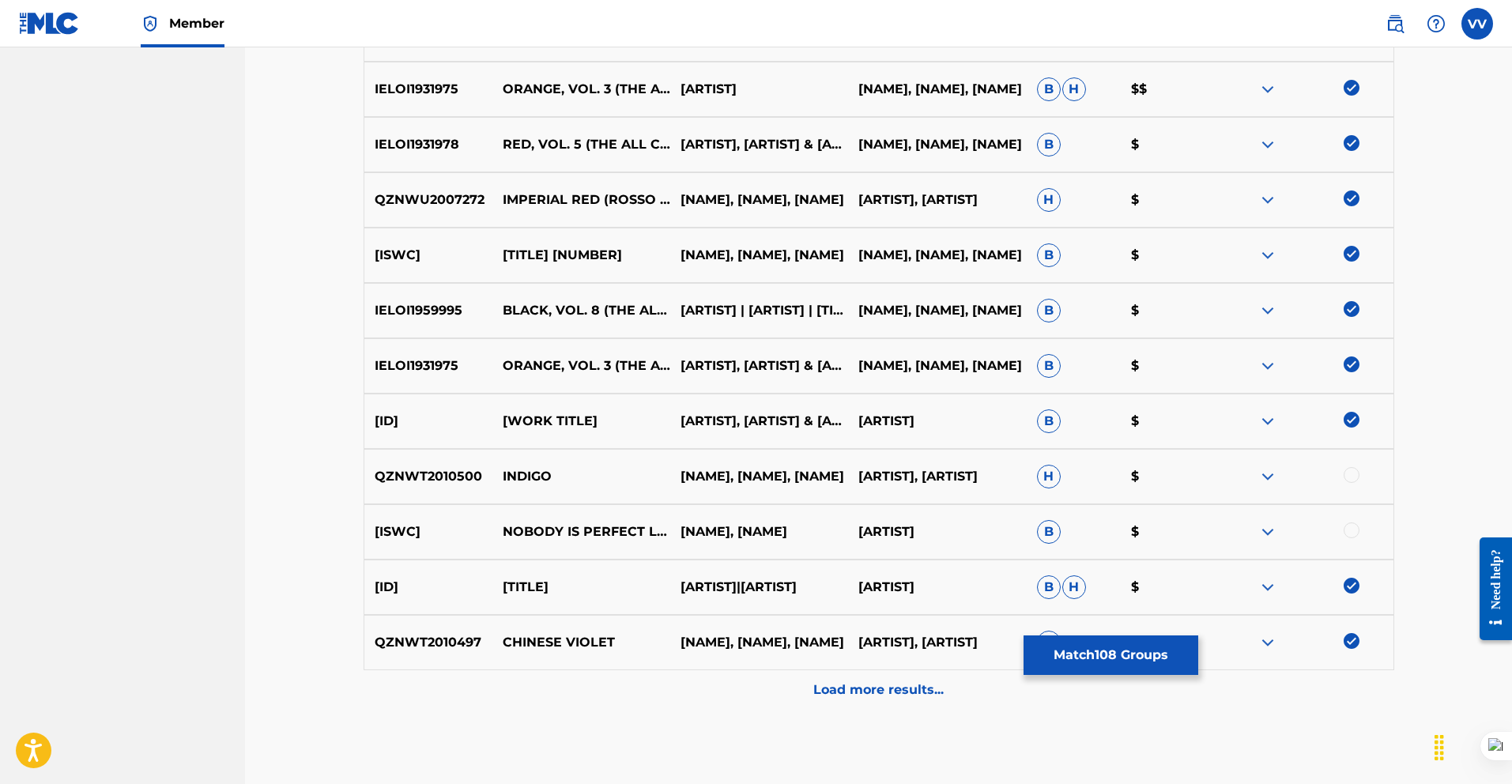scroll, scrollTop: 6114, scrollLeft: 0, axis: vertical 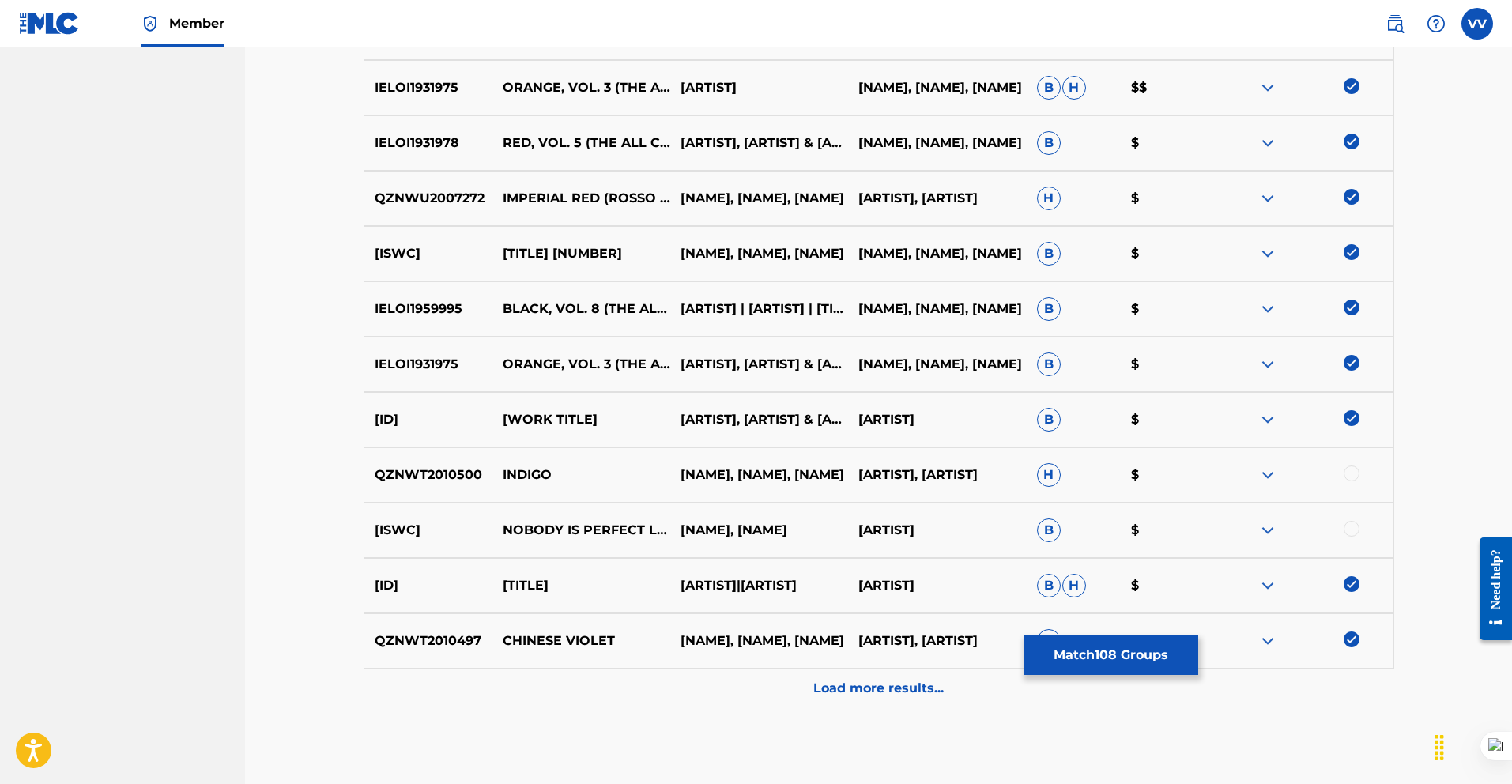 click at bounding box center [1352, 473] 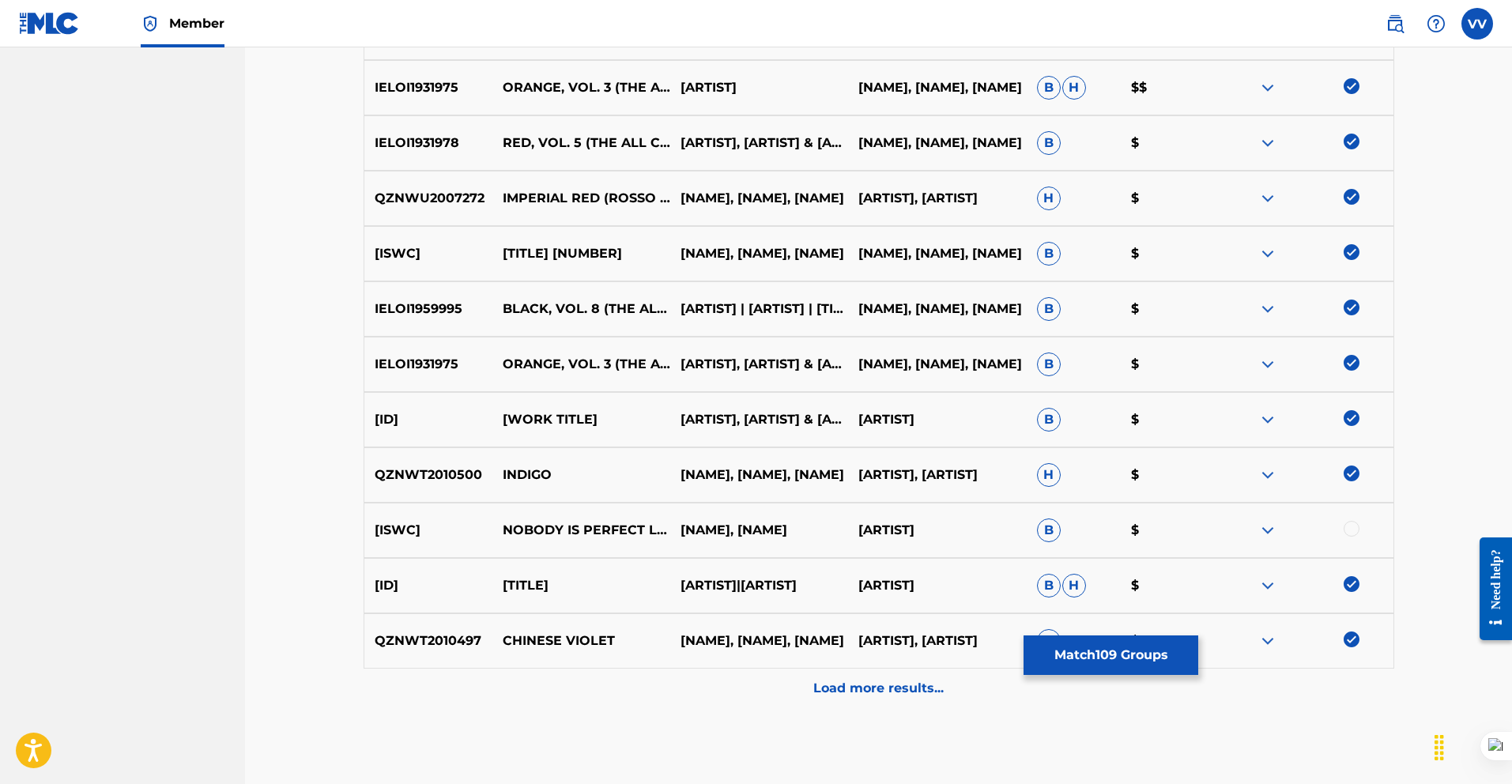 click at bounding box center [1352, 529] 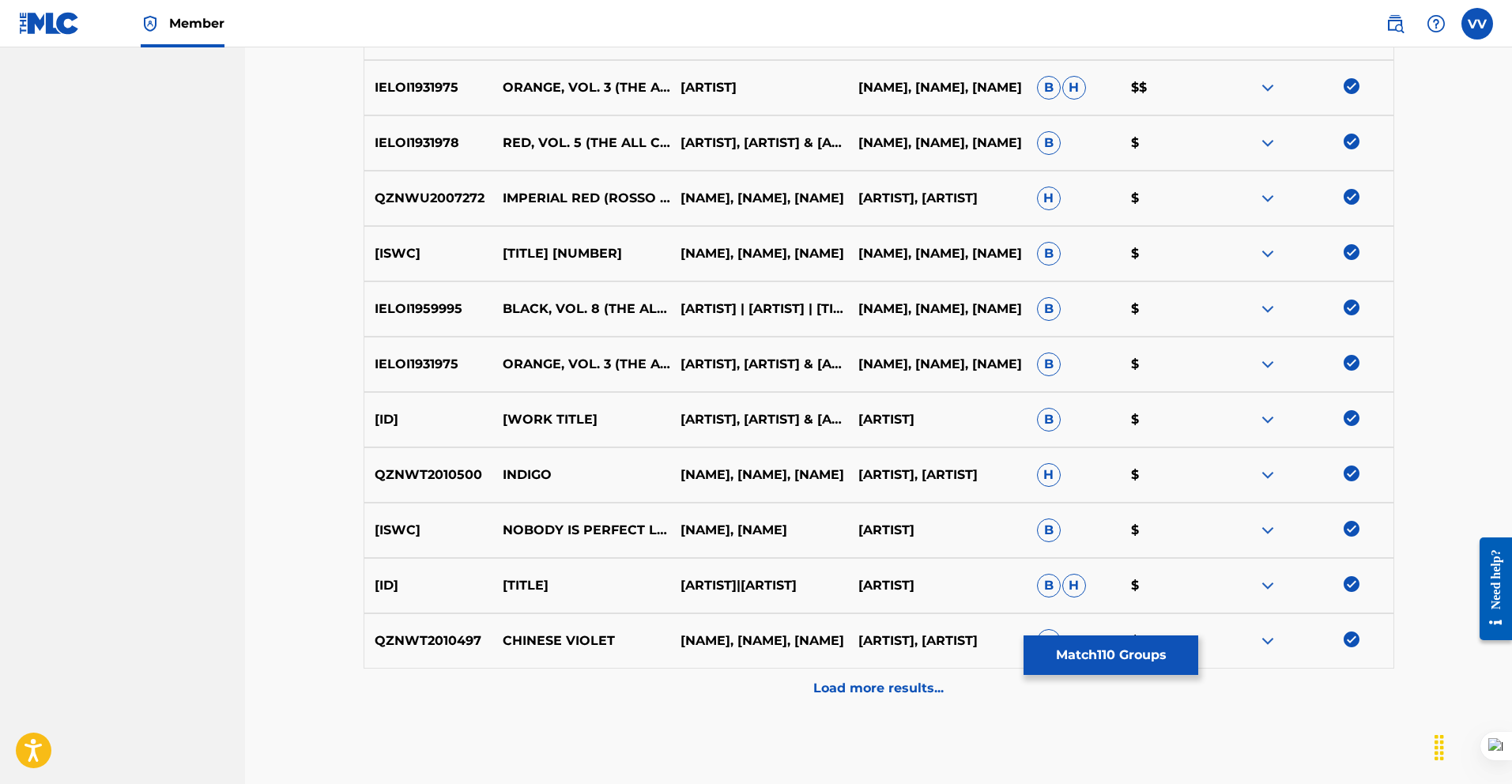 click on "Load more results..." at bounding box center [878, 688] 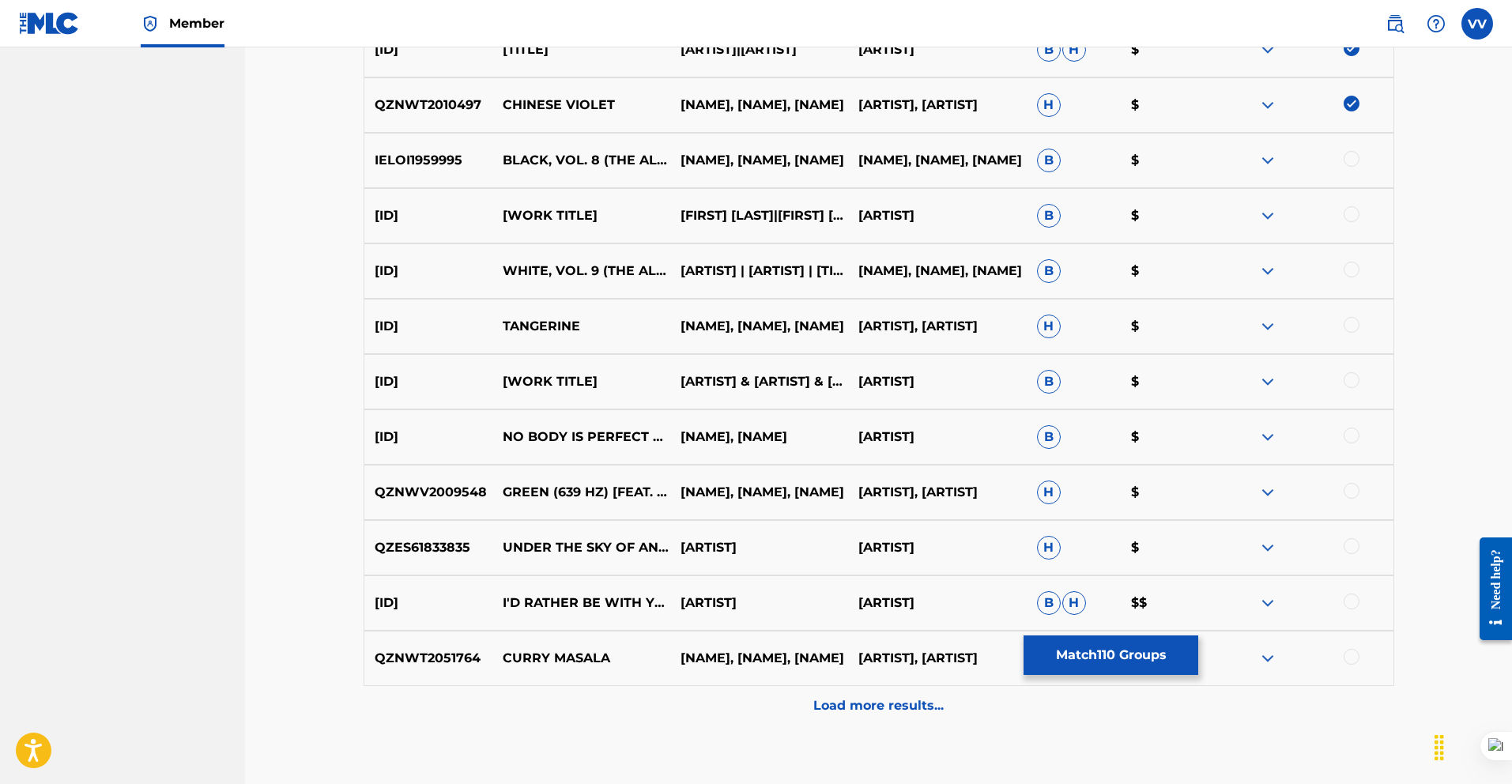 scroll, scrollTop: 6746, scrollLeft: 0, axis: vertical 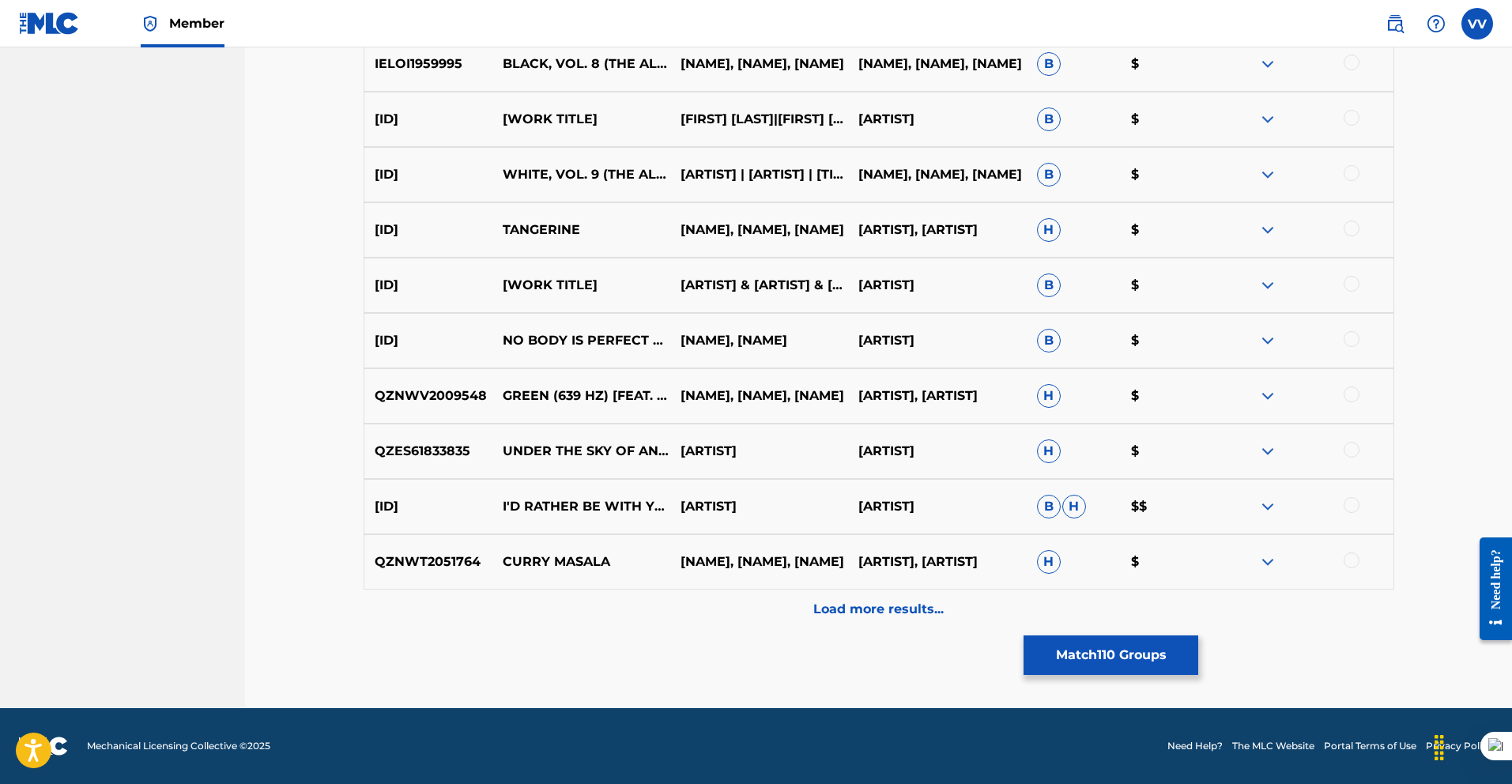 click at bounding box center (1352, 560) 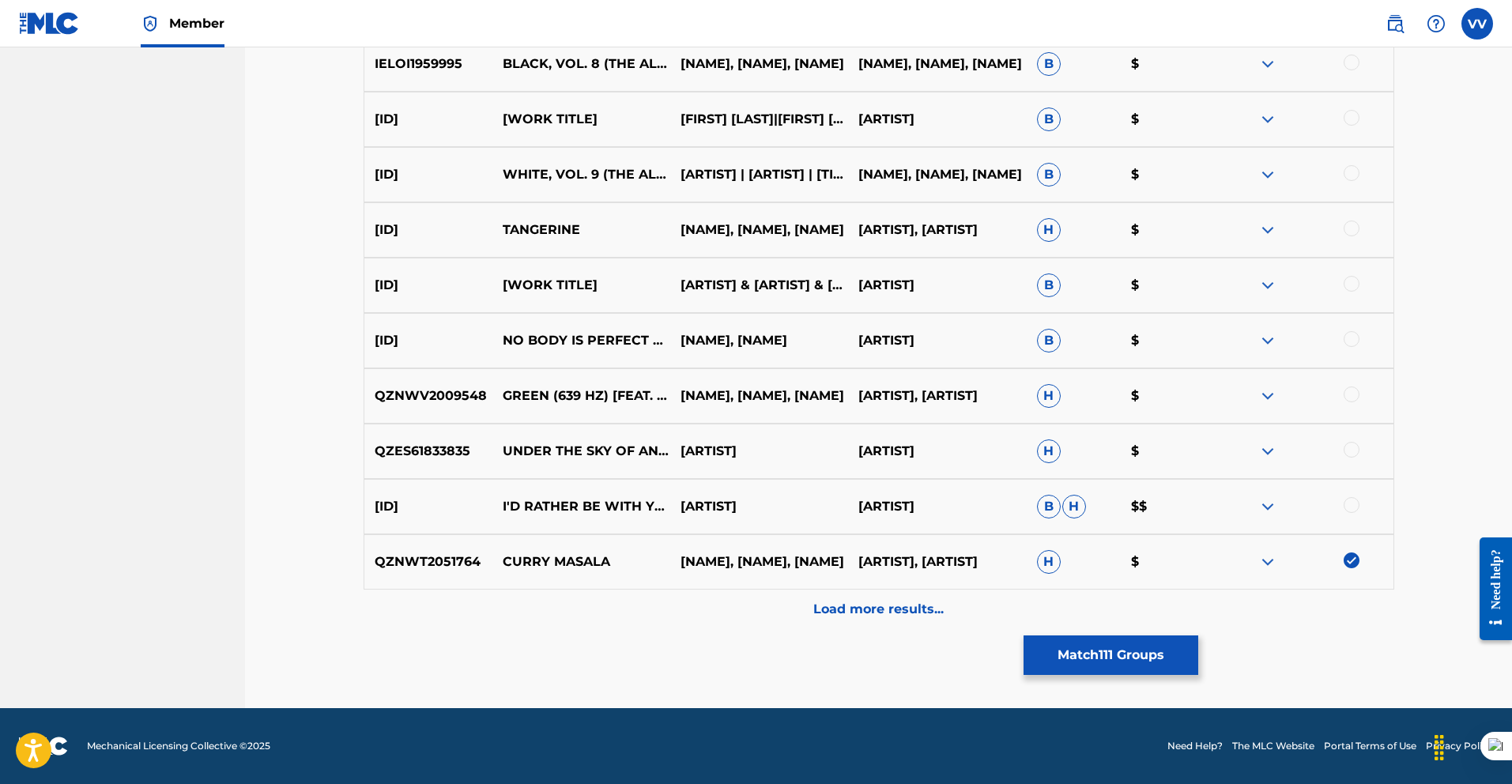 click at bounding box center [1352, 505] 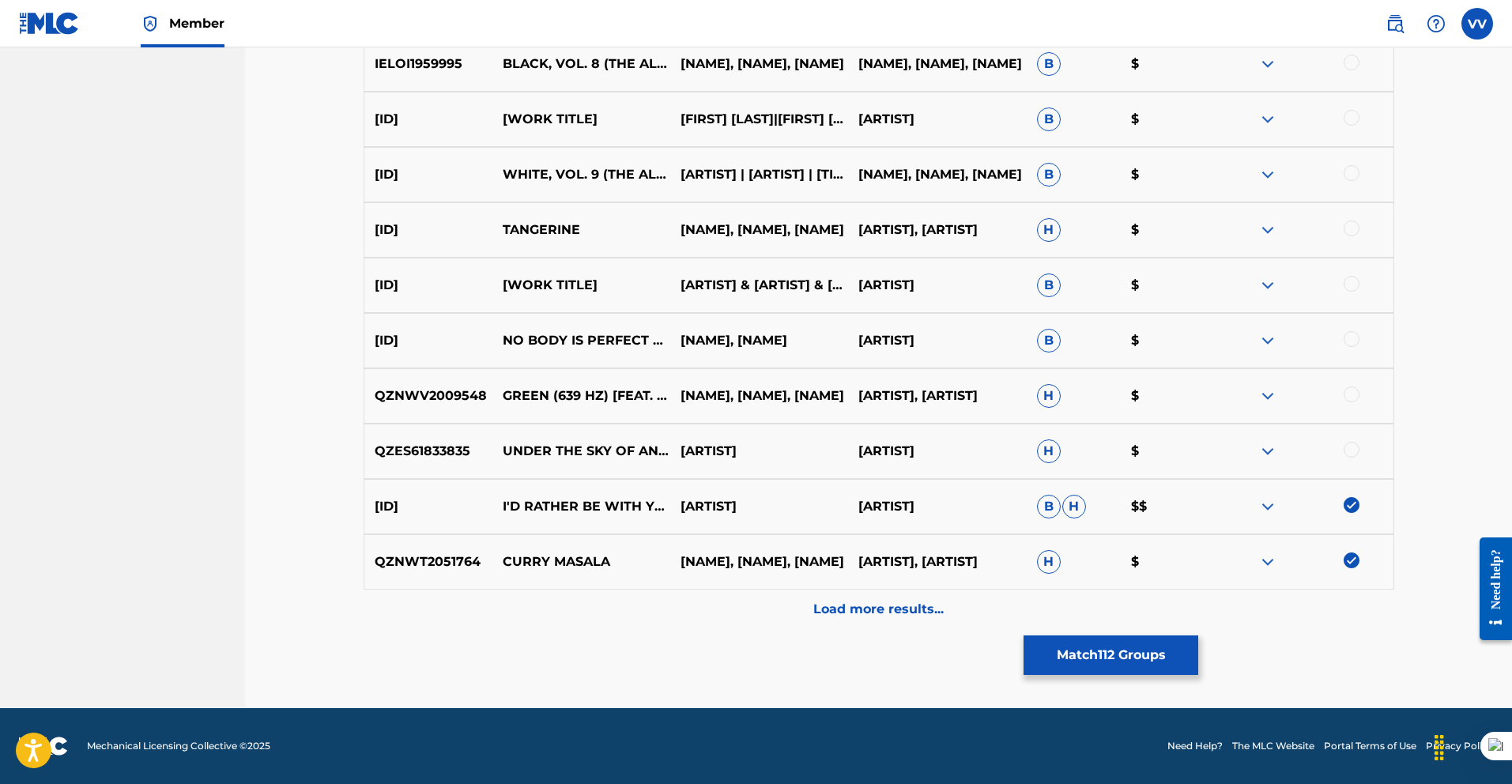 click on "QZES61833835 UNDER THE SKY OF ANOTHER DREAM VERONICA VITALE VERONICA VITALE H $" at bounding box center [879, 451] 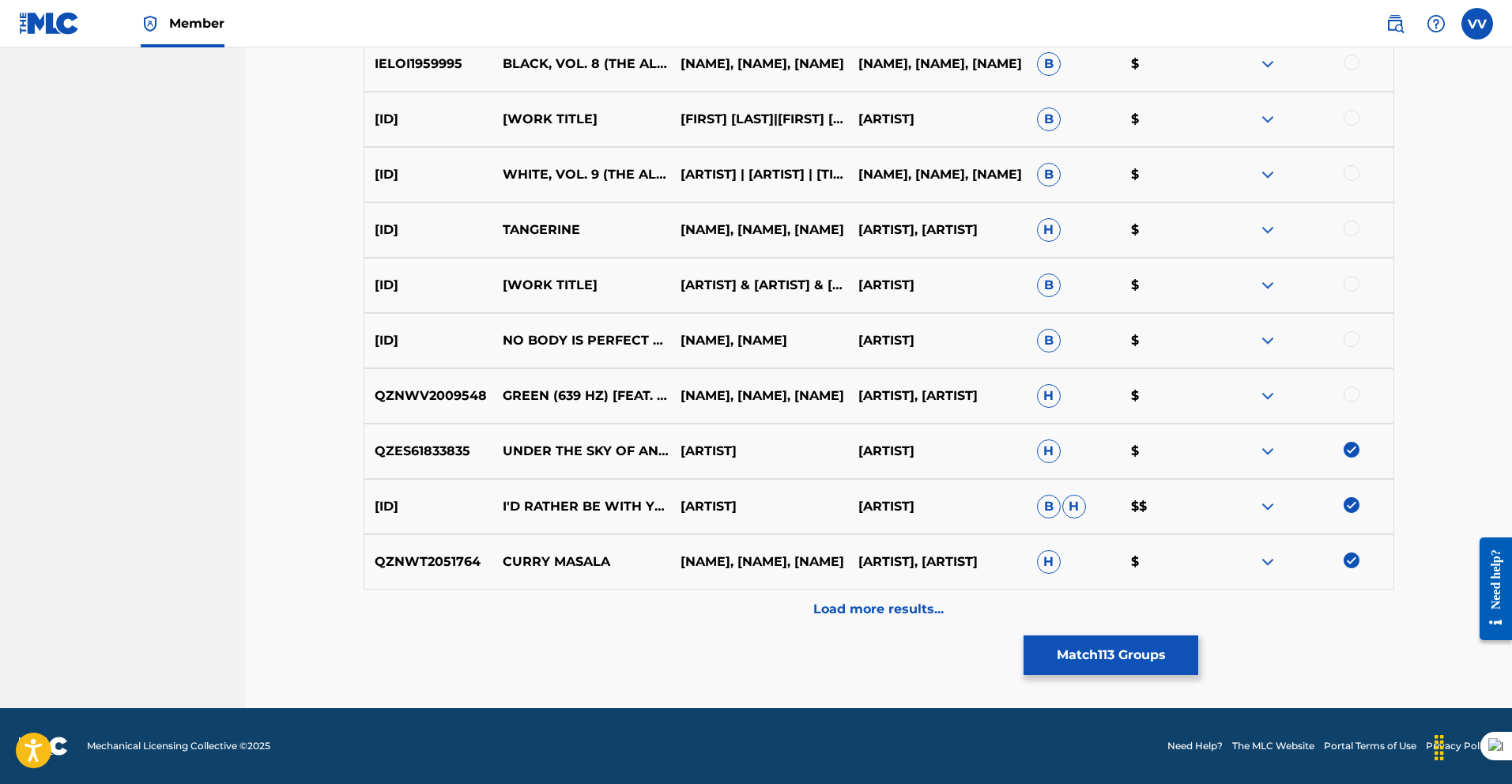 click at bounding box center [1303, 396] 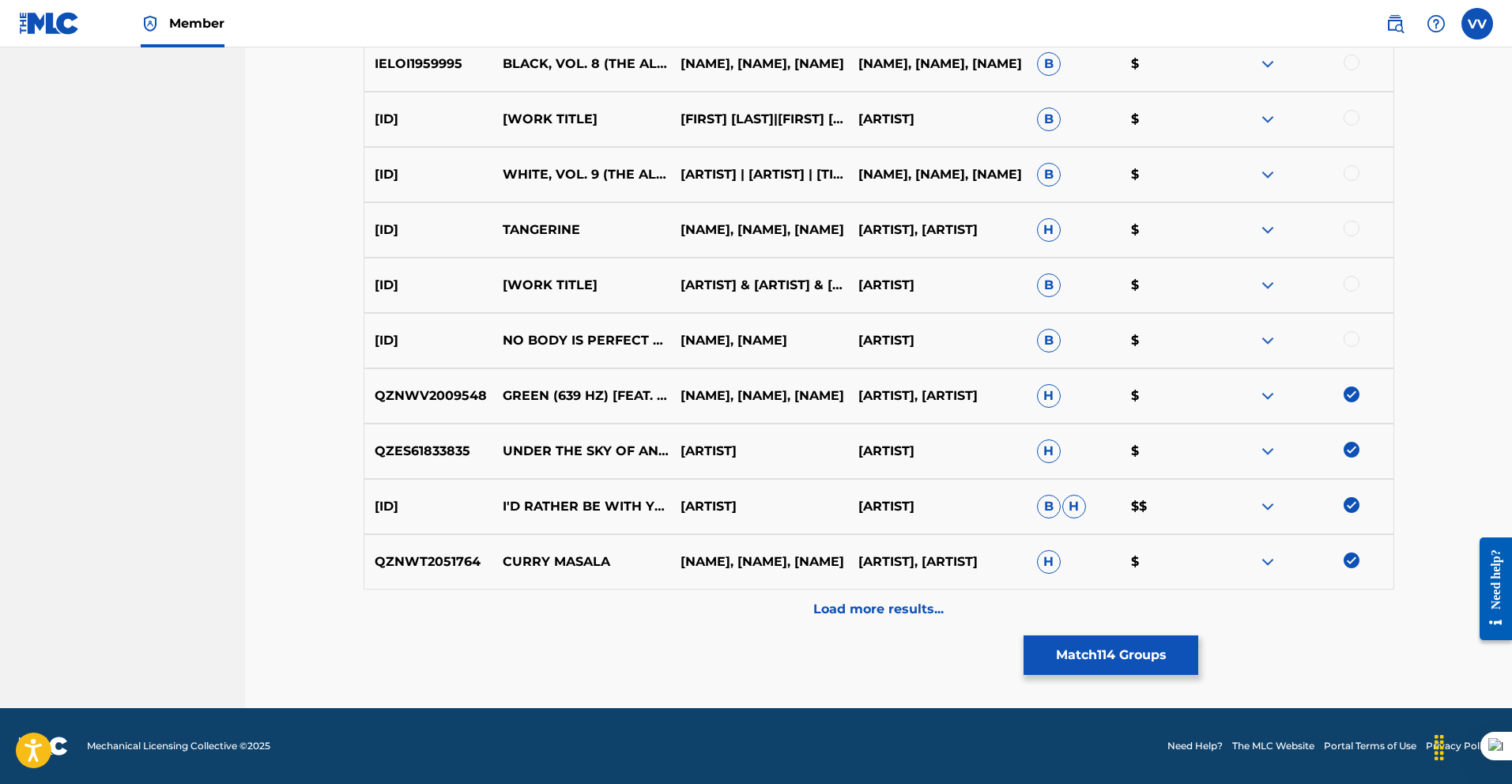click at bounding box center [1352, 339] 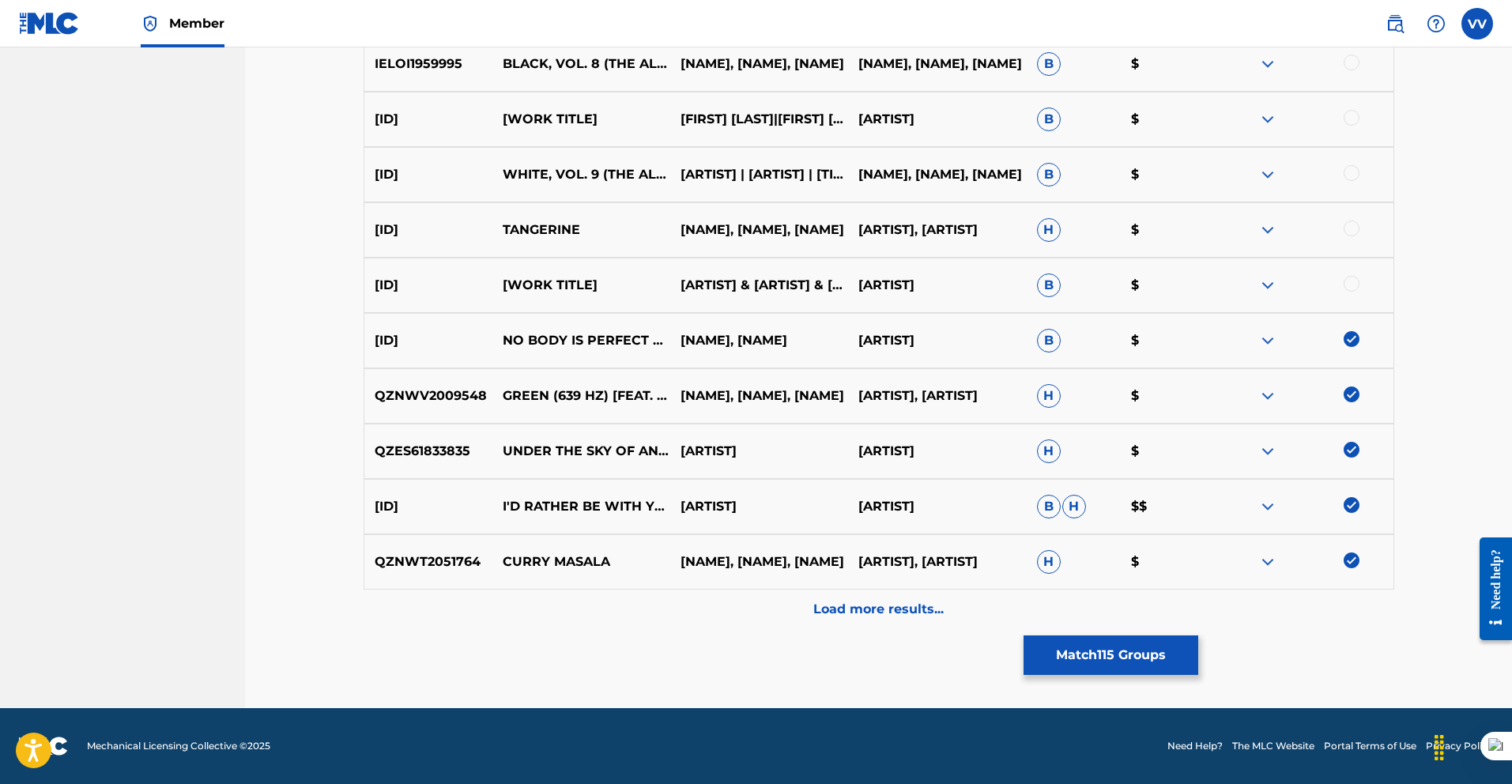 click at bounding box center [1303, 285] 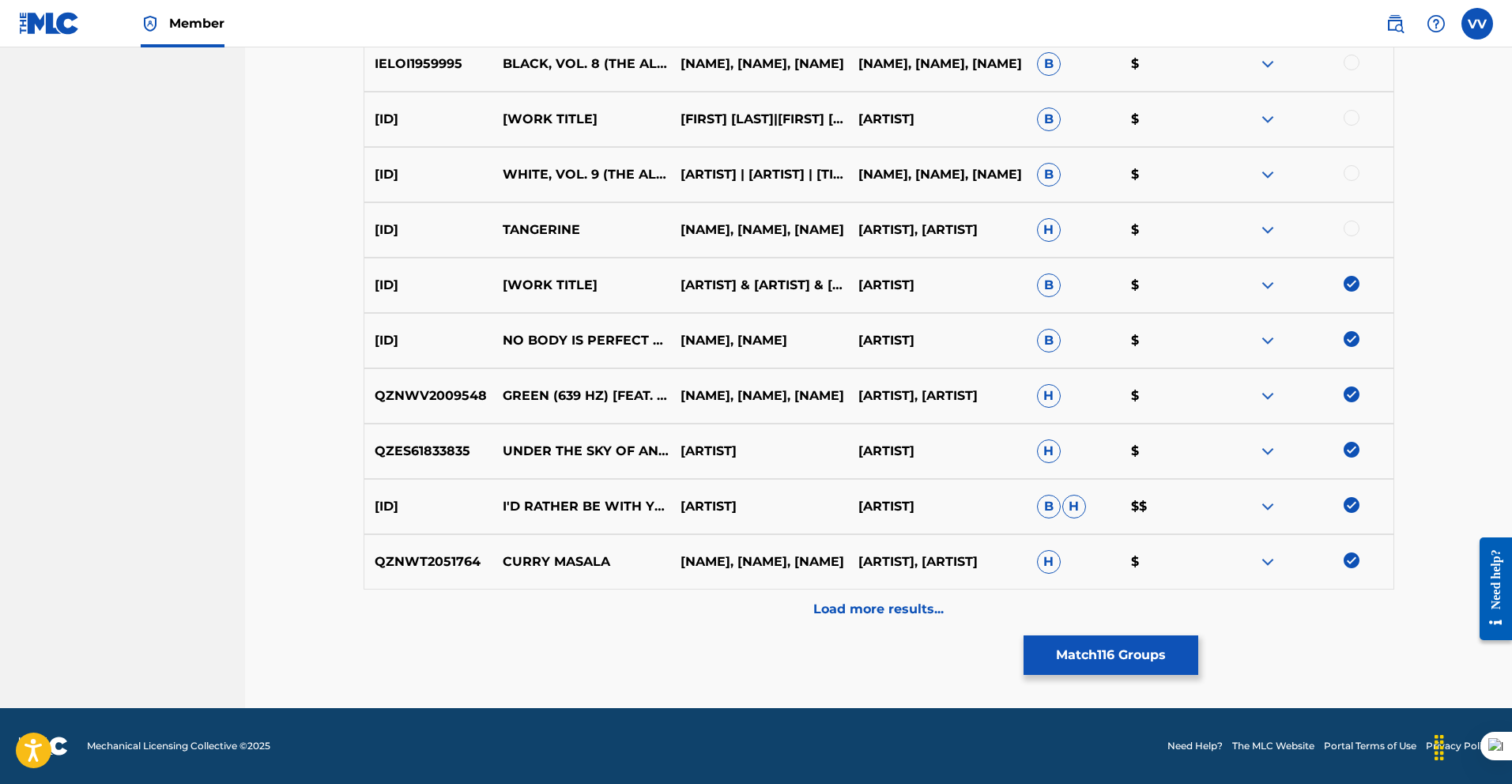 click at bounding box center (1352, 228) 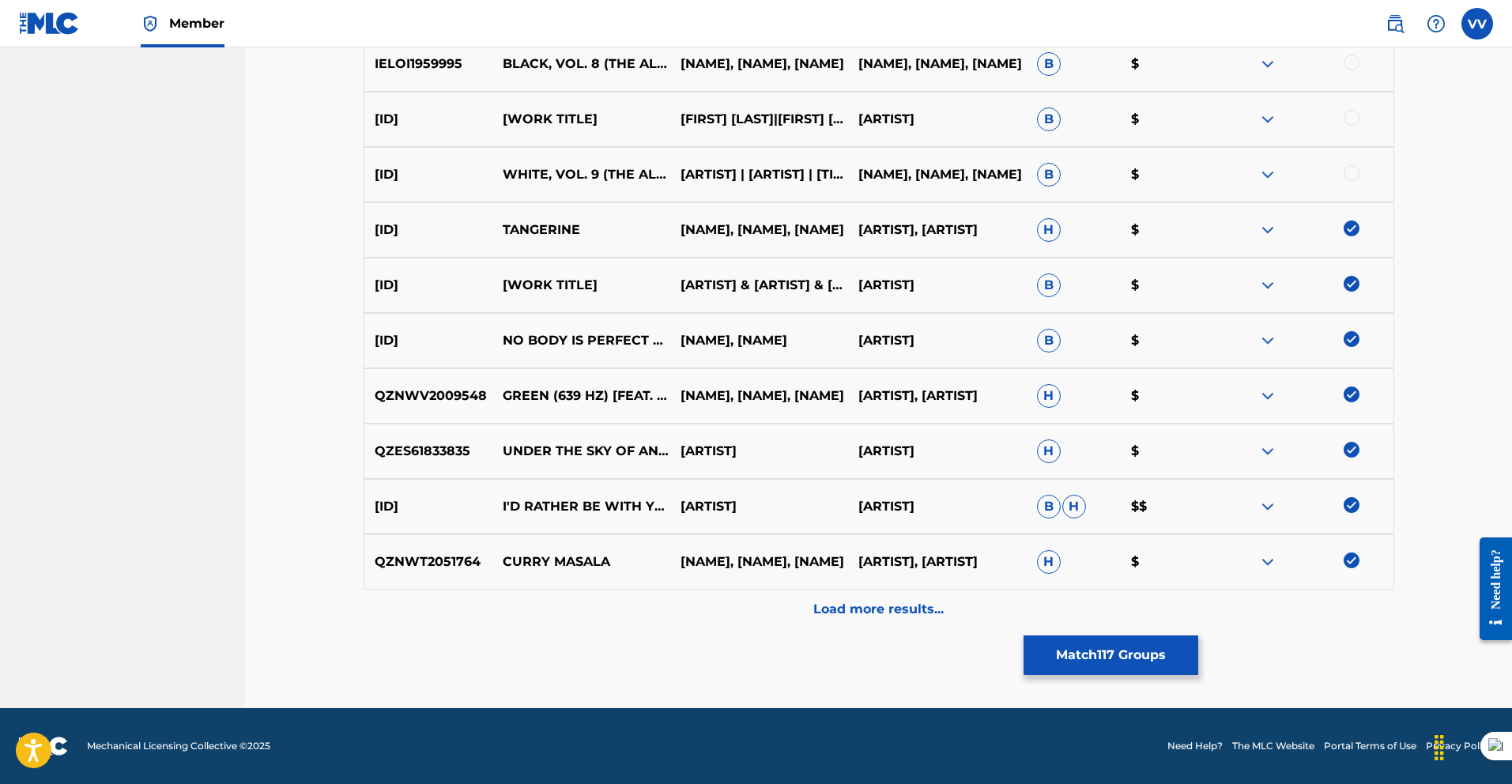 click at bounding box center (1352, 173) 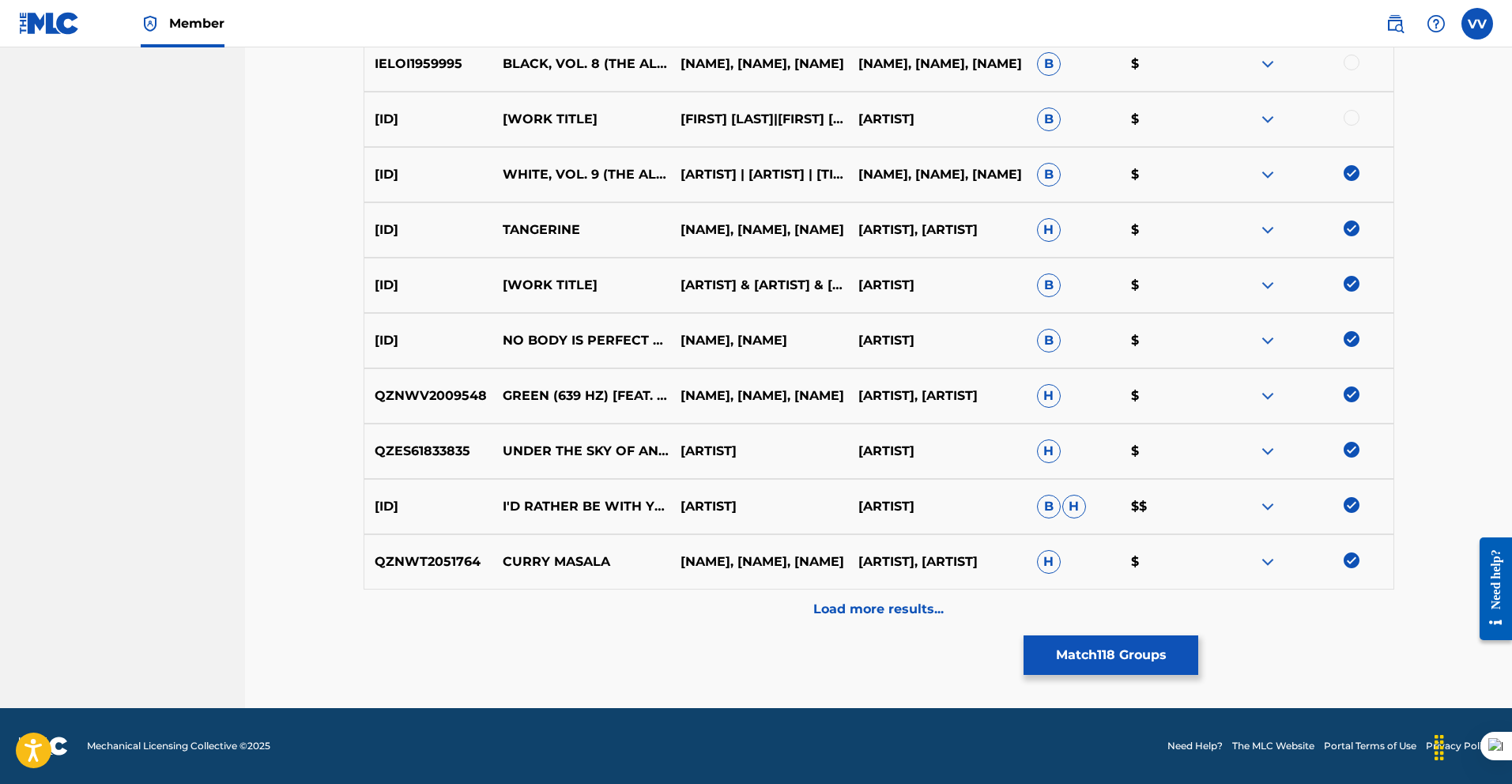 click at bounding box center (1352, 118) 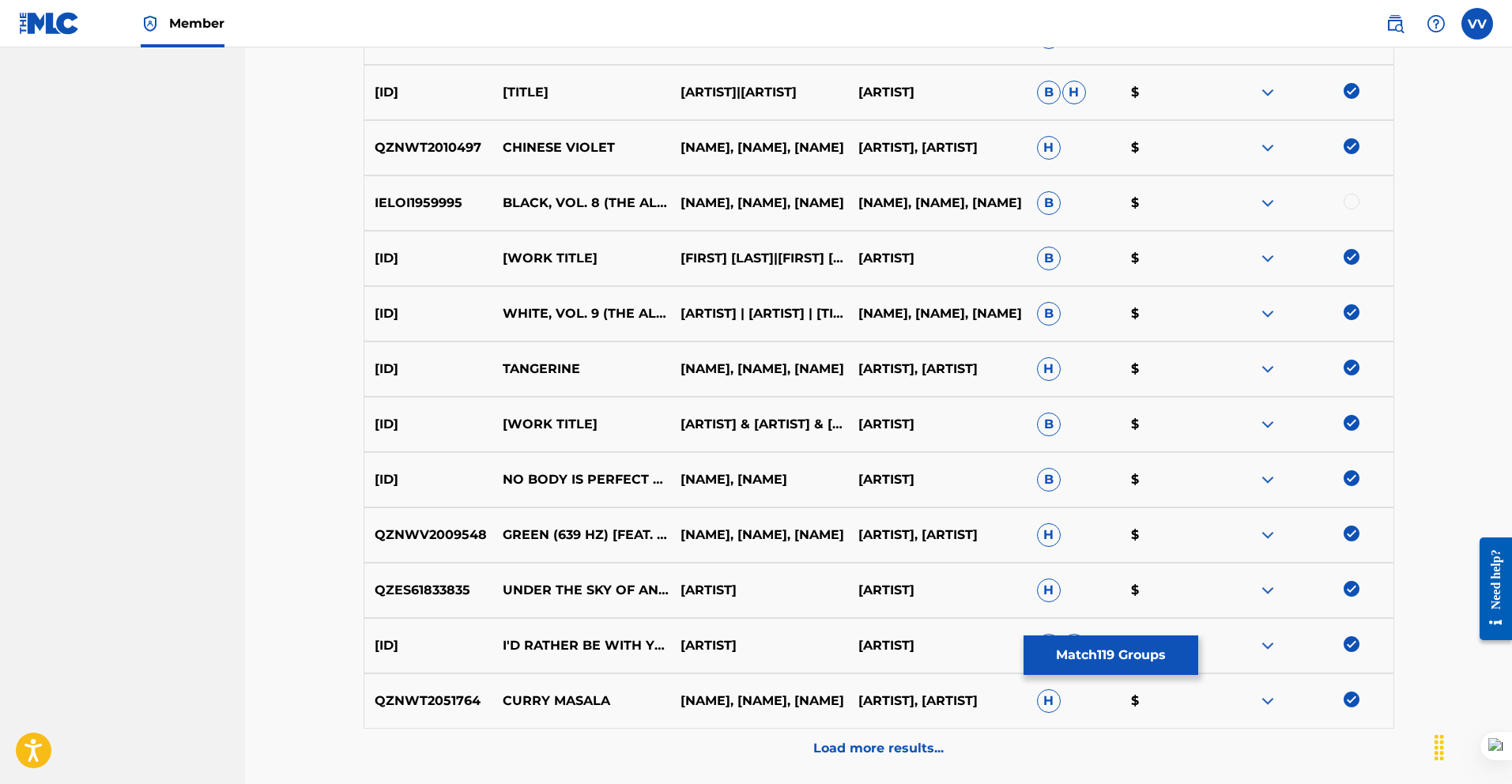 scroll, scrollTop: 6595, scrollLeft: 0, axis: vertical 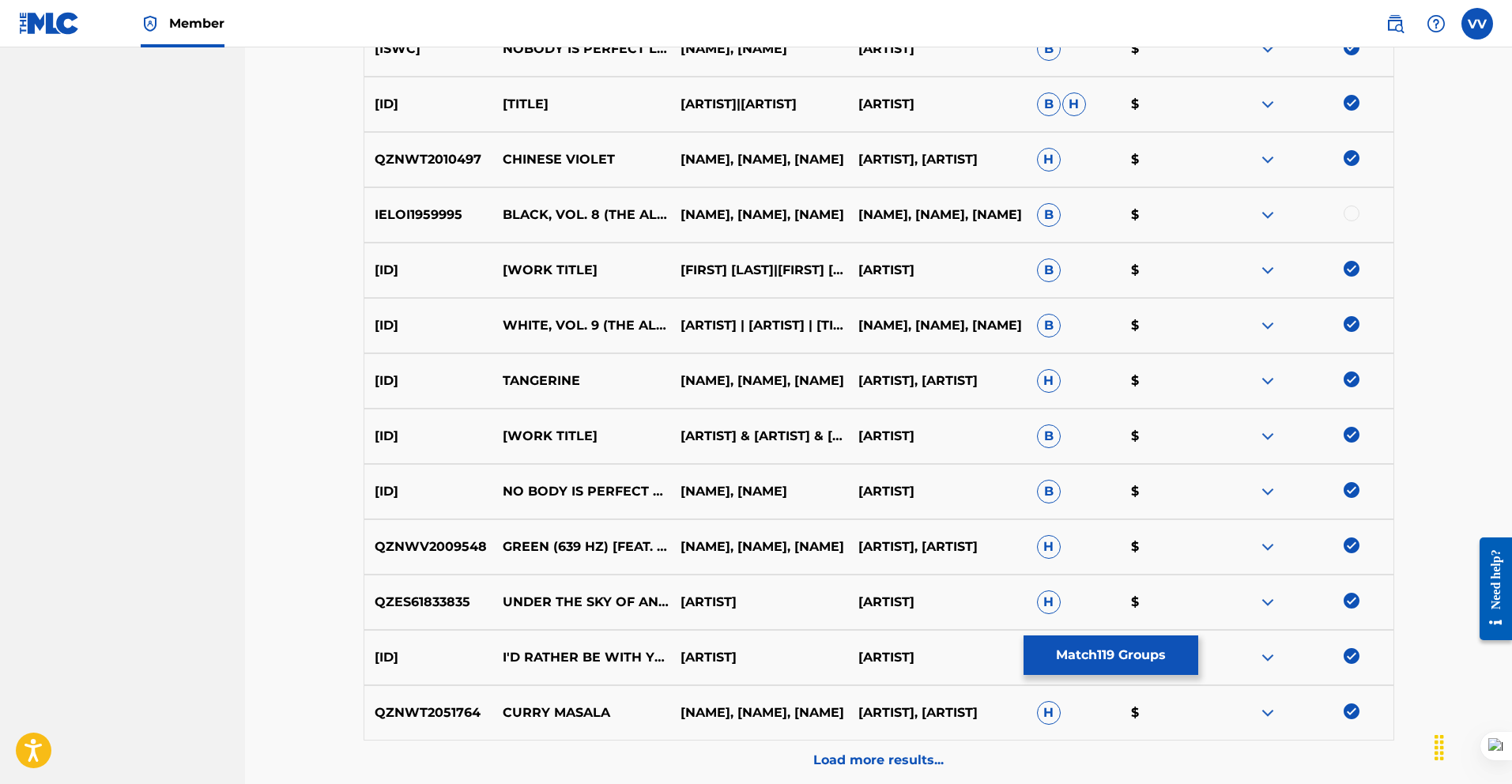 click at bounding box center (1352, 213) 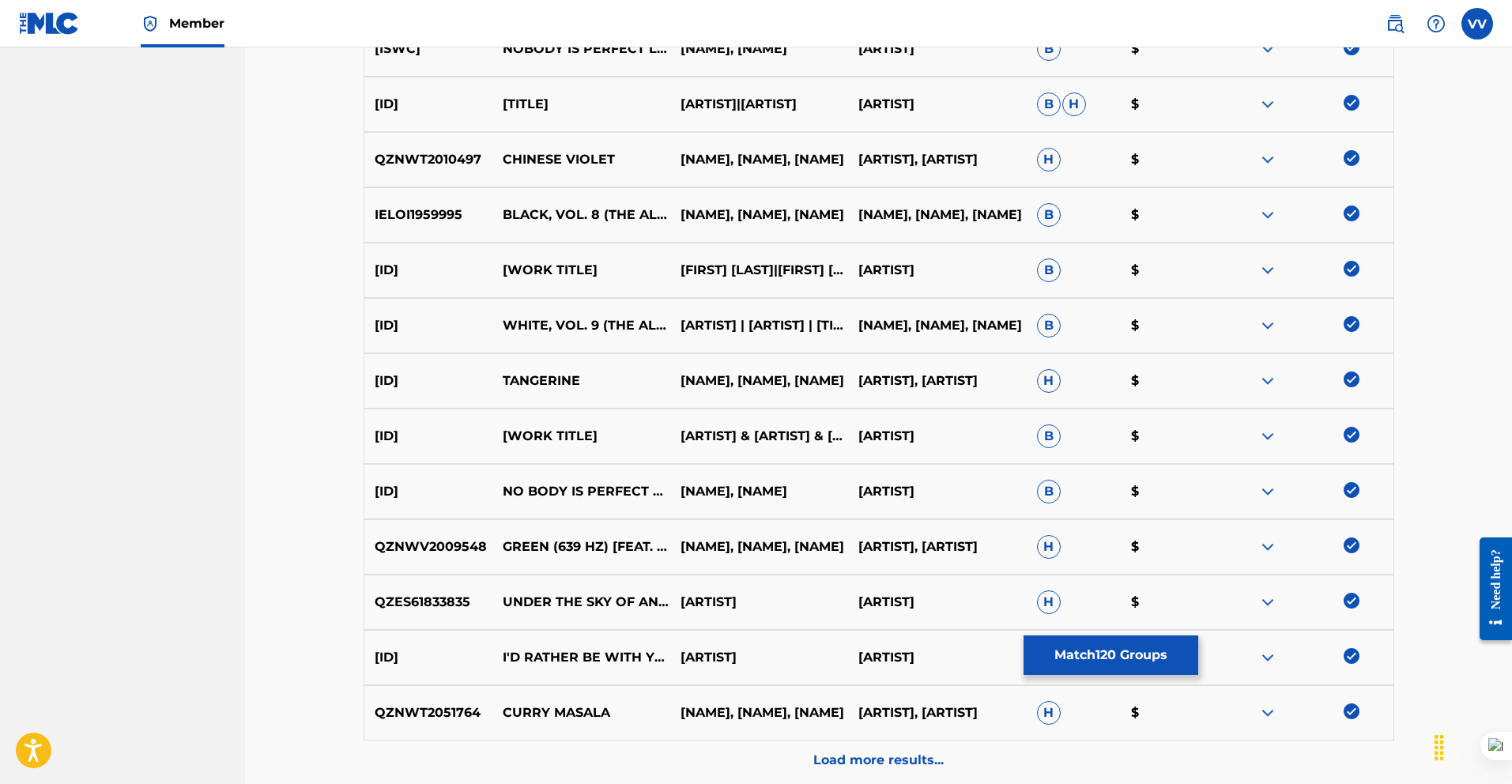 scroll, scrollTop: 6746, scrollLeft: 0, axis: vertical 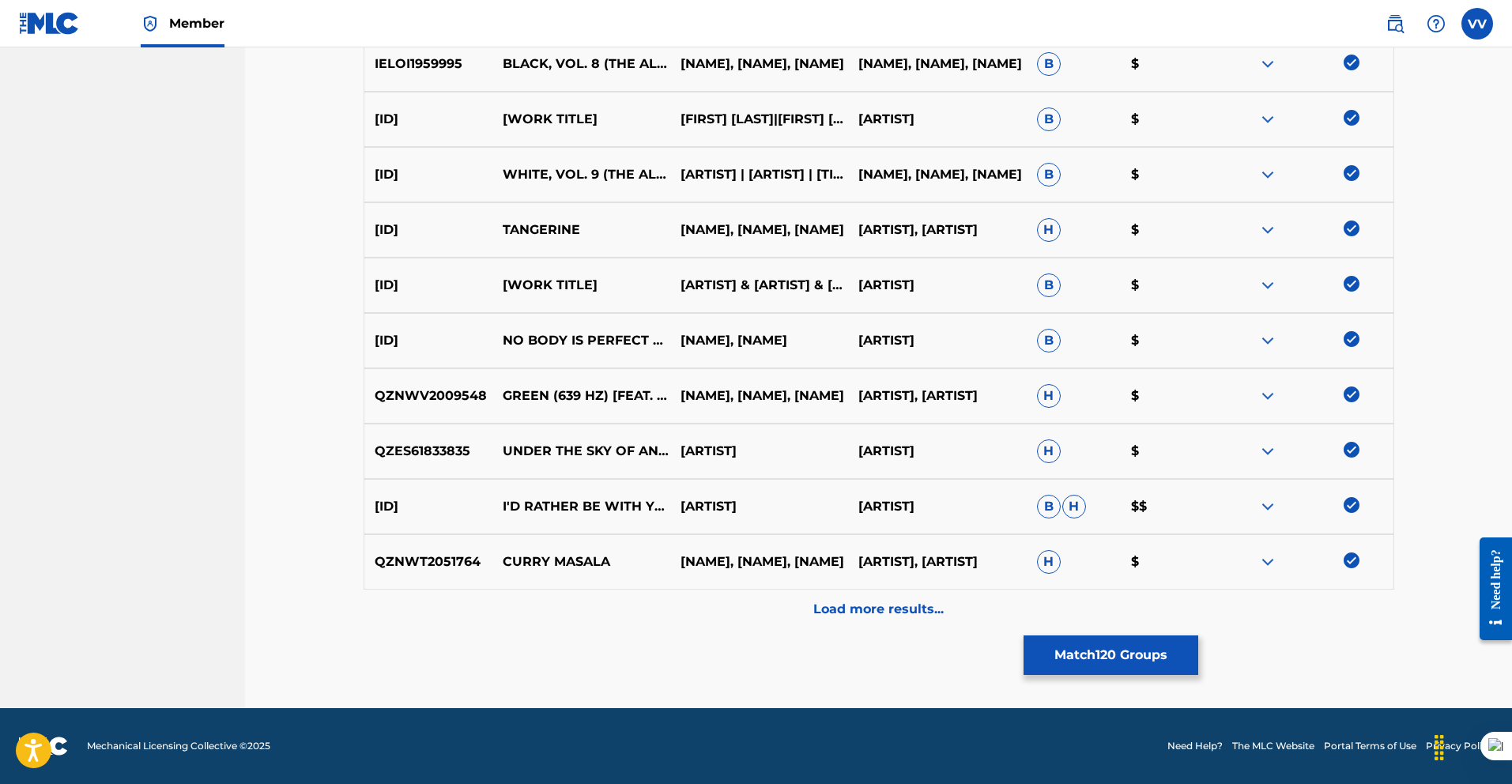 click on "Load more results..." at bounding box center [878, 609] 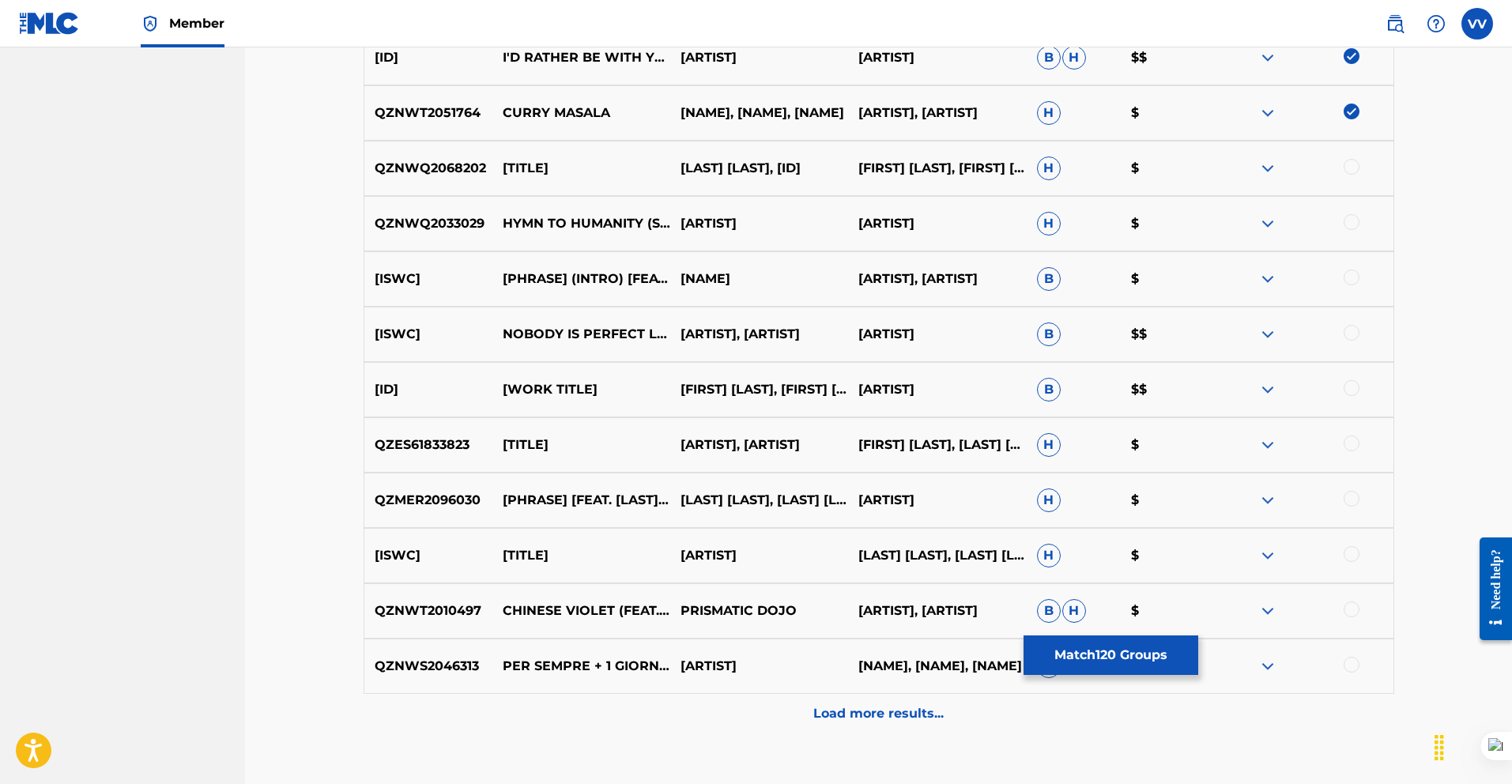 scroll, scrollTop: 7194, scrollLeft: 0, axis: vertical 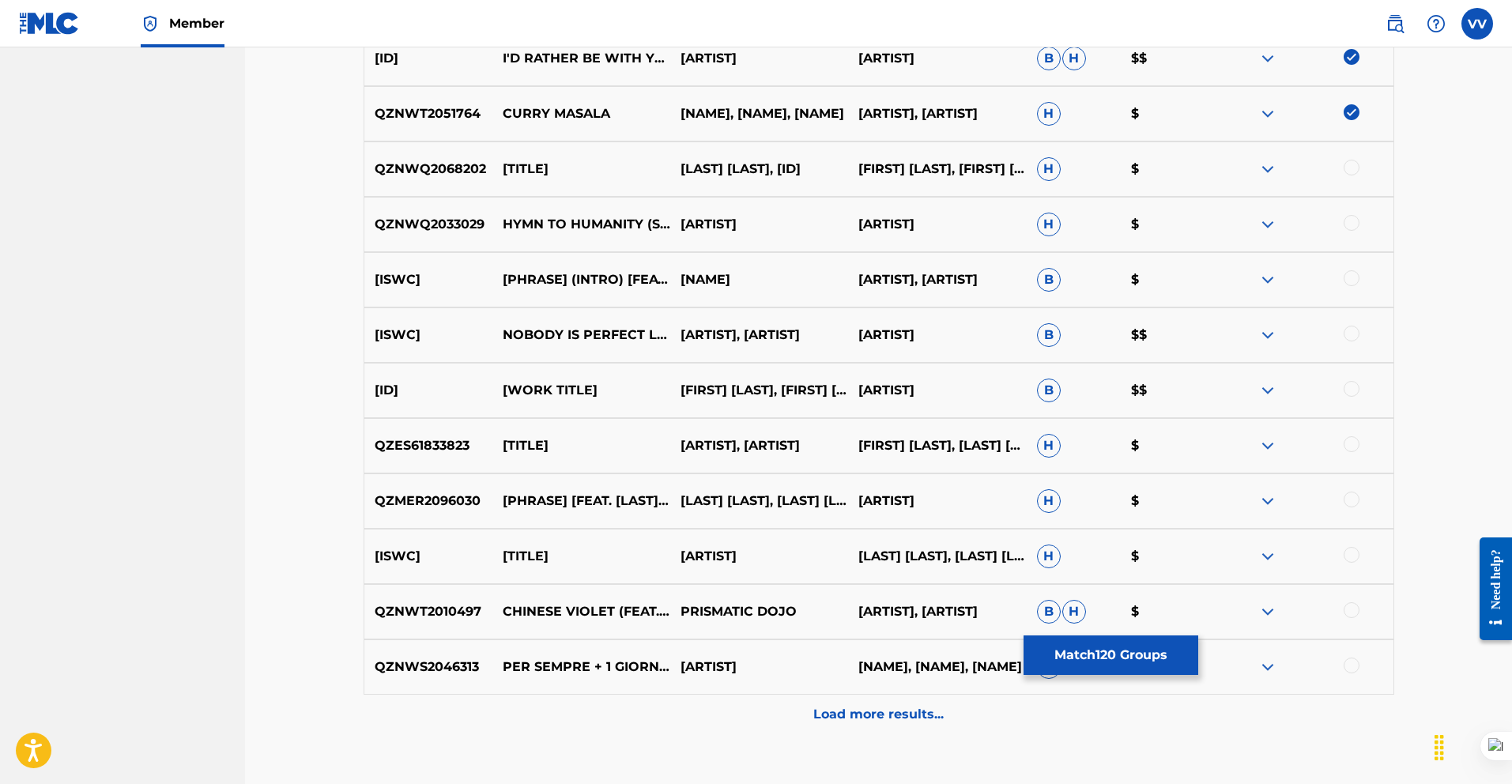 click at bounding box center [1352, 168] 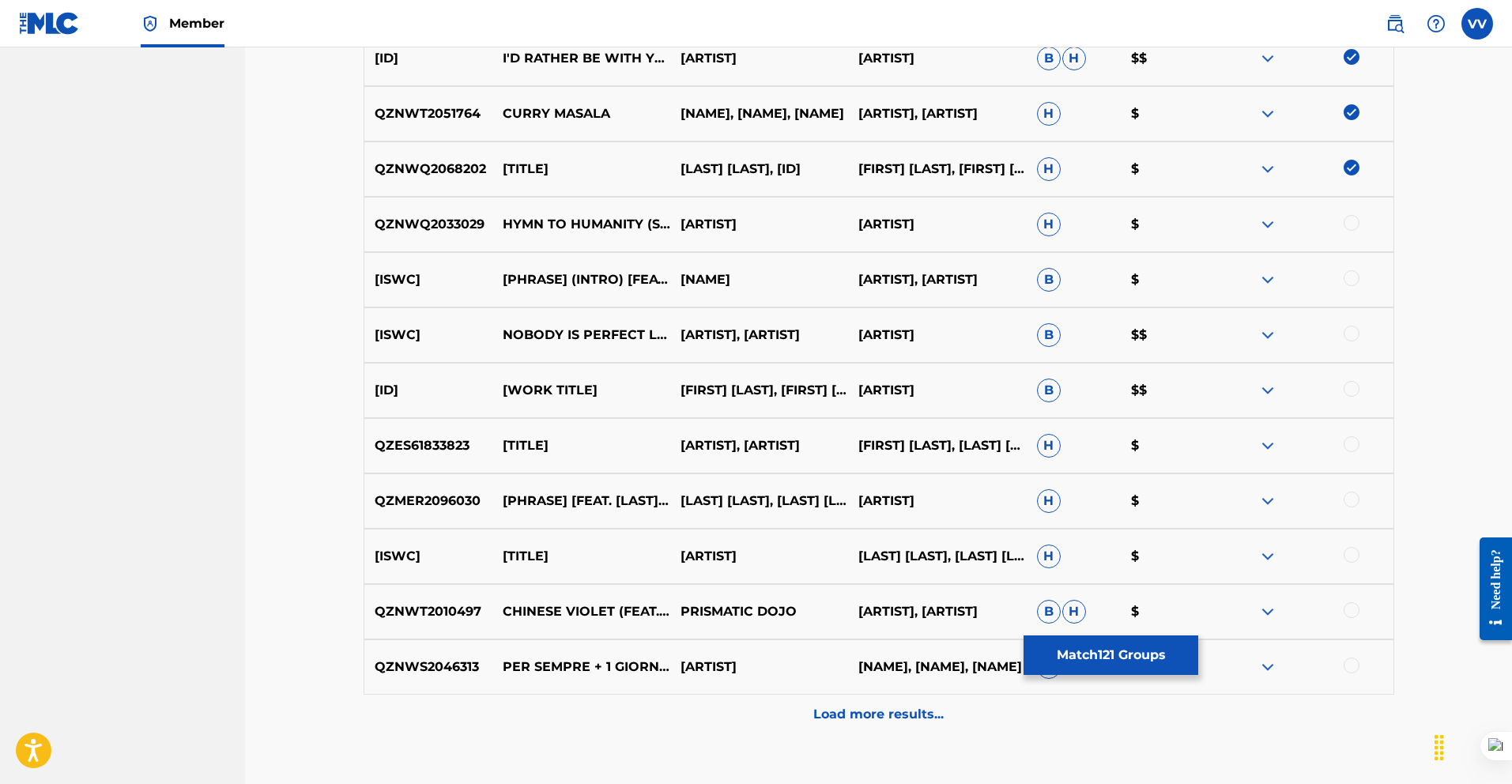 click on "QZNWQ2033029 HYMN TO HUMANITY (SURINAME ORPHANAGE DUTCH ANTHEM) VERONICA VITALE VERONICA VITALE H $" at bounding box center (879, 224) 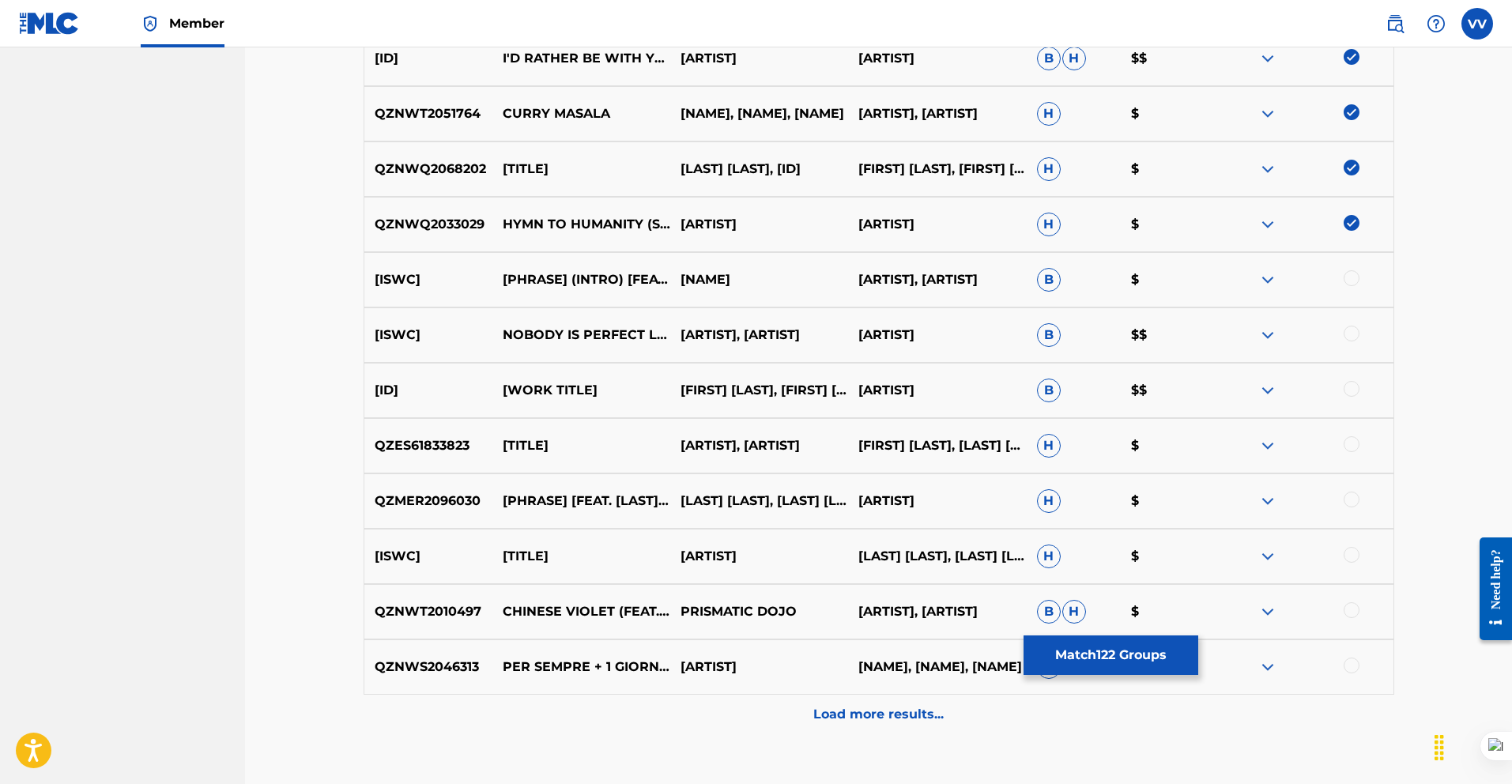 click at bounding box center [1352, 278] 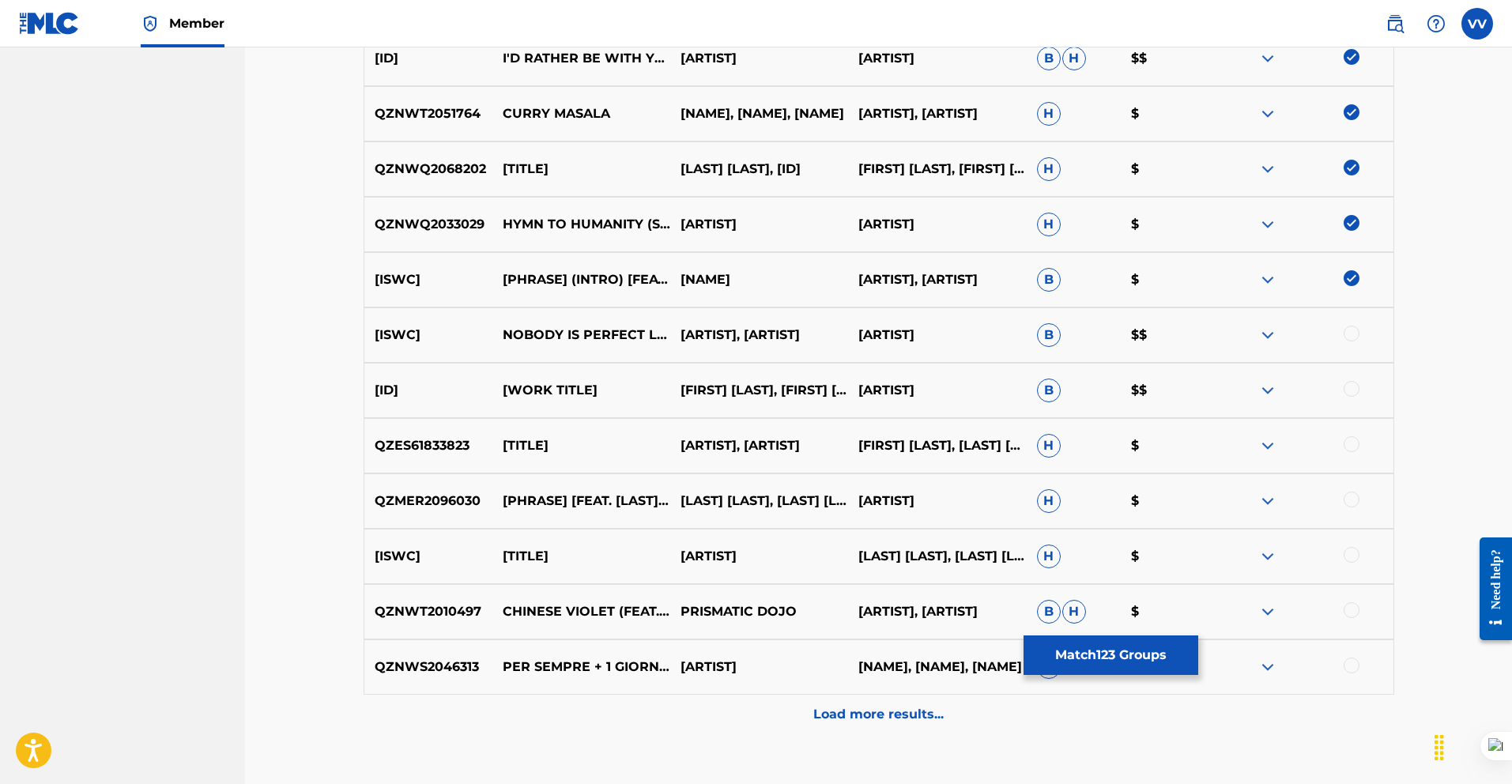 click at bounding box center (1352, 334) 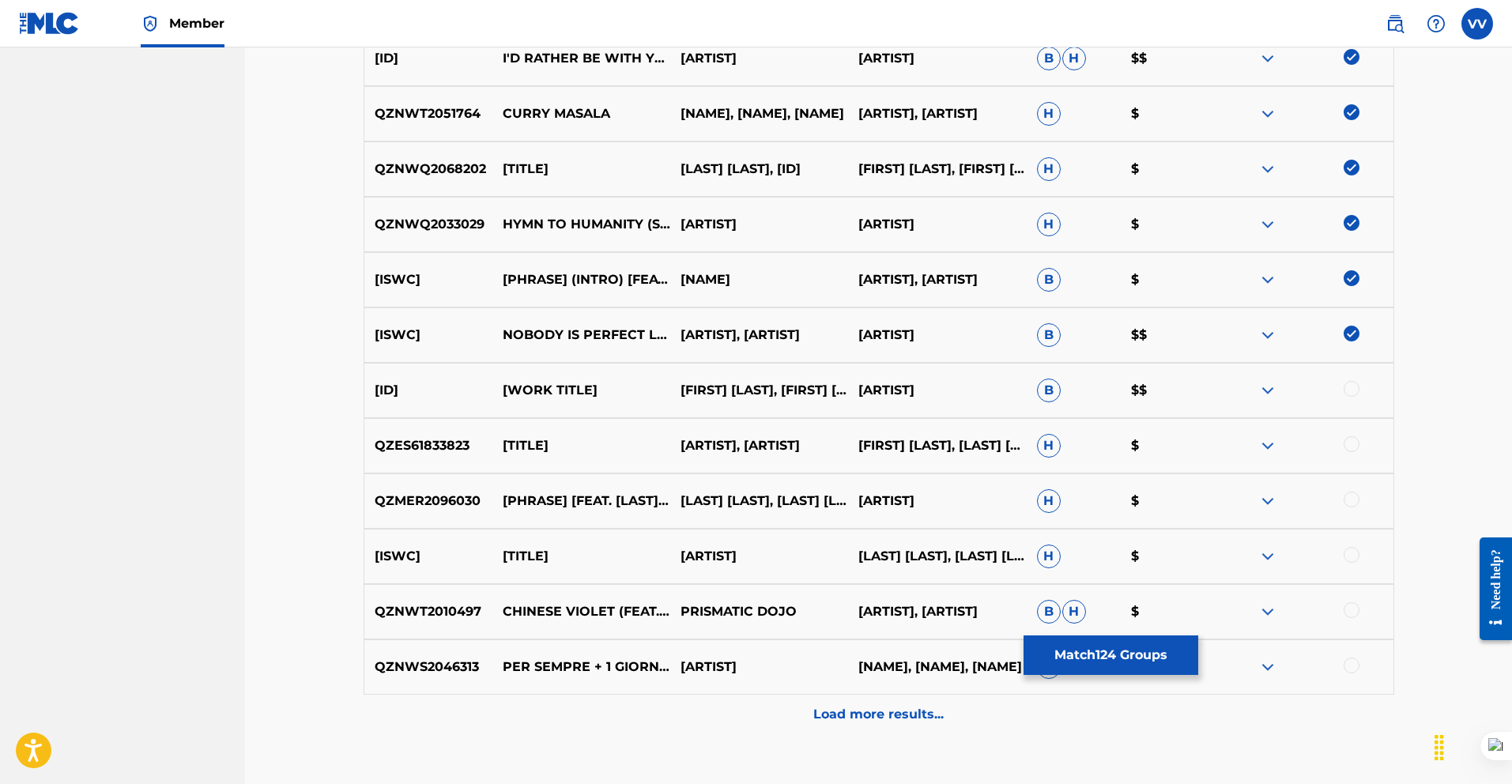 drag, startPoint x: 1349, startPoint y: 375, endPoint x: 1352, endPoint y: 384, distance: 9.486833 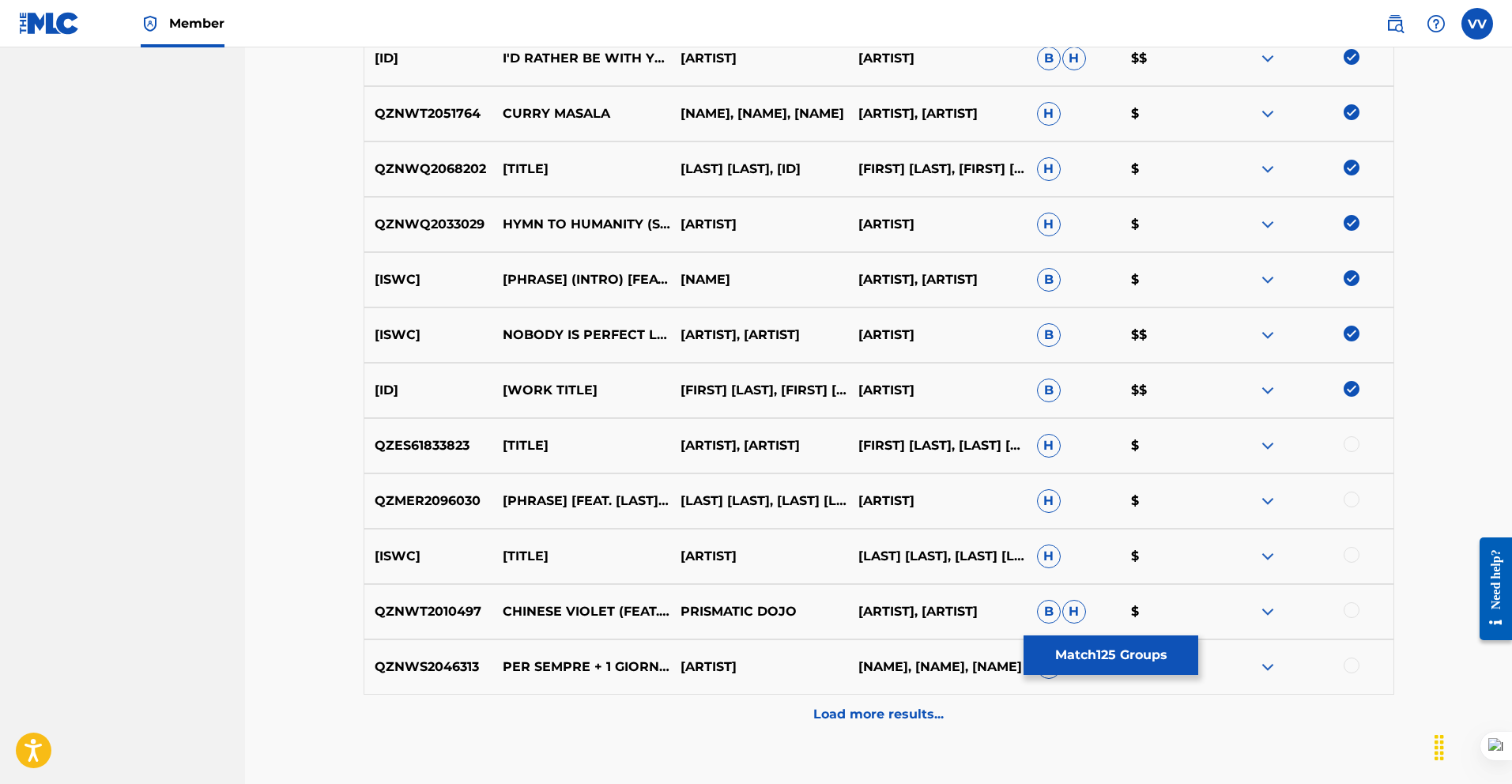 click on "QZES61833823 OPENING THEME (OPEN SEA) [FEAT. MARCO ZURZOLO] VERONICA VITALE,MARCO ZURZOLO MARCO ZURZOLO, VERONICA VITALE H $" at bounding box center (879, 446) 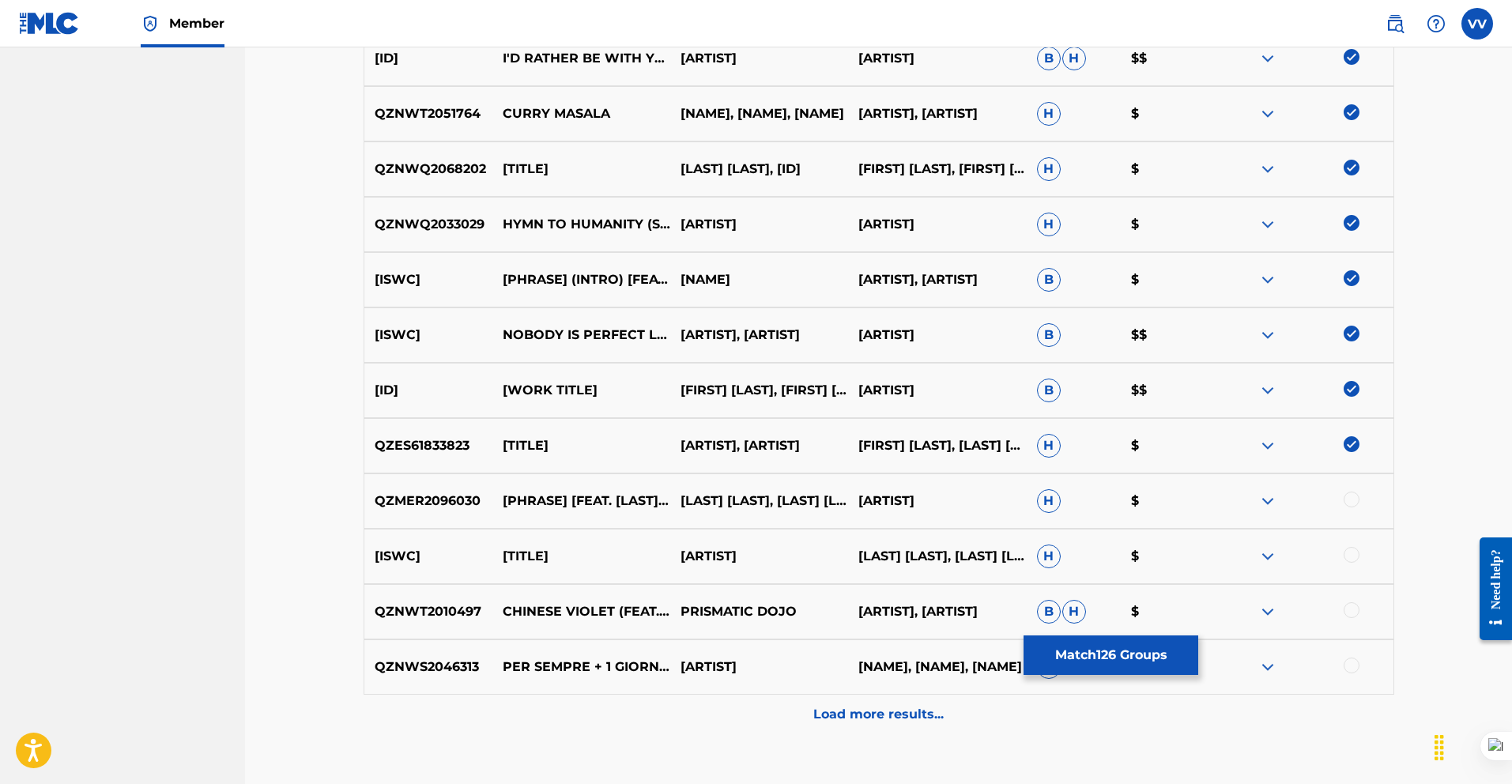 click at bounding box center [1352, 499] 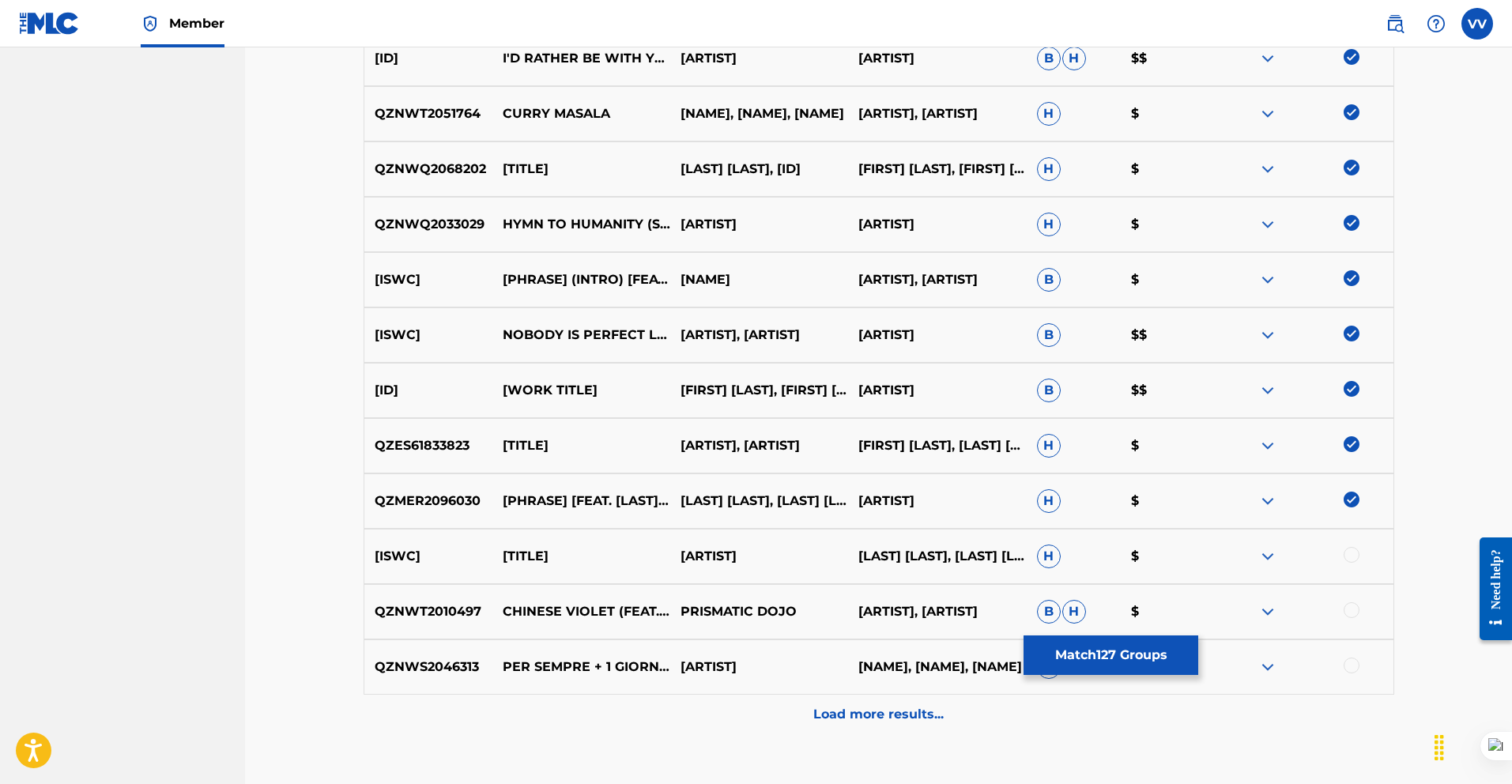 click at bounding box center [1352, 555] 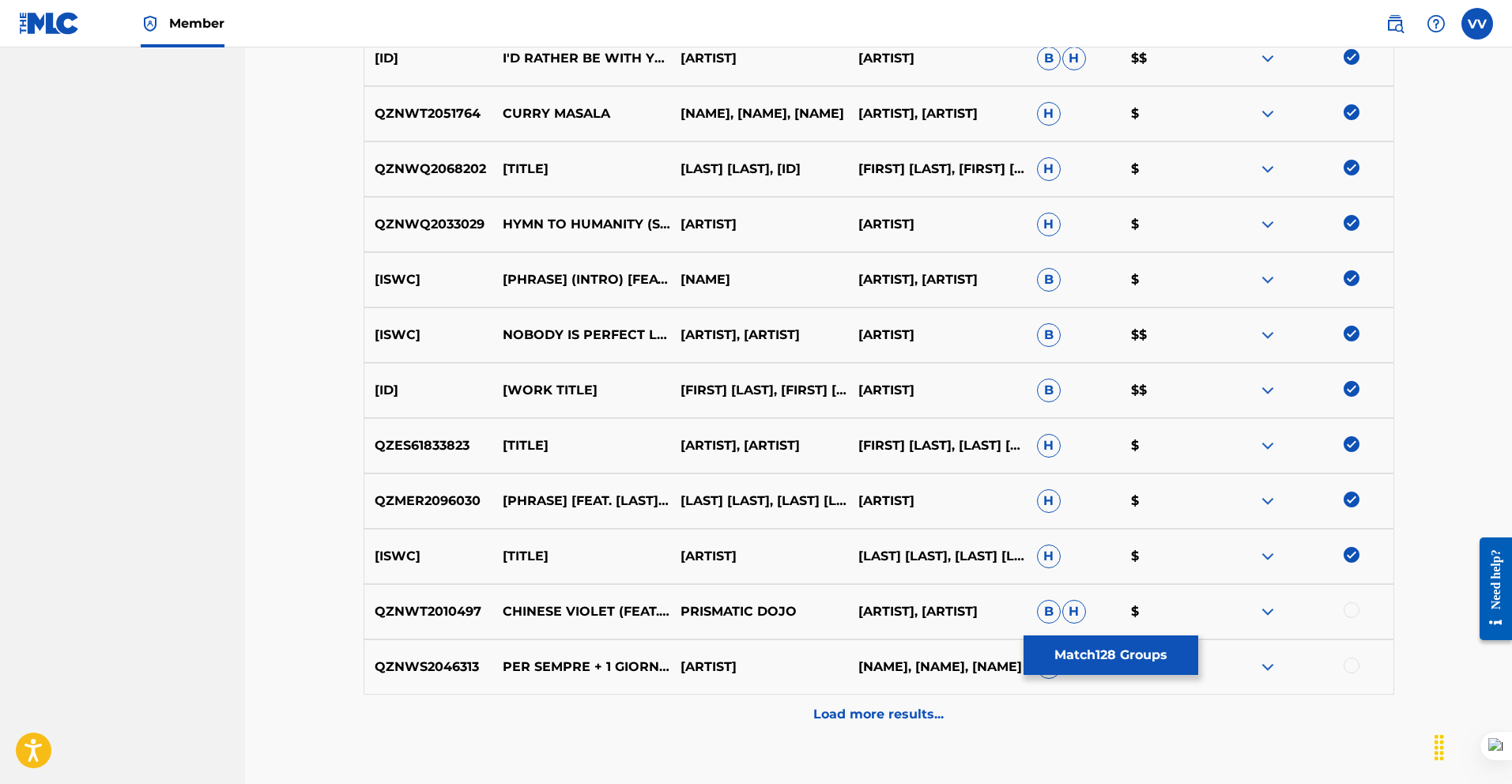 click at bounding box center [1352, 610] 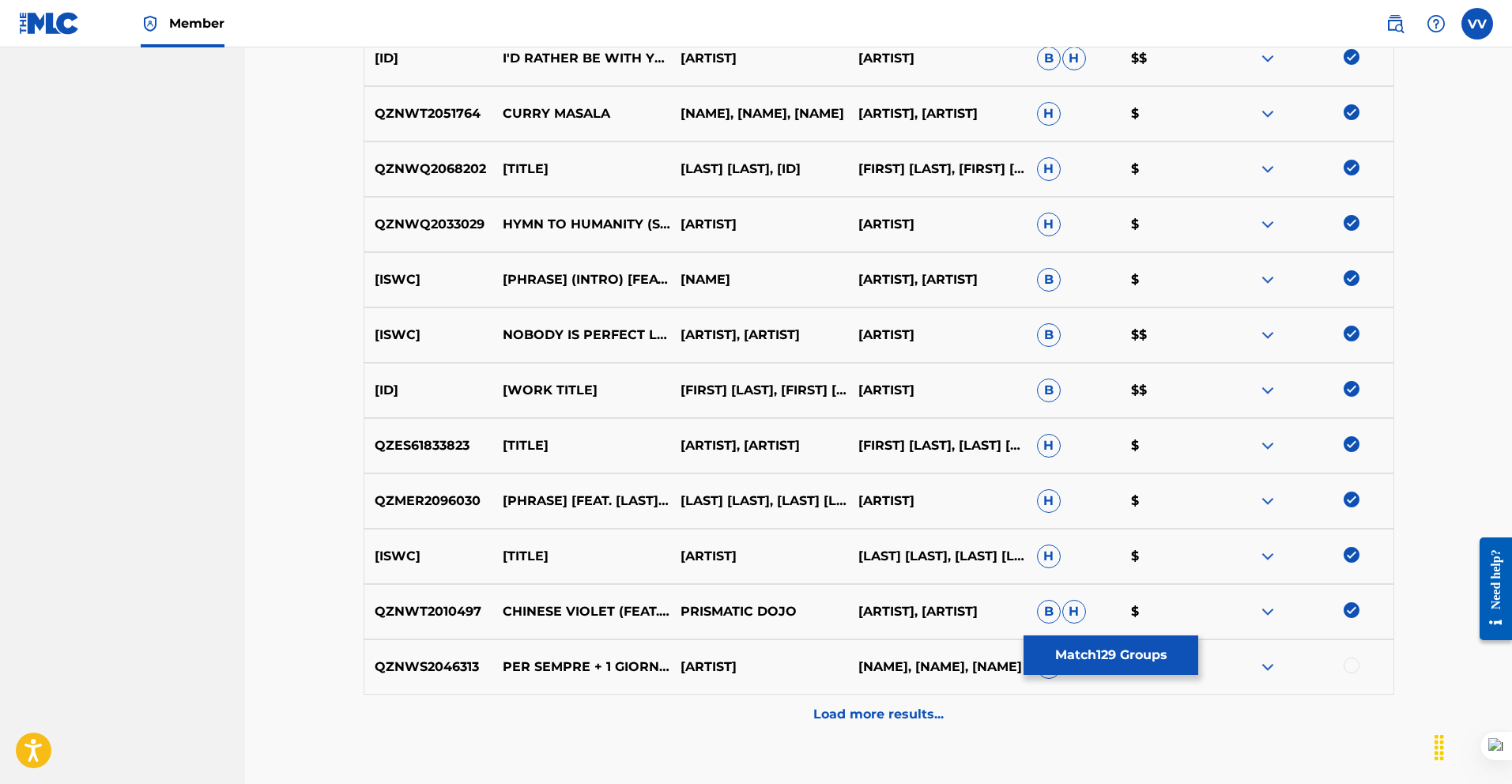 click at bounding box center [1352, 665] 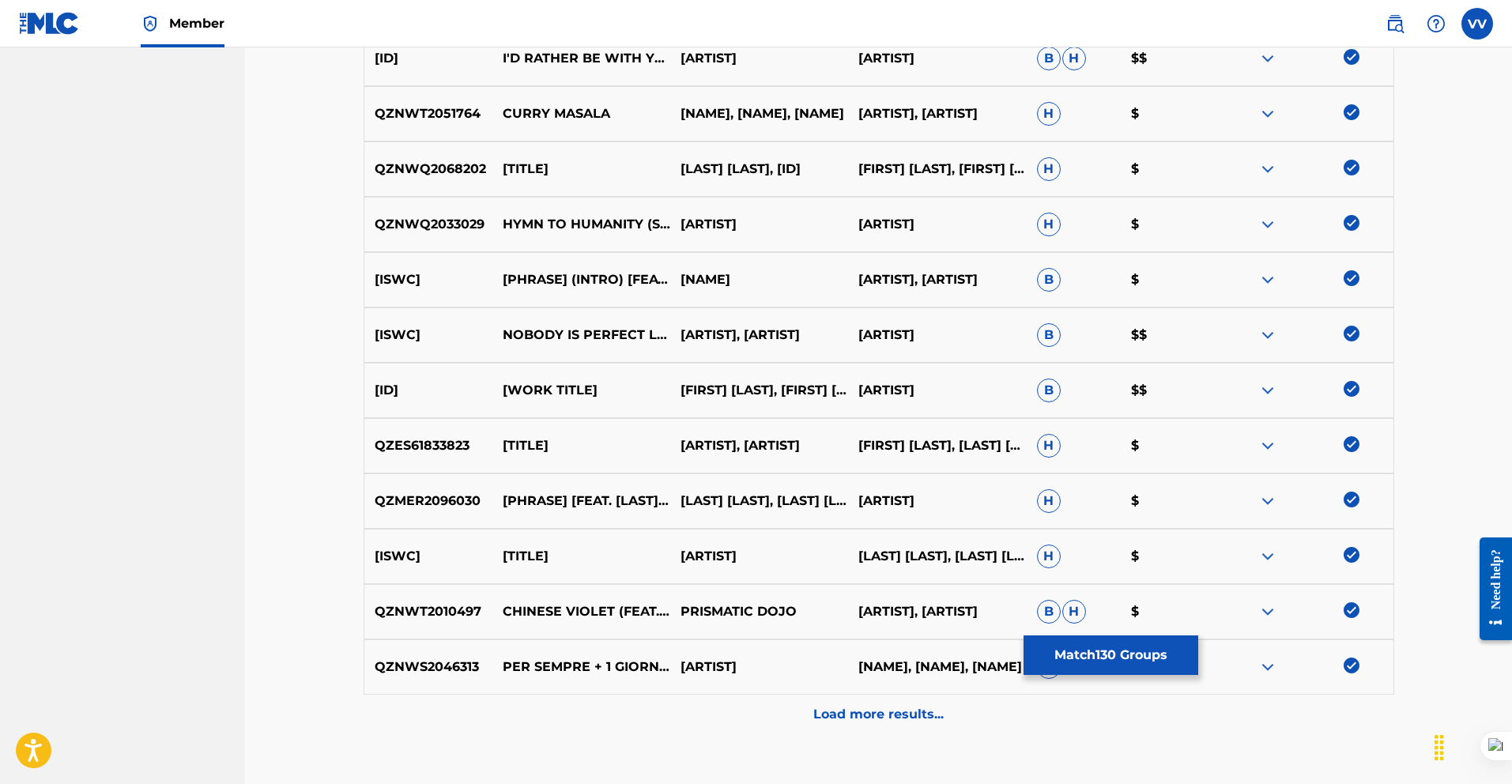 scroll, scrollTop: 7299, scrollLeft: 0, axis: vertical 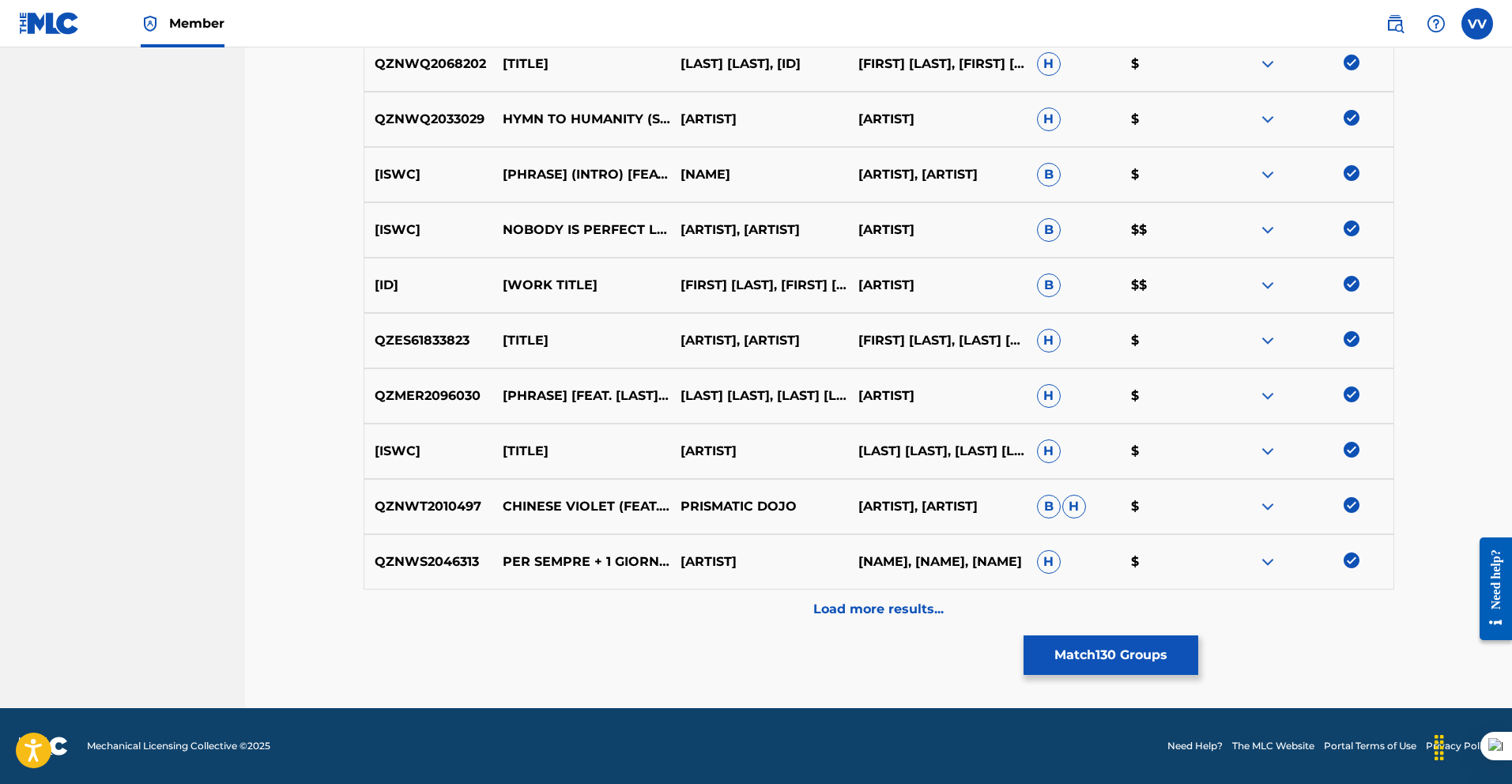 click on "Load more results..." at bounding box center [878, 609] 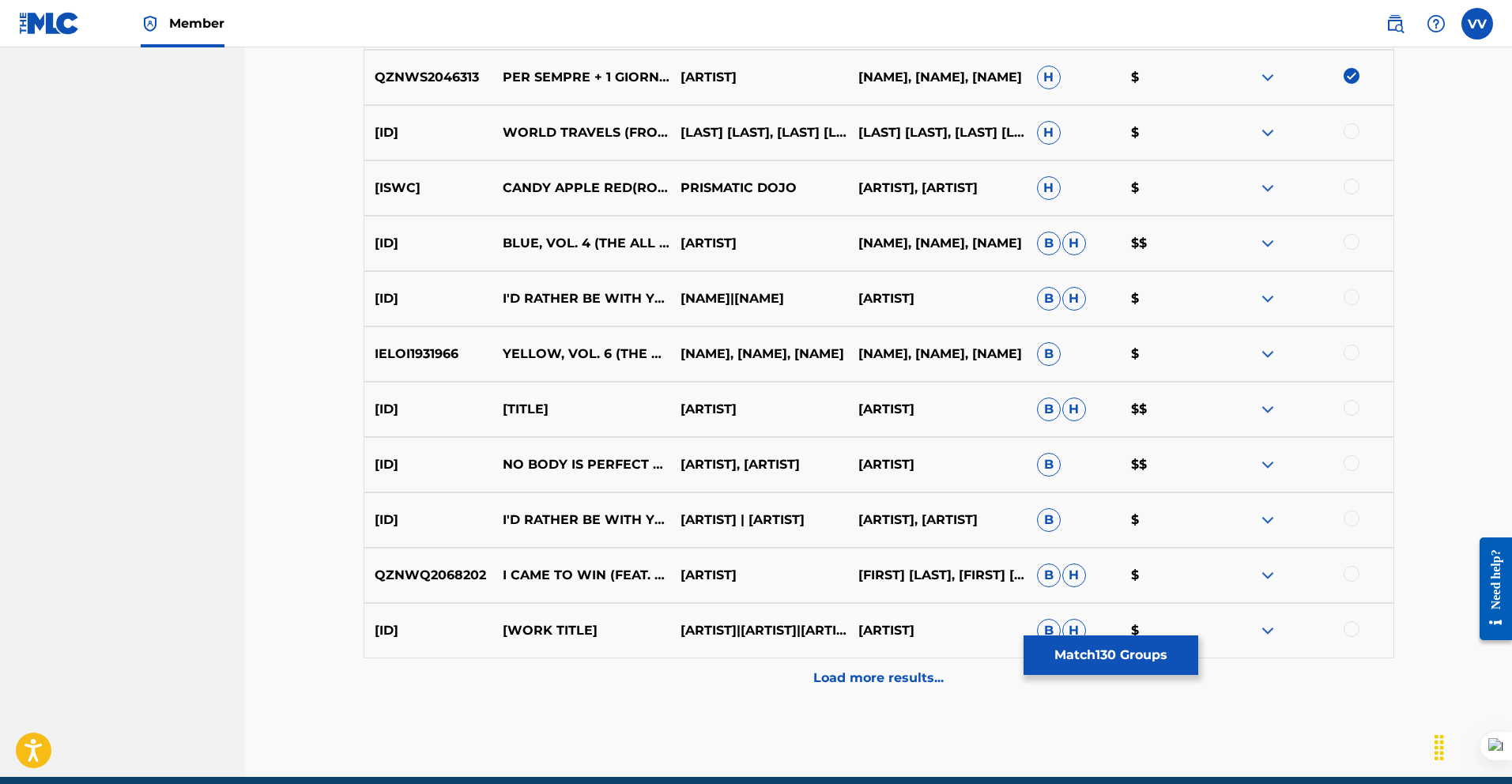 scroll, scrollTop: 7785, scrollLeft: 0, axis: vertical 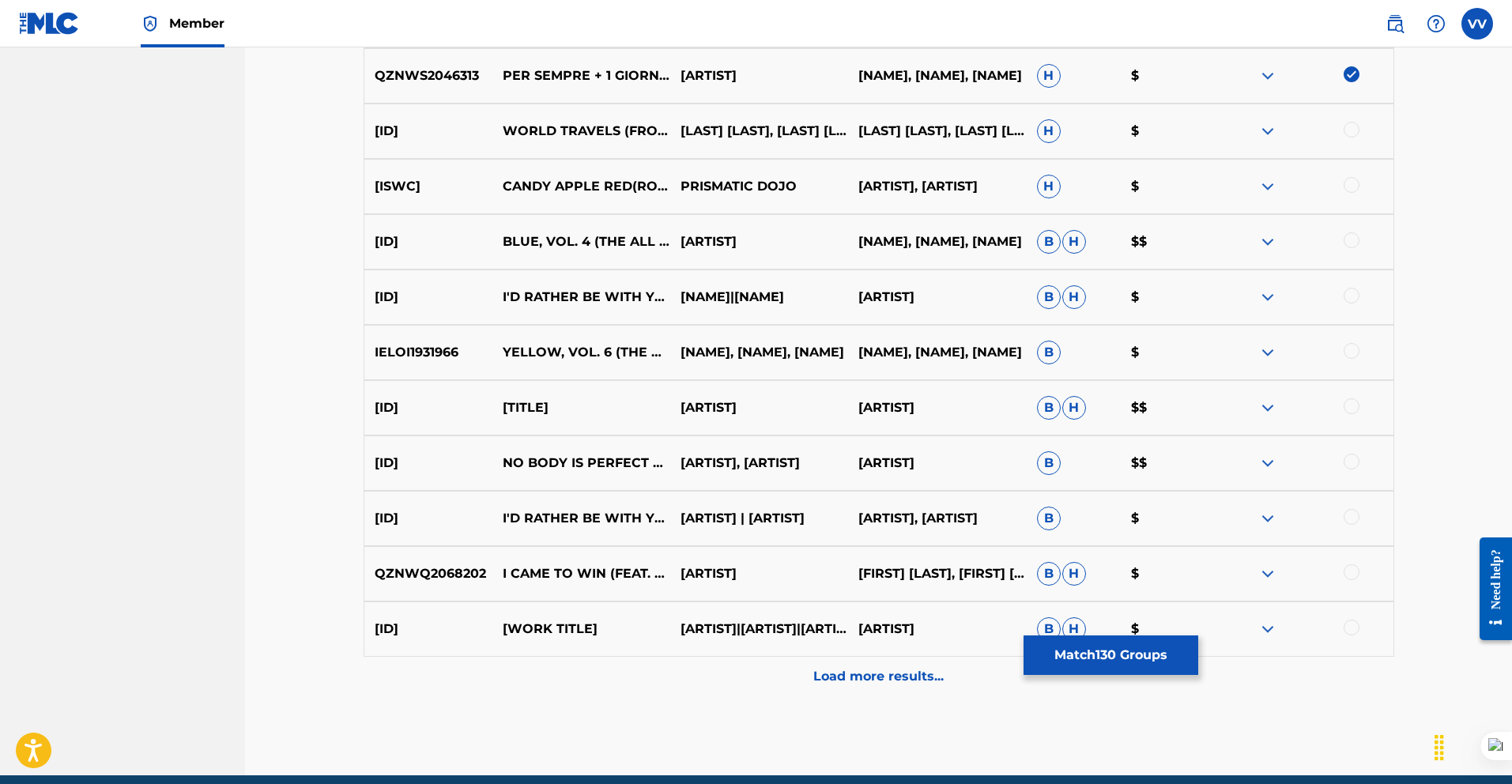 click at bounding box center (1352, 130) 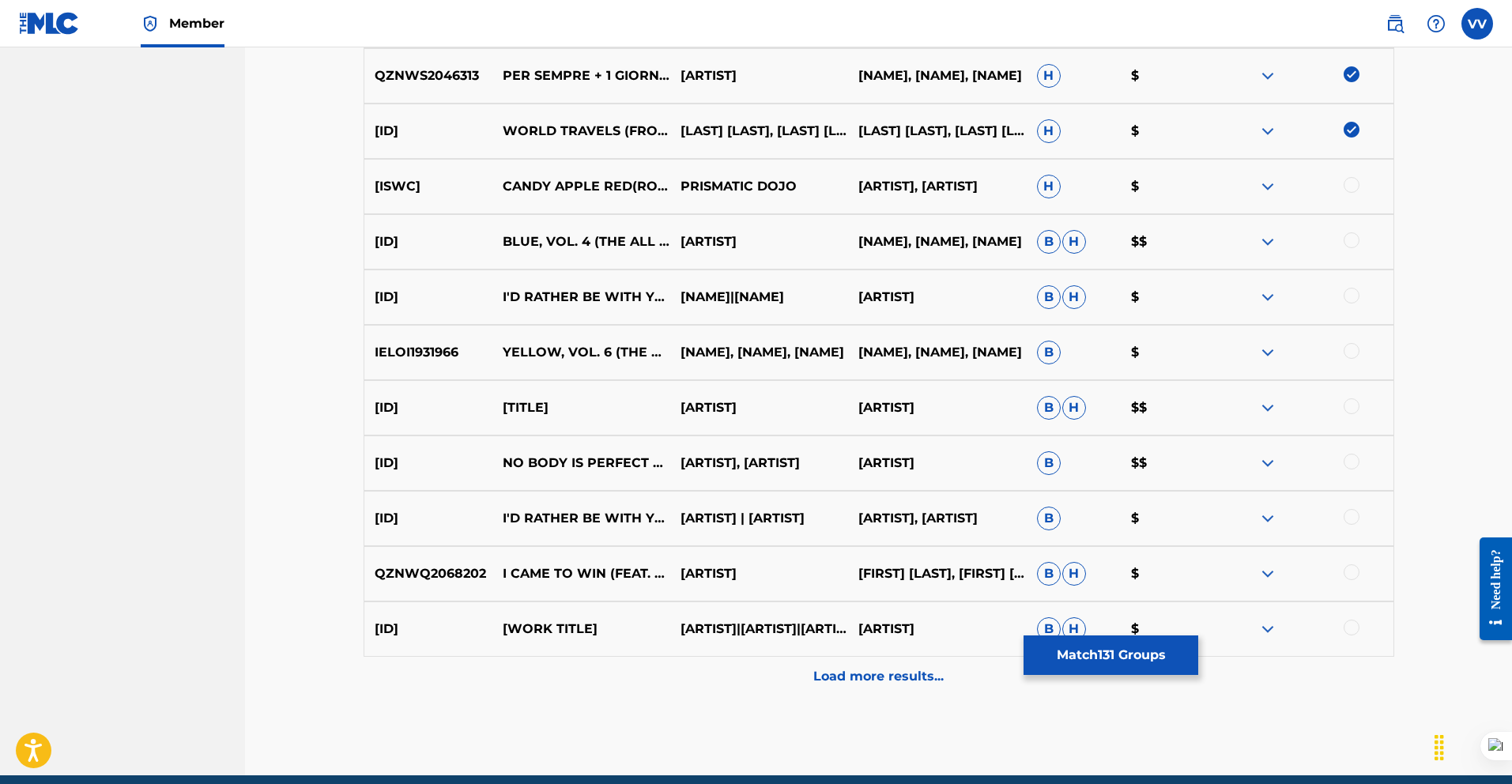 click at bounding box center [1352, 185] 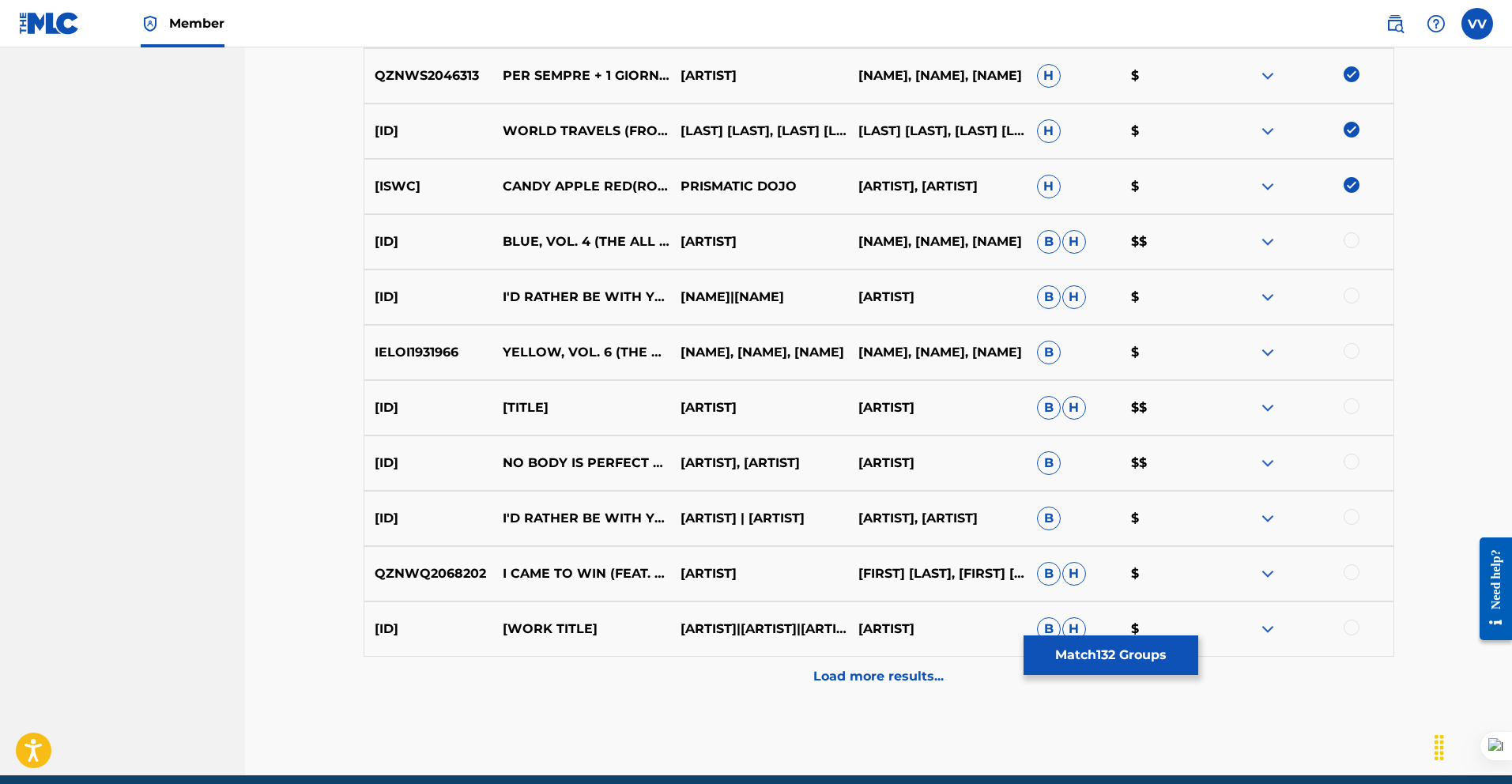 click at bounding box center (1352, 240) 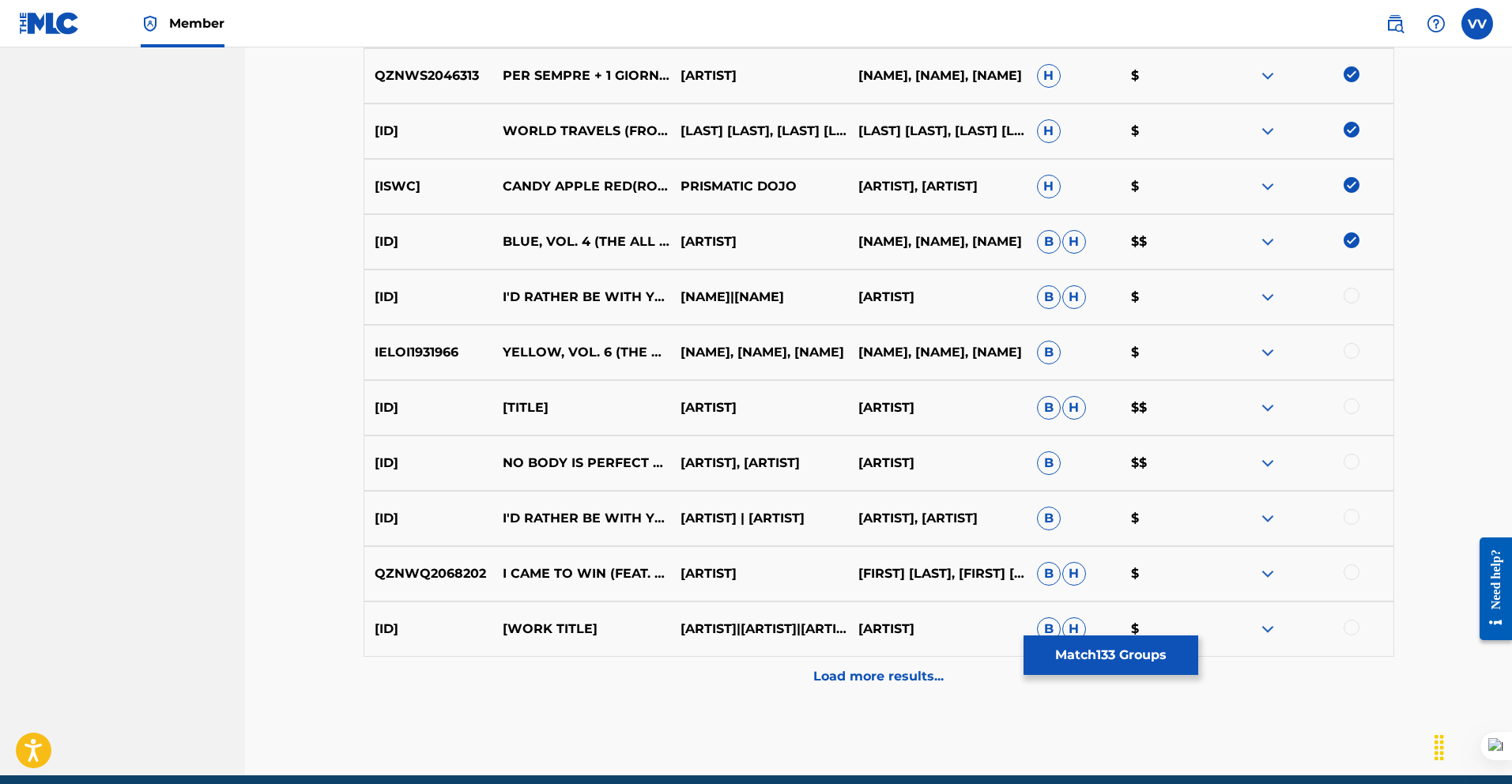 click at bounding box center [1352, 296] 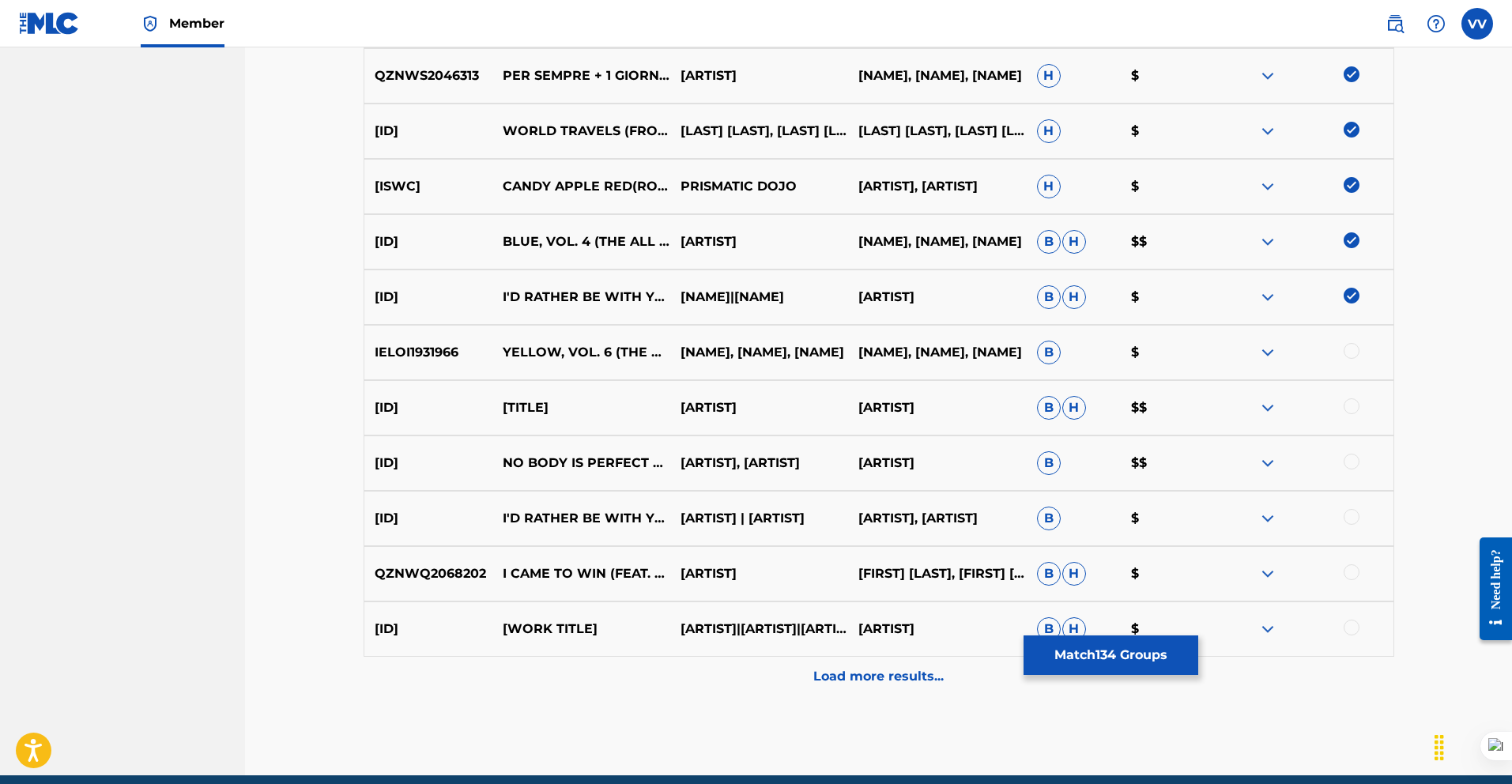 drag, startPoint x: 1356, startPoint y: 368, endPoint x: 1355, endPoint y: 352, distance: 16.03122 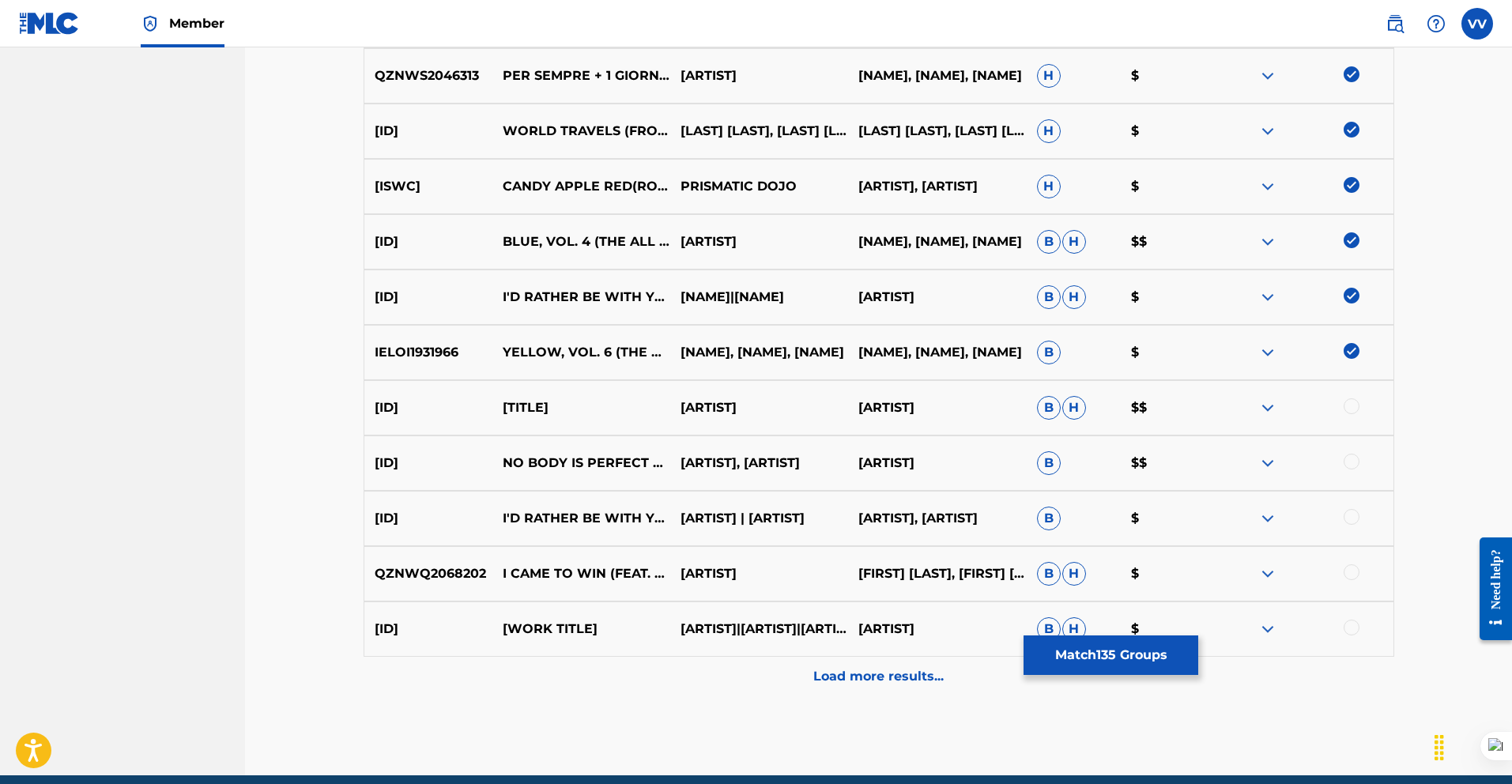 click at bounding box center [1352, 406] 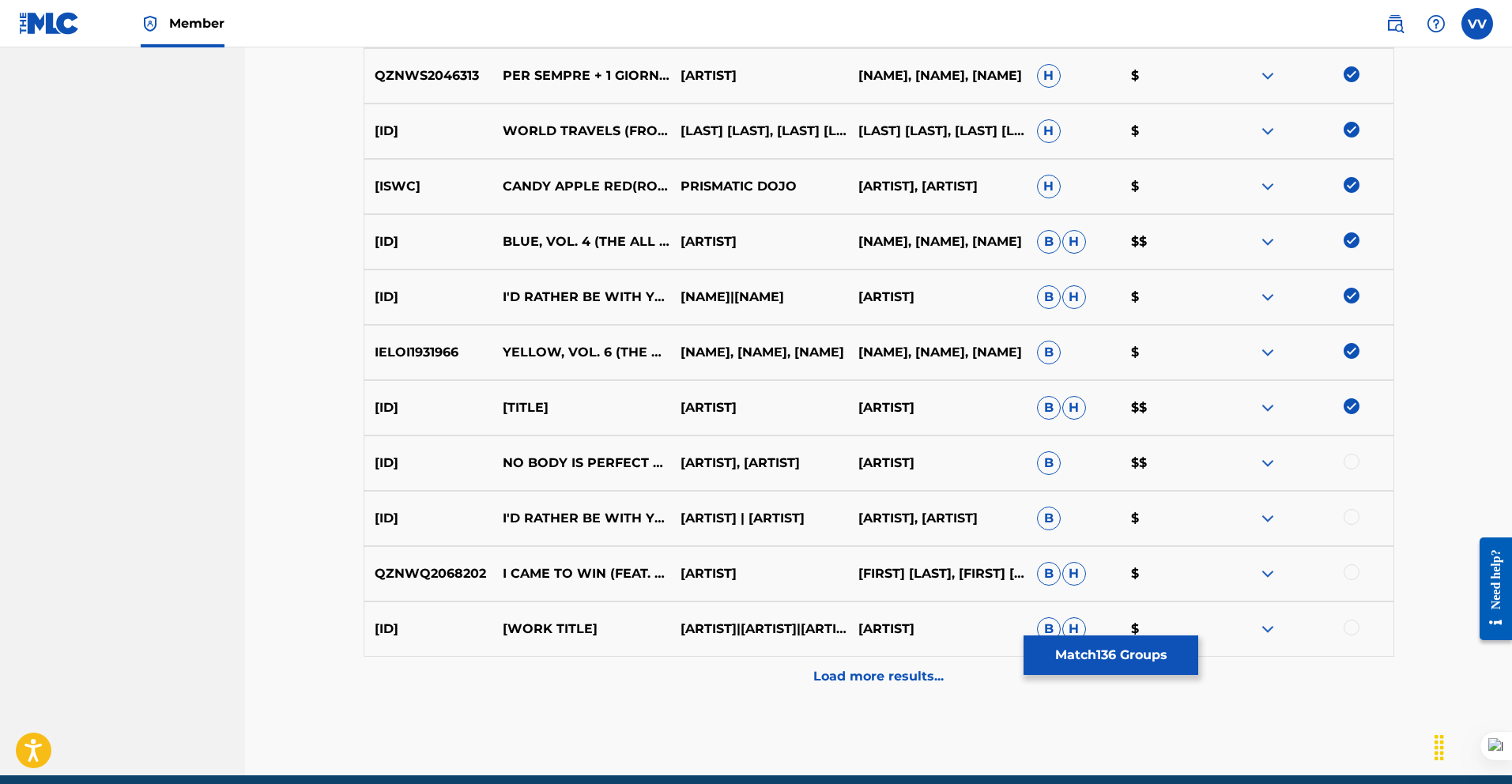 click at bounding box center (1352, 462) 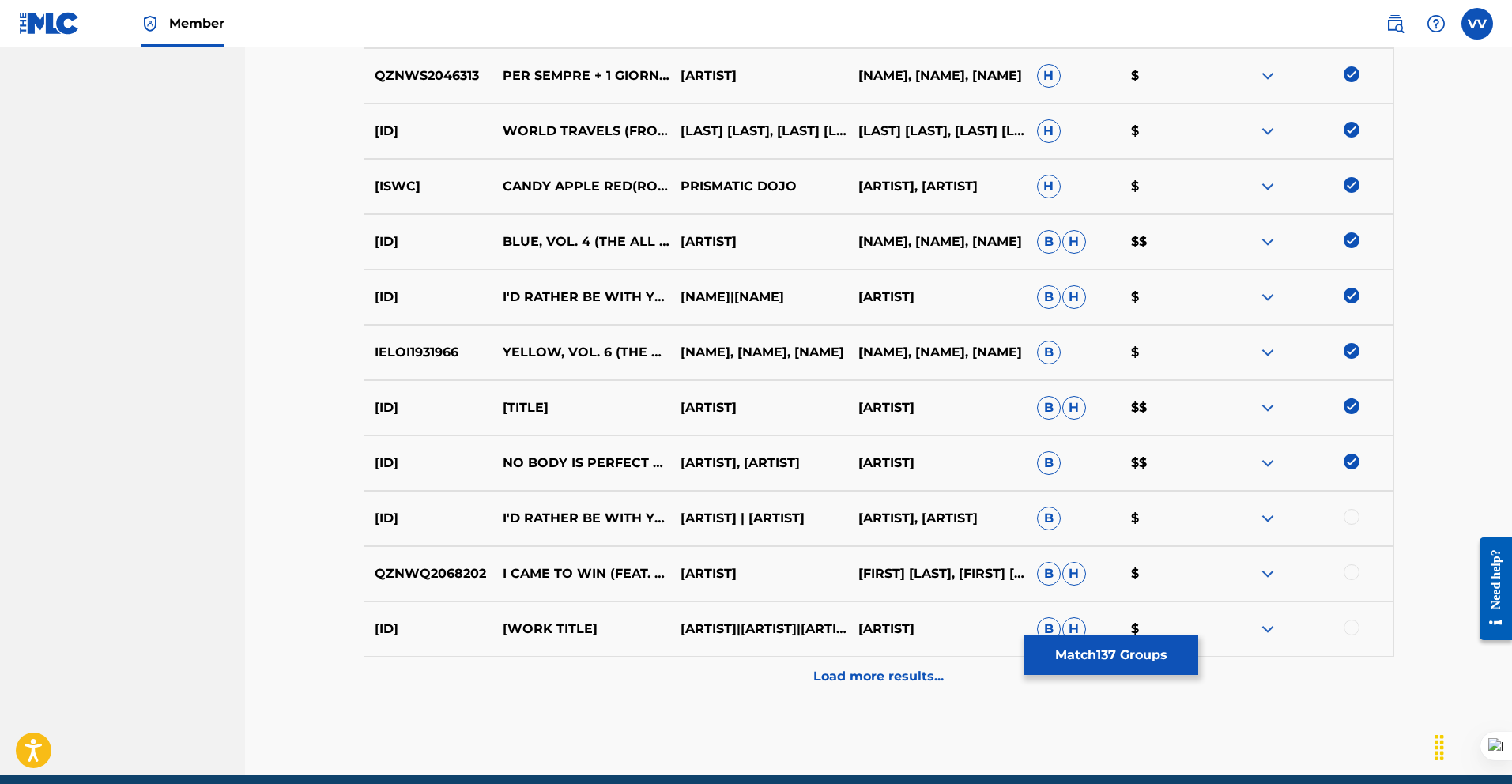 click at bounding box center [1352, 517] 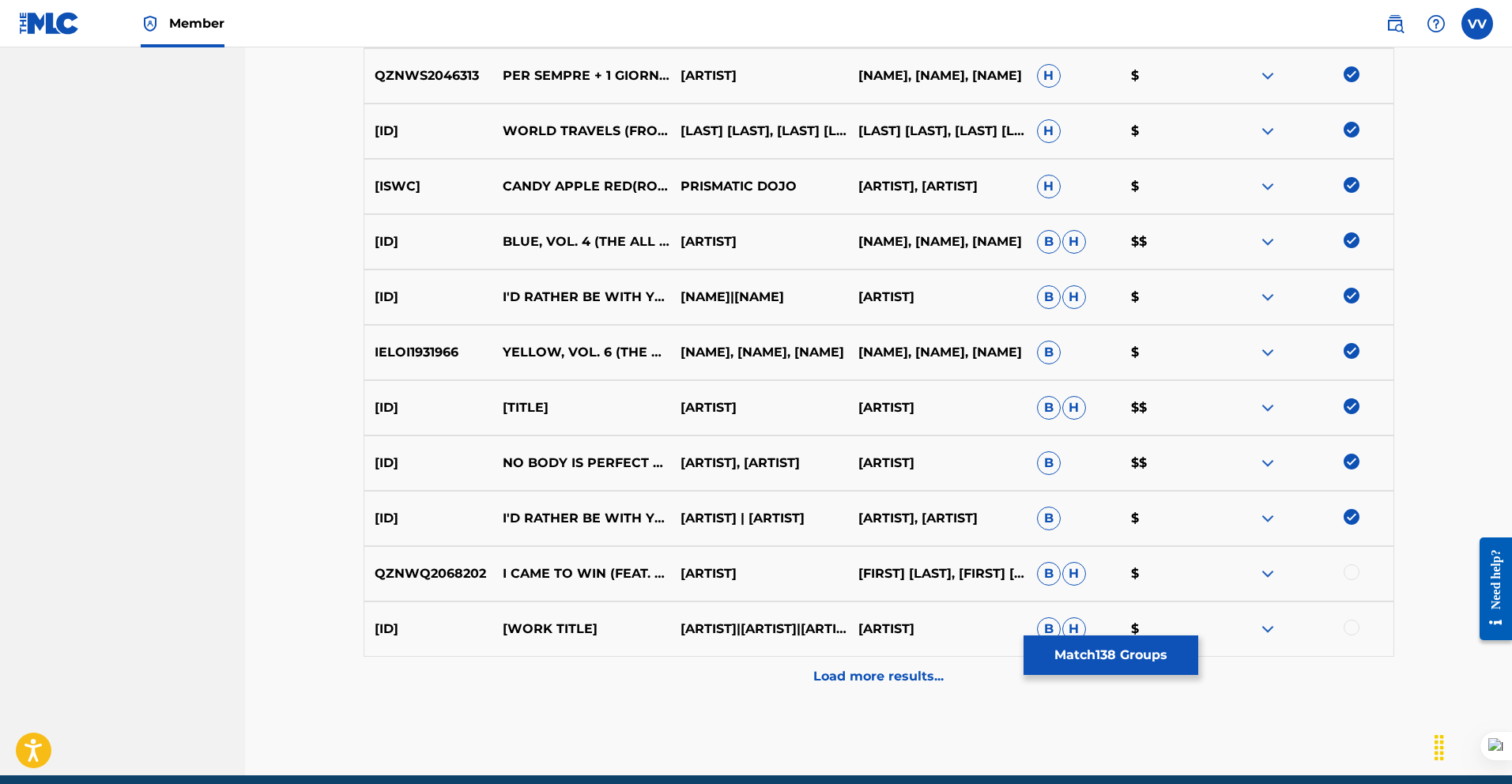 click at bounding box center [1352, 572] 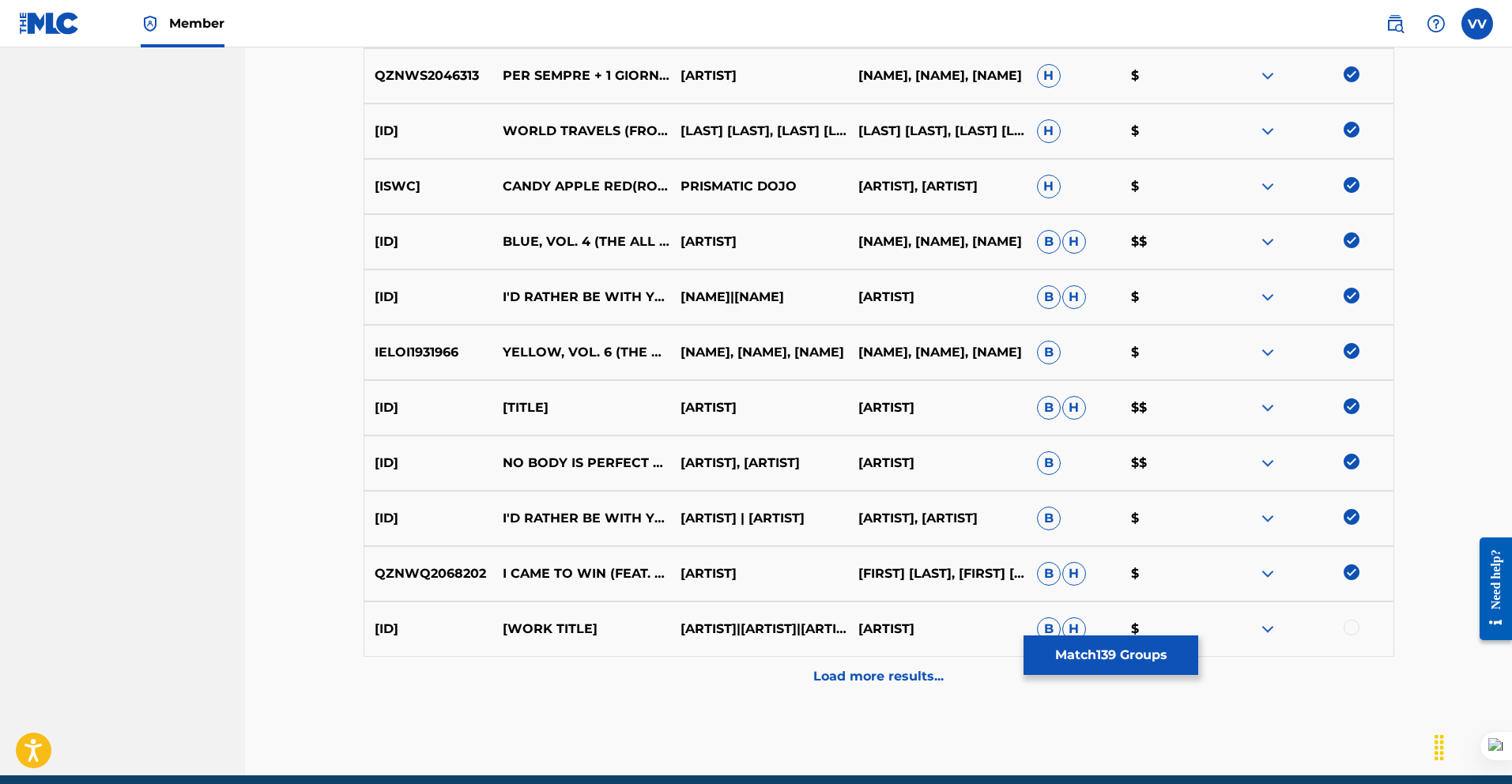 click at bounding box center (1352, 628) 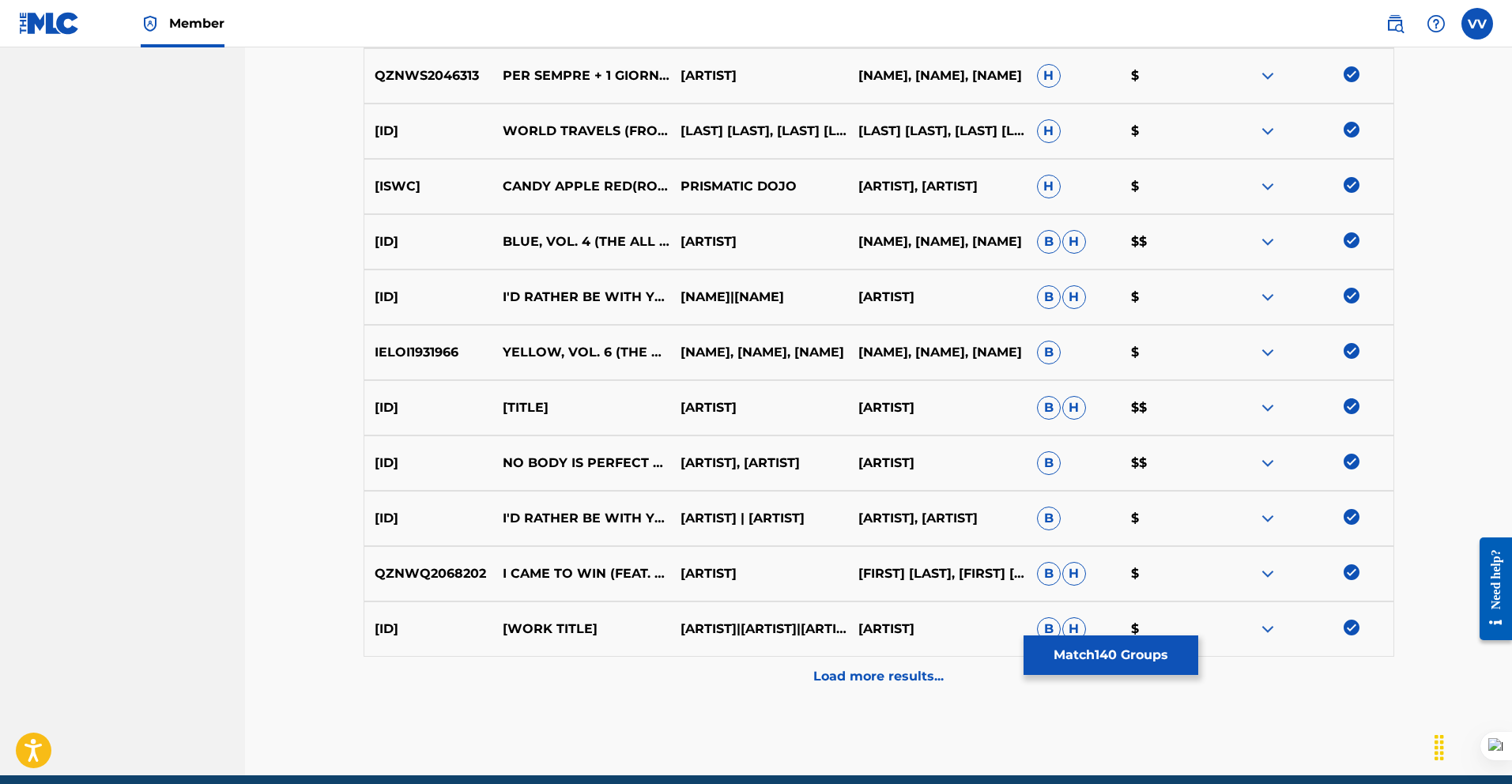 click on "Load more results..." at bounding box center [878, 677] 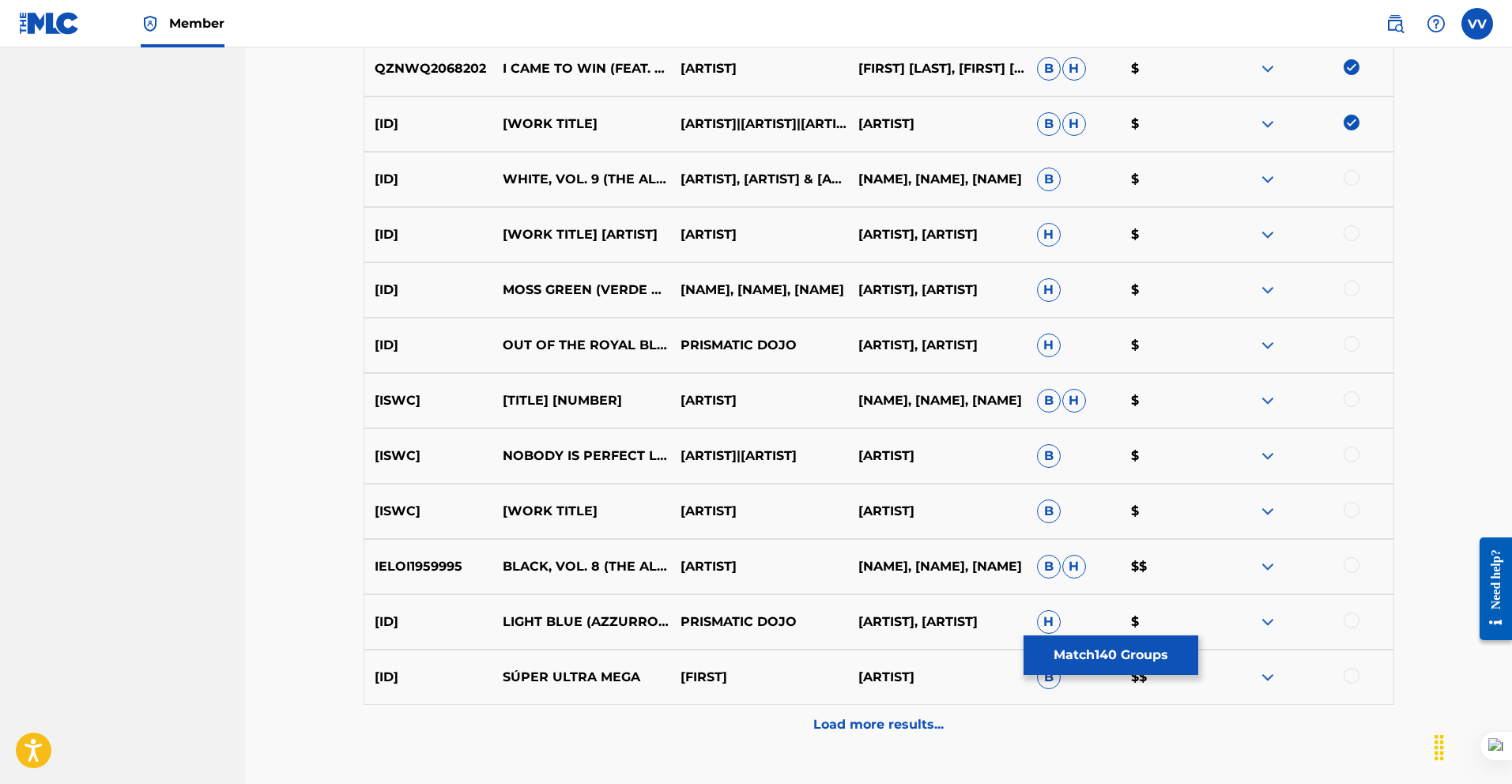 scroll, scrollTop: 8290, scrollLeft: 0, axis: vertical 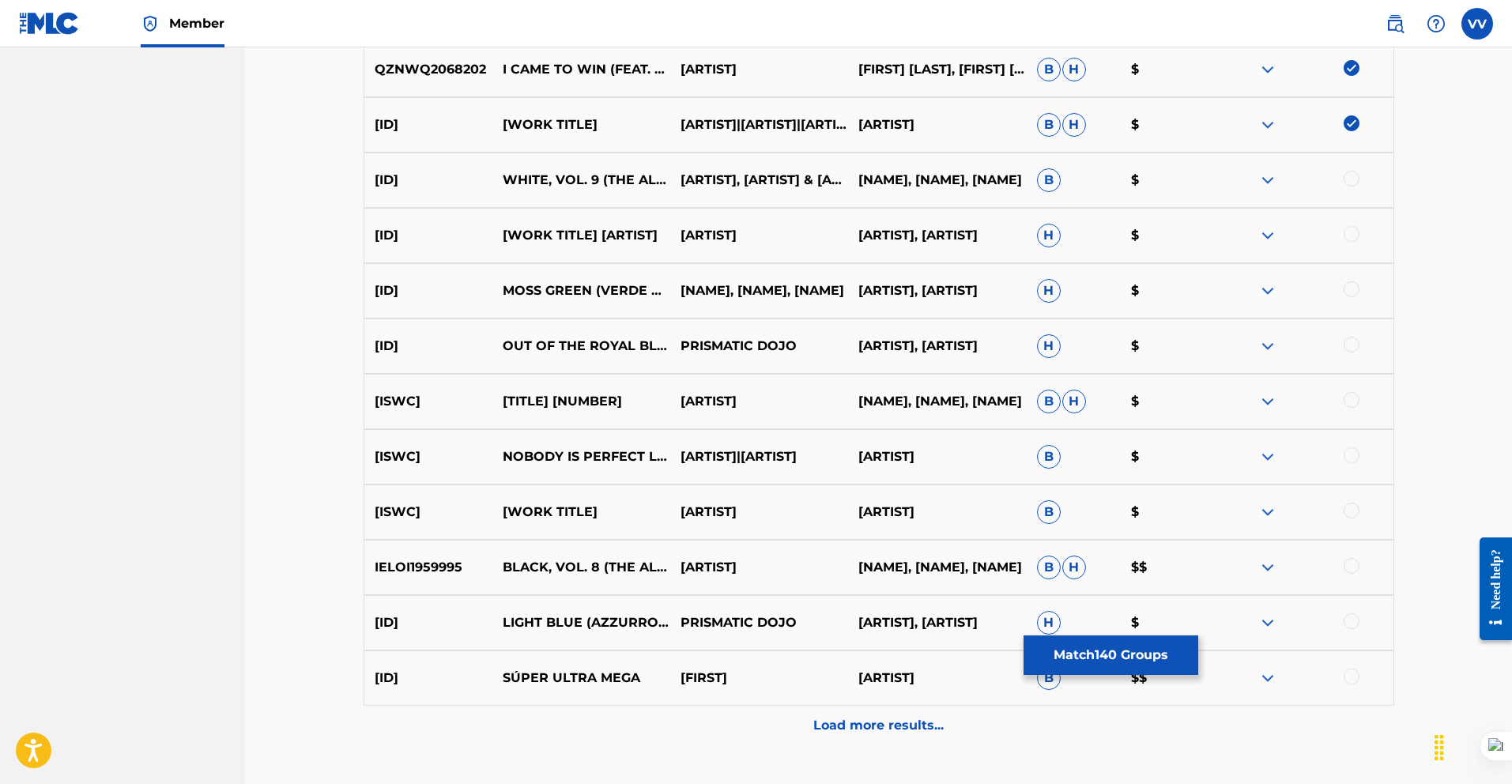 click at bounding box center [1352, 179] 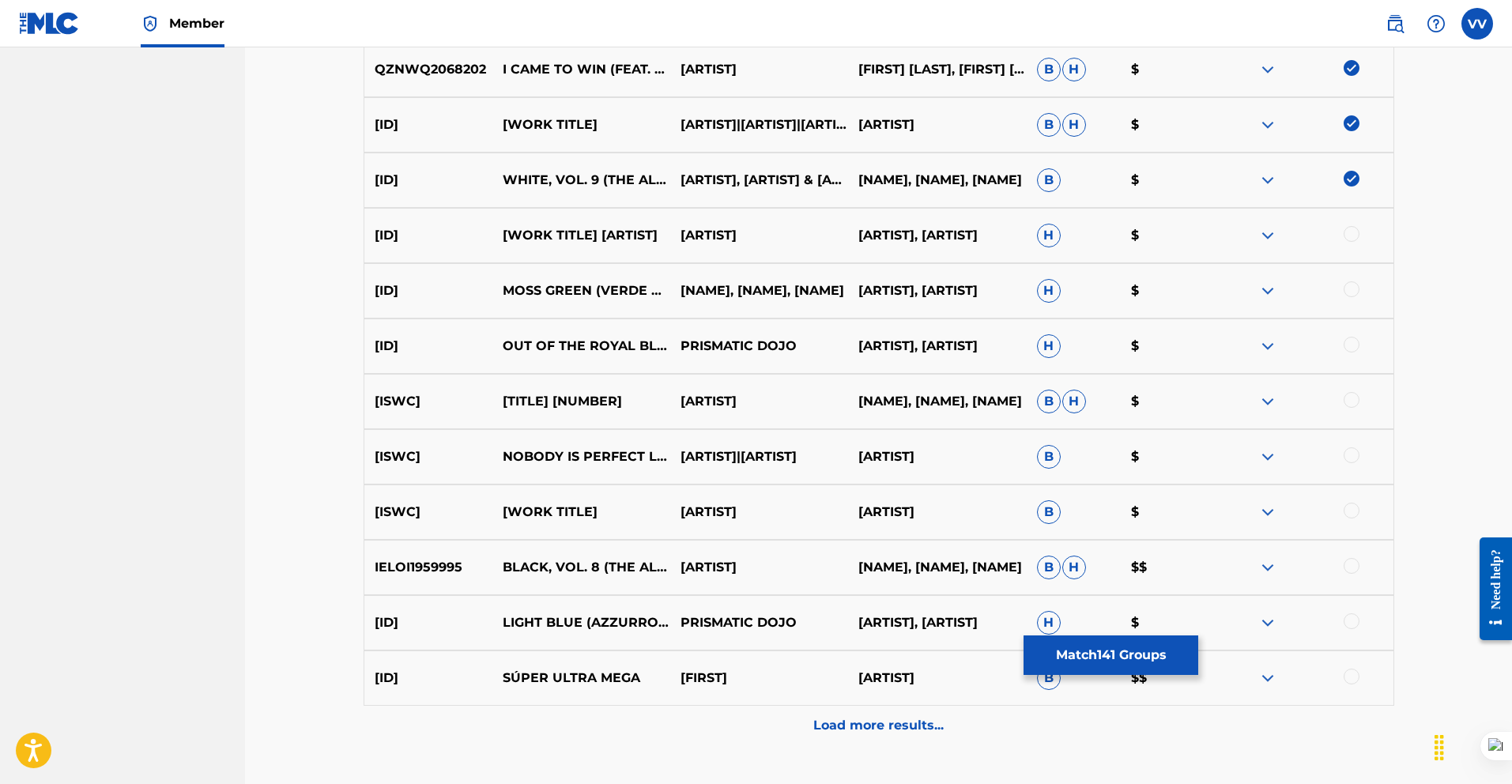 click at bounding box center [1352, 234] 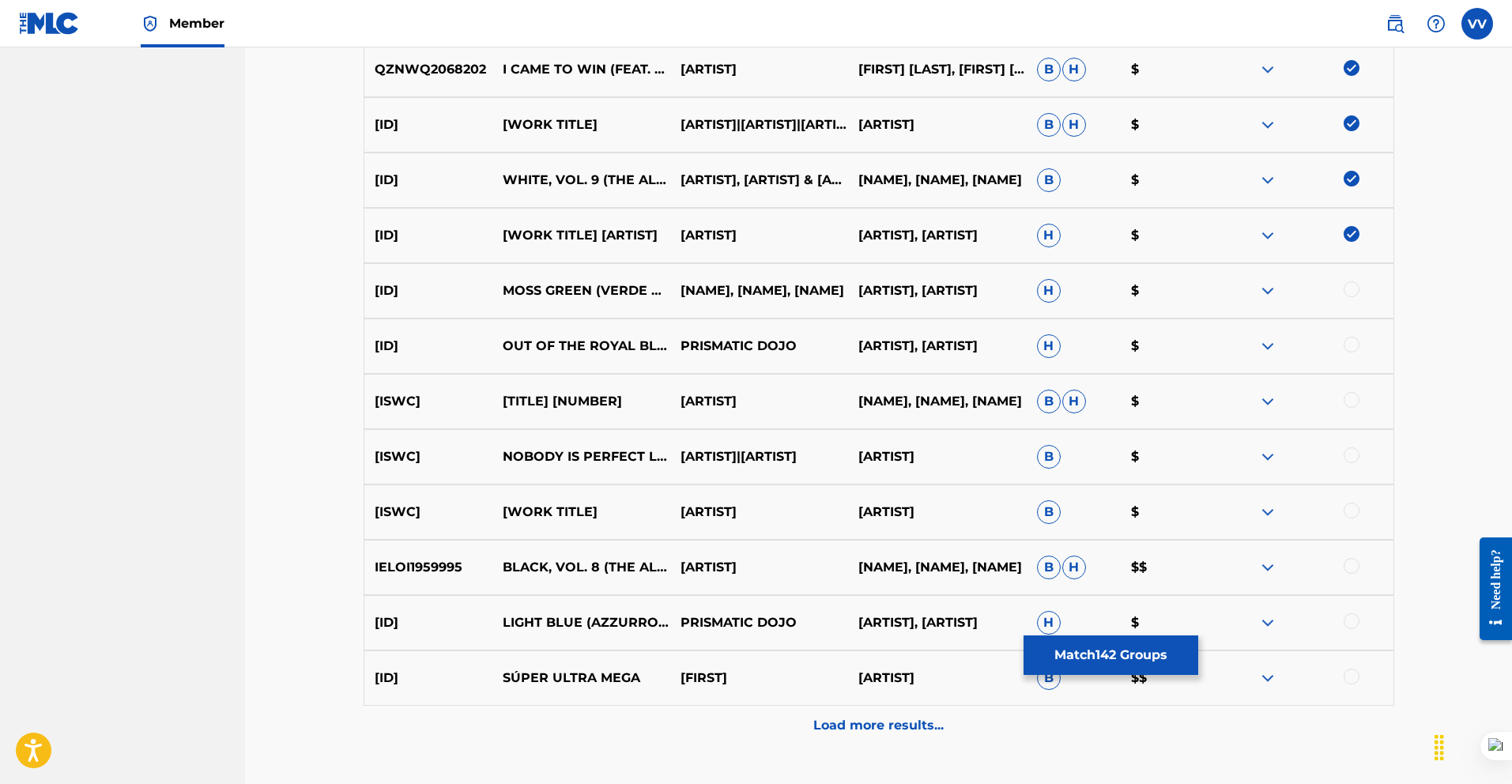 click at bounding box center [1352, 289] 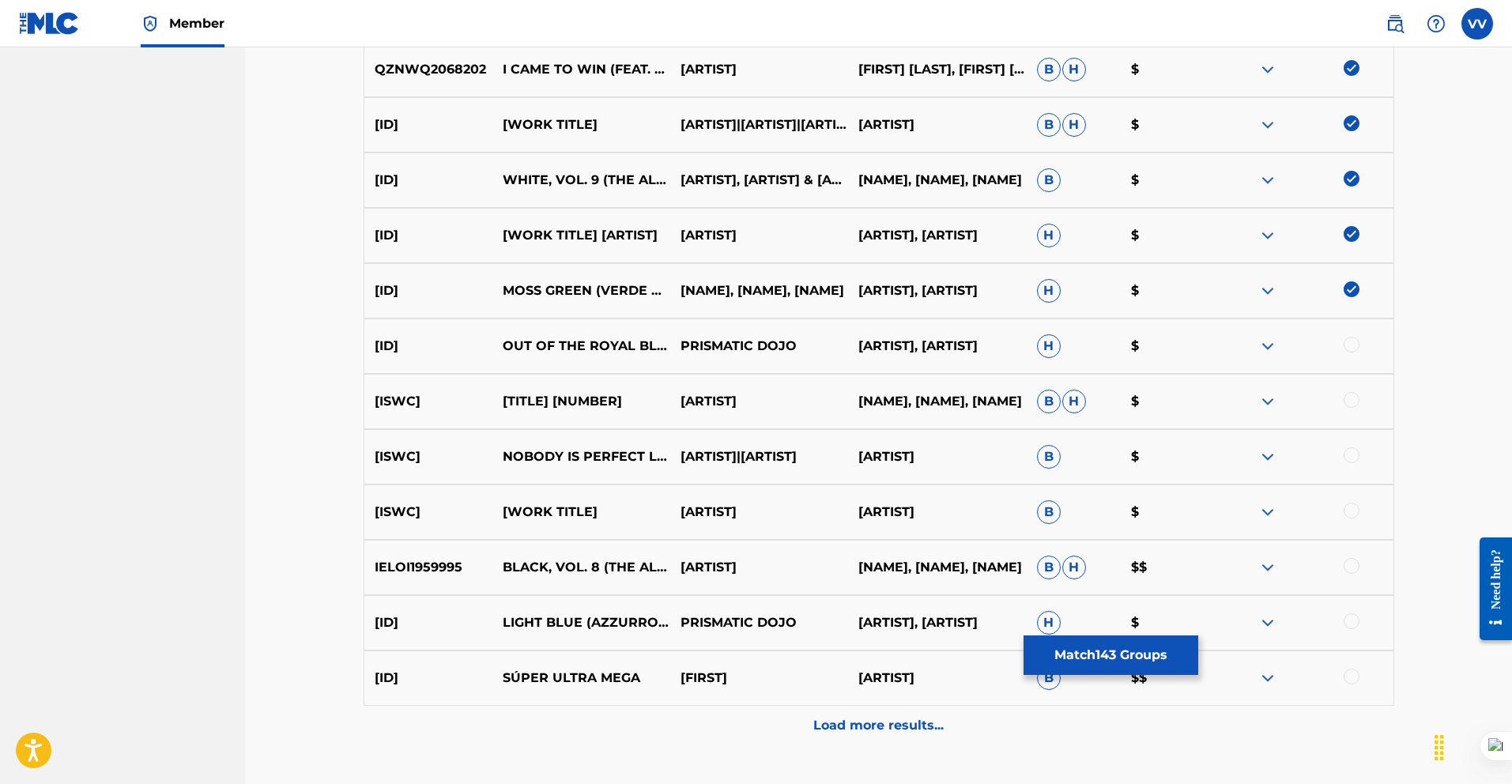 click at bounding box center [1352, 345] 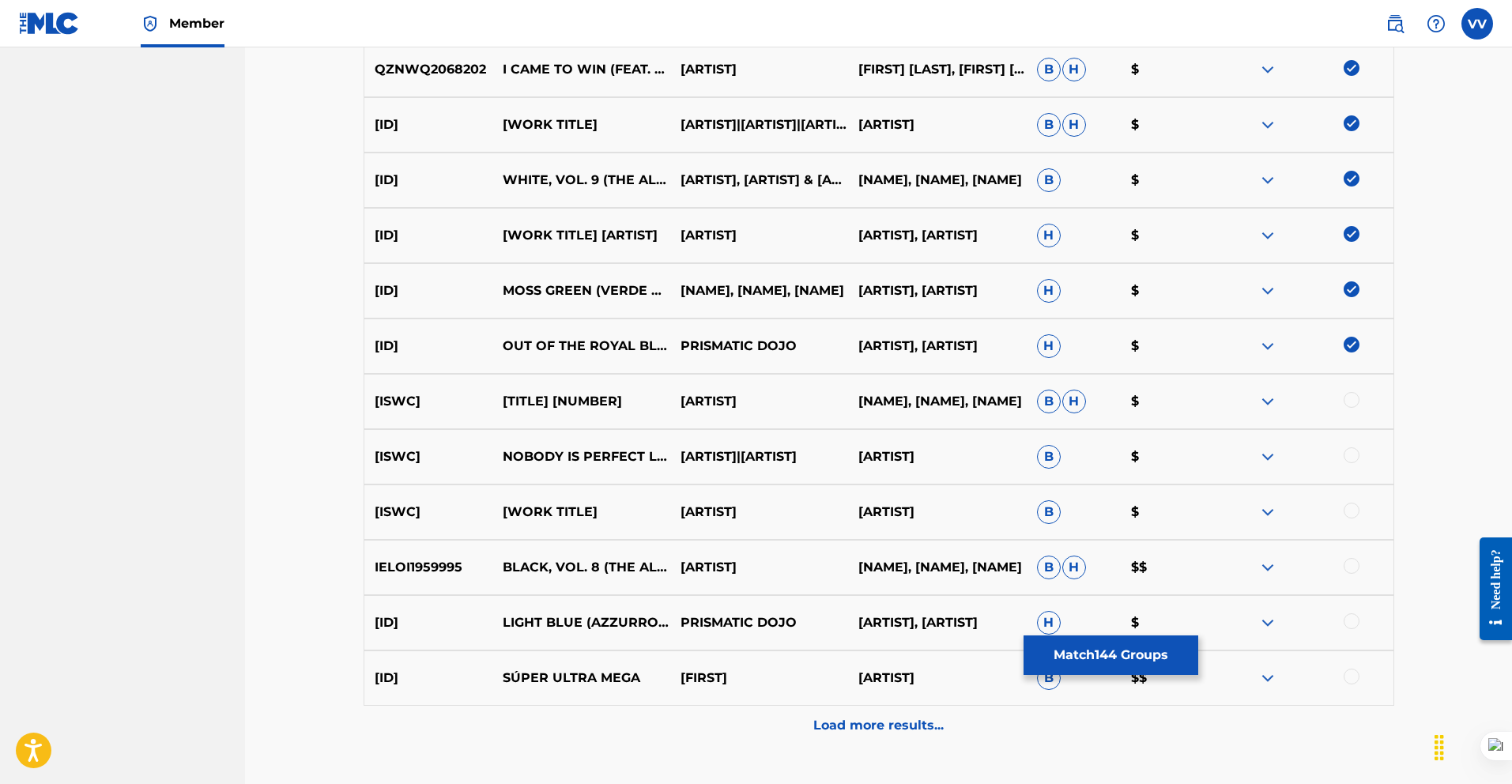click at bounding box center [1352, 400] 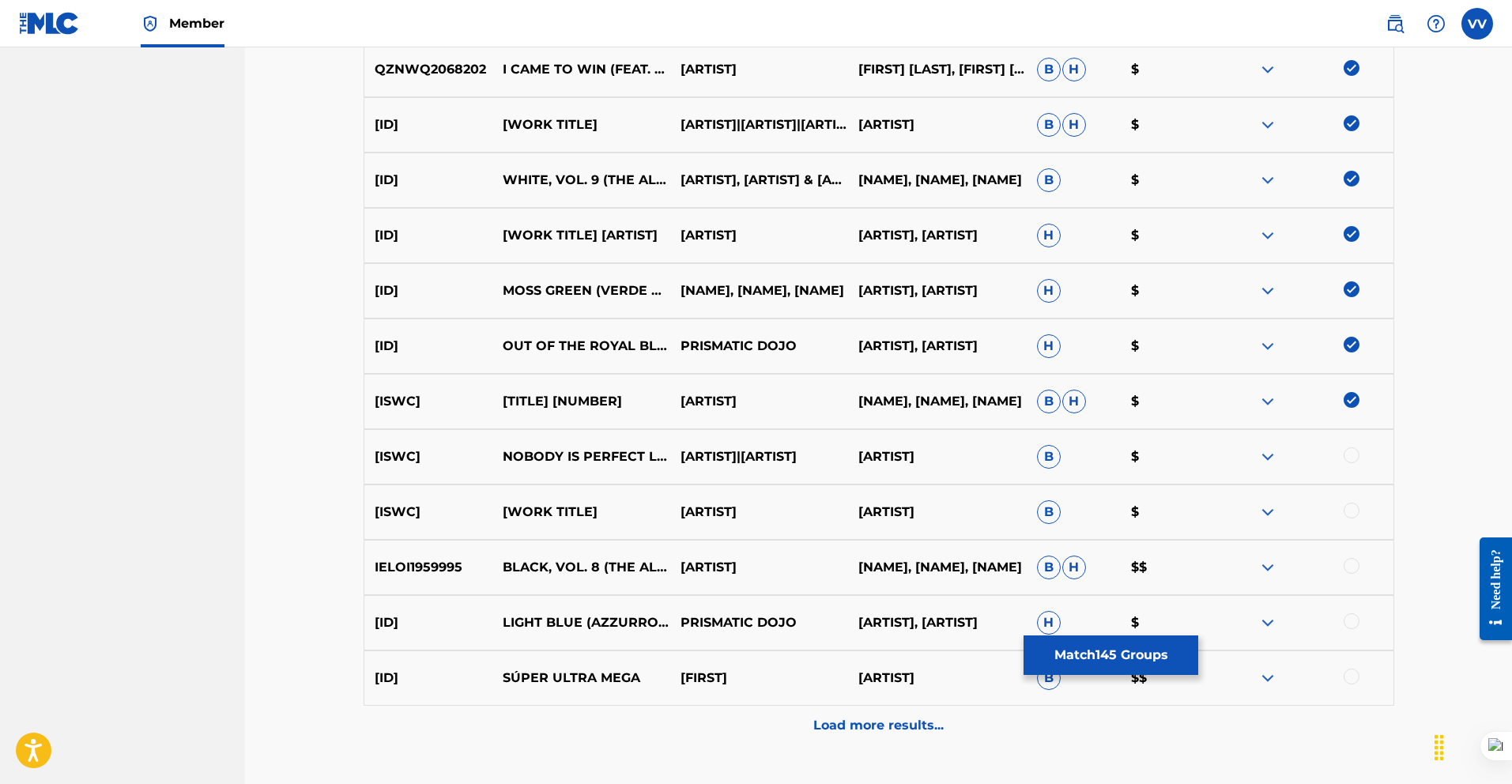 click at bounding box center (1352, 455) 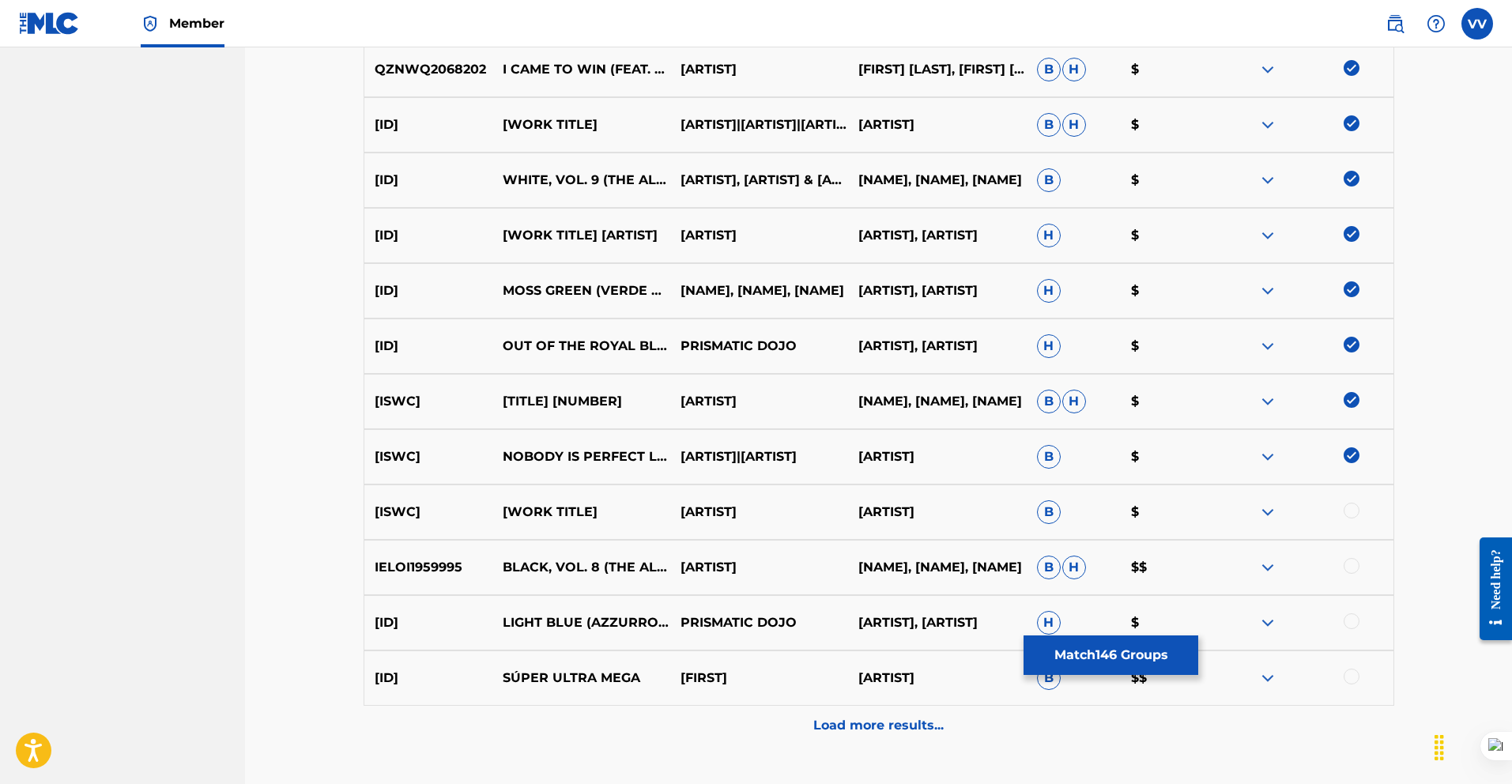 click on "IELOI1920728 HYMN TO HUMANITY - WORLDWIDE CHOIR SPECIAL EDITION VERONICA VITALE VERONICA VITALE B $" at bounding box center (879, 512) 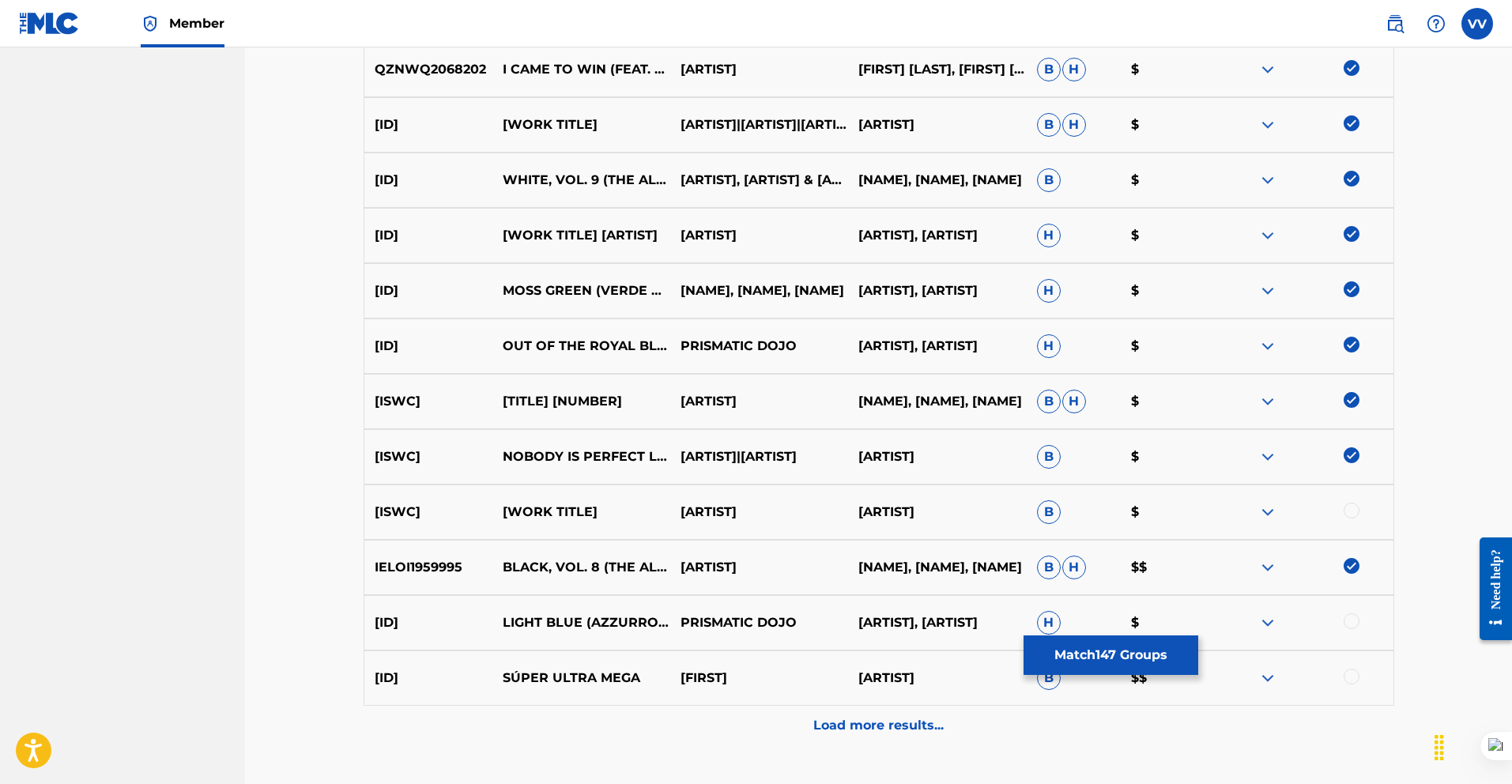 click at bounding box center [1352, 511] 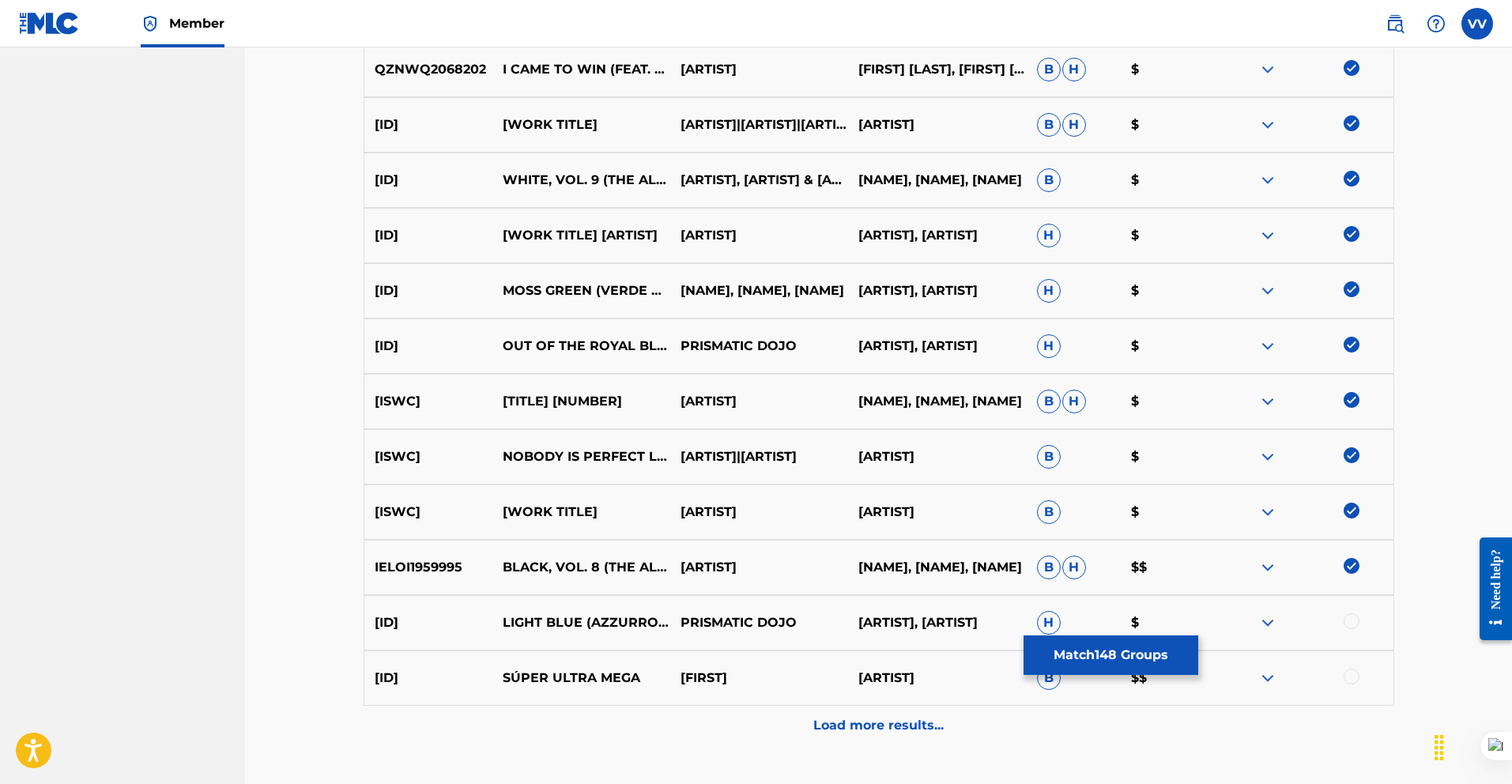 click at bounding box center [1352, 621] 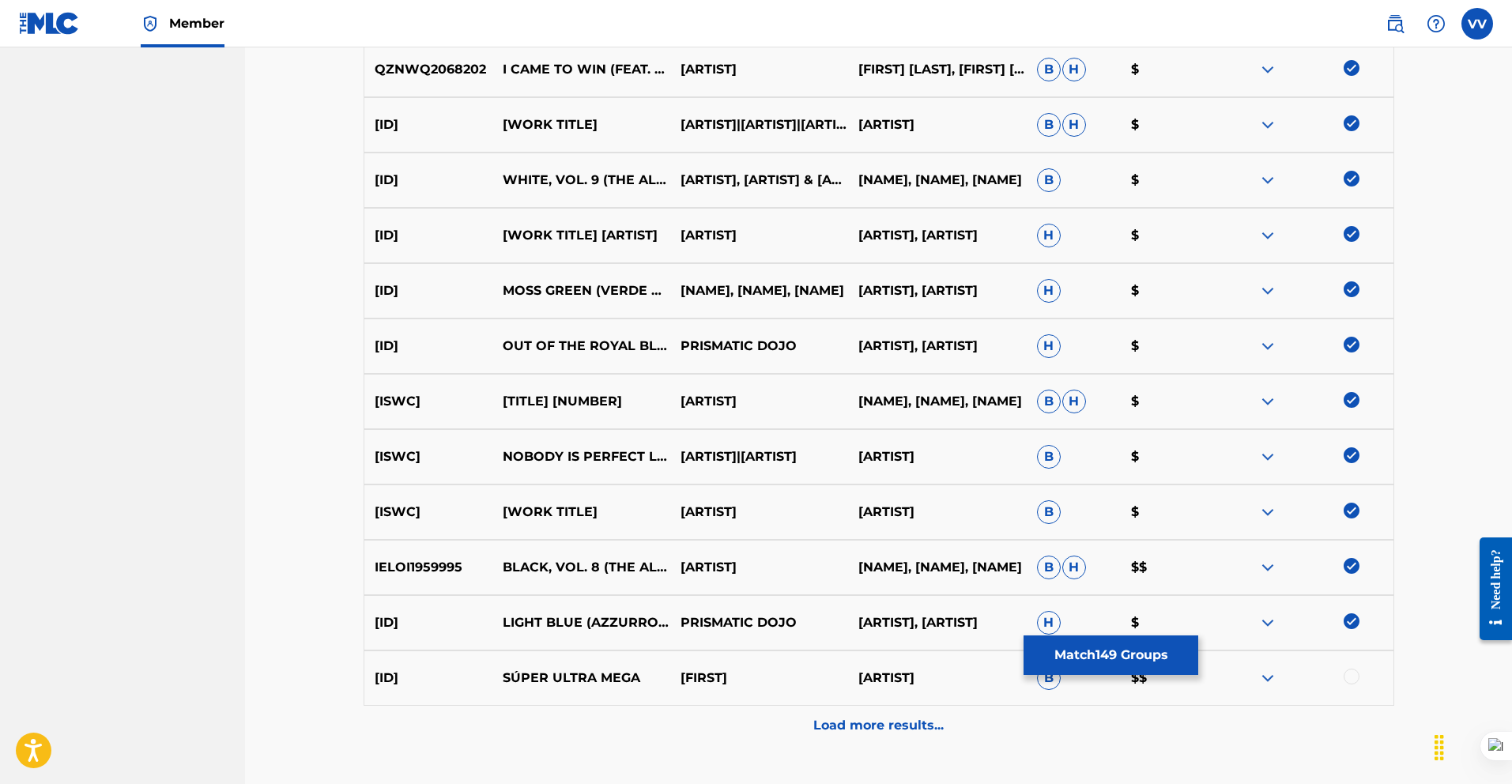click on "USHM82359500 SÚPER ULTRA MEGA ÁLVARO VERONICA VALERIA VITALE B $$" at bounding box center (879, 678) 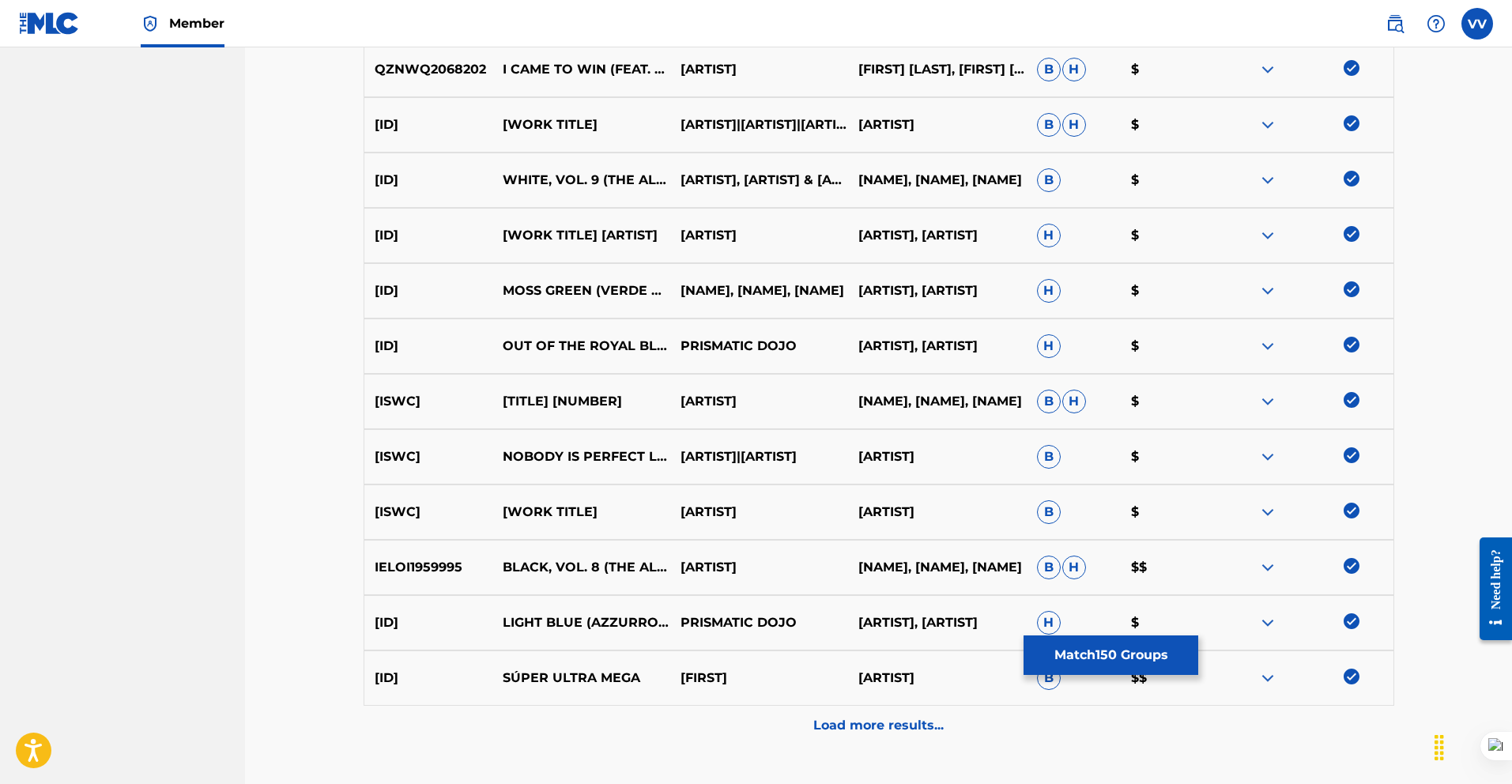 click at bounding box center [1352, 677] 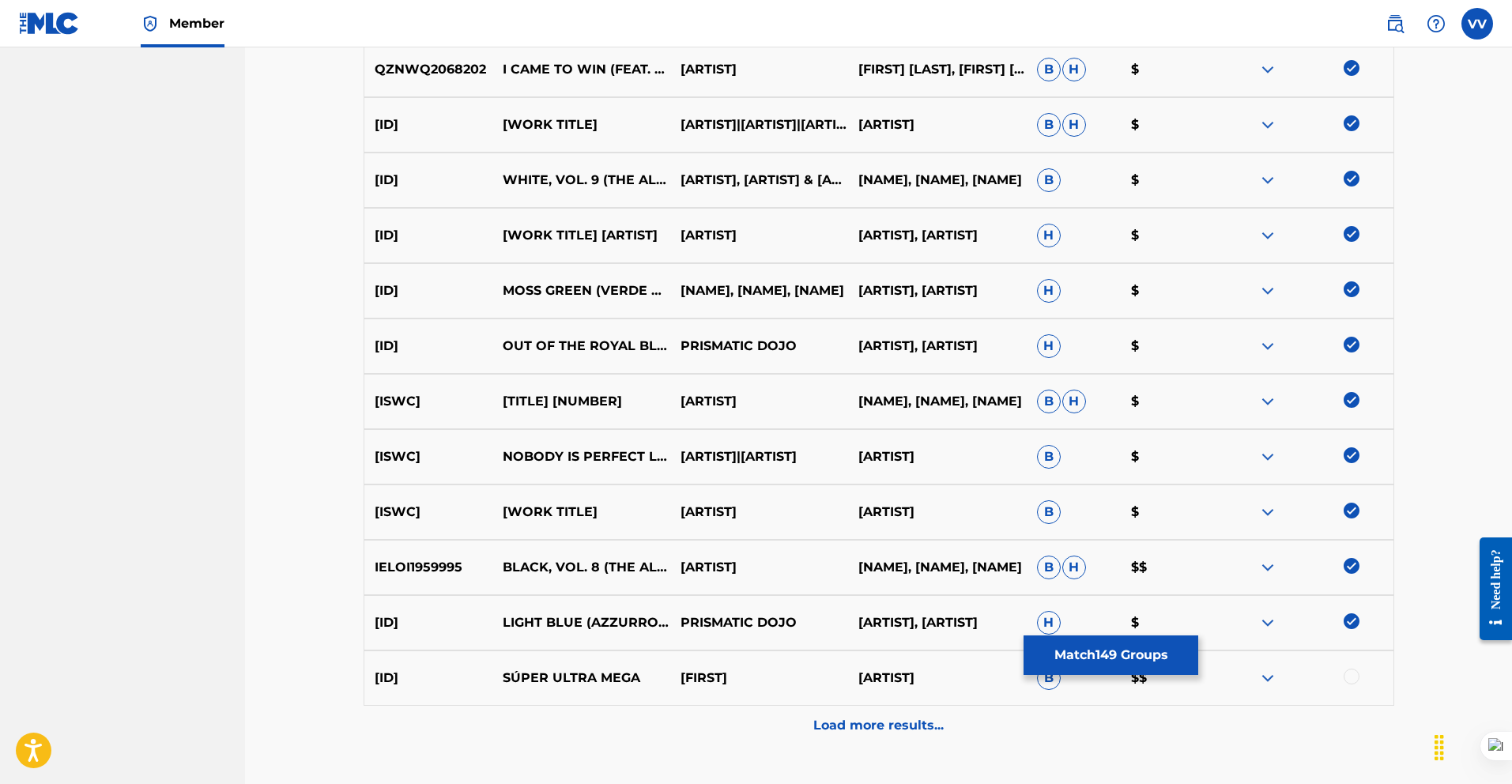 click on "Load more results..." at bounding box center [878, 726] 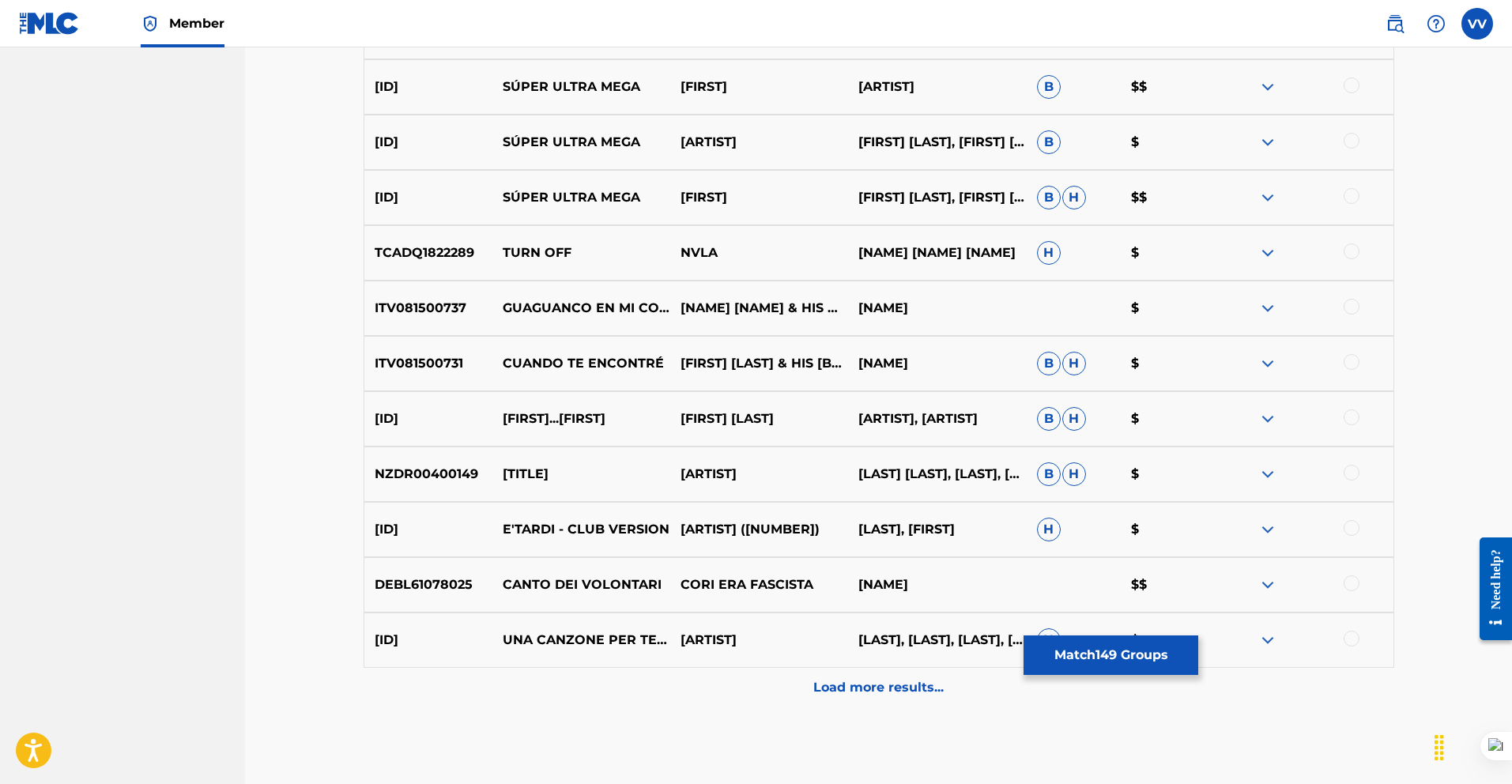 scroll, scrollTop: 8882, scrollLeft: 0, axis: vertical 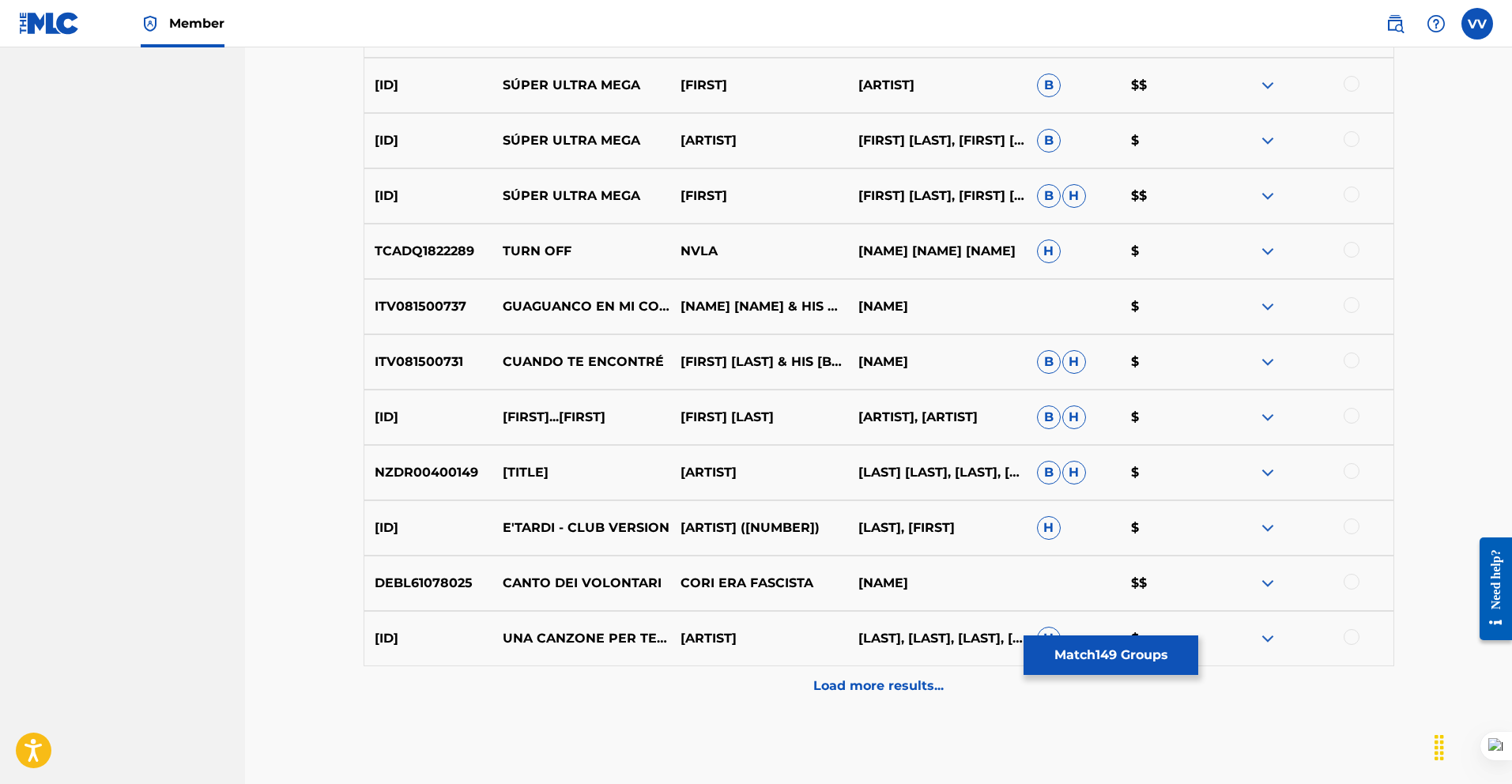 click at bounding box center [1352, 250] 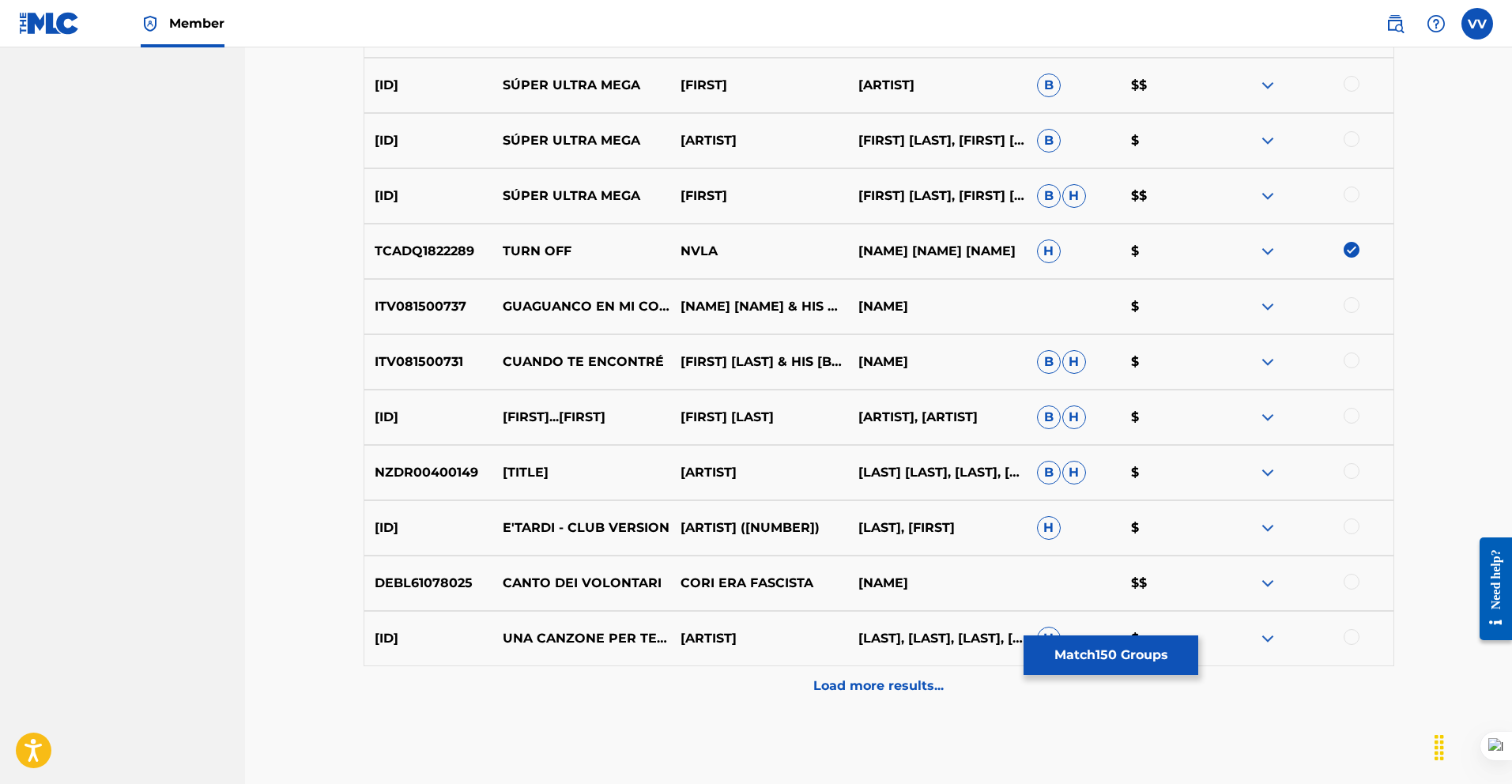 click on "Load more results..." at bounding box center [878, 686] 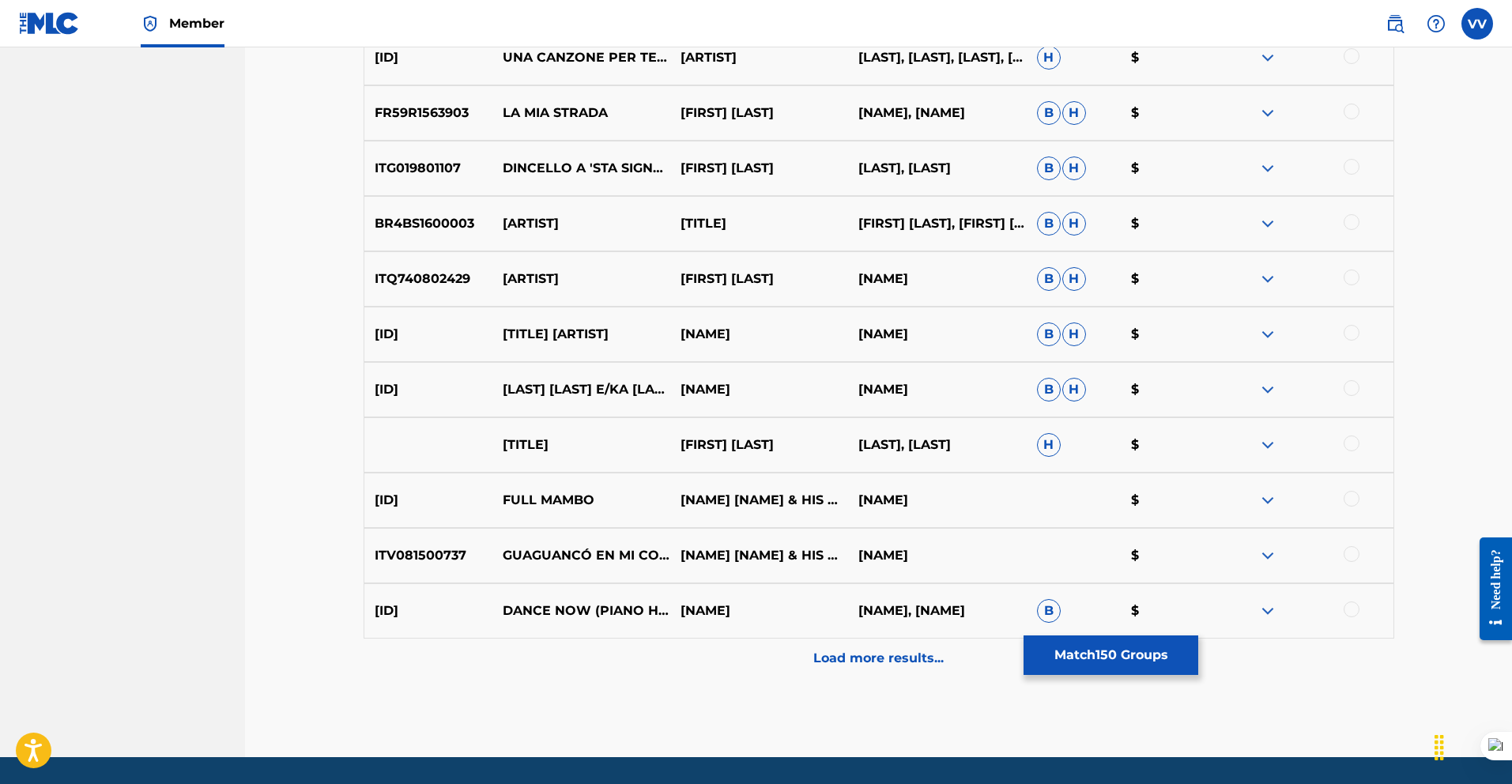 scroll, scrollTop: 9512, scrollLeft: 0, axis: vertical 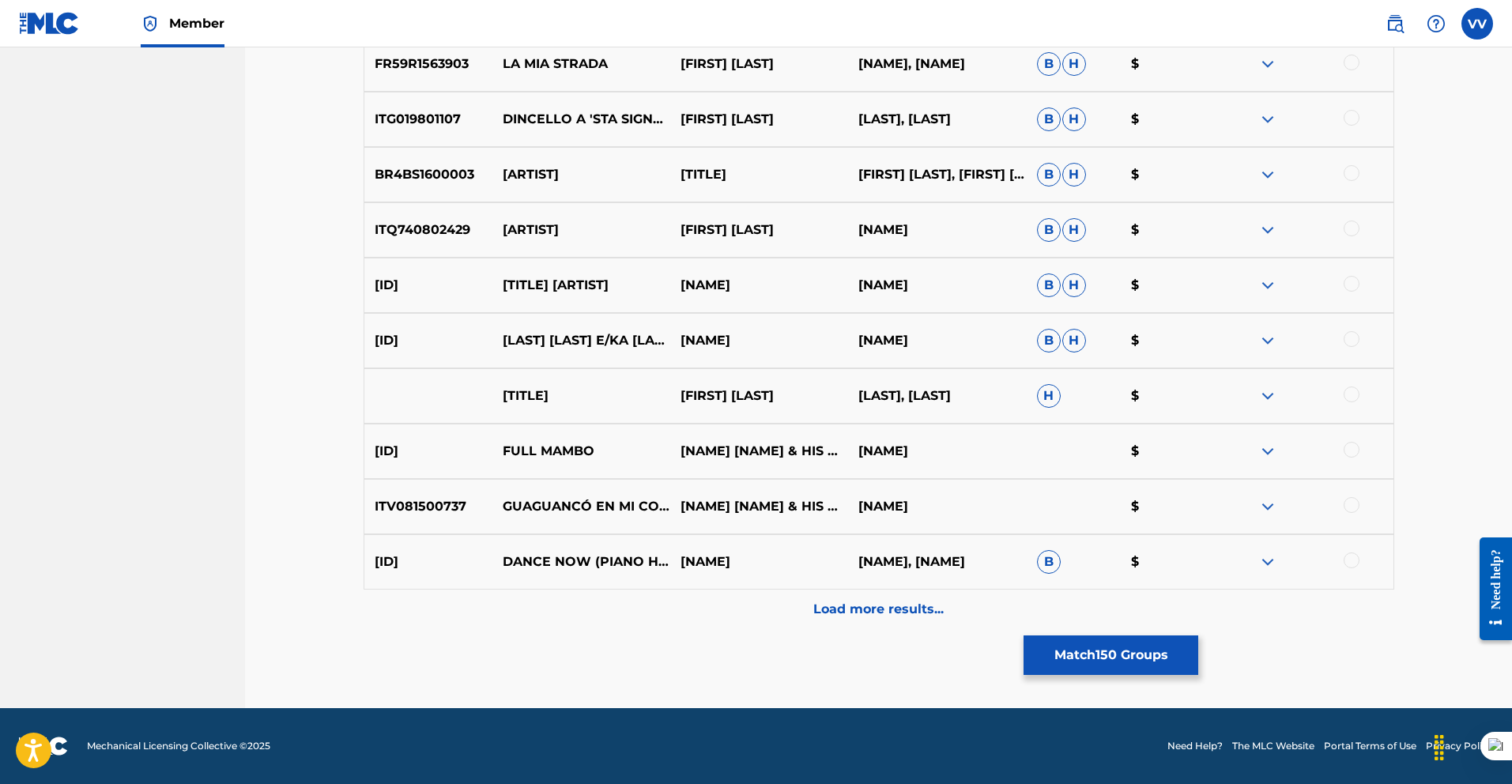click on "Load more results..." at bounding box center (878, 609) 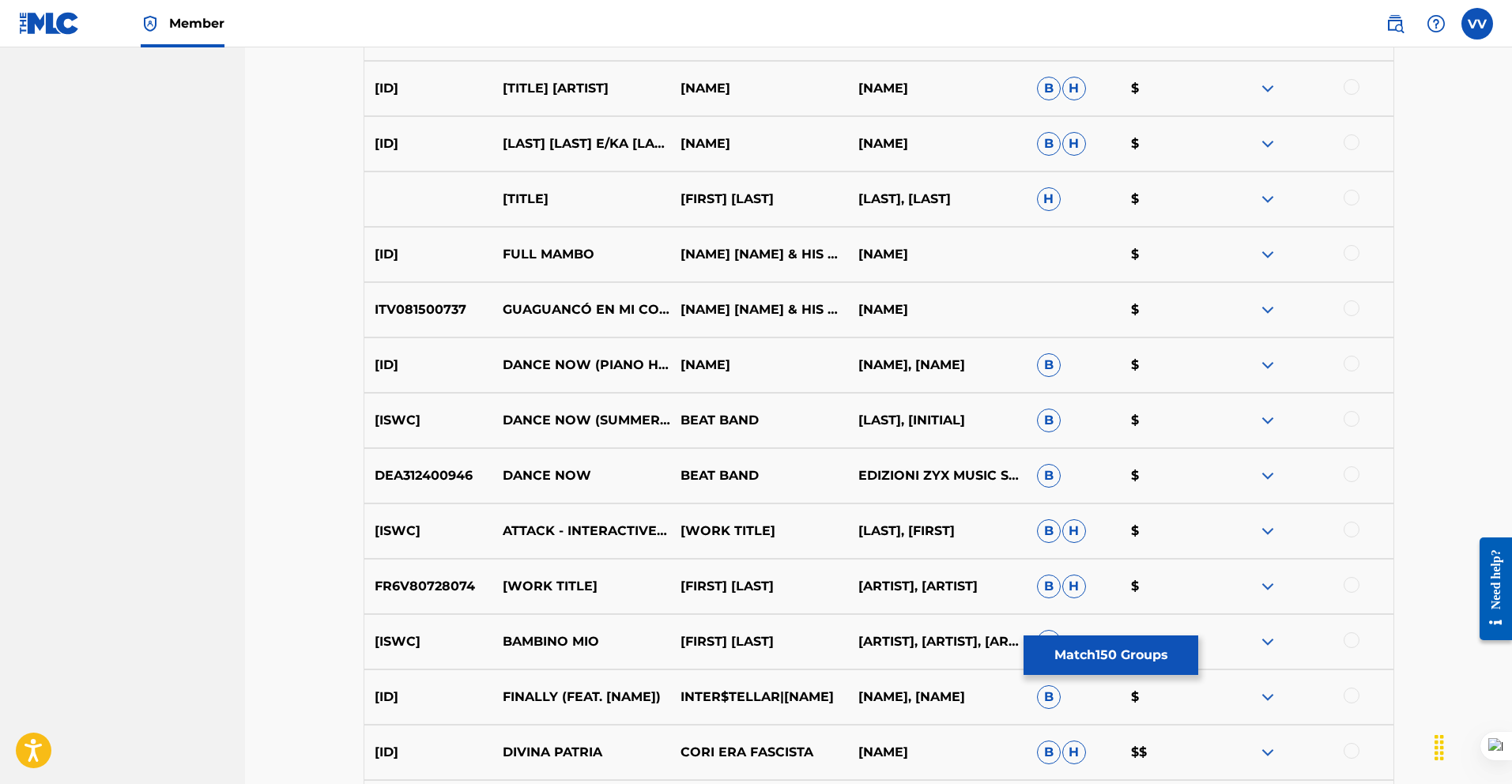 scroll, scrollTop: 10066, scrollLeft: 0, axis: vertical 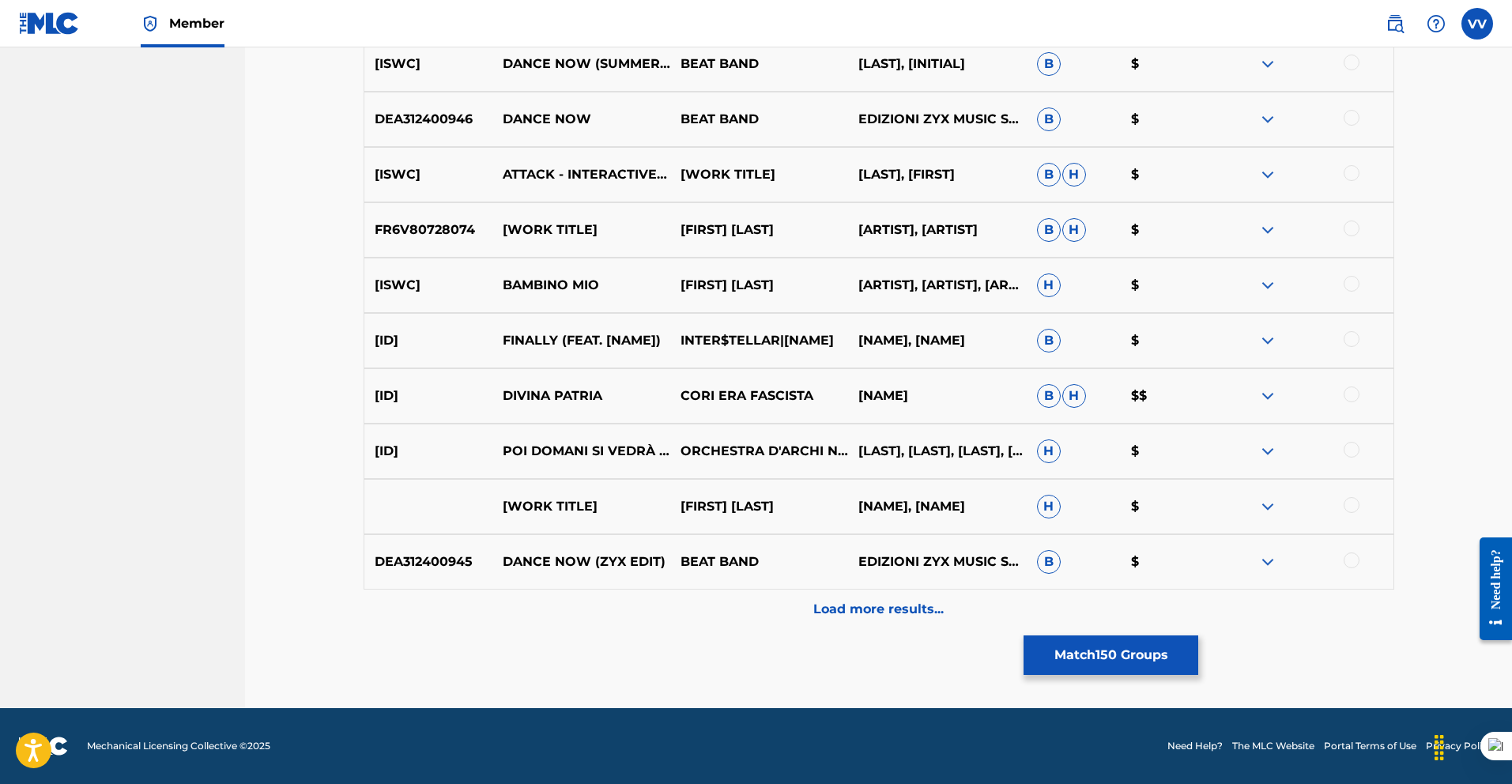click on "Load more results..." at bounding box center [879, 609] 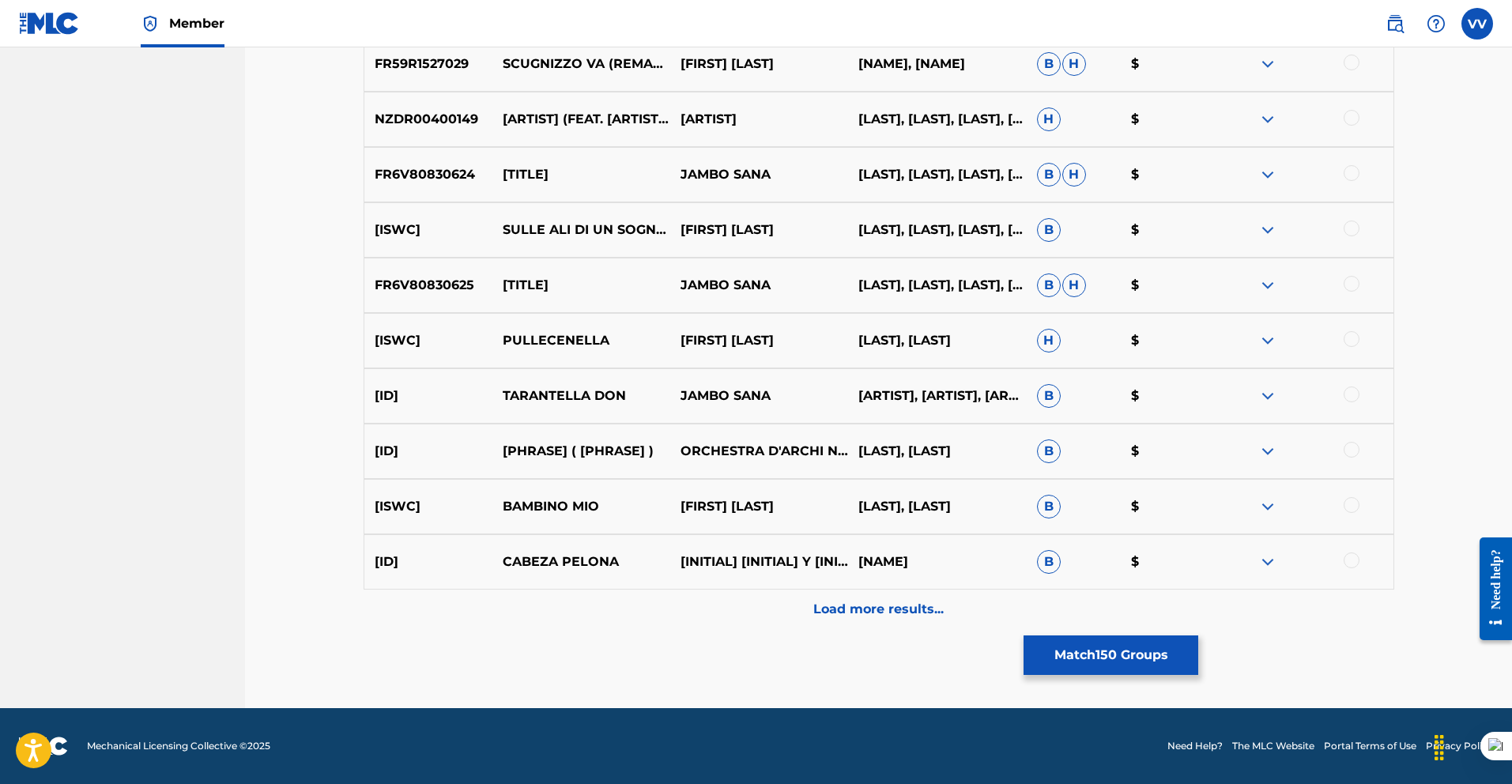 click on "Load more results..." at bounding box center (878, 609) 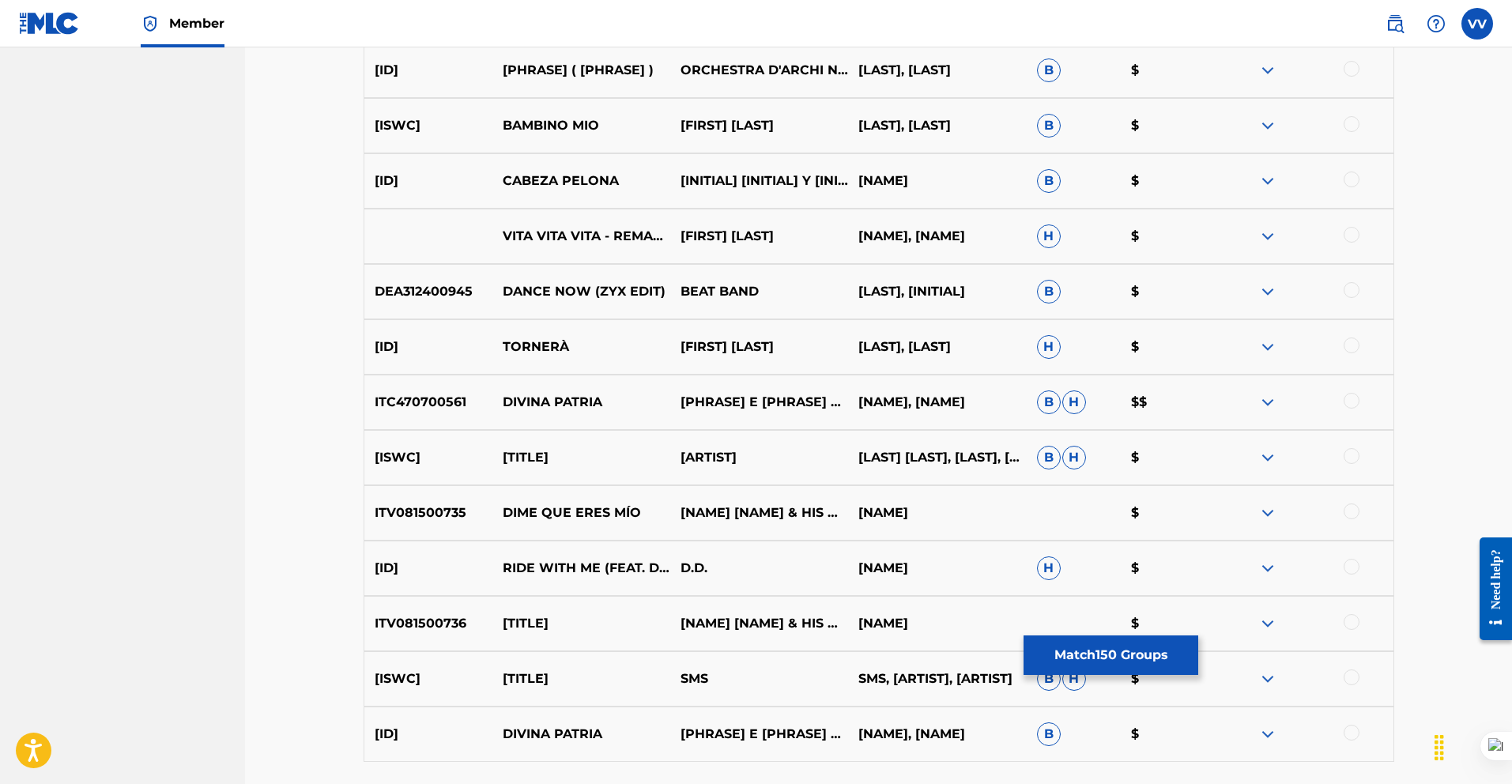 scroll, scrollTop: 11132, scrollLeft: 0, axis: vertical 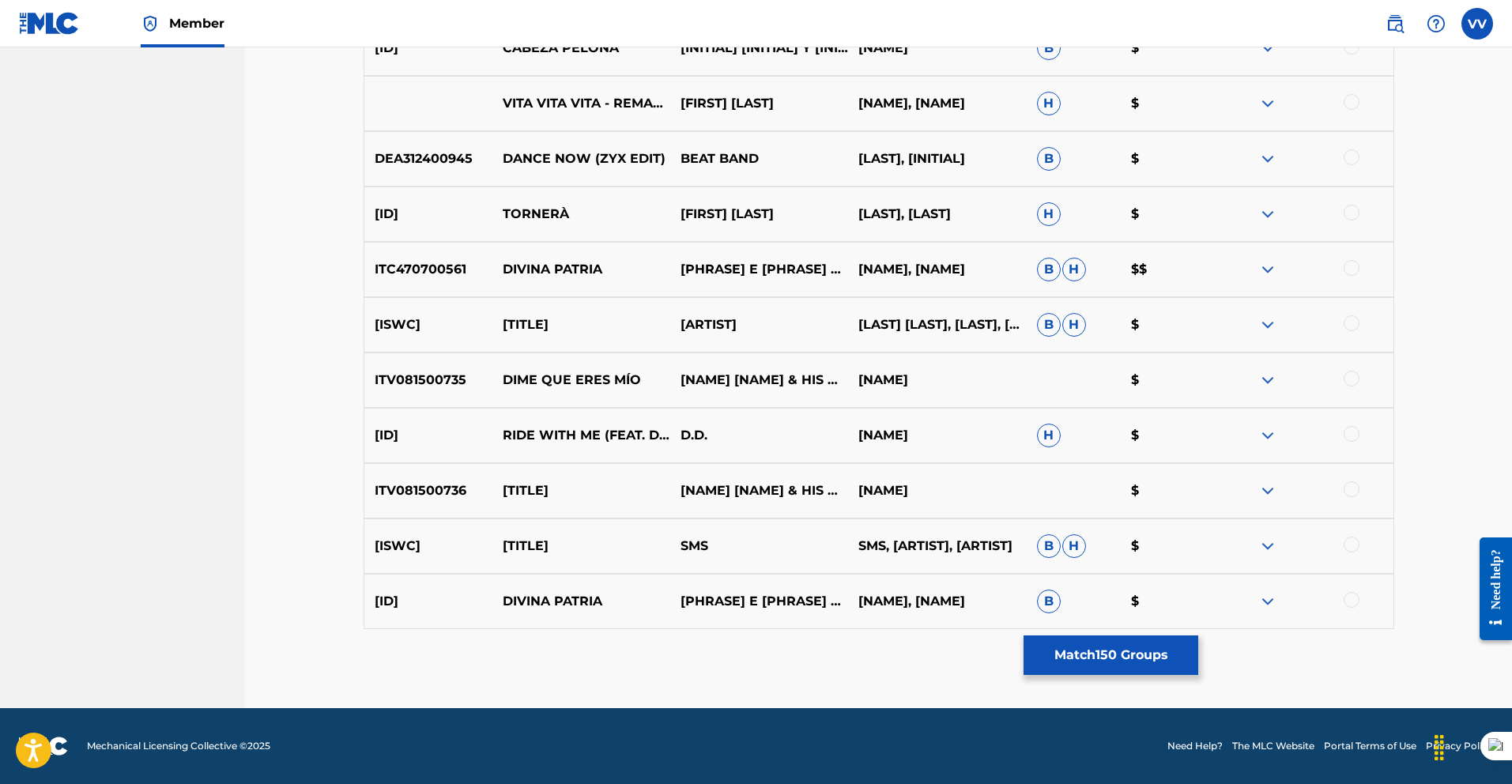 click on "Match  150 Groups" at bounding box center (1110, 655) 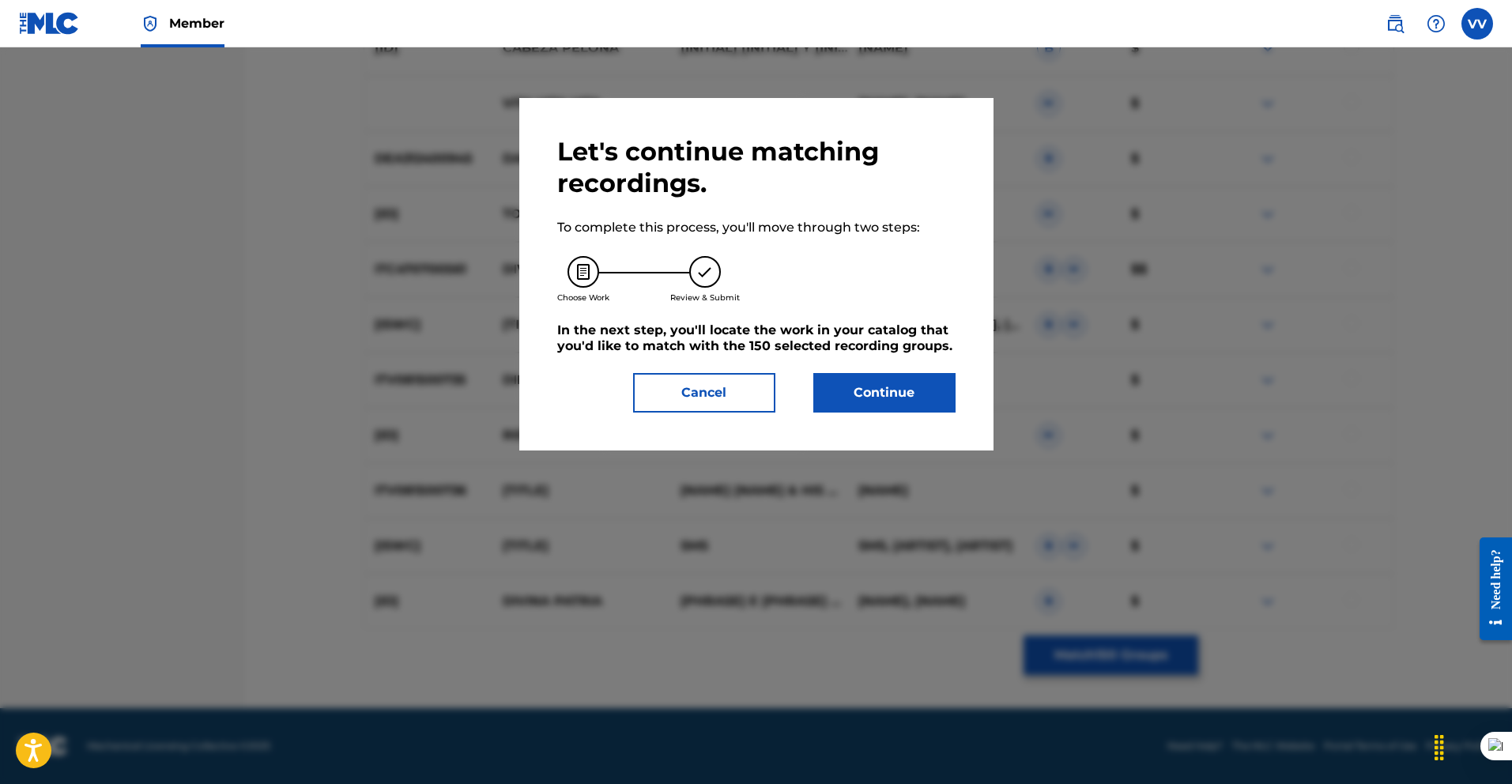 click on "Continue" at bounding box center (884, 393) 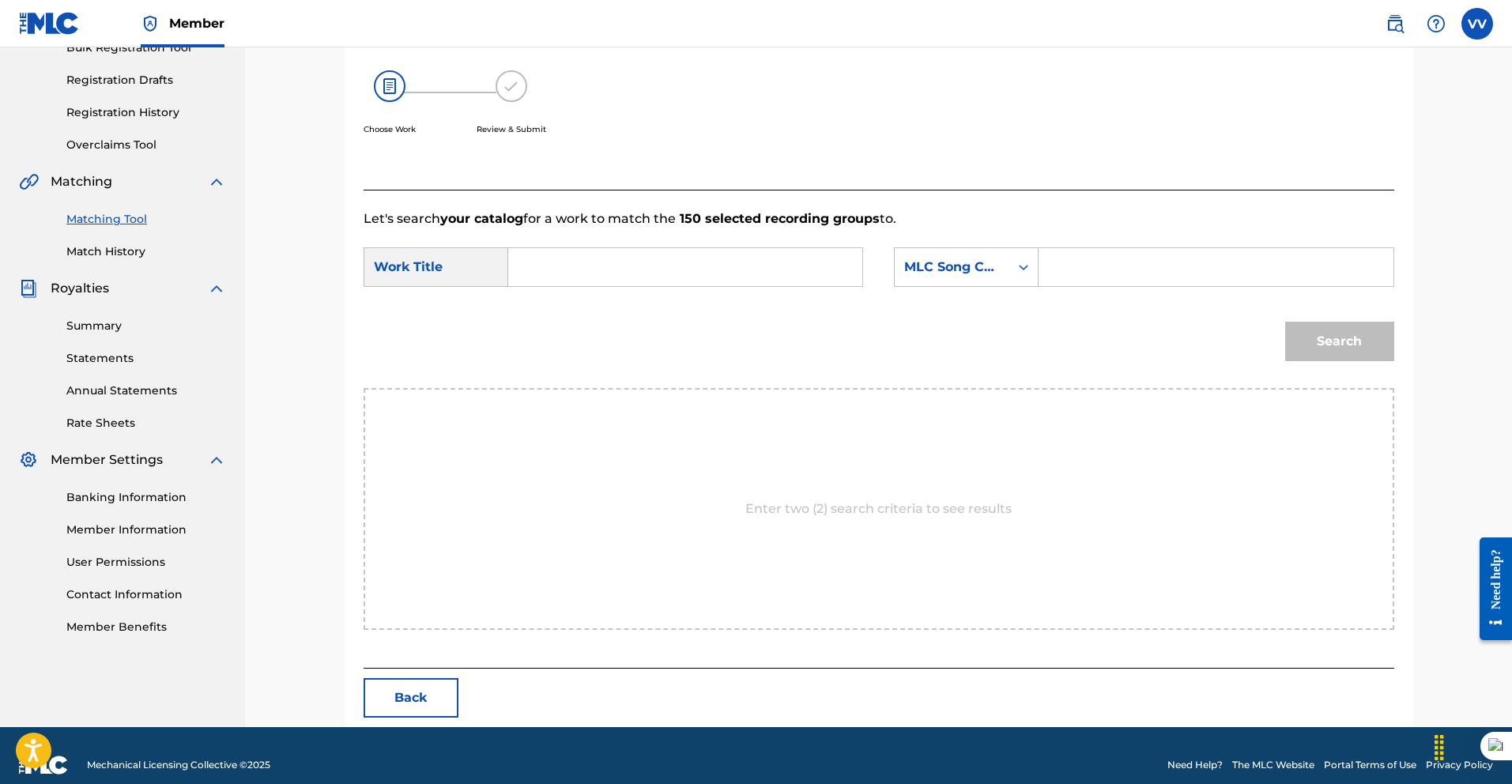 scroll, scrollTop: 269, scrollLeft: 0, axis: vertical 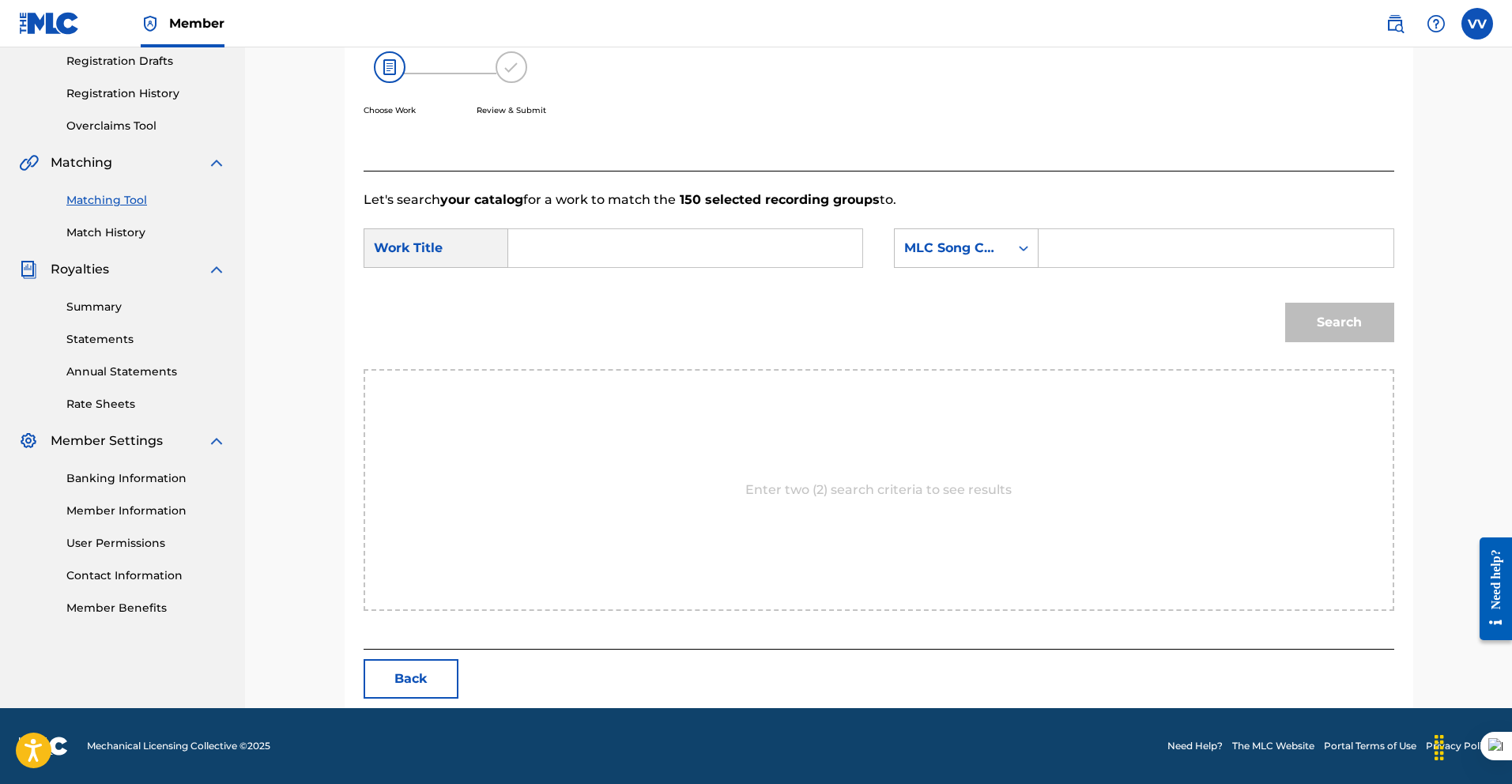 click at bounding box center [685, 248] 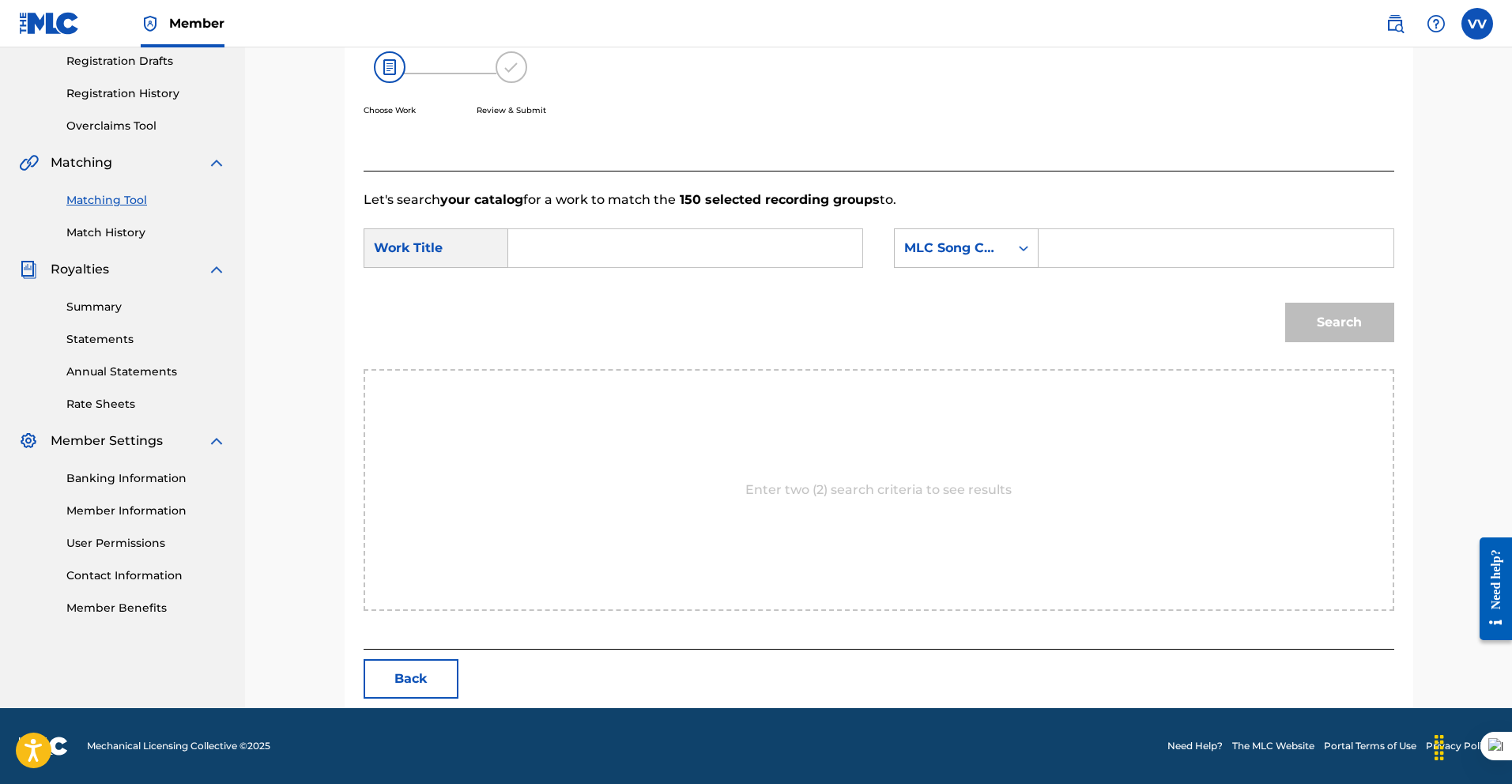 click at bounding box center (1216, 248) 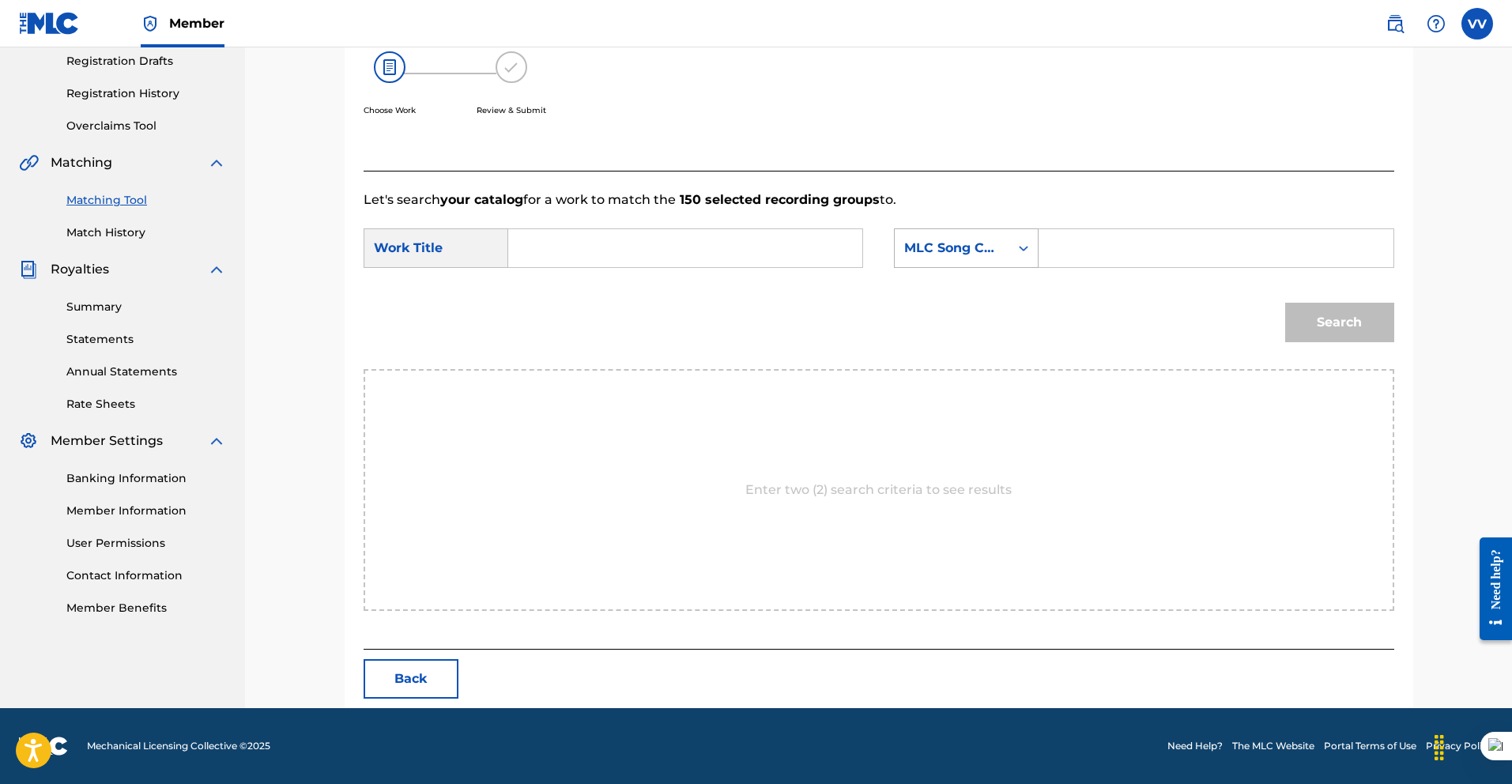 click 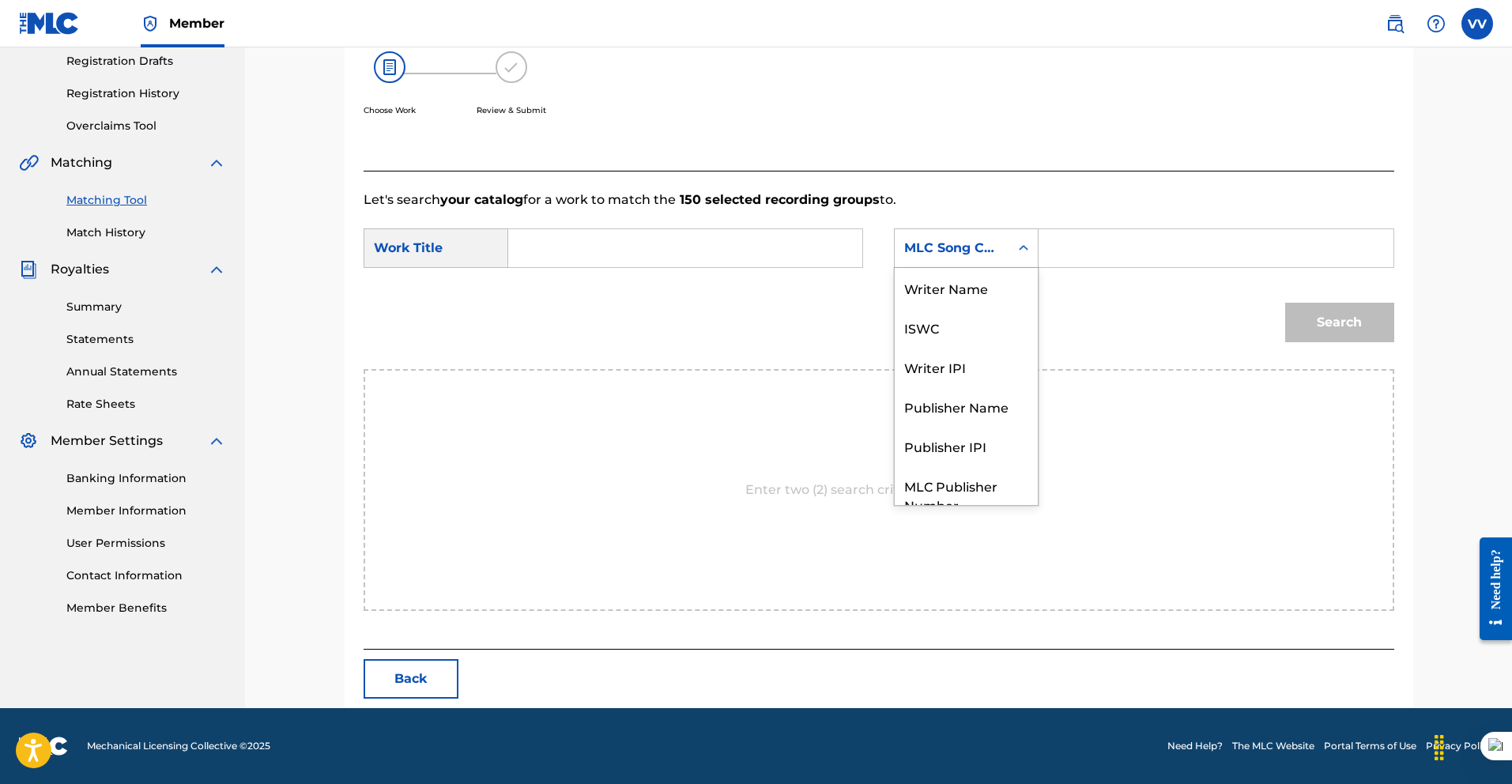 scroll, scrollTop: 58, scrollLeft: 0, axis: vertical 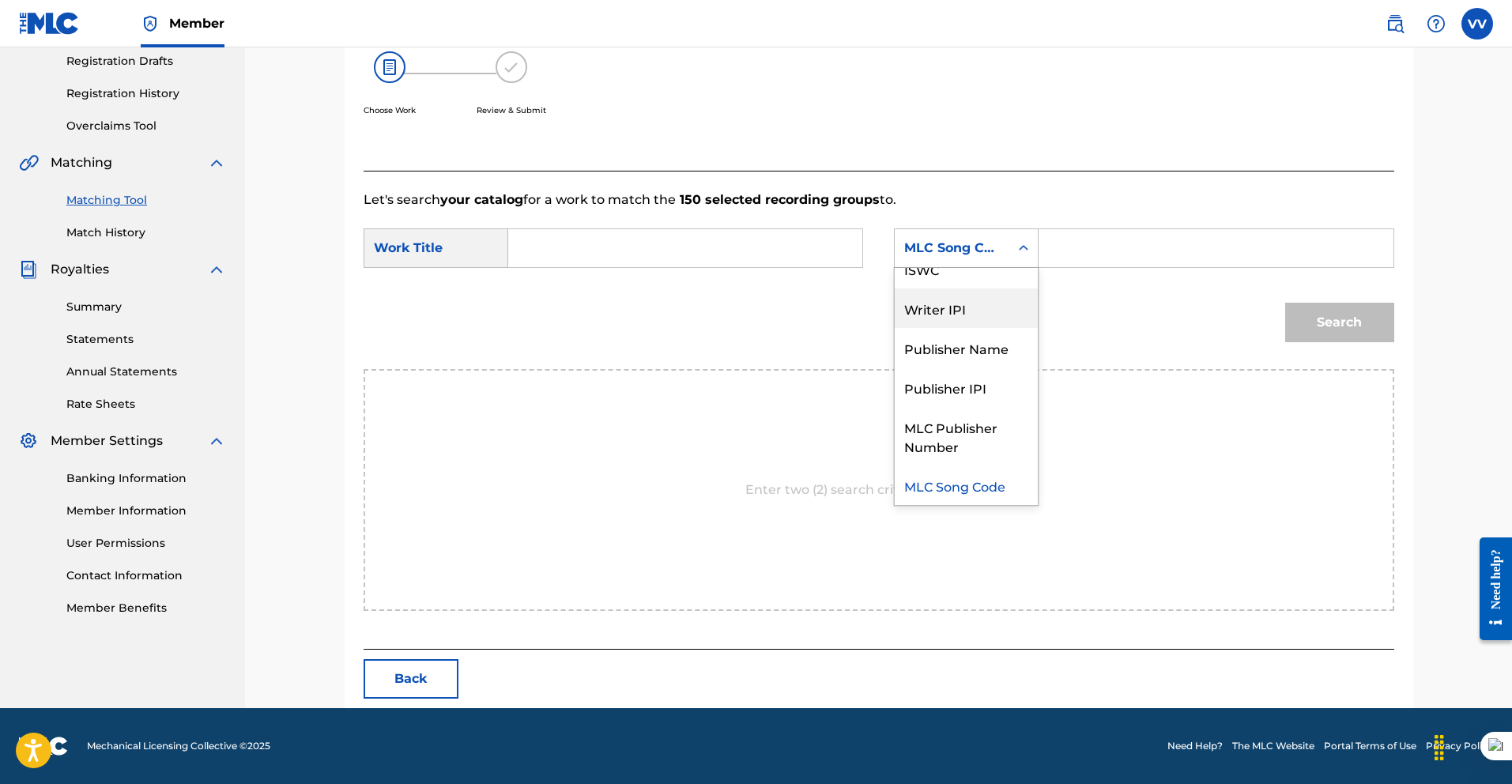 click on "Writer IPI" at bounding box center [966, 308] 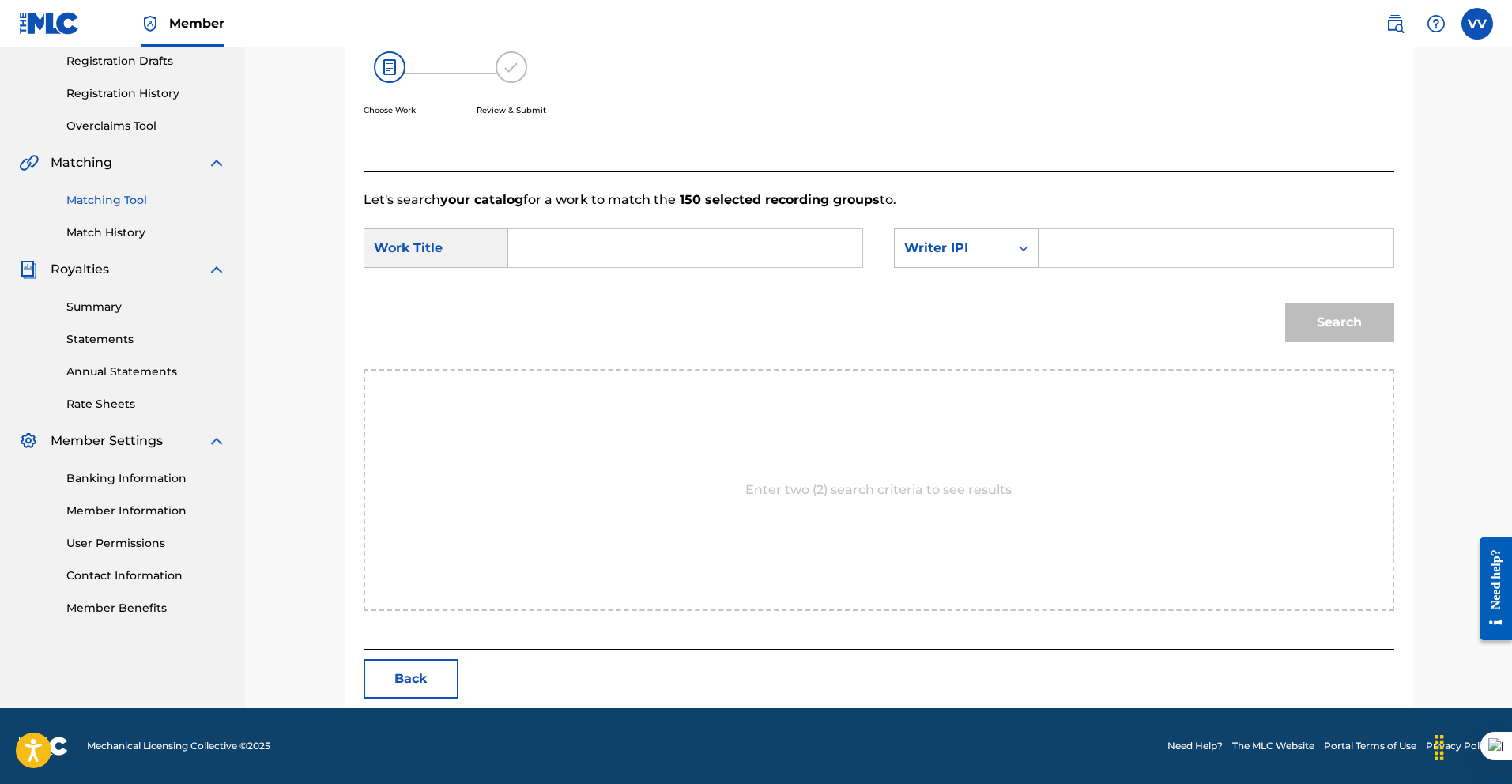 click at bounding box center [1216, 248] 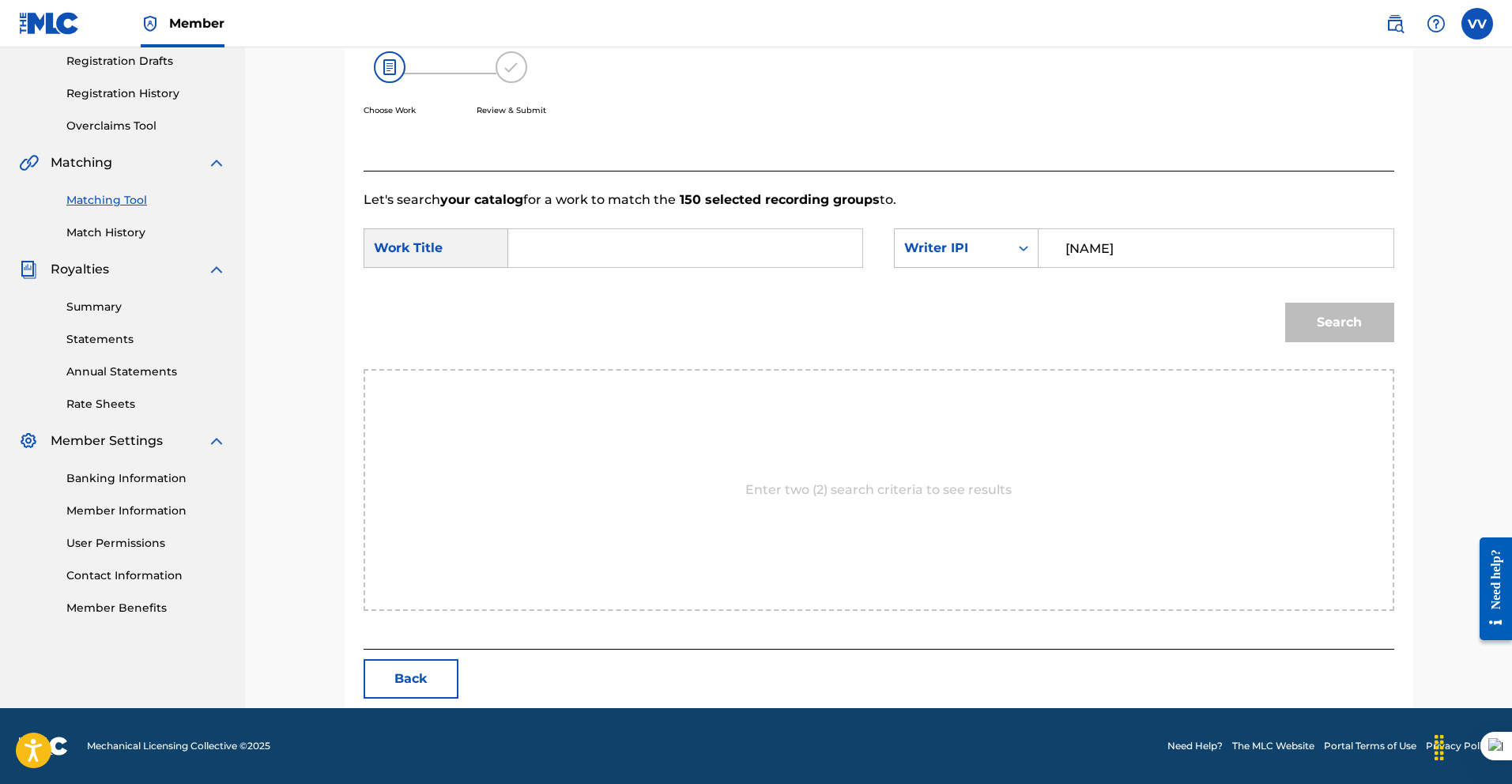 click on "Search" at bounding box center (1336, 318) 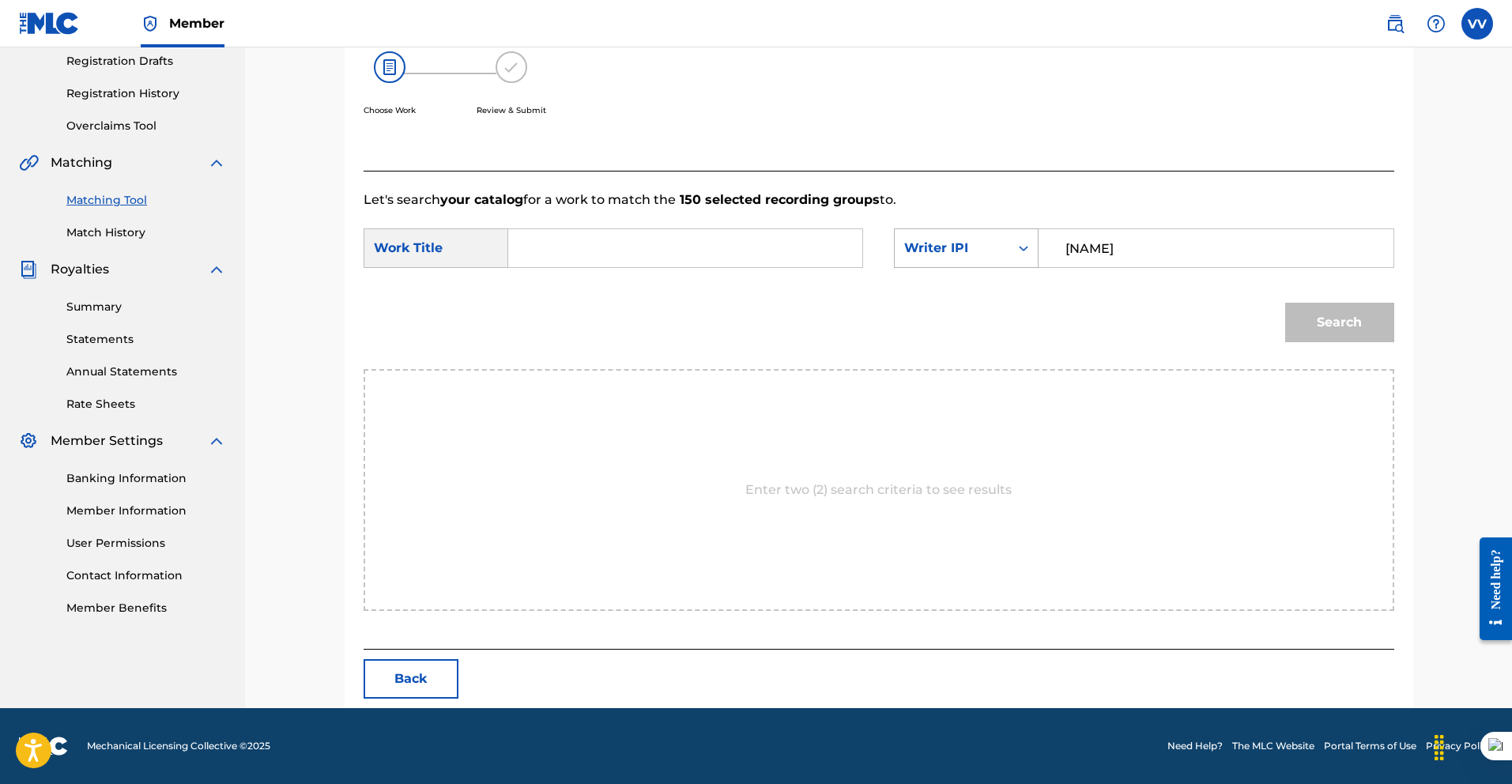click at bounding box center (1024, 248) 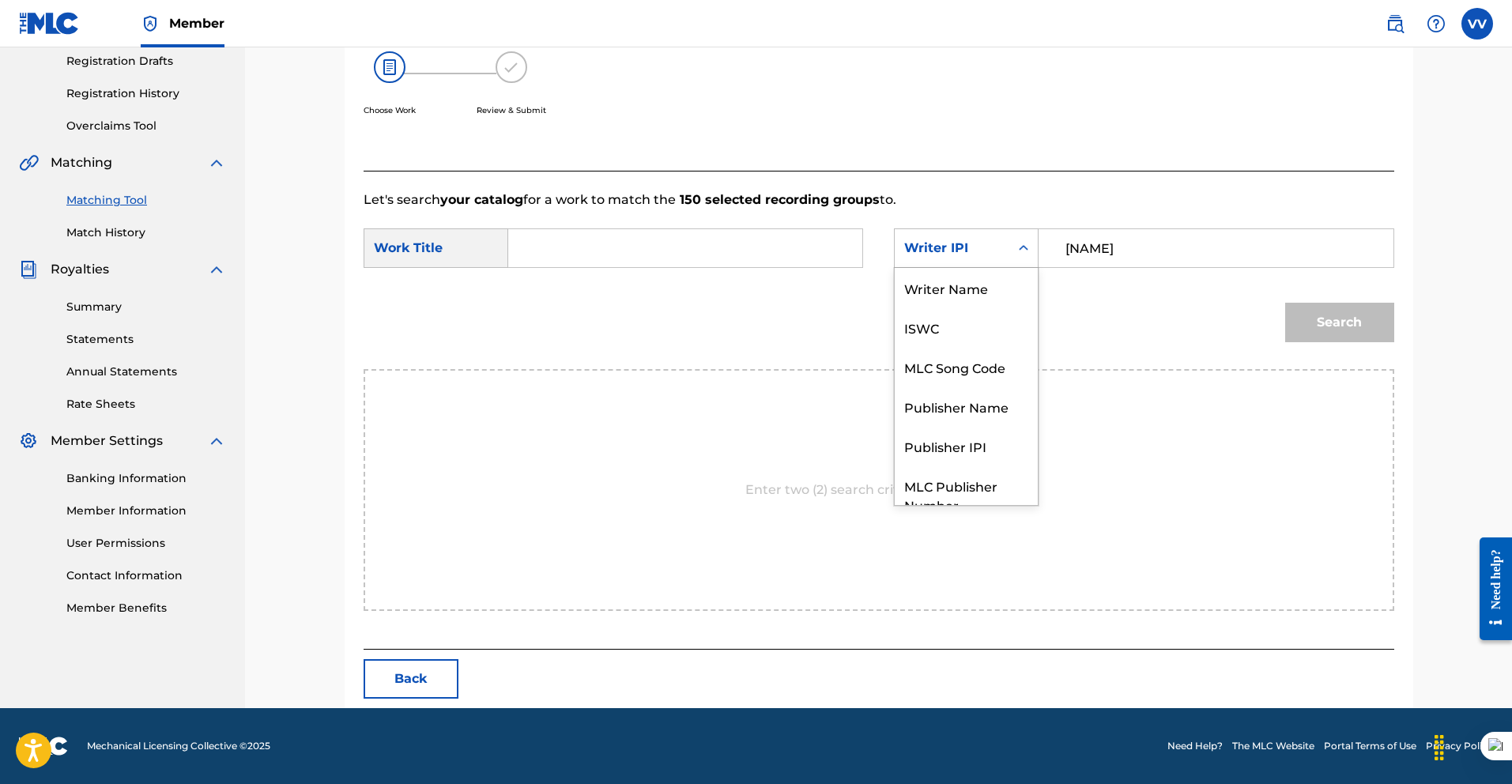scroll, scrollTop: 58, scrollLeft: 0, axis: vertical 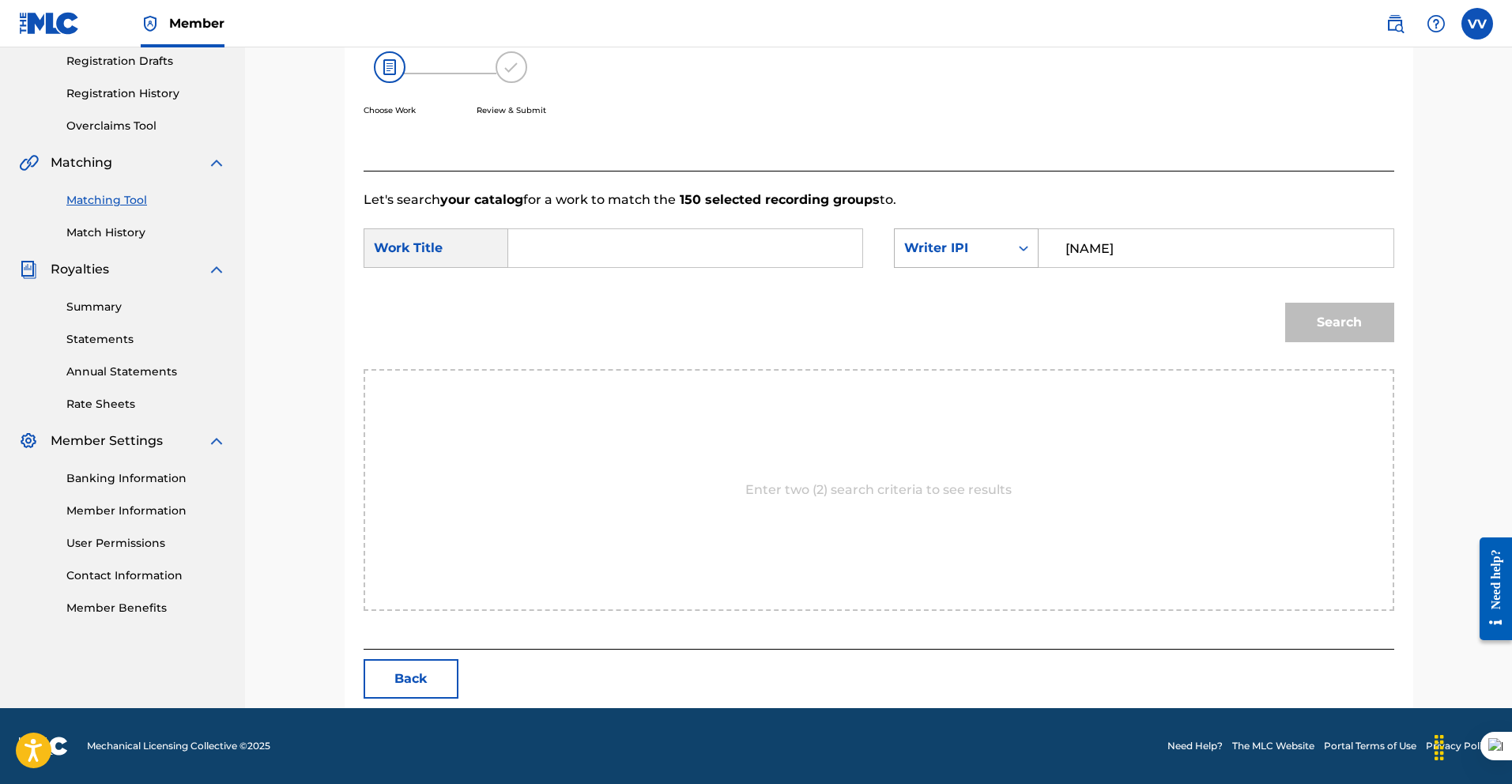 drag, startPoint x: 1199, startPoint y: 251, endPoint x: 961, endPoint y: 248, distance: 238.01891 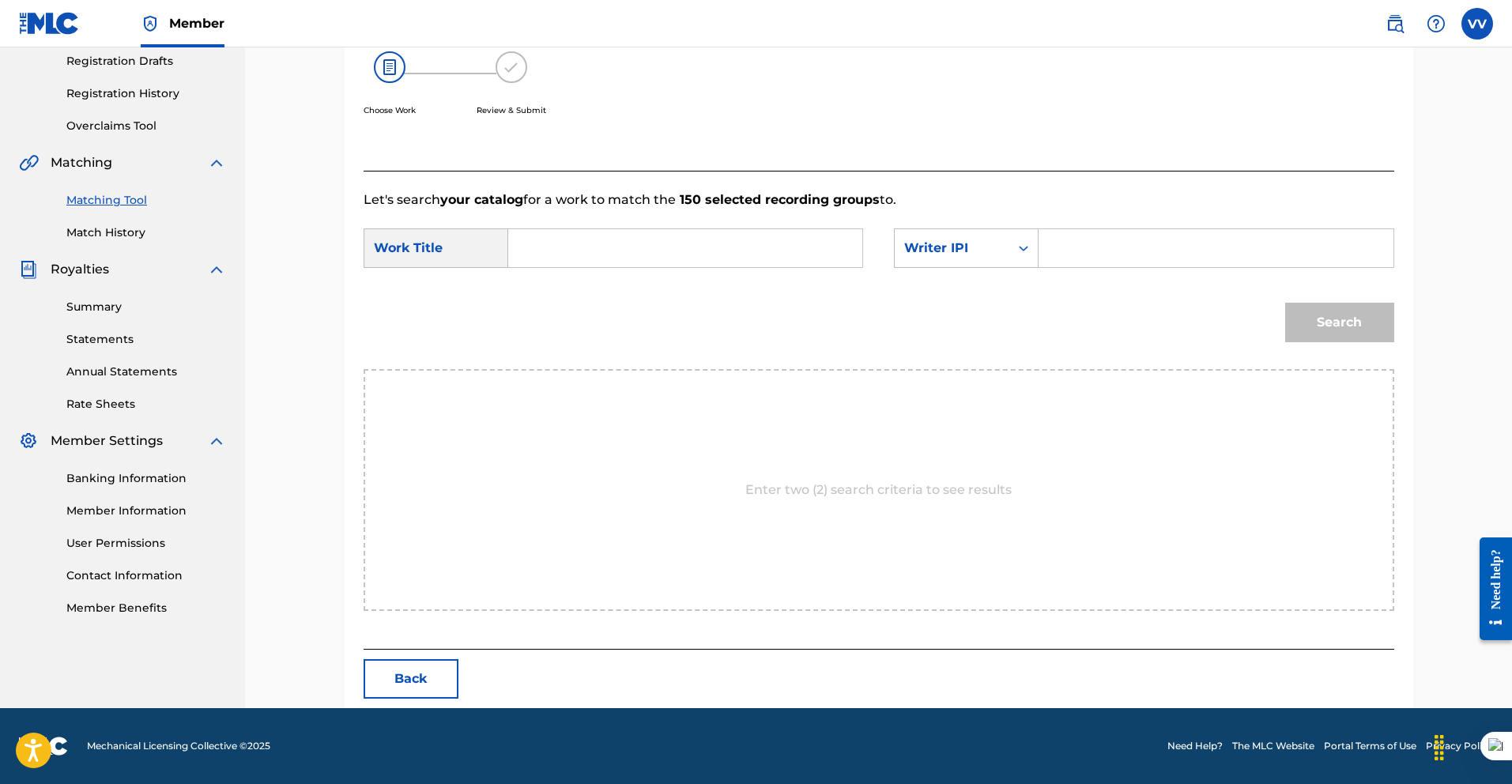 type 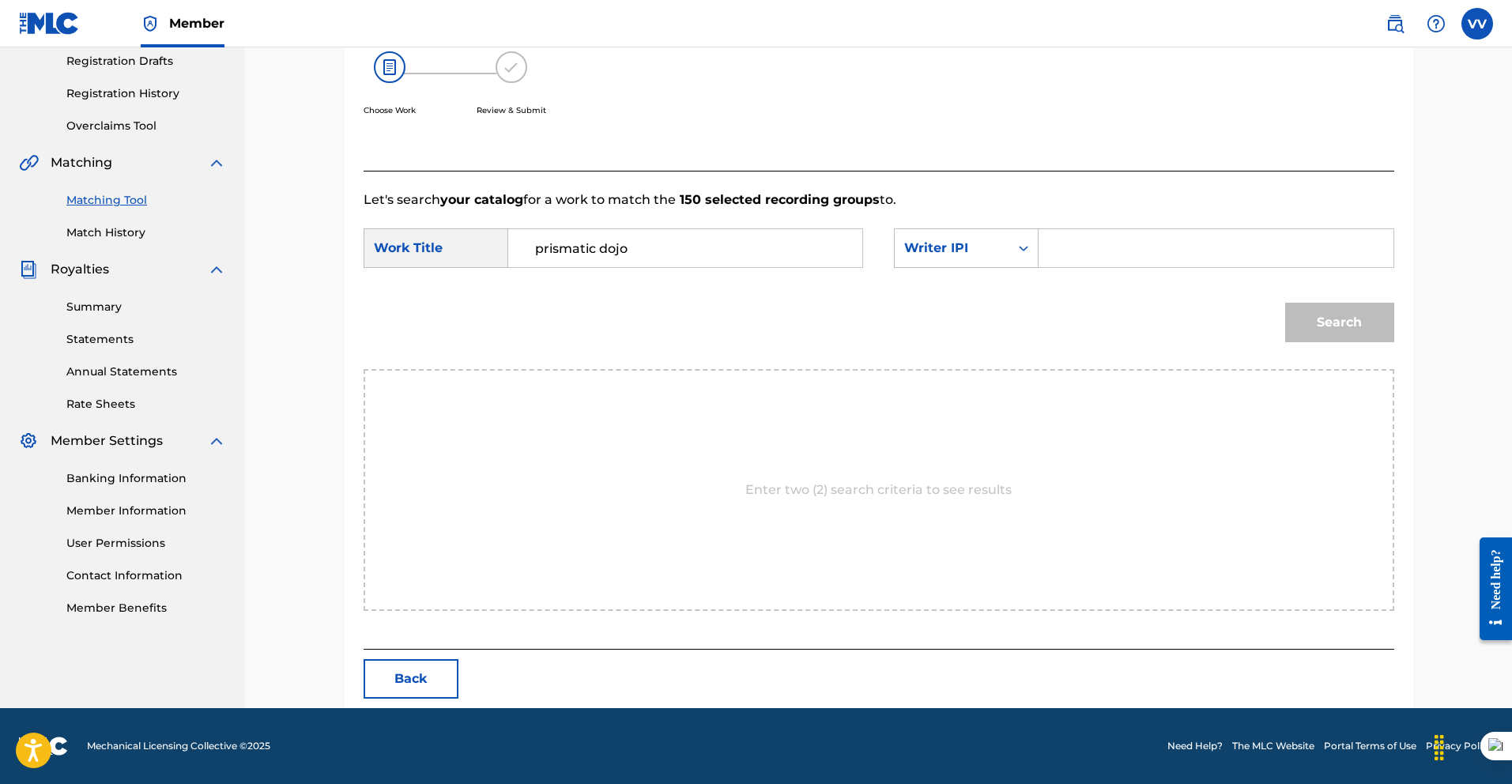 type on "prismatic dojo" 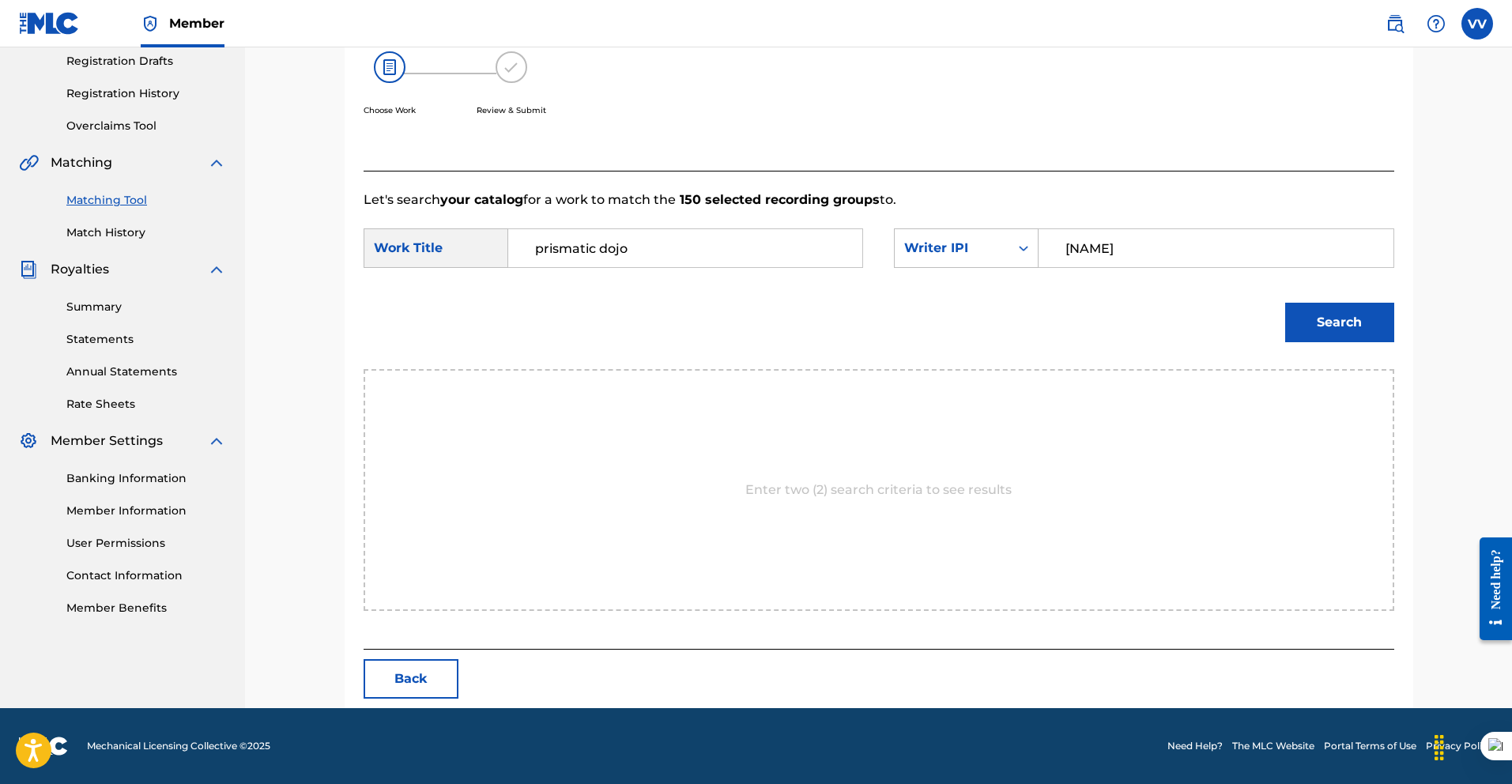 click on "Search" at bounding box center (1340, 322) 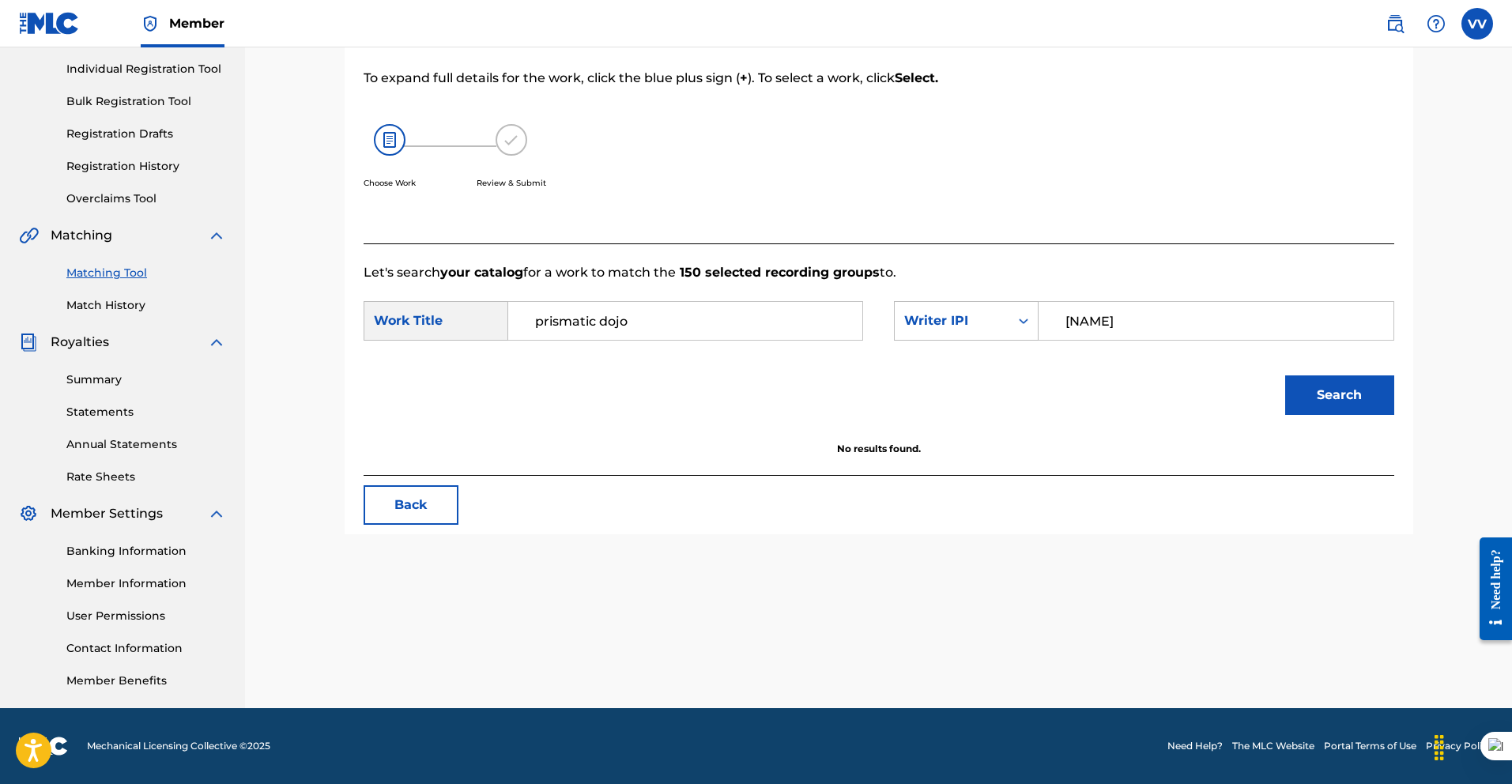 drag, startPoint x: 641, startPoint y: 323, endPoint x: 443, endPoint y: 323, distance: 198 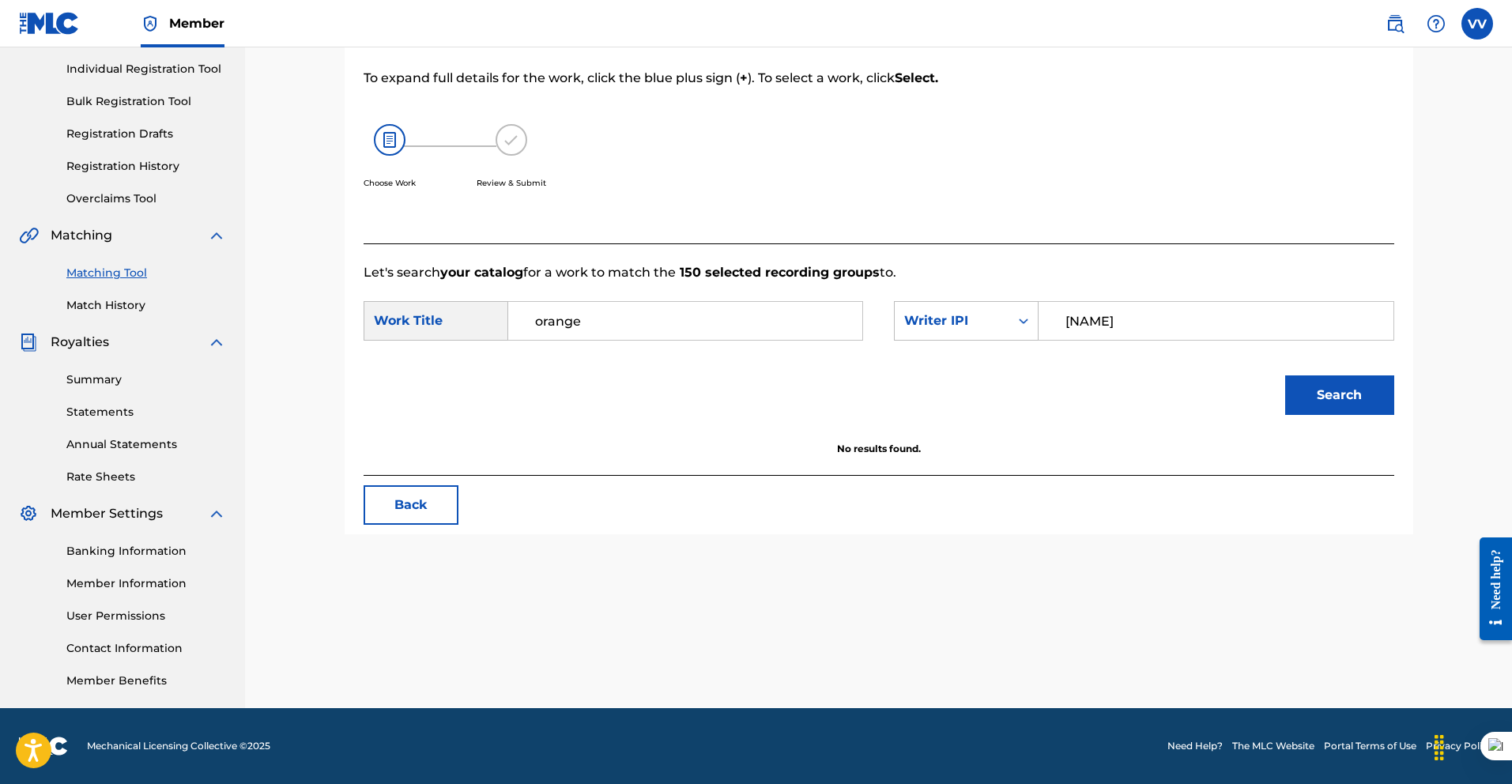 click on "Search" at bounding box center (1340, 395) 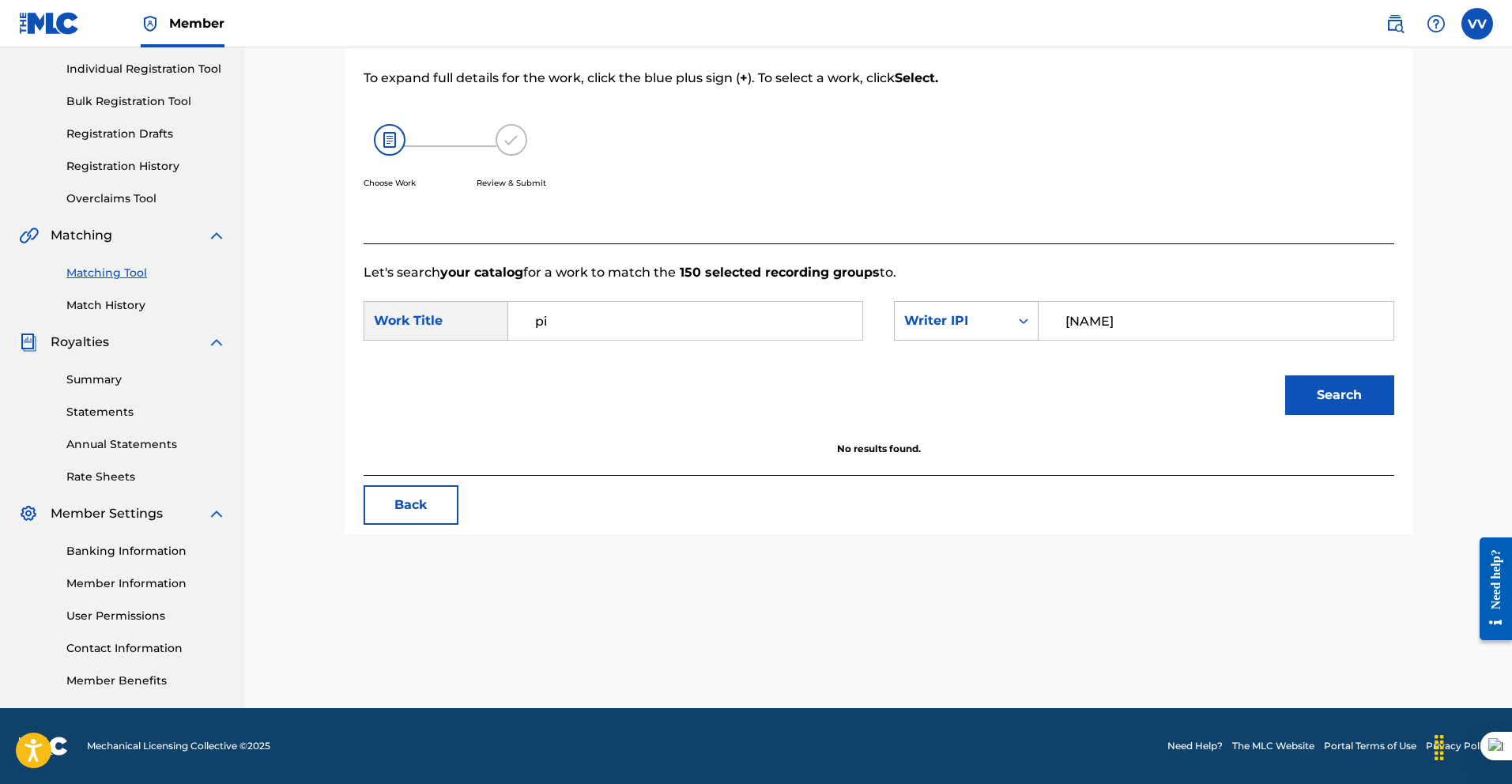 type on "p" 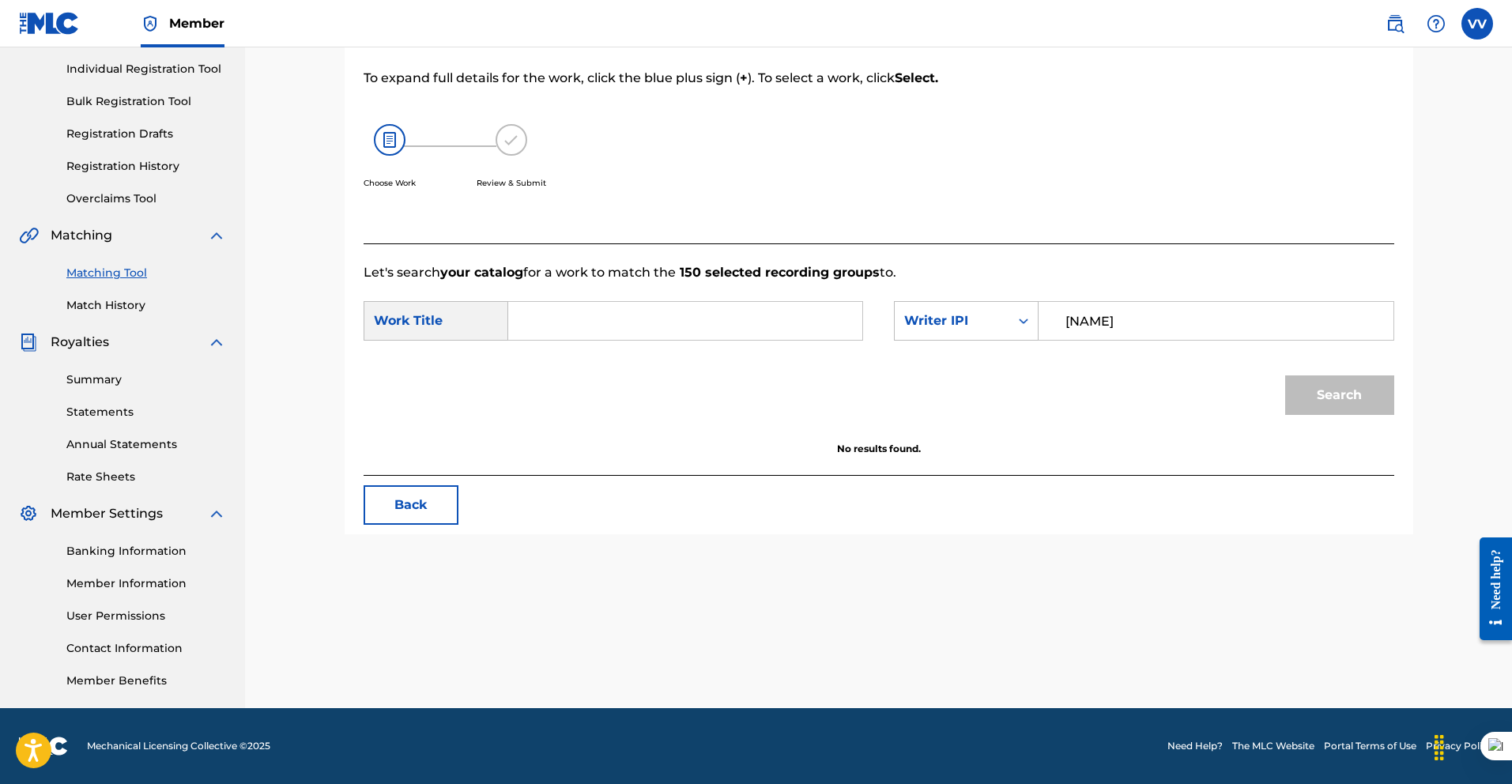 click on "Work Title" at bounding box center [436, 321] 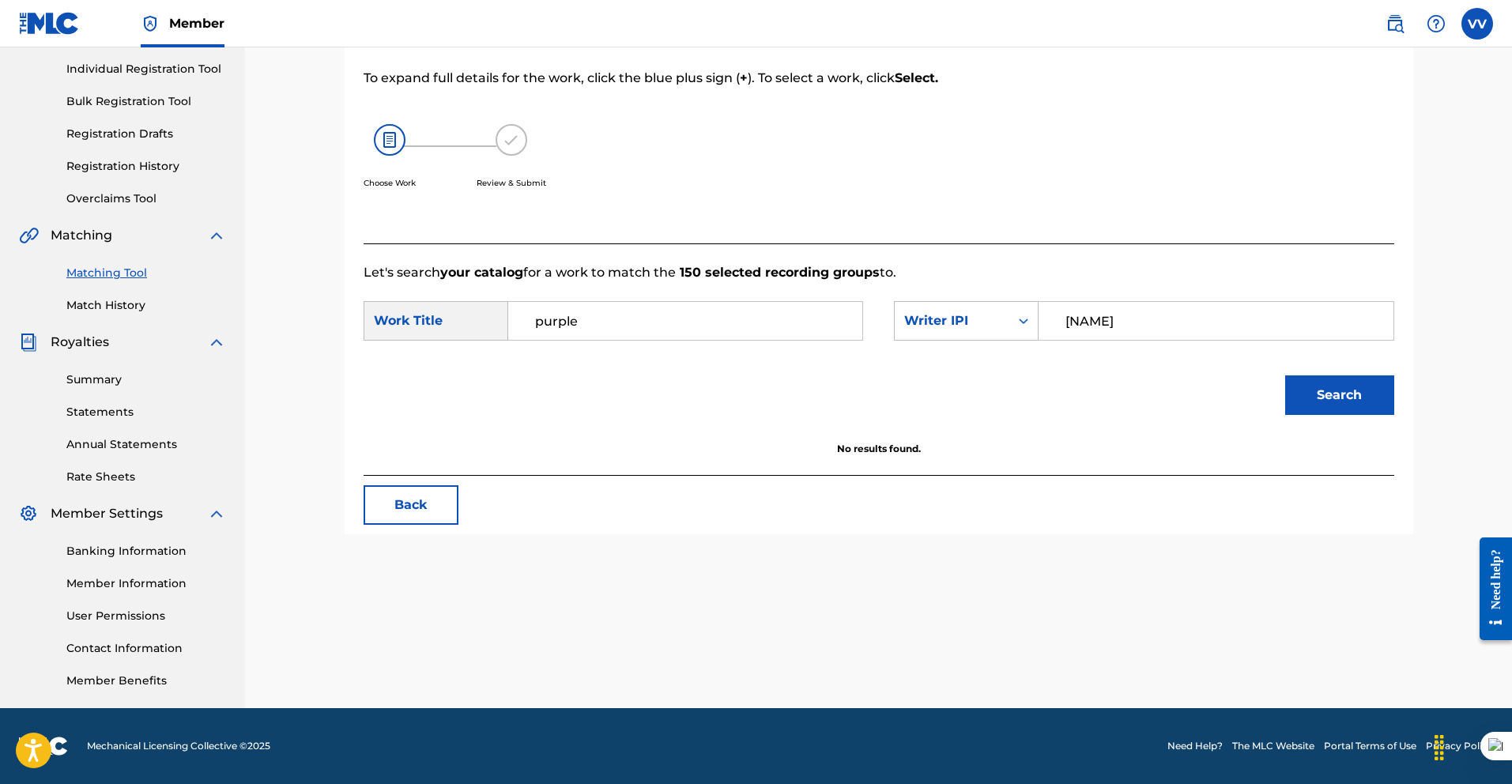 type on "purple" 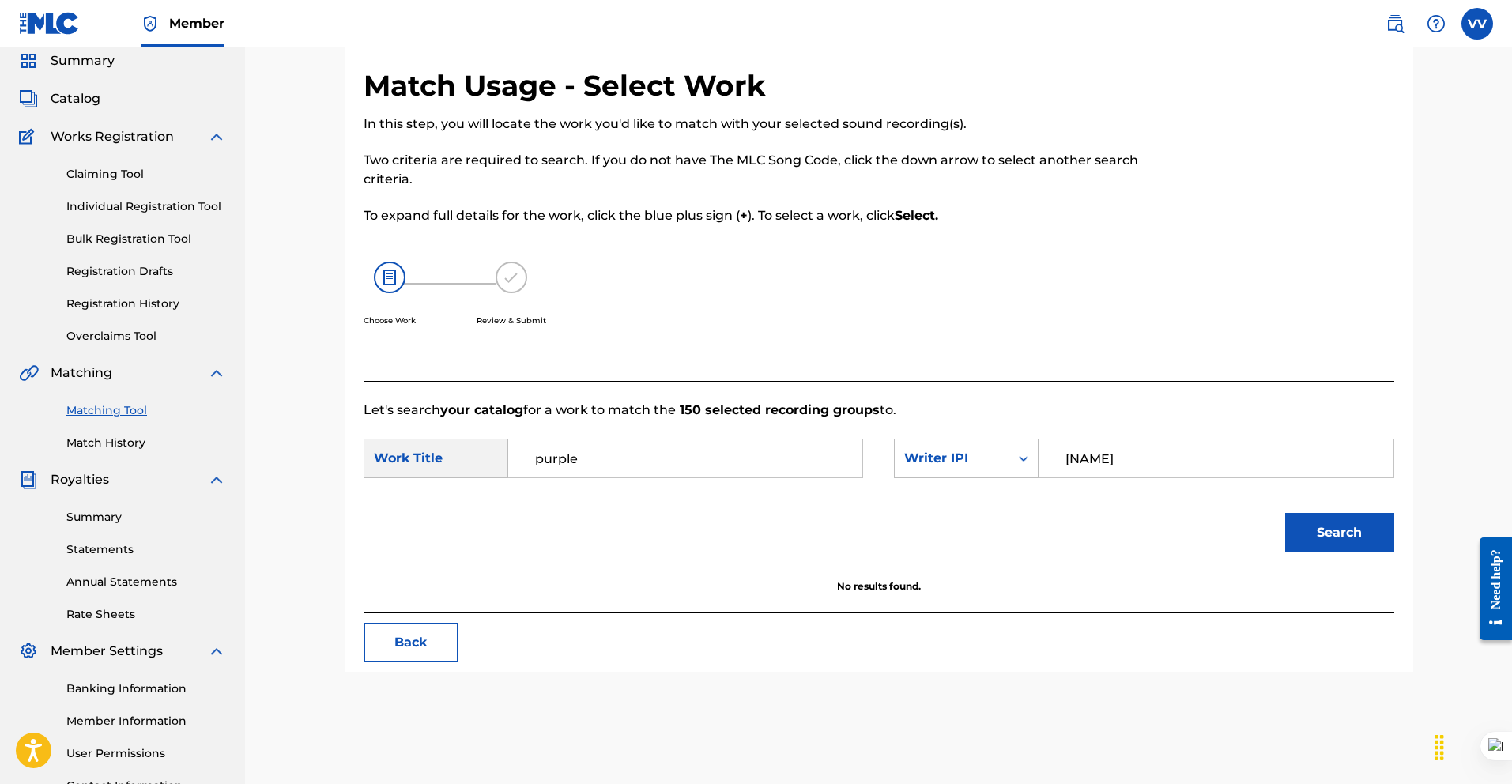 scroll, scrollTop: 51, scrollLeft: 0, axis: vertical 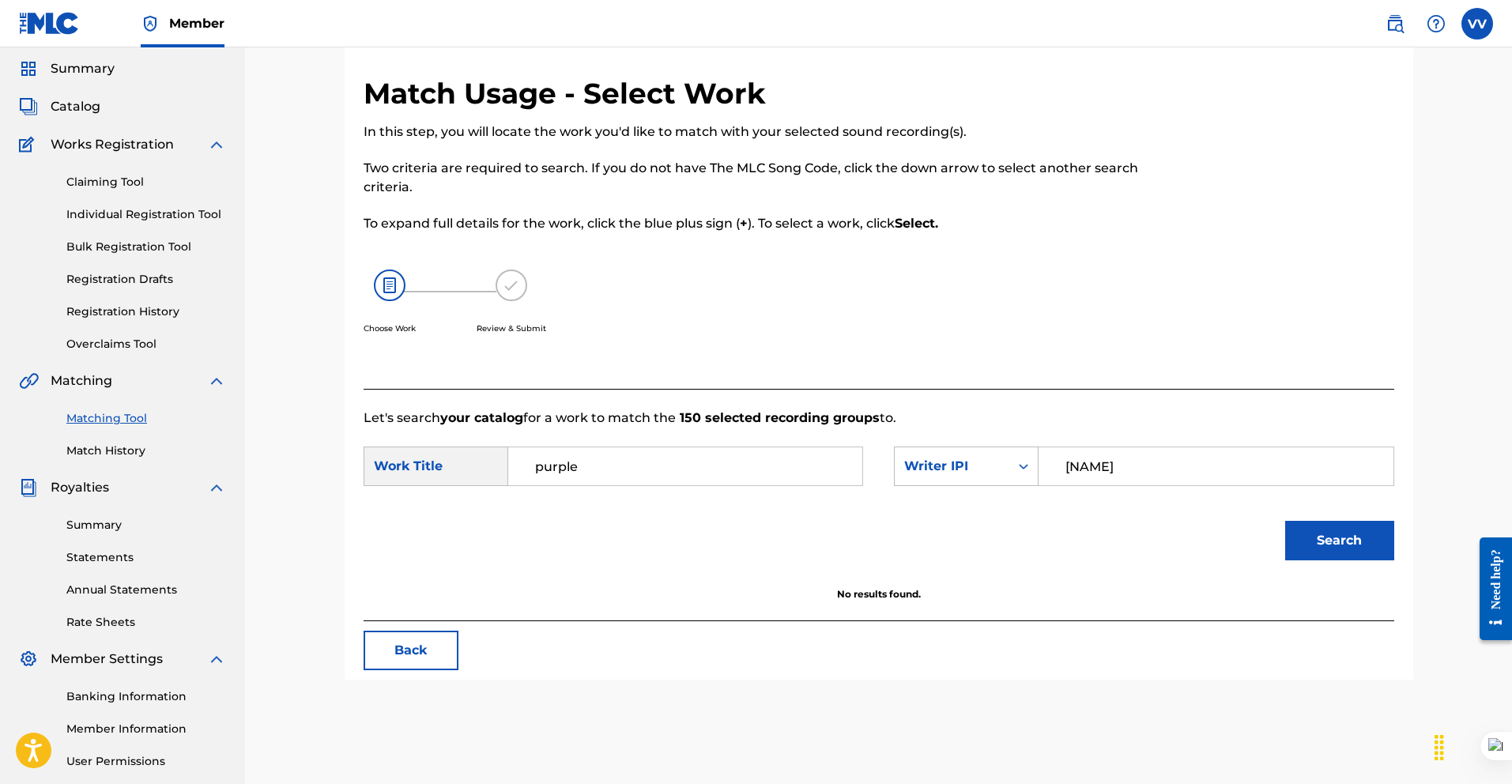 click on "Catalog" at bounding box center [75, 107] 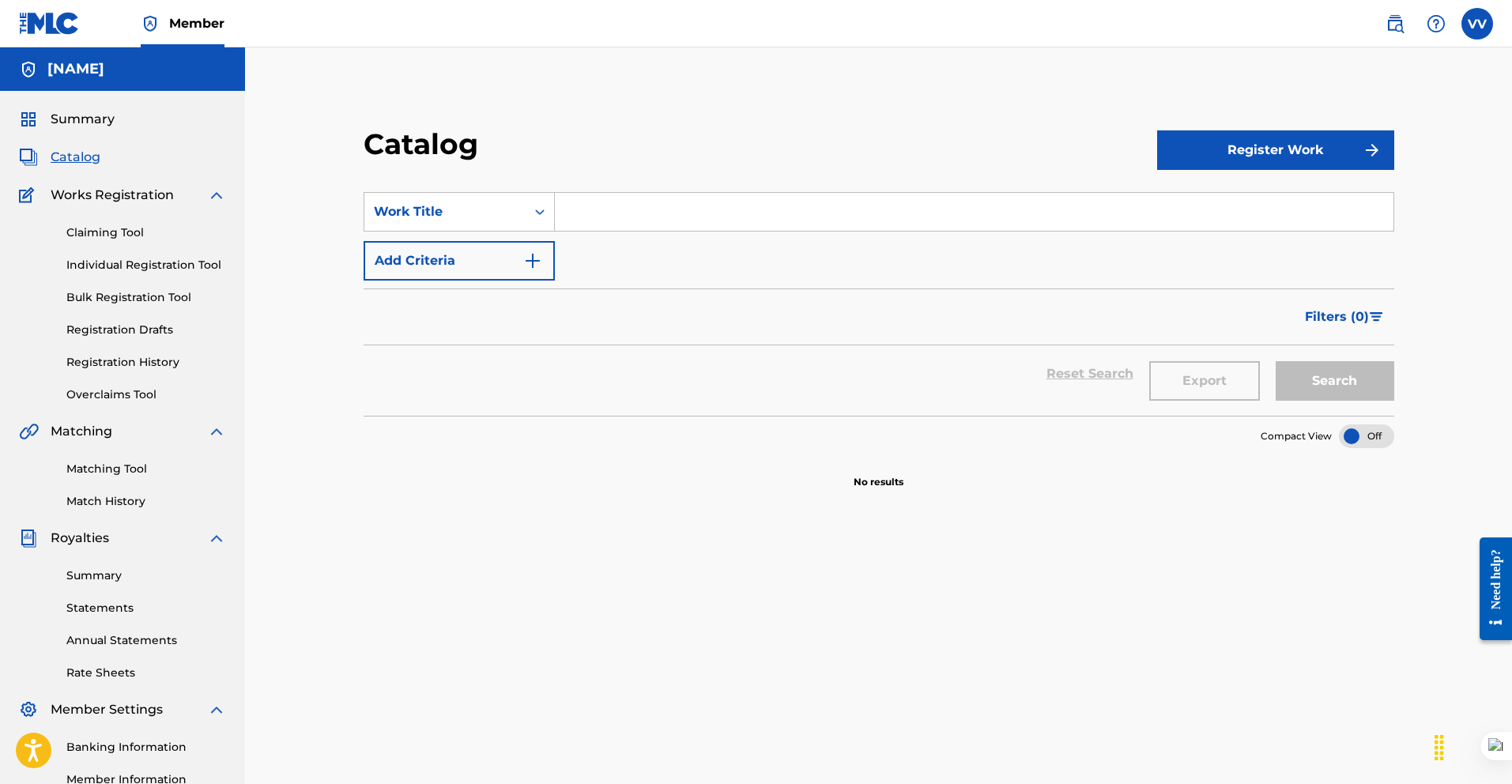 click on "Claiming Tool" at bounding box center (146, 232) 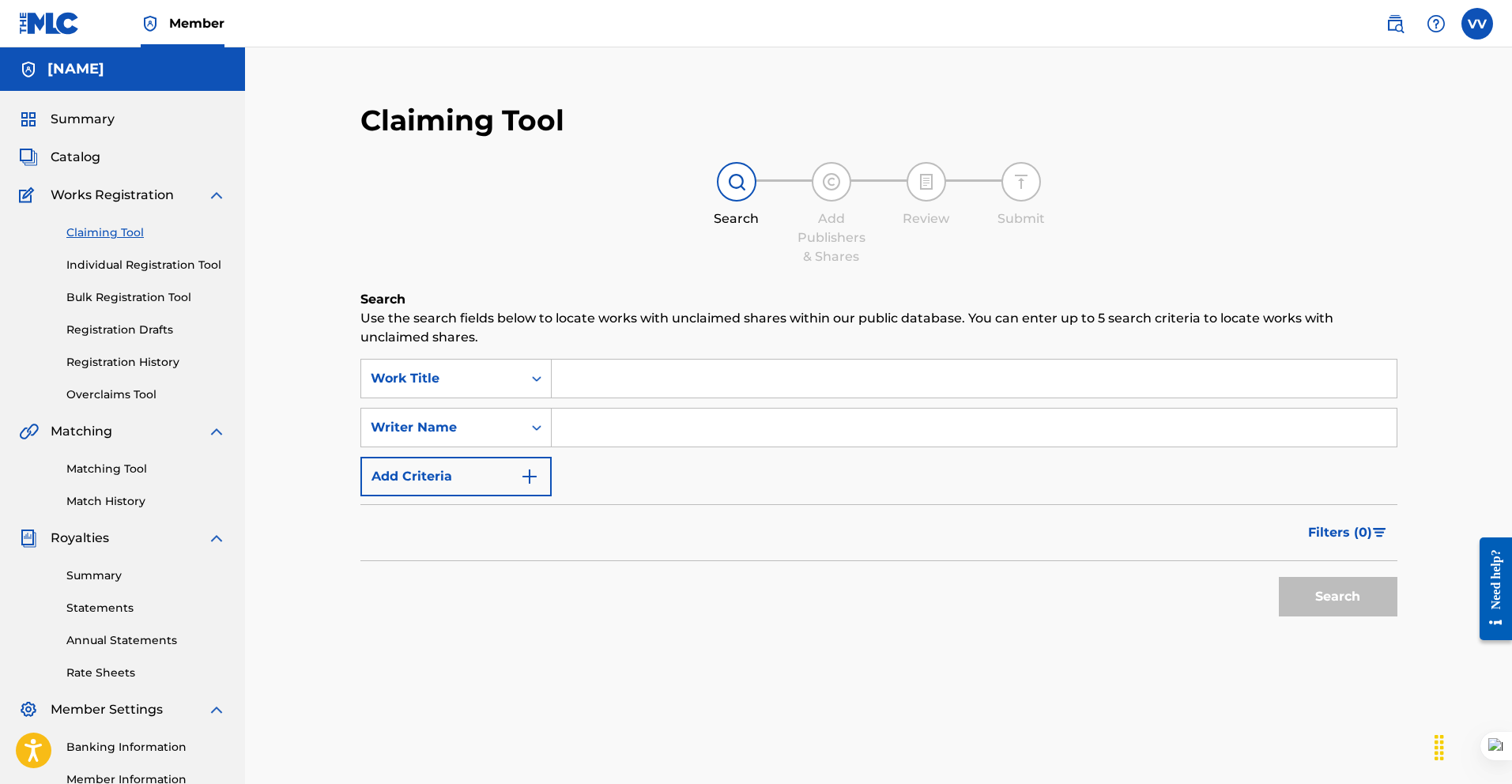 click on "Claiming Tool Individual Registration Tool Bulk Registration Tool Registration Drafts Registration History Overclaims Tool" at bounding box center [123, 303] 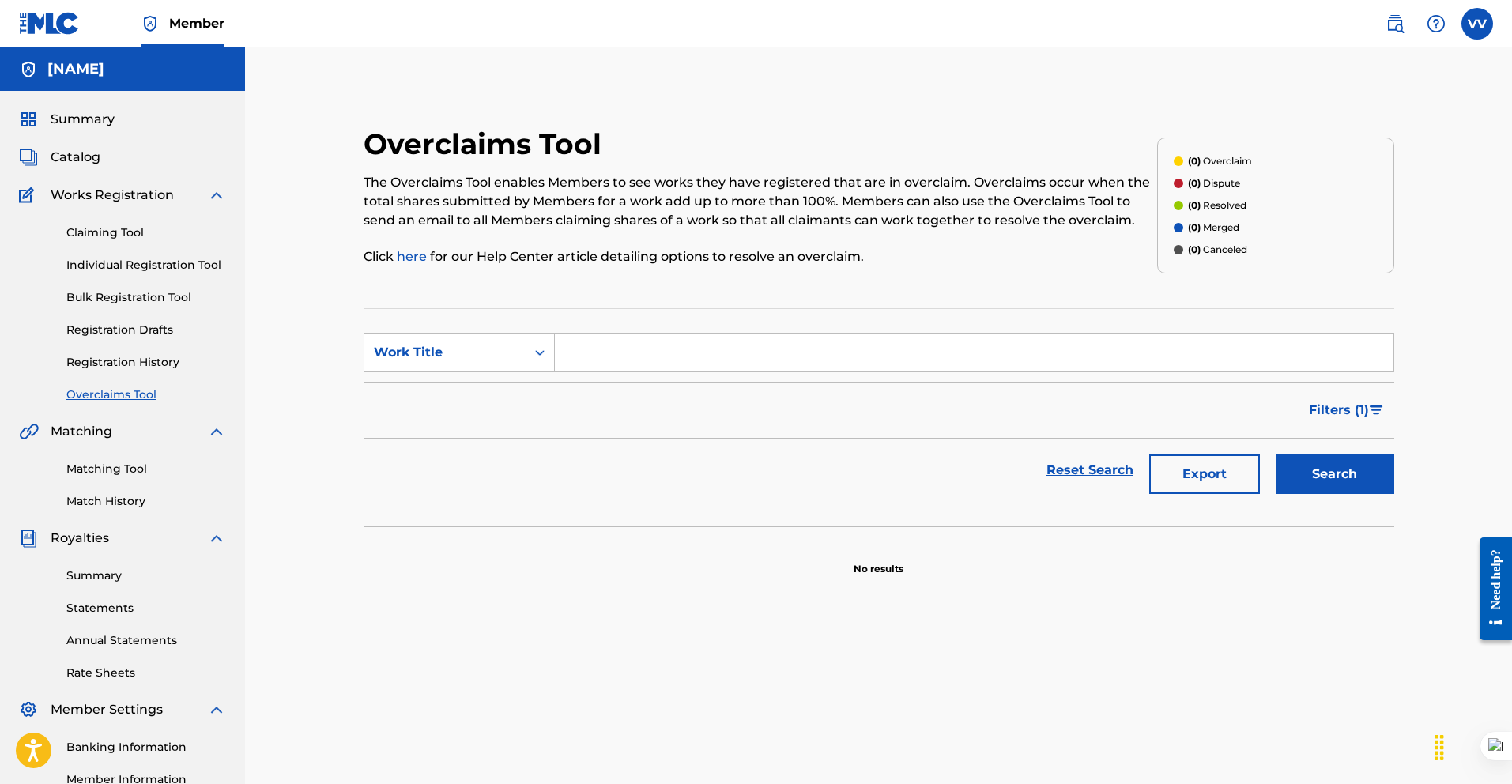 click on "Catalog" at bounding box center (75, 157) 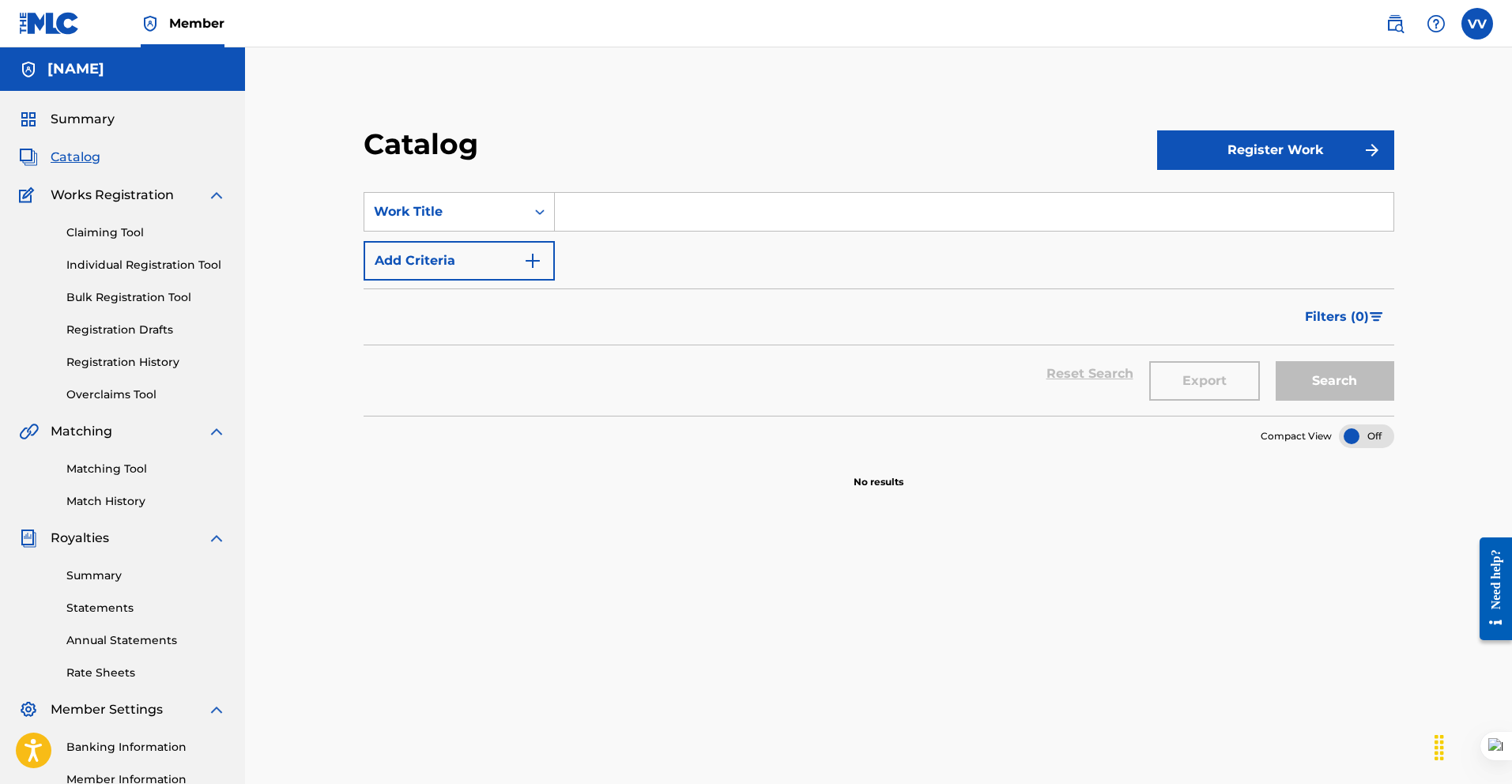 click on "Summary Catalog Works Registration Claiming Tool Individual Registration Tool Bulk Registration Tool Registration Drafts Registration History Overclaims Tool Matching Matching Tool Match History Royalties Summary Statements Annual Statements Rate Sheets Member Settings Banking Information Member Information User Permissions Contact Information Member Benefits" at bounding box center (123, 497) 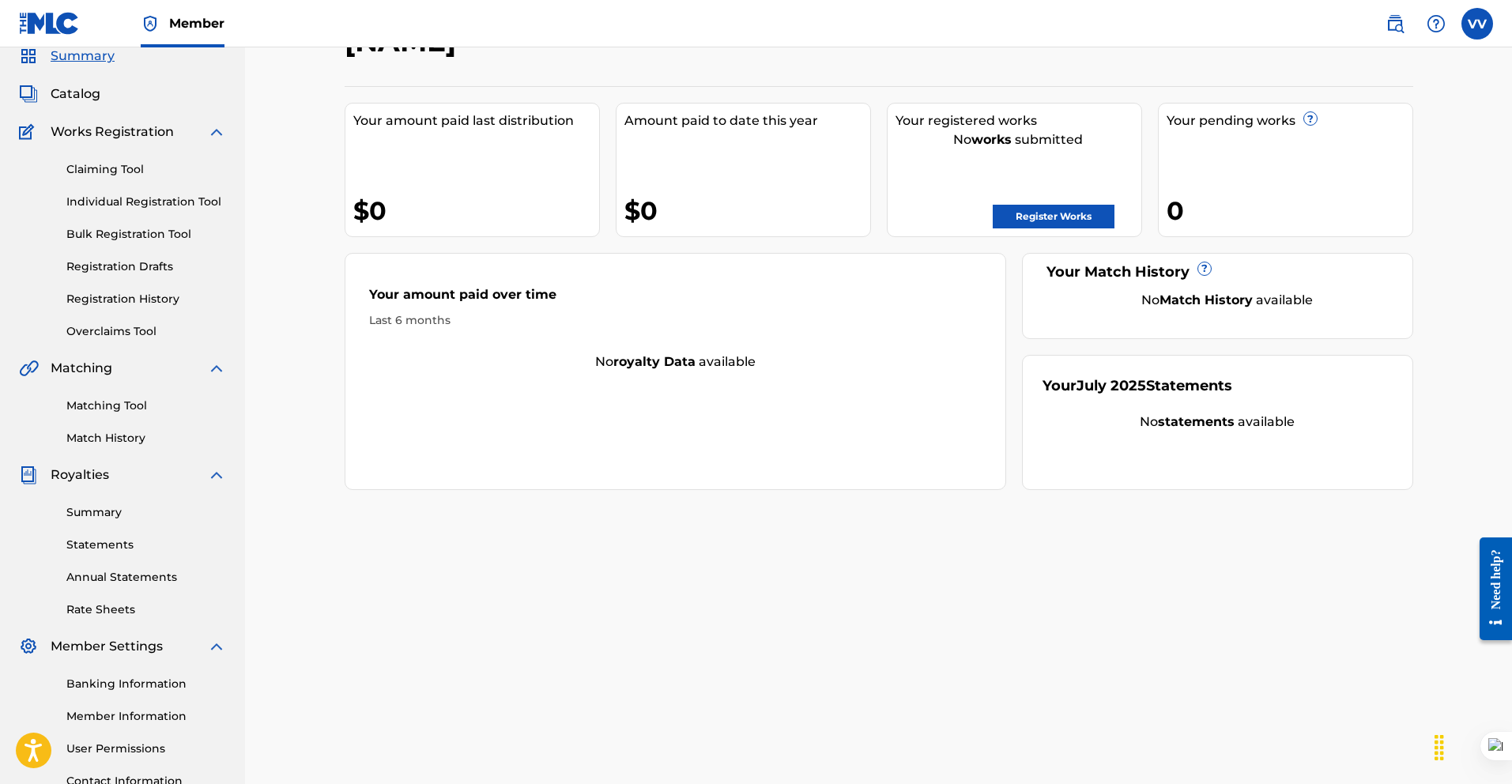 scroll, scrollTop: 62, scrollLeft: 0, axis: vertical 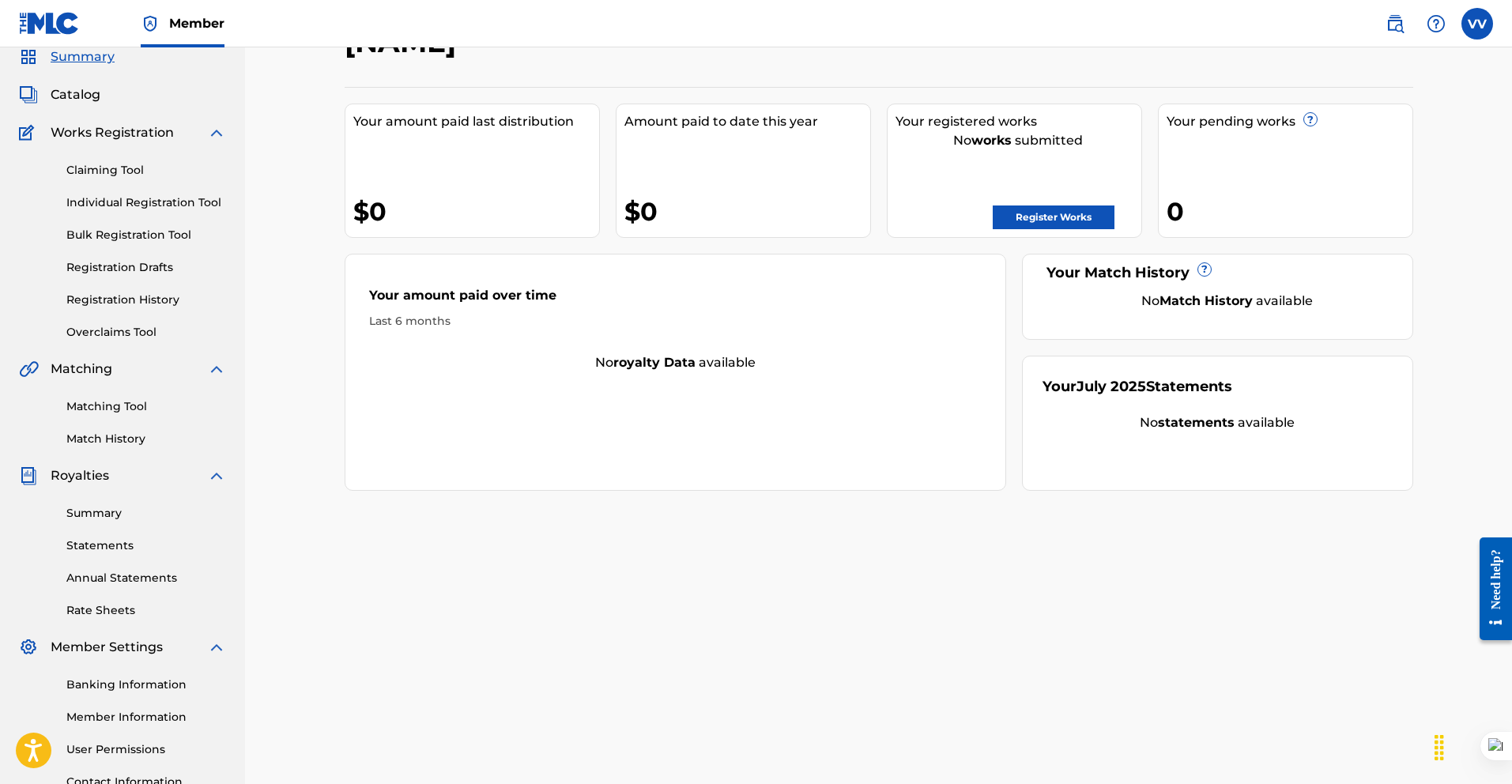 click on "Register Works" at bounding box center [1054, 217] 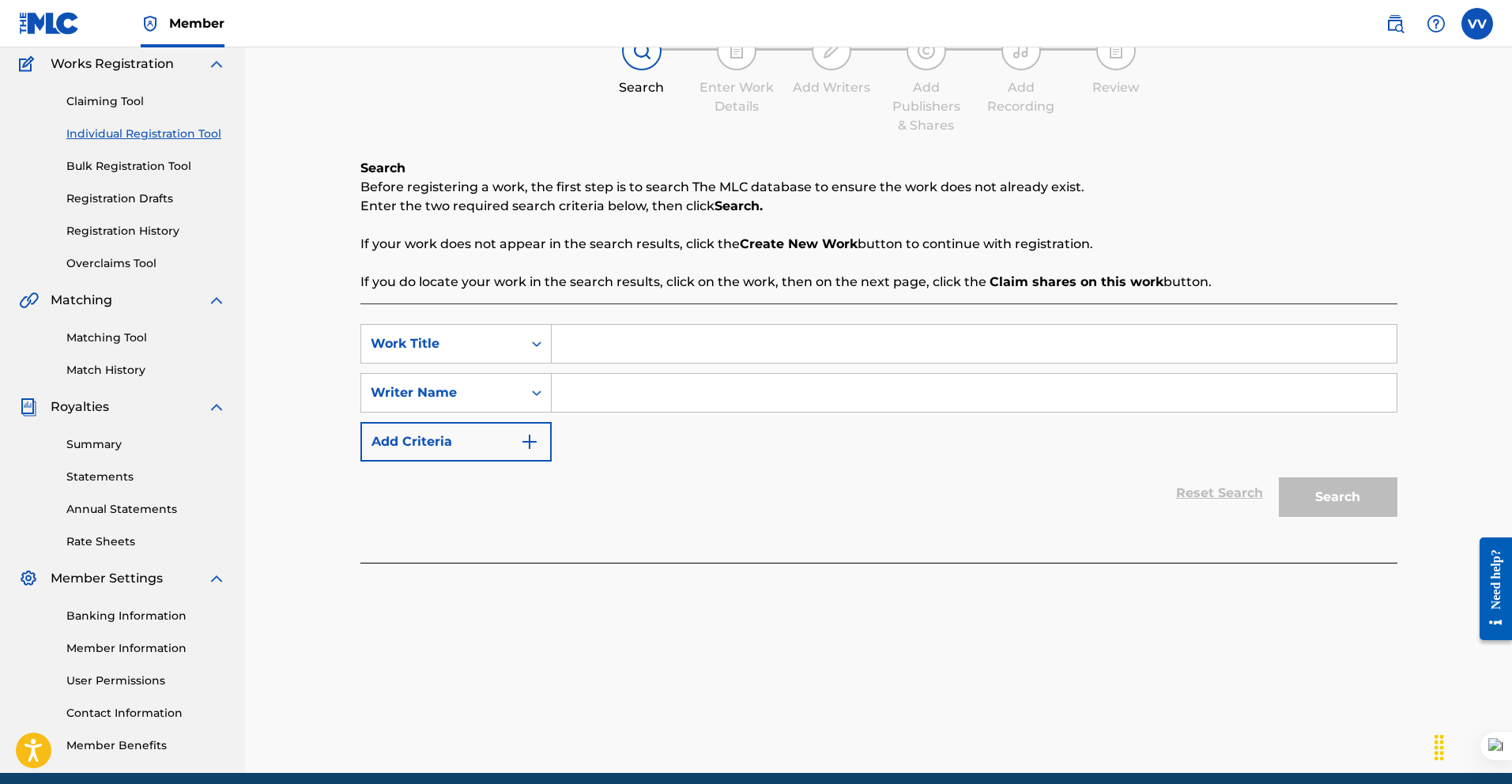 scroll, scrollTop: 132, scrollLeft: 0, axis: vertical 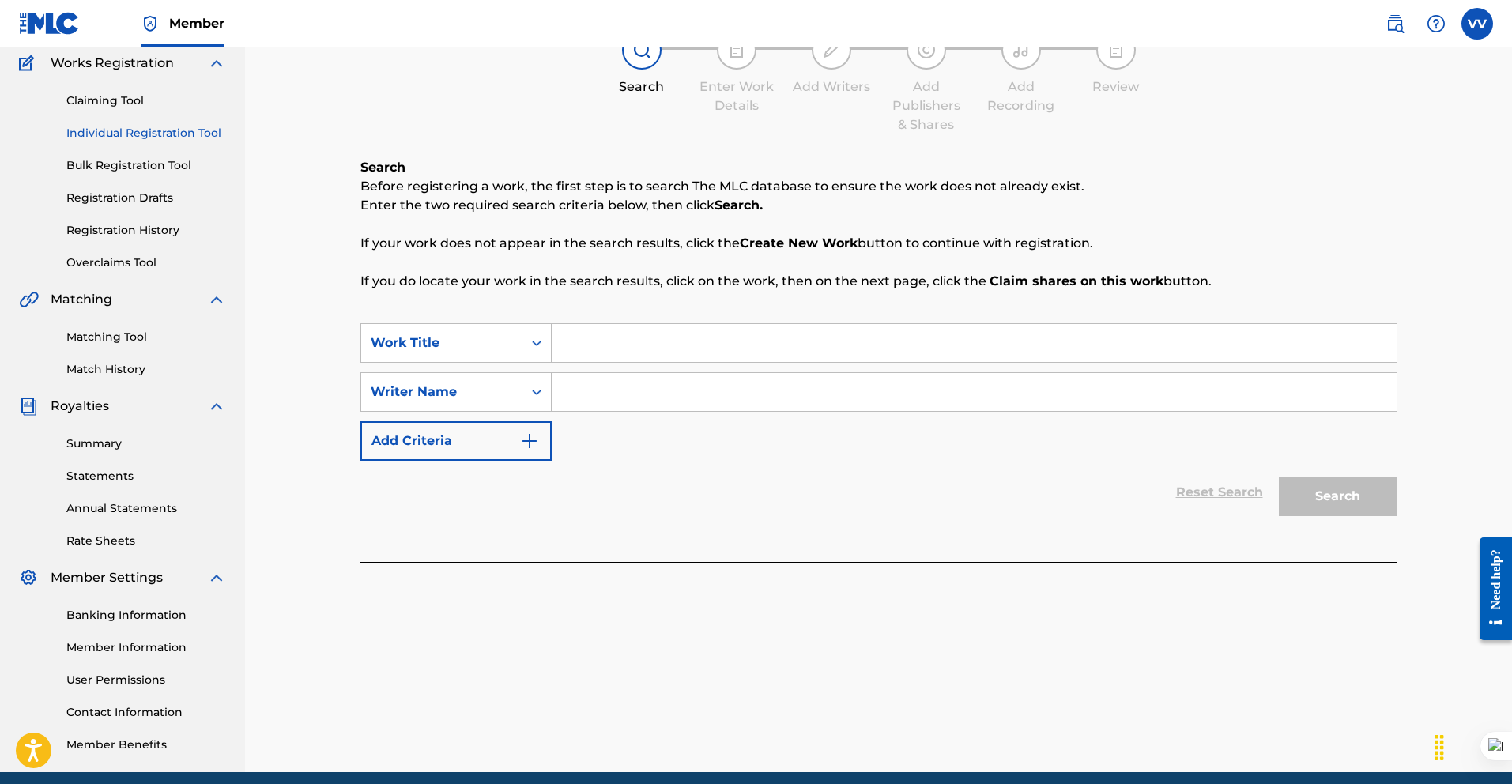 click on "Banking Information" at bounding box center [146, 615] 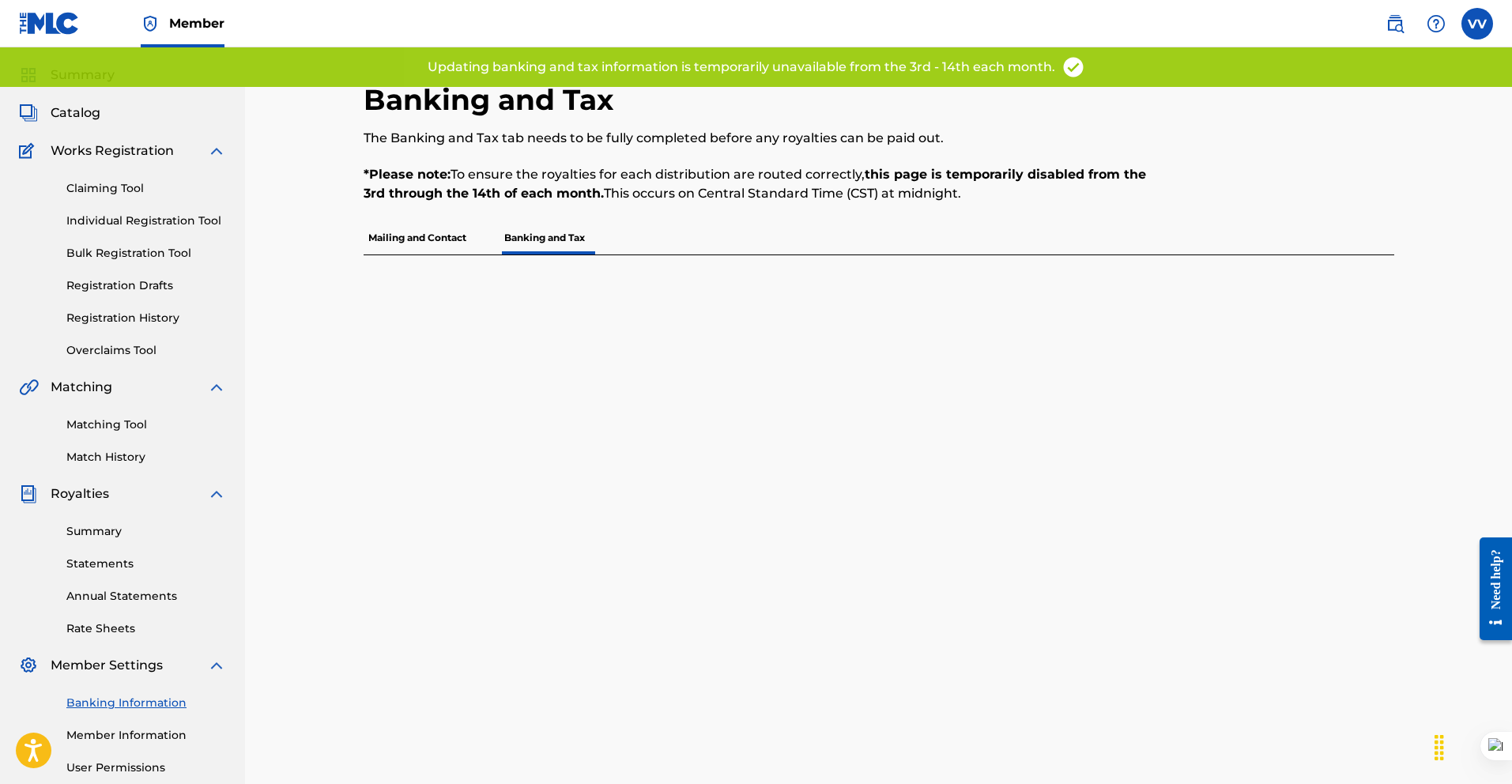 scroll, scrollTop: 40, scrollLeft: 0, axis: vertical 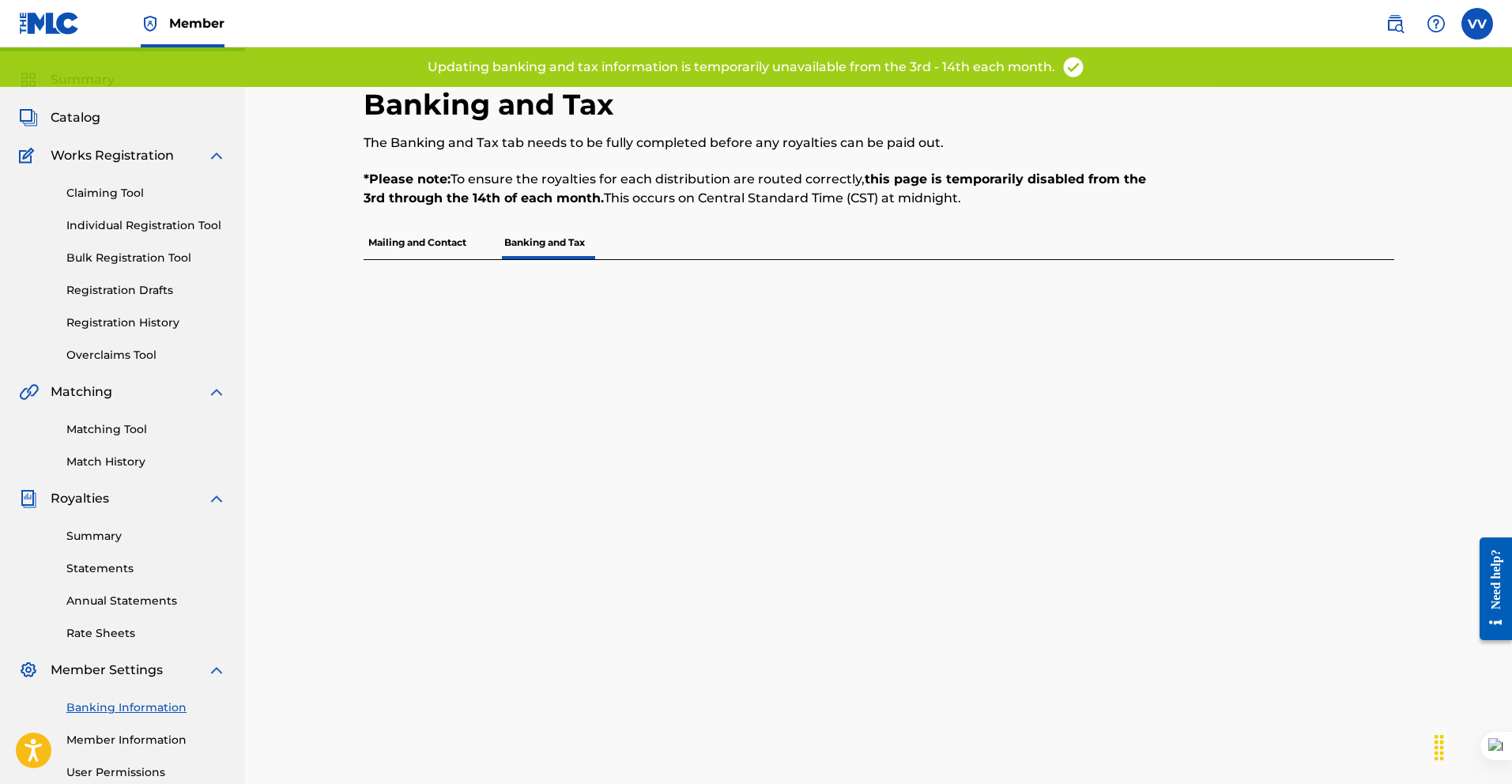 click on "Mailing and Contact" at bounding box center [417, 243] 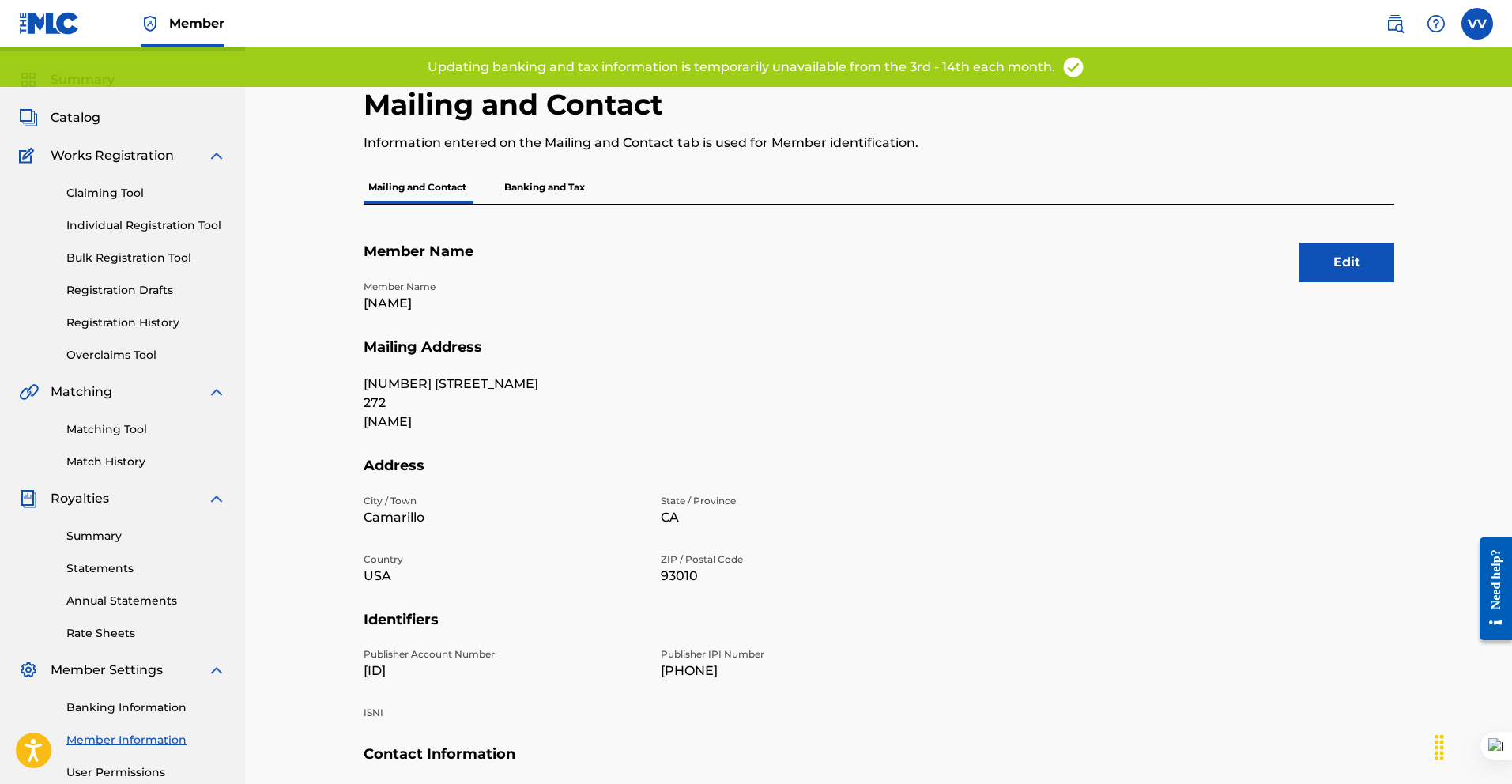 scroll, scrollTop: 0, scrollLeft: 0, axis: both 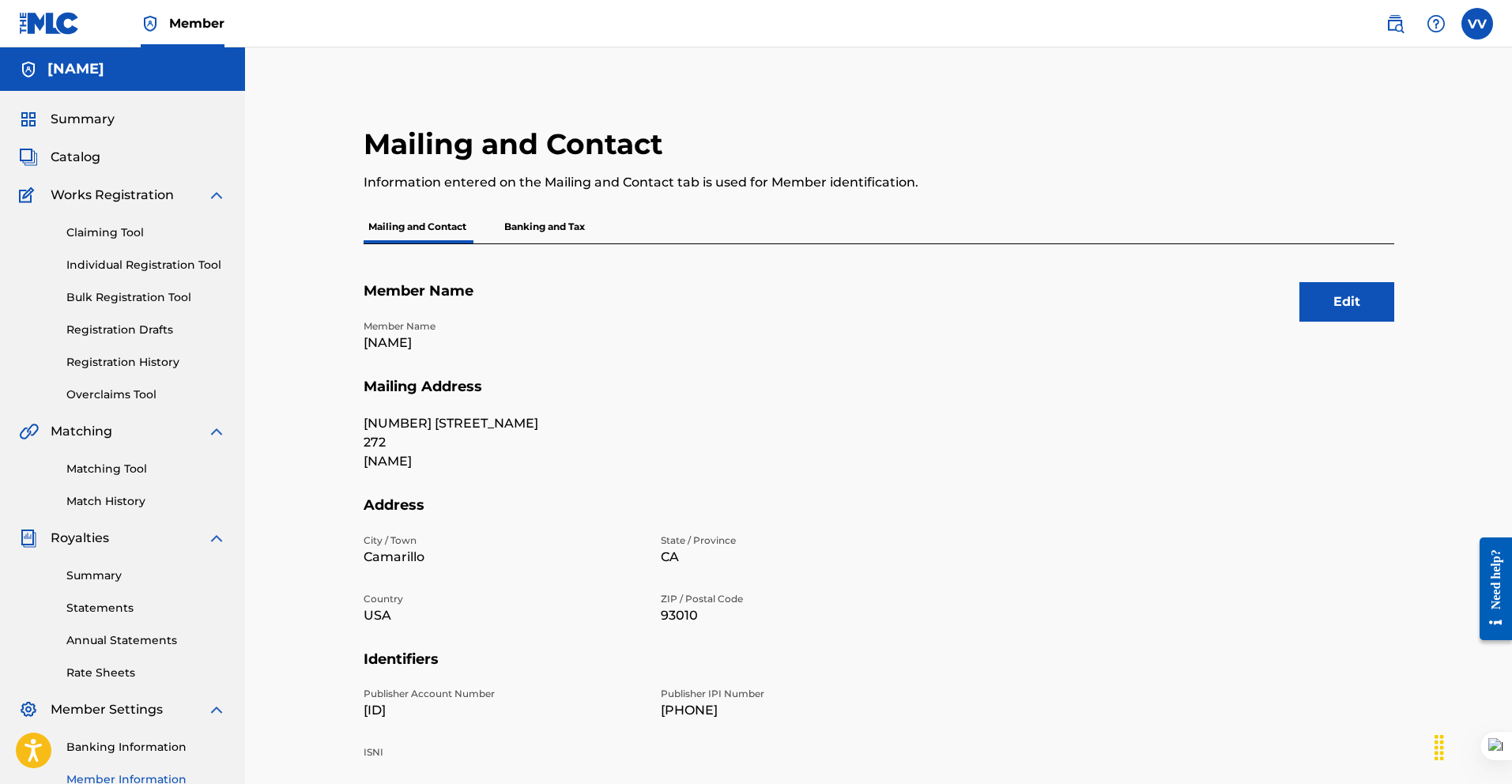 click on "Banking and Tax" at bounding box center [545, 227] 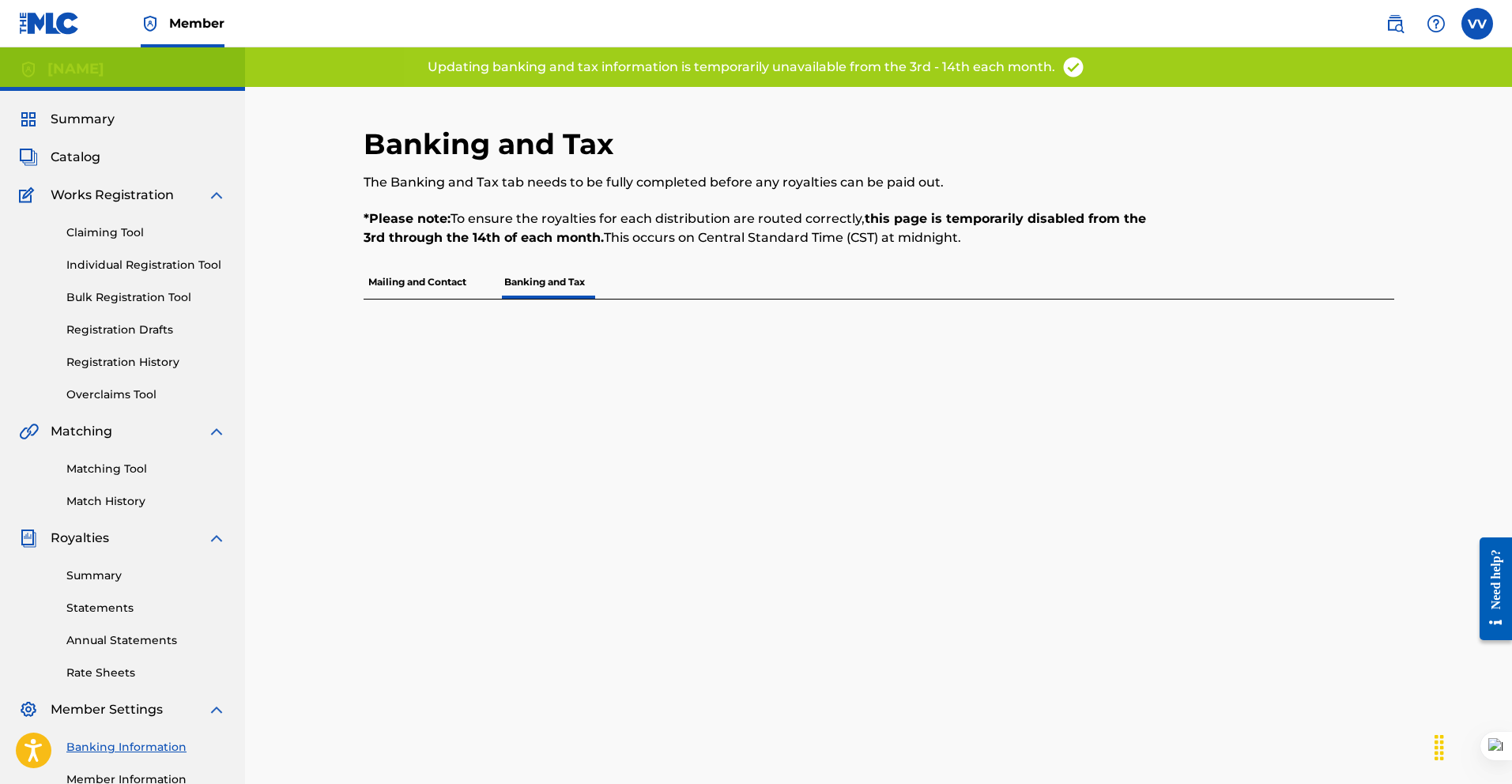 click on "Mailing and Contact" at bounding box center [417, 282] 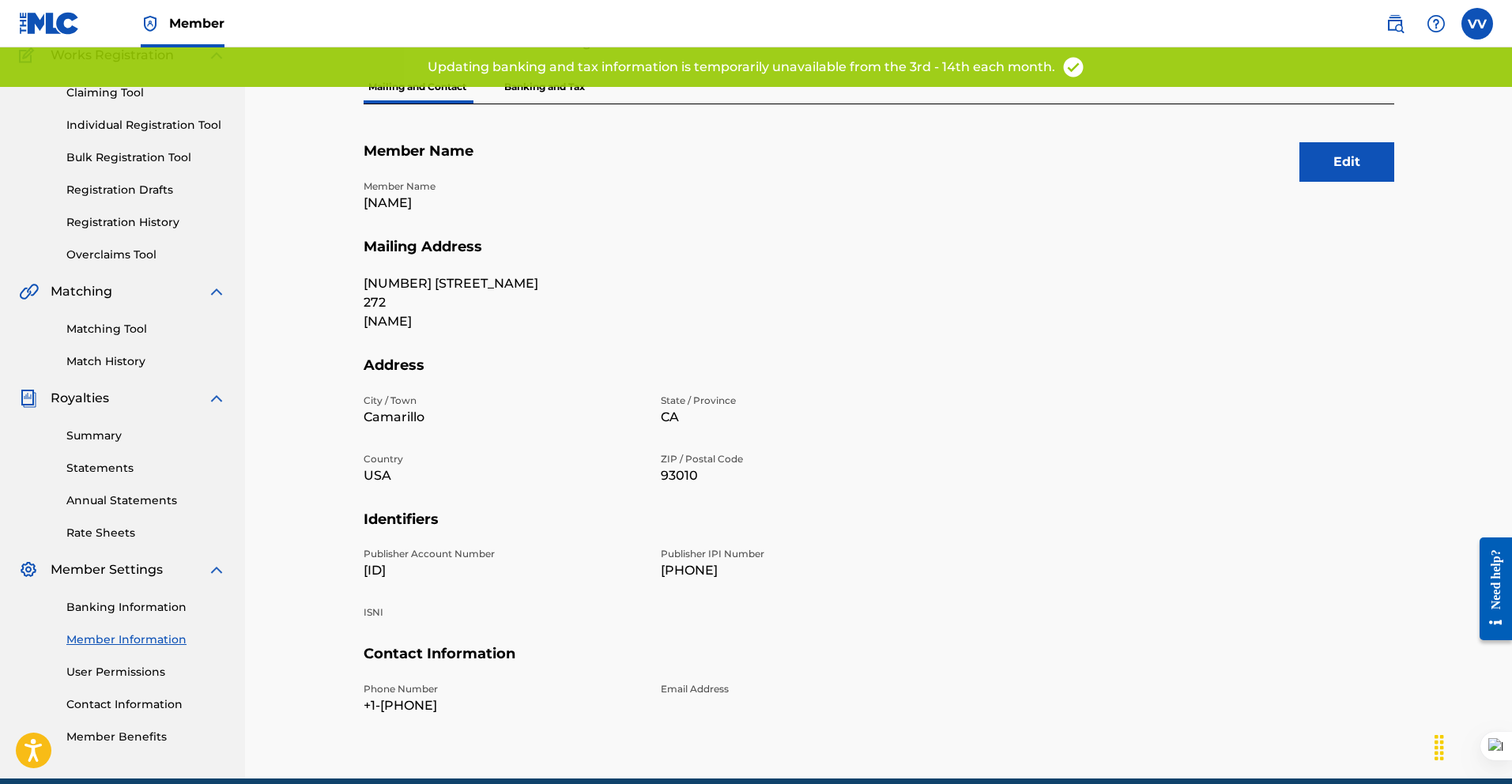 scroll, scrollTop: 209, scrollLeft: 0, axis: vertical 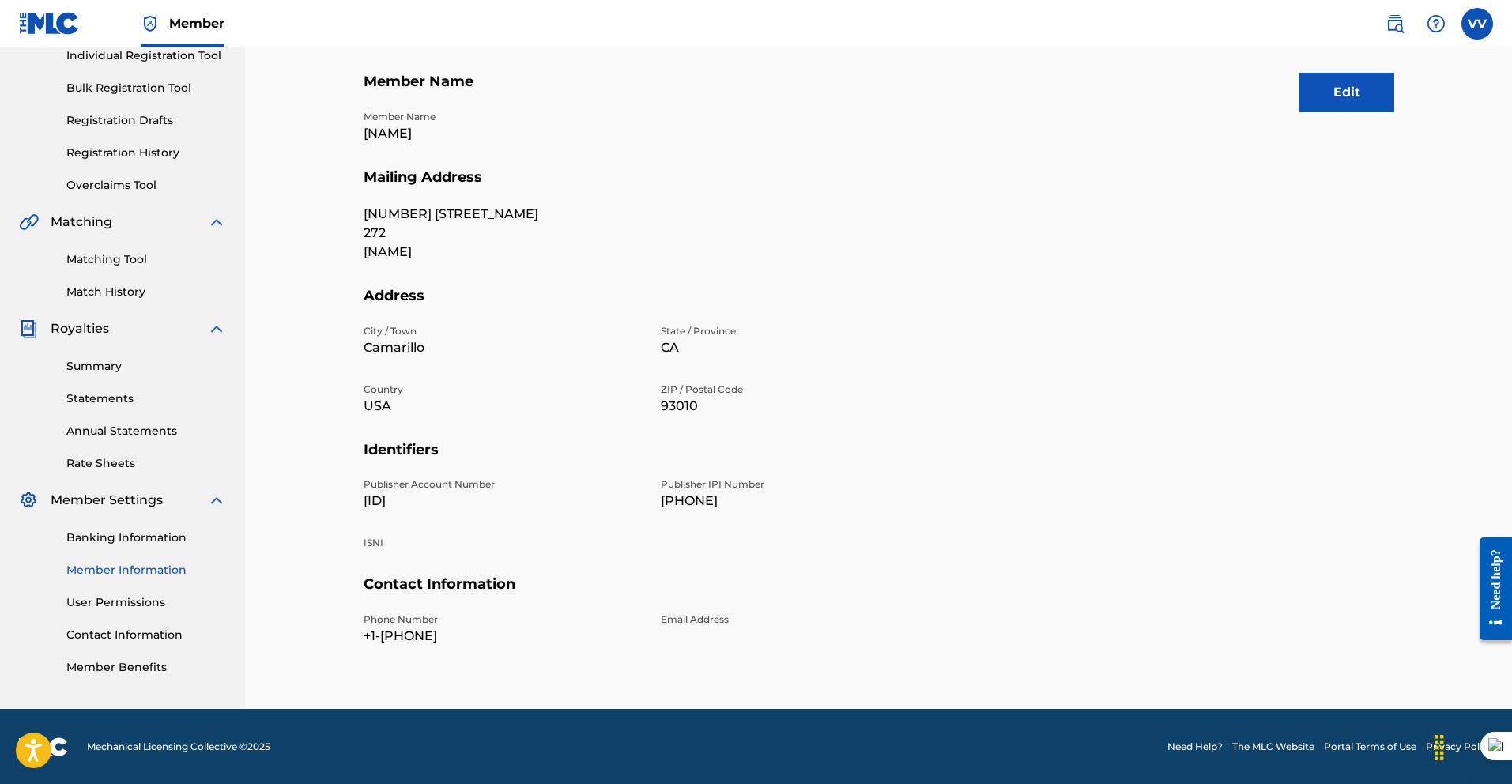 click on "Banking Information" at bounding box center (146, 537) 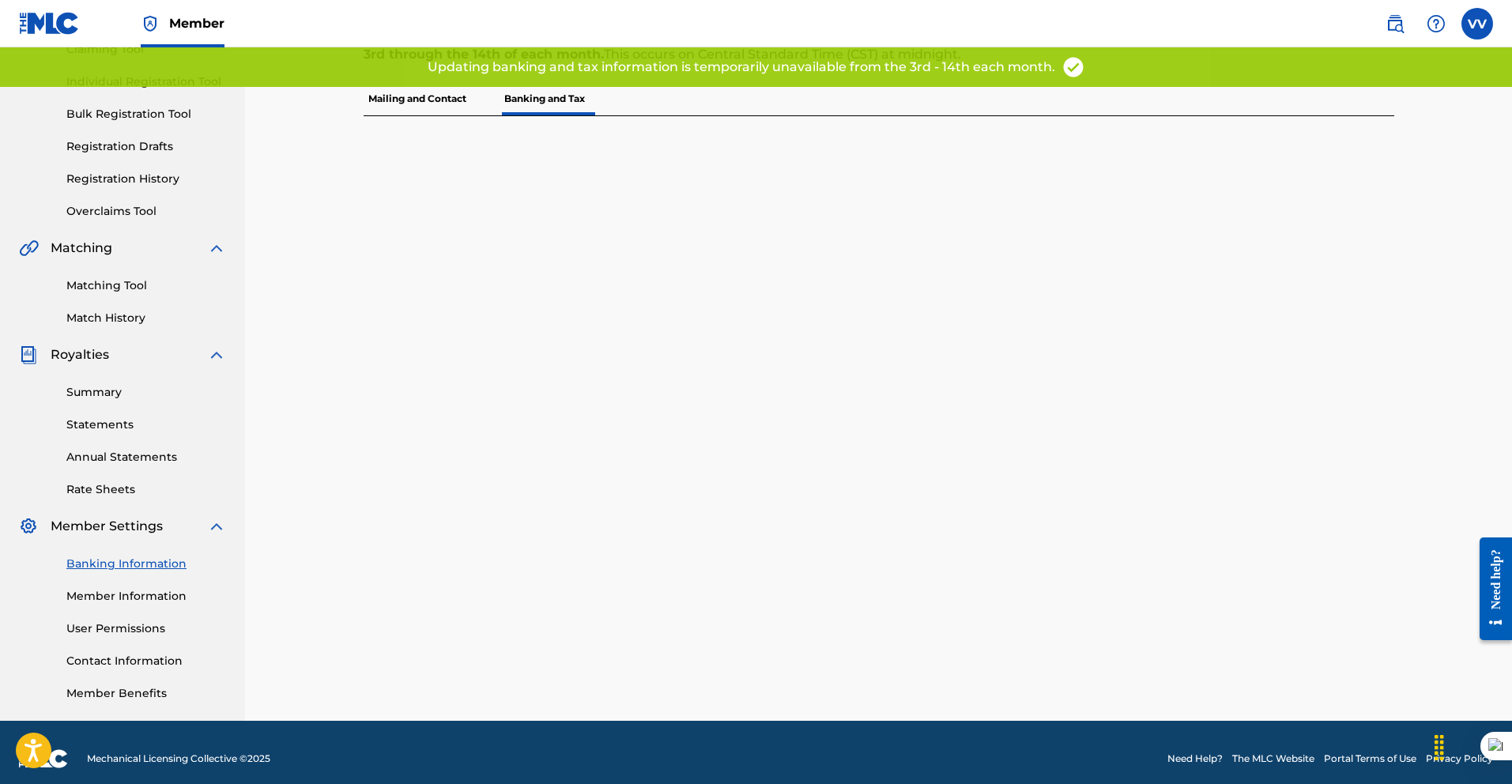 scroll, scrollTop: 185, scrollLeft: 0, axis: vertical 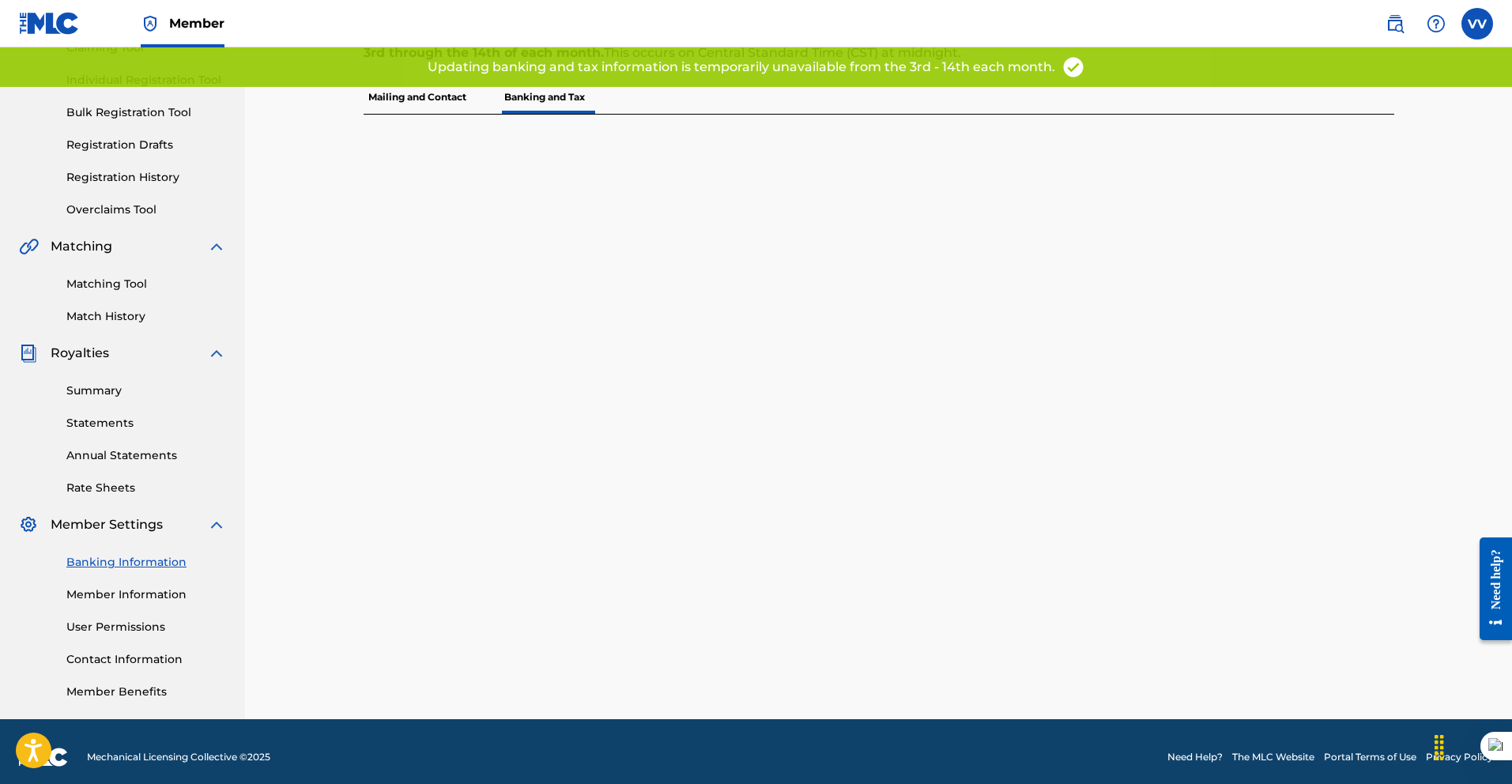 click on "Member Information" at bounding box center (146, 594) 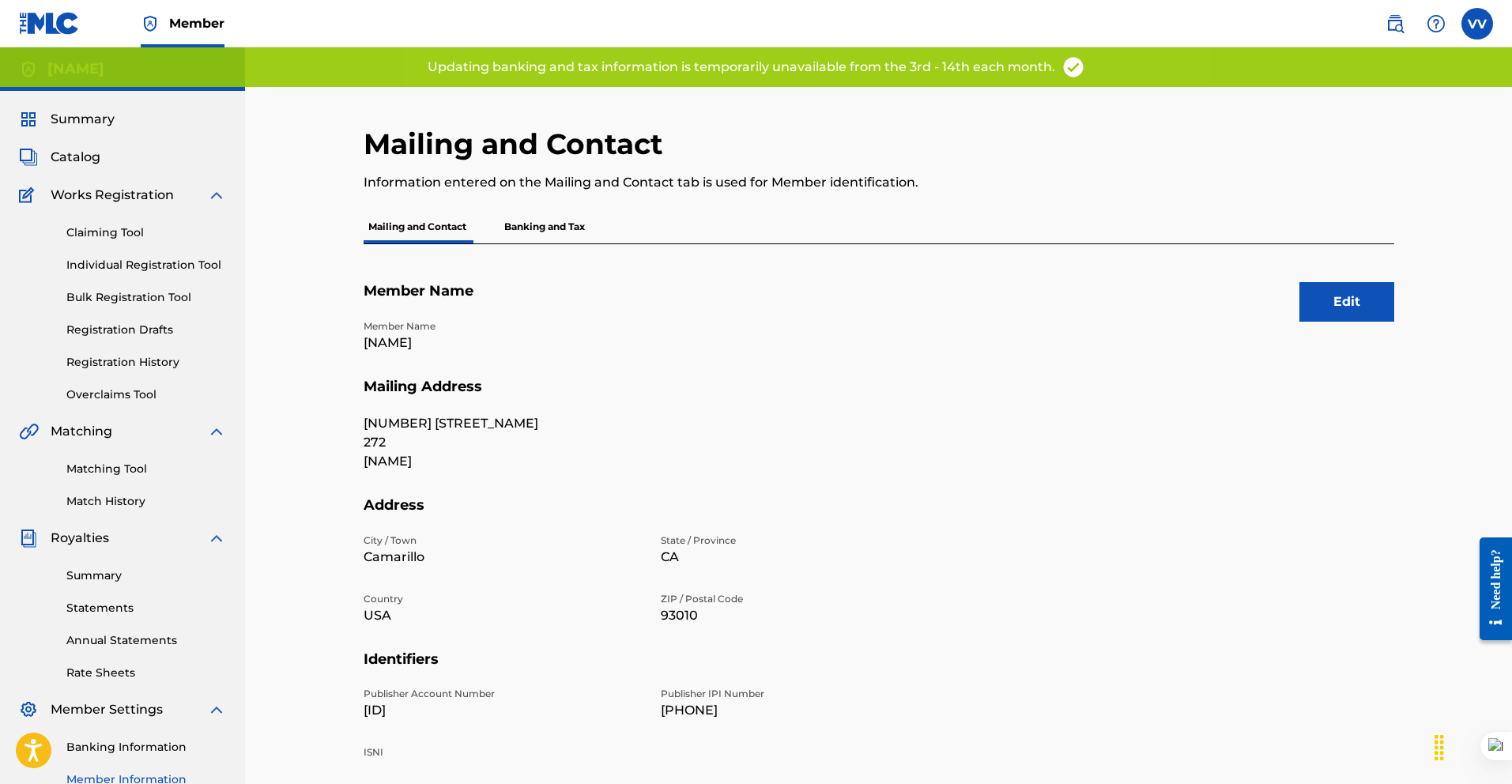 scroll, scrollTop: 209, scrollLeft: 0, axis: vertical 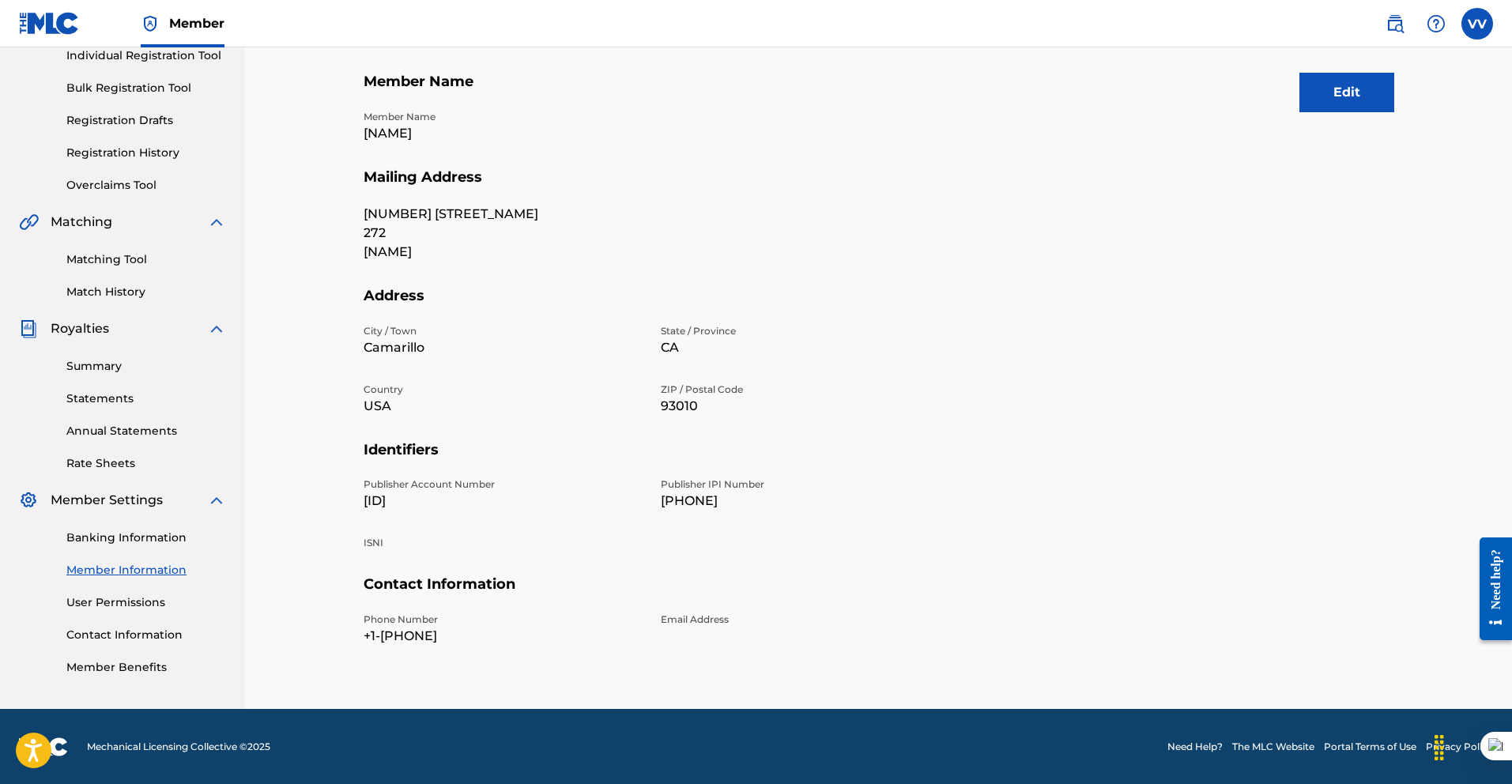 click on "User Permissions" at bounding box center [146, 602] 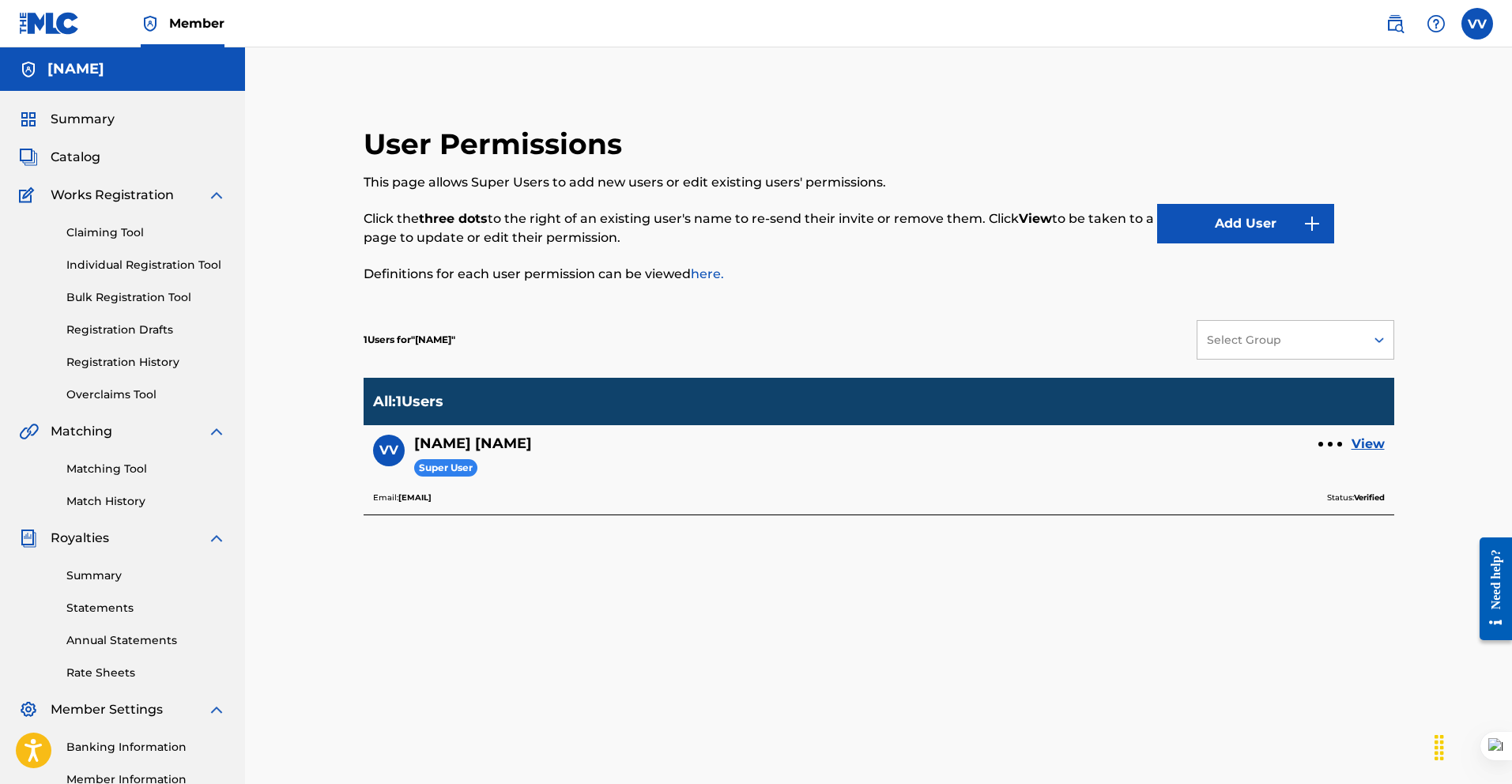 scroll, scrollTop: 196, scrollLeft: 0, axis: vertical 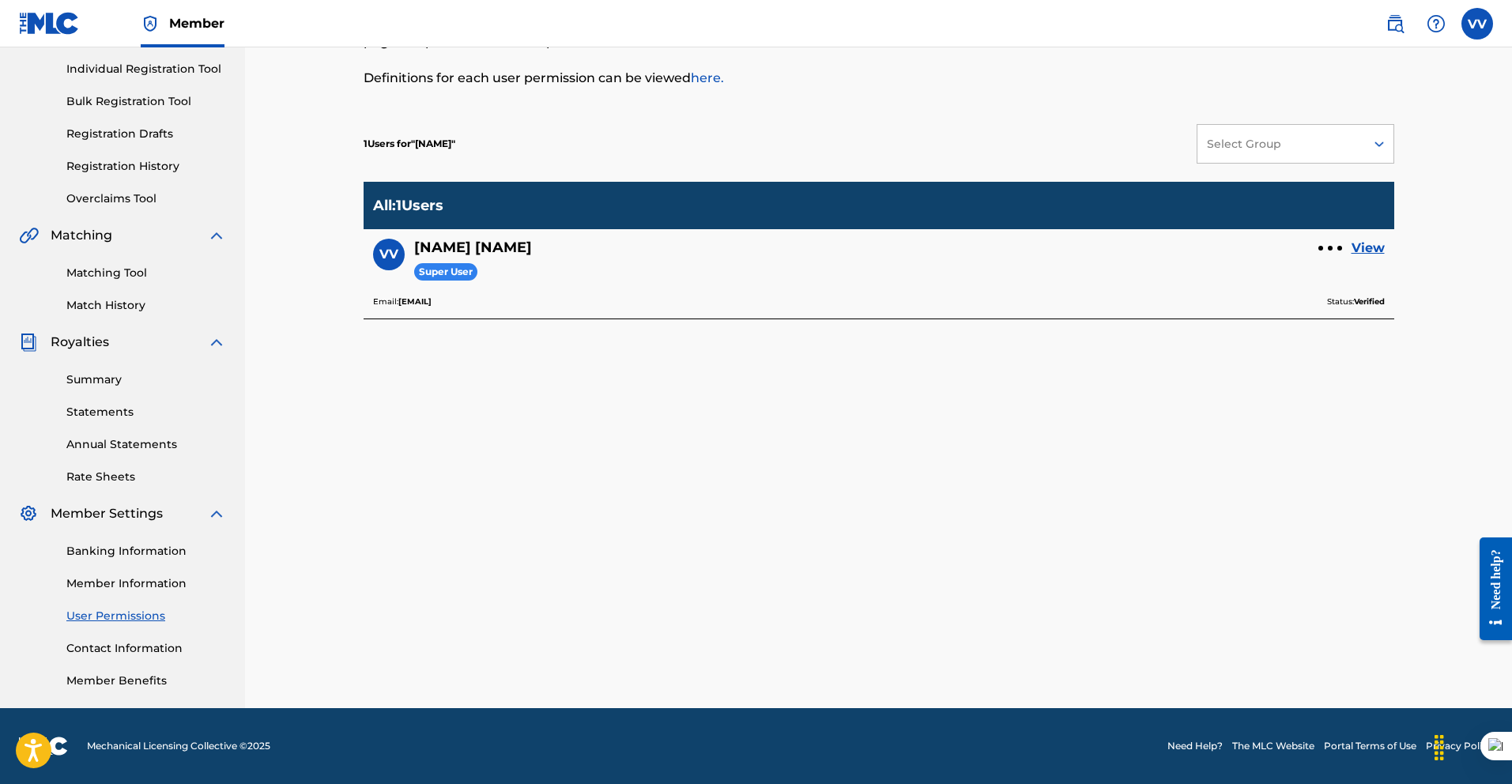 click on "Contact Information" at bounding box center (146, 648) 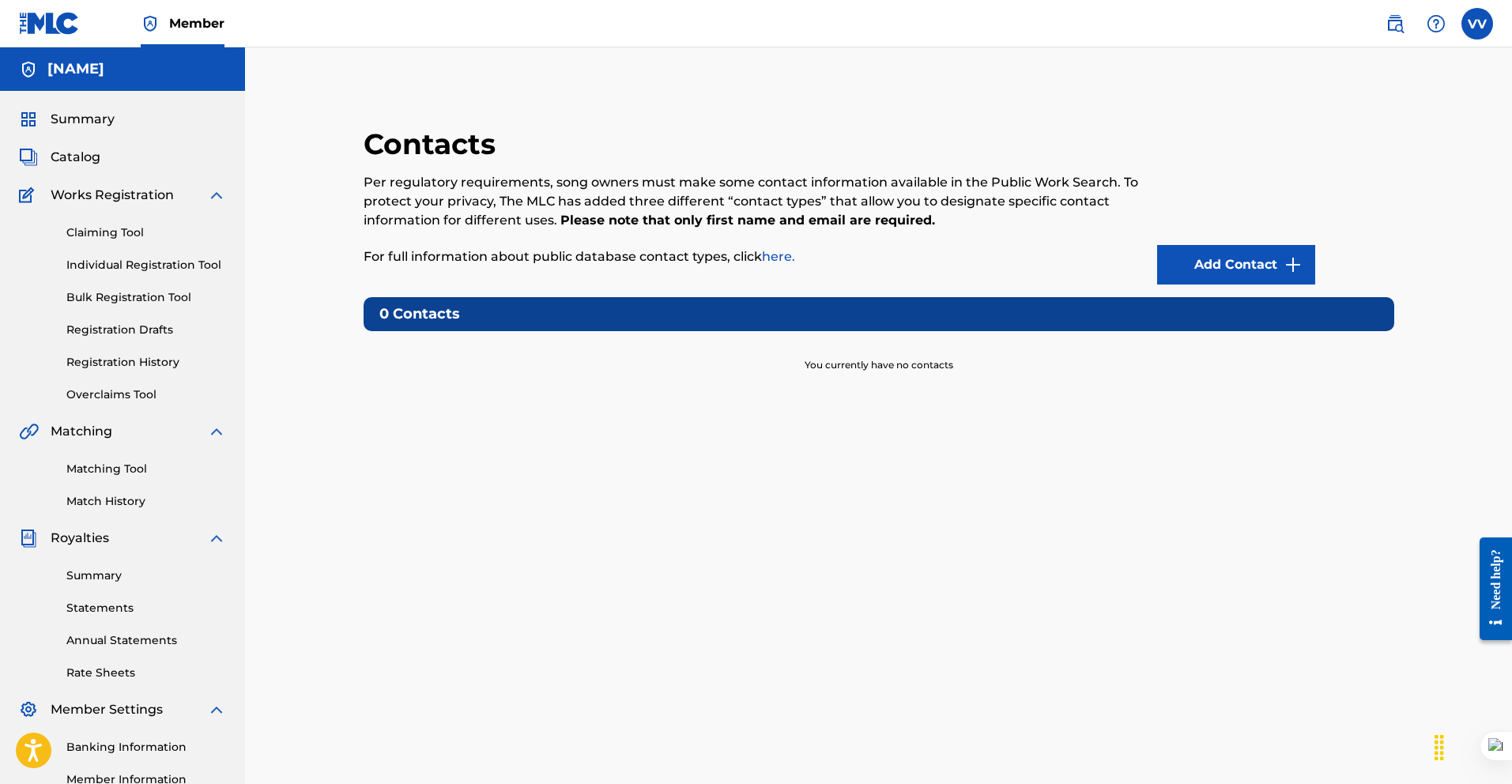 scroll, scrollTop: 196, scrollLeft: 0, axis: vertical 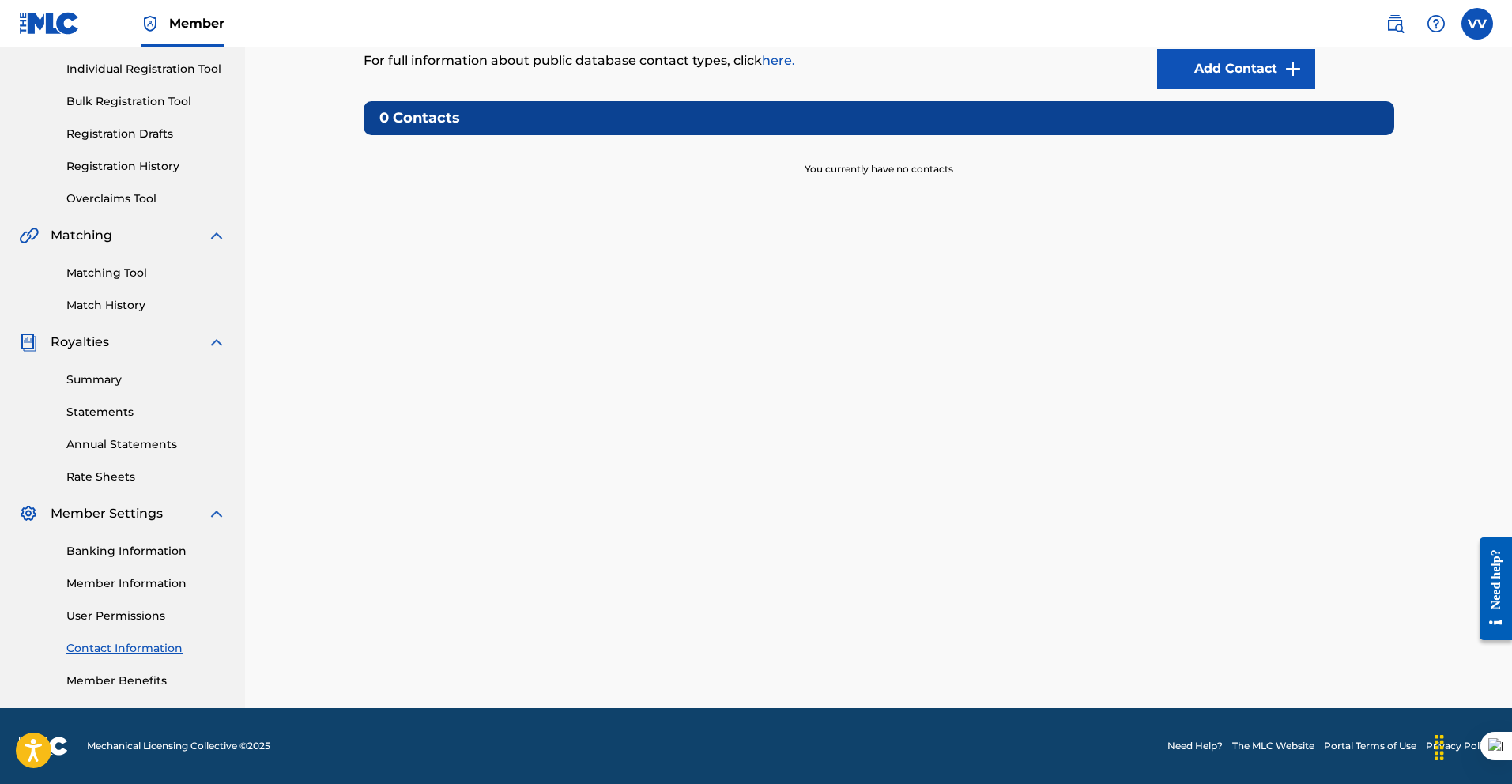 click on "Member Benefits" at bounding box center (146, 680) 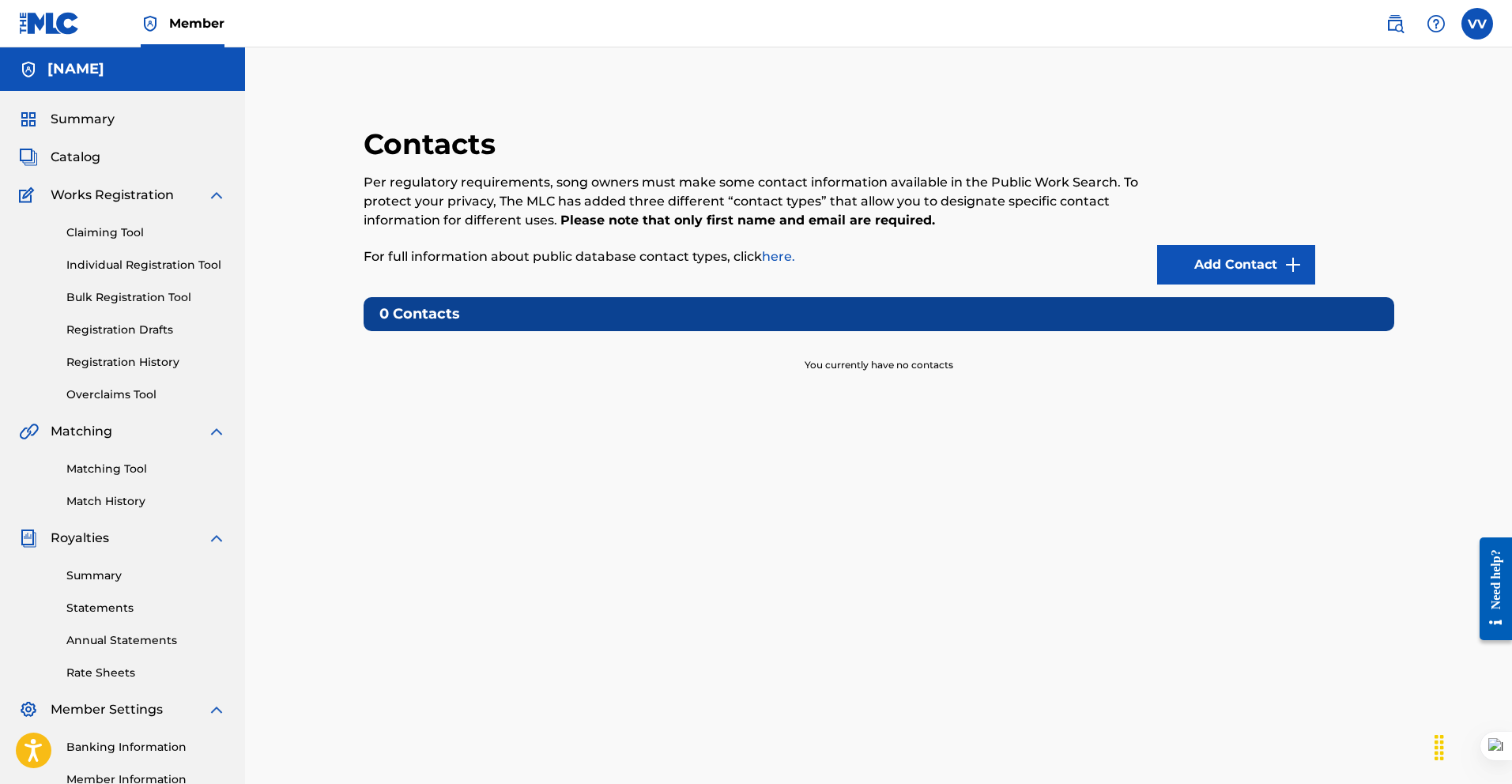 click on "Registration Drafts" at bounding box center (146, 330) 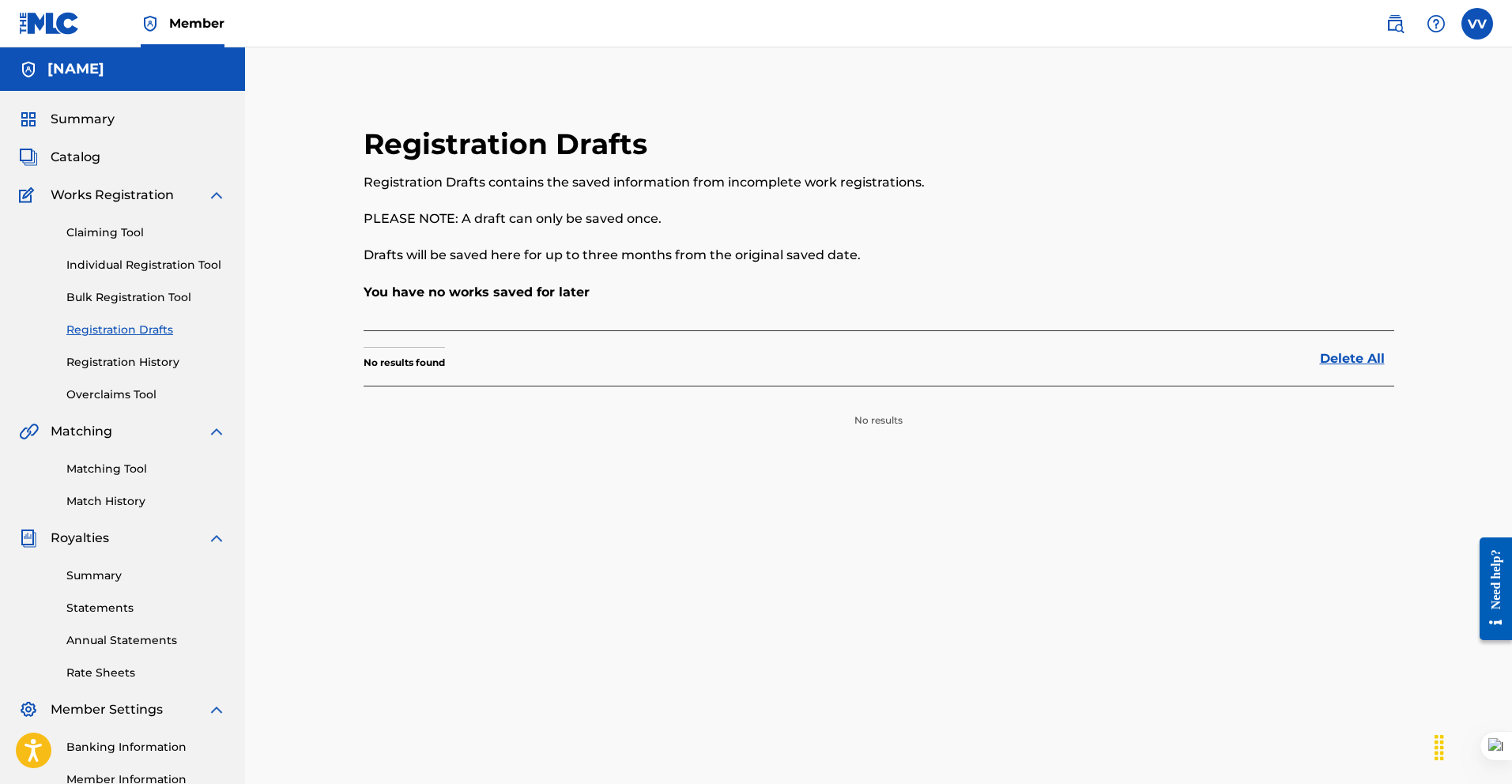 click on "Registration History" at bounding box center [146, 362] 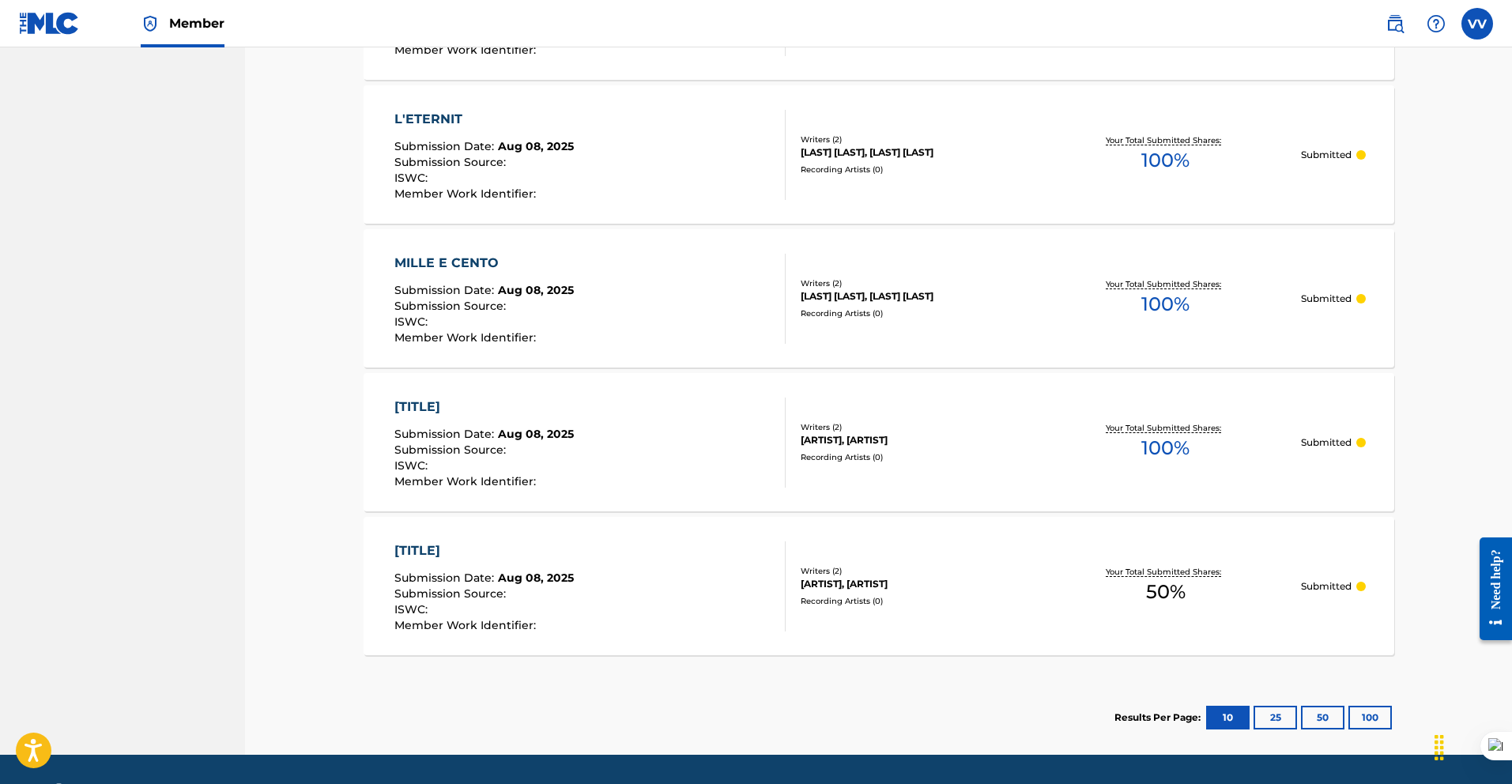 scroll, scrollTop: 1229, scrollLeft: 0, axis: vertical 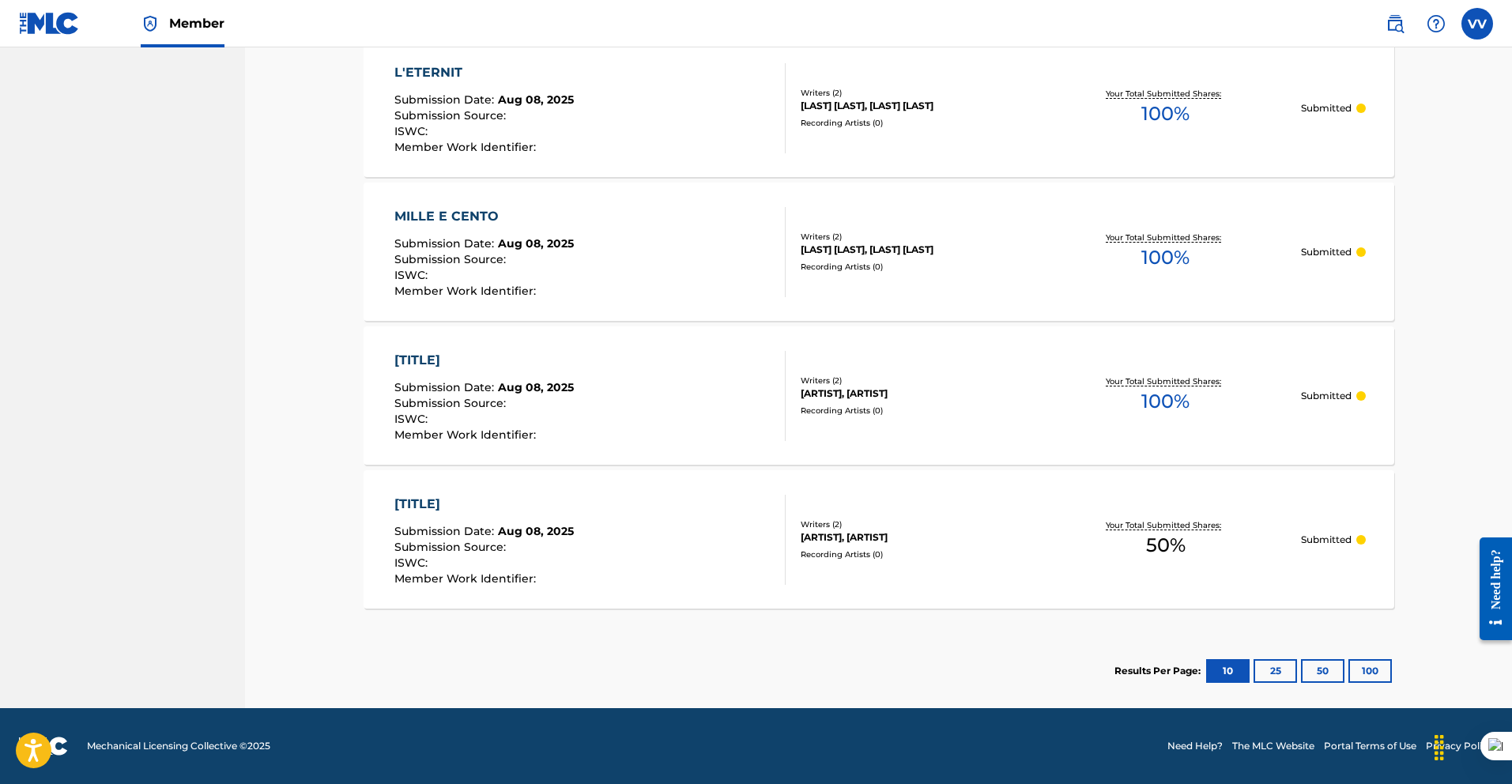 click on "25" at bounding box center (1275, 671) 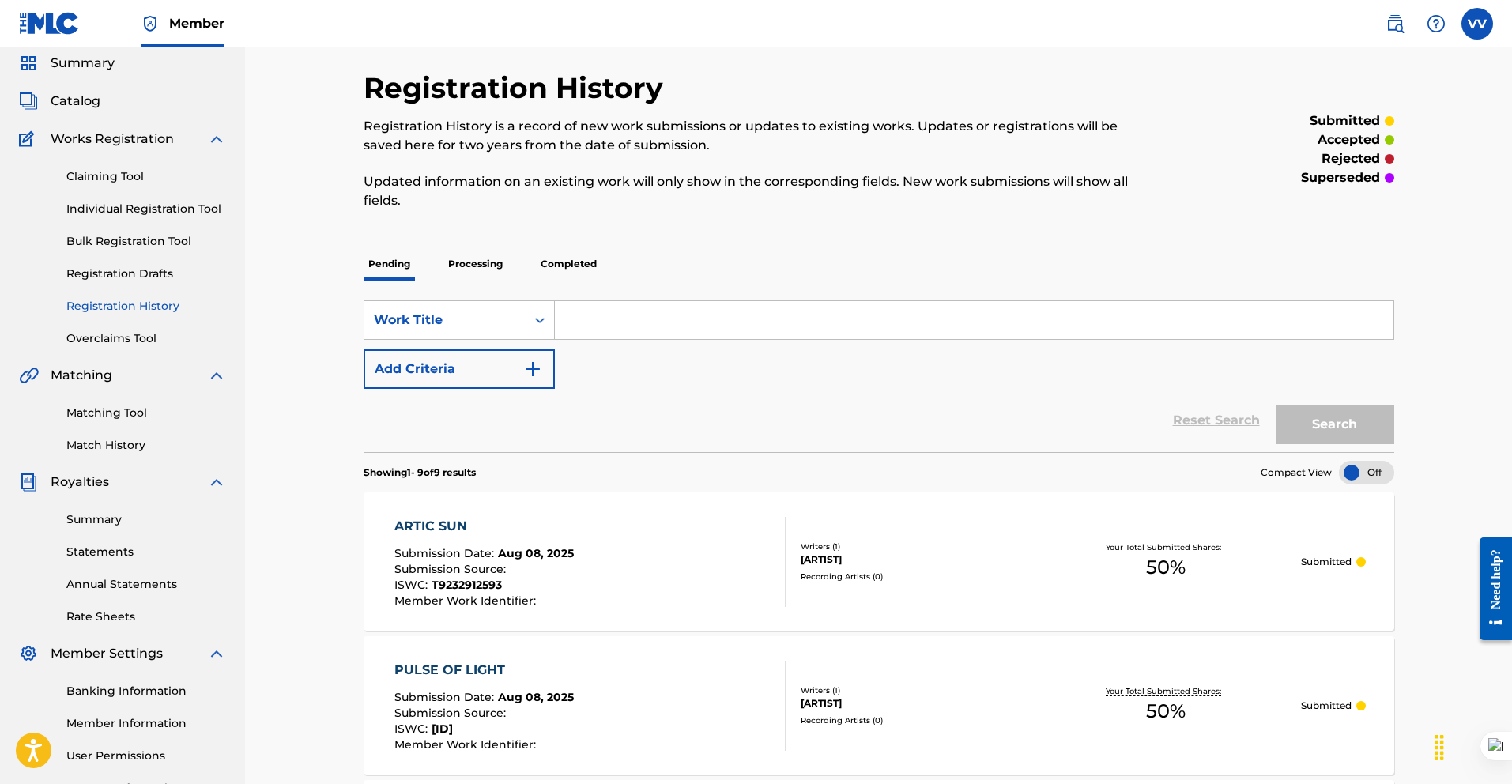 scroll, scrollTop: 0, scrollLeft: 0, axis: both 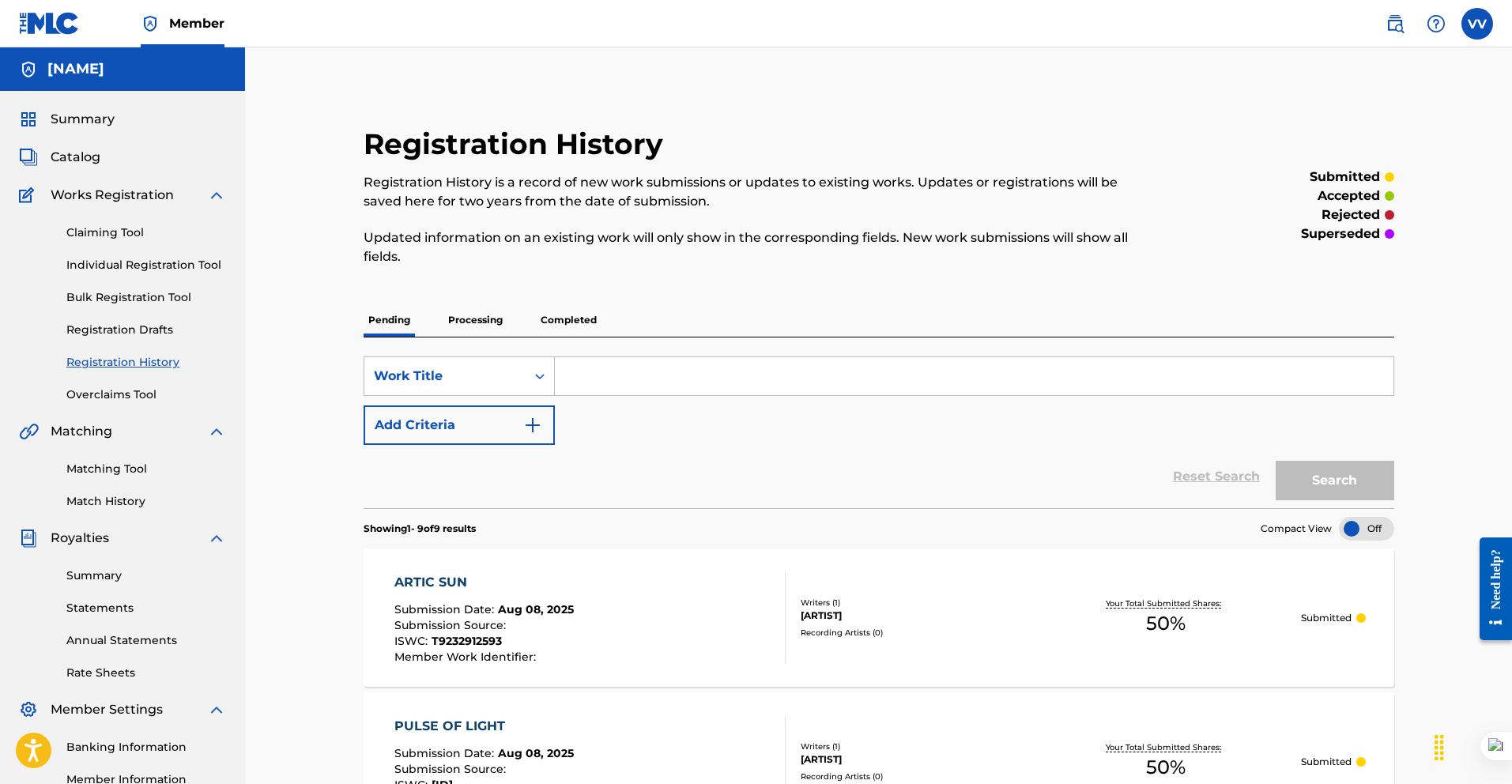 click at bounding box center (1367, 529) 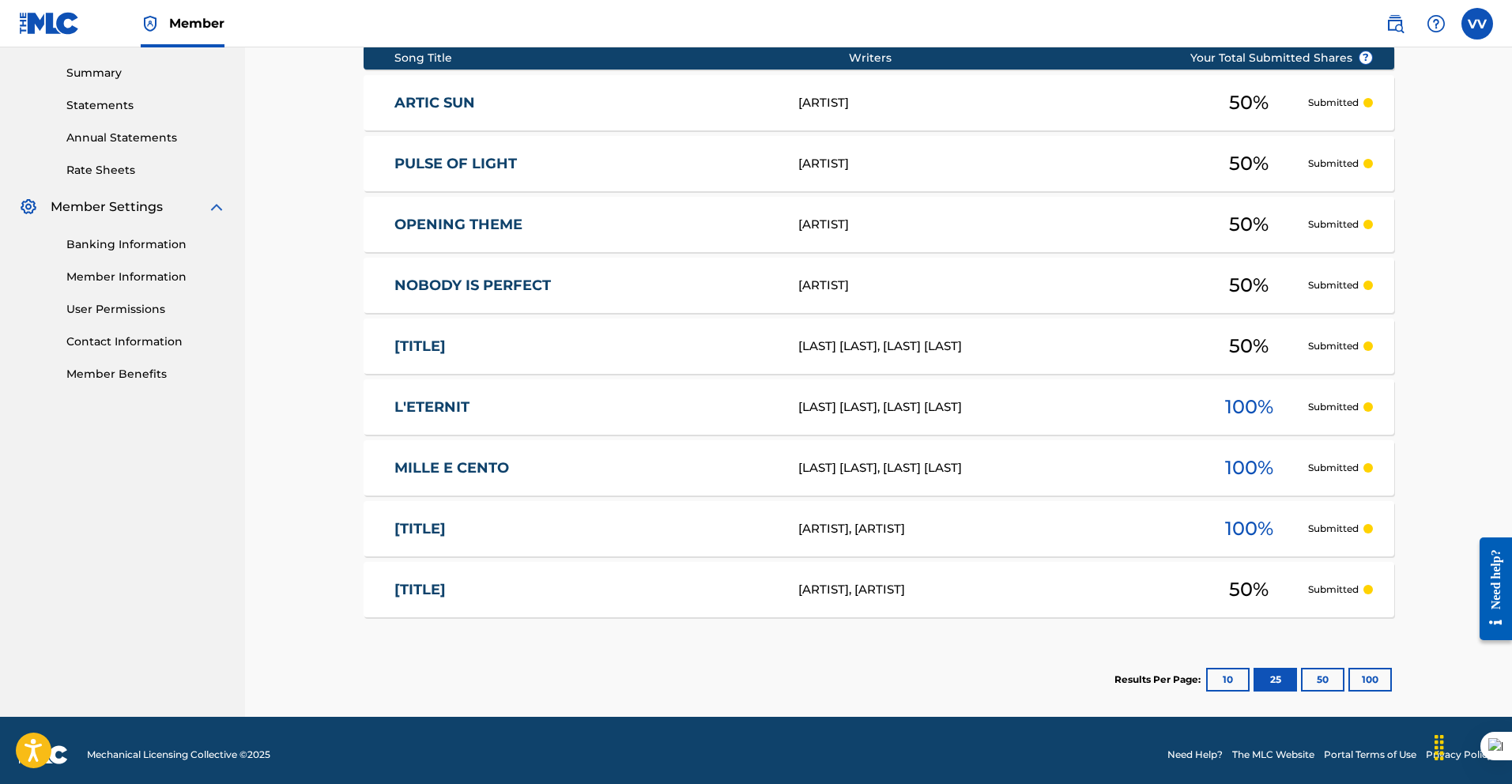 scroll, scrollTop: 511, scrollLeft: 0, axis: vertical 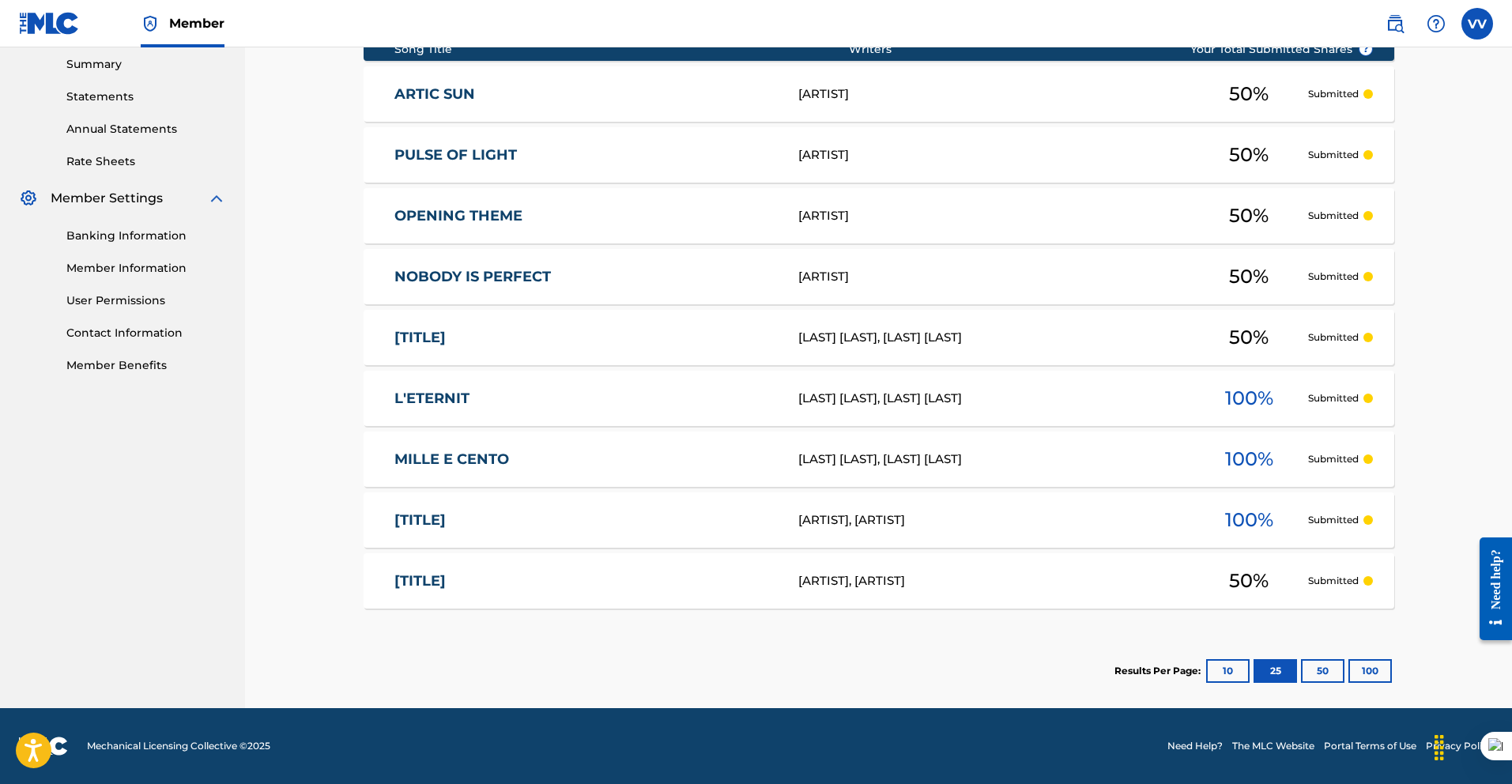 click on "100" at bounding box center [1370, 671] 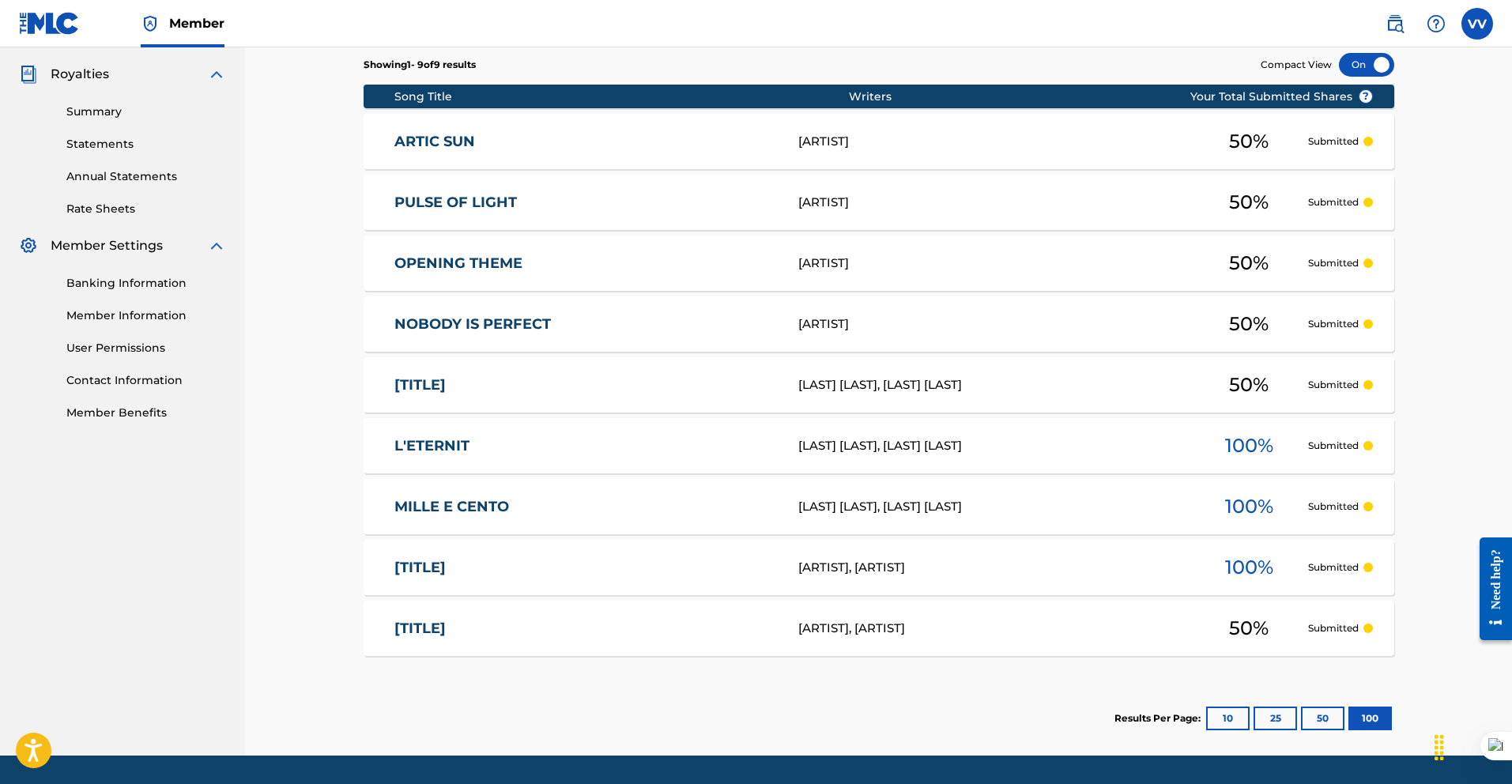 scroll, scrollTop: 511, scrollLeft: 0, axis: vertical 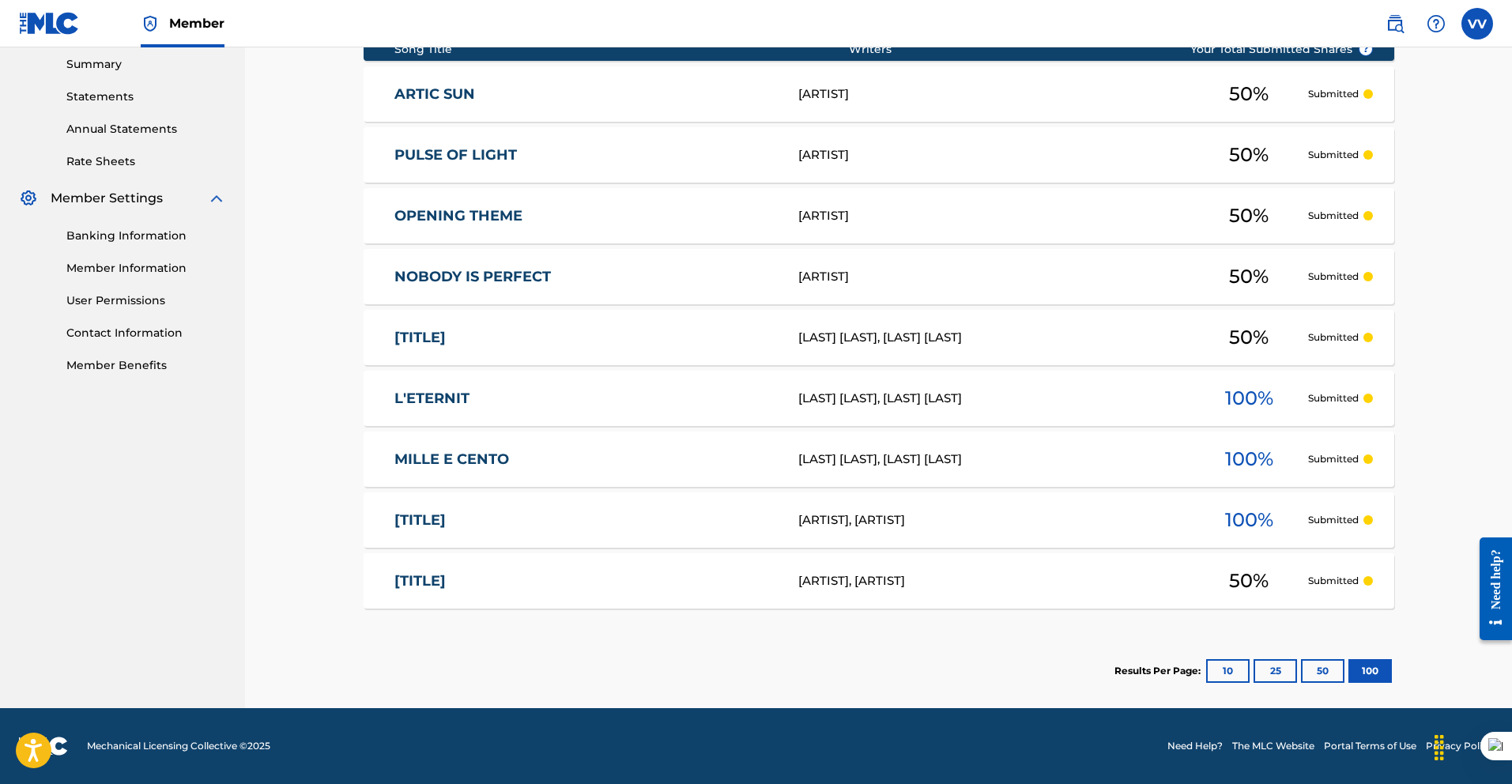 click on "10" at bounding box center [1227, 671] 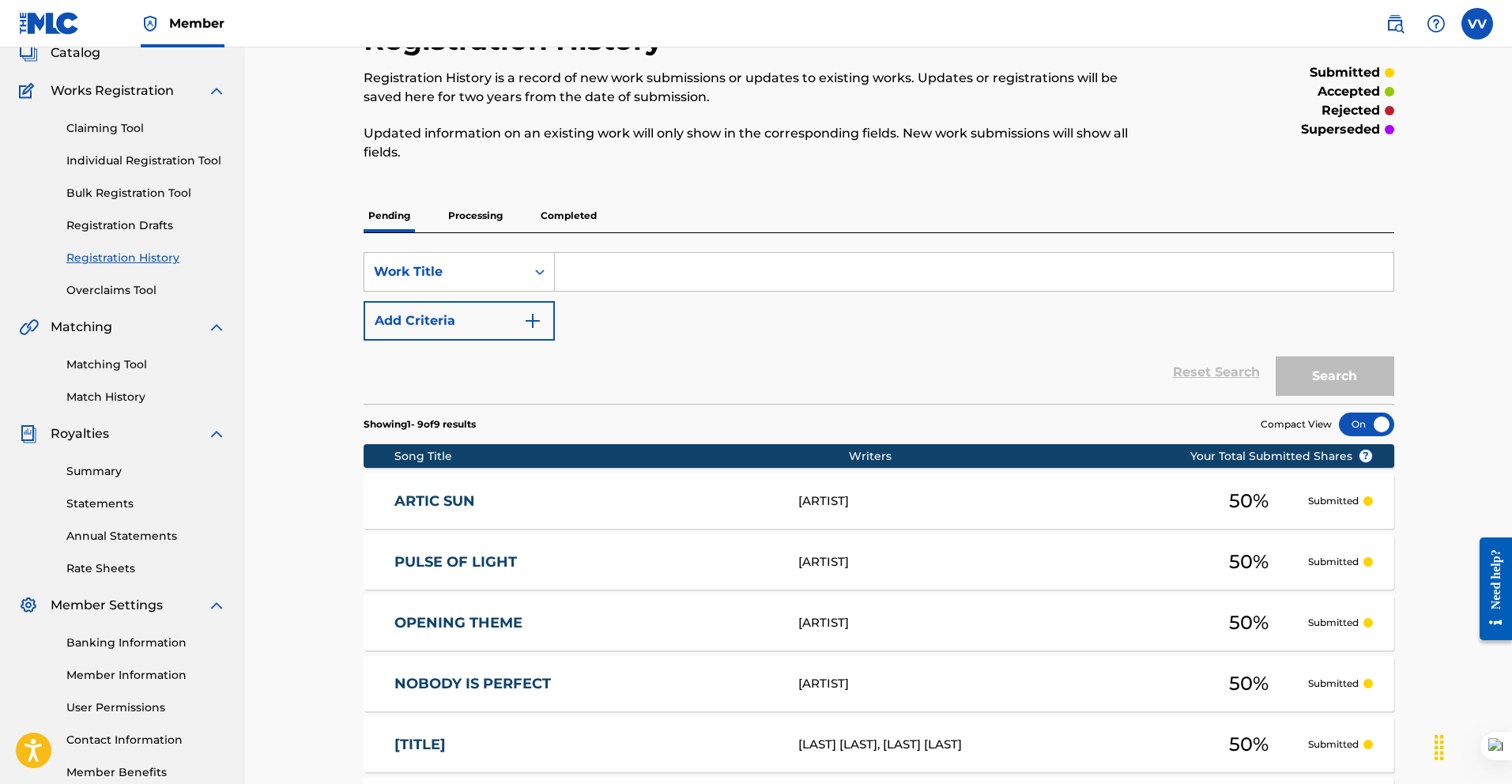scroll, scrollTop: 0, scrollLeft: 0, axis: both 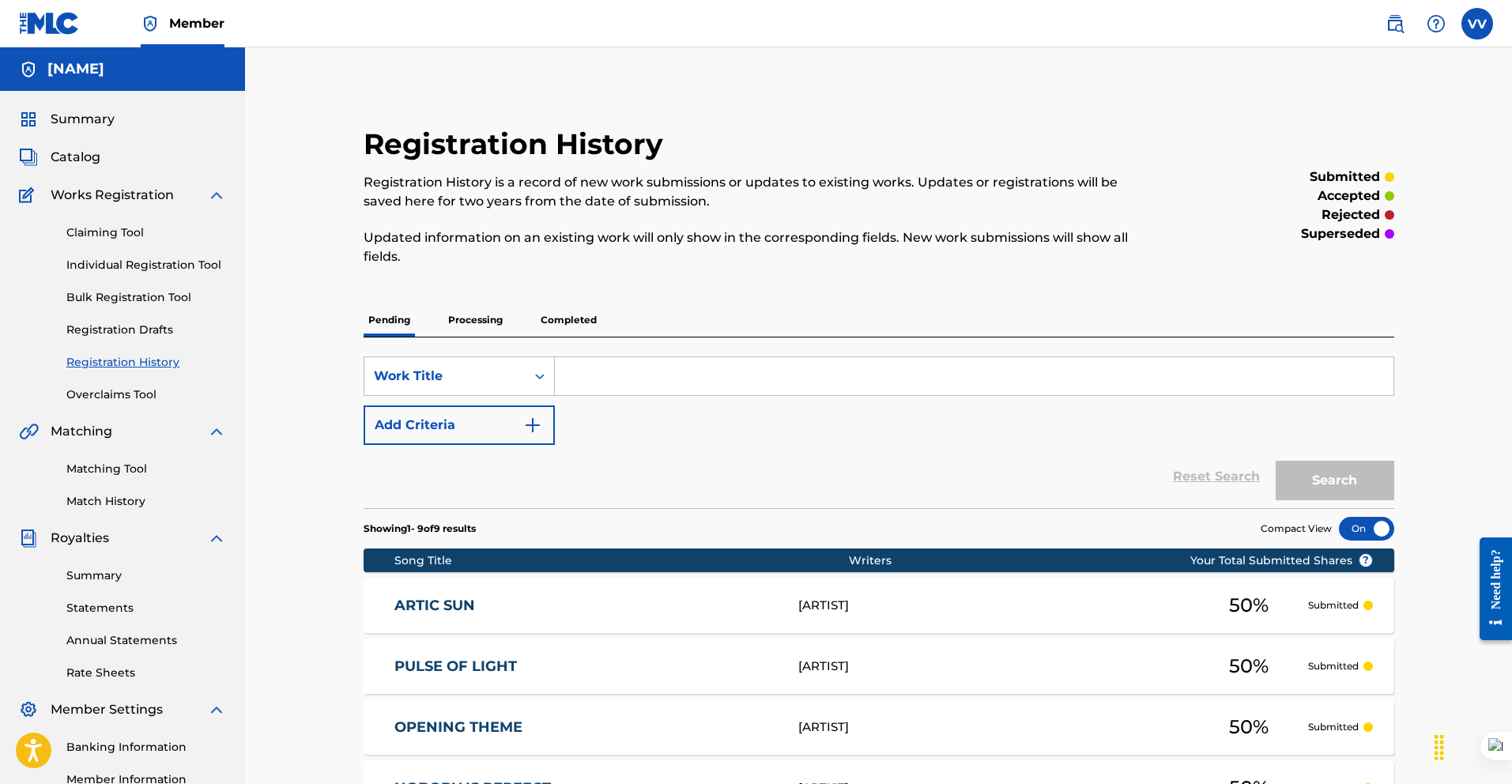 click on "Processing" at bounding box center [475, 320] 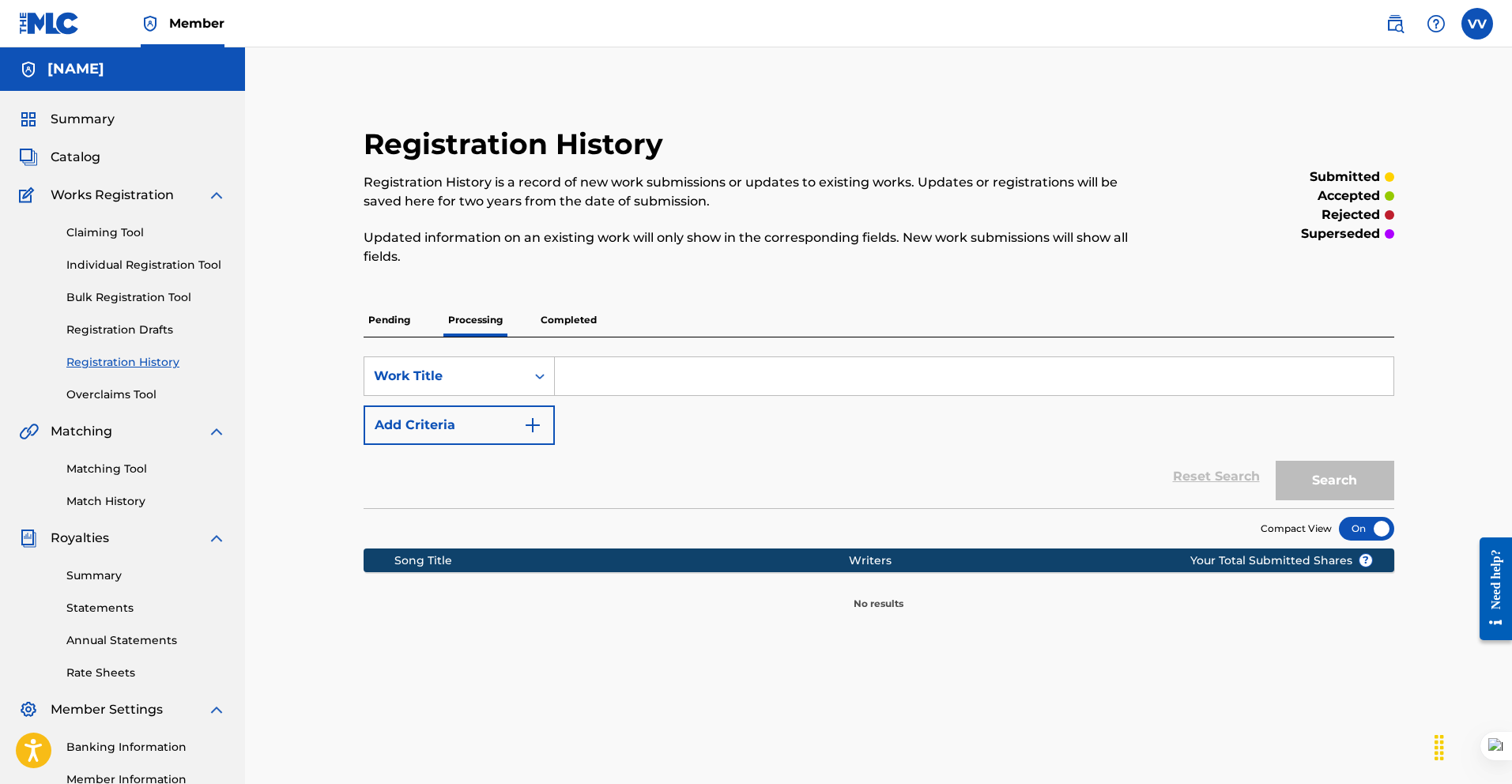 click on "Completed" at bounding box center (568, 320) 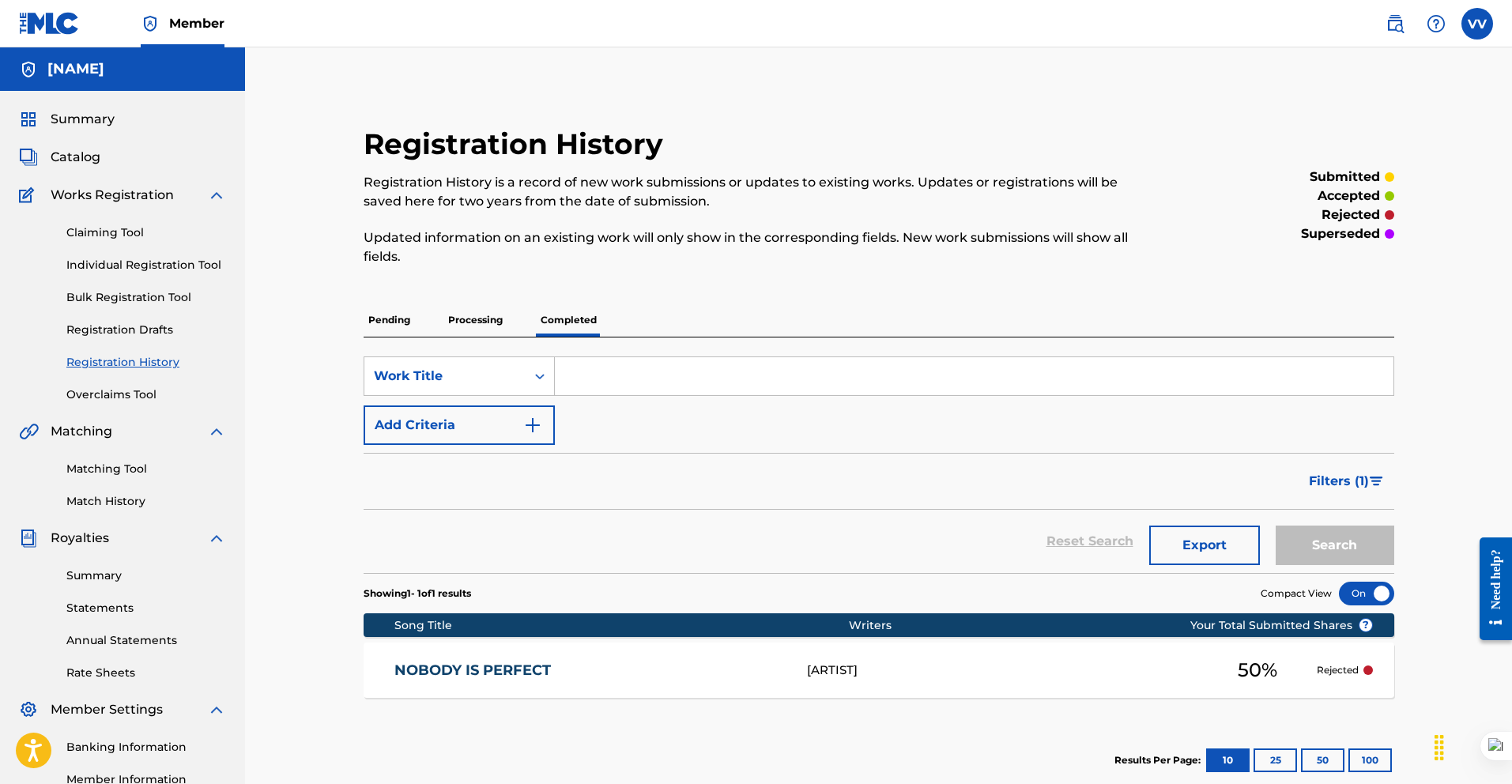 click on "[FIRST] [LAST]" at bounding box center [1003, 670] 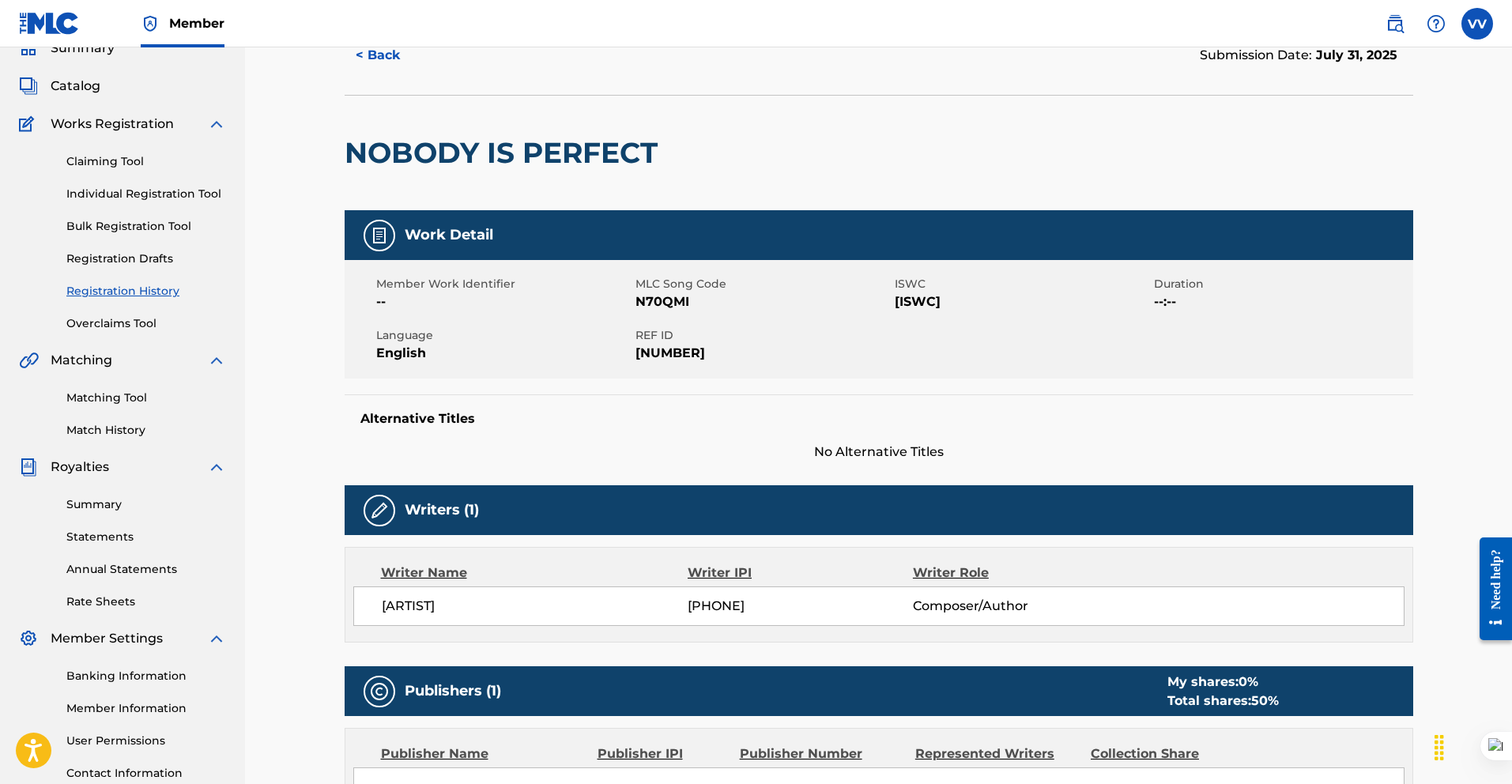 scroll, scrollTop: 77, scrollLeft: 0, axis: vertical 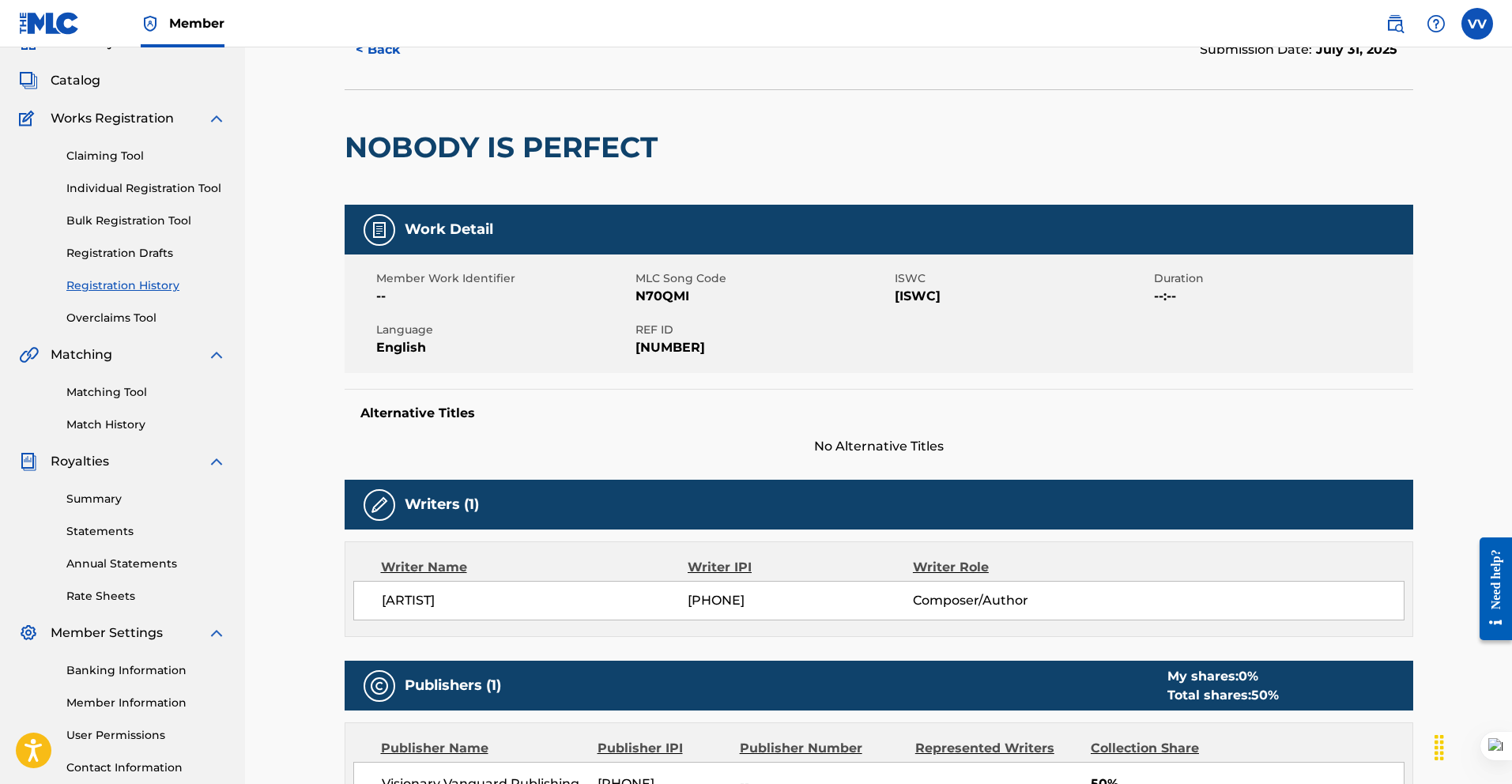 click on "< Back" at bounding box center (392, 50) 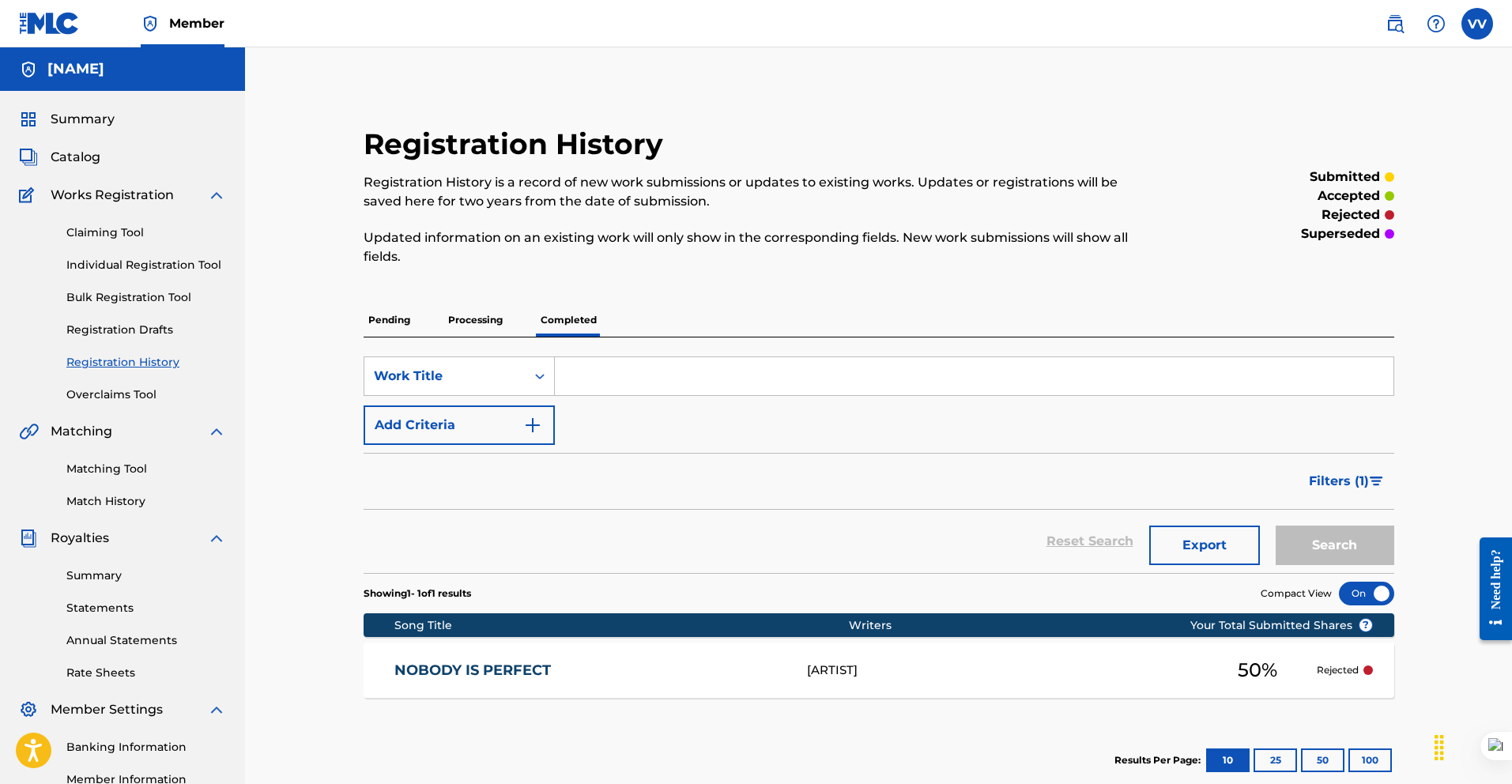click on "Match History" at bounding box center (146, 501) 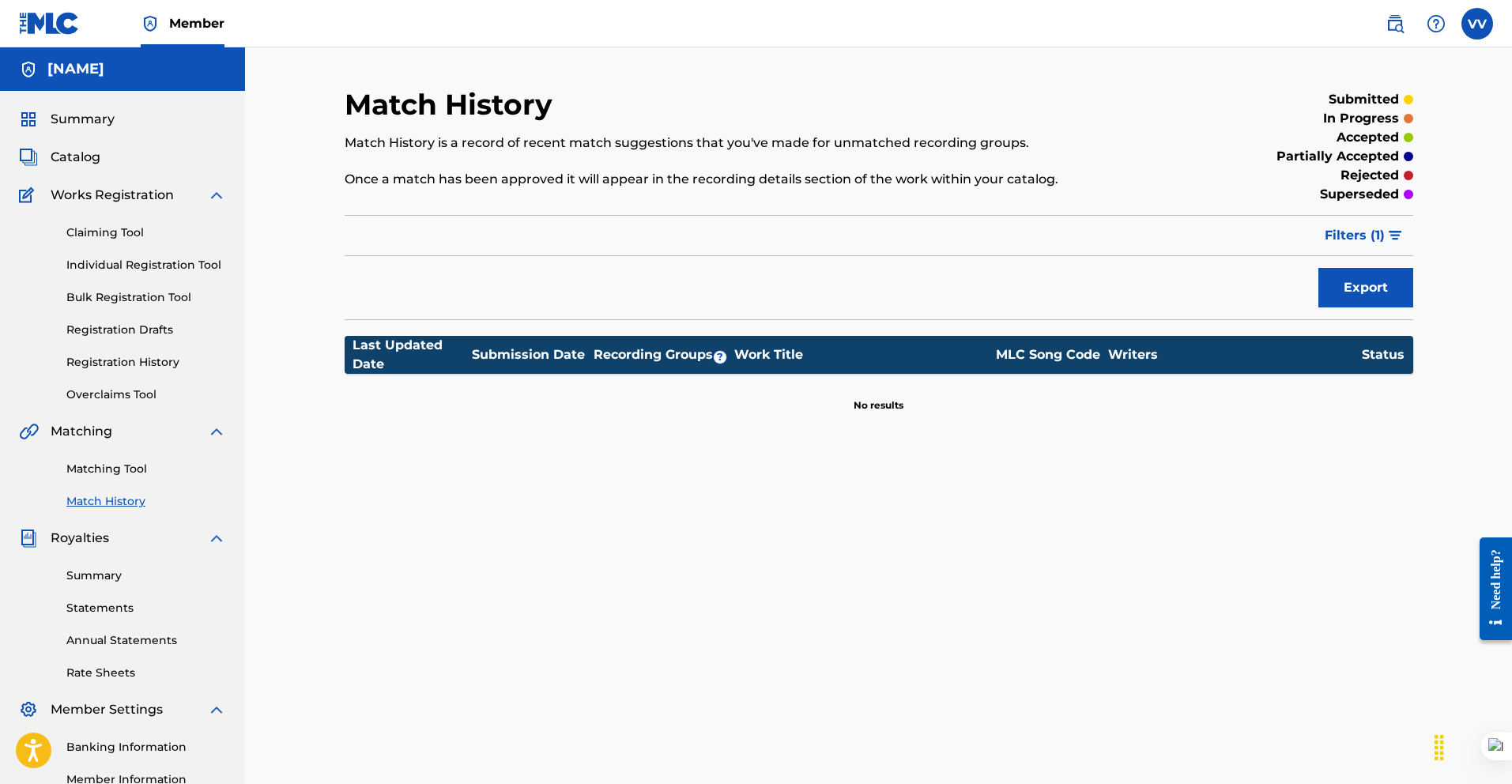 click on "Matching Tool" at bounding box center [146, 469] 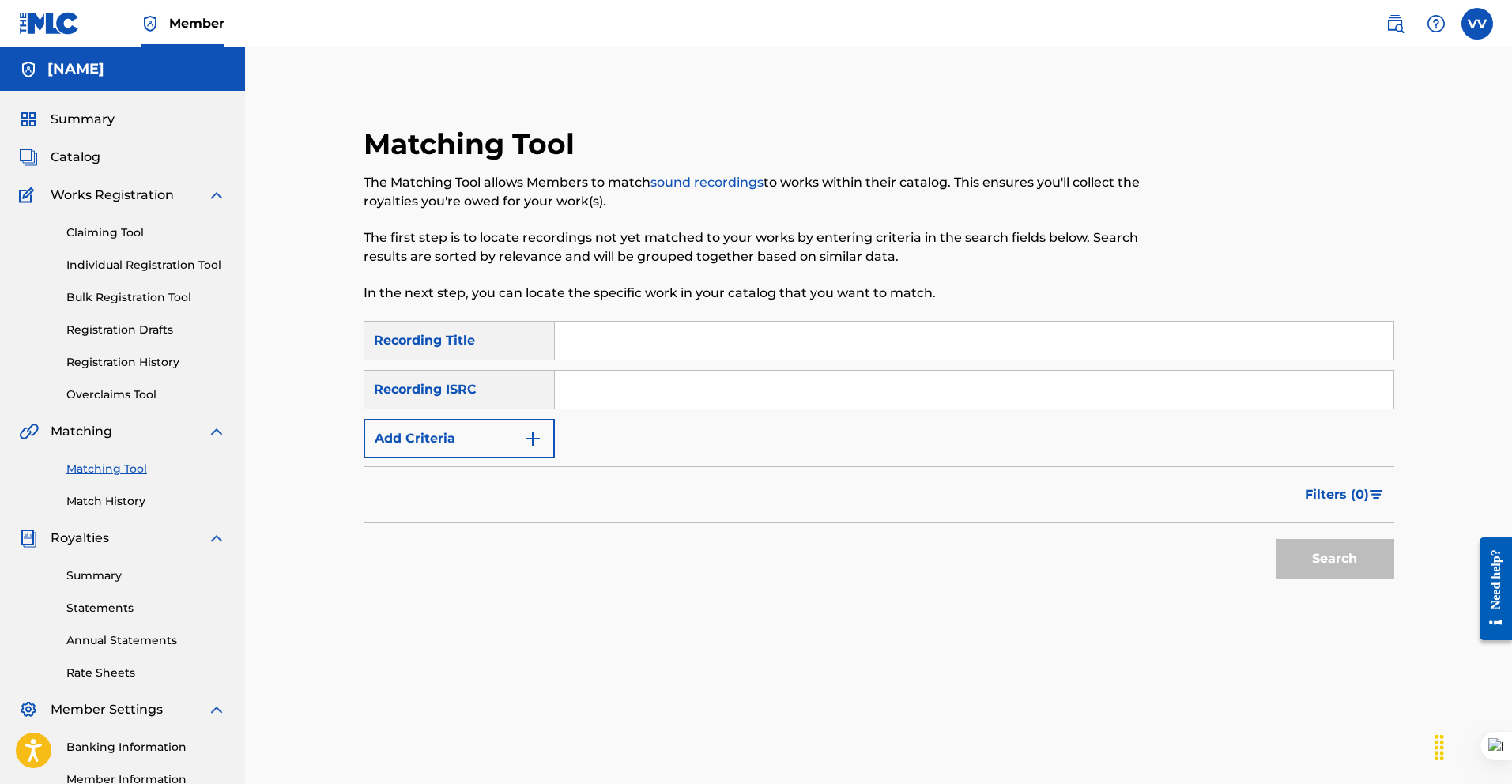 scroll, scrollTop: 0, scrollLeft: 0, axis: both 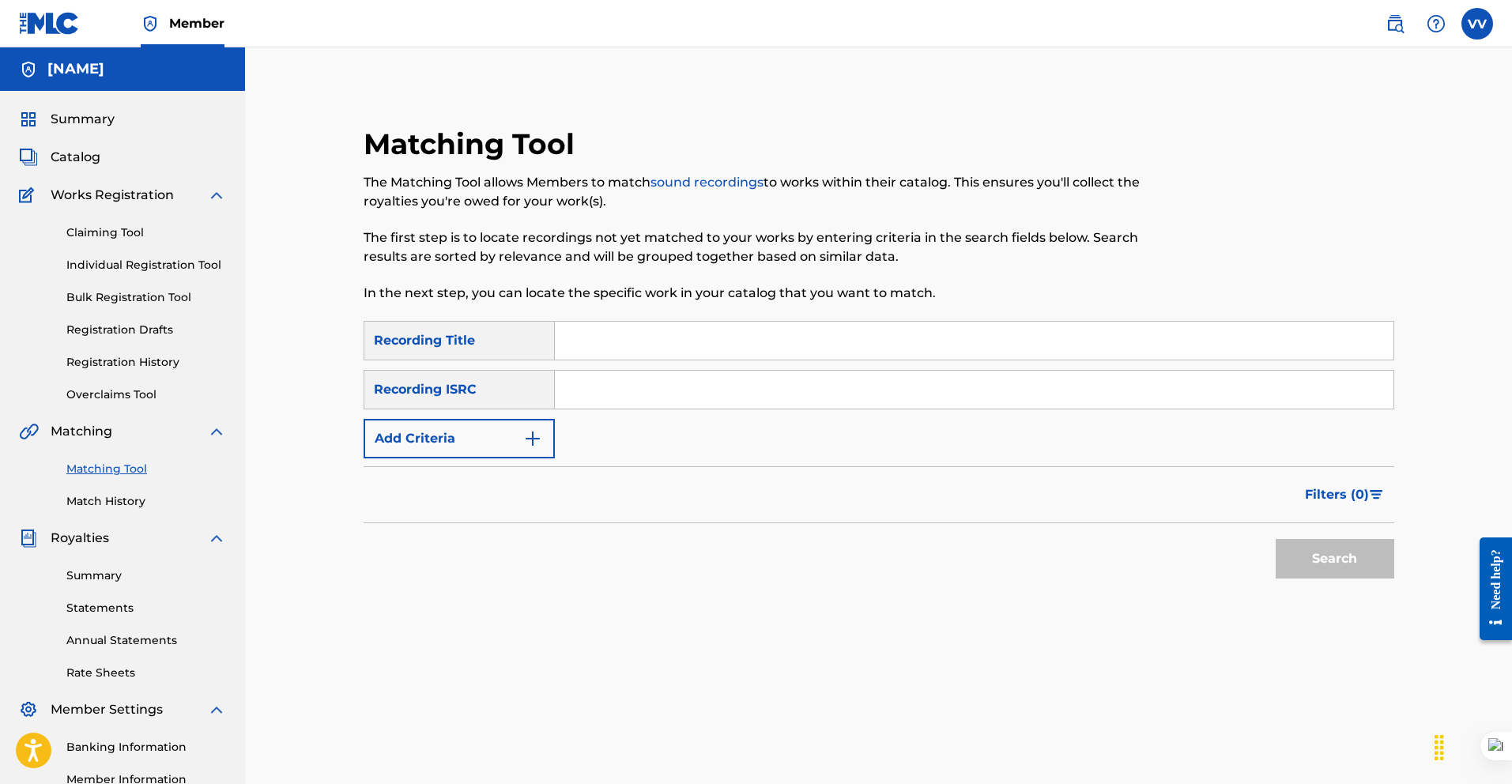 type on "p" 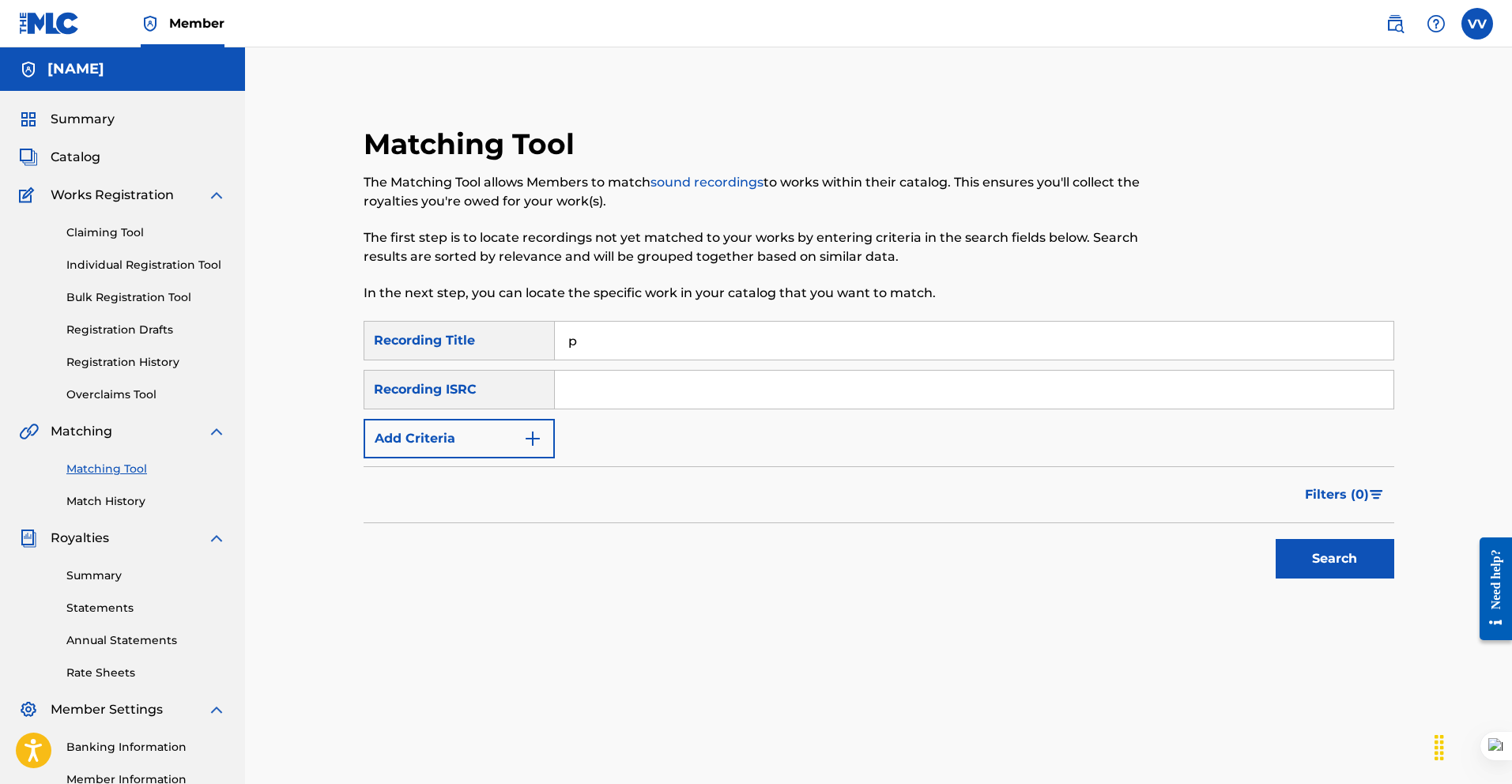 type 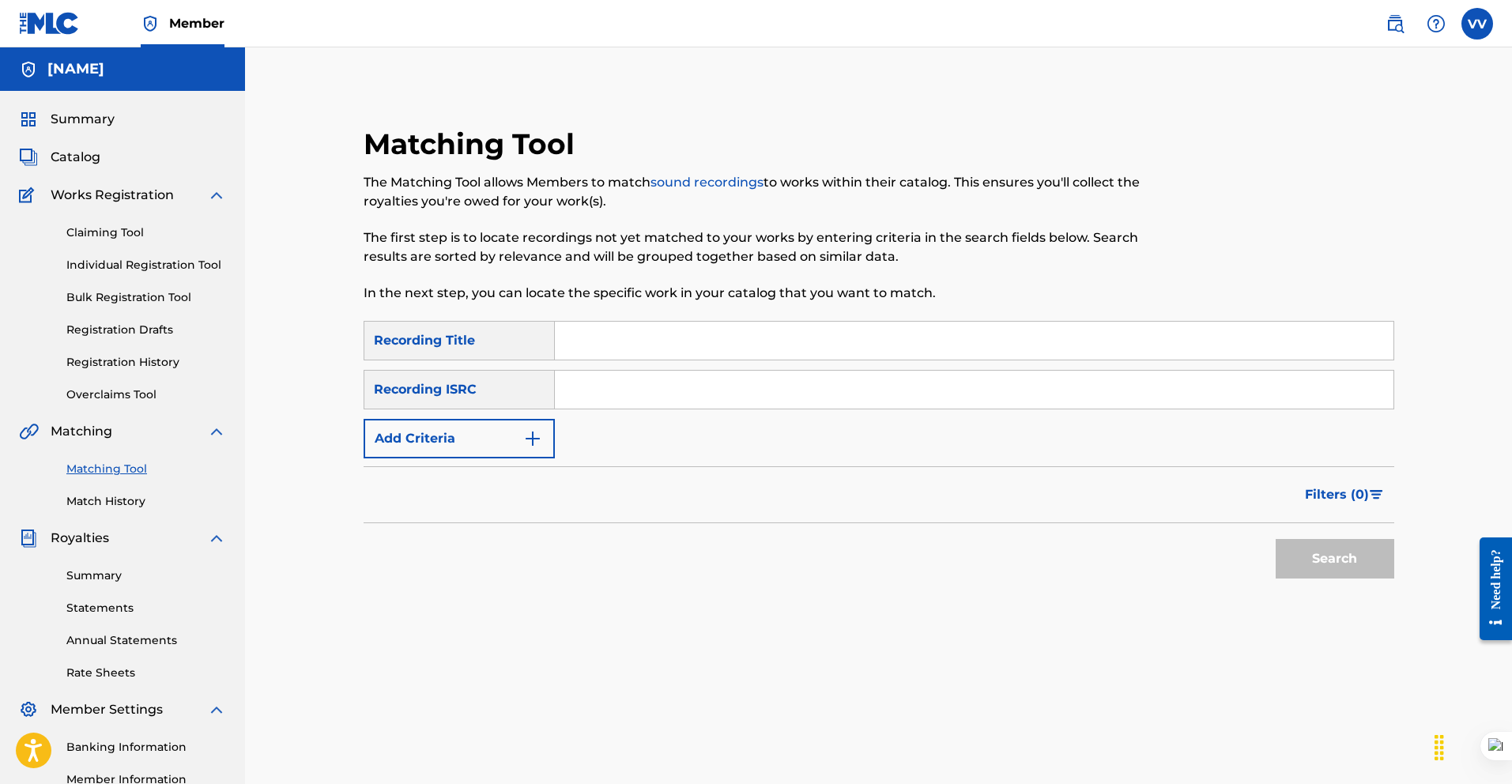 click on "Claiming Tool" at bounding box center [146, 232] 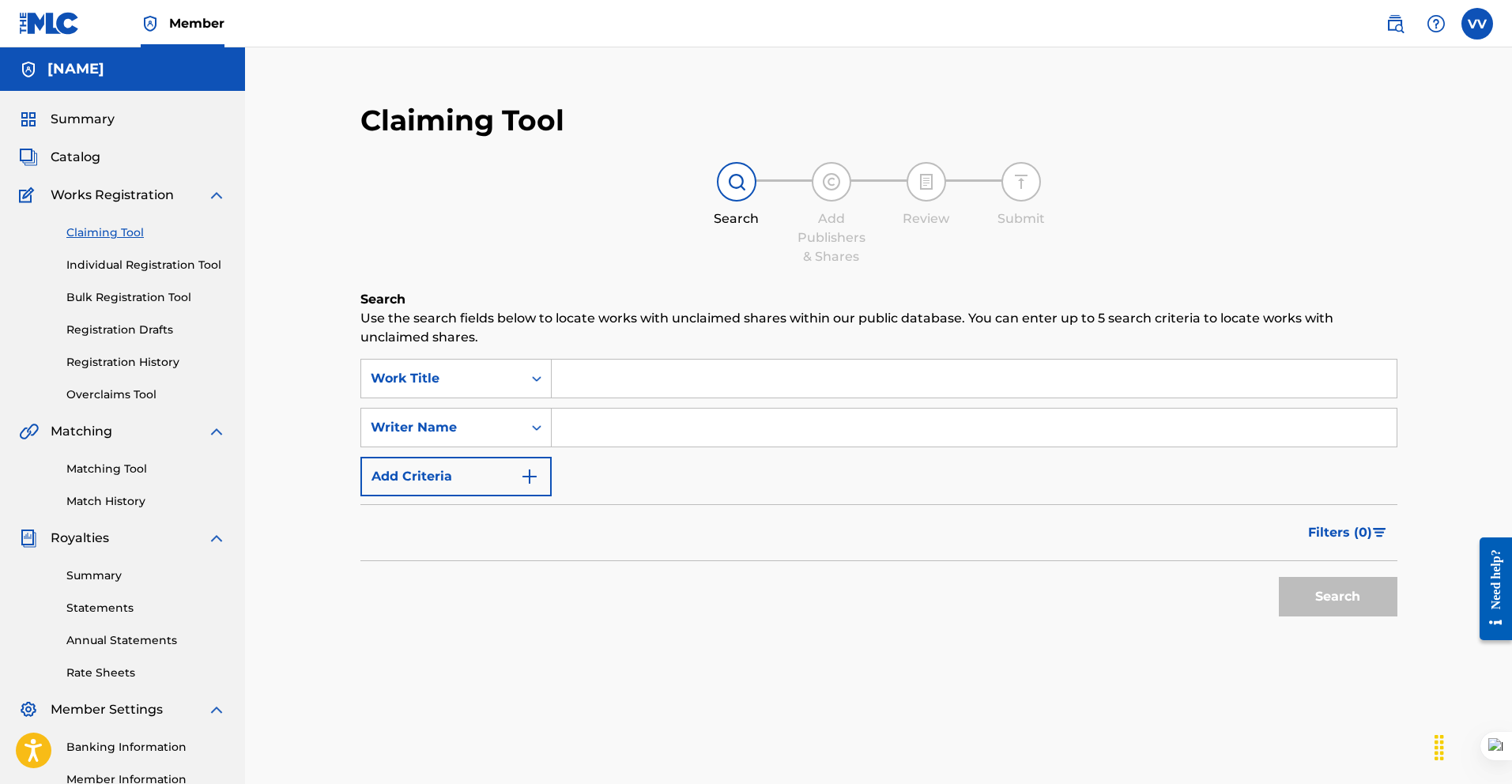 click at bounding box center [974, 379] 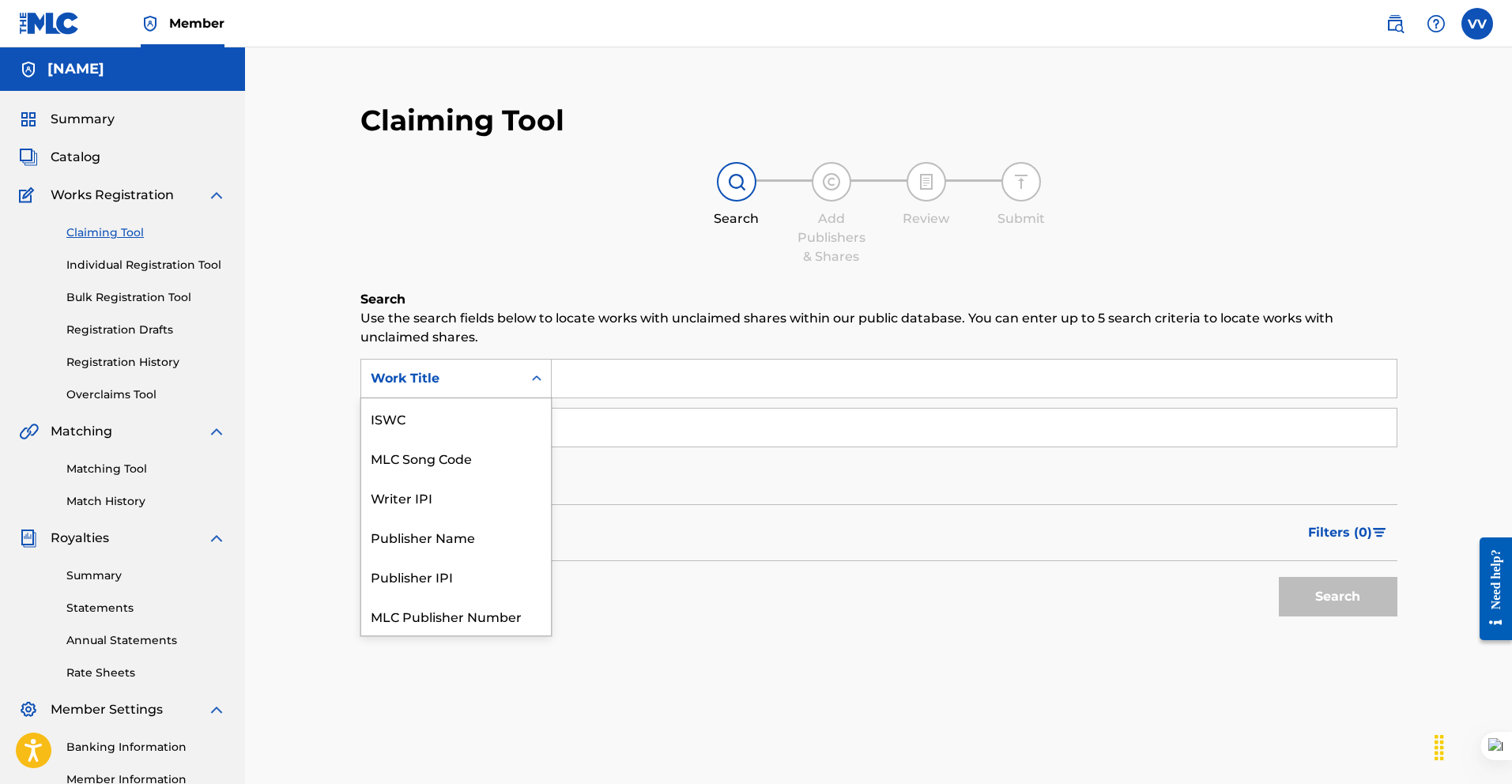 click on "Work Title" at bounding box center [442, 379] 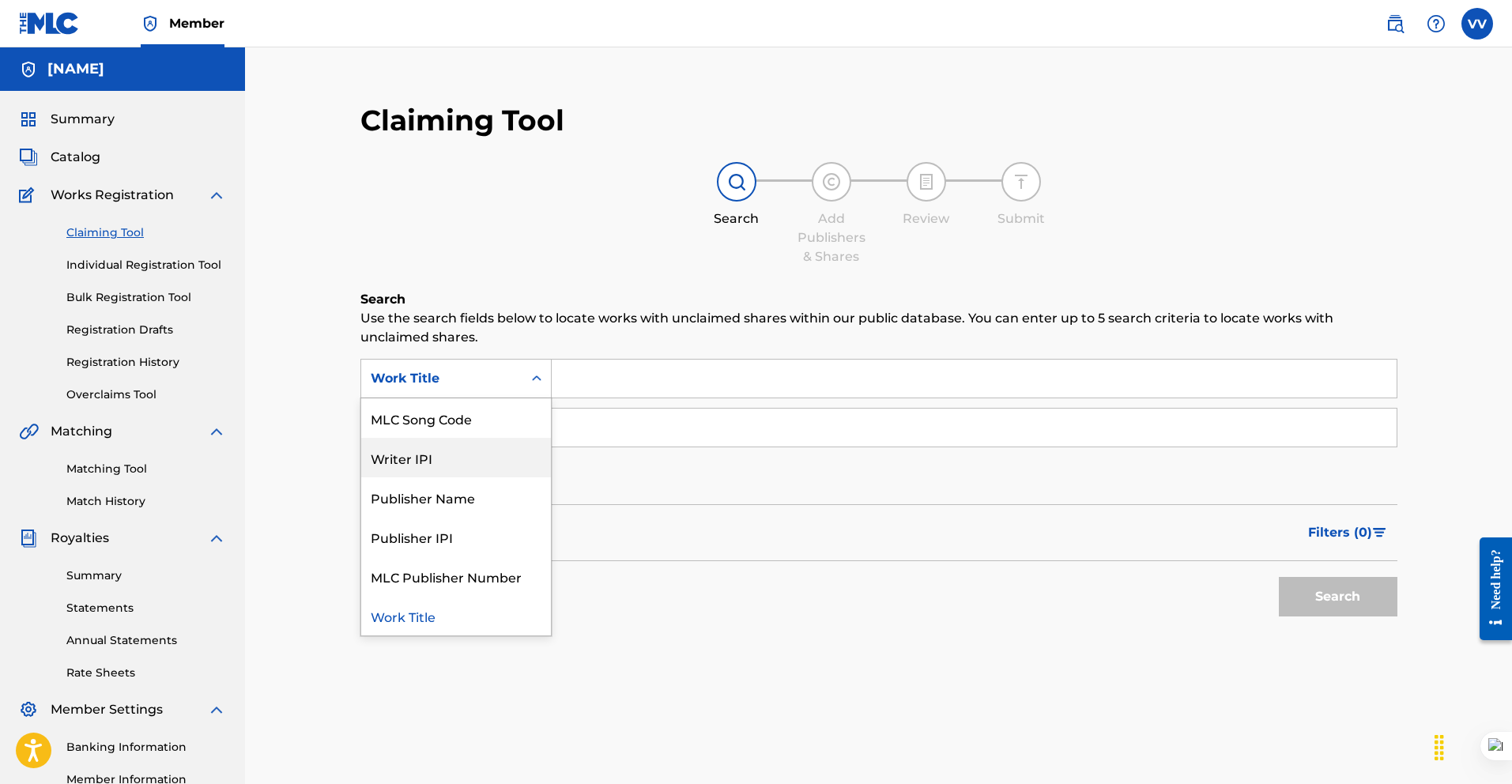 scroll, scrollTop: 0, scrollLeft: 0, axis: both 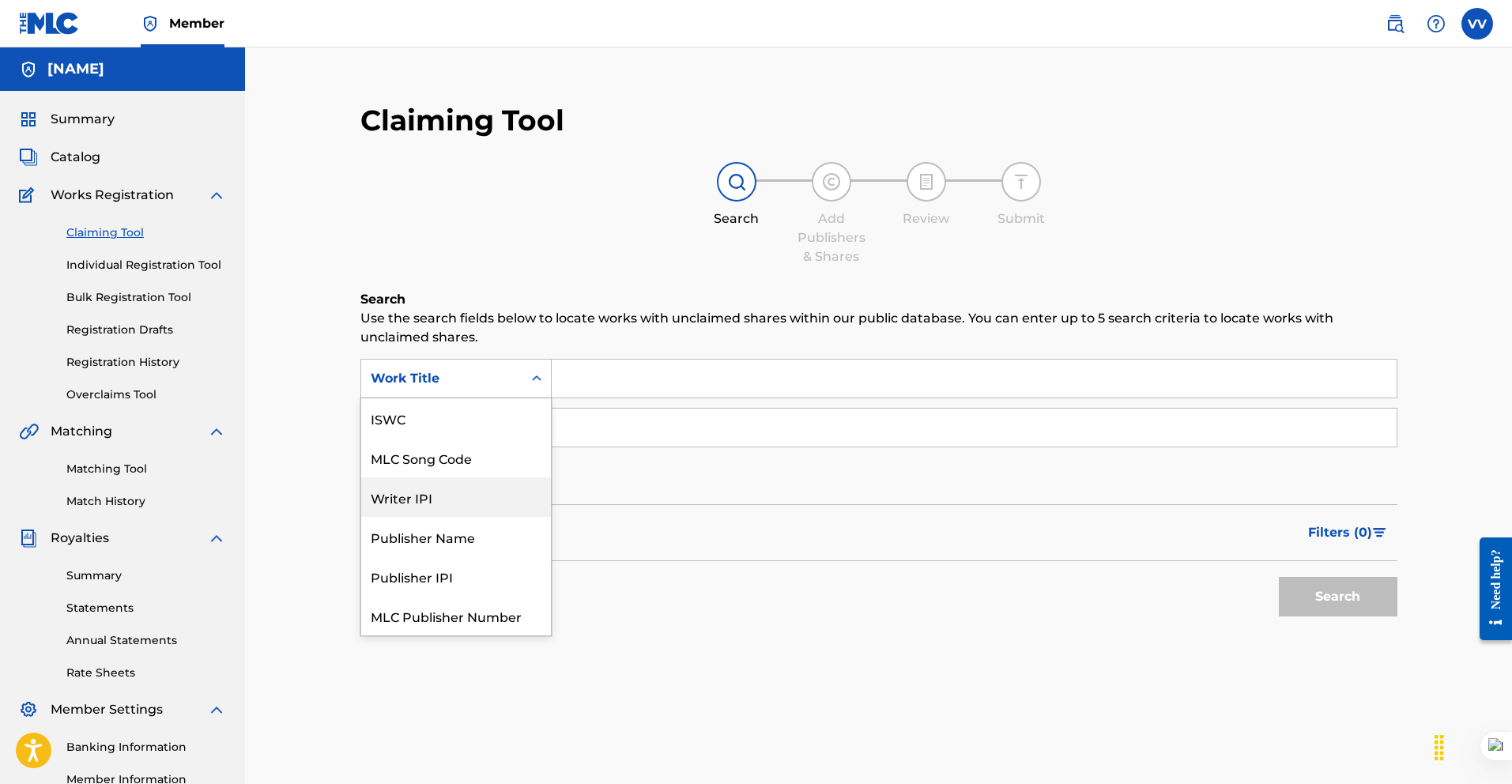 click at bounding box center (974, 379) 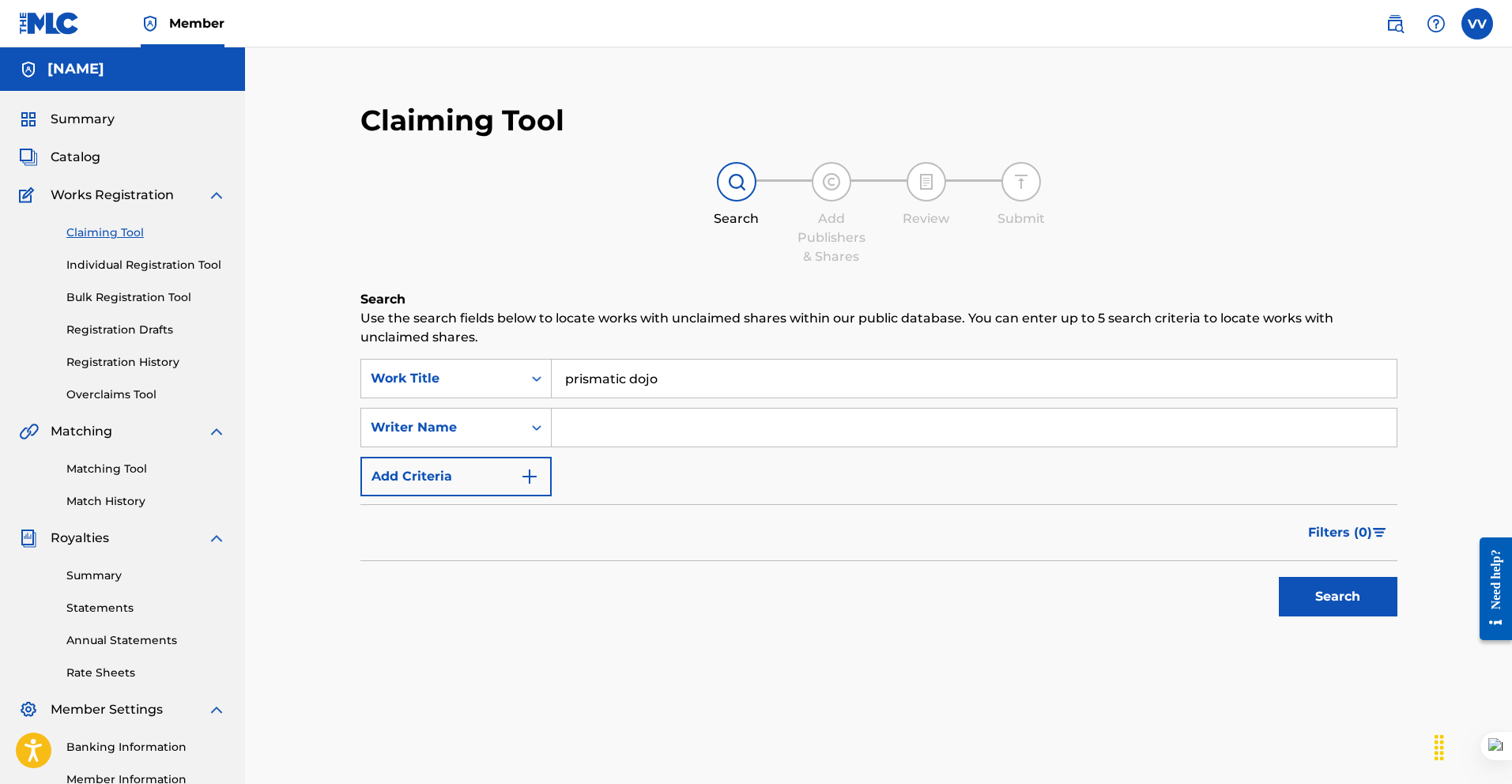 type on "prismatic dojo" 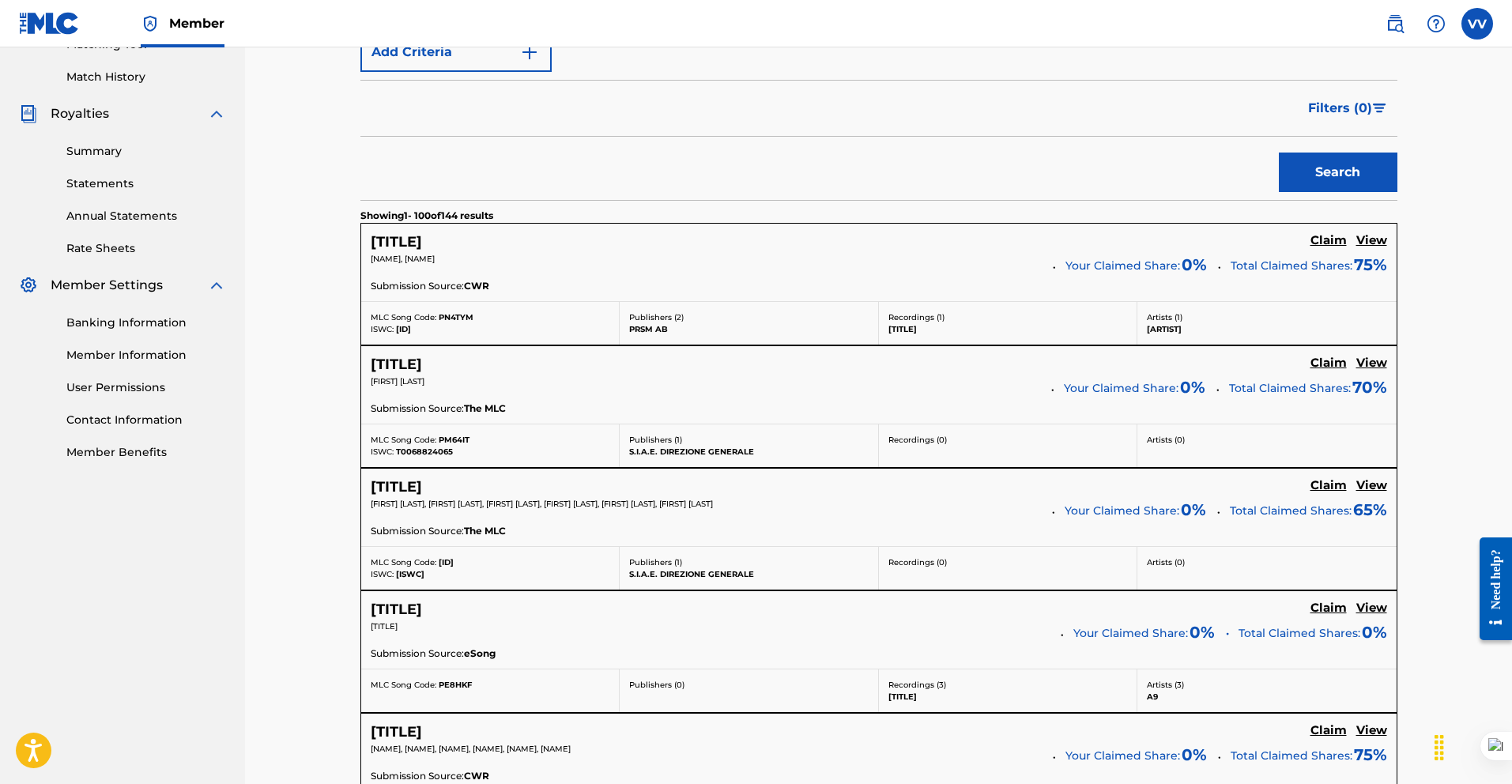 scroll, scrollTop: 271, scrollLeft: 0, axis: vertical 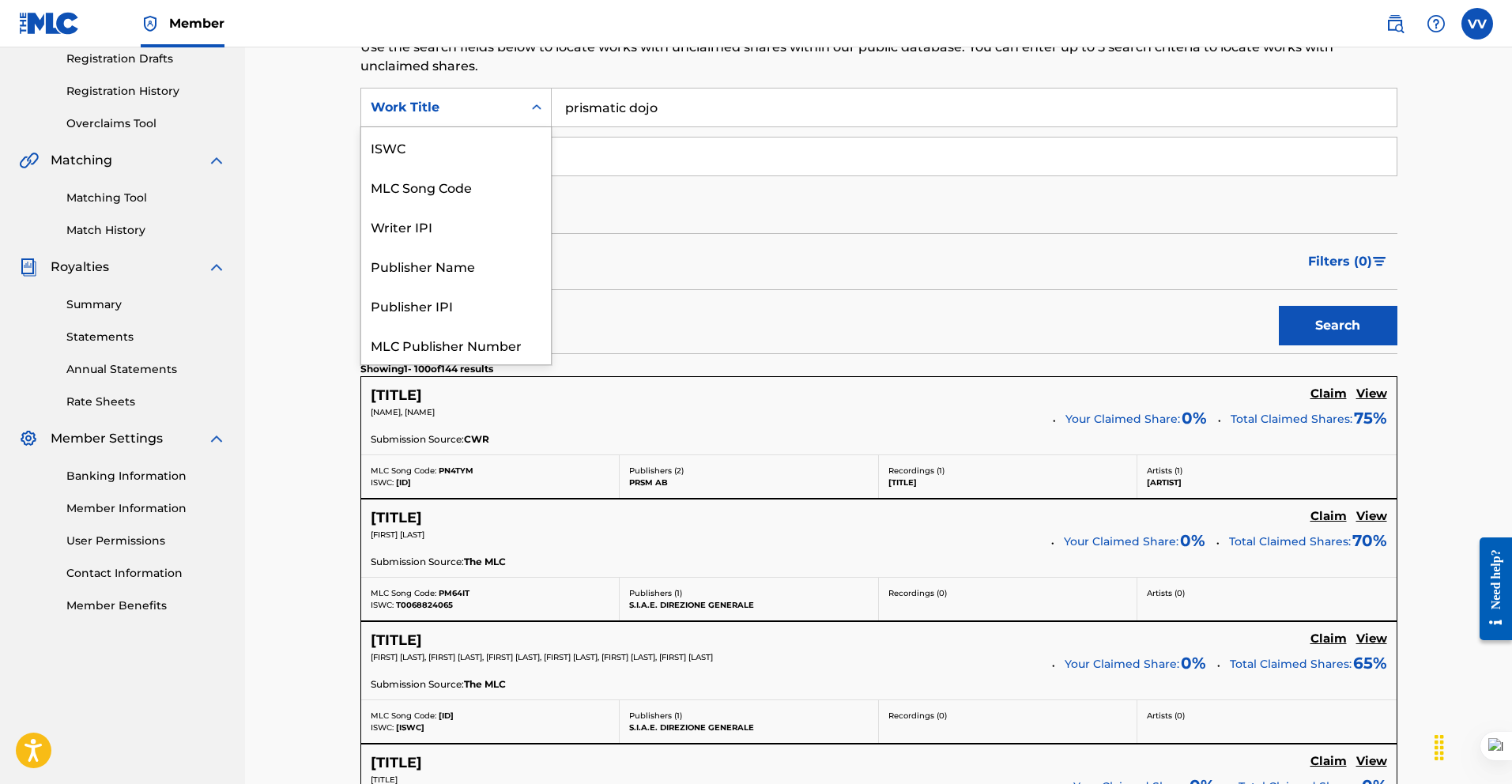 click on "Work Title" at bounding box center [442, 107] 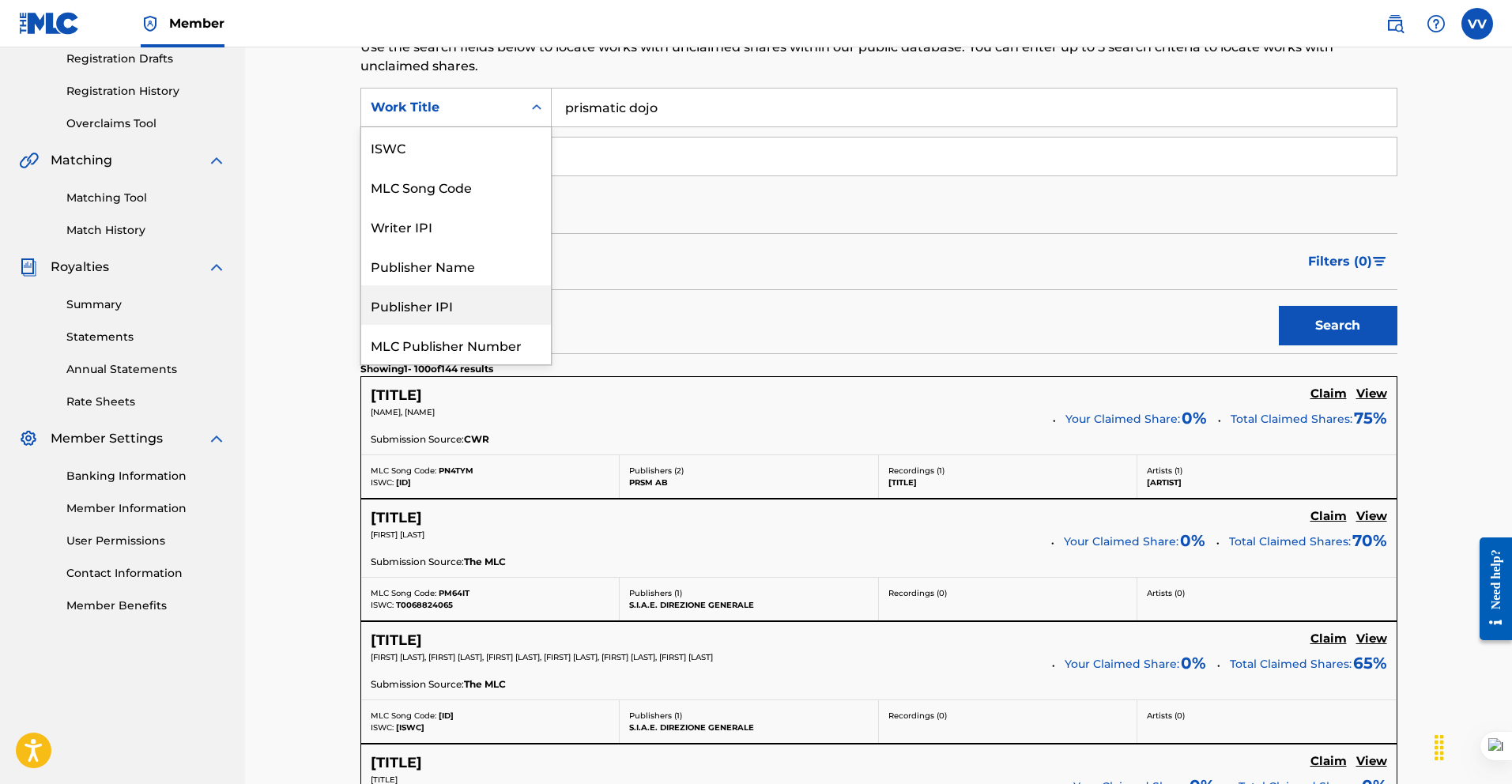 scroll, scrollTop: 40, scrollLeft: 0, axis: vertical 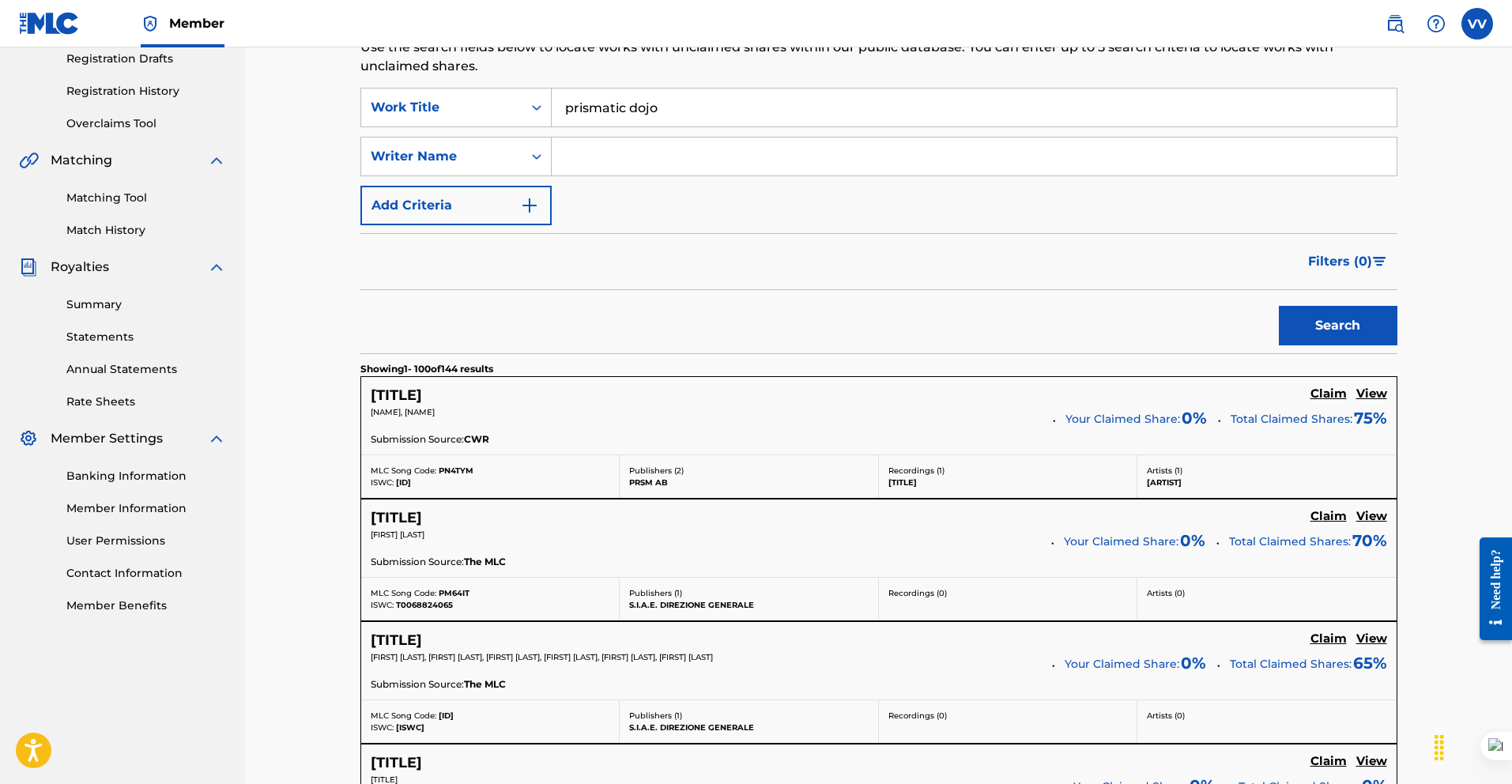 drag, startPoint x: 691, startPoint y: 100, endPoint x: 423, endPoint y: 70, distance: 269.67388 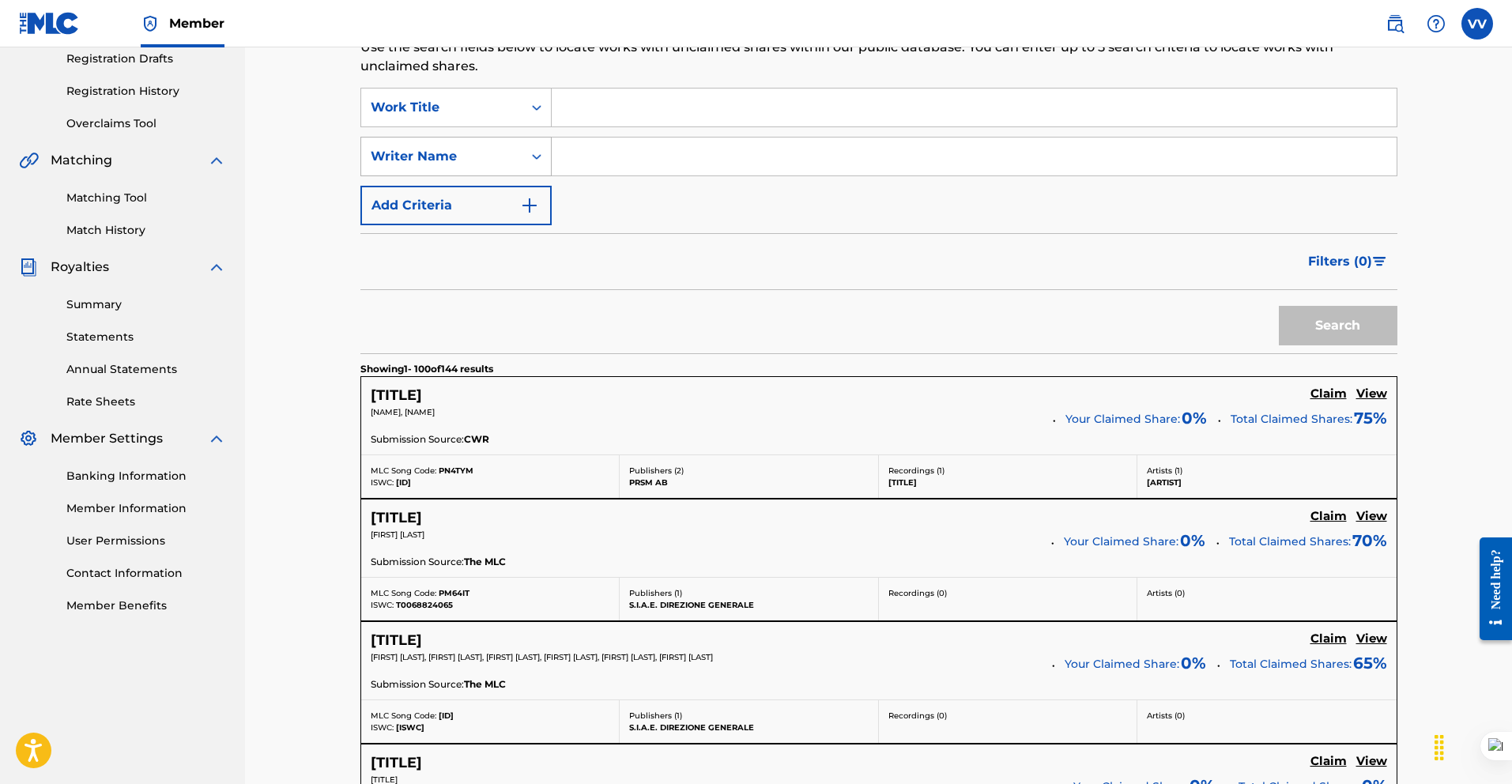 type 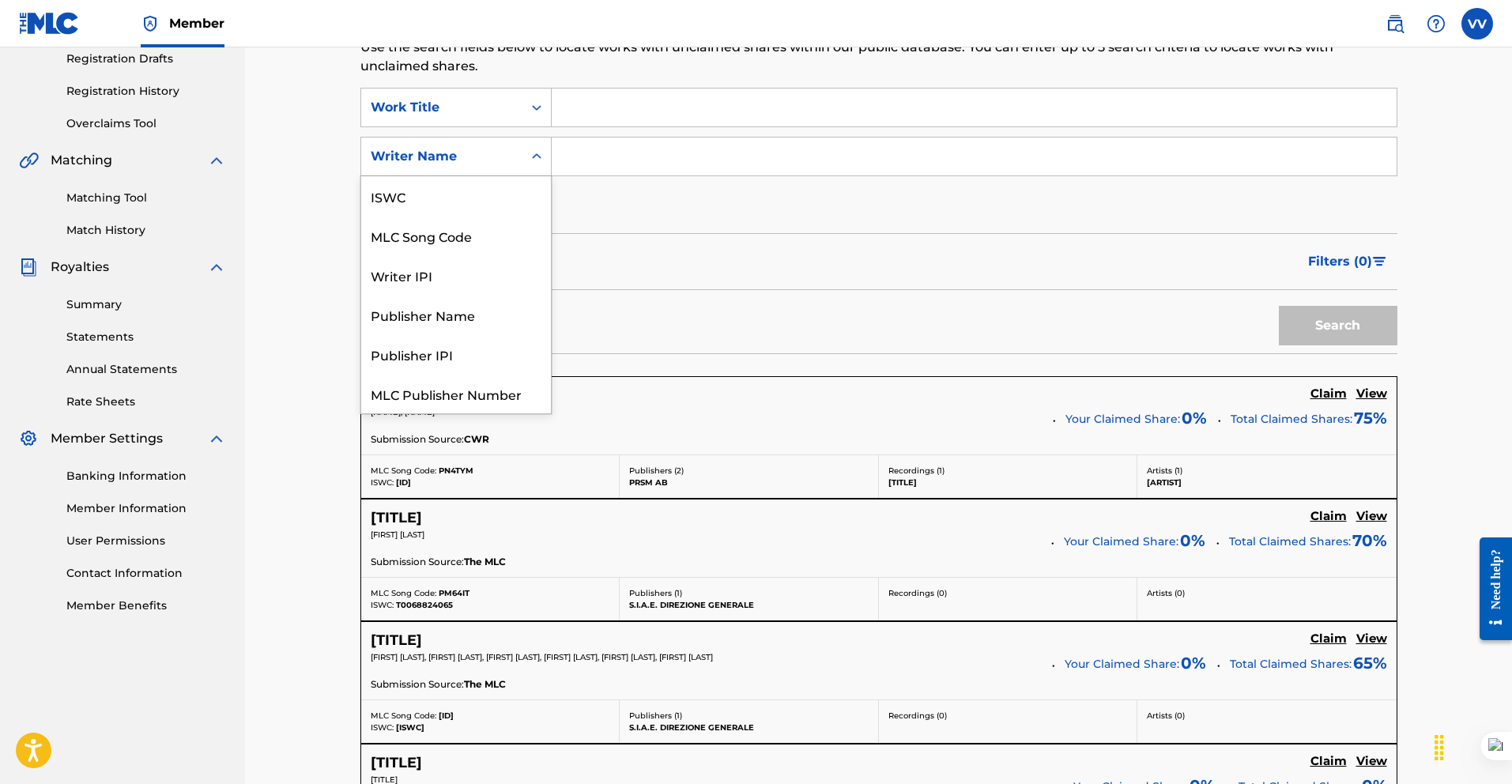 scroll, scrollTop: 40, scrollLeft: 0, axis: vertical 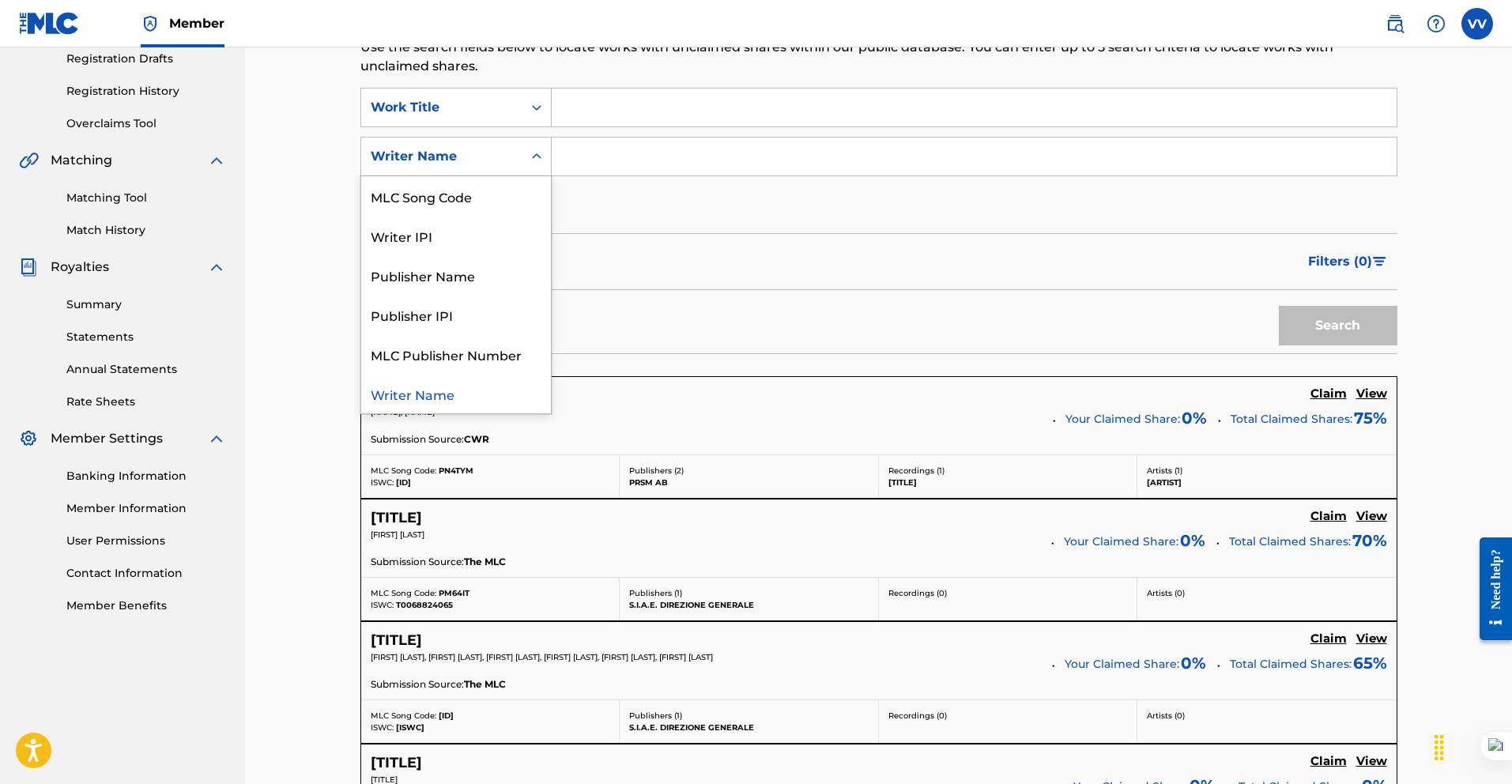 click at bounding box center (974, 156) 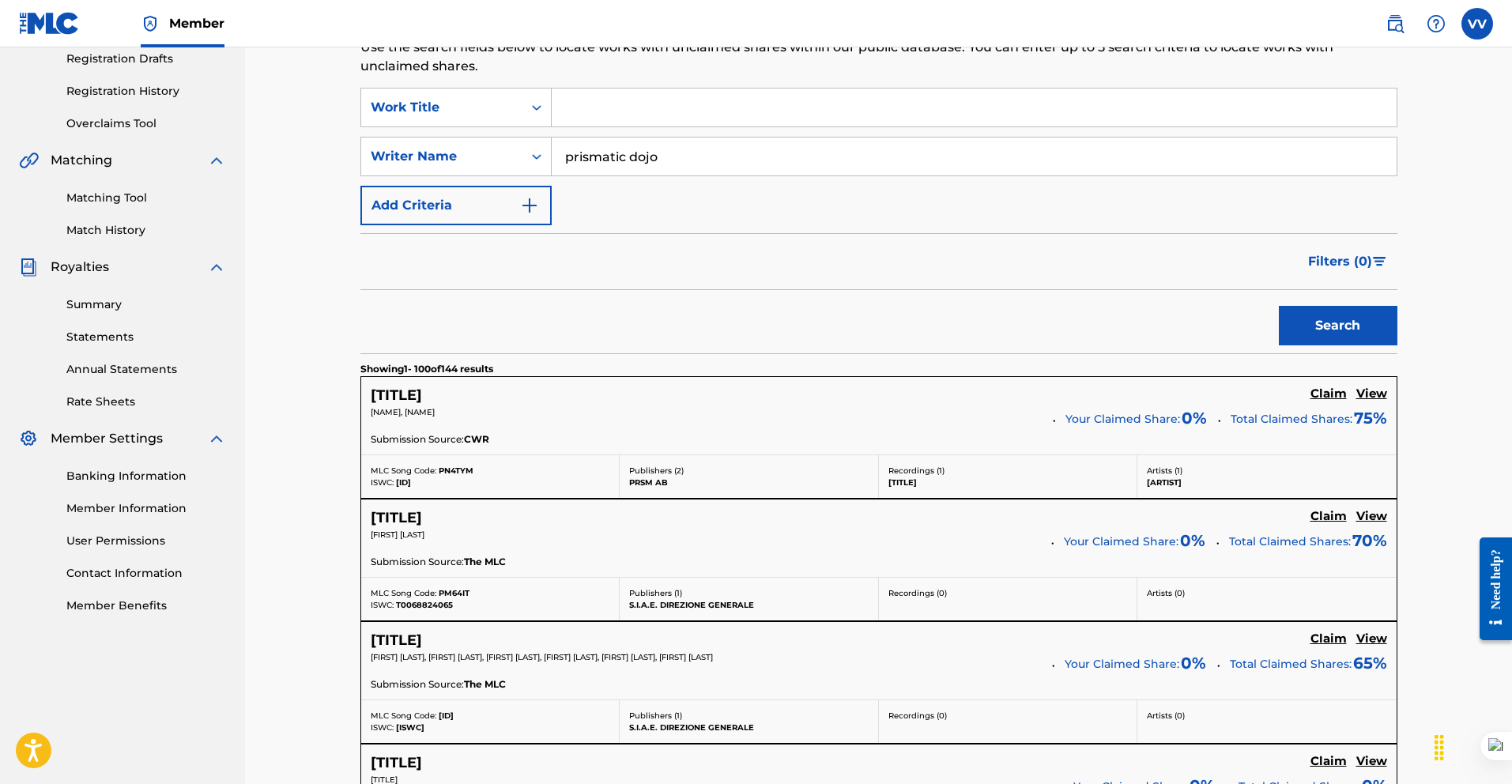type on "prismatic dojo" 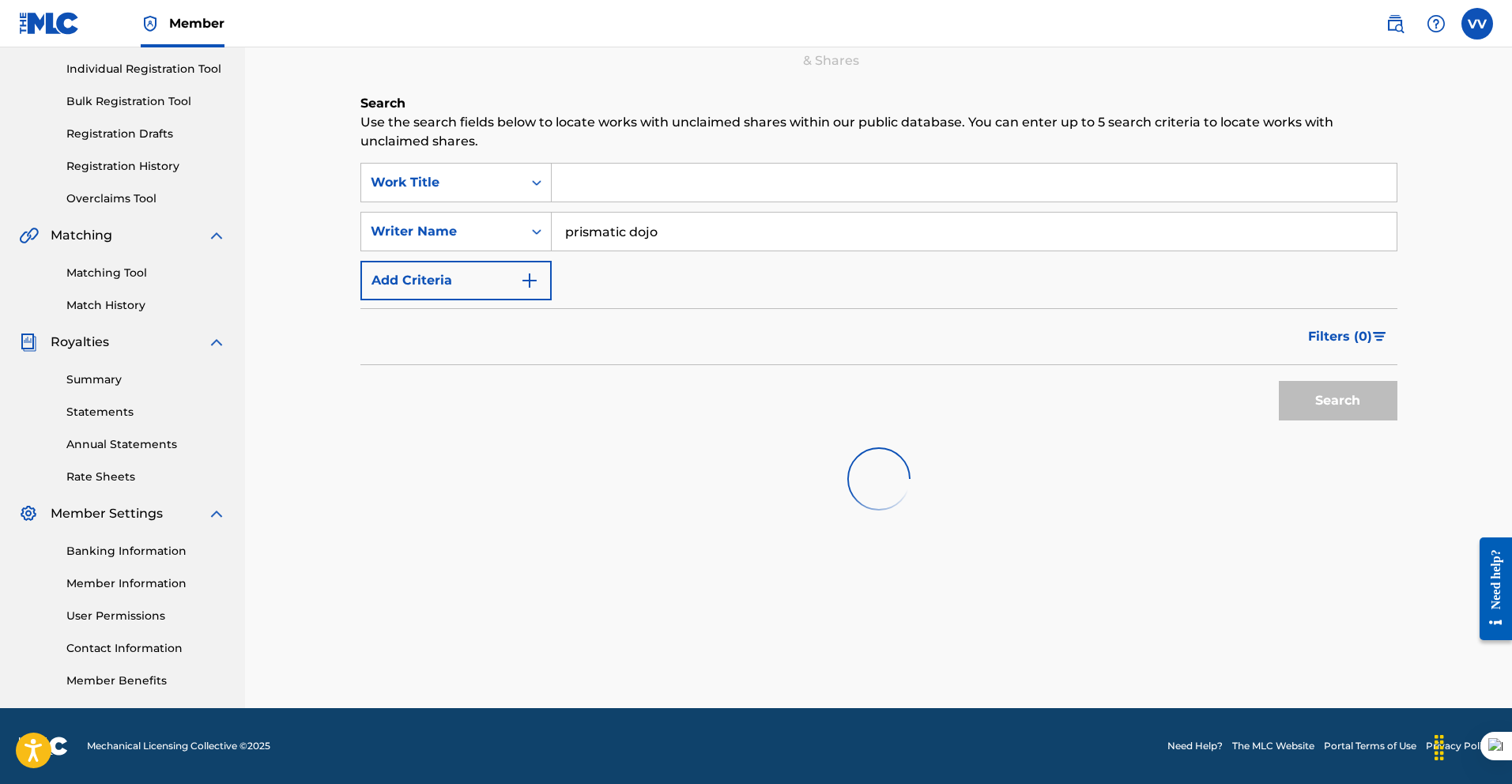 scroll, scrollTop: 196, scrollLeft: 0, axis: vertical 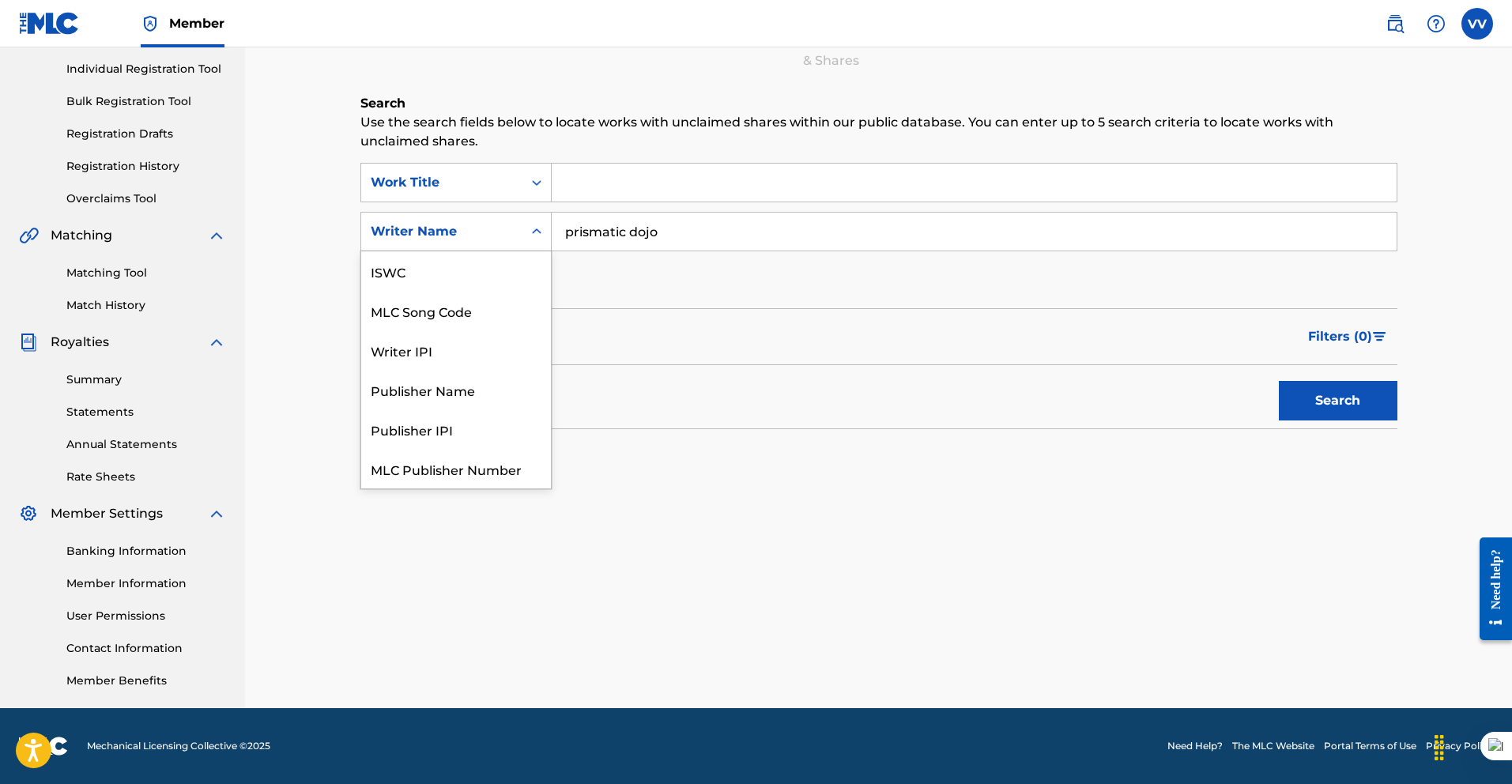click 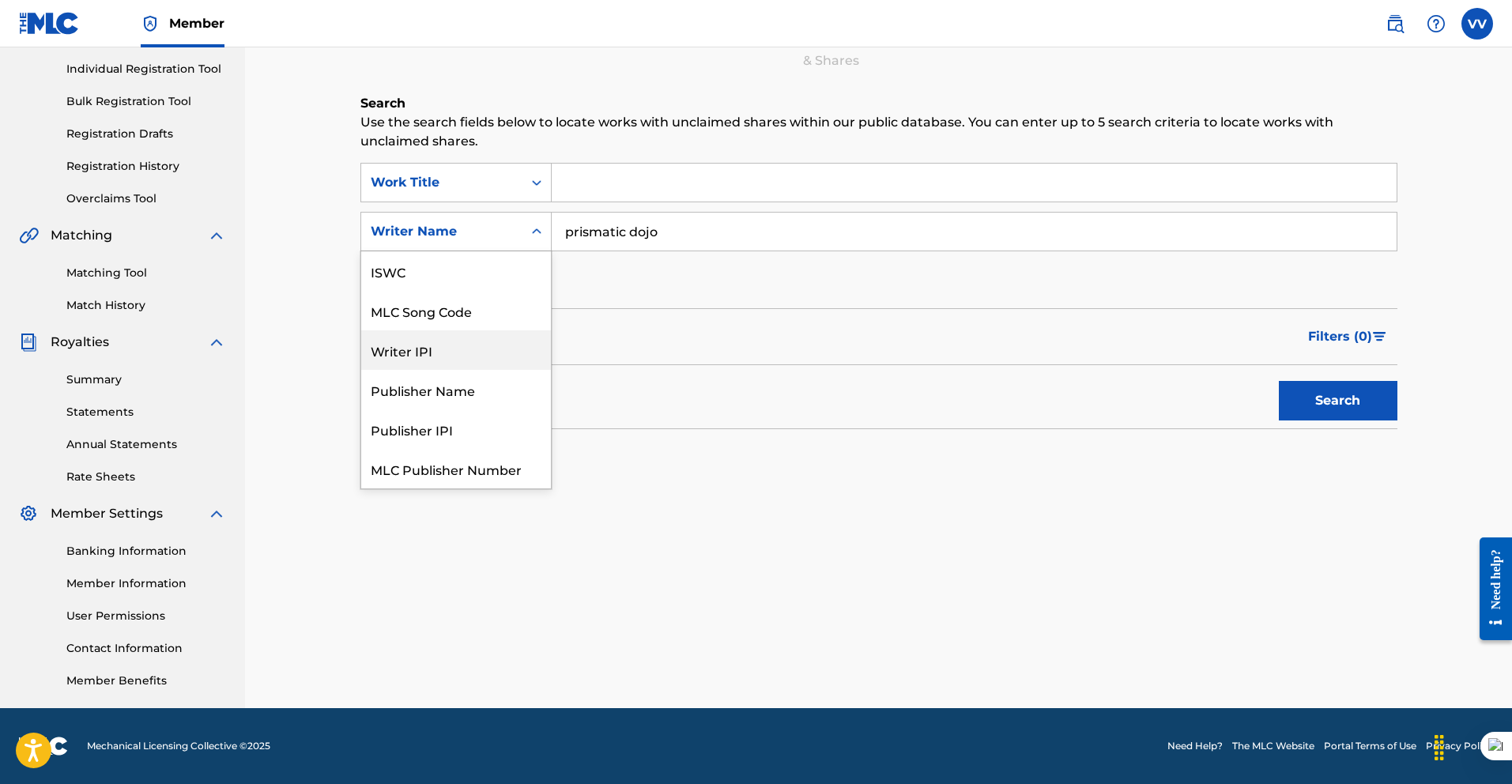 scroll, scrollTop: 40, scrollLeft: 0, axis: vertical 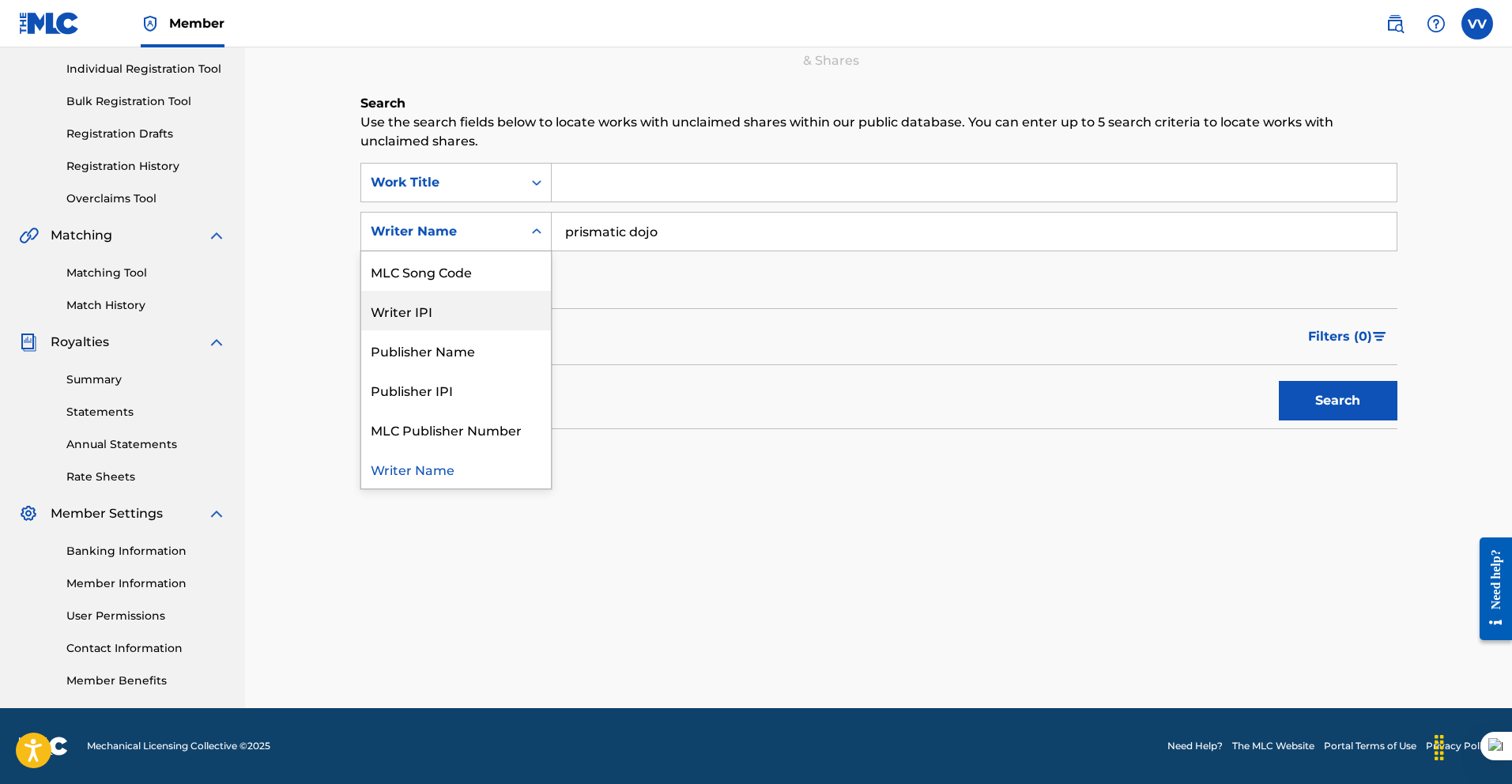 click on "Search" at bounding box center [879, 397] 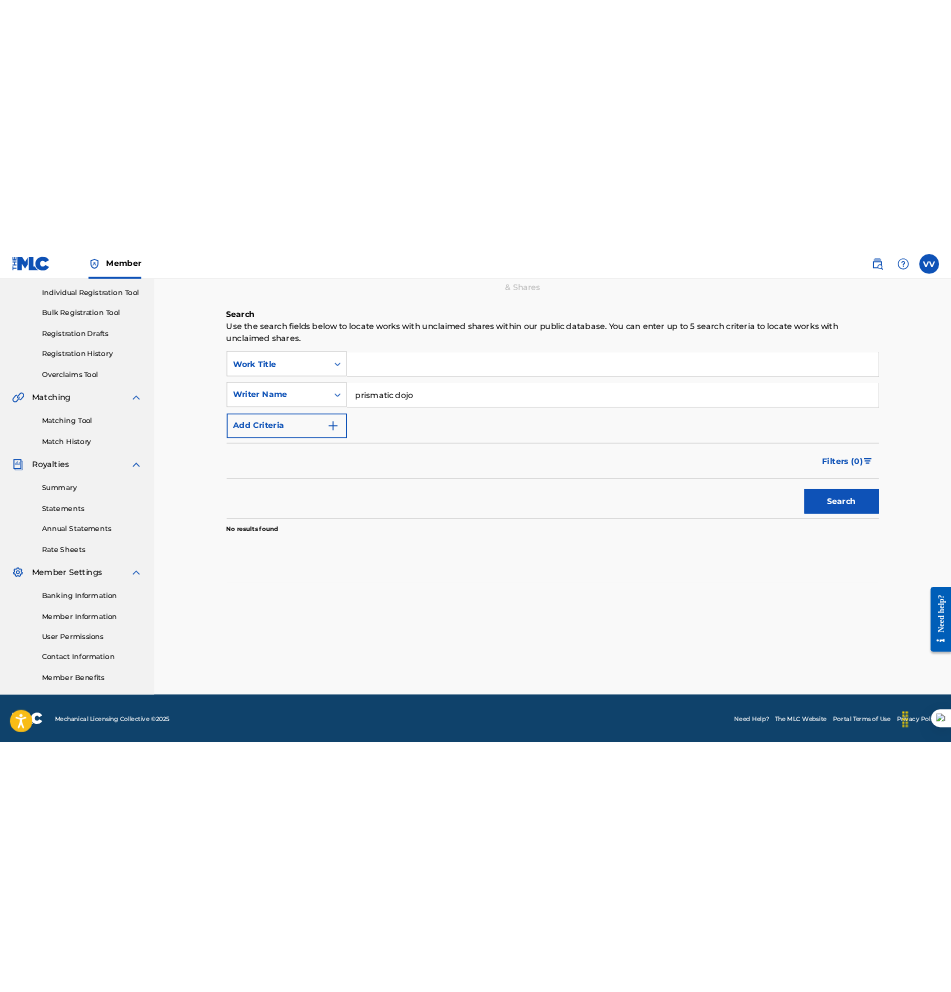 scroll, scrollTop: 0, scrollLeft: 0, axis: both 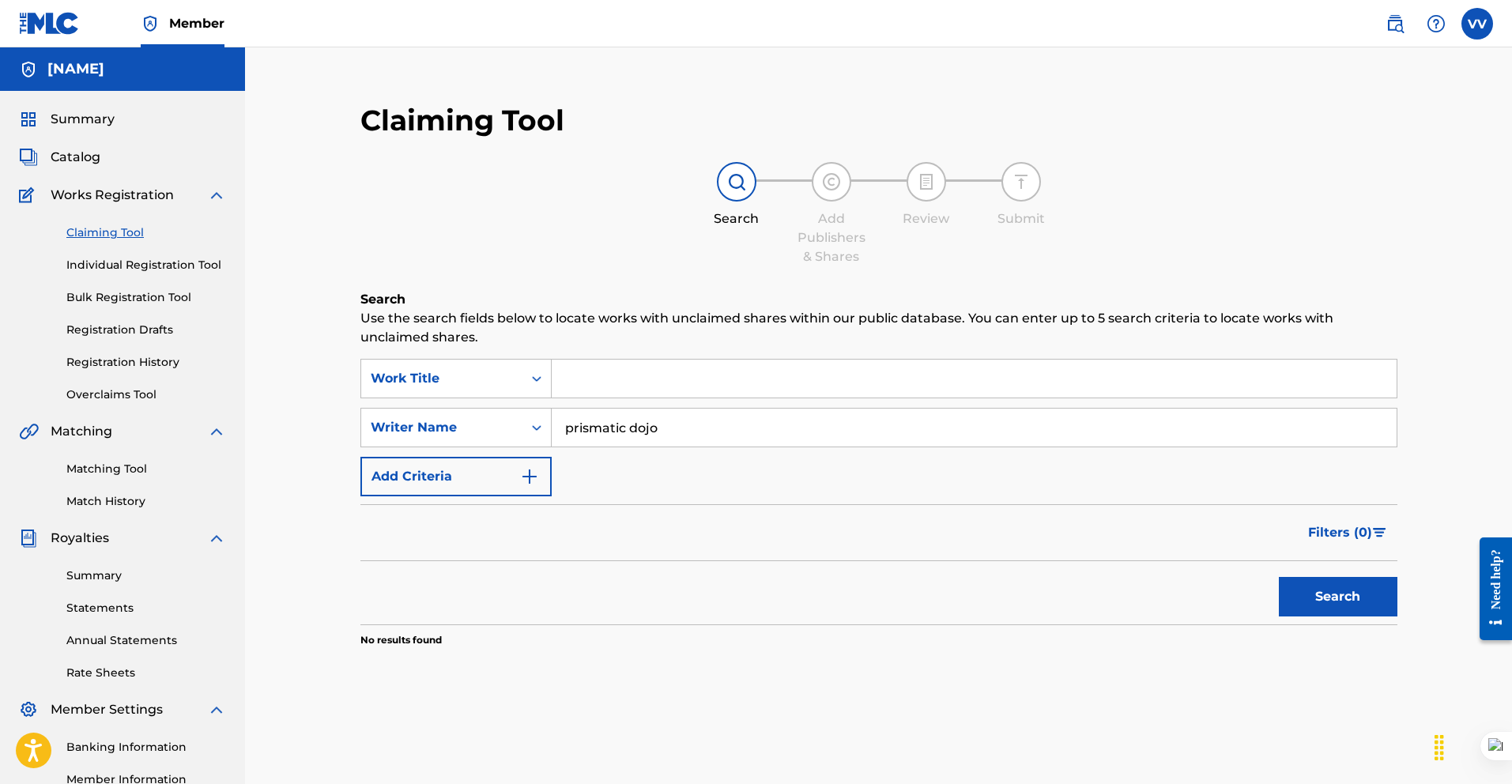 click on "Works Registration" at bounding box center [112, 195] 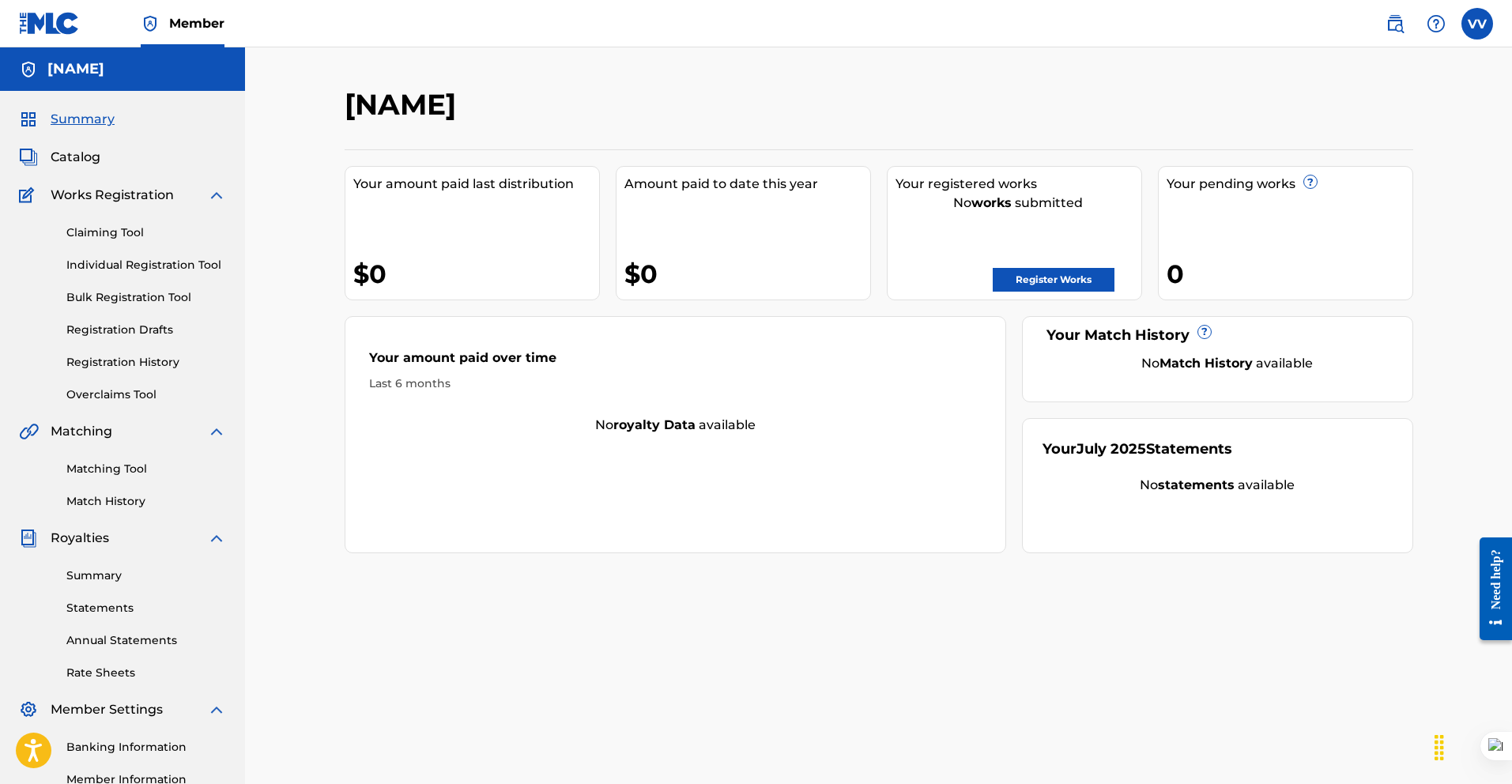 click on "Register Works" at bounding box center (1054, 280) 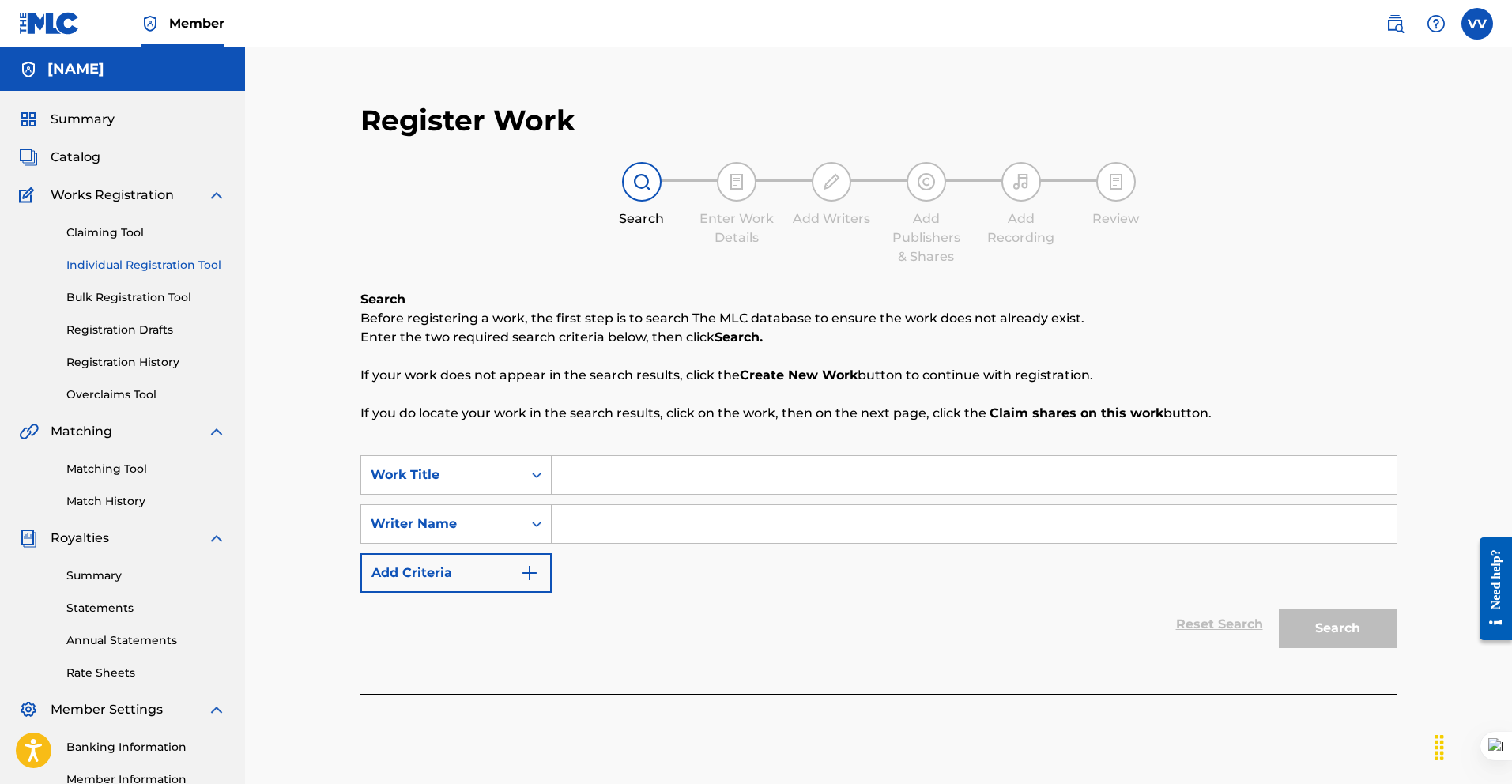click at bounding box center [974, 475] 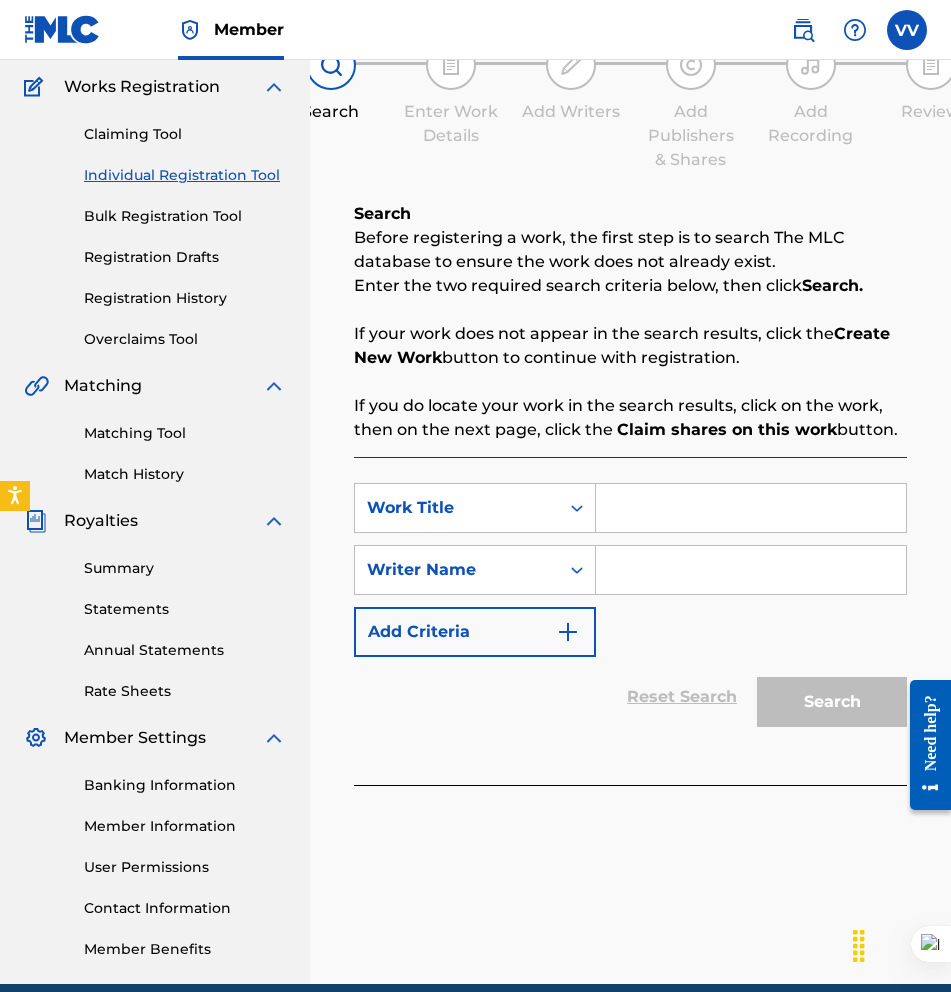 scroll, scrollTop: 248, scrollLeft: 0, axis: vertical 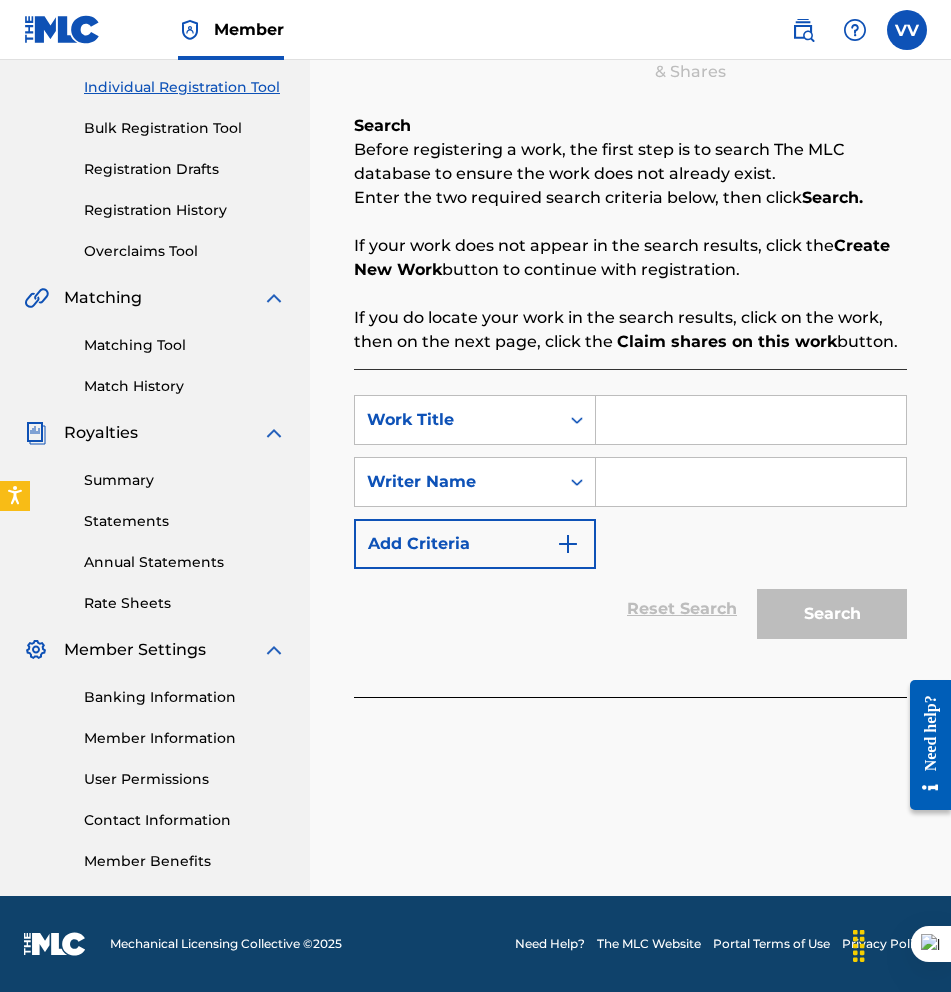 click at bounding box center (751, 420) 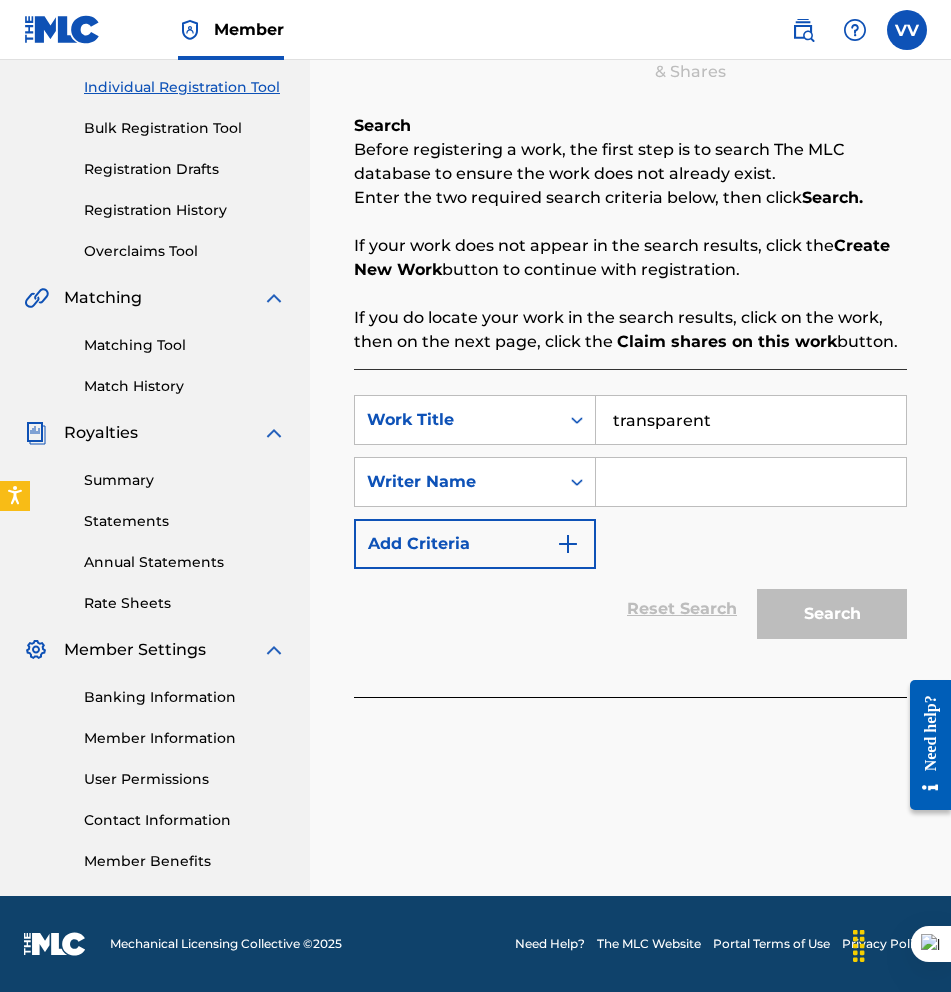type on "transparent" 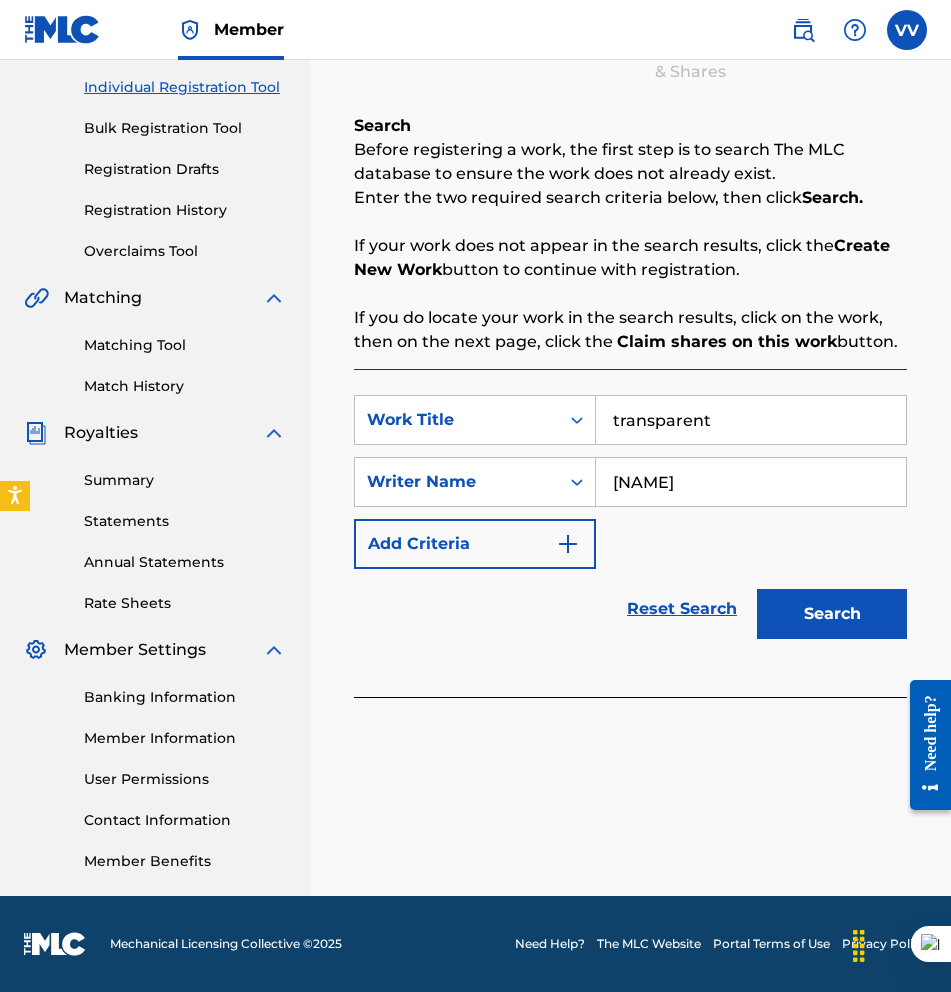 click on "Search" at bounding box center (832, 614) 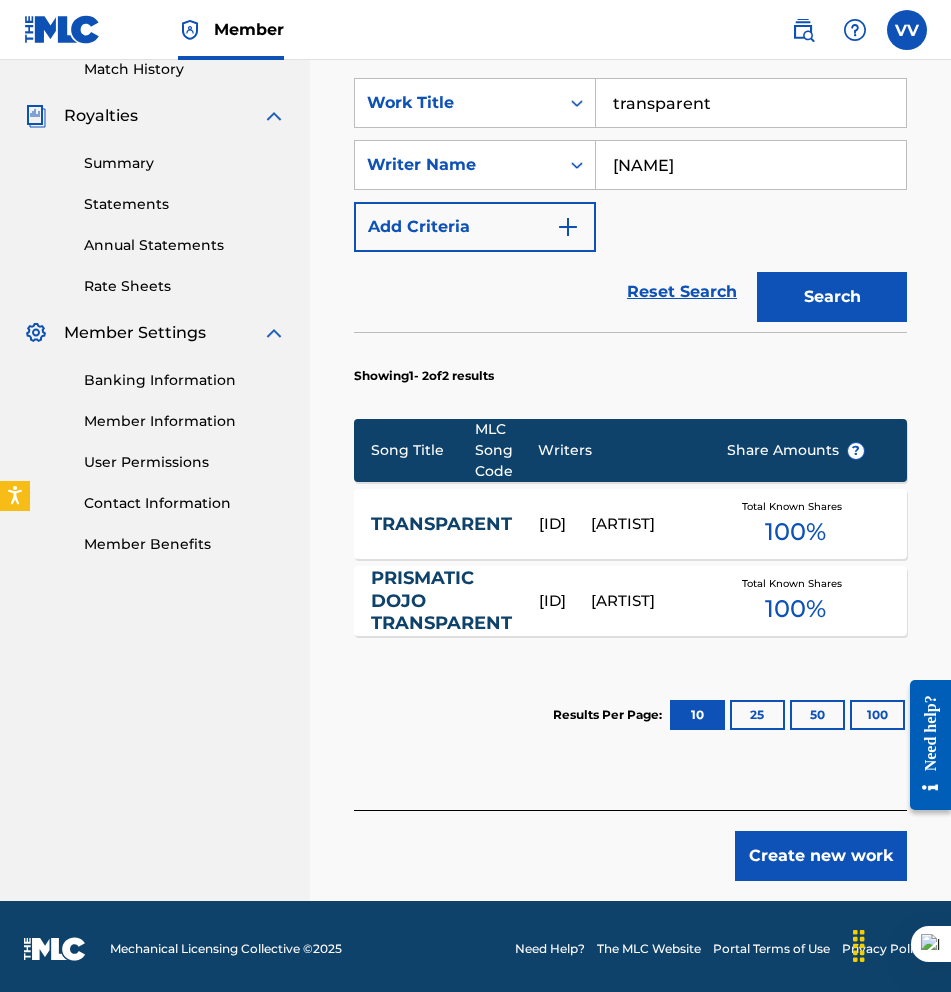 scroll, scrollTop: 570, scrollLeft: 0, axis: vertical 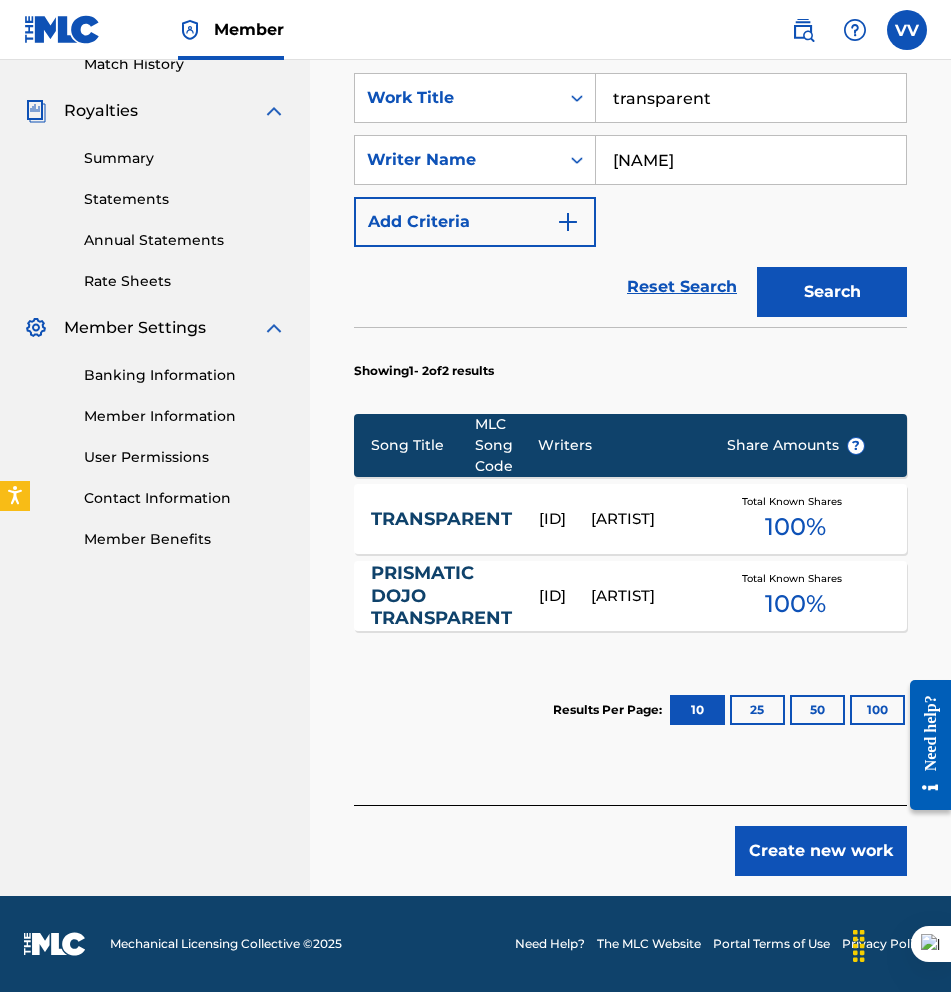 click on "TRANSPARENT" at bounding box center [441, 519] 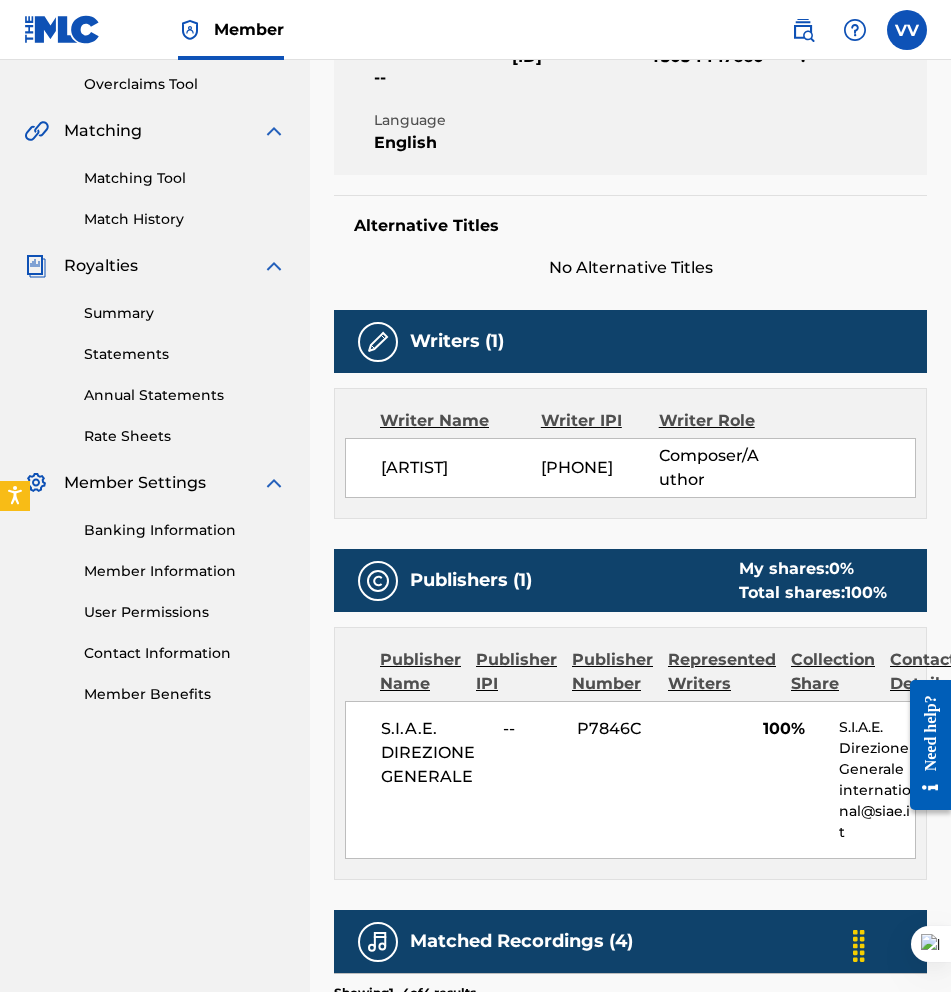 scroll, scrollTop: 393, scrollLeft: 0, axis: vertical 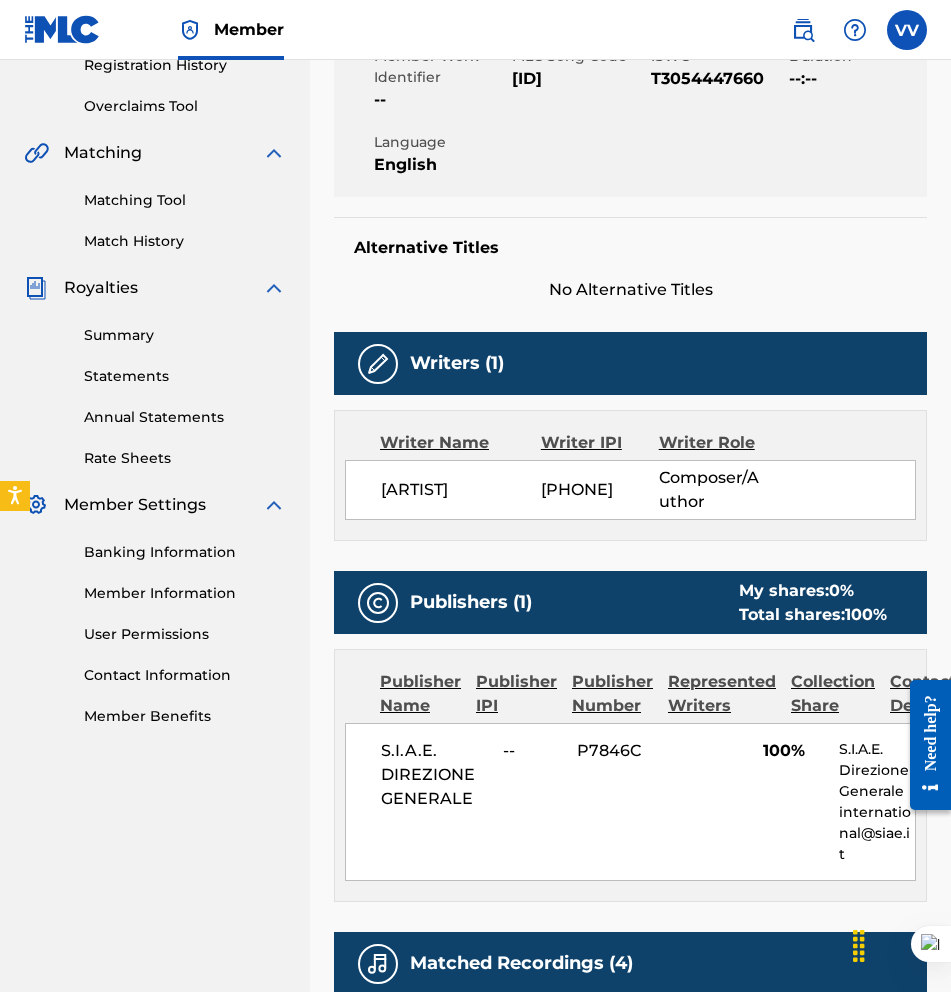 drag, startPoint x: 541, startPoint y: 488, endPoint x: 651, endPoint y: 480, distance: 110.29053 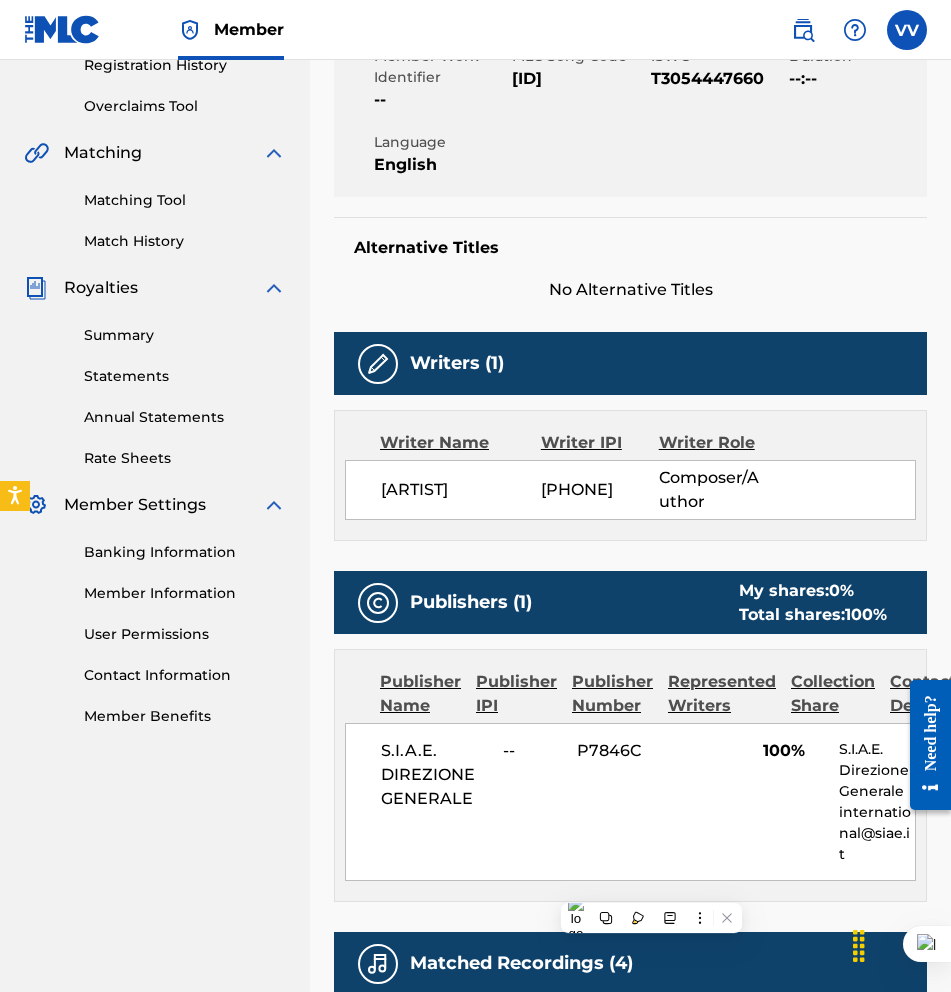 copy on "00494548018" 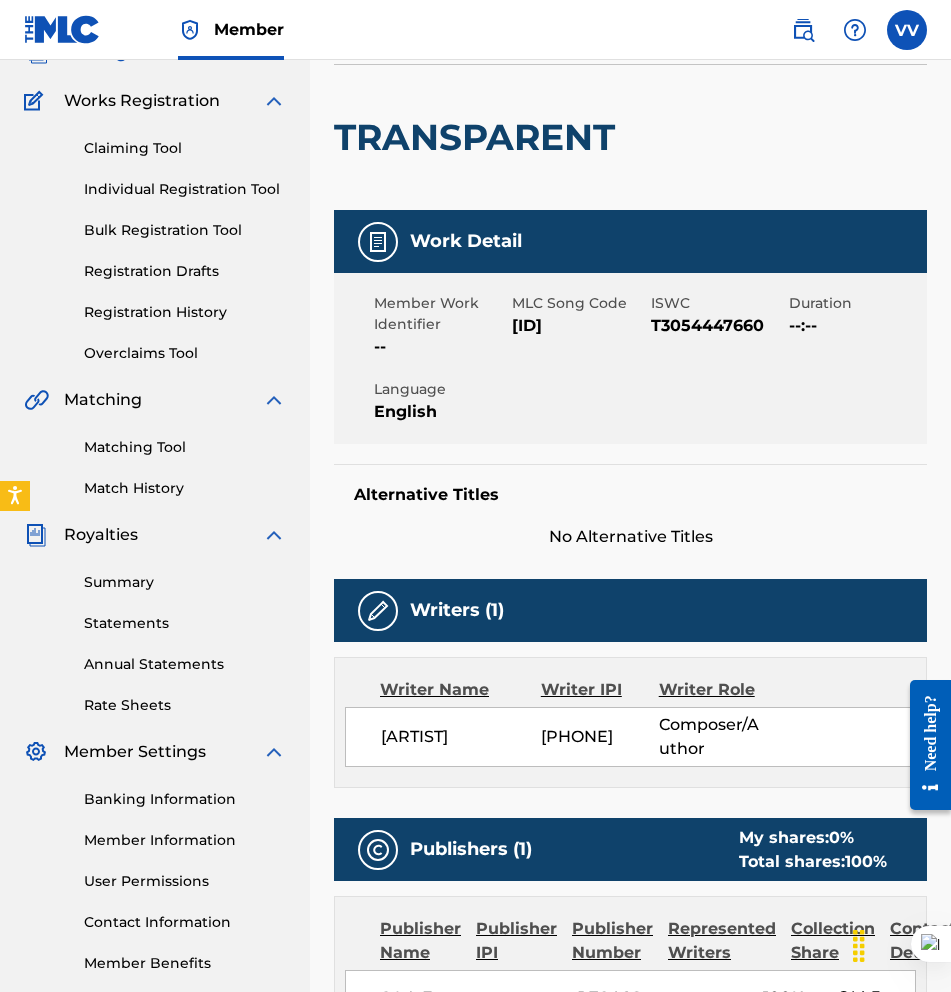 scroll, scrollTop: 126, scrollLeft: 0, axis: vertical 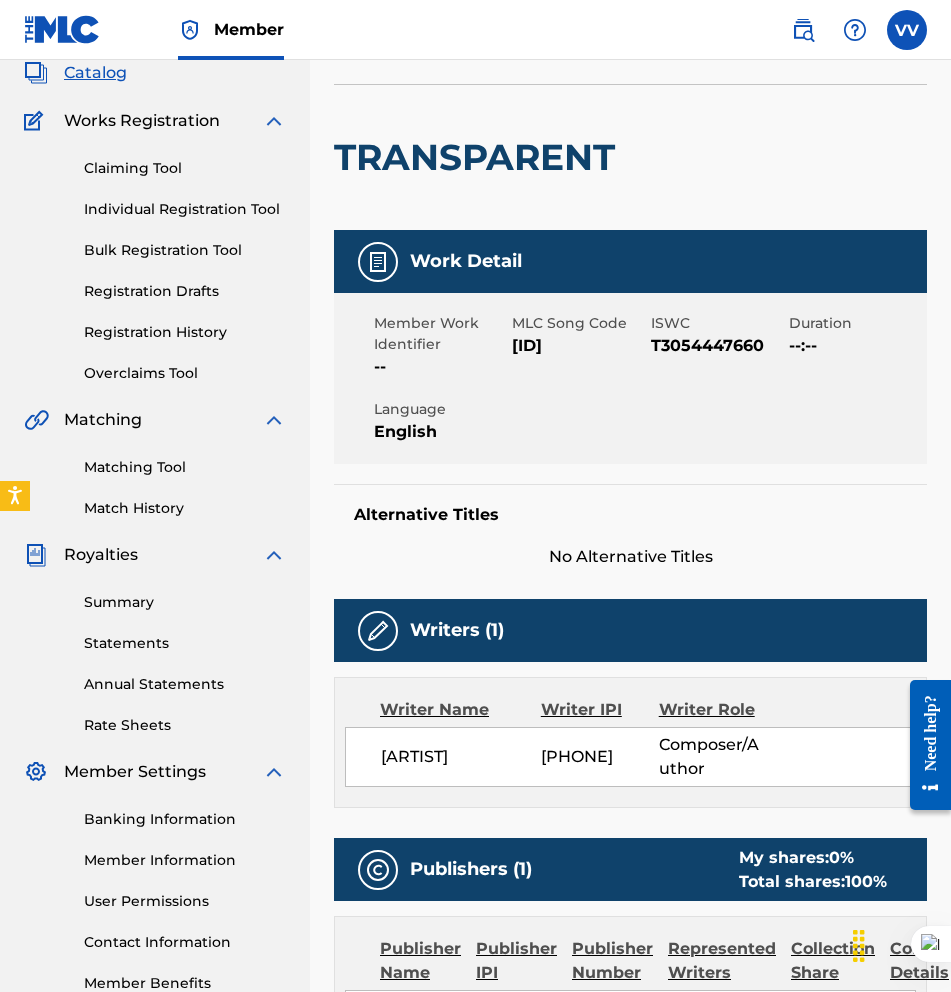 click on "Claiming Tool" at bounding box center (185, 168) 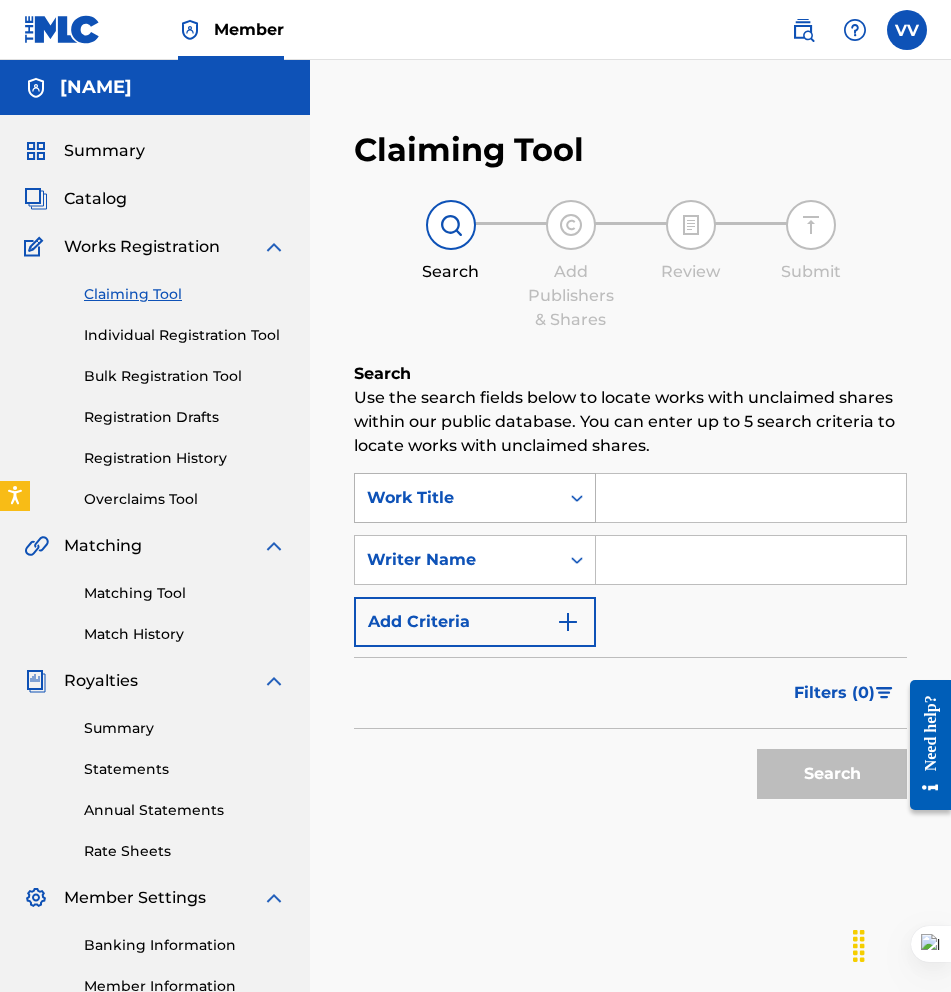 click on "Work Title" at bounding box center (457, 498) 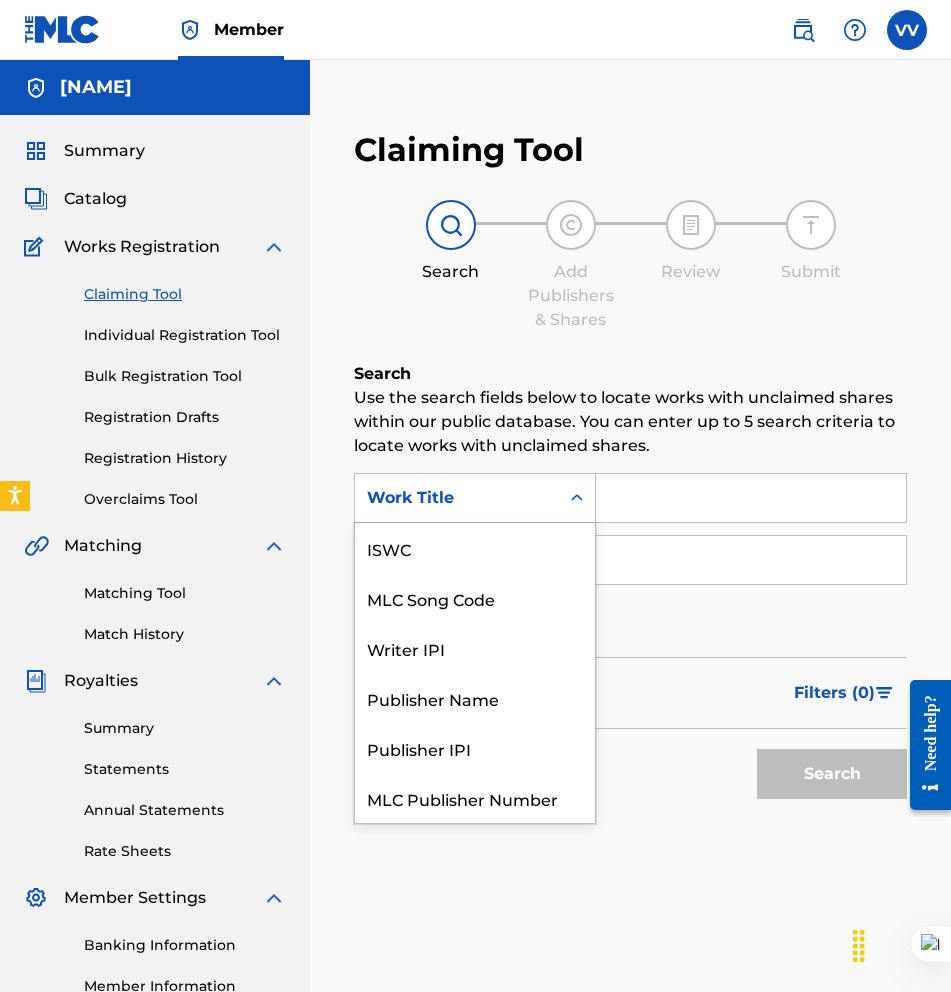 scroll, scrollTop: 50, scrollLeft: 0, axis: vertical 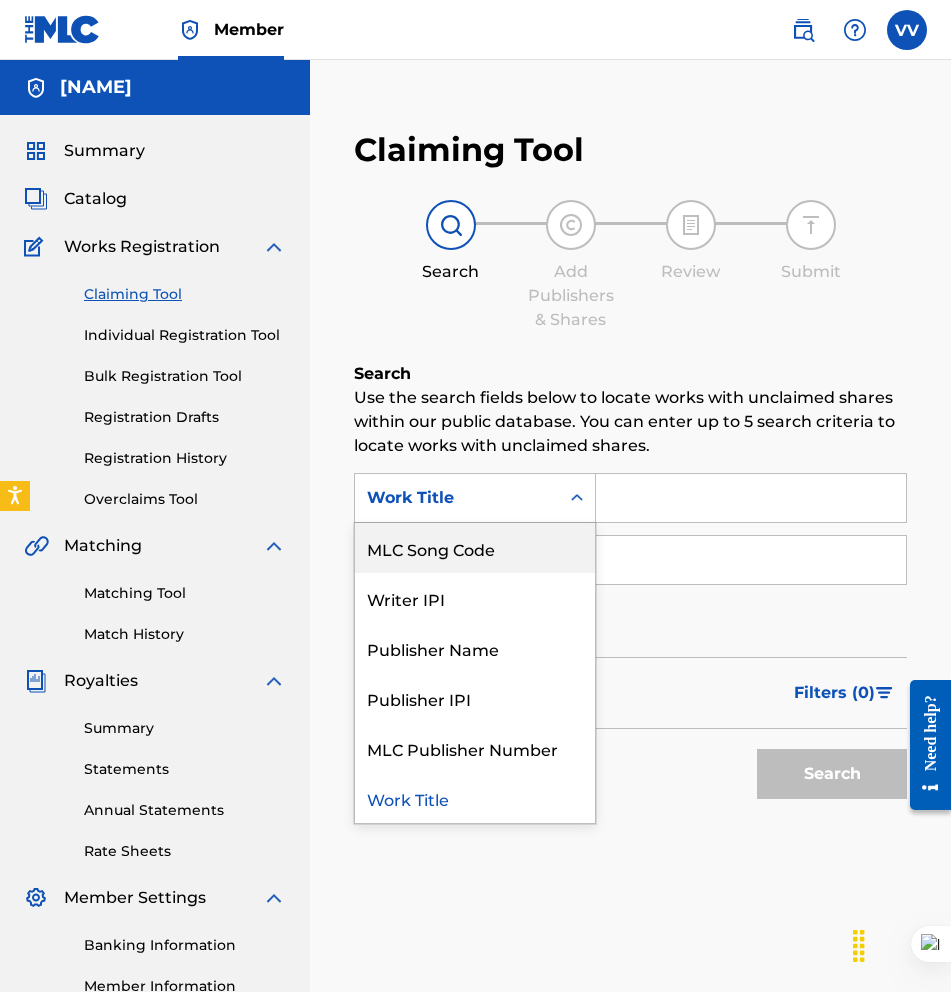 click on "Search Use the search fields below to locate works with unclaimed shares within our public database. You can enter up
to 5 search criteria to locate works with unclaimed shares. SearchWithCriteriaa8210348-55f2-46d9-882a-275e8d26ac0b 7 results available. Use Up and Down to choose options, press Enter to select the currently focused option, press Escape to exit the menu, press Tab to select the option and exit the menu. Work Title ISWC MLC Song Code Writer IPI Publisher Name Publisher IPI MLC Publisher Number Work Title SearchWithCriteria7717fabc-9d57-427f-ac5b-c10ab119fa76 Writer Name Add Criteria Filter Claim Search Filters Include works claimed by my Member   Remove Filters Apply Filters Filters ( 0 ) Search" at bounding box center (630, 635) 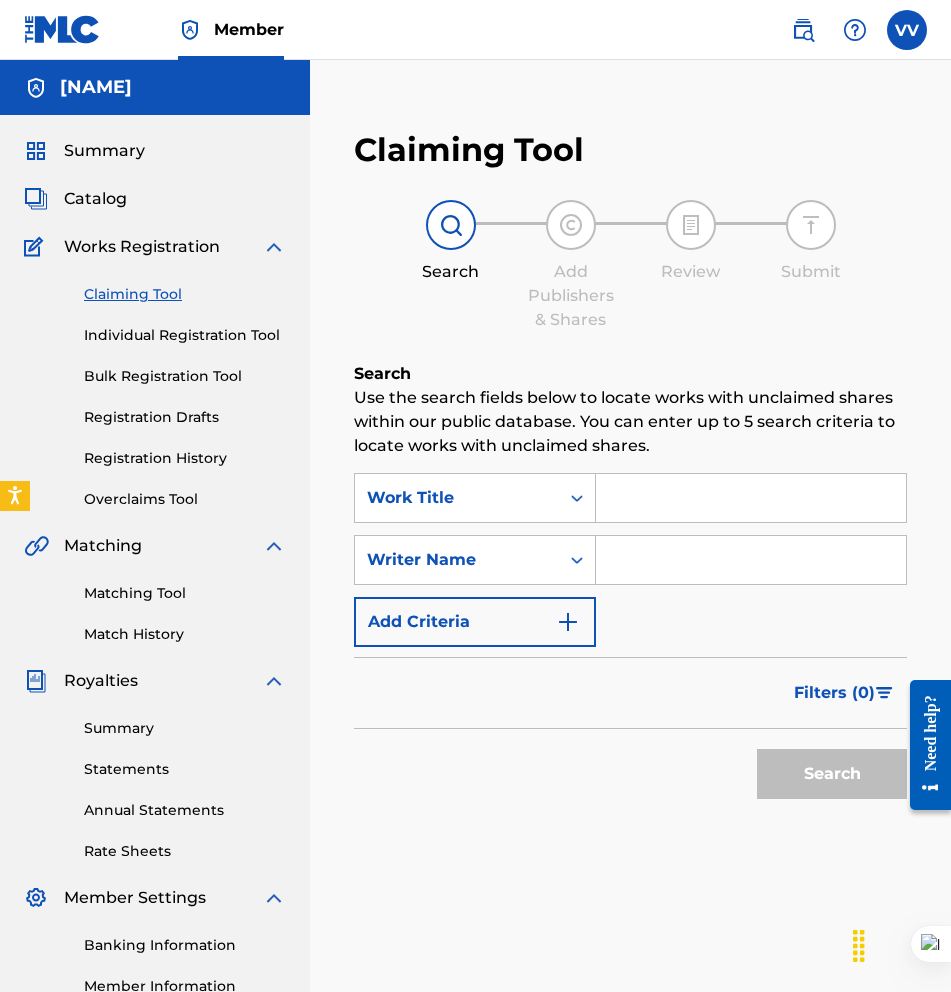 click at bounding box center (751, 498) 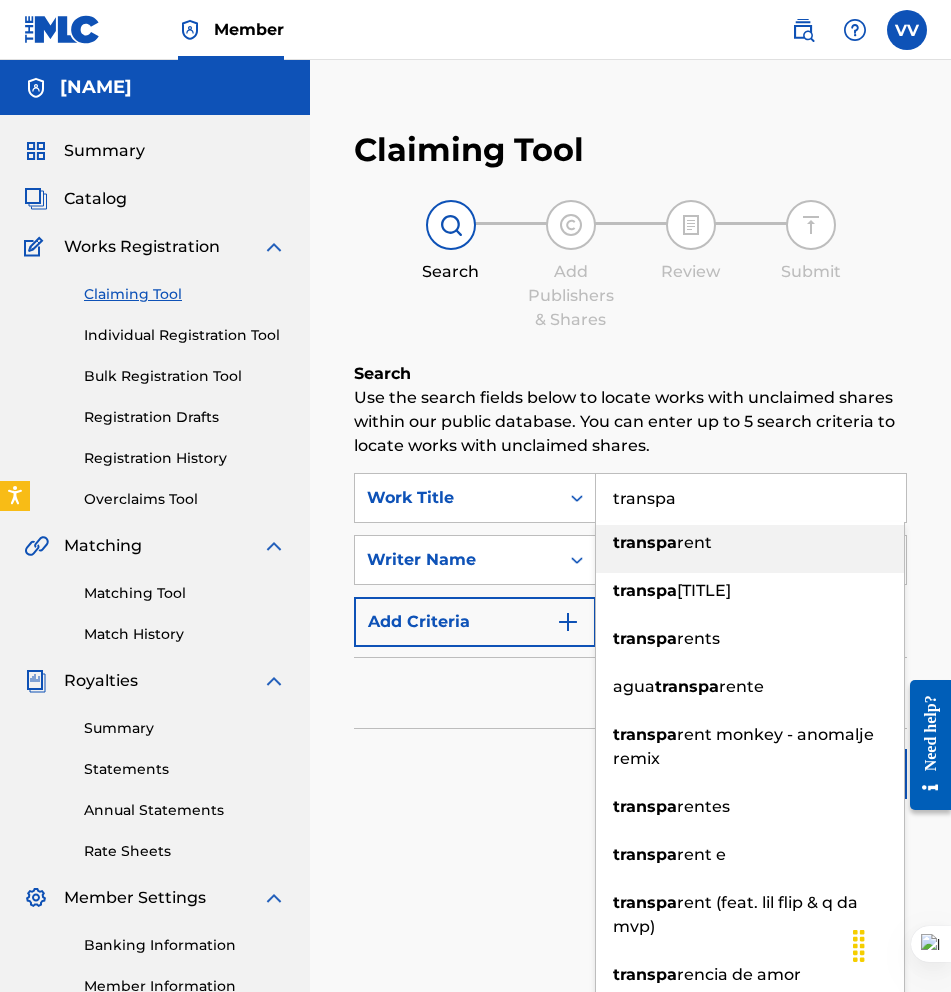 click on "transpa rent" at bounding box center [750, 549] 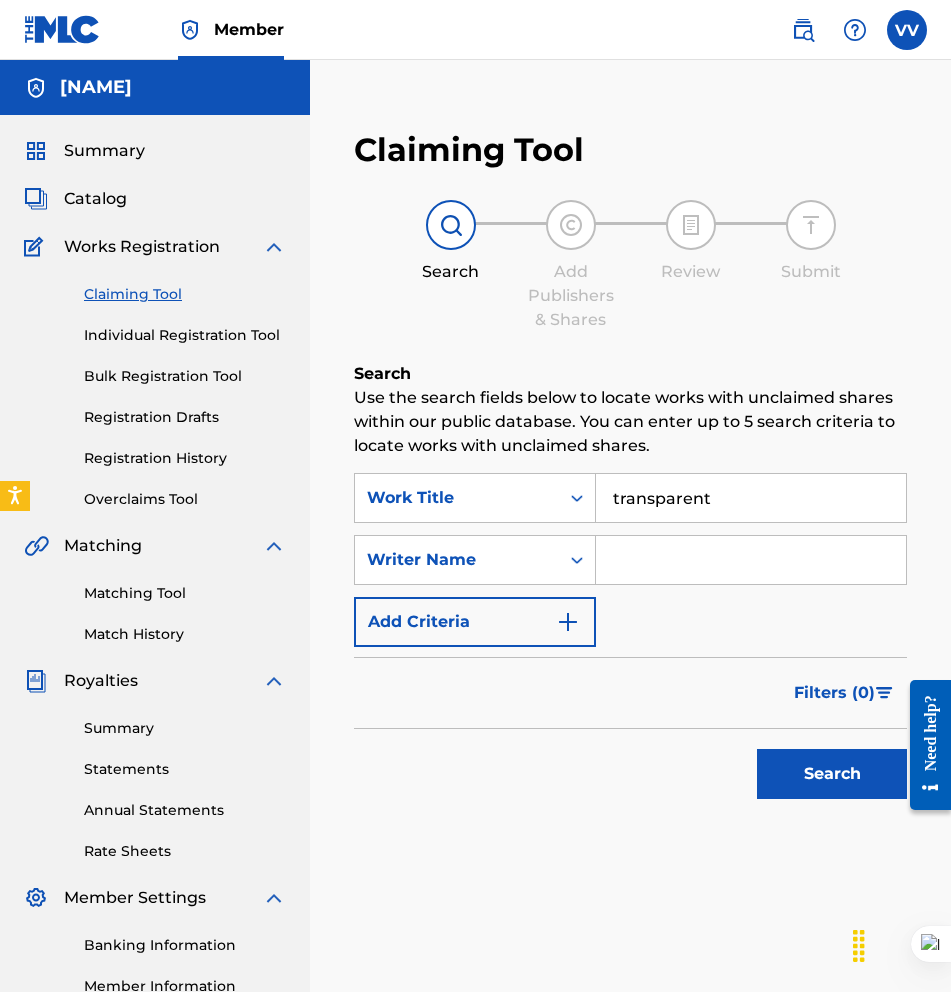 click at bounding box center (751, 560) 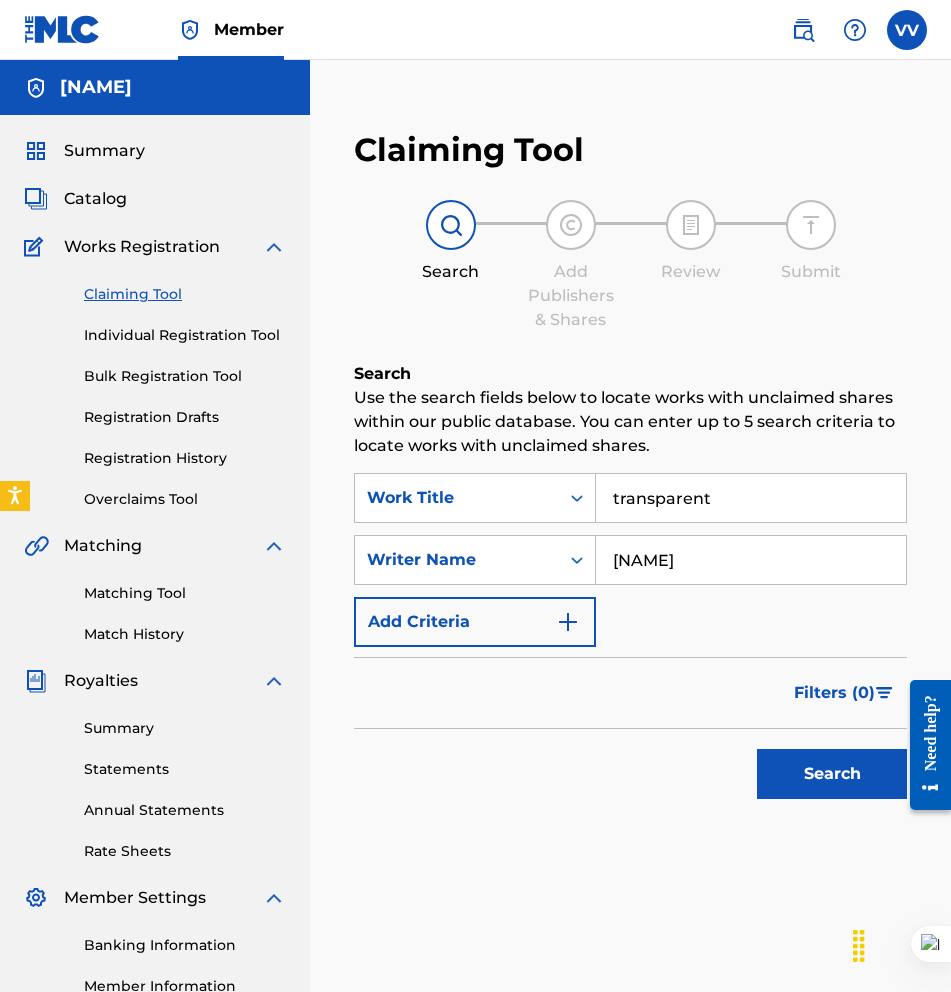 scroll, scrollTop: 248, scrollLeft: 0, axis: vertical 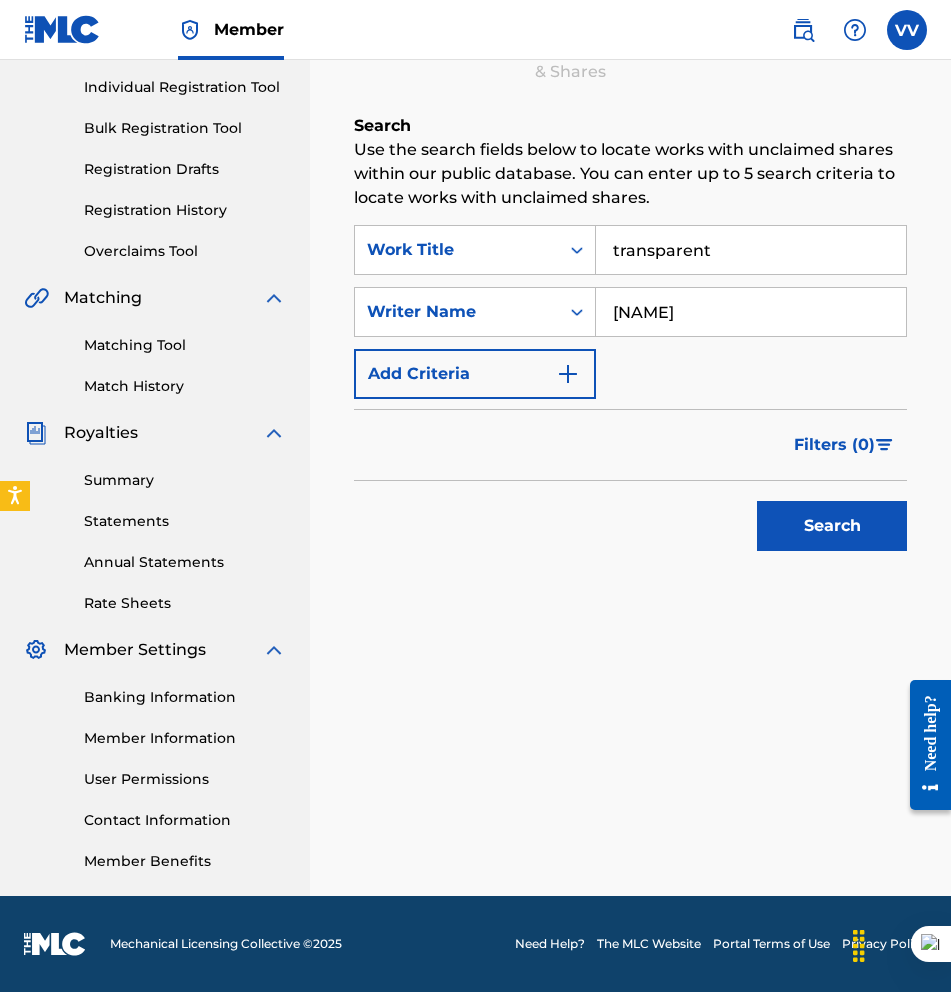 click on "Search" at bounding box center (832, 526) 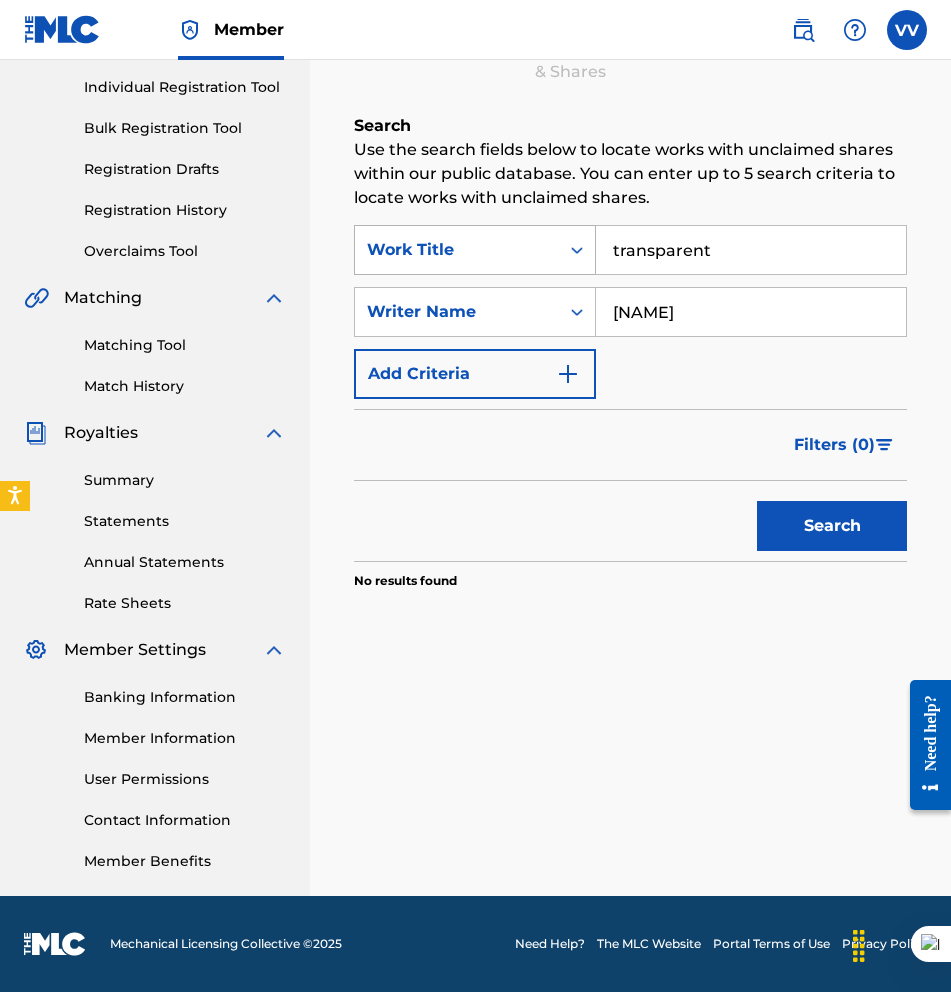 click at bounding box center (577, 250) 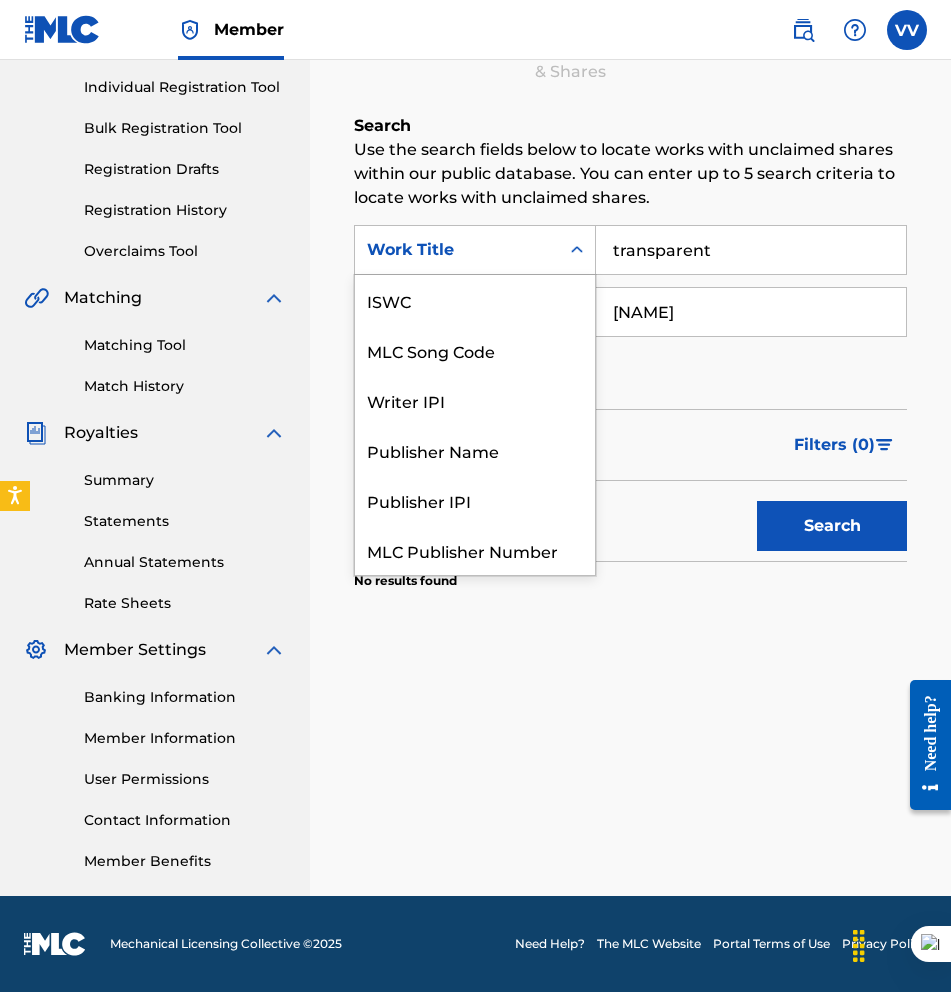 scroll, scrollTop: 50, scrollLeft: 0, axis: vertical 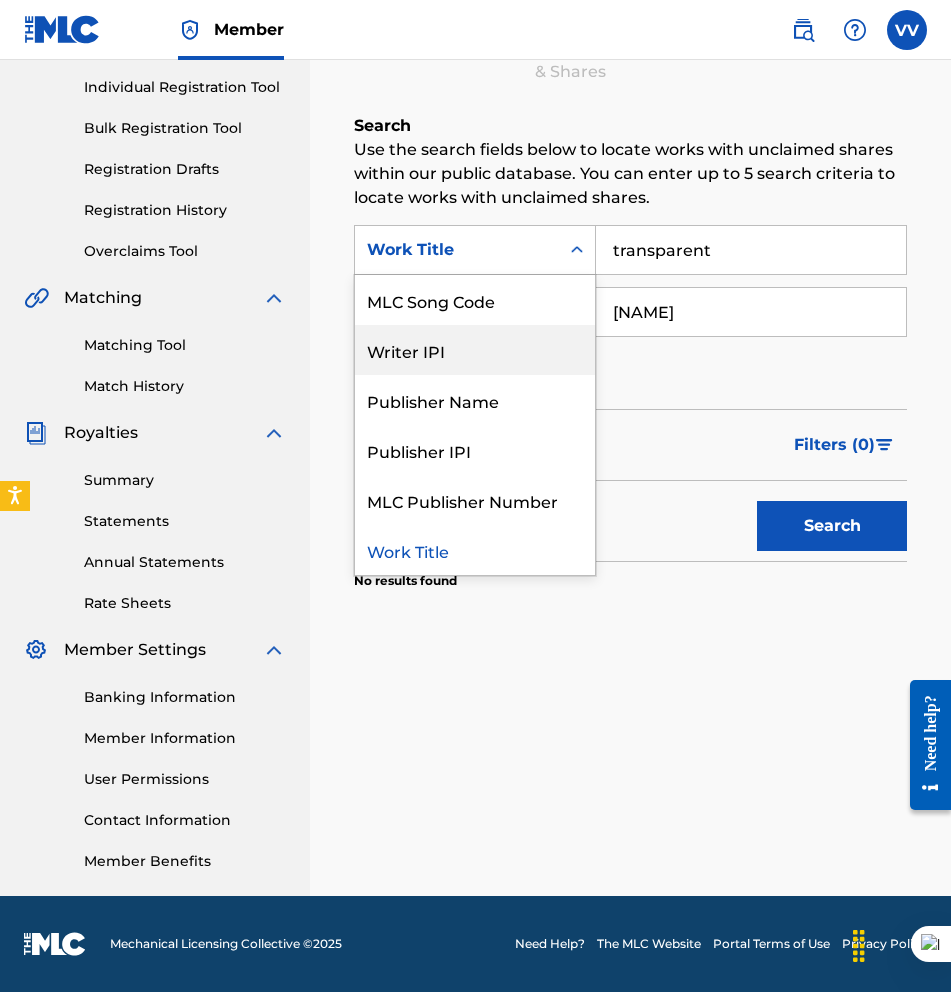 click on "[FIRST] [LAST]" at bounding box center (751, 312) 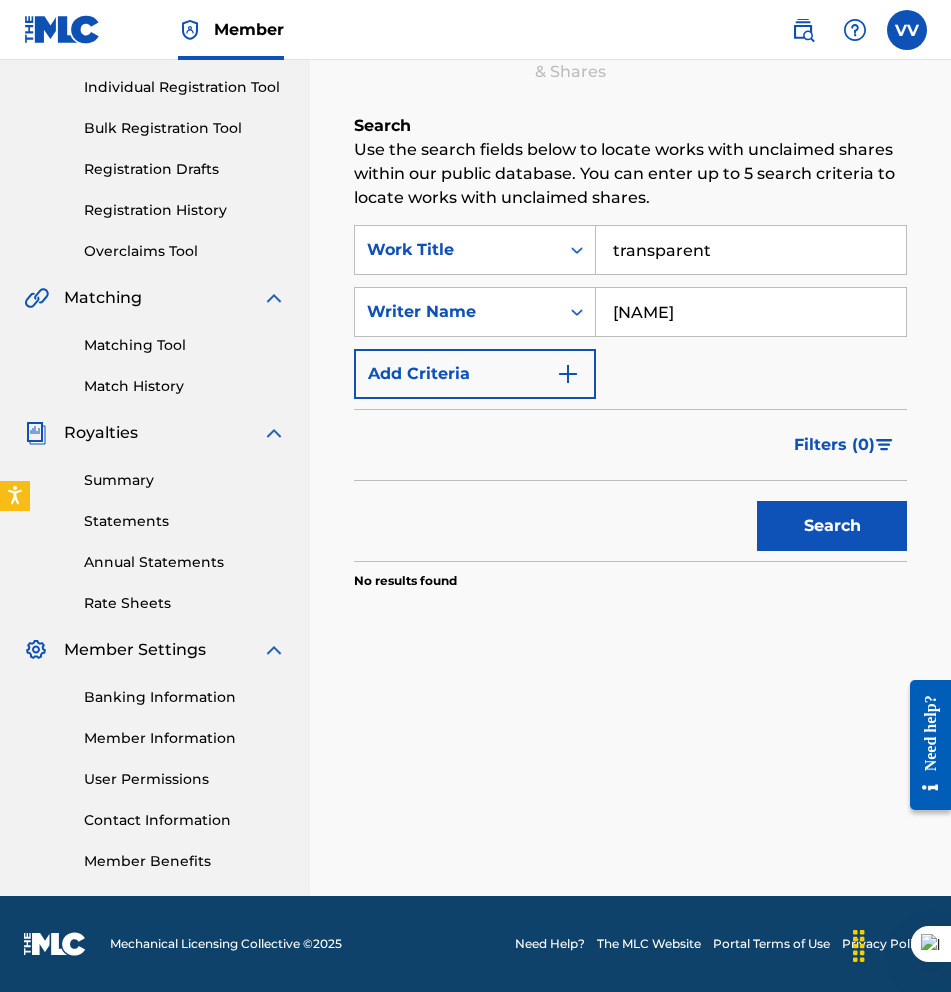 click on "Claiming Tool Search Add Publishers & Shares Review Submit Search Use the search fields below to locate works with unclaimed shares within our public database. You can enter up
to 5 search criteria to locate works with unclaimed shares. SearchWithCriteriaa8210348-55f2-46d9-882a-275e8d26ac0b Work Title transparent SearchWithCriteria7717fabc-9d57-427f-ac5b-c10ab119fa76 Writer Name veronica vitale Add Criteria Filter Claim Search Filters Include works claimed by my Member   Remove Filters Apply Filters Filters ( 0 ) Search No results found" at bounding box center (630, 379) 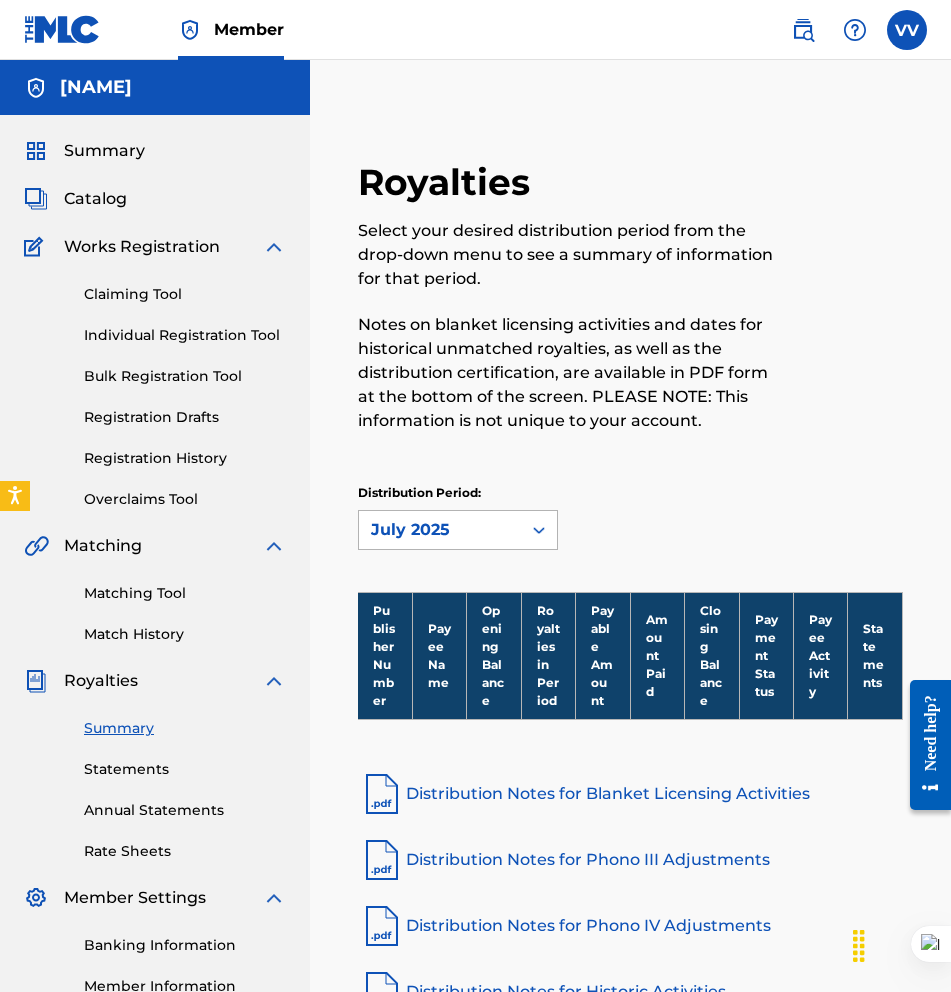 scroll, scrollTop: 248, scrollLeft: 0, axis: vertical 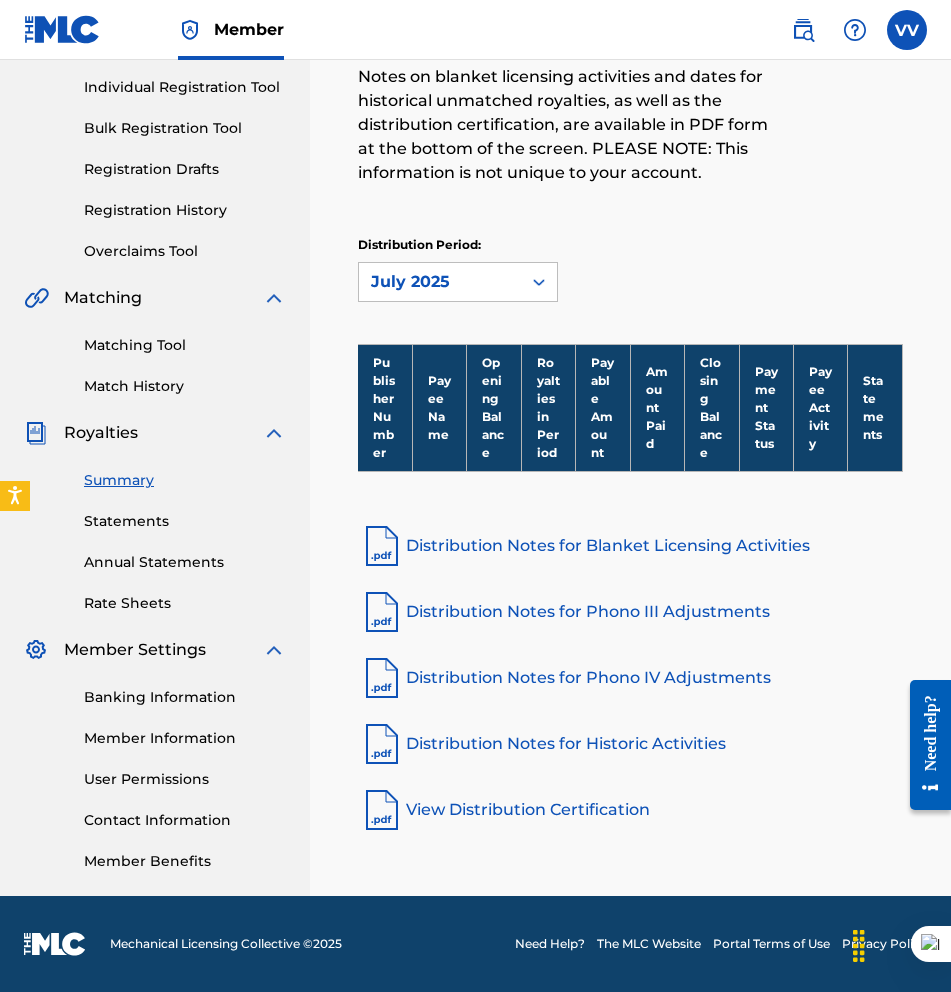 click on "Statements" at bounding box center (185, 521) 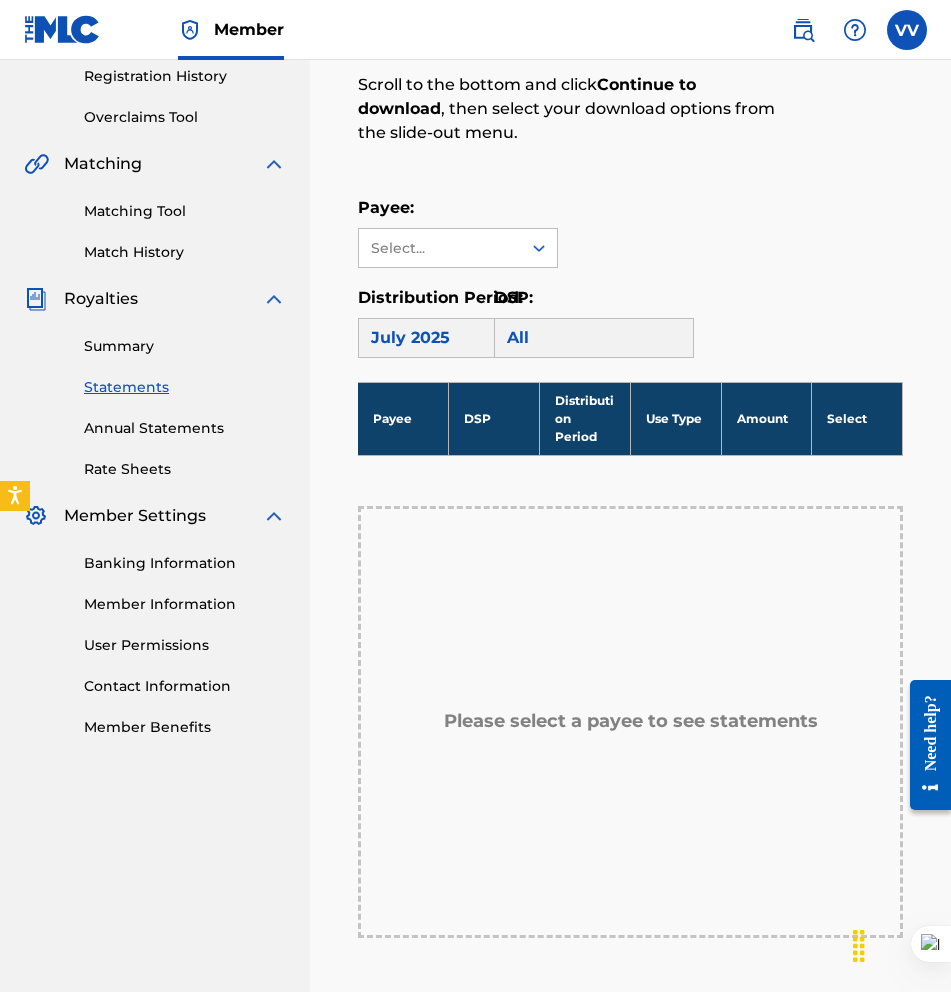 scroll, scrollTop: 633, scrollLeft: 0, axis: vertical 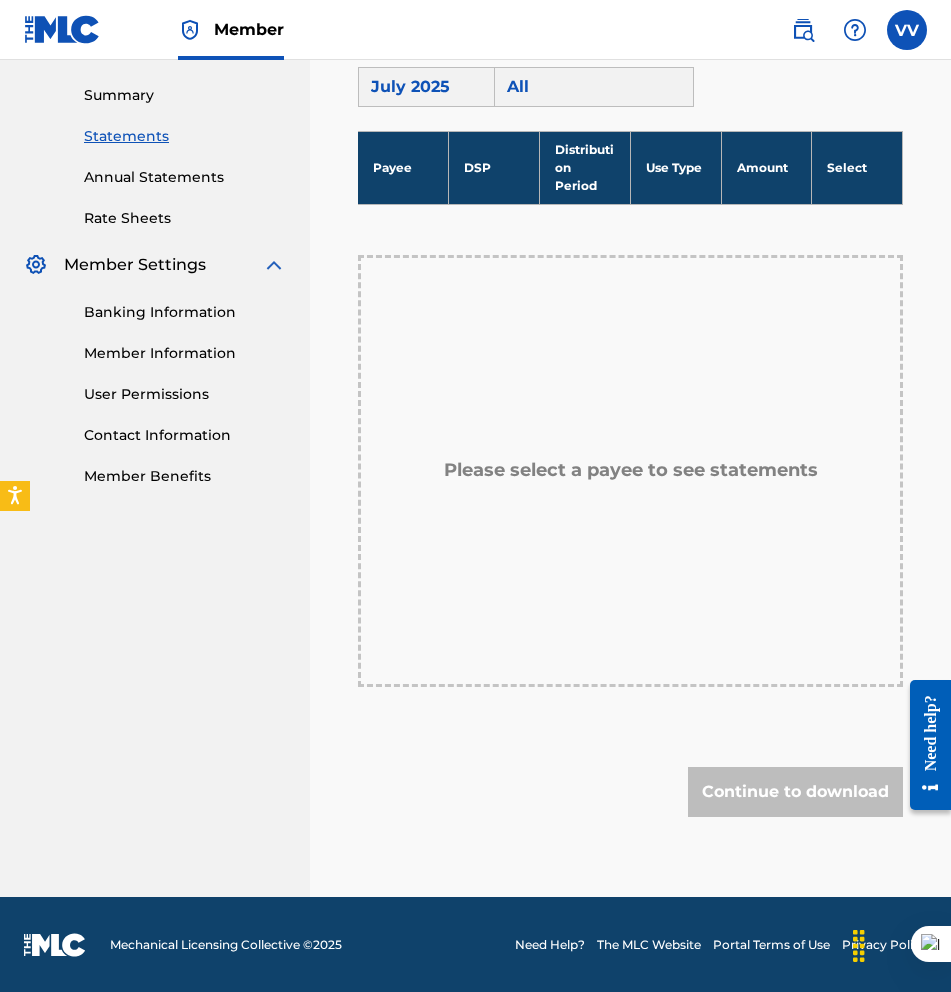 click on "Summary Statements Annual Statements Rate Sheets" at bounding box center [155, 144] 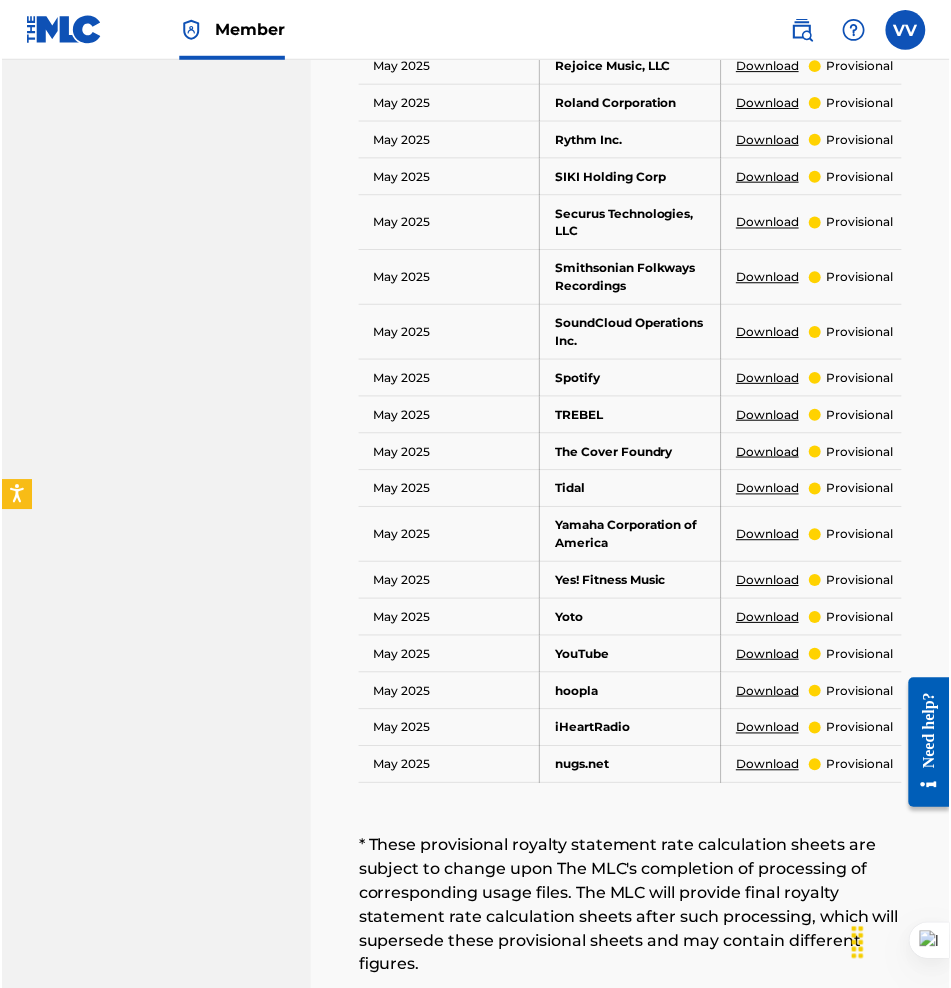 scroll, scrollTop: 1886, scrollLeft: 0, axis: vertical 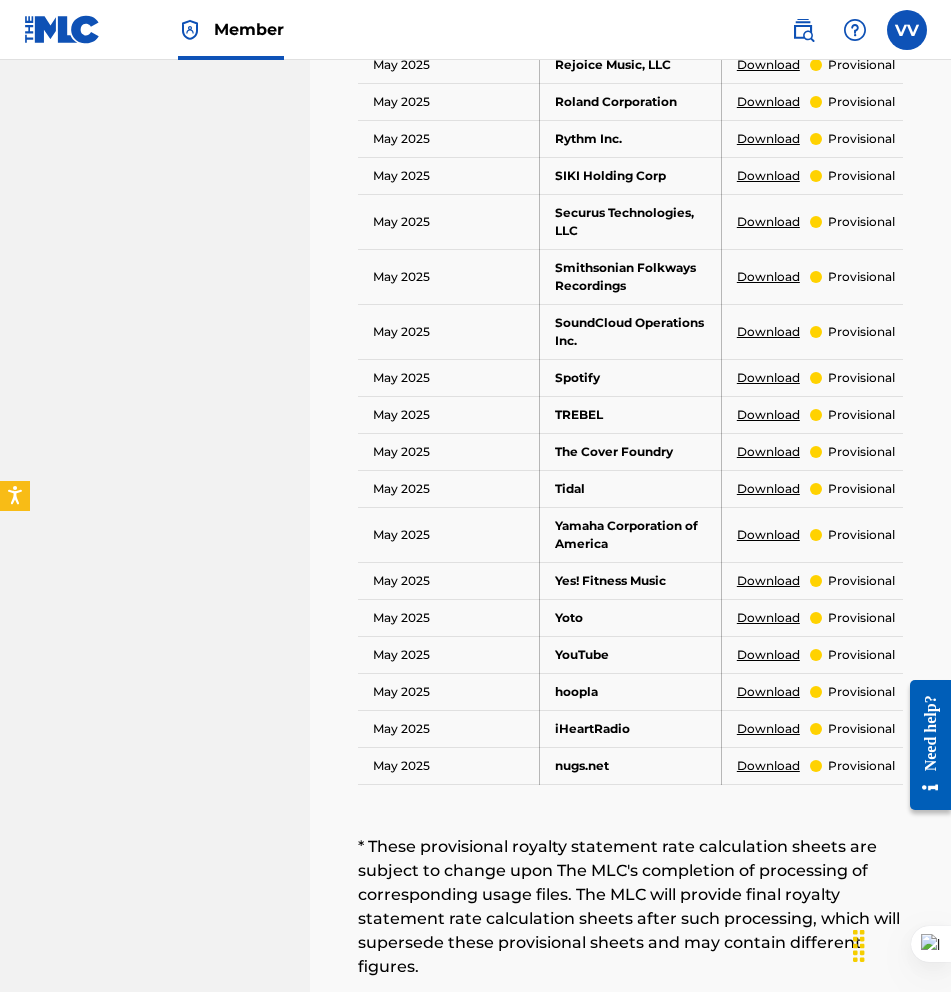 click on "Download" at bounding box center [768, 378] 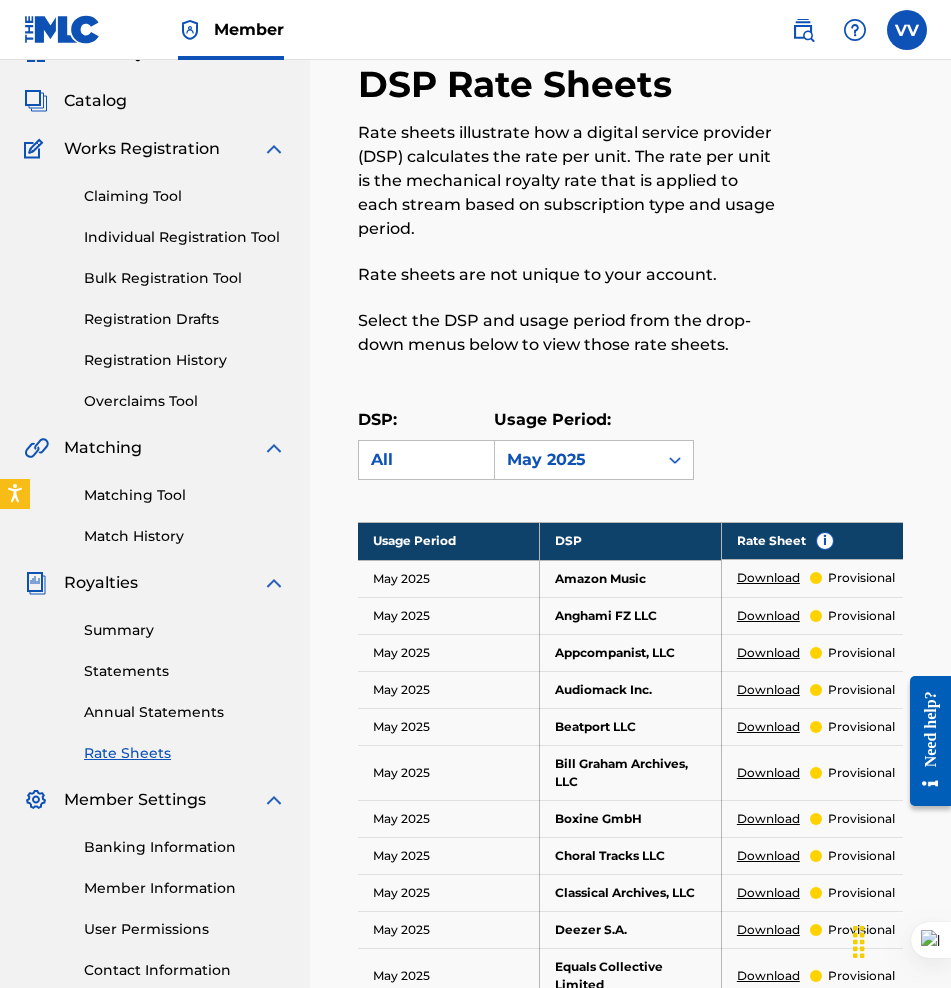 scroll, scrollTop: 97, scrollLeft: 0, axis: vertical 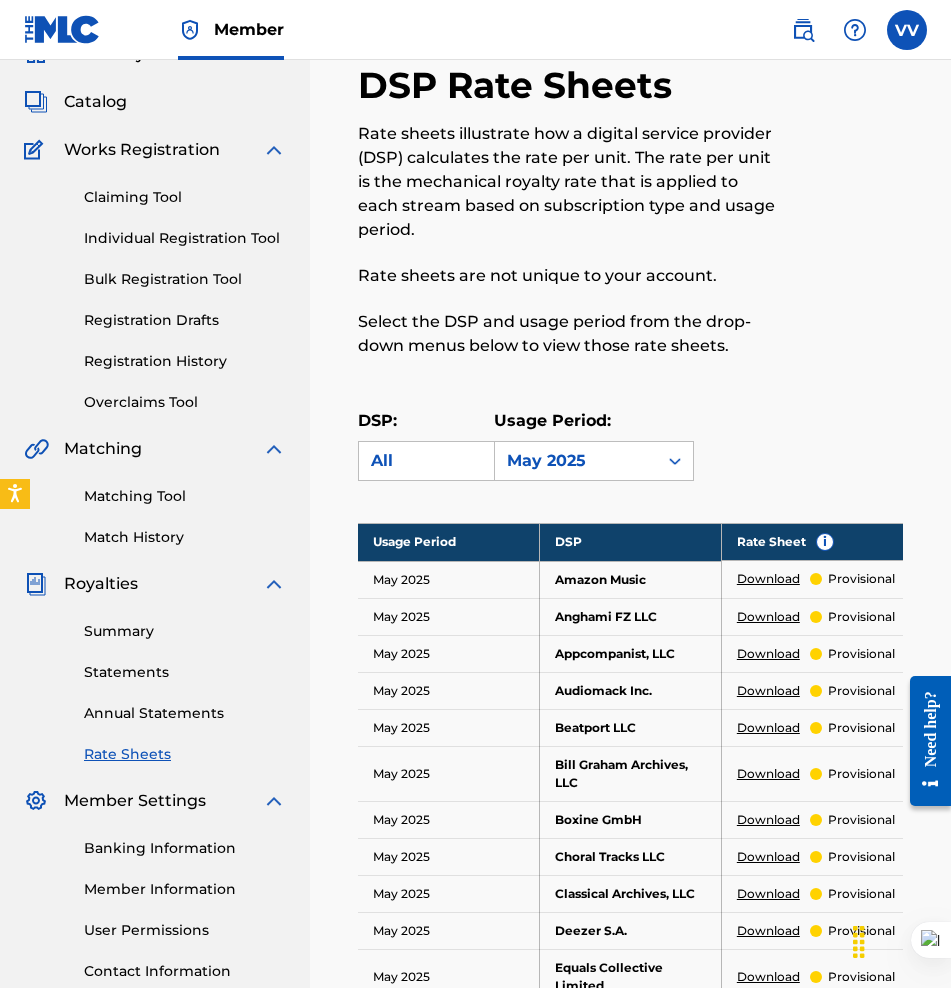 click on "Match History" at bounding box center (185, 537) 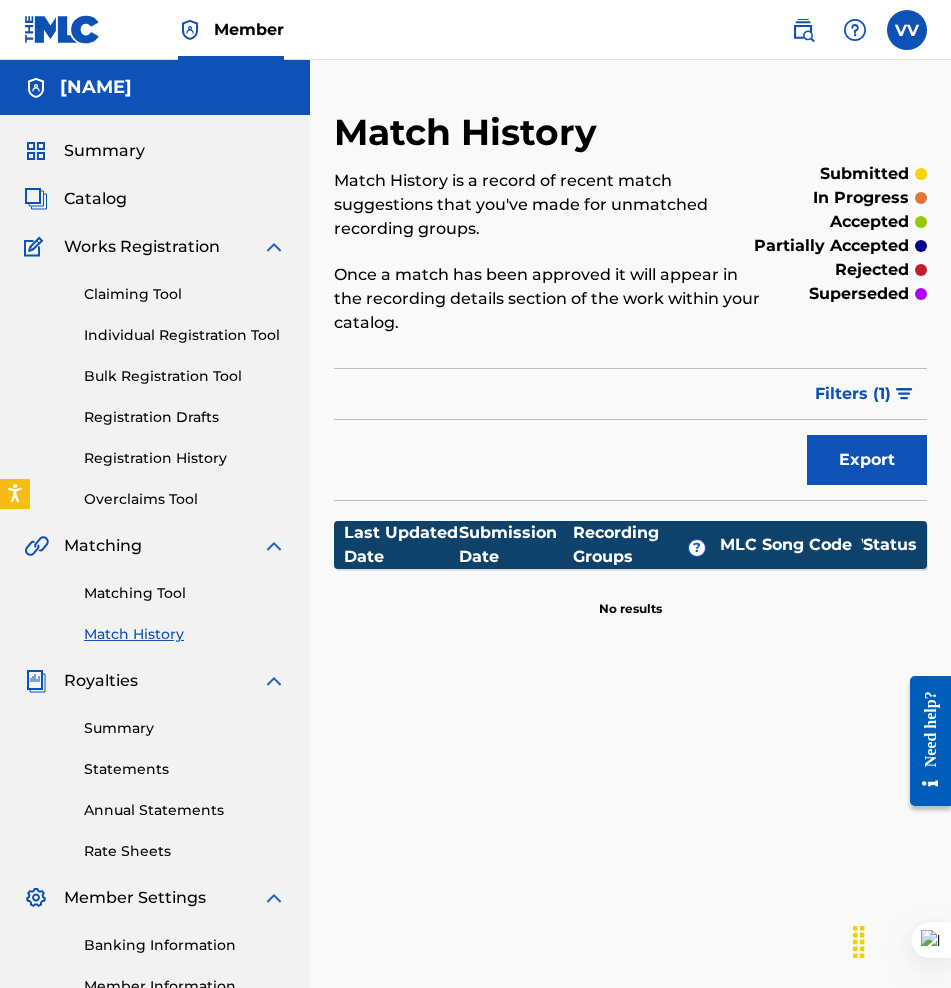click on "Match History" at bounding box center (185, 634) 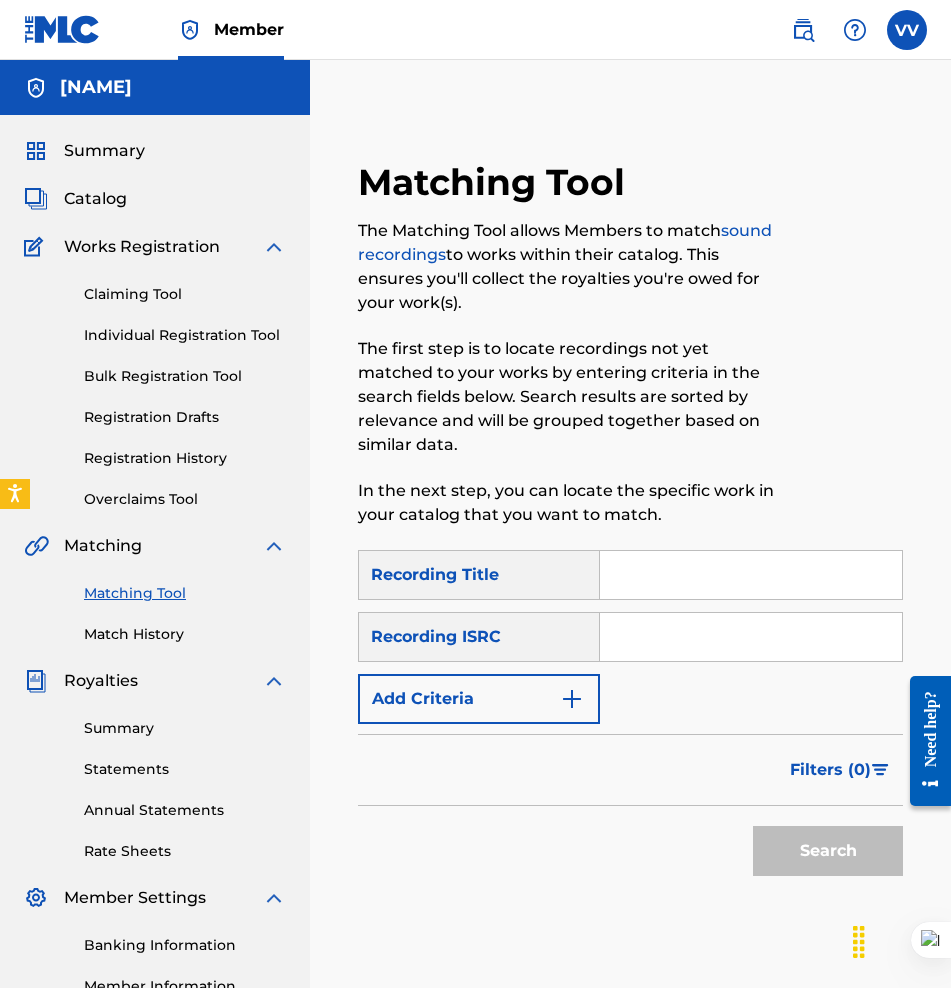 click on "Registration History" at bounding box center [185, 458] 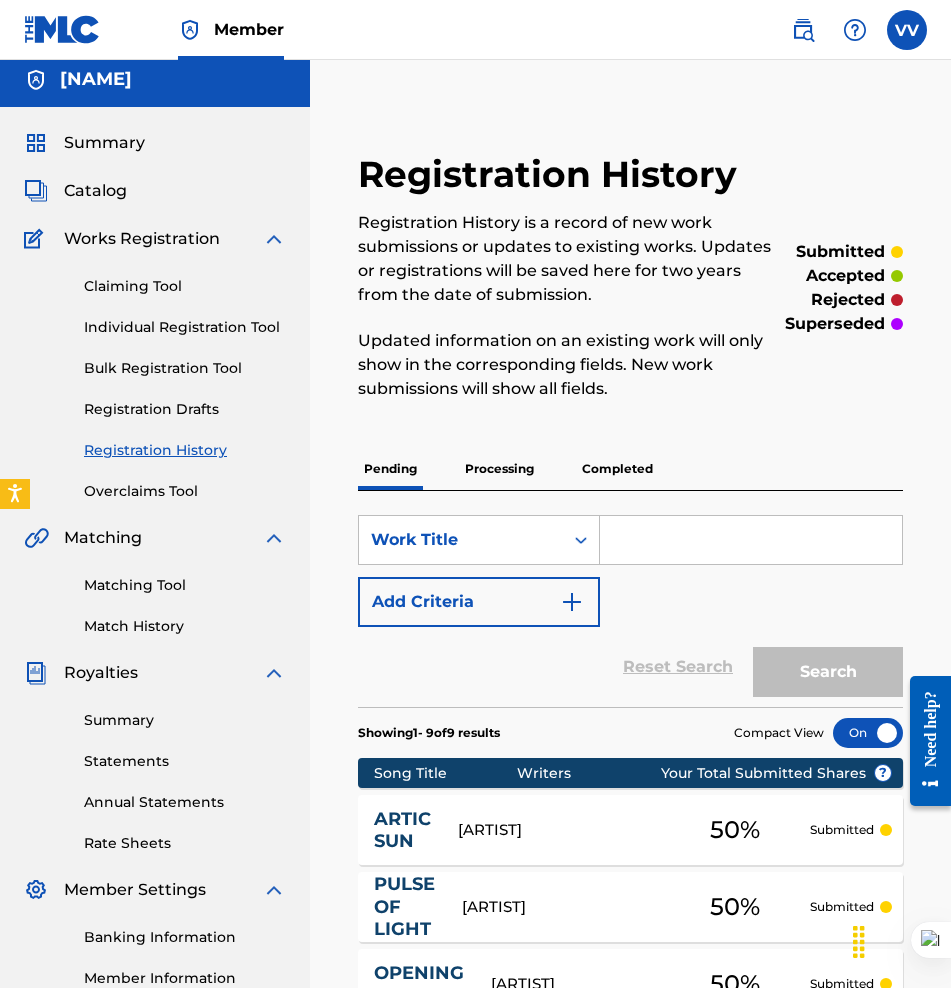 scroll, scrollTop: 0, scrollLeft: 0, axis: both 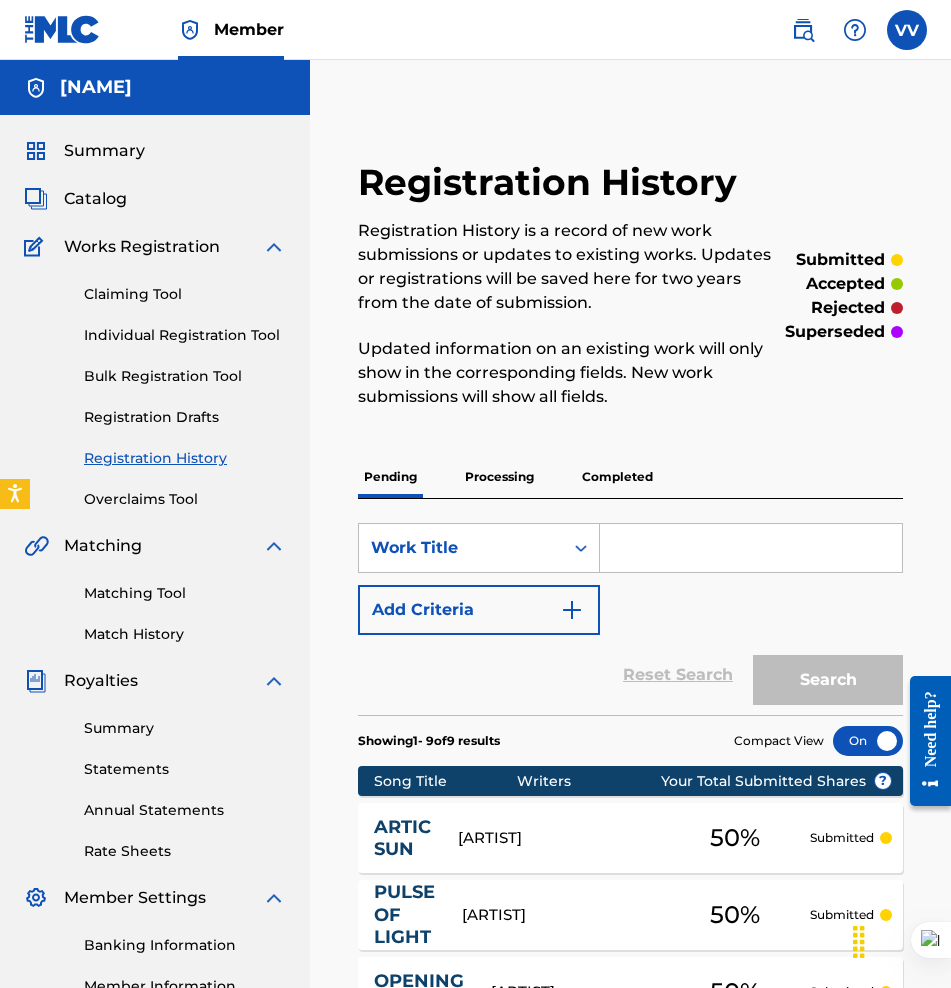 click on "Completed" at bounding box center [617, 477] 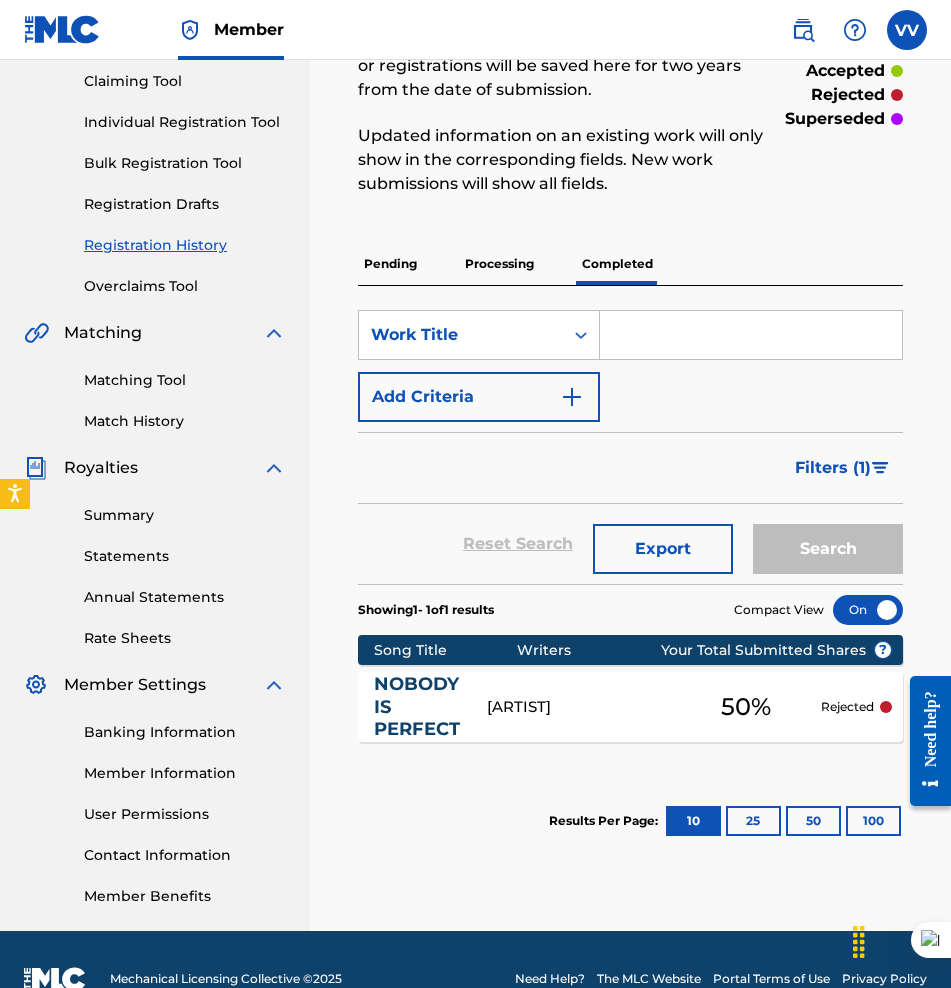 scroll, scrollTop: 216, scrollLeft: 0, axis: vertical 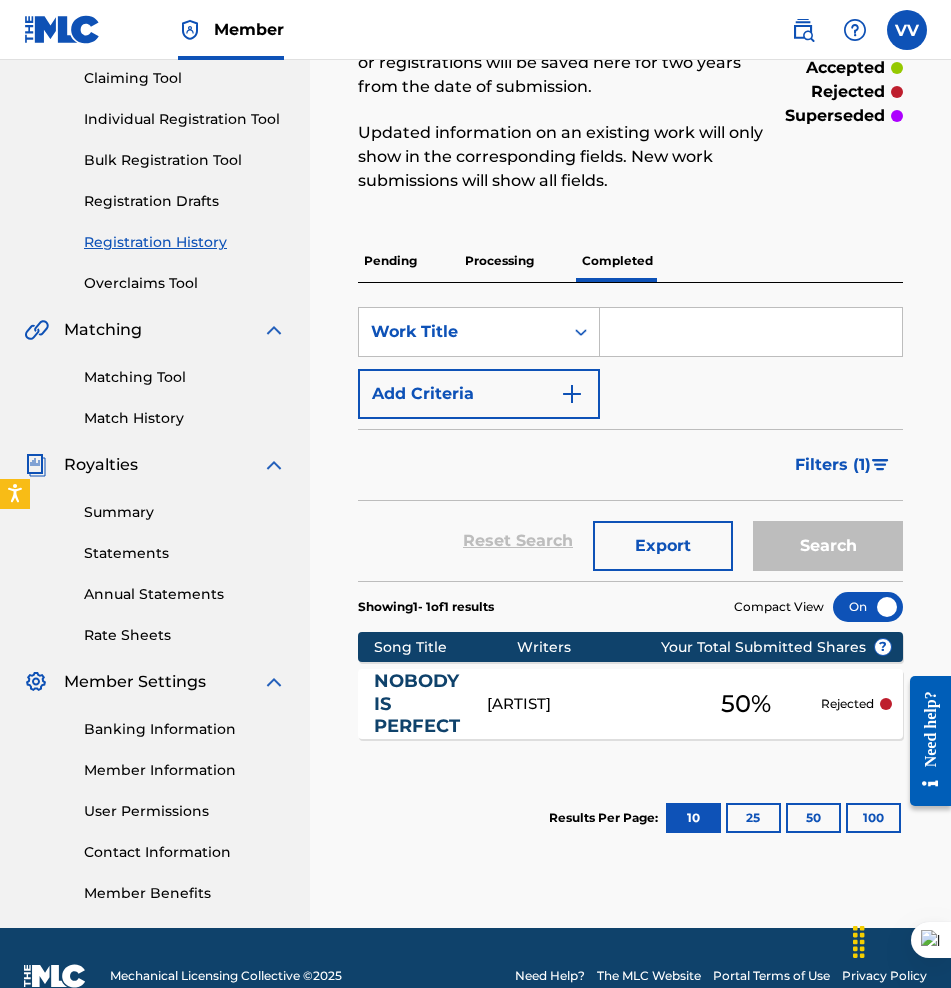 click on "[FIRST] [LAST]" at bounding box center (579, 704) 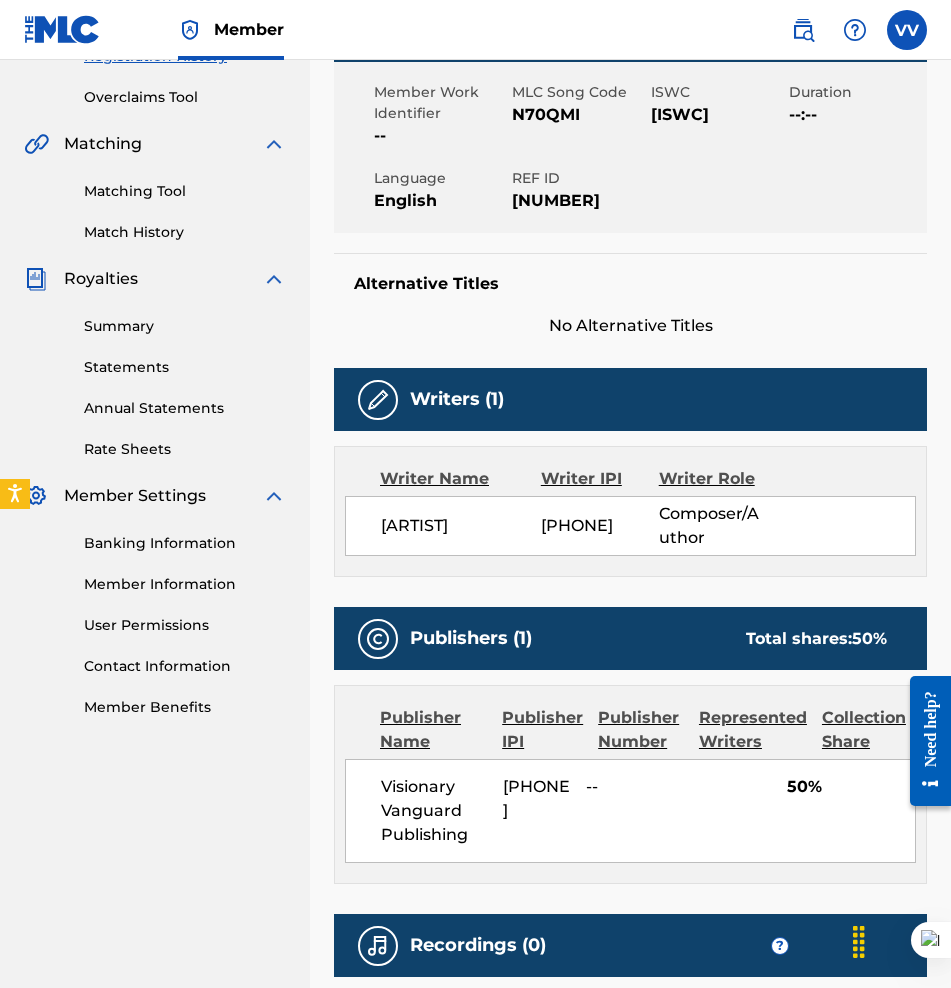 scroll, scrollTop: 0, scrollLeft: 0, axis: both 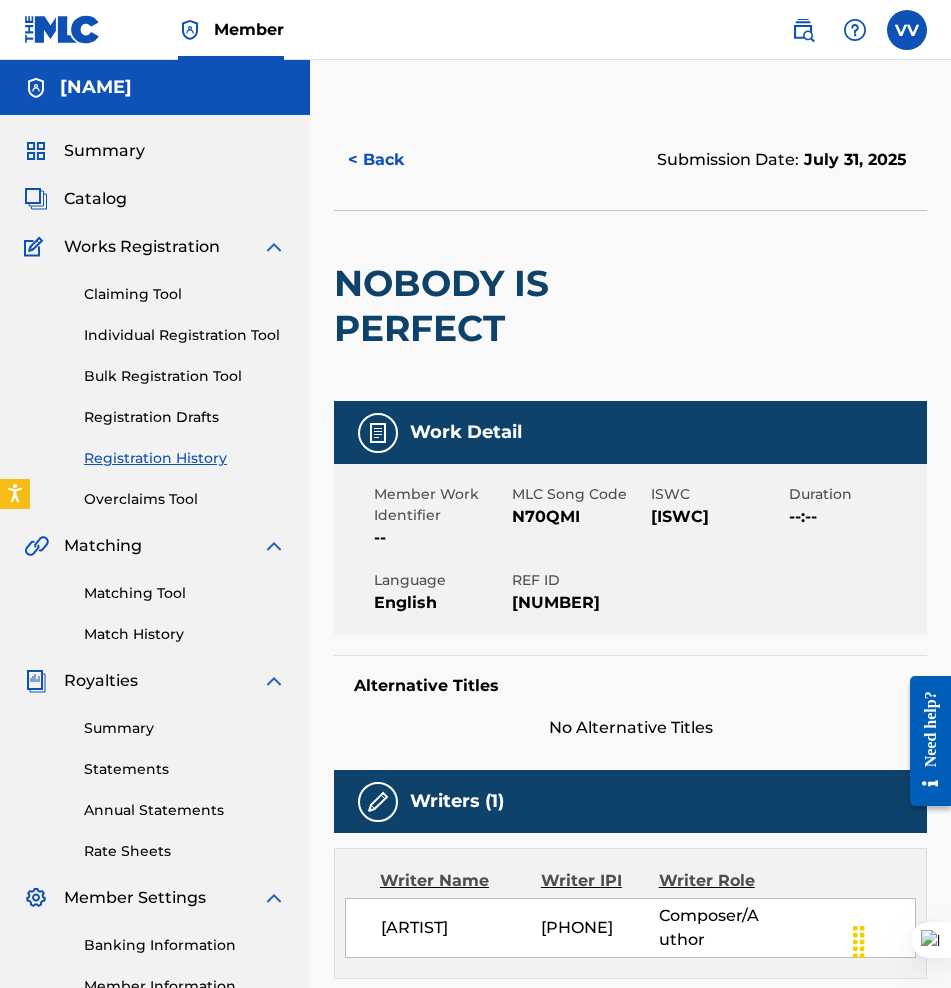 click on "< Back" at bounding box center (394, 160) 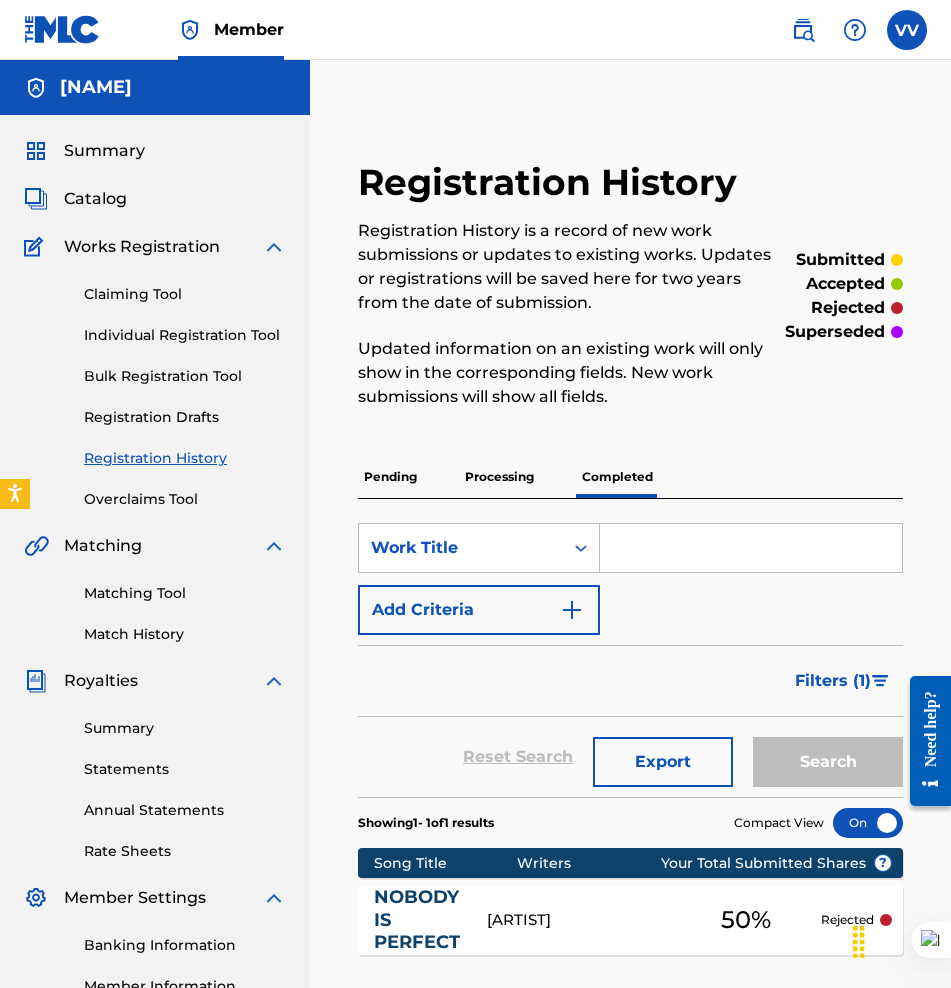 scroll, scrollTop: 216, scrollLeft: 0, axis: vertical 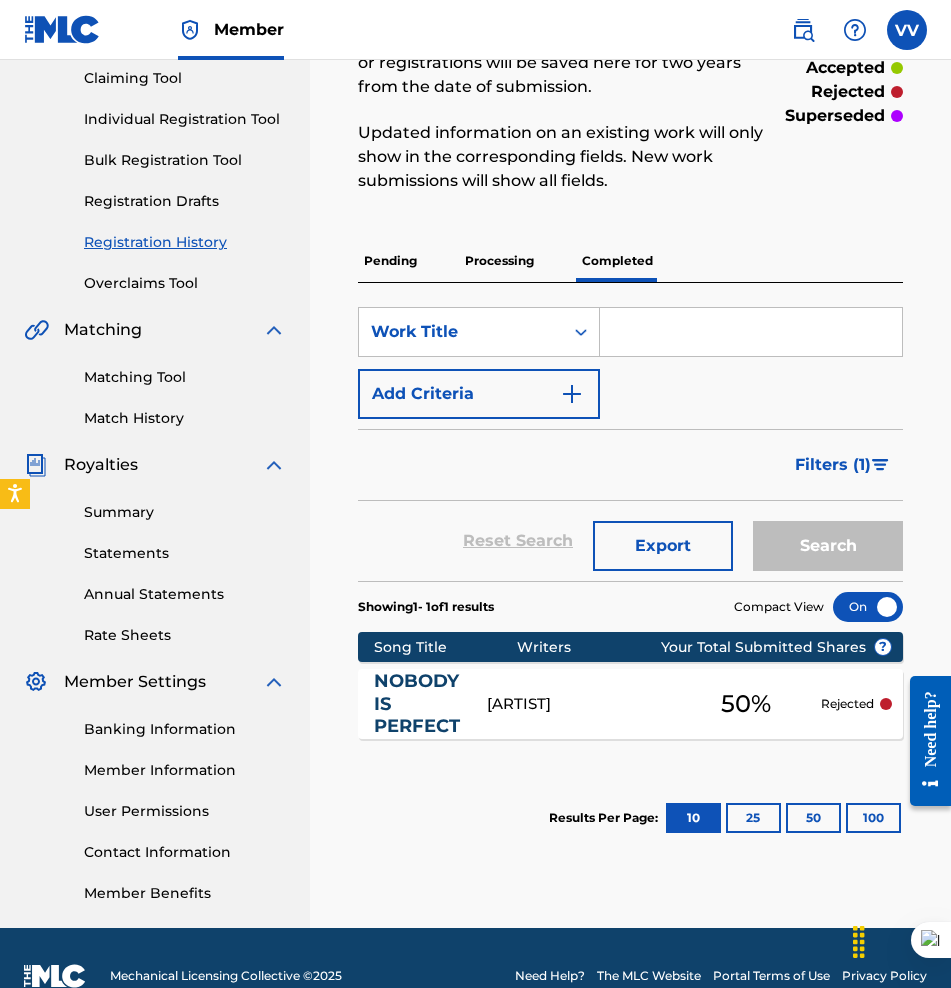 click on "NOBODY IS PERFECT N70QMI VERONICA VITALE 50 %   Rejected" at bounding box center [630, 704] 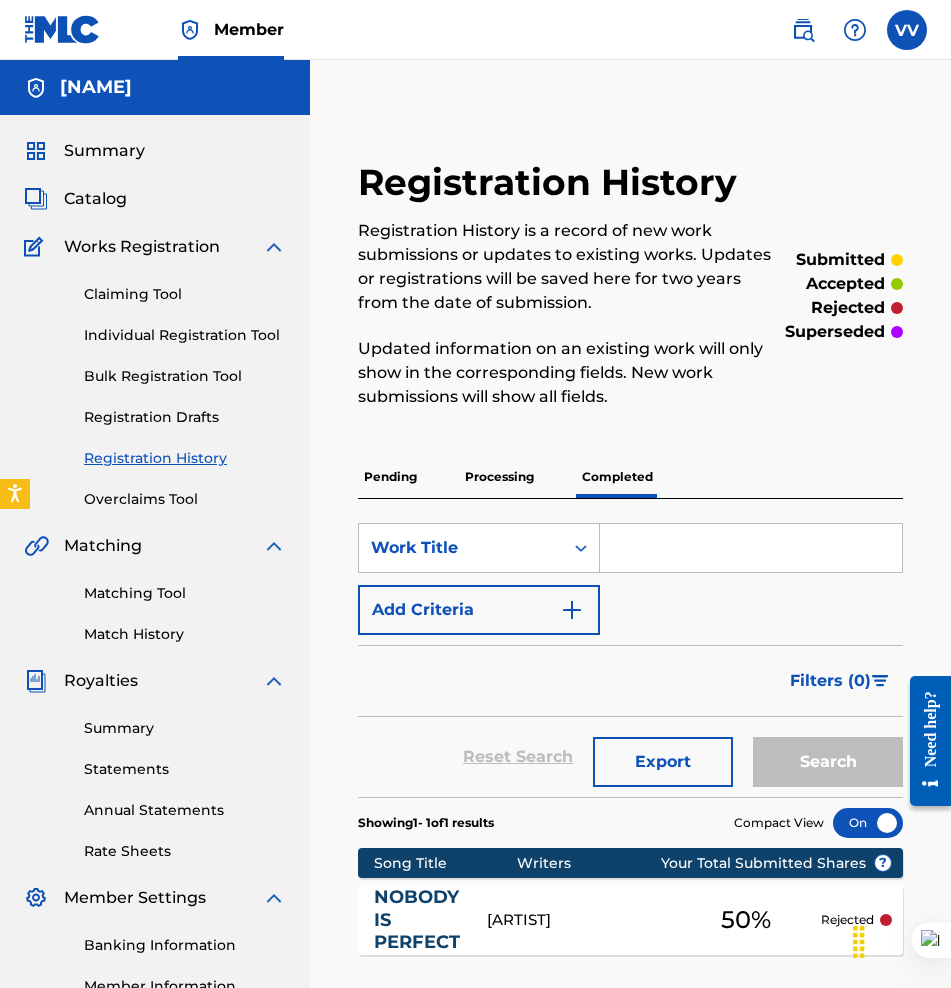 scroll, scrollTop: 216, scrollLeft: 0, axis: vertical 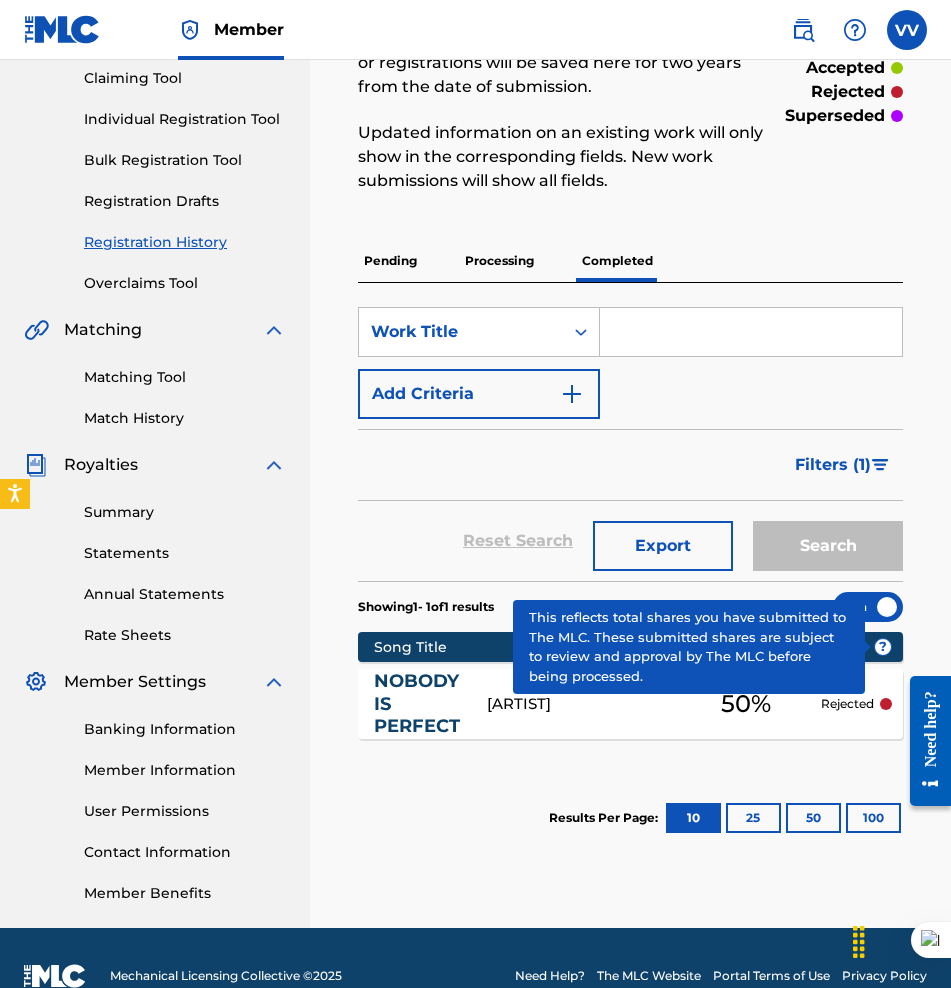 click on "?" at bounding box center [883, 647] 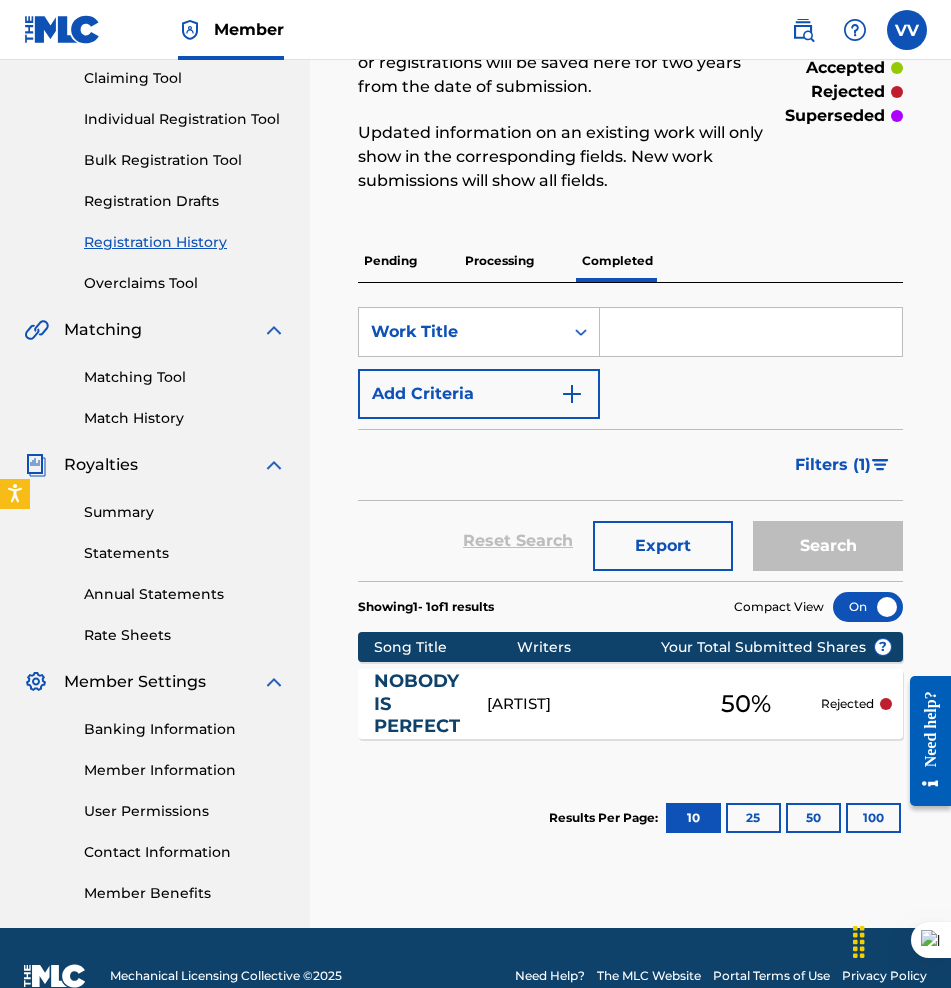 click on "SearchWithCriteria941c18ab-5430-4f78-a001-5b786276ca92 Work Title Add Criteria" at bounding box center (630, 363) 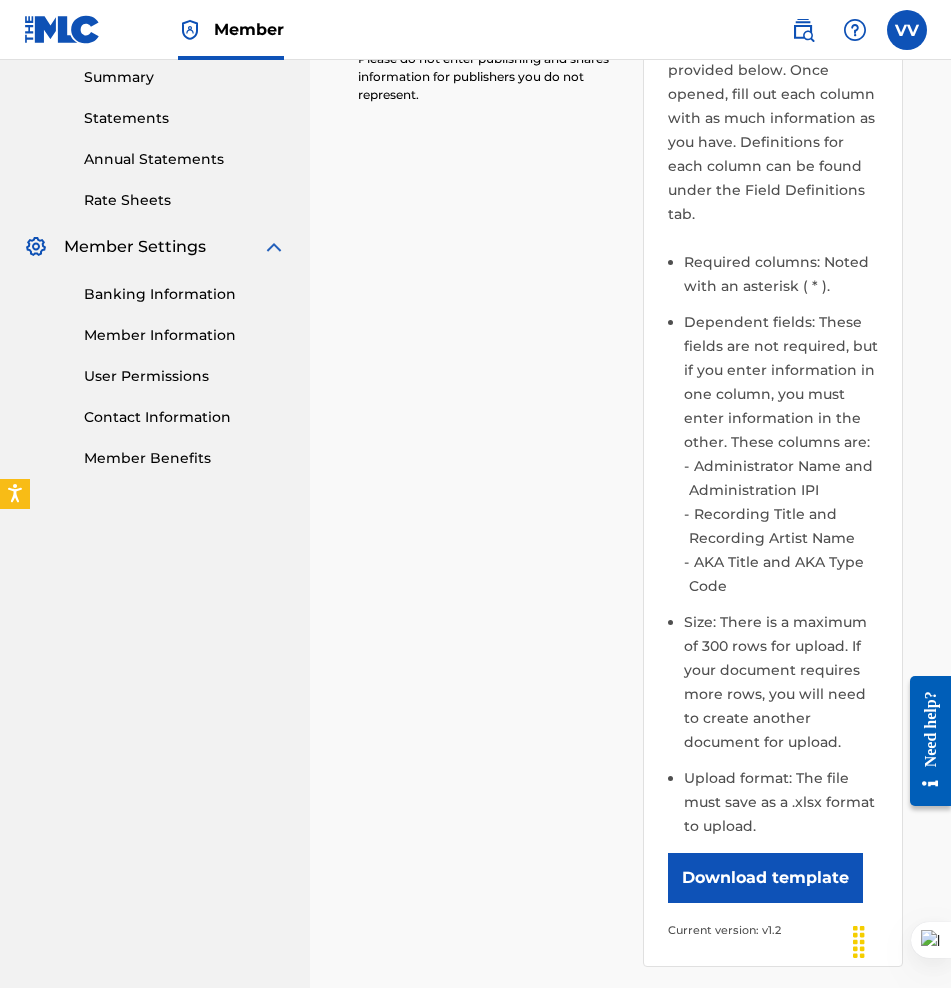 scroll, scrollTop: 650, scrollLeft: 0, axis: vertical 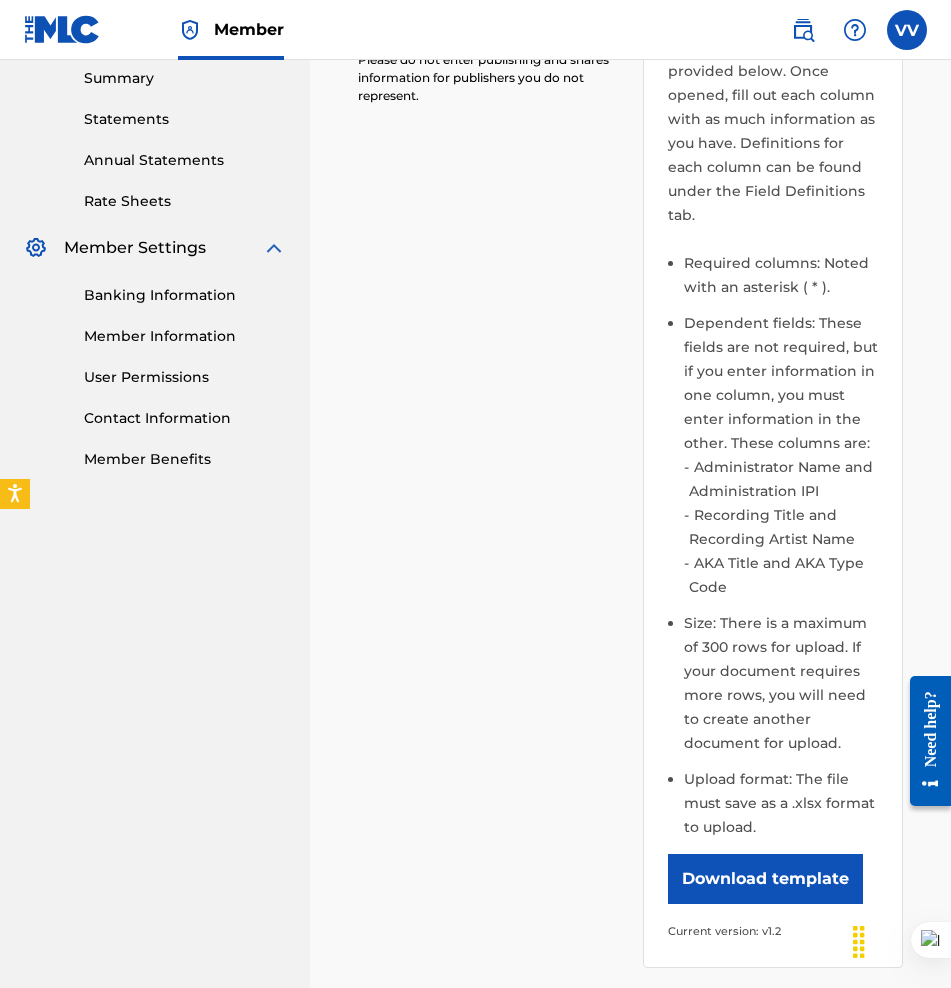 click on "Download template" at bounding box center (765, 879) 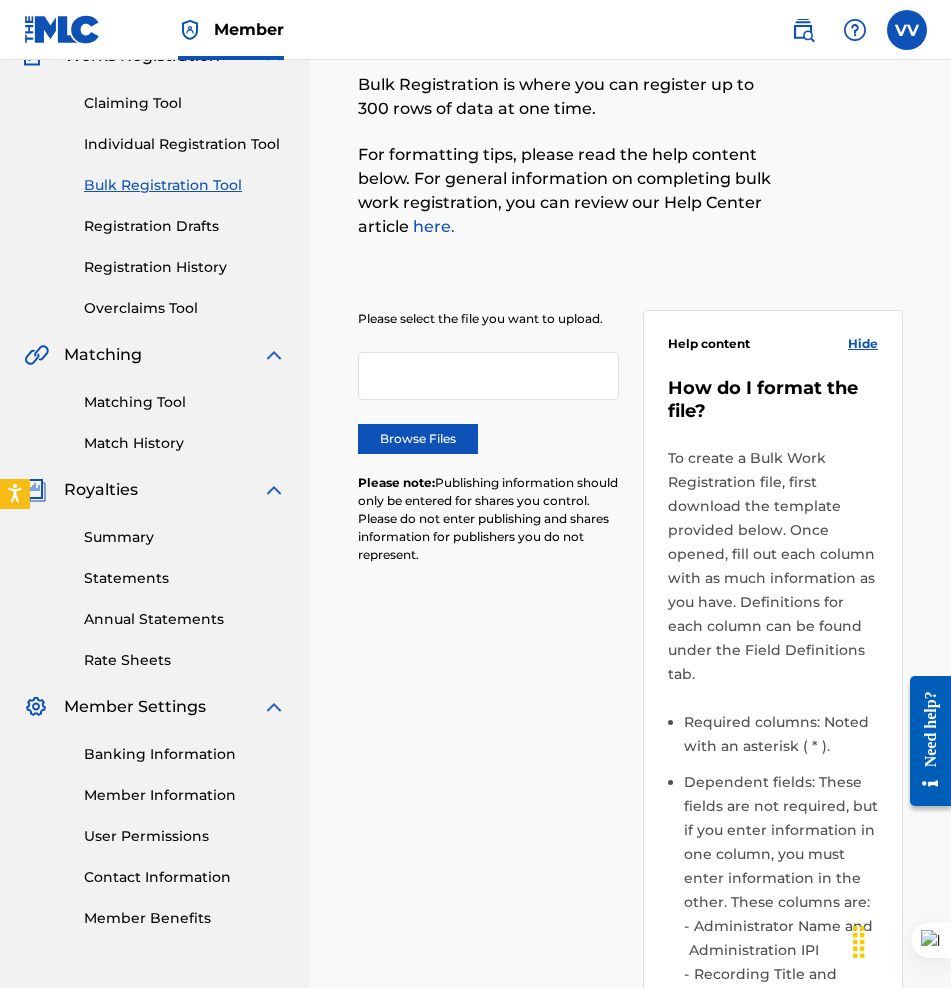 scroll, scrollTop: 190, scrollLeft: 0, axis: vertical 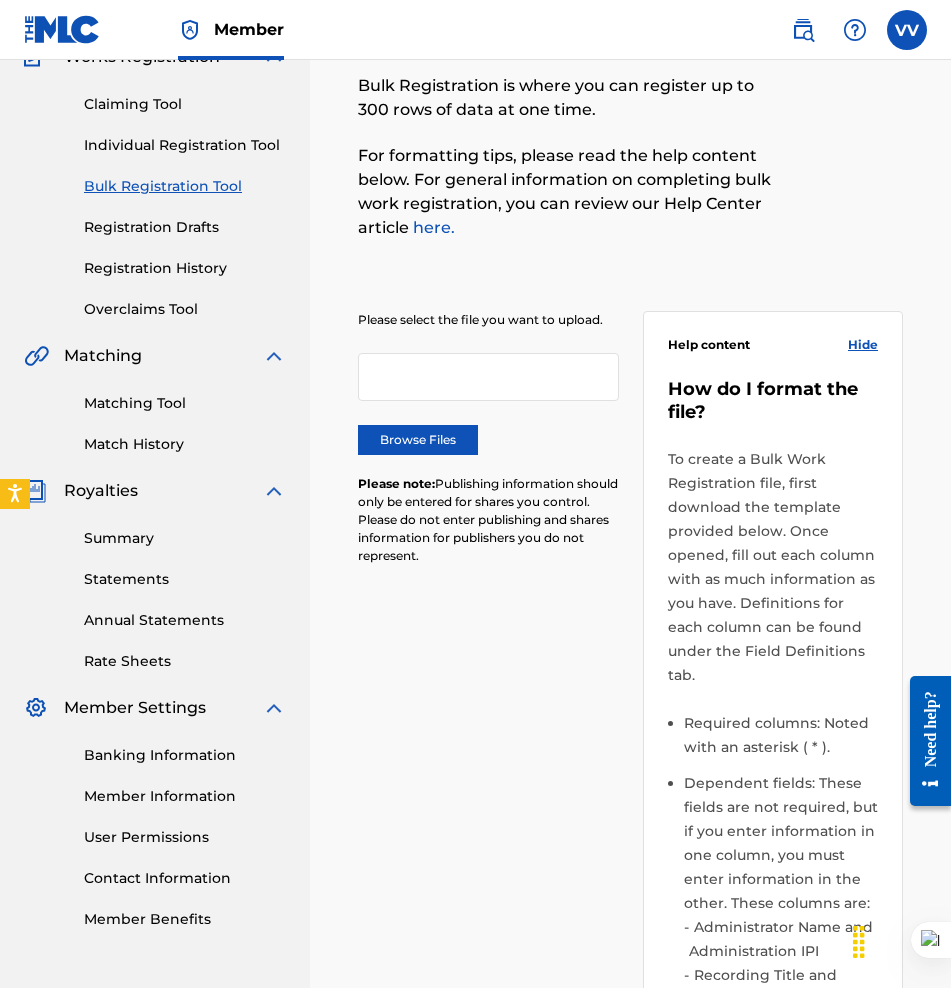 click on "Individual Registration Tool" at bounding box center (185, 145) 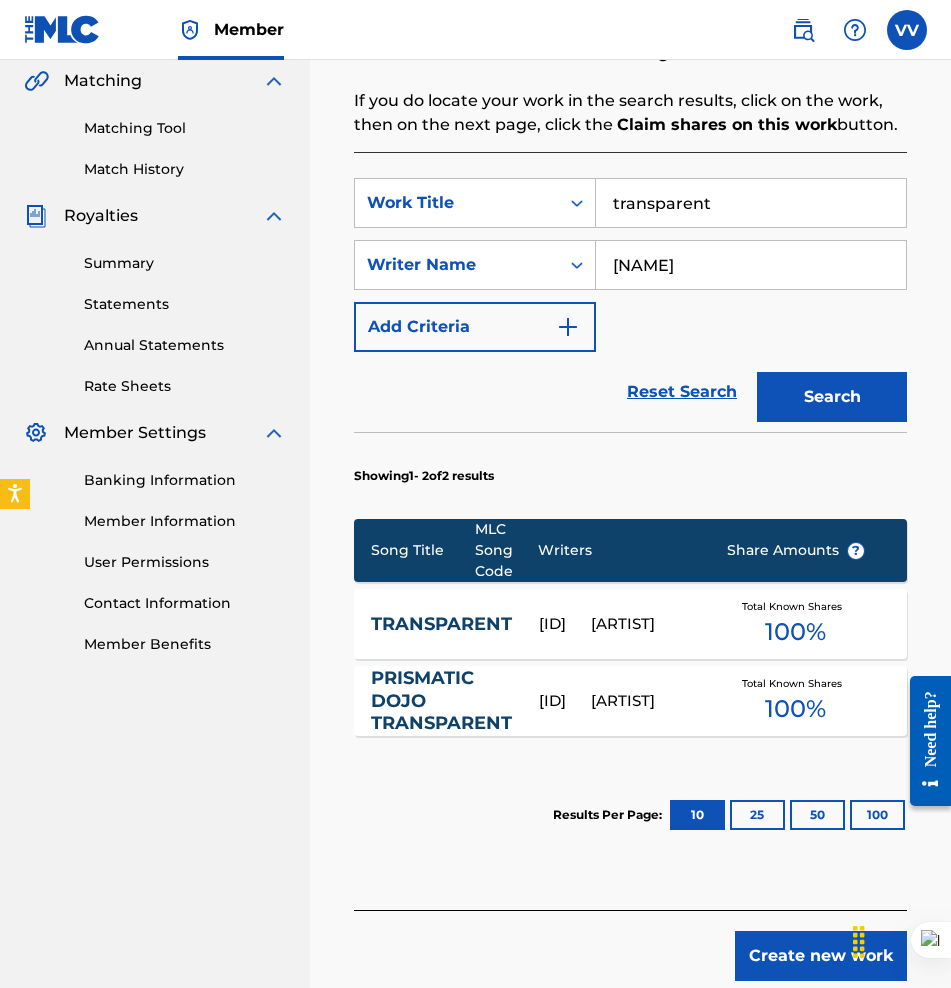 scroll, scrollTop: 574, scrollLeft: 0, axis: vertical 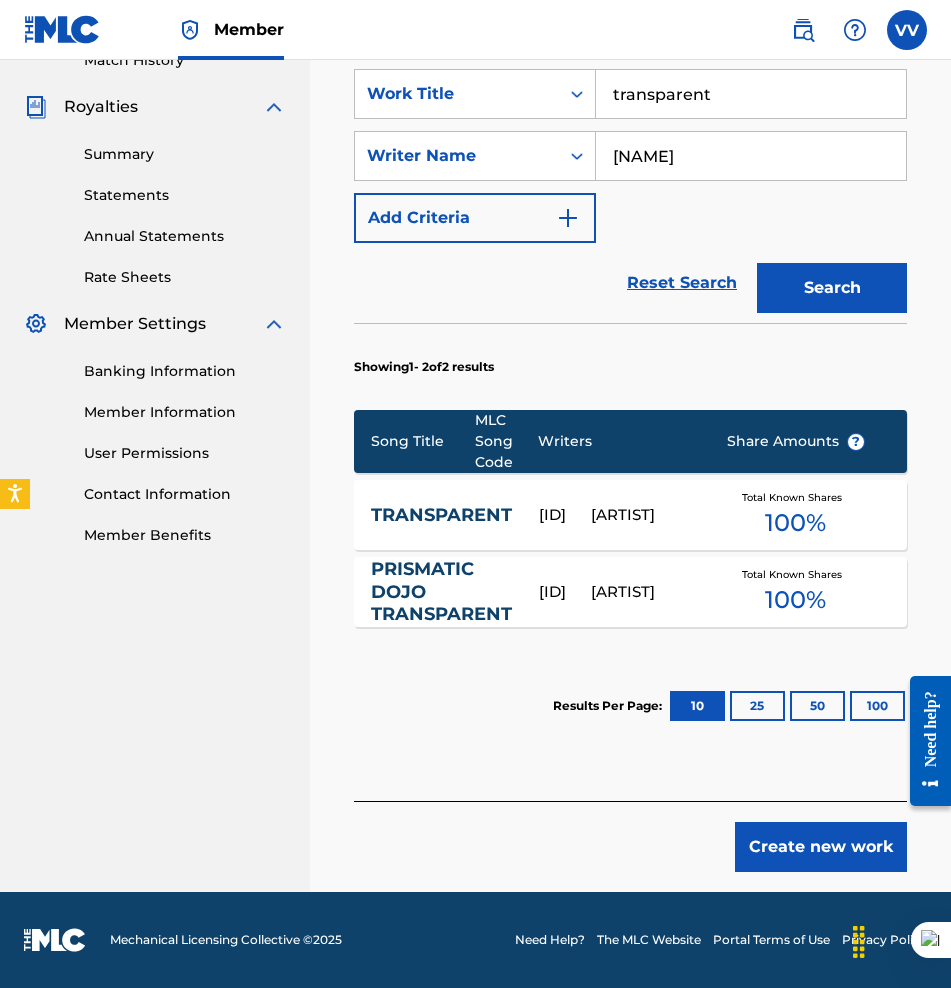 click on "PRISMATIC DOJO TRANSPARENT" at bounding box center [441, 592] 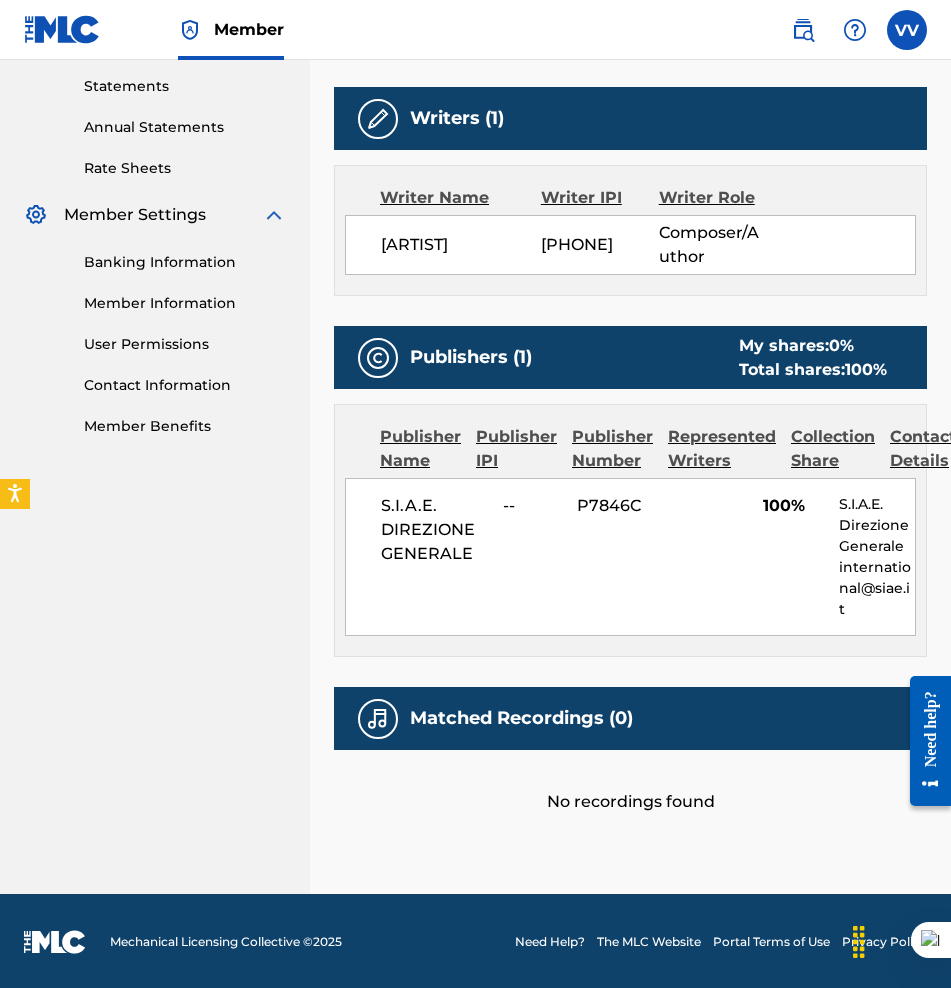 scroll, scrollTop: 0, scrollLeft: 0, axis: both 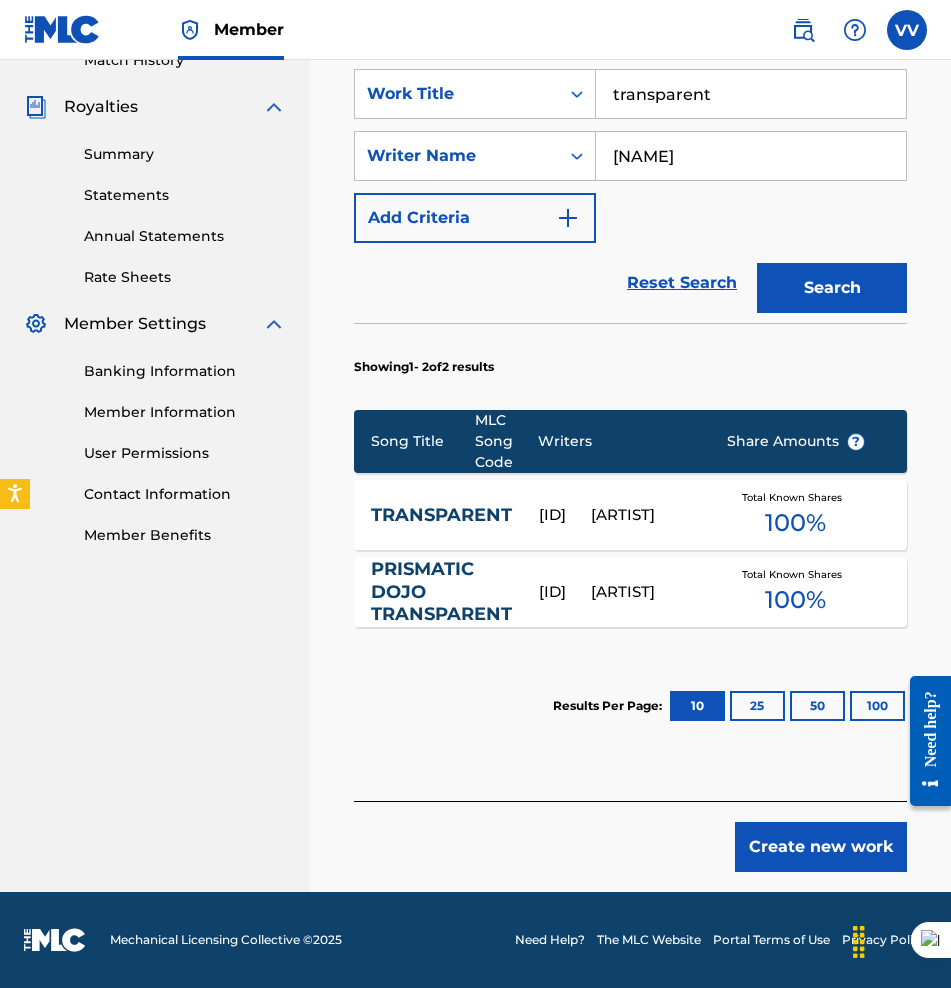 click on "TW5XKN" at bounding box center [565, 515] 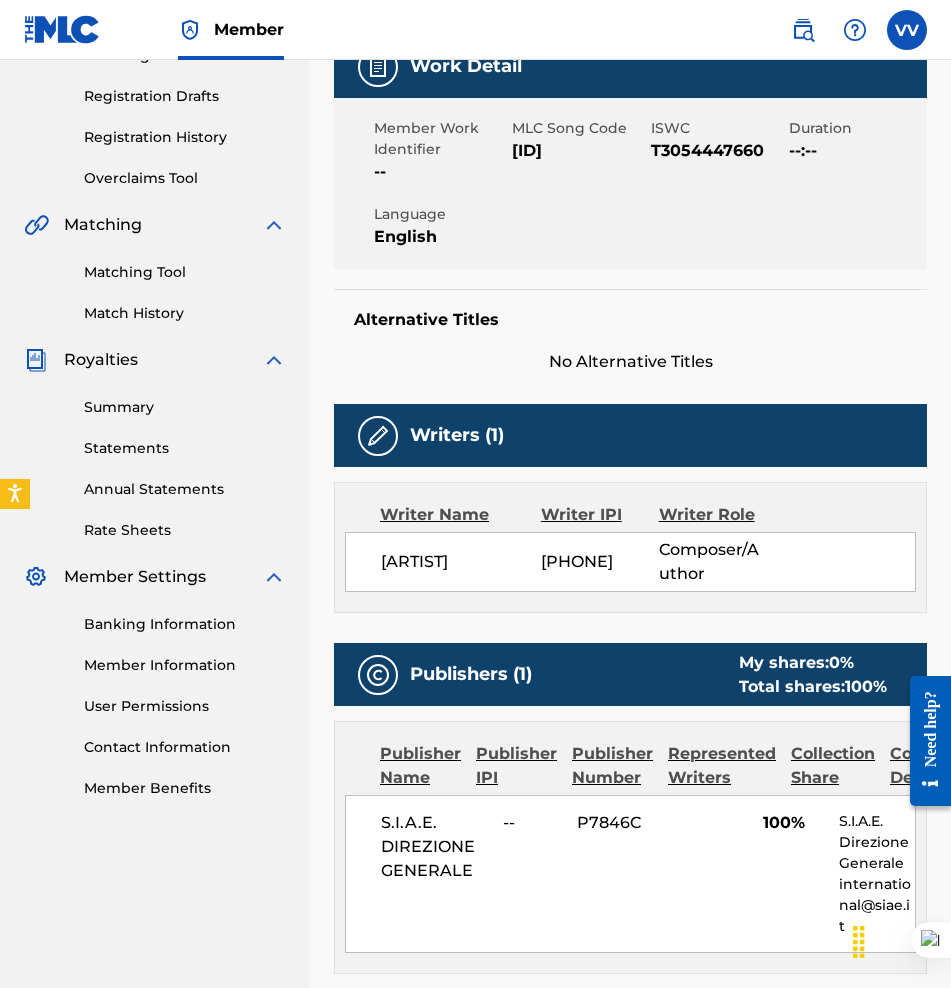 scroll, scrollTop: 320, scrollLeft: 0, axis: vertical 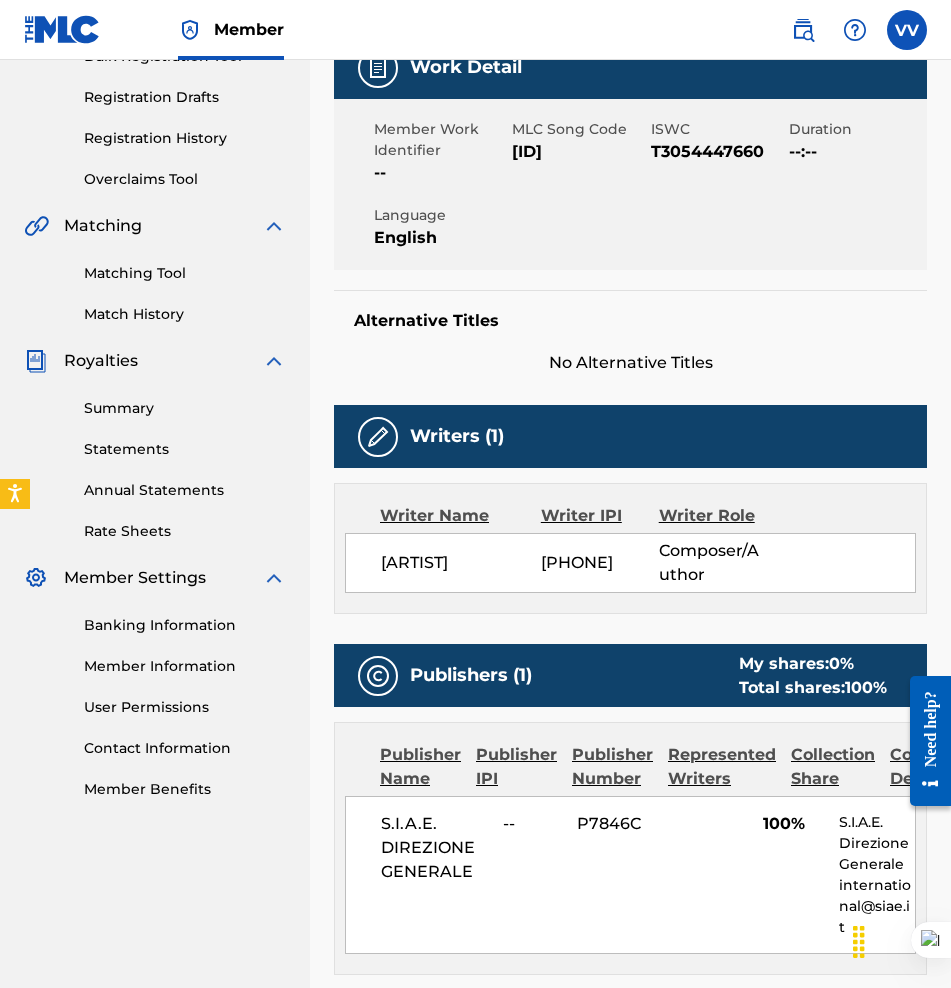 drag, startPoint x: 599, startPoint y: 151, endPoint x: 513, endPoint y: 147, distance: 86.09297 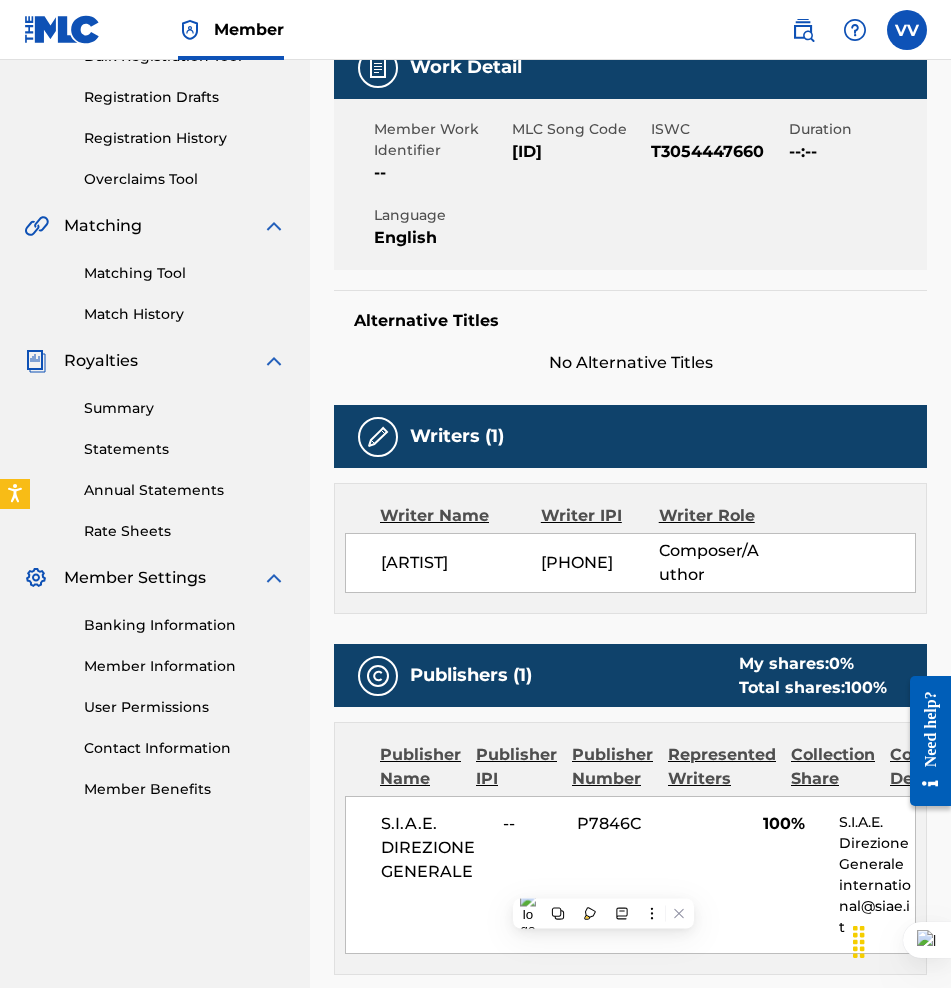 copy on "TW5XKN" 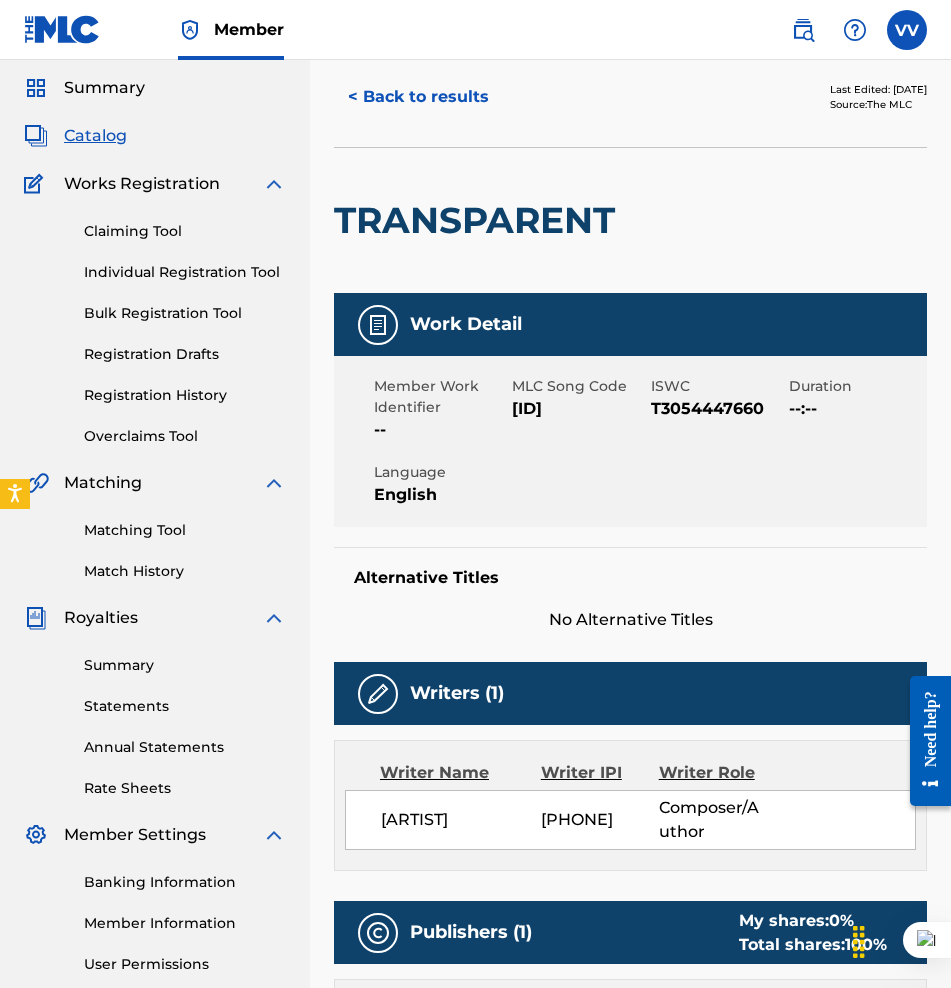 scroll, scrollTop: 61, scrollLeft: 0, axis: vertical 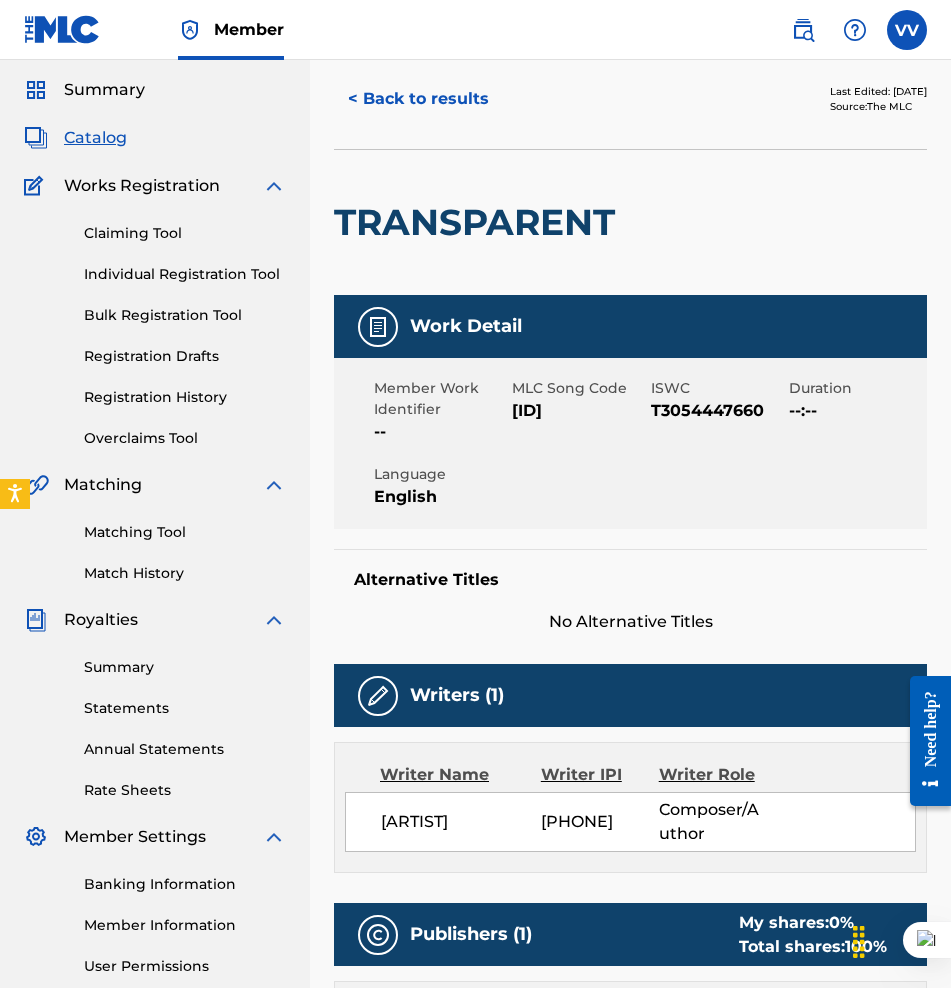 click on "Claiming Tool" at bounding box center [185, 233] 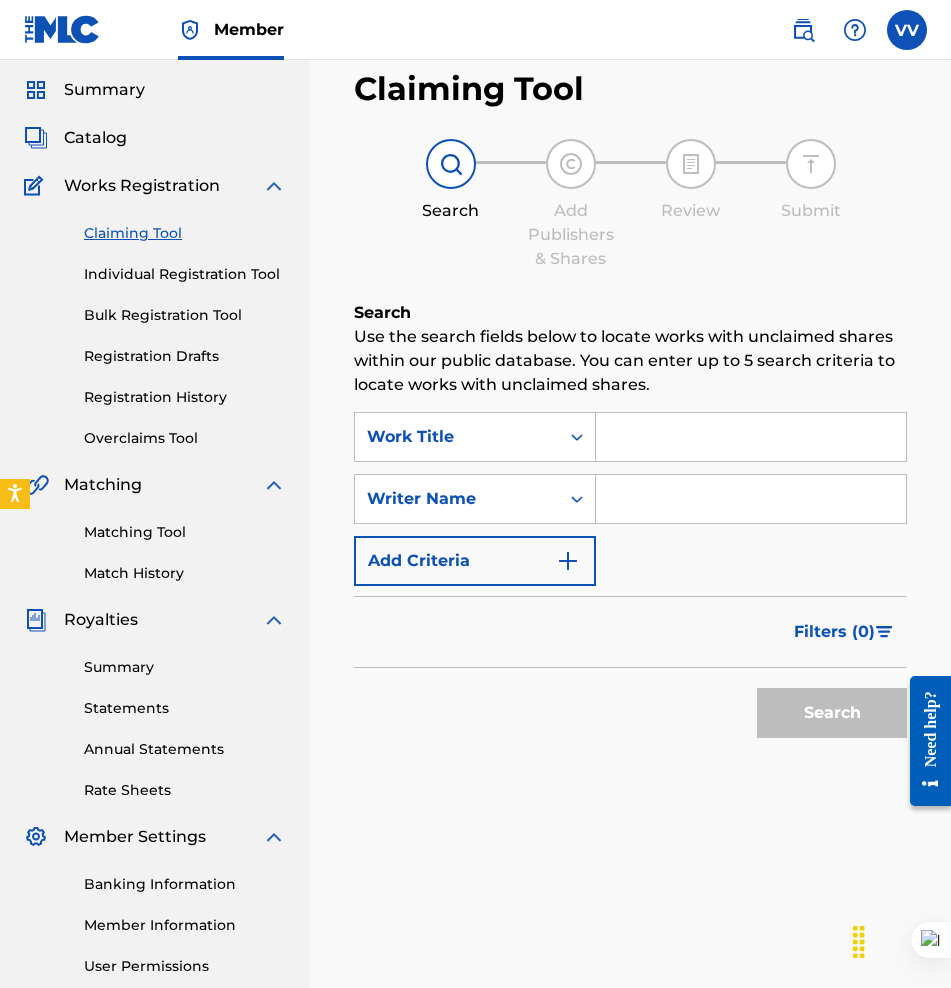scroll, scrollTop: 0, scrollLeft: 0, axis: both 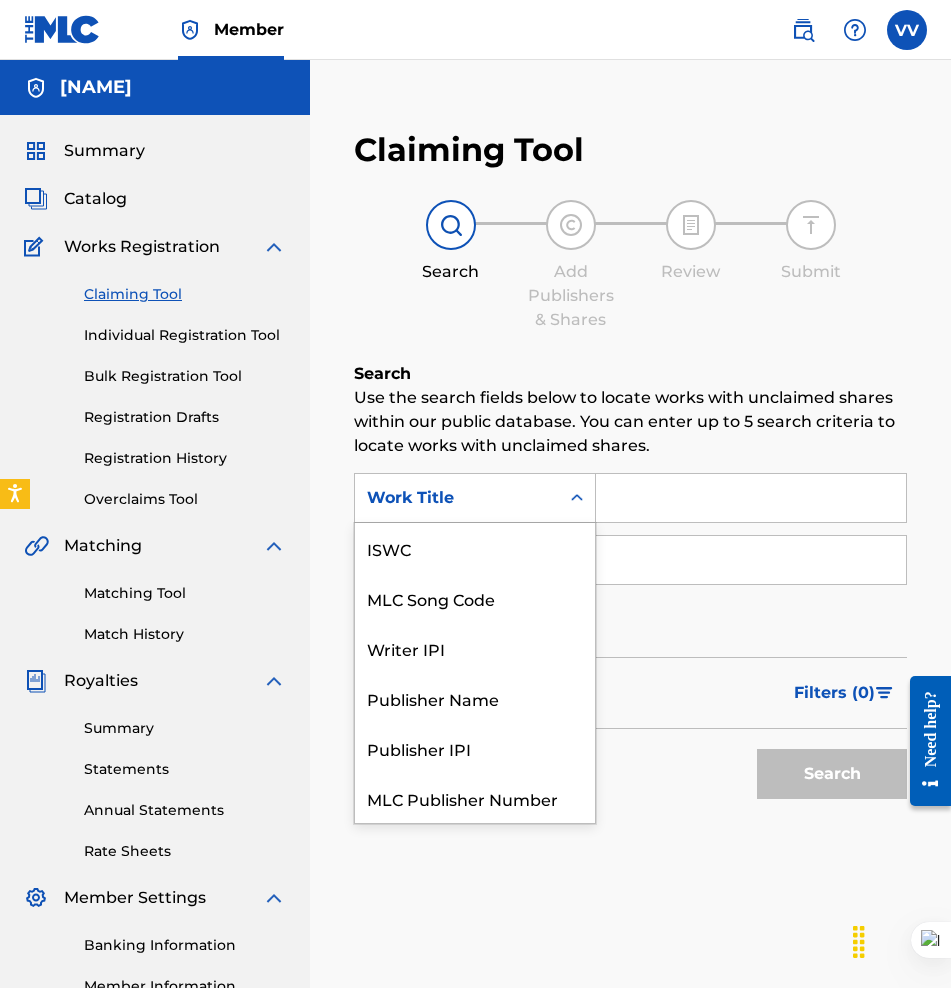 click at bounding box center [577, 498] 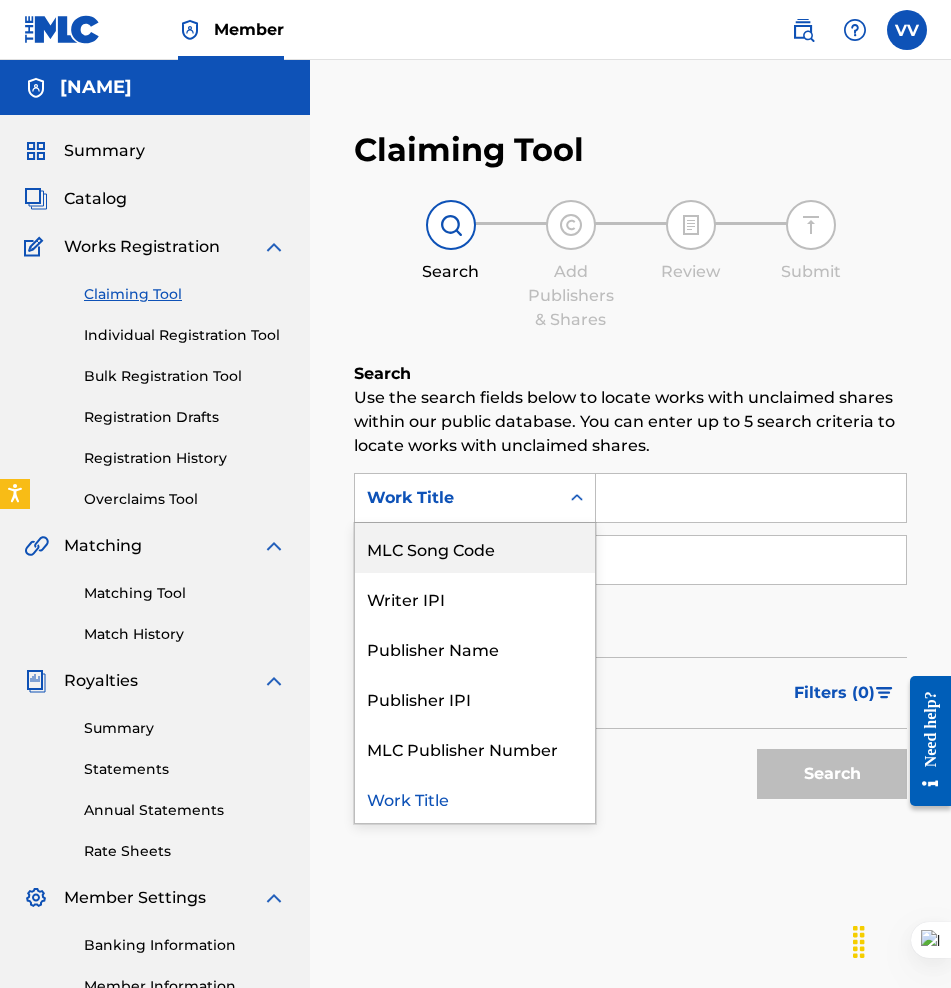 click on "MLC Song Code" at bounding box center [475, 548] 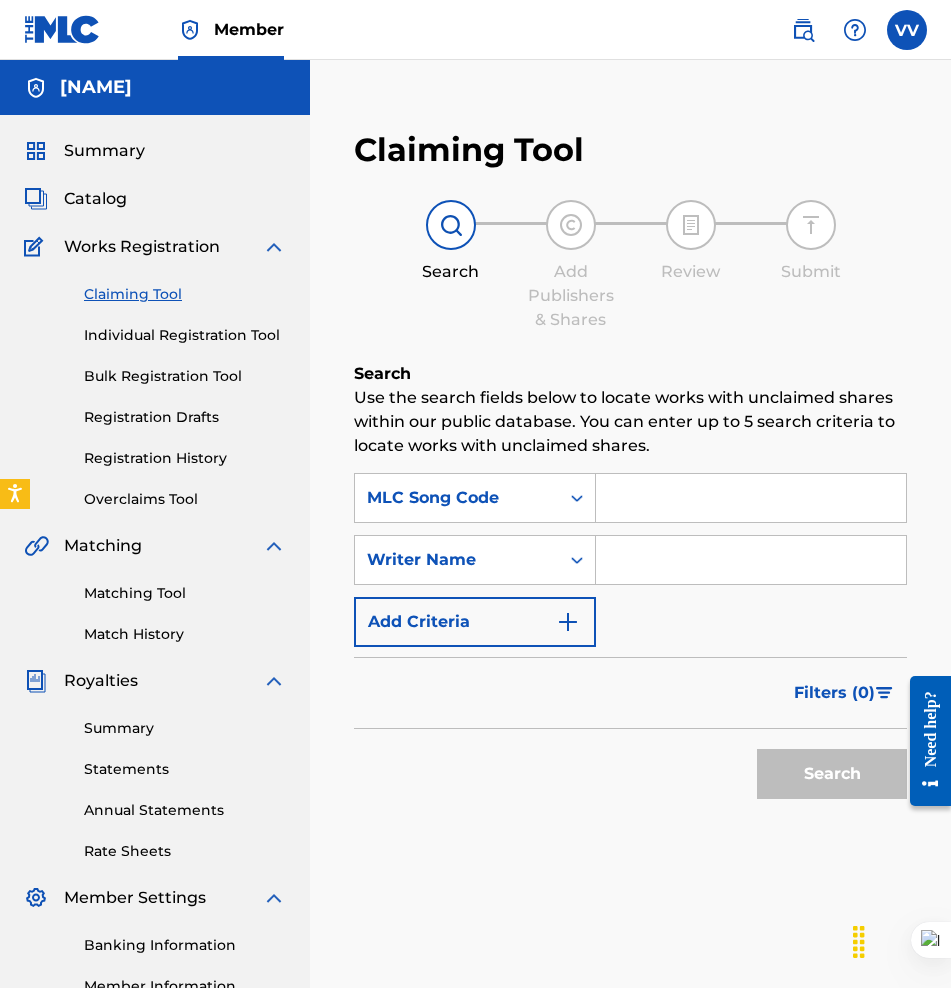 click at bounding box center [751, 498] 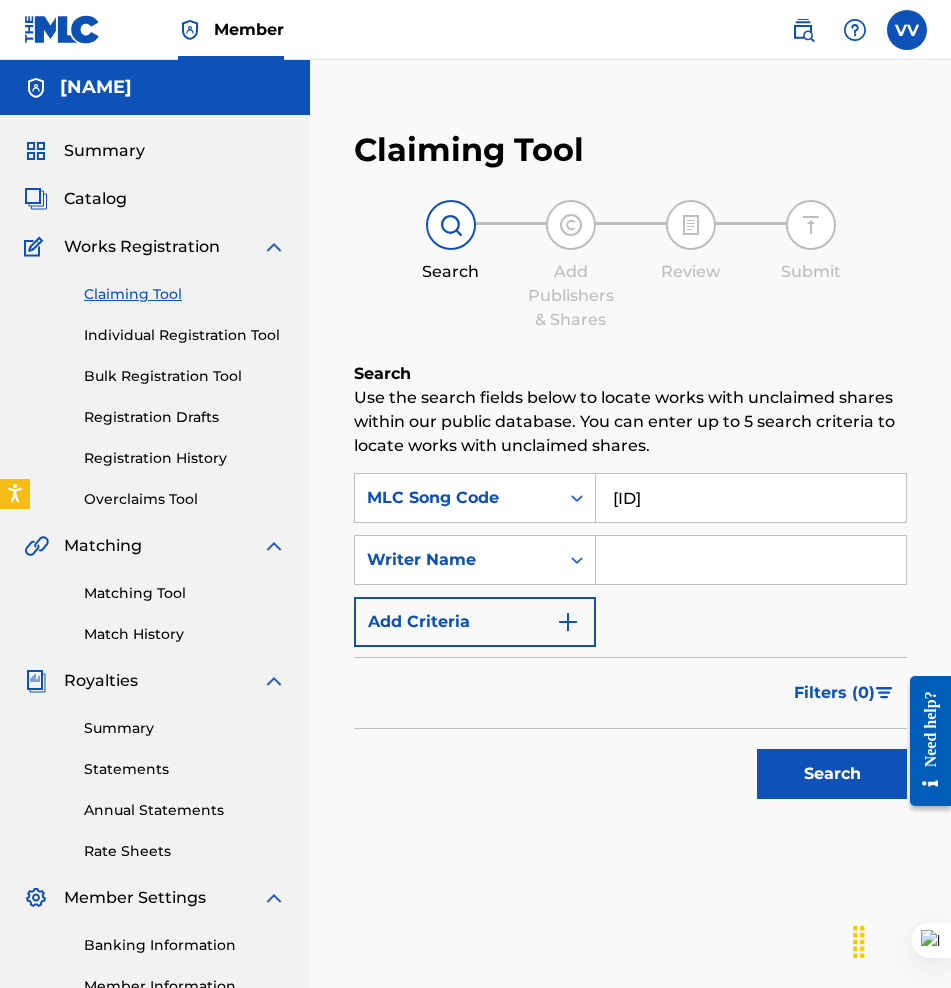 type on "TW5XKN" 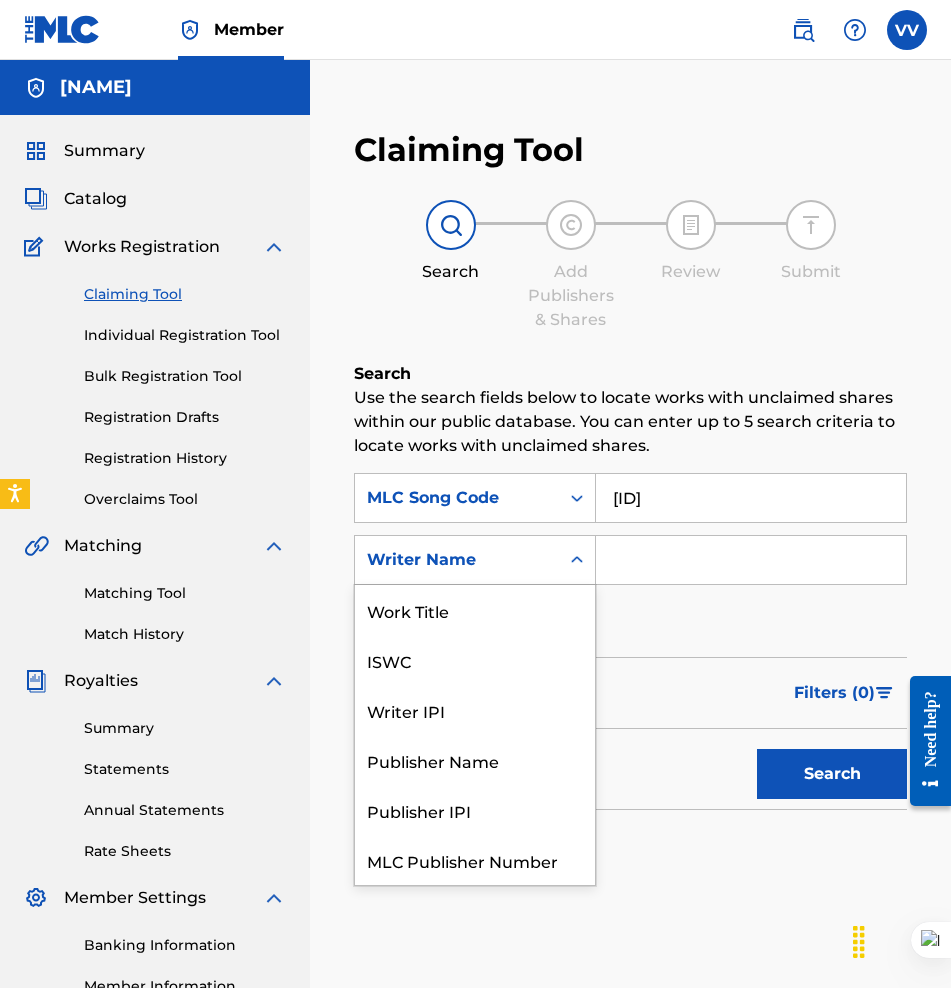 click on "Writer Name" at bounding box center [457, 560] 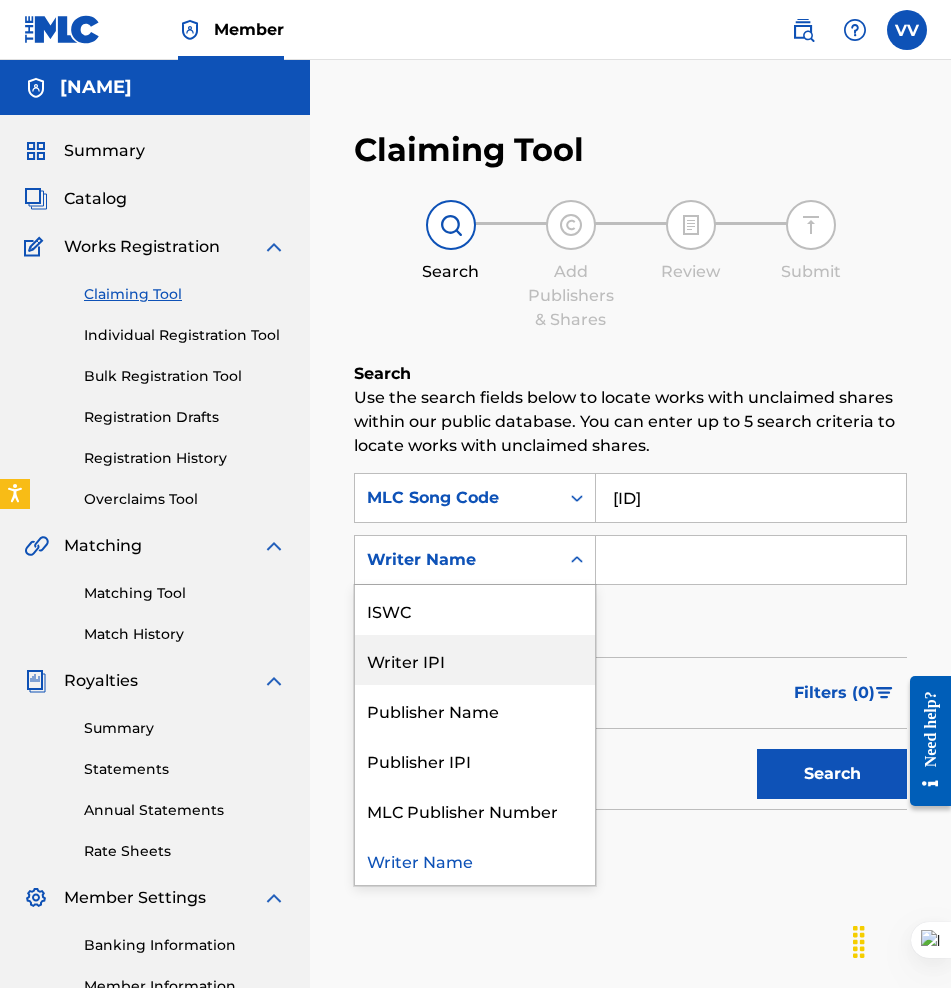 click on "Writer IPI" at bounding box center [475, 660] 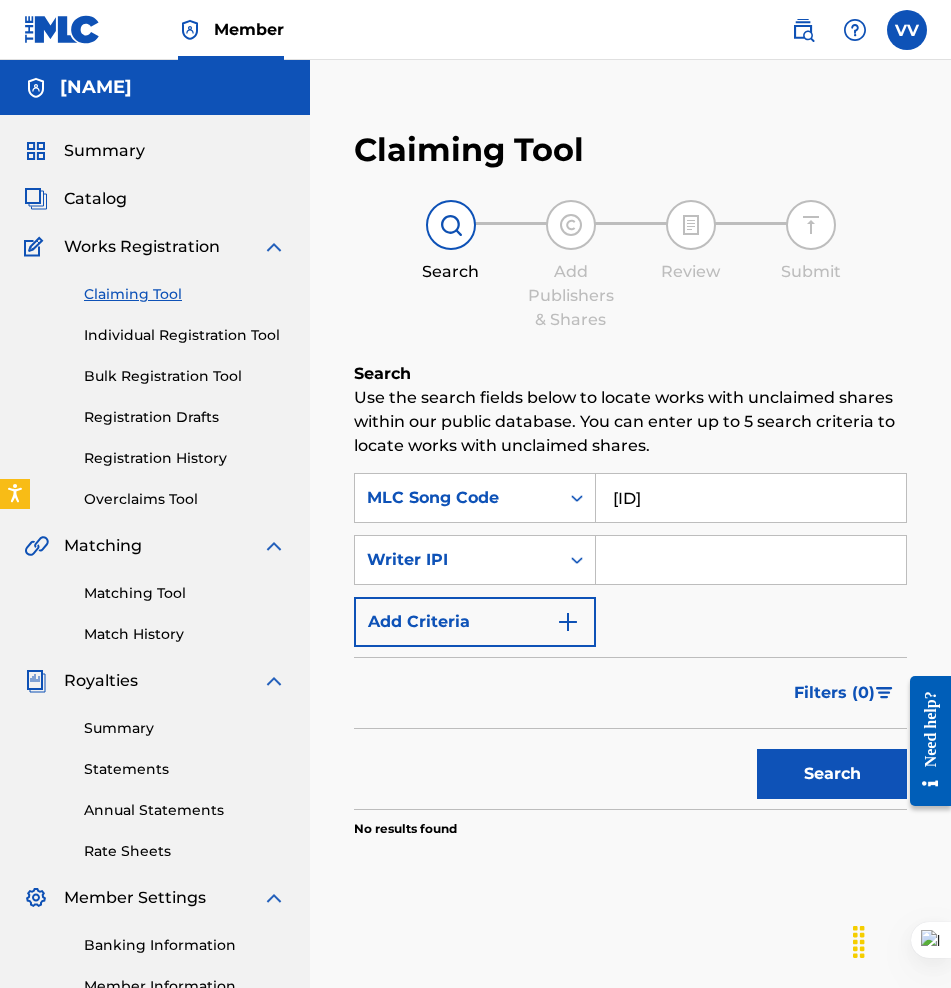 click at bounding box center [751, 560] 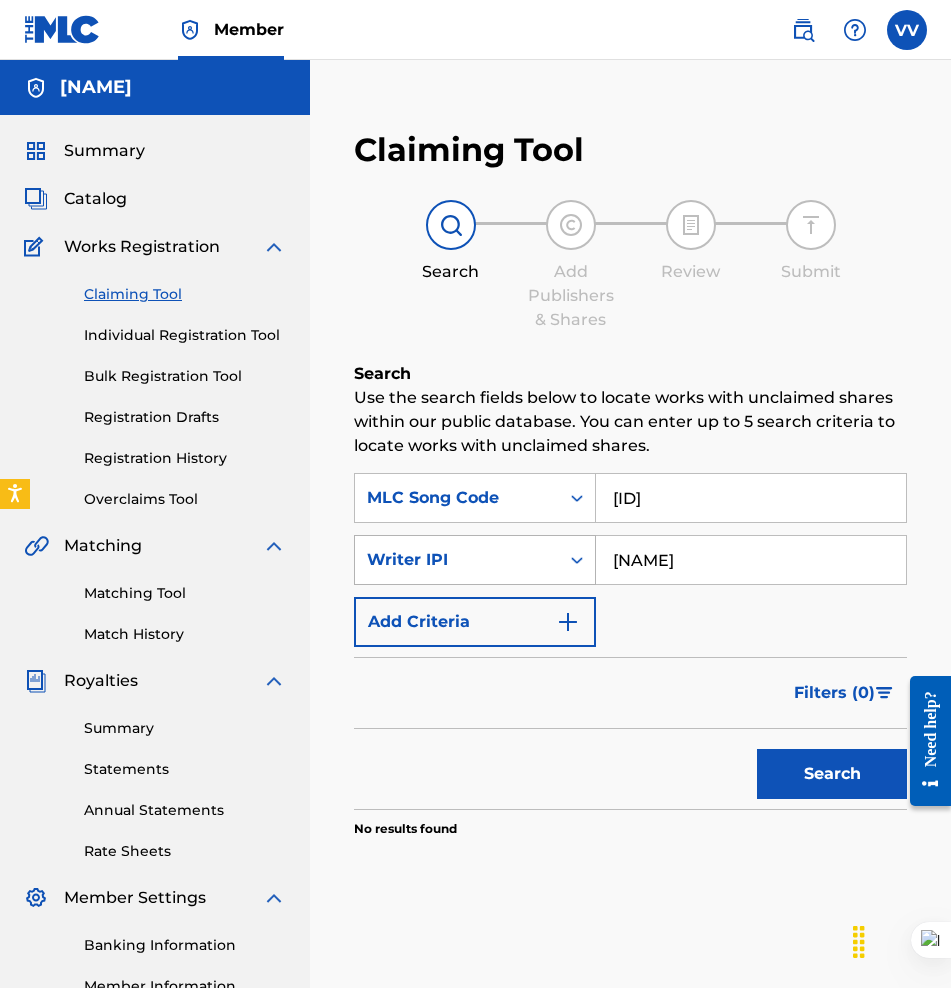 click on "Writer IPI" at bounding box center [457, 560] 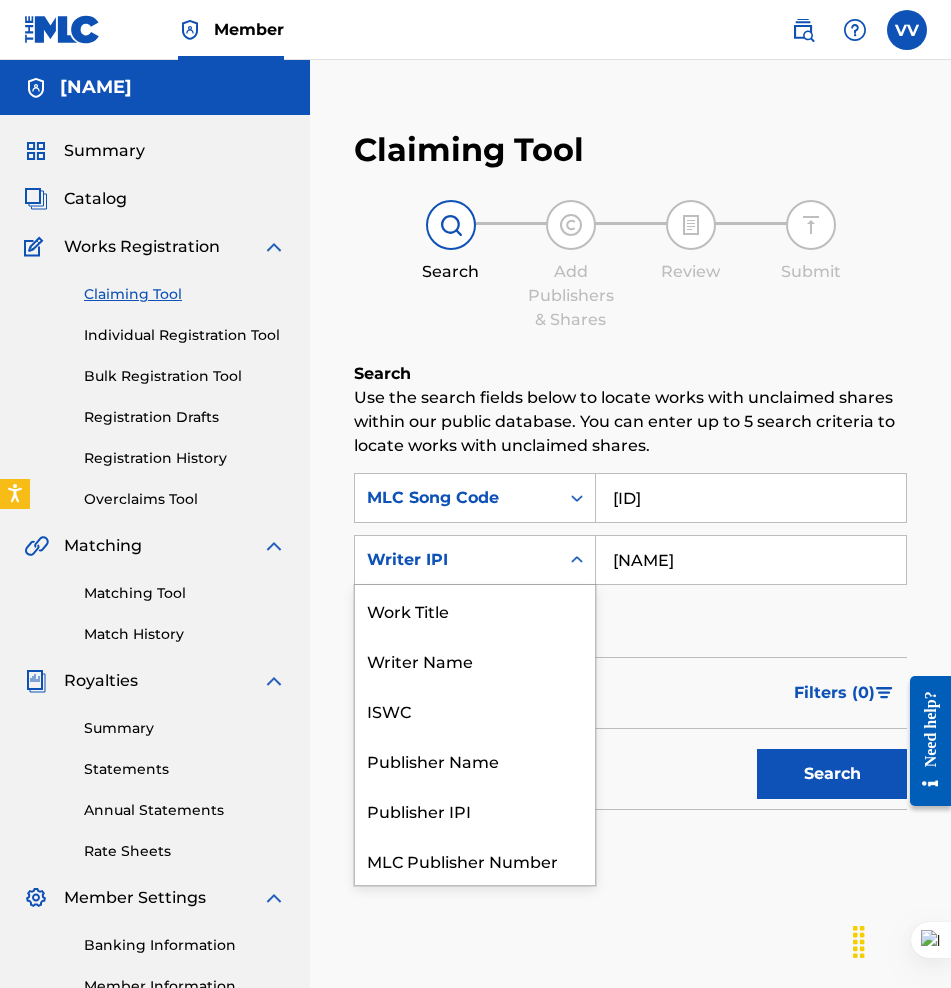 scroll, scrollTop: 50, scrollLeft: 0, axis: vertical 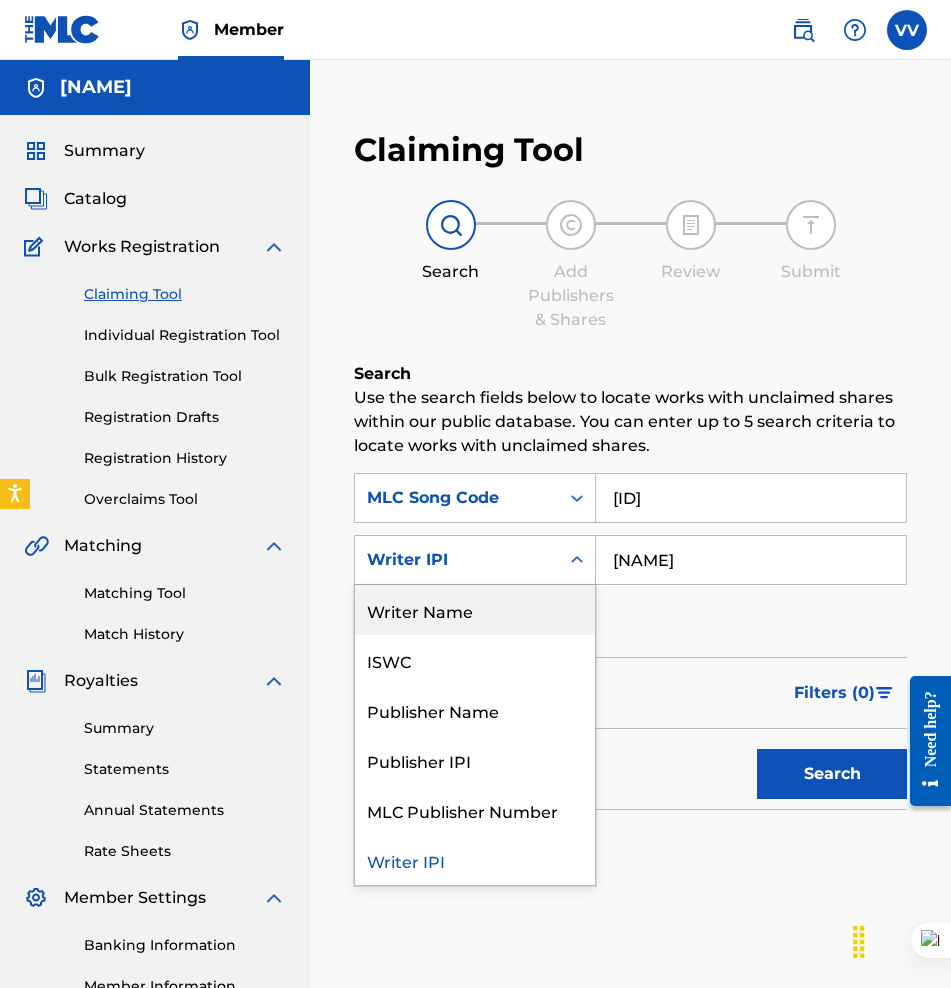 click on "Writer Name" at bounding box center [475, 610] 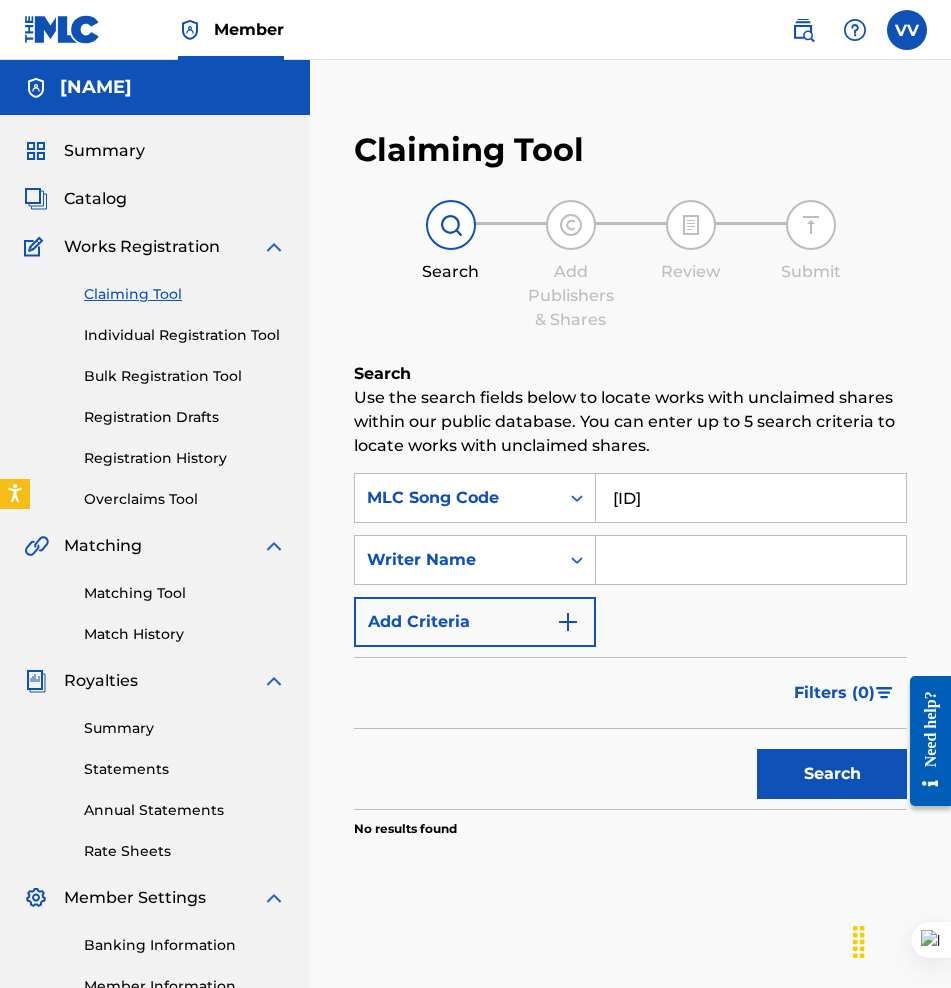 click at bounding box center (751, 560) 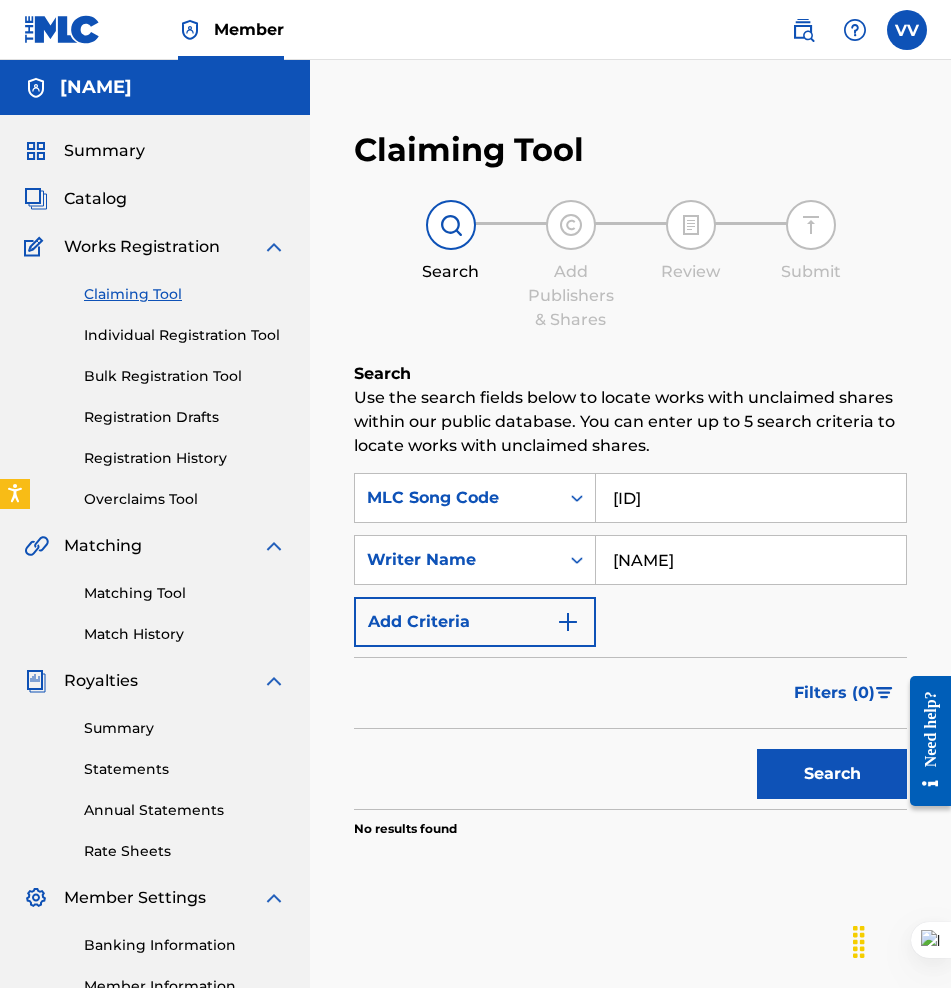 click on "Search" at bounding box center (832, 774) 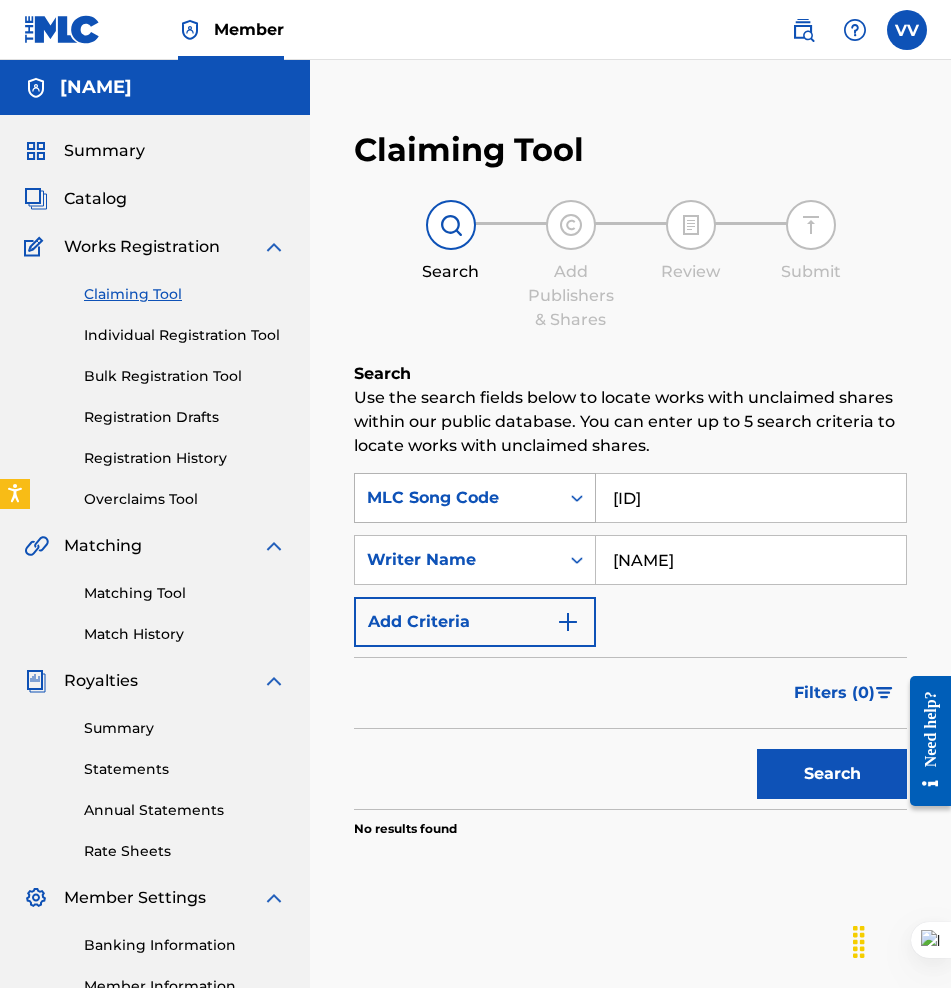drag, startPoint x: 551, startPoint y: 482, endPoint x: 523, endPoint y: 483, distance: 28.01785 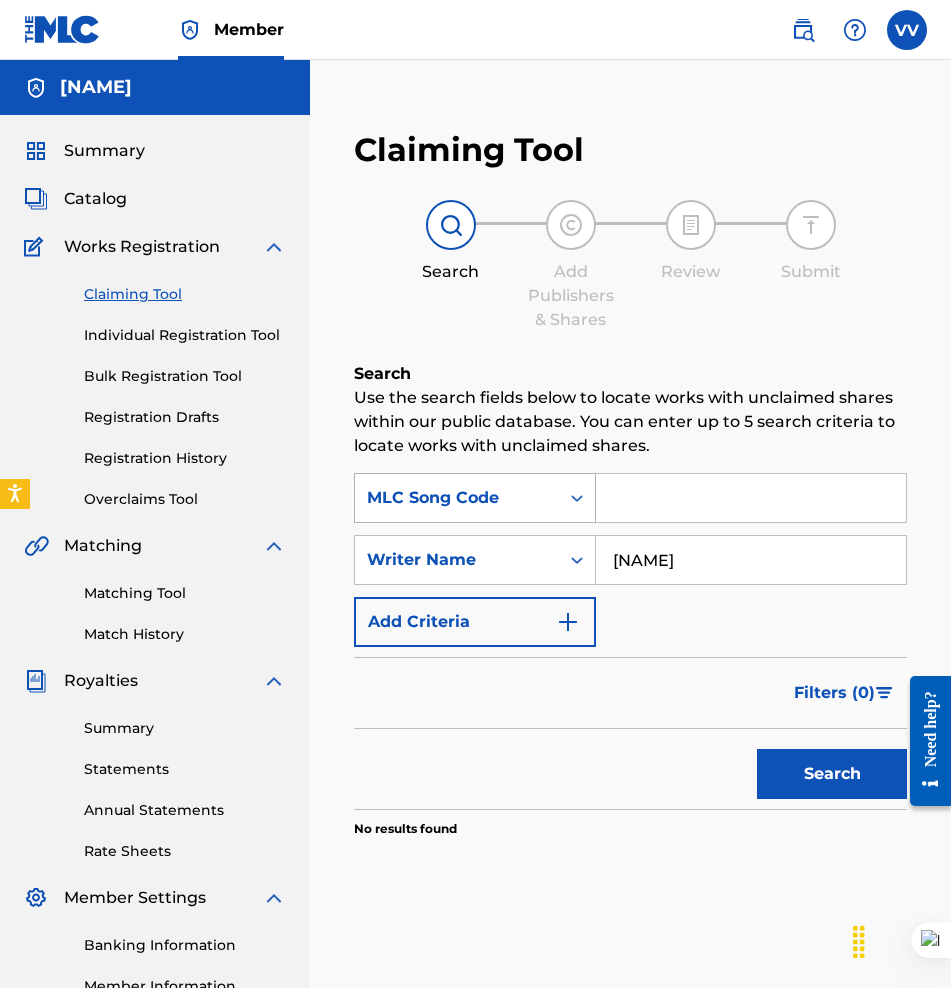 type 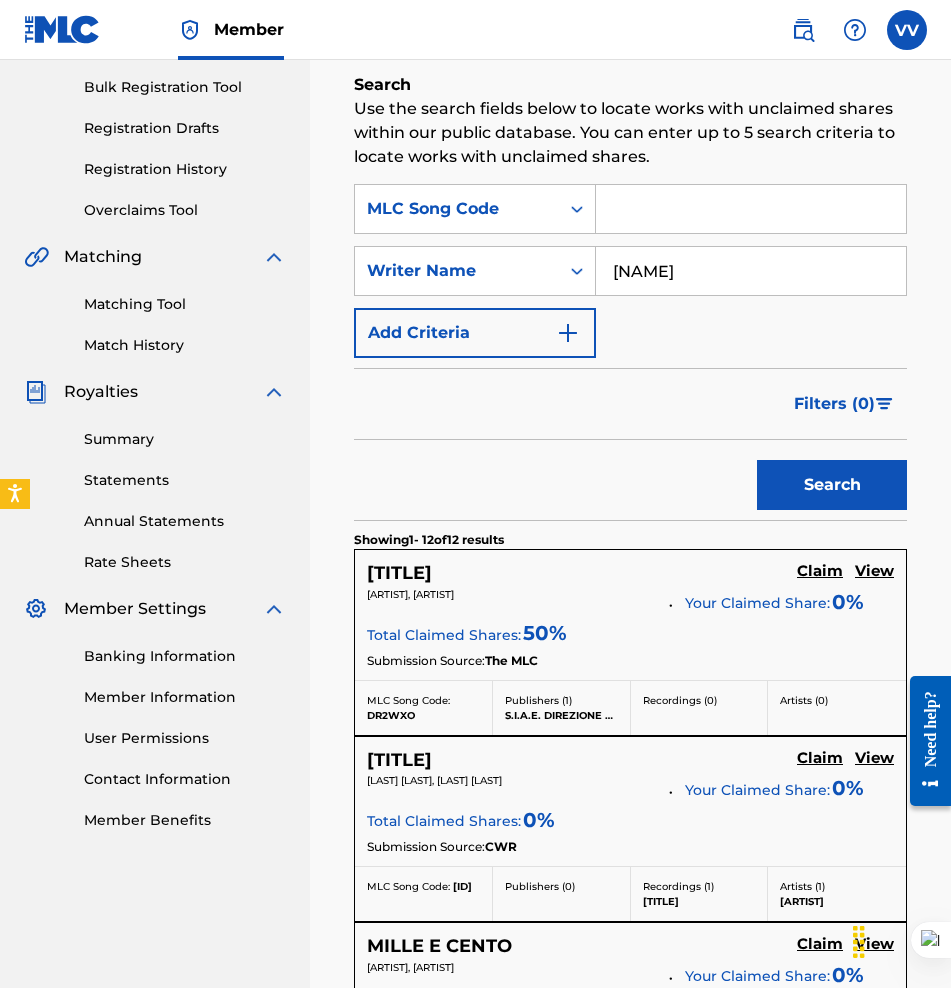 scroll, scrollTop: 0, scrollLeft: 0, axis: both 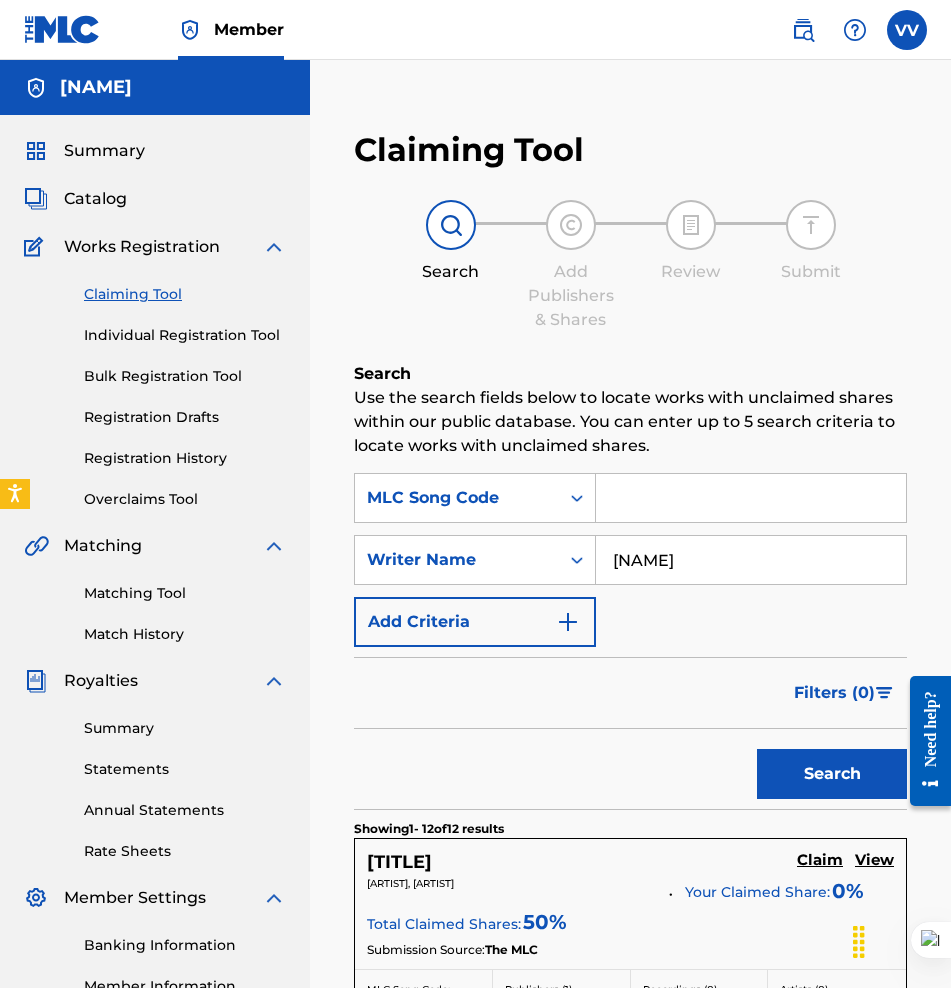 click on "Catalog" at bounding box center (95, 199) 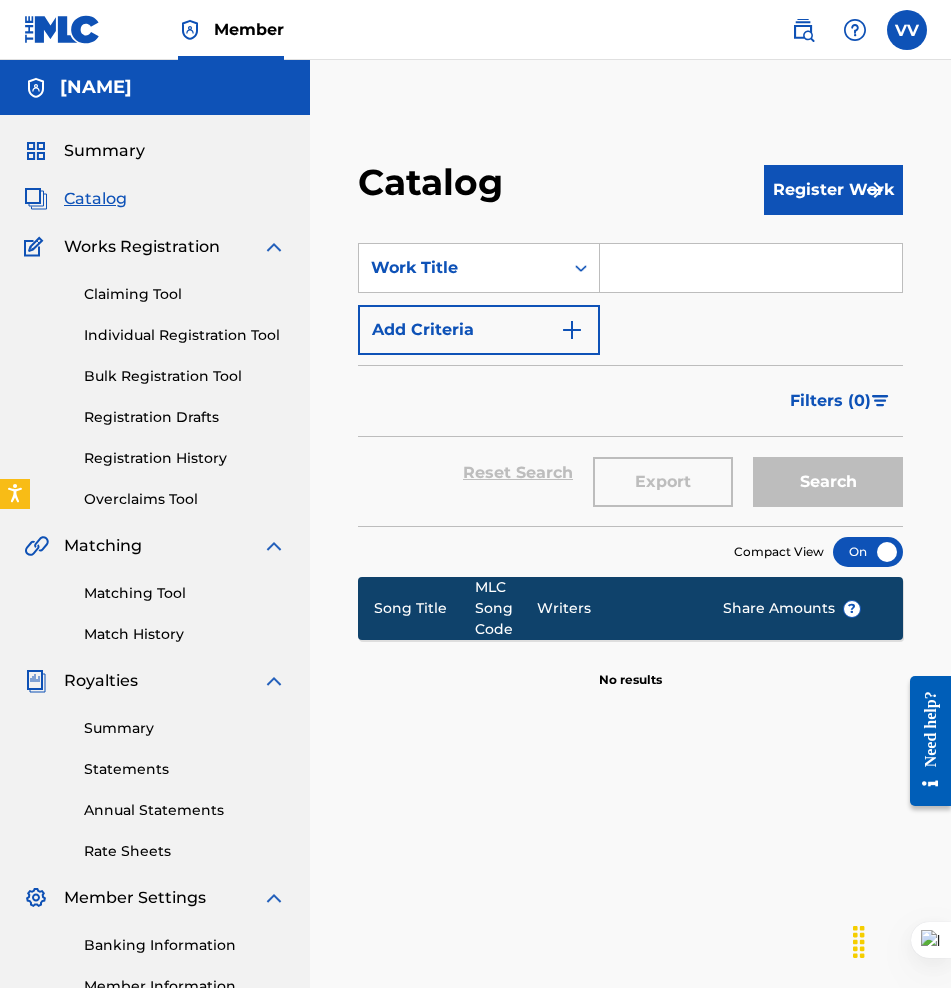 click at bounding box center [907, 30] 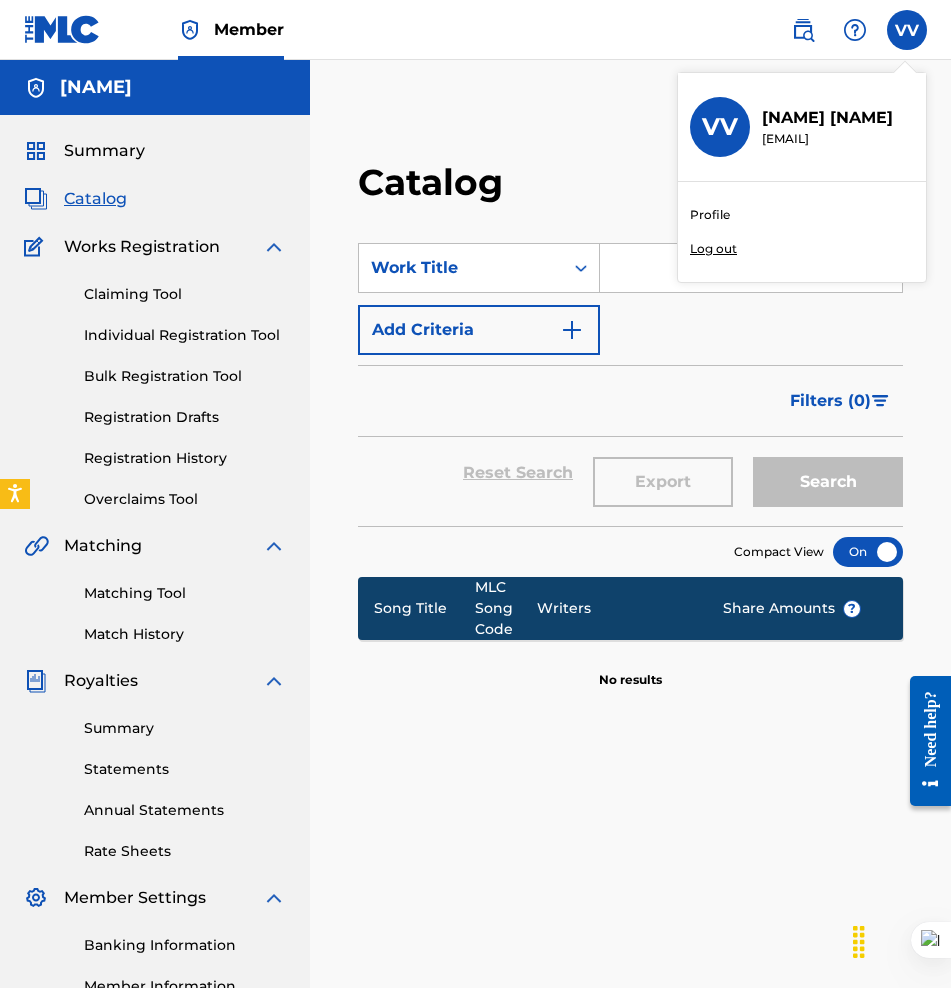 click on "[EMAIL]" at bounding box center [827, 139] 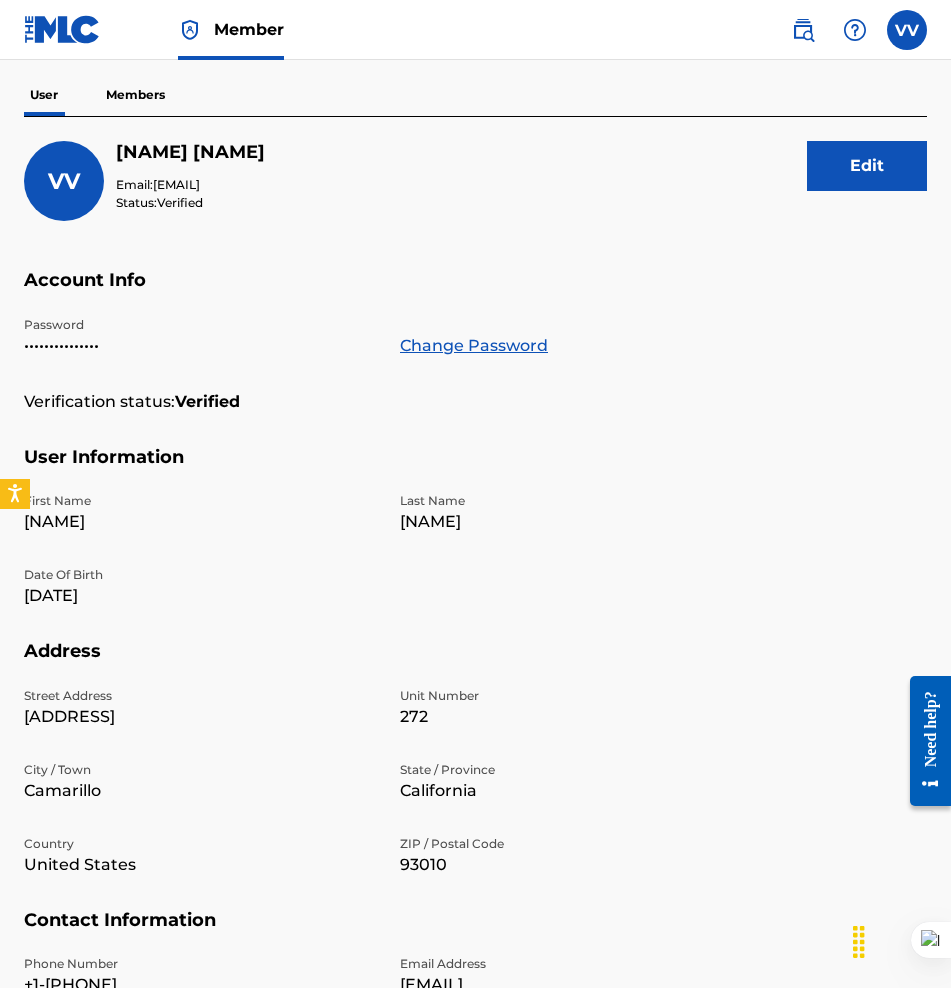 scroll, scrollTop: 167, scrollLeft: 0, axis: vertical 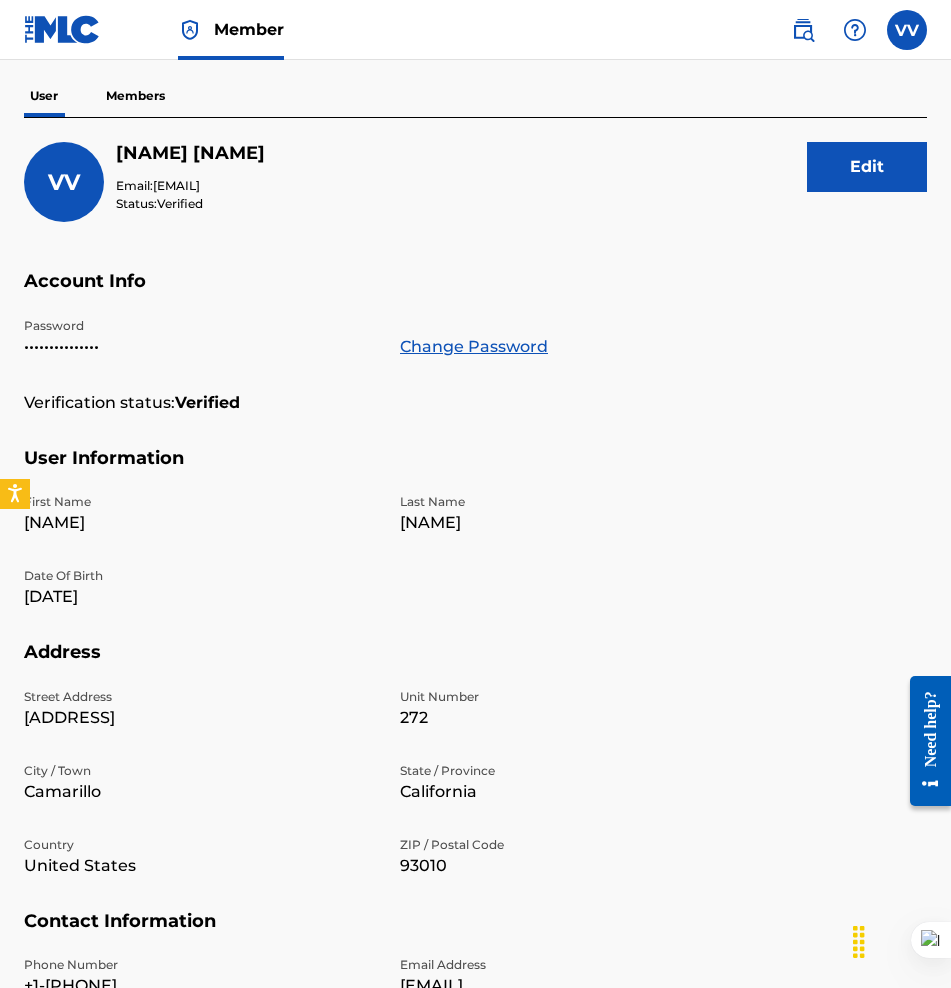 click on "Members" at bounding box center (135, 96) 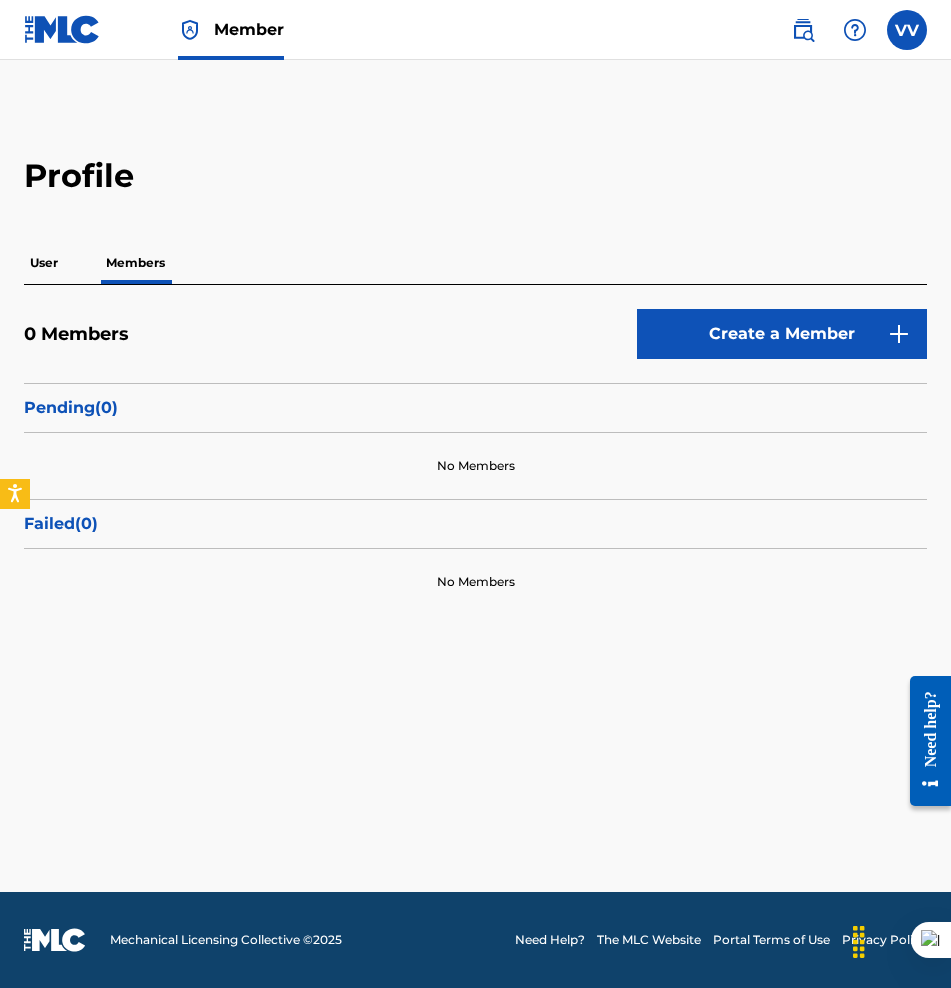 click on "Create a Member" at bounding box center (782, 334) 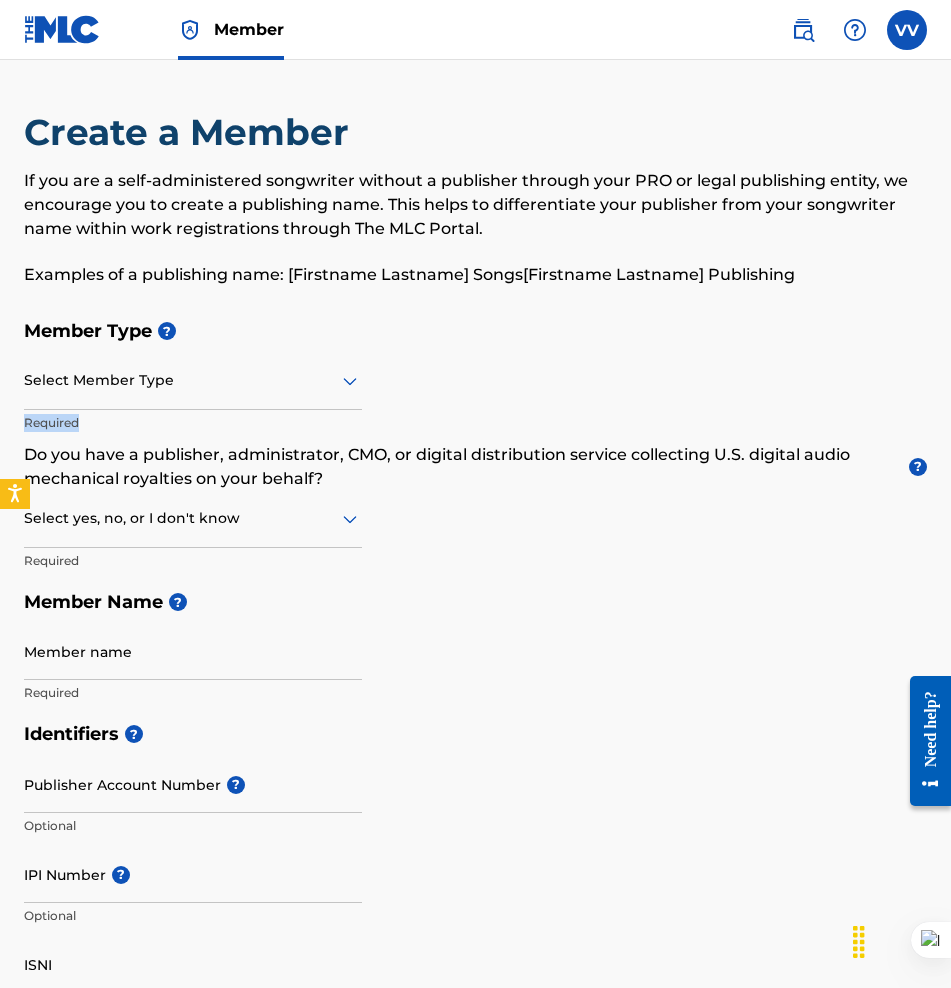 click on "Select Member Type Required" at bounding box center (193, 398) 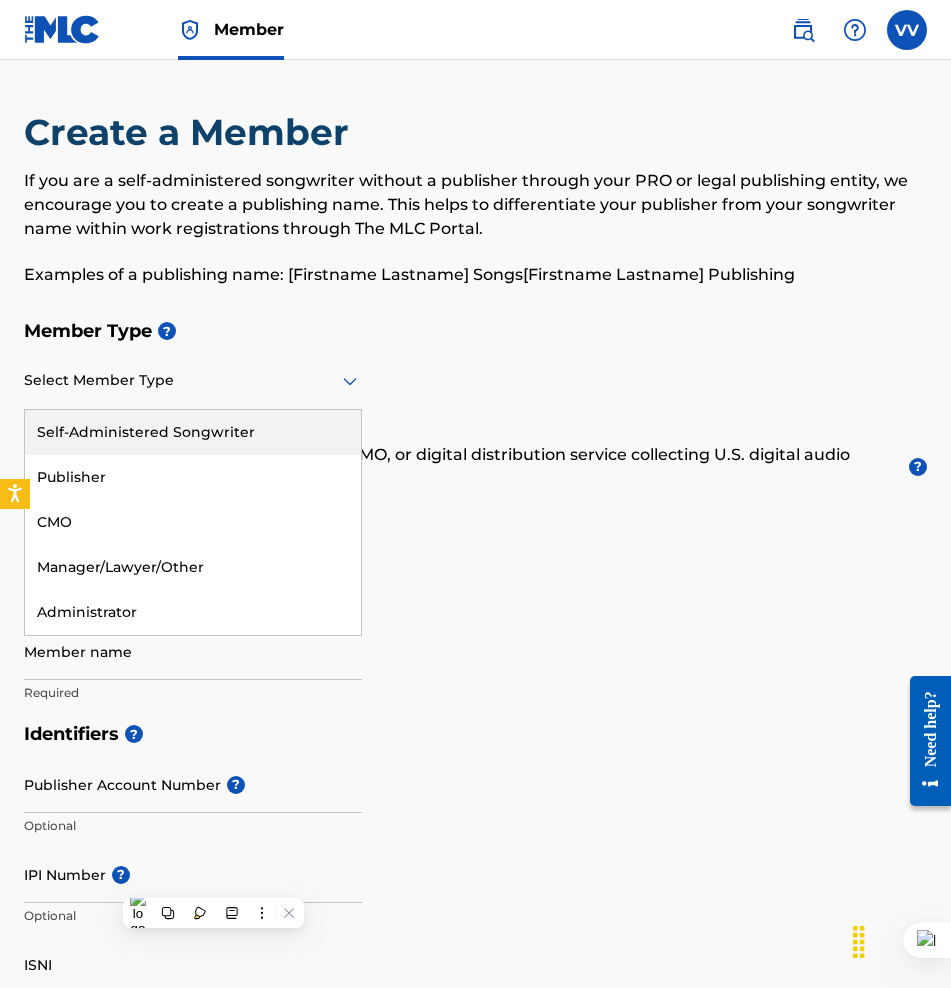 click at bounding box center [193, 380] 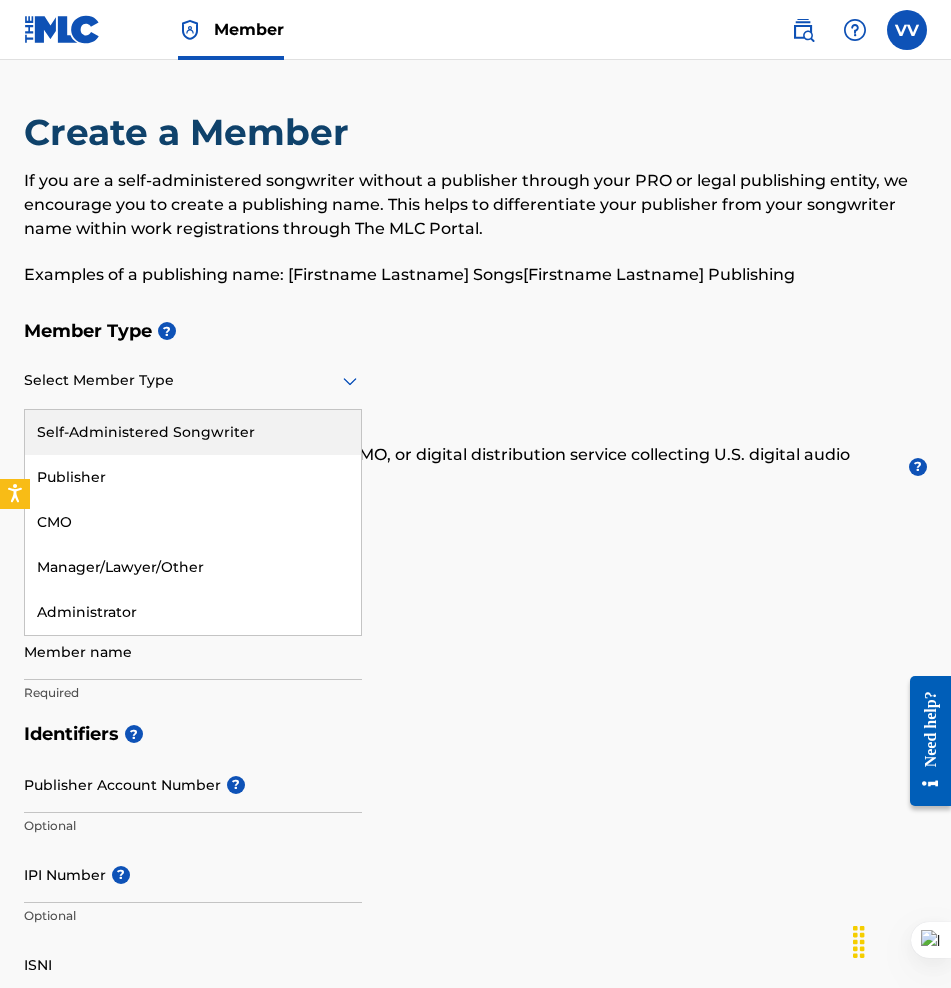 click on "Self-Administered Songwriter" at bounding box center [193, 432] 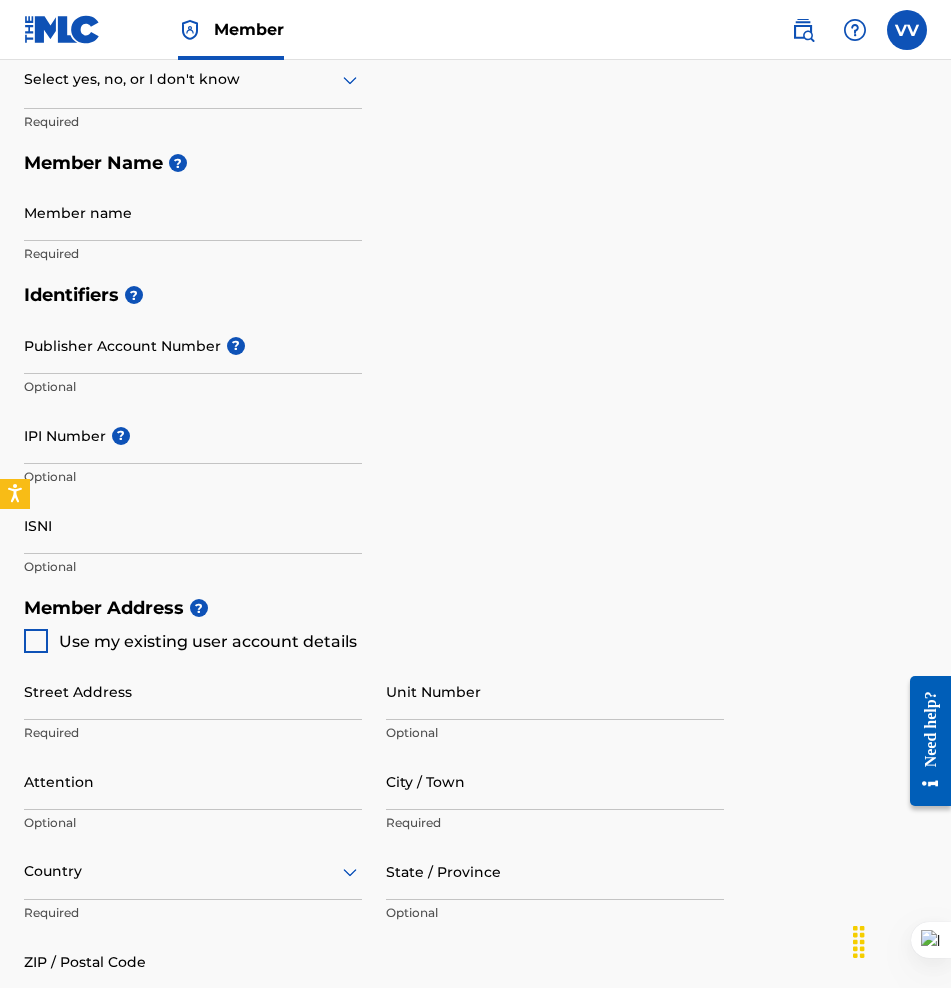 scroll, scrollTop: 0, scrollLeft: 0, axis: both 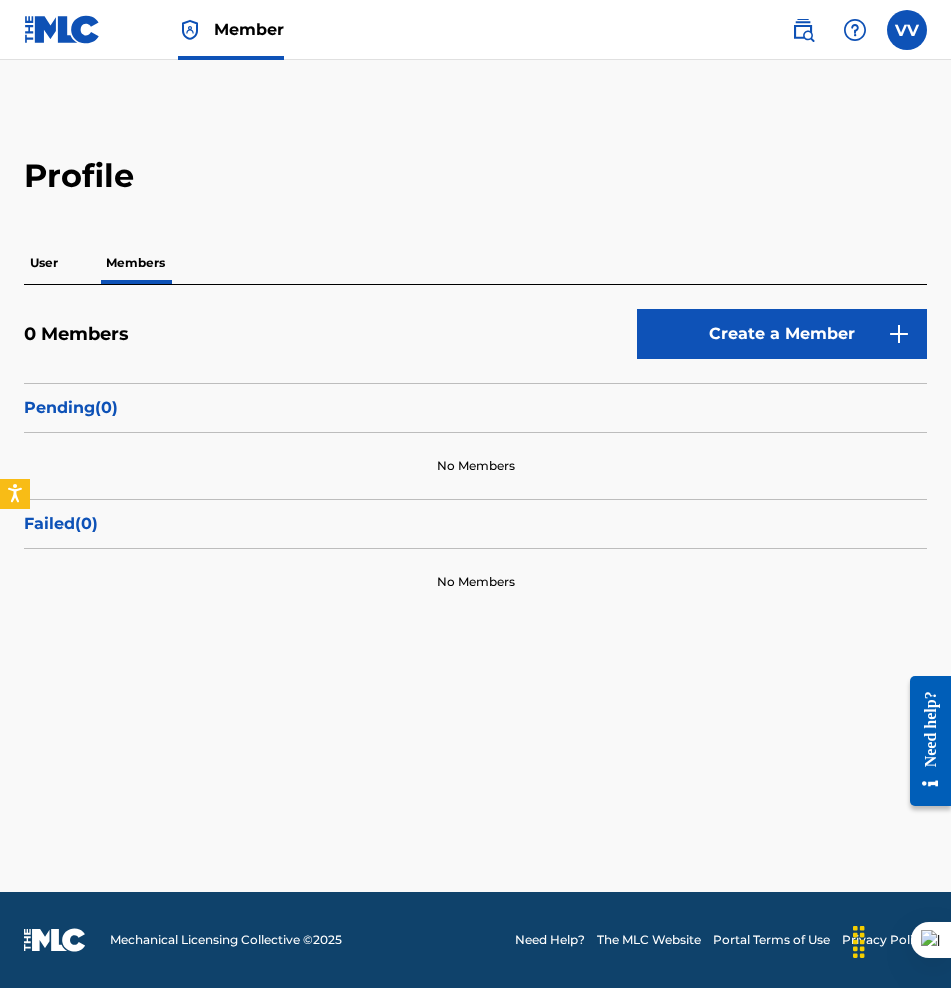 click on "Members" at bounding box center [135, 263] 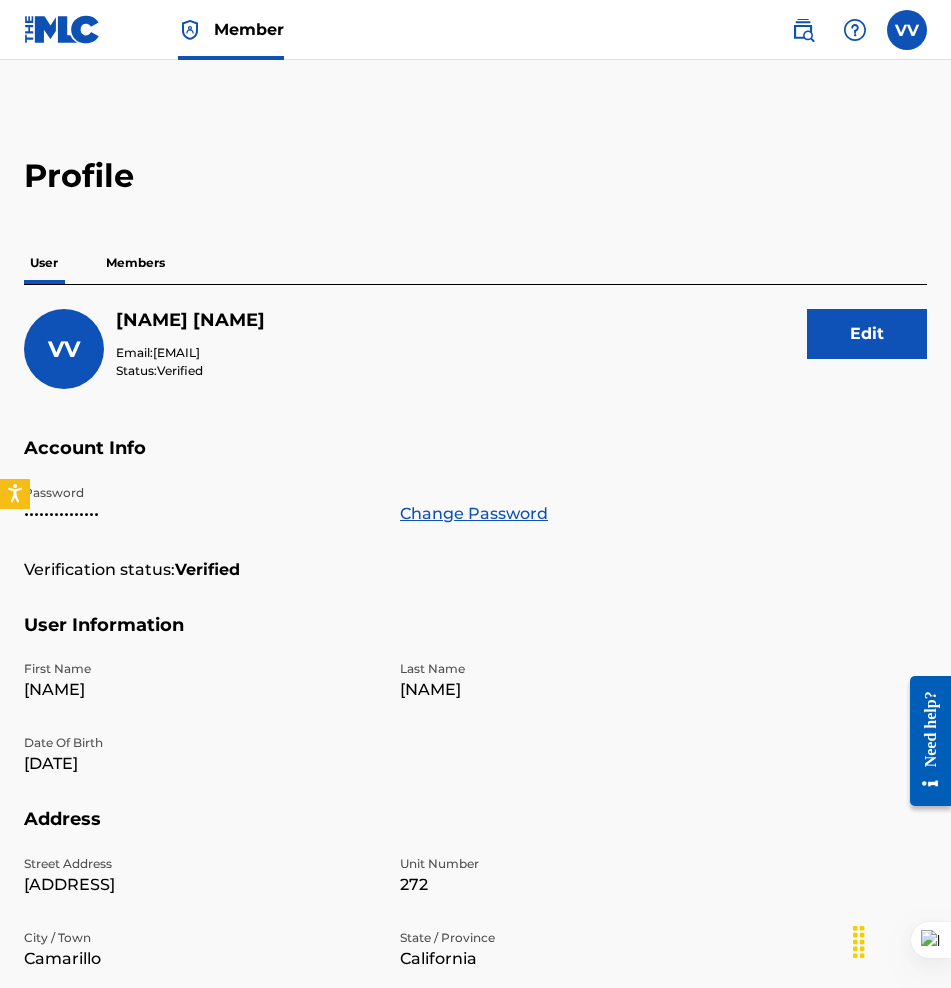 click on "Members" at bounding box center (135, 263) 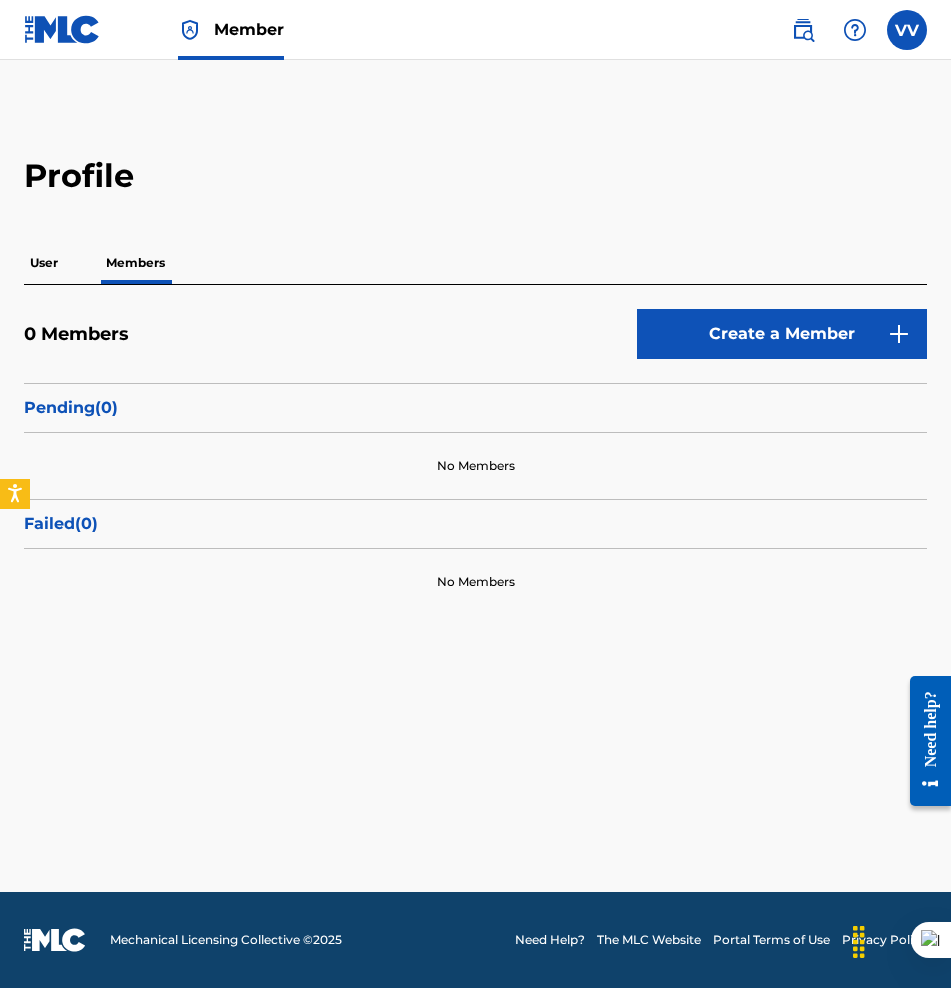 click on "User" at bounding box center (44, 263) 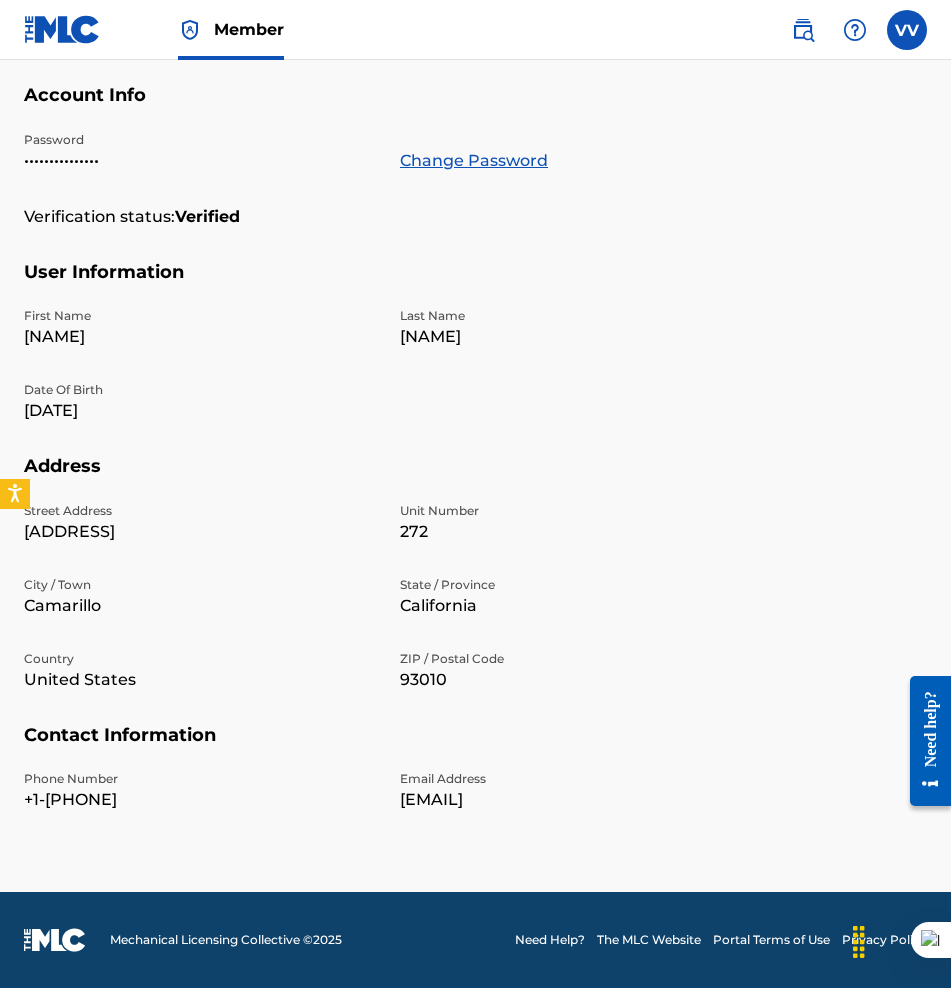 scroll, scrollTop: 0, scrollLeft: 0, axis: both 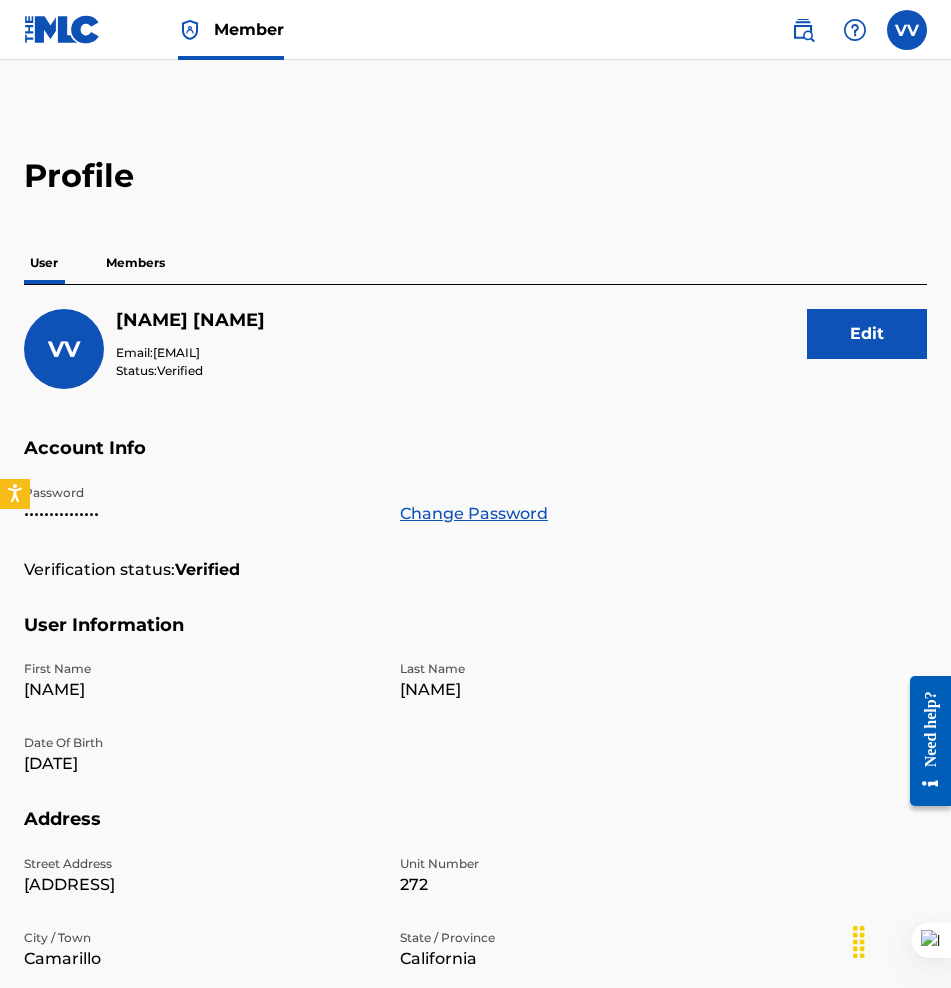 click on "Members" at bounding box center (135, 263) 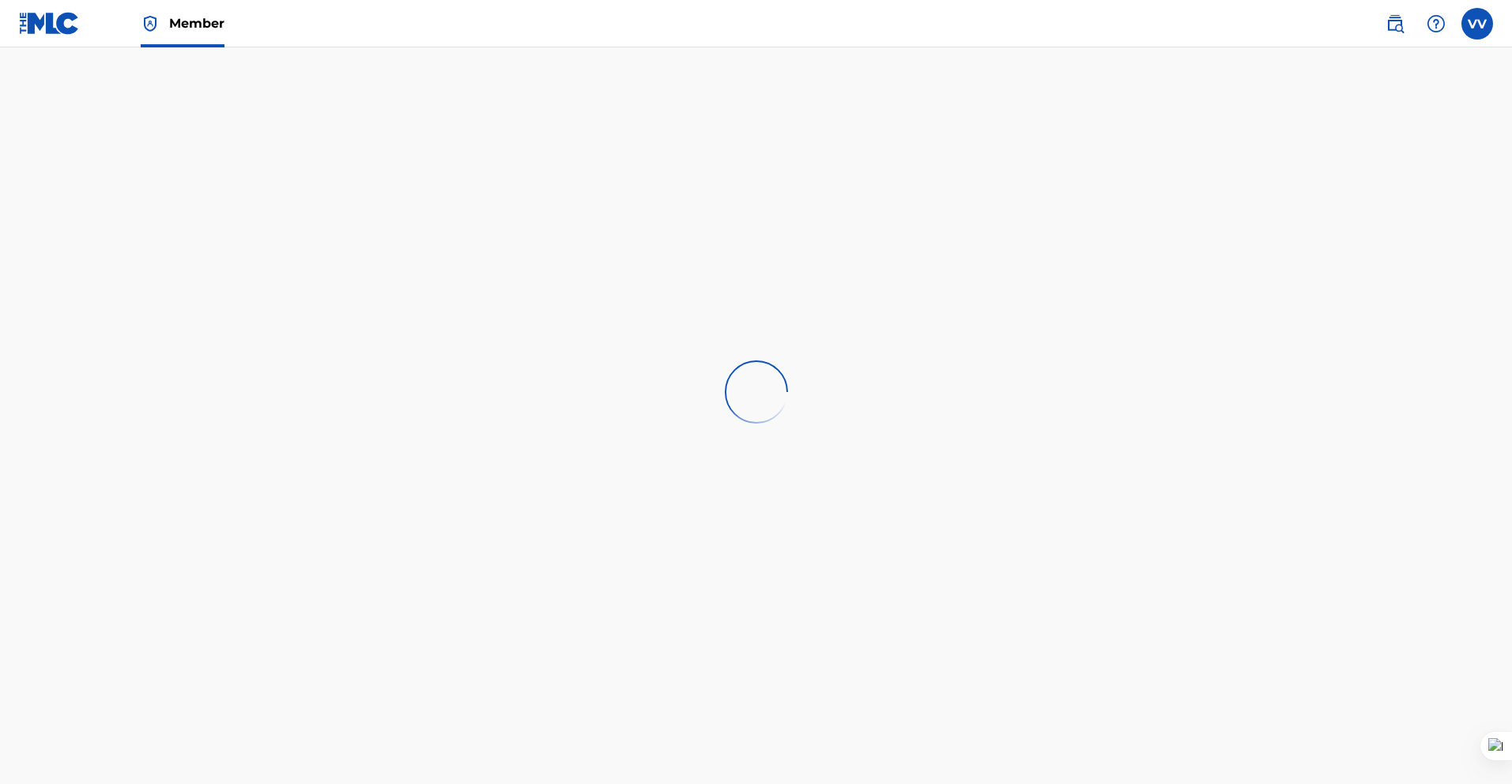 scroll, scrollTop: 0, scrollLeft: 0, axis: both 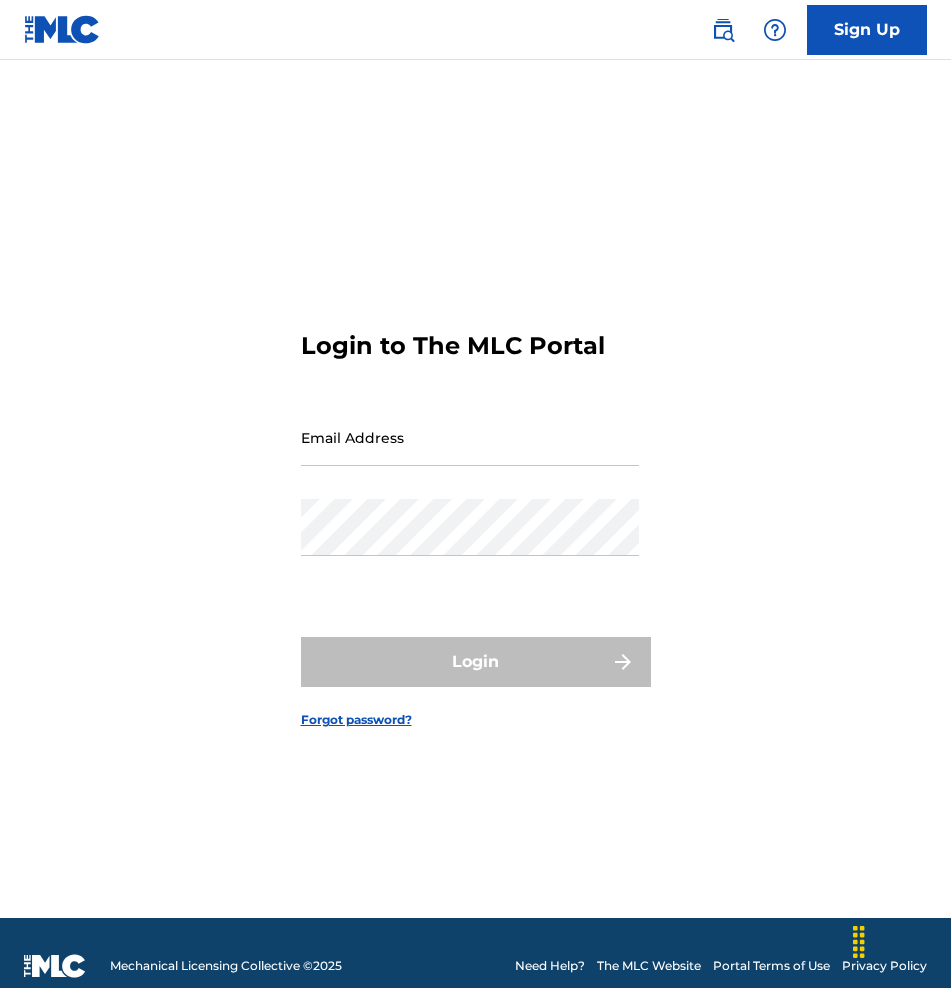drag, startPoint x: 365, startPoint y: 401, endPoint x: 364, endPoint y: 423, distance: 22.022715 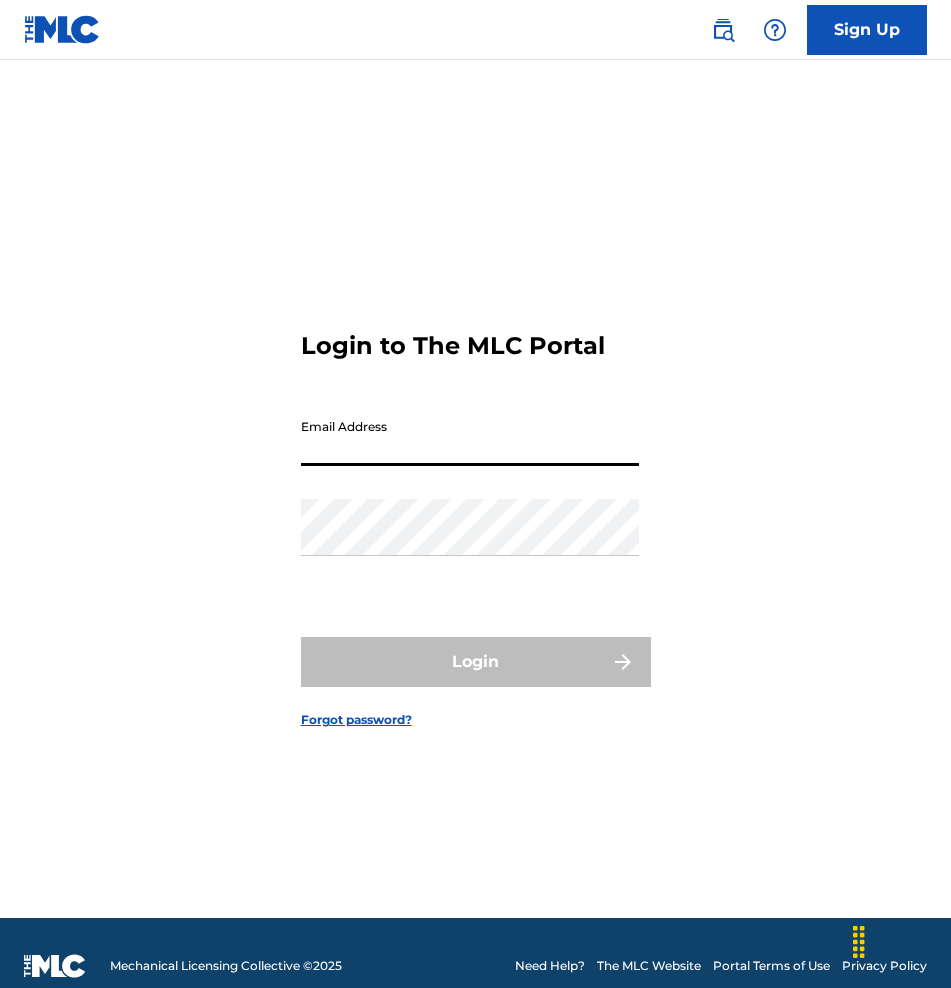 click on "Email Address" at bounding box center [470, 437] 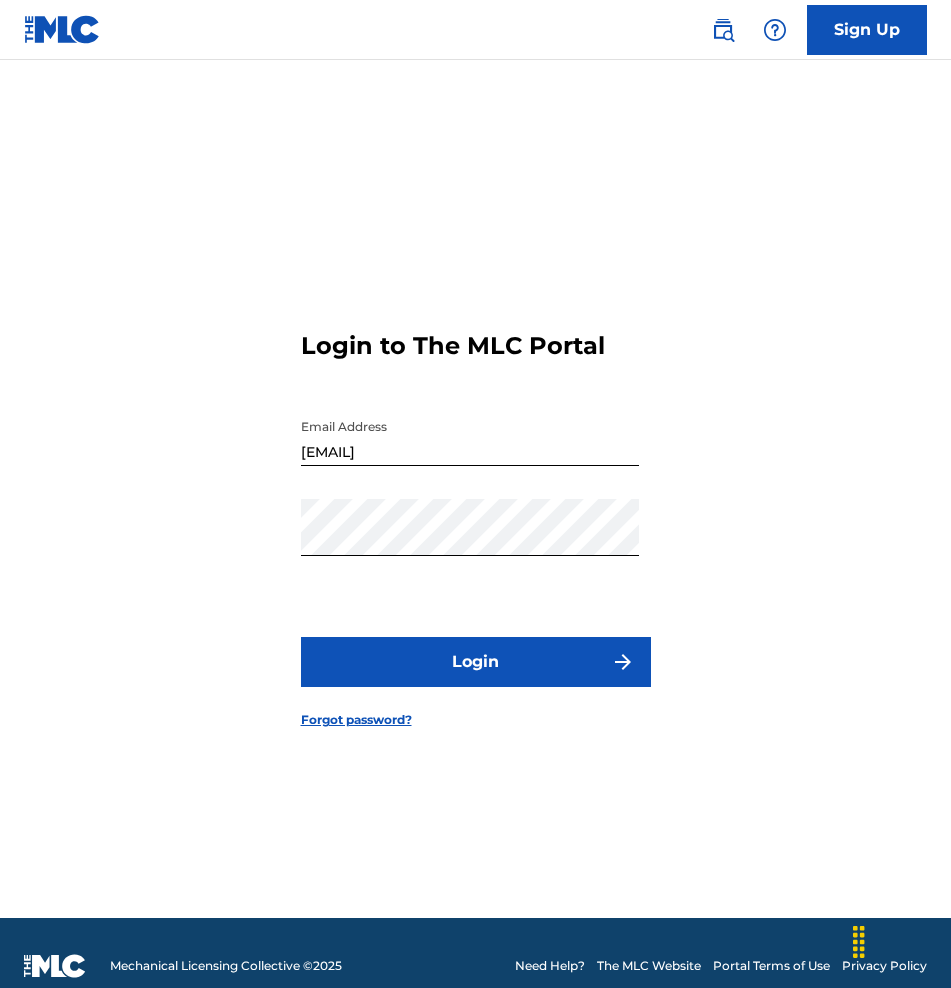 click on "Login to The MLC Portal Email Address [EMAIL] Password Login Forgot password?" at bounding box center (476, 514) 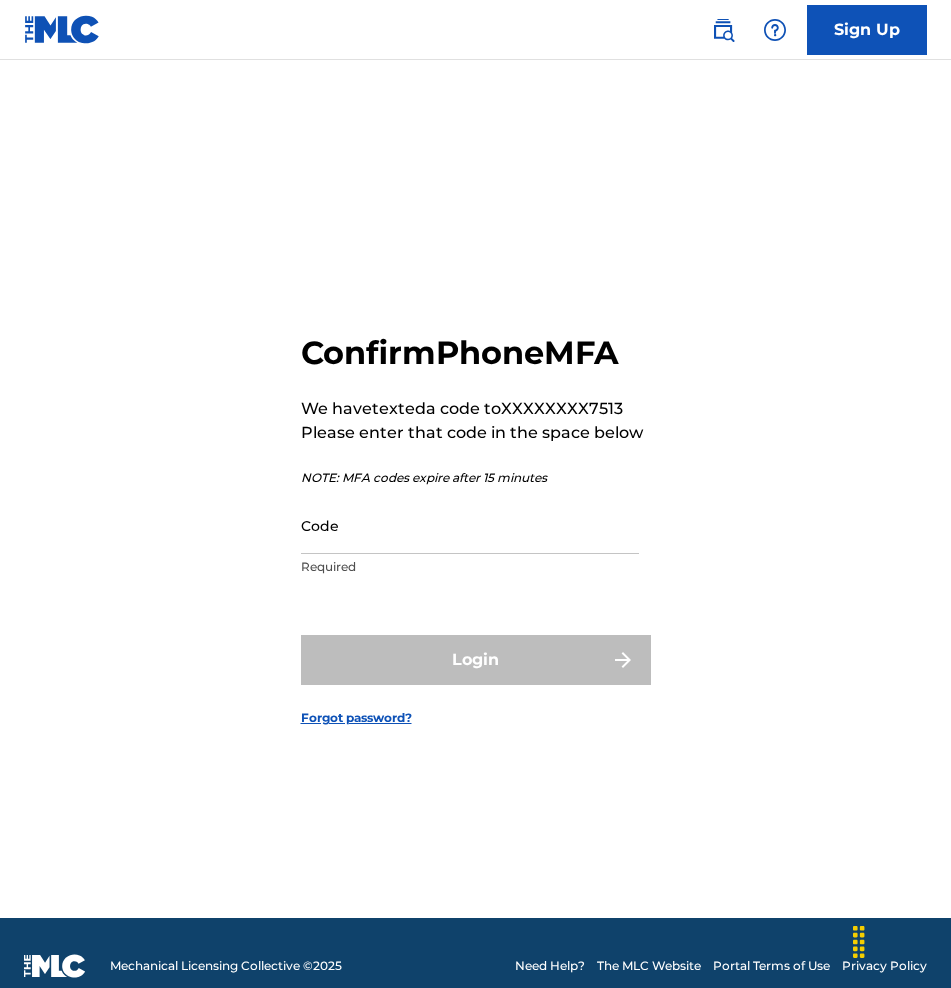 click on "Code" at bounding box center (470, 525) 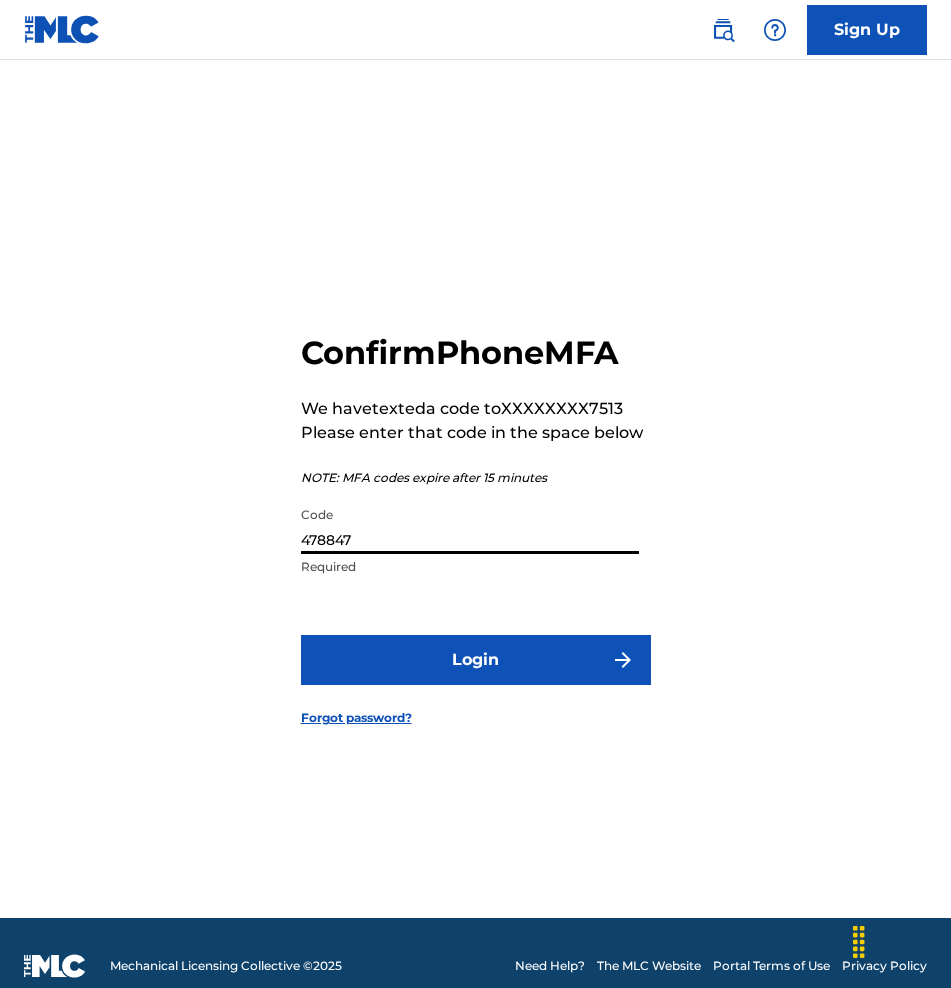 type on "478847" 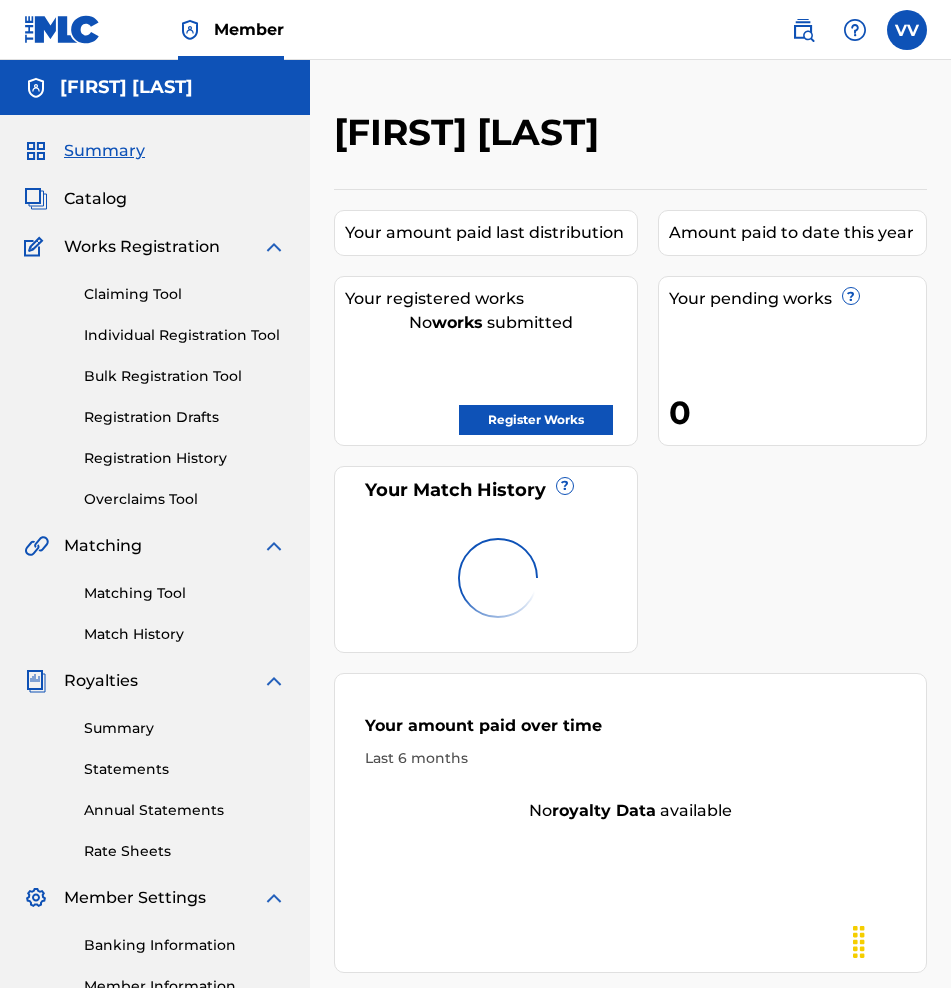 scroll, scrollTop: 0, scrollLeft: 0, axis: both 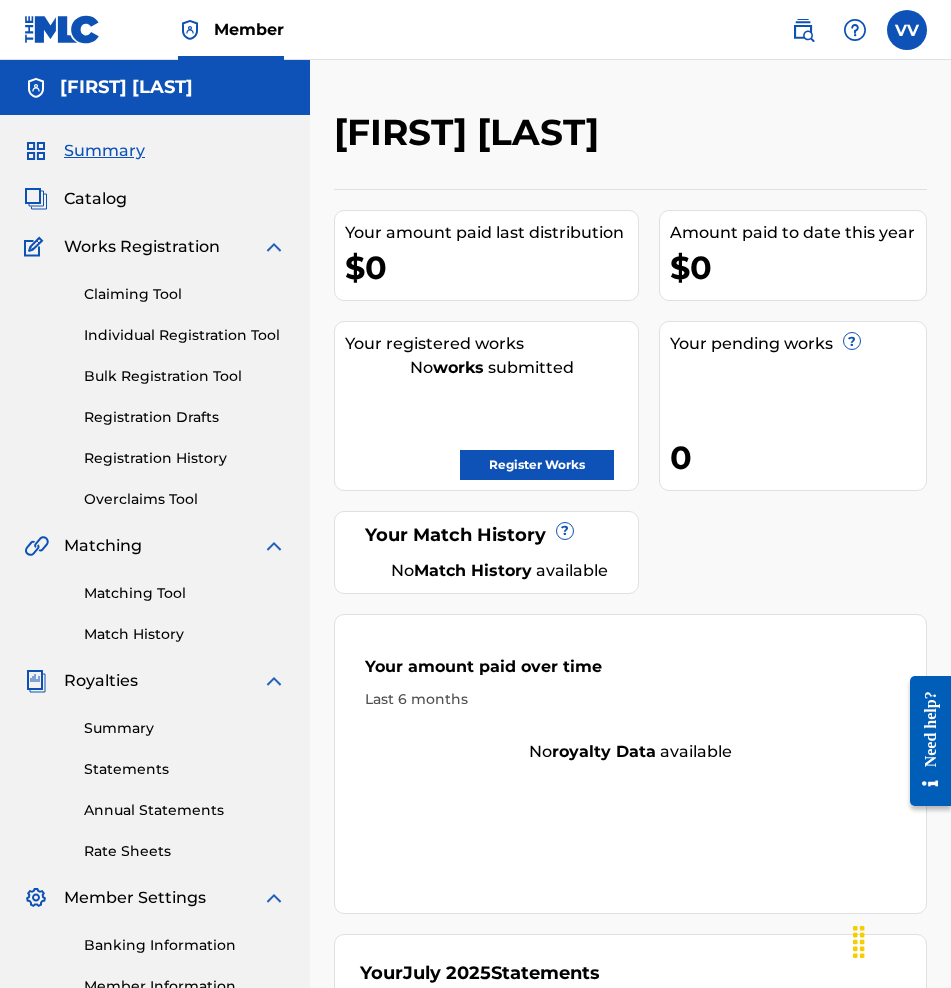 click at bounding box center (907, 30) 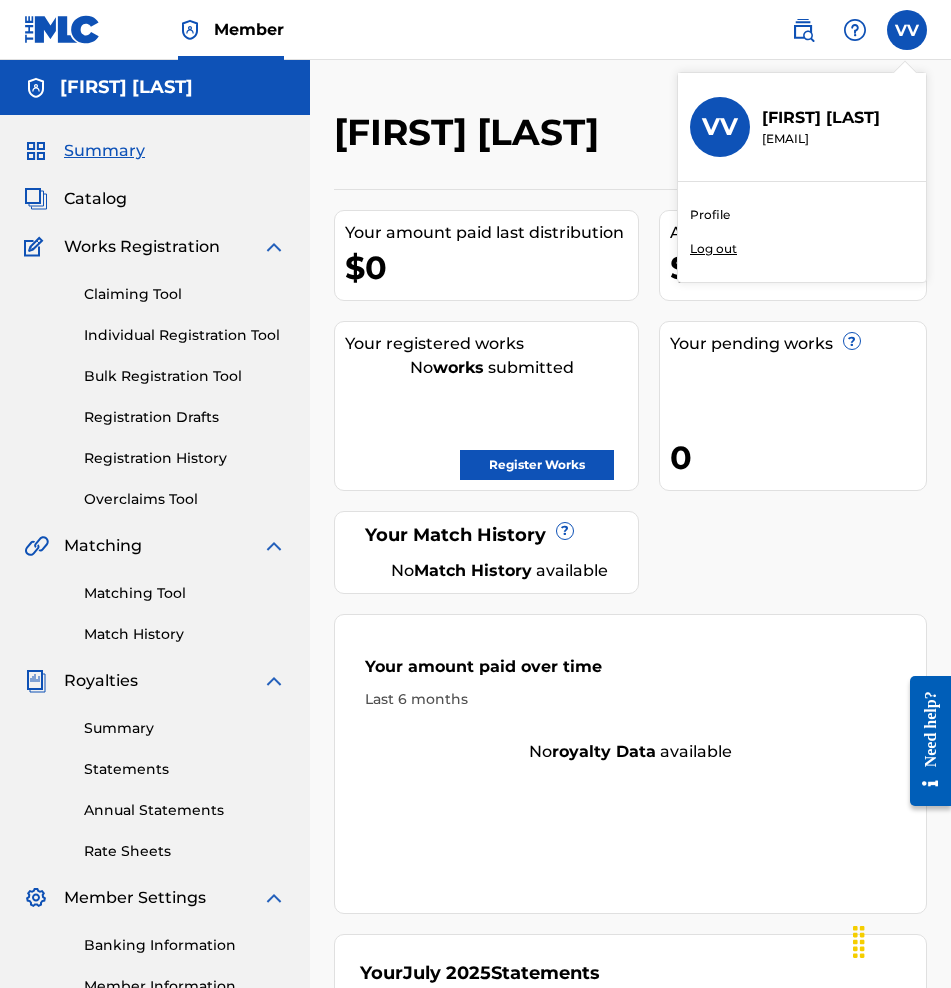 click on "Profile" at bounding box center [710, 215] 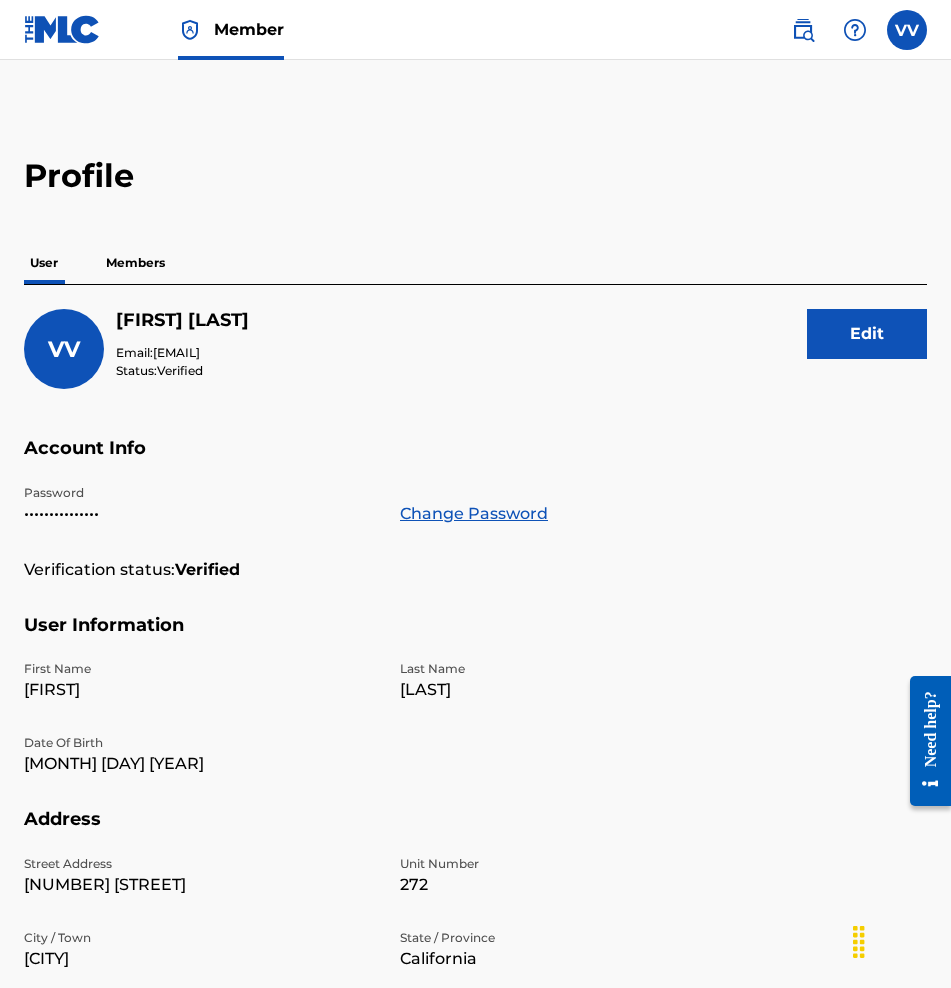 click on "Members" at bounding box center (135, 263) 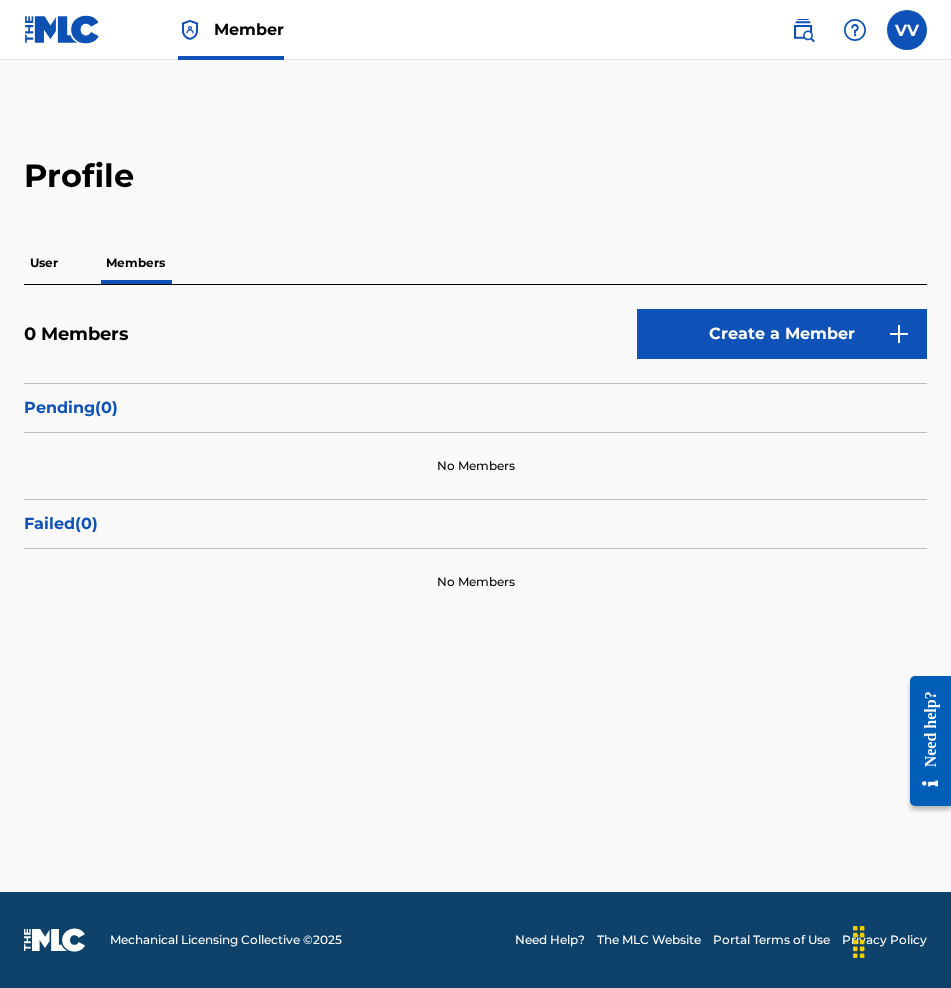 click on "Profile User Members 0   Members Create a Member Pending  ( 0 ) No Members Failed  ( 0 ) No Members" at bounding box center [475, 385] 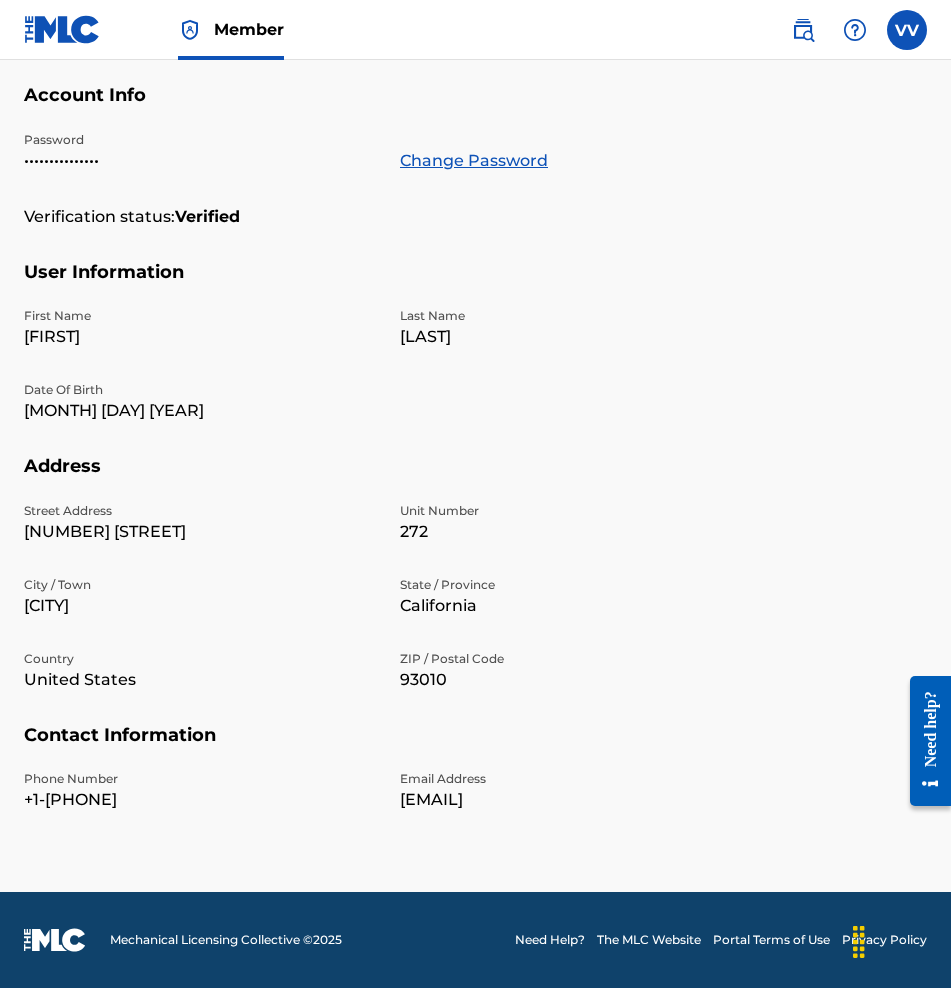 scroll, scrollTop: 0, scrollLeft: 0, axis: both 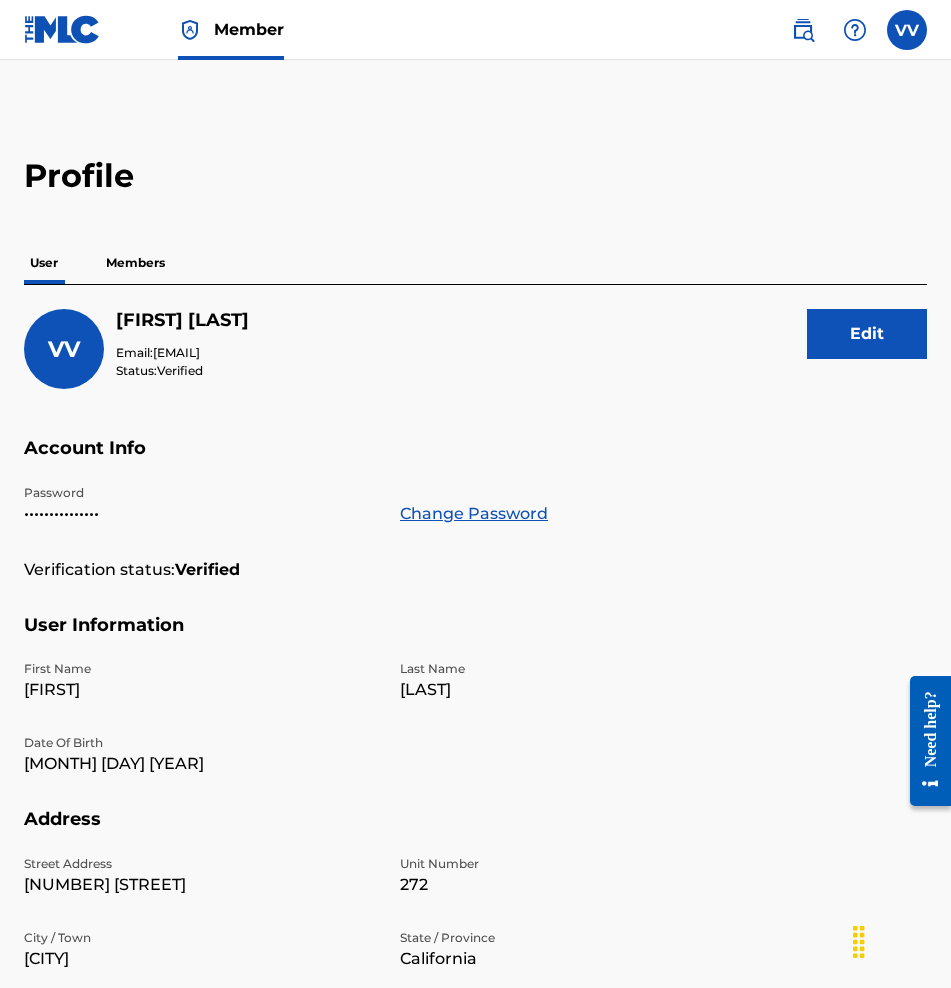 click on "Members" at bounding box center [135, 263] 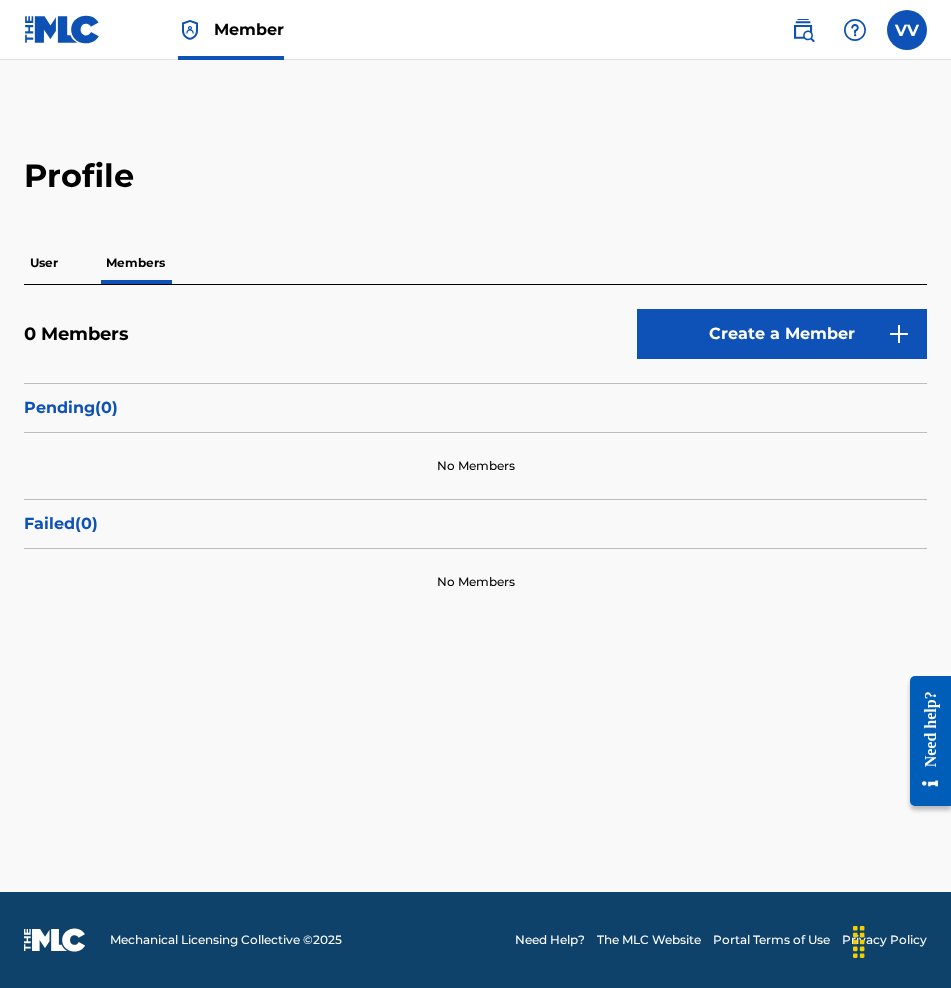 click on "Create a Member" at bounding box center (782, 334) 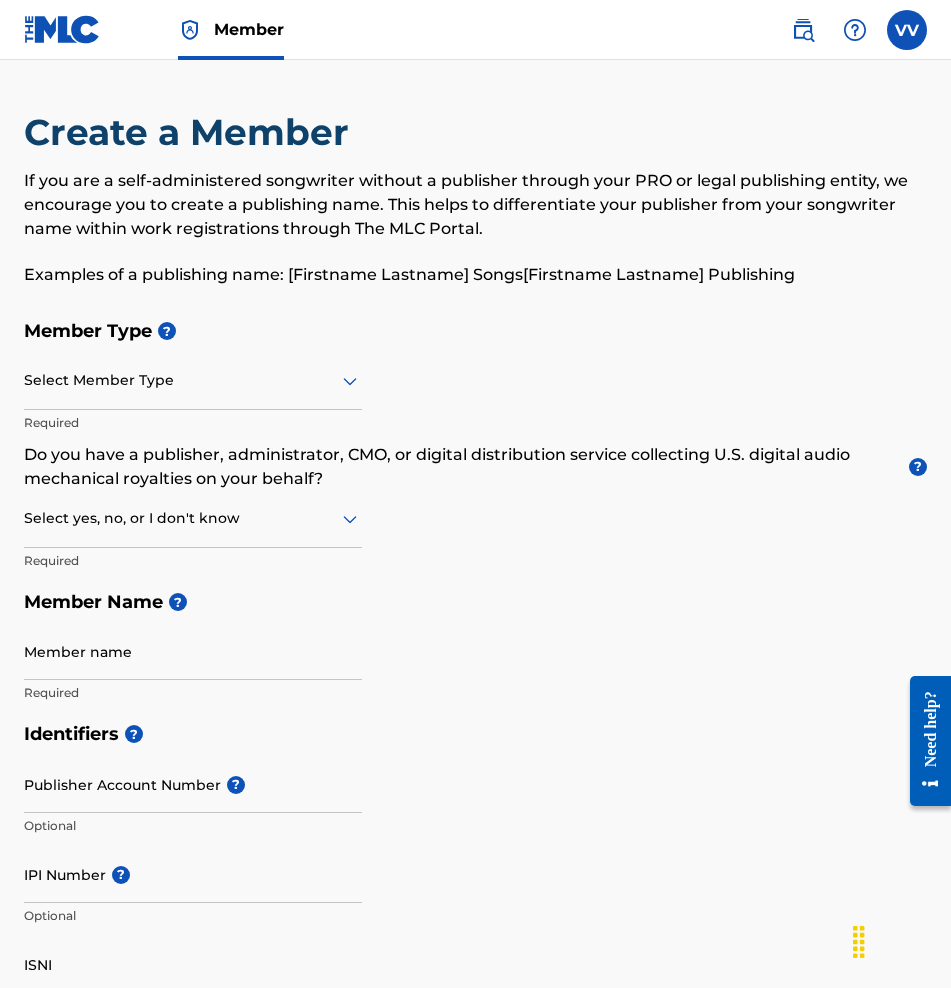 click at bounding box center [193, 380] 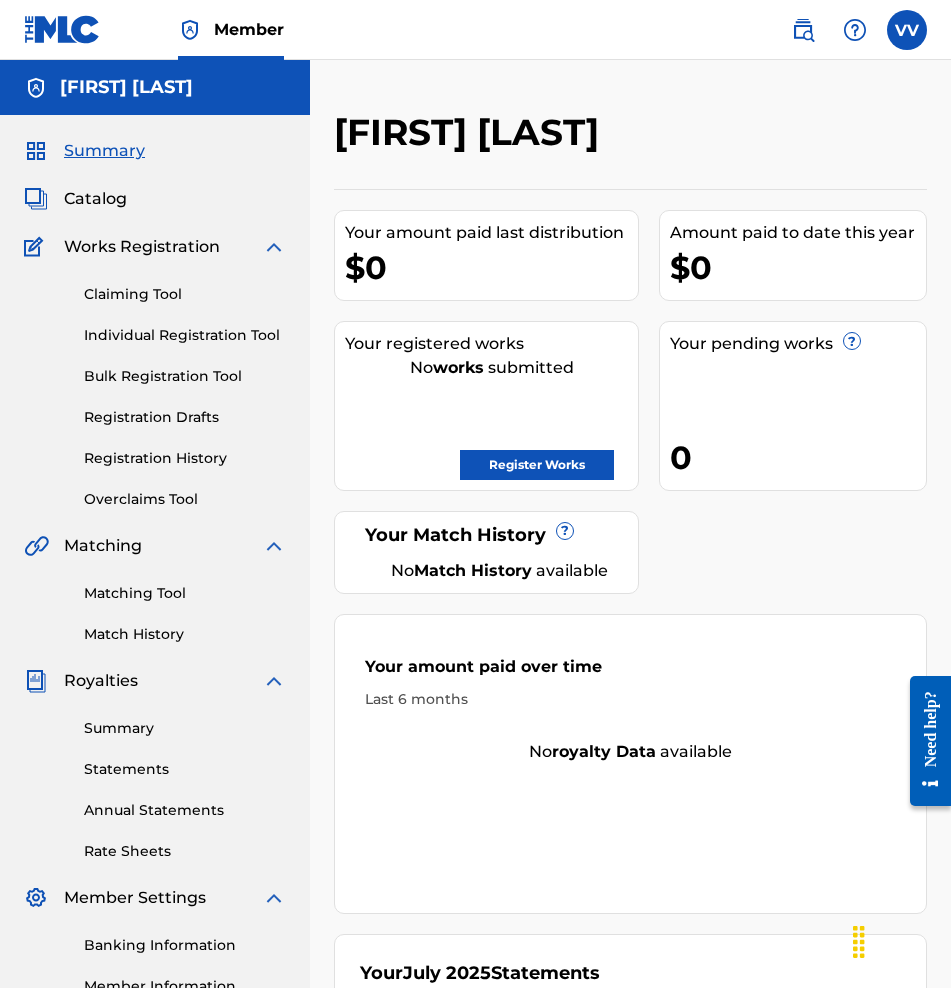 scroll, scrollTop: 252, scrollLeft: 0, axis: vertical 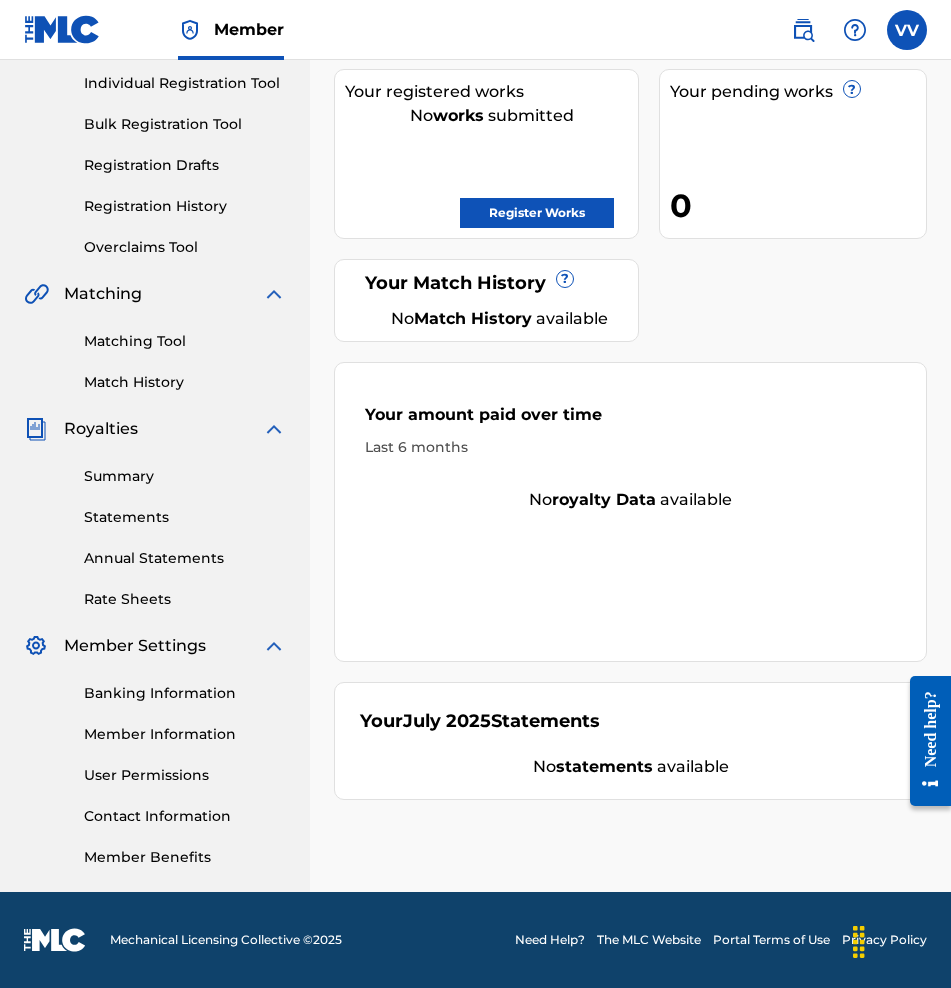 click on "Banking Information Member Information User Permissions Contact Information Member Benefits" at bounding box center [155, 763] 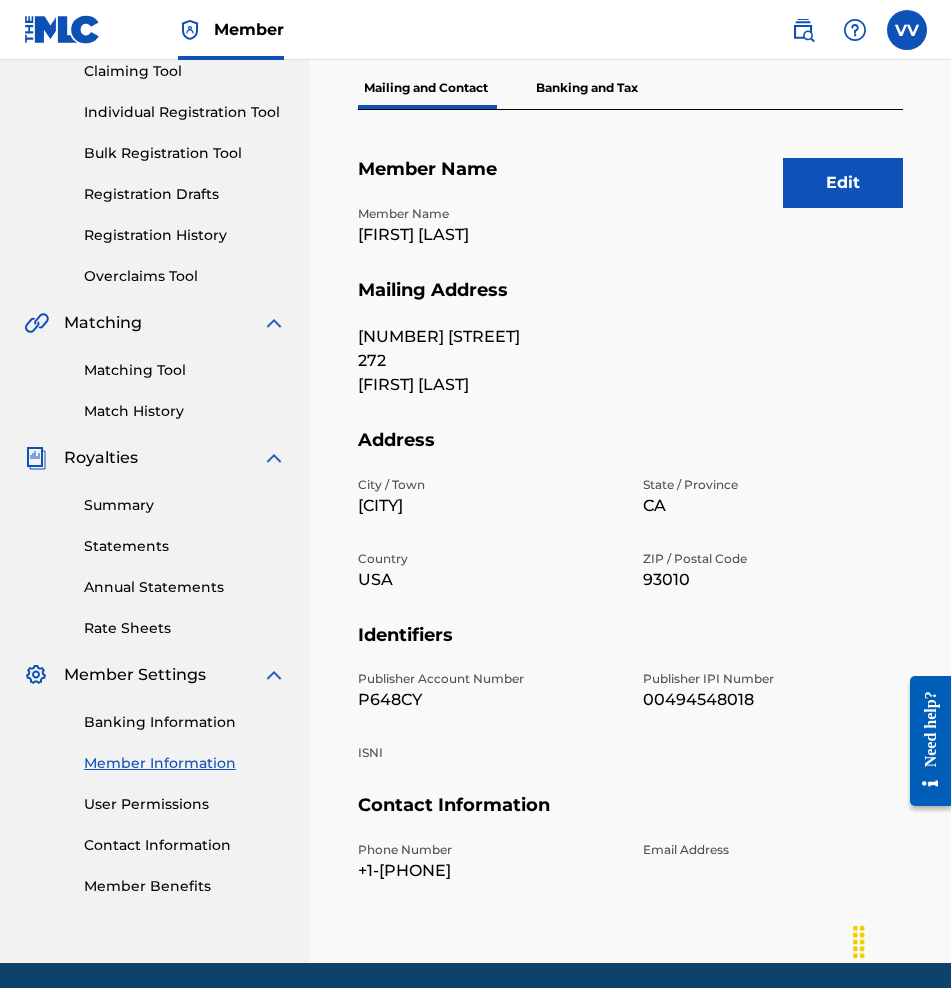scroll, scrollTop: 224, scrollLeft: 0, axis: vertical 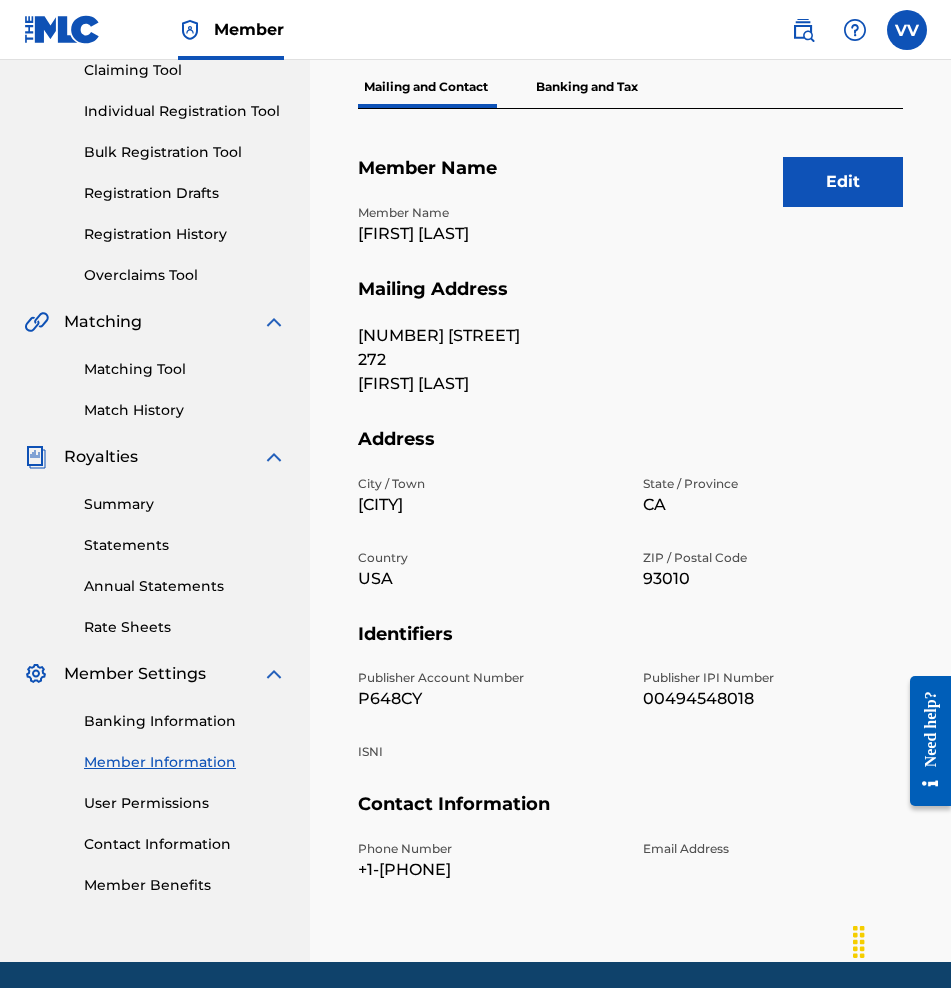 click on "Contact Information" at bounding box center [185, 844] 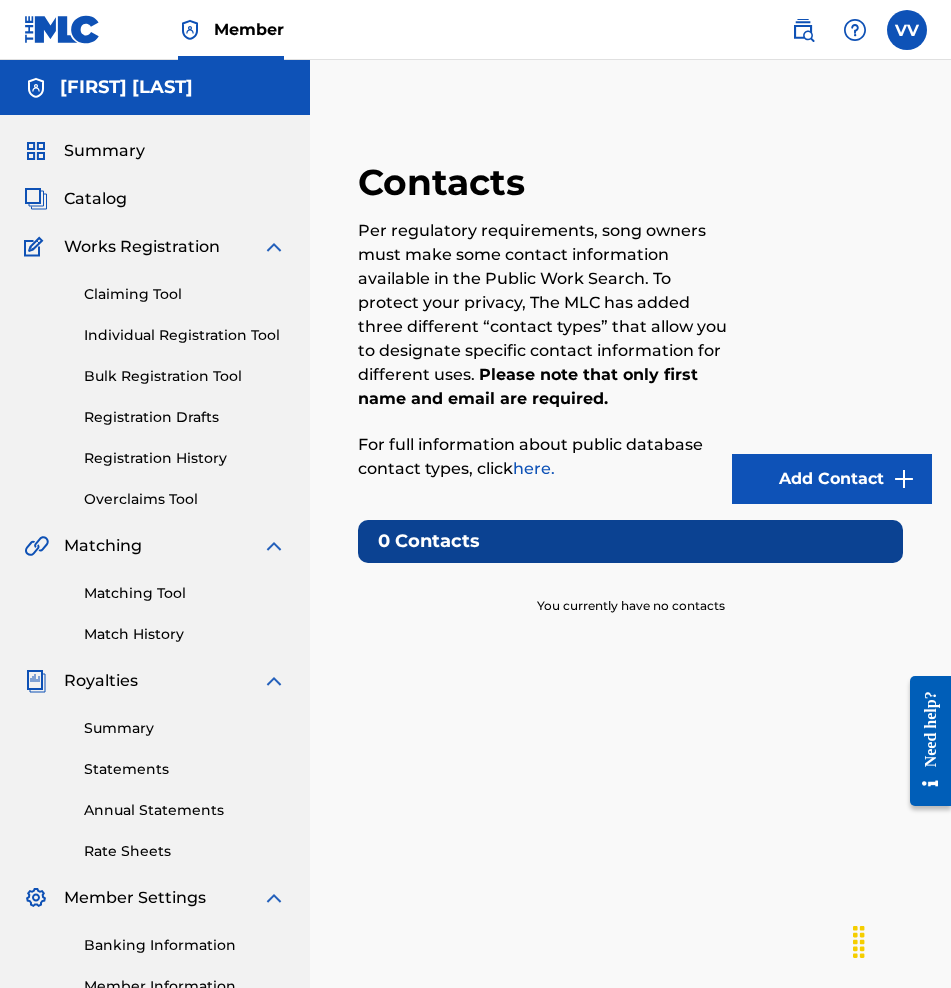click on "Add Contact" at bounding box center (832, 479) 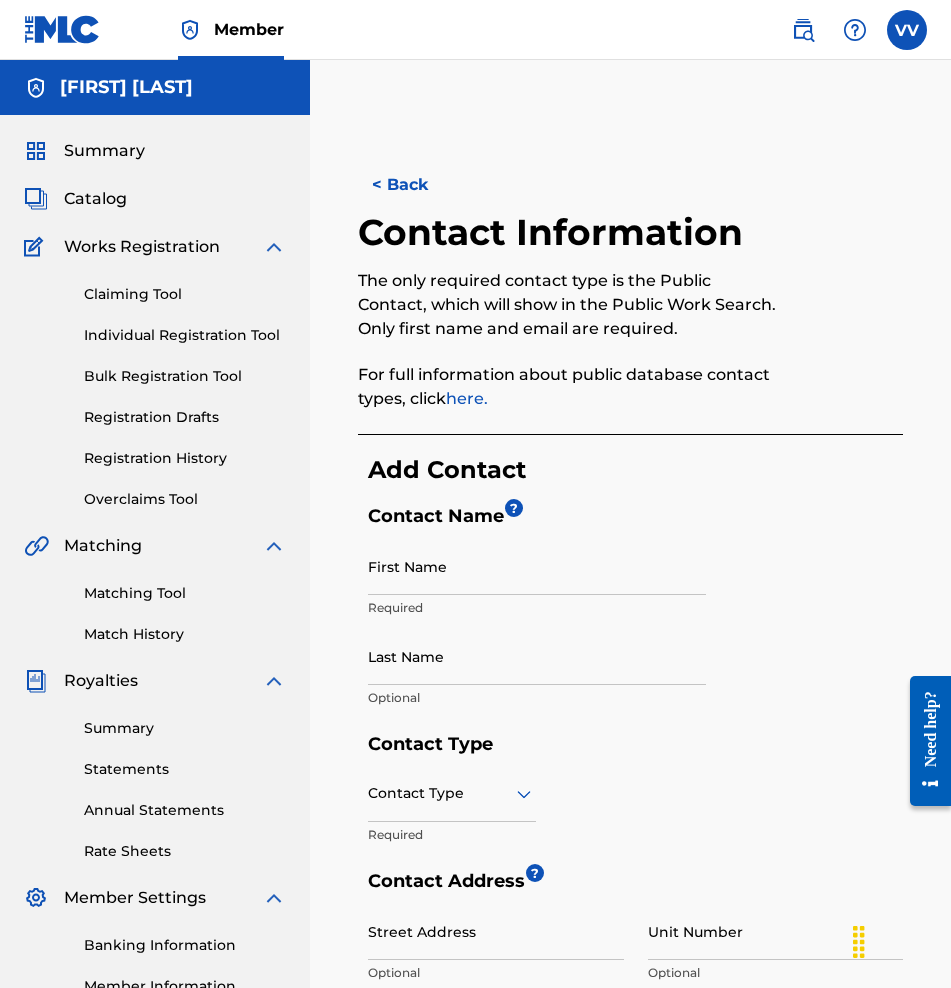scroll, scrollTop: 0, scrollLeft: 0, axis: both 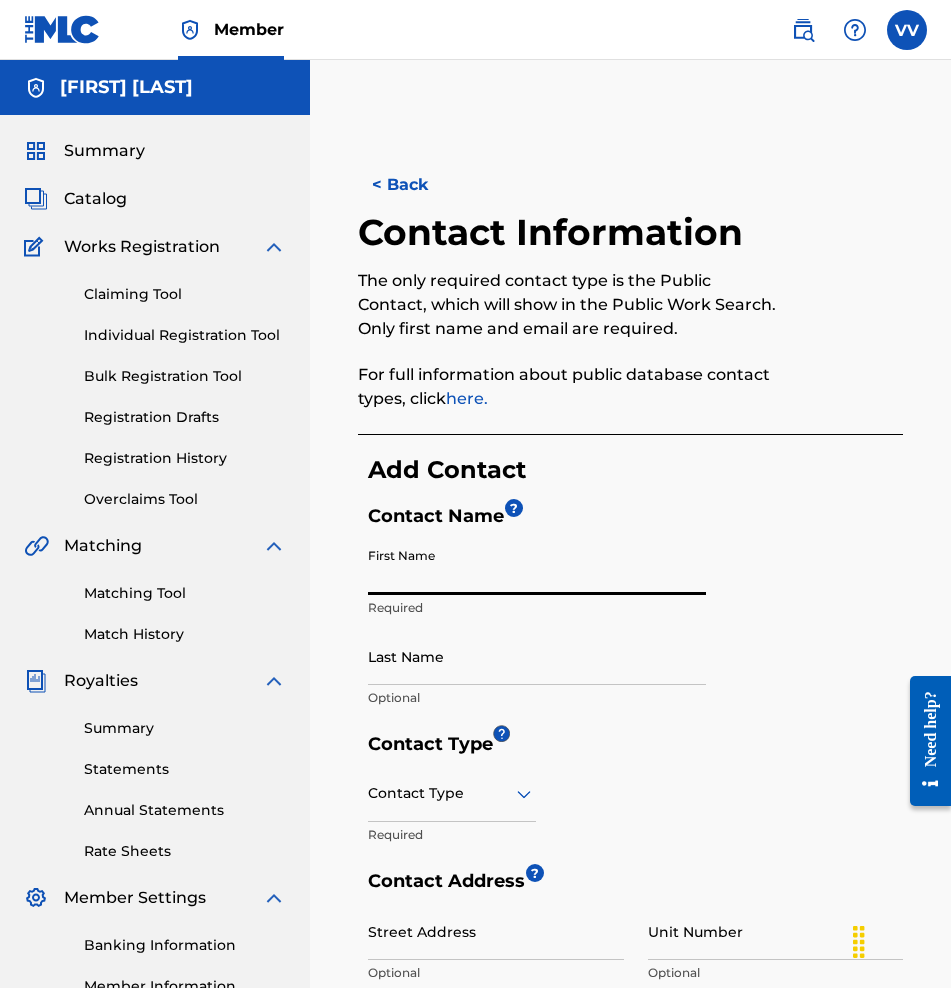 click on "First Name" at bounding box center (537, 566) 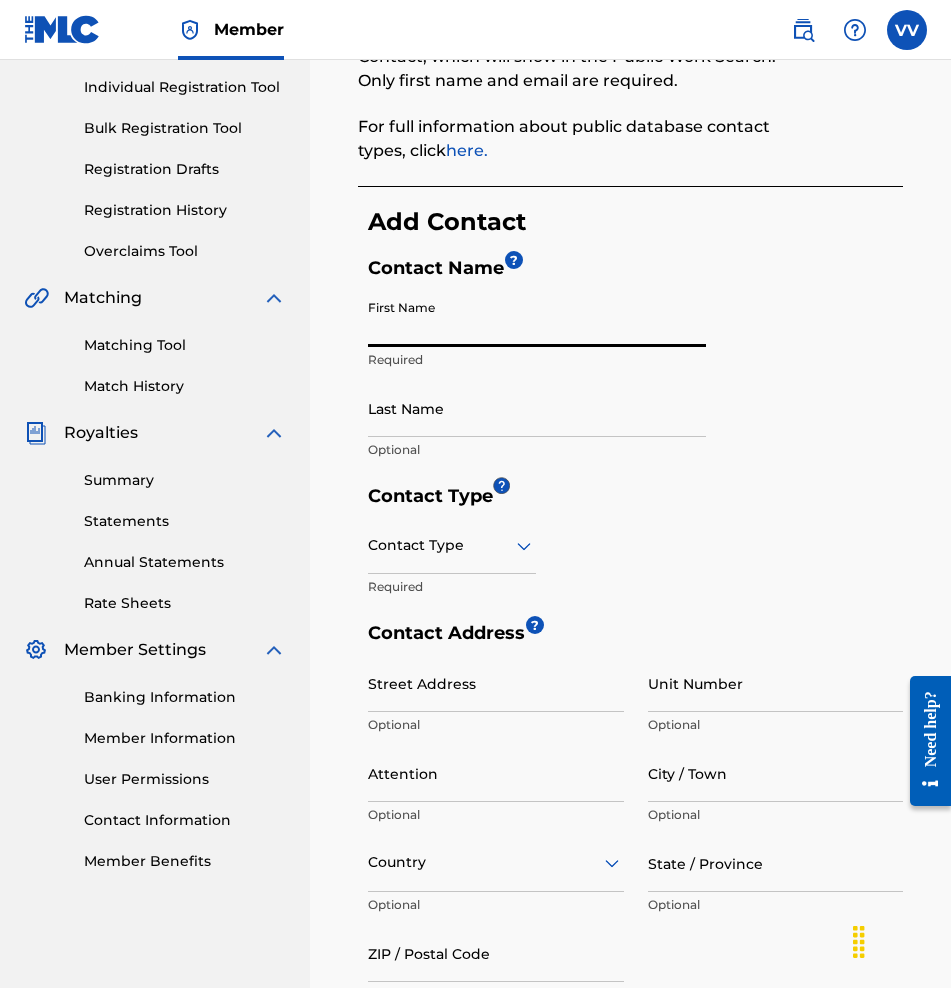scroll, scrollTop: 249, scrollLeft: 0, axis: vertical 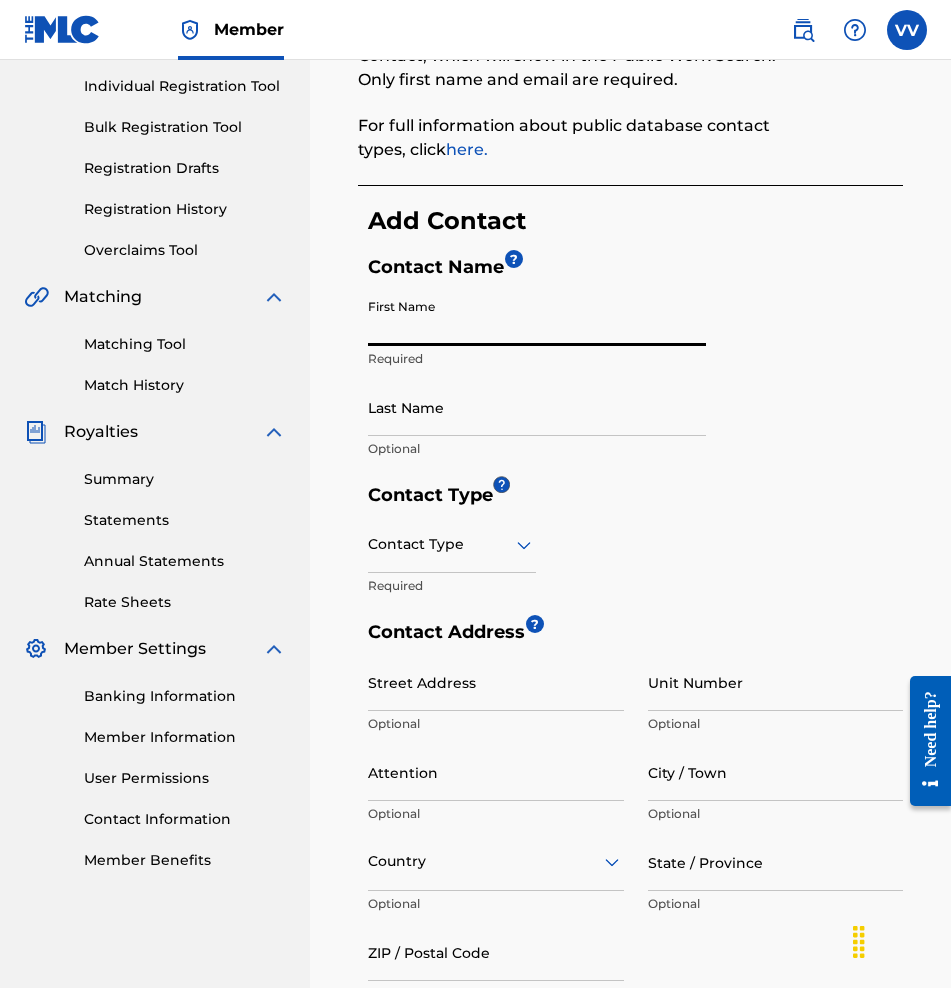 click on "First Name Required" at bounding box center (537, 334) 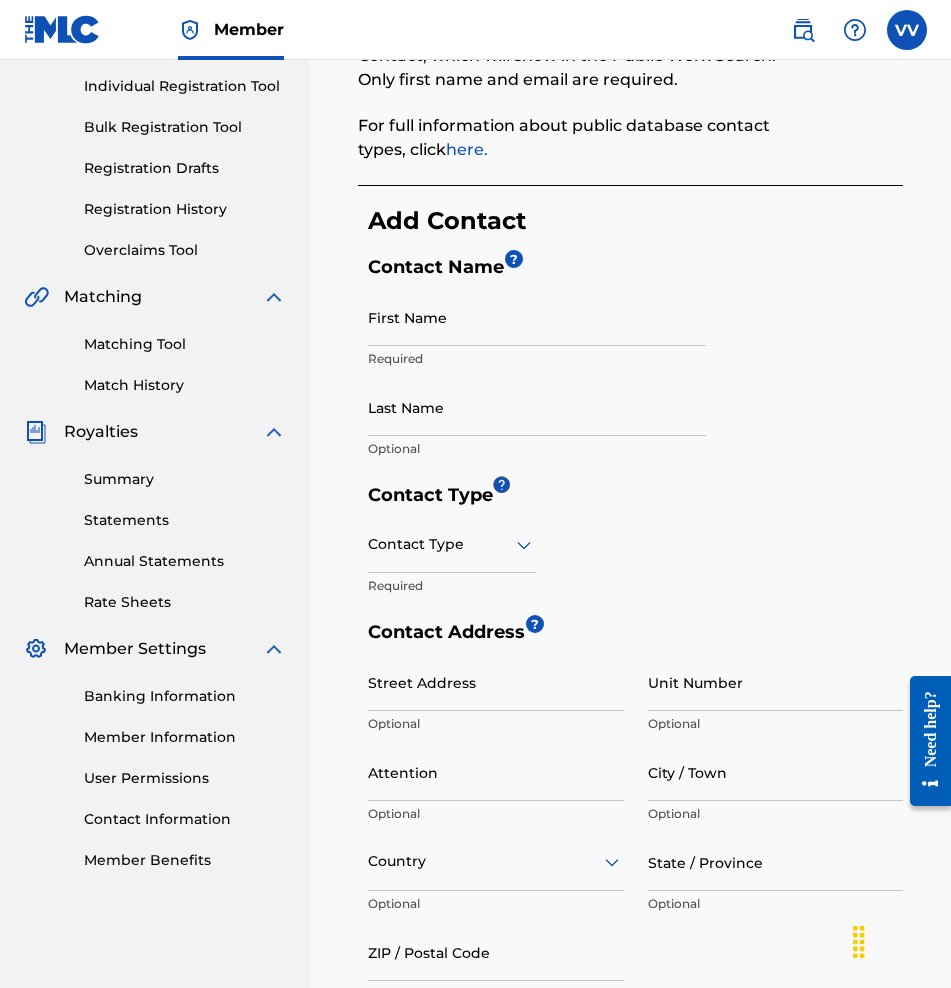 click on "First Name" at bounding box center [537, 317] 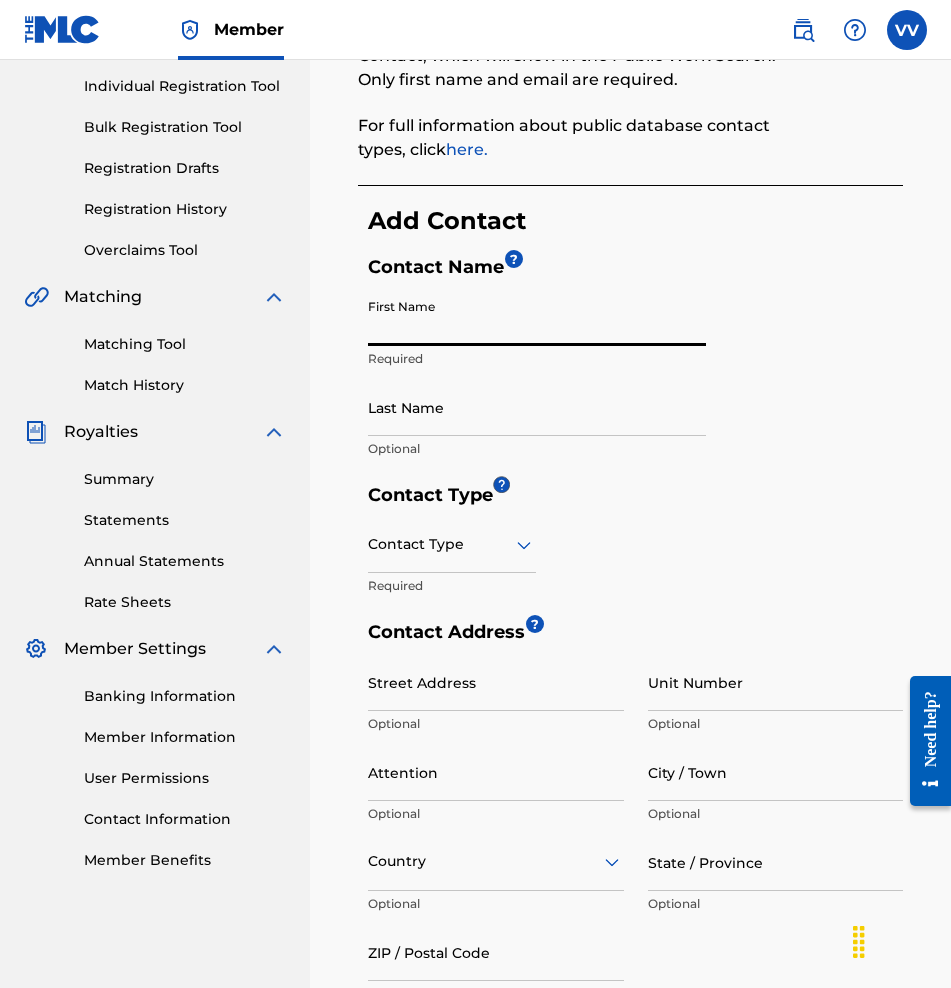 type on "[FIRST]" 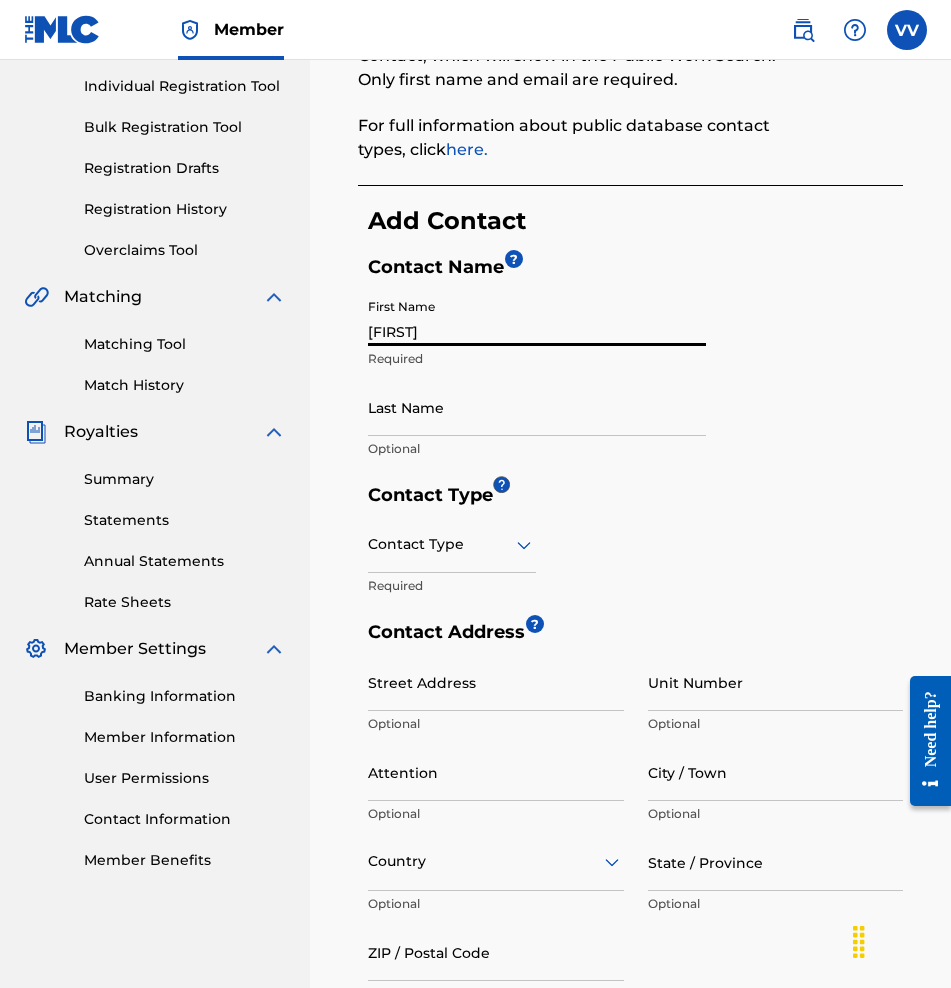 type on "[LAST]" 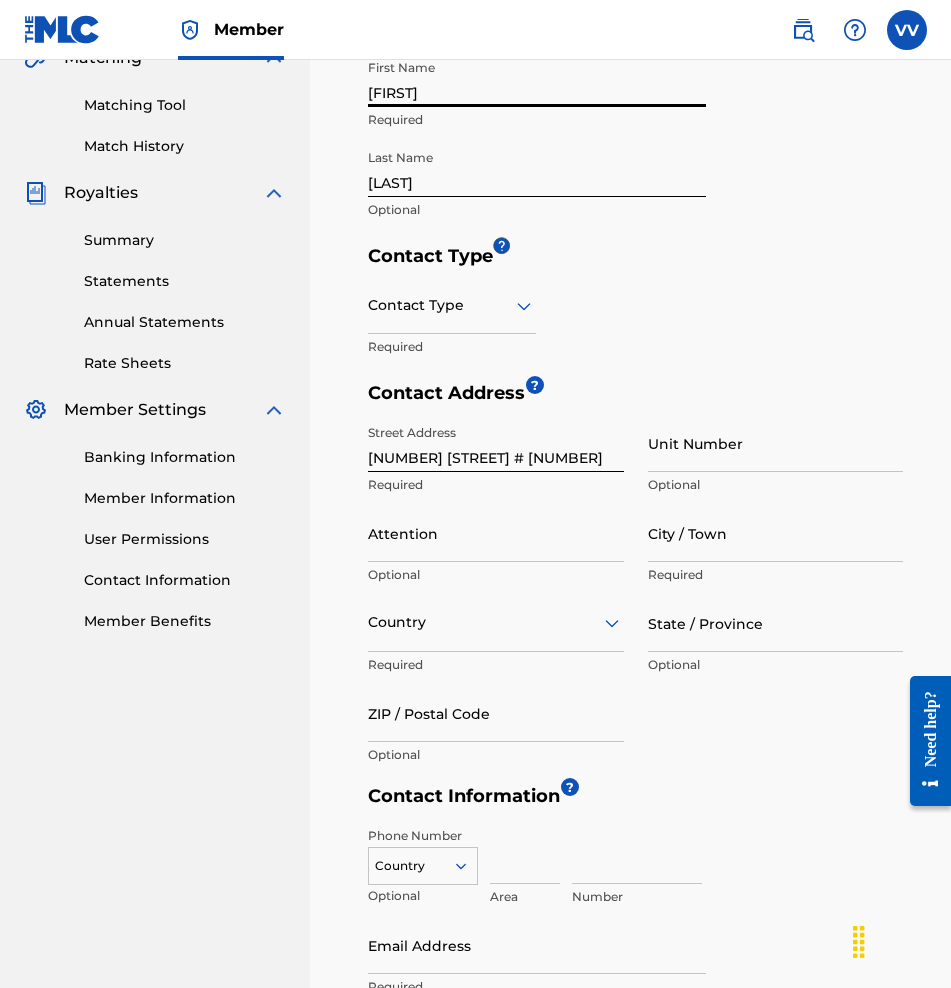 scroll, scrollTop: 492, scrollLeft: 0, axis: vertical 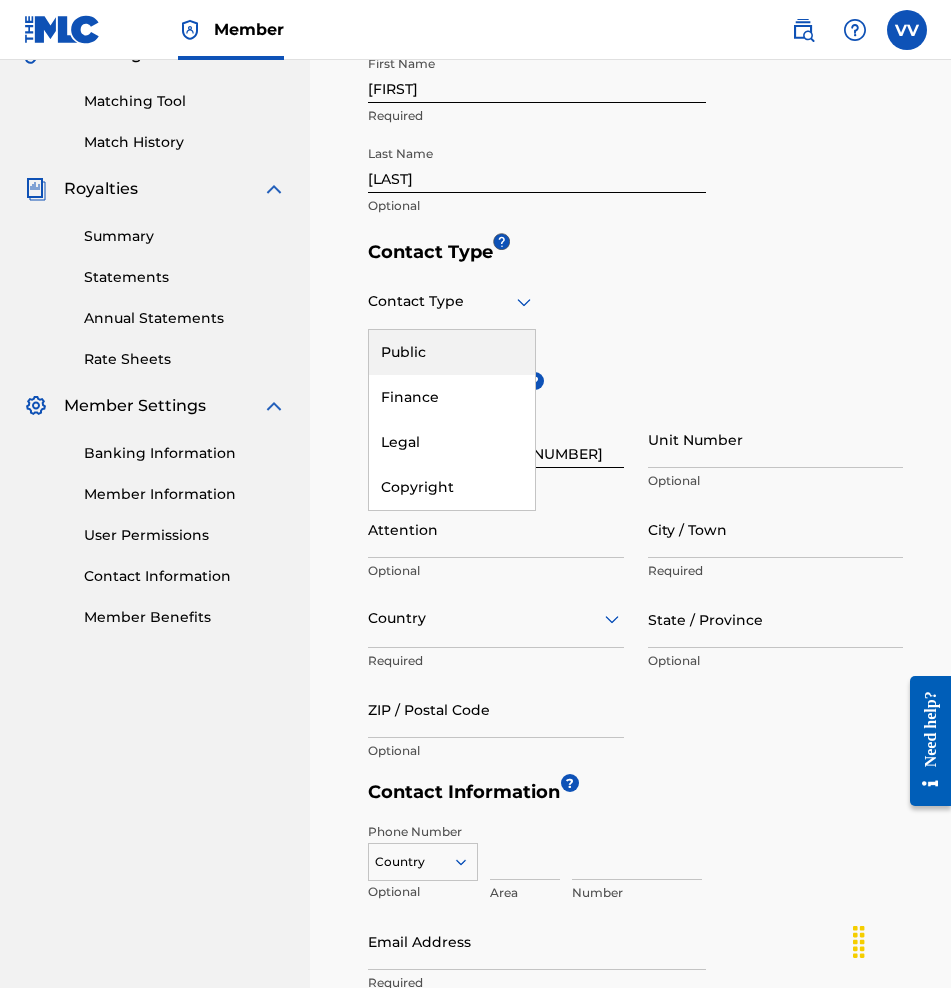 click on "Contact Type" at bounding box center [452, 301] 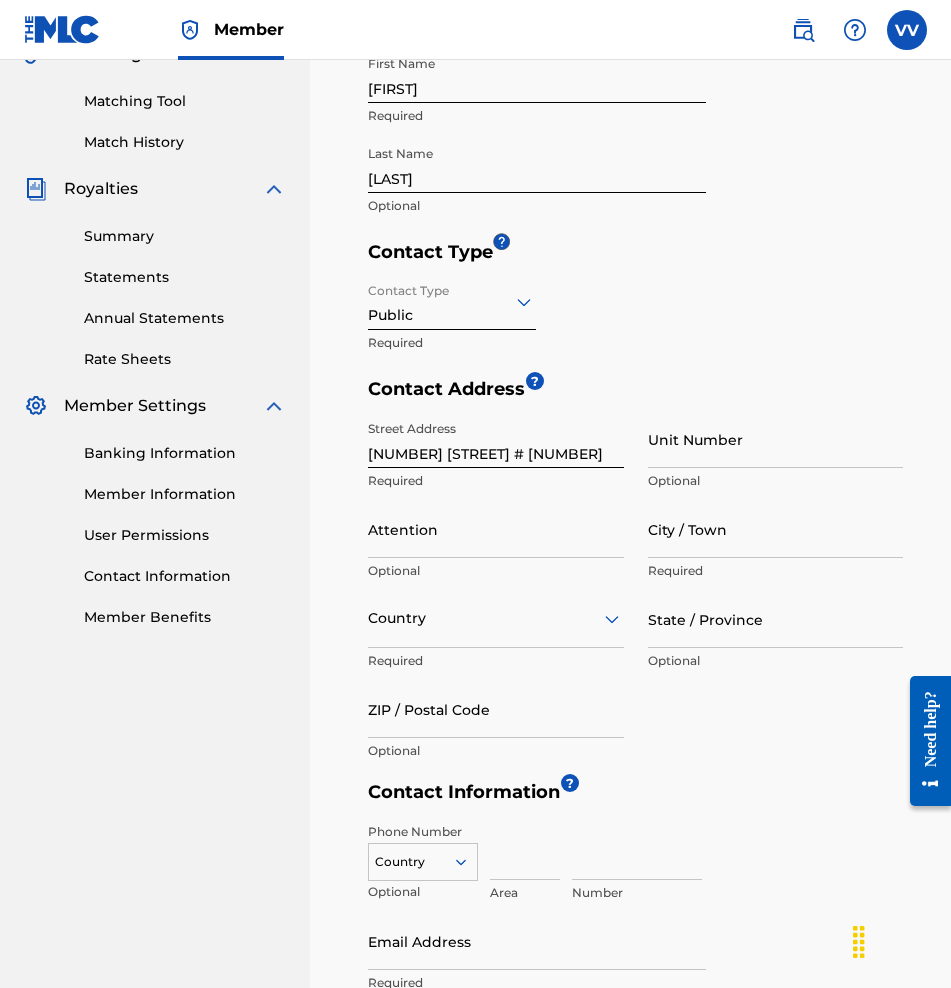 click at bounding box center [452, 301] 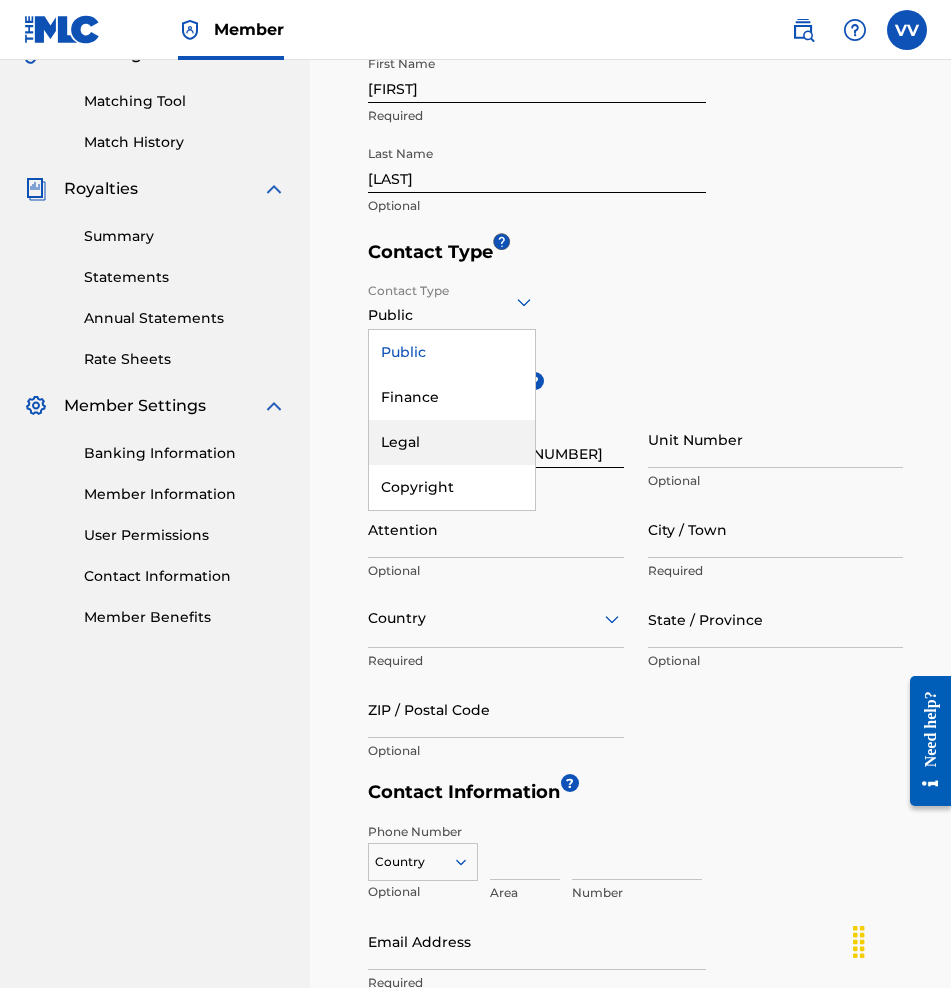 click on "Legal" at bounding box center (452, 442) 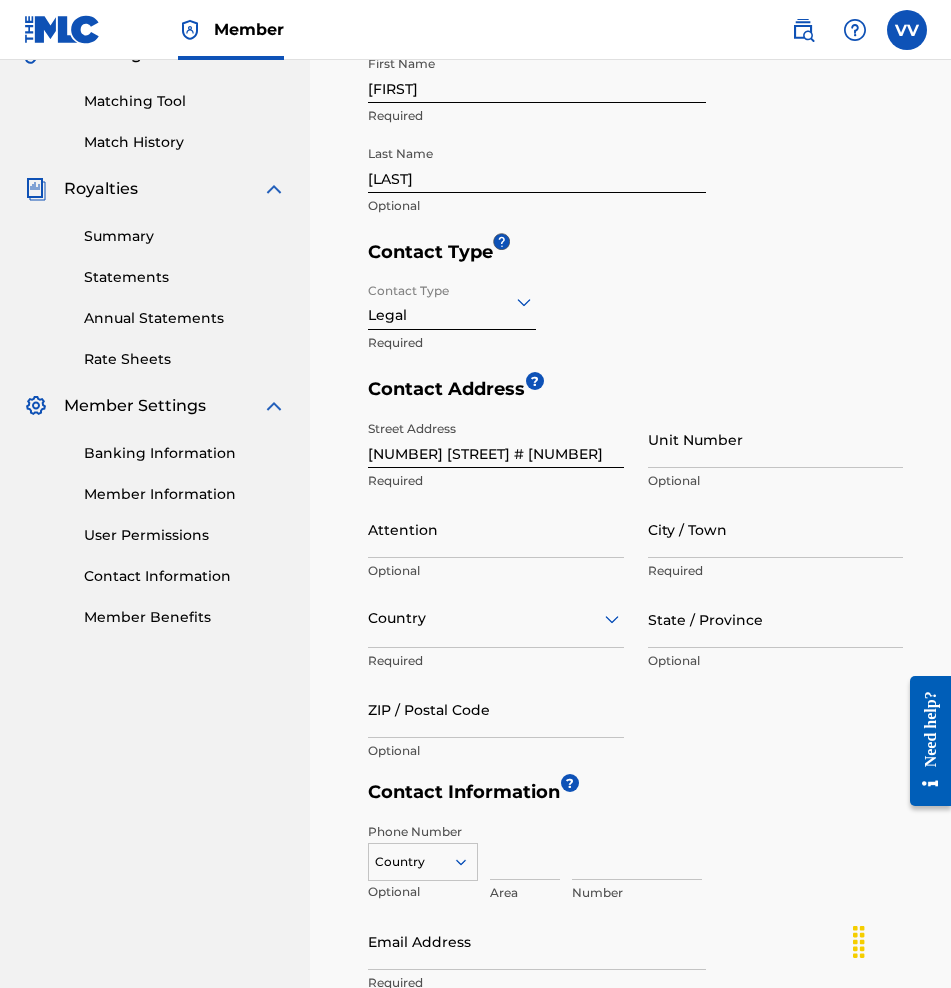 click on "Contact Type Legal Required" at bounding box center [452, 318] 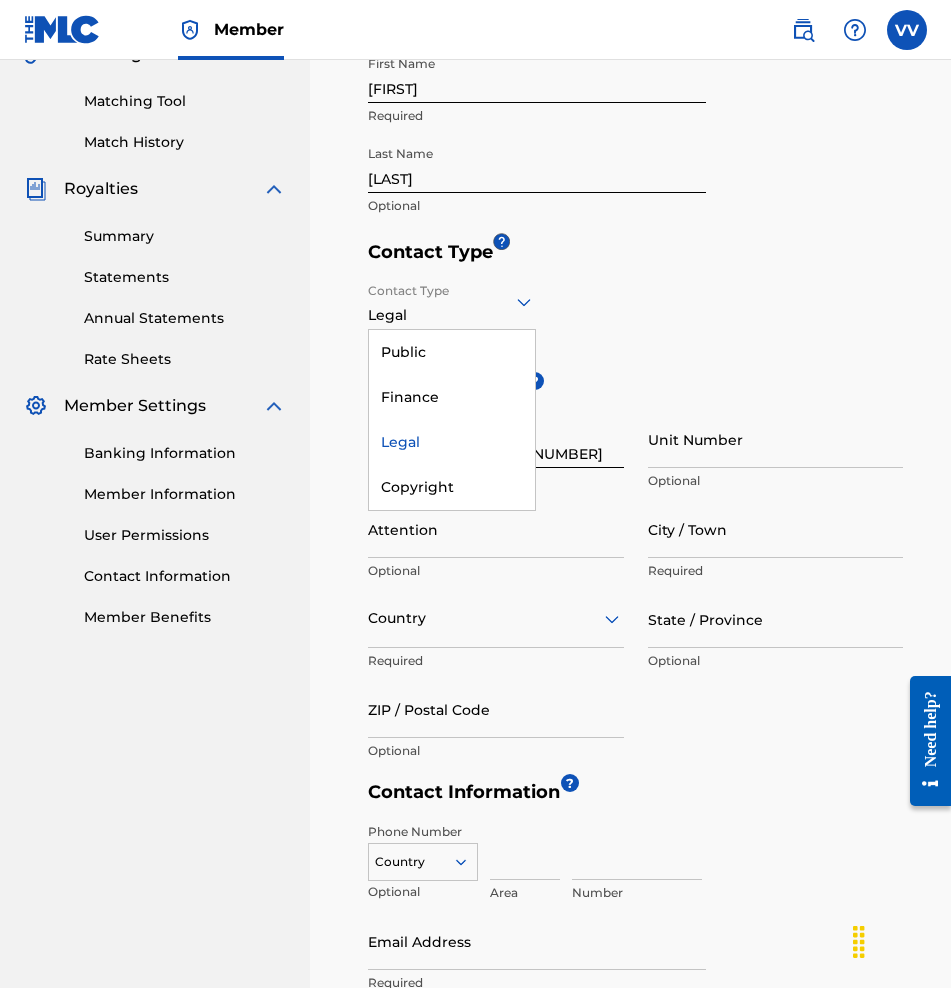 click on "Legal" at bounding box center (452, 301) 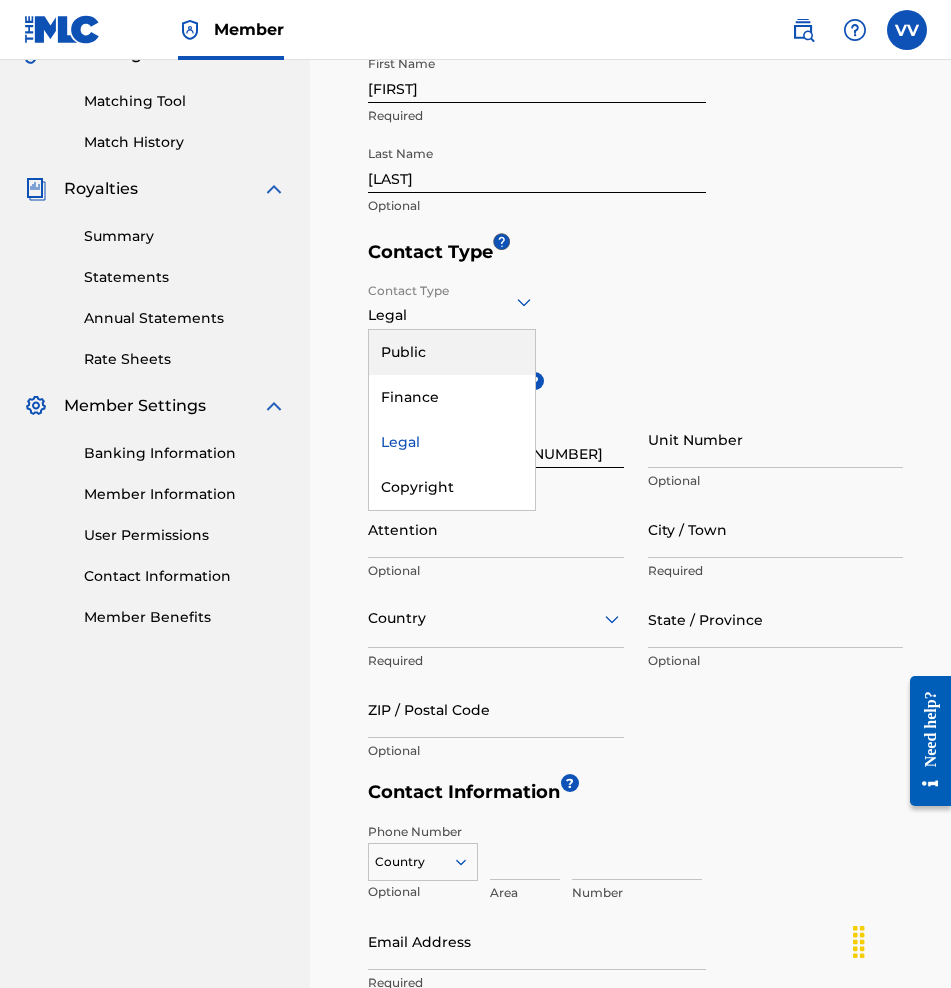 click on "Public" at bounding box center (452, 352) 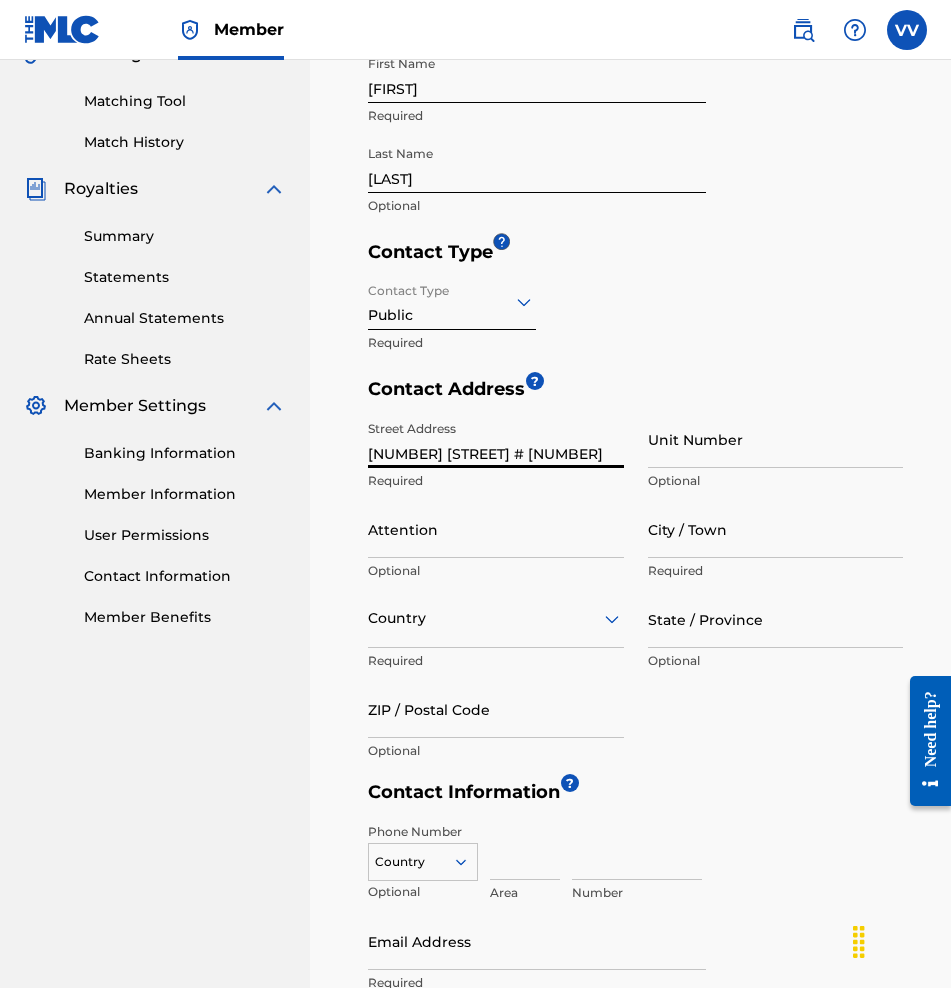 drag, startPoint x: 559, startPoint y: 461, endPoint x: 282, endPoint y: 444, distance: 277.52118 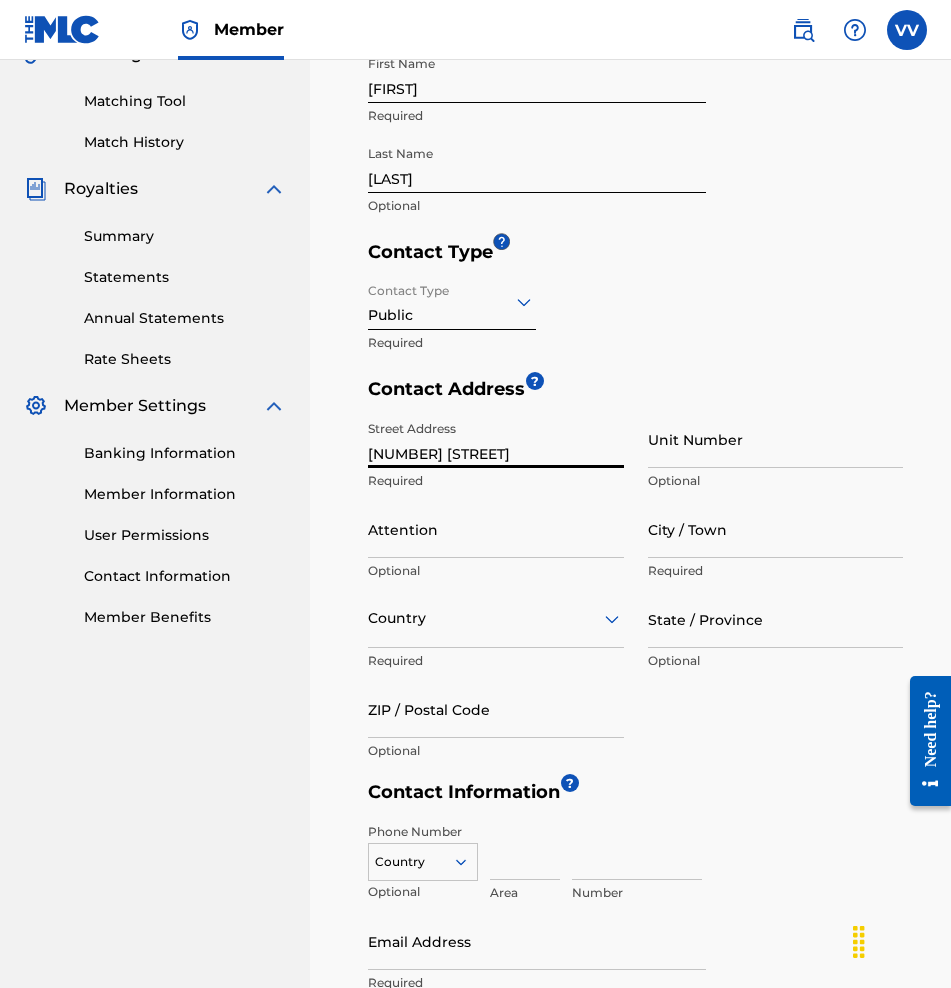 click on "Unit Number" at bounding box center (776, 439) 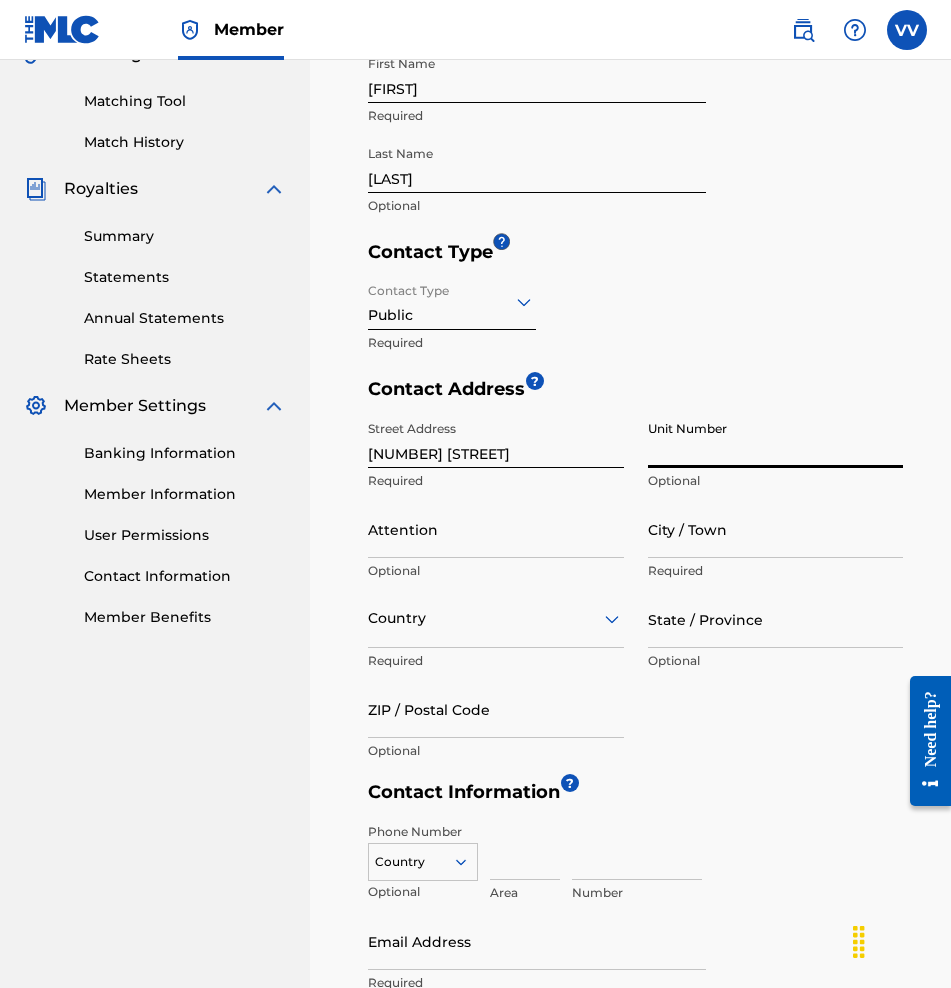 type on "272" 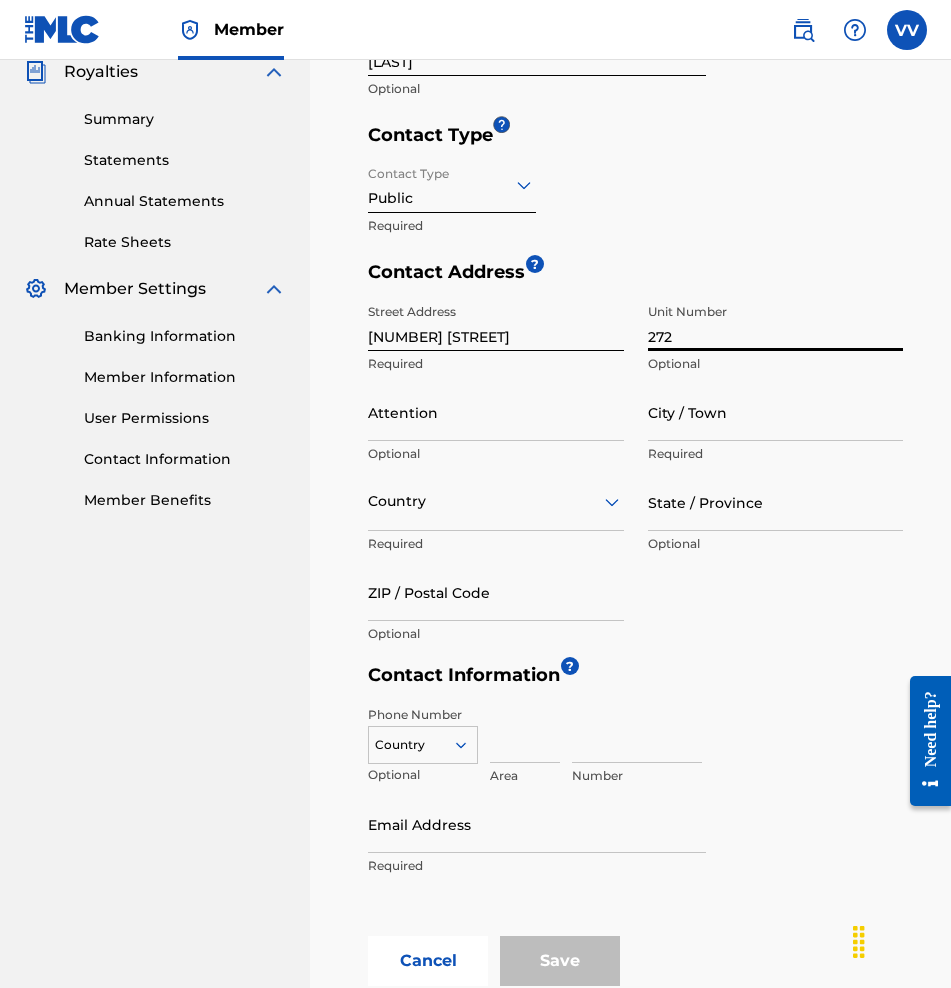 scroll, scrollTop: 611, scrollLeft: 0, axis: vertical 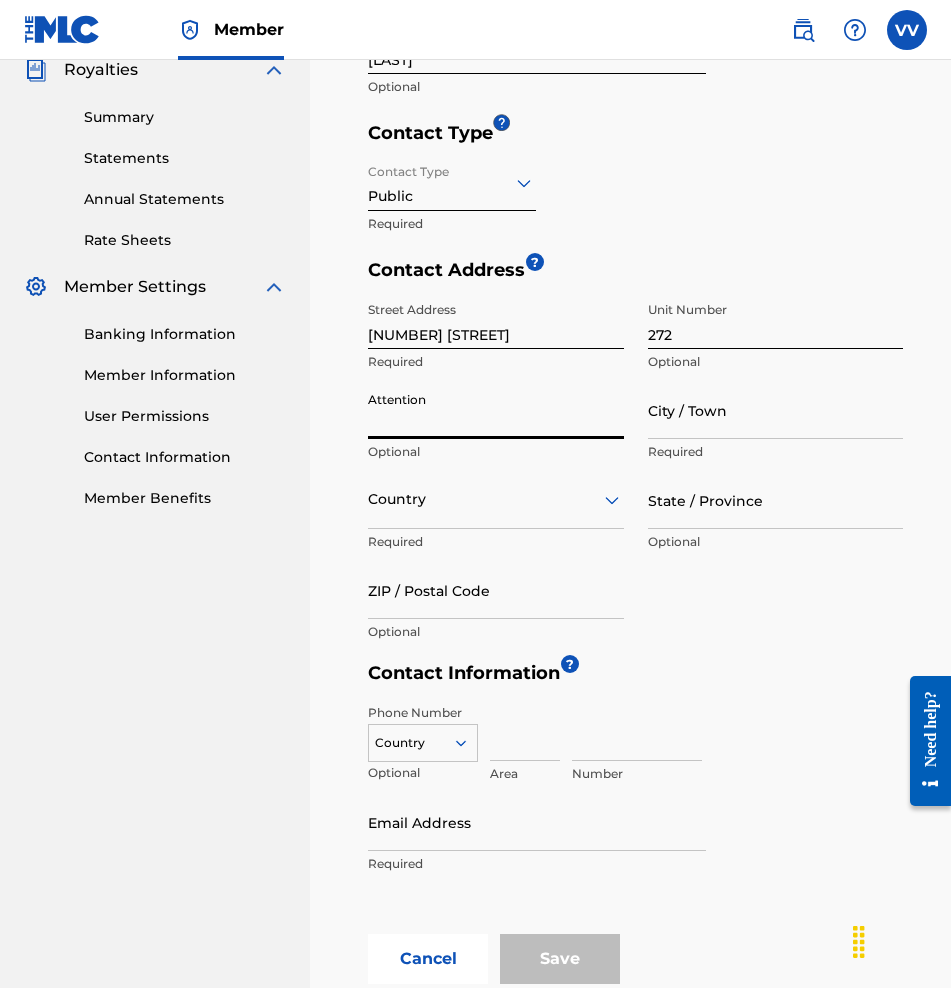 click on "Attention" at bounding box center [496, 410] 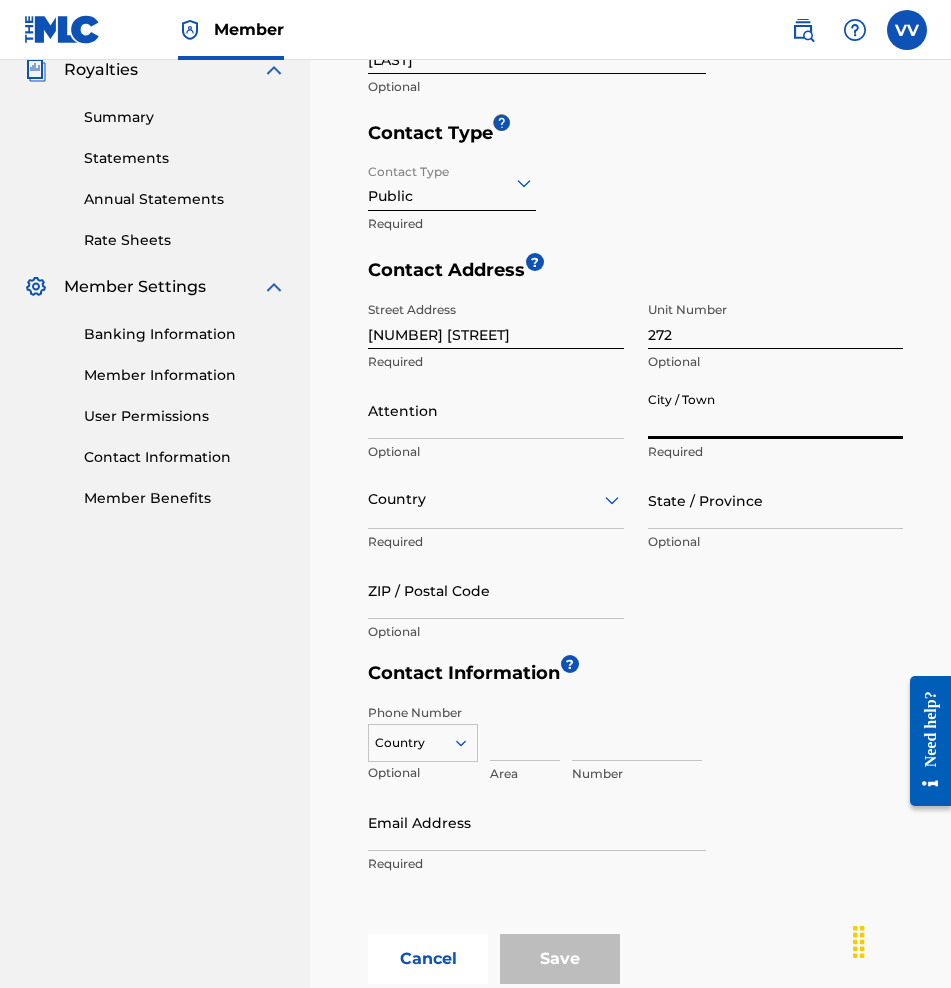 type on "Camarillo" 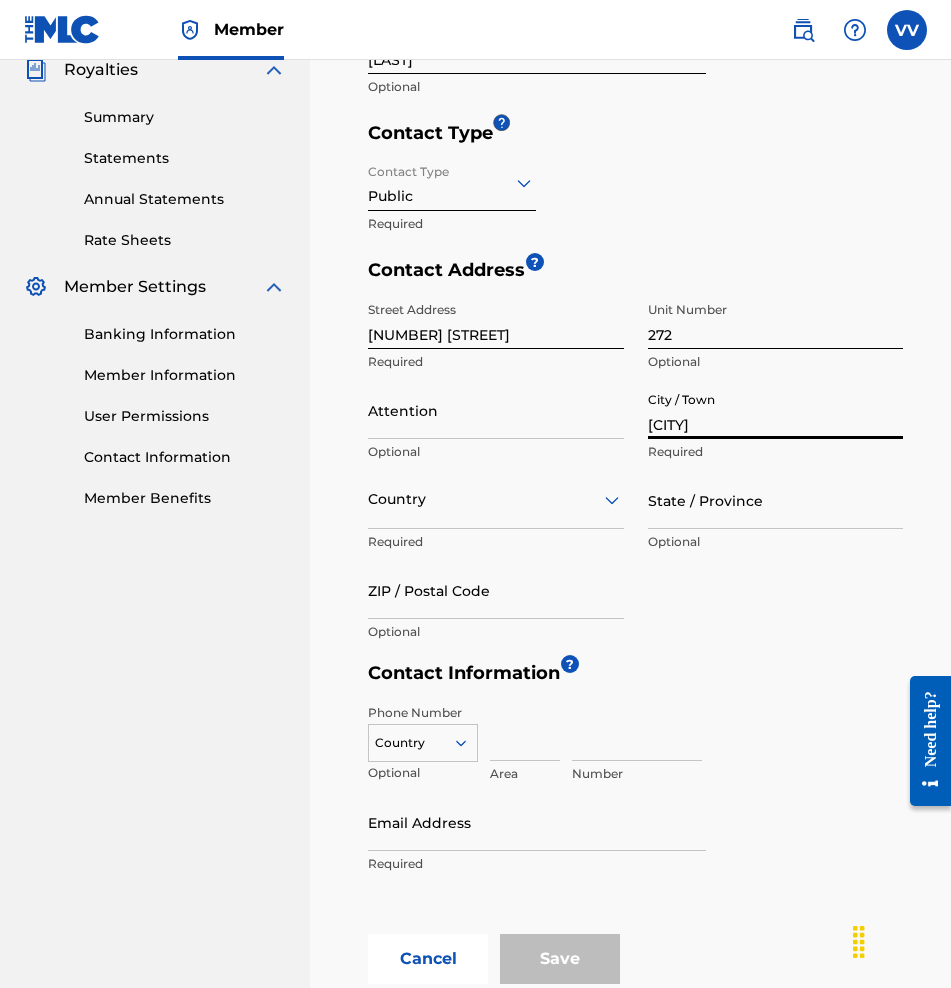 type on "Patrick" 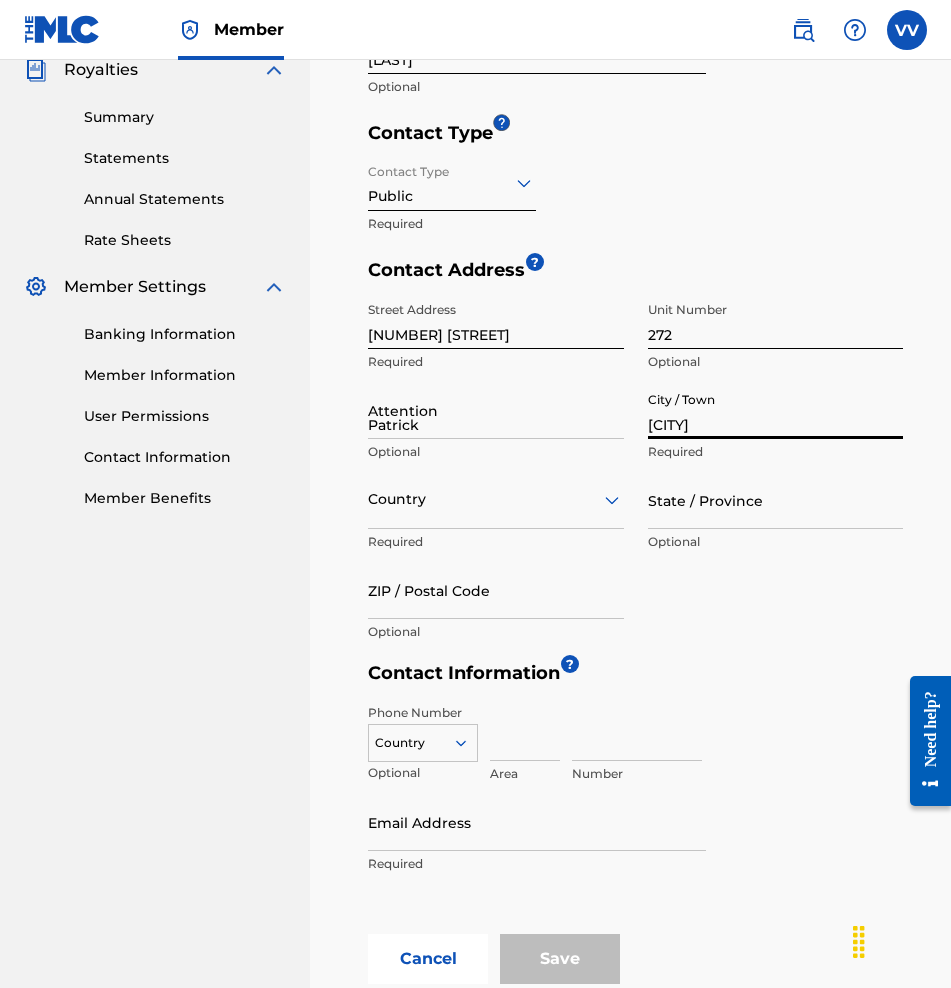 type on "United States" 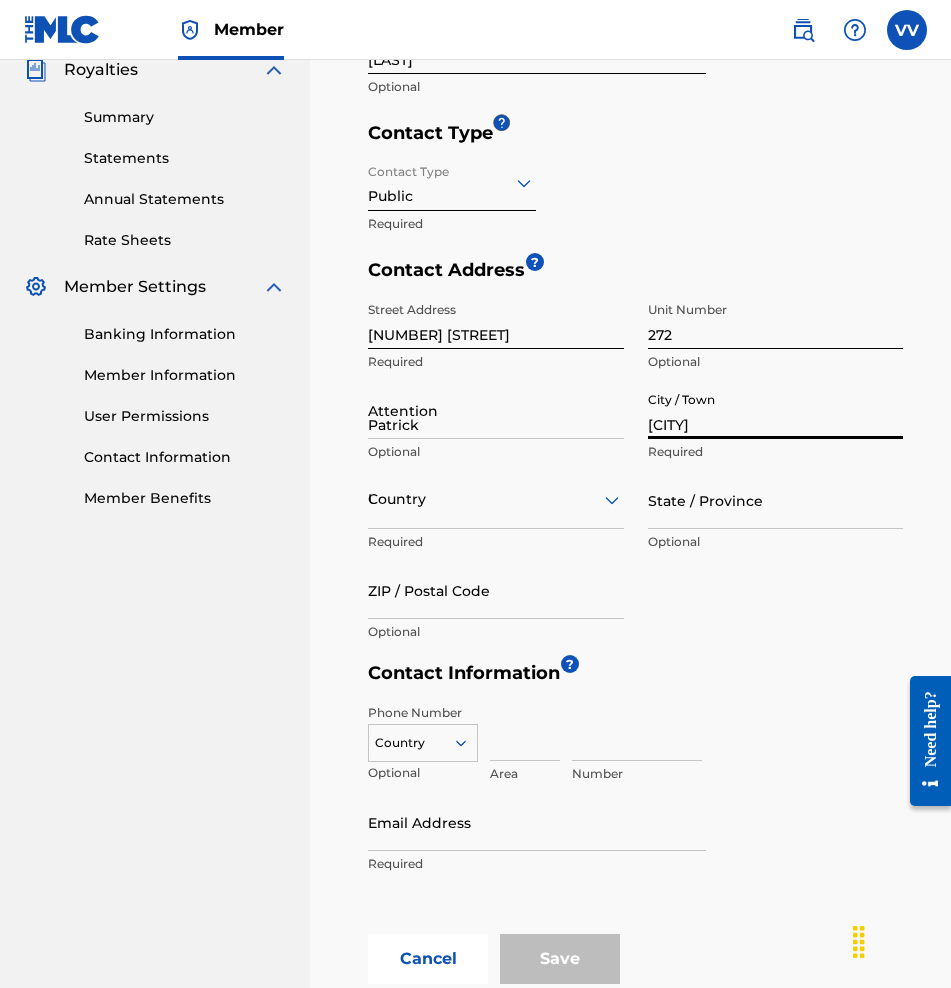 type on "CA" 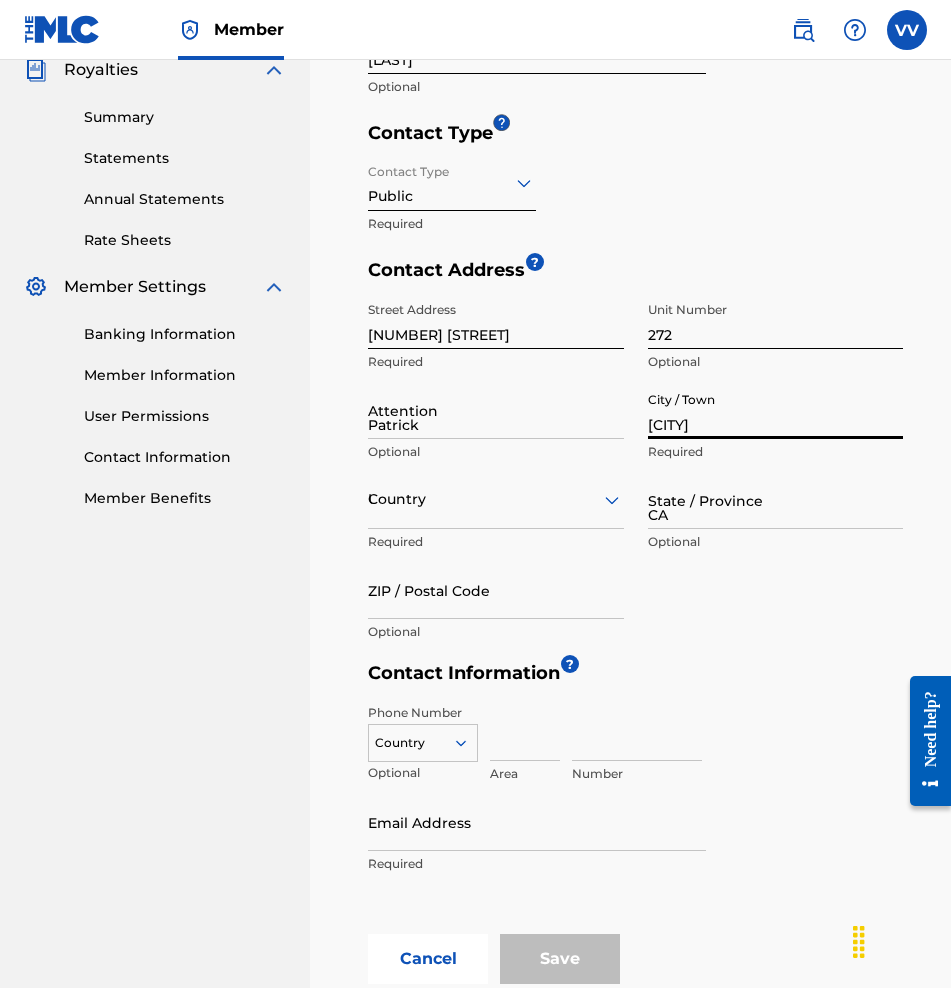 type on "93010" 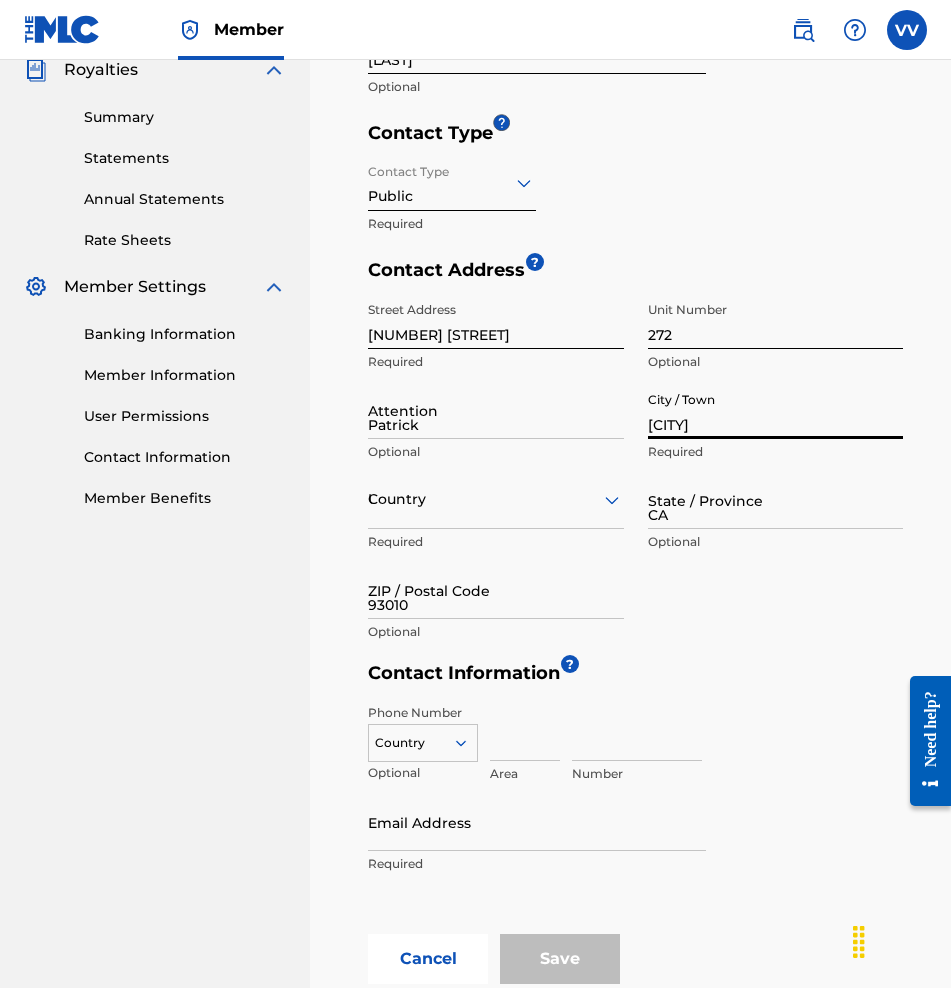 type on "1" 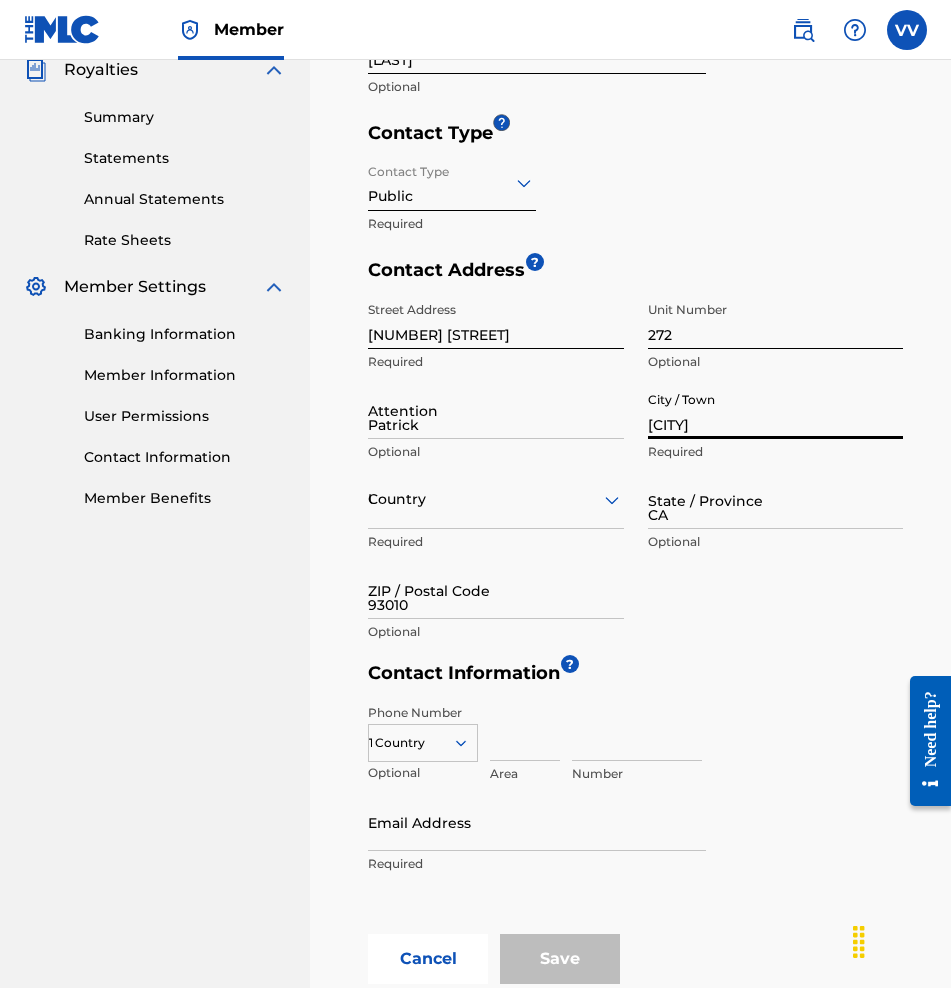 type on "404" 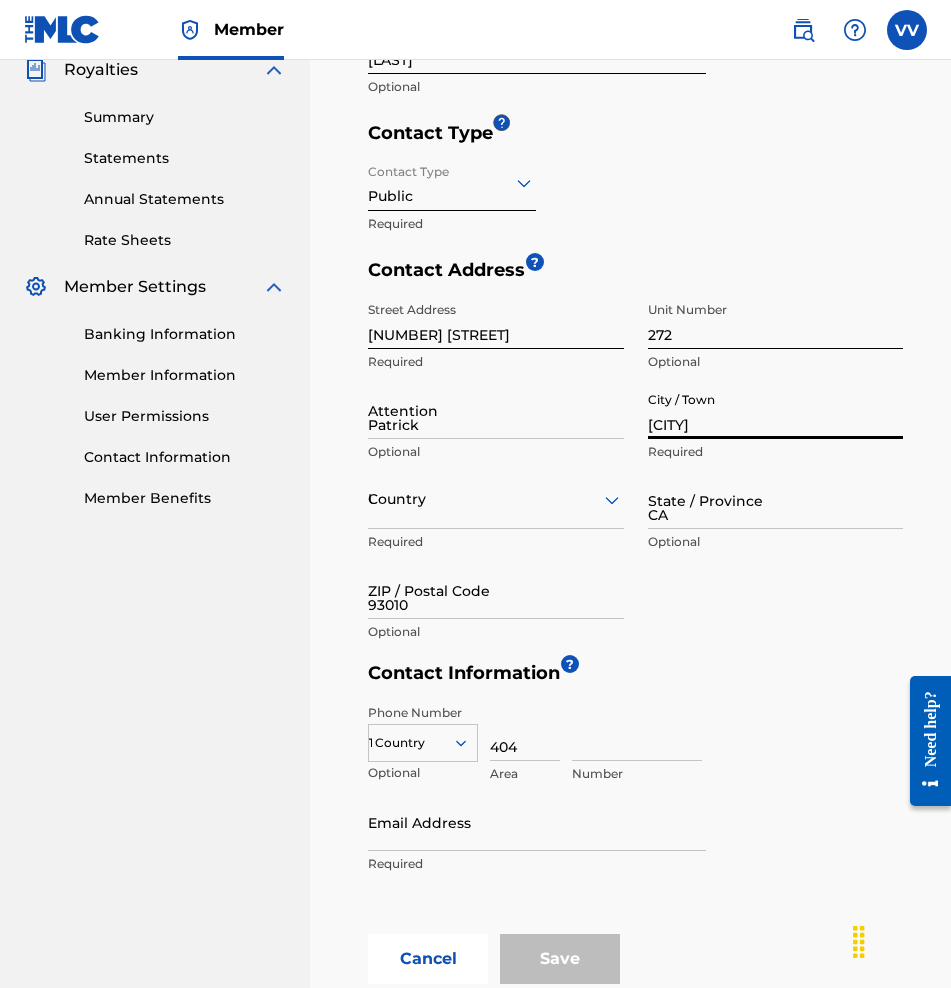 type on "9217513" 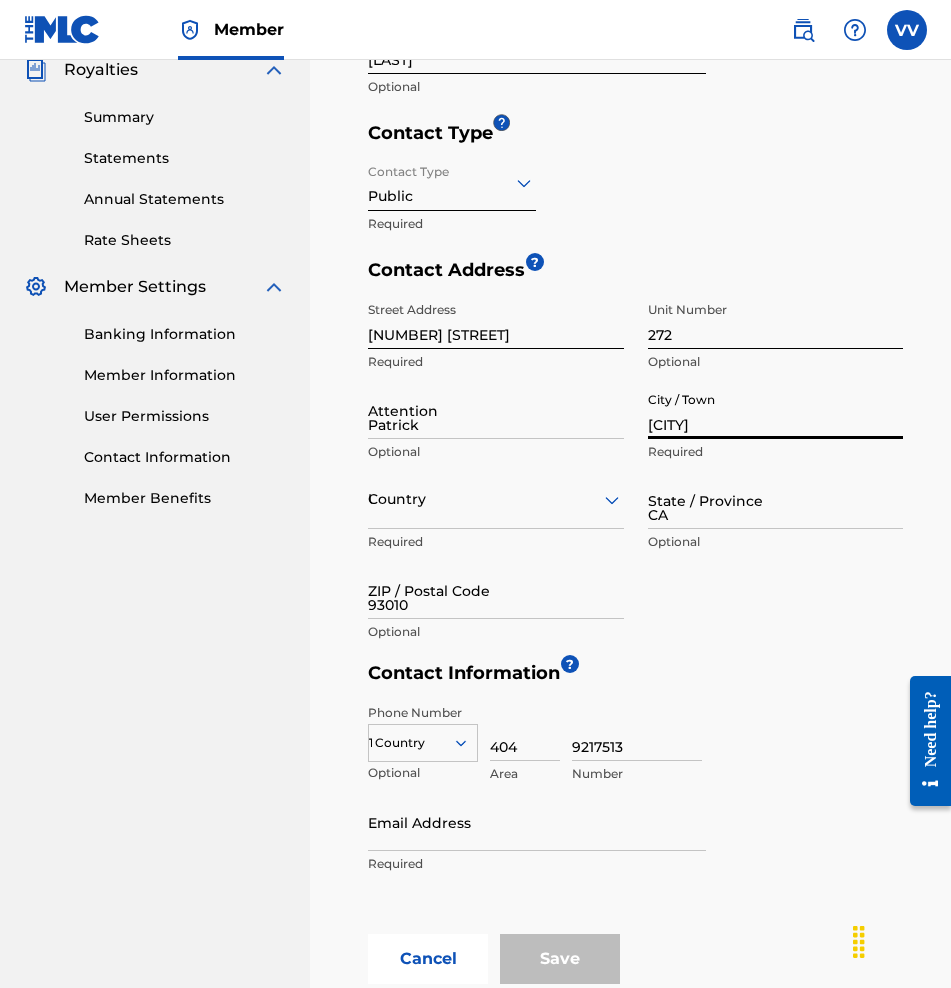 type on "[EMAIL]" 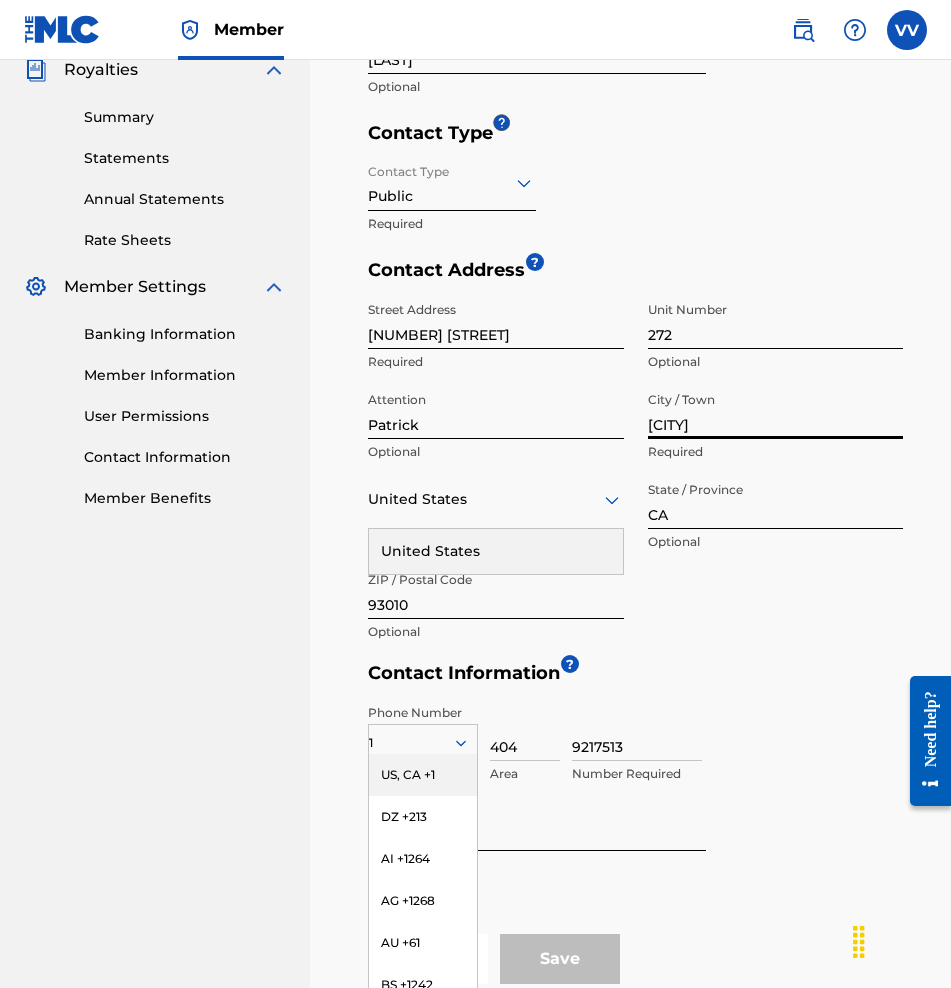 scroll, scrollTop: 678, scrollLeft: 0, axis: vertical 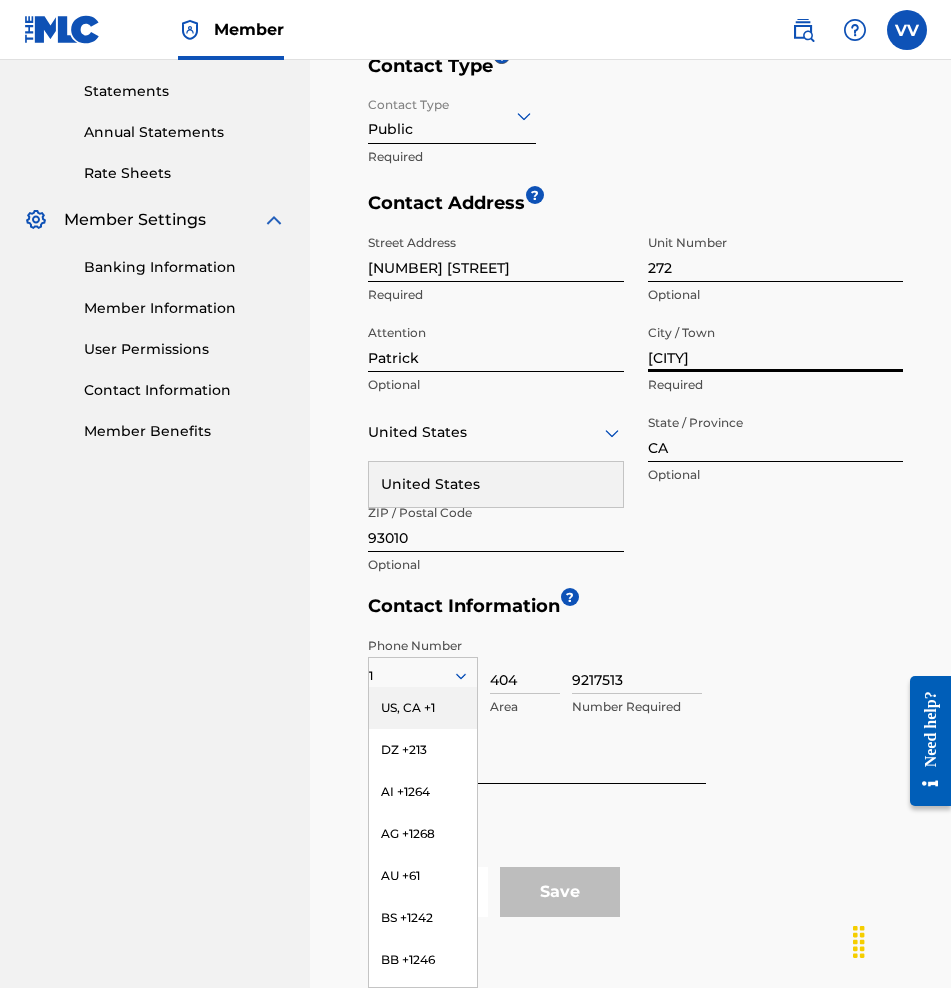 click on "Contact Information ?" at bounding box center (635, 611) 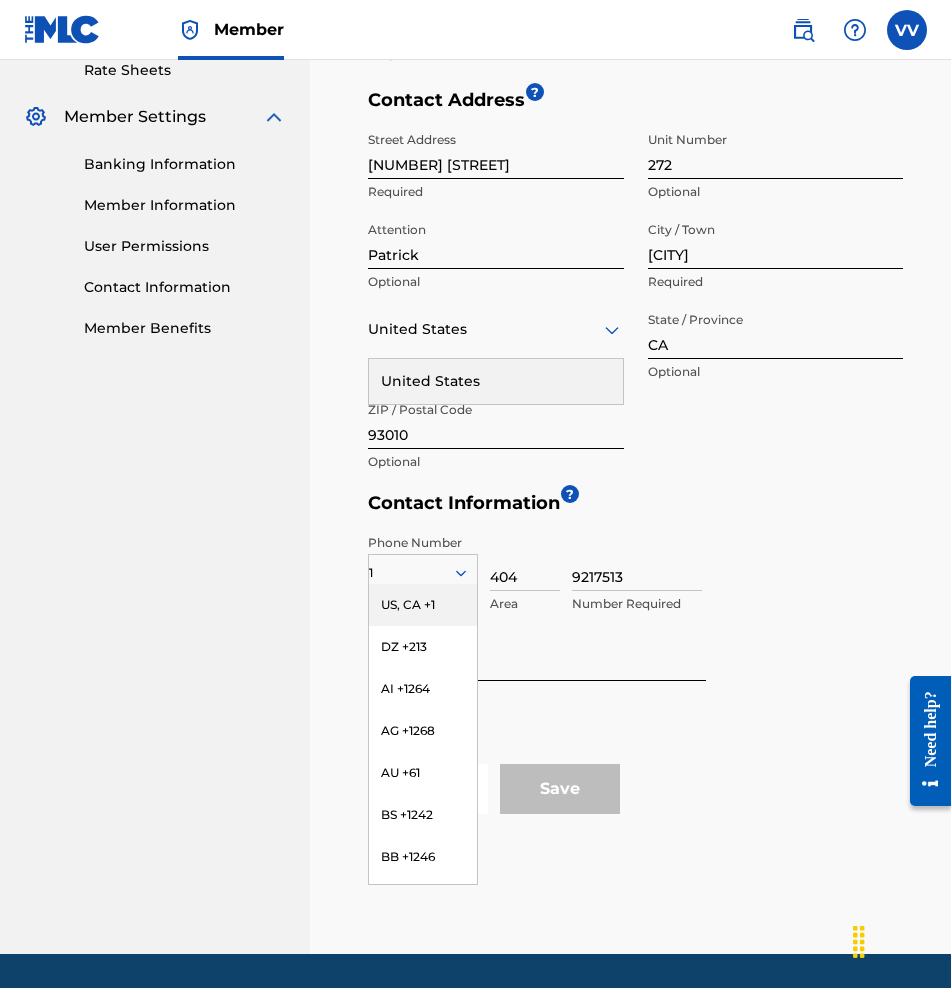 scroll, scrollTop: 843, scrollLeft: 0, axis: vertical 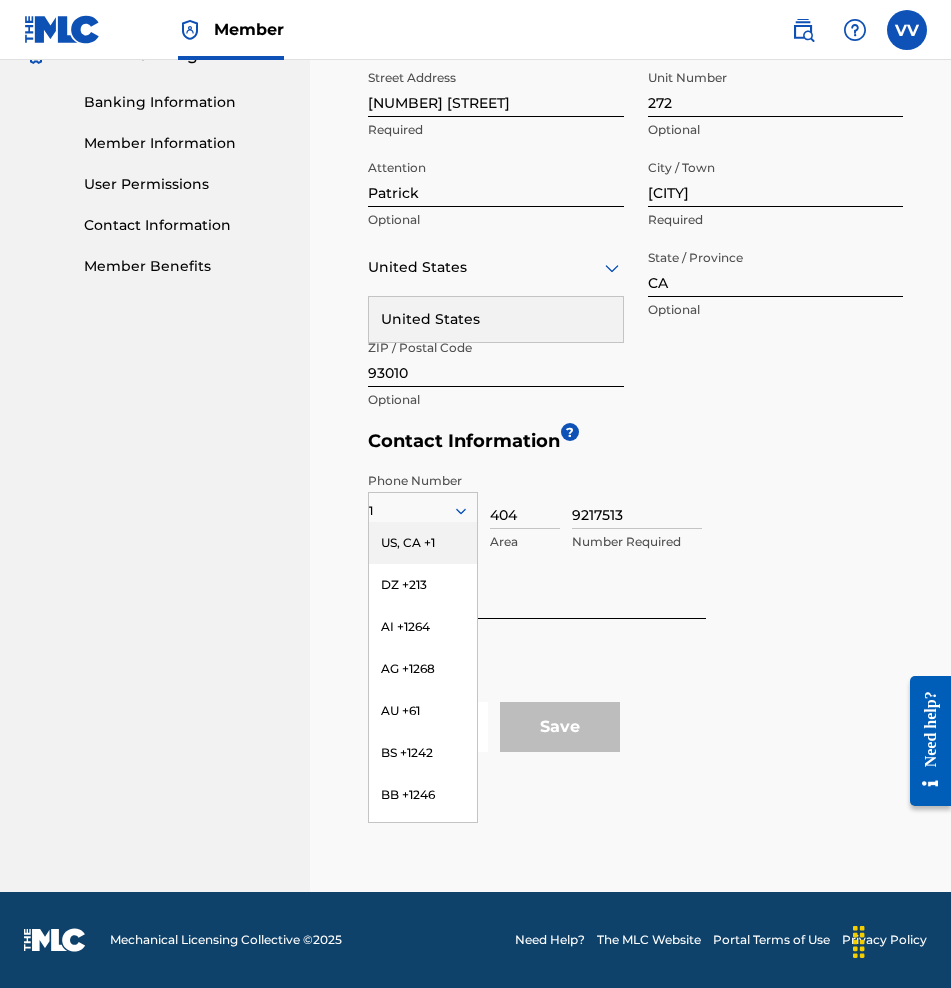 click on "Phone Number 1 US, CA +1 DZ +213 AI +1264 AG +1268 AU +61 BS +1242 BB +1246 BZ +501 BM +1441 BO +591 KY +1345 DM +1767 DO +1809 ER +291 ET +251 GA +241 GD +1473 IN +91 JM +1876 JP +81 LV +371 LB +961 LR +231 LY +218 MG +261 FM +691 ME, RS +381 MS +1664 MA, EH +212 NL +31 PE +51 PT +351 KN +1869 LC +1758 VC +1784 SN +221 SK +421 CH +41 TT +1868 TN +216 TC +1649 AE +971 VG +1284 WF +681 Country Required 404 Area 9217513 Number Required Email Address artistunitednation@gmail.com Required" at bounding box center [635, 582] 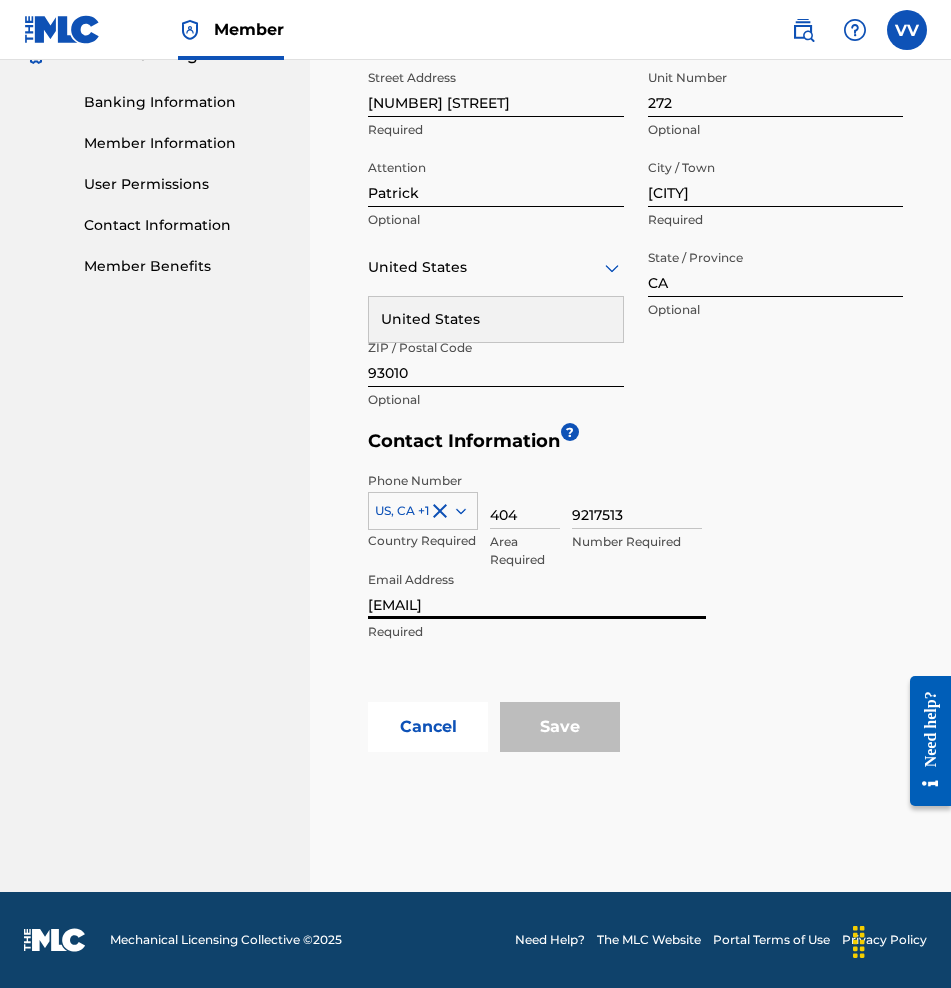 drag, startPoint x: 492, startPoint y: 617, endPoint x: 493, endPoint y: 607, distance: 10.049875 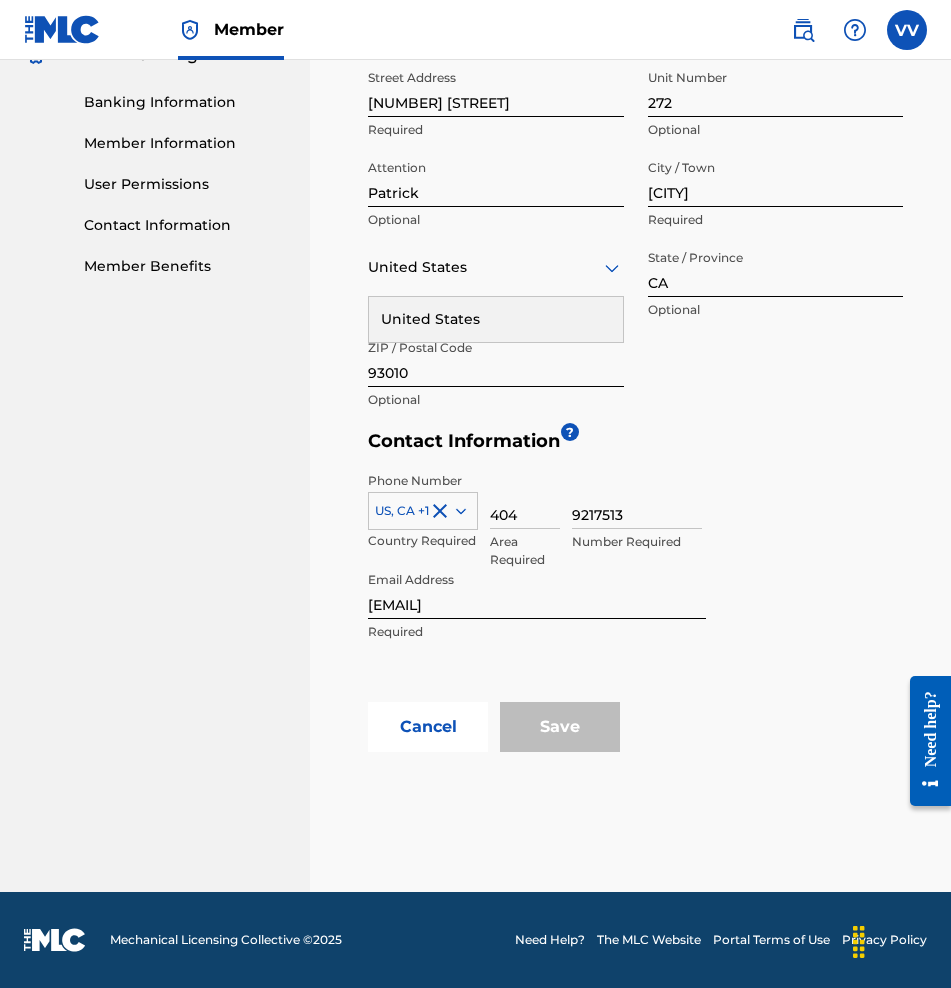 click on "Cancel Save" at bounding box center (635, 727) 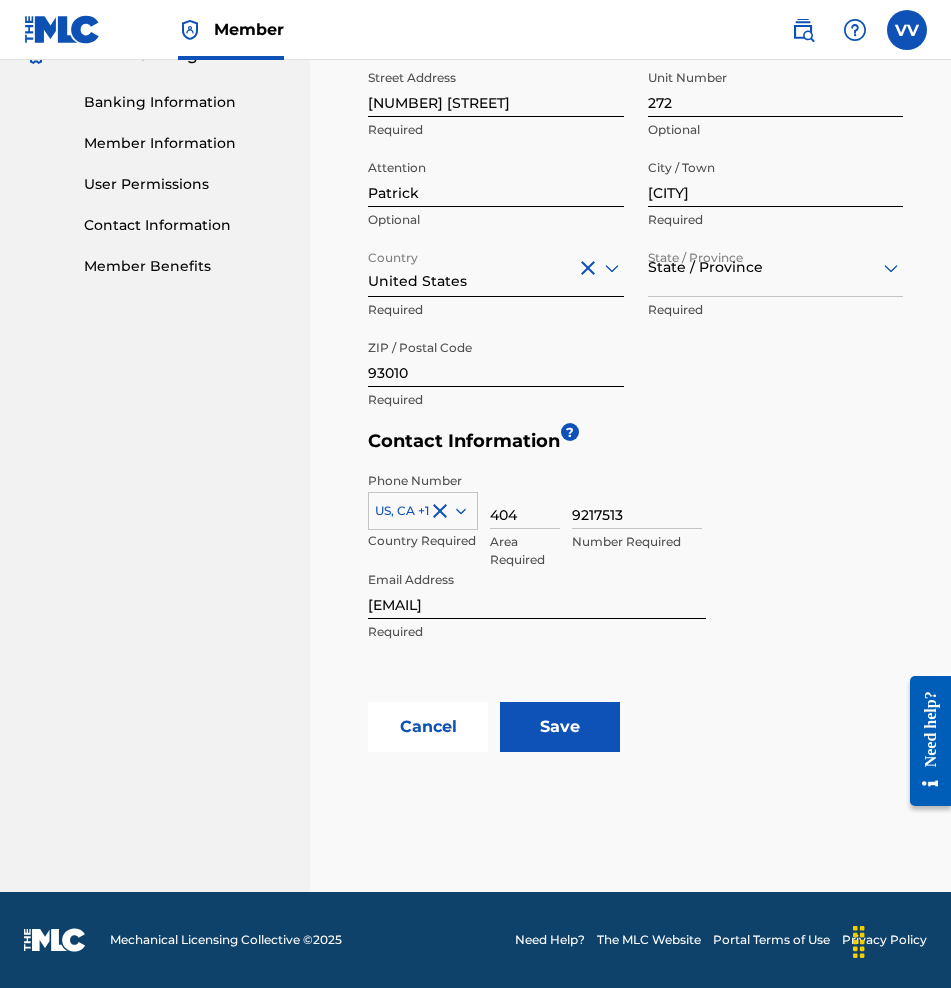 click on "Save" at bounding box center (560, 727) 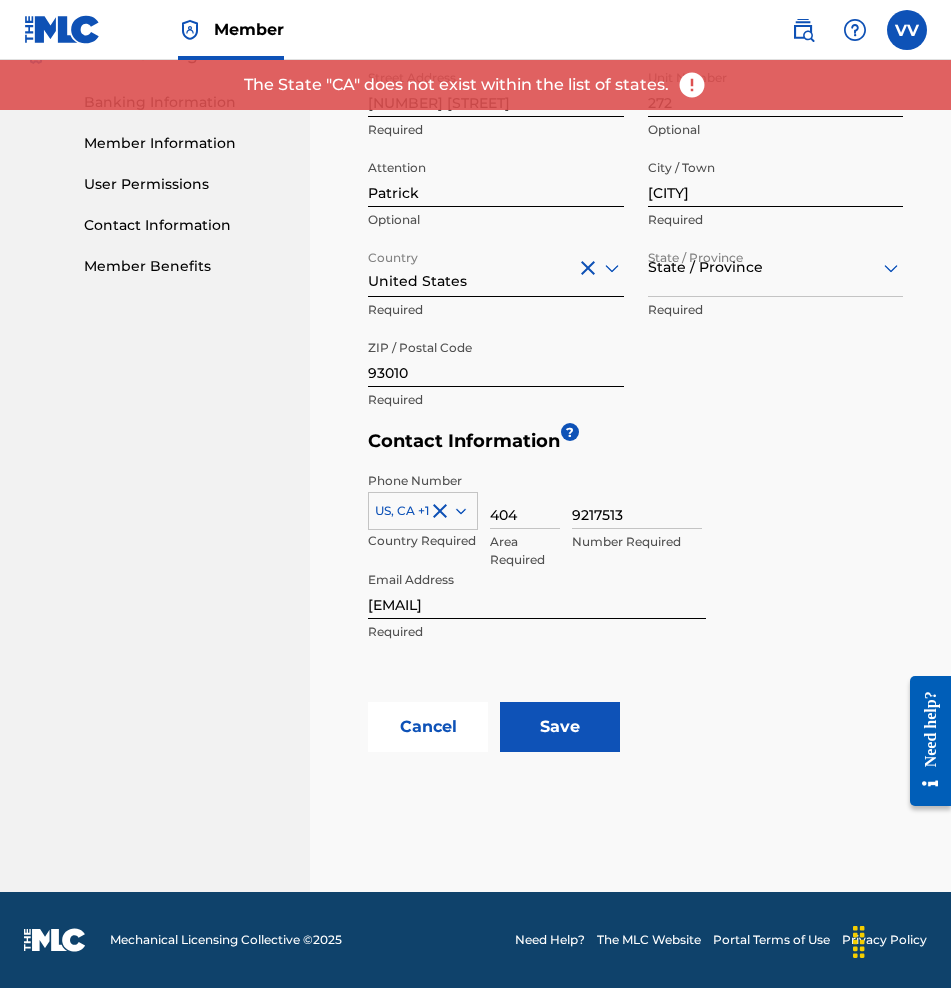 click at bounding box center [692, 85] 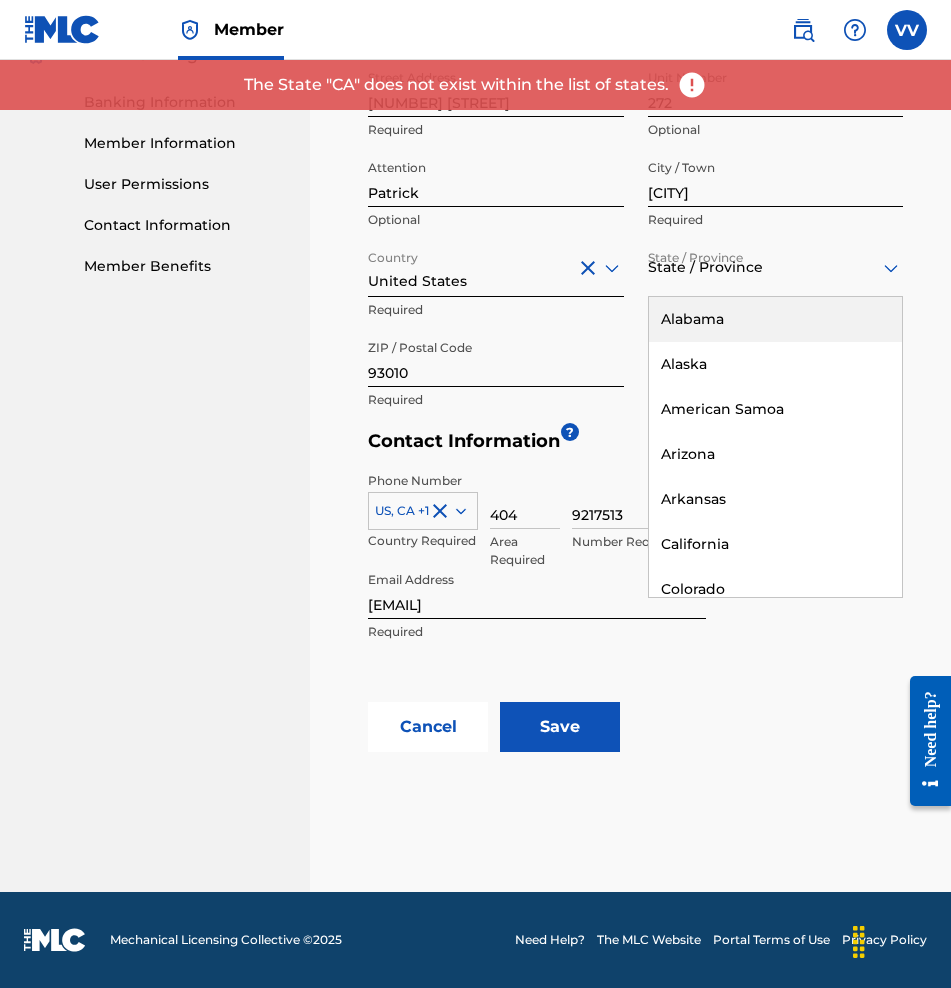 click at bounding box center [776, 267] 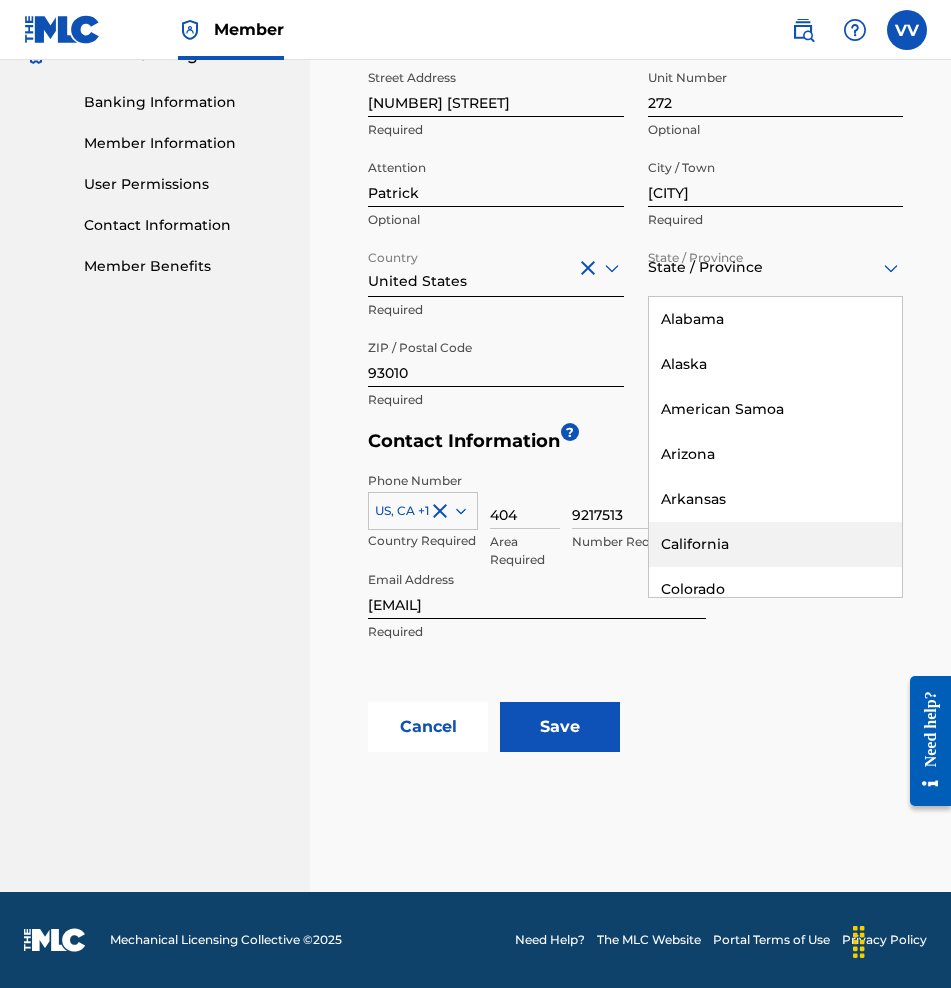 click on "California" at bounding box center [776, 544] 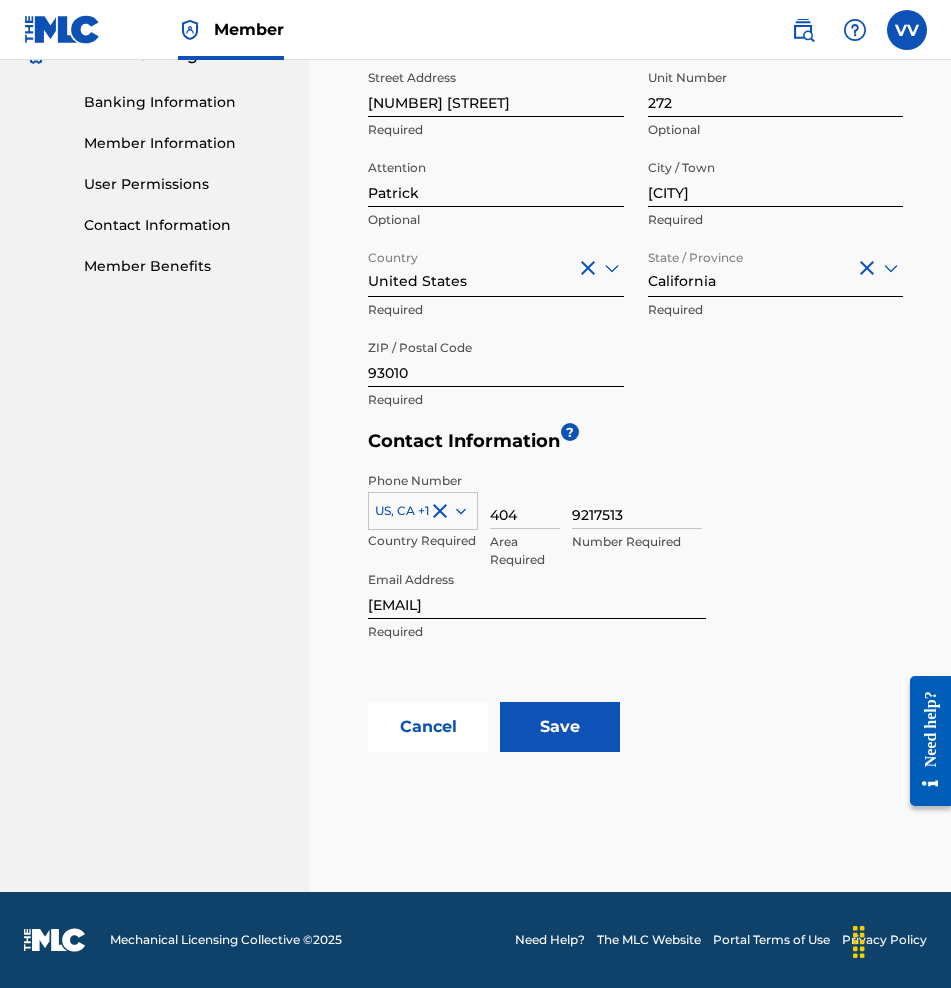 click on "Save" at bounding box center [560, 727] 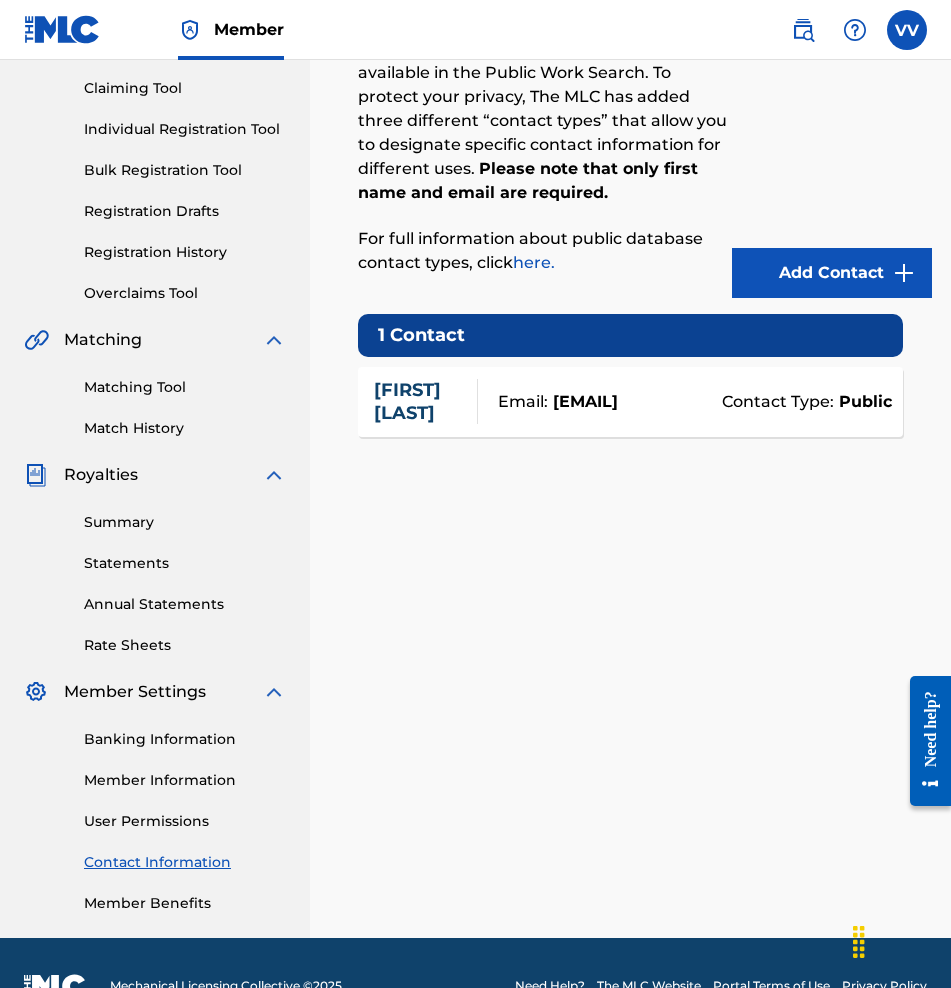 scroll, scrollTop: 207, scrollLeft: 0, axis: vertical 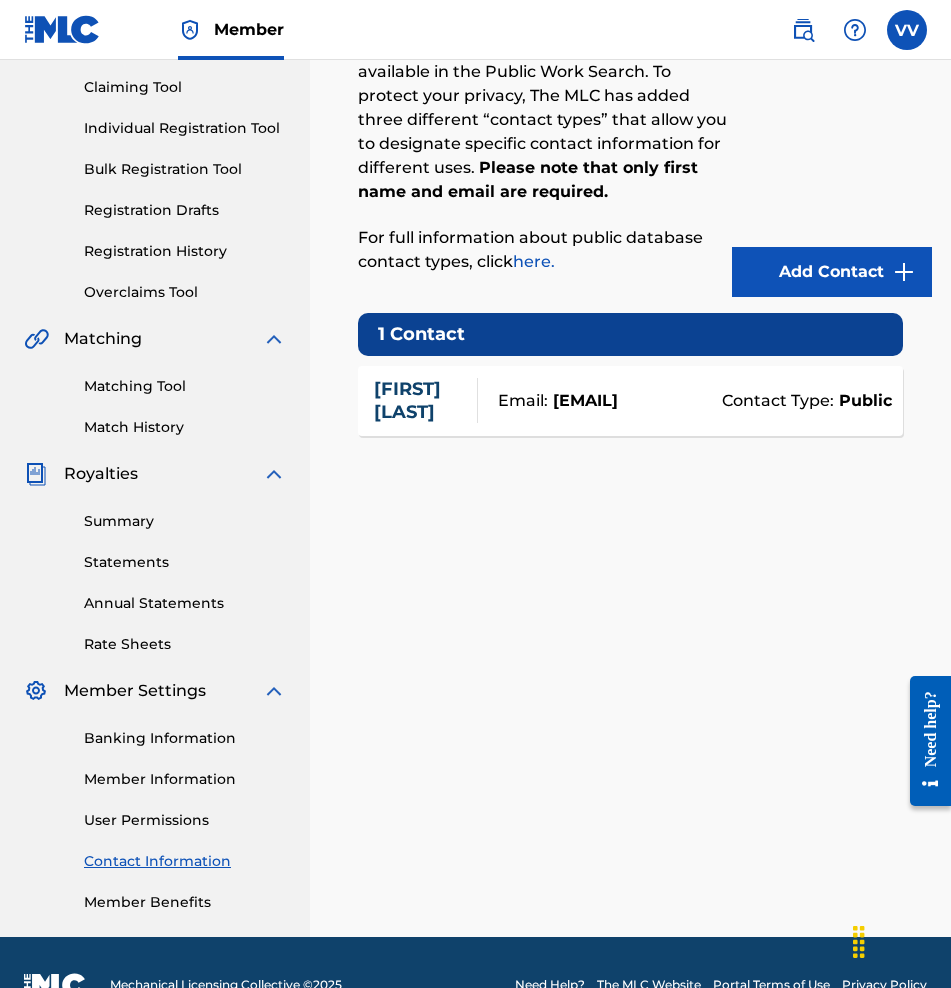 click on "Veronica   Vitale" at bounding box center (420, 400) 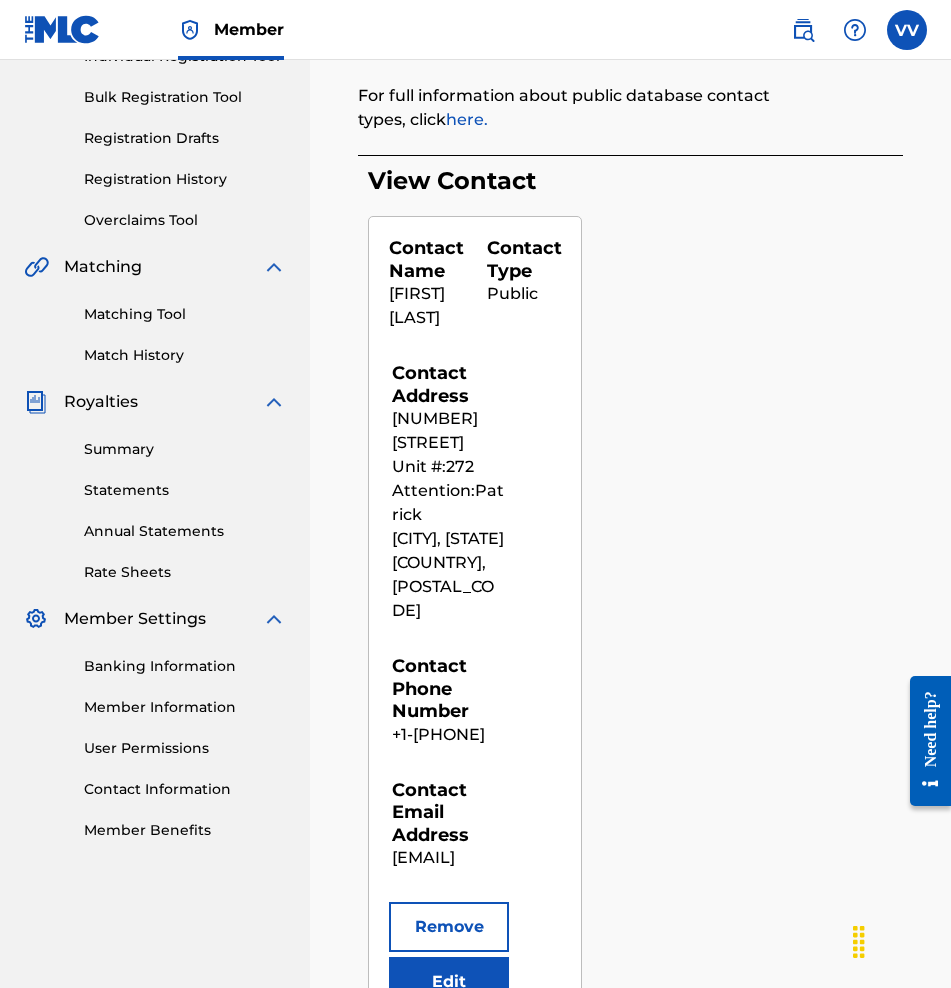 scroll, scrollTop: 473, scrollLeft: 0, axis: vertical 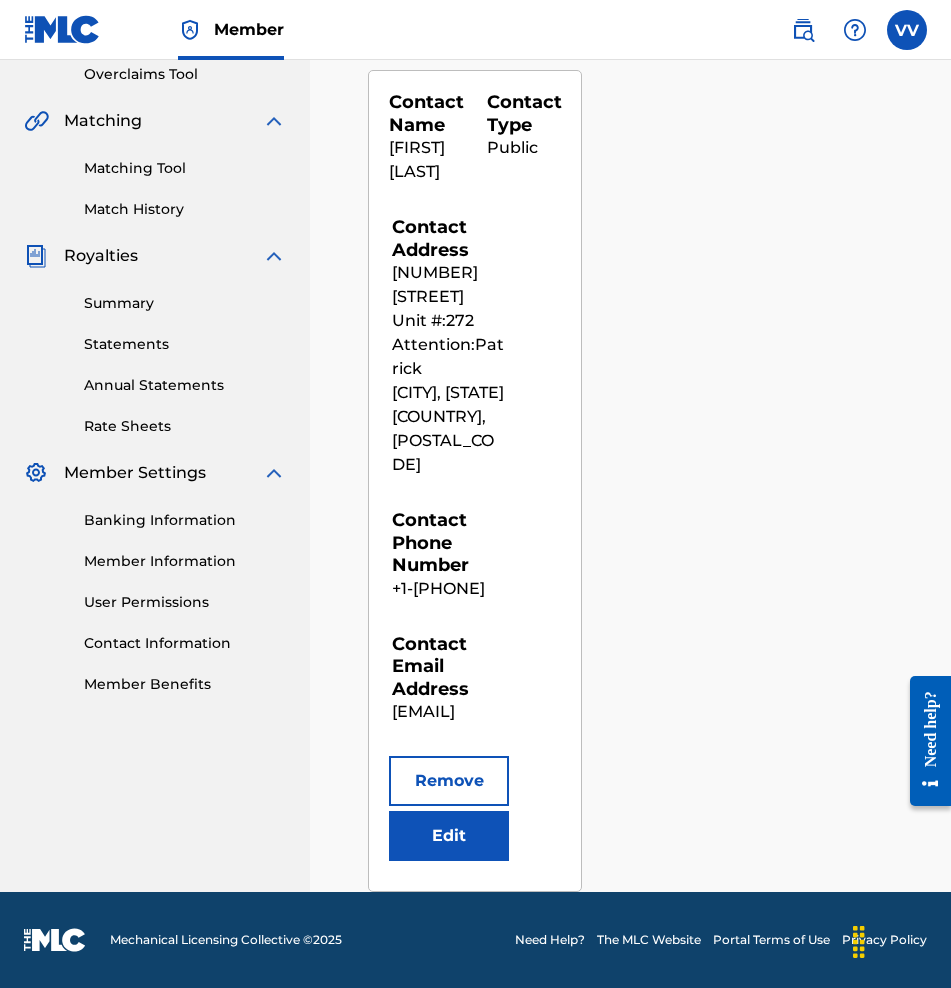click on "Edit" at bounding box center (449, 836) 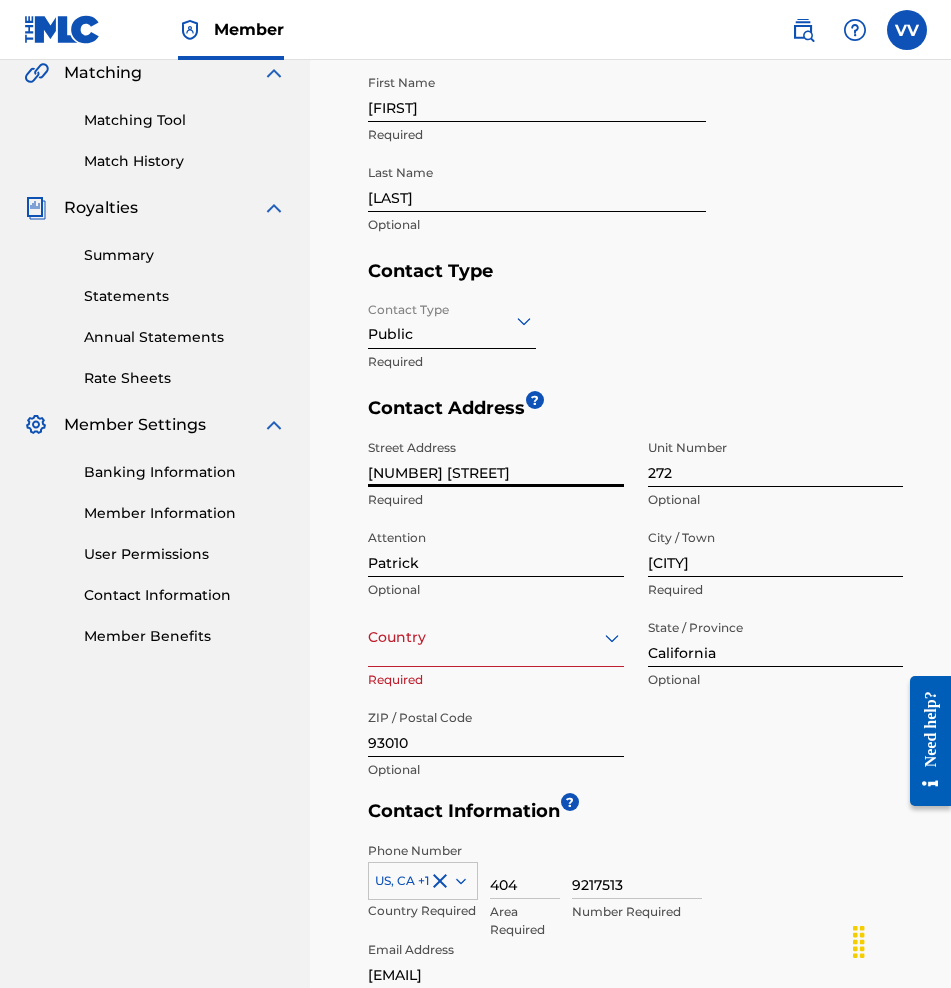 drag, startPoint x: 534, startPoint y: 475, endPoint x: 189, endPoint y: 455, distance: 345.57922 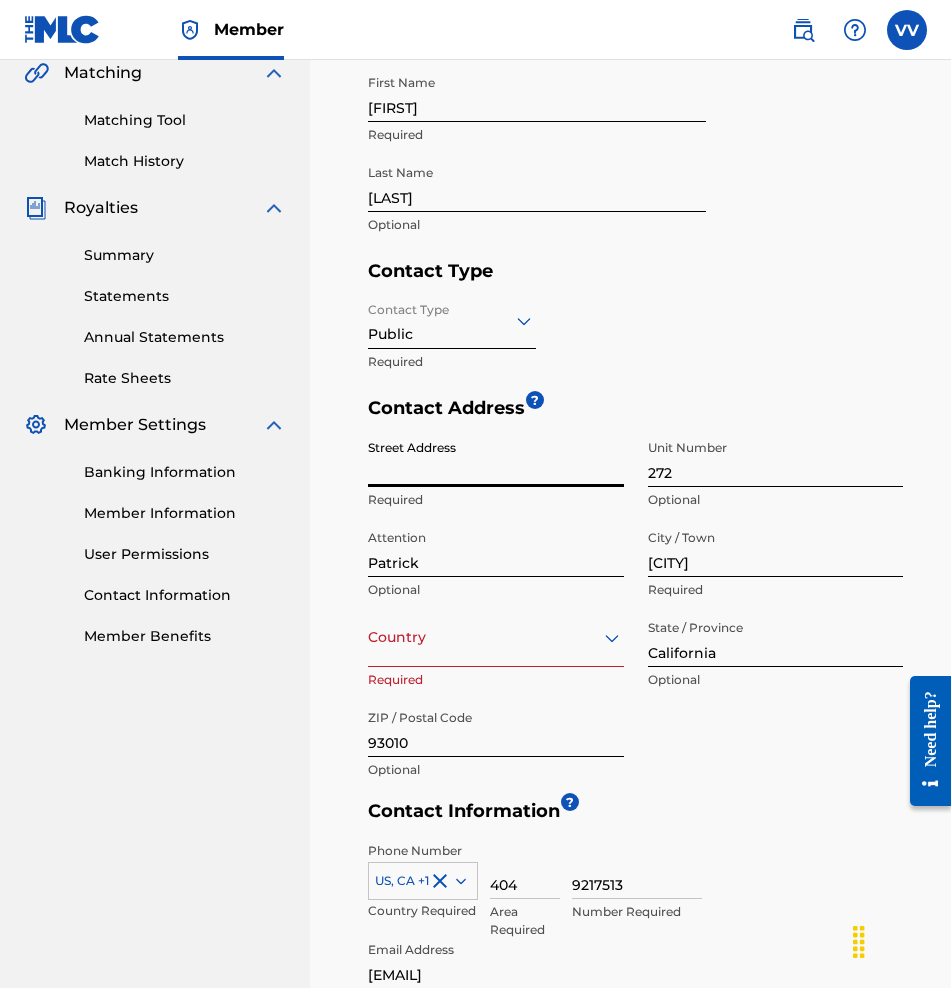 type 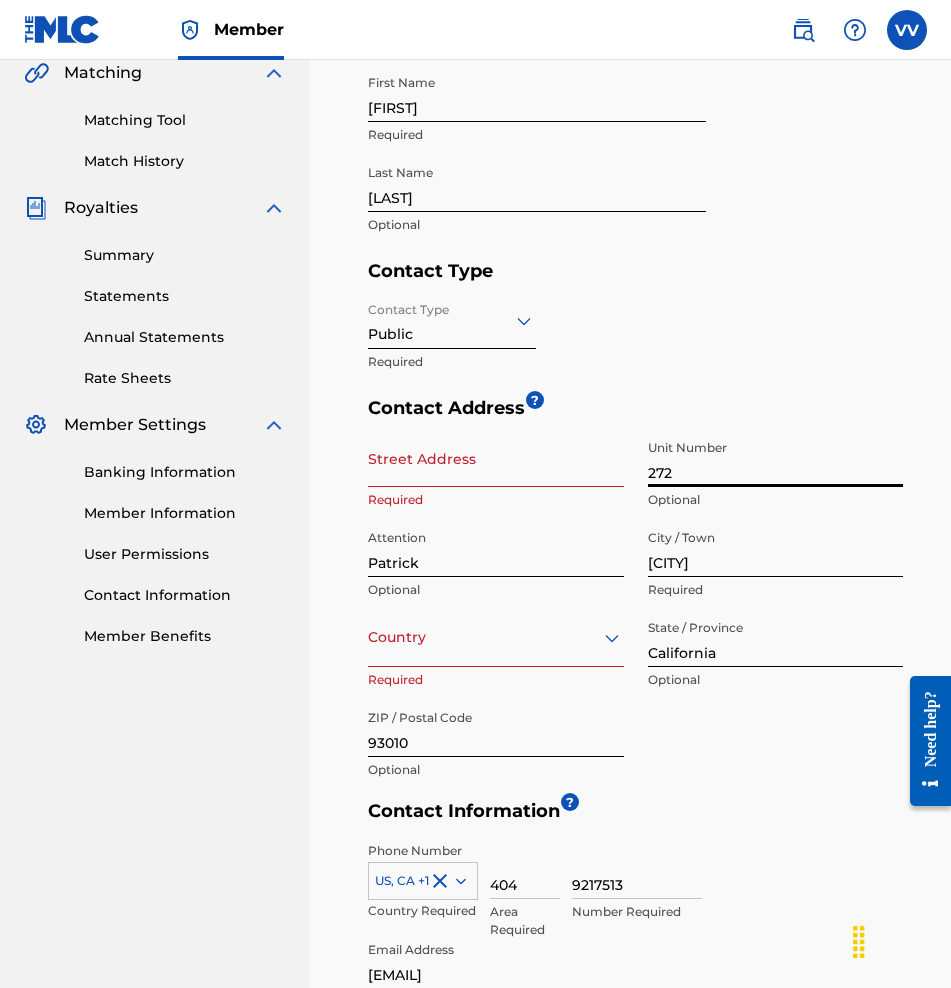 drag, startPoint x: 697, startPoint y: 469, endPoint x: 528, endPoint y: 469, distance: 169 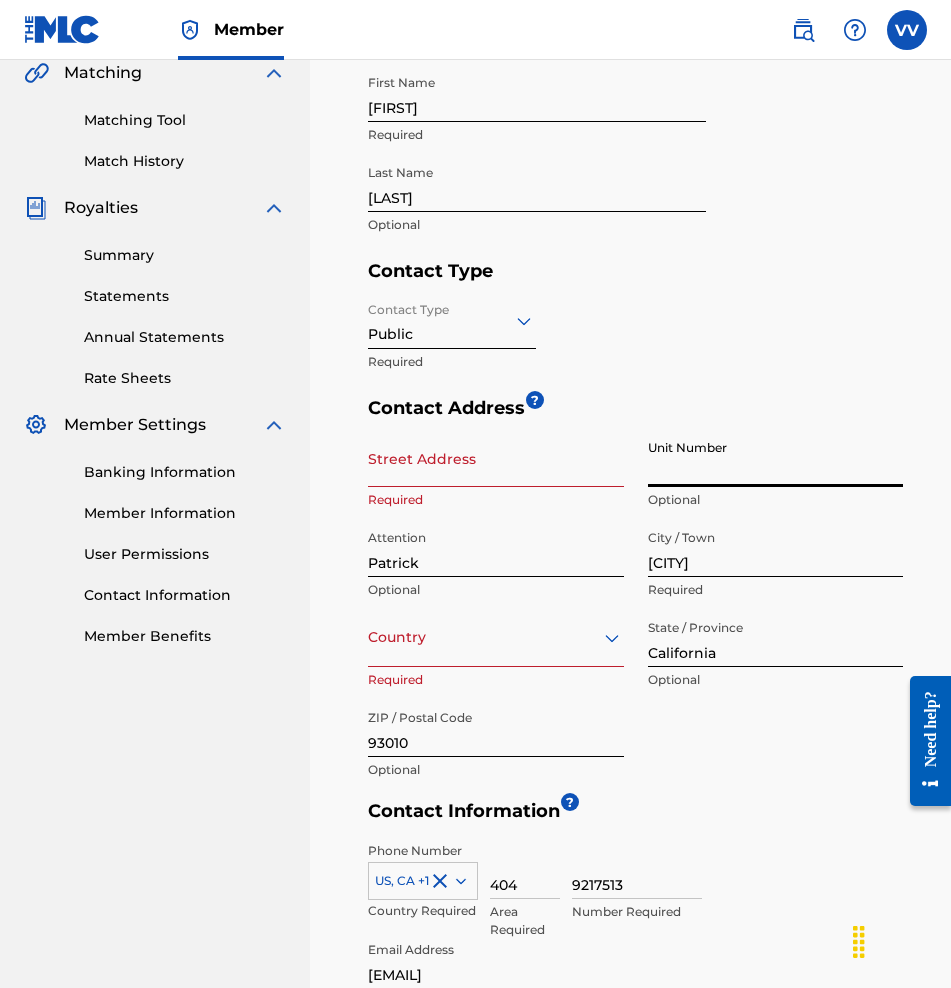 type 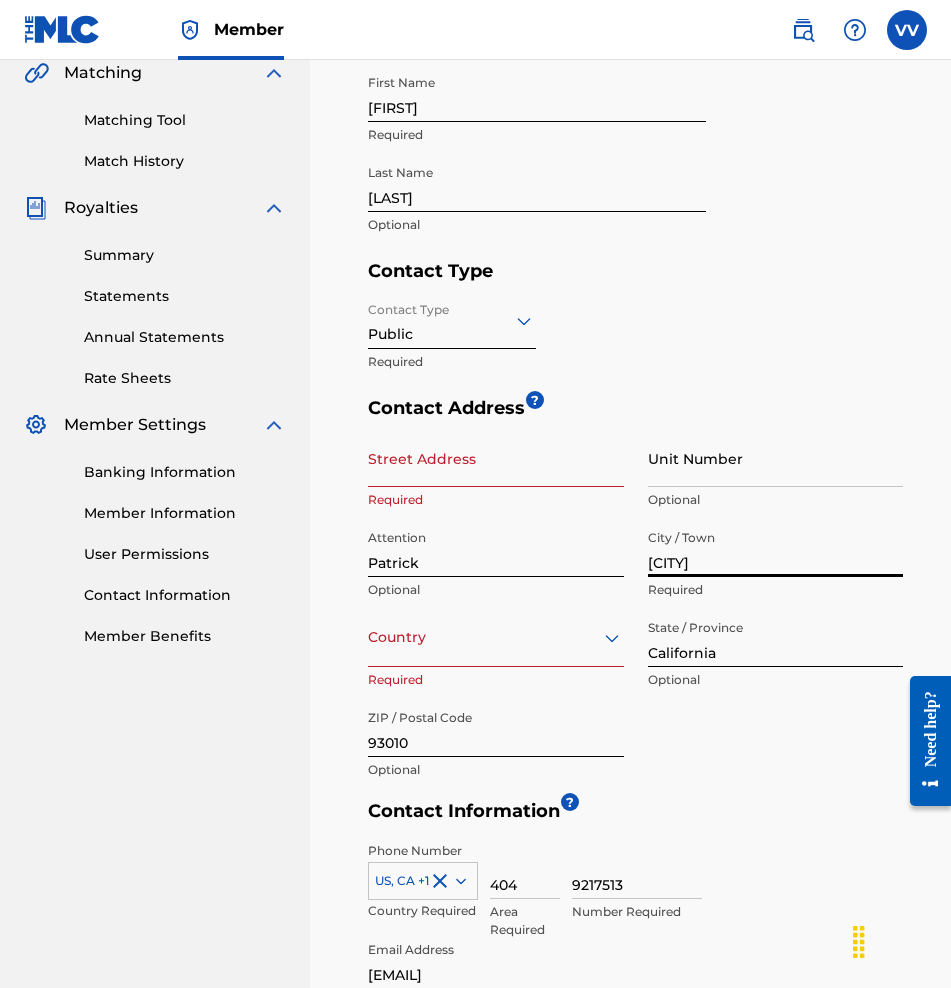 drag, startPoint x: 580, startPoint y: 552, endPoint x: 472, endPoint y: 554, distance: 108.01852 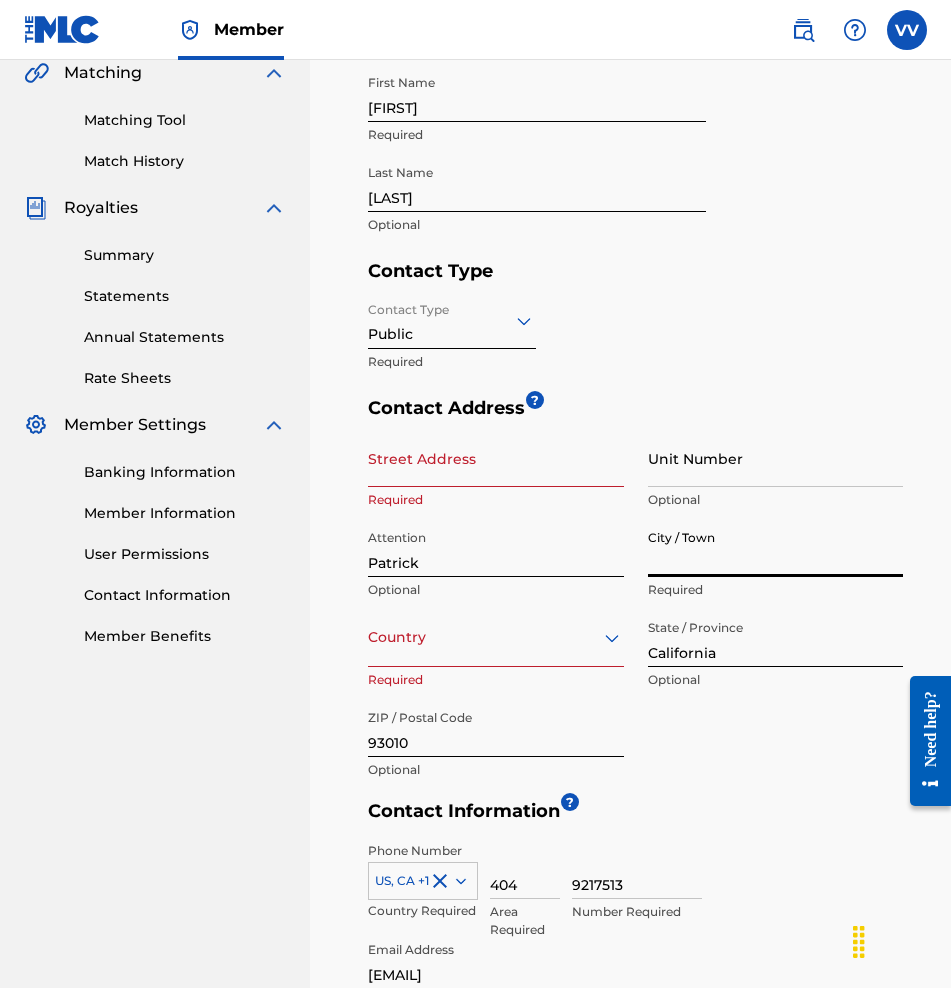 type 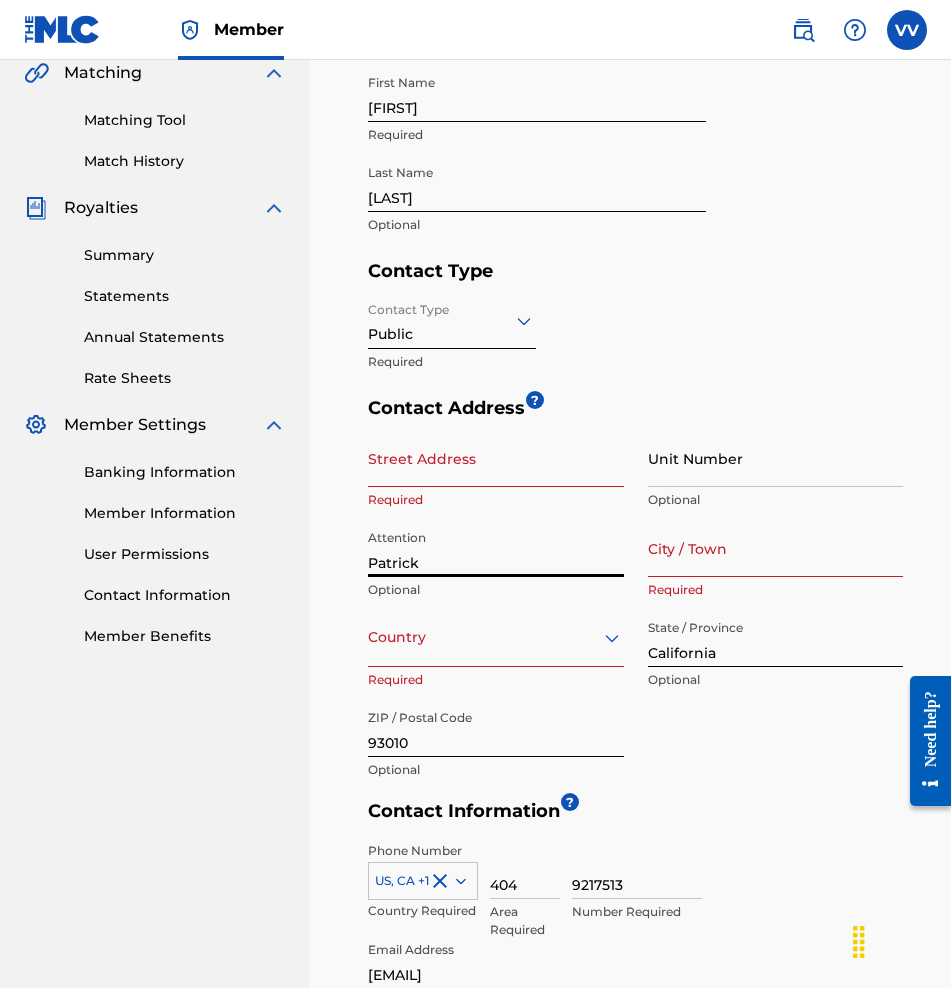 drag, startPoint x: 433, startPoint y: 561, endPoint x: 304, endPoint y: 578, distance: 130.11533 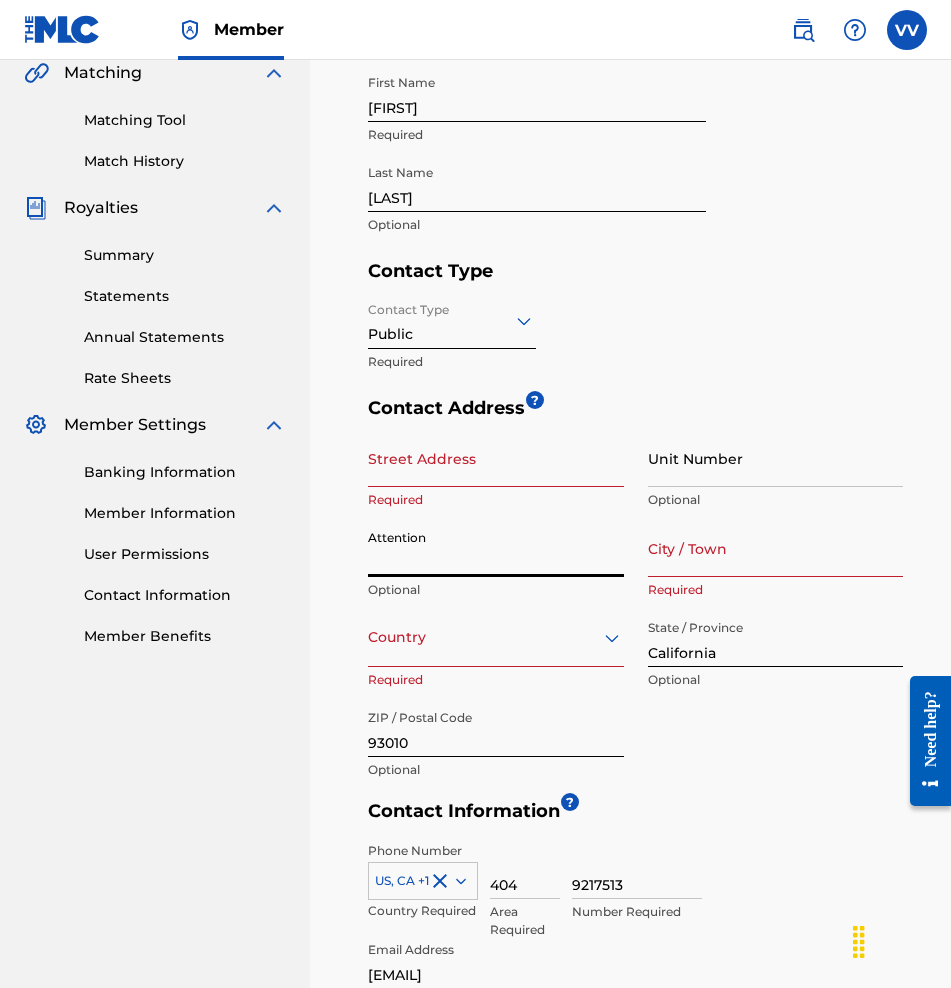 type 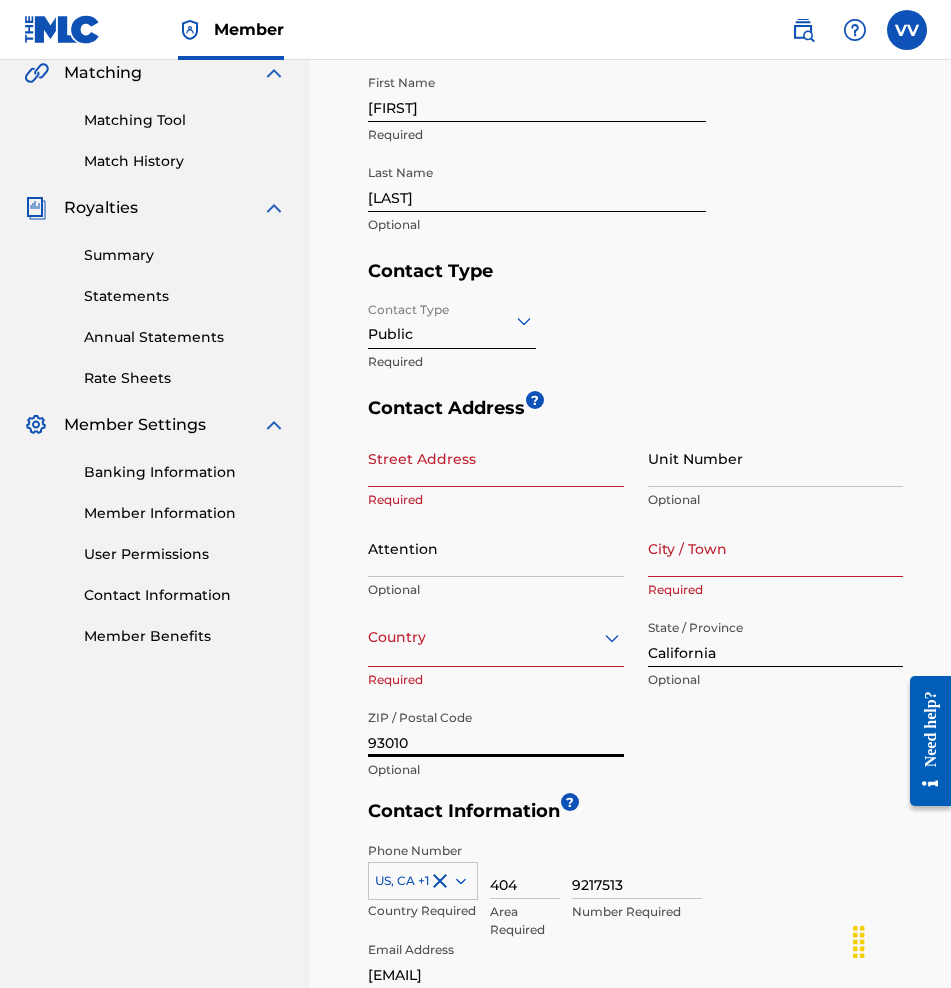 drag, startPoint x: 429, startPoint y: 739, endPoint x: 265, endPoint y: 726, distance: 164.51443 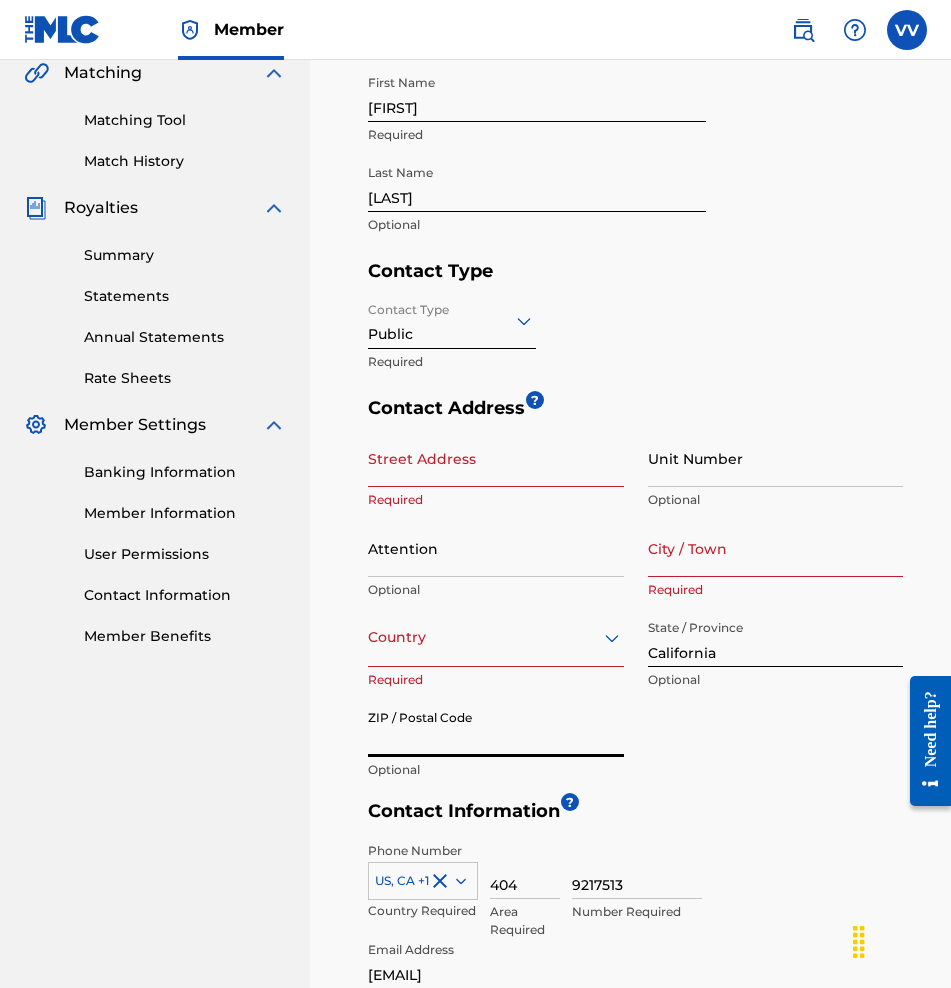 type 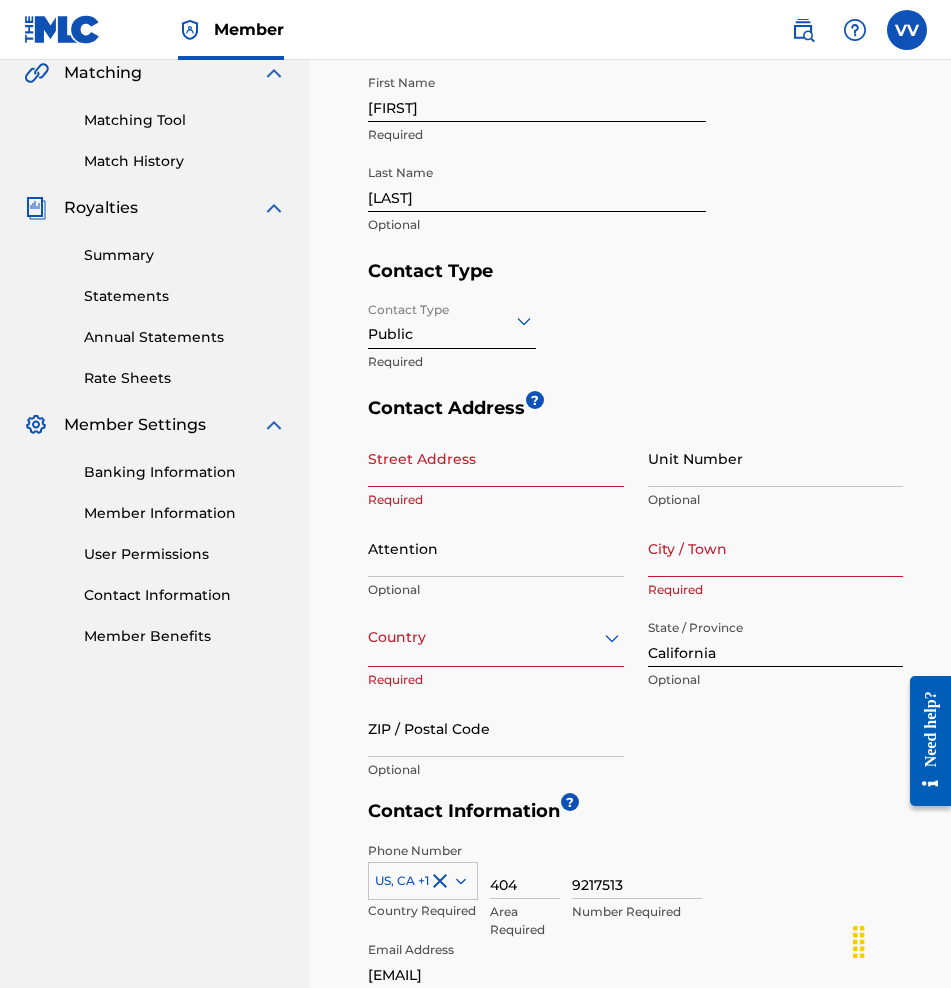 click on "Street Address" at bounding box center [496, 458] 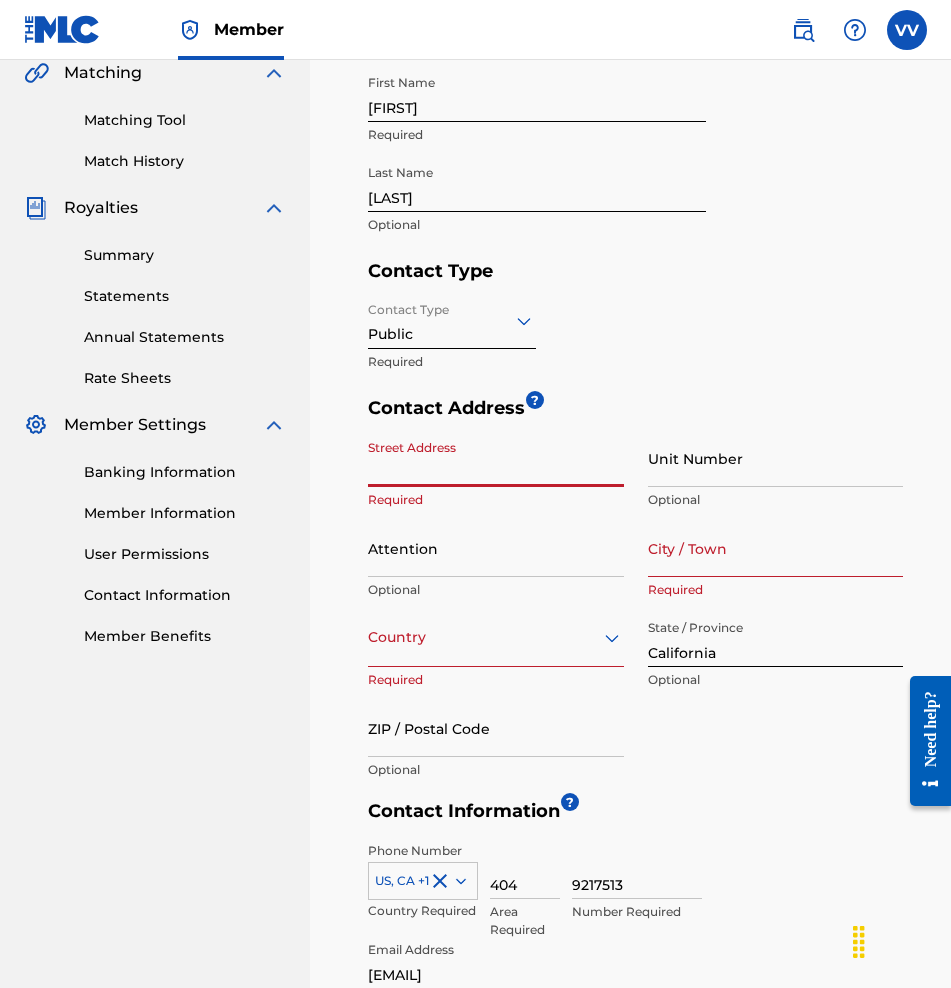 type on "2390c Las Posas Rd" 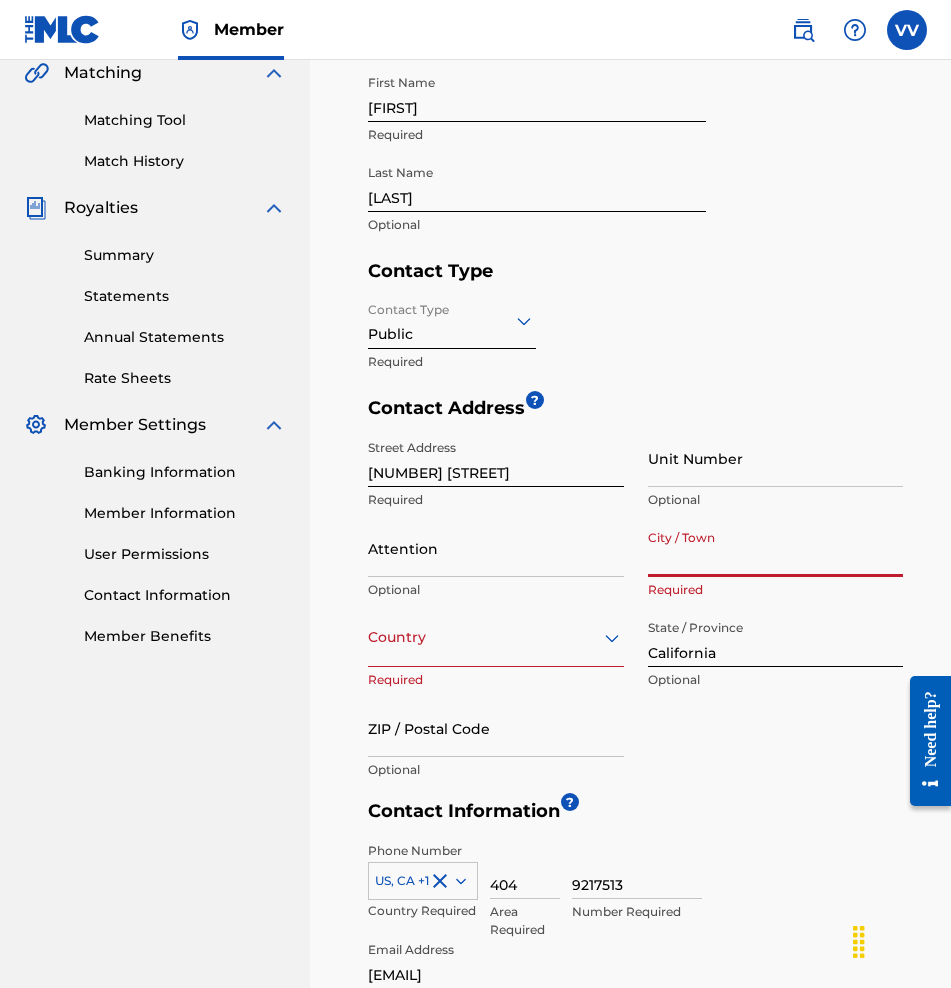 drag, startPoint x: 674, startPoint y: 548, endPoint x: 677, endPoint y: 562, distance: 14.3178215 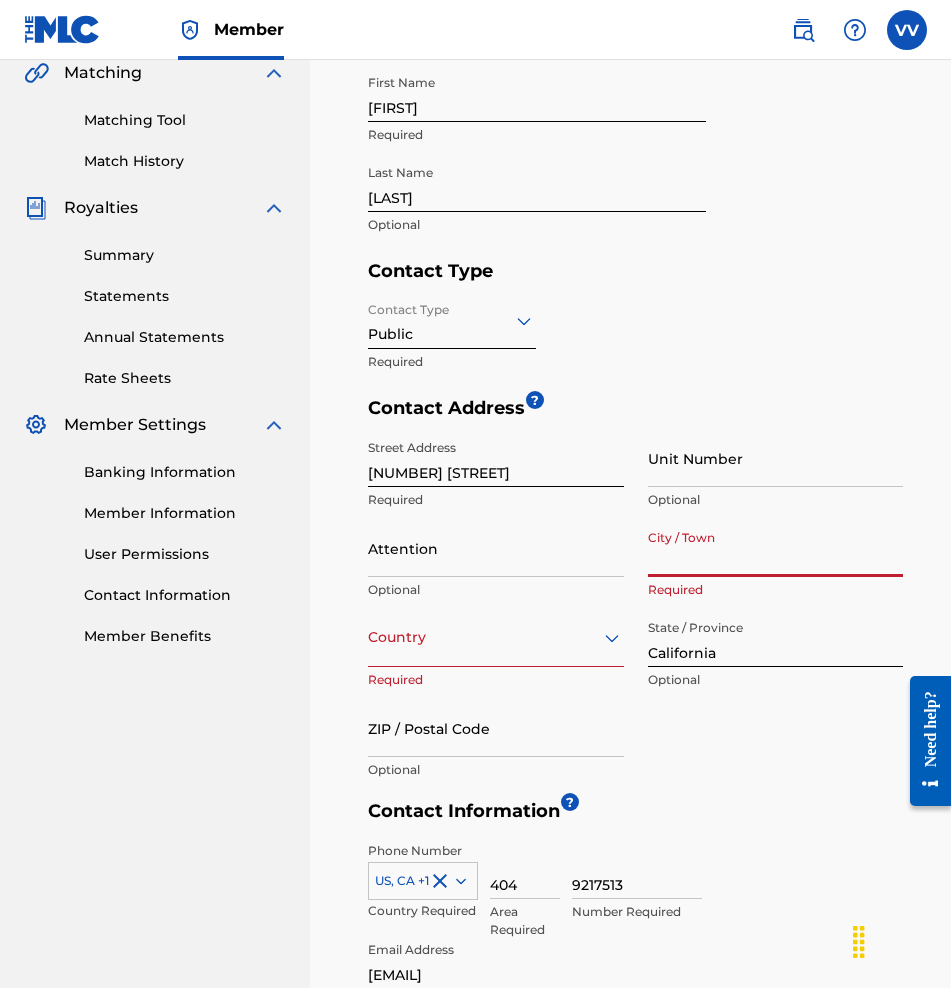 click on "City / Town" at bounding box center (776, 548) 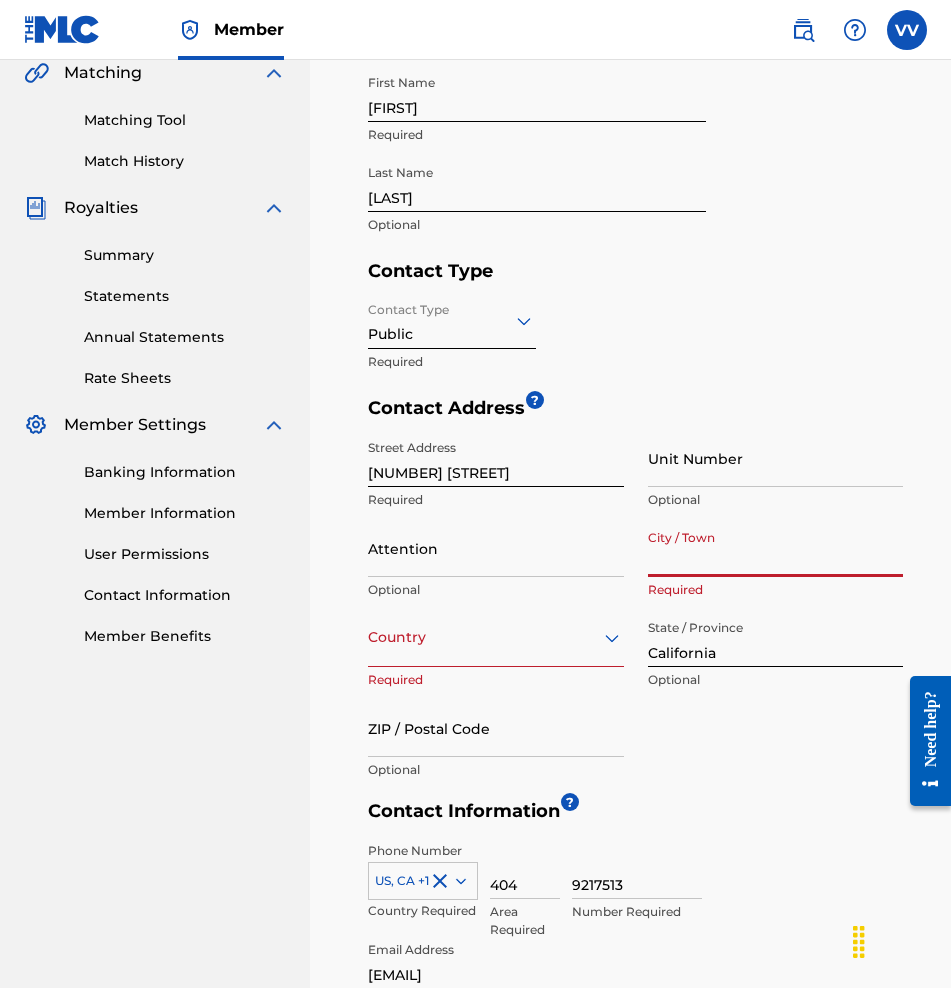 type on "Camarillo" 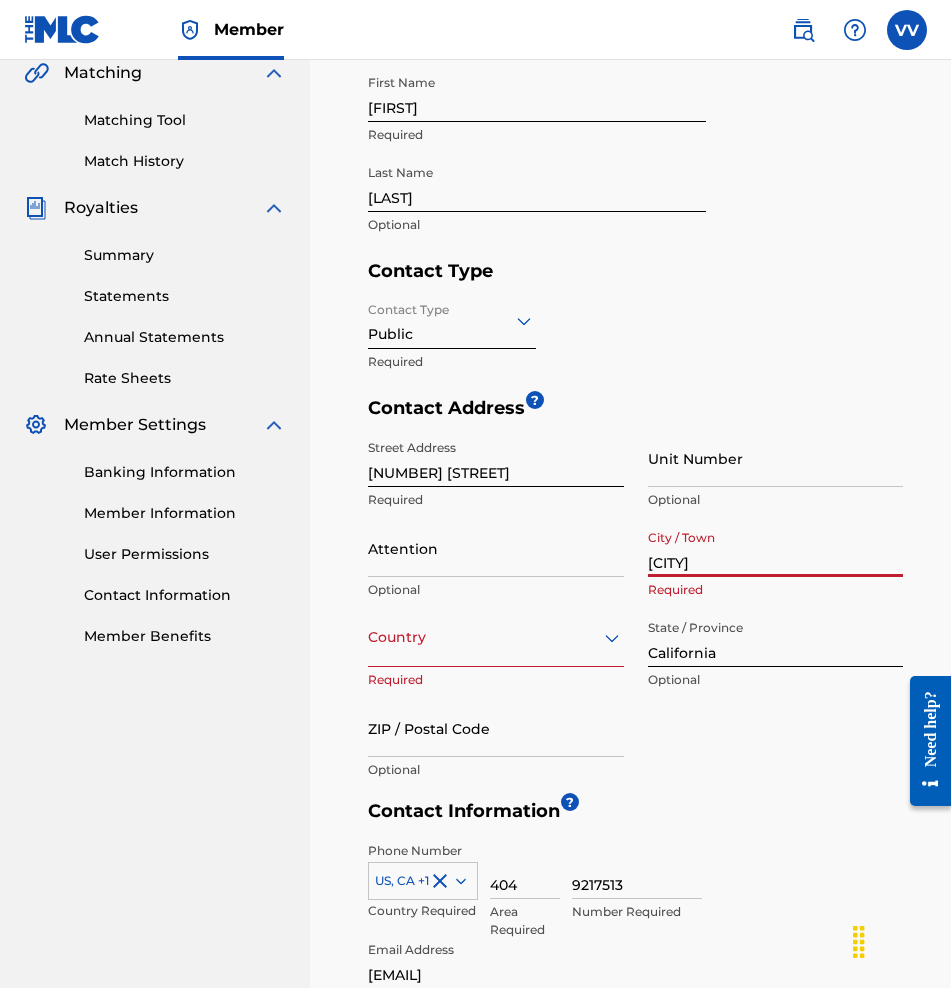 type on "United States" 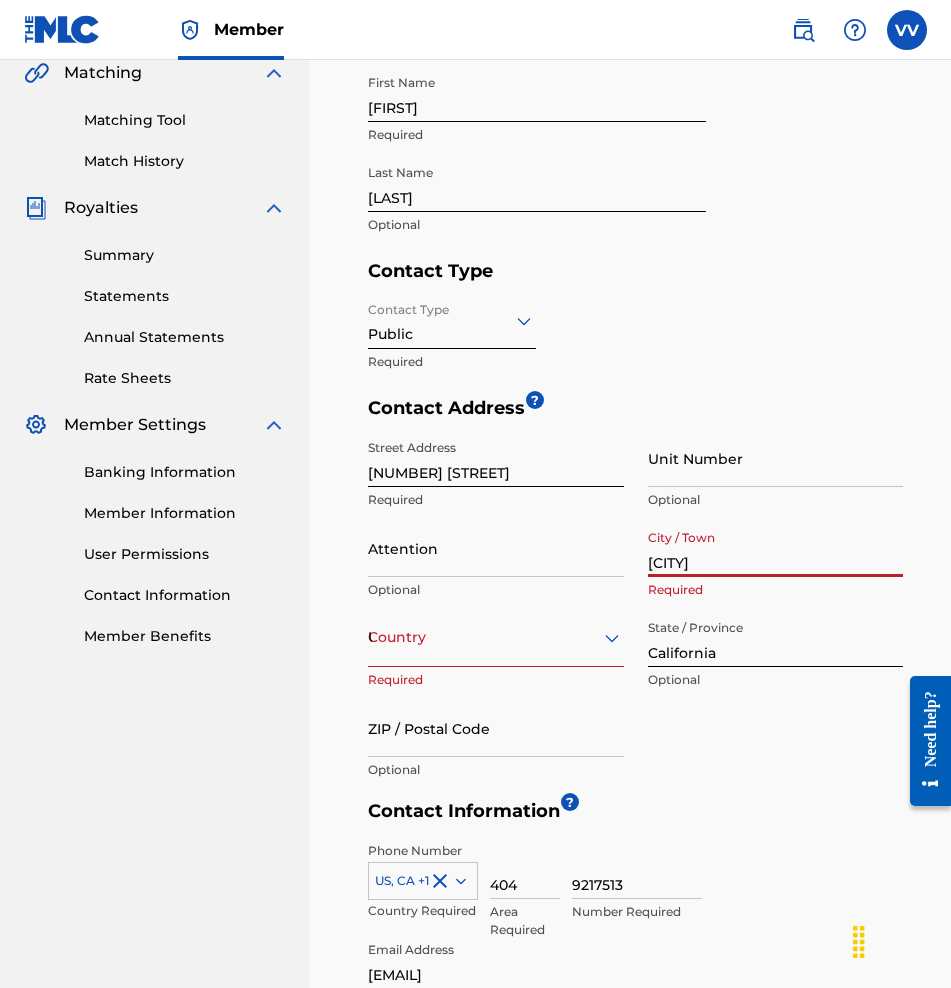 type on "CA" 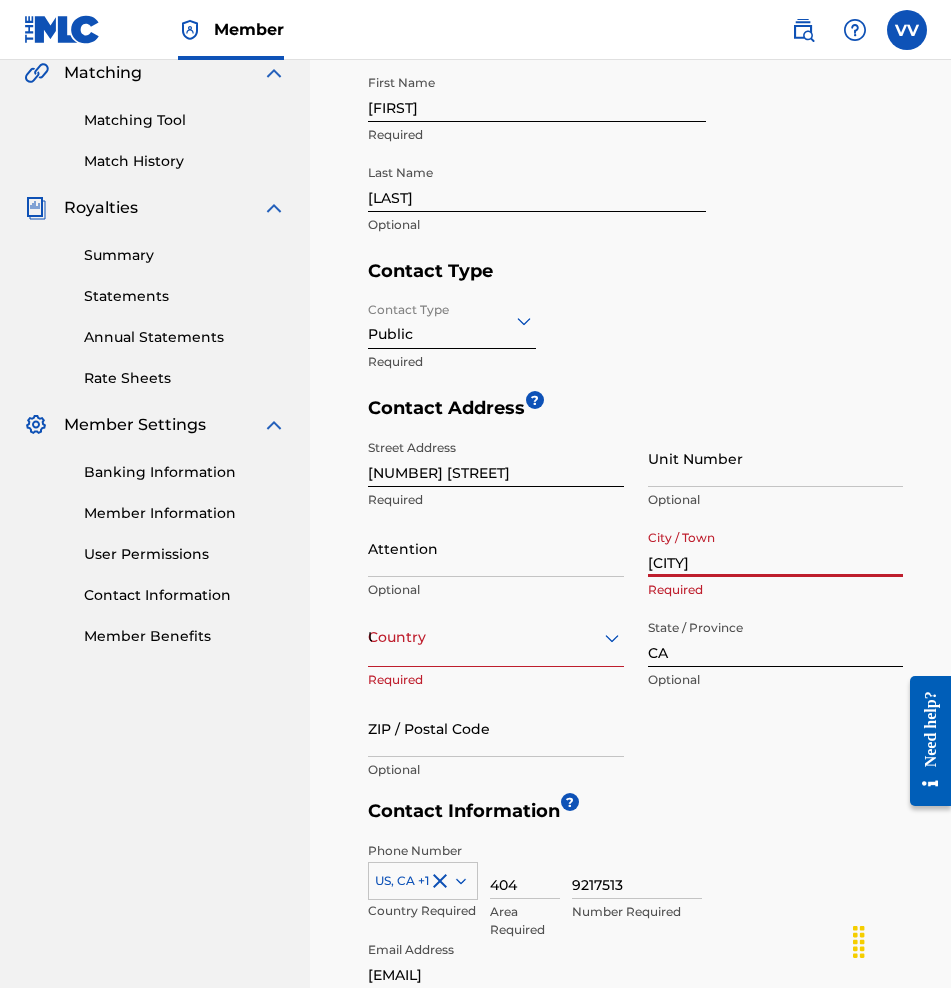 type on "1" 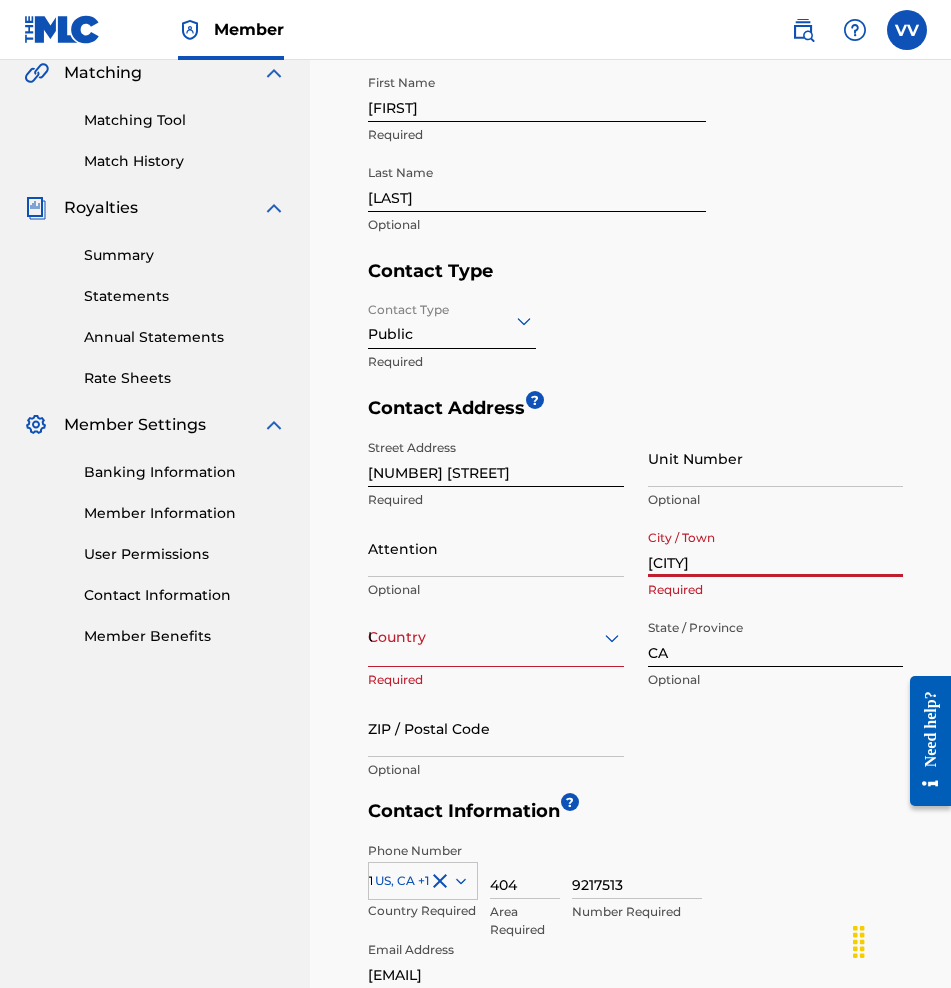 scroll, scrollTop: 678, scrollLeft: 0, axis: vertical 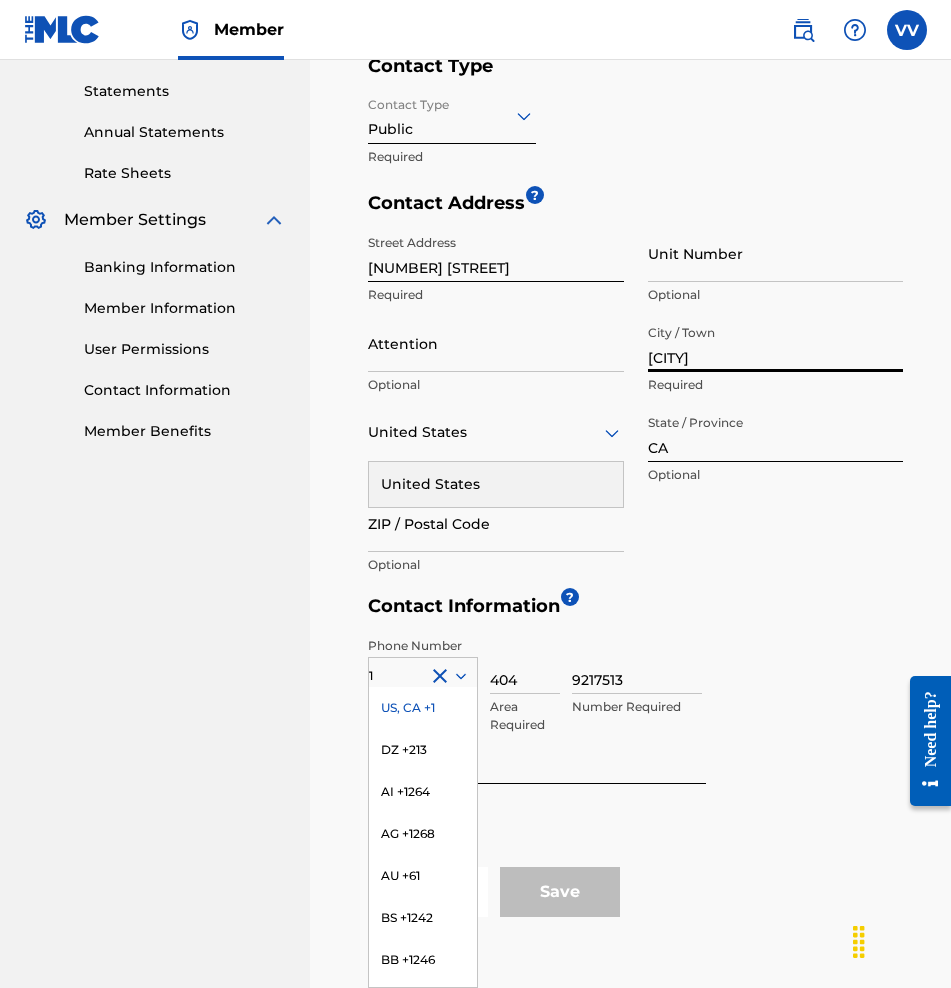 click on "Phone Number 1 US, CA +1 DZ +213 AI +1264 AG +1268 AU +61 BS +1242 BB +1246 BZ +501 BM +1441 BO +591 KY +1345 DM +1767 DO +1809 ER +291 ET +251 GA +241 GD +1473 IN +91 JM +1876 JP +81 LV +371 LB +961 LR +231 LY +218 MG +261 FM +691 ME, RS +381 MS +1664 MA, EH +212 NL +31 PE +51 PT +351 KN +1869 LC +1758 VC +1784 SN +221 SK +421 CH +41 TT +1868 TN +216 TC +1649 AE +971 VG +1284 WF +681 Country Required 404 Area Required 9217513 Number Required Email Address artistunitednation@gmail.com Required" at bounding box center (635, 747) 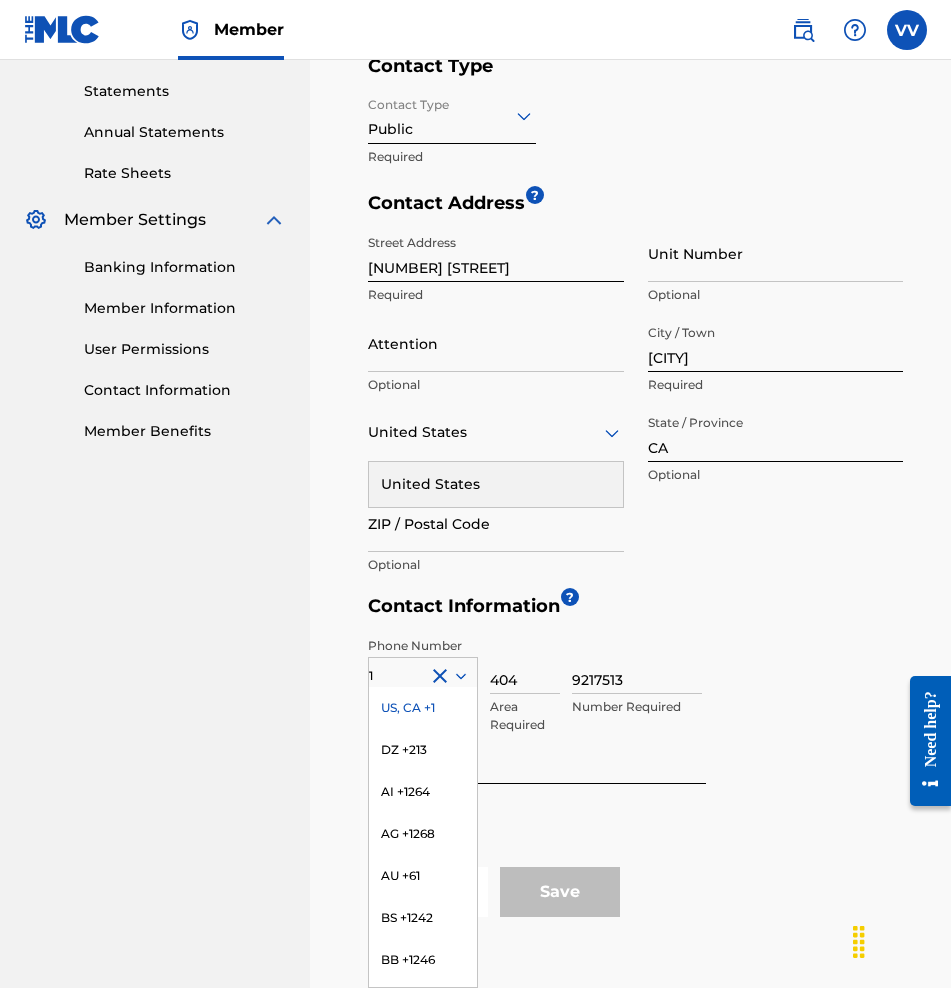 click on "United States" at bounding box center (496, 484) 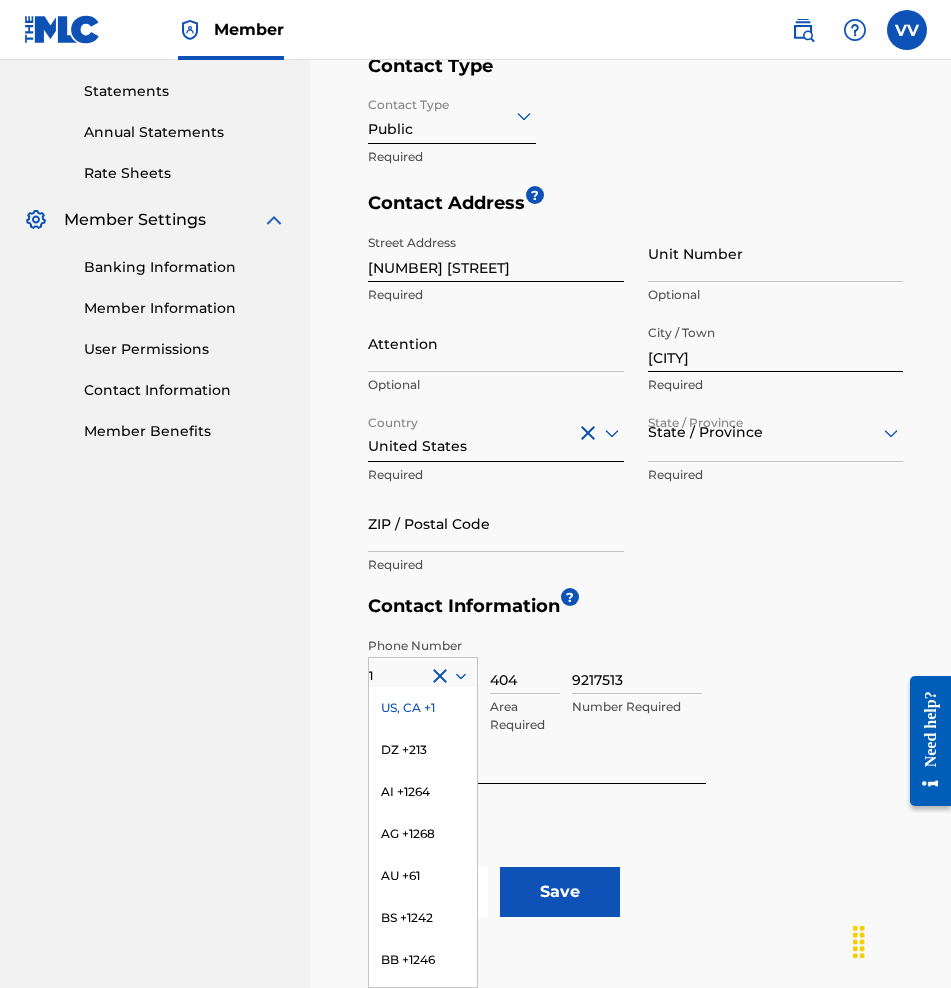 click at bounding box center [776, 432] 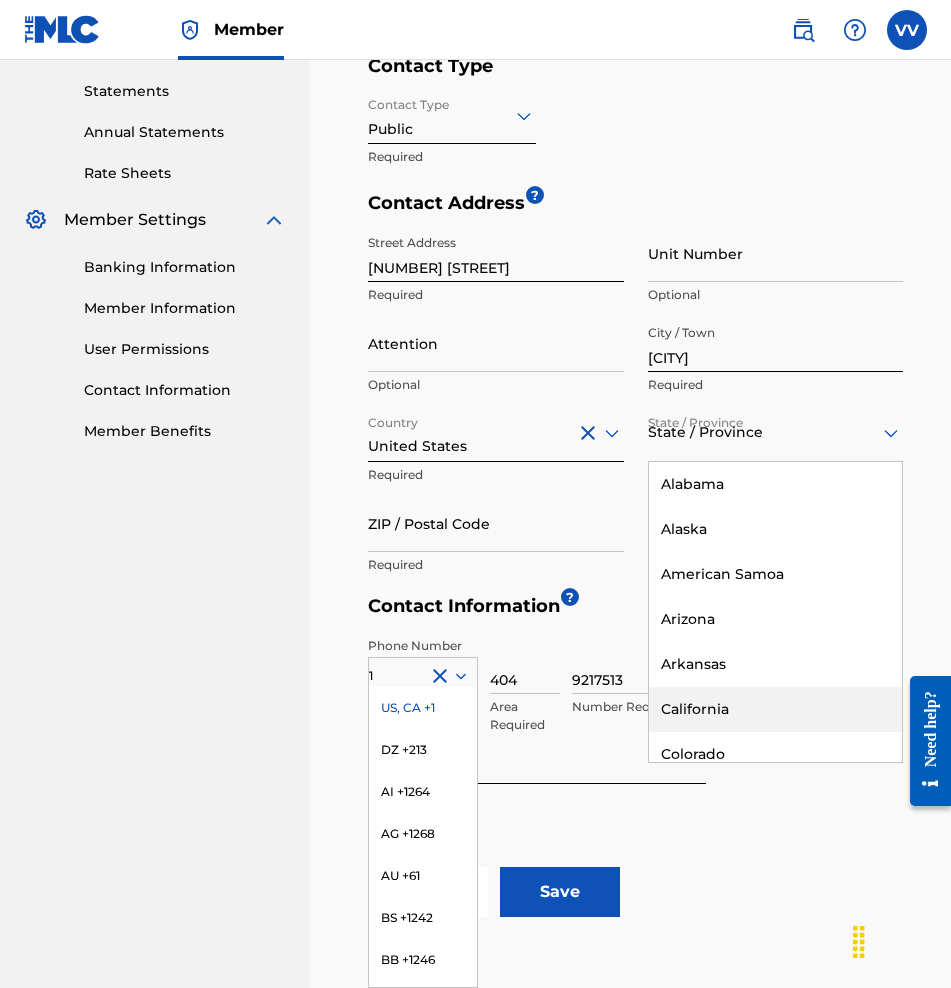 click on "California" at bounding box center [776, 709] 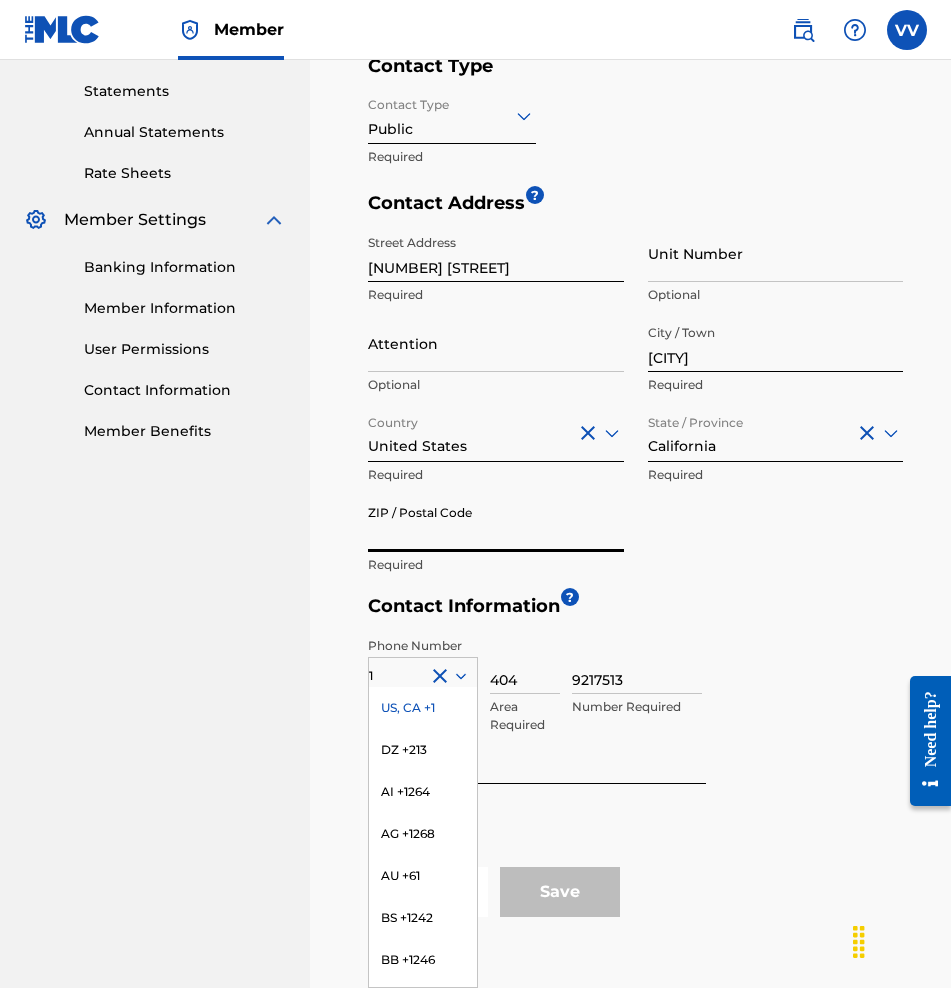 click on "ZIP / Postal Code" at bounding box center (496, 523) 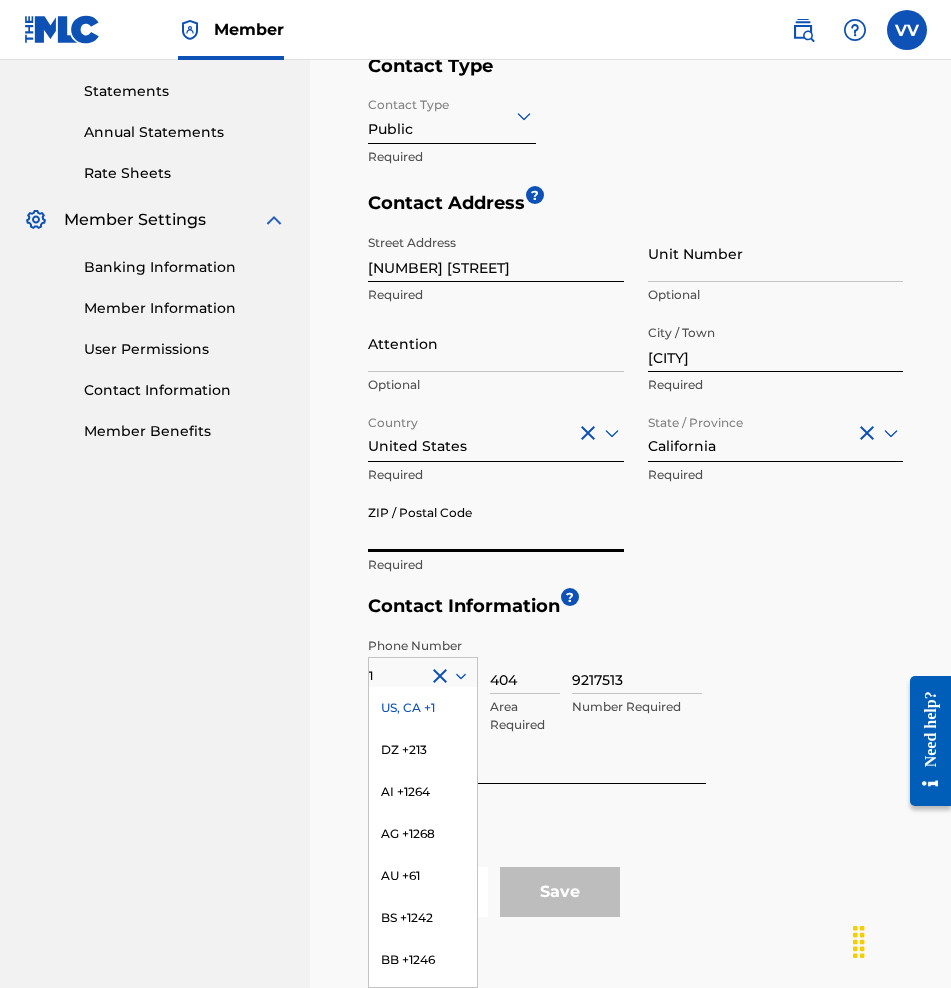 type on "93010" 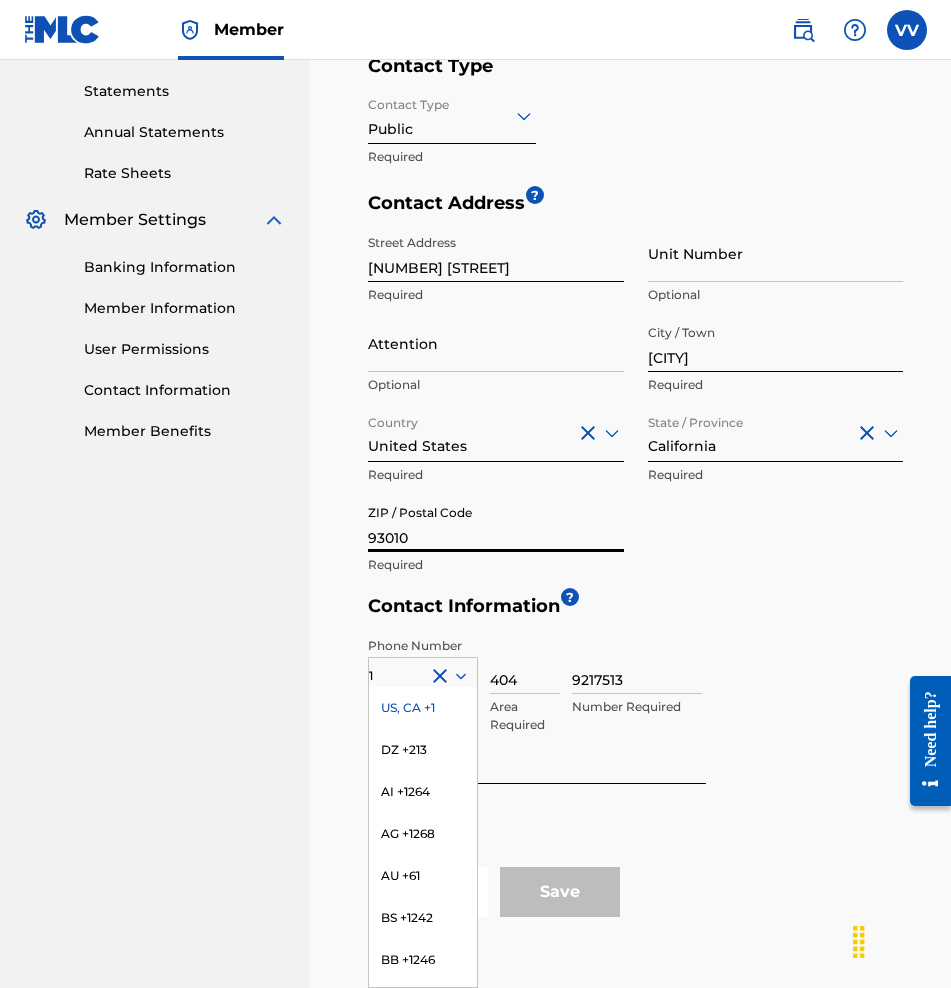 type on "United States" 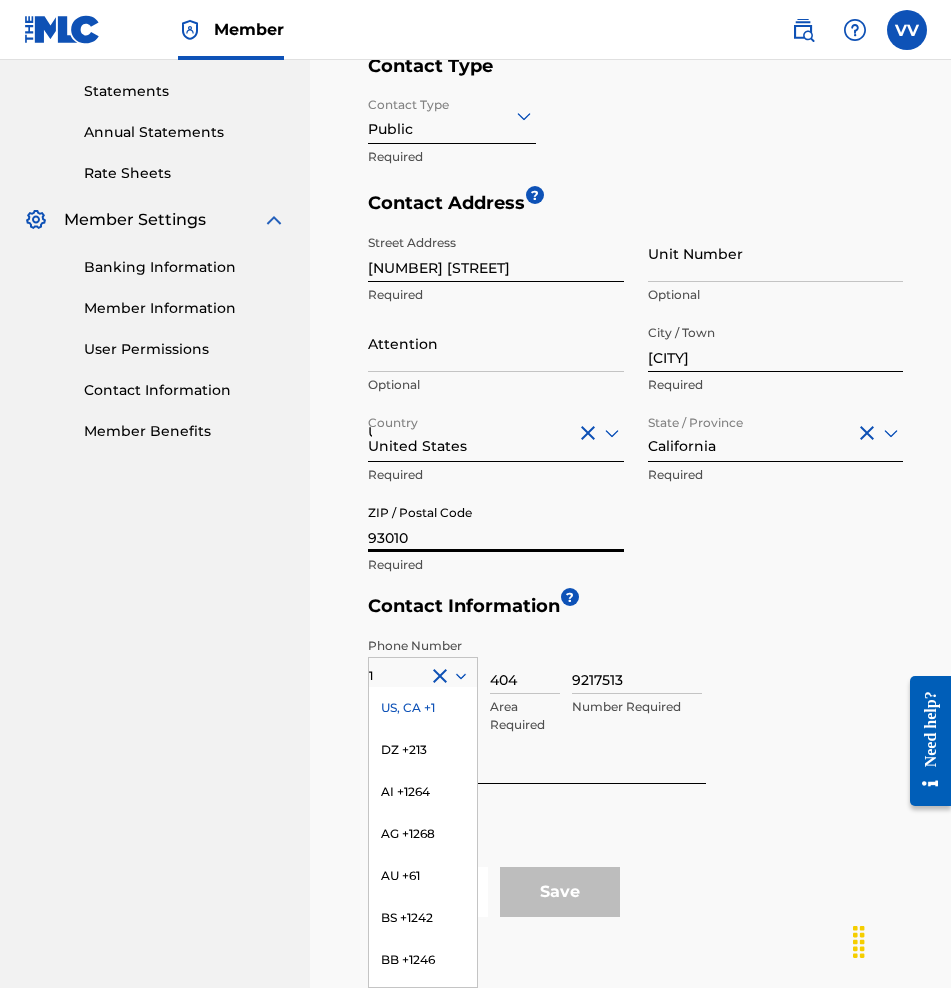 type on "CA" 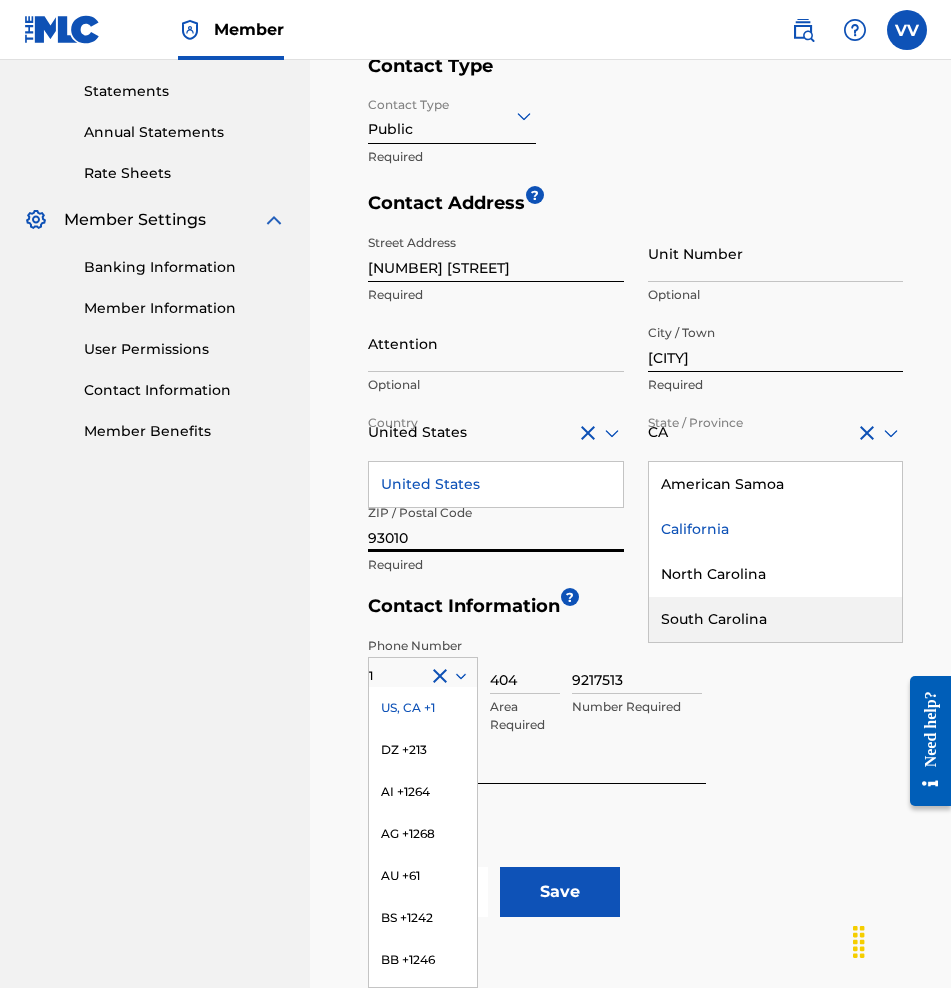 click on "Phone Number 1 US, CA +1 DZ +213 AI +1264 AG +1268 AU +61 BS +1242 BB +1246 BZ +501 BM +1441 BO +591 KY +1345 DM +1767 DO +1809 ER +291 ET +251 GA +241 GD +1473 IN +91 JM +1876 JP +81 LV +371 LB +961 LR +231 LY +218 MG +261 FM +691 ME, RS +381 MS +1664 MA, EH +212 NL +31 PE +51 PT +351 KN +1869 LC +1758 VC +1784 SN +221 SK +421 CH +41 TT +1868 TN +216 TC +1649 AE +971 VG +1284 WF +681 Country Required 404 Area Required 9217513 Number Required Email Address artistunitednation@gmail.com Required" at bounding box center [635, 747] 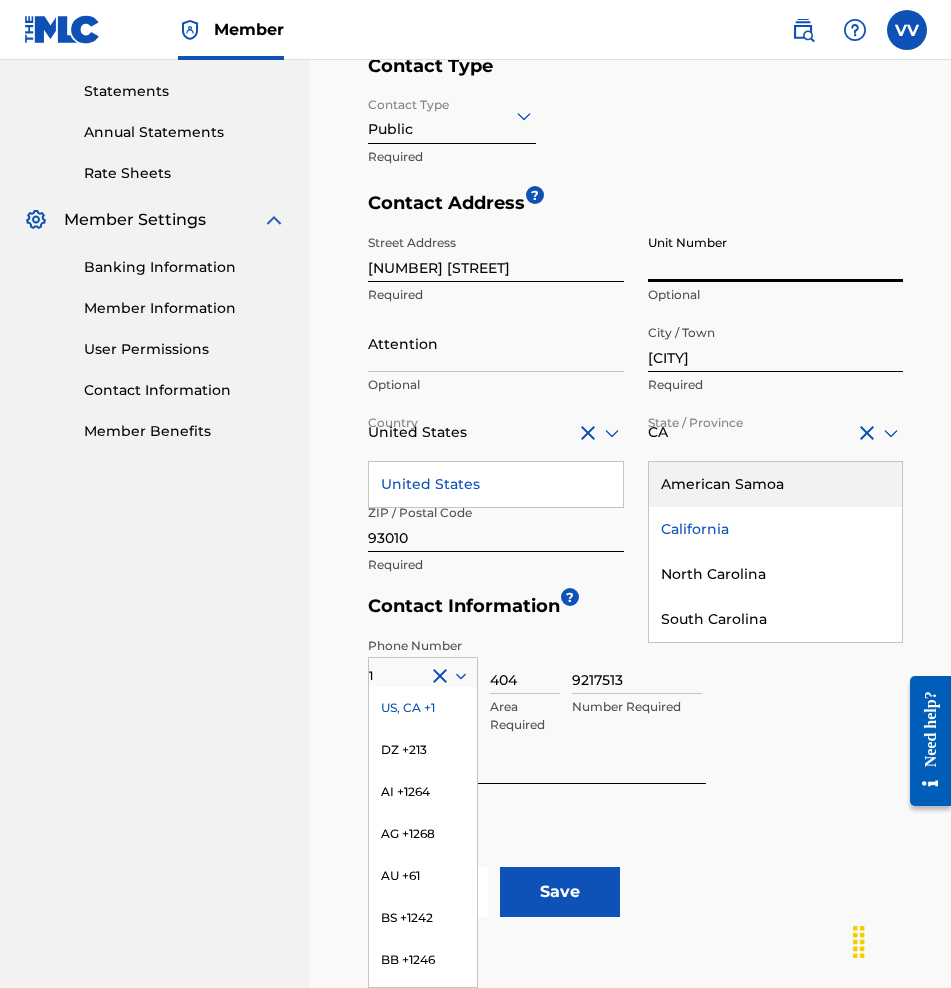 click on "Unit Number" at bounding box center [776, 253] 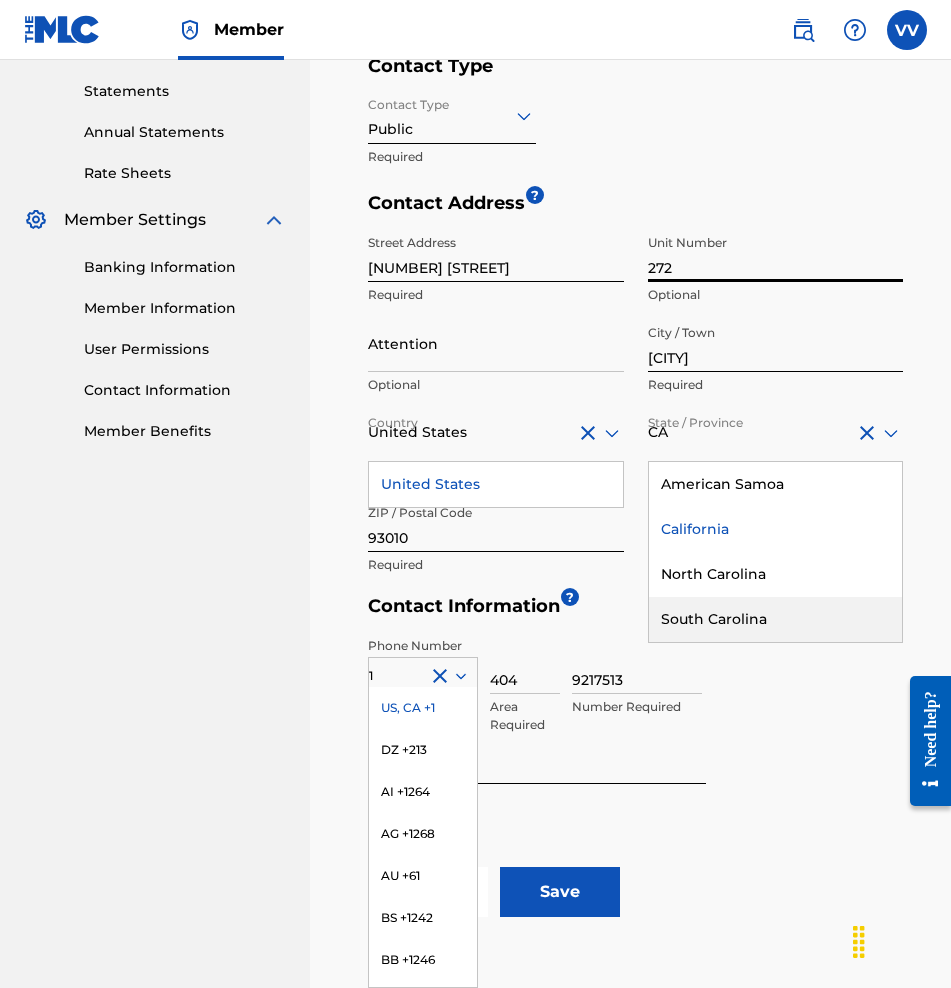 click on "Phone Number 1 US, CA +1 DZ +213 AI +1264 AG +1268 AU +61 BS +1242 BB +1246 BZ +501 BM +1441 BO +591 KY +1345 DM +1767 DO +1809 ER +291 ET +251 GA +241 GD +1473 IN +91 JM +1876 JP +81 LV +371 LB +961 LR +231 LY +218 MG +261 FM +691 ME, RS +381 MS +1664 MA, EH +212 NL +31 PE +51 PT +351 KN +1869 LC +1758 VC +1784 SN +221 SK +421 CH +41 TT +1868 TN +216 TC +1649 AE +971 VG +1284 WF +681 Country Required 404 Area Required 9217513 Number Required Email Address artistunitednation@gmail.com Required" at bounding box center (635, 747) 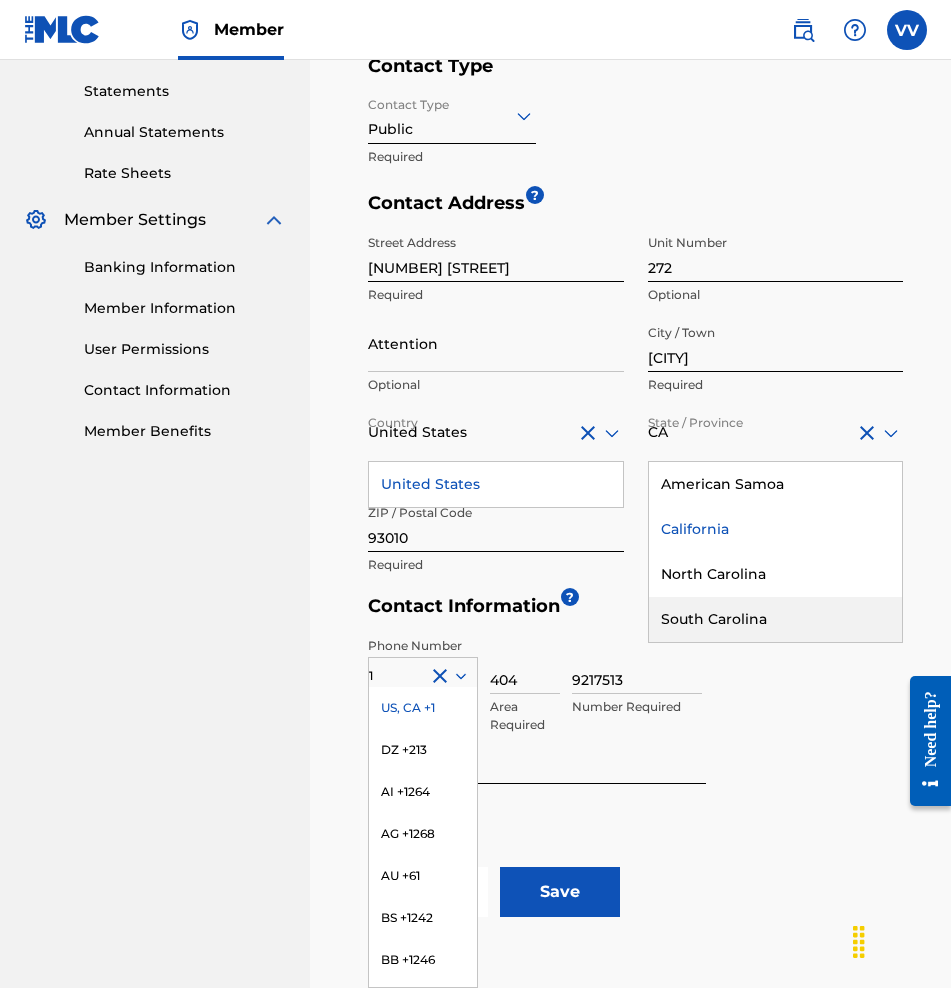 scroll, scrollTop: 843, scrollLeft: 0, axis: vertical 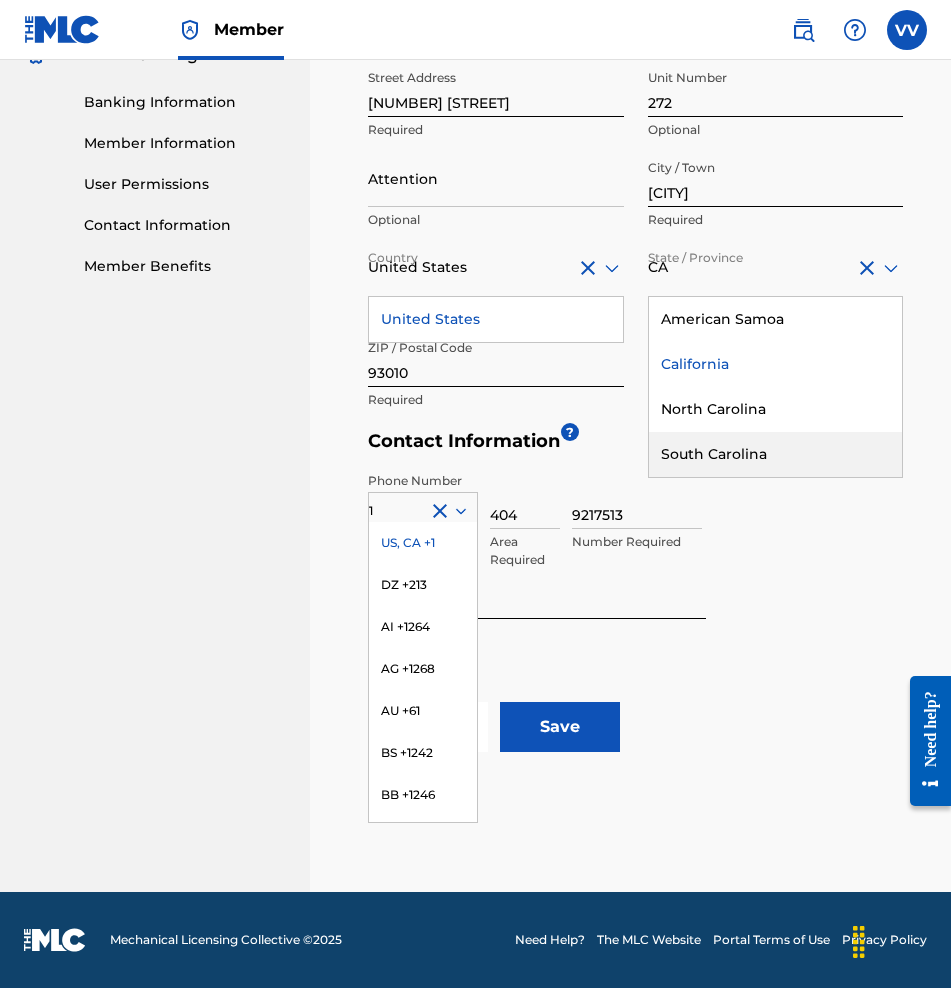 click on "Save" at bounding box center [560, 727] 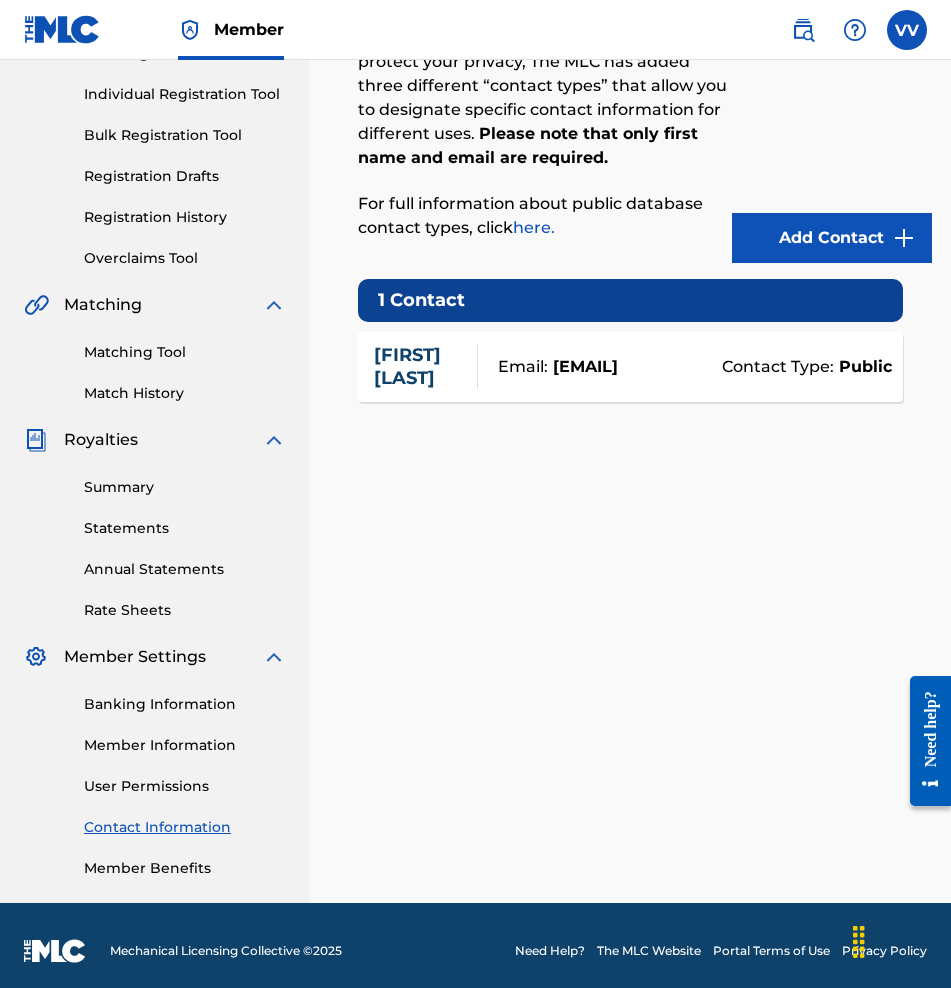 scroll, scrollTop: 252, scrollLeft: 0, axis: vertical 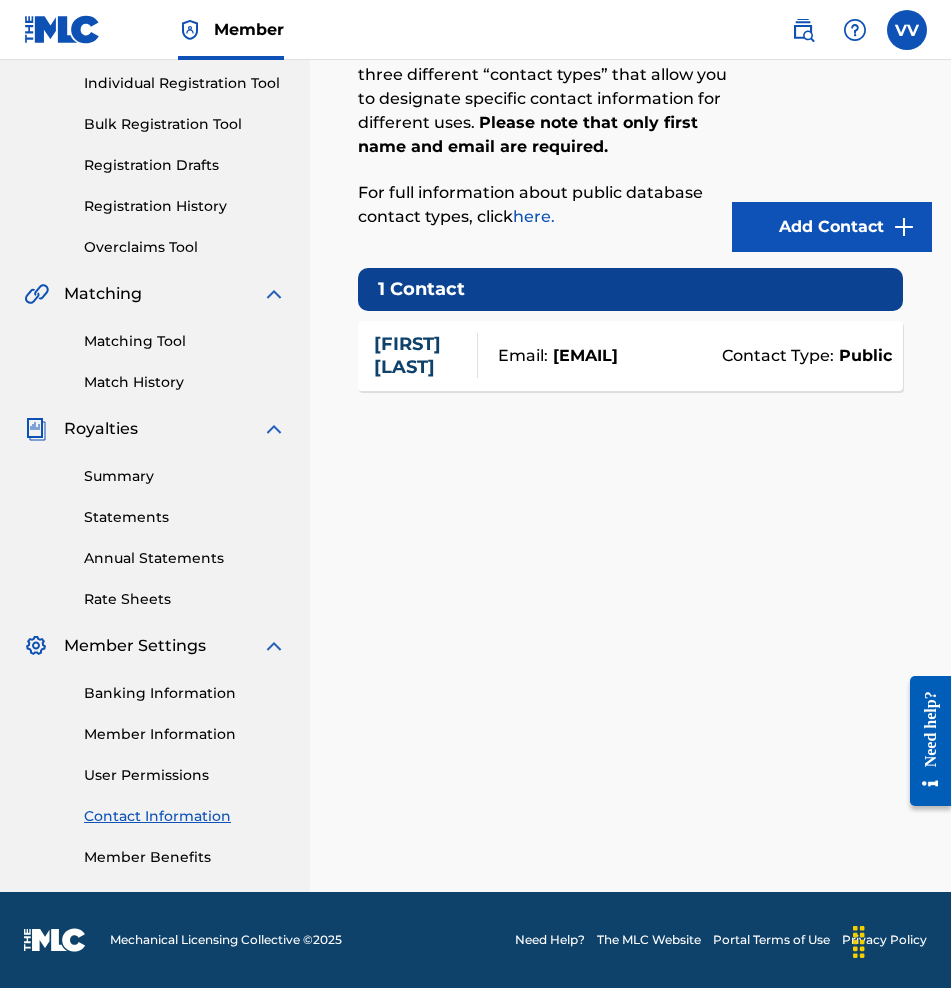 click on "Member Benefits" at bounding box center (185, 857) 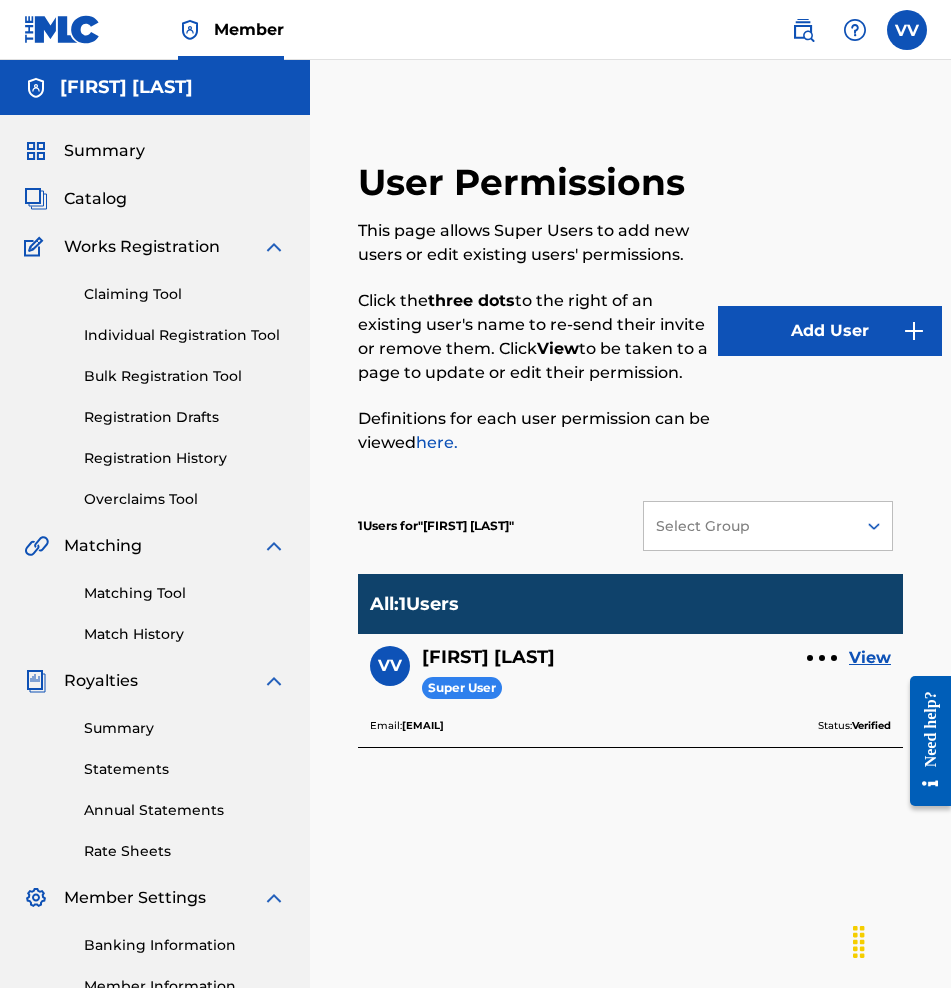 scroll, scrollTop: 252, scrollLeft: 0, axis: vertical 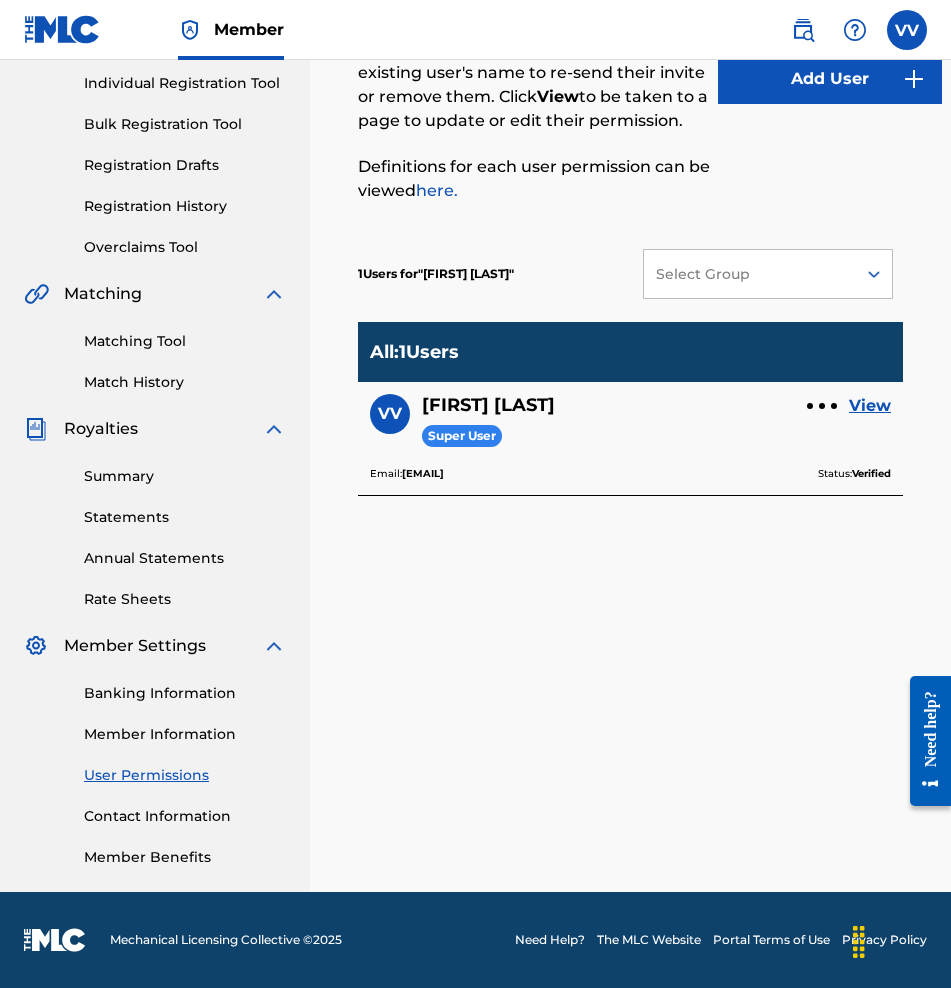 click on "Member Information" at bounding box center [185, 734] 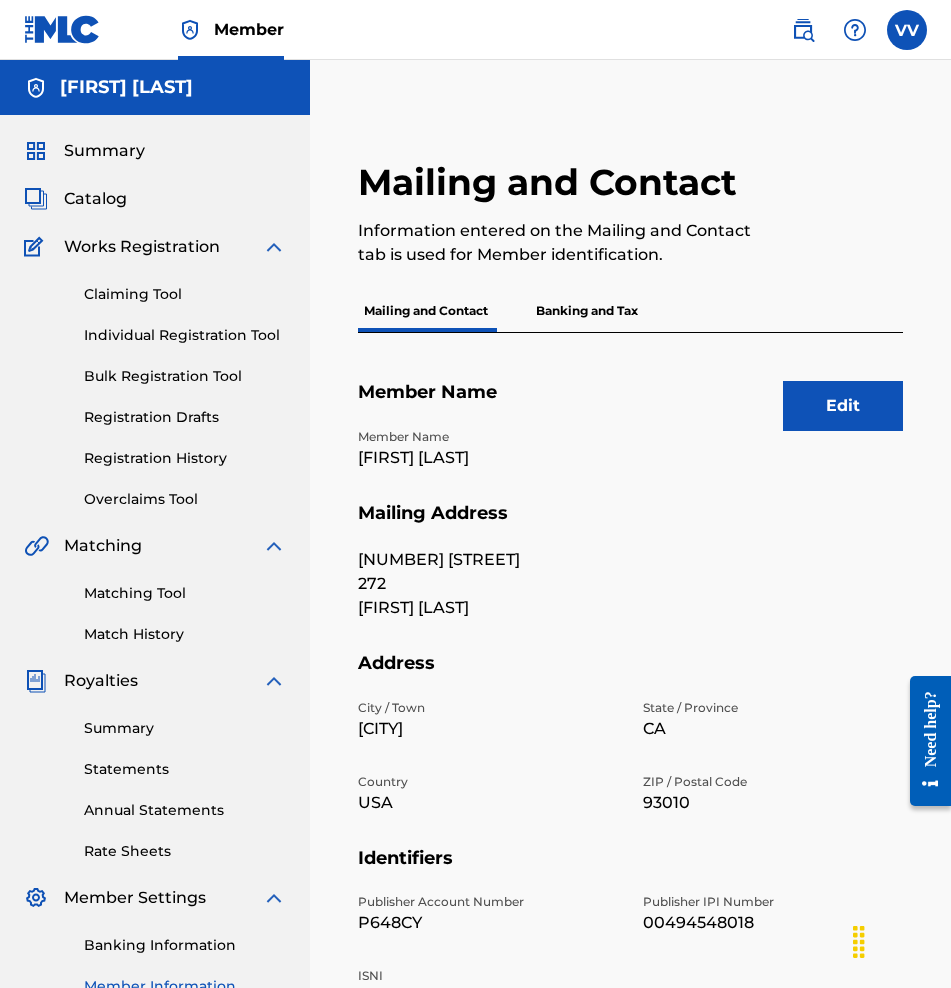 scroll, scrollTop: 293, scrollLeft: 0, axis: vertical 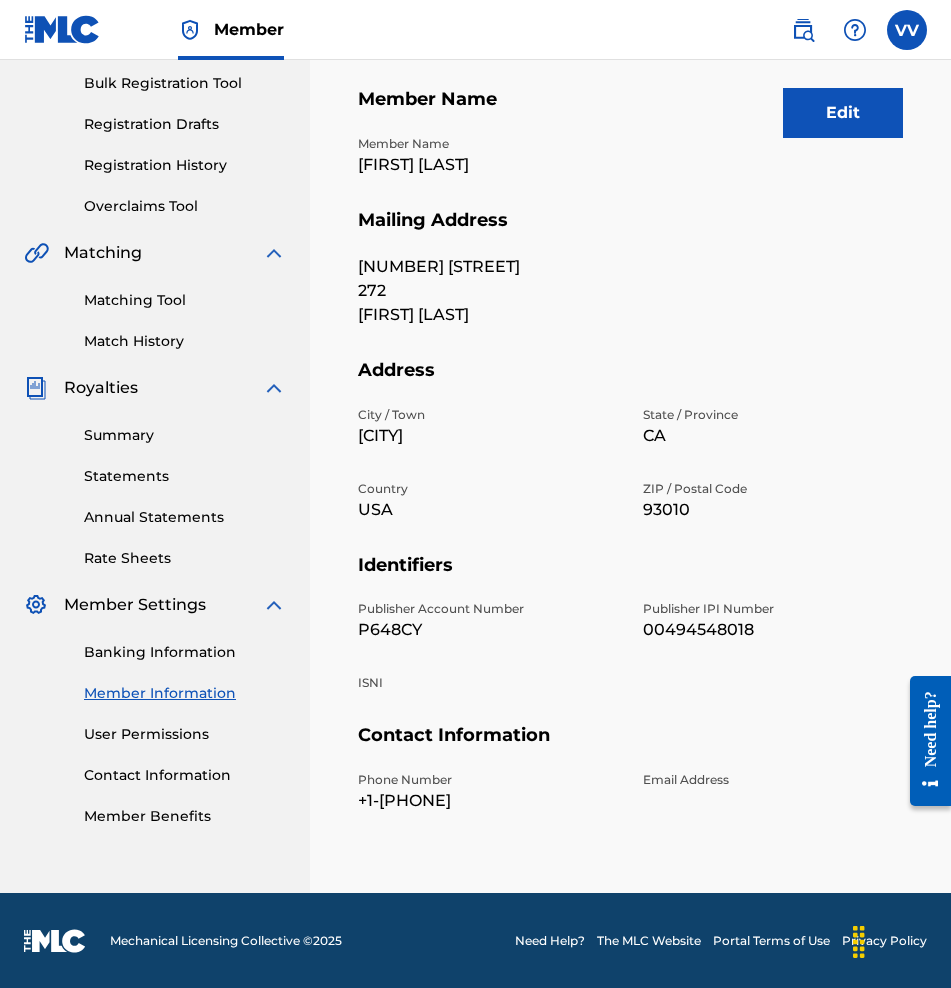 click on "Banking Information" at bounding box center [185, 652] 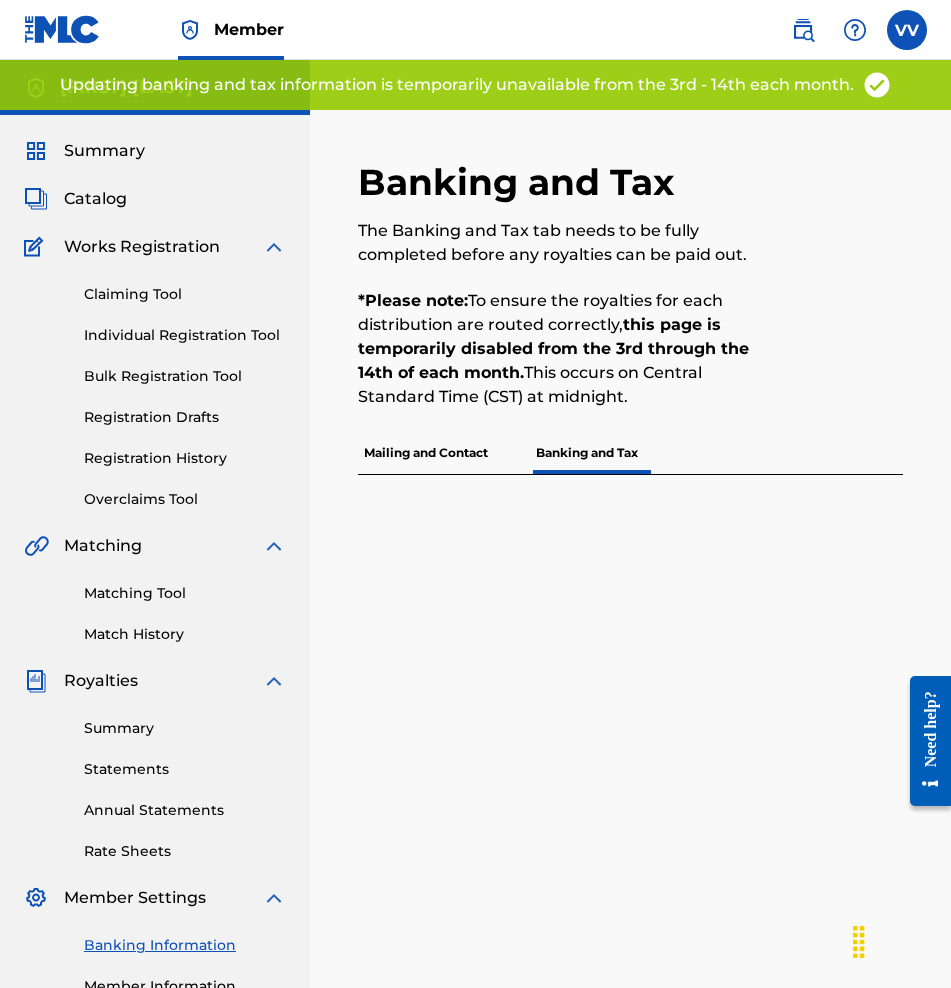 click on "Summary Catalog Works Registration Claiming Tool Individual Registration Tool Bulk Registration Tool Registration Drafts Registration History Overclaims Tool Matching Matching Tool Match History Royalties Summary Statements Annual Statements Rate Sheets Member Settings Banking Information Member Information User Permissions Contact Information Member Benefits" at bounding box center [155, 629] 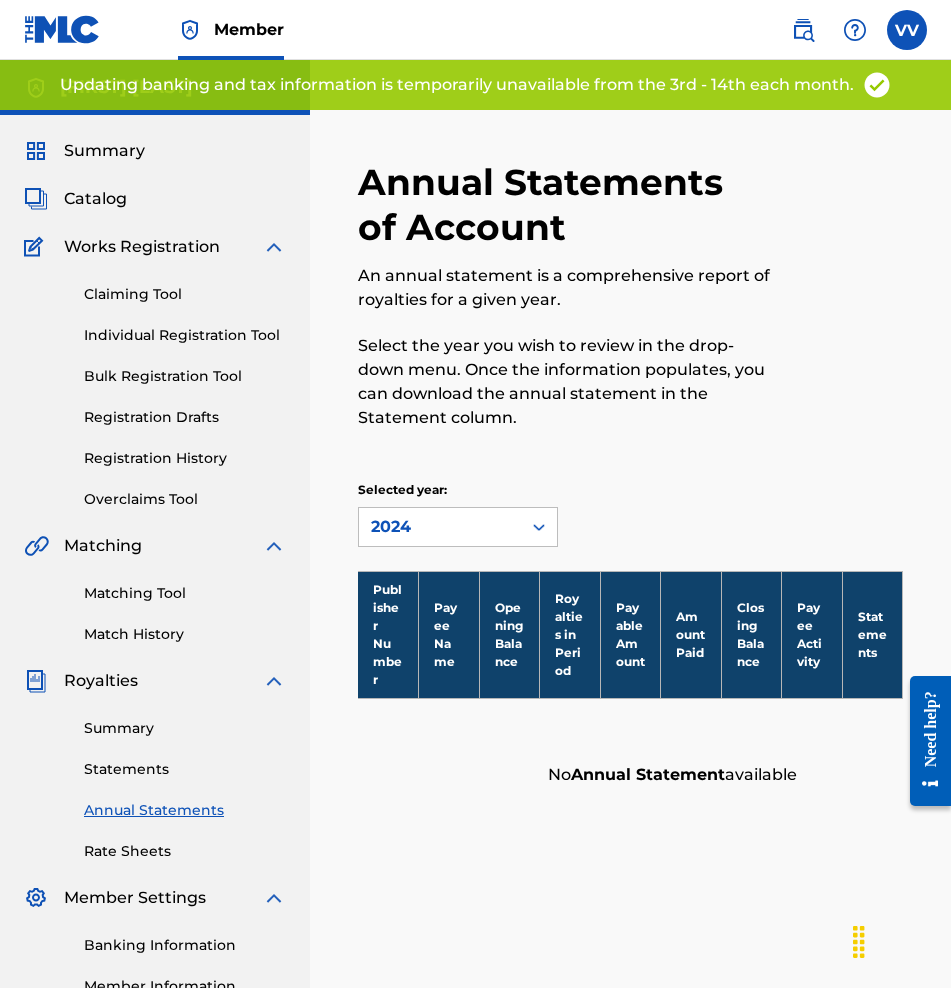 click on "Statements" at bounding box center (185, 769) 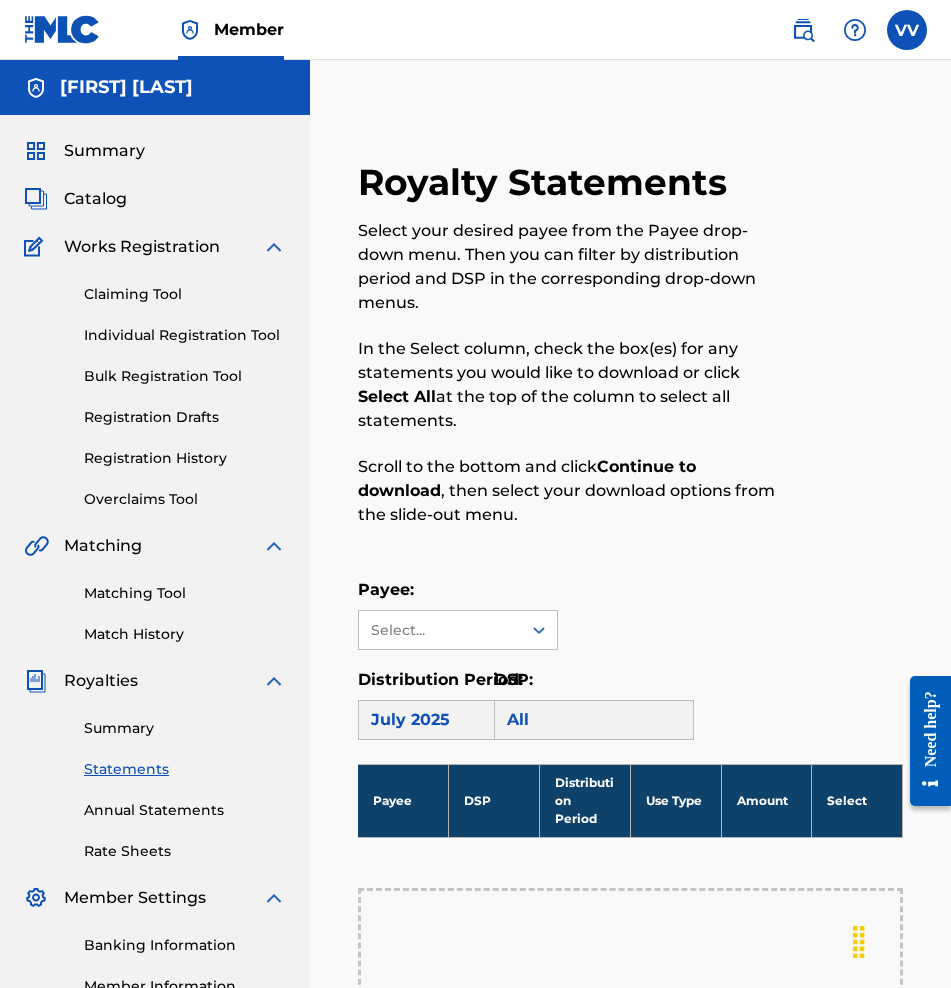click on "Summary" at bounding box center (185, 728) 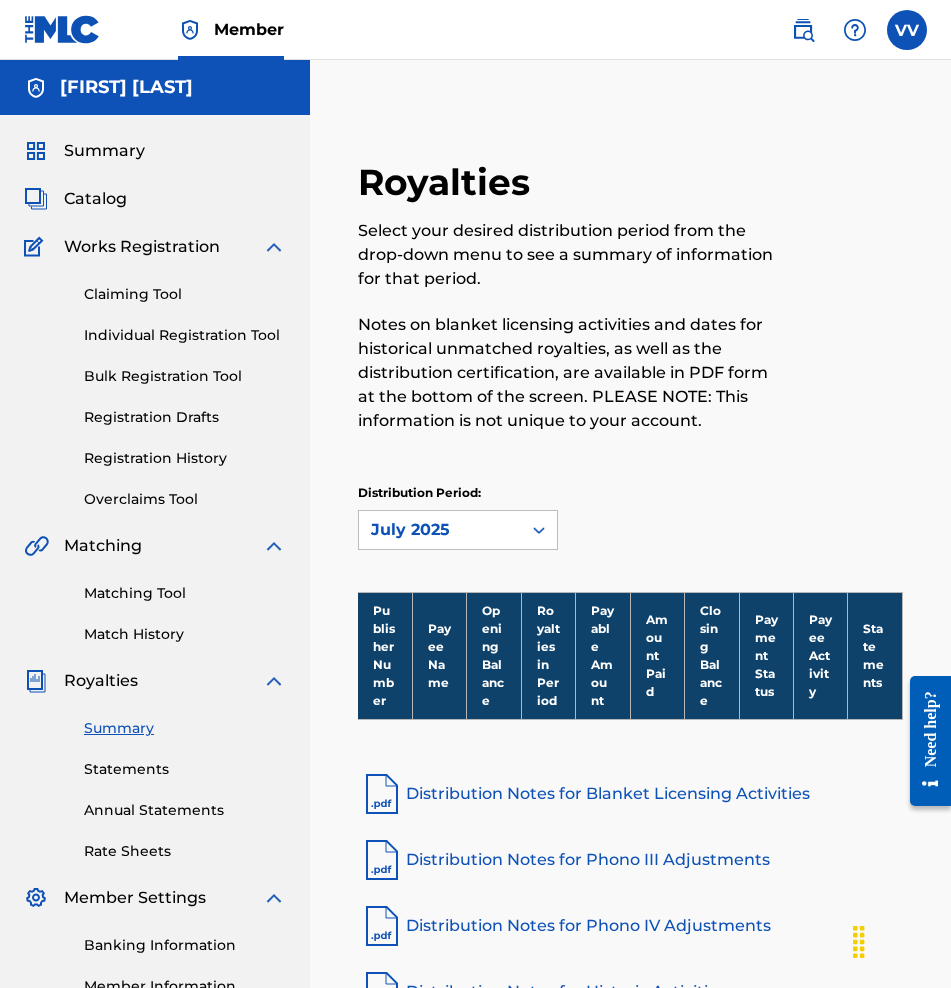click on "Claiming Tool Individual Registration Tool Bulk Registration Tool Registration Drafts Registration History Overclaims Tool" at bounding box center (155, 384) 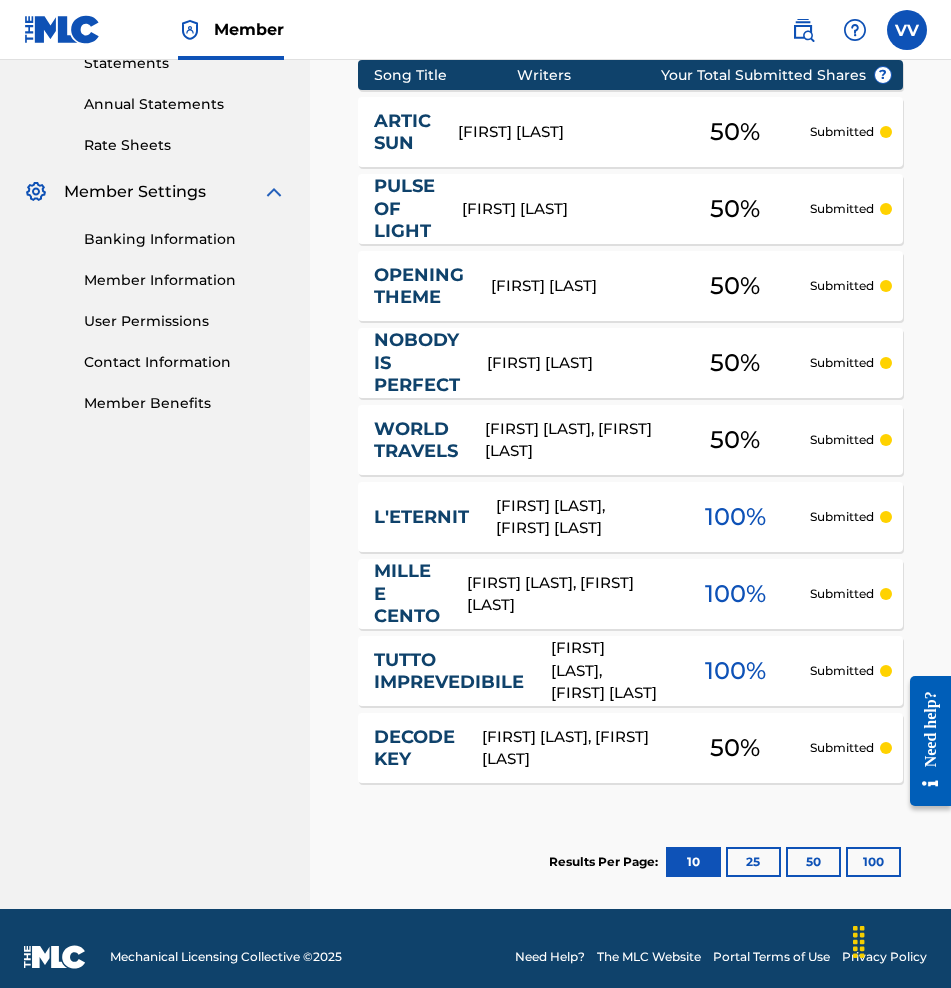 scroll, scrollTop: 723, scrollLeft: 0, axis: vertical 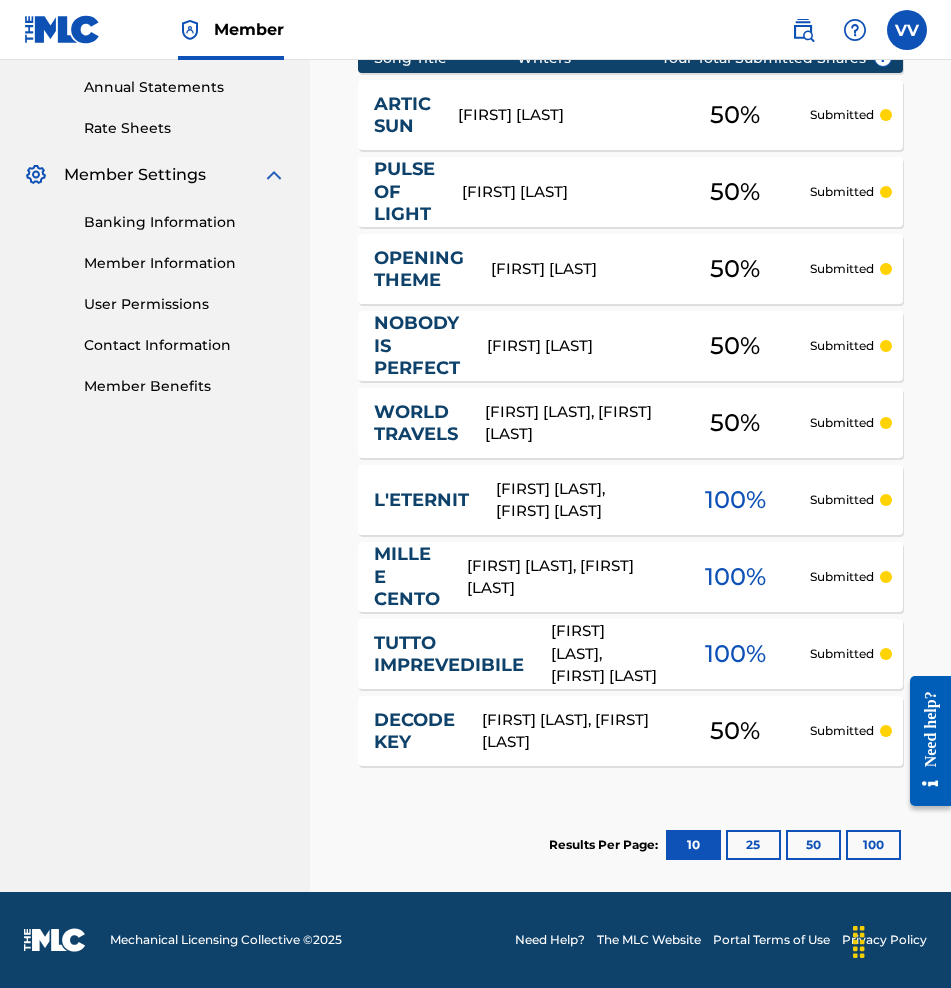 click on "50 %" at bounding box center [735, 115] 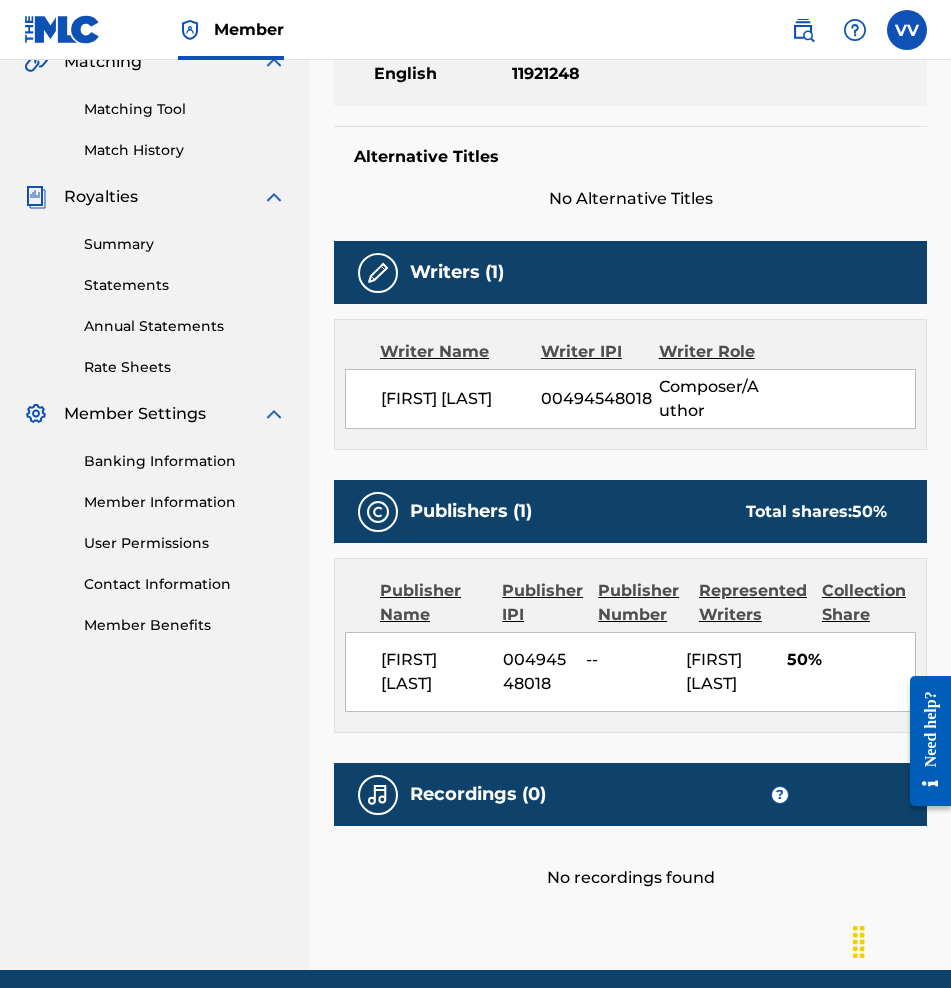scroll, scrollTop: 0, scrollLeft: 0, axis: both 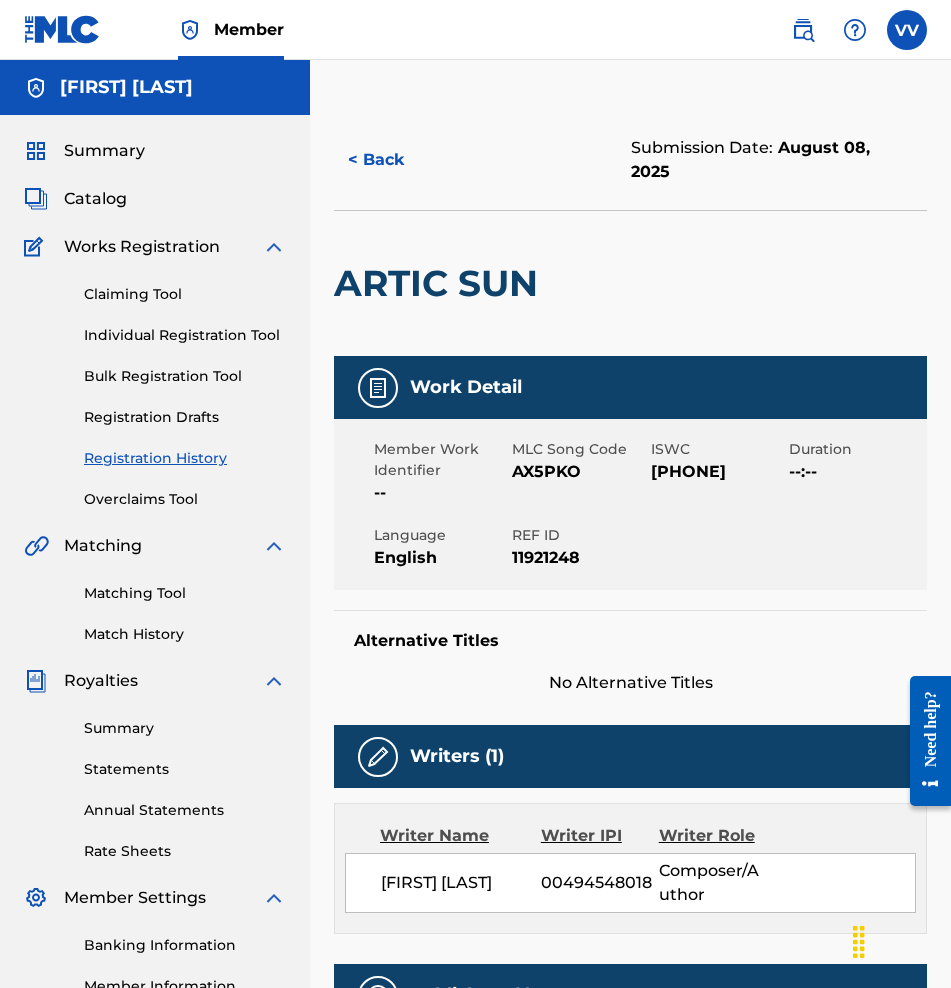 click on "Summary" at bounding box center [104, 151] 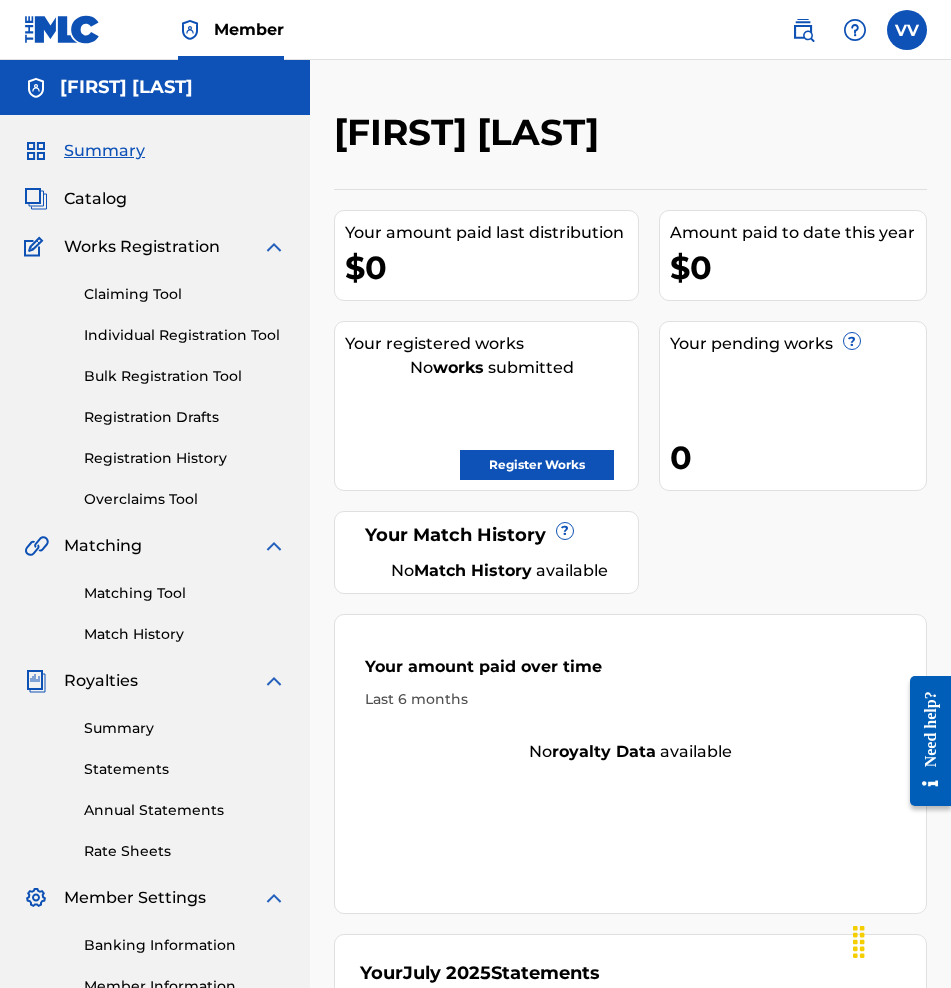 click on "Catalog" at bounding box center [95, 199] 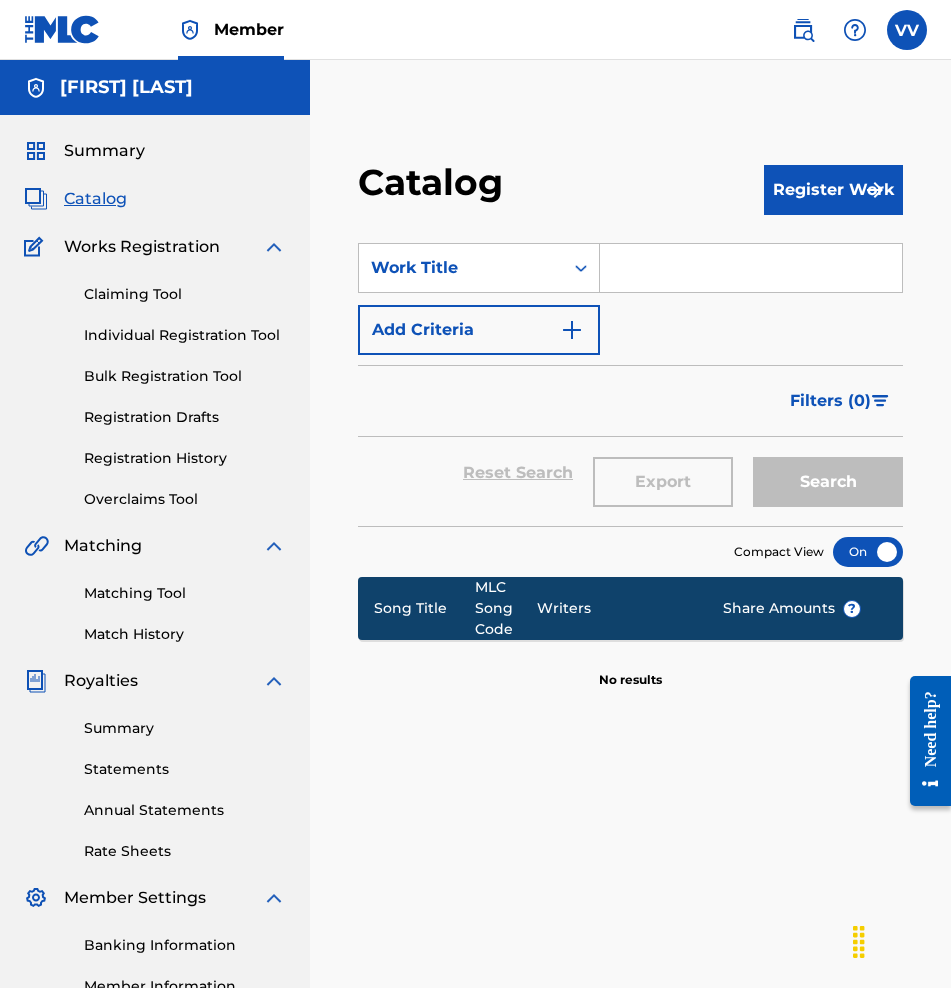 click on "Register Work" at bounding box center [833, 190] 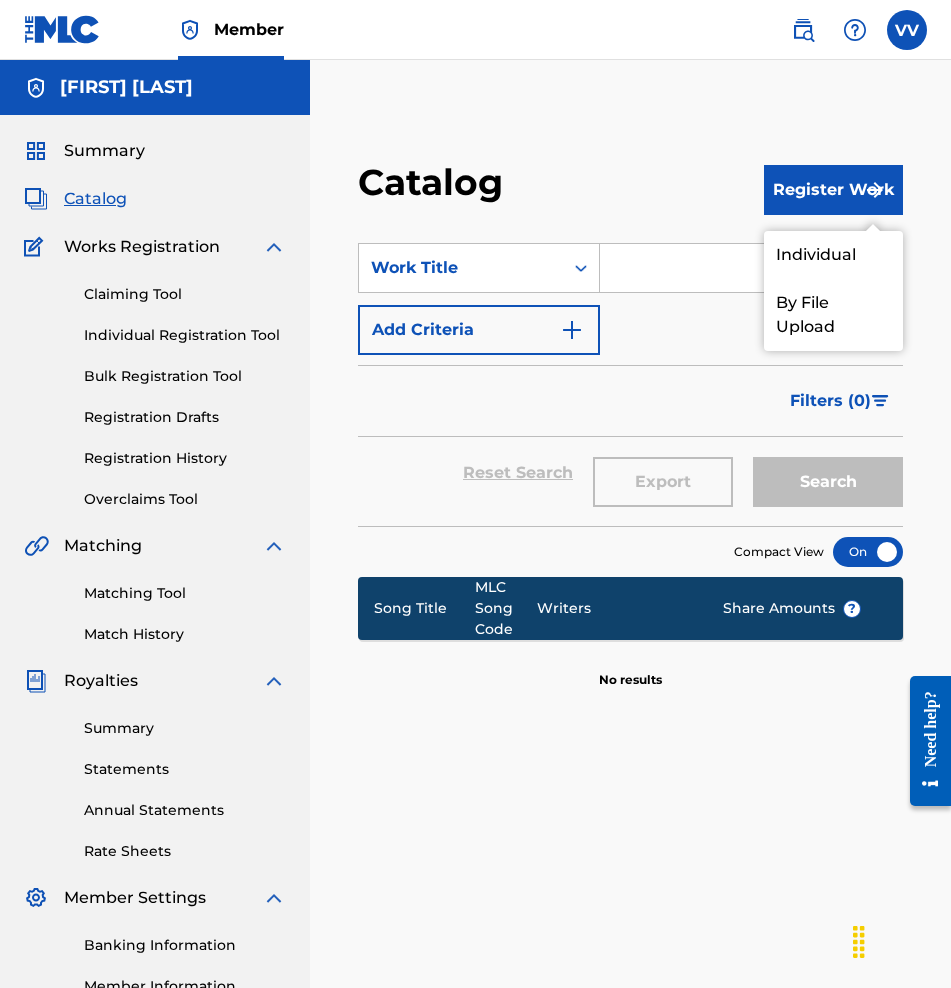 click on "Individual" at bounding box center (833, 255) 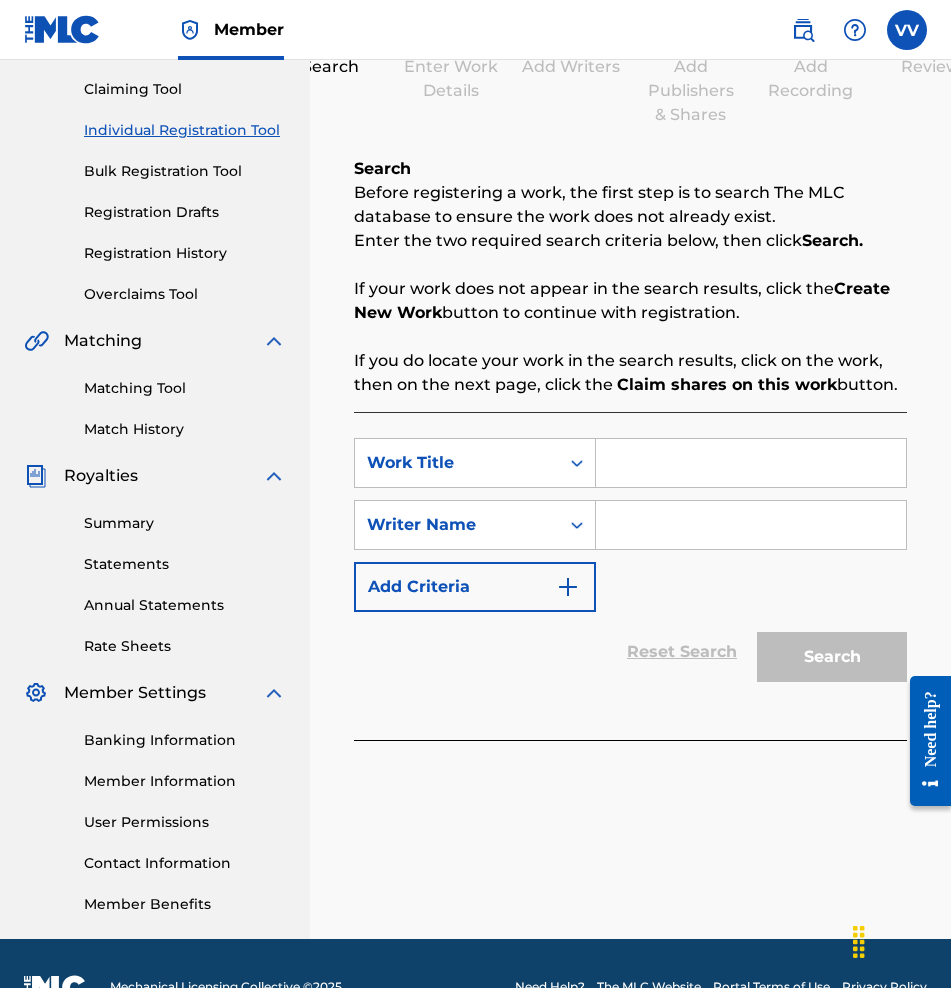 scroll, scrollTop: 209, scrollLeft: 0, axis: vertical 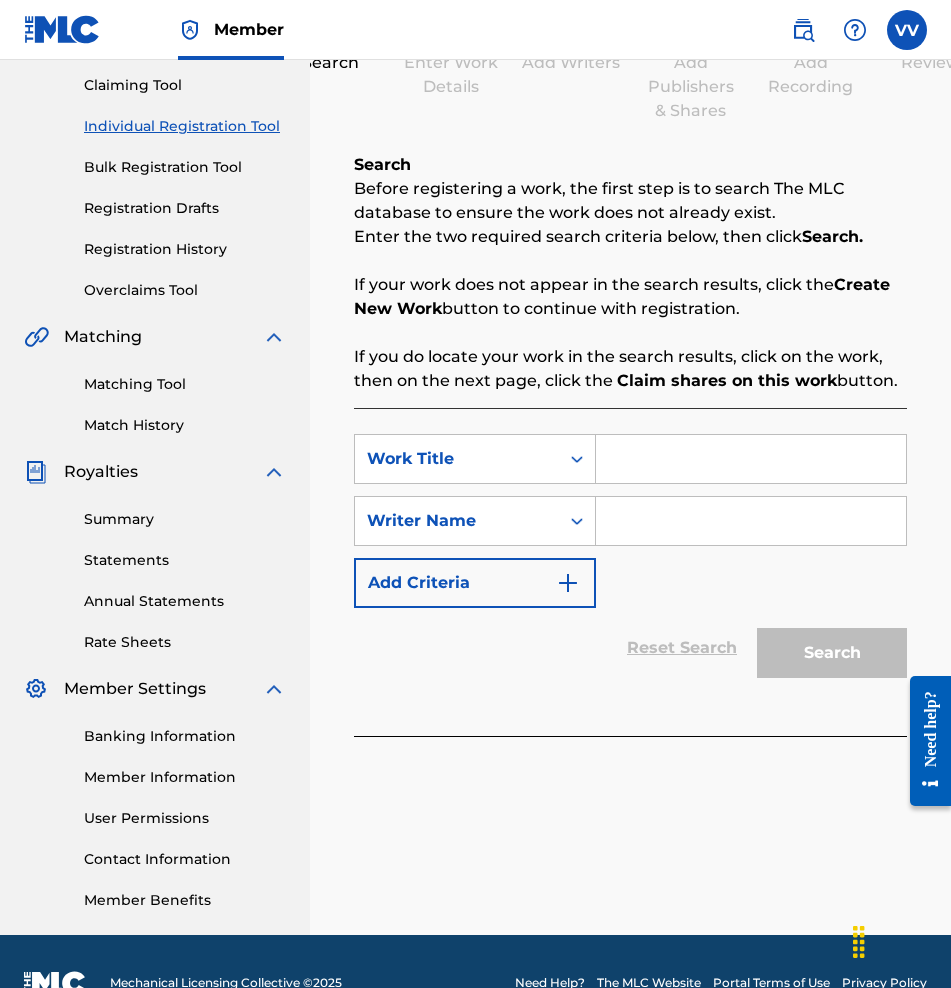 click at bounding box center [751, 459] 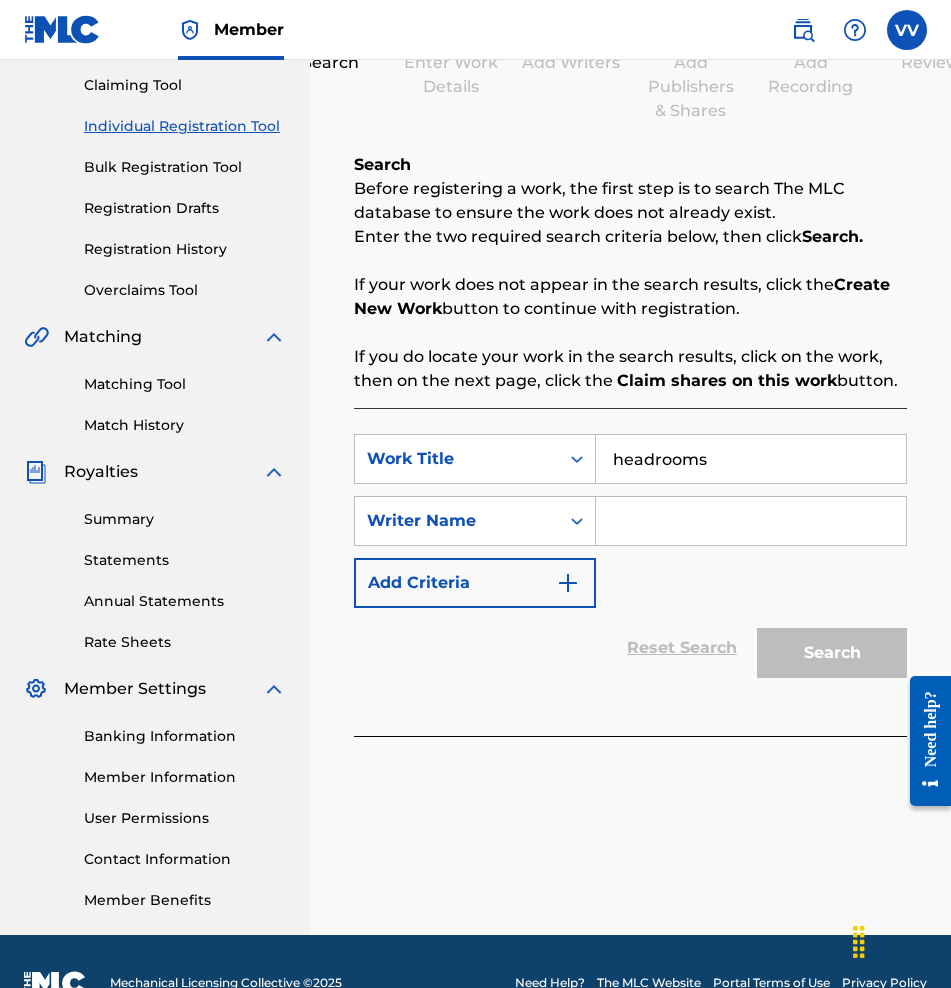 type on "headrooms" 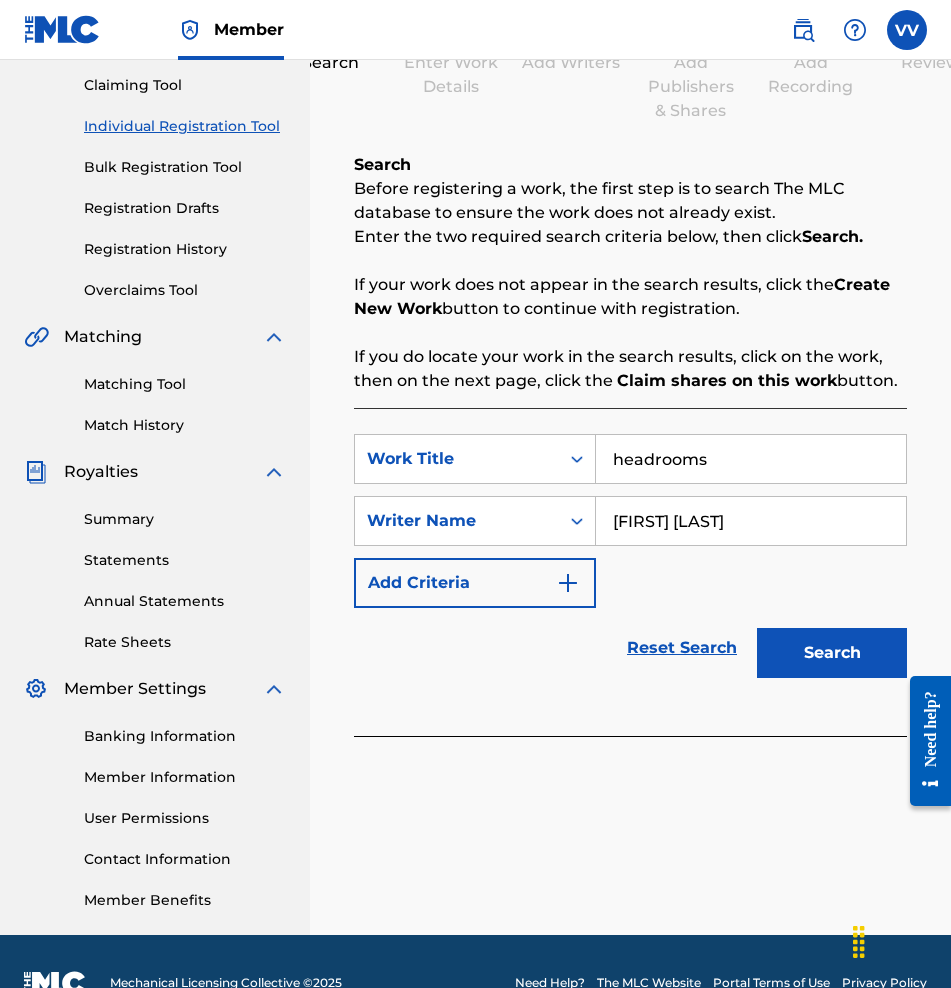 click on "Search" at bounding box center [832, 653] 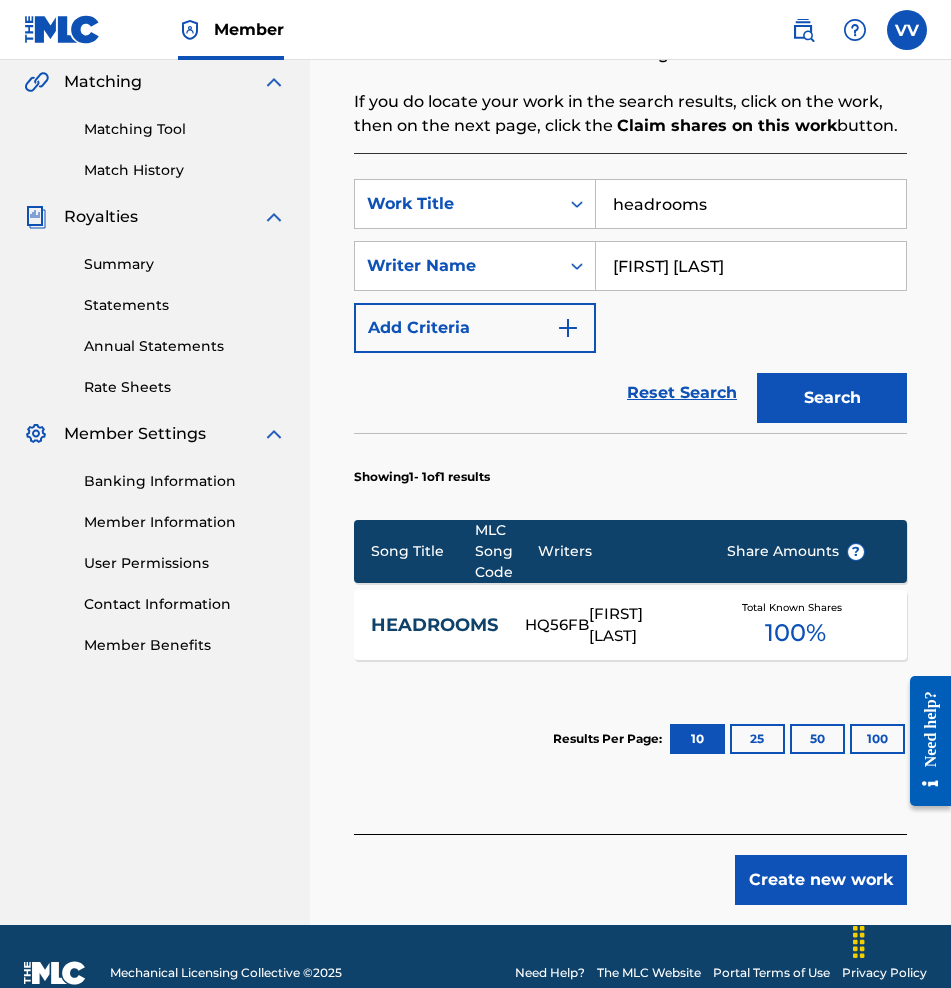 scroll, scrollTop: 497, scrollLeft: 0, axis: vertical 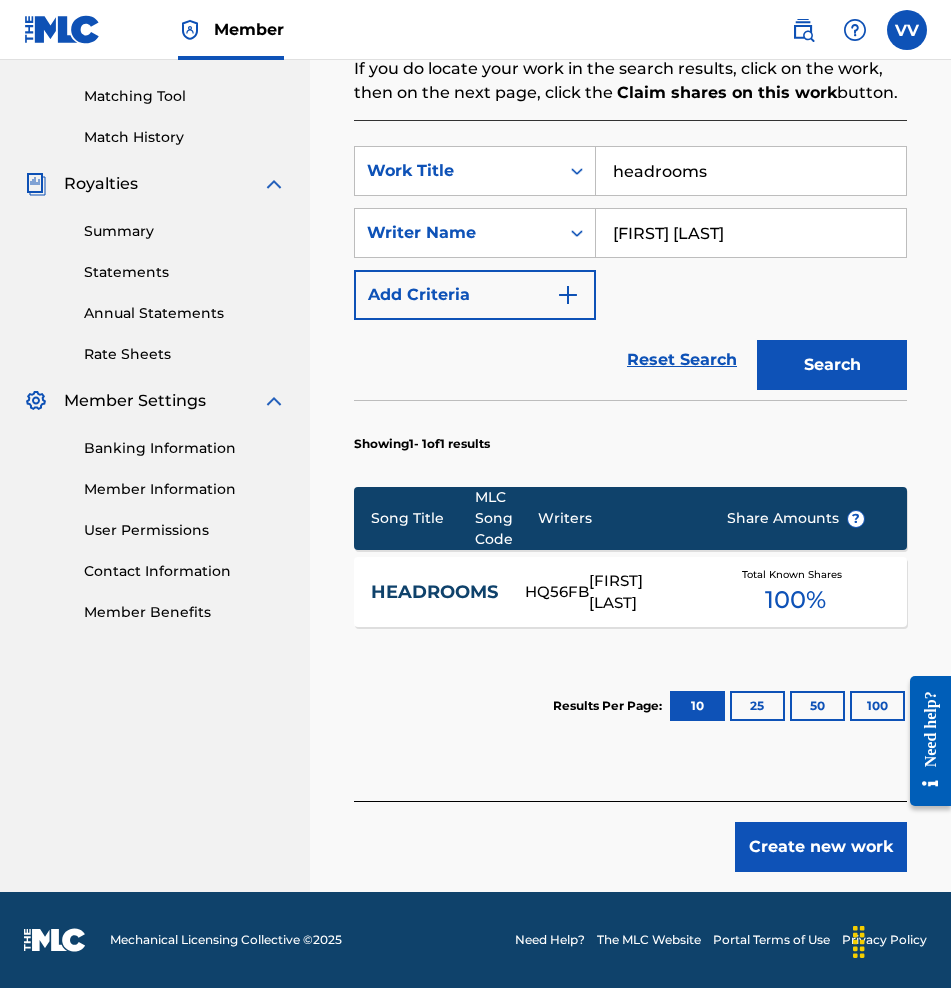 click on "HEADROOMS" at bounding box center (434, 592) 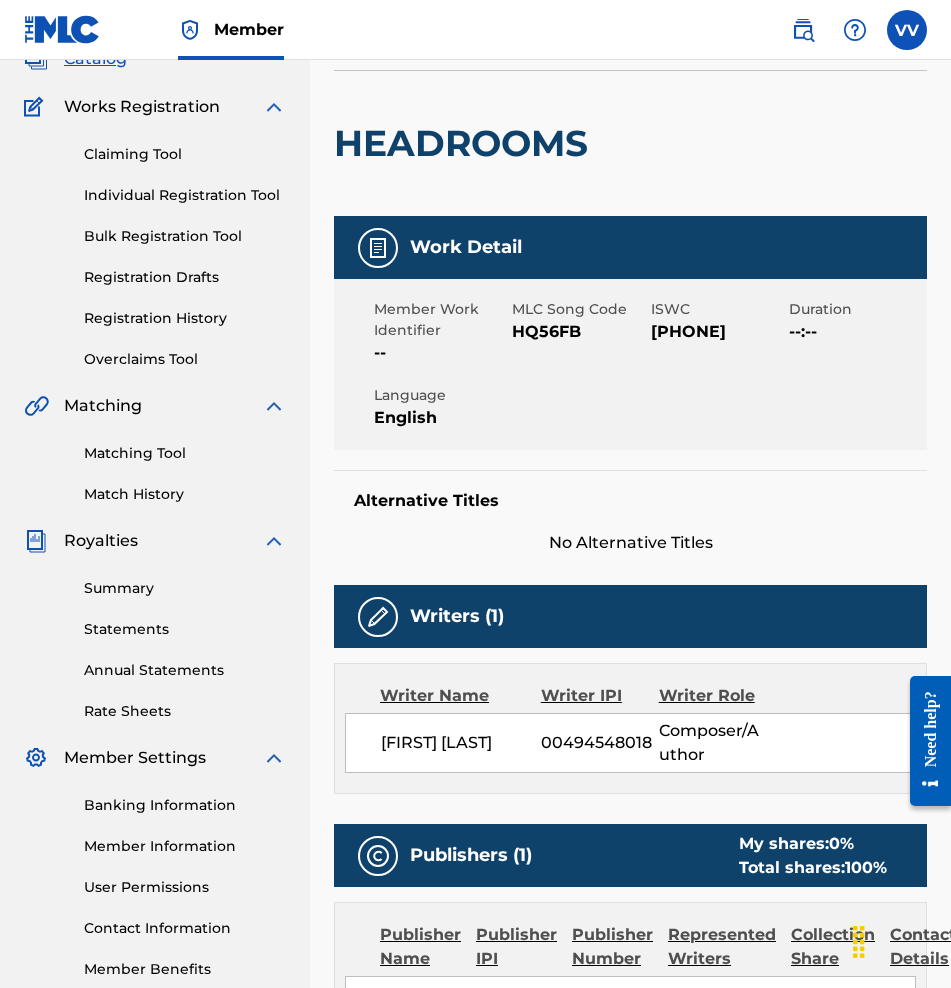 scroll, scrollTop: 142, scrollLeft: 0, axis: vertical 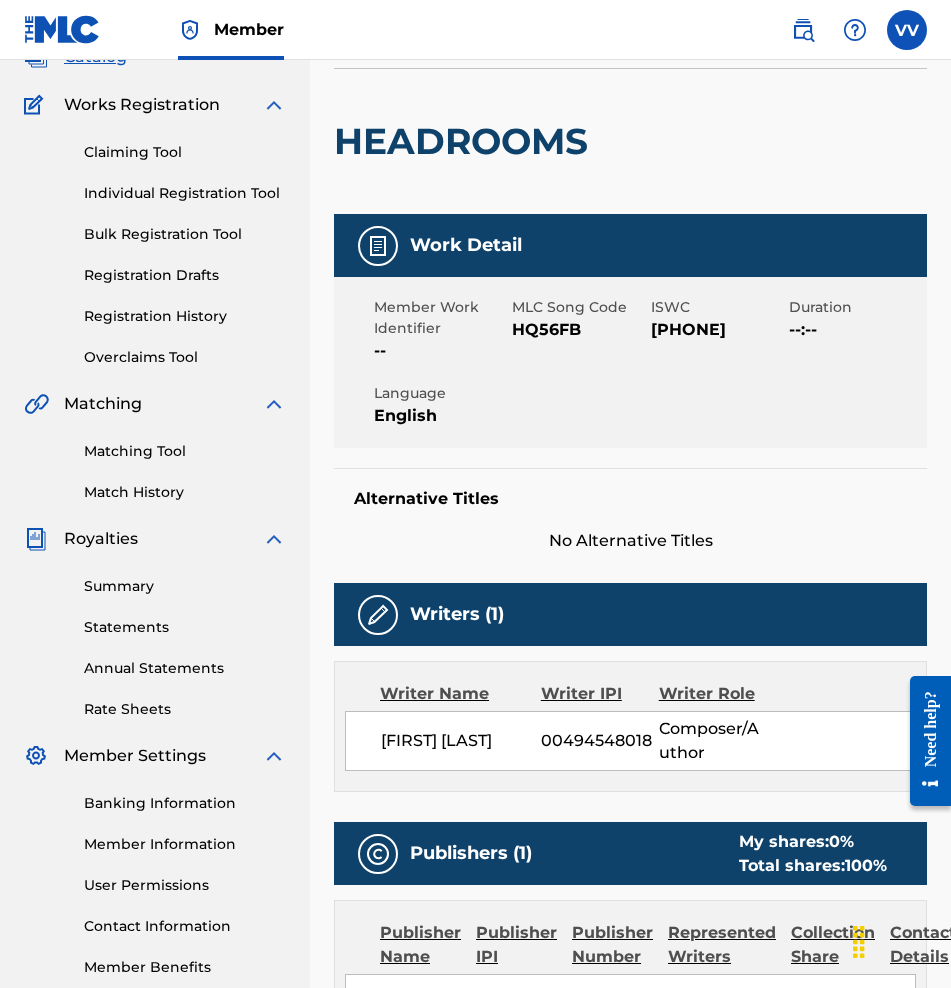 drag, startPoint x: 765, startPoint y: 327, endPoint x: 653, endPoint y: 329, distance: 112.01785 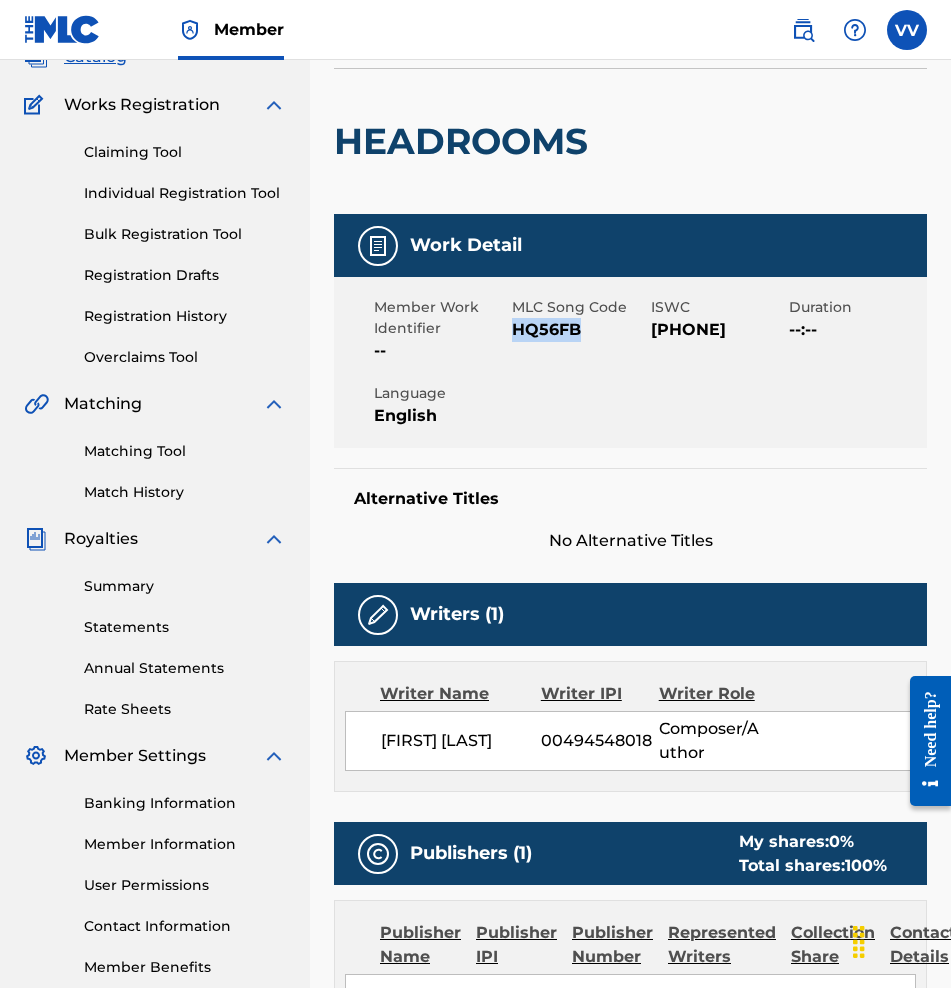 drag, startPoint x: 550, startPoint y: 324, endPoint x: 513, endPoint y: 330, distance: 37.48333 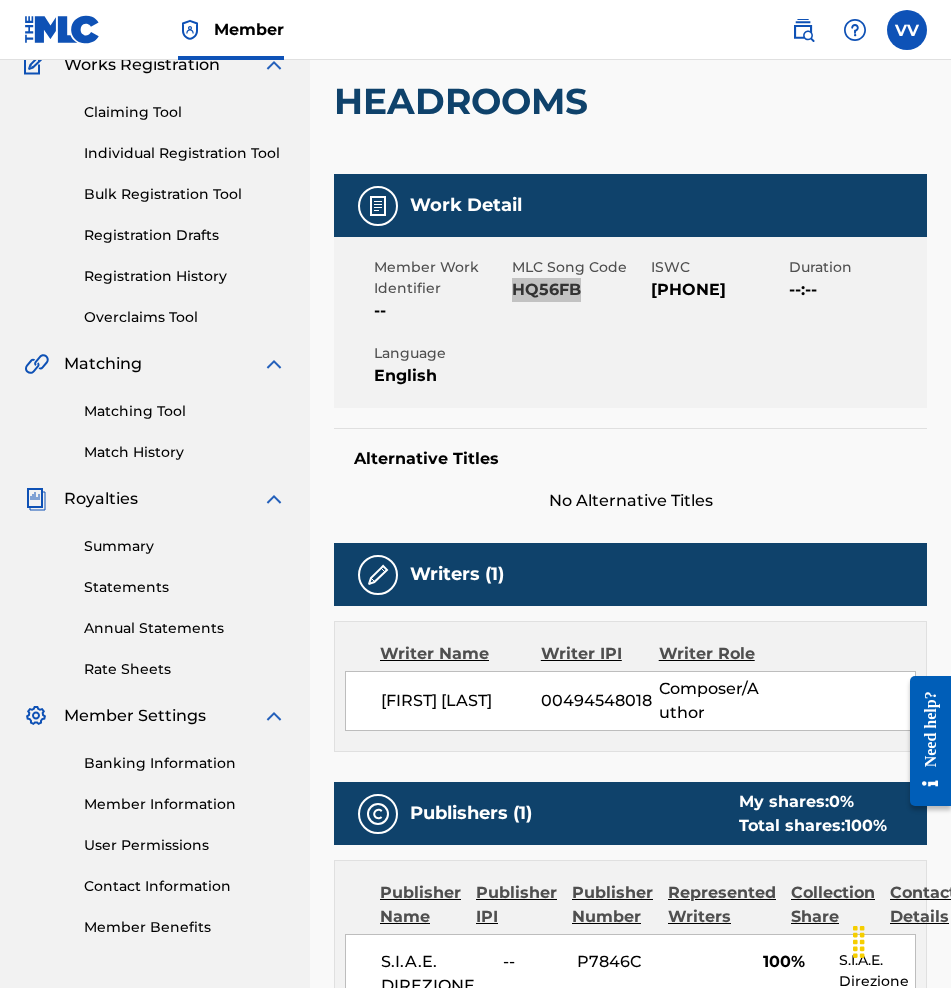 scroll, scrollTop: 184, scrollLeft: 0, axis: vertical 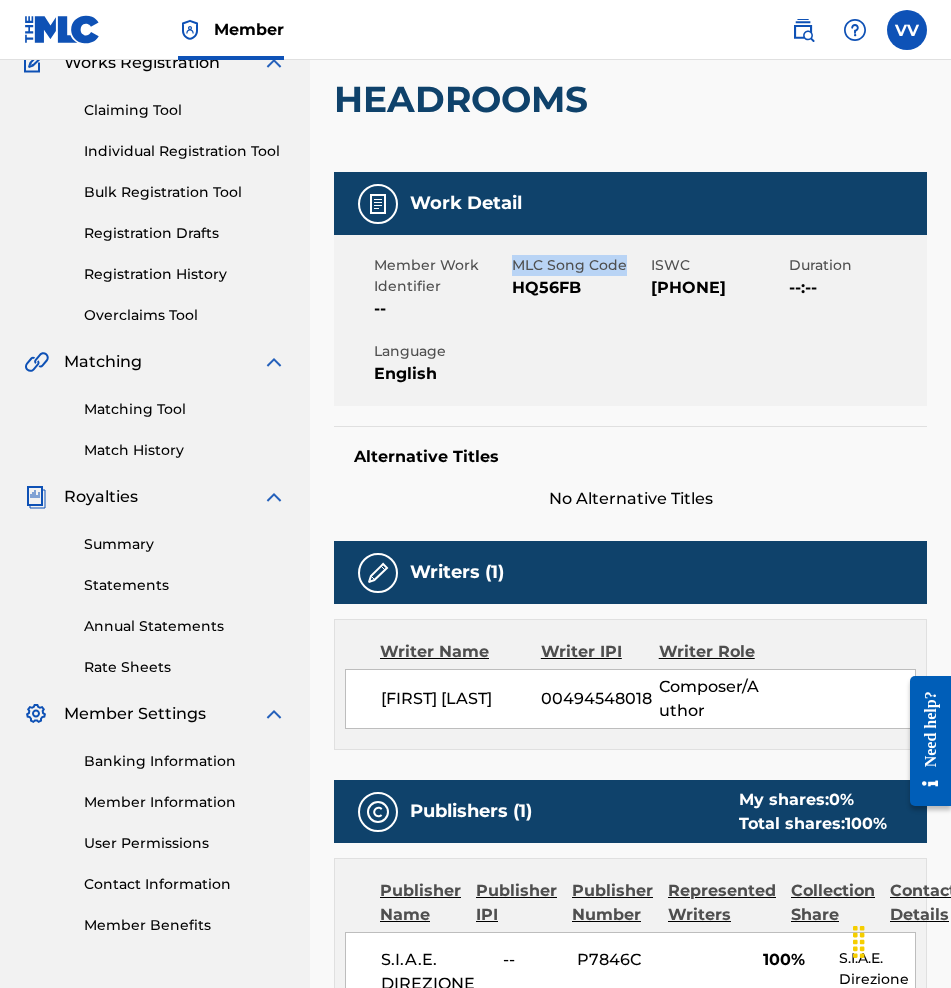 drag, startPoint x: 512, startPoint y: 264, endPoint x: 624, endPoint y: 259, distance: 112.11155 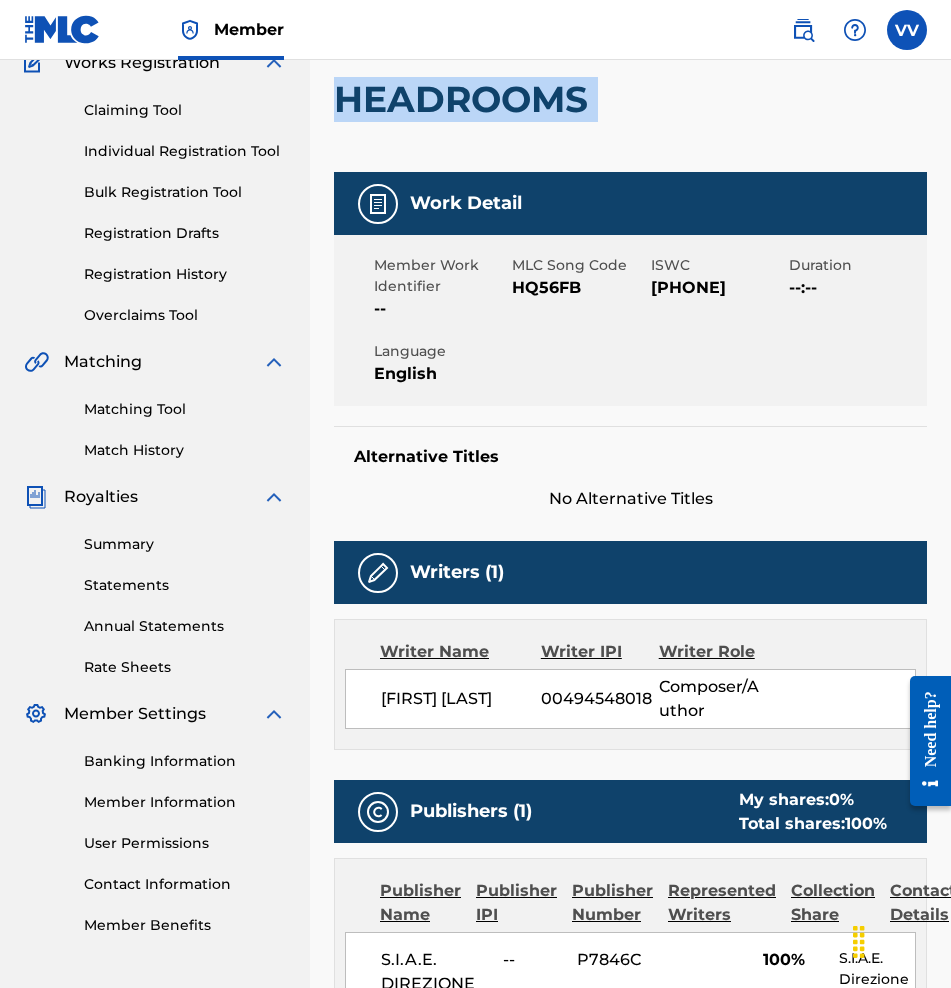 drag, startPoint x: 619, startPoint y: 91, endPoint x: 344, endPoint y: 100, distance: 275.14725 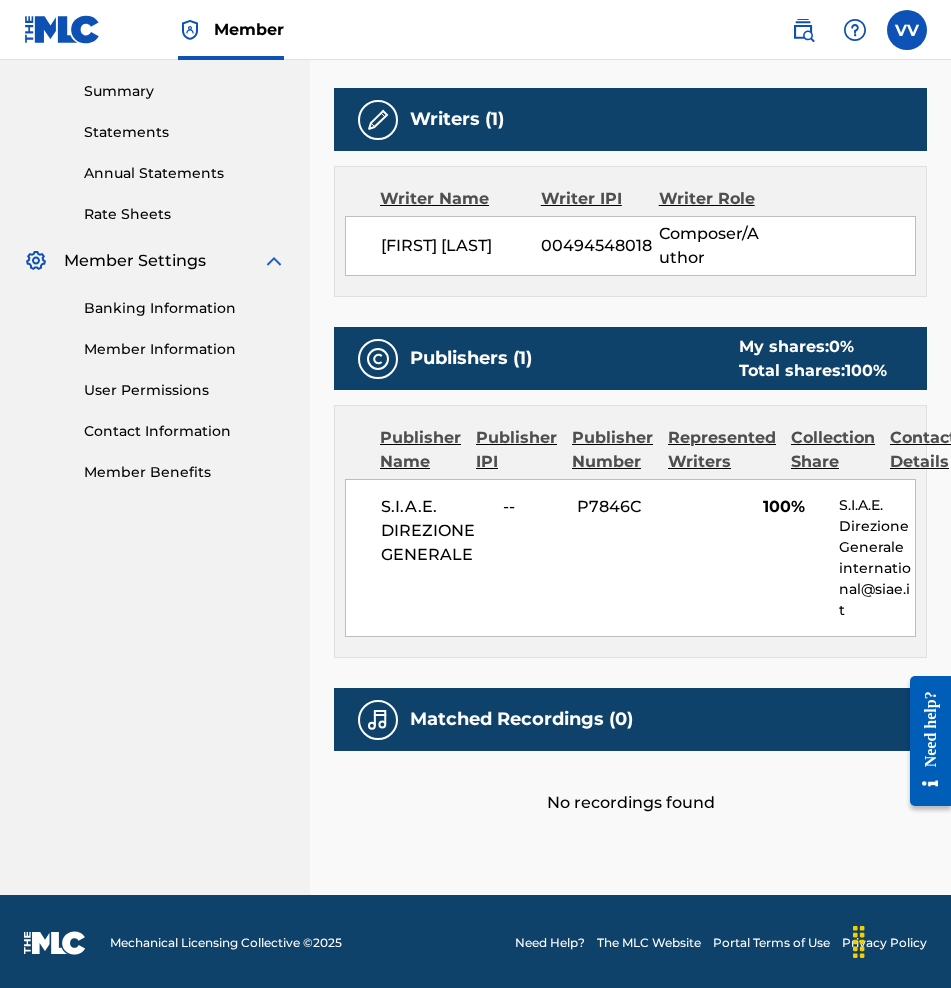 scroll, scrollTop: 638, scrollLeft: 0, axis: vertical 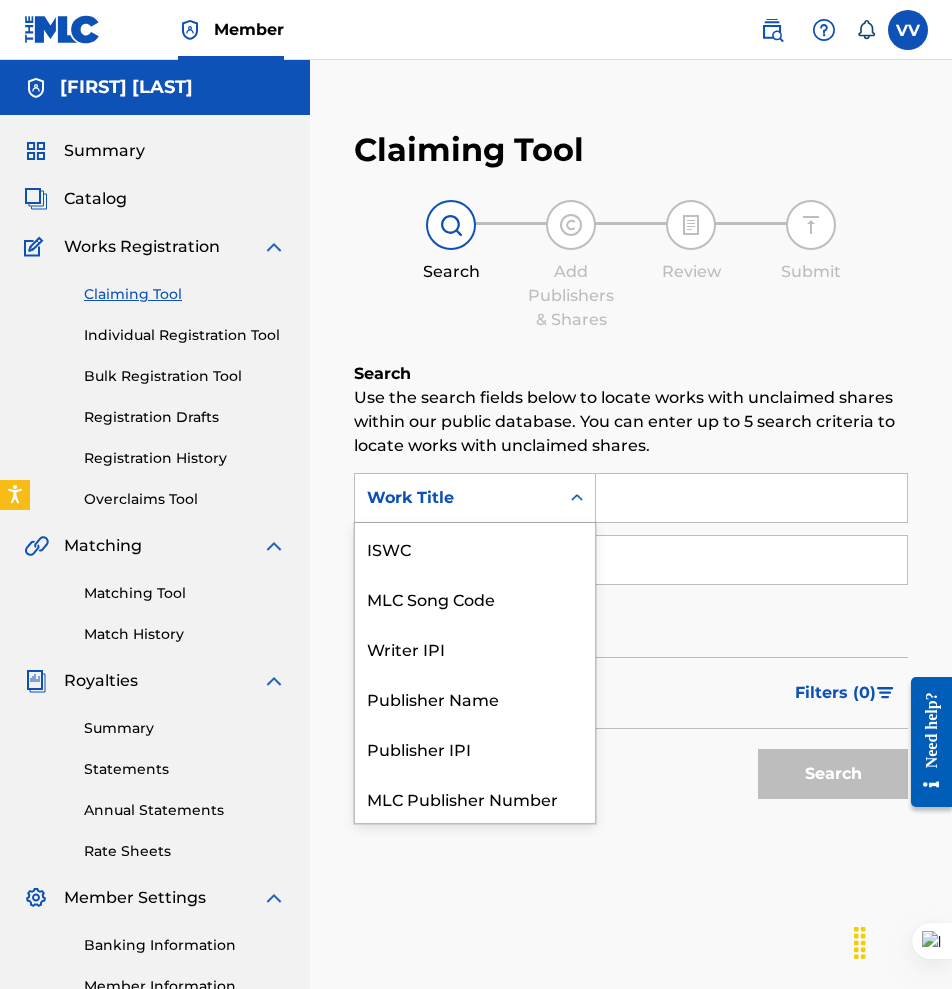 click on "Work Title" at bounding box center (457, 498) 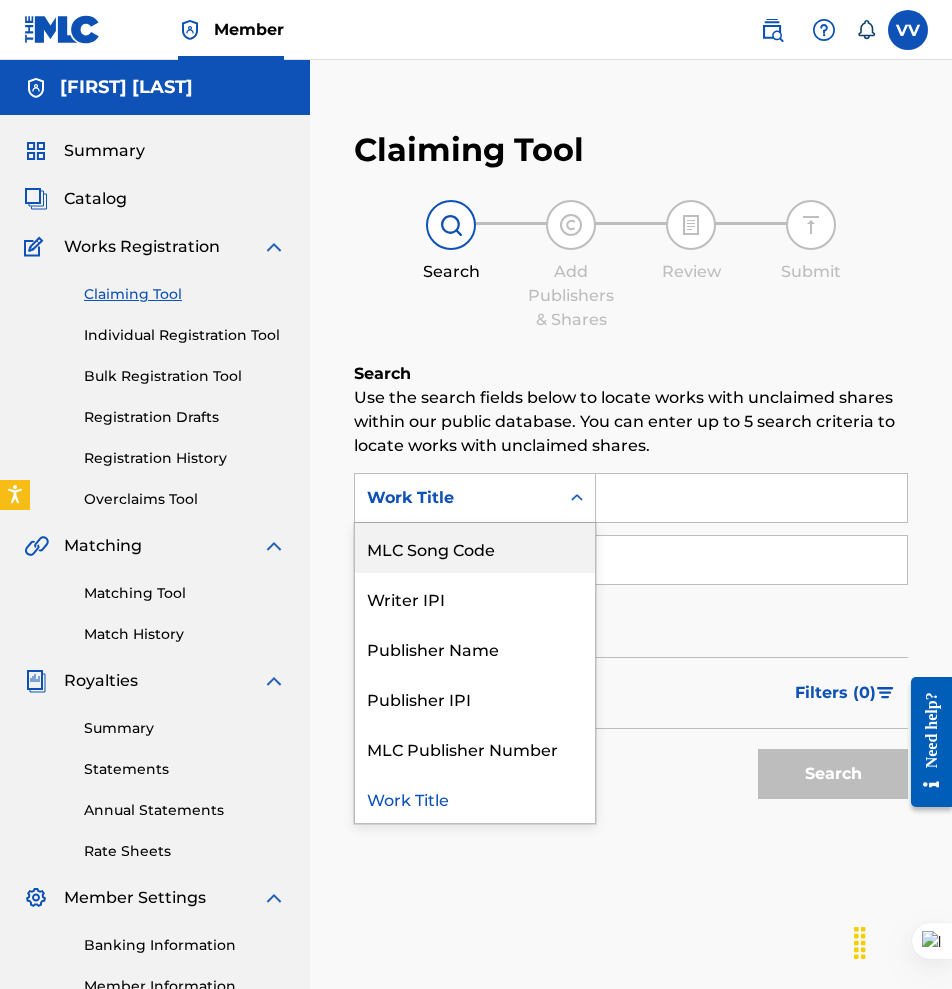click on "MLC Song Code" at bounding box center (475, 548) 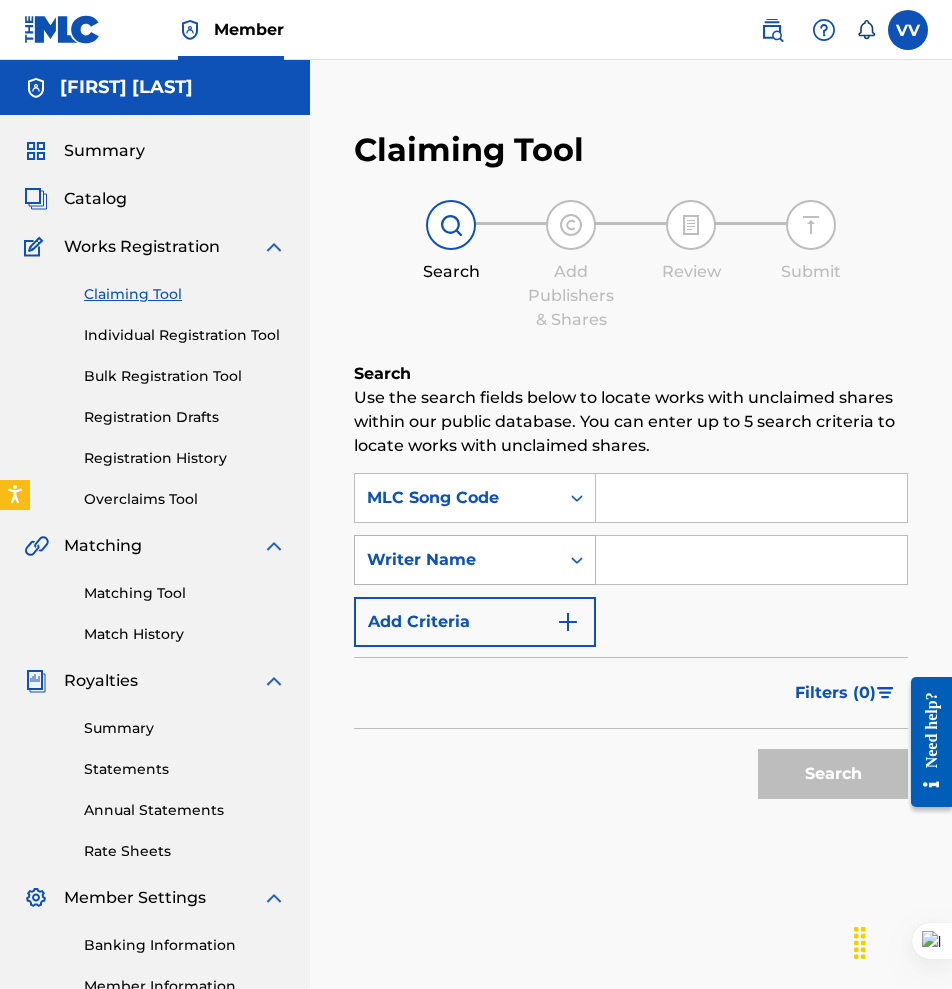 click on "Writer Name" at bounding box center [457, 560] 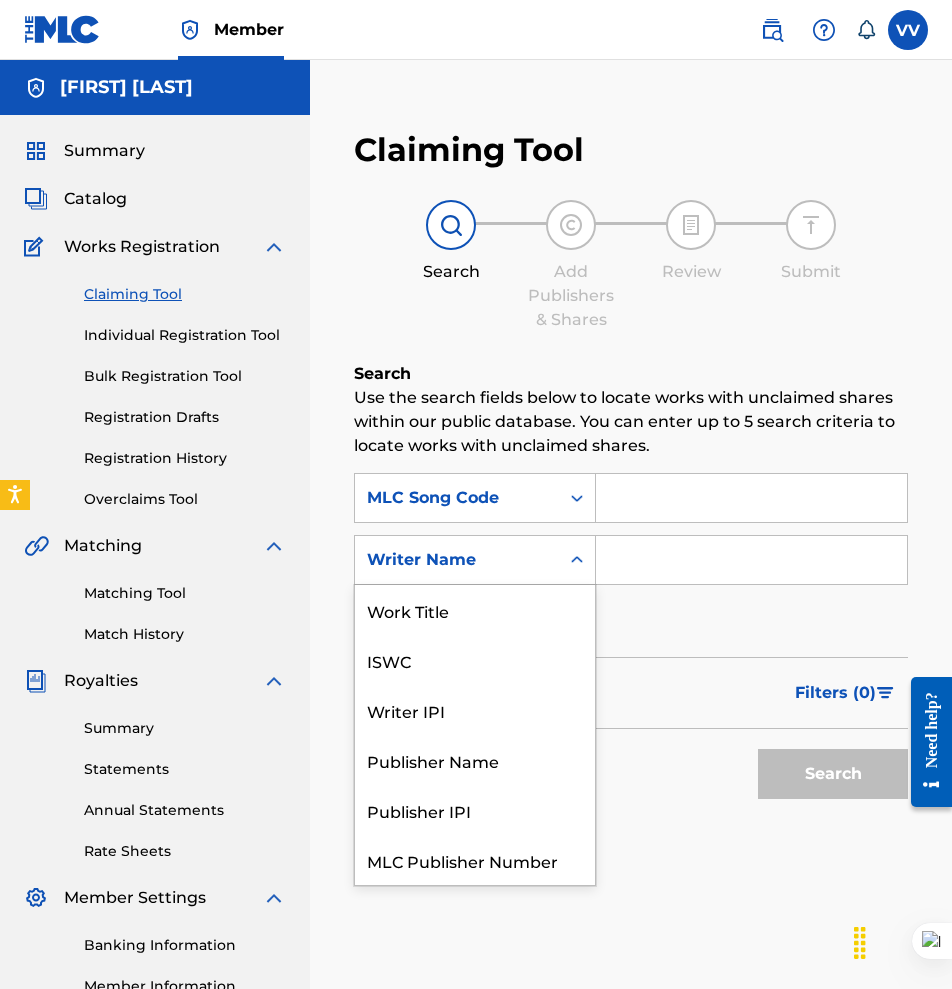 scroll, scrollTop: 50, scrollLeft: 0, axis: vertical 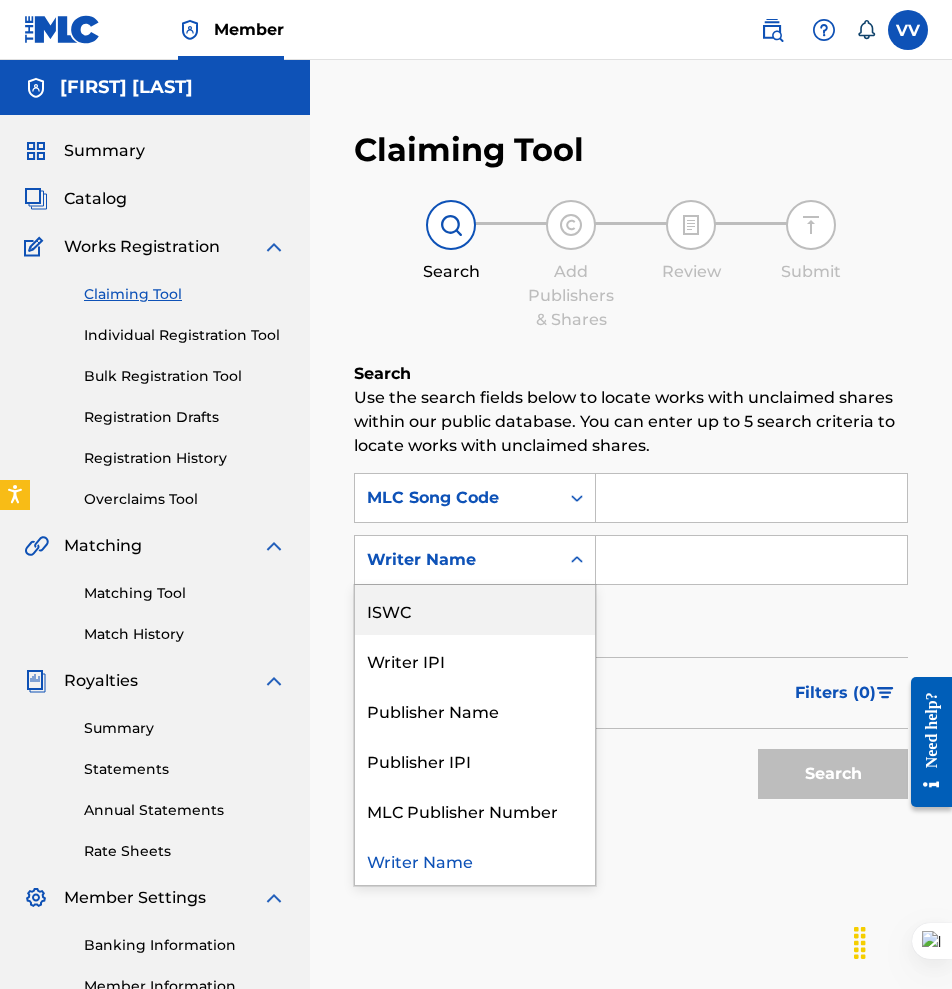 click on "ISWC" at bounding box center (475, 610) 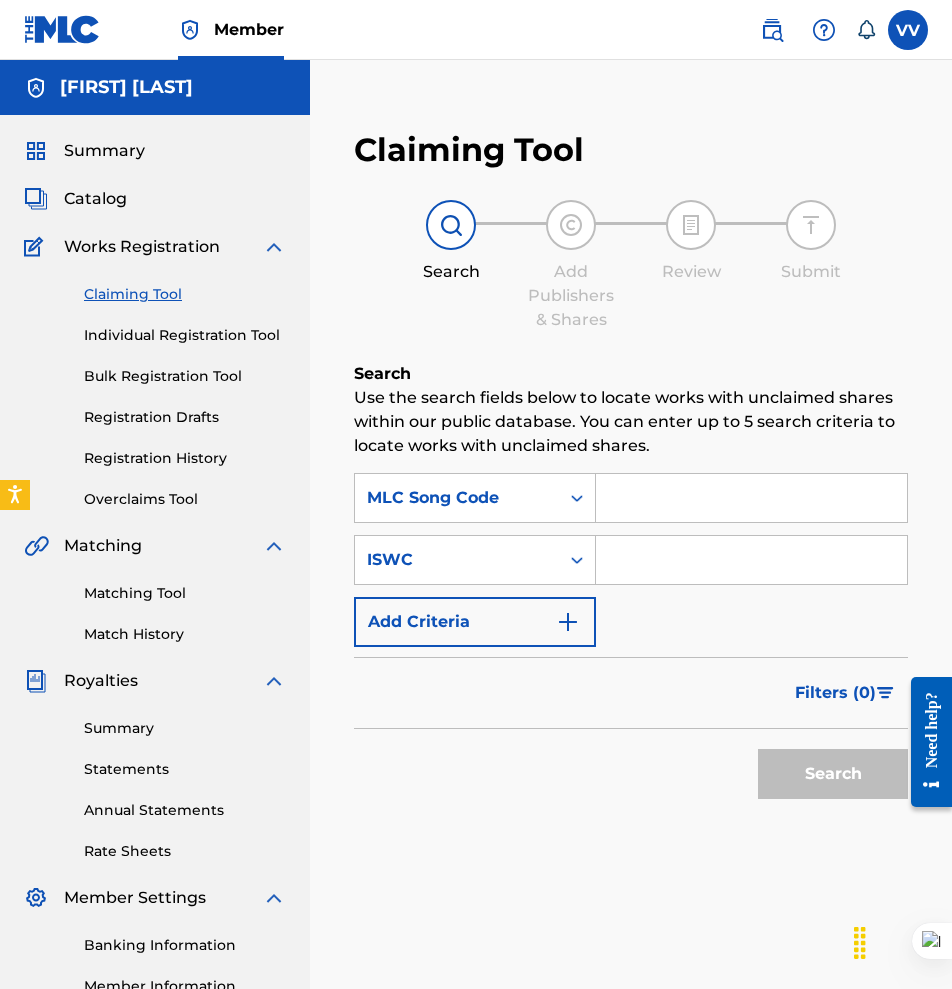 drag, startPoint x: 732, startPoint y: 536, endPoint x: 734, endPoint y: 558, distance: 22.090721 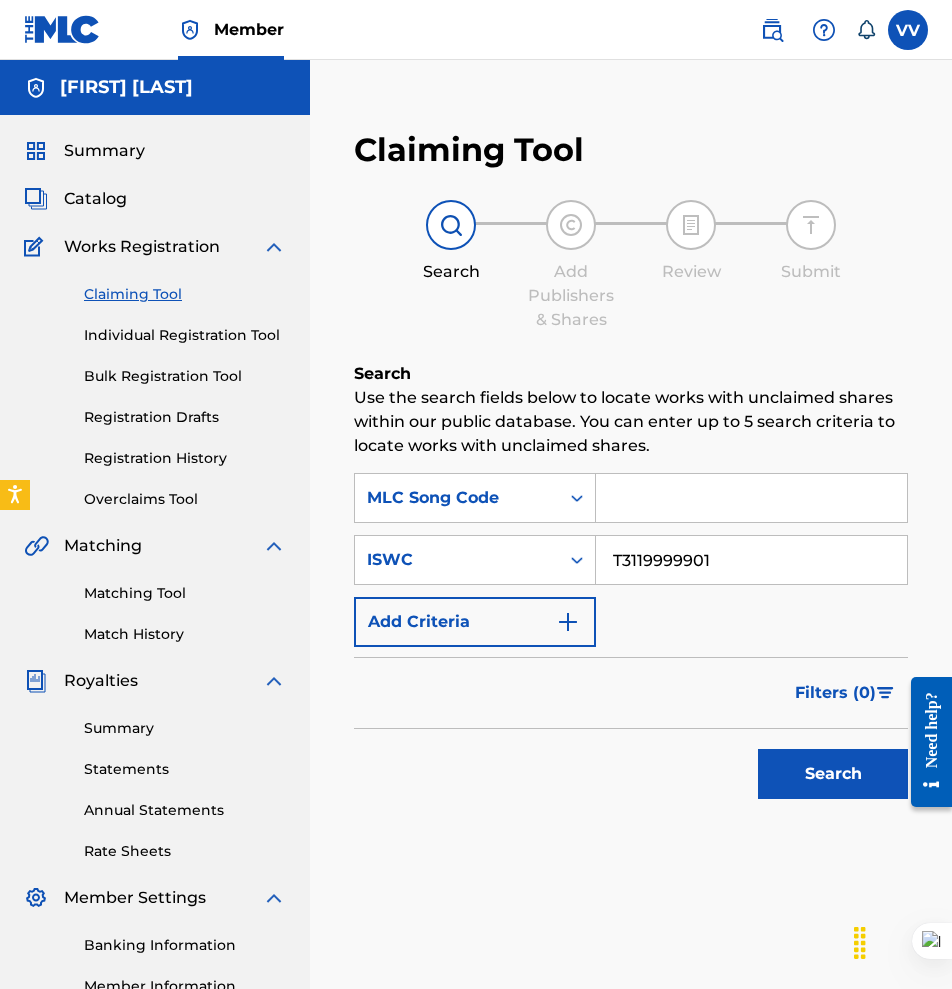 type on "T3119999901" 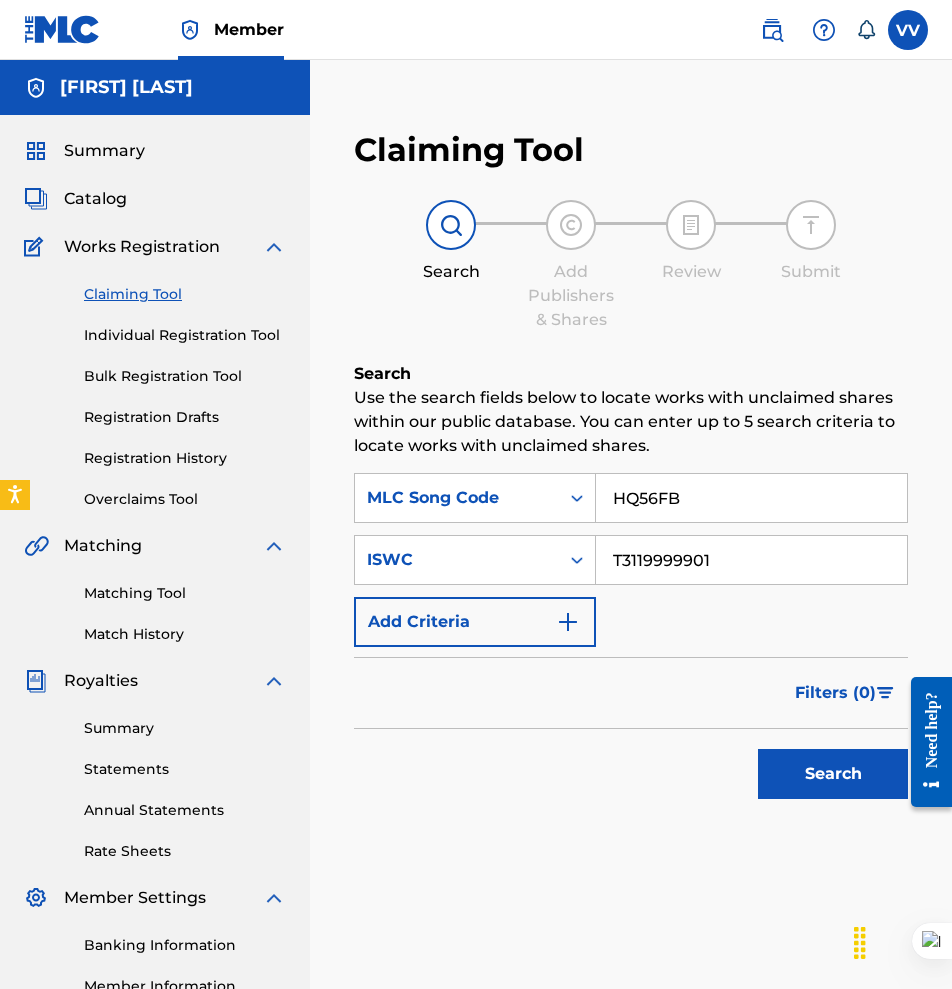 type on "HQ56FB" 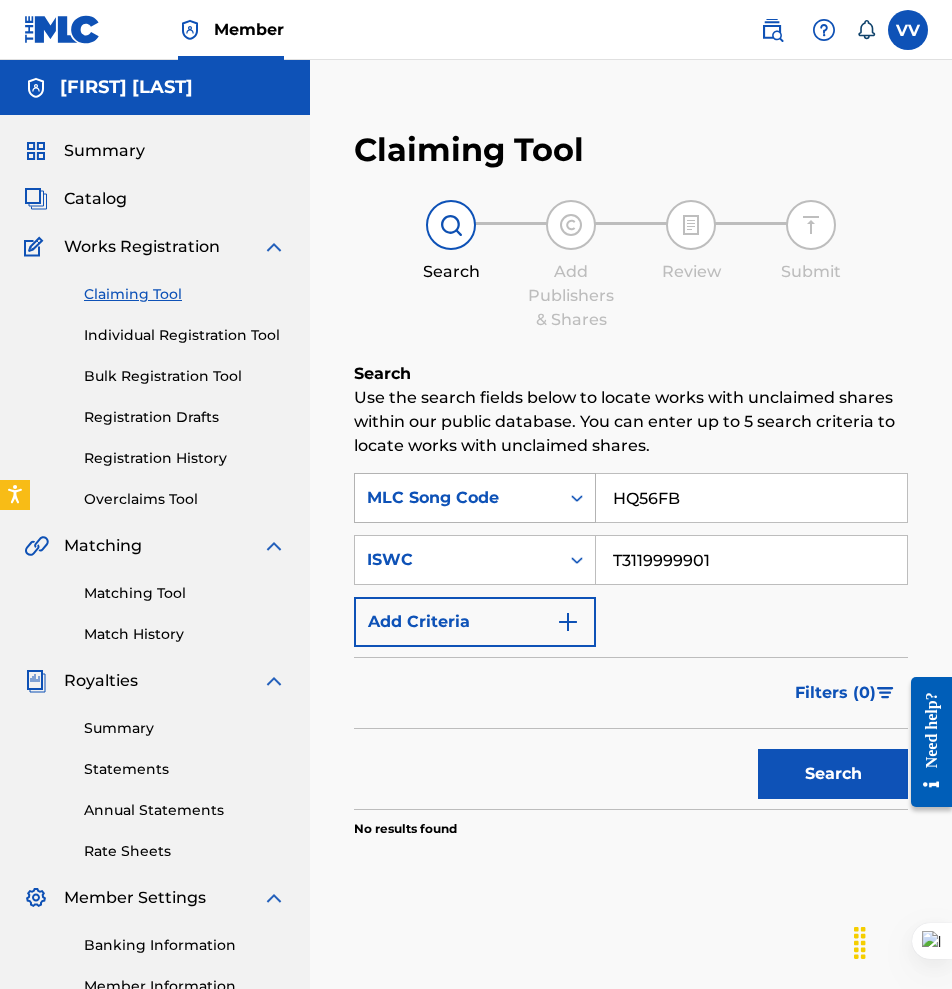 click on "MLC Song Code" at bounding box center [457, 498] 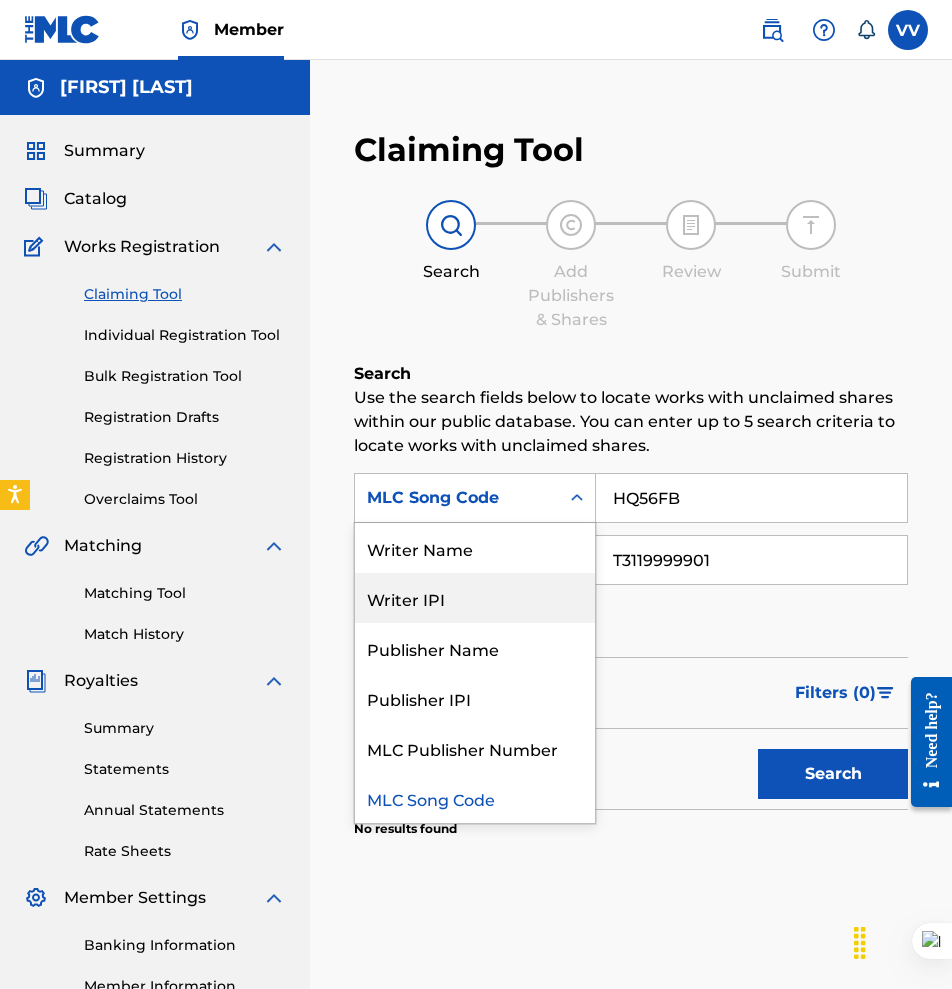 scroll, scrollTop: 0, scrollLeft: 0, axis: both 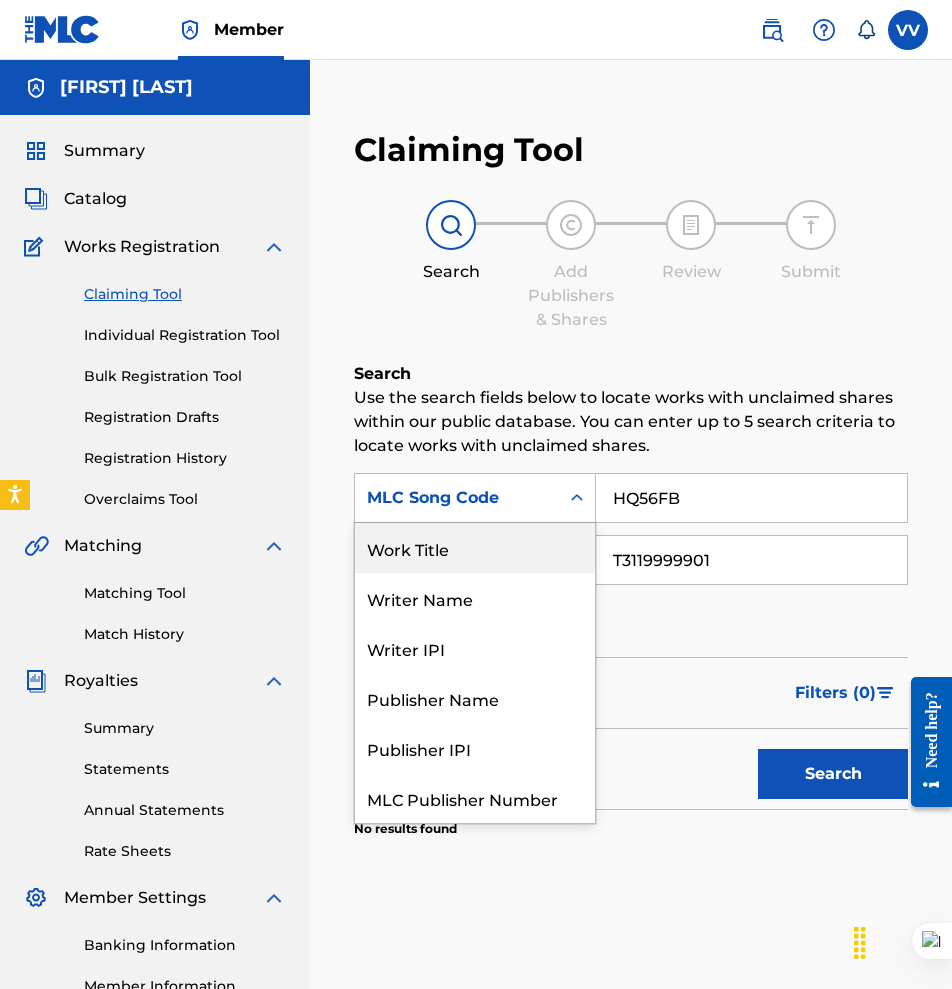click on "Work Title" at bounding box center [475, 548] 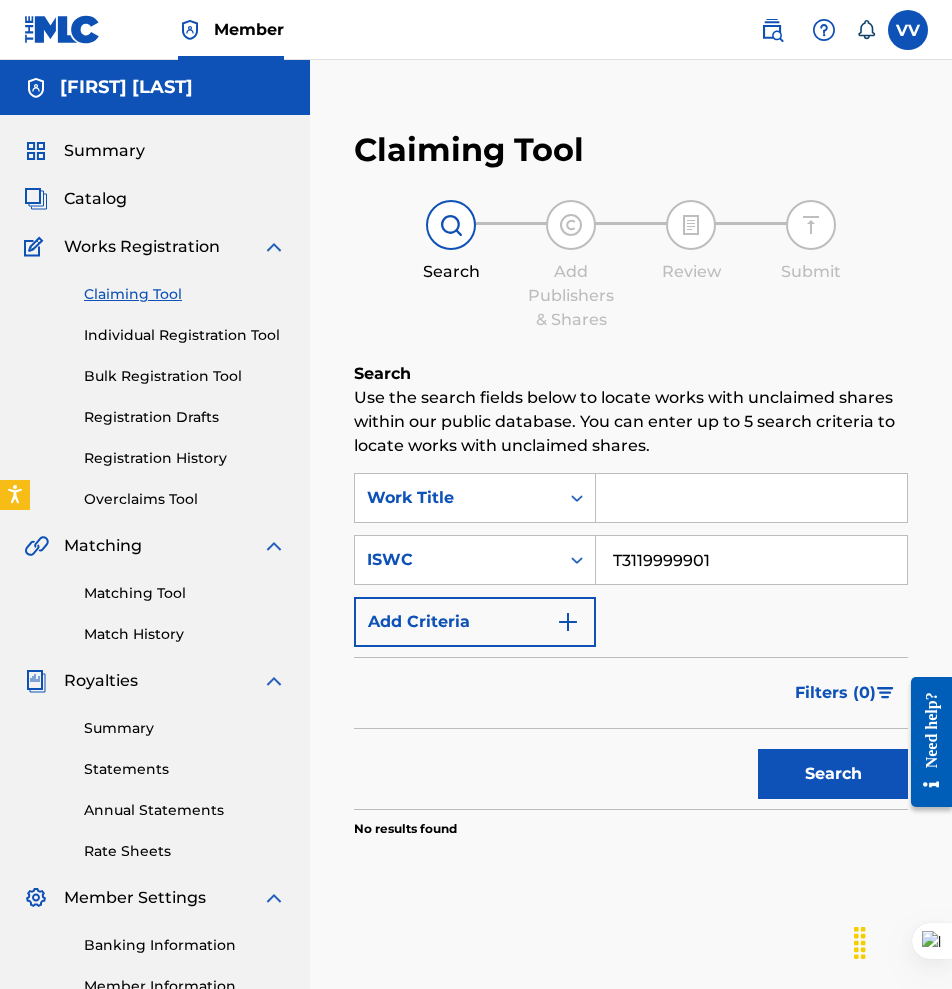 click at bounding box center [751, 498] 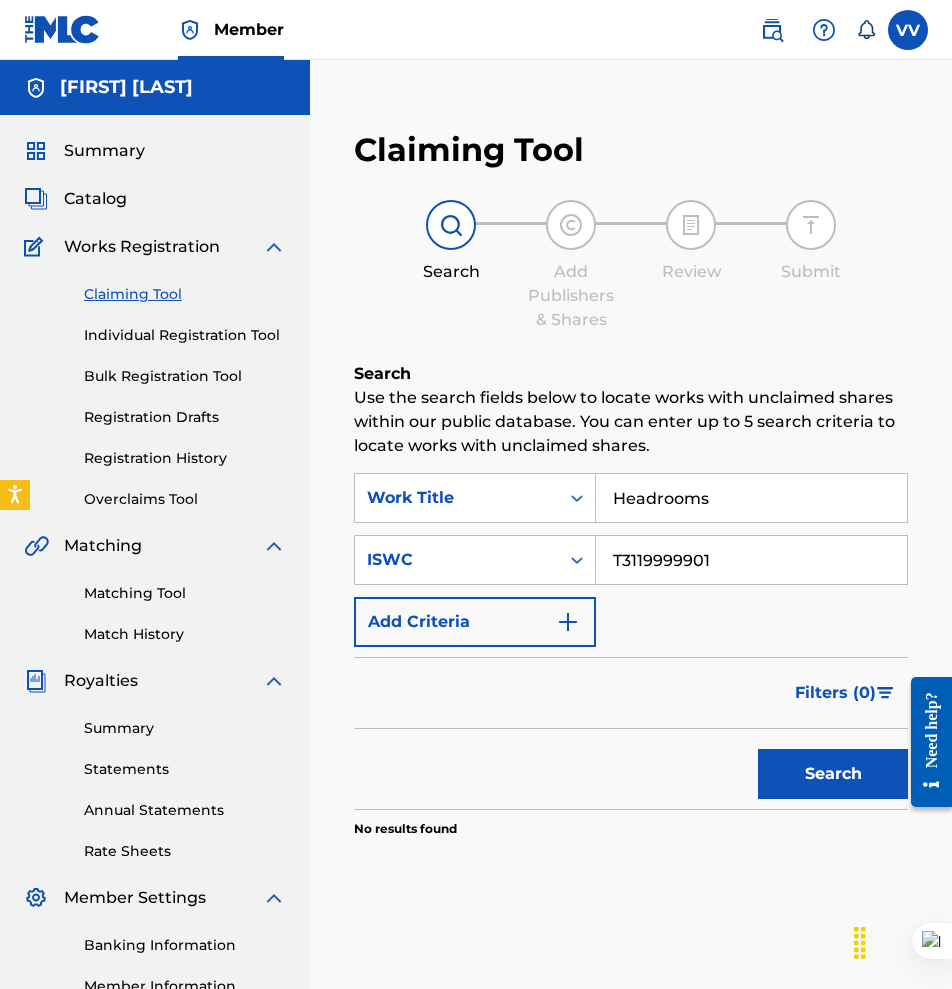 type on "Headrooms" 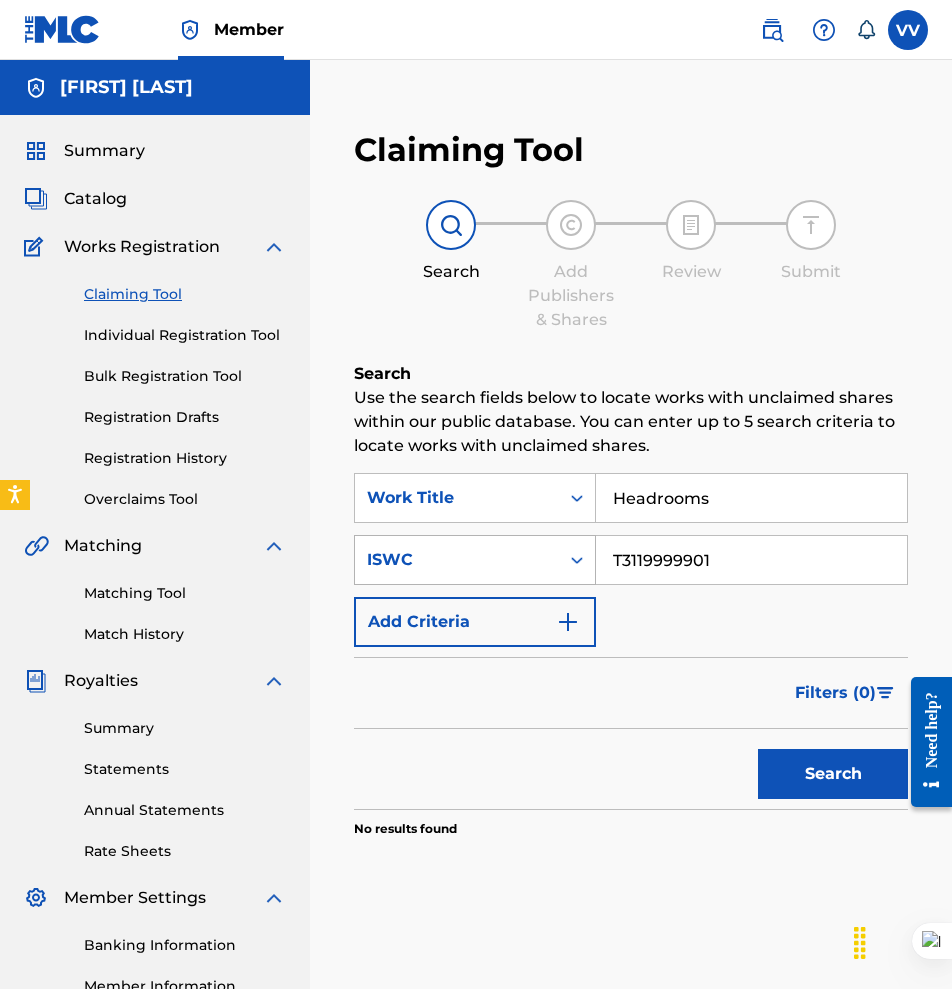 drag, startPoint x: 731, startPoint y: 546, endPoint x: 476, endPoint y: 561, distance: 255.4408 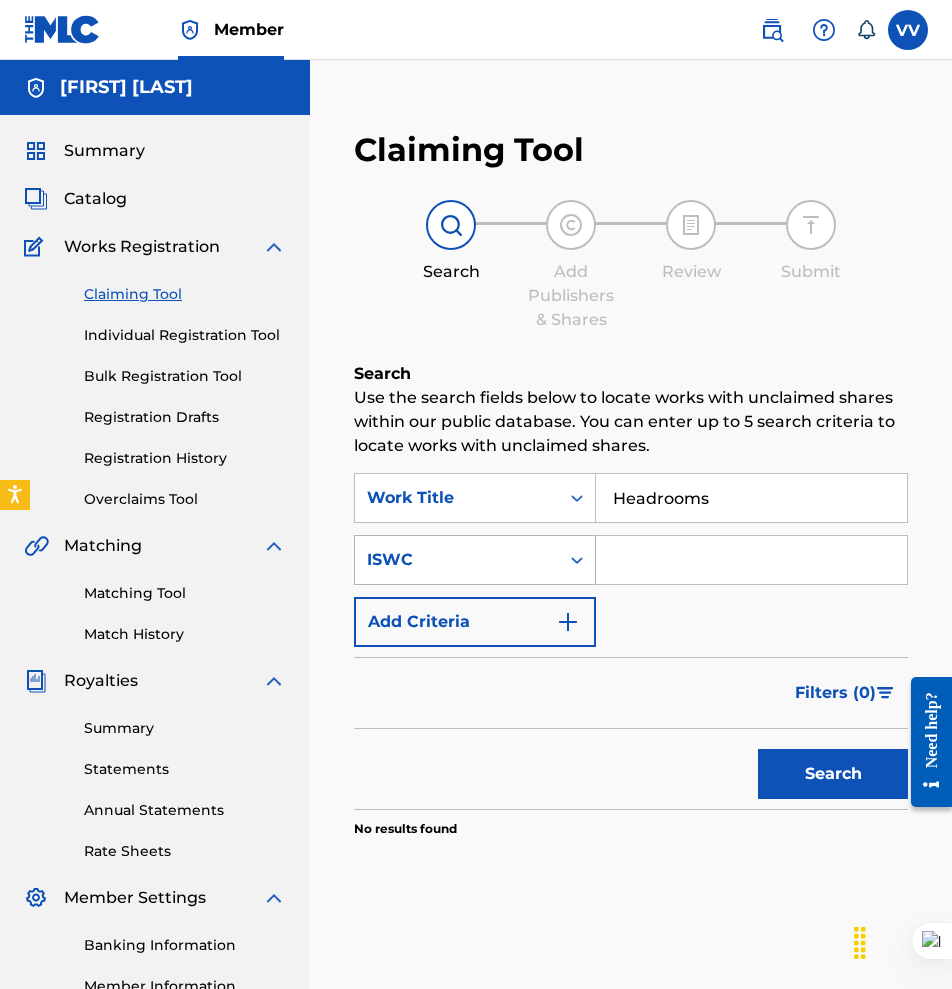 type 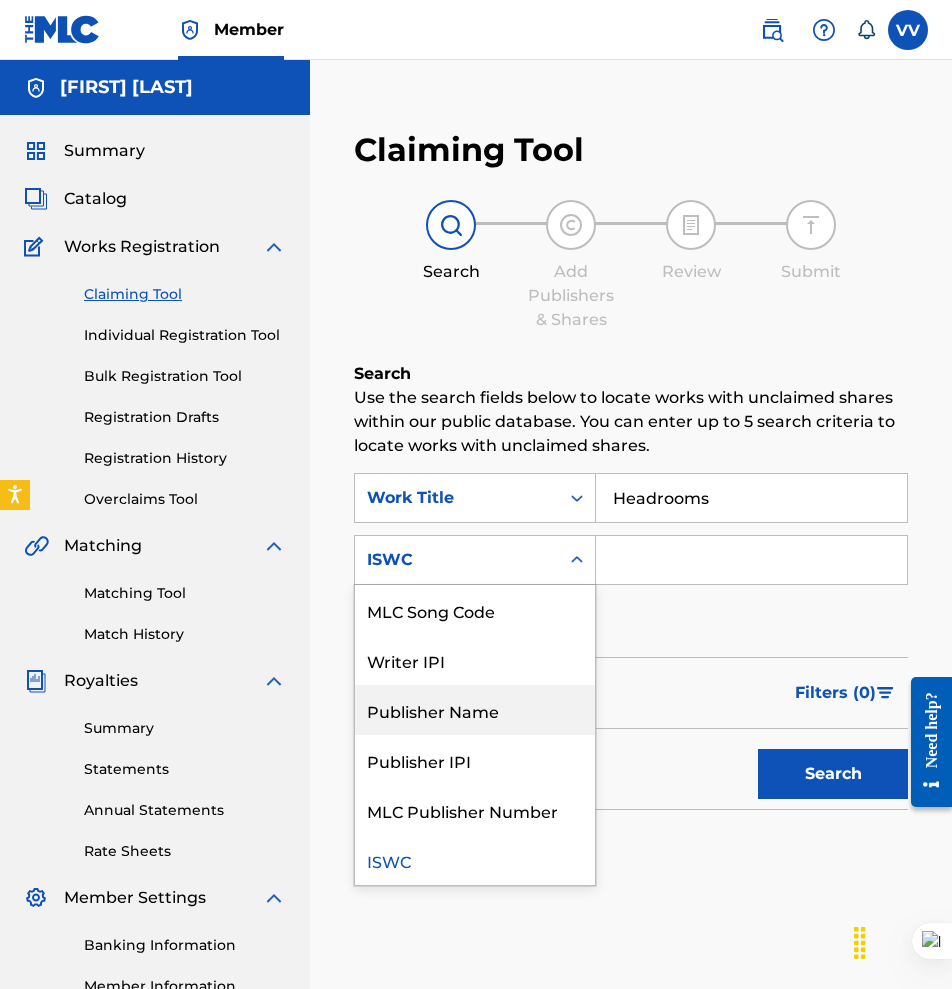 scroll, scrollTop: 0, scrollLeft: 0, axis: both 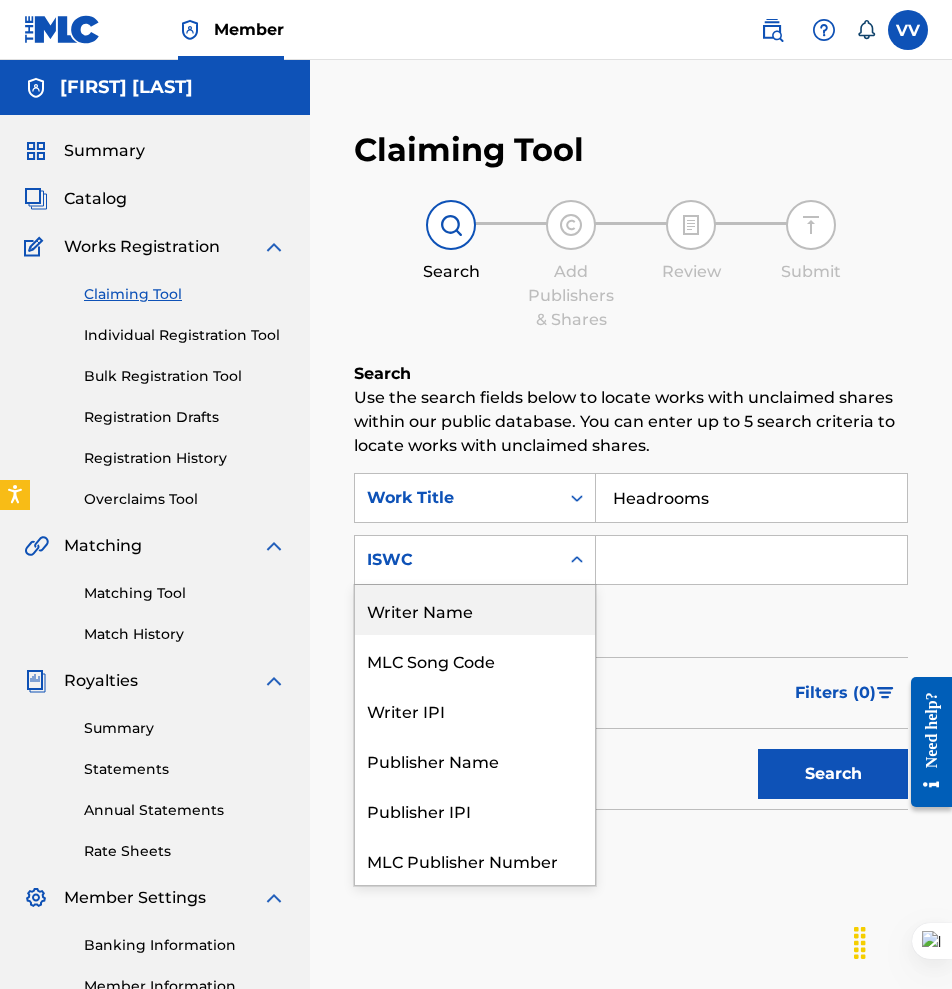 click on "Writer Name" at bounding box center [475, 610] 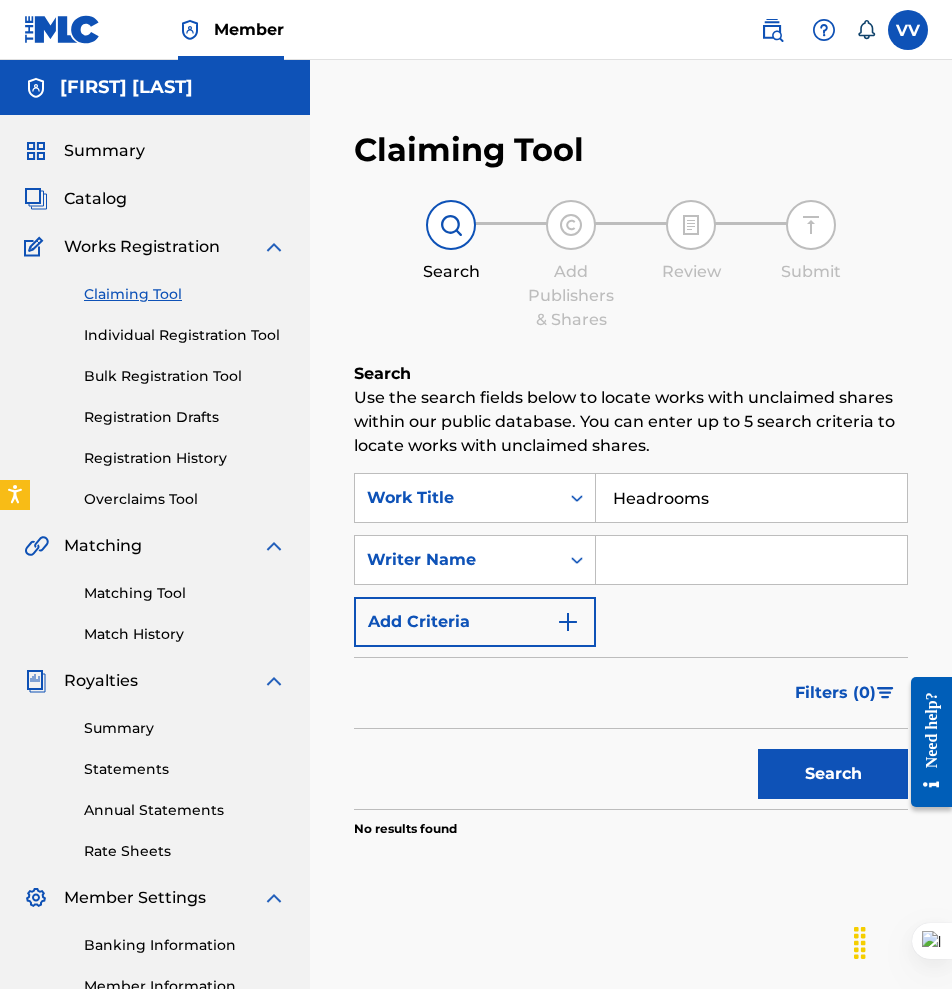 click at bounding box center (751, 560) 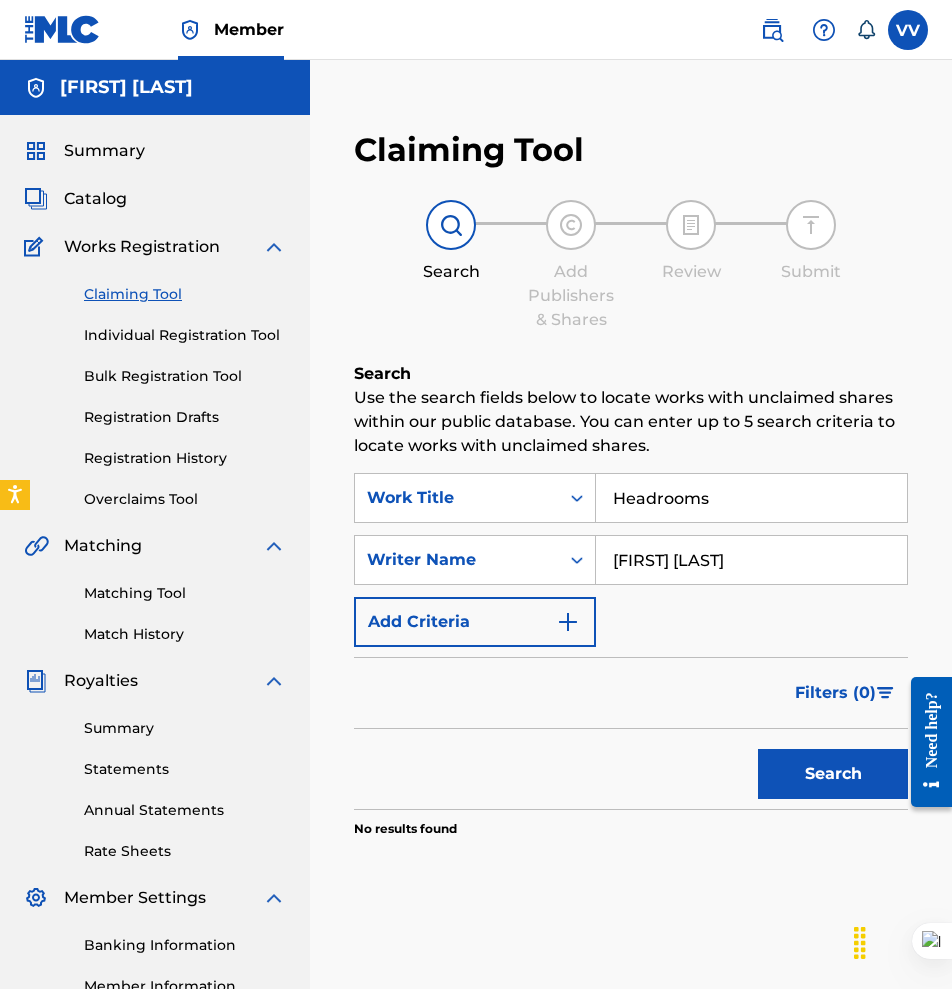click on "Search" at bounding box center [833, 774] 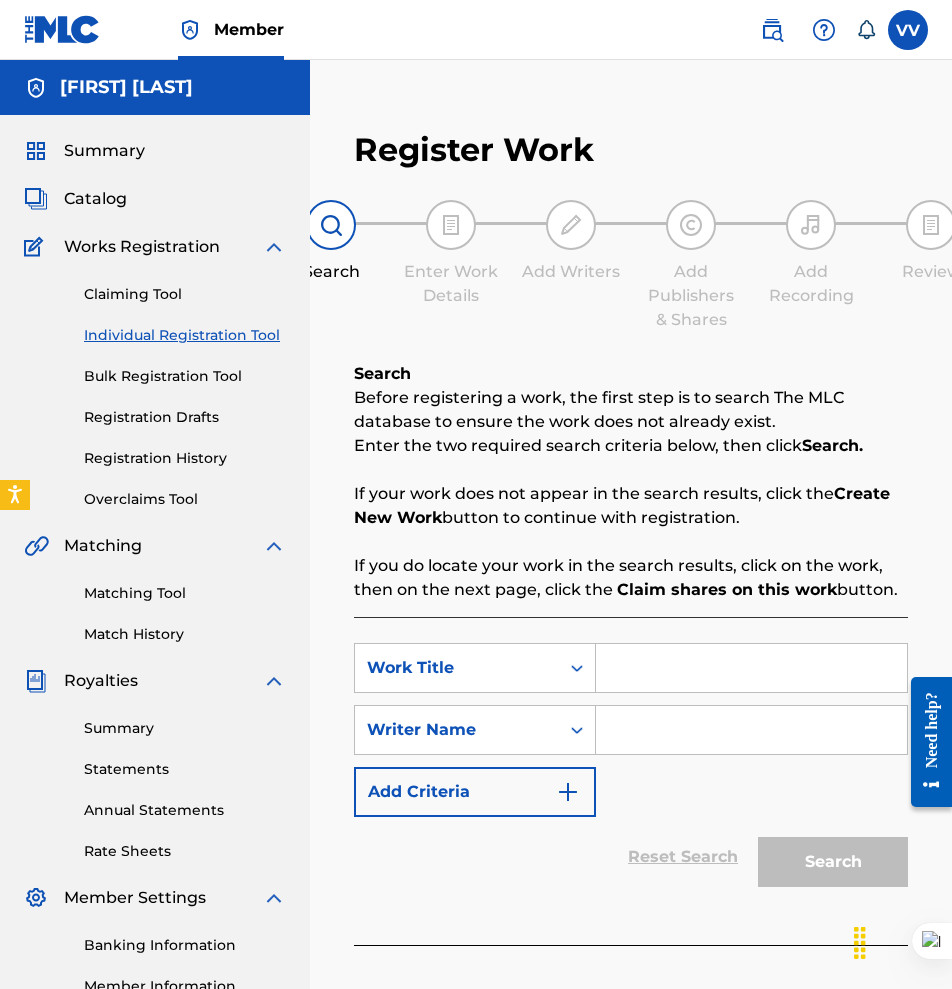 scroll, scrollTop: 15, scrollLeft: 0, axis: vertical 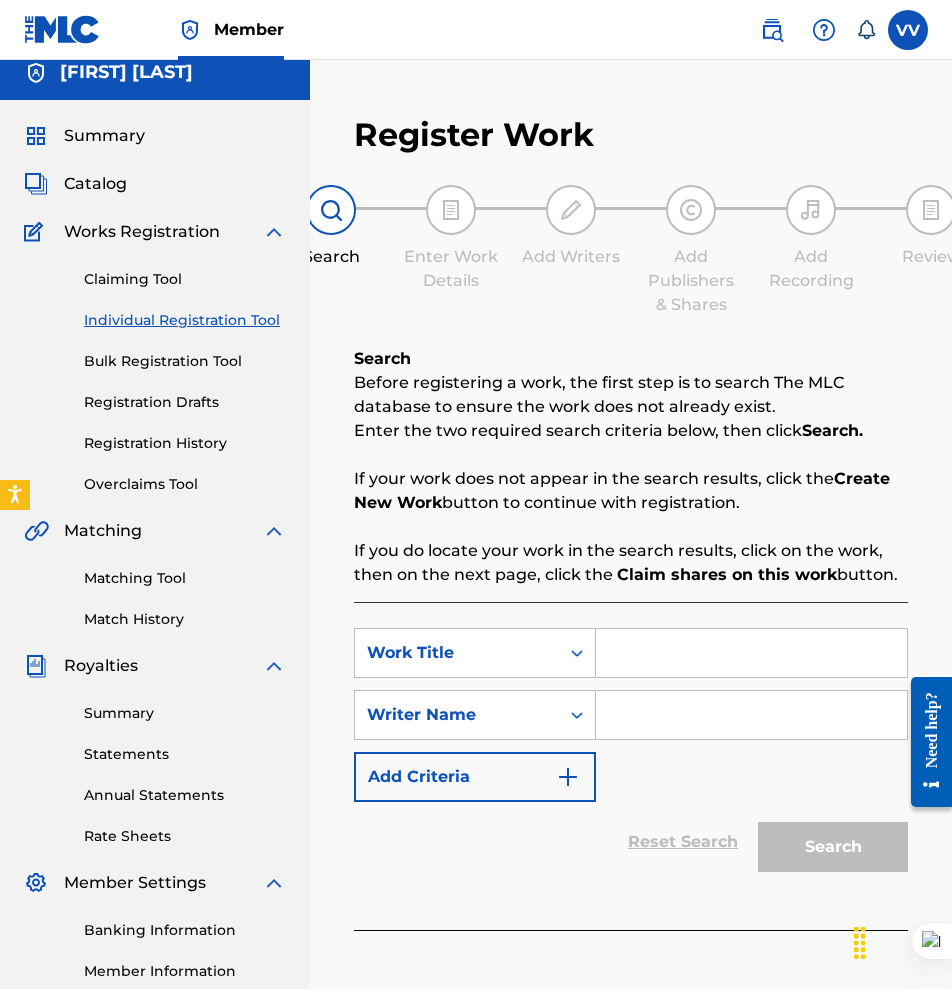 click on "Bulk Registration Tool" at bounding box center (185, 361) 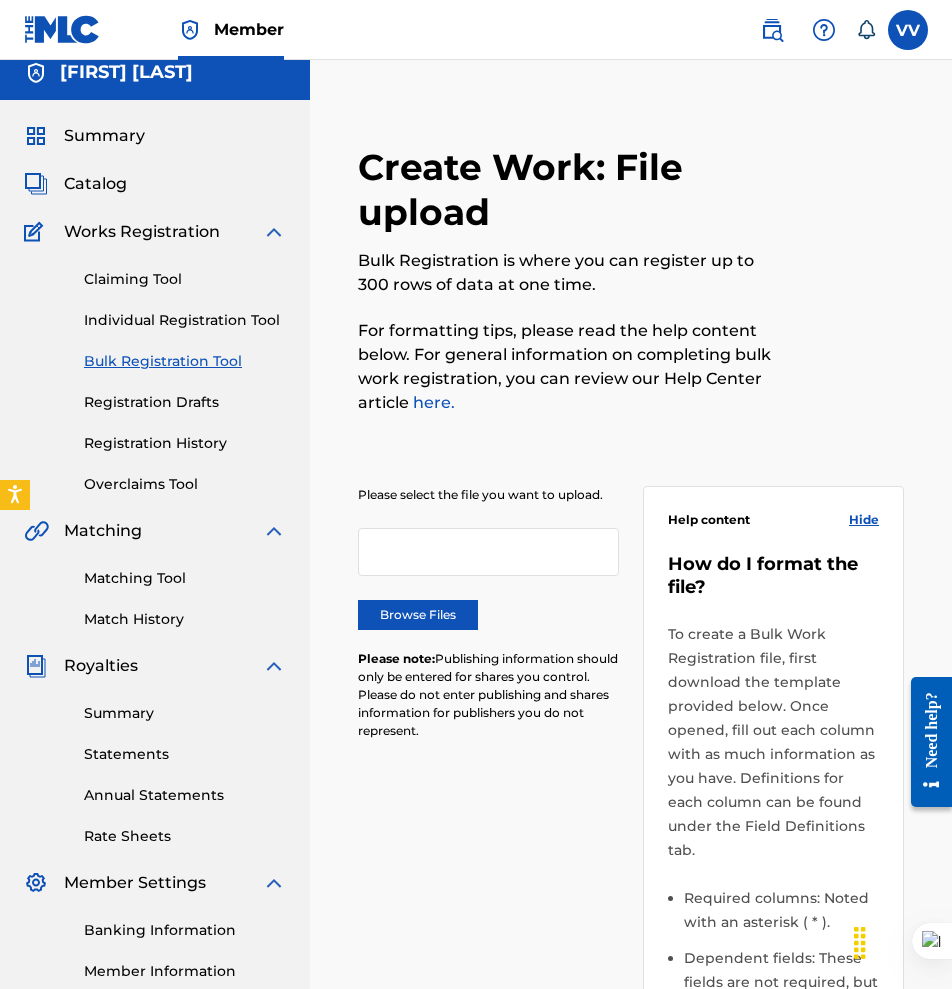 scroll, scrollTop: 0, scrollLeft: 0, axis: both 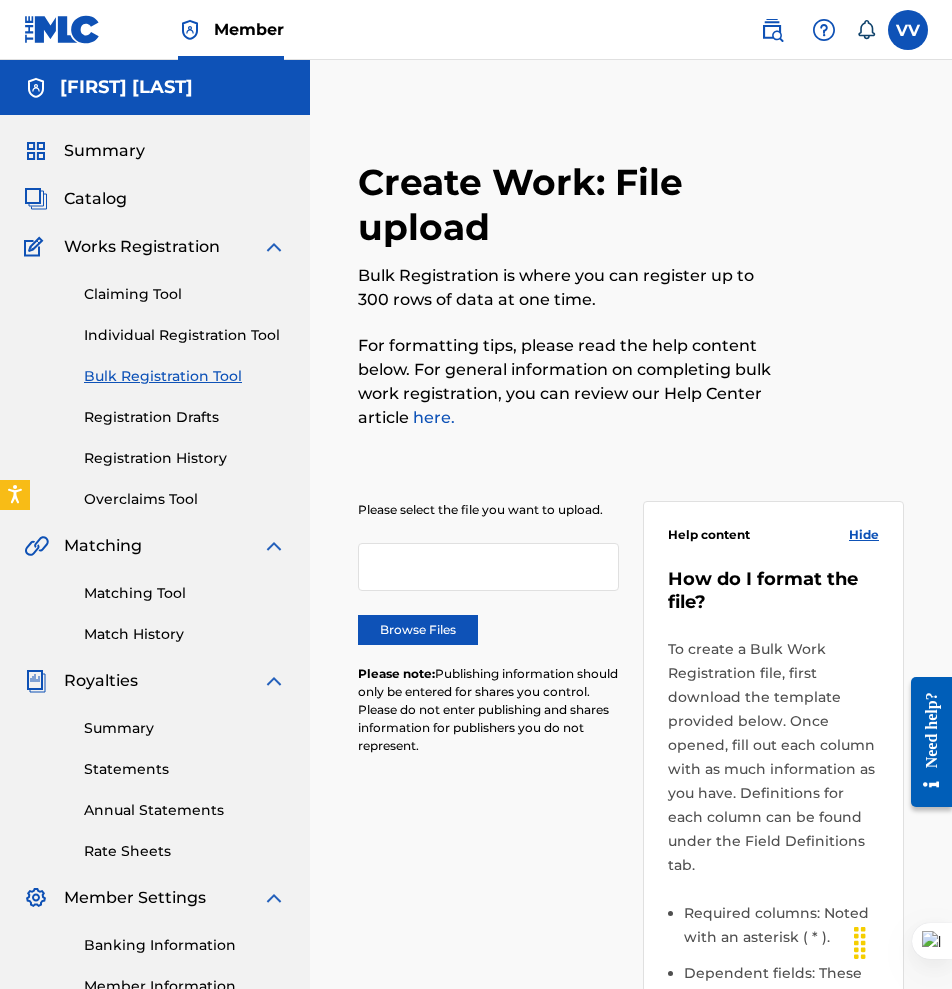 click on "Individual Registration Tool" at bounding box center [185, 335] 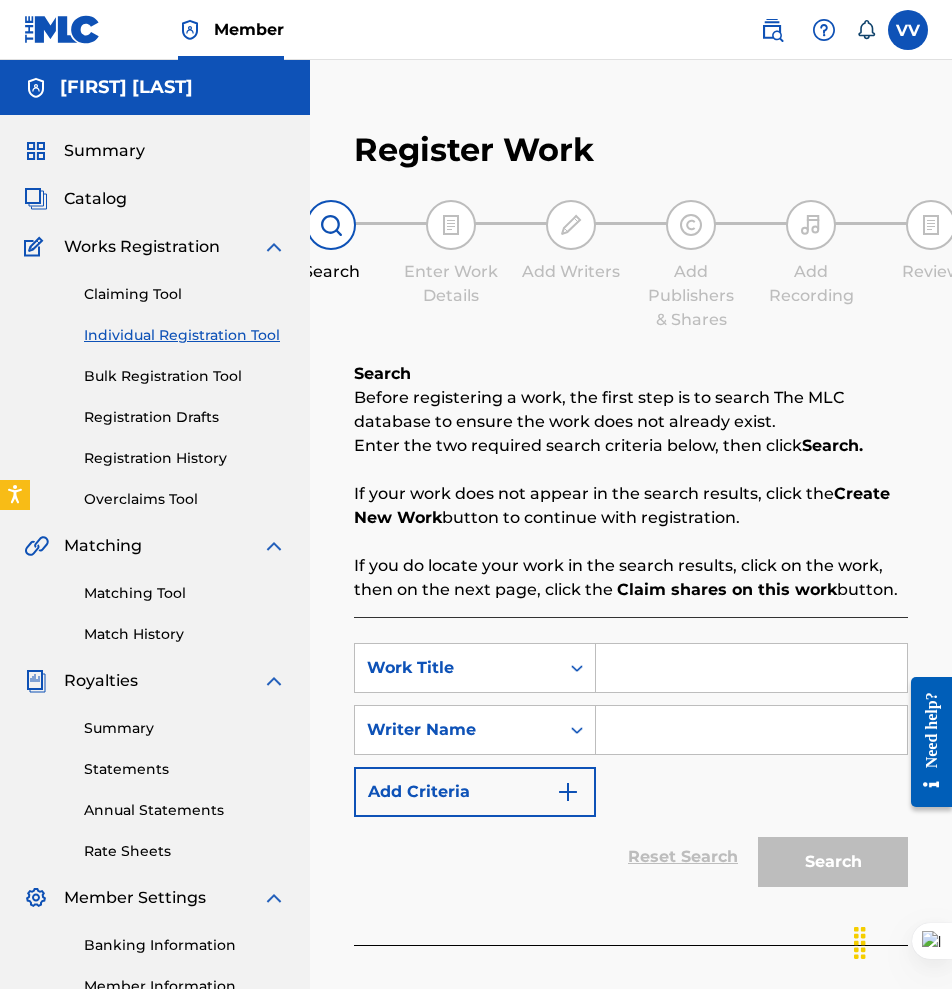 click at bounding box center [751, 668] 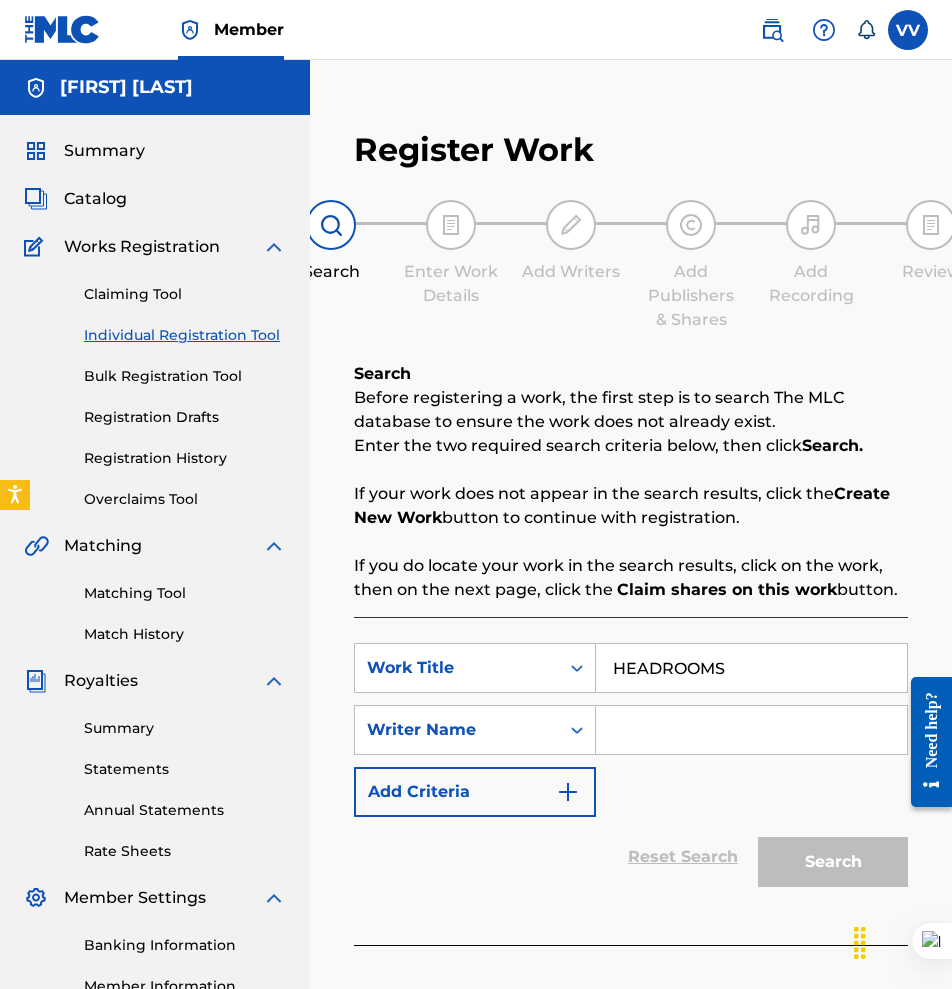 type on "HEADROOMS" 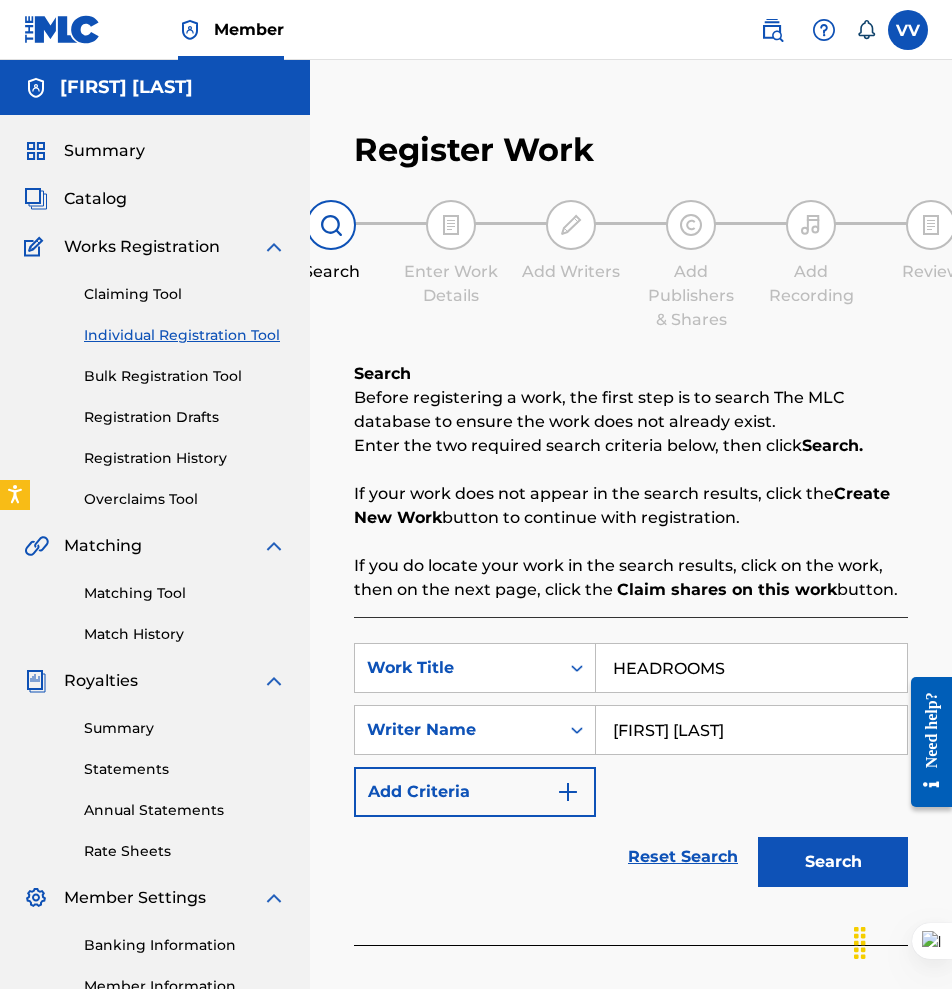 click on "Search" at bounding box center (833, 862) 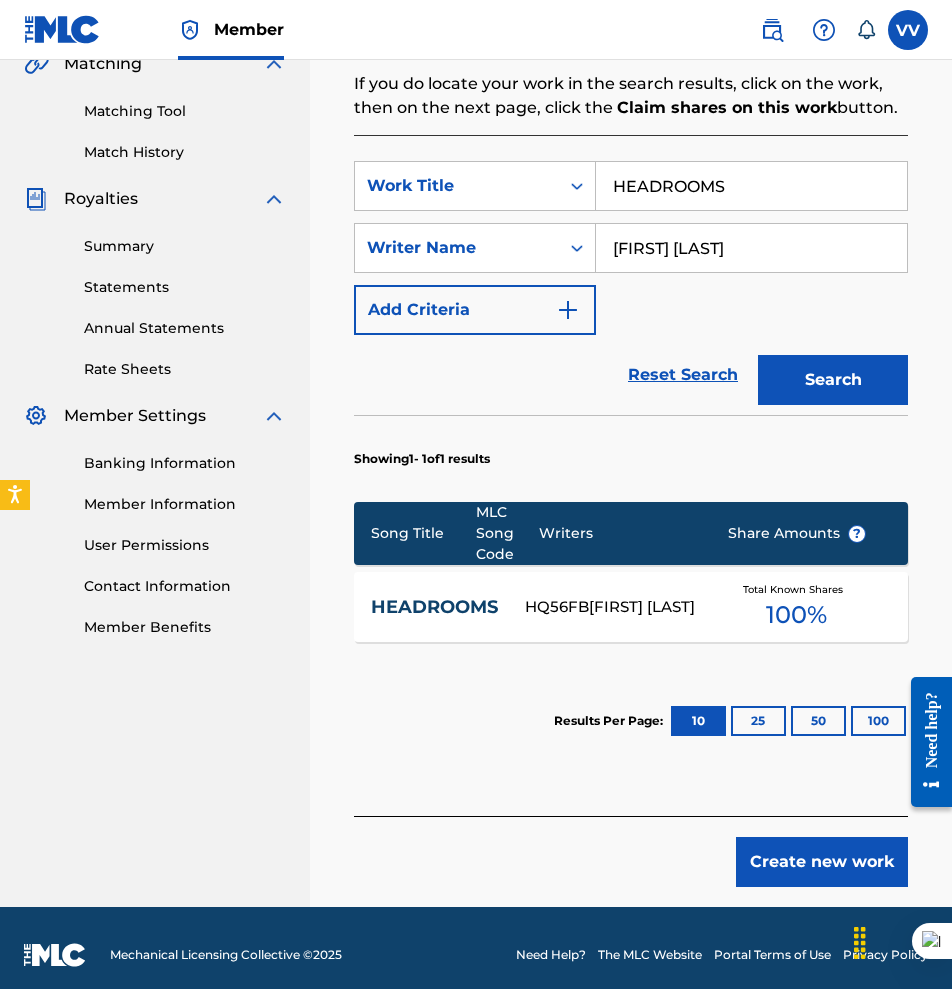 scroll, scrollTop: 485, scrollLeft: 0, axis: vertical 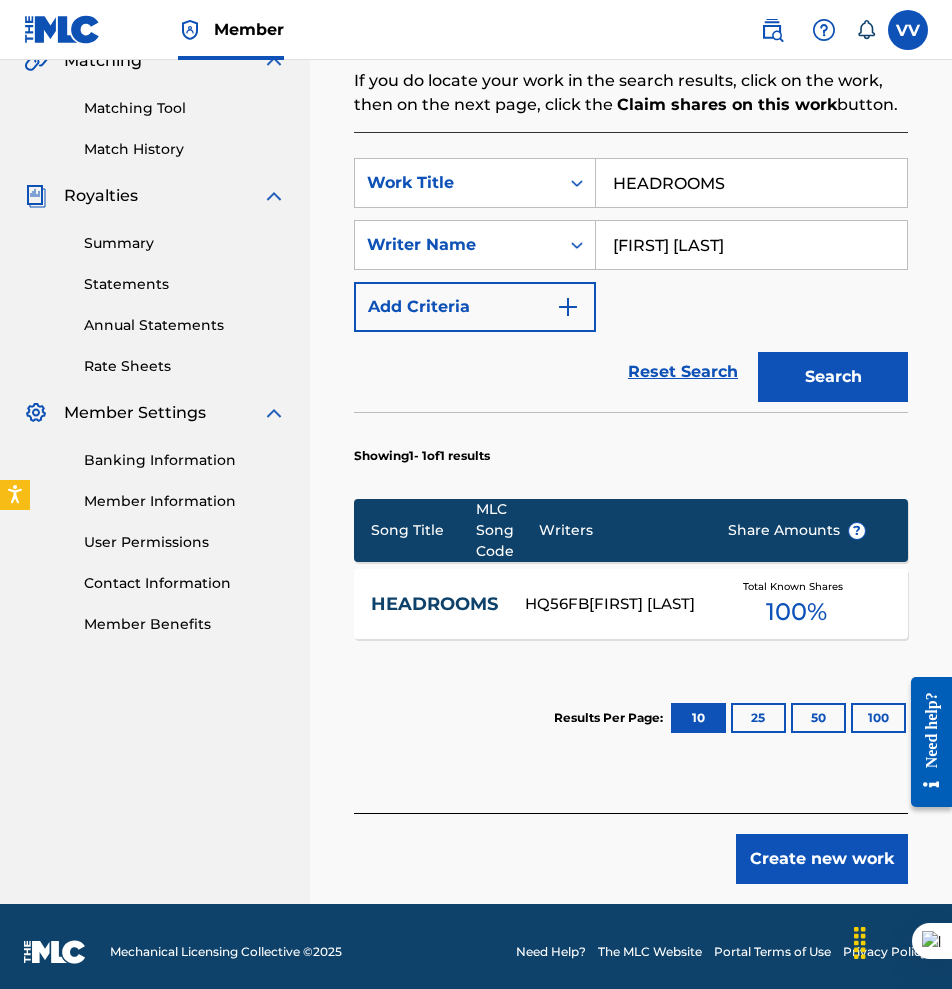 click on "HQ56FB [FIRST] [LAST] Total Known Shares 100 %" at bounding box center (631, 604) 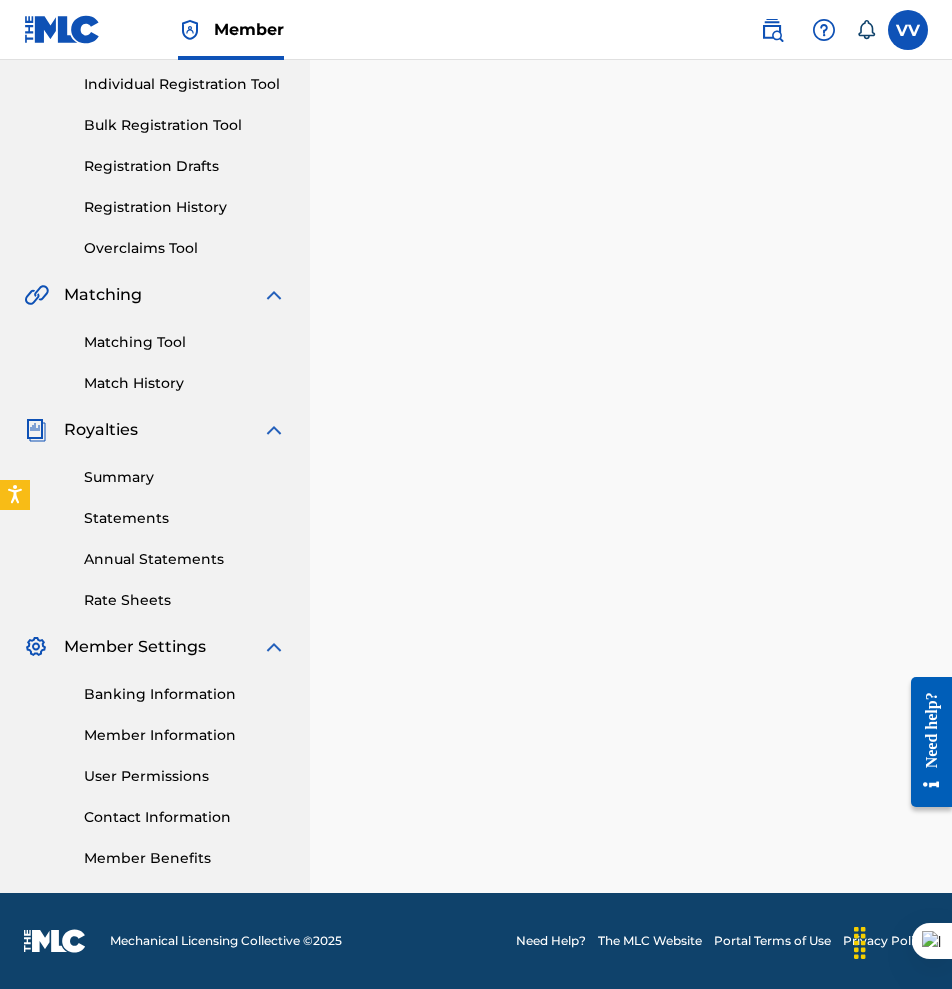 scroll, scrollTop: 0, scrollLeft: 0, axis: both 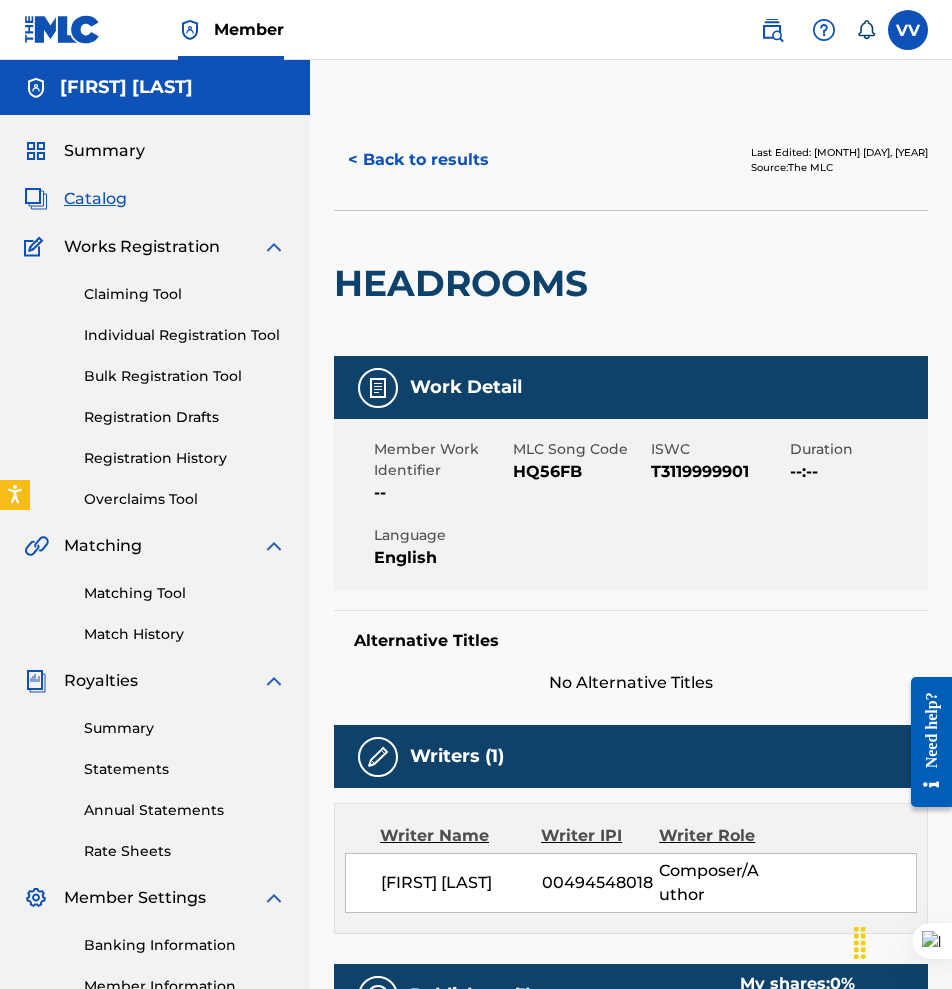 click on "Claiming Tool Individual Registration Tool Bulk Registration Tool Registration Drafts Registration History Overclaims Tool" at bounding box center (155, 384) 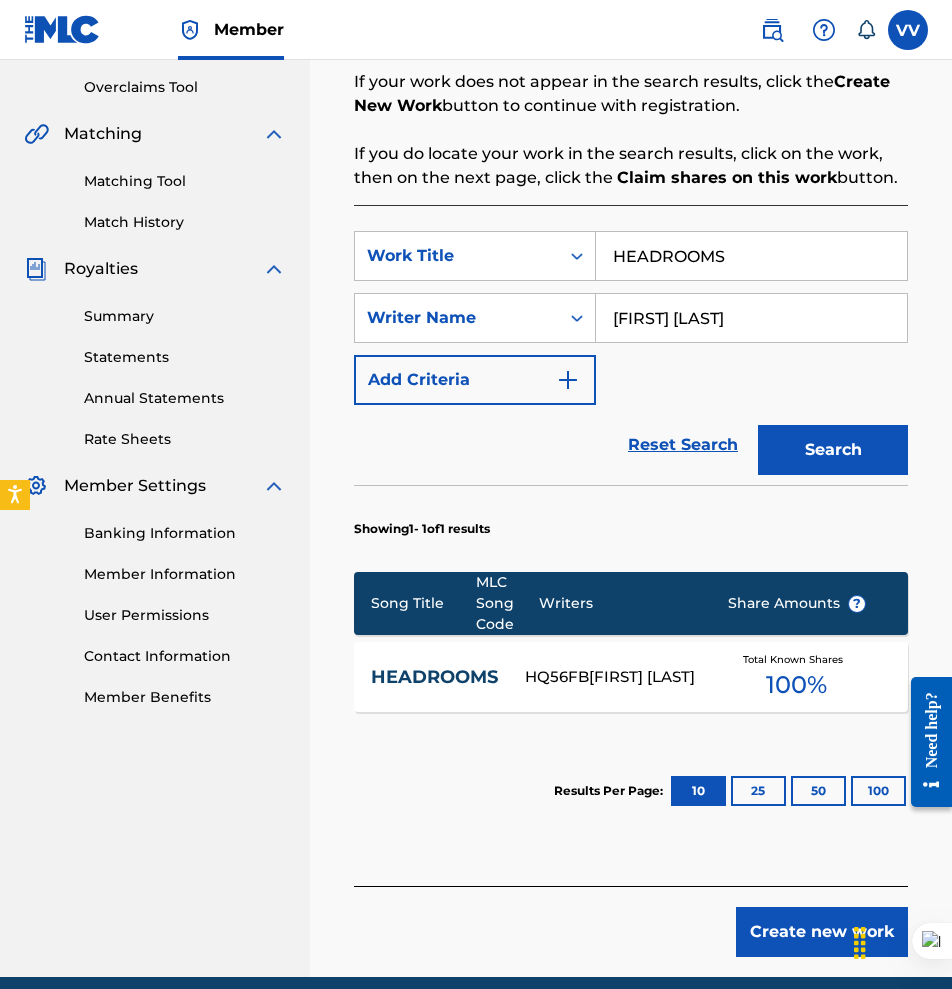 scroll, scrollTop: 496, scrollLeft: 0, axis: vertical 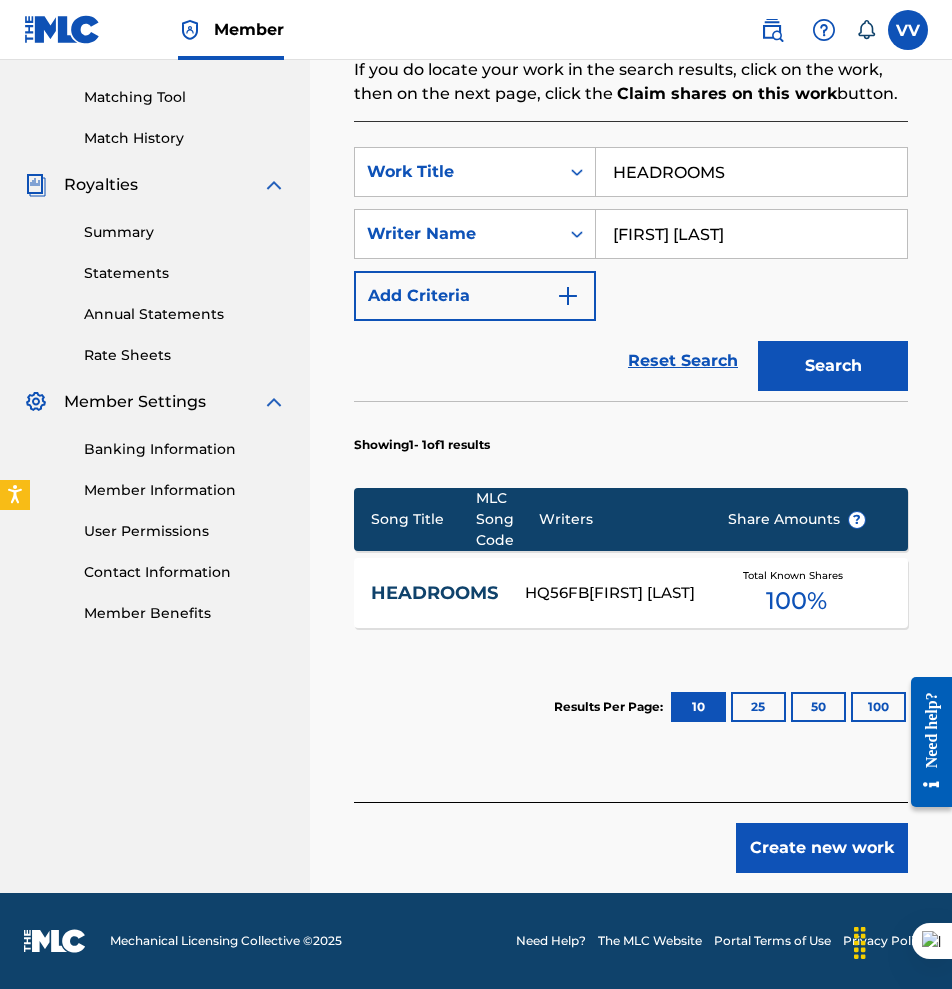 click on "HEADROOMS" at bounding box center [448, 593] 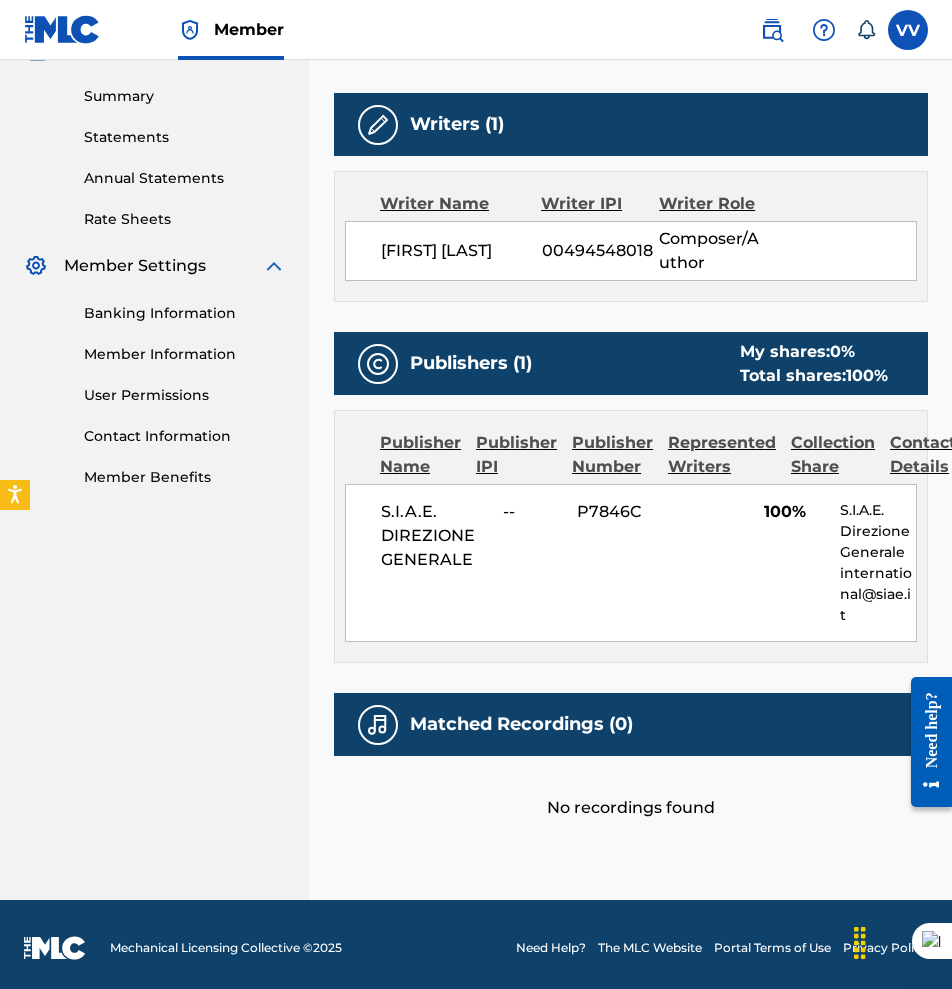 scroll, scrollTop: 637, scrollLeft: 0, axis: vertical 